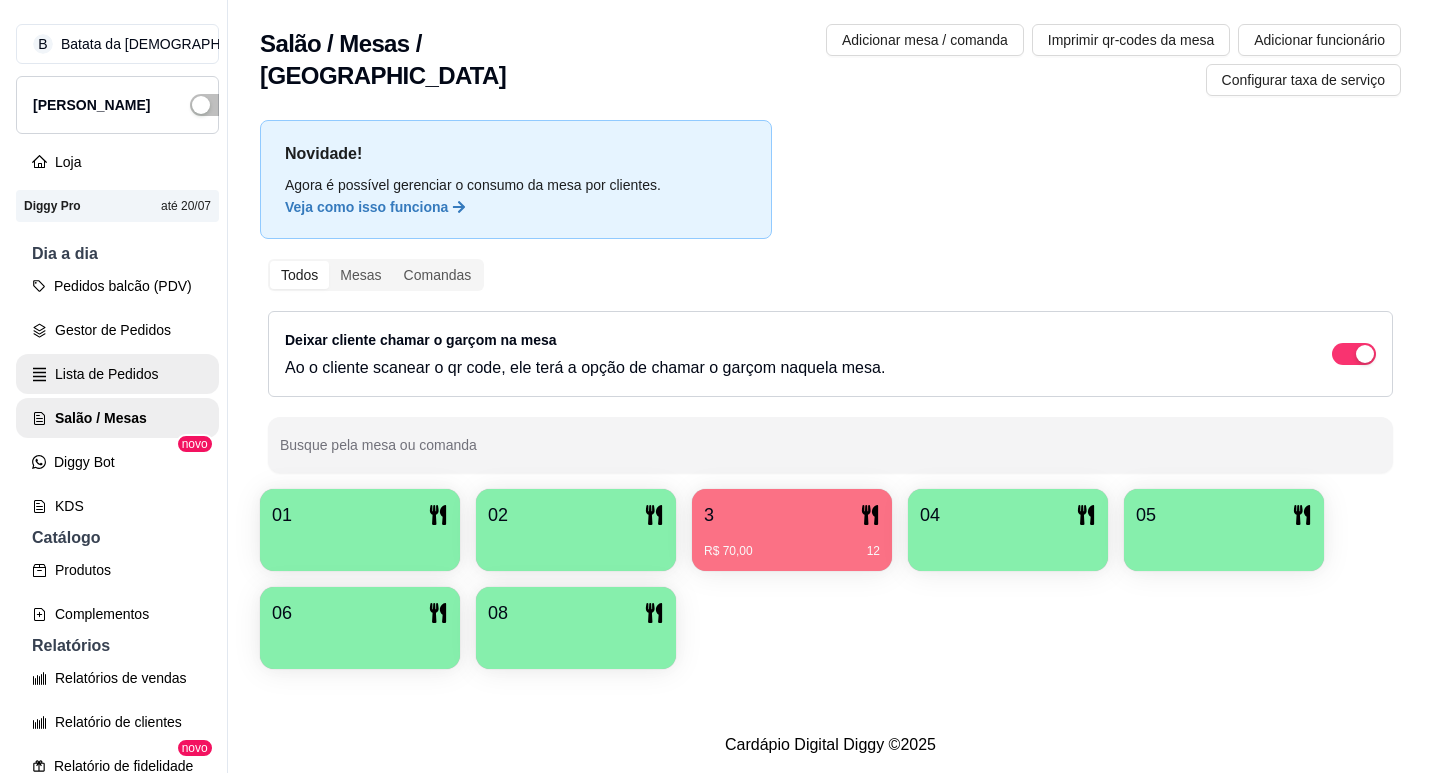 scroll, scrollTop: 0, scrollLeft: 0, axis: both 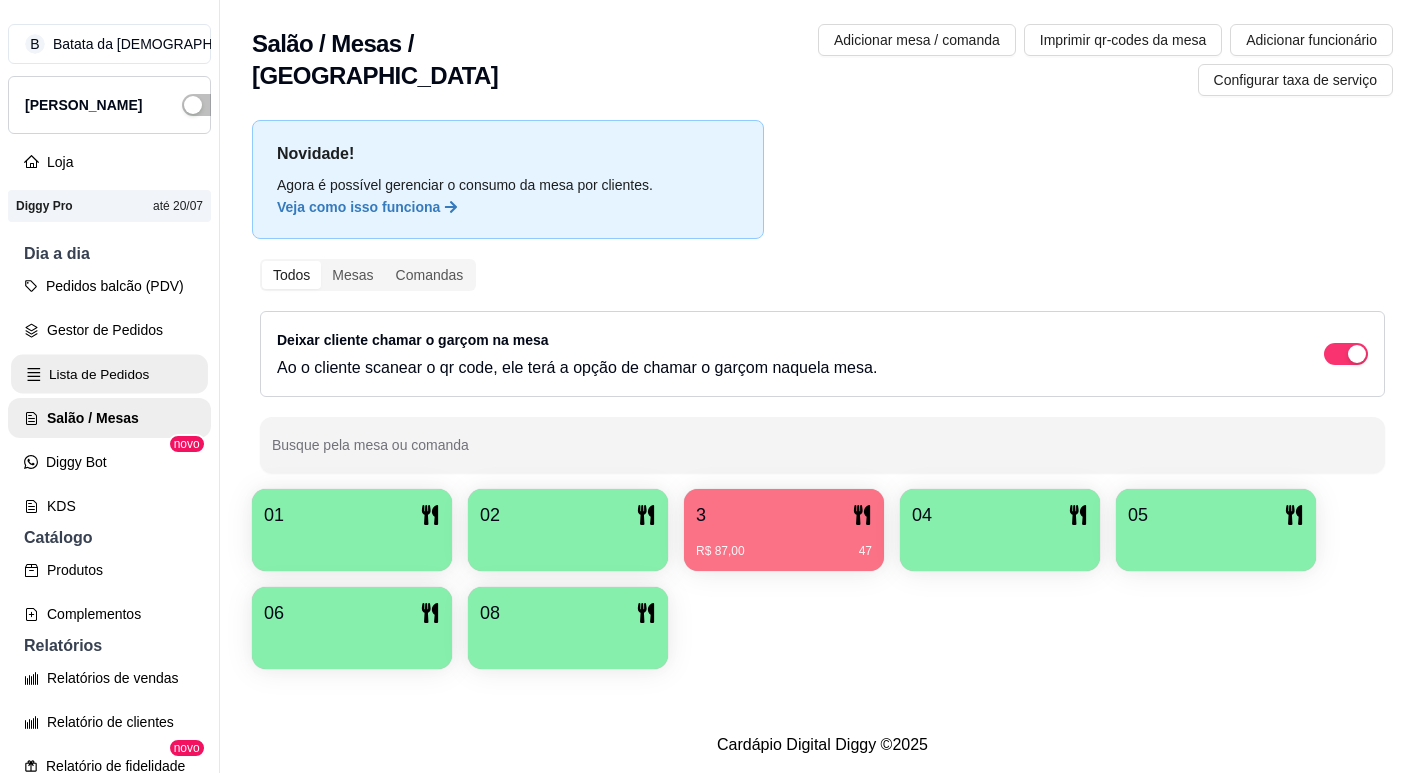 click on "Lista de Pedidos" at bounding box center (109, 374) 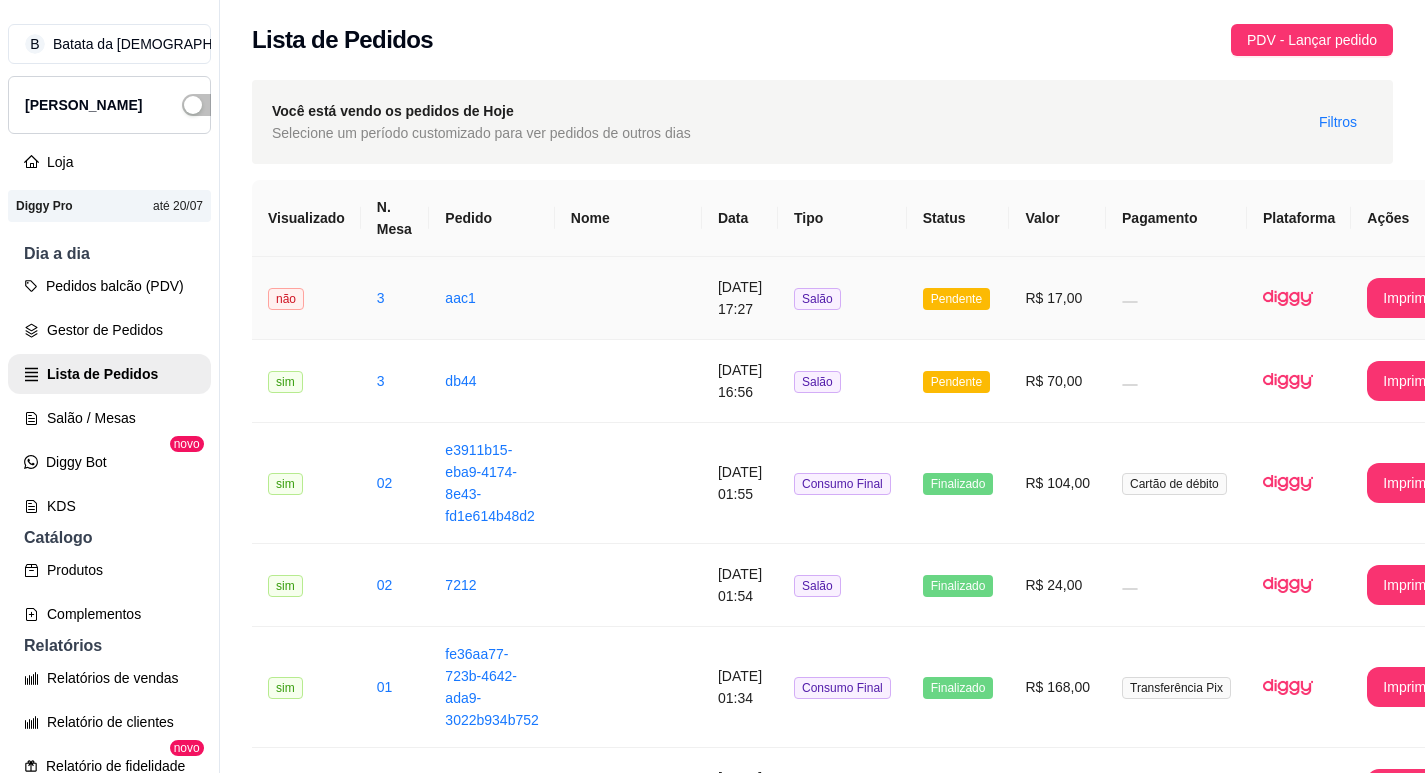 click on "aac1" at bounding box center (491, 298) 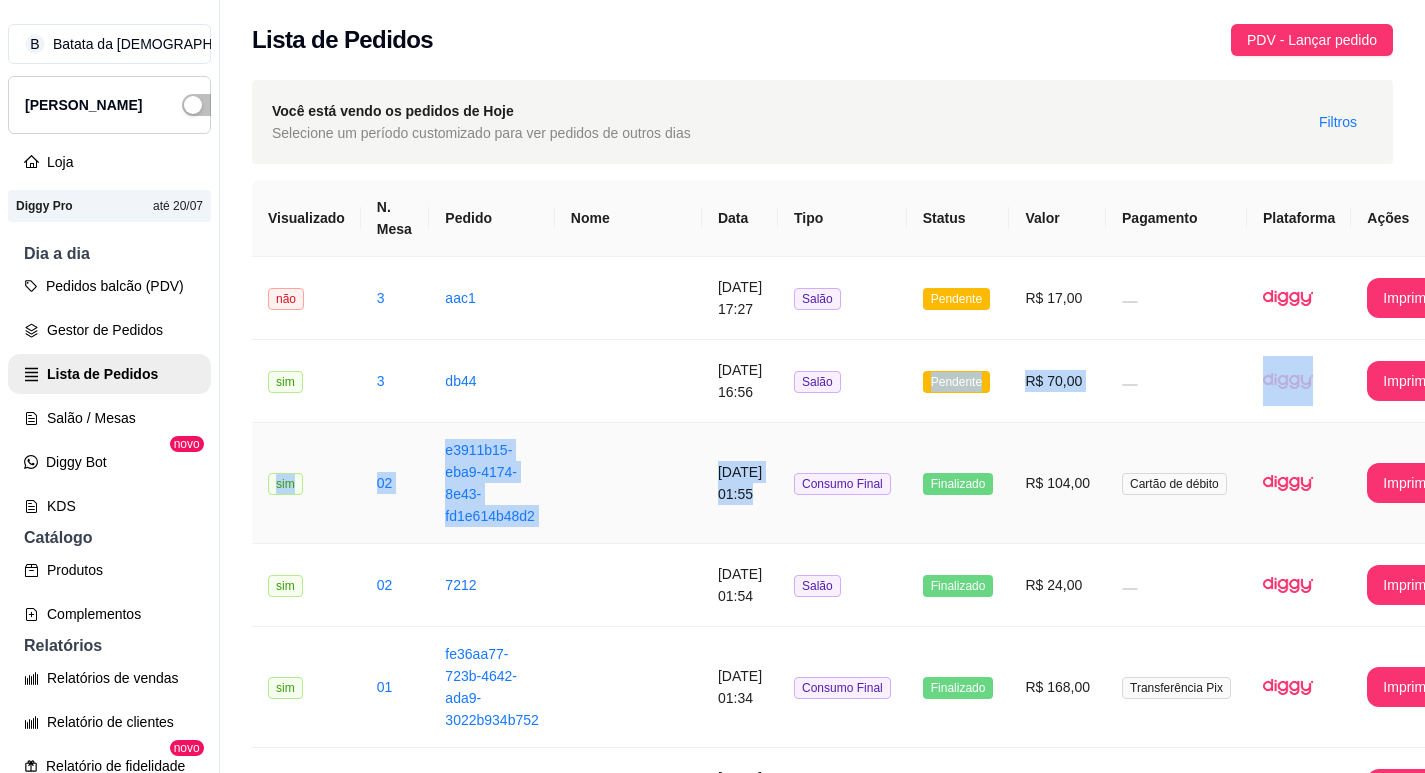 drag, startPoint x: 828, startPoint y: 365, endPoint x: 837, endPoint y: 444, distance: 79.51101 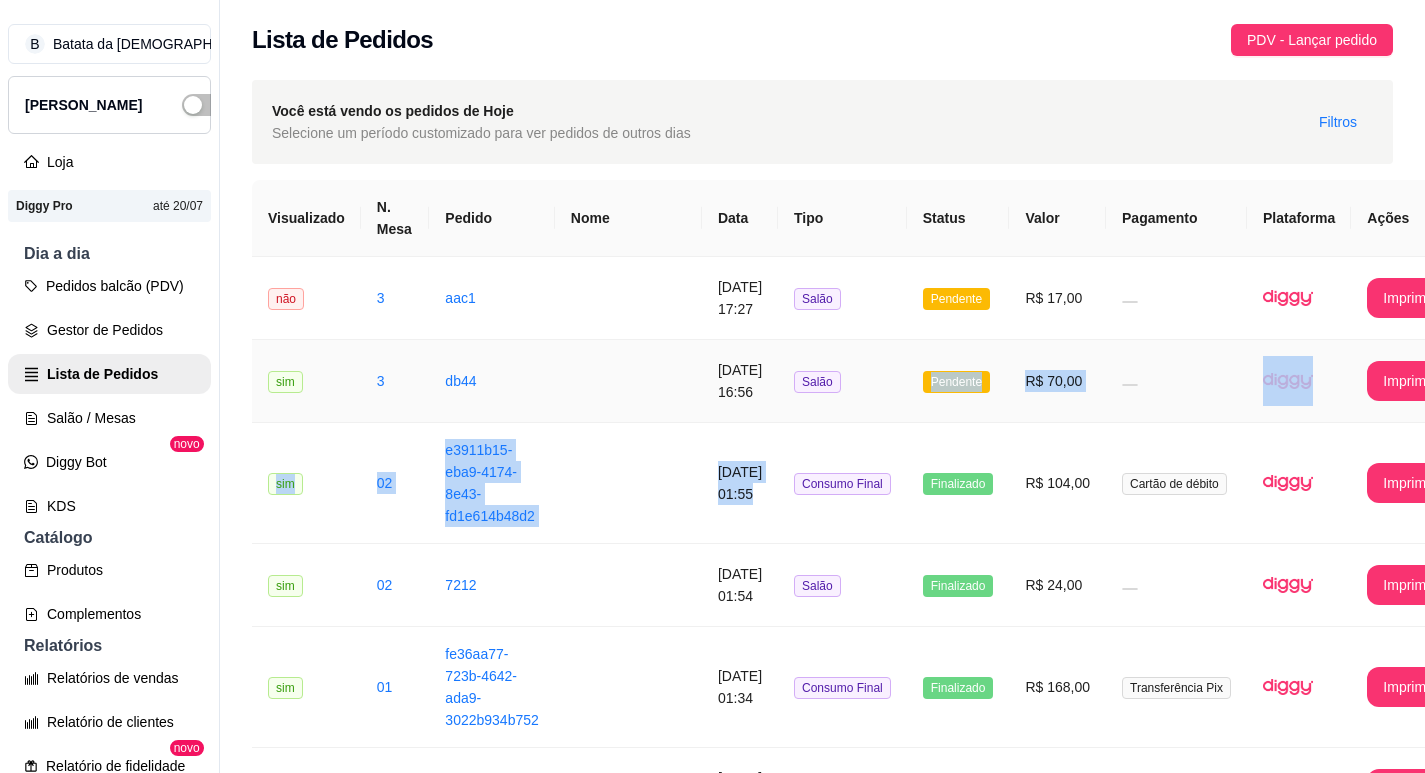 click on "Salão" at bounding box center [842, 381] 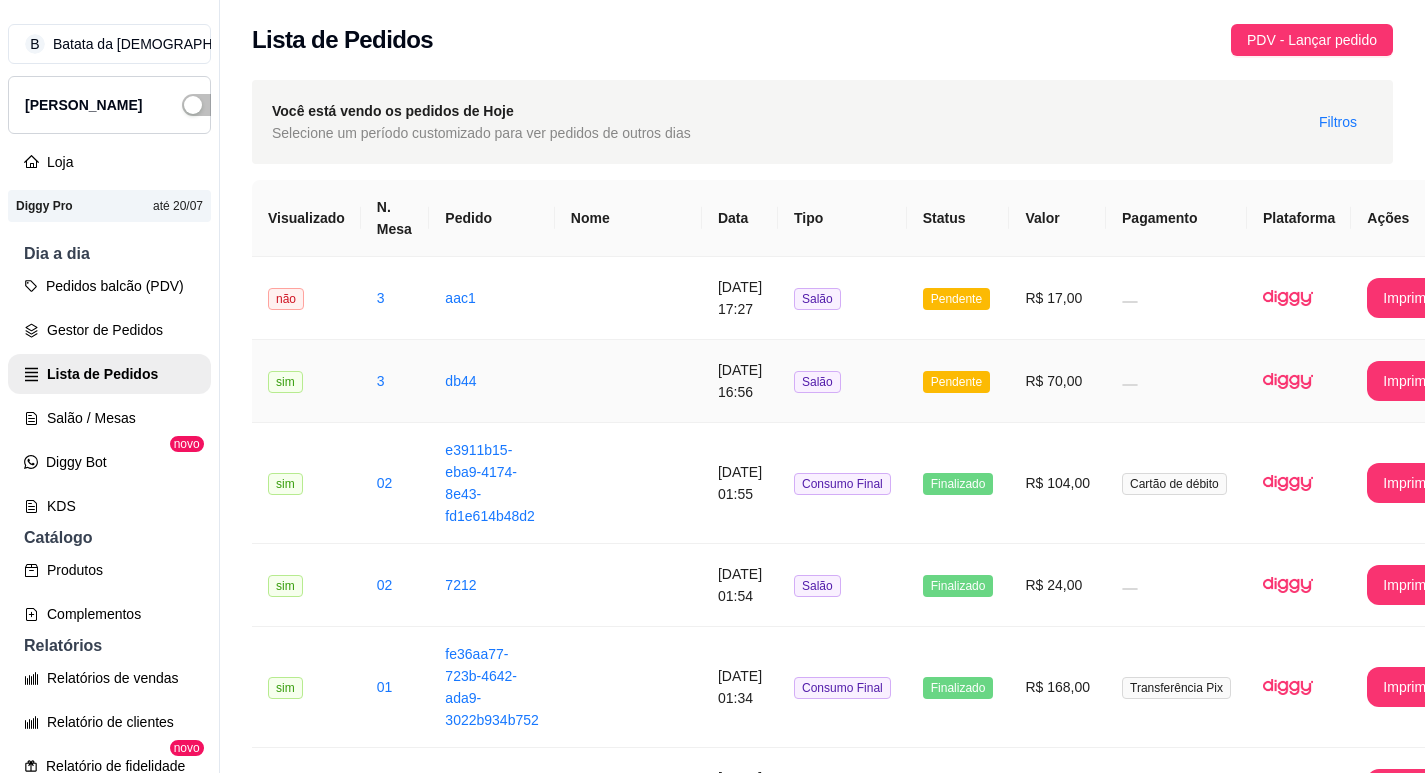 click on "Salão" at bounding box center [842, 381] 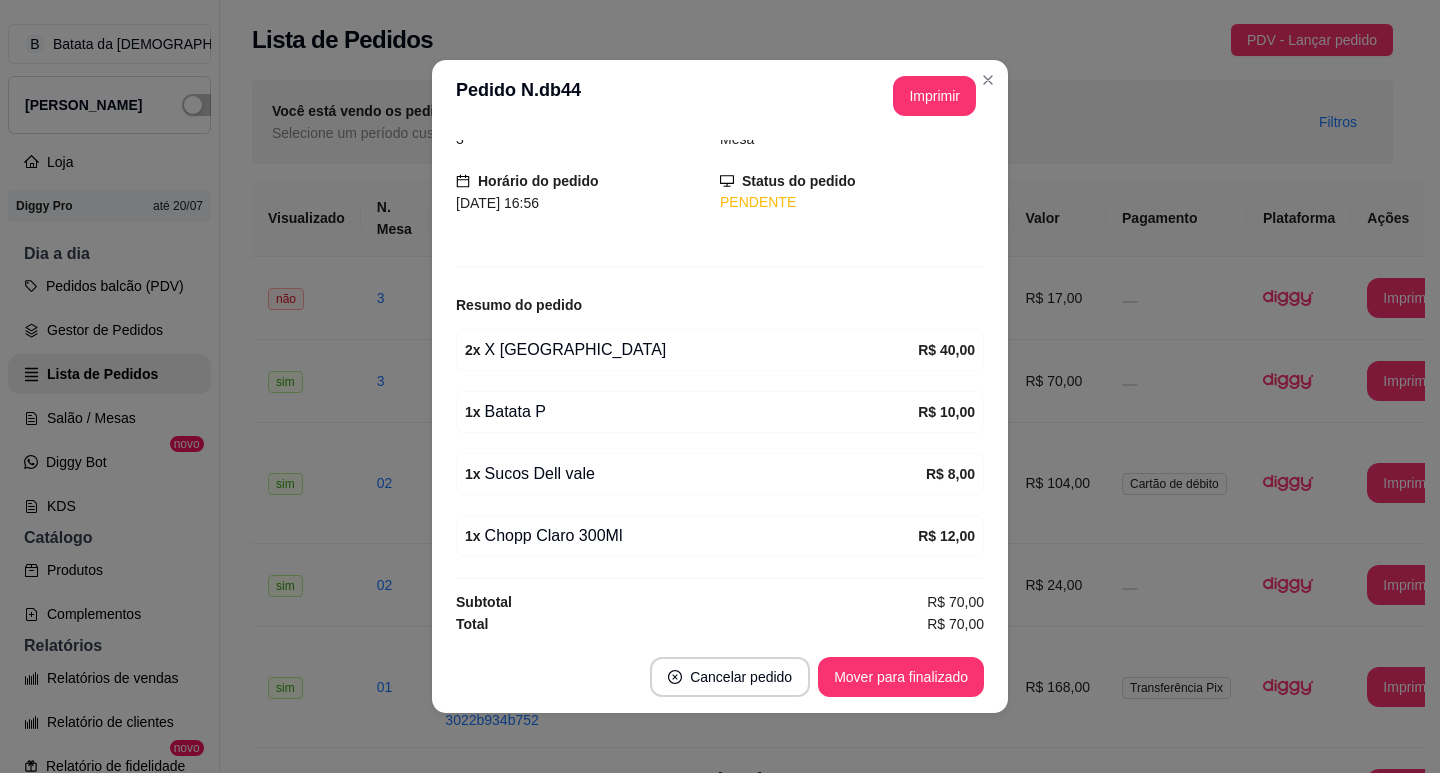 scroll, scrollTop: 0, scrollLeft: 0, axis: both 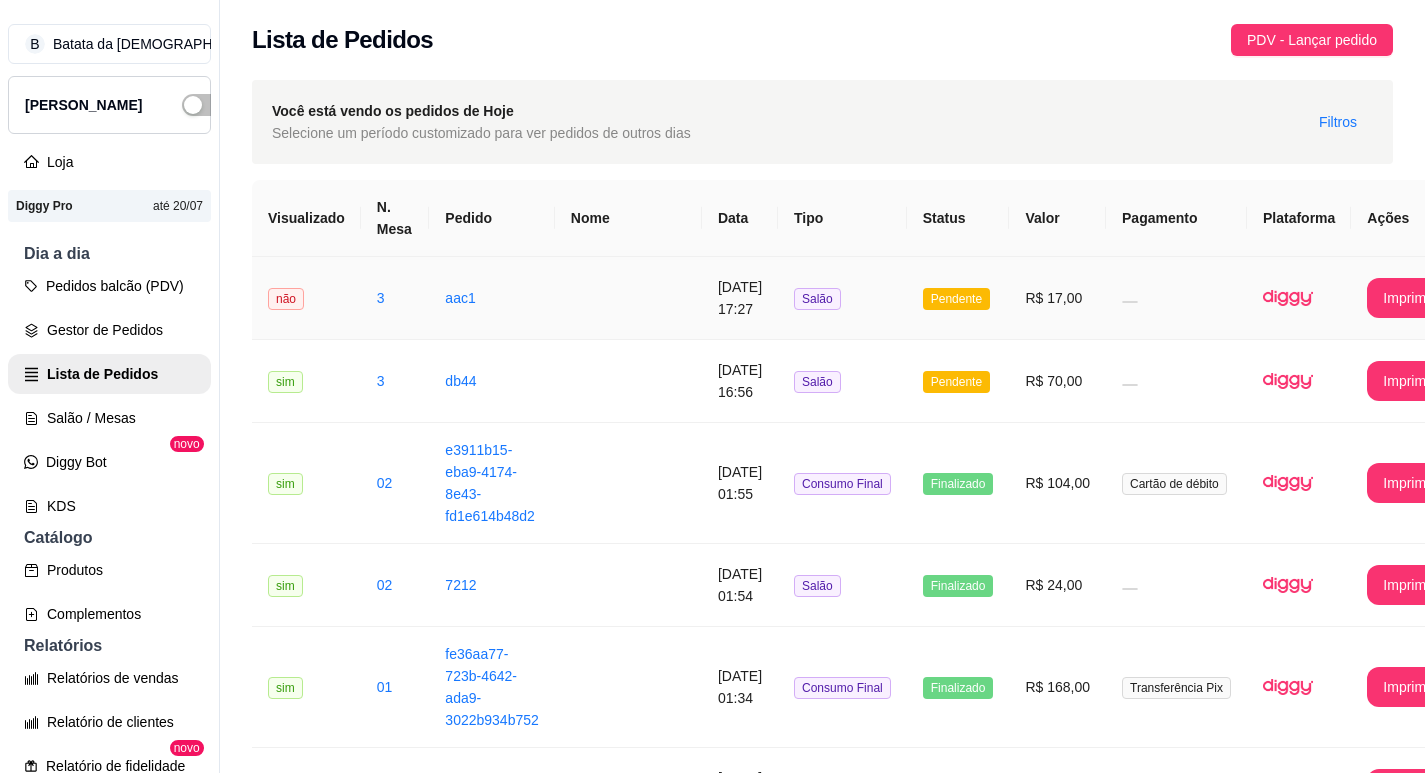 click on "R$ 17,00" at bounding box center (1057, 298) 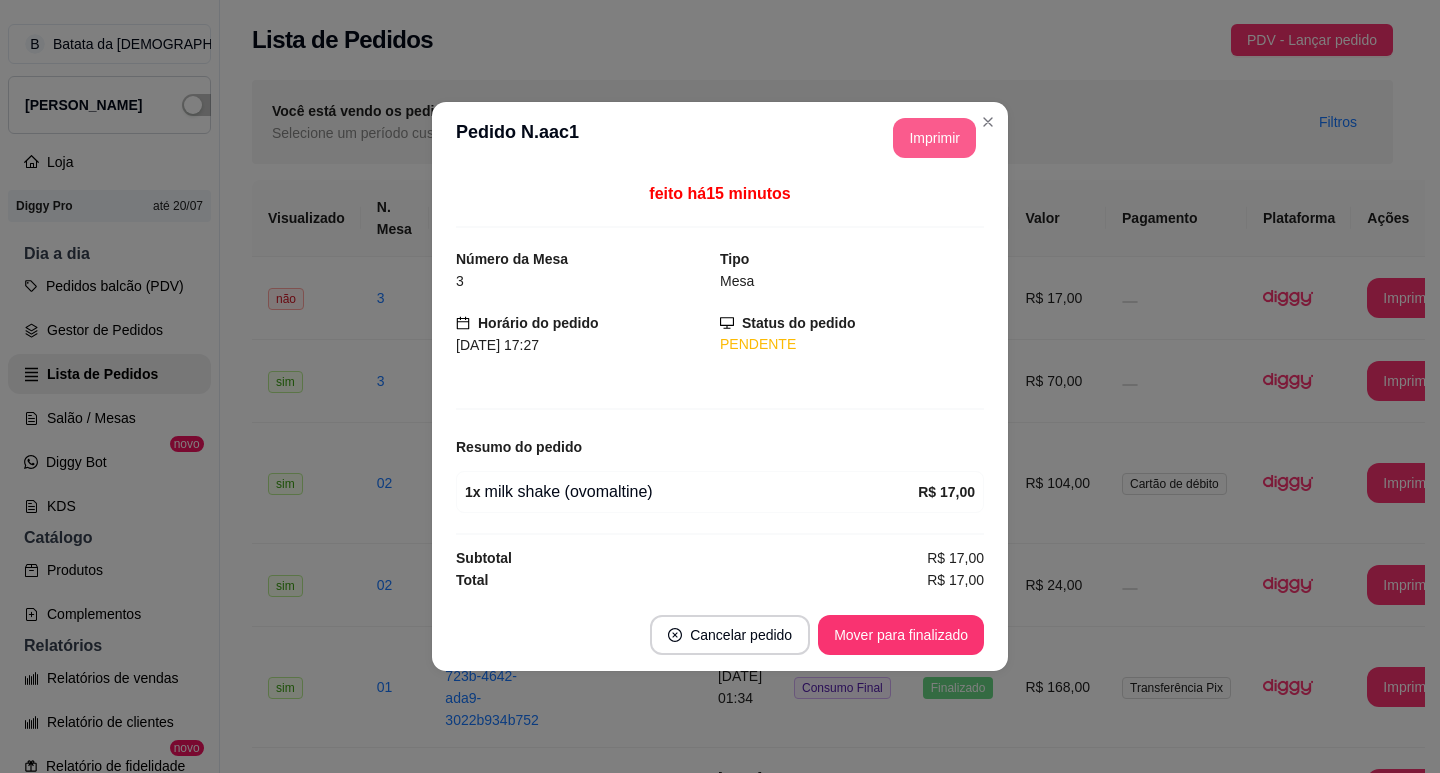click on "Imprimir" at bounding box center (934, 138) 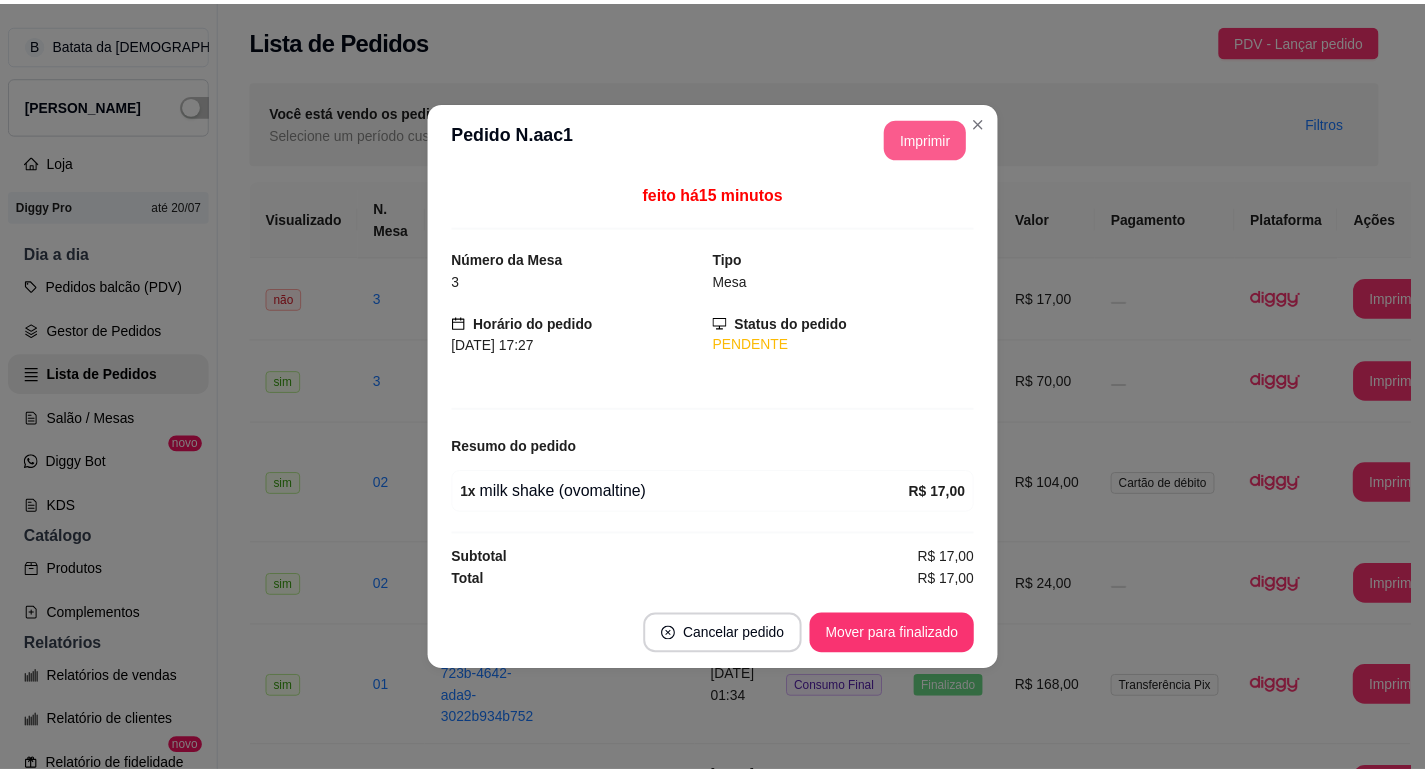 scroll, scrollTop: 0, scrollLeft: 0, axis: both 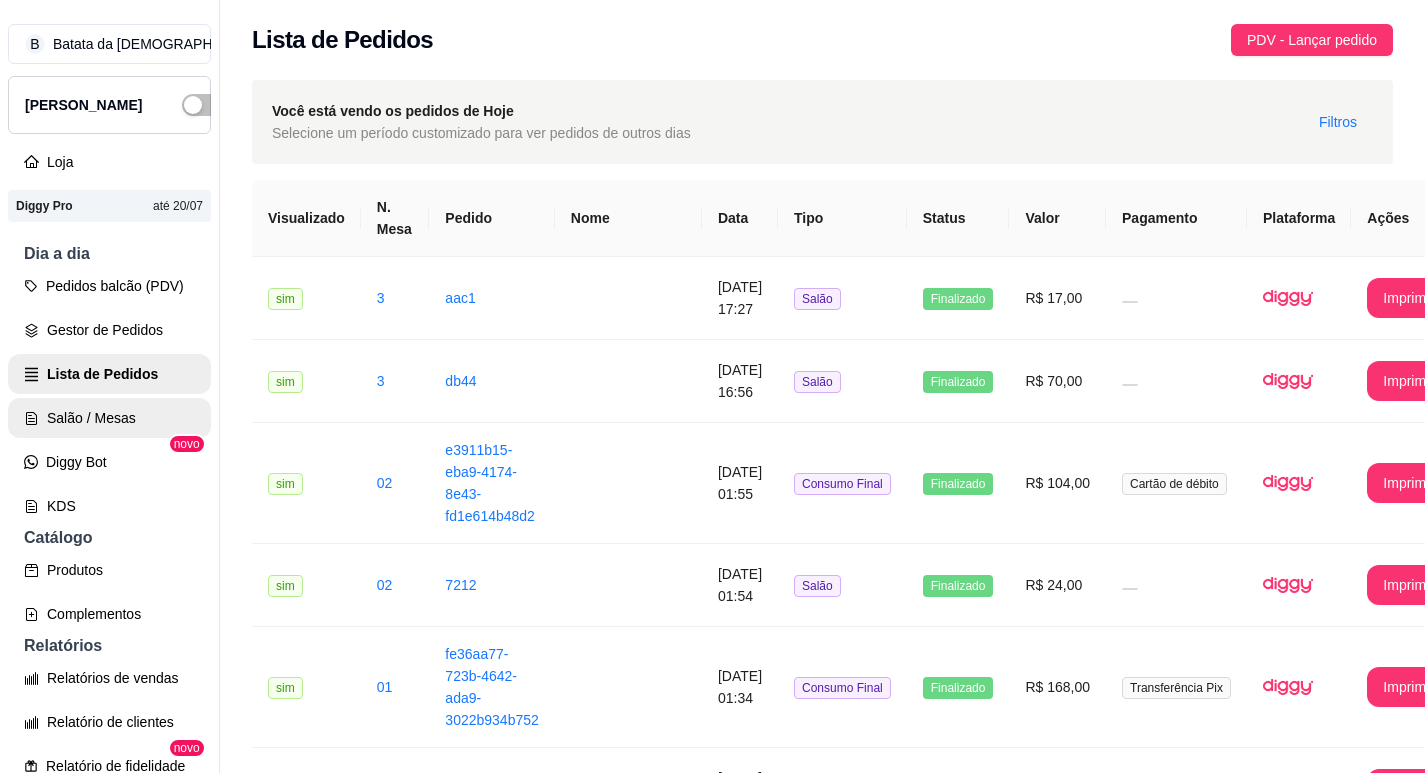click on "Salão / Mesas" at bounding box center [109, 418] 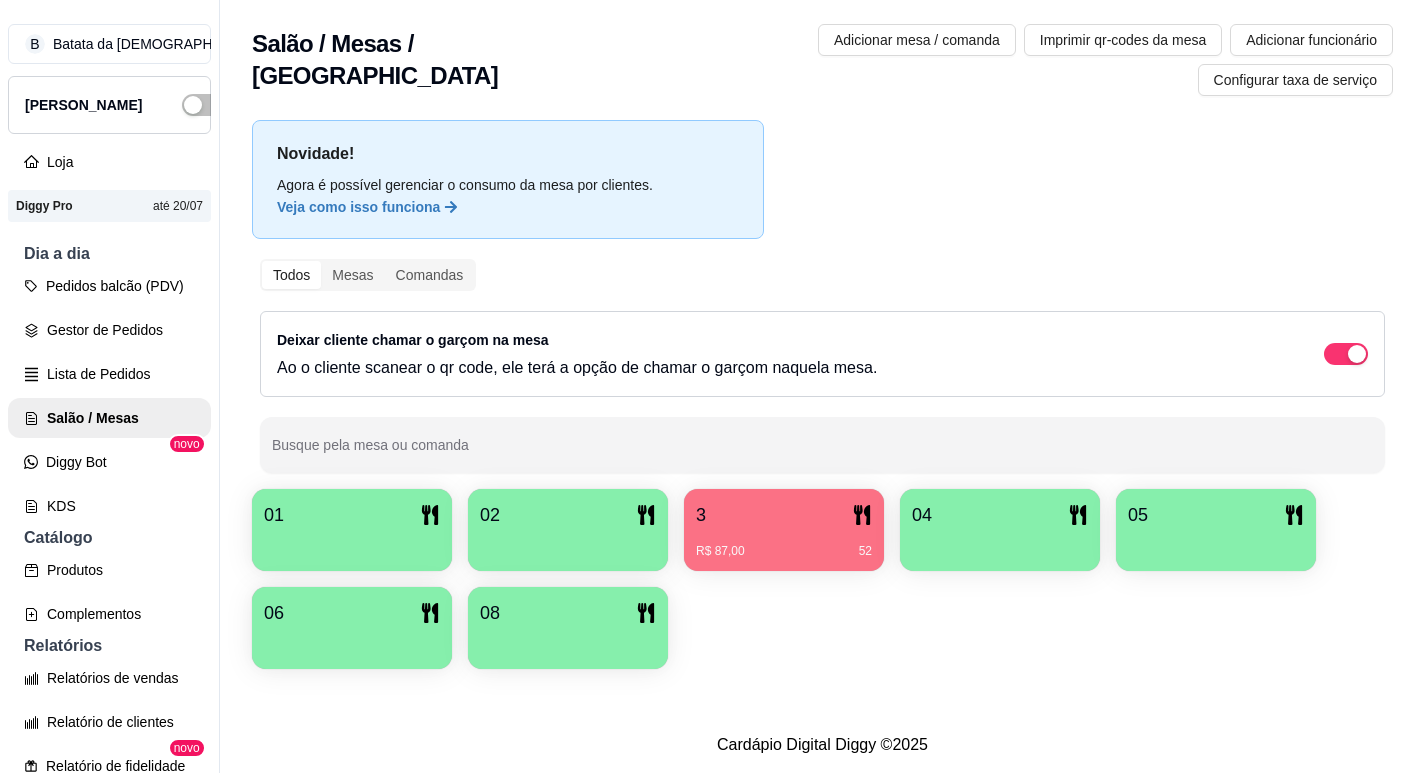 click on "R$ 87,00 52" at bounding box center (784, 551) 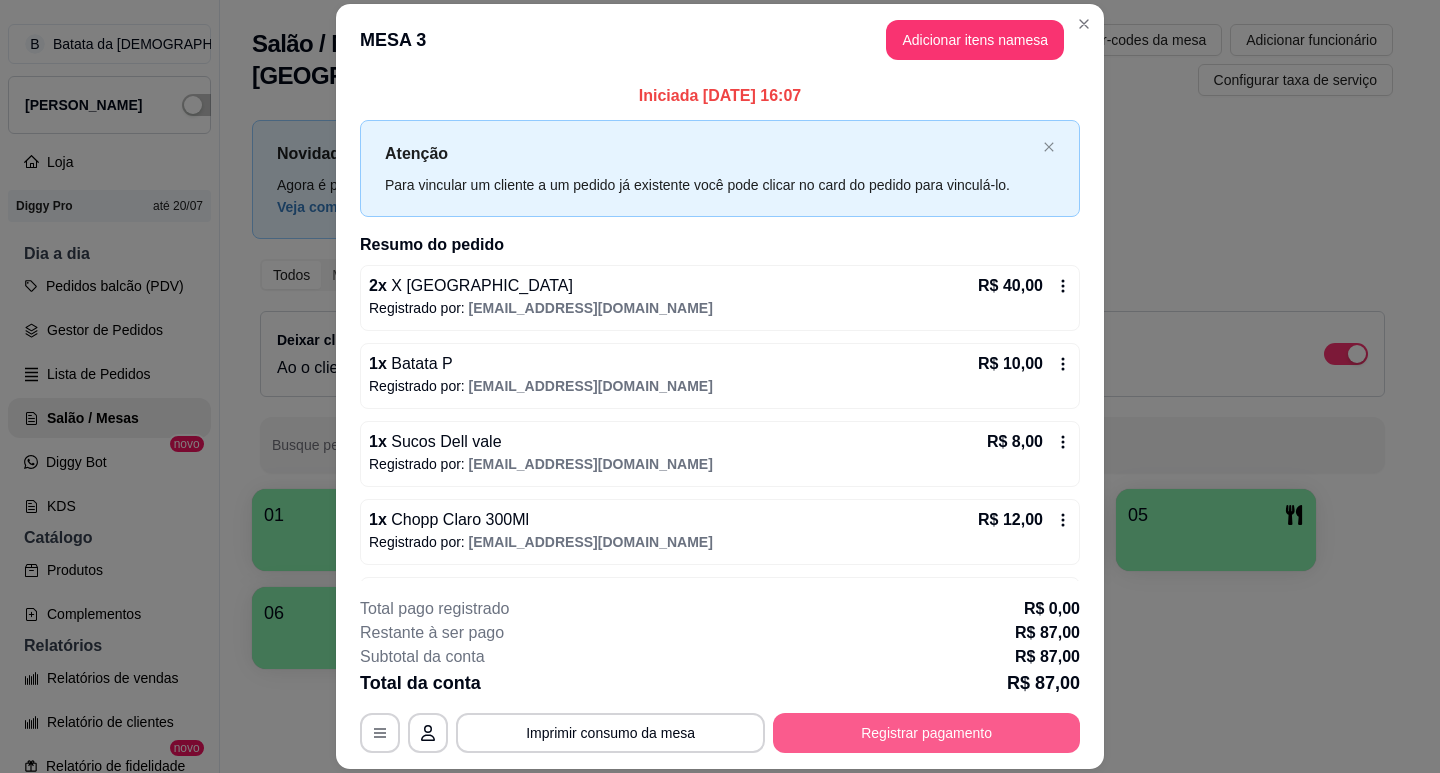 click on "Registrar pagamento" at bounding box center [926, 733] 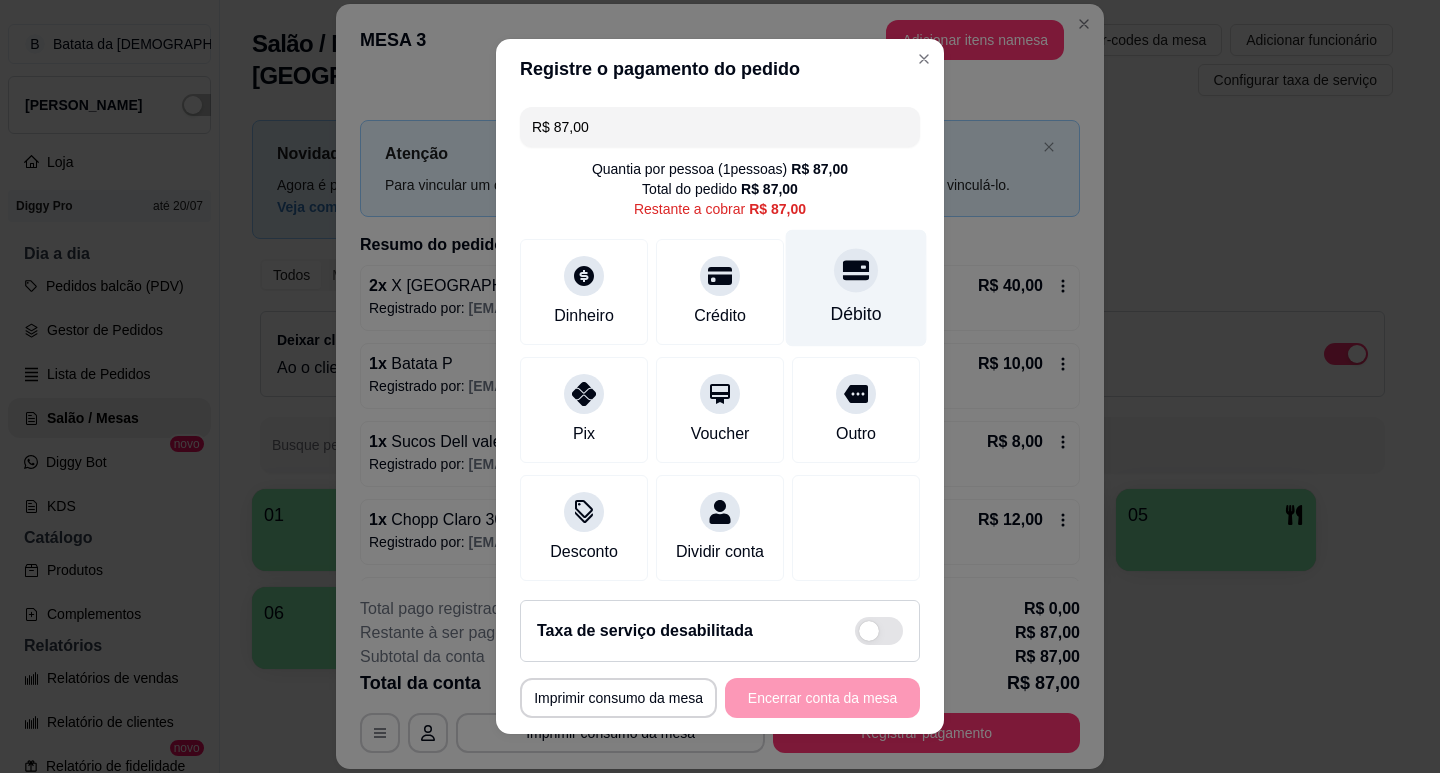 click on "Débito" at bounding box center (856, 287) 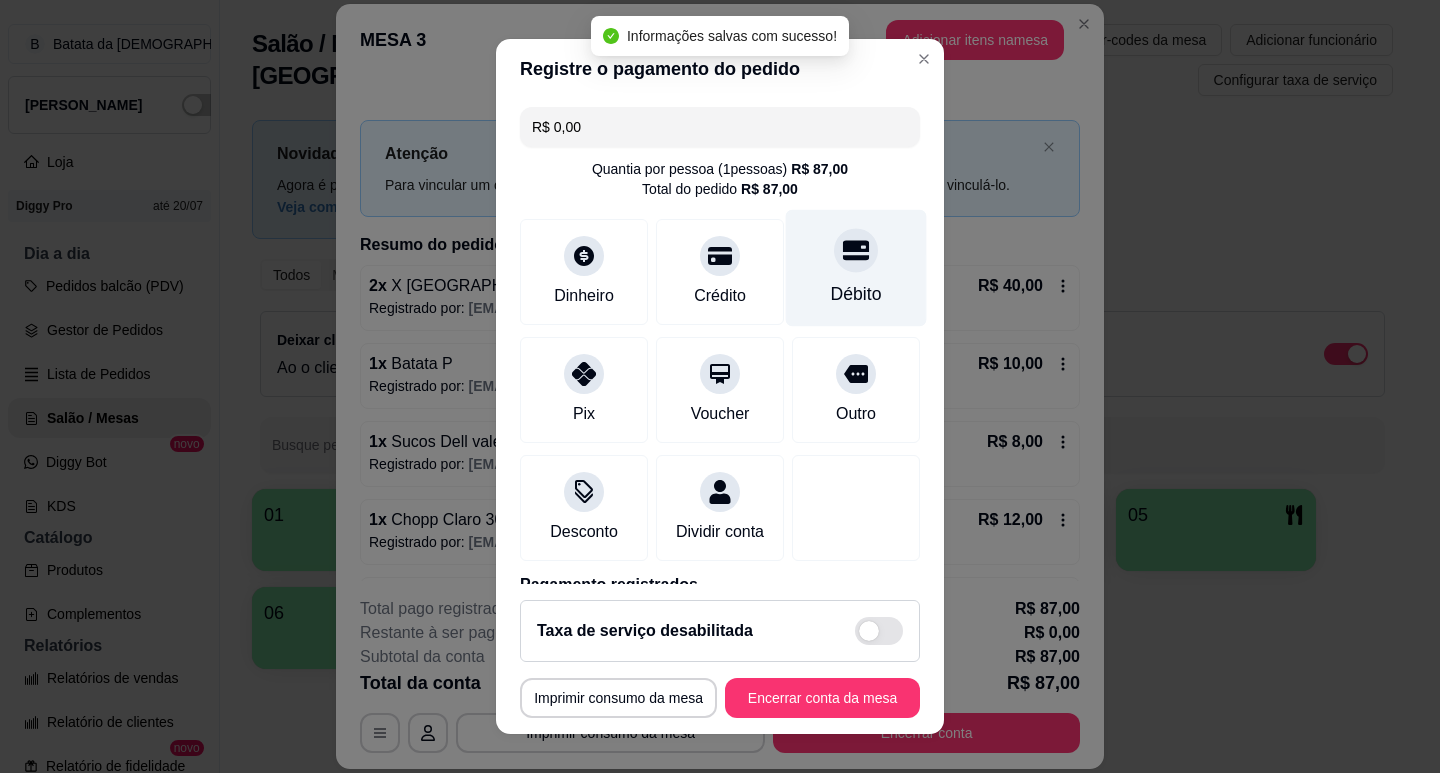 type on "R$ 0,00" 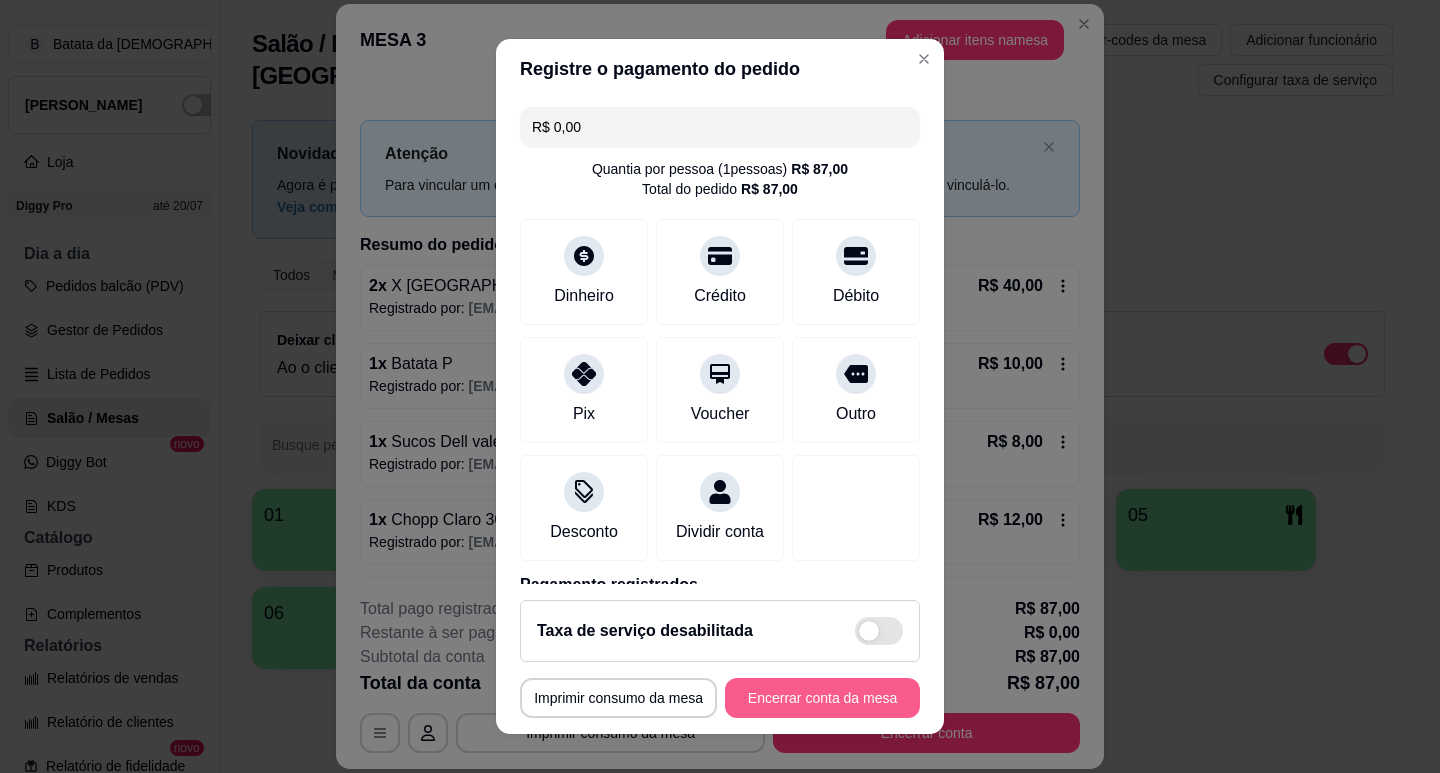 click on "Encerrar conta da mesa" at bounding box center [822, 698] 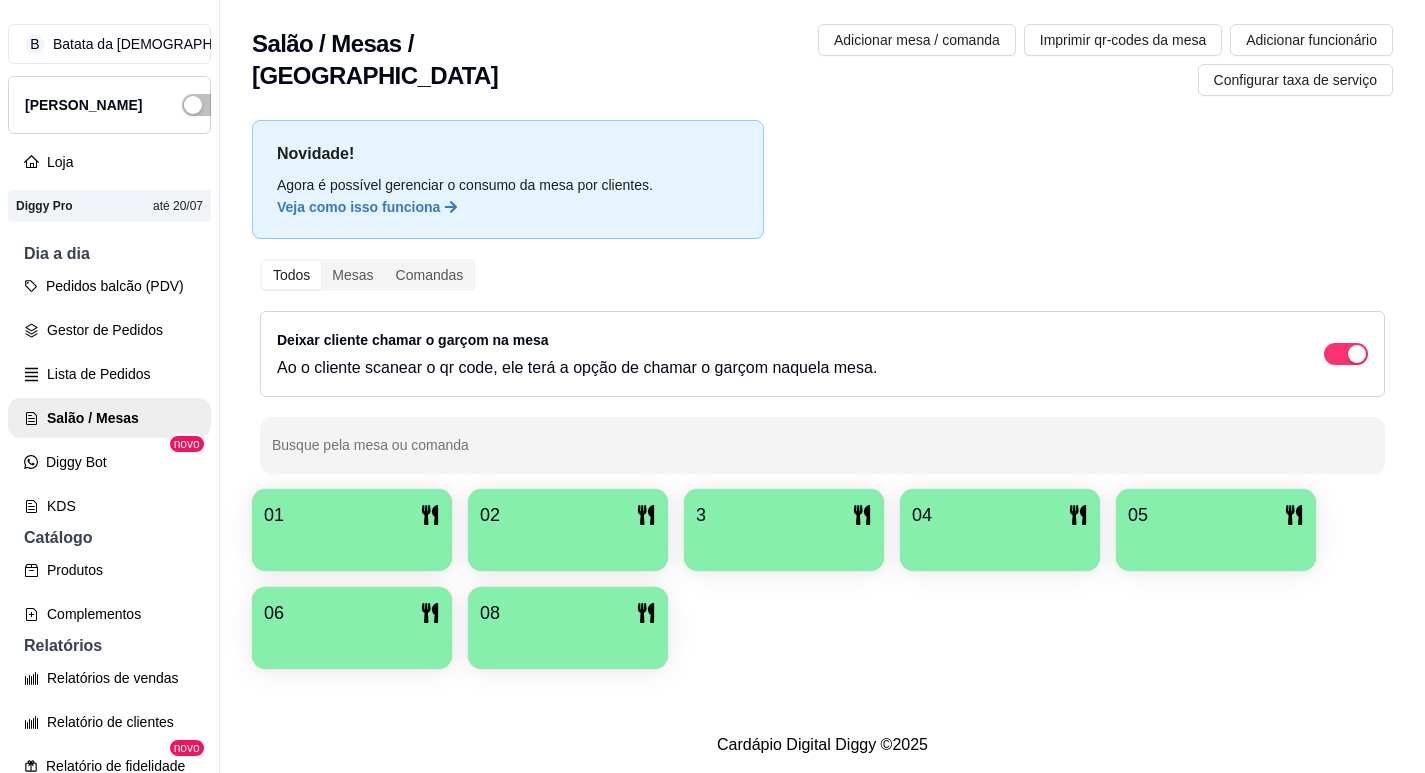 click on "Deixar cliente chamar o garçom na mesa Ao o cliente scanear o qr code, ele terá a opção de chamar o garçom naquela mesa." at bounding box center [822, 354] 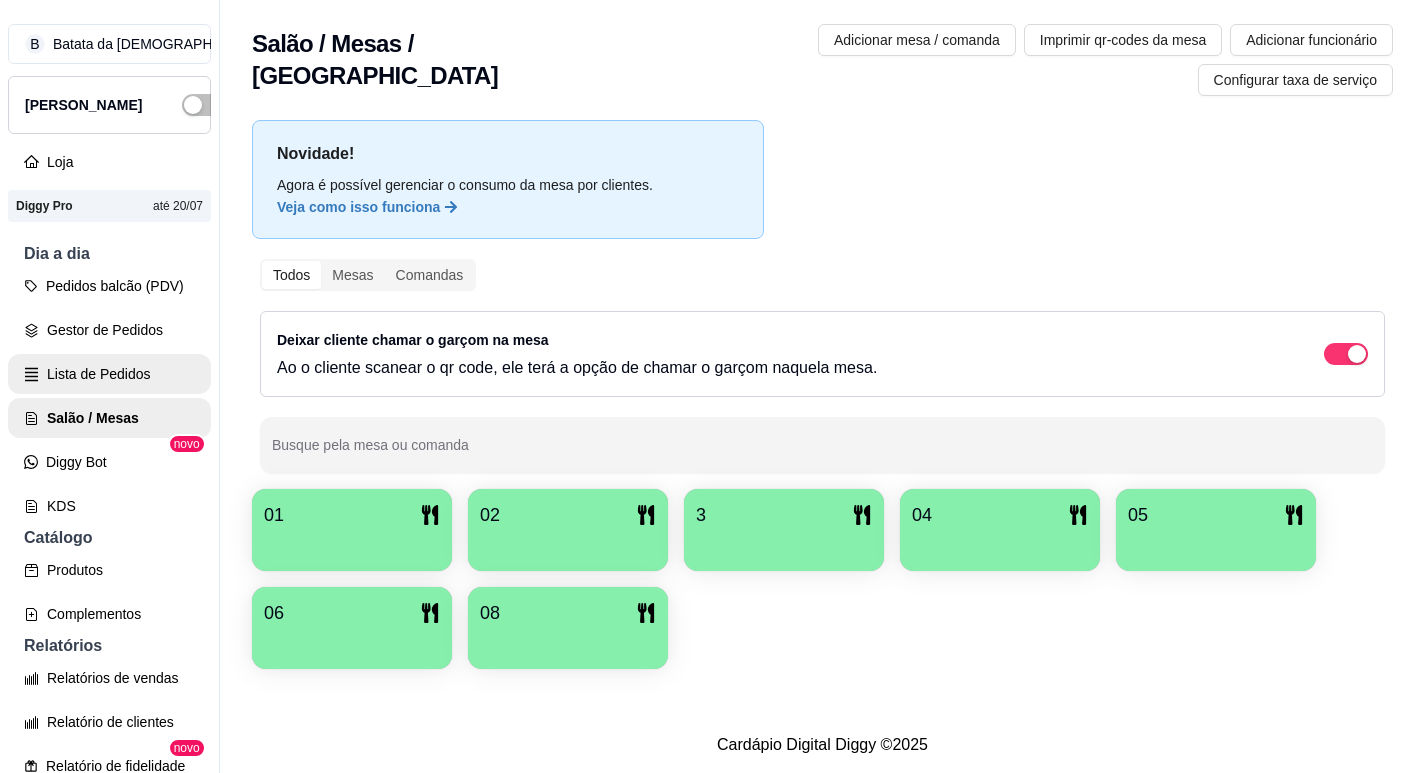click on "Lista de Pedidos" at bounding box center (109, 374) 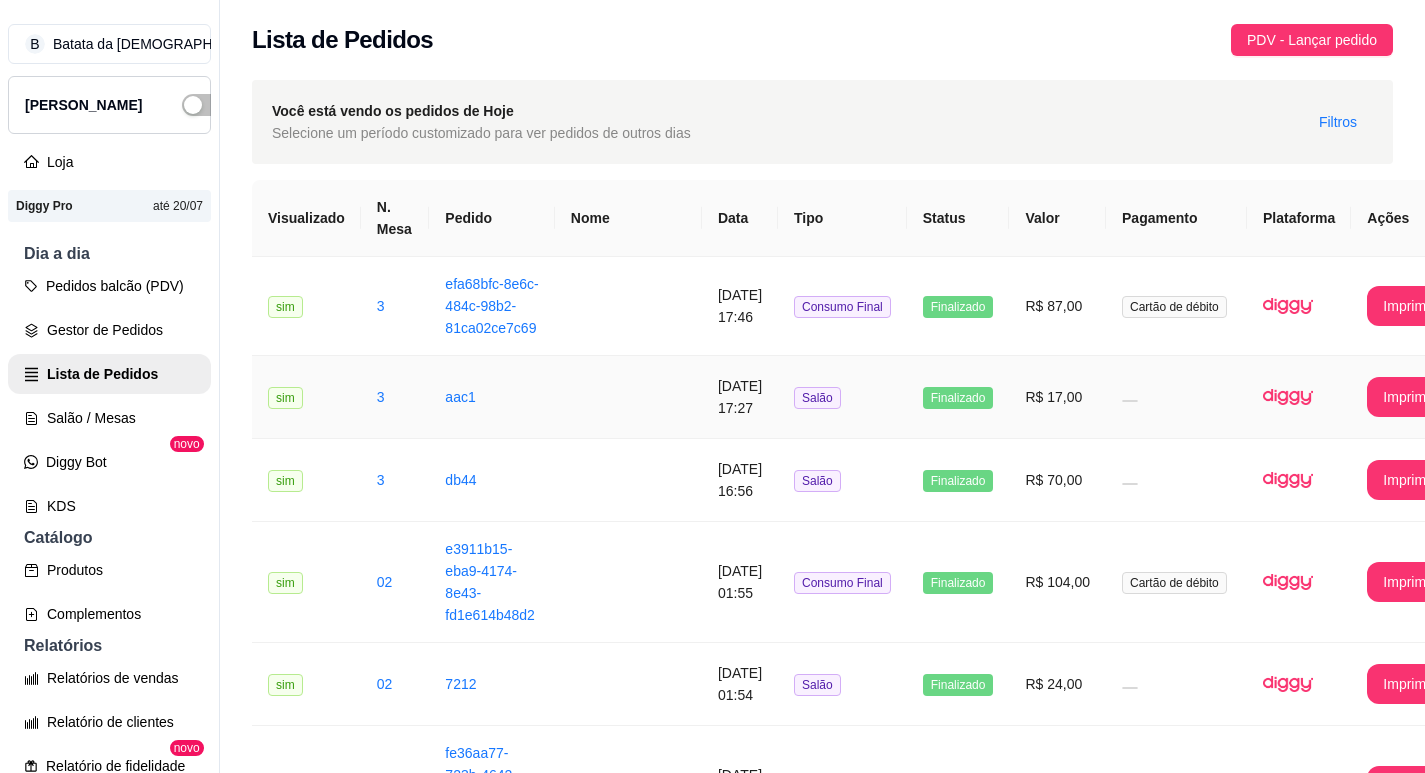 click on "[DATE] 17:27" at bounding box center (740, 397) 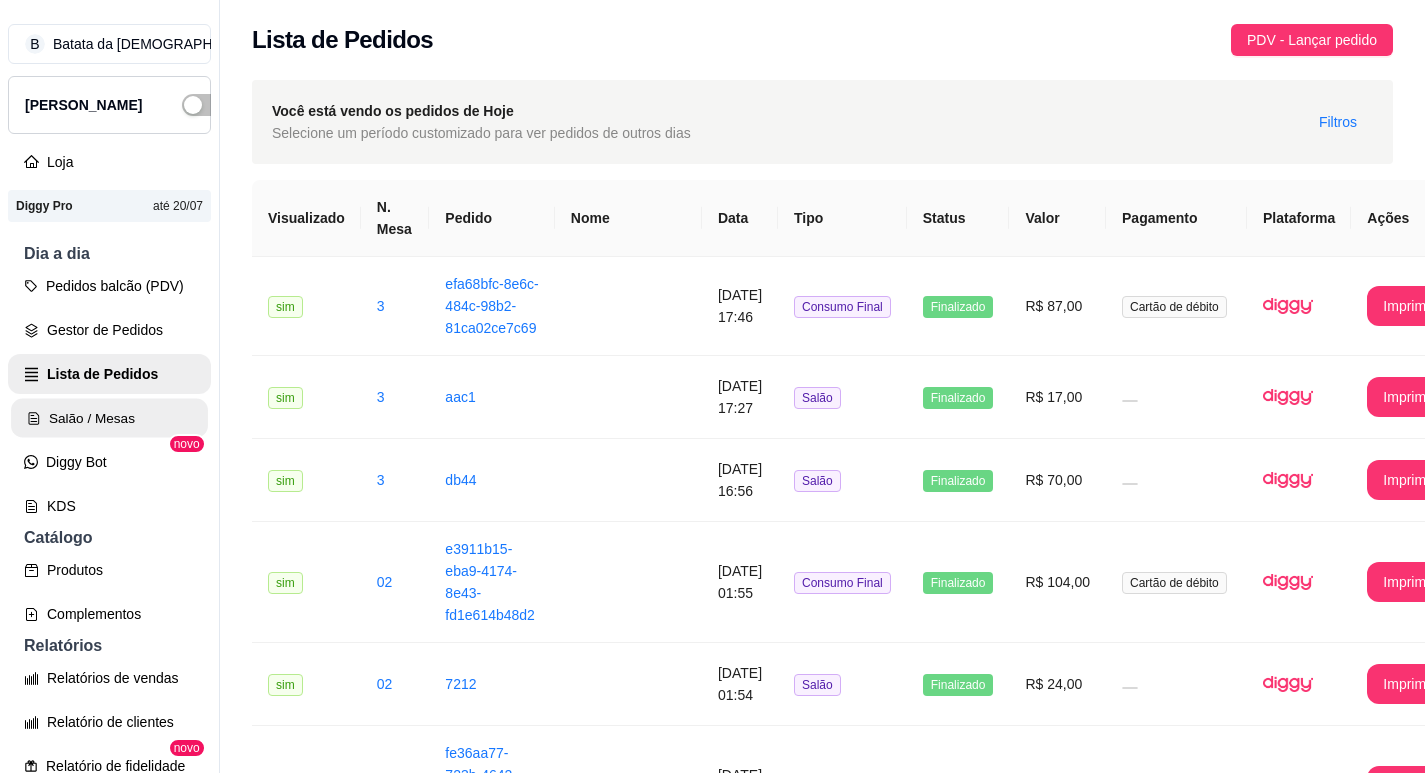 click on "Salão / Mesas" at bounding box center (109, 418) 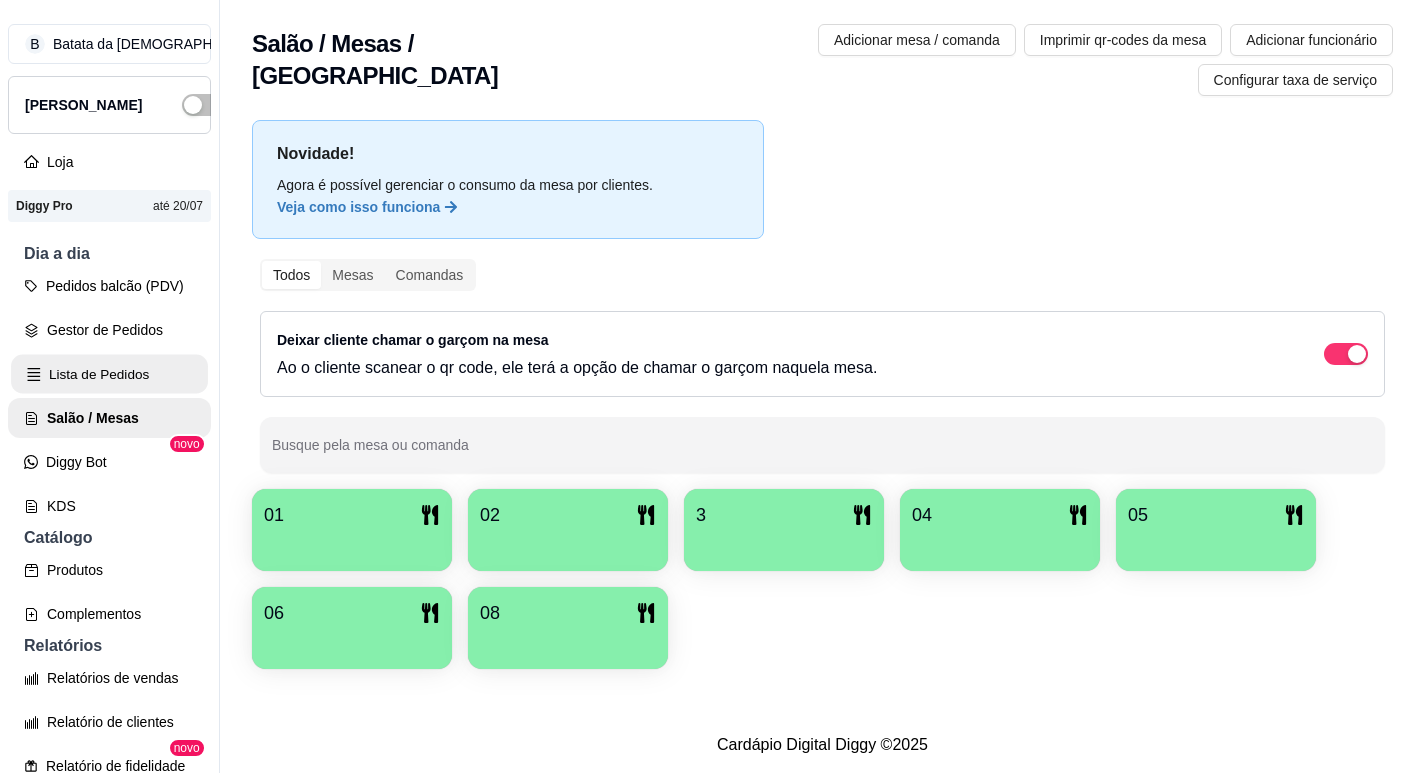 click on "Lista de Pedidos" at bounding box center [109, 374] 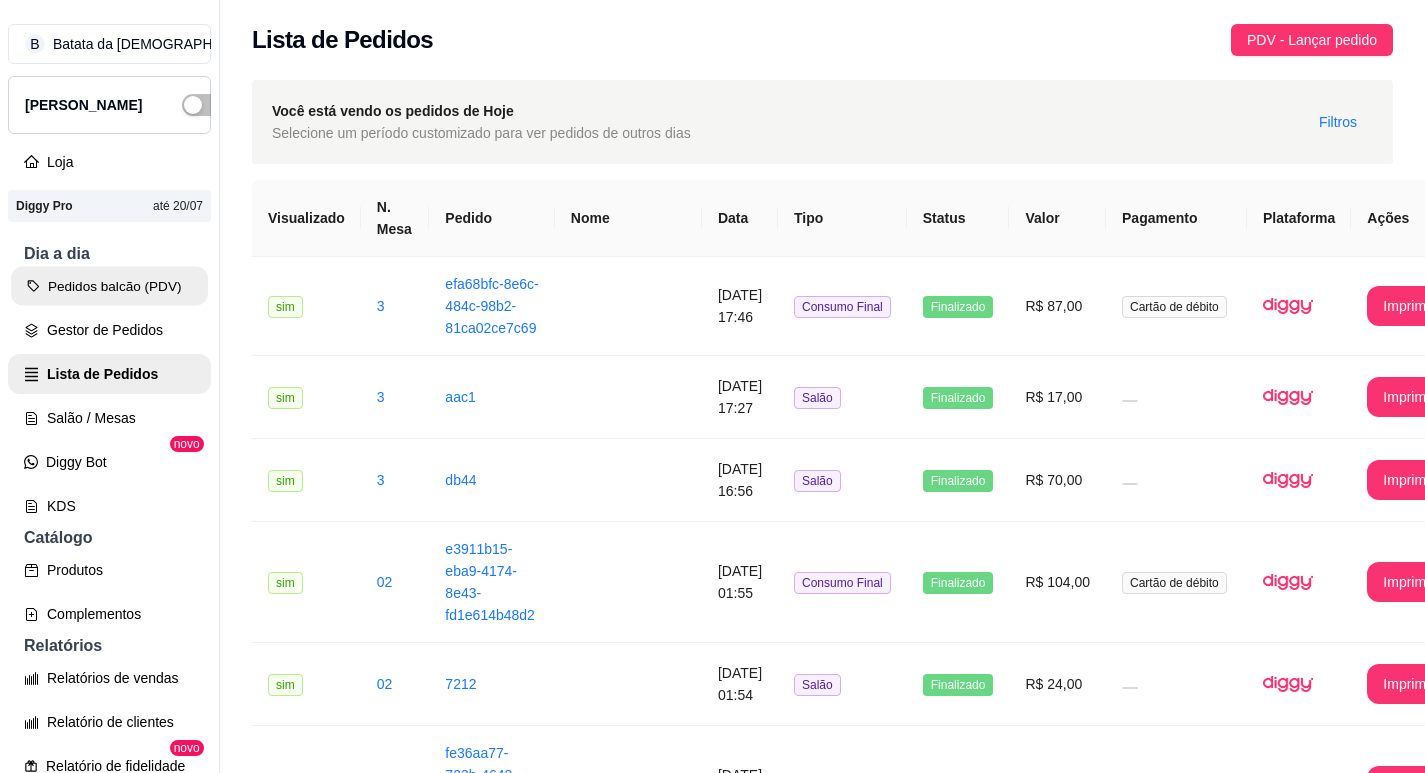 click on "Pedidos balcão (PDV)" at bounding box center [109, 286] 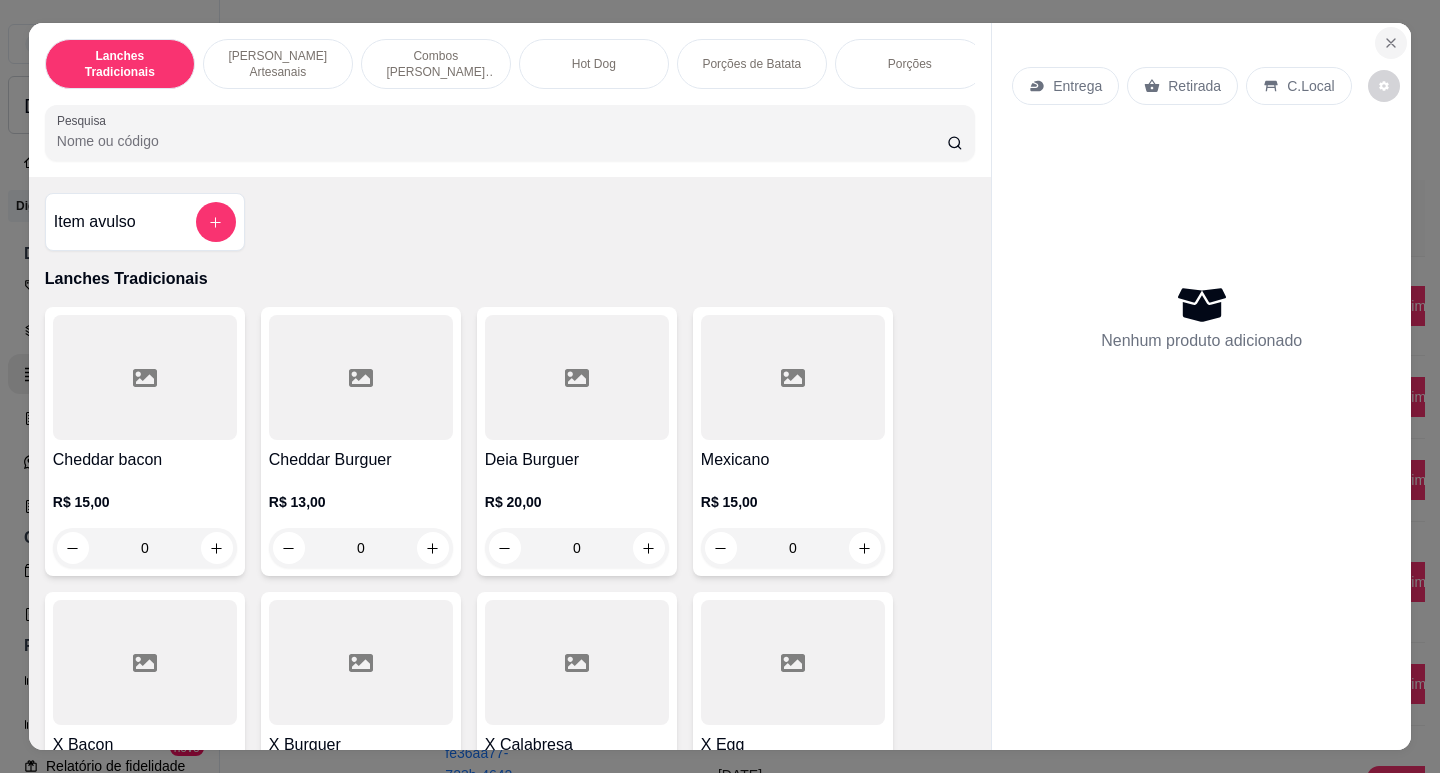 click at bounding box center [1391, 43] 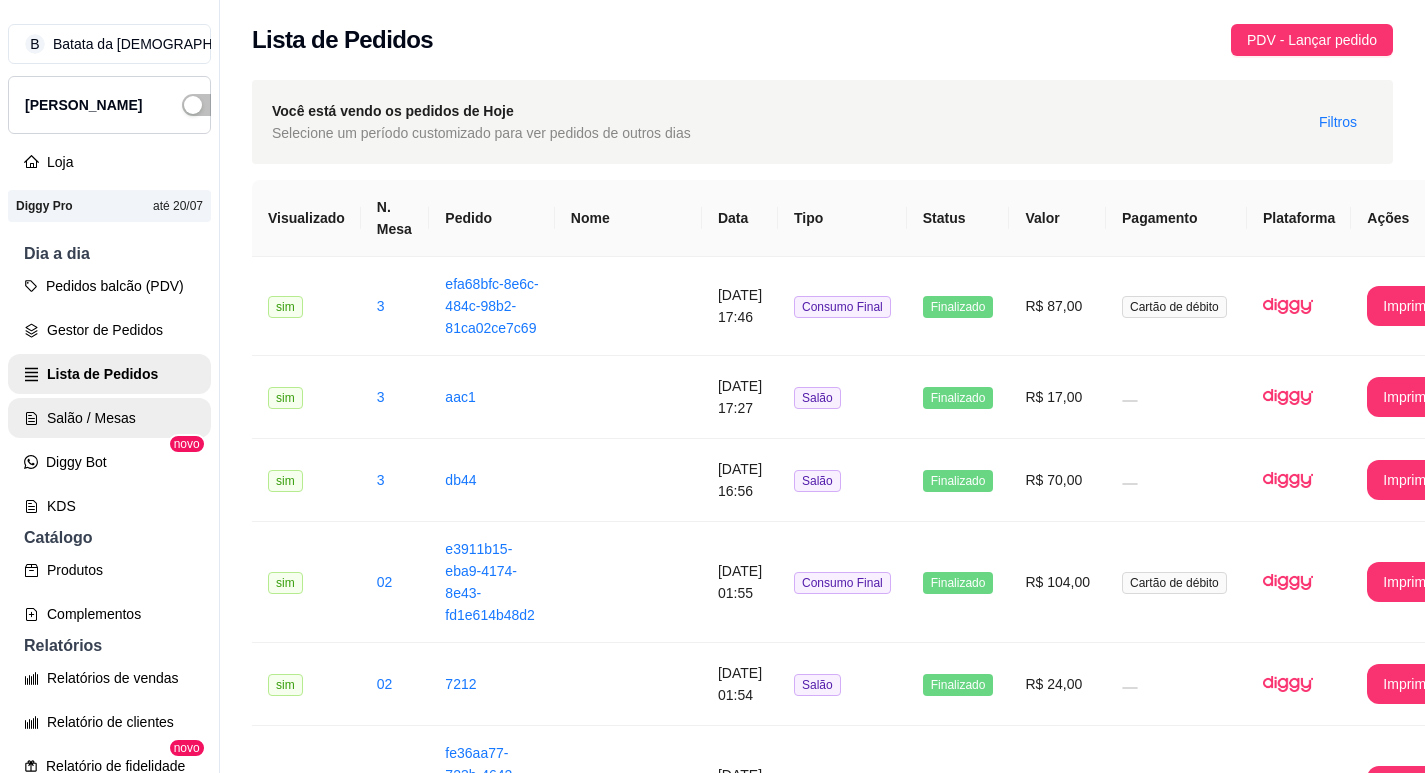 click on "Salão / Mesas" at bounding box center [109, 418] 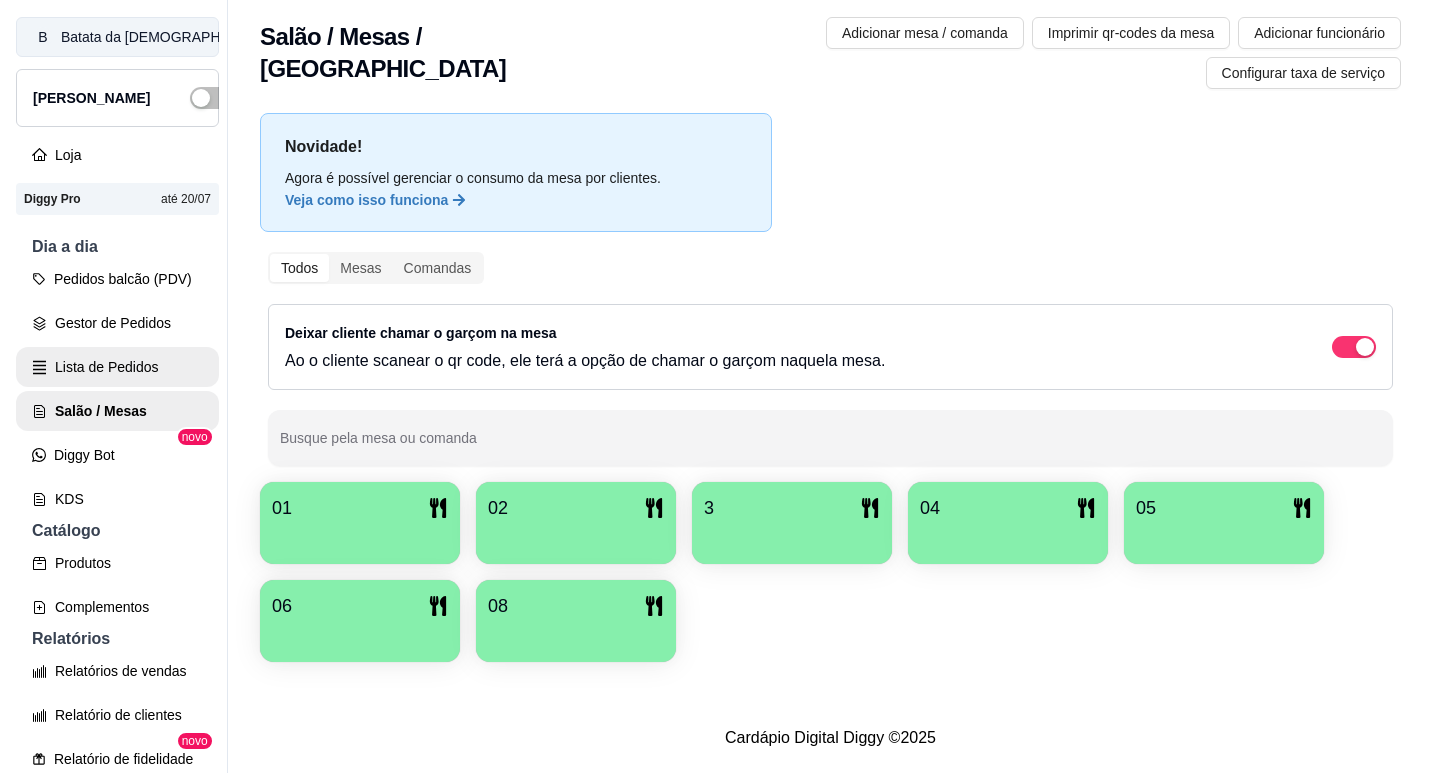 scroll, scrollTop: 0, scrollLeft: 0, axis: both 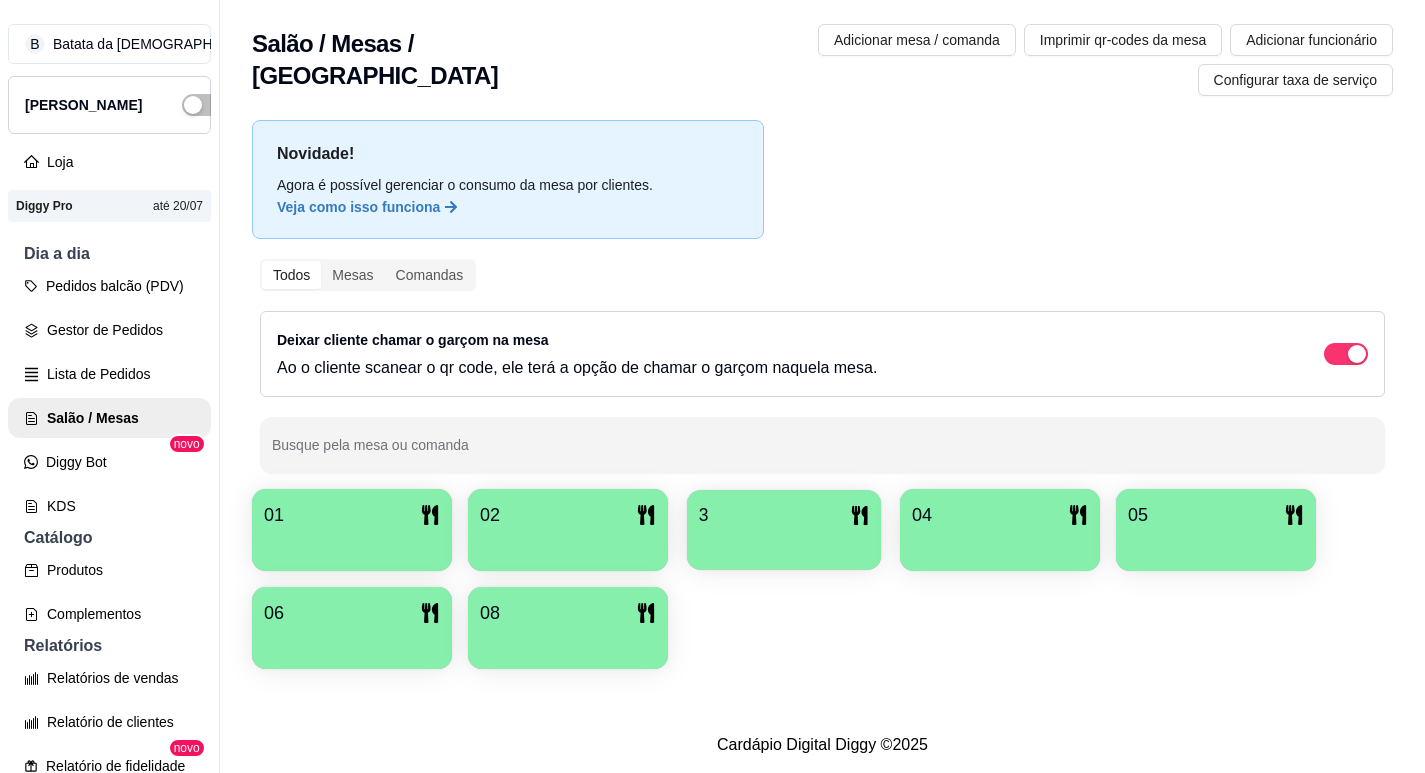 click on "3" at bounding box center [784, 515] 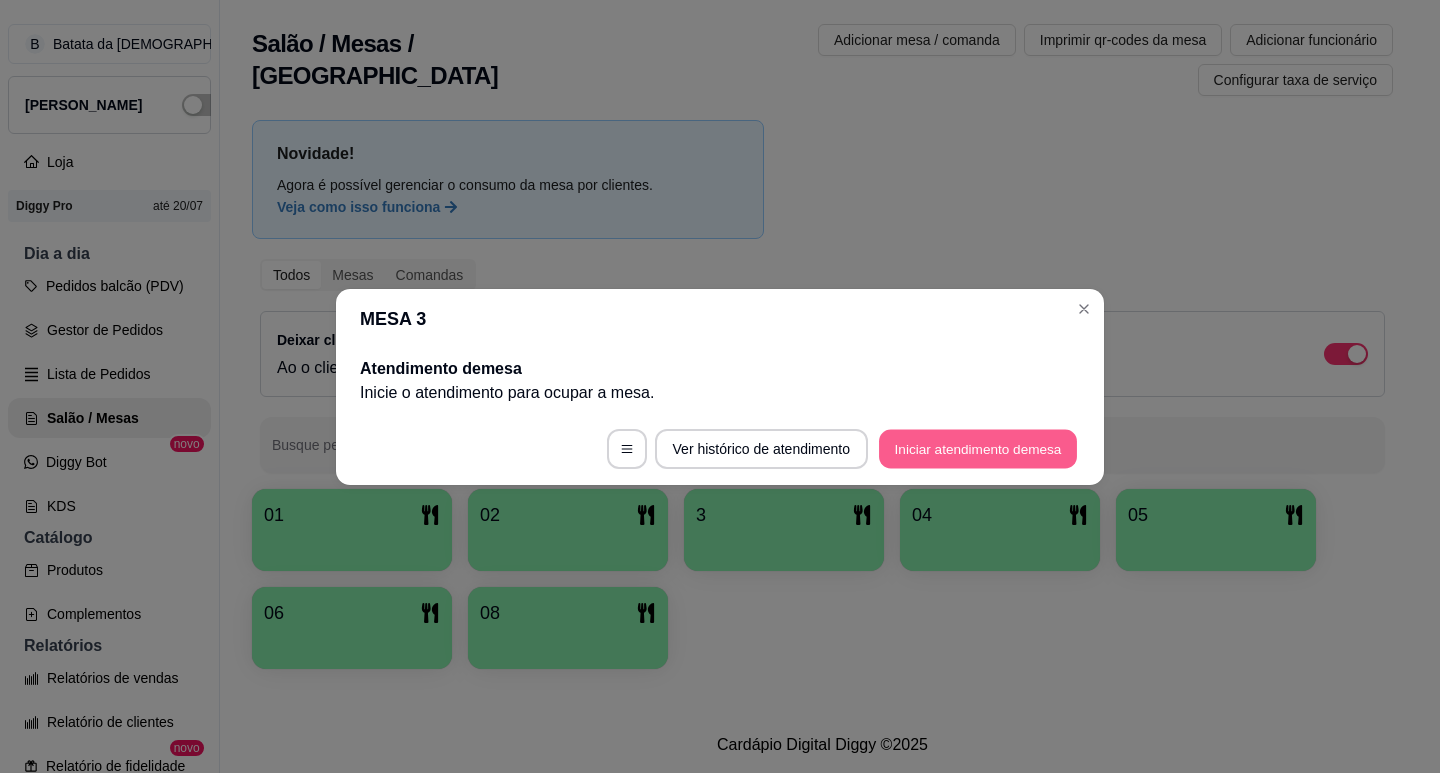 click on "Iniciar atendimento de  mesa" at bounding box center (978, 448) 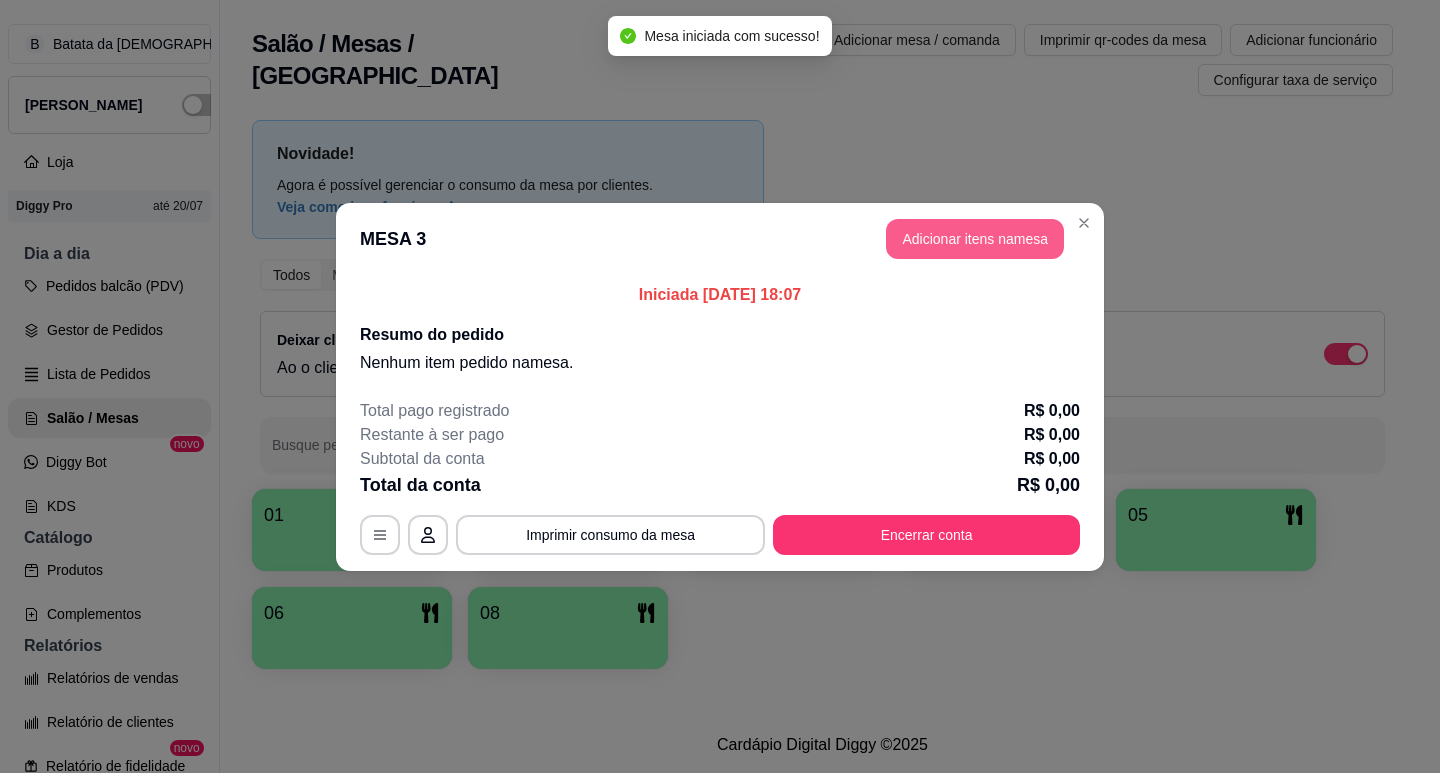 click on "Adicionar itens na  mesa" at bounding box center (975, 239) 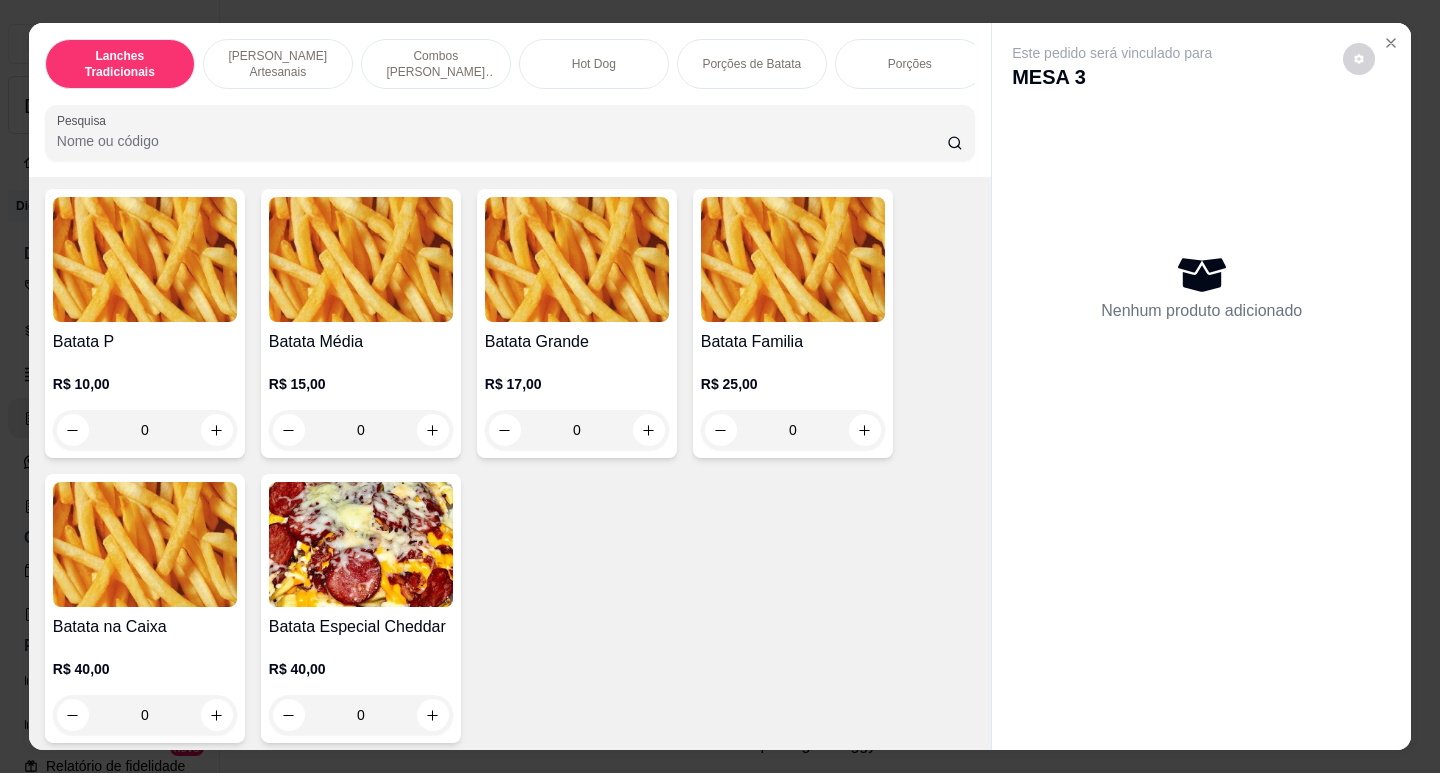 scroll, scrollTop: 2900, scrollLeft: 0, axis: vertical 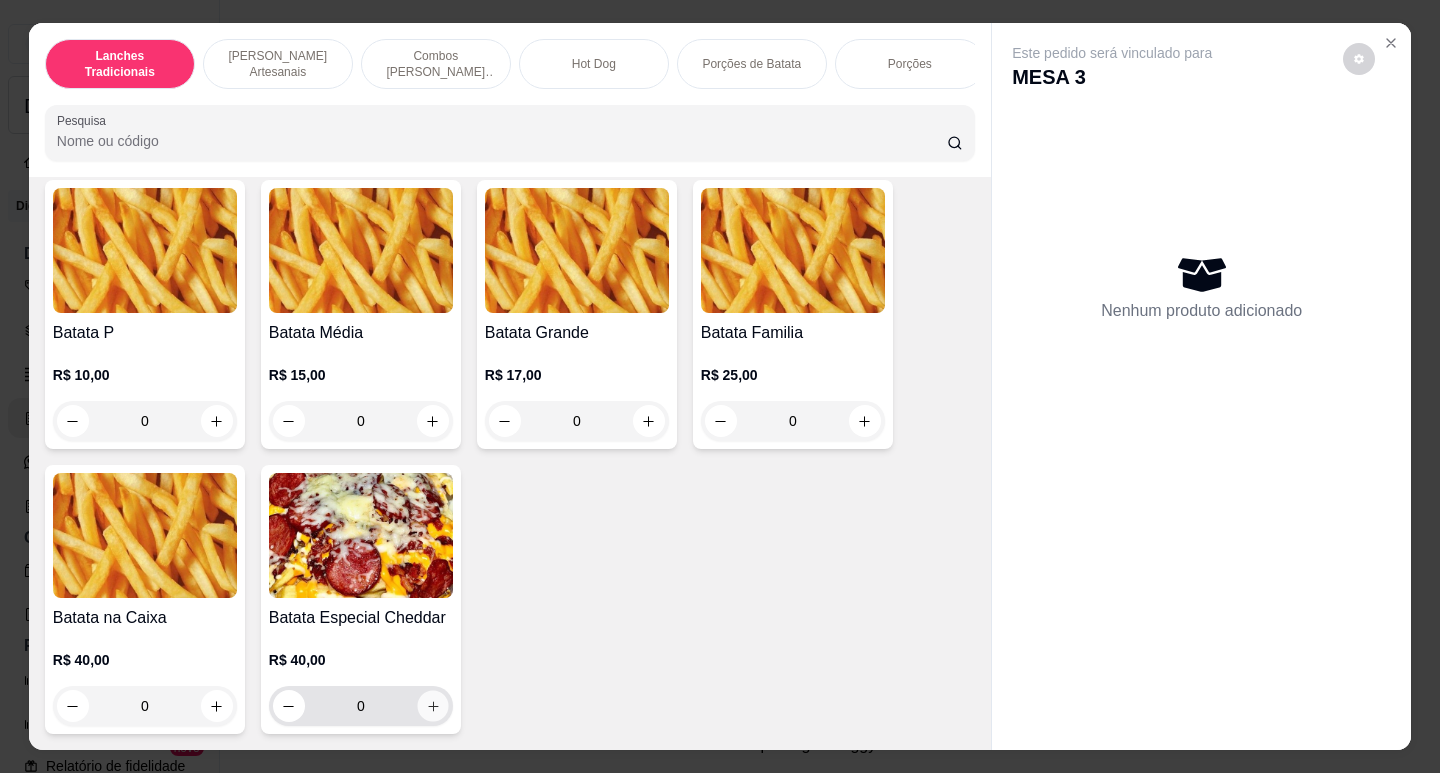 click 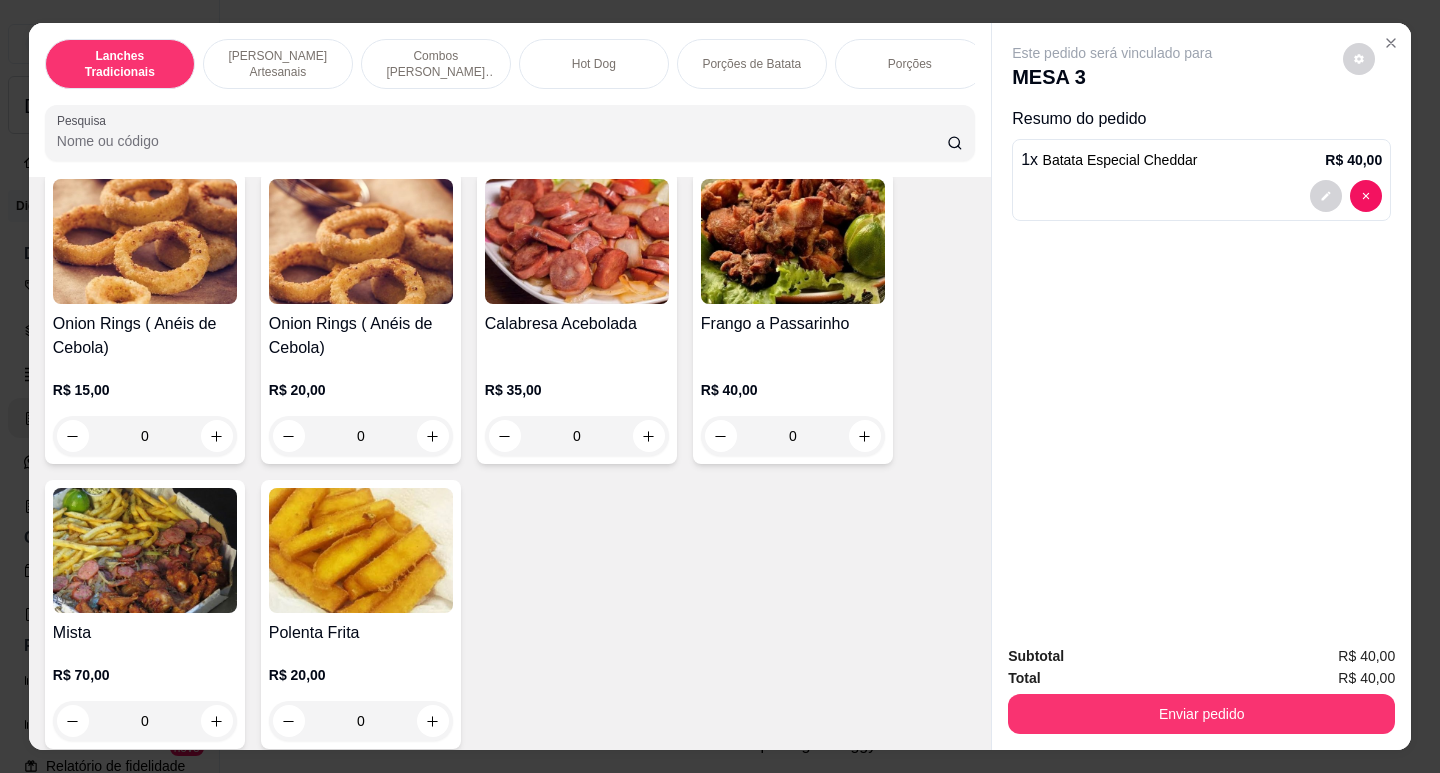 scroll, scrollTop: 3600, scrollLeft: 0, axis: vertical 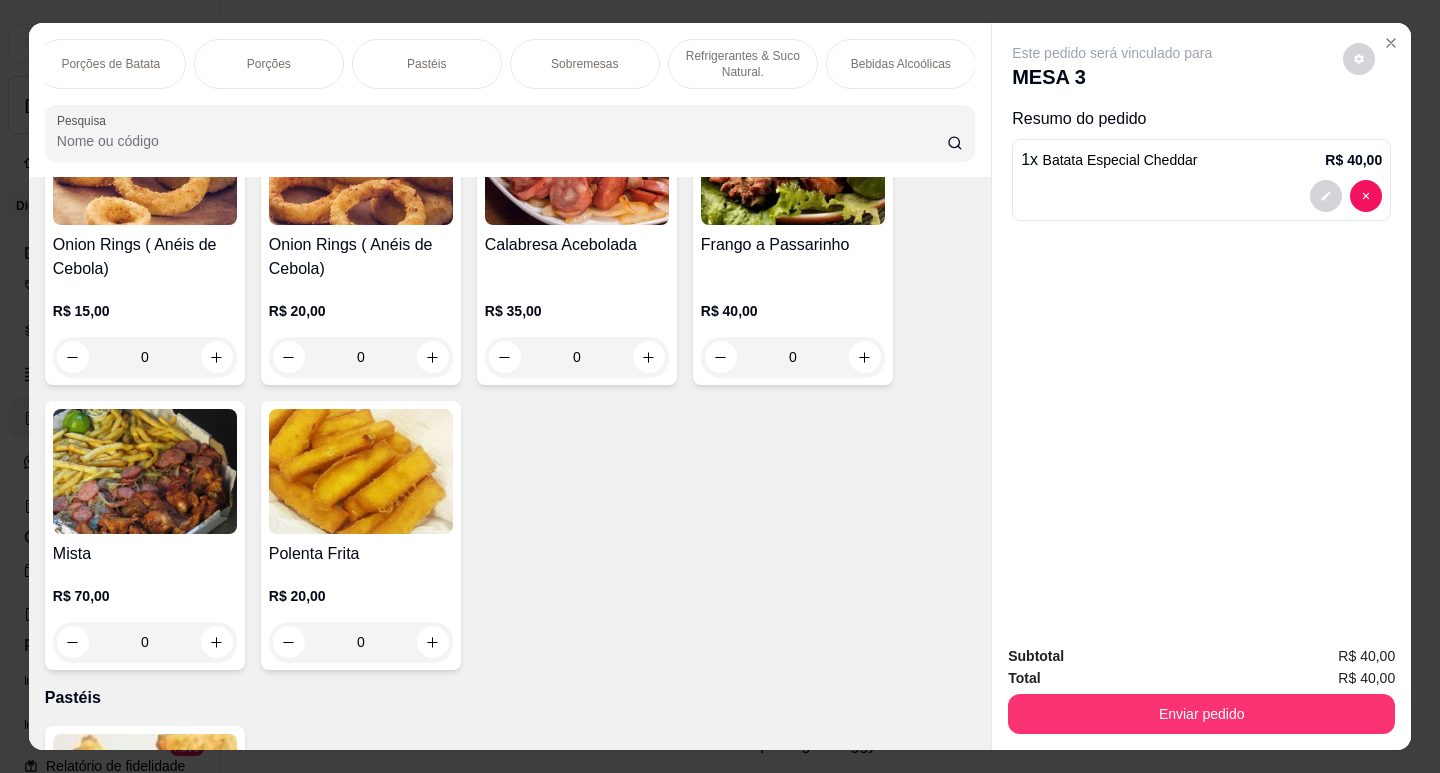 click on "Refrigerantes & Suco Natural." at bounding box center [743, 64] 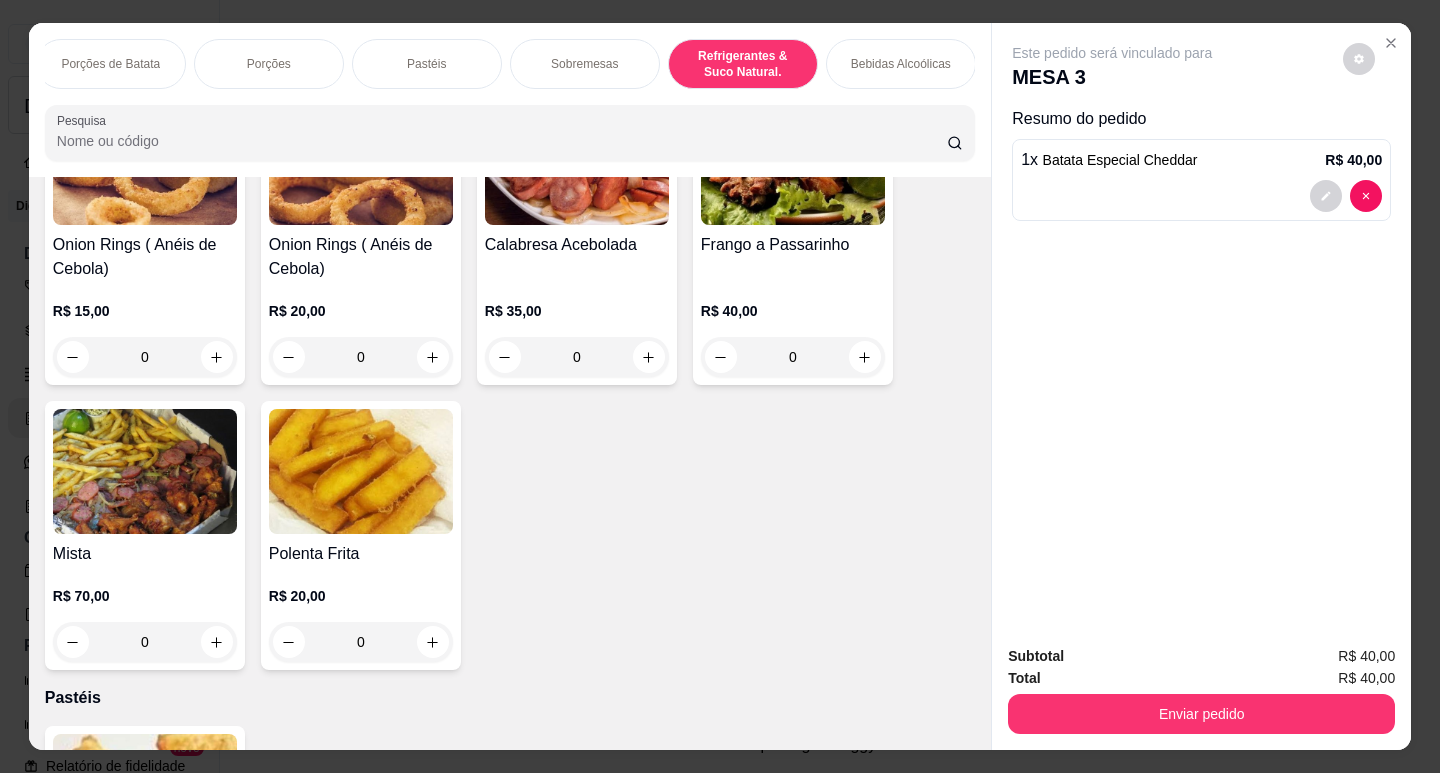 scroll, scrollTop: 5068, scrollLeft: 0, axis: vertical 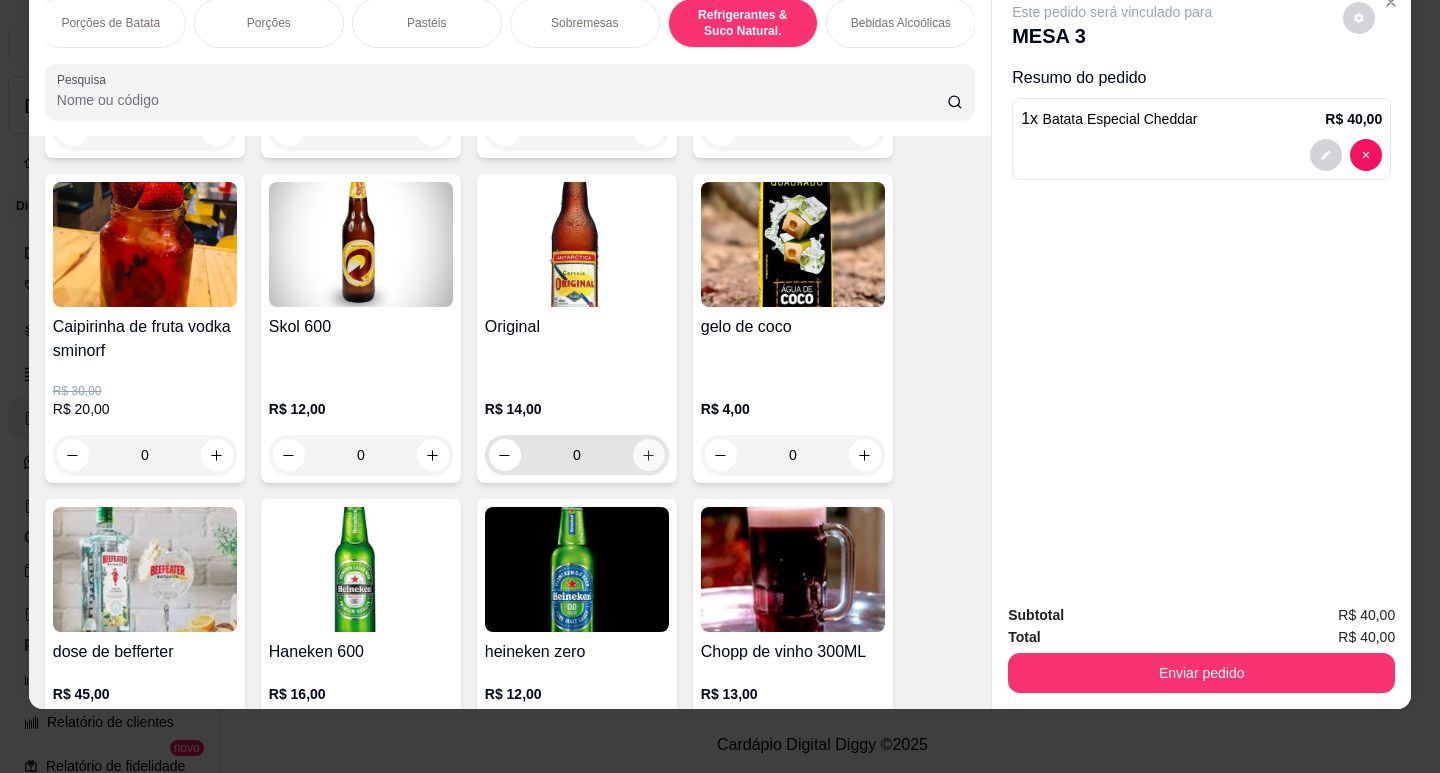 click 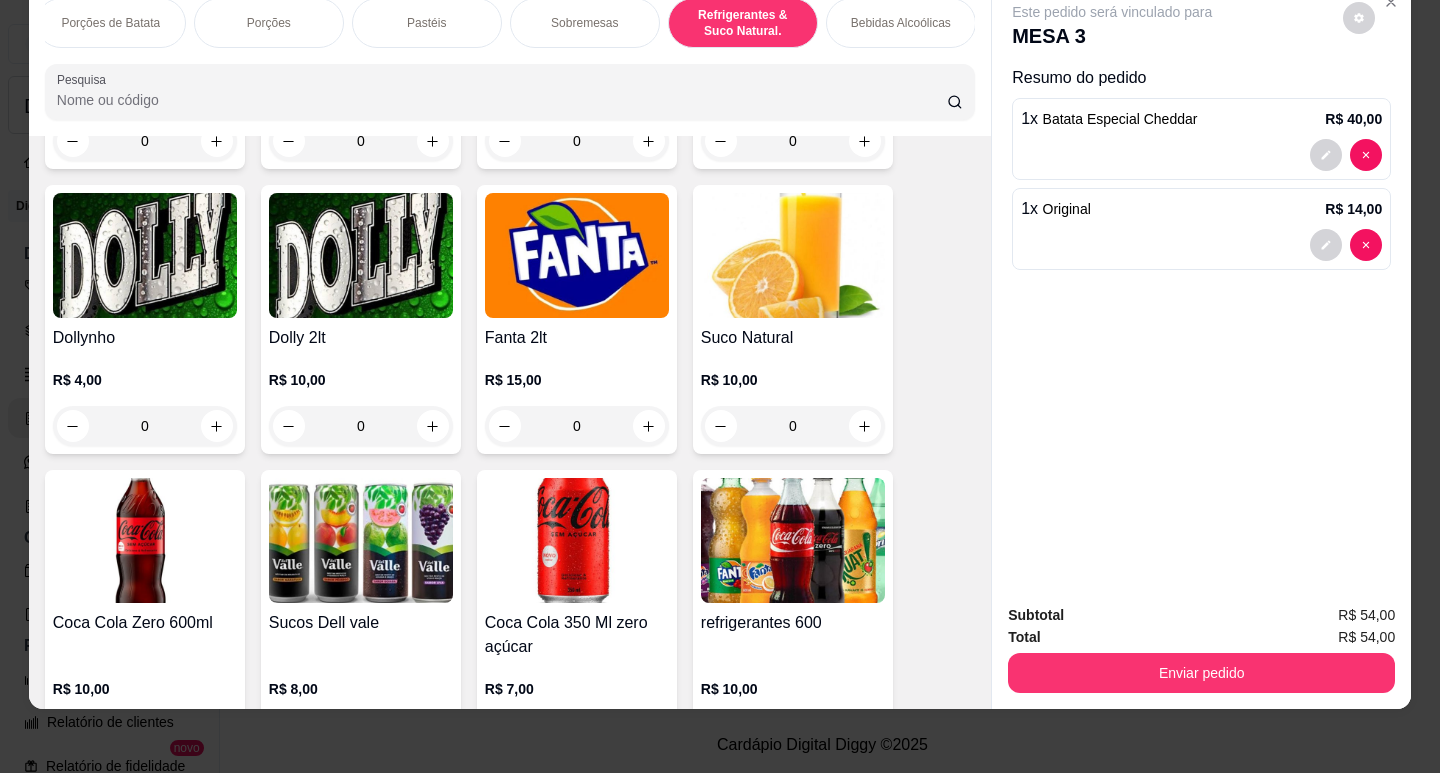scroll, scrollTop: 5468, scrollLeft: 0, axis: vertical 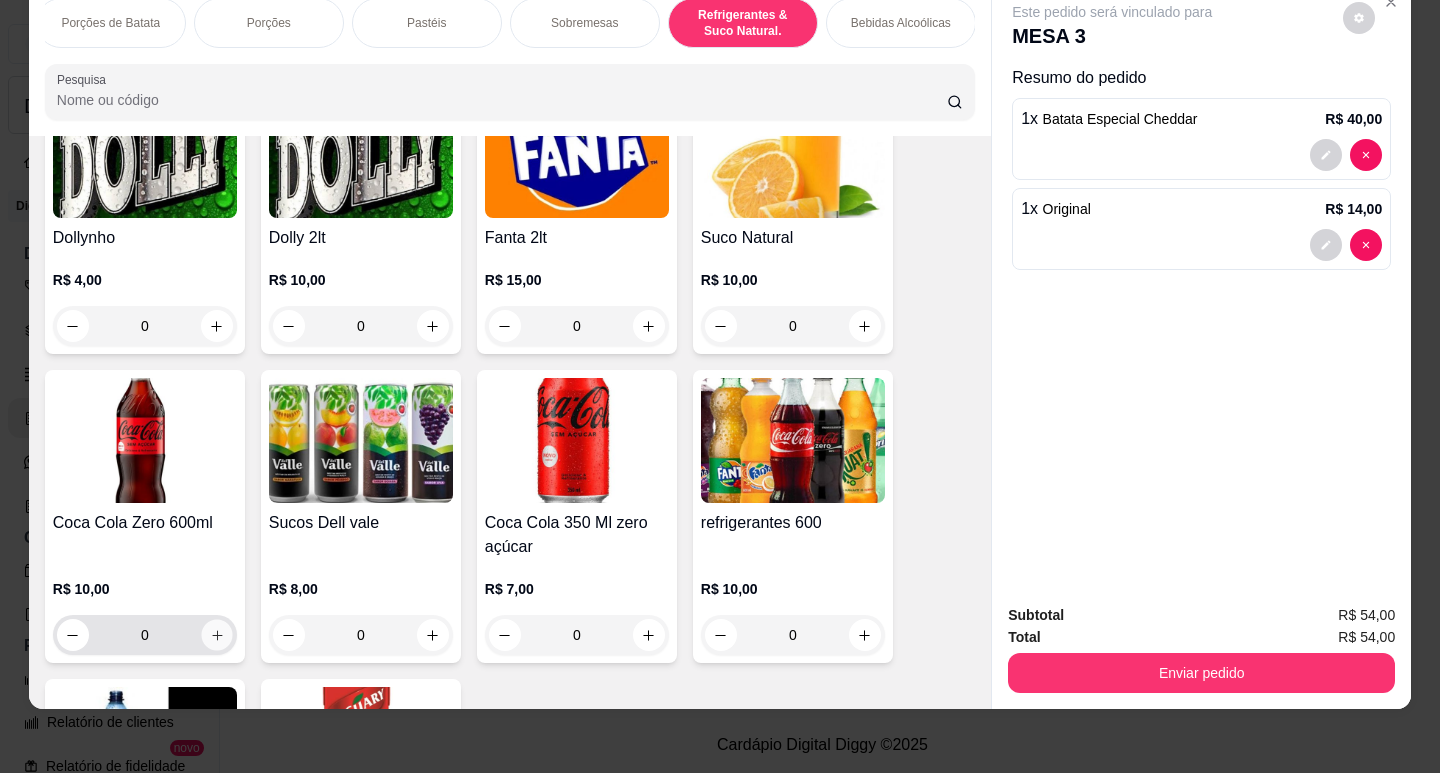 click 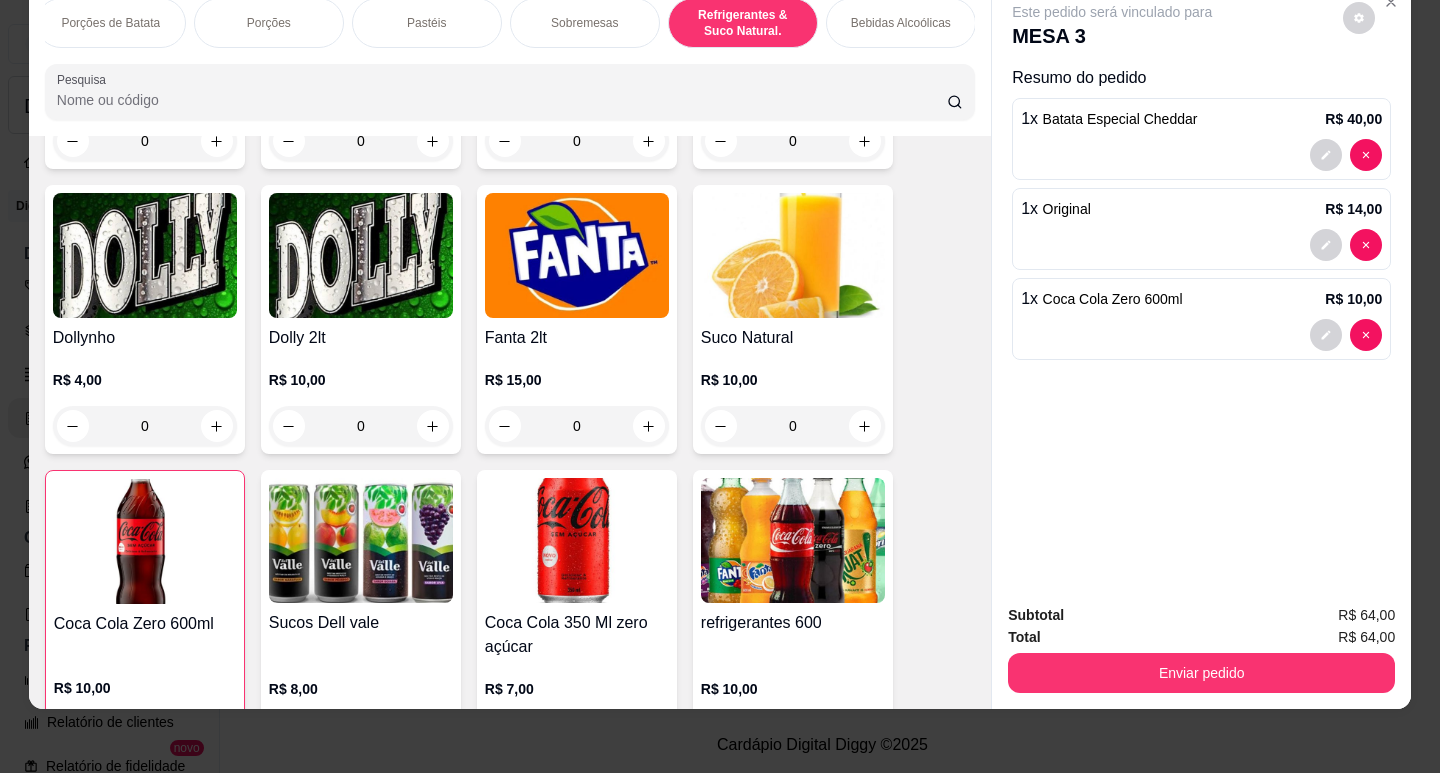 scroll, scrollTop: 5568, scrollLeft: 0, axis: vertical 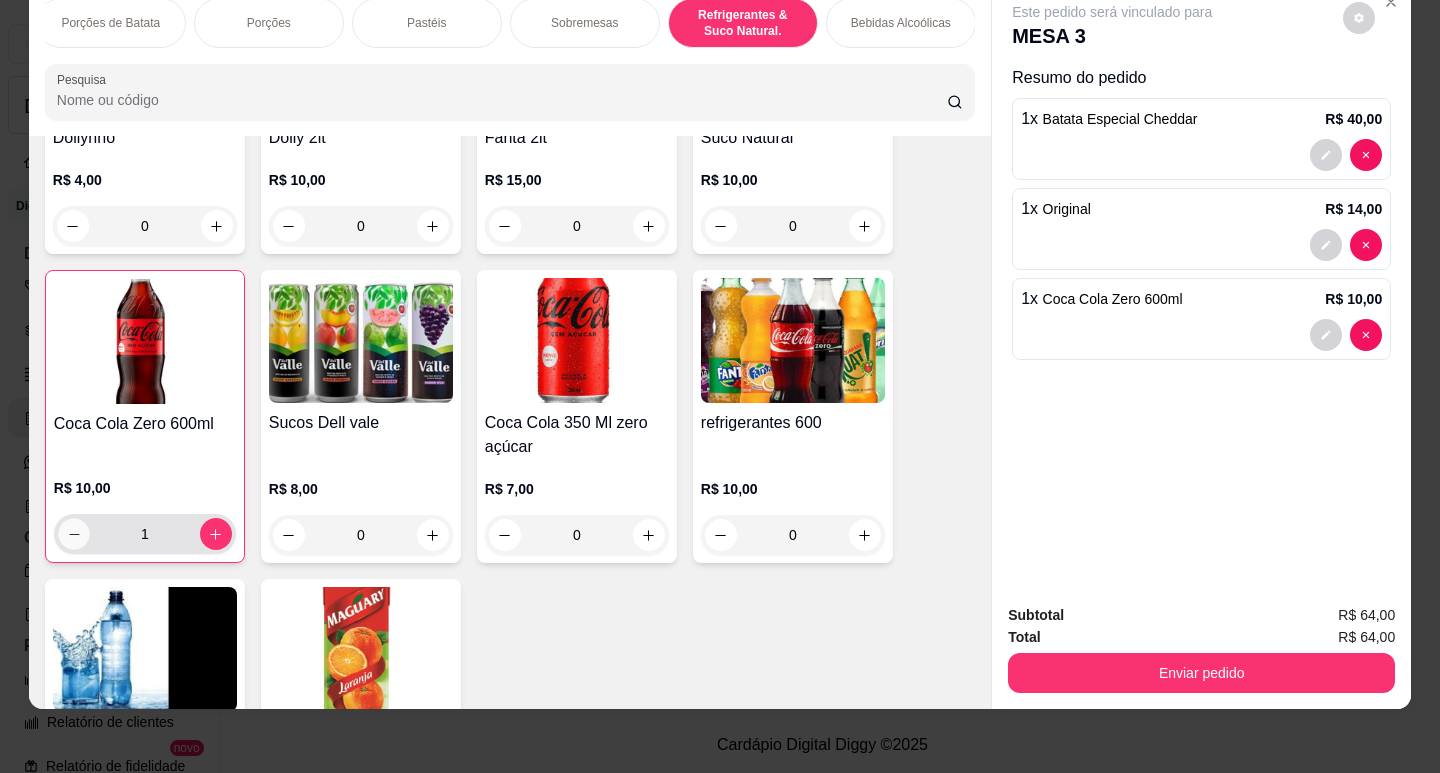 click 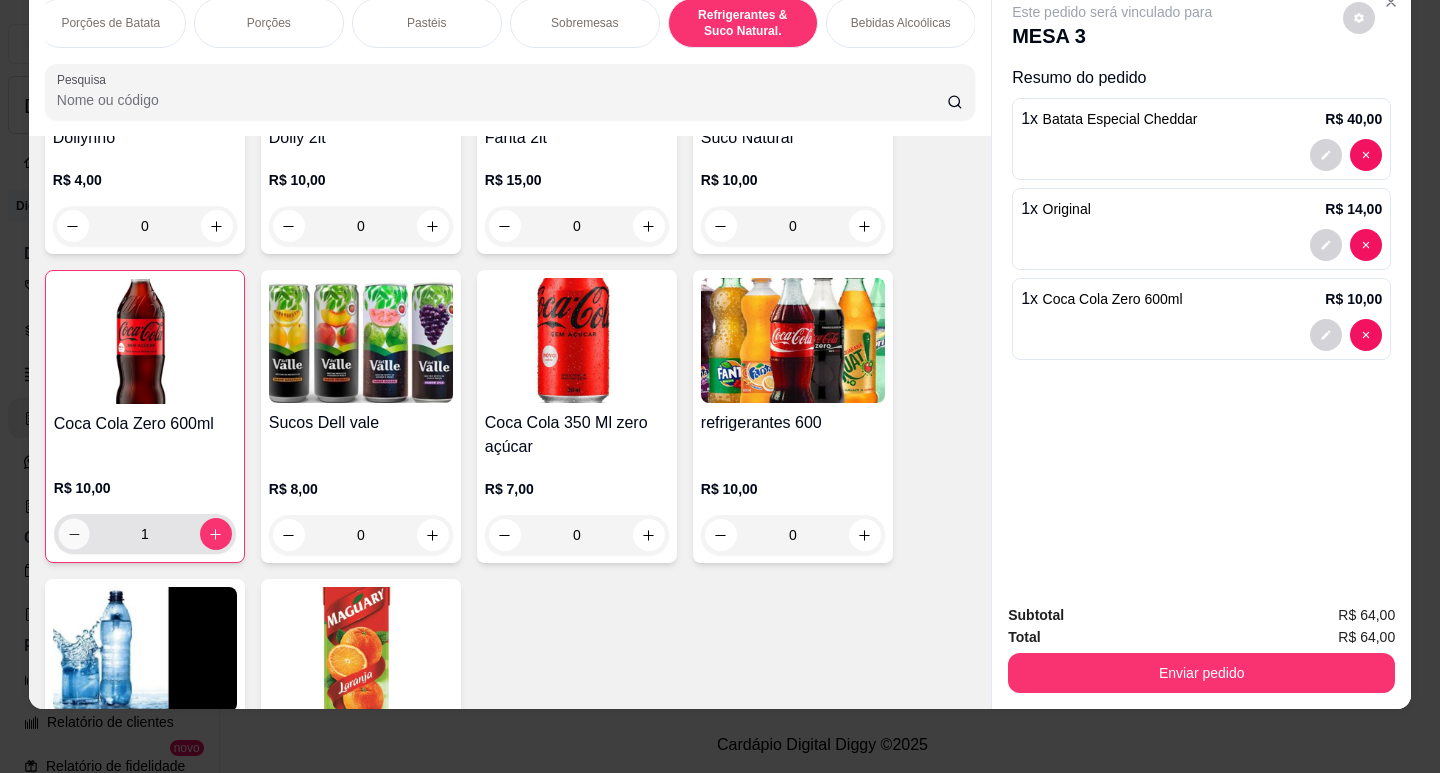 type on "0" 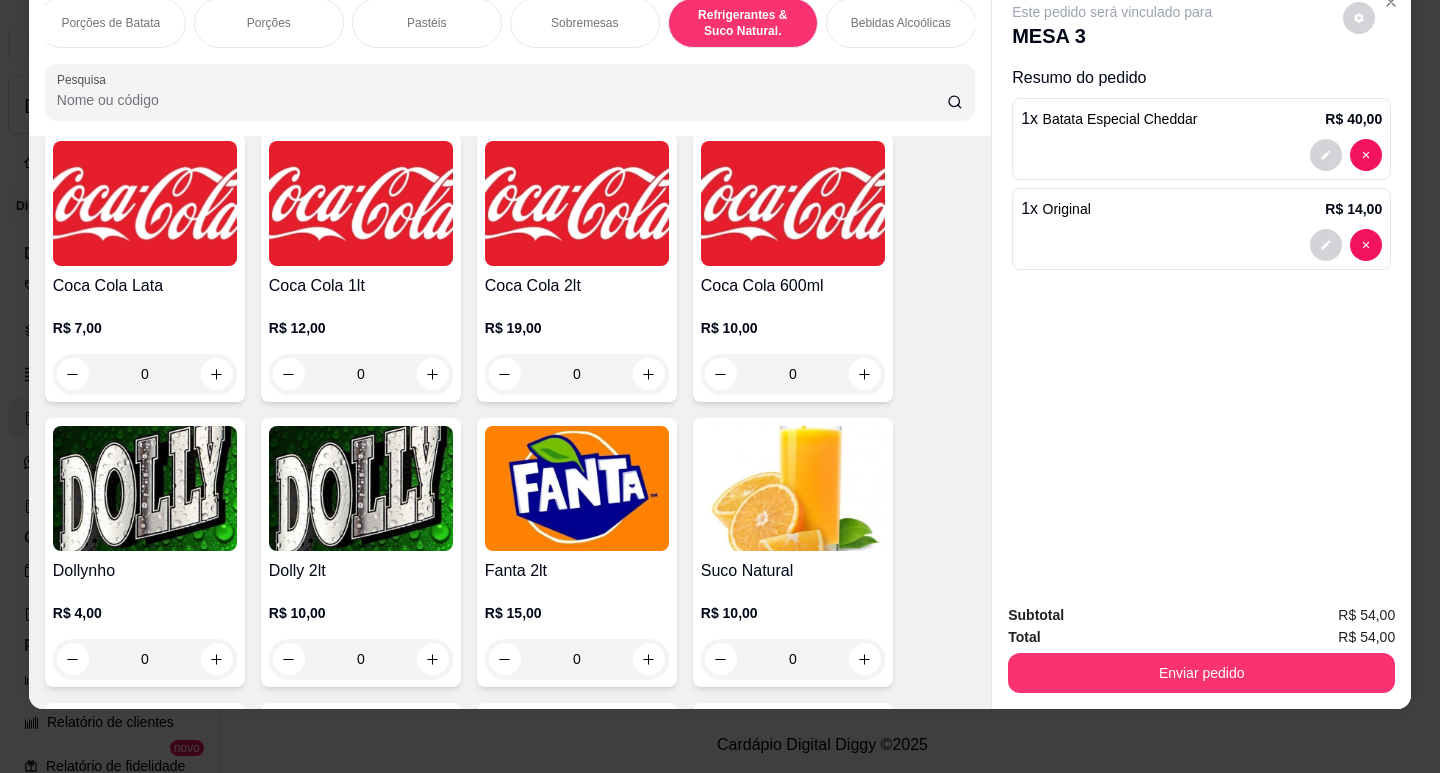 scroll, scrollTop: 5068, scrollLeft: 0, axis: vertical 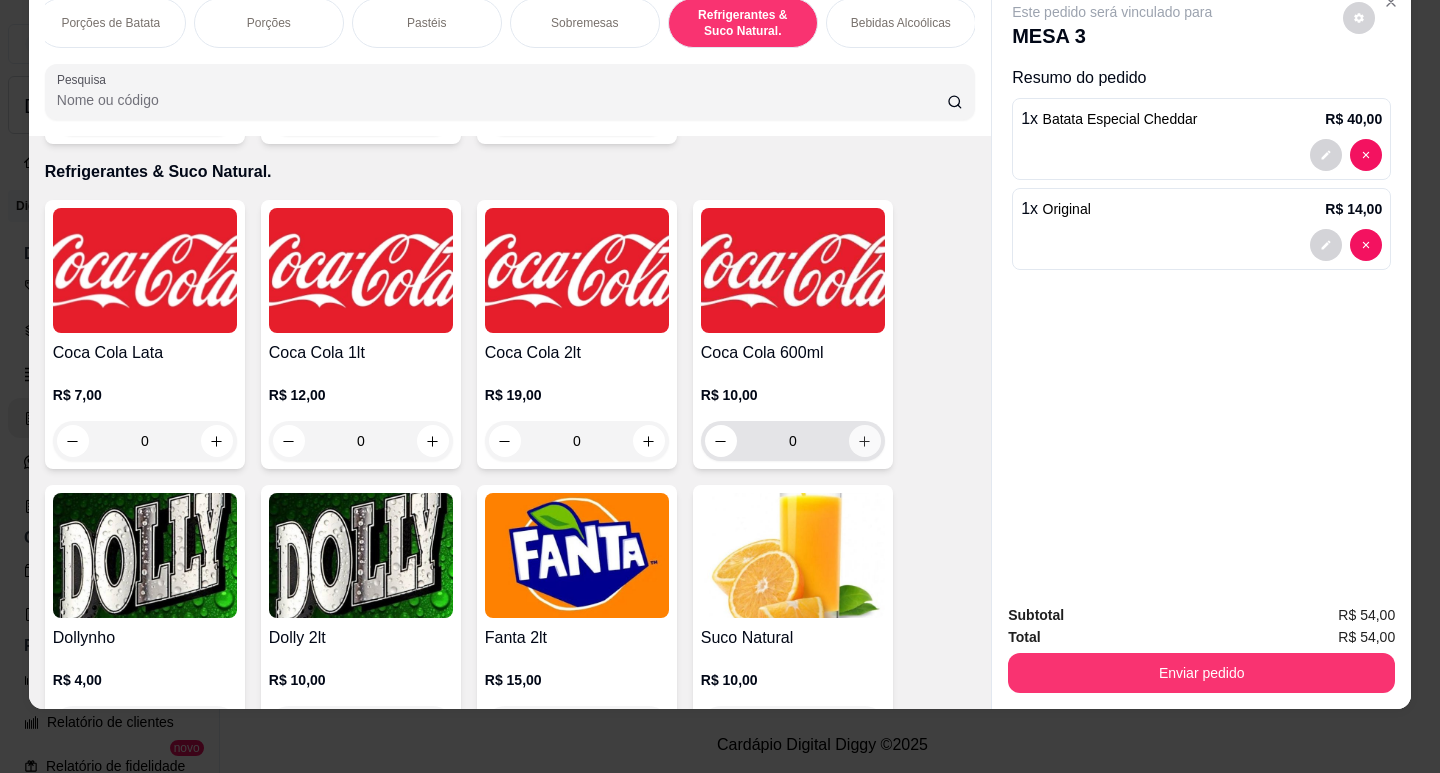 click at bounding box center (865, 441) 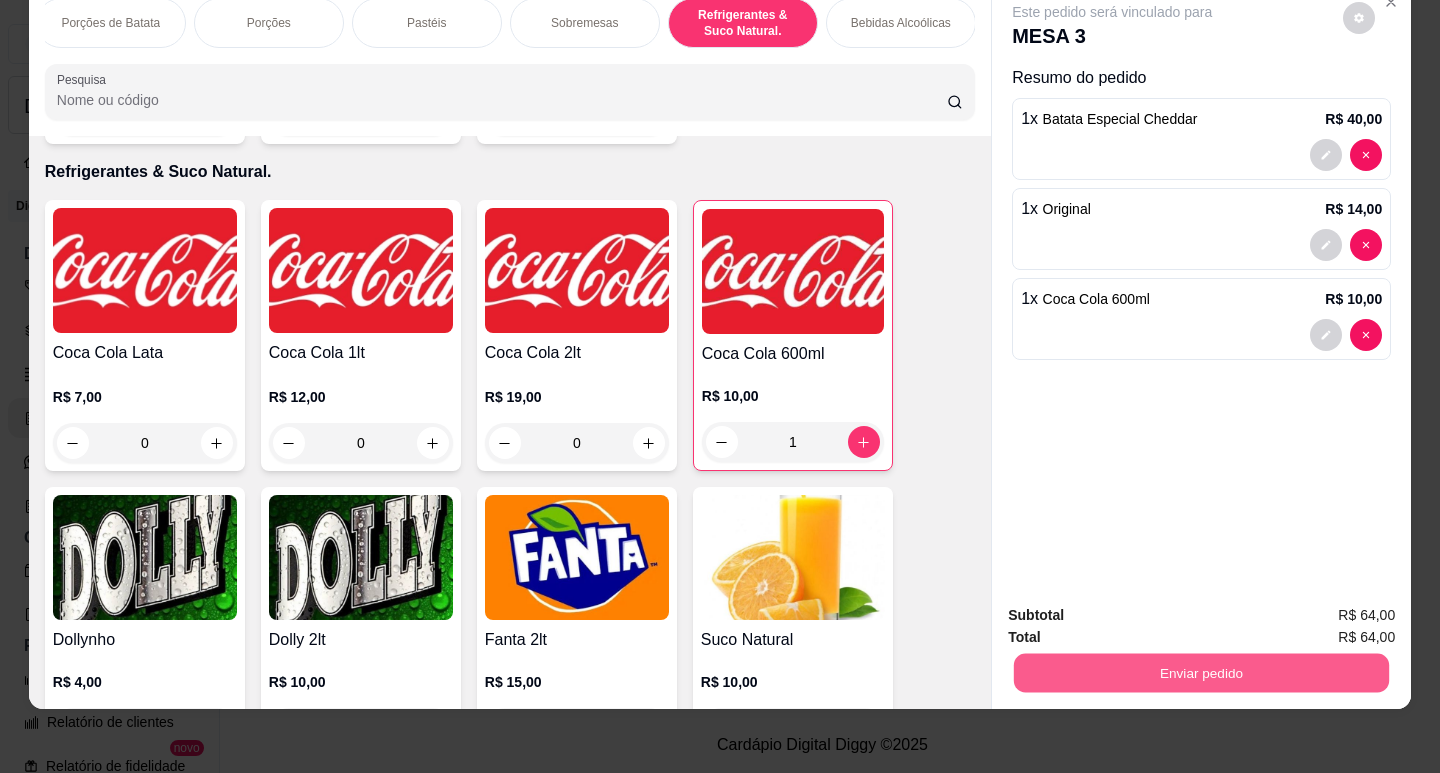 click on "Enviar pedido" at bounding box center (1201, 672) 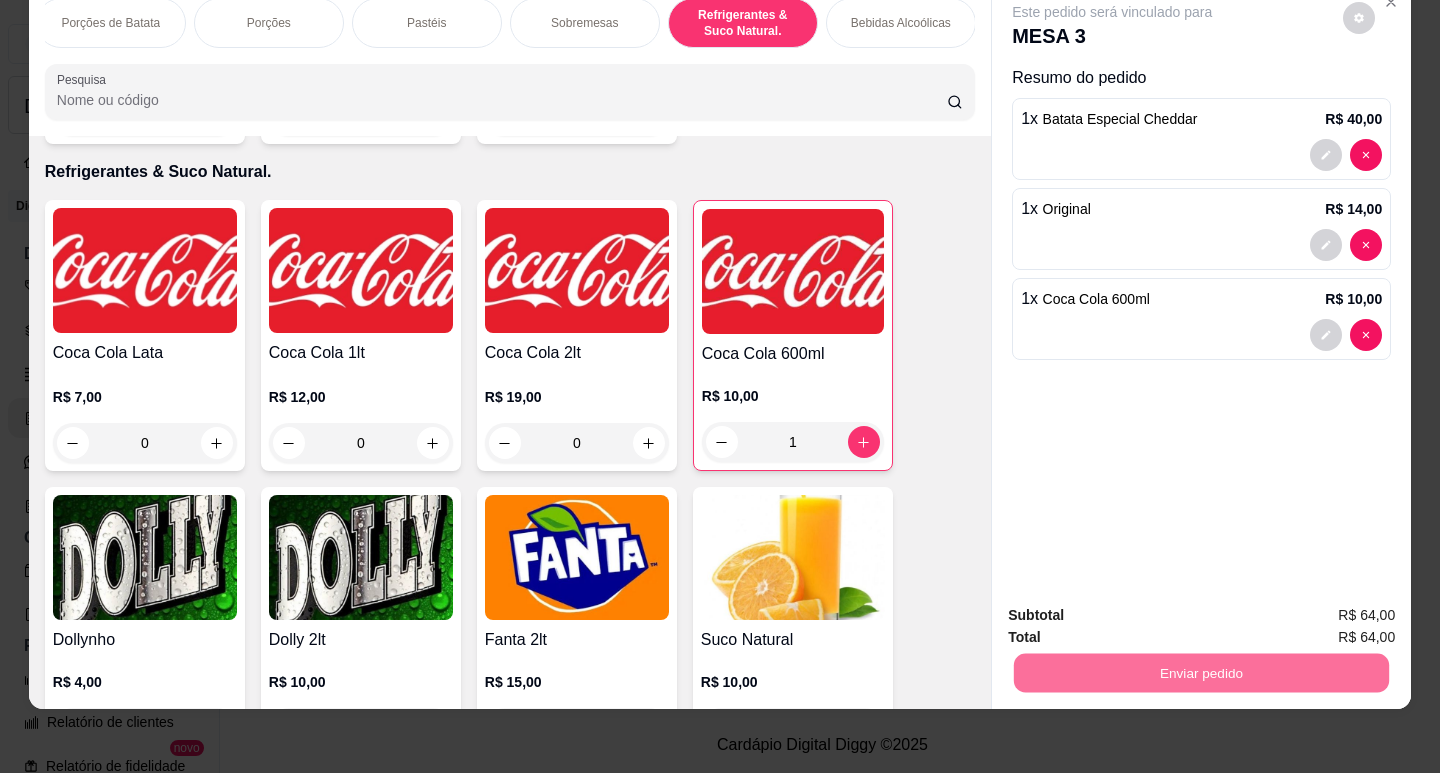 click on "Não registrar e enviar pedido" at bounding box center [1135, 609] 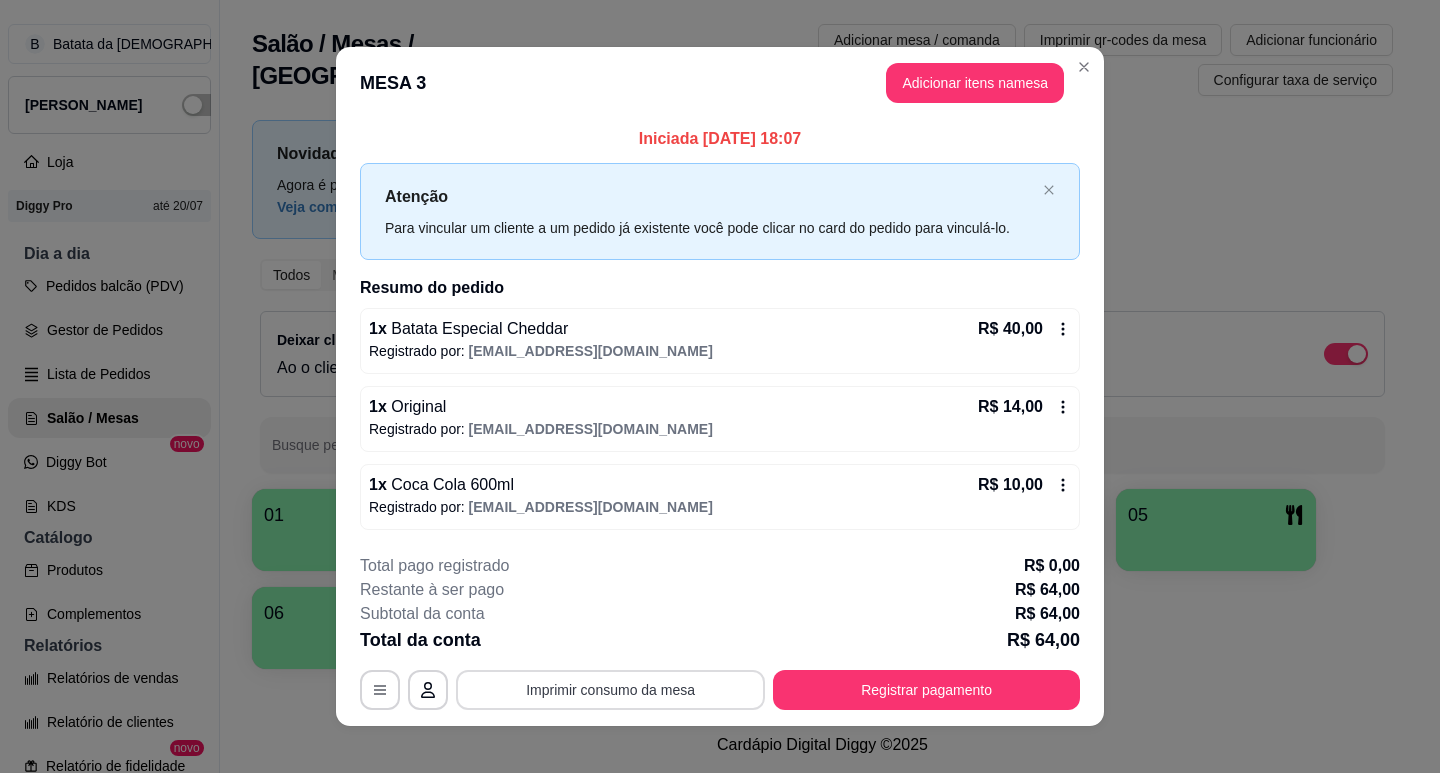 click on "Imprimir consumo da mesa" at bounding box center (610, 690) 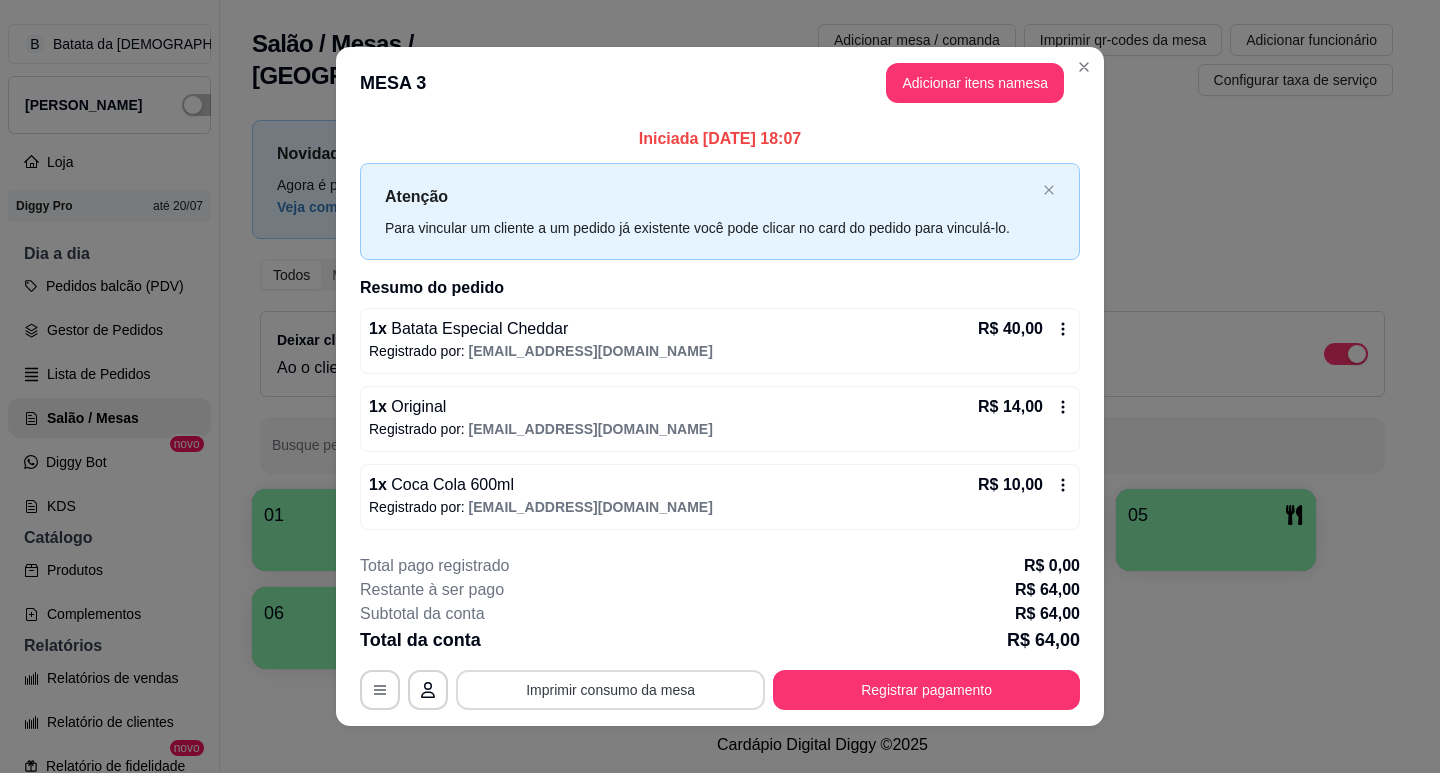 scroll, scrollTop: 0, scrollLeft: 0, axis: both 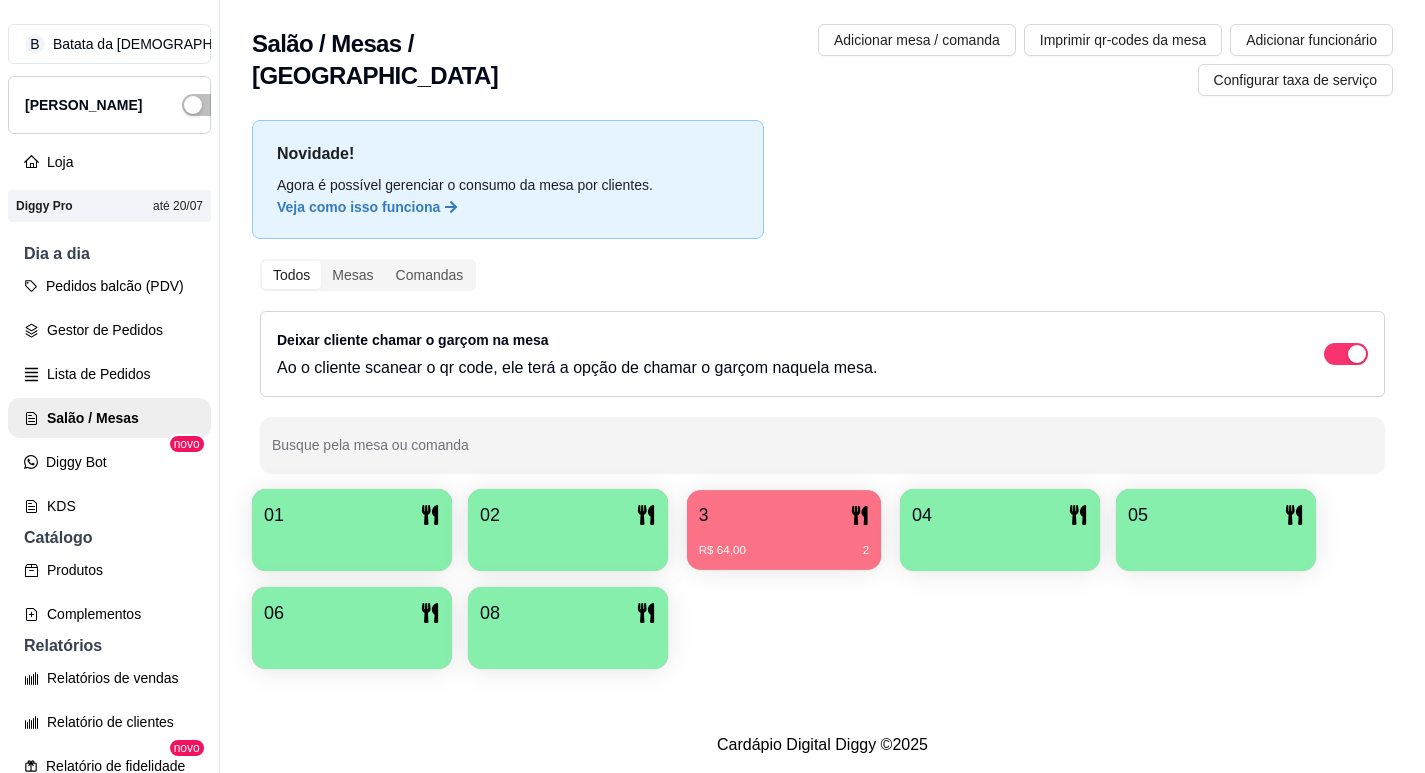 click on "3 R$ 64,00 2" at bounding box center (784, 530) 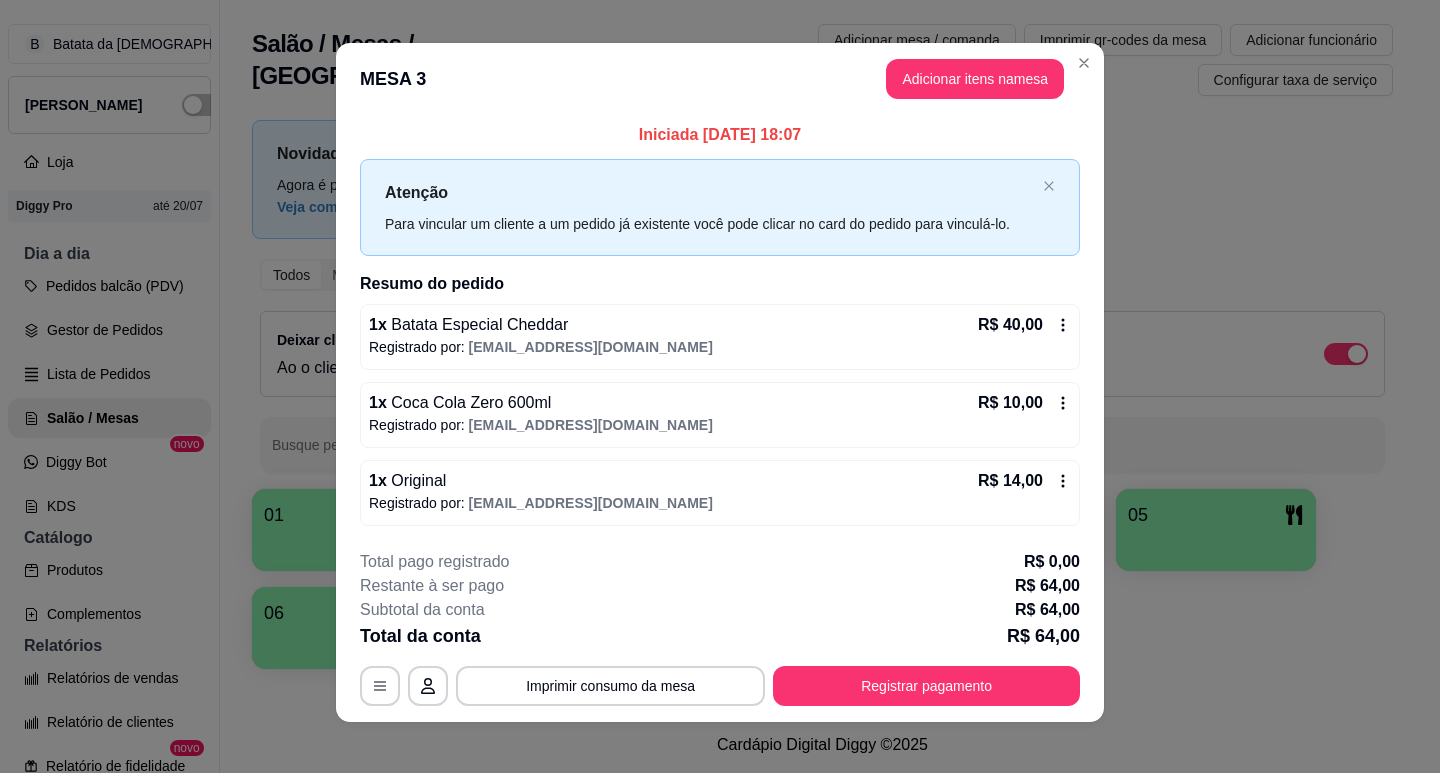 scroll, scrollTop: 0, scrollLeft: 0, axis: both 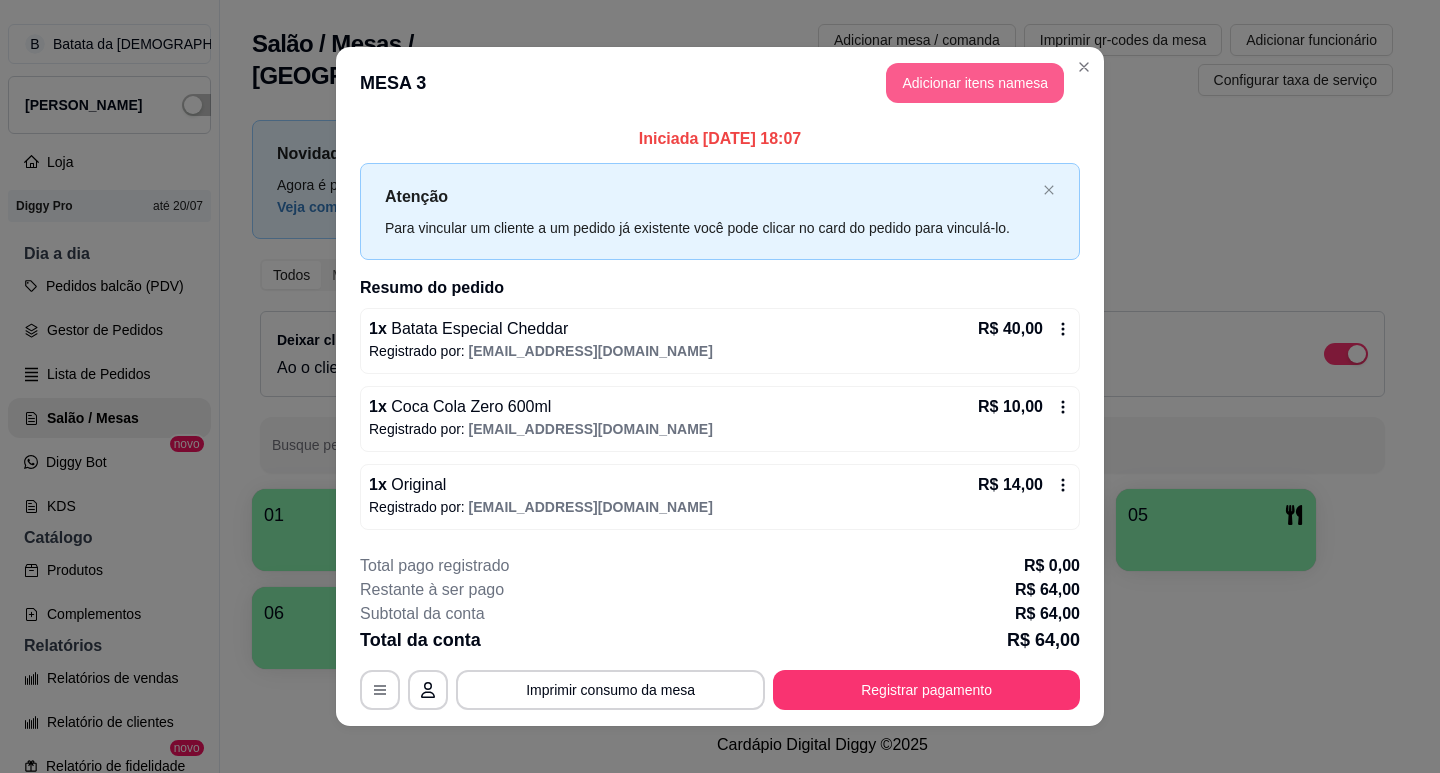click on "Adicionar itens na  mesa" at bounding box center (975, 83) 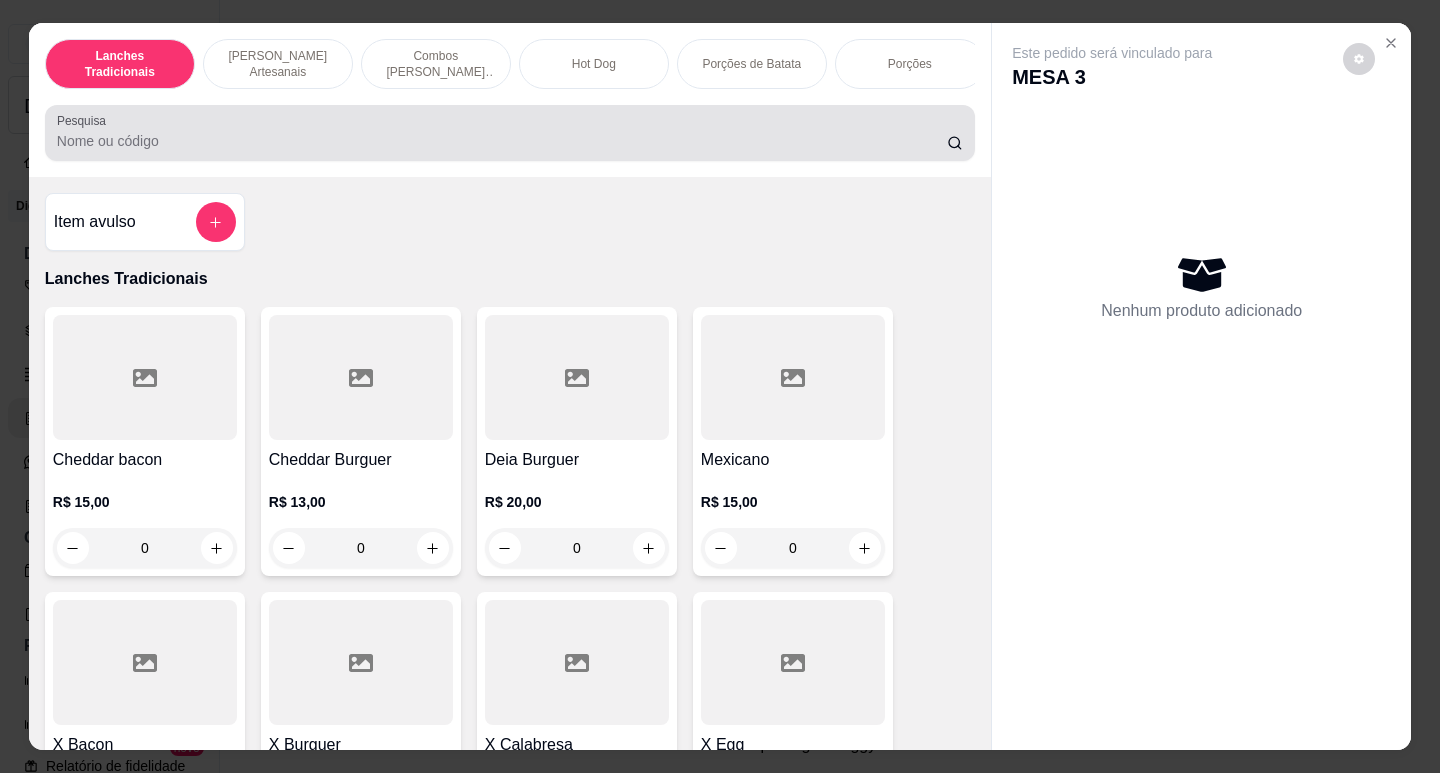 scroll, scrollTop: 400, scrollLeft: 0, axis: vertical 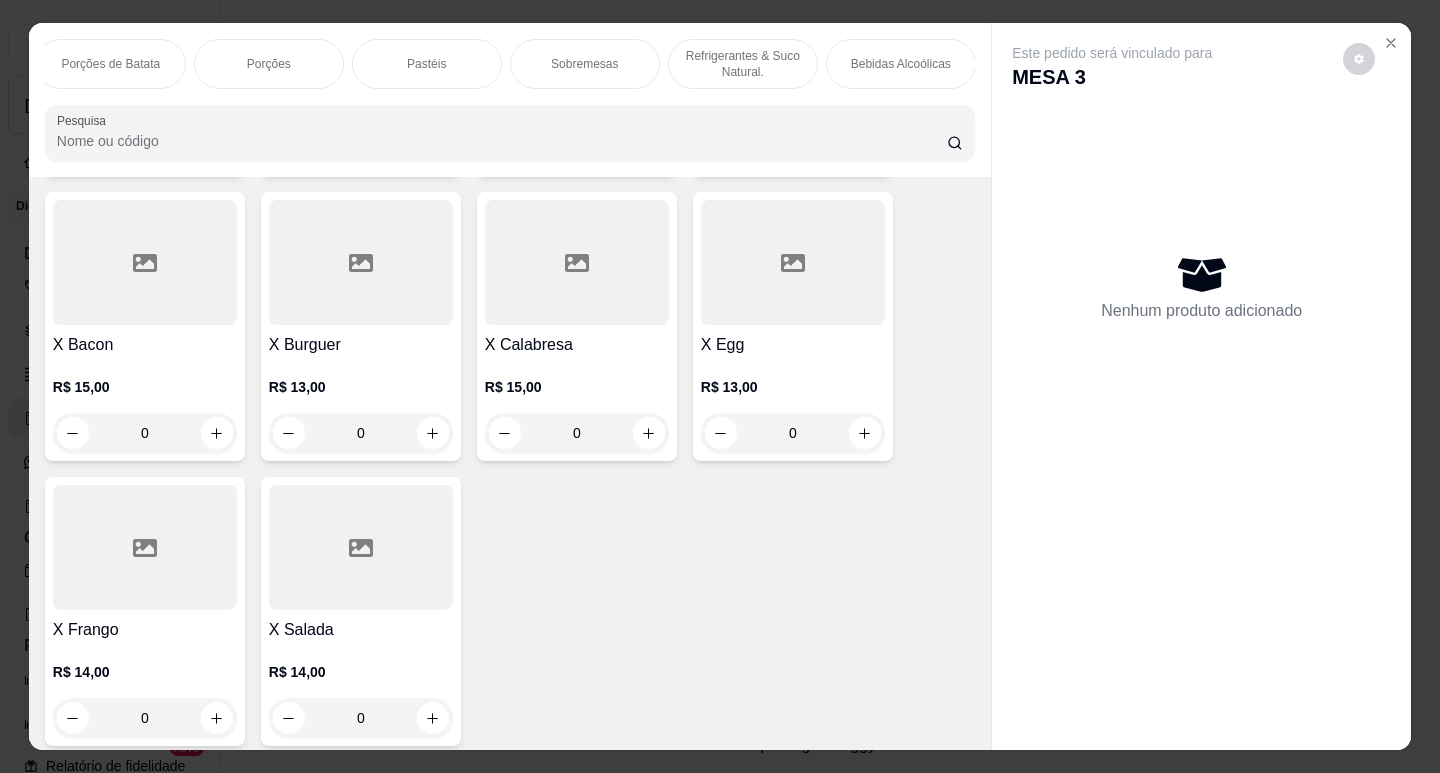 click on "Bebidas Alcoólicas" at bounding box center (901, 64) 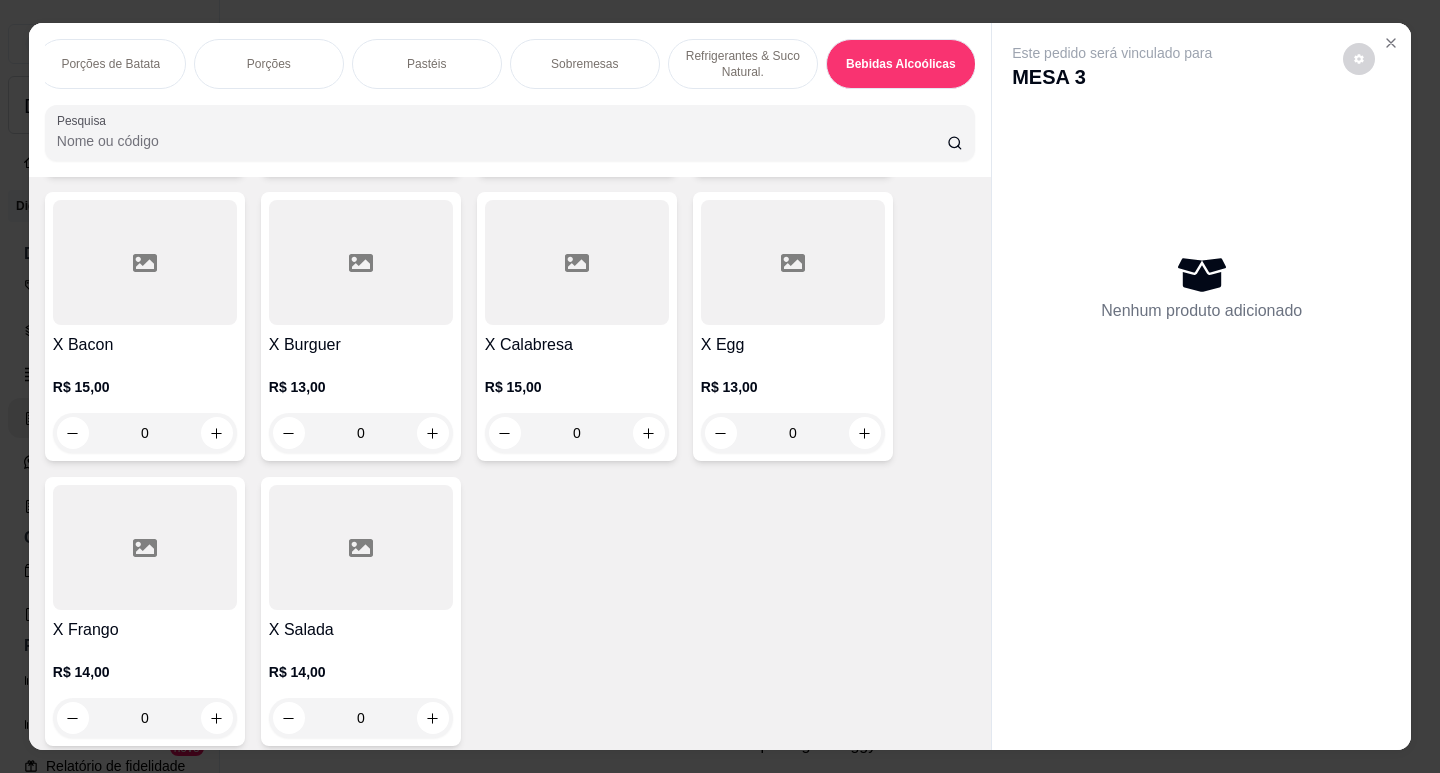 scroll, scrollTop: 6270, scrollLeft: 0, axis: vertical 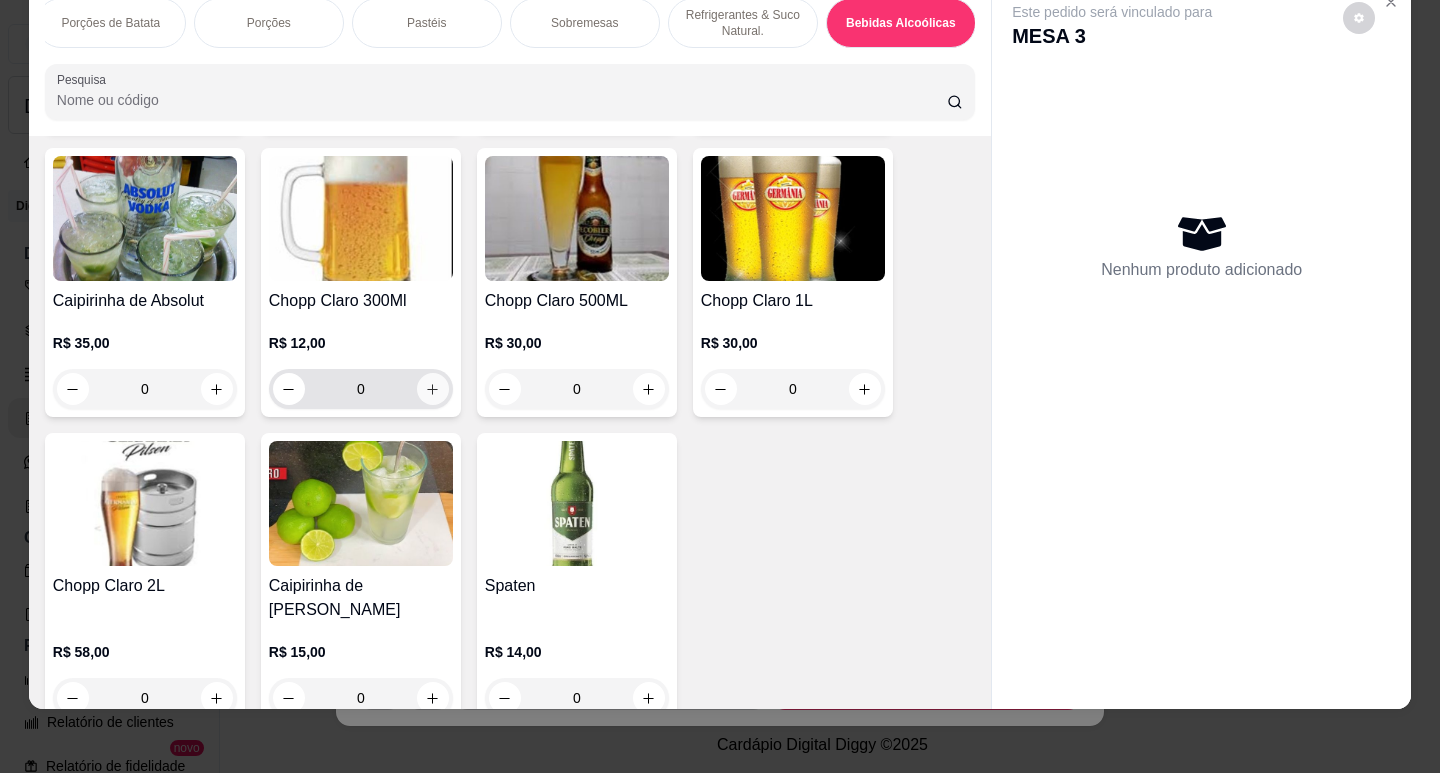 click at bounding box center [433, 389] 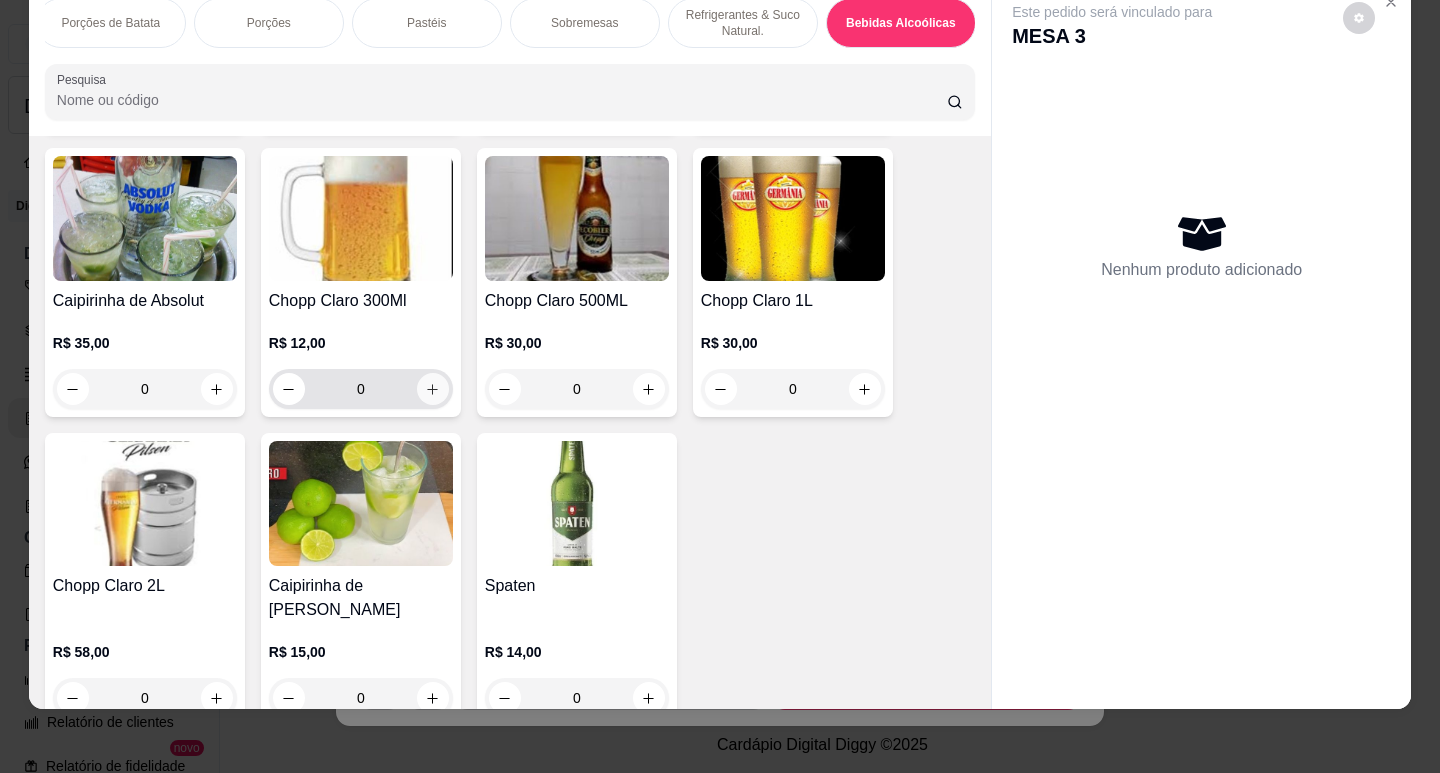 type on "1" 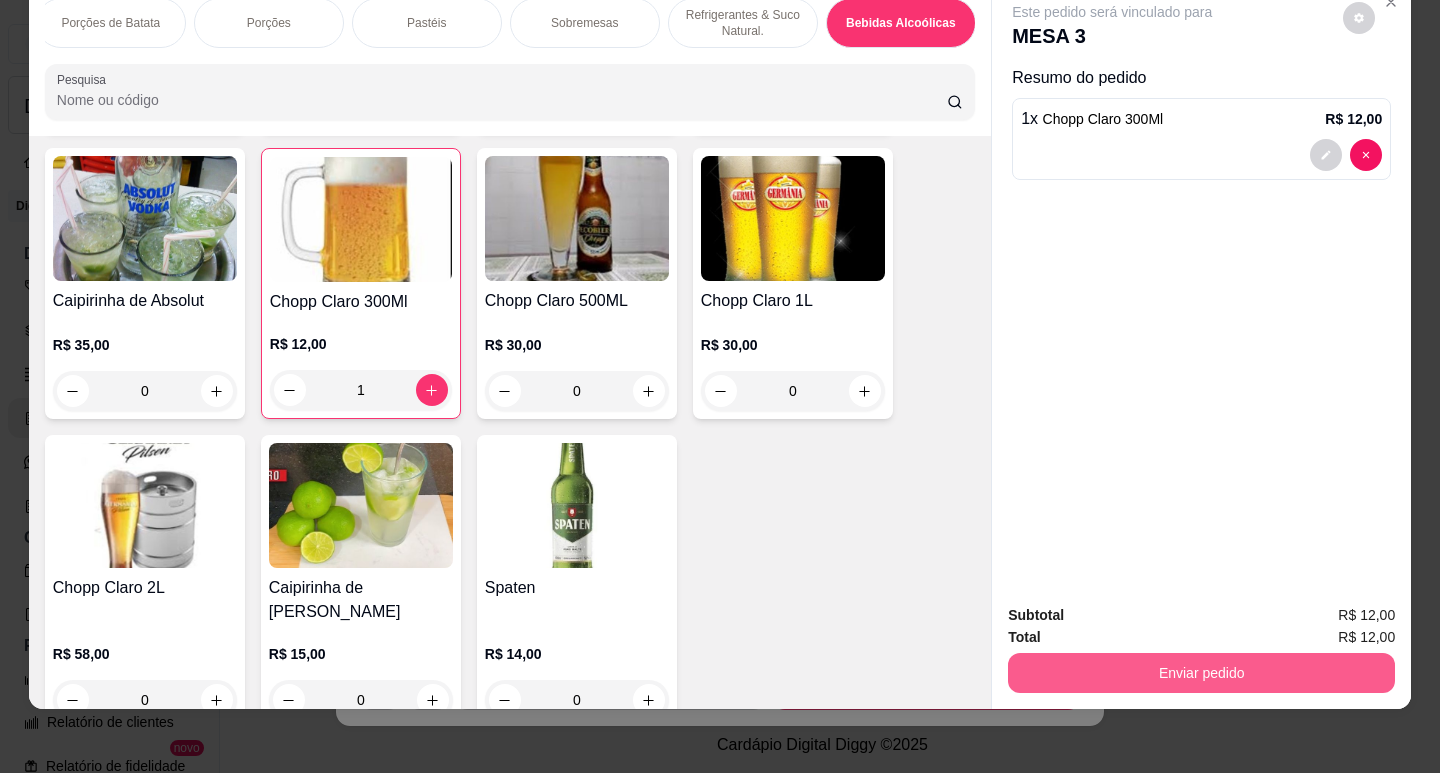 click on "Enviar pedido" at bounding box center (1201, 673) 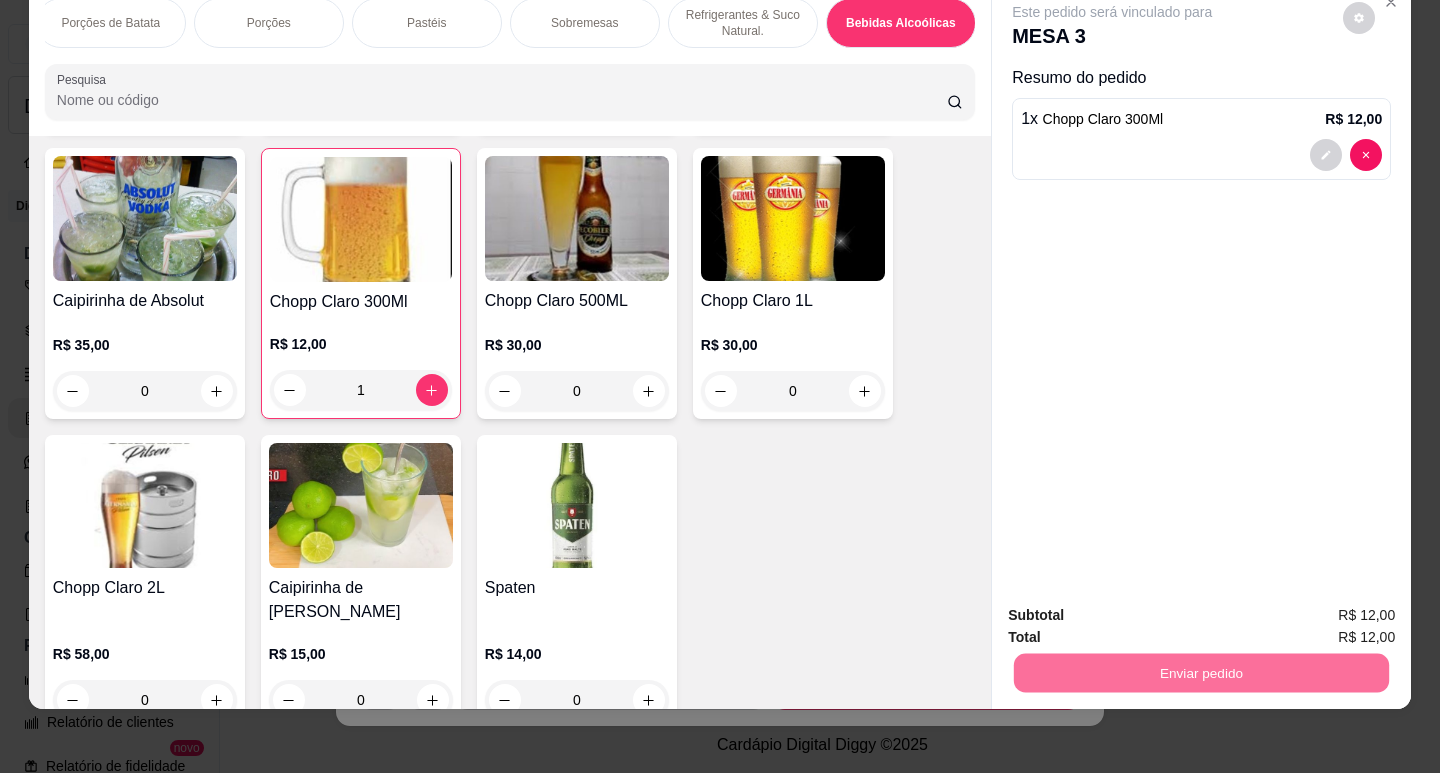 click on "Não registrar e enviar pedido" at bounding box center [1135, 609] 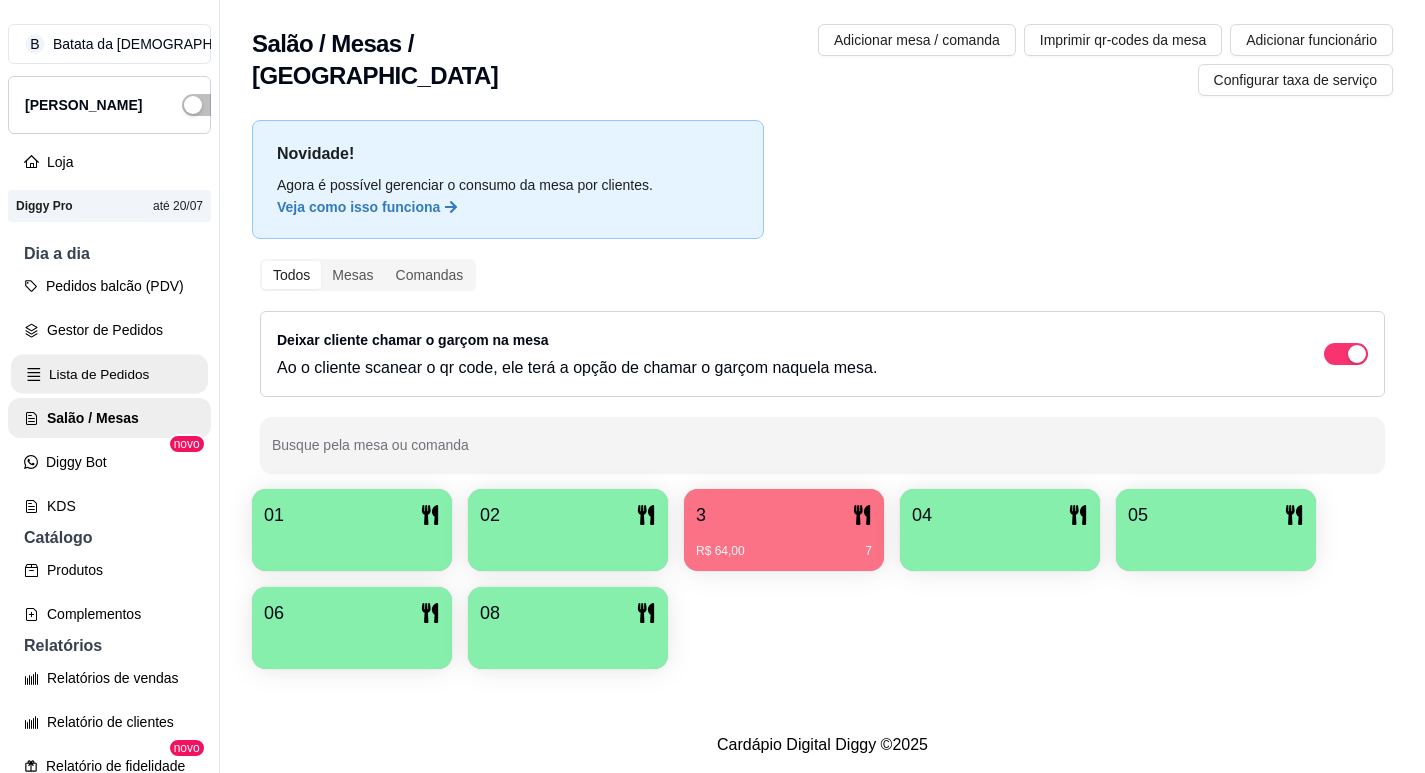 click on "Lista de Pedidos" at bounding box center (109, 374) 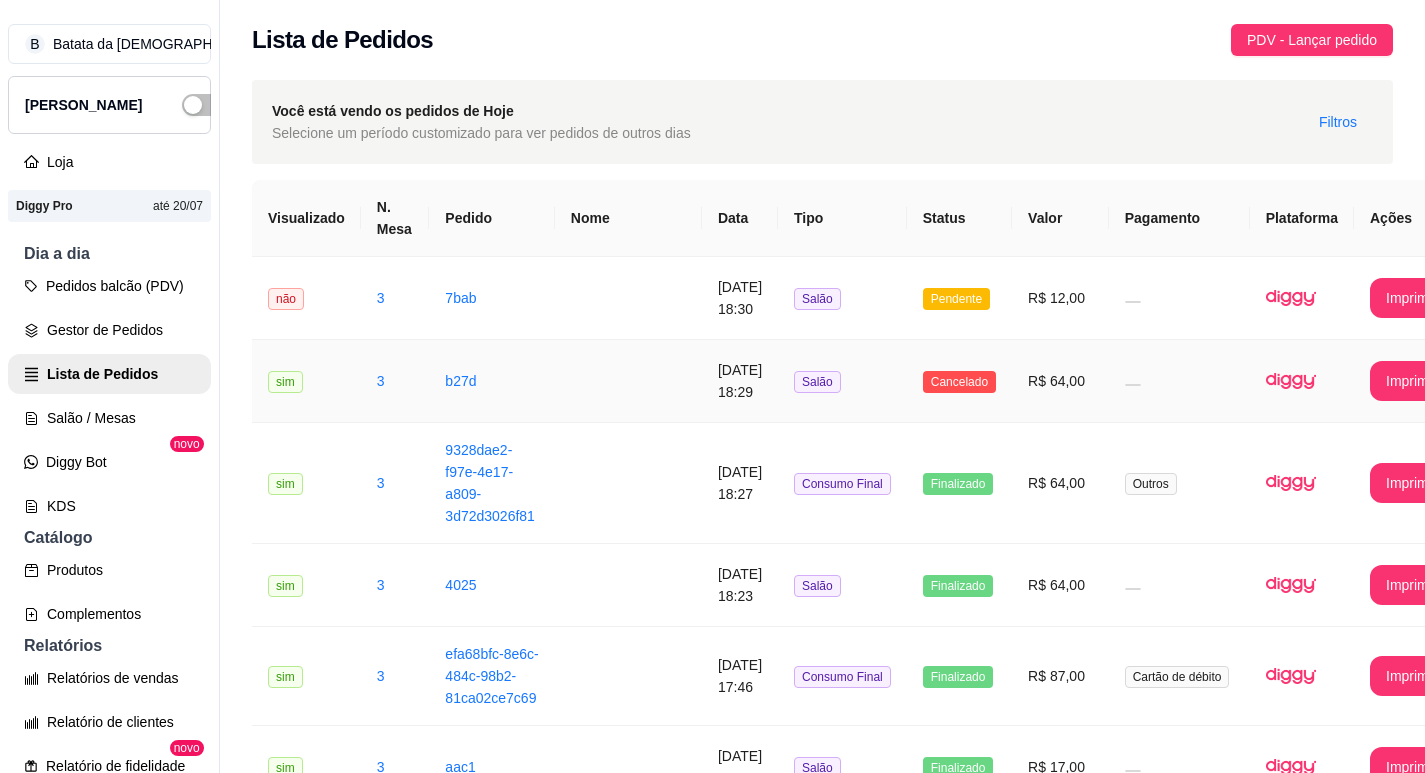 click on "[DATE] 18:29" at bounding box center (740, 381) 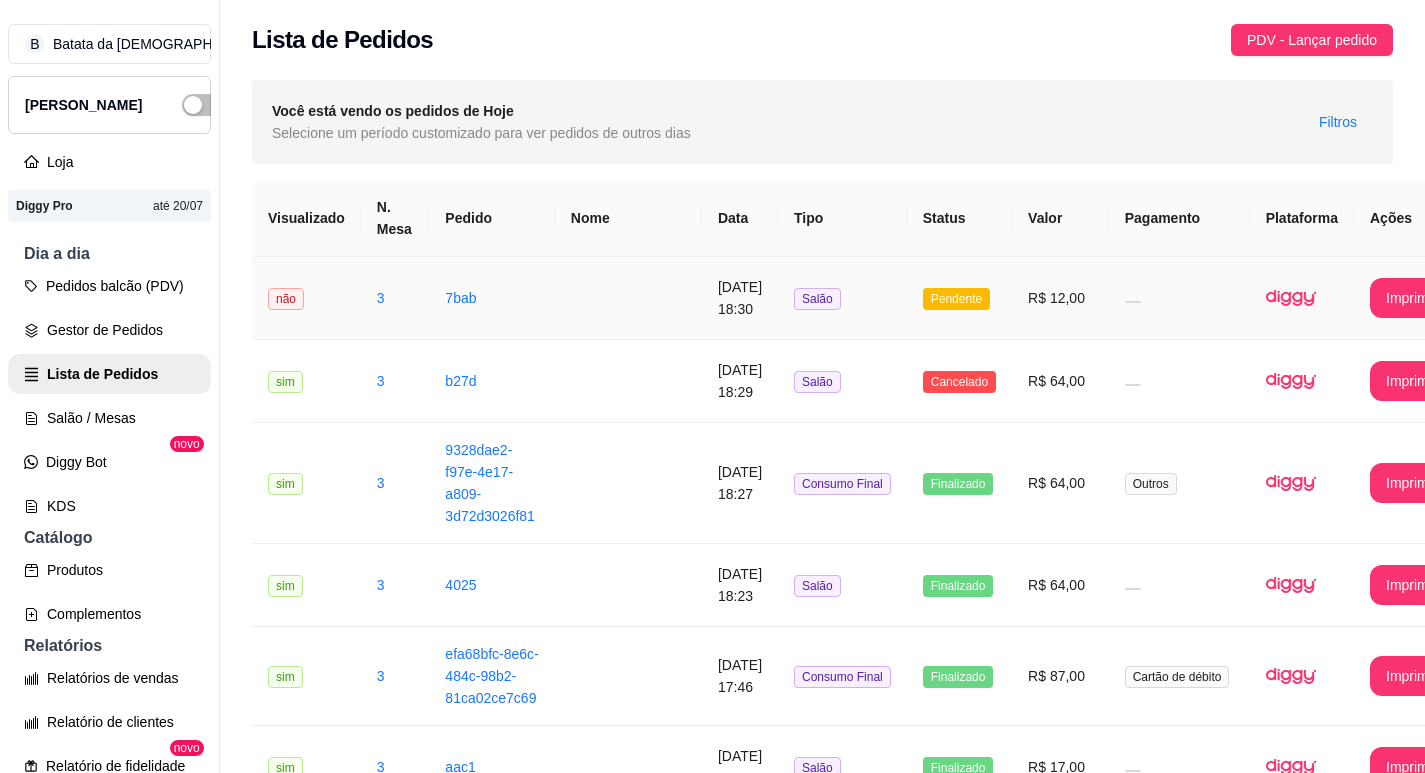 click at bounding box center (1179, 298) 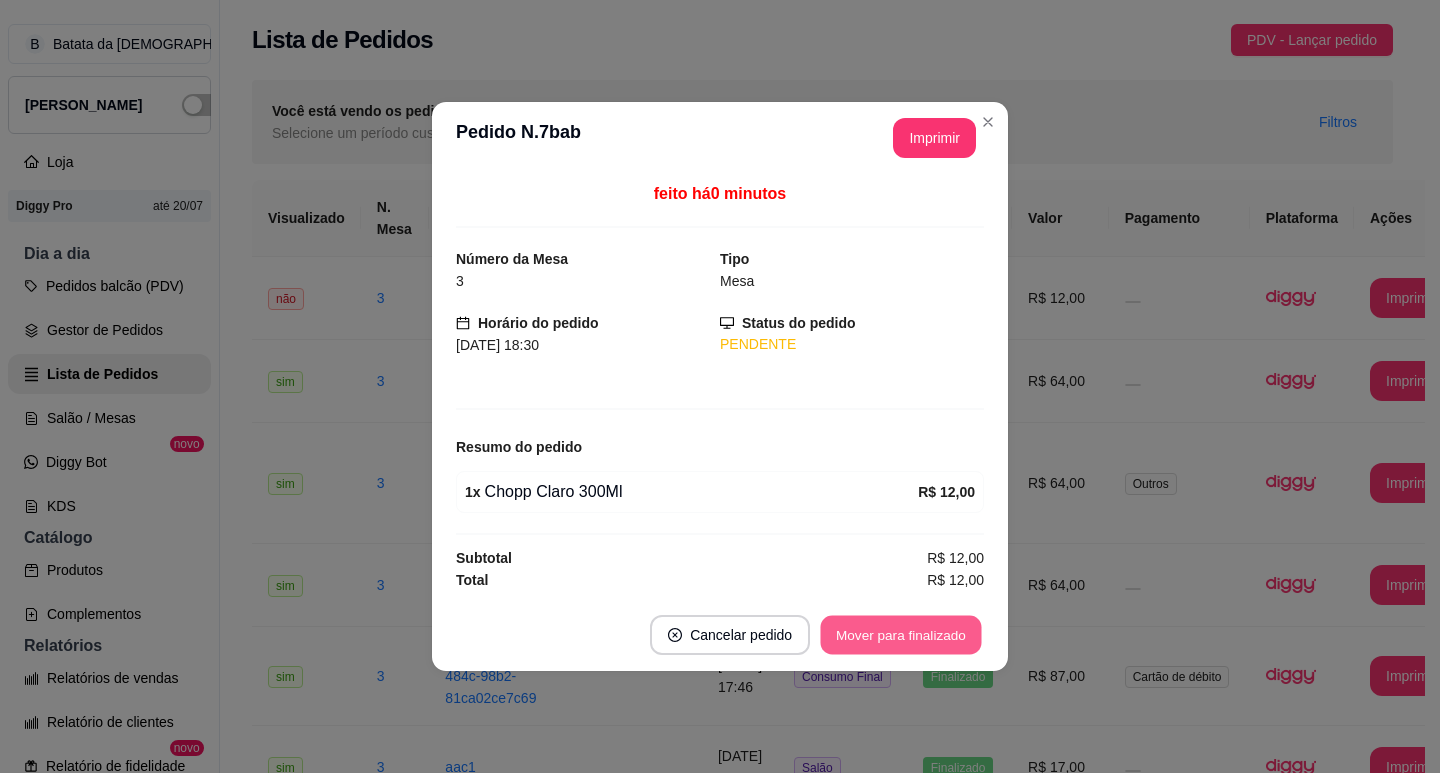 click on "Mover para finalizado" at bounding box center [901, 635] 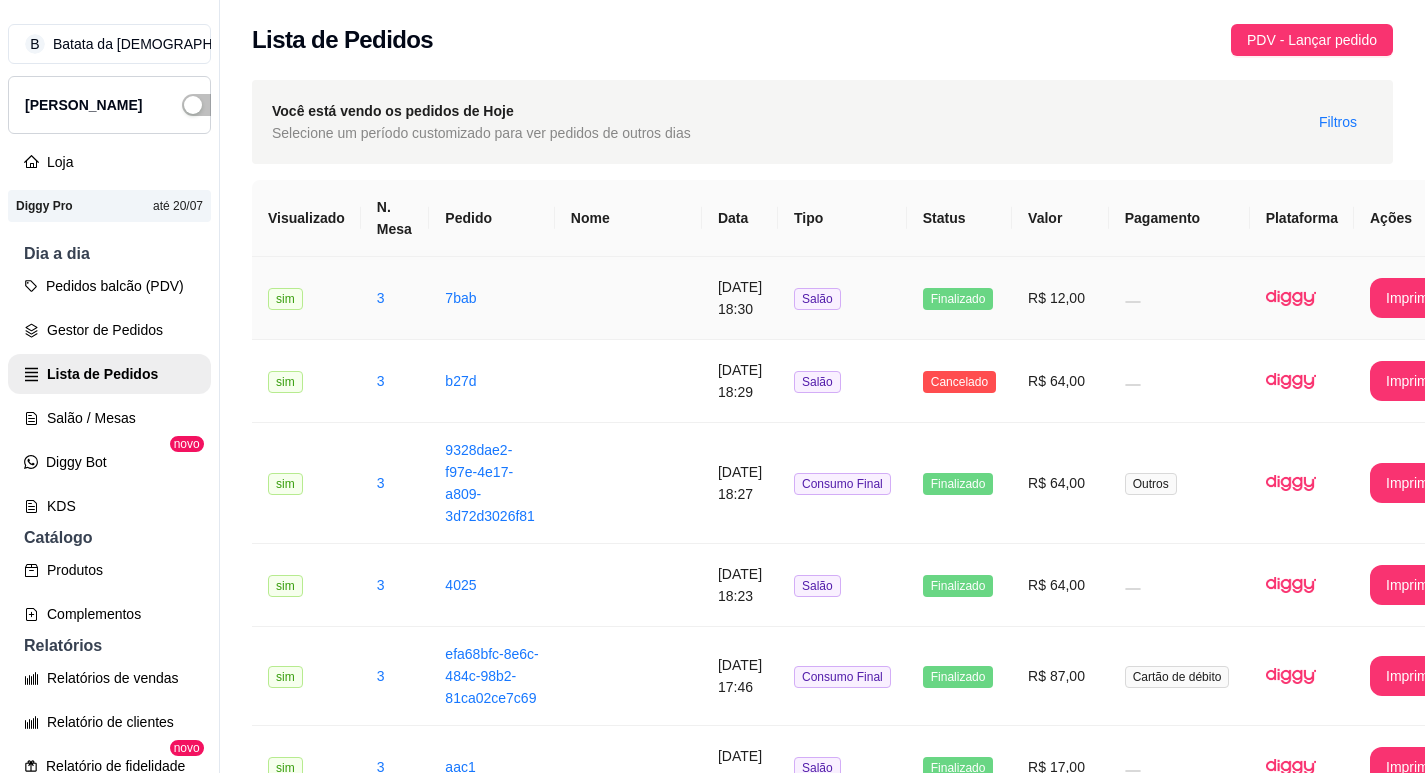 click on "Finalizado" at bounding box center [958, 299] 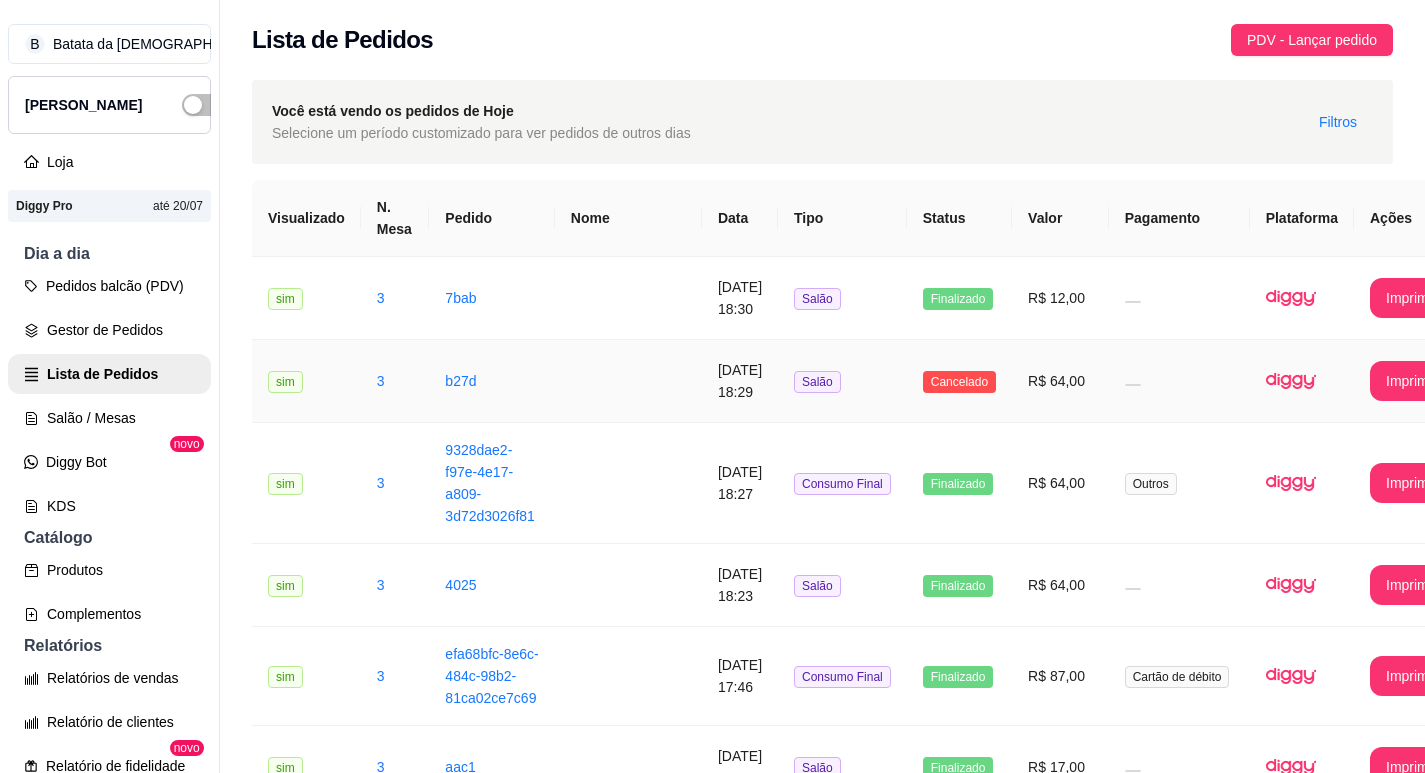 click on "R$ 64,00" at bounding box center [1060, 381] 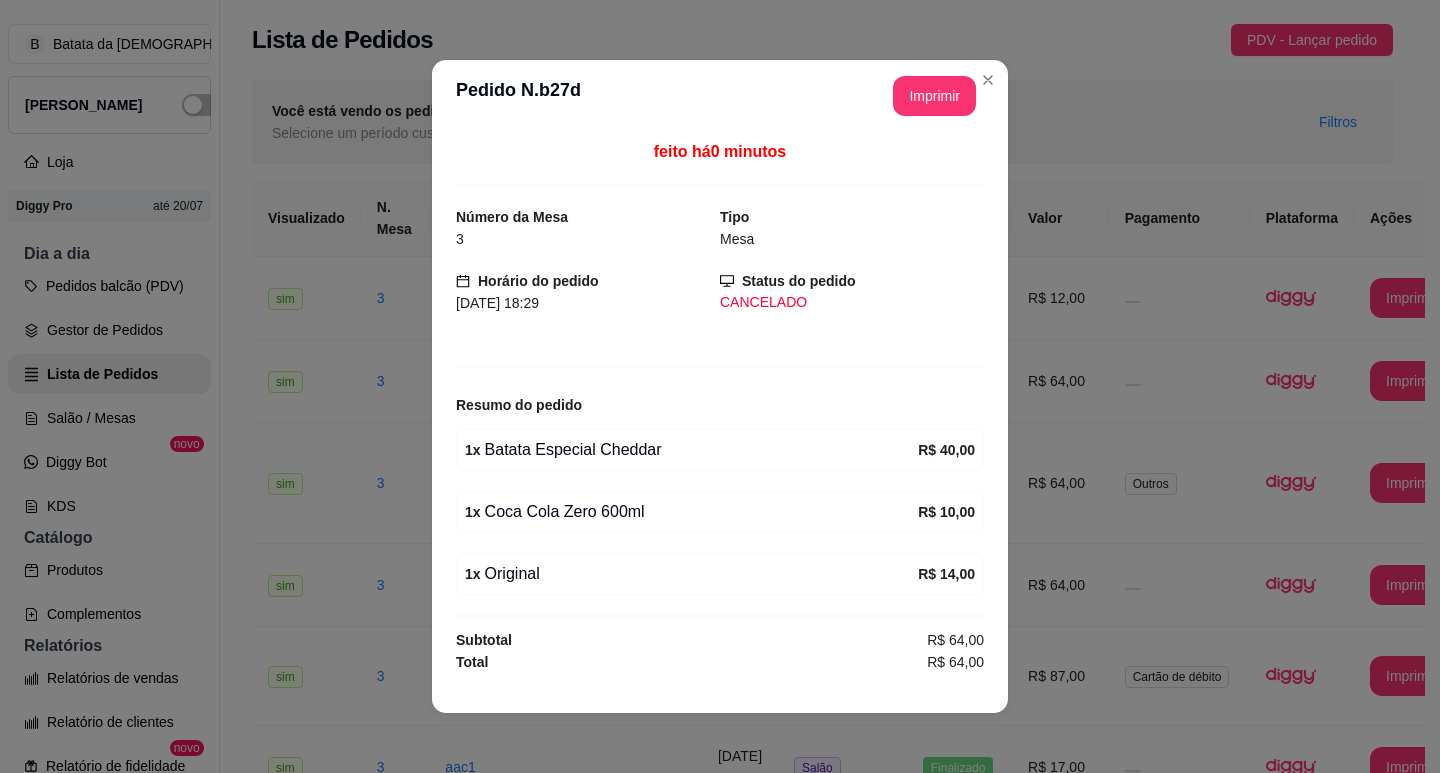 scroll, scrollTop: 4, scrollLeft: 0, axis: vertical 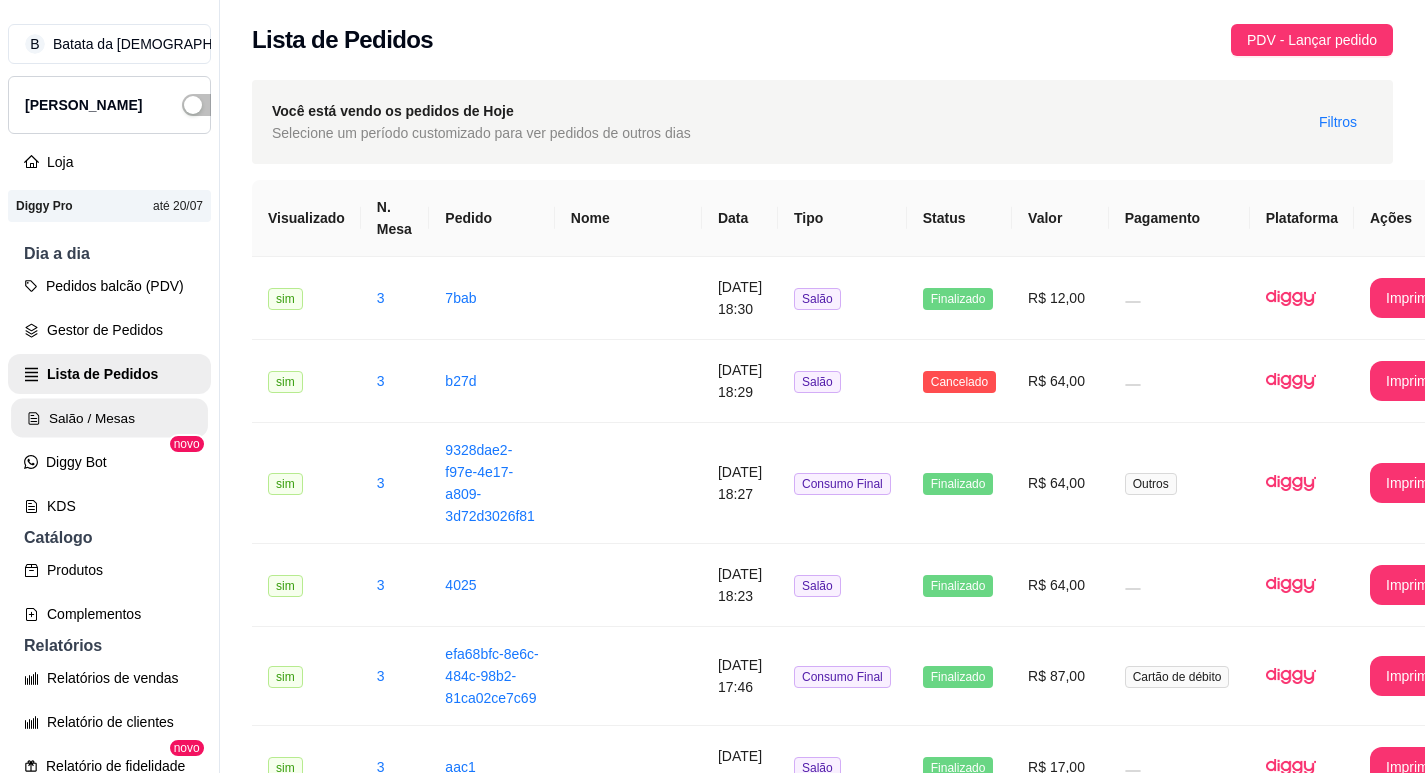 click on "Salão / Mesas" at bounding box center (109, 418) 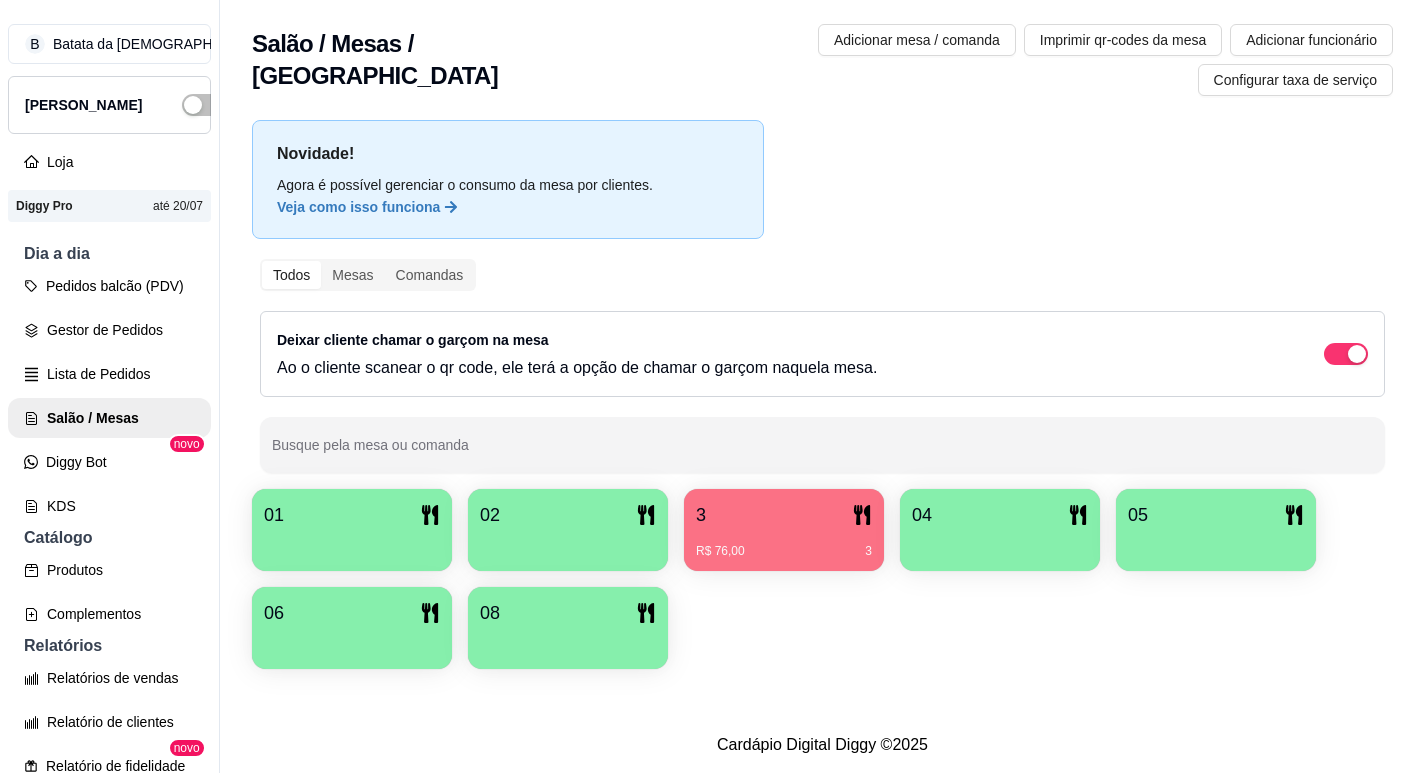 click on "R$ 76,00 3" at bounding box center (784, 551) 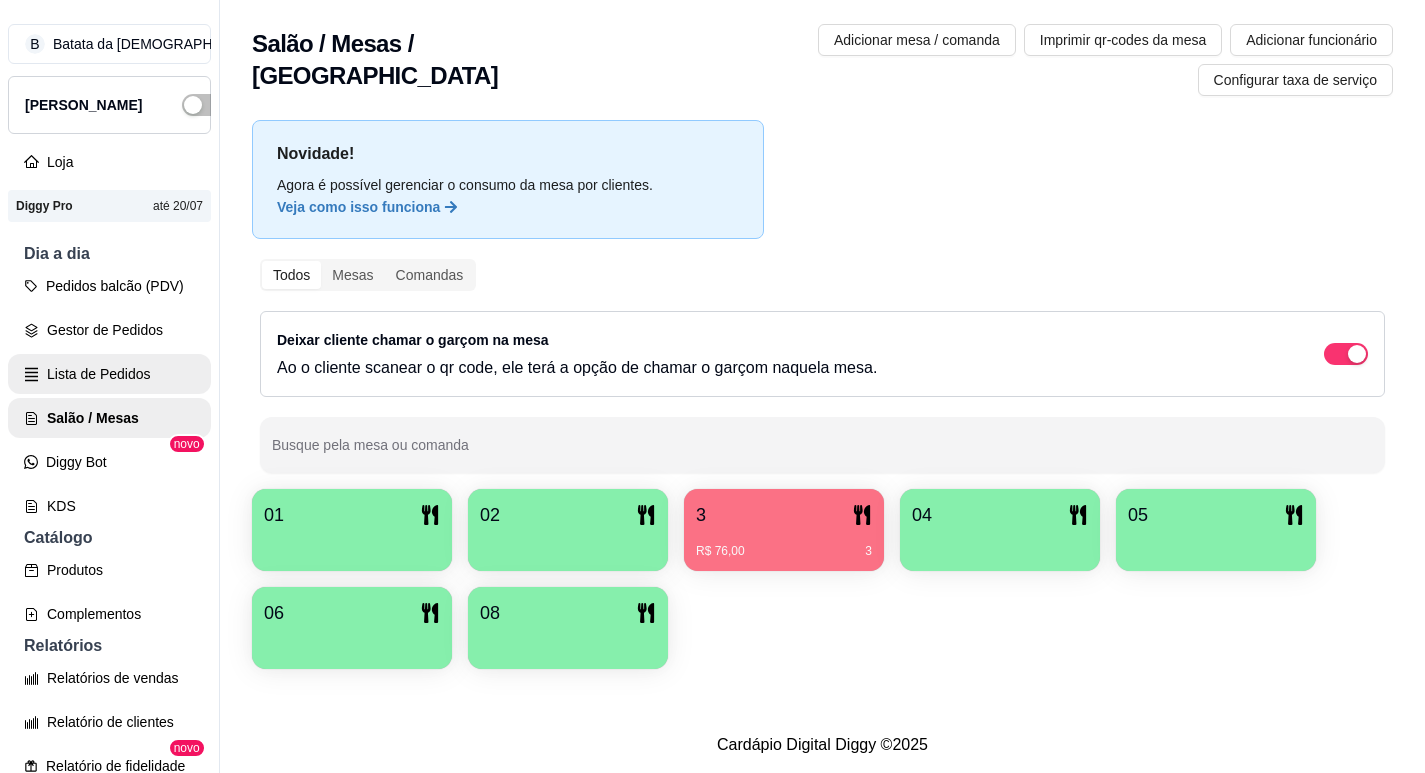 click on "Lista de Pedidos" at bounding box center (109, 374) 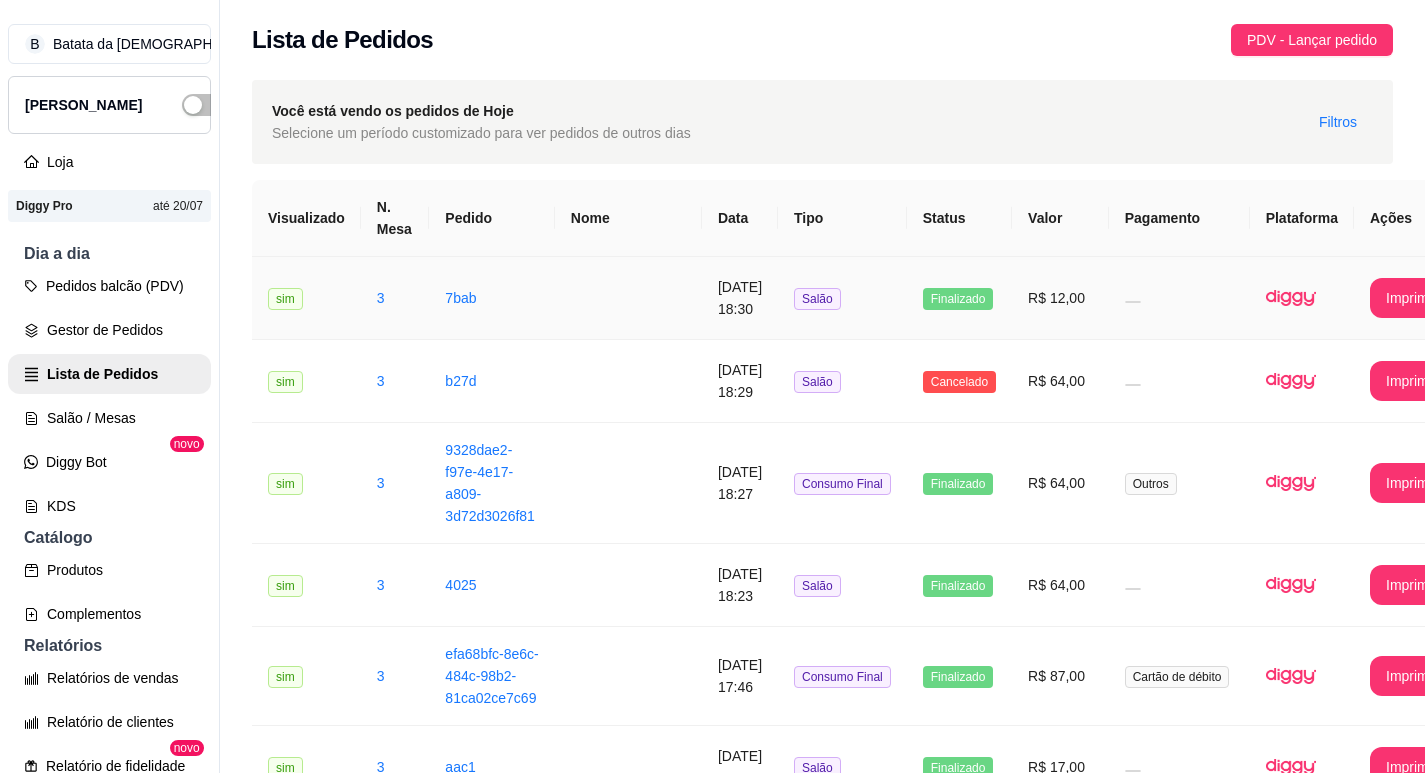 click on "Finalizado" at bounding box center (959, 298) 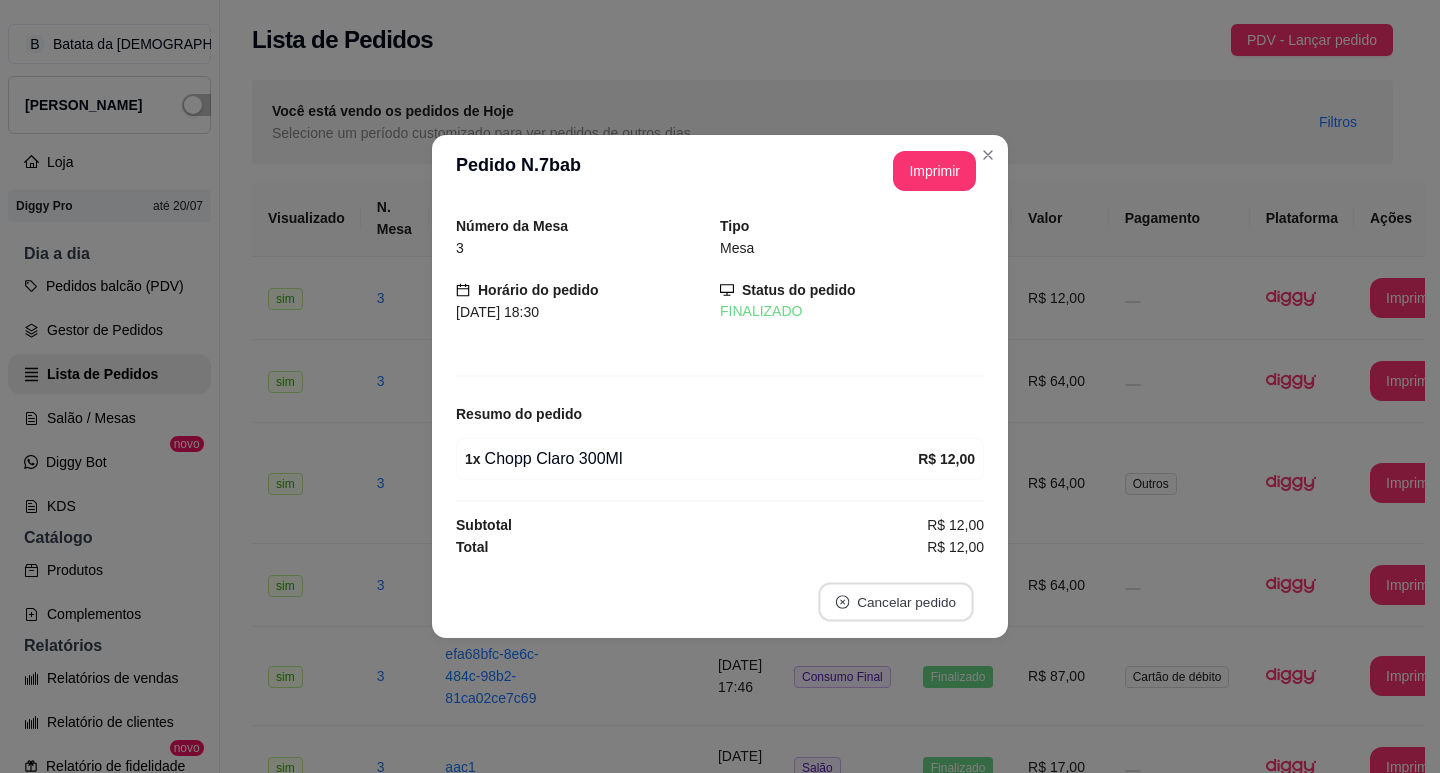 click on "Cancelar pedido" at bounding box center [895, 602] 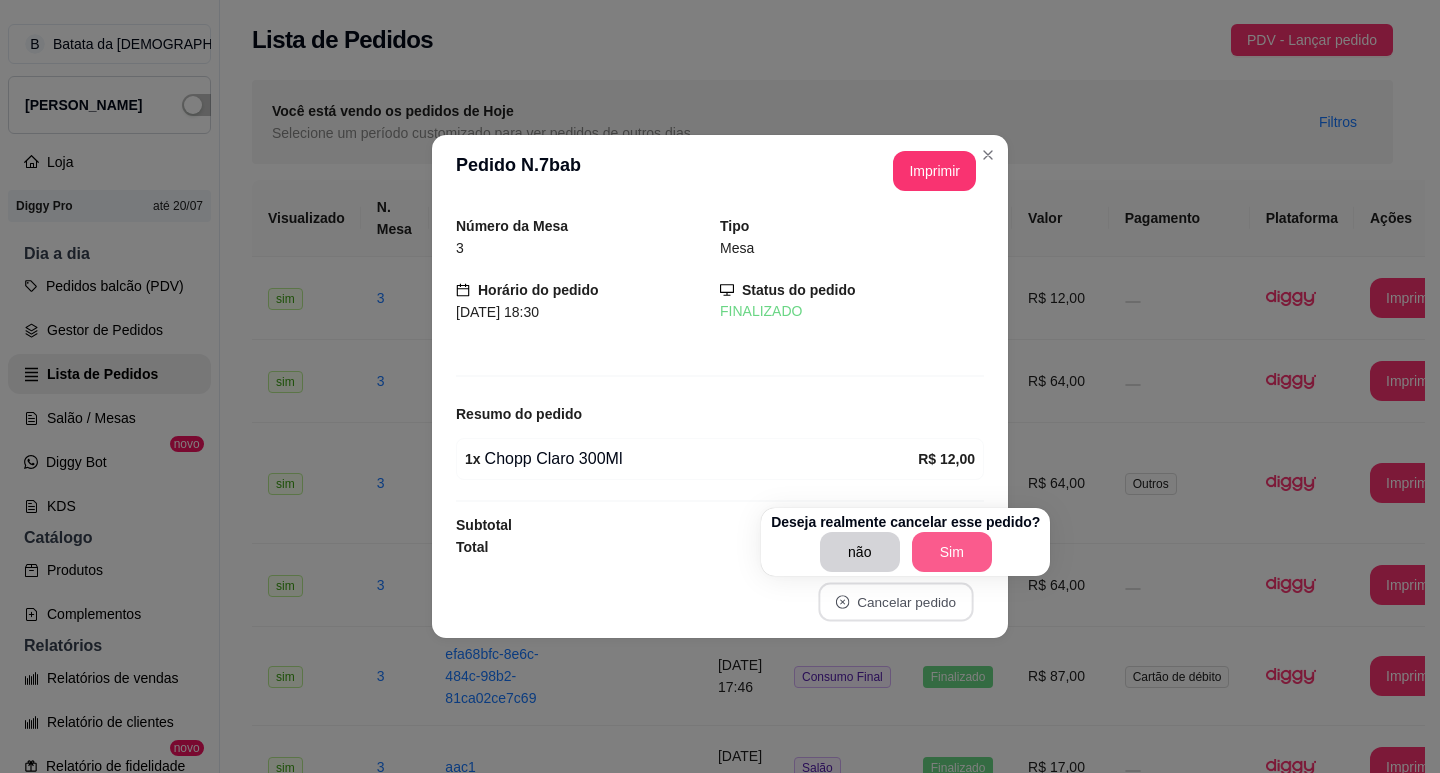 click on "Sim" at bounding box center [952, 552] 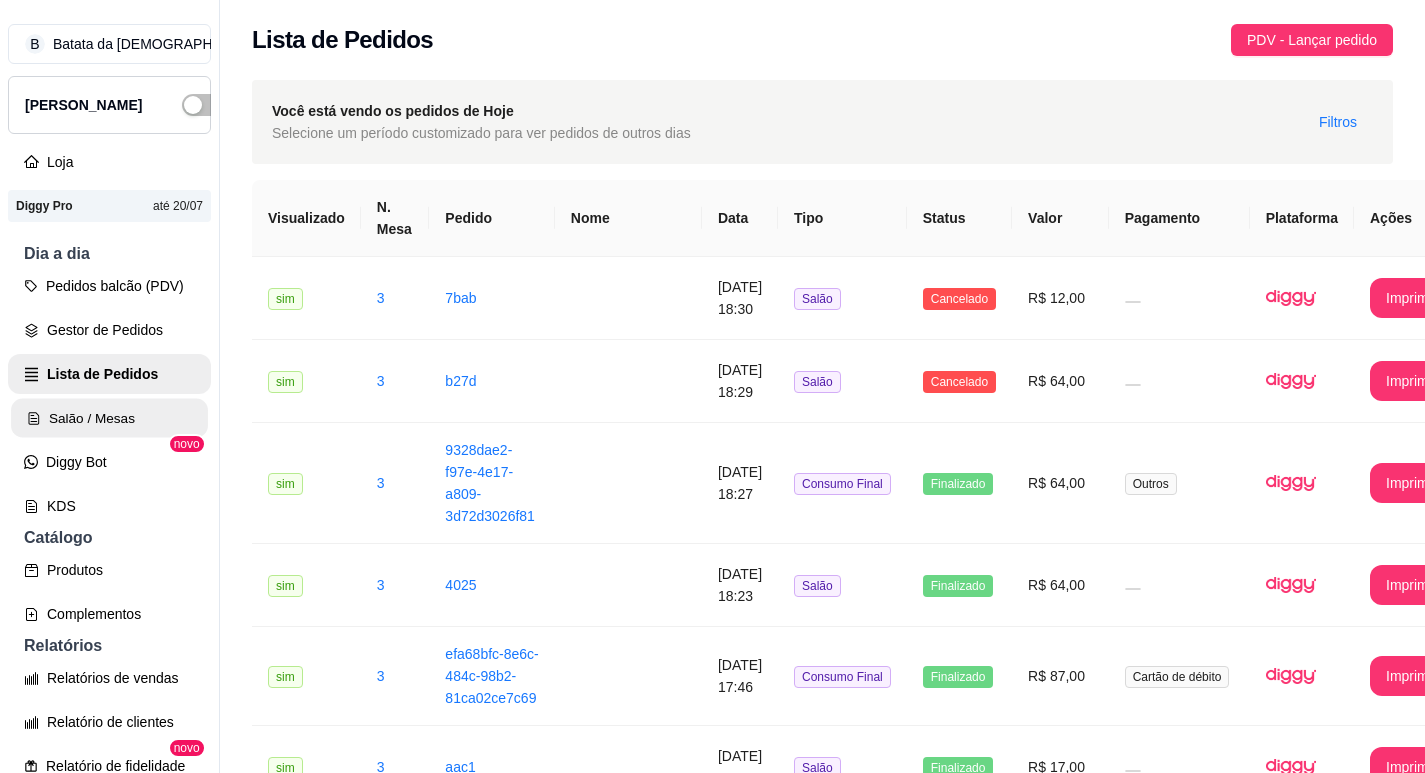 click on "Salão / Mesas" at bounding box center (109, 418) 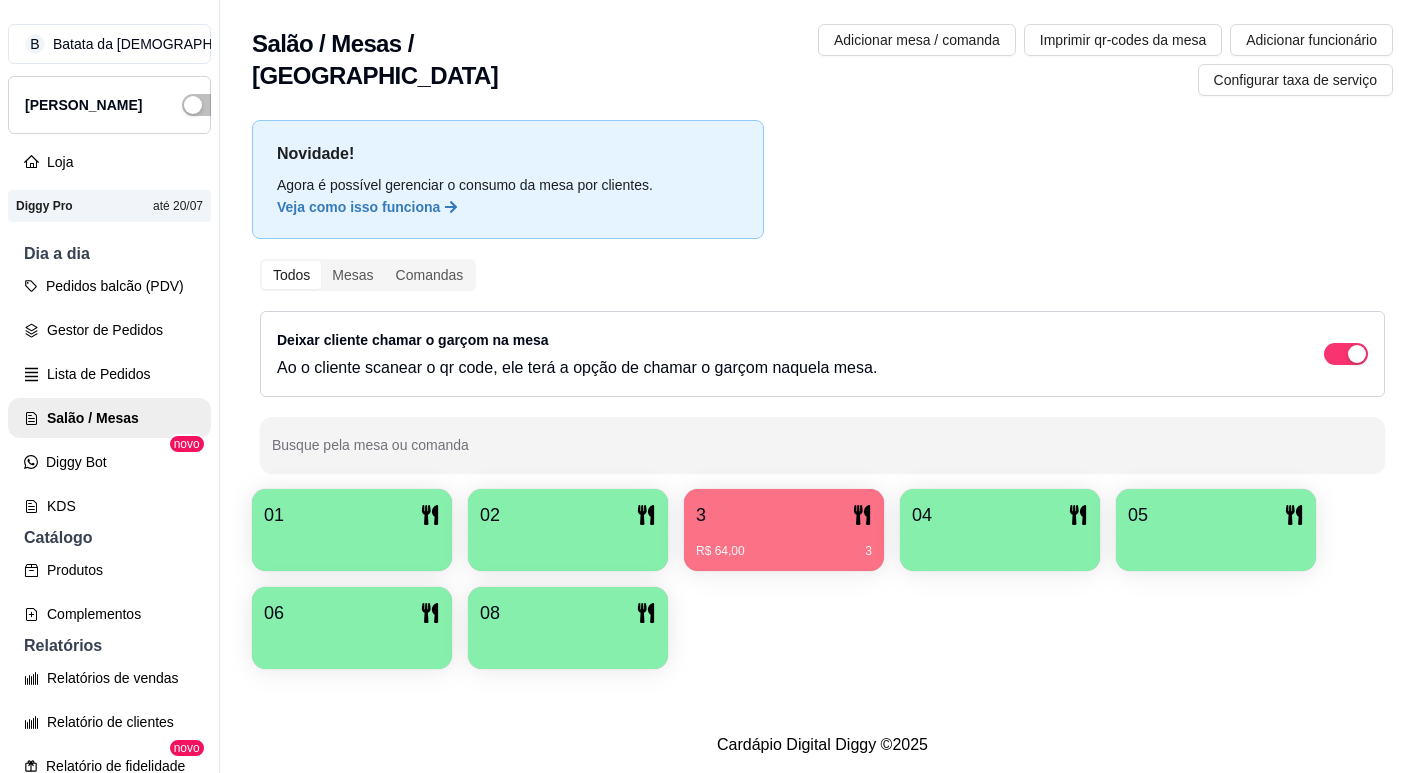 drag, startPoint x: 887, startPoint y: 466, endPoint x: 873, endPoint y: 466, distance: 14 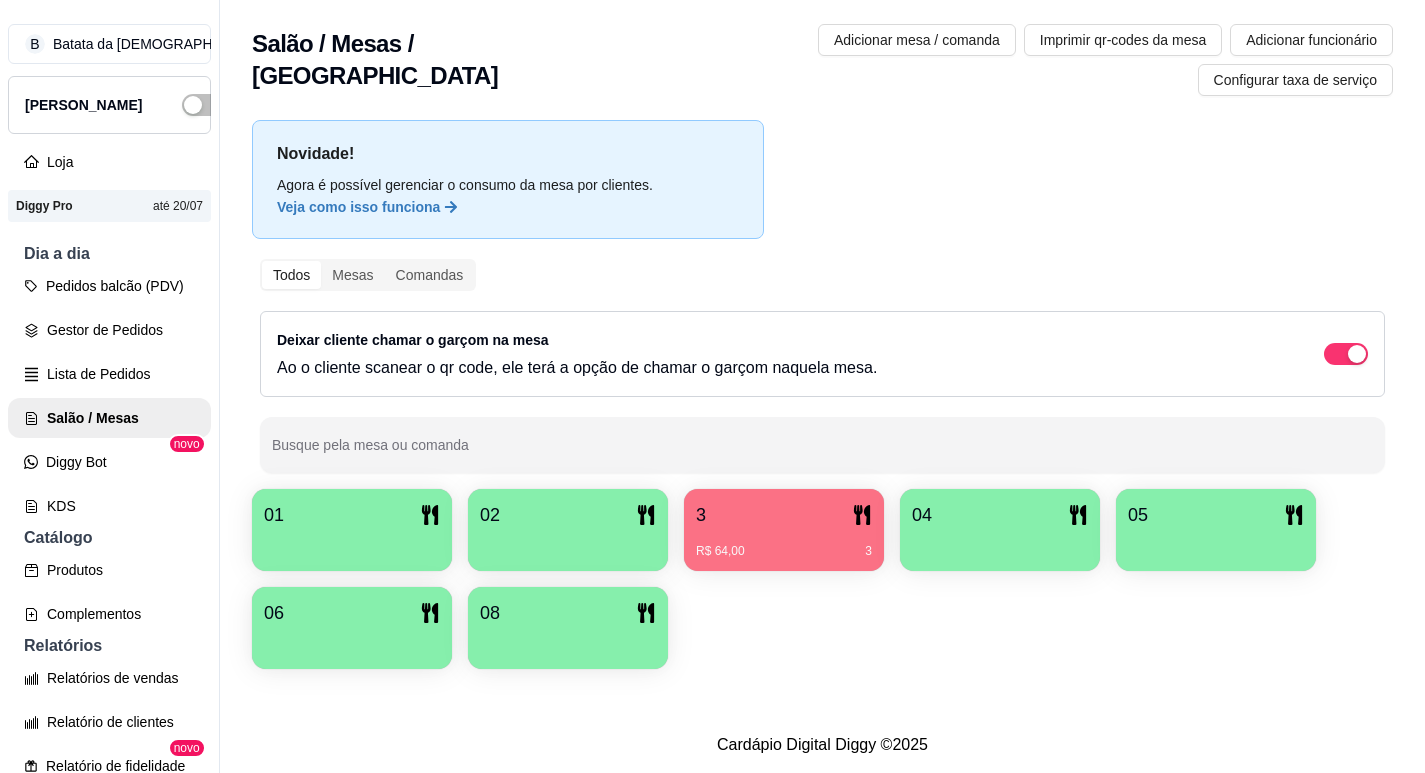 click on "3" at bounding box center (784, 515) 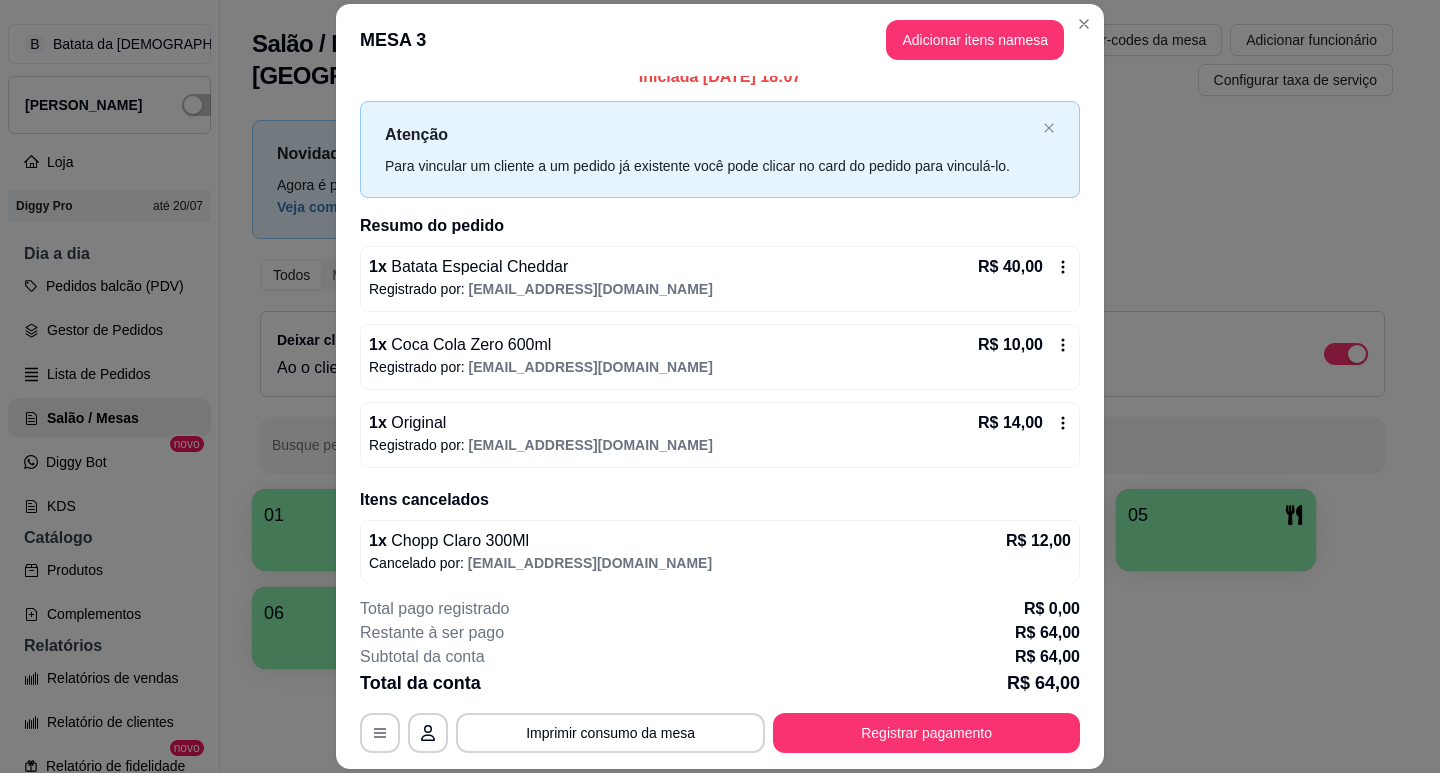 scroll, scrollTop: 28, scrollLeft: 0, axis: vertical 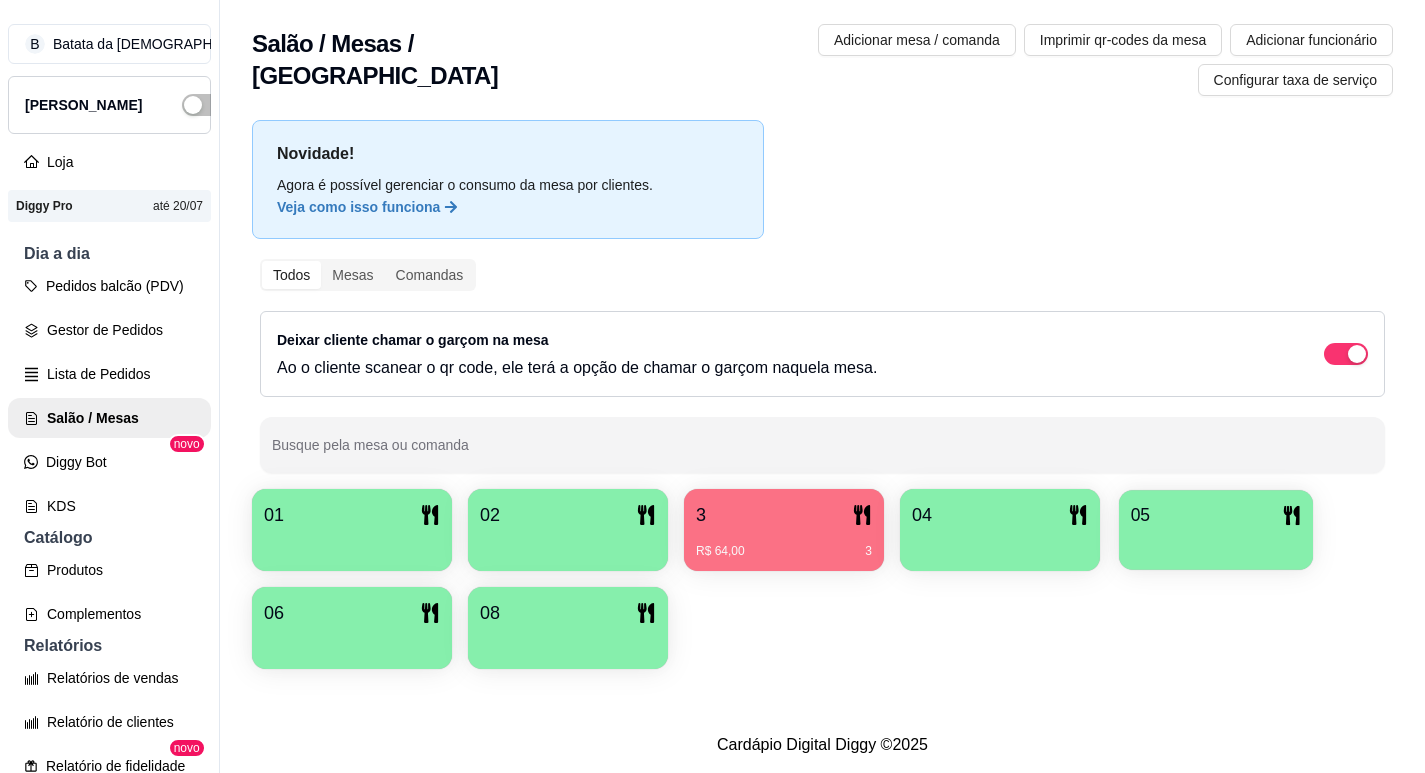 click on "05" at bounding box center [1216, 530] 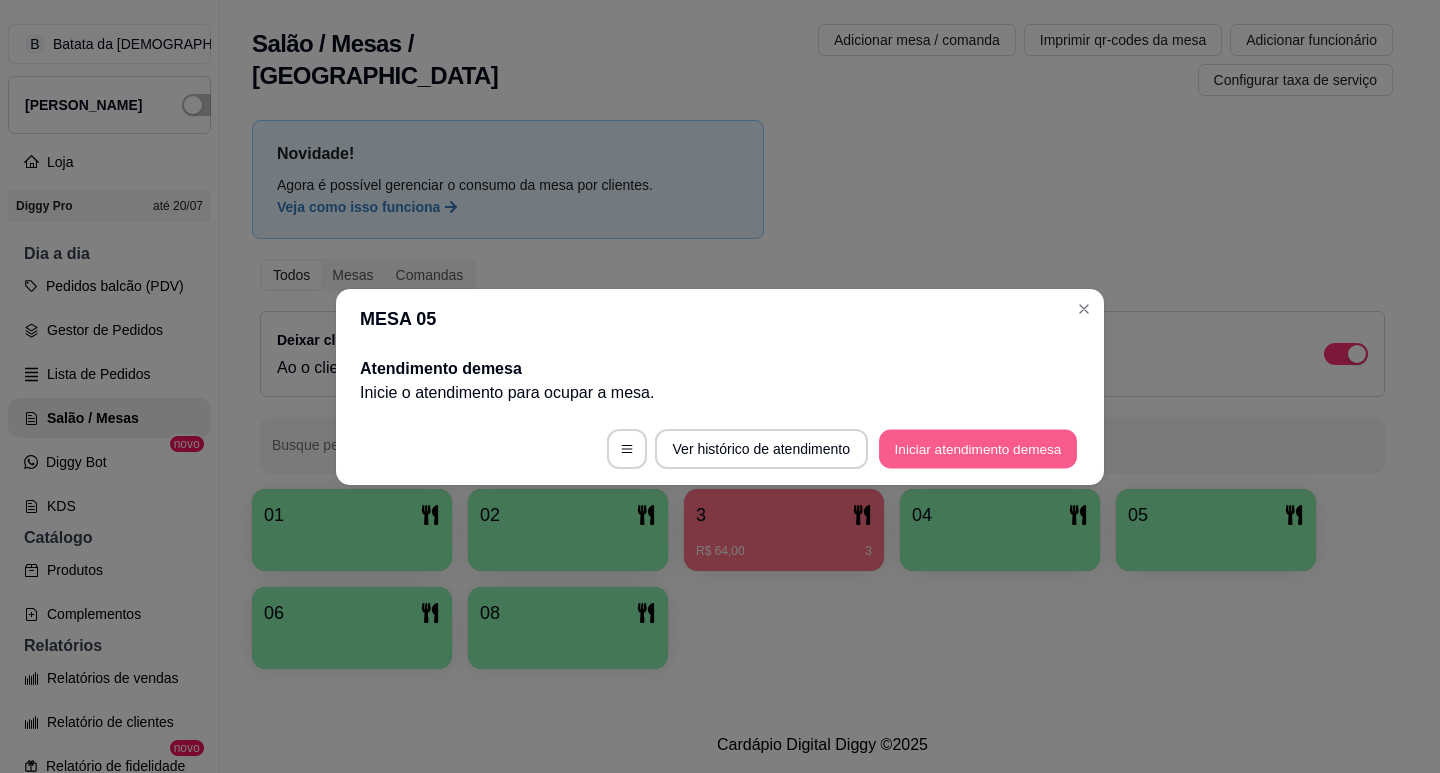 click on "Iniciar atendimento de  mesa" at bounding box center [978, 448] 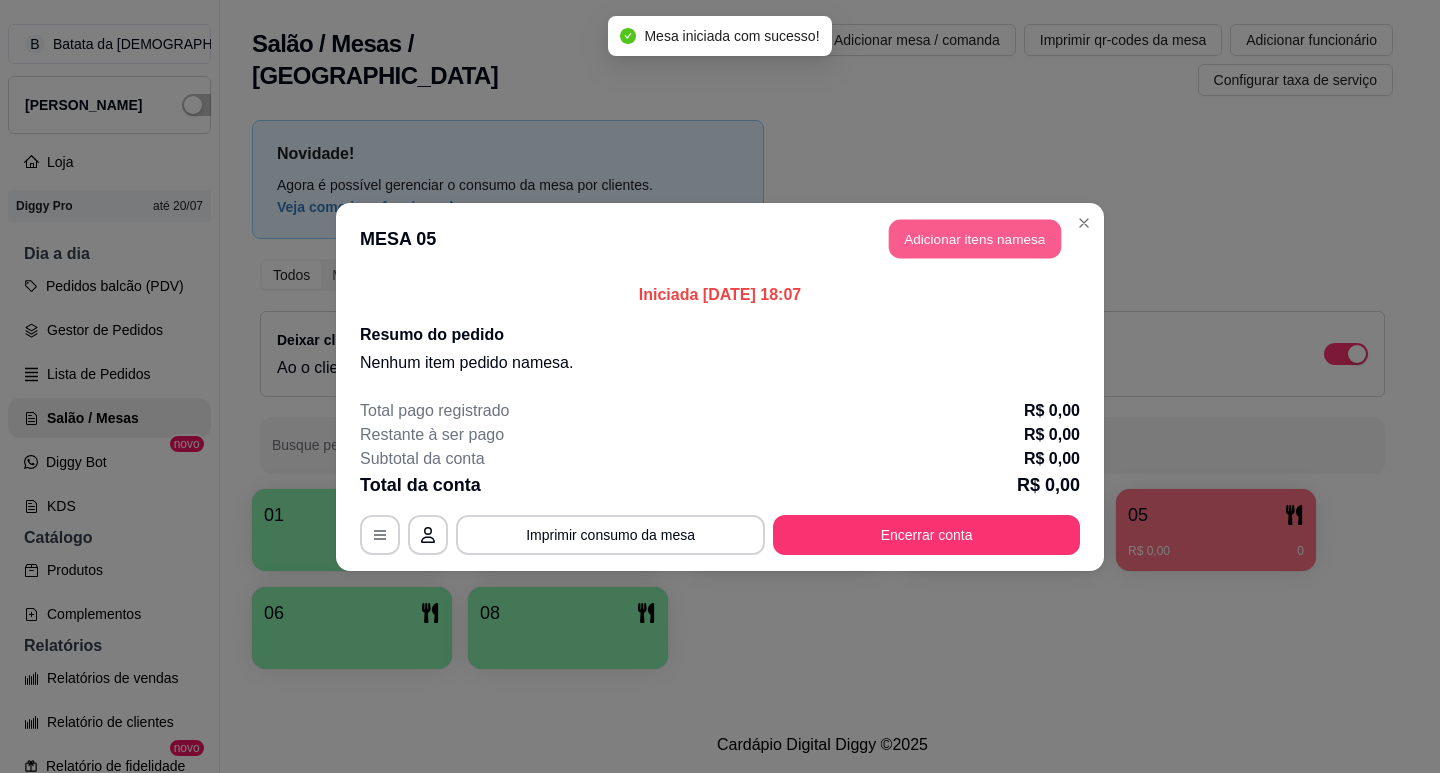 click on "Adicionar itens na  mesa" at bounding box center (975, 238) 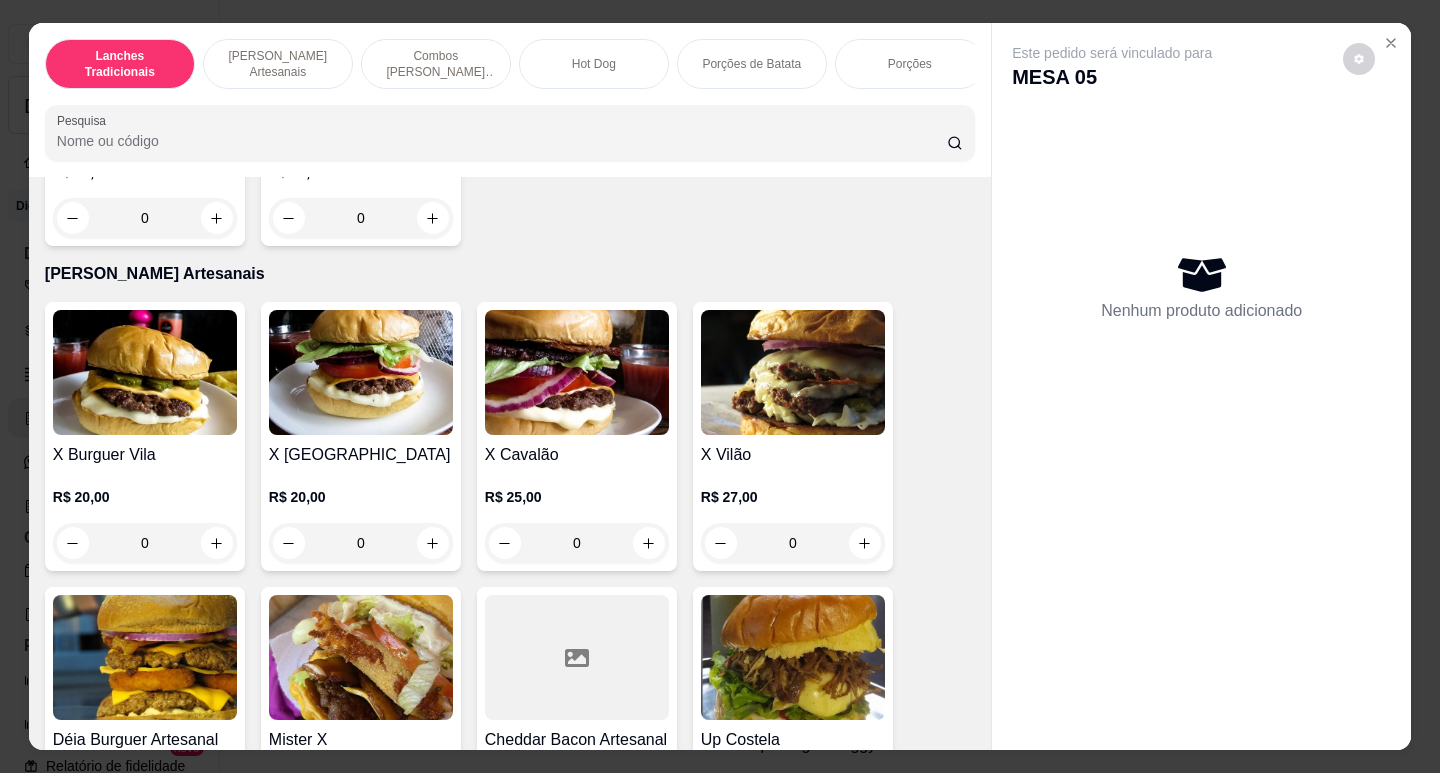 scroll, scrollTop: 1500, scrollLeft: 0, axis: vertical 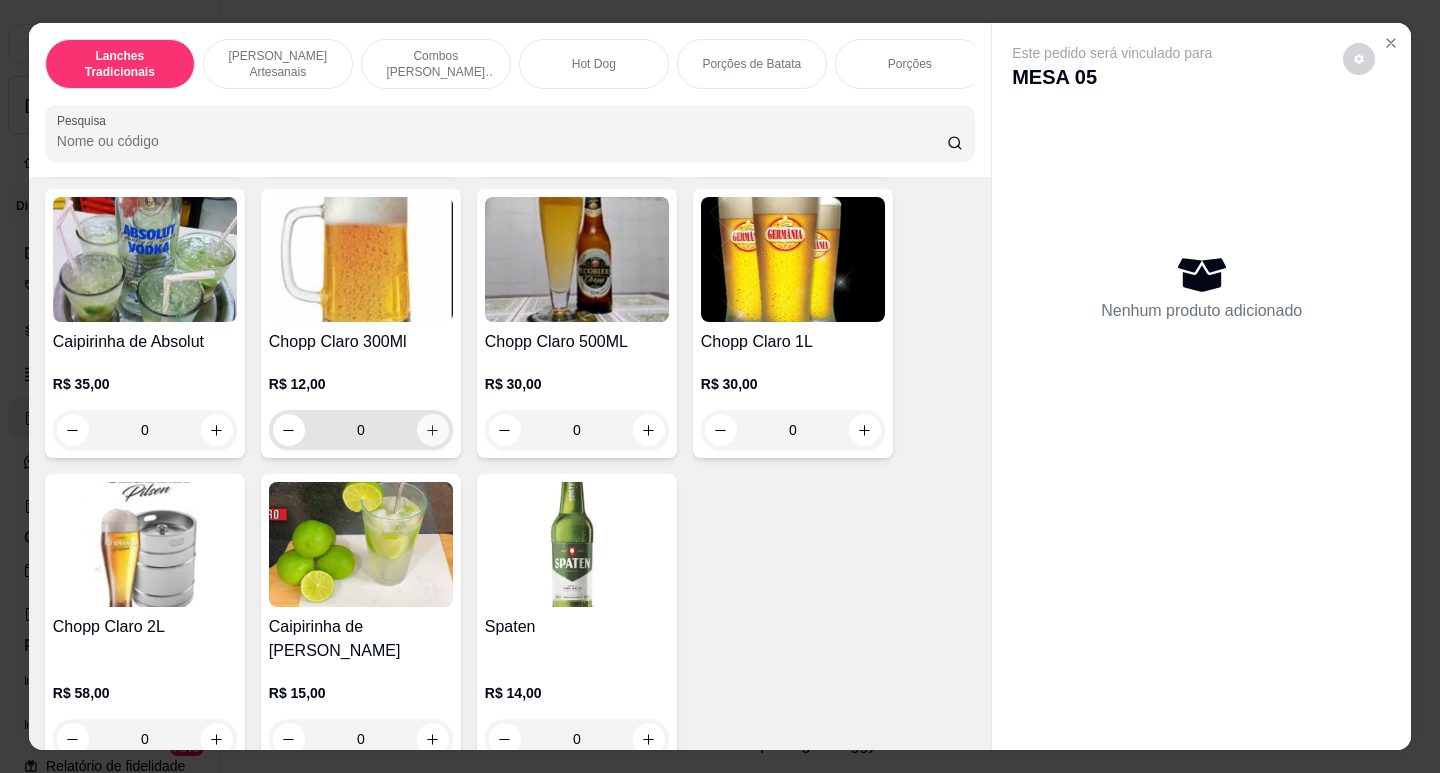 click 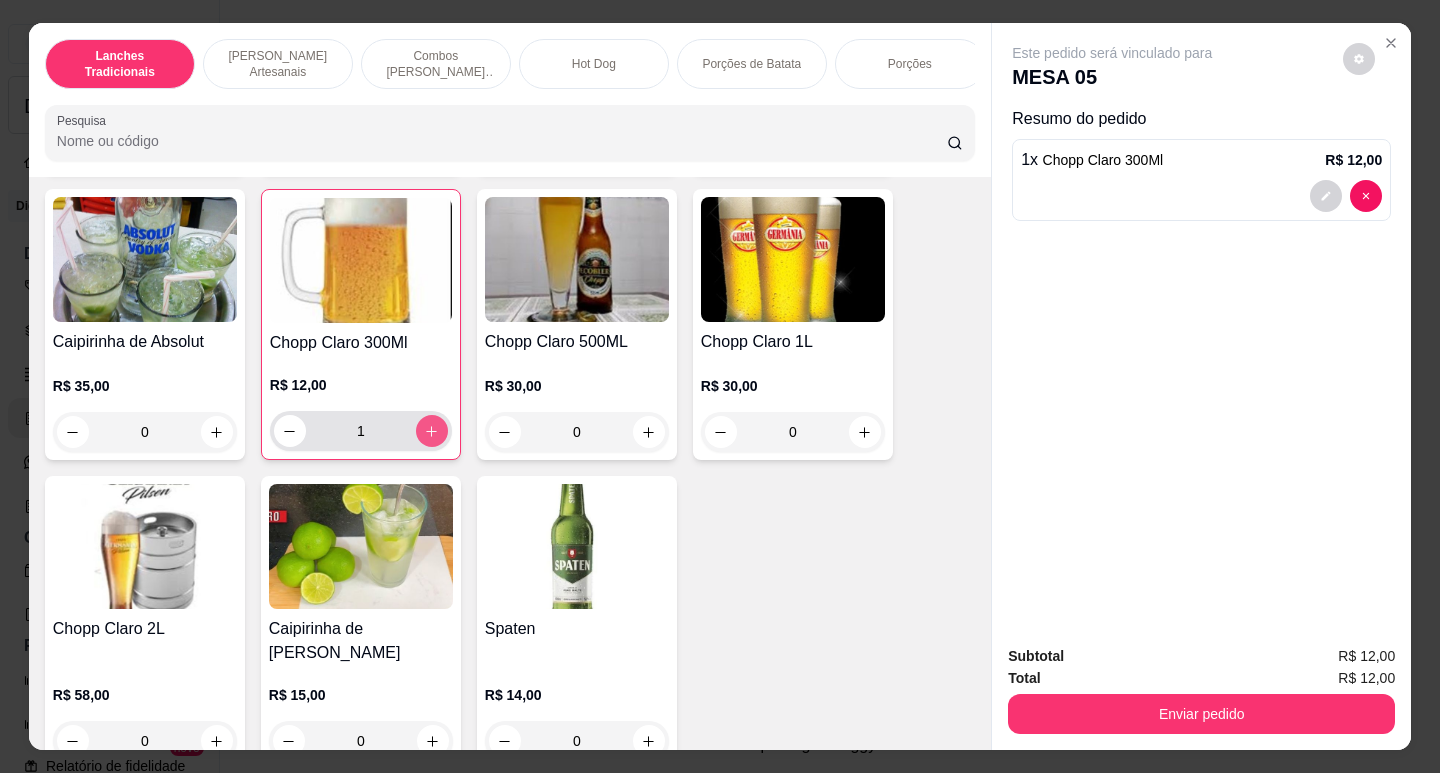type on "1" 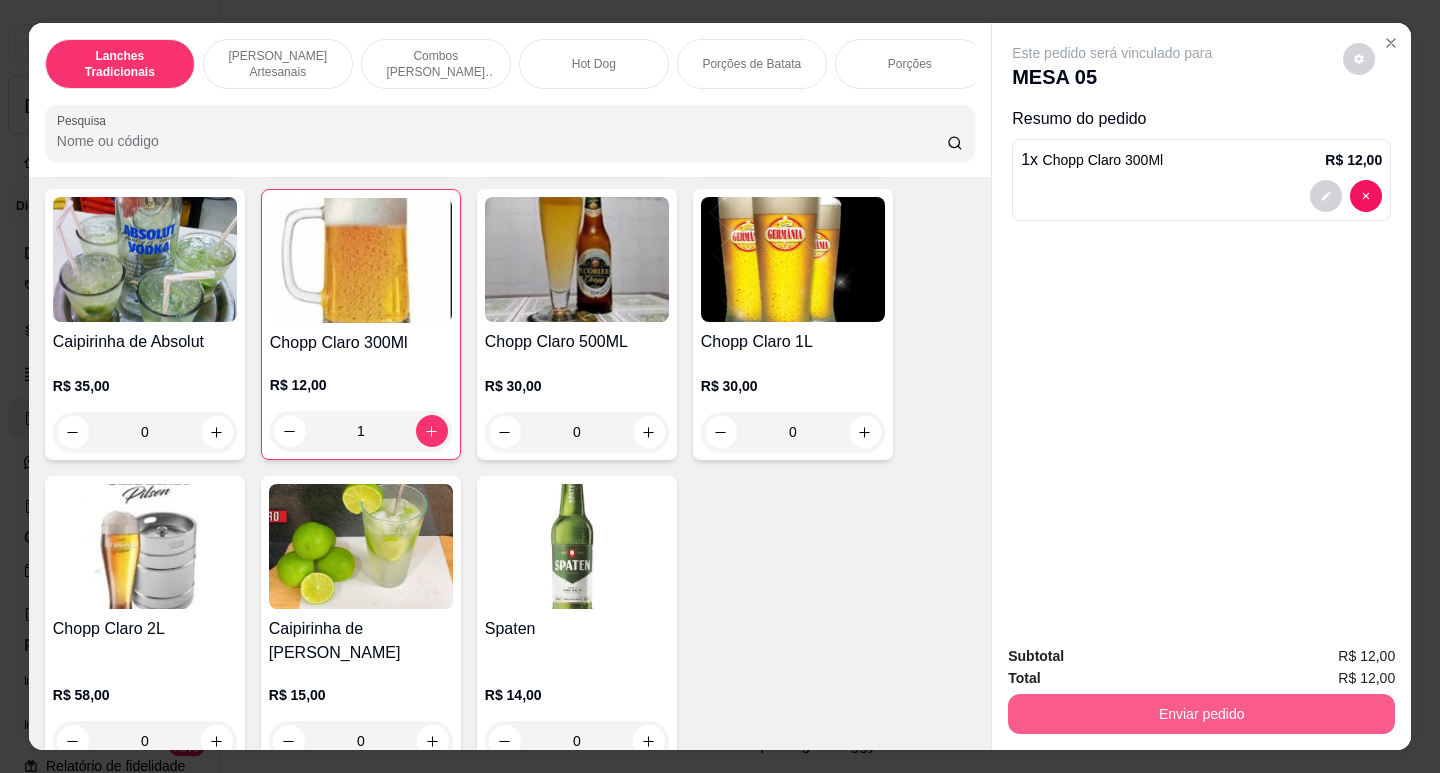 click on "Enviar pedido" at bounding box center [1201, 714] 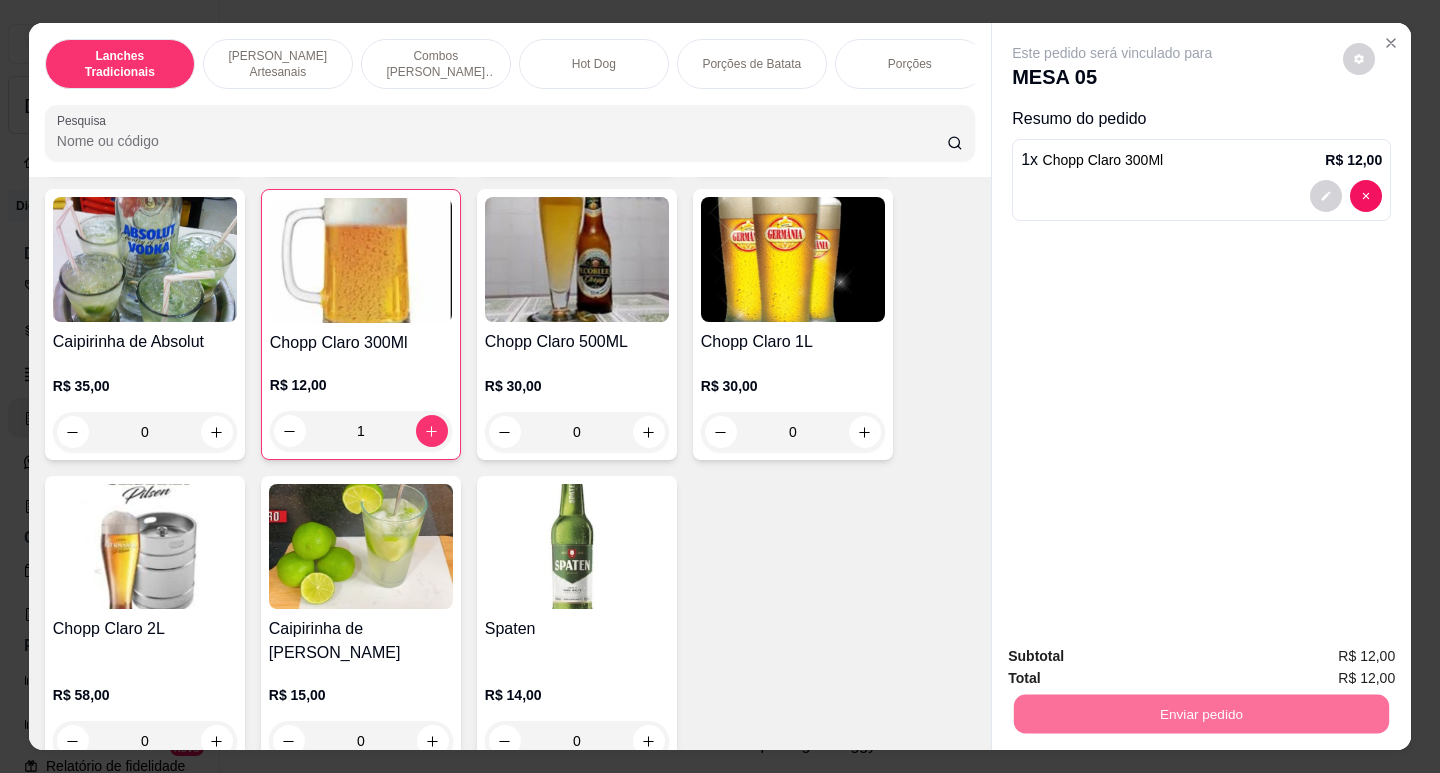 click on "Não registrar e enviar pedido" at bounding box center [1136, 656] 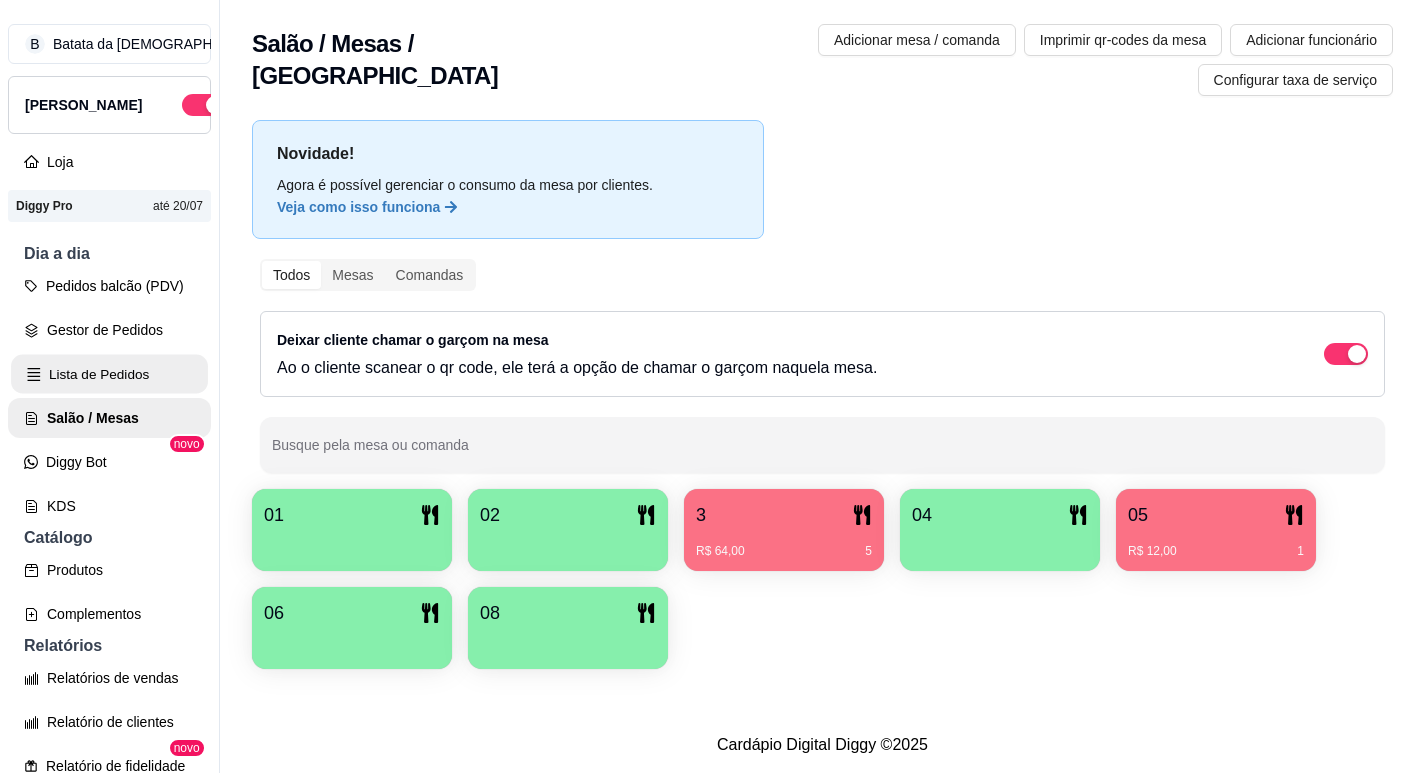click on "Lista de Pedidos" at bounding box center [109, 374] 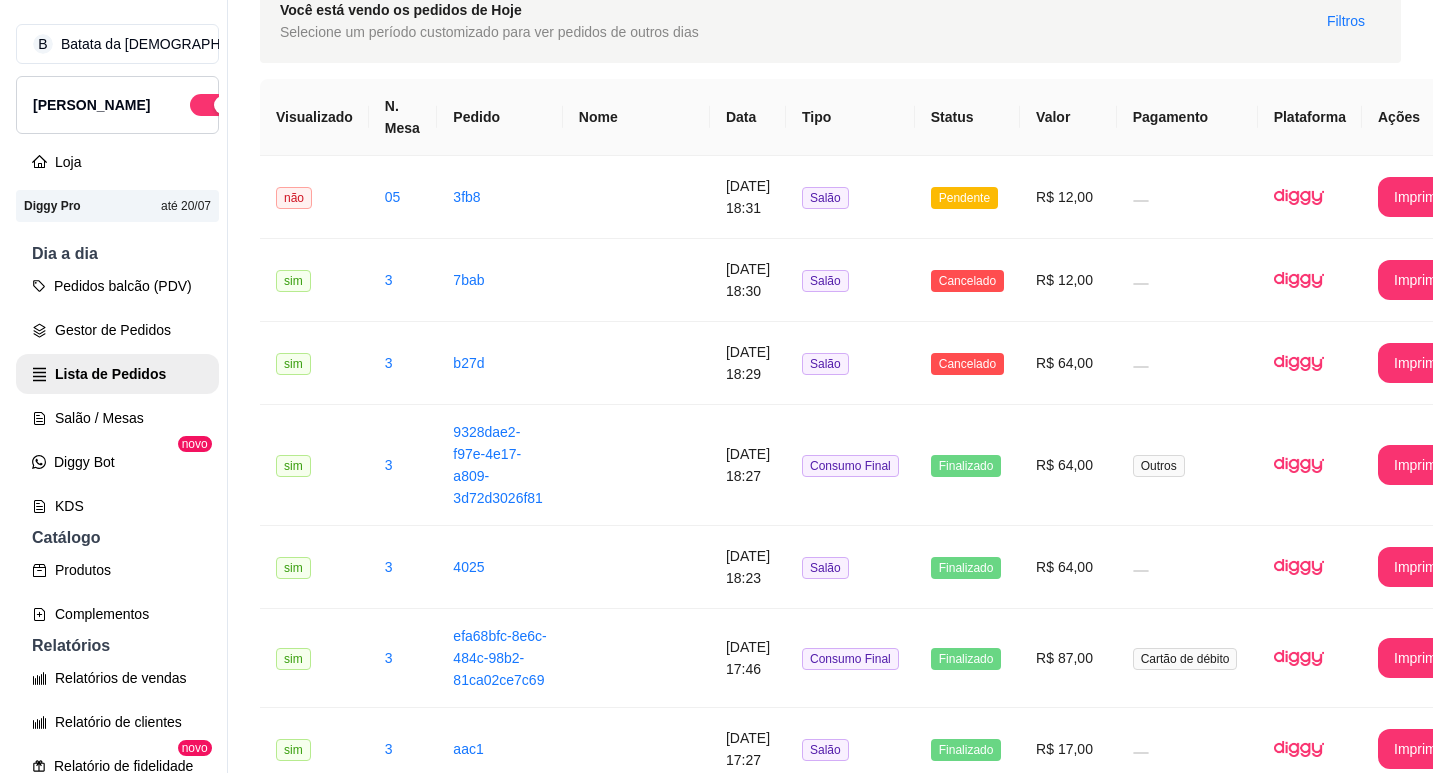 scroll, scrollTop: 0, scrollLeft: 0, axis: both 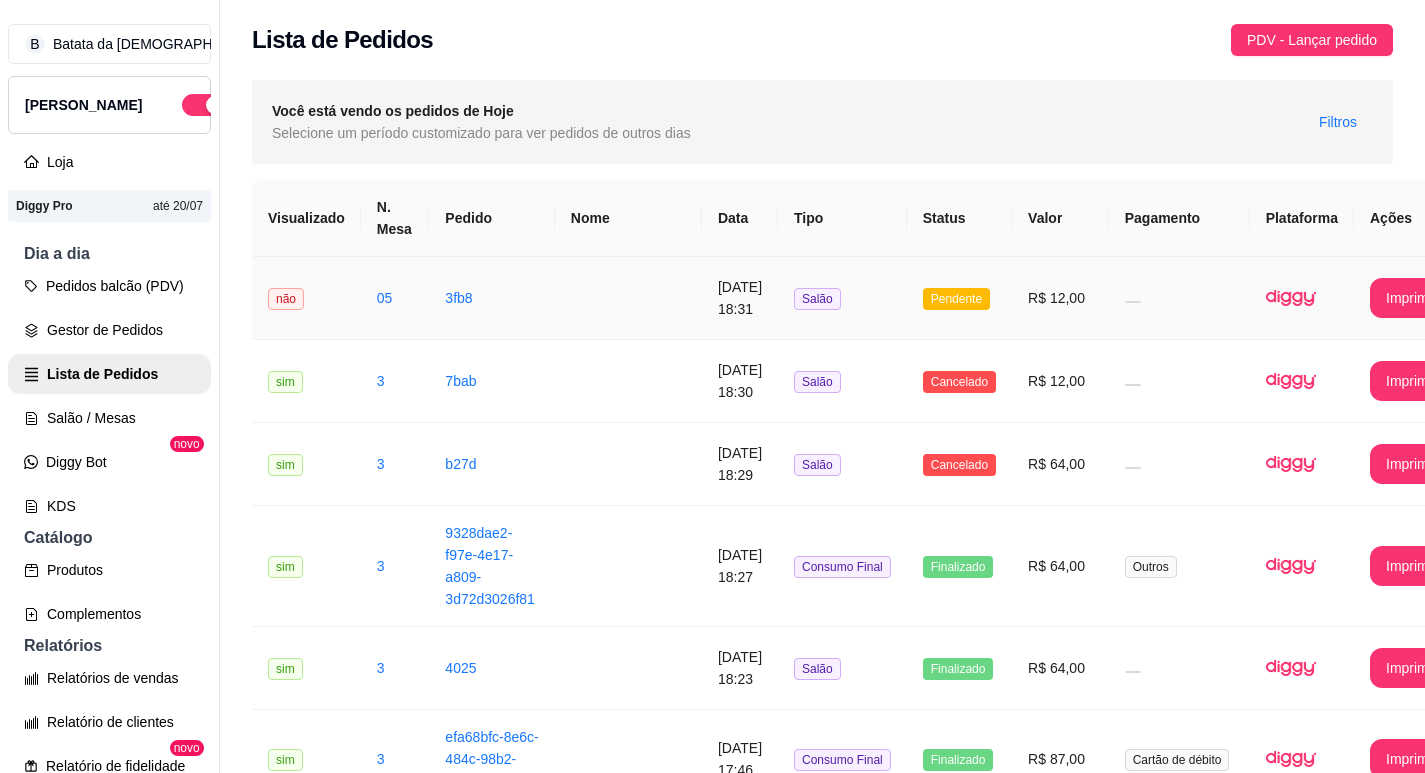 click on "[DATE] 18:31" at bounding box center [740, 298] 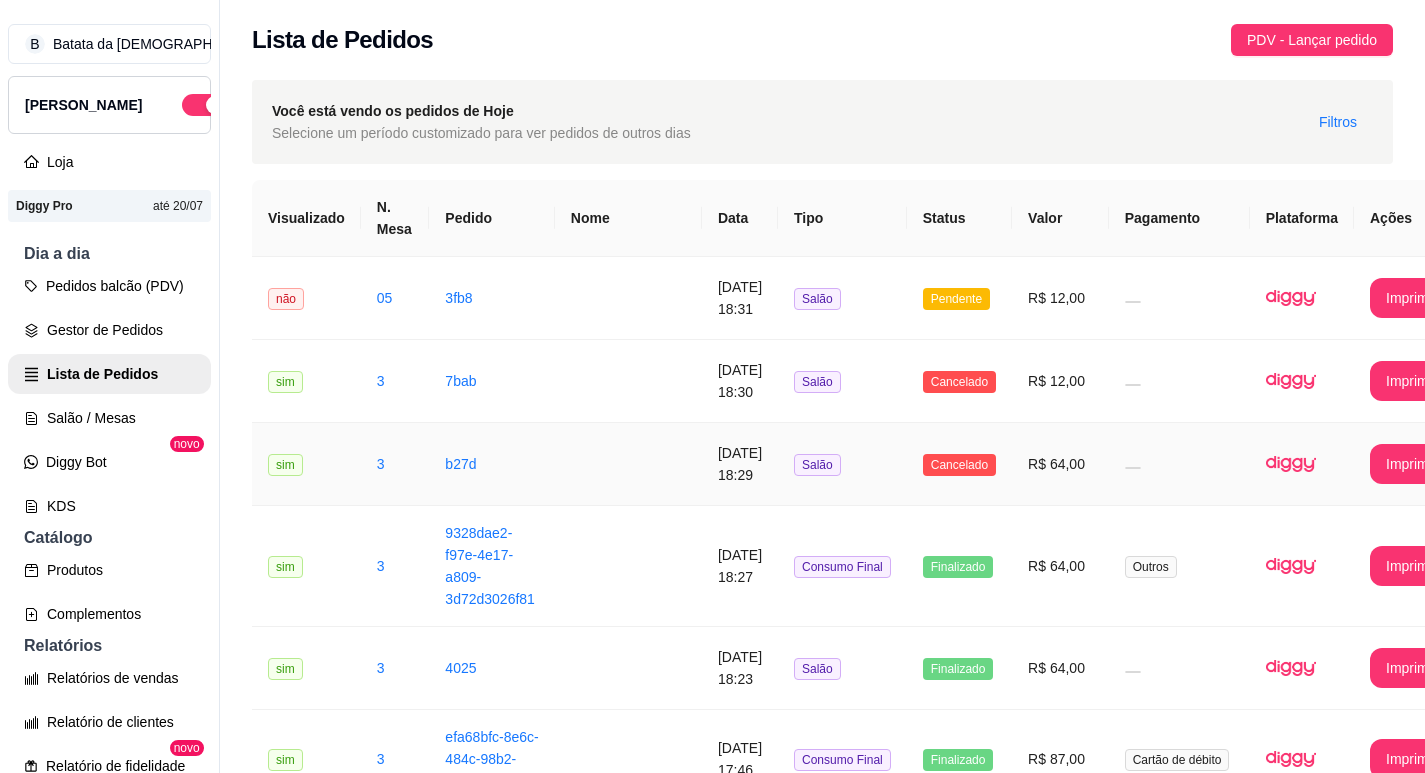 click at bounding box center [1179, 464] 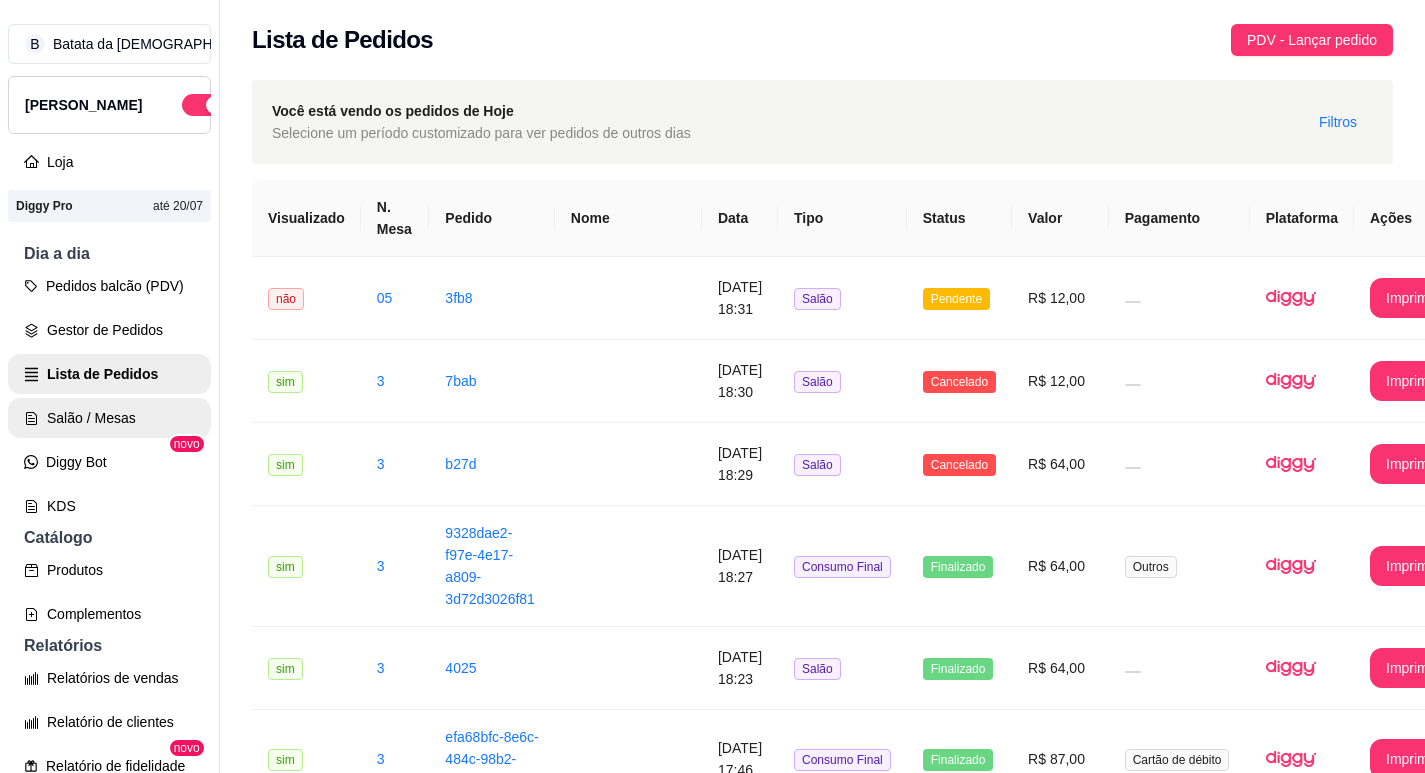click on "Salão / Mesas" at bounding box center (109, 418) 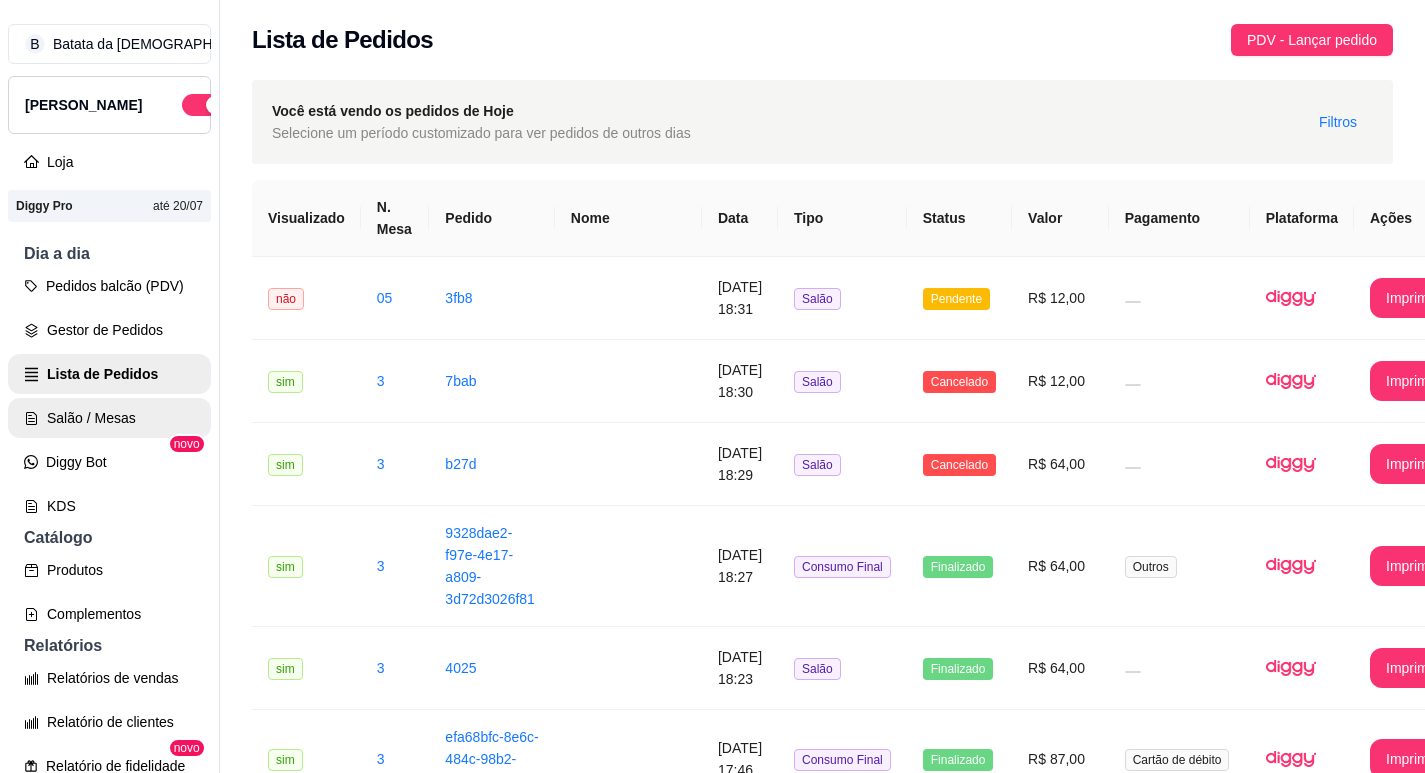 click on "Salão / Mesas" at bounding box center (109, 418) 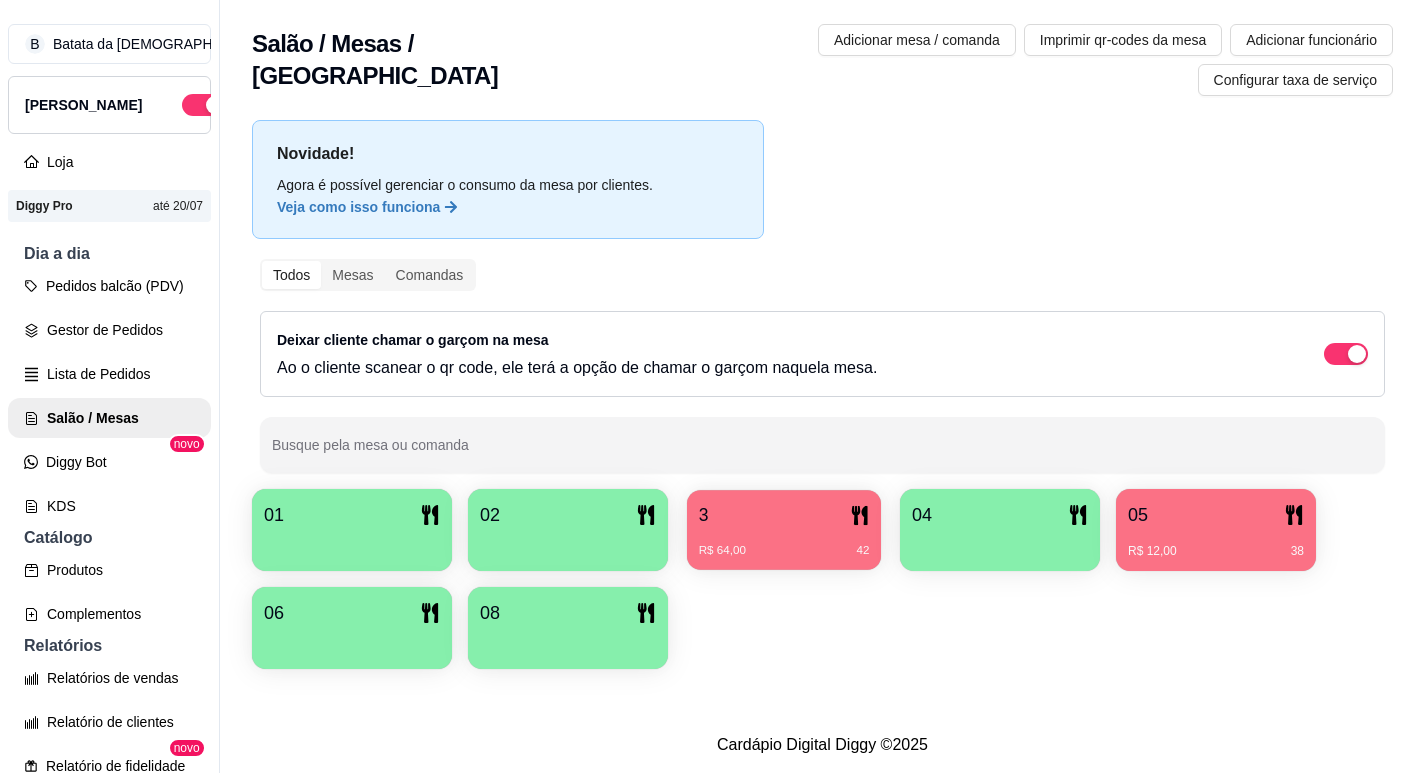 click on "R$ 64,00 42" at bounding box center [784, 543] 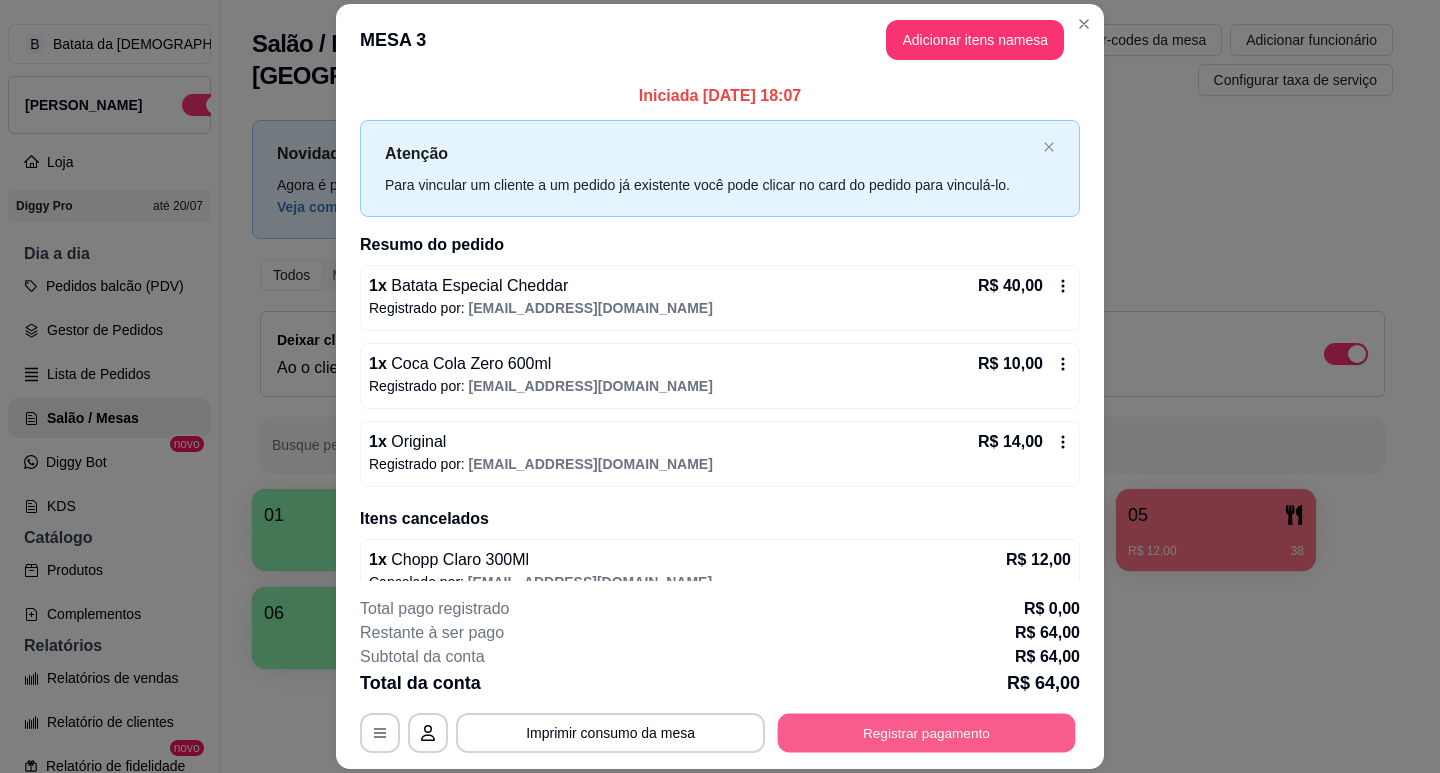 click on "Registrar pagamento" at bounding box center (927, 733) 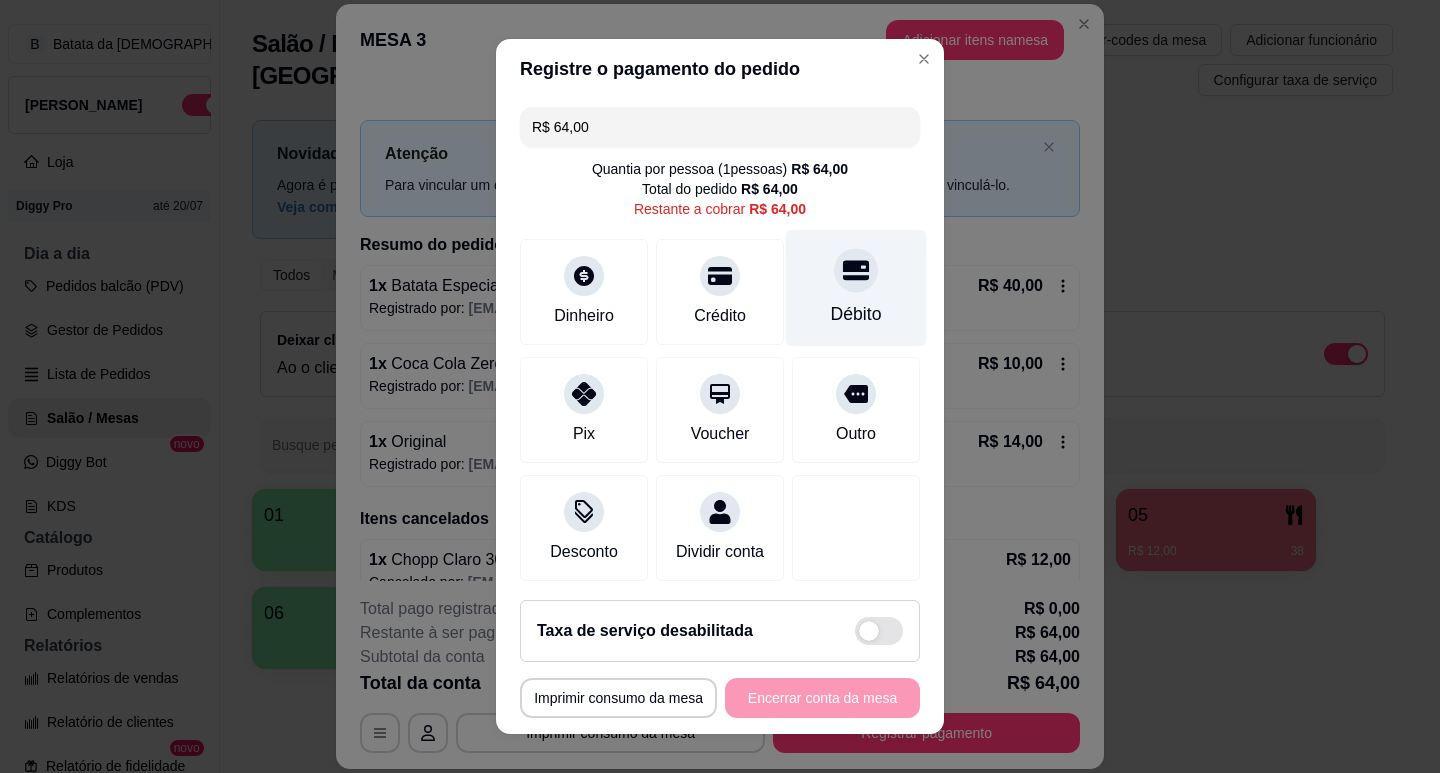 click on "Débito" at bounding box center [856, 287] 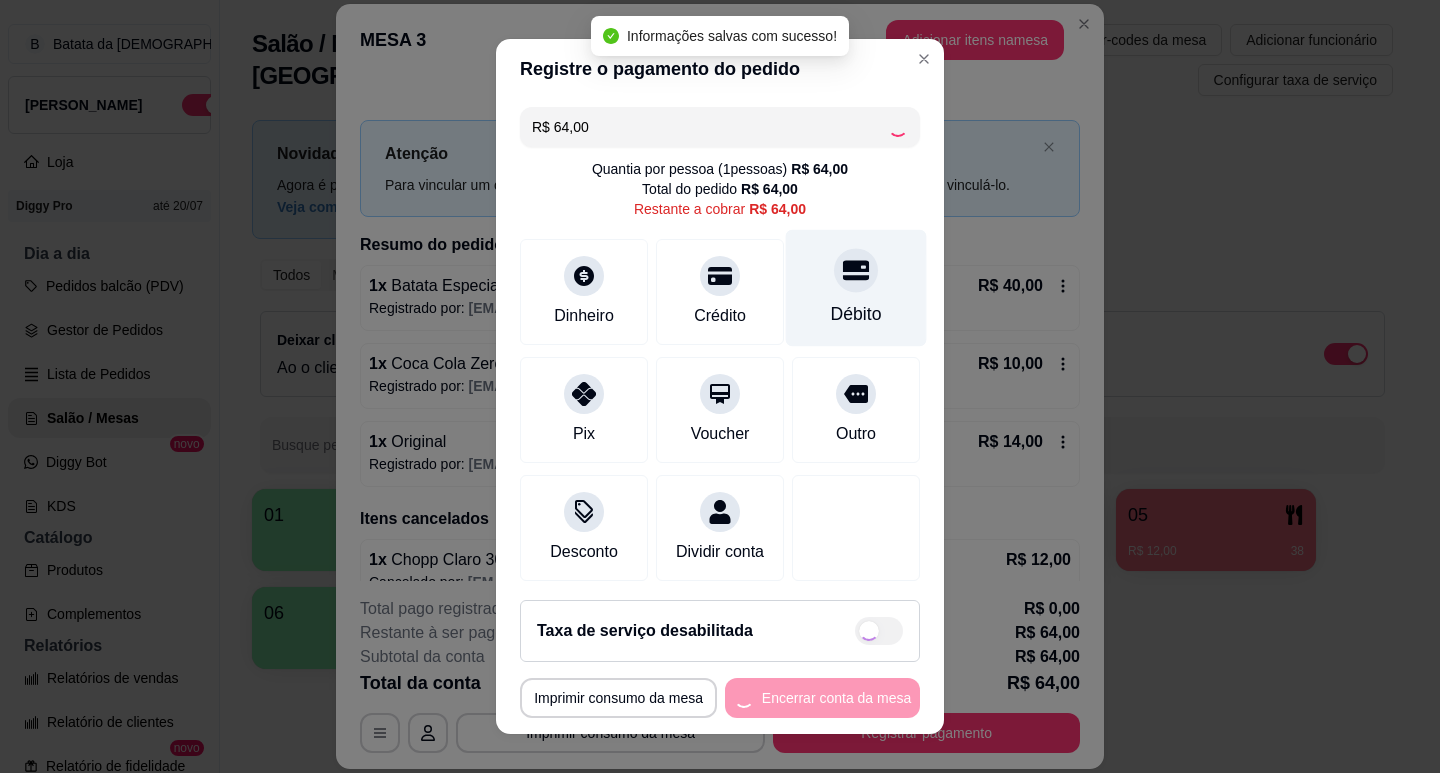 type on "R$ 0,00" 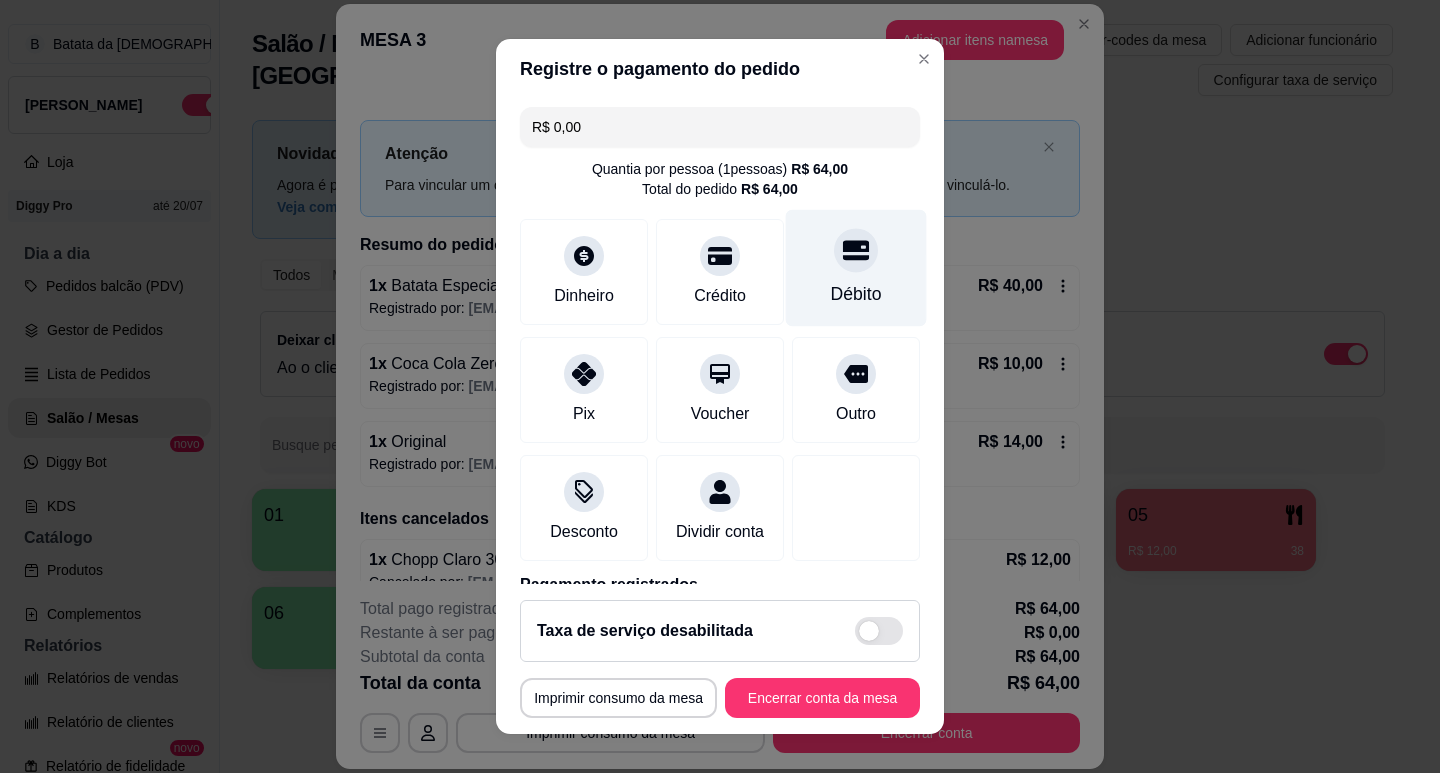 click on "Débito" at bounding box center (856, 294) 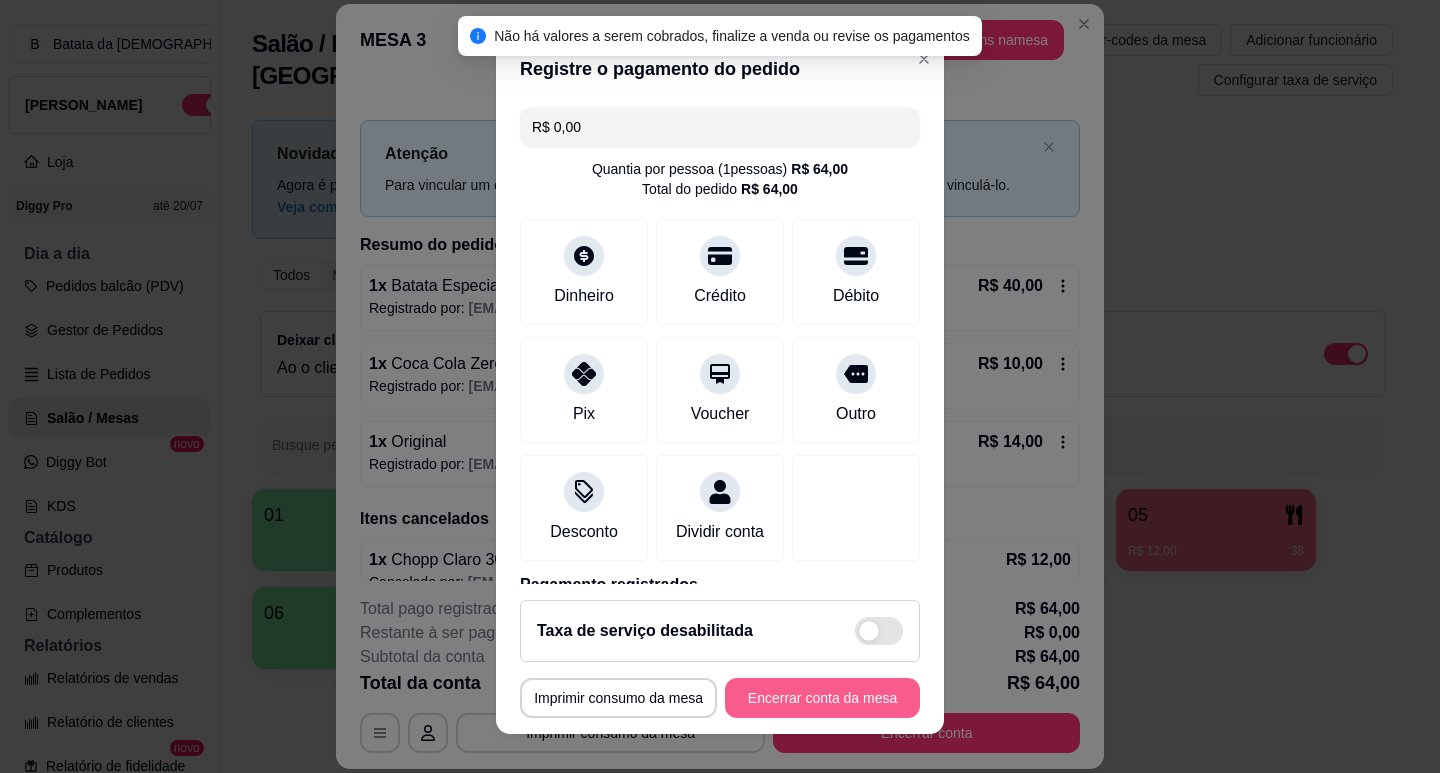 click on "Encerrar conta da mesa" at bounding box center [822, 698] 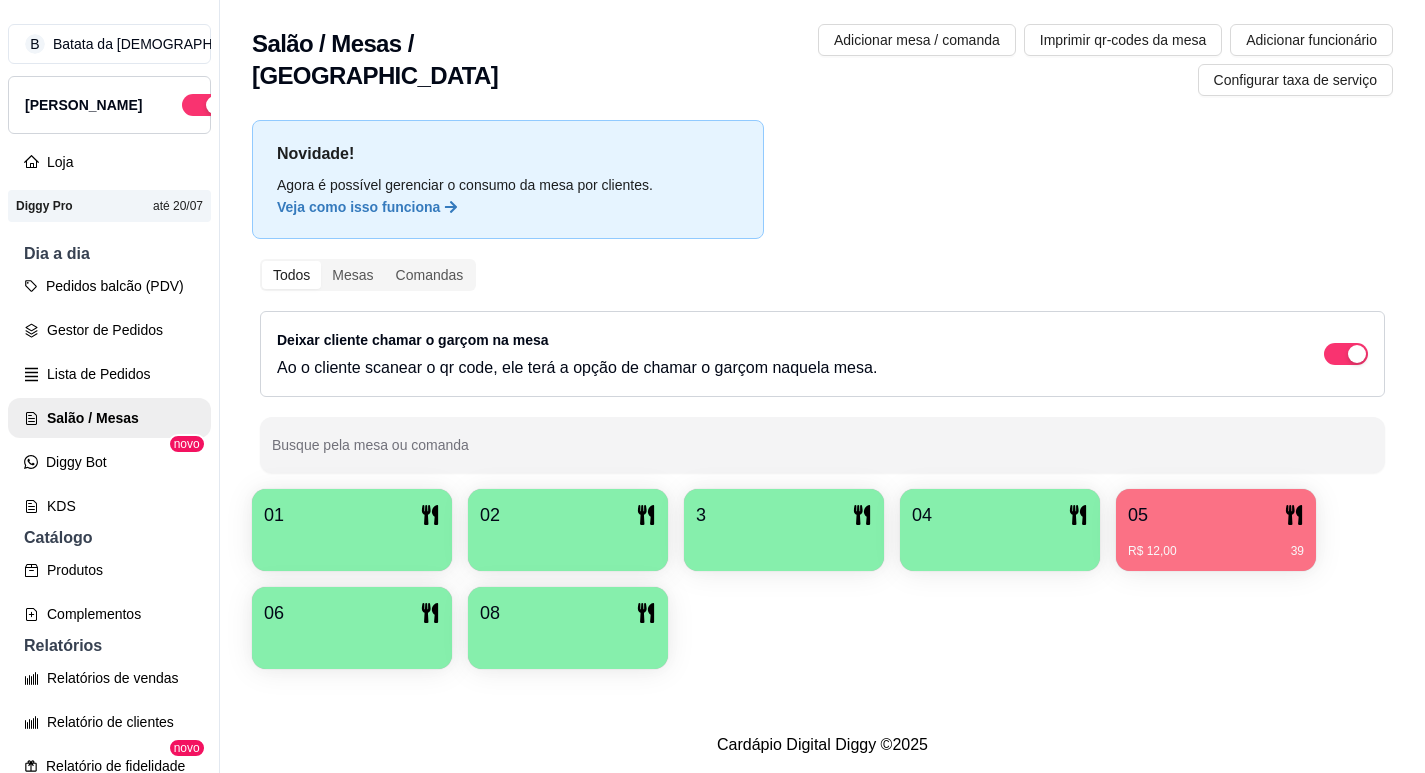 click on "R$ 12,00 39" at bounding box center (1216, 544) 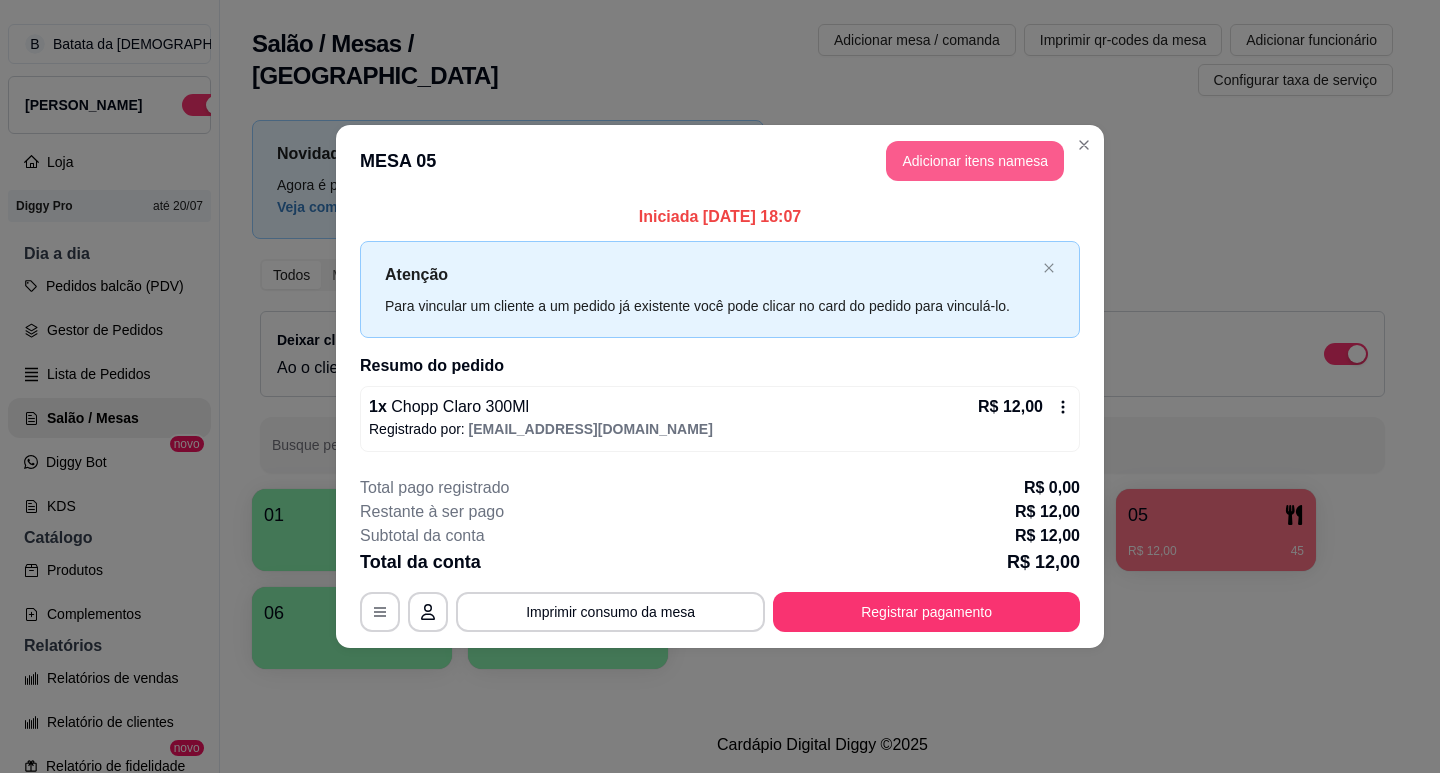 click on "Adicionar itens na  mesa" at bounding box center (975, 161) 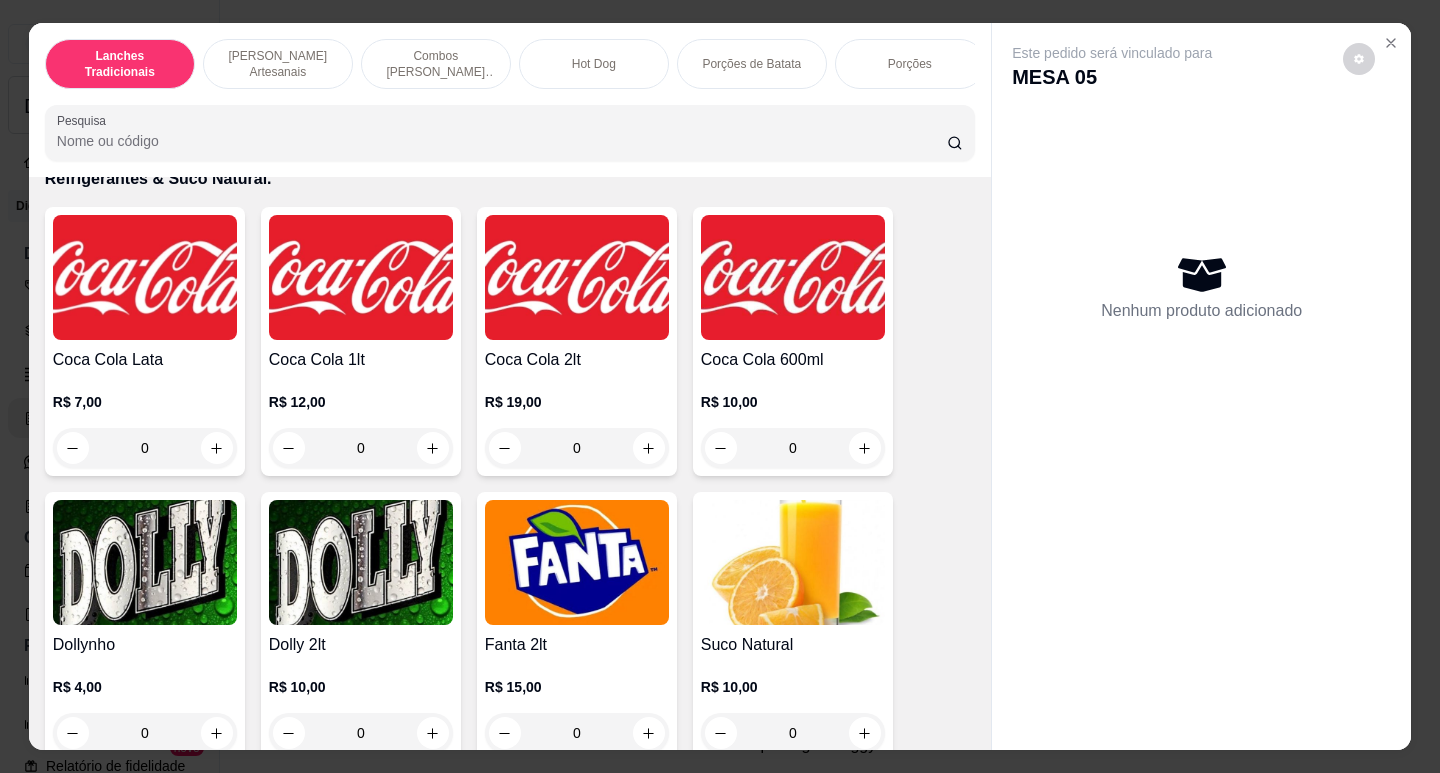 scroll, scrollTop: 5200, scrollLeft: 0, axis: vertical 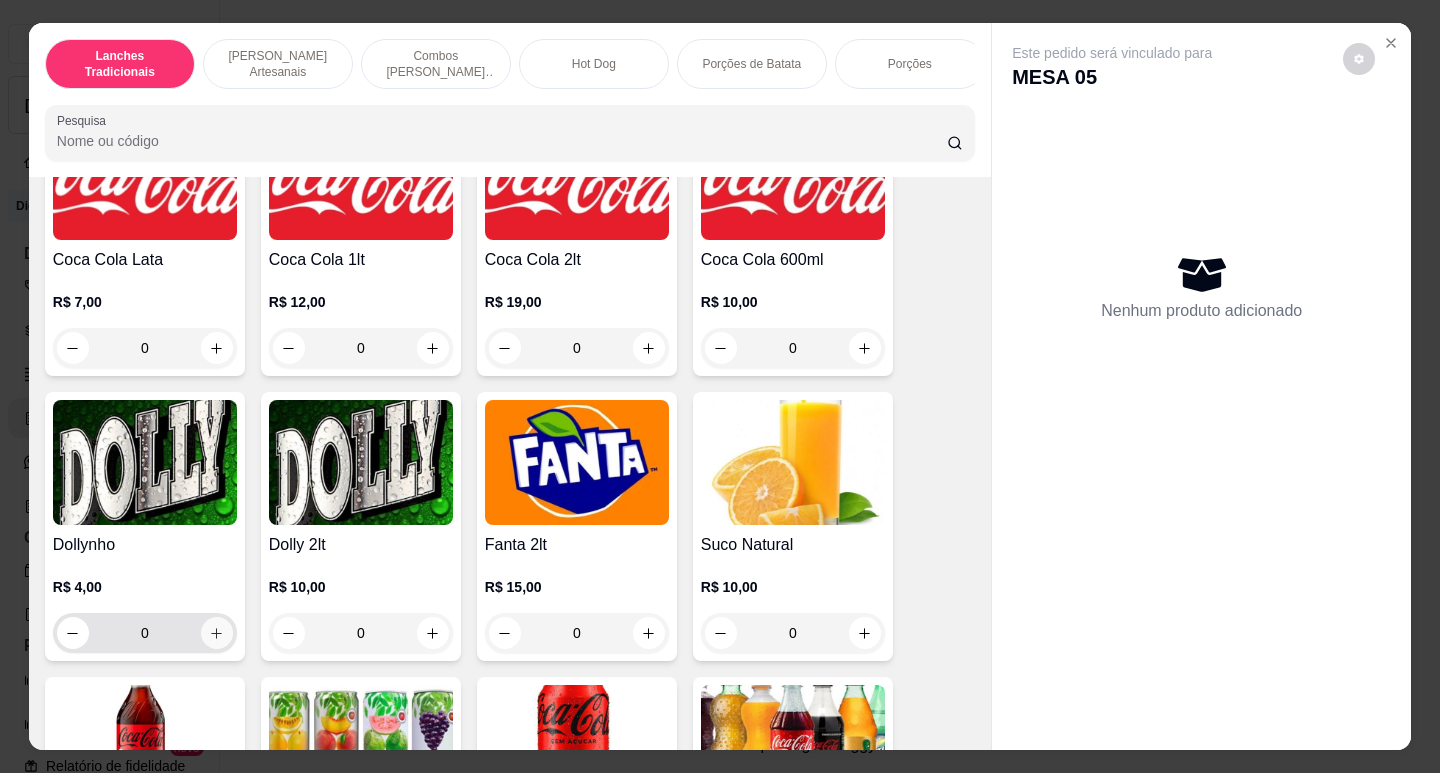click at bounding box center [217, 633] 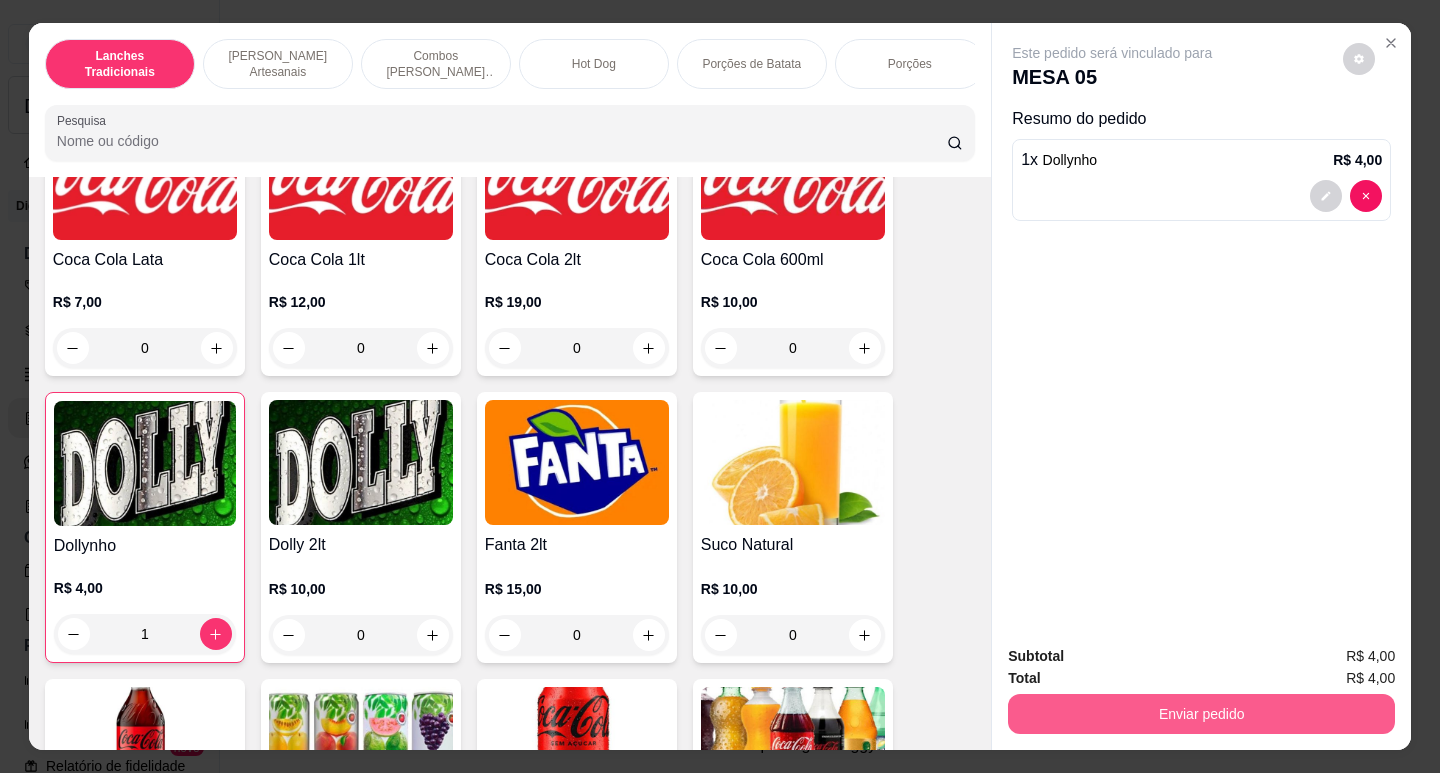 click on "Enviar pedido" at bounding box center [1201, 714] 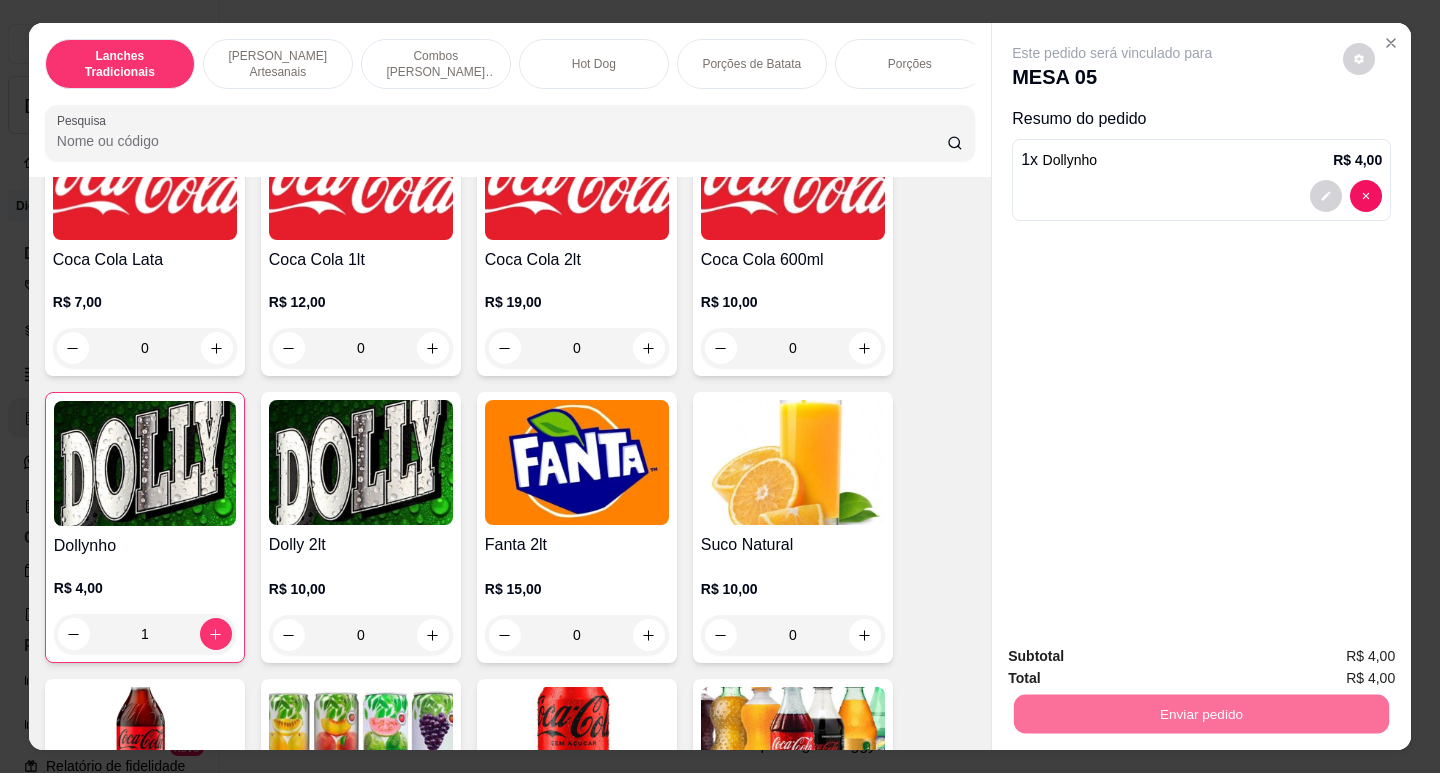 click on "Não registrar e enviar pedido" at bounding box center [1135, 657] 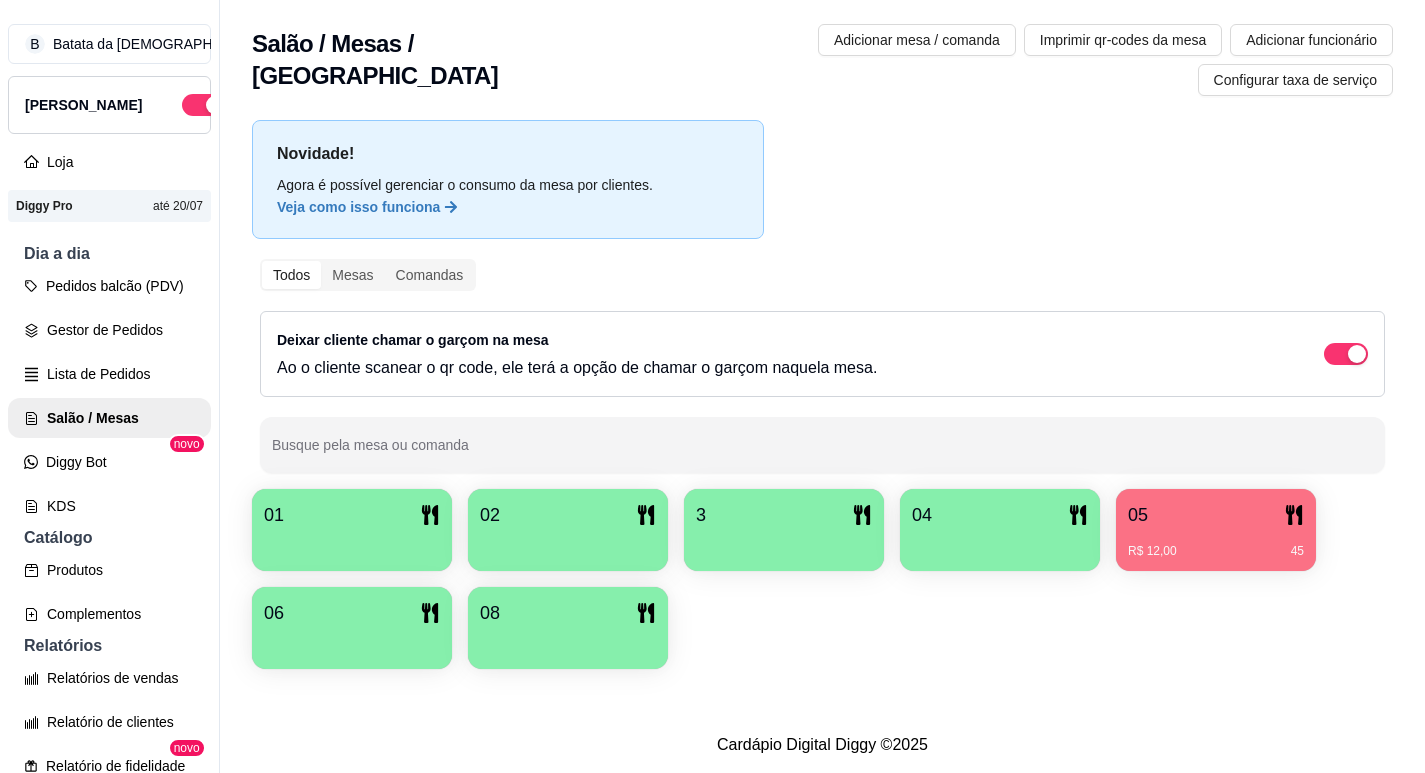 click on "R$ 12,00 45" at bounding box center (1216, 544) 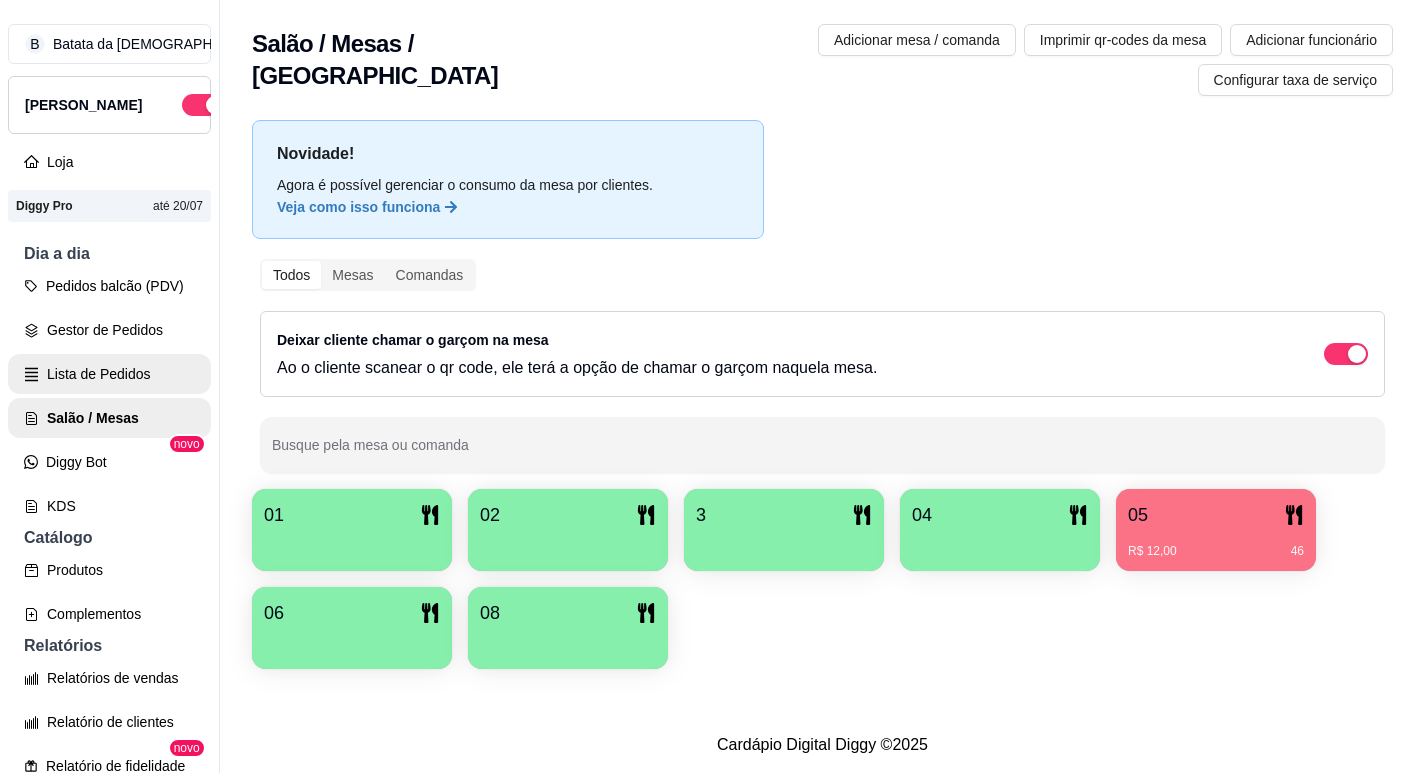 click on "Lista de Pedidos" at bounding box center [109, 374] 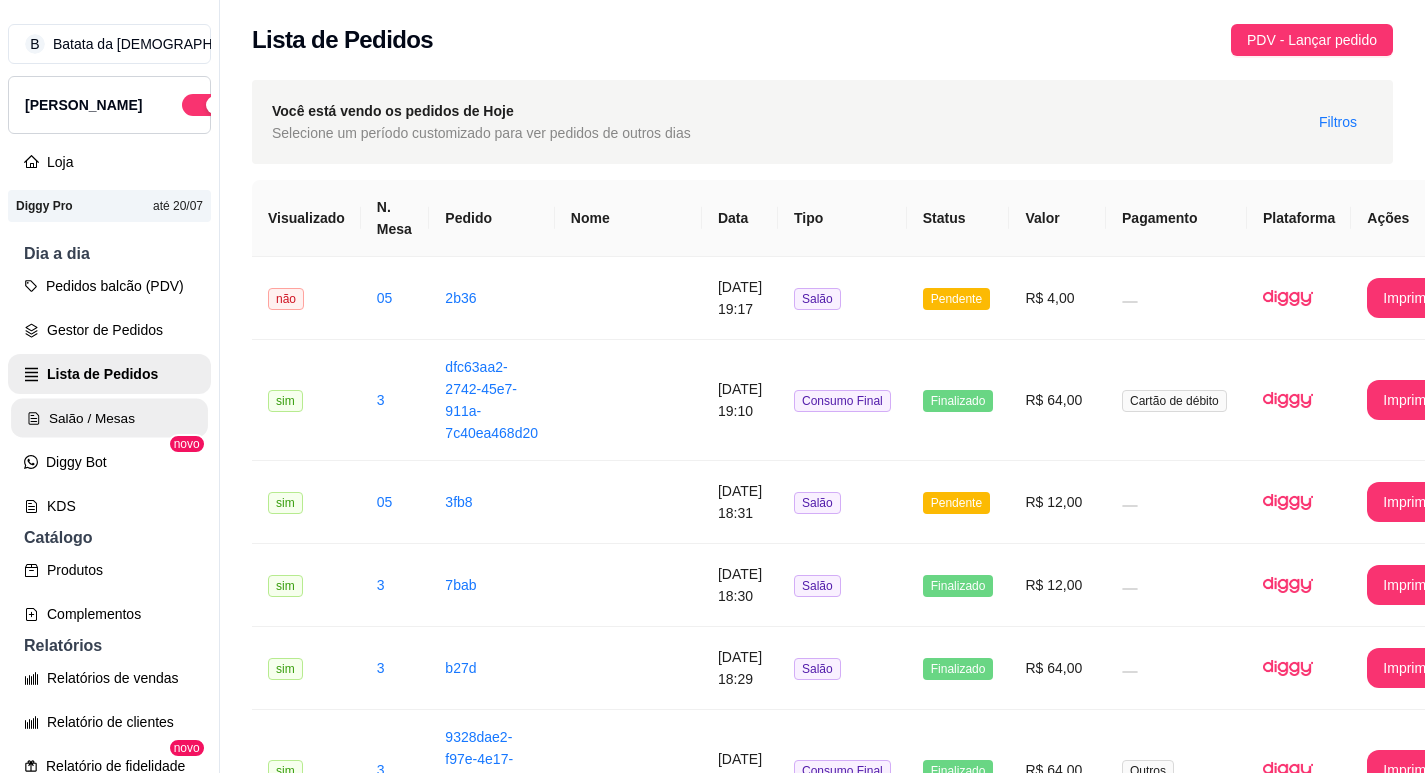click on "Salão / Mesas" at bounding box center [109, 418] 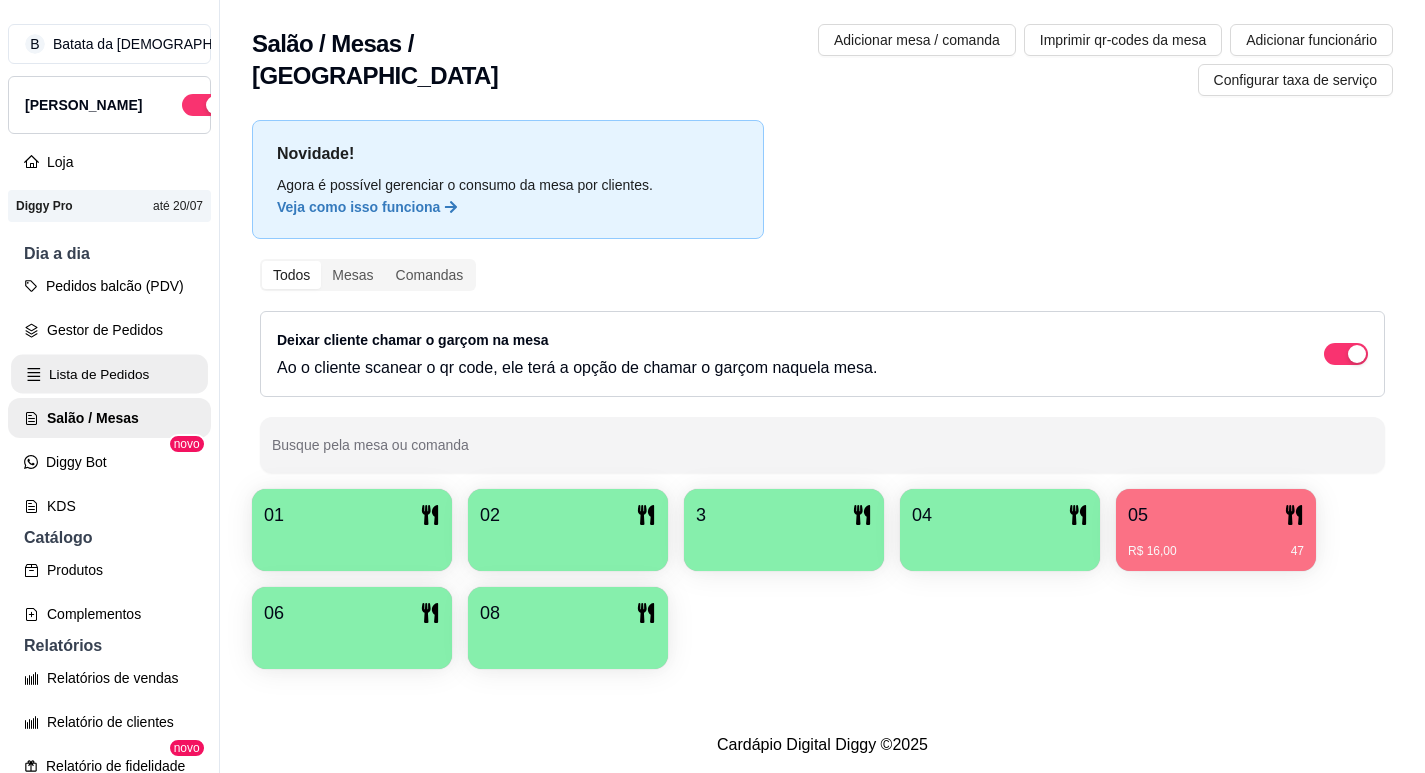 click on "Lista de Pedidos" at bounding box center (109, 374) 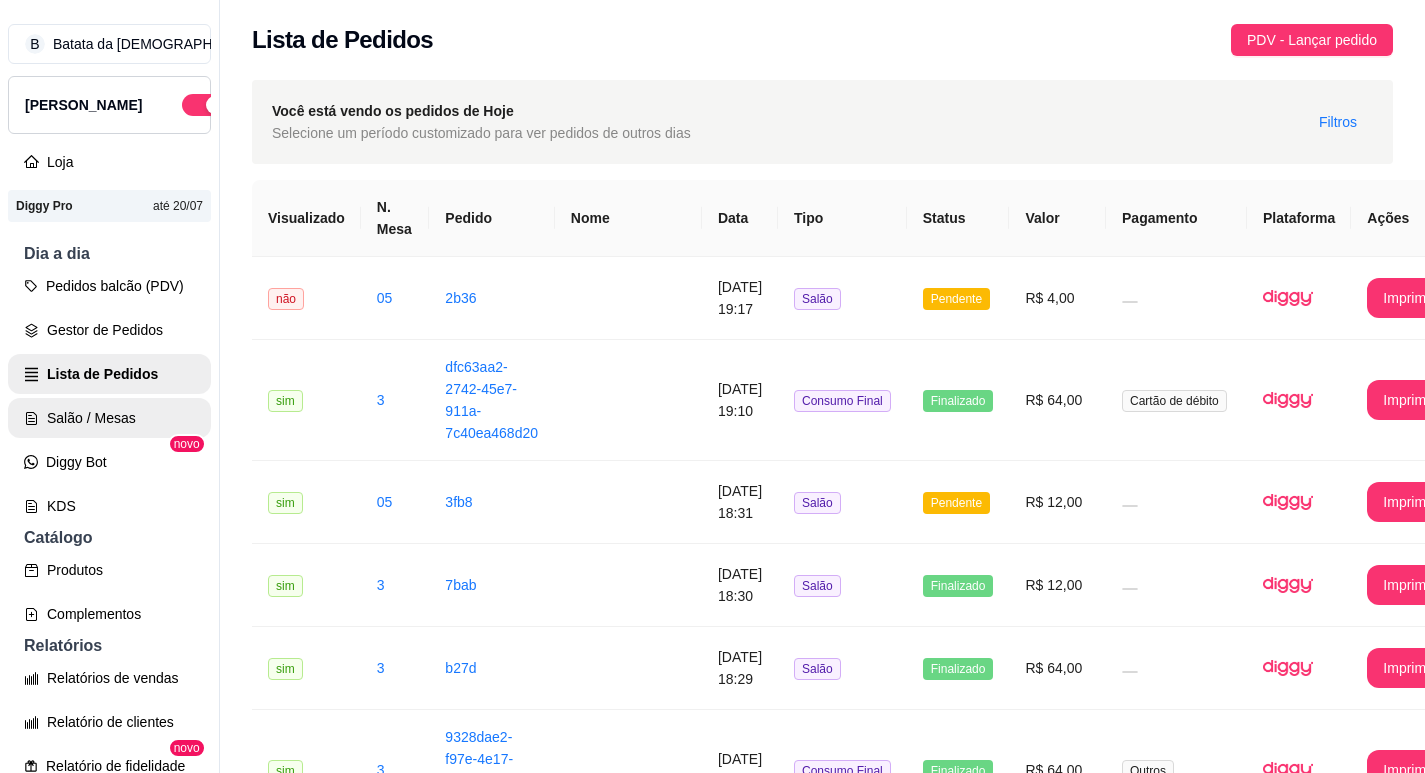 click on "Salão / Mesas" at bounding box center [109, 418] 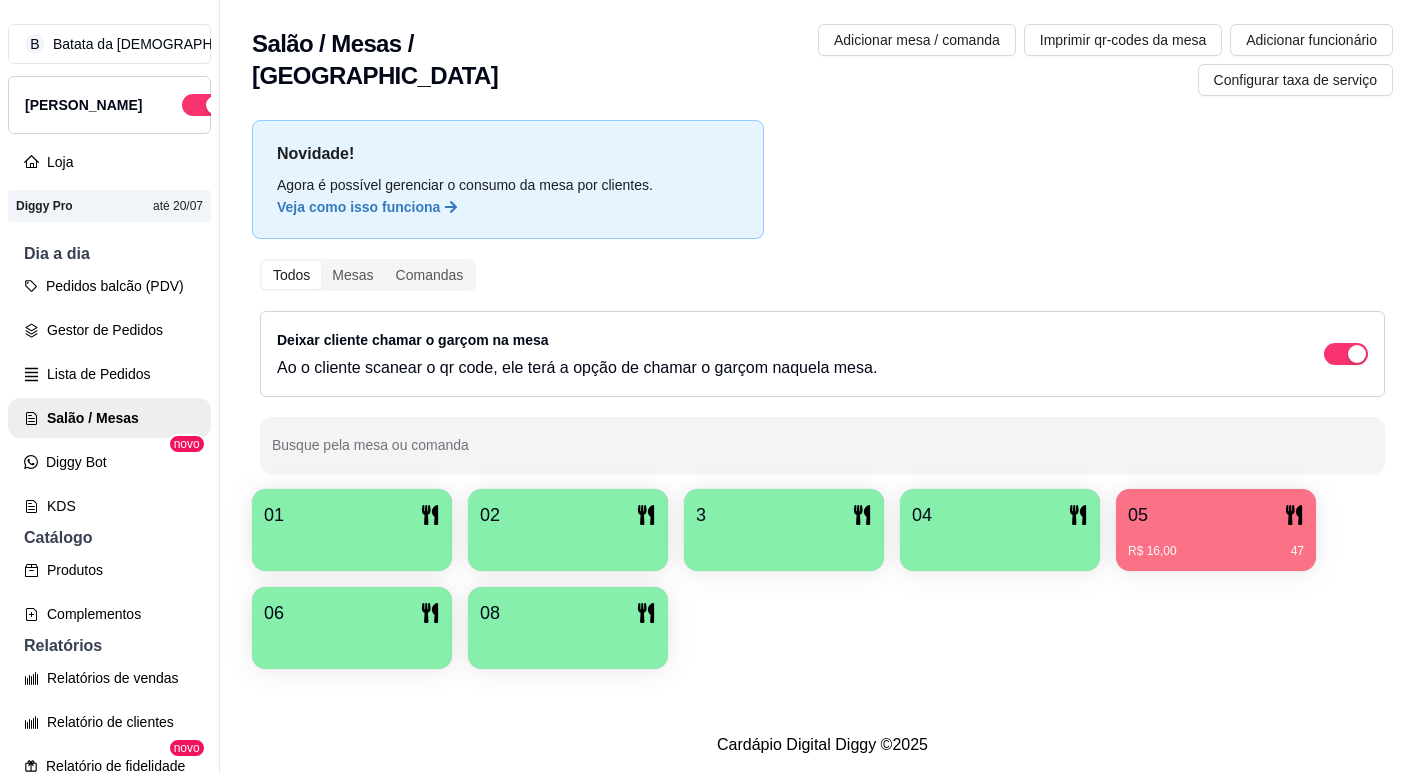 click on "01" at bounding box center [352, 515] 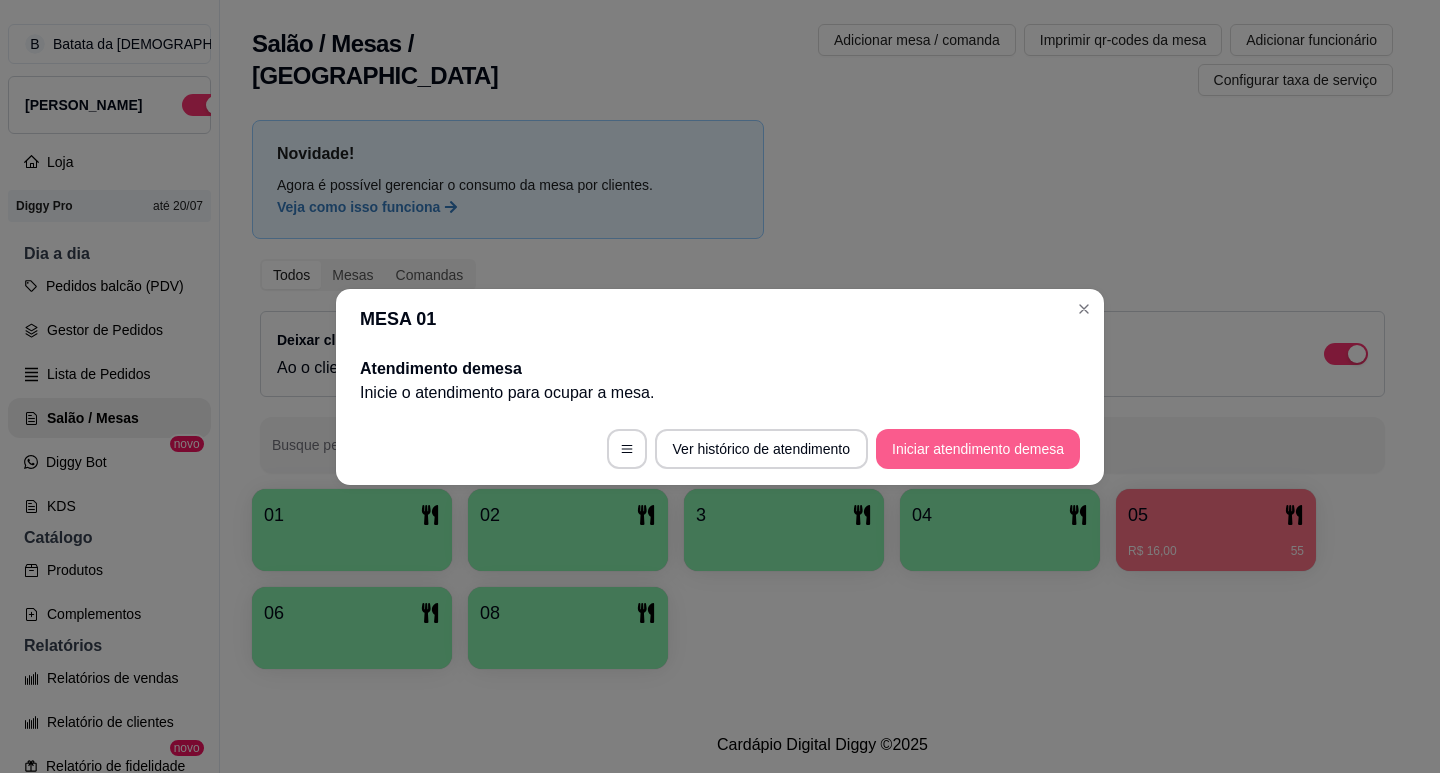 click on "Iniciar atendimento de  mesa" at bounding box center [978, 449] 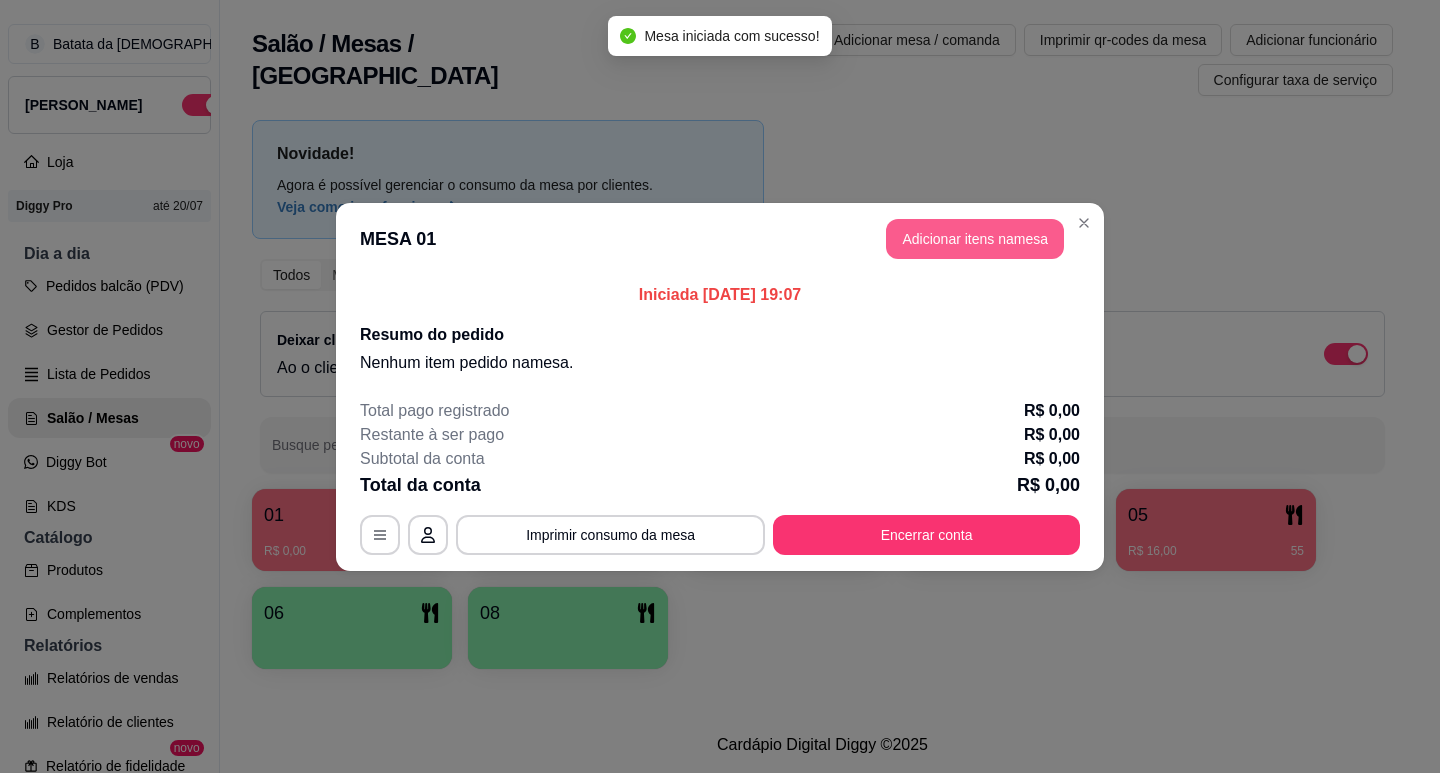 click on "Adicionar itens na  mesa" at bounding box center (975, 239) 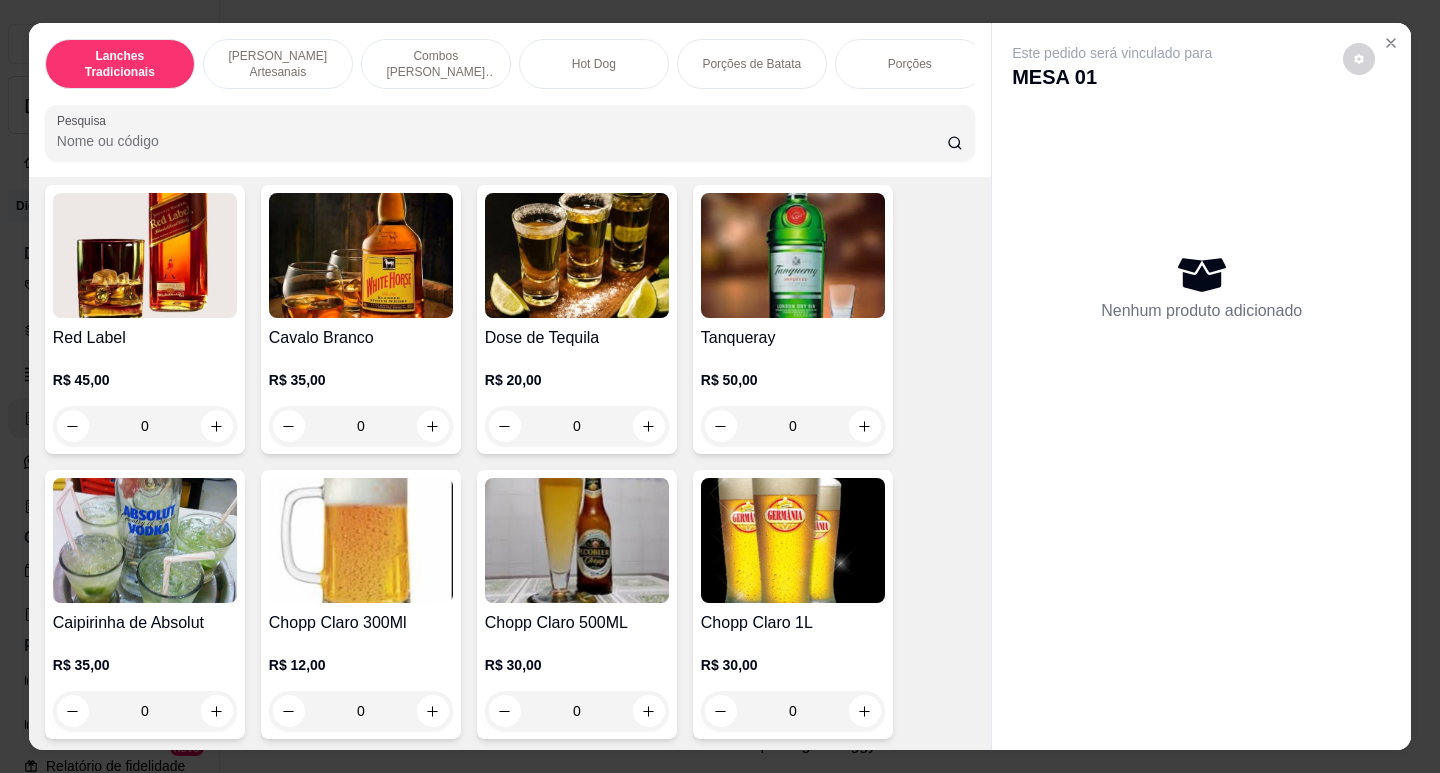 scroll, scrollTop: 8381, scrollLeft: 0, axis: vertical 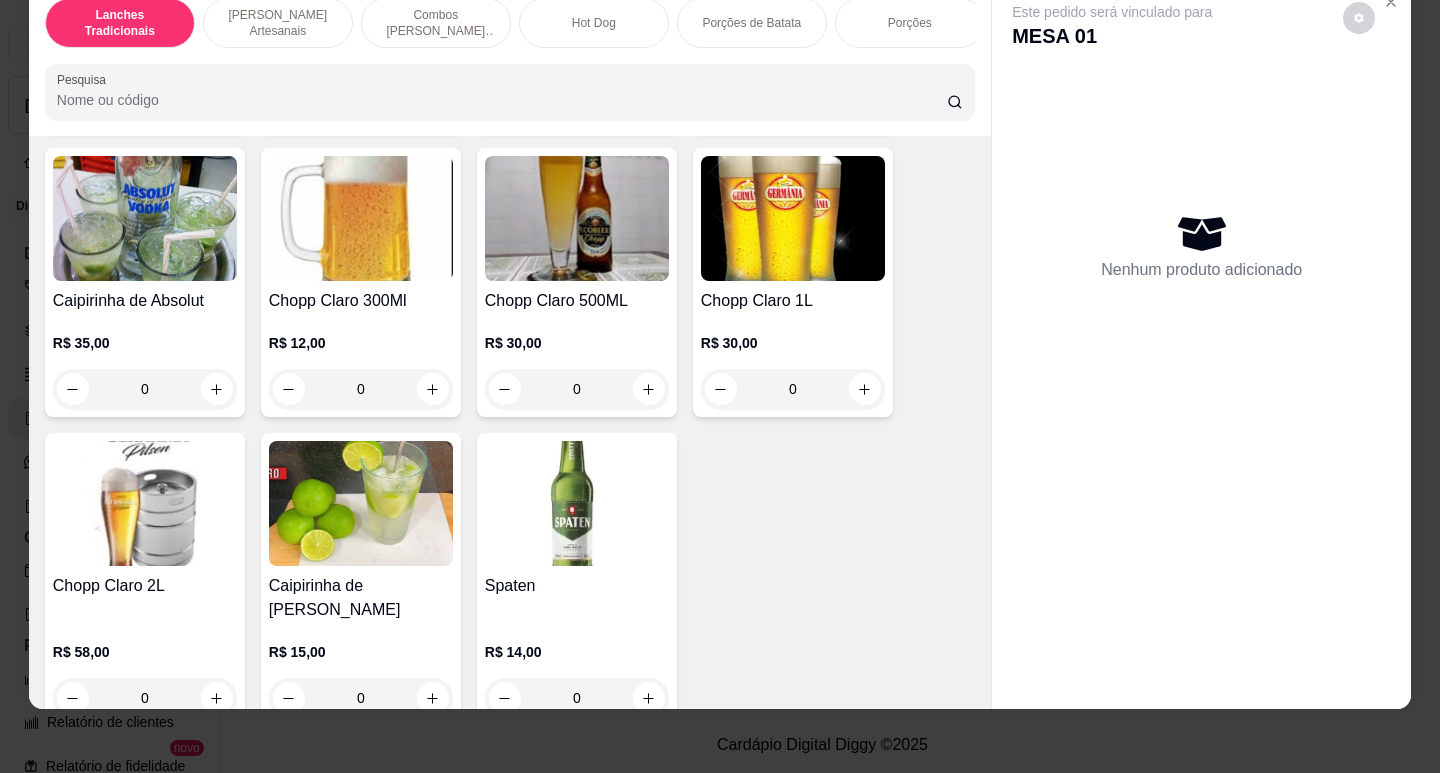 click at bounding box center [577, 503] 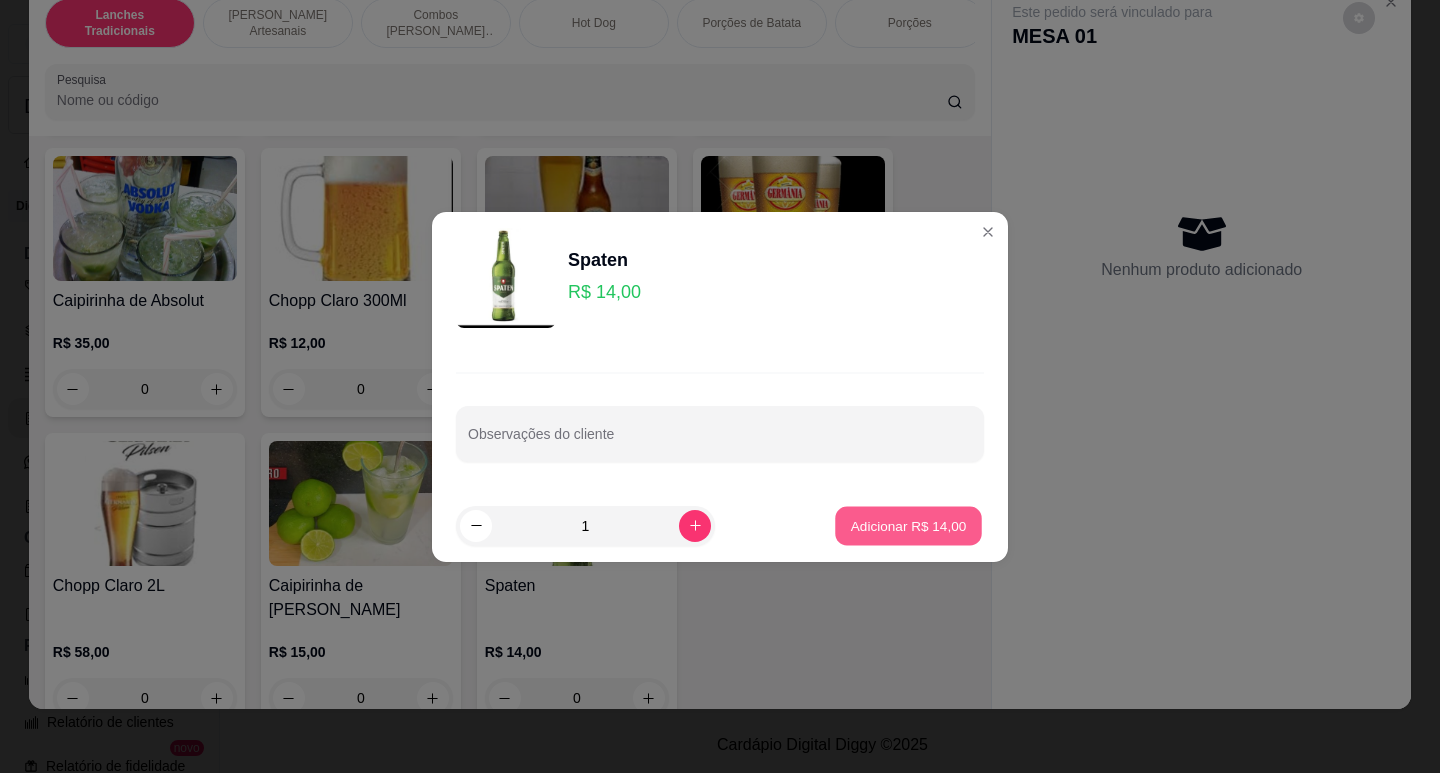 click on "Adicionar   R$ 14,00" at bounding box center [908, 525] 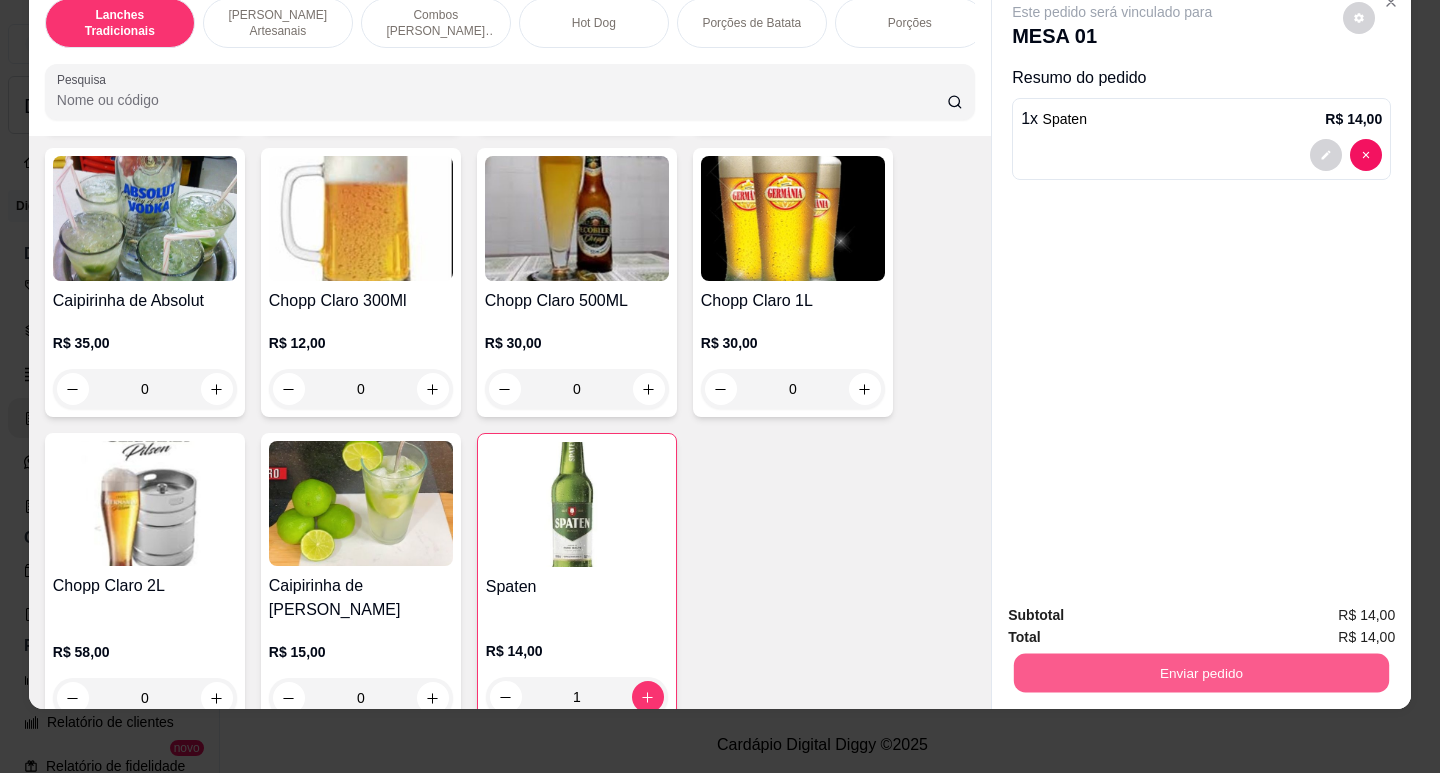 click on "Enviar pedido" at bounding box center (1201, 672) 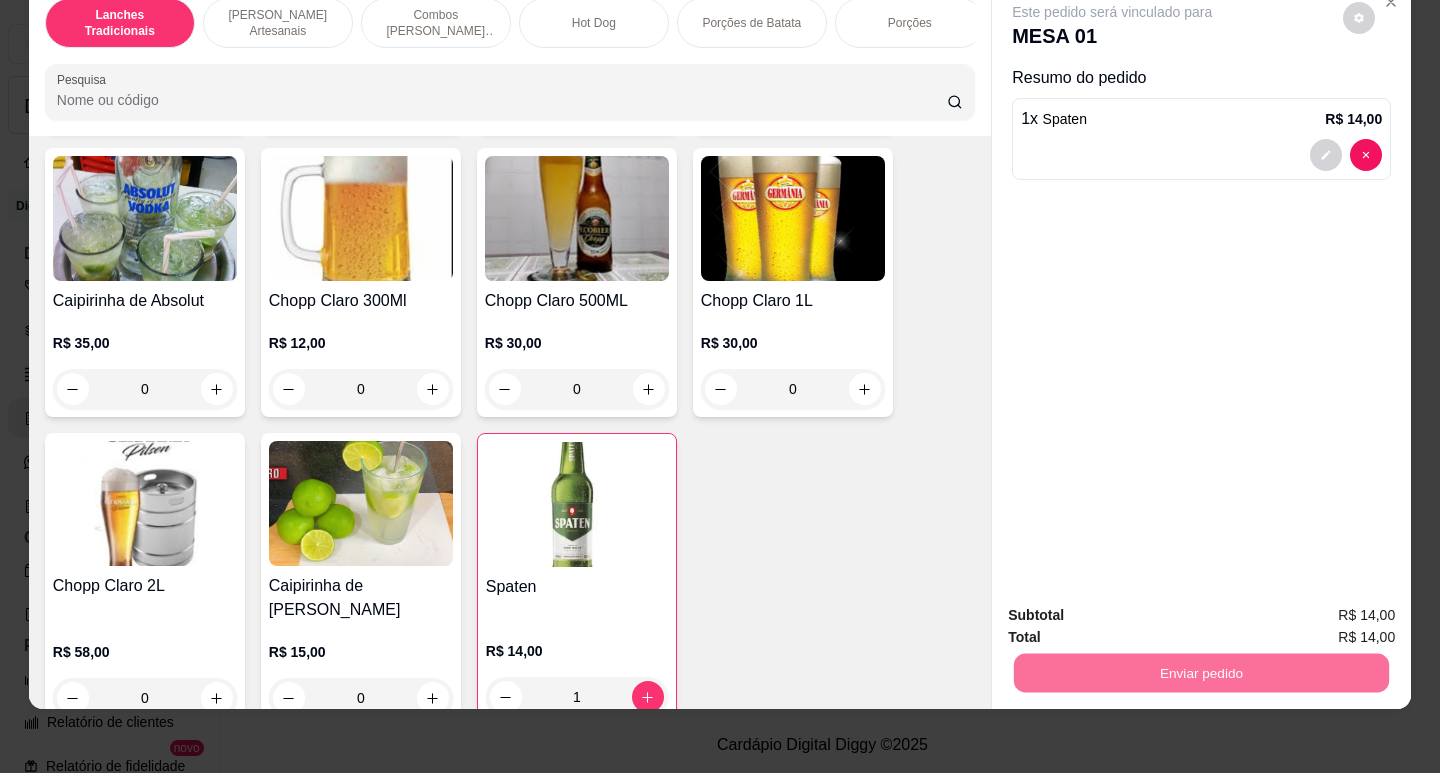 click on "Não registrar e enviar pedido" at bounding box center [1135, 609] 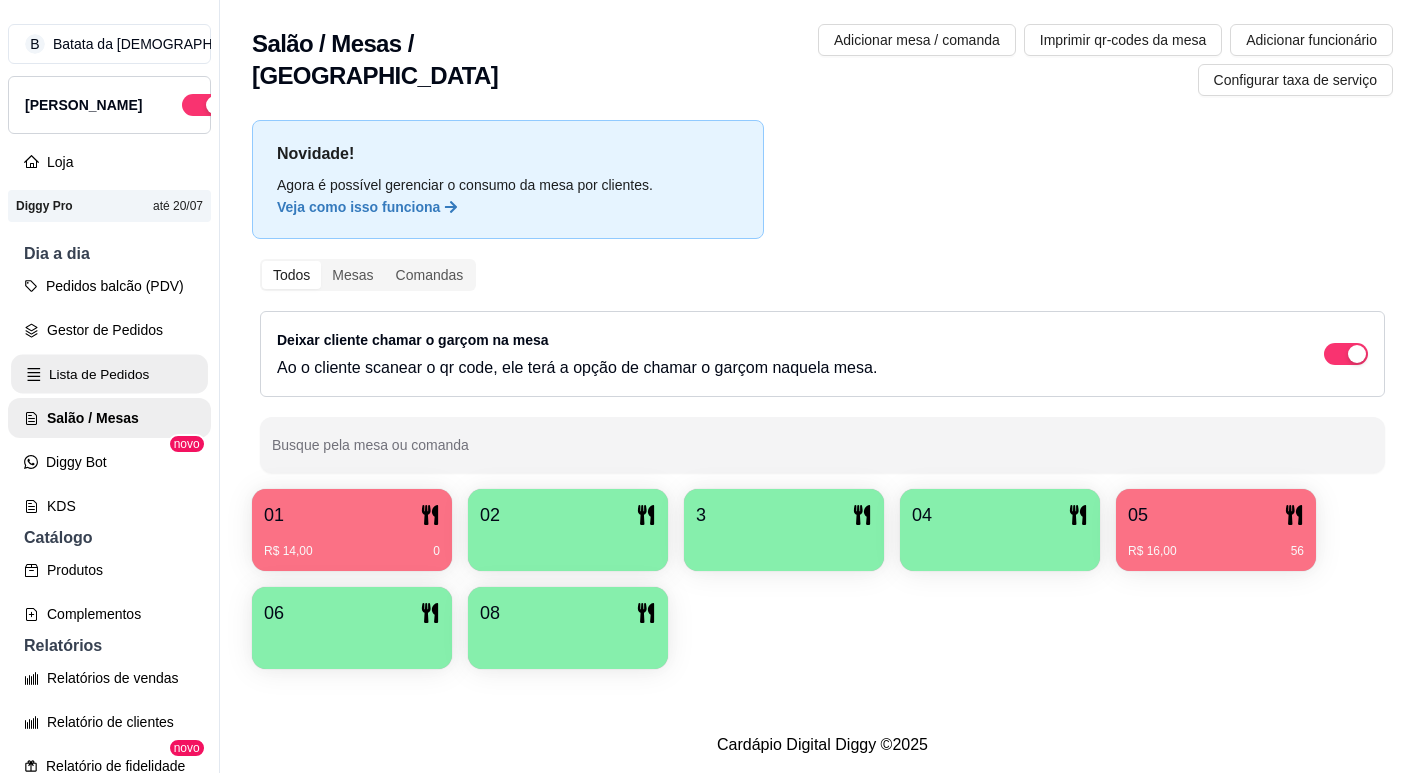 click on "Lista de Pedidos" at bounding box center [109, 374] 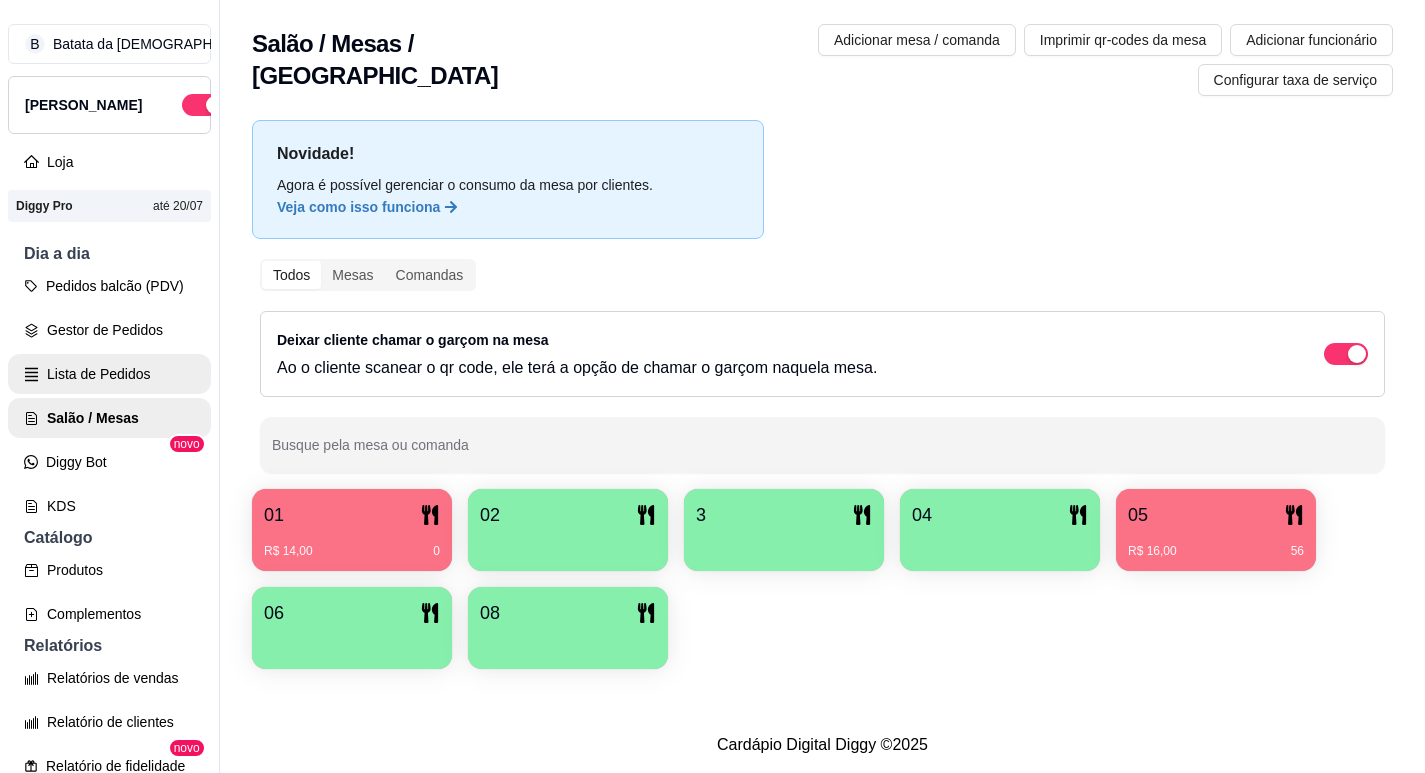 click on "Lista de Pedidos" at bounding box center (109, 374) 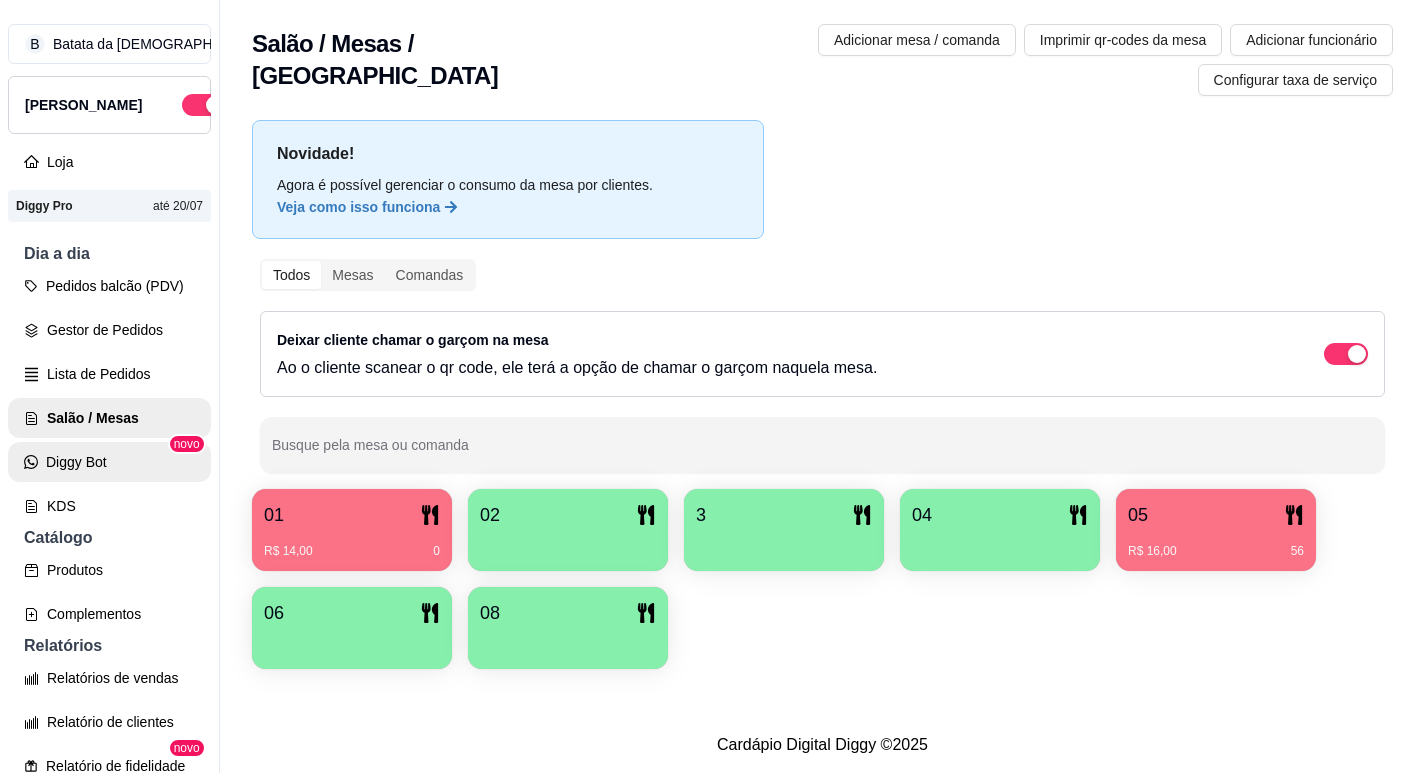 click on "Diggy Bot" at bounding box center (109, 462) 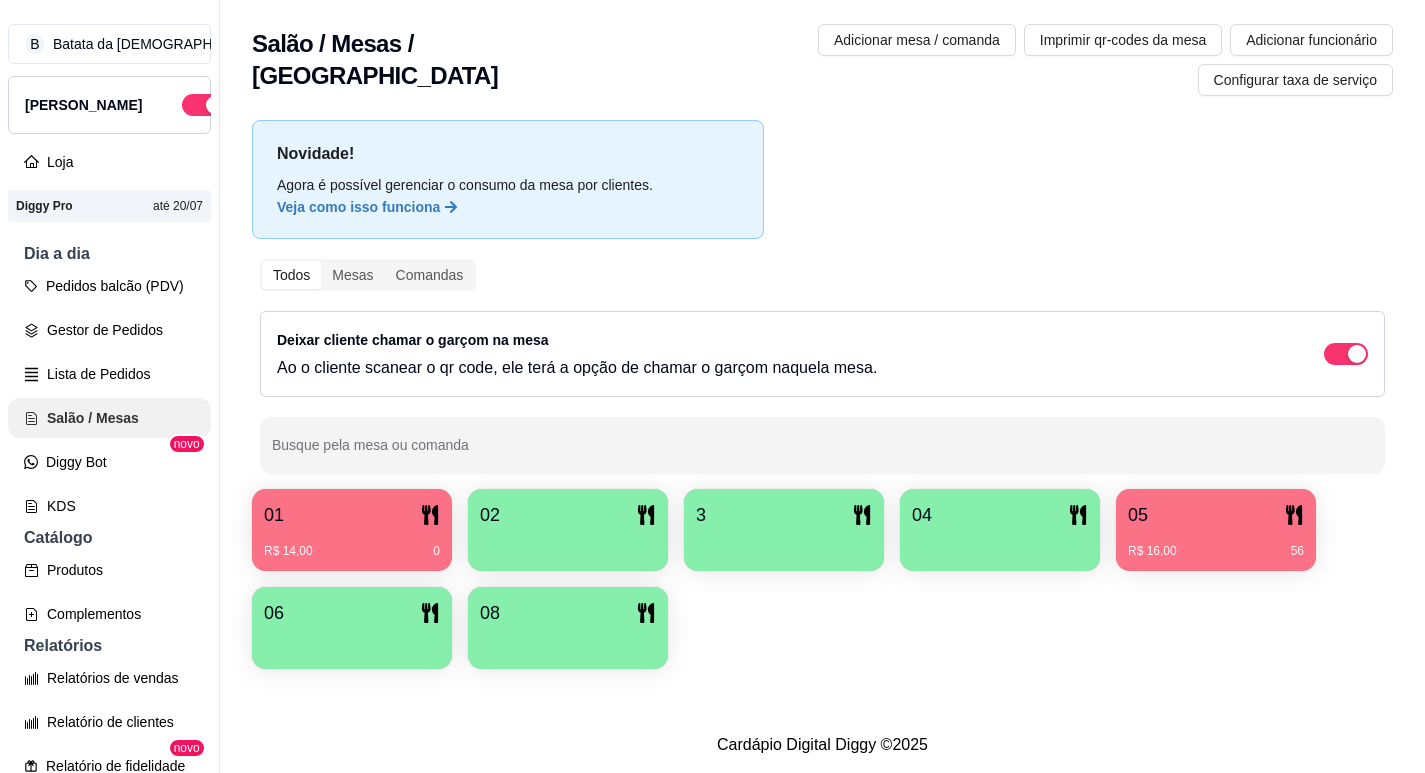 click on "Salão / Mesas" at bounding box center (109, 418) 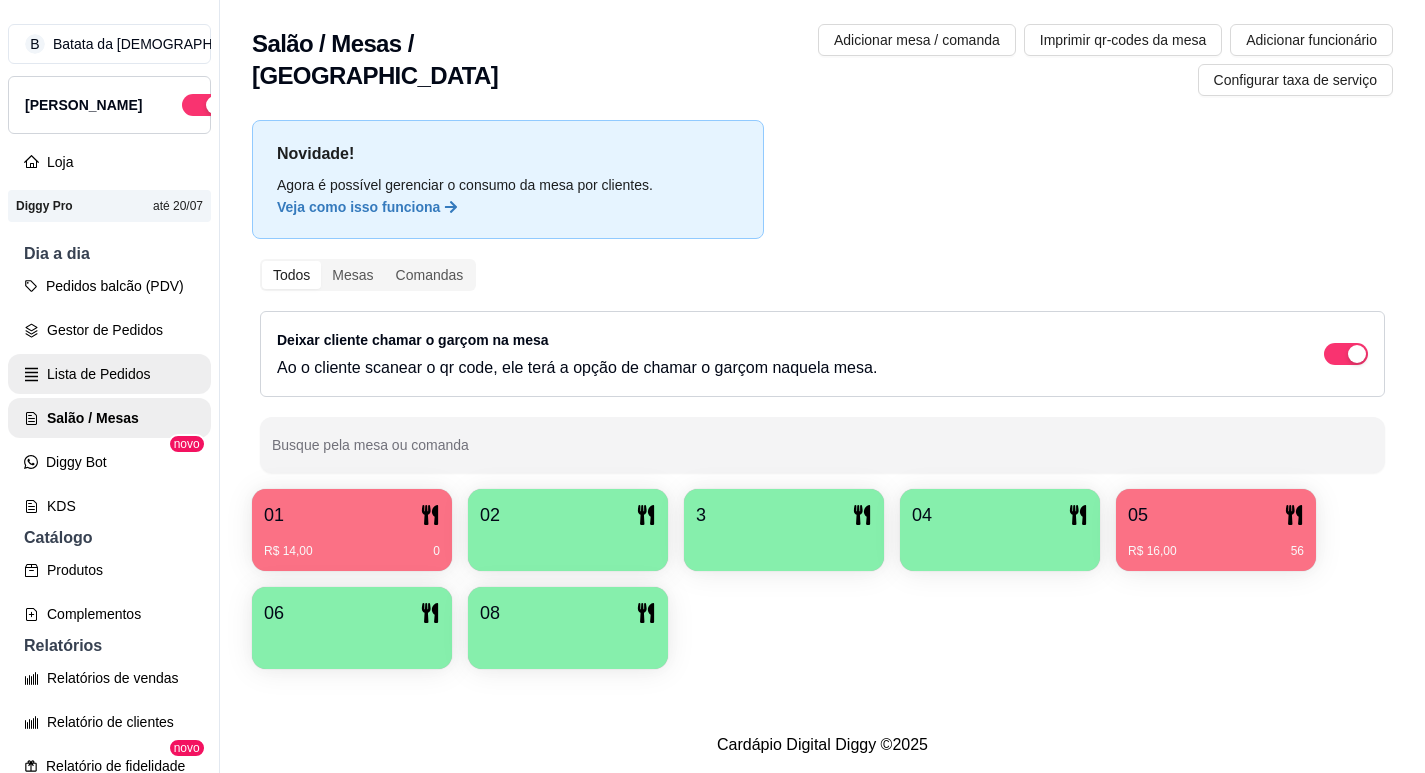 click on "Lista de Pedidos" at bounding box center [109, 374] 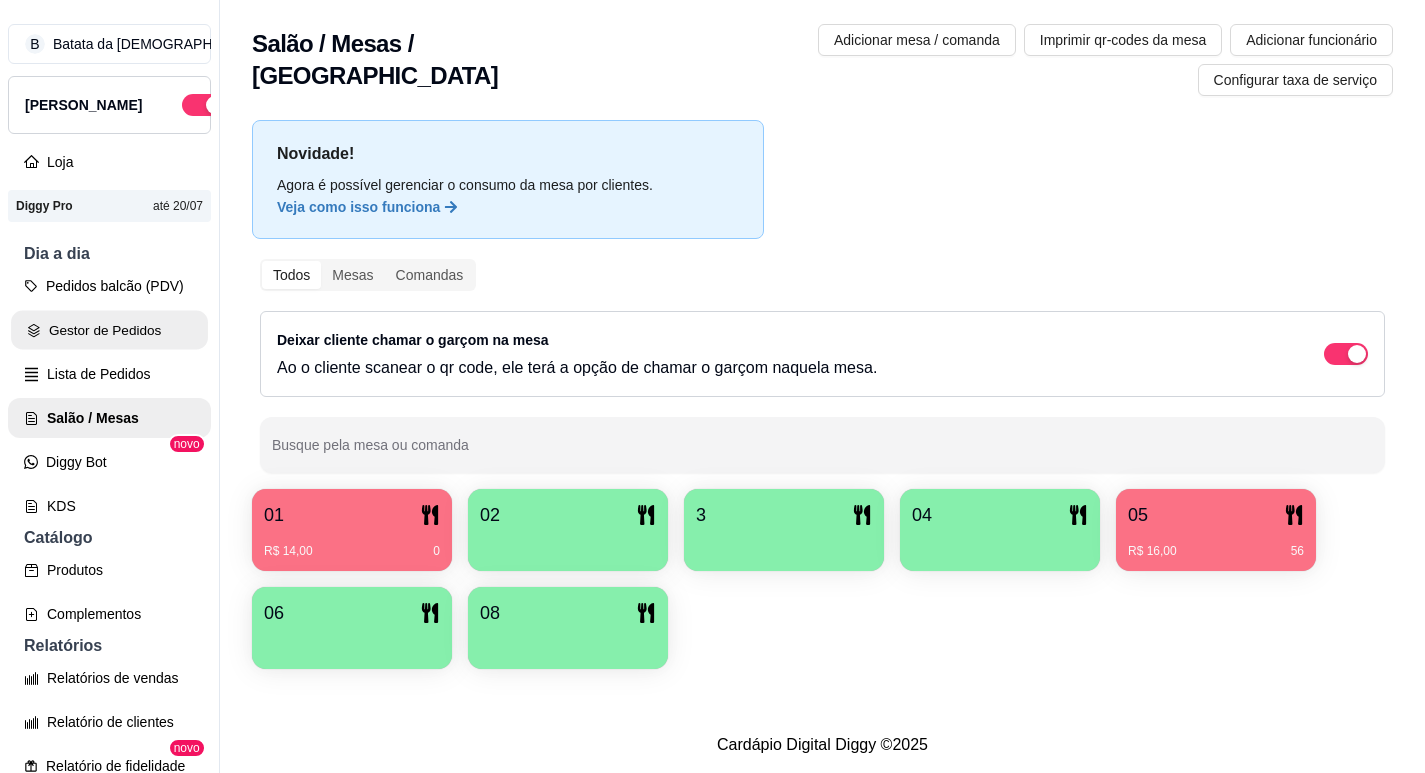 click on "Gestor de Pedidos" at bounding box center (109, 330) 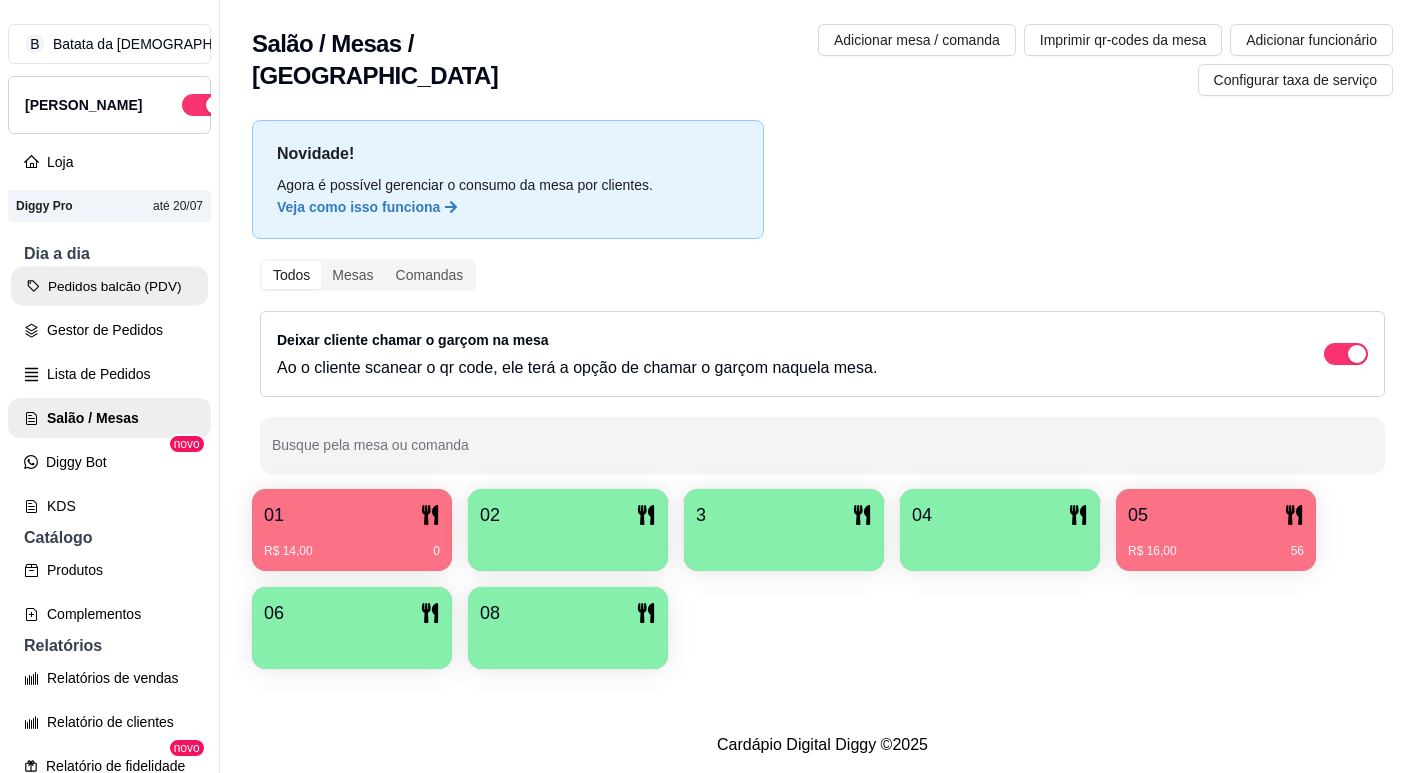 click on "Pedidos balcão (PDV)" at bounding box center [109, 286] 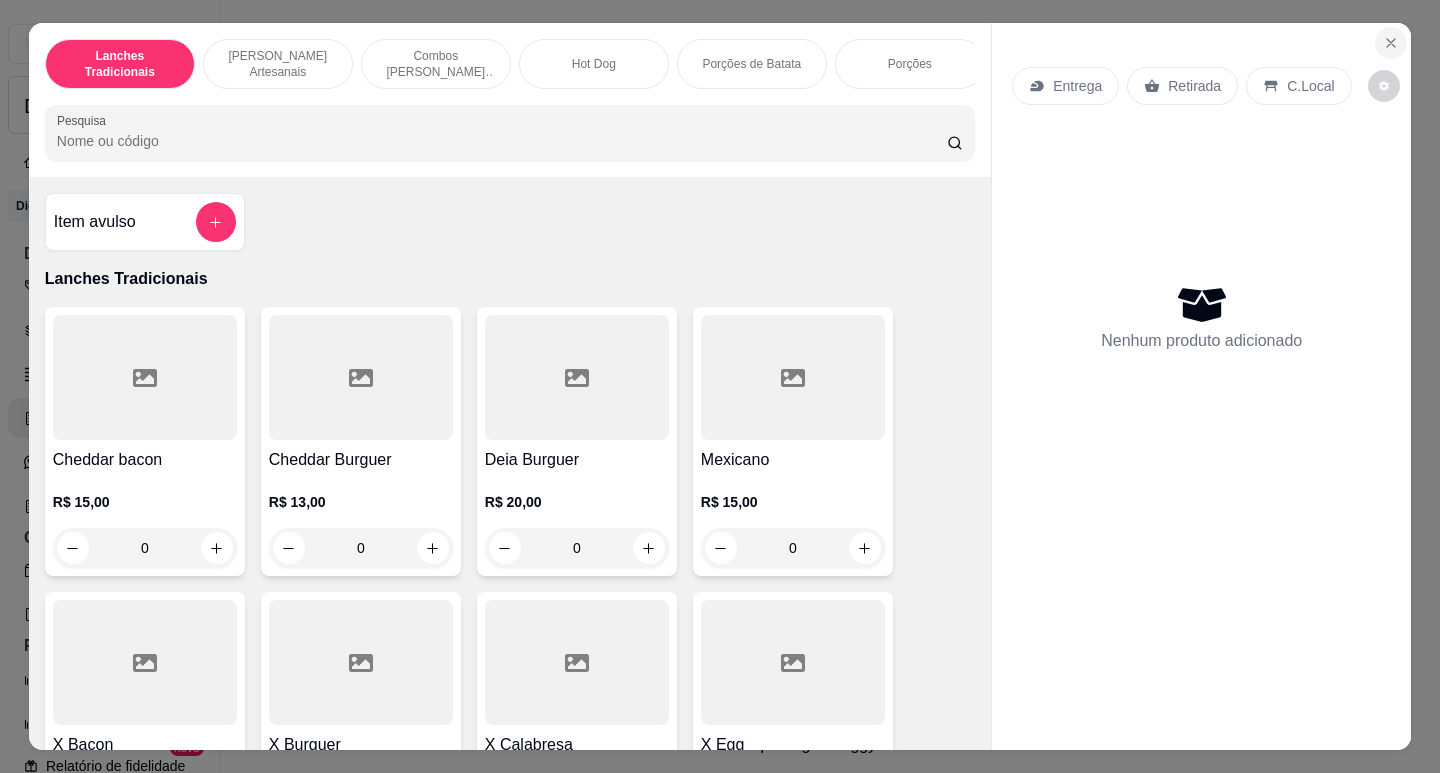 click 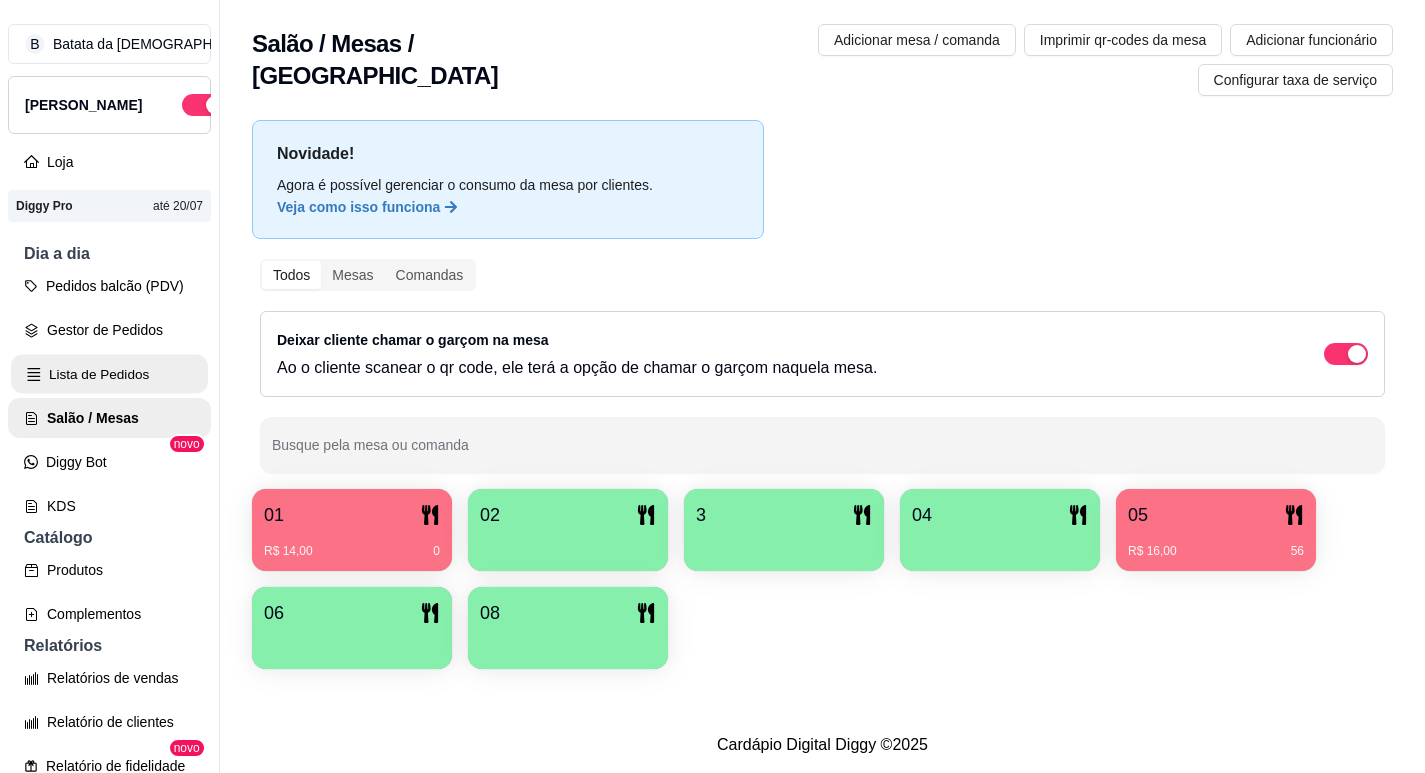 click on "Lista de Pedidos" at bounding box center [109, 374] 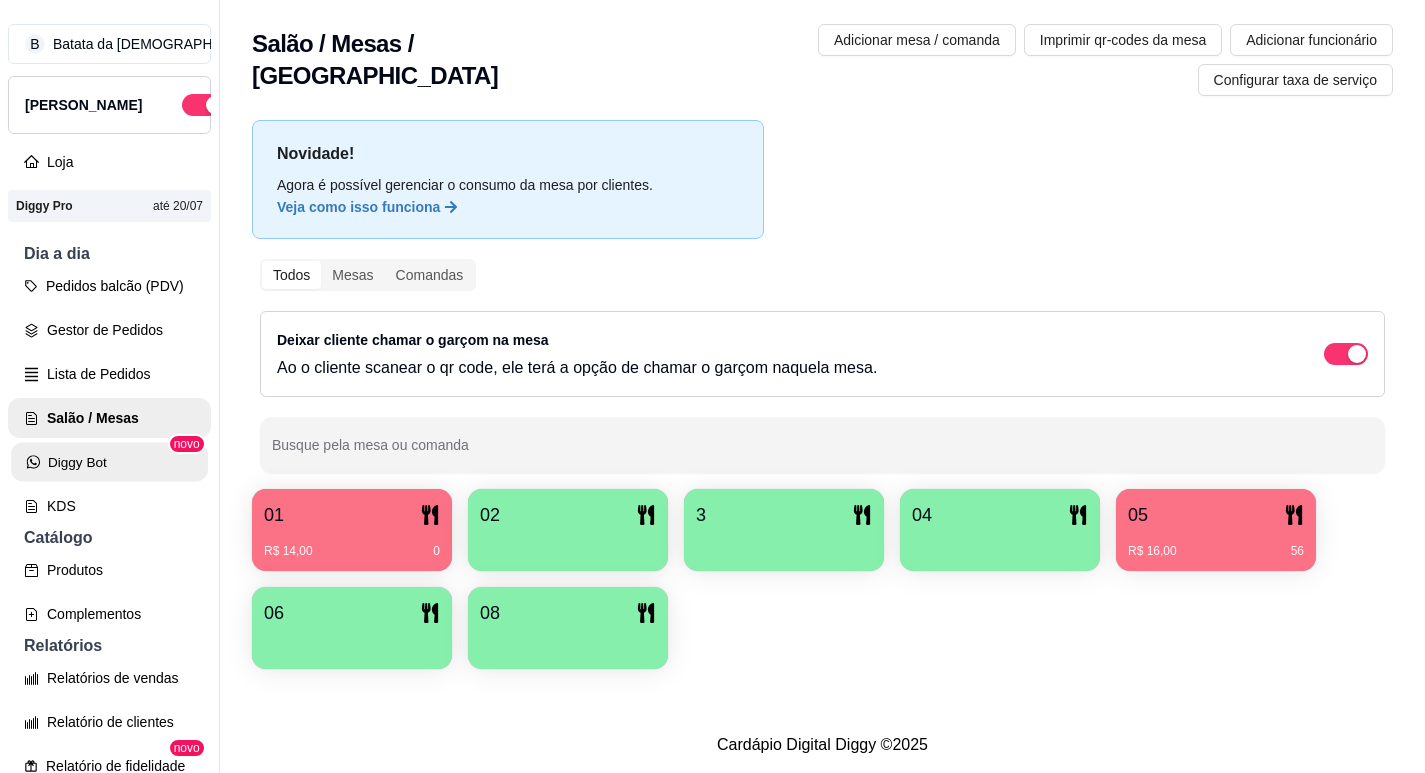 click on "Diggy Bot" at bounding box center (109, 462) 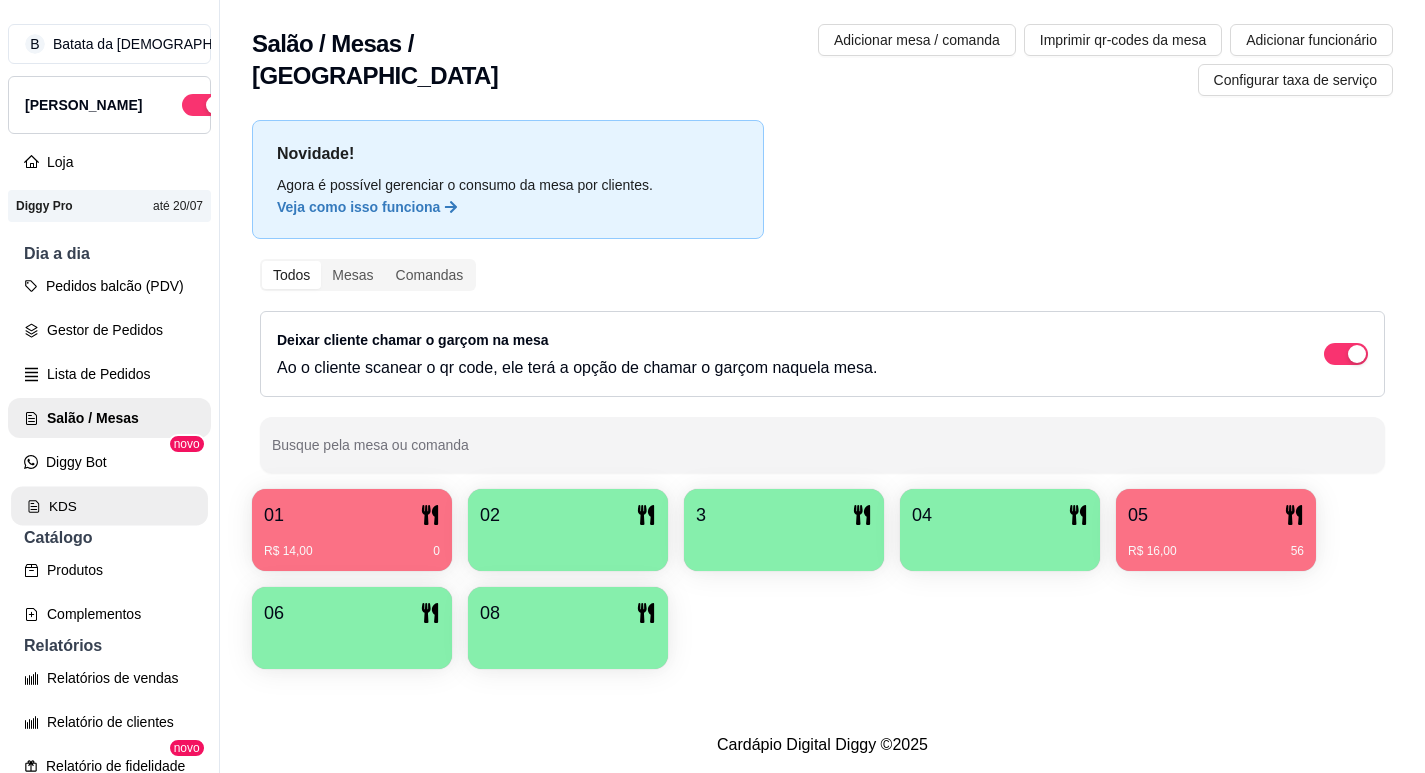 click on "KDS" at bounding box center [109, 506] 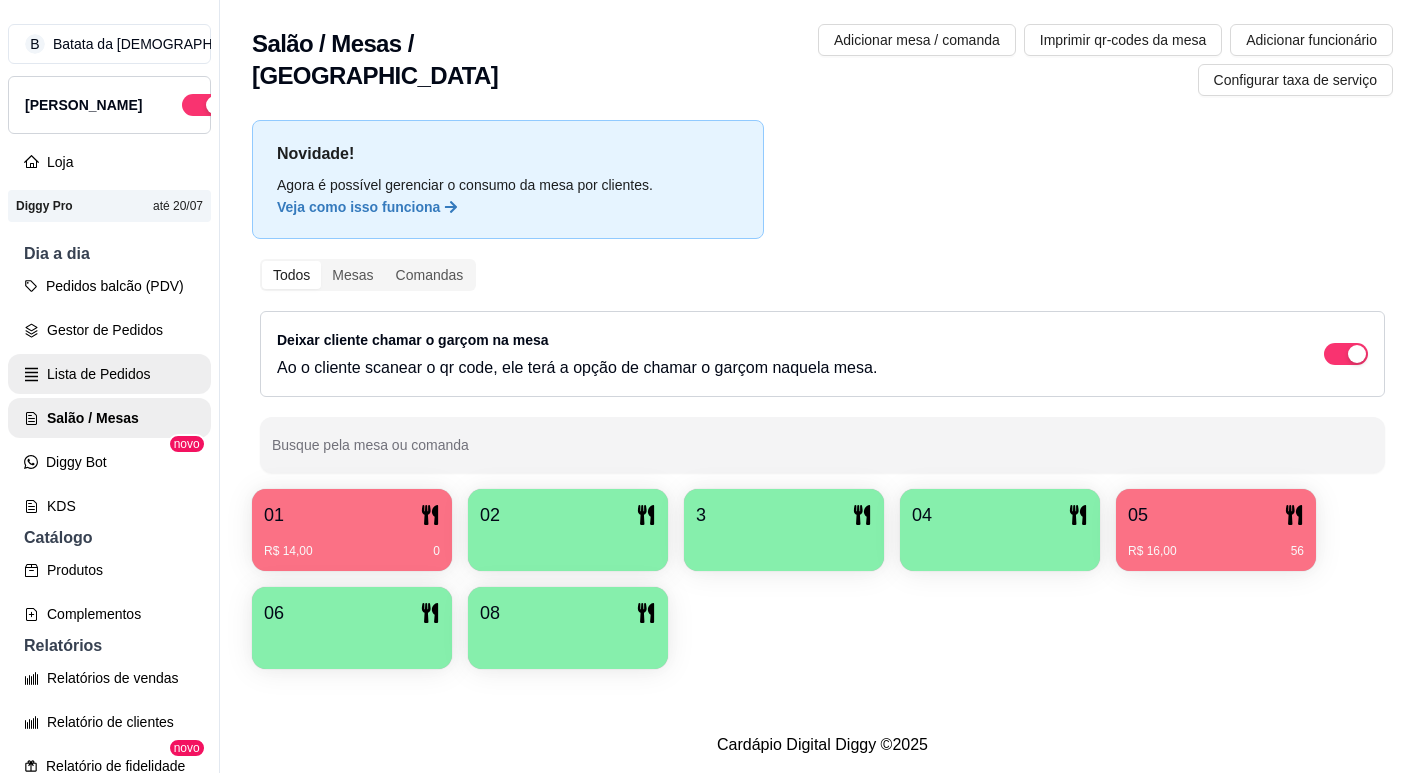 click on "Lista de Pedidos" at bounding box center (109, 374) 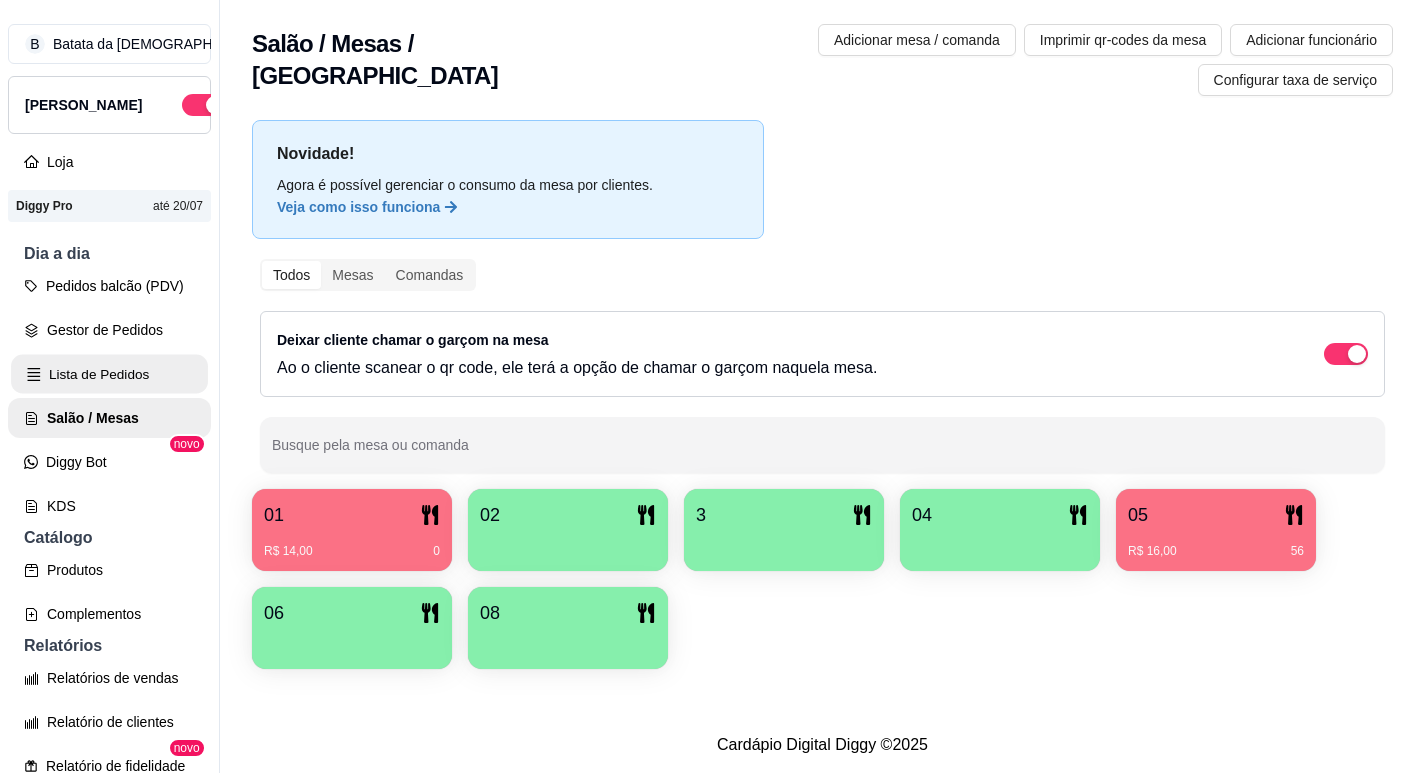 click on "Lista de Pedidos" at bounding box center (109, 374) 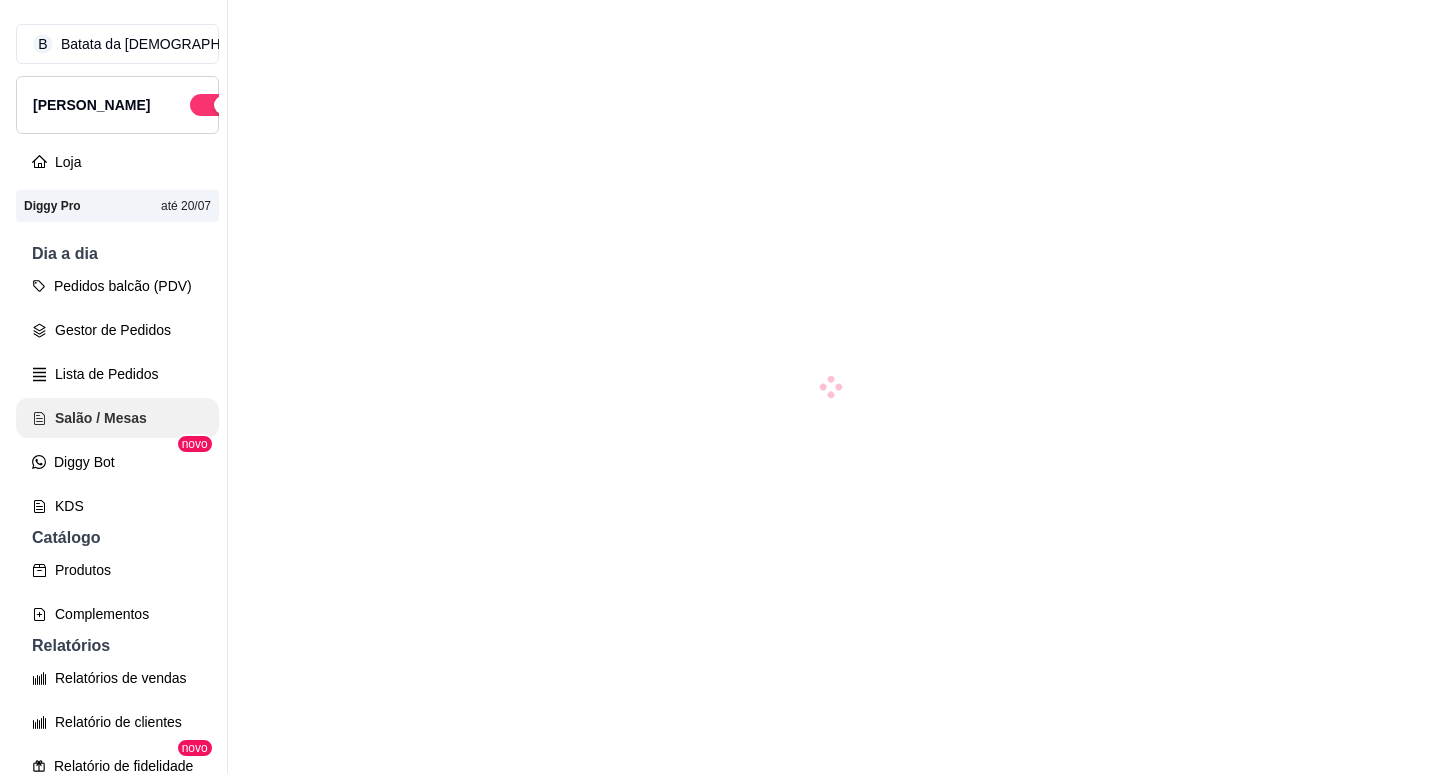 scroll, scrollTop: 0, scrollLeft: 0, axis: both 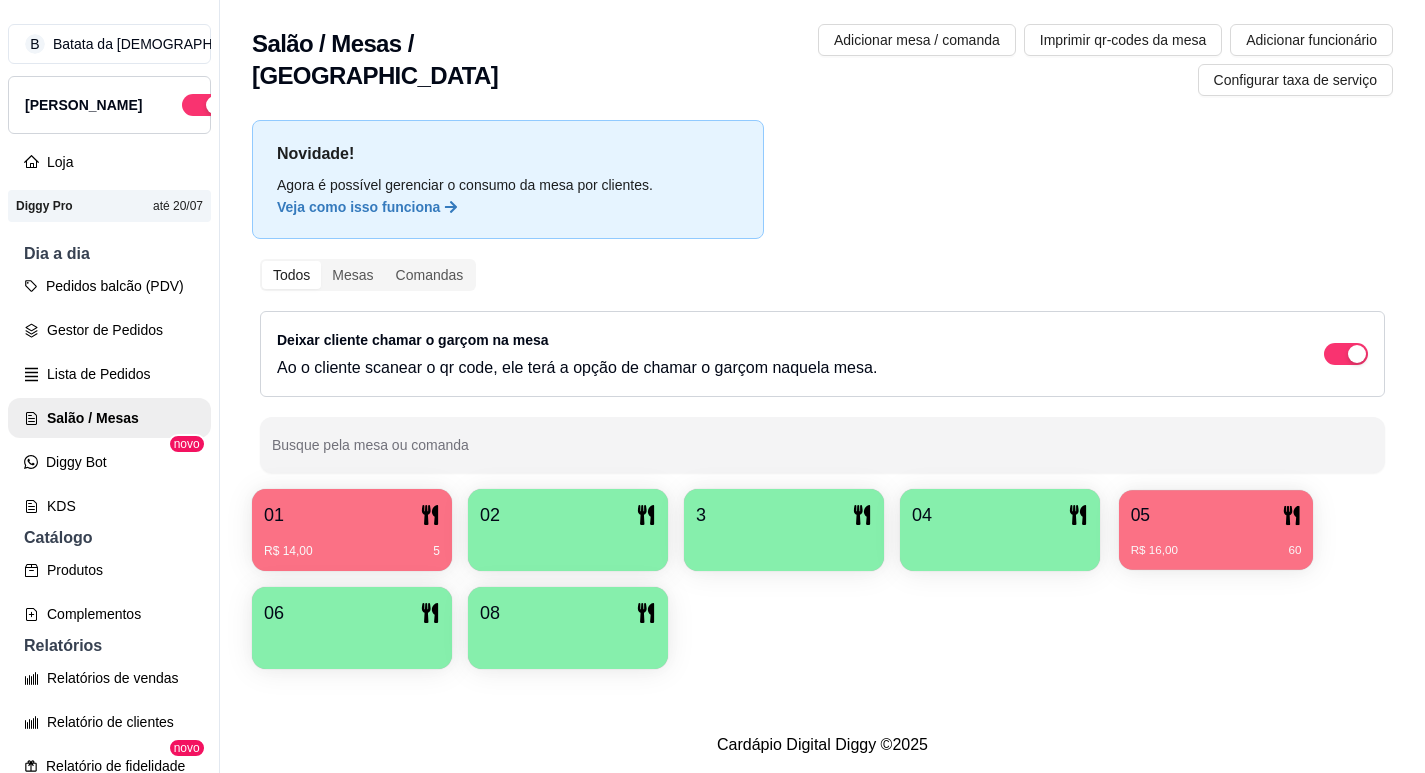 click on "05" at bounding box center [1140, 515] 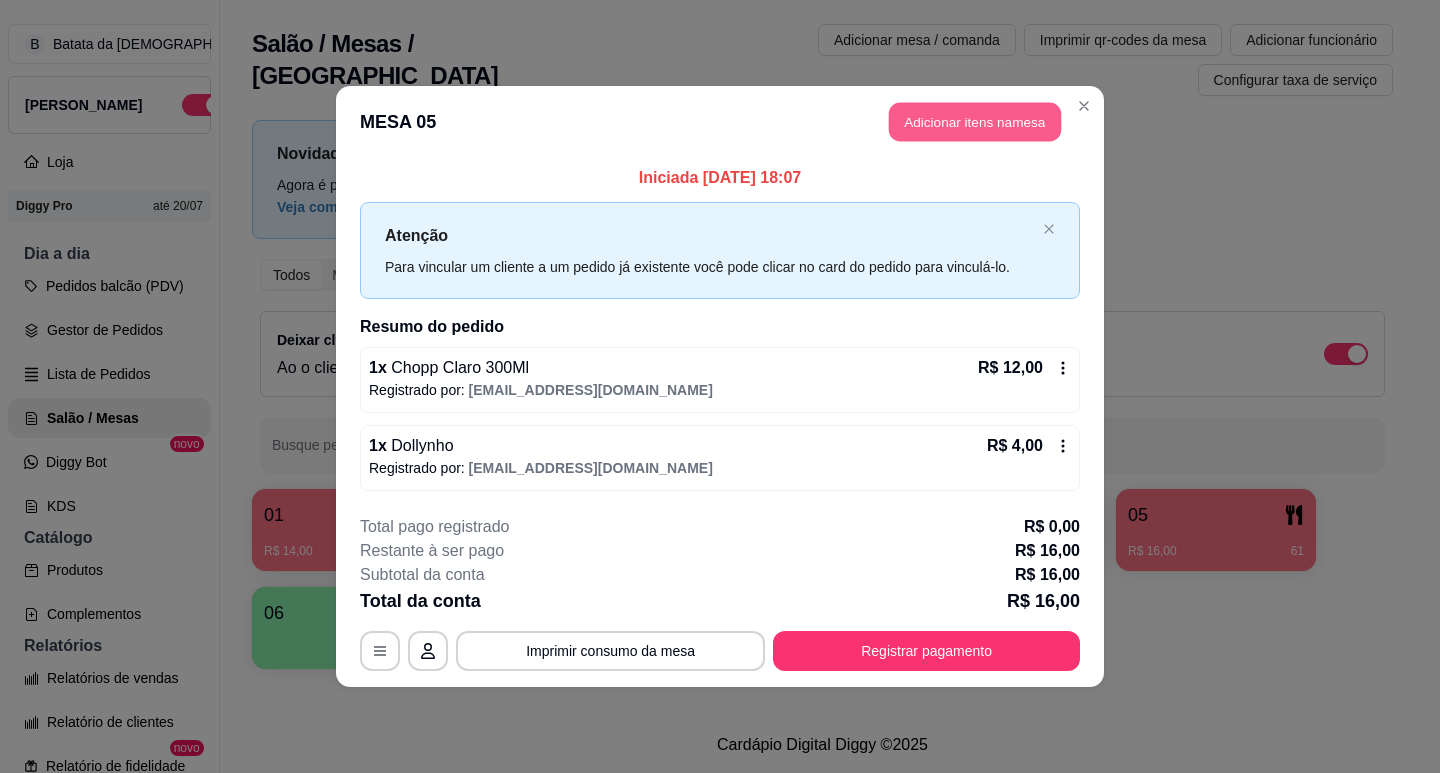 click on "Adicionar itens na  mesa" at bounding box center [975, 122] 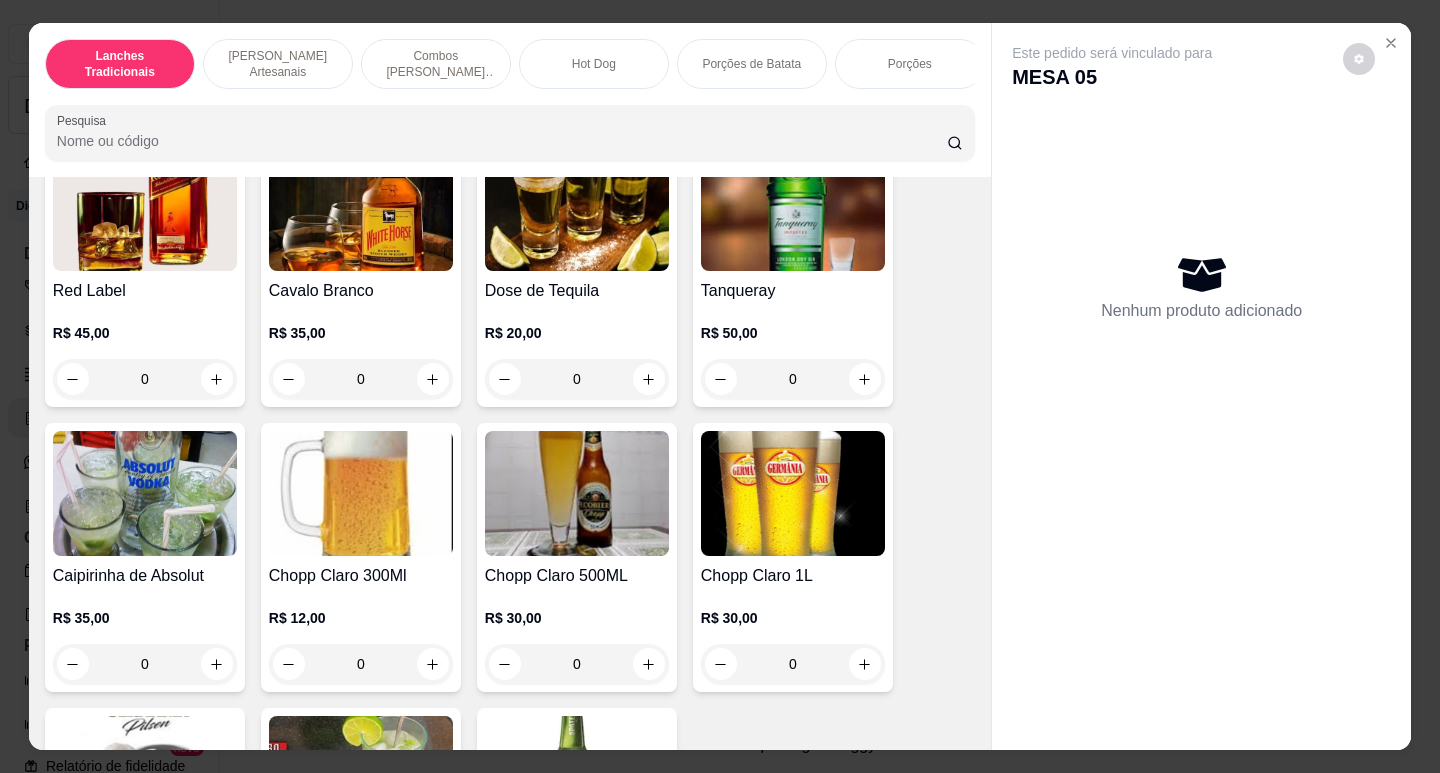 scroll, scrollTop: 8182, scrollLeft: 0, axis: vertical 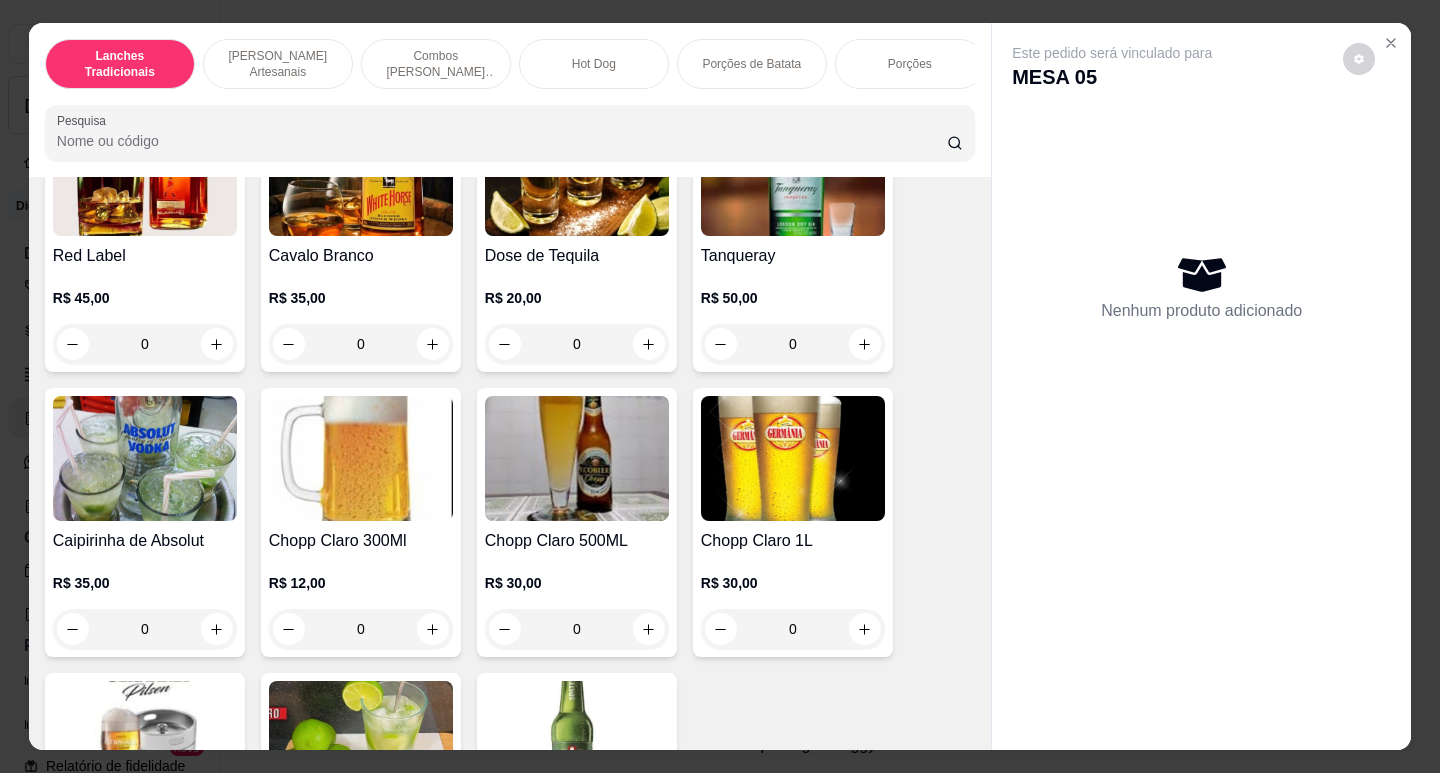 click at bounding box center [361, 458] 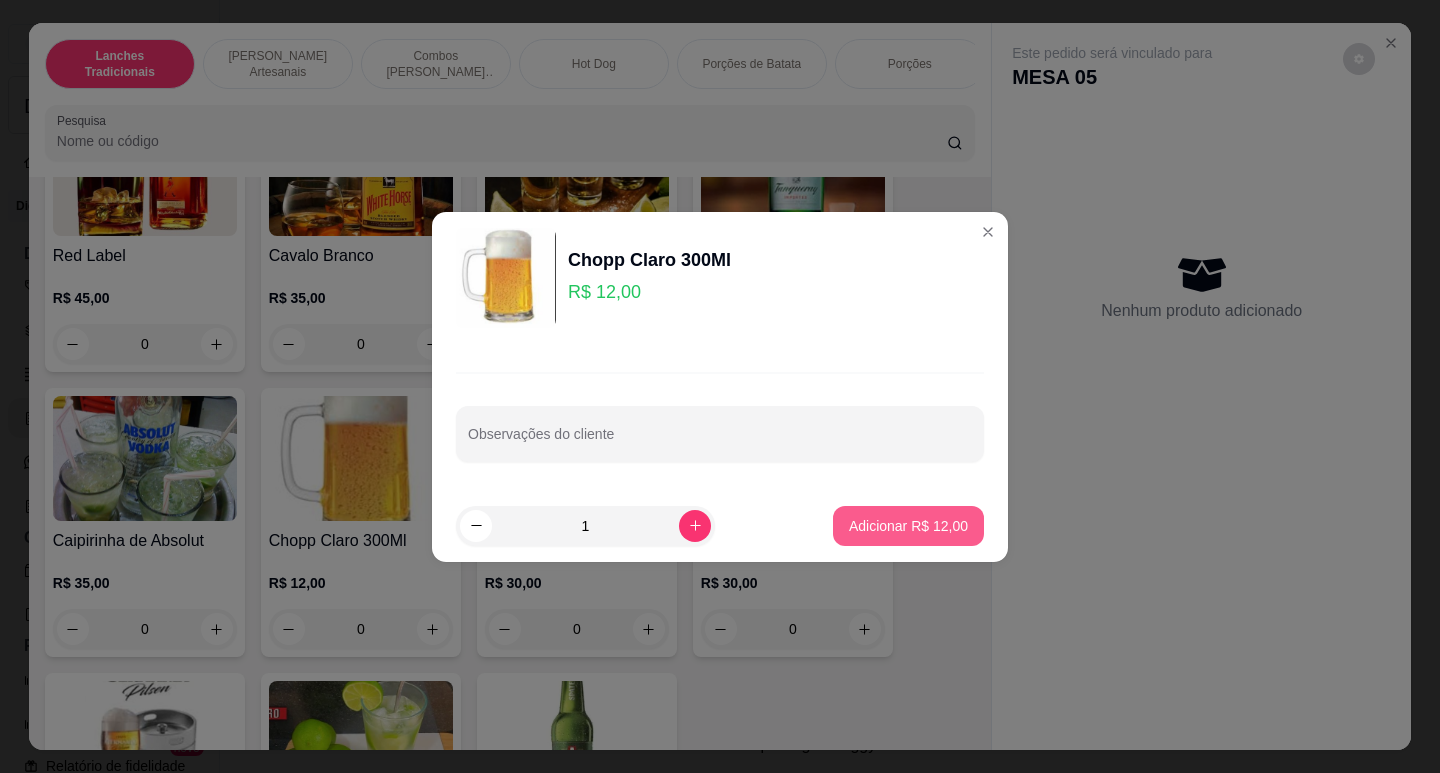 click on "Adicionar   R$ 12,00" at bounding box center [908, 526] 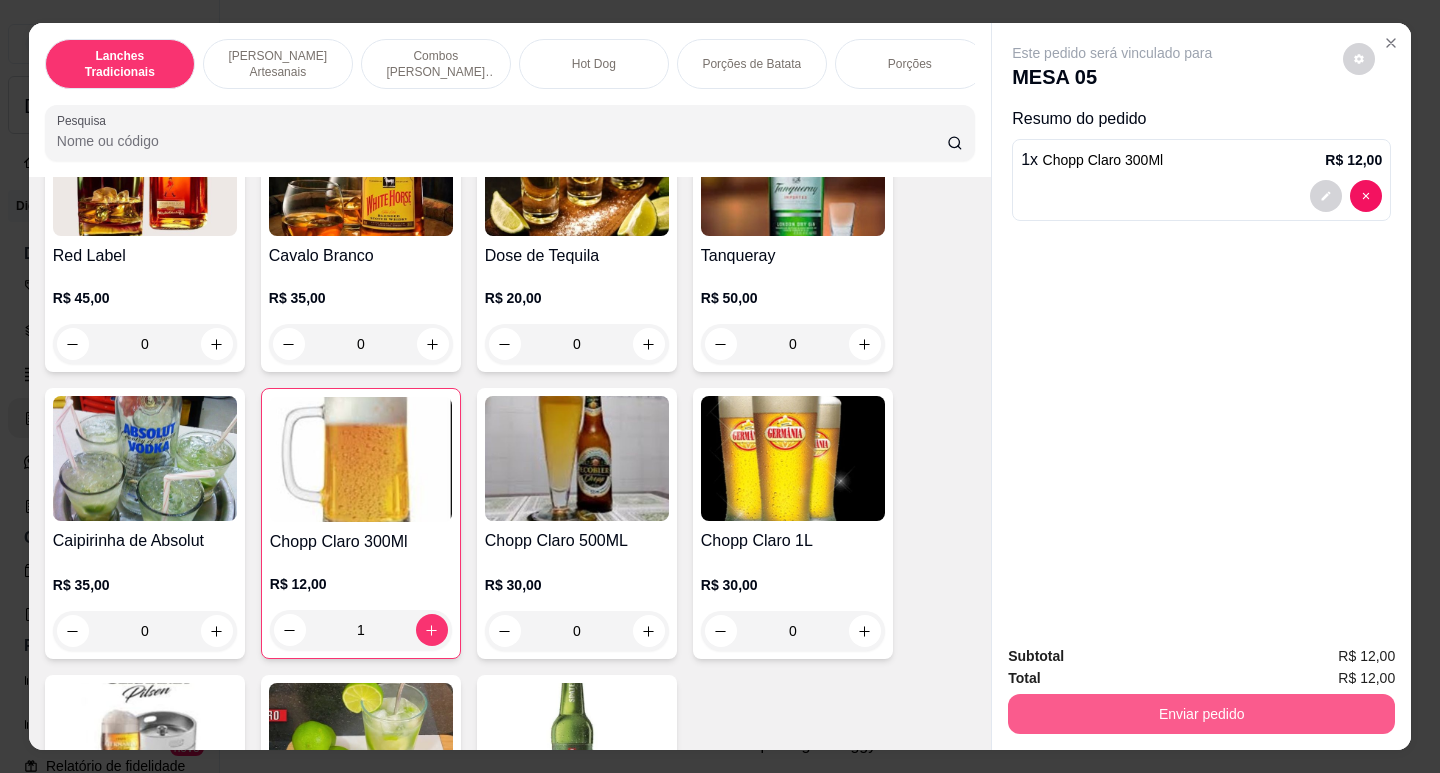 click on "Enviar pedido" at bounding box center (1201, 714) 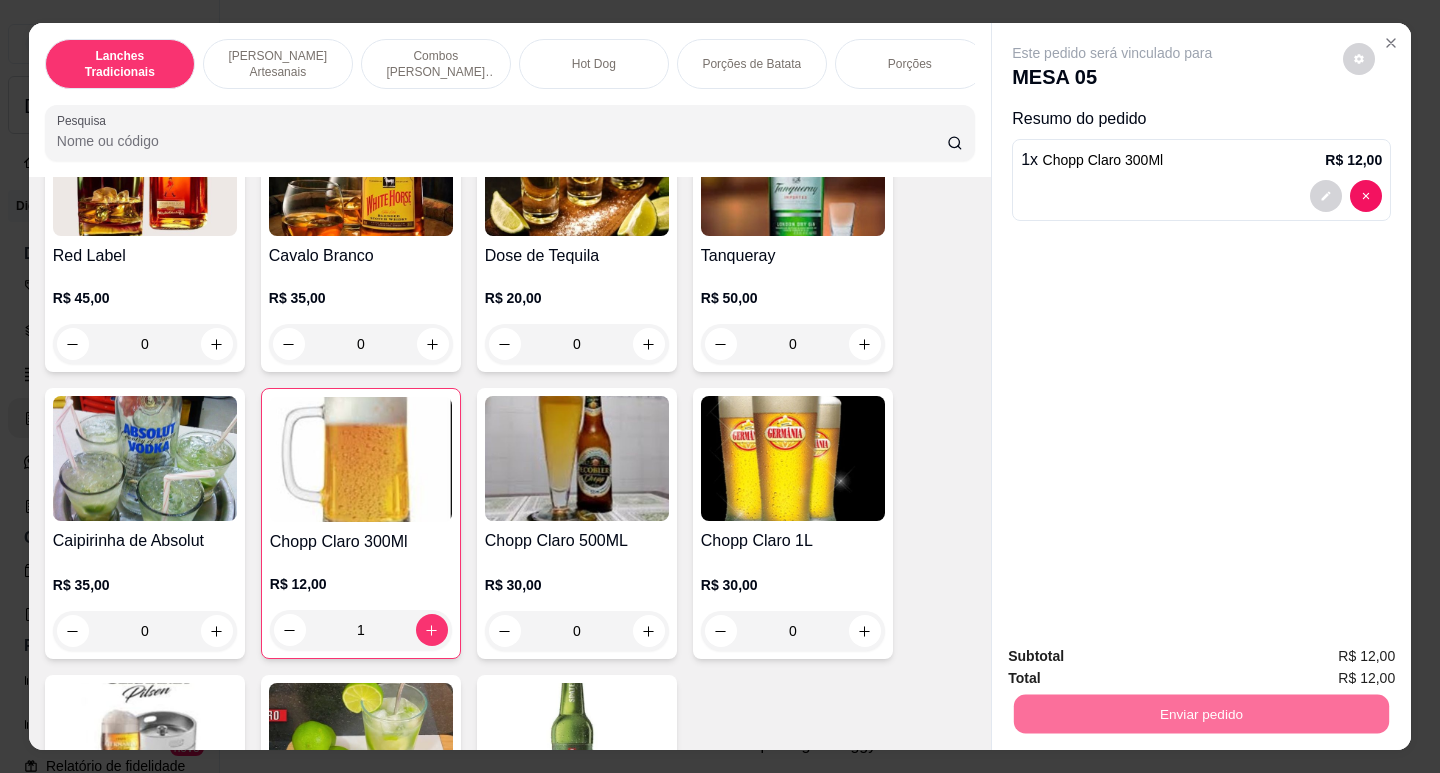 click on "Não registrar e enviar pedido" at bounding box center [1136, 656] 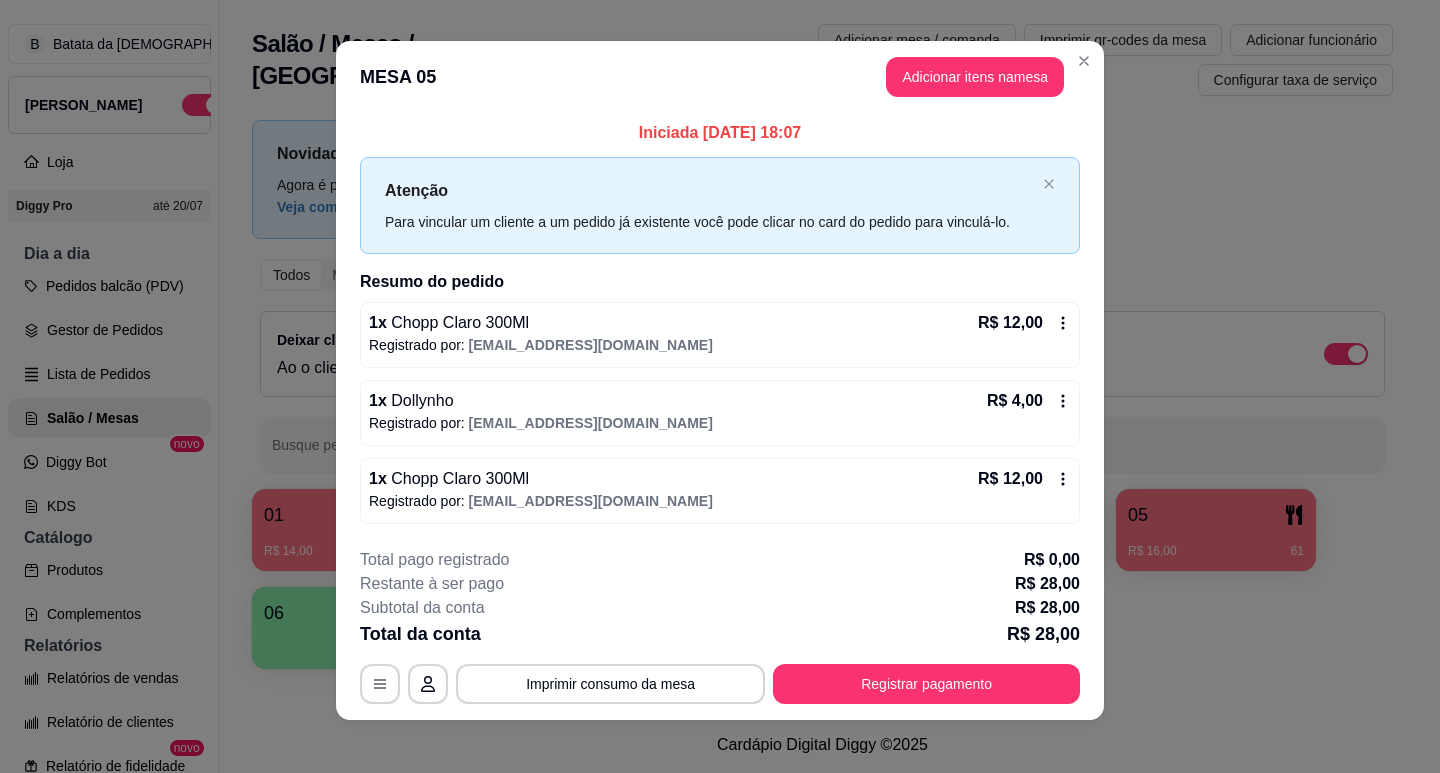 scroll, scrollTop: 0, scrollLeft: 0, axis: both 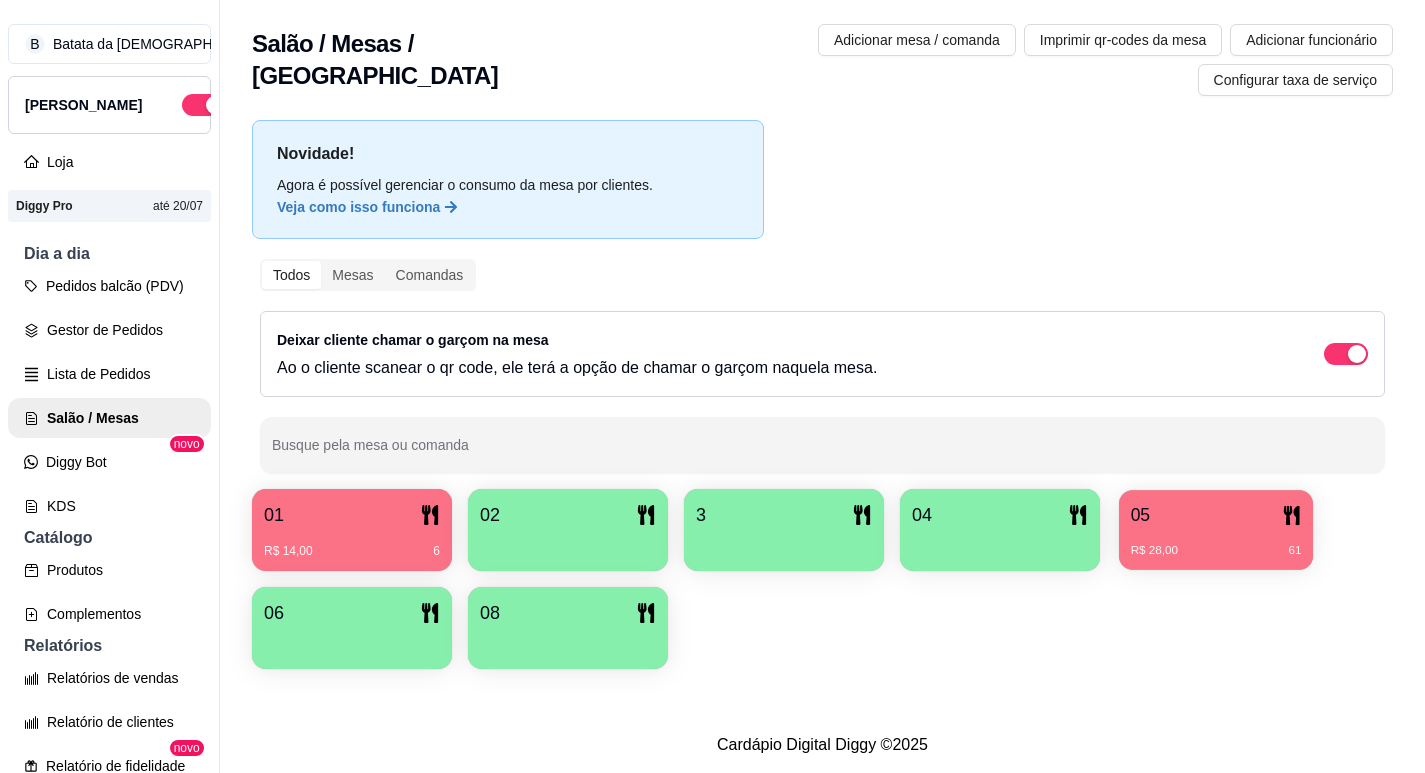 click on "R$ 28,00 61" at bounding box center [1216, 543] 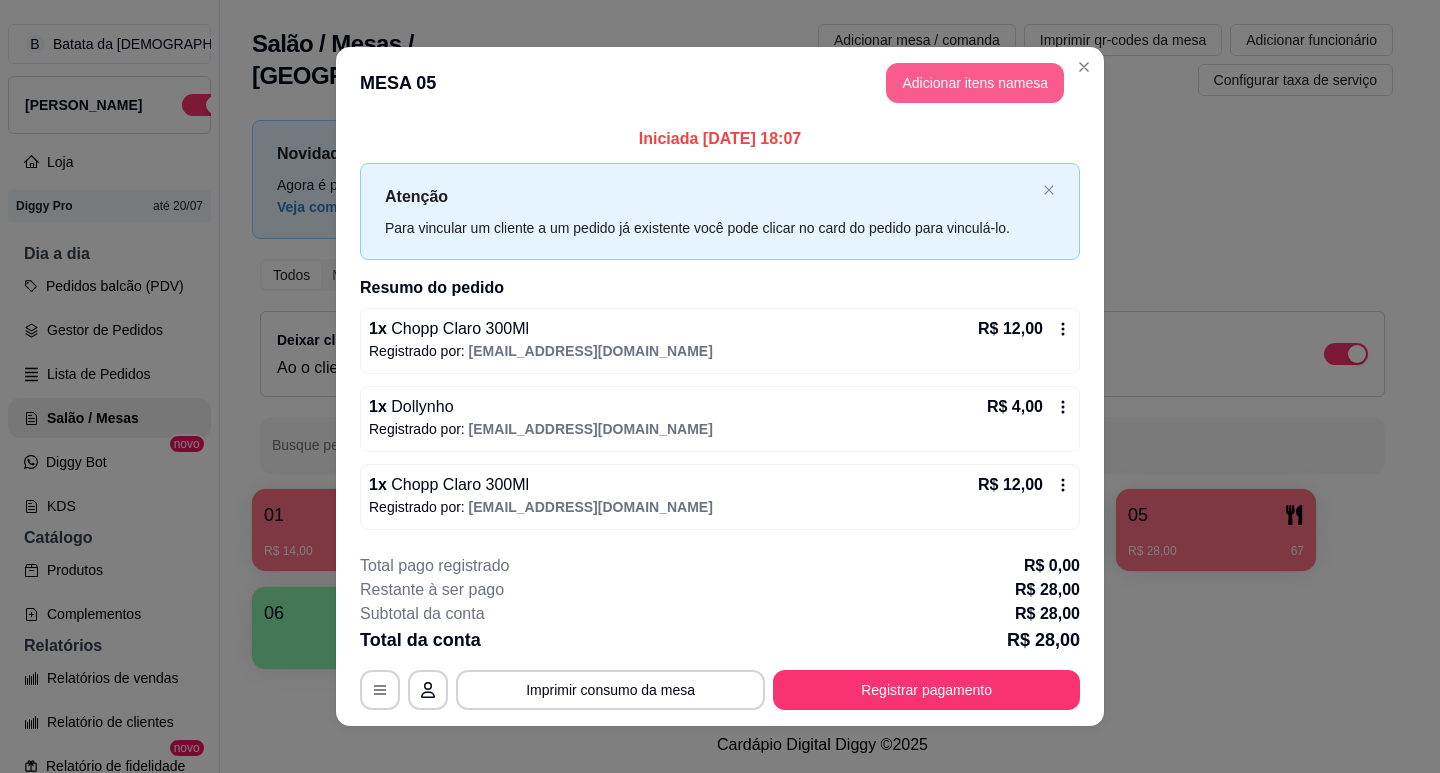 click on "MESA 05 Adicionar itens na  mesa" at bounding box center [720, 83] 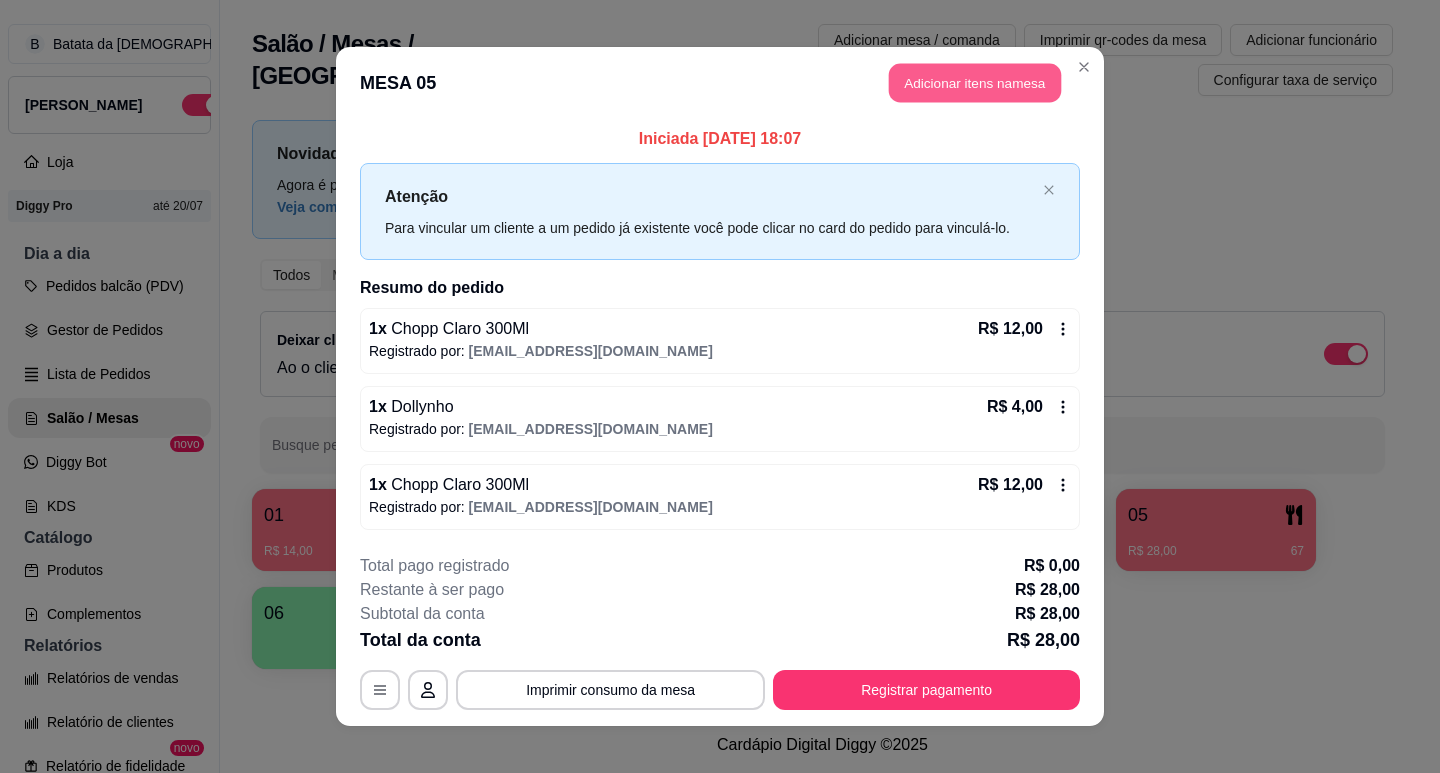 click on "Adicionar itens na  mesa" at bounding box center (975, 83) 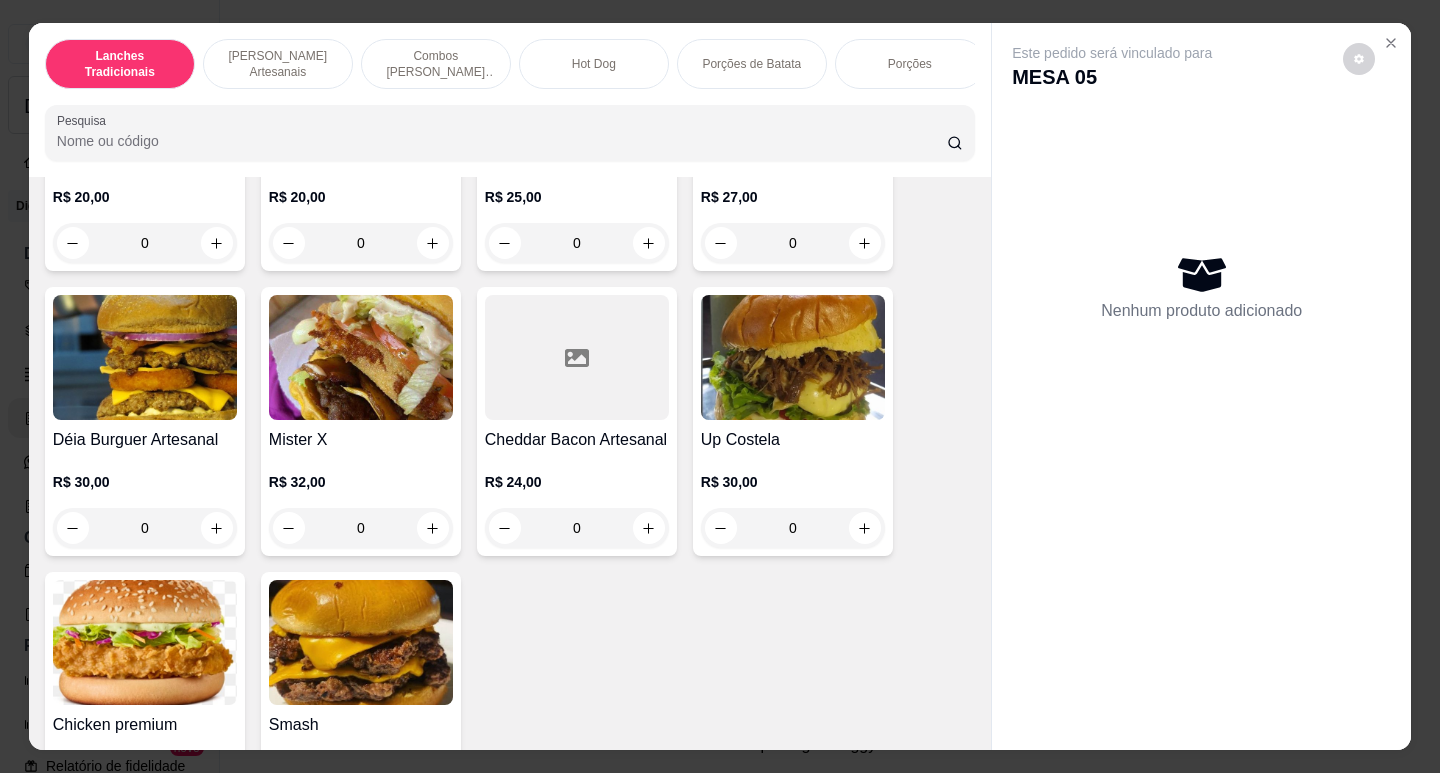 scroll, scrollTop: 1100, scrollLeft: 0, axis: vertical 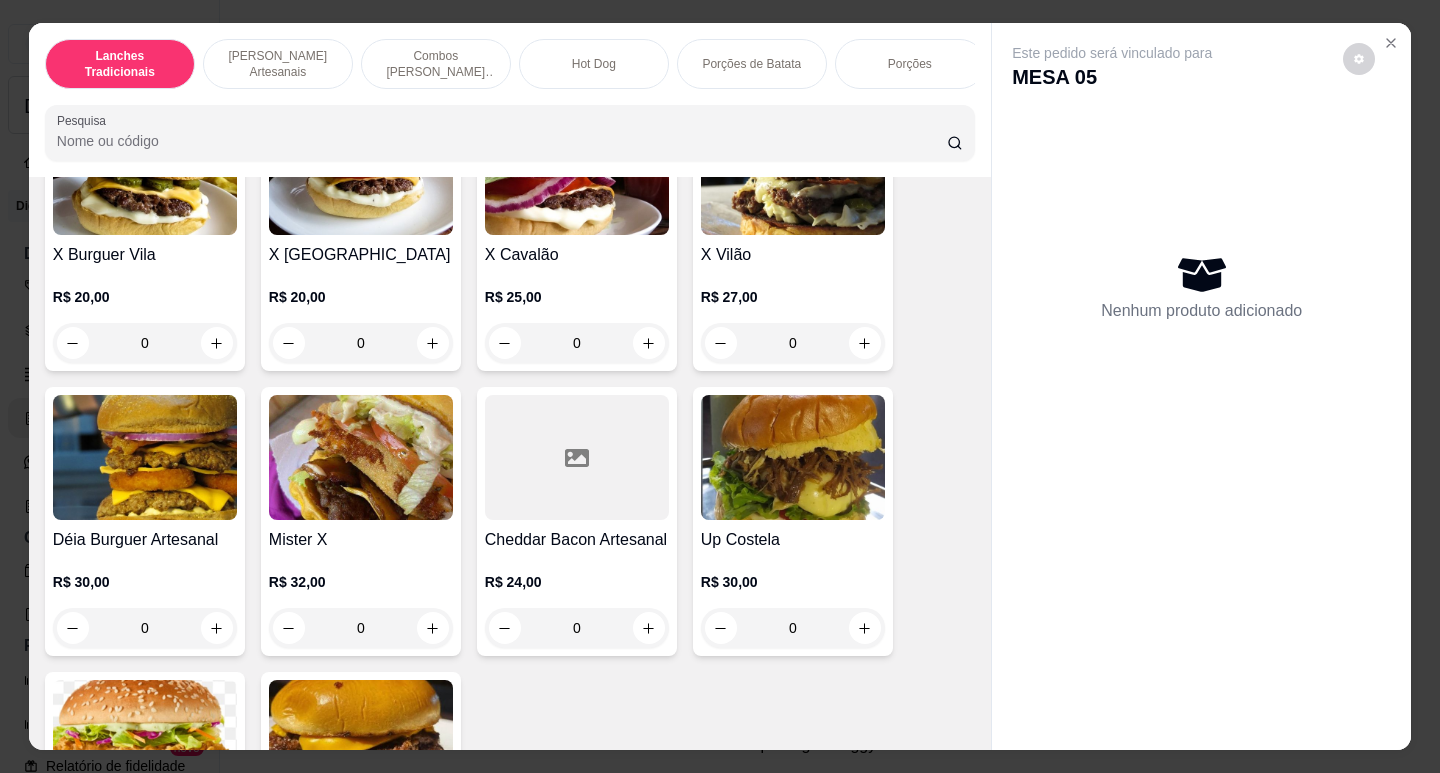 click on "Up Costela" at bounding box center [793, 540] 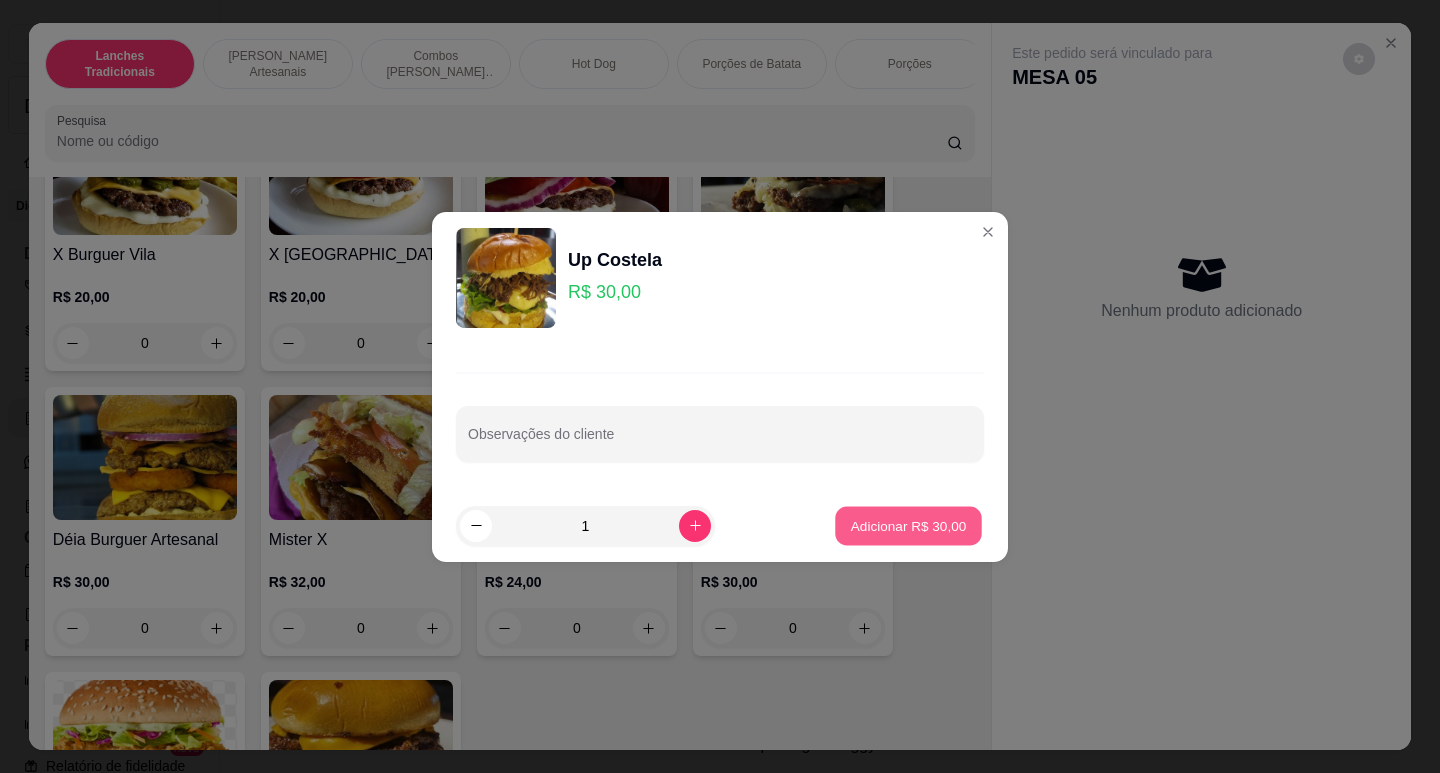click on "Adicionar   R$ 30,00" at bounding box center [908, 525] 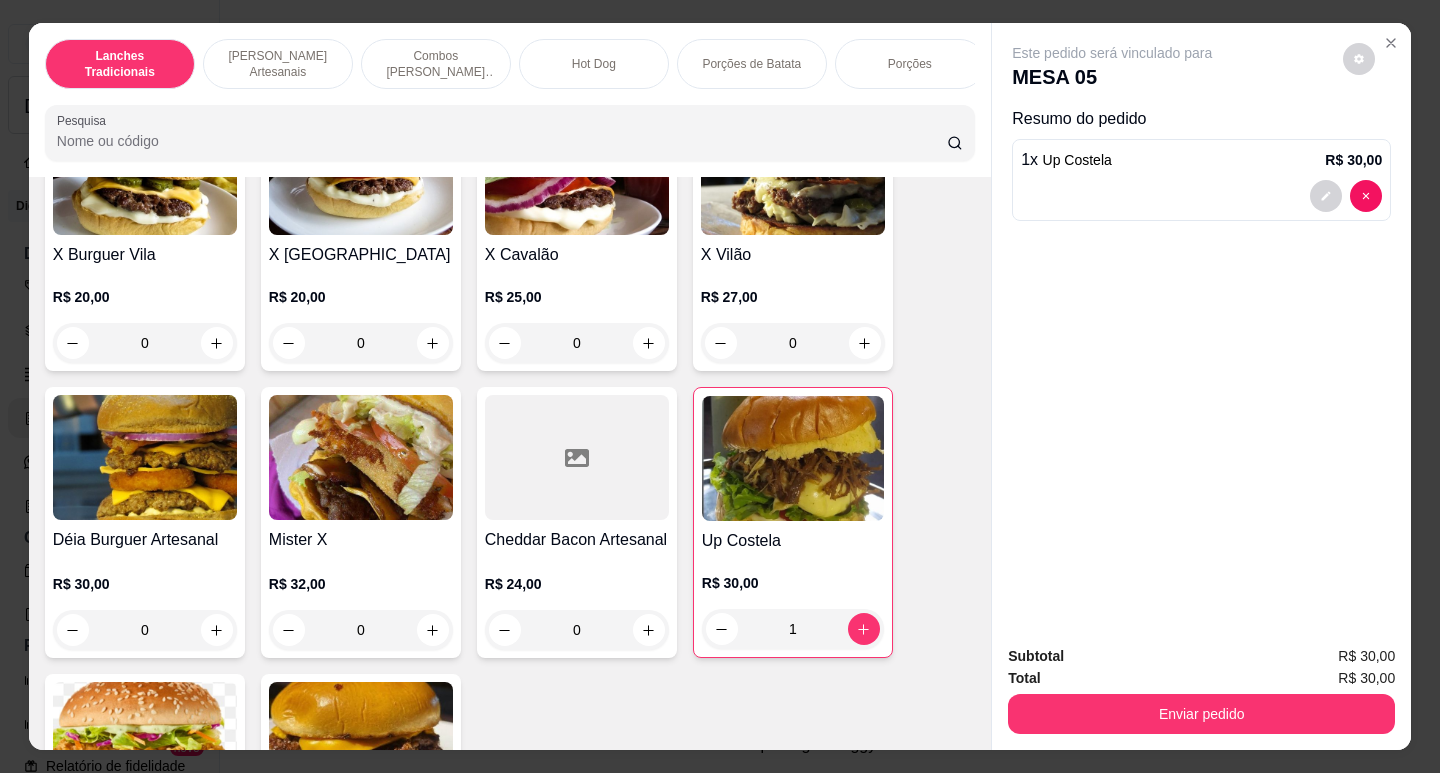 click at bounding box center (577, 172) 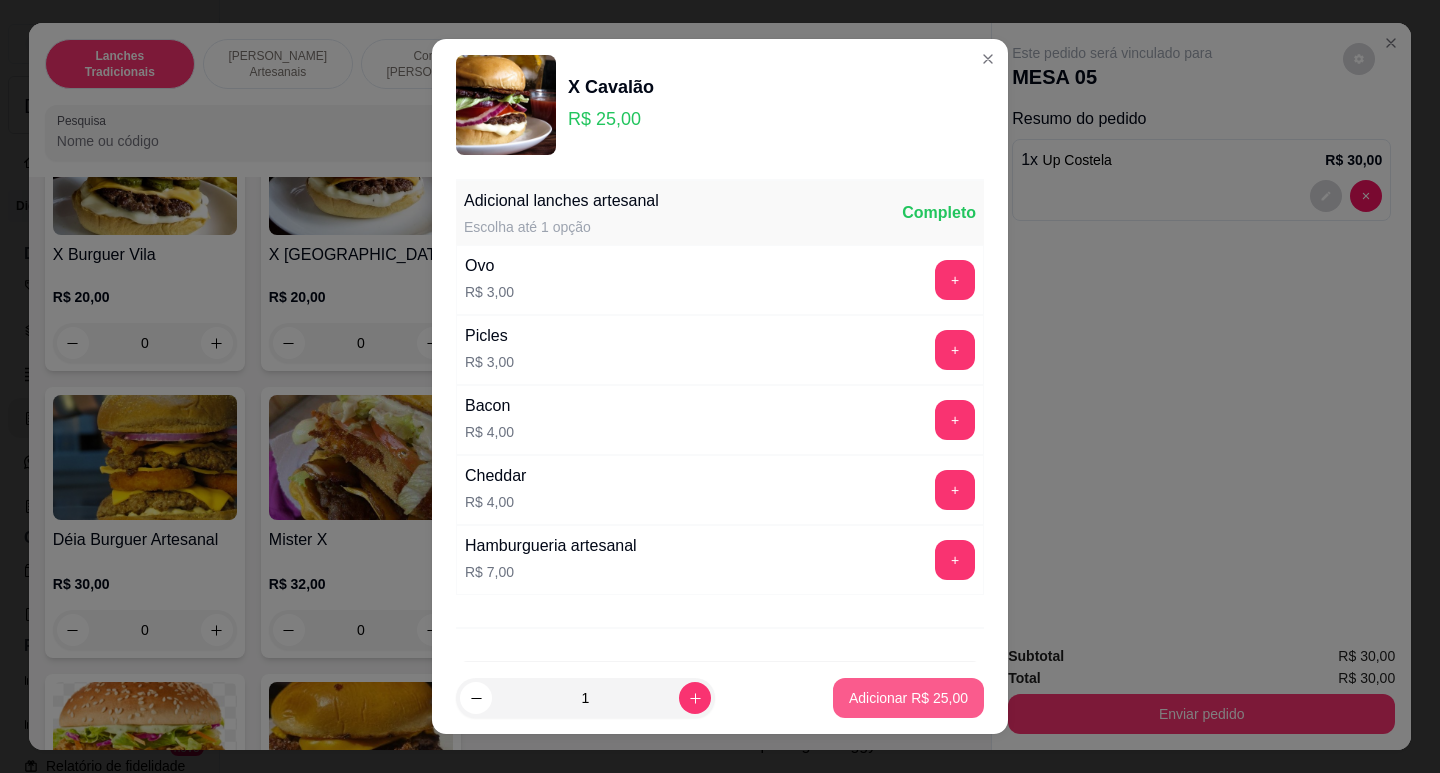 click on "Adicionar   R$ 25,00" at bounding box center [908, 698] 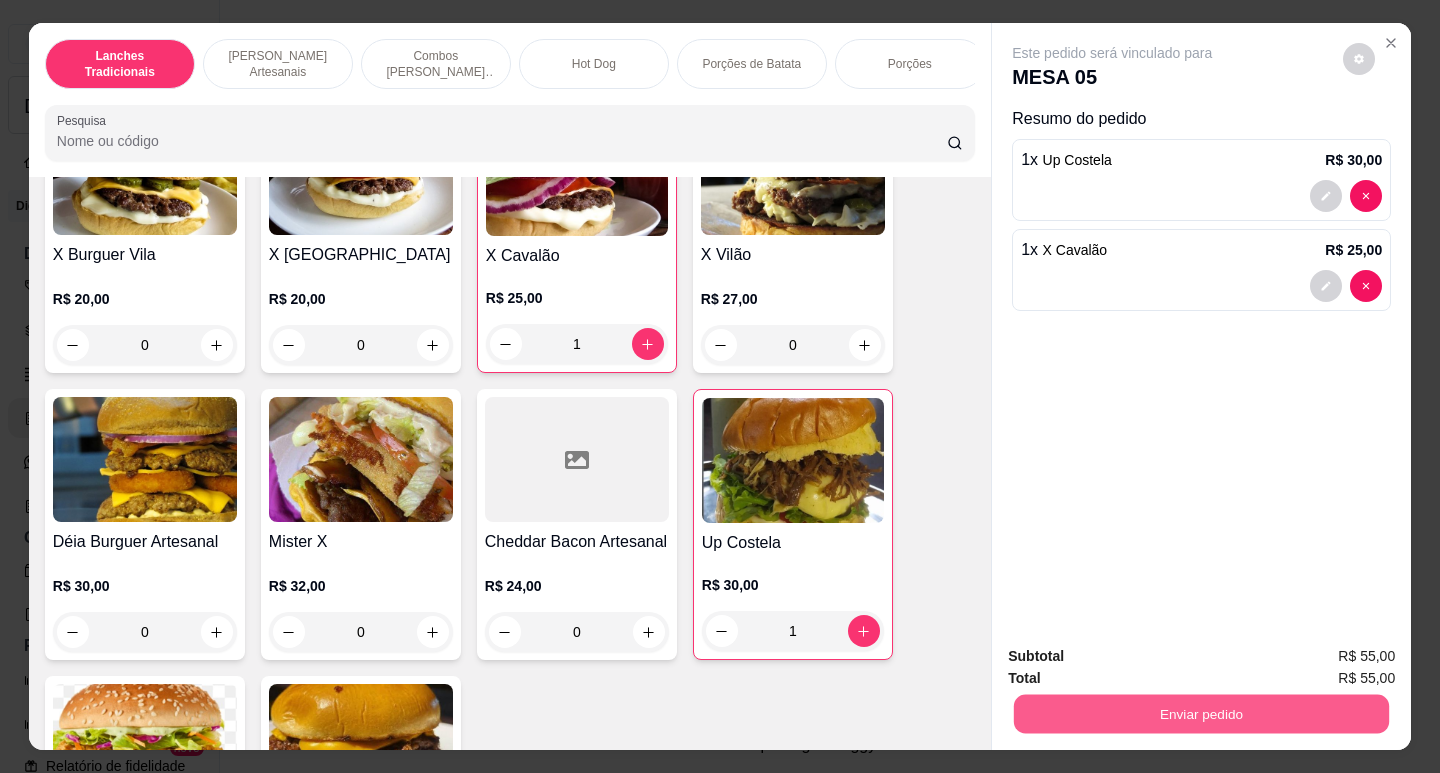 click on "Enviar pedido" at bounding box center (1201, 713) 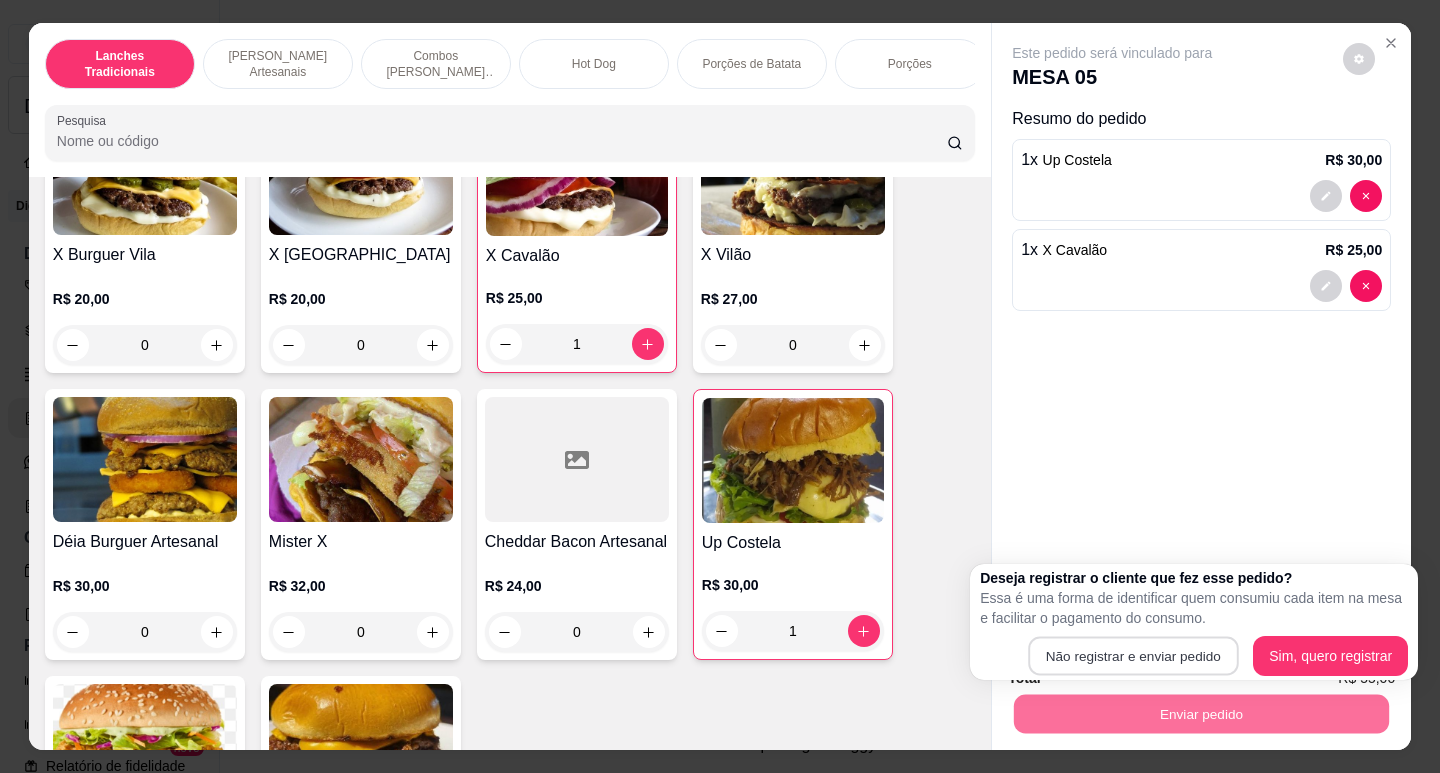 click on "Não registrar e enviar pedido" at bounding box center (1133, 656) 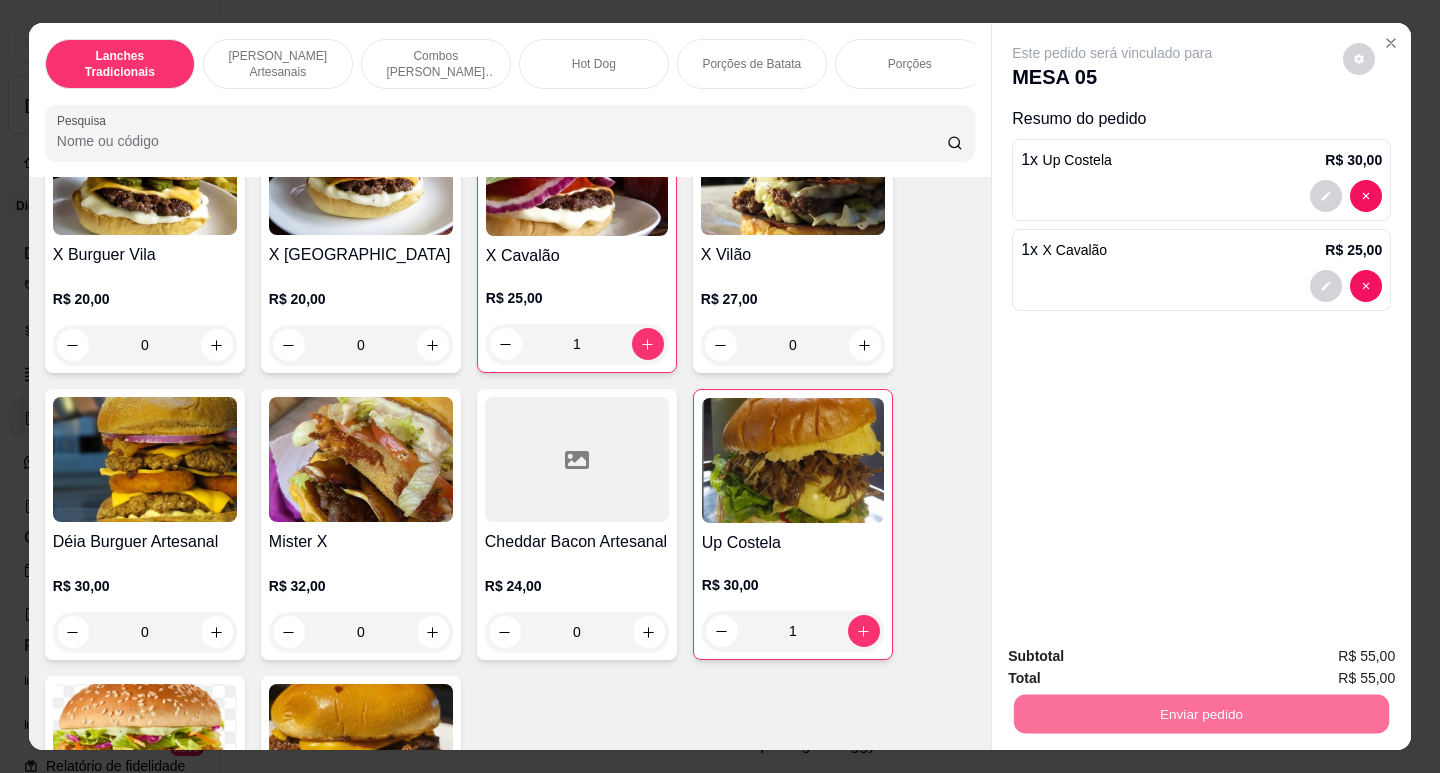 click on "Não registrar e enviar pedido" at bounding box center [1136, 656] 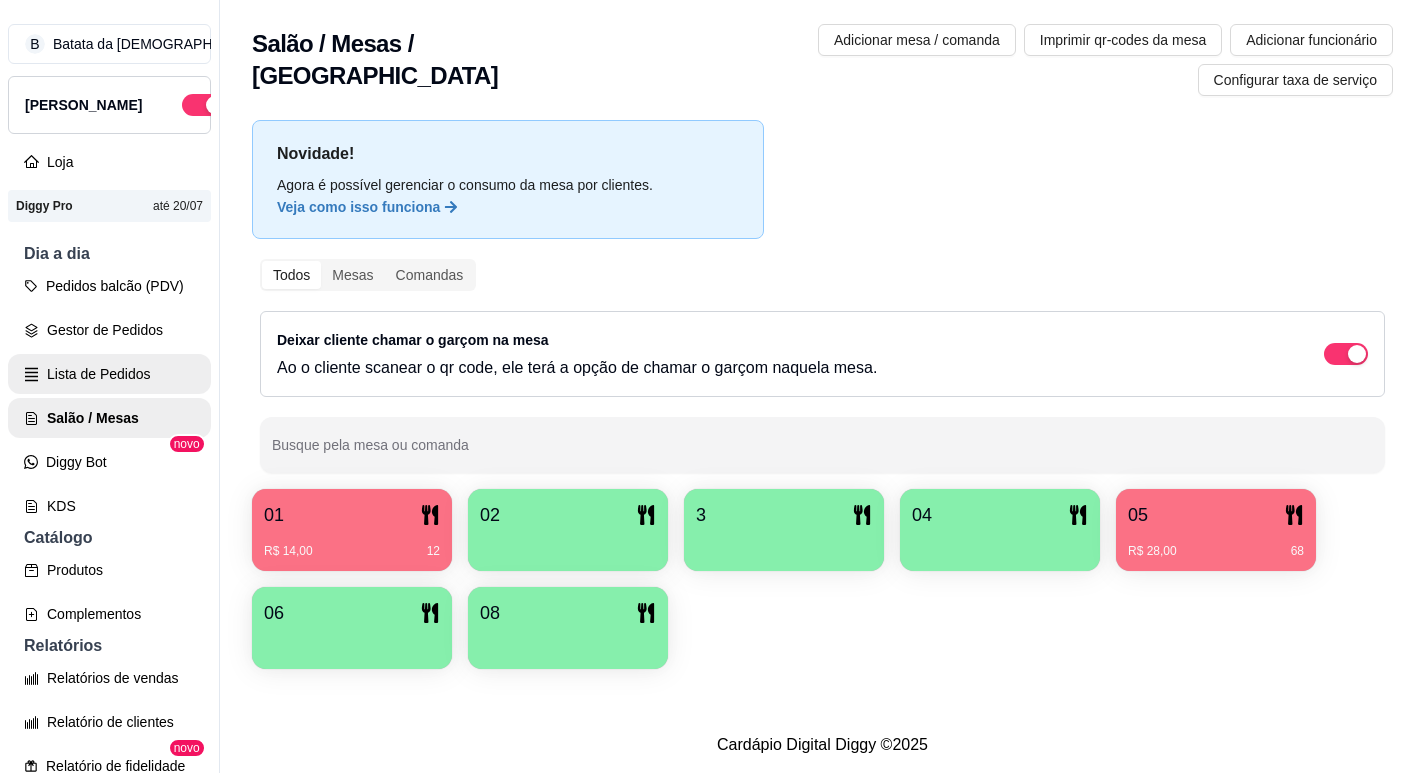 click on "Lista de Pedidos" at bounding box center (109, 374) 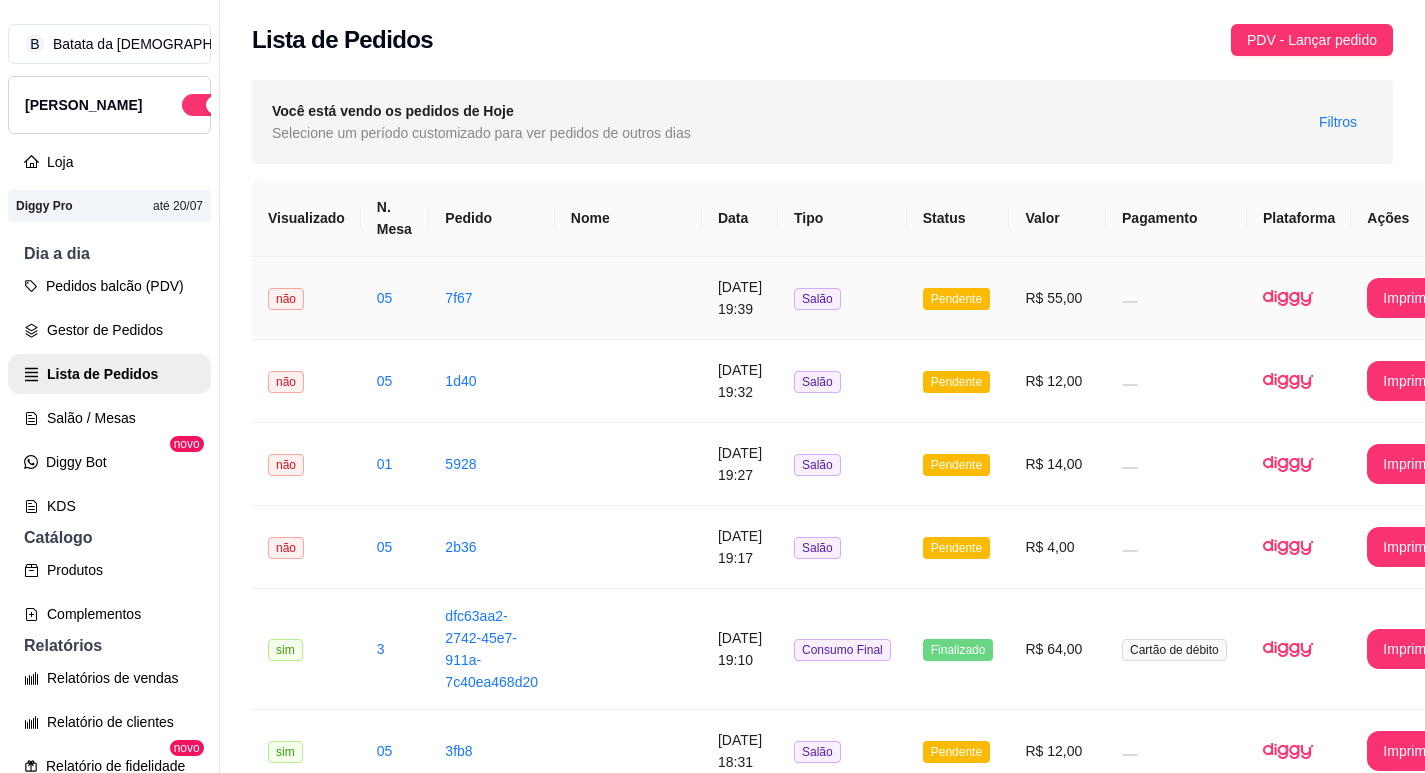 click on "Salão" at bounding box center (842, 298) 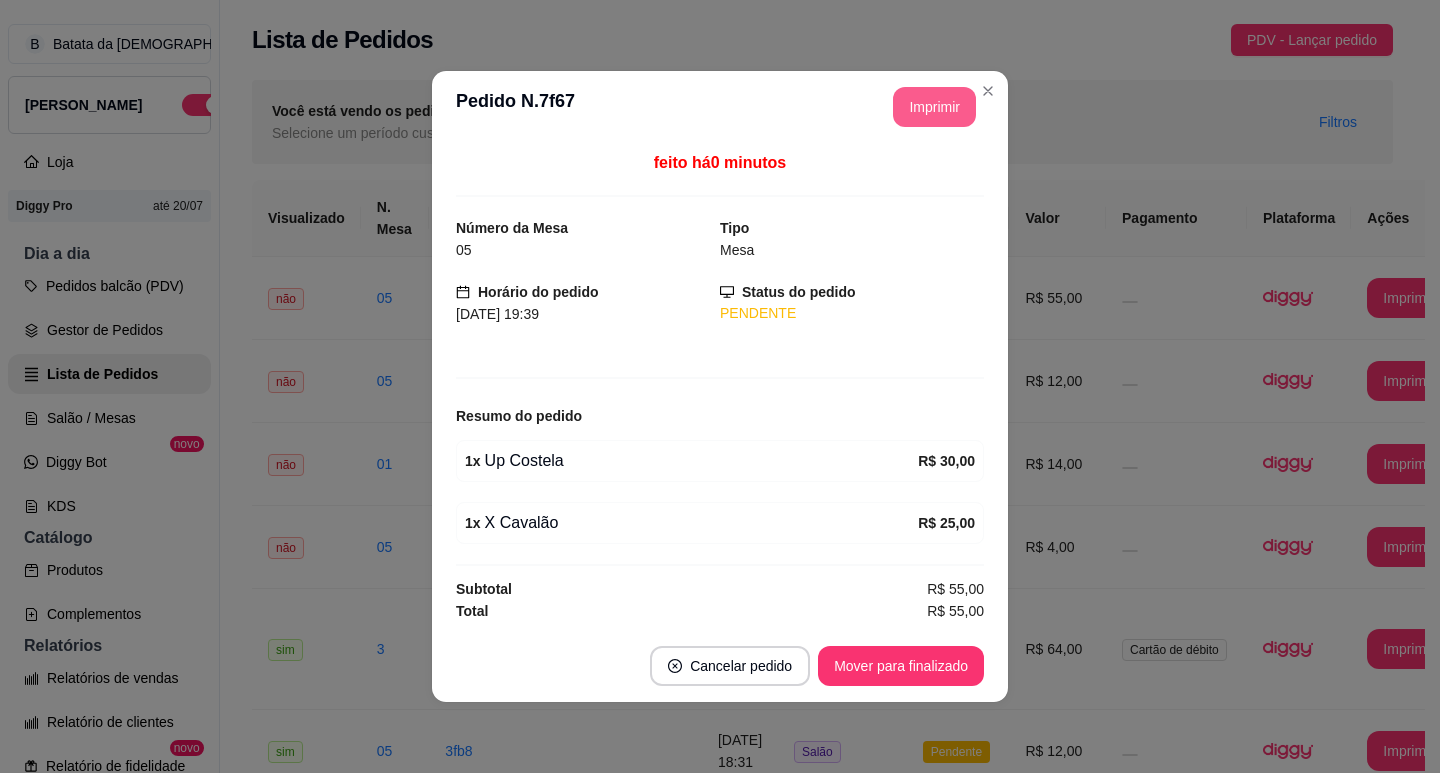 click on "Imprimir" at bounding box center [934, 107] 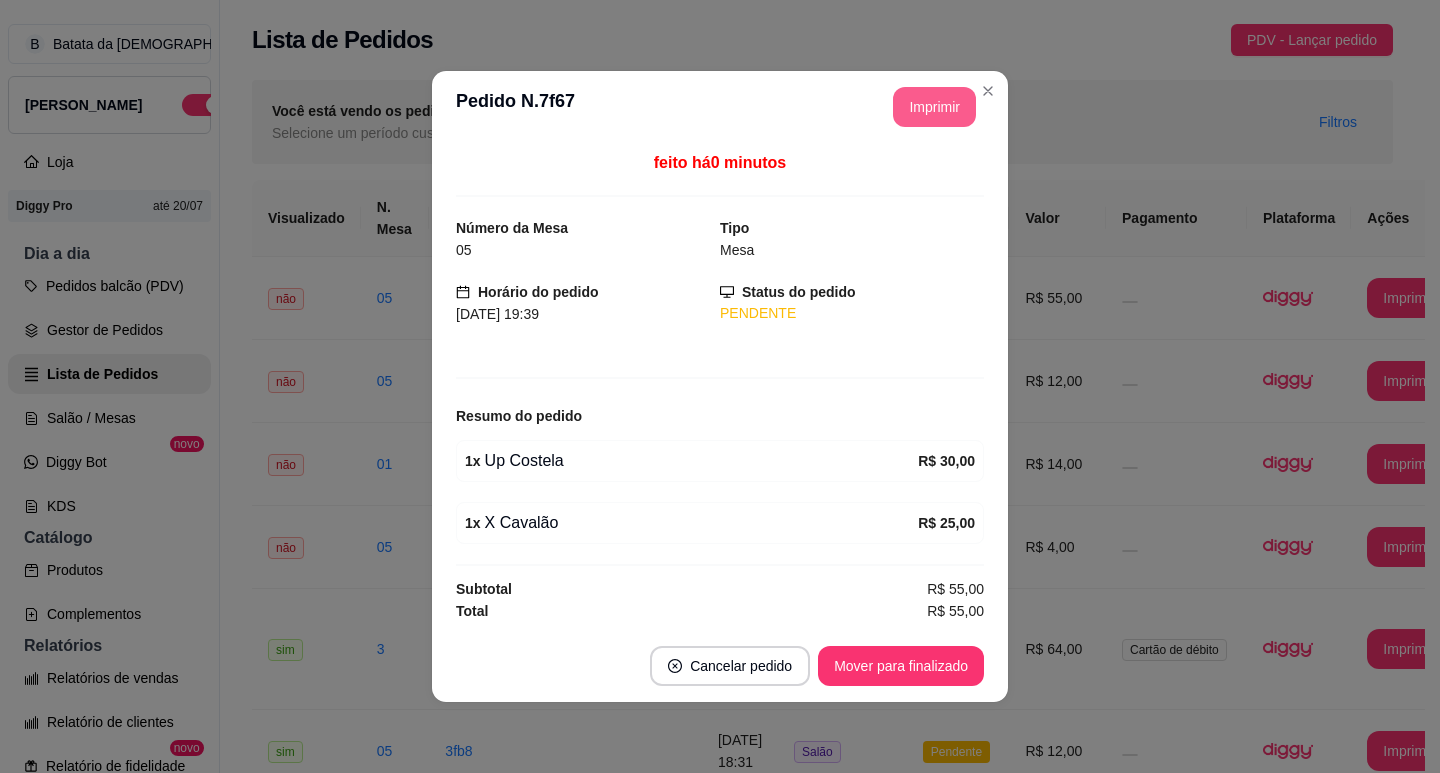 scroll, scrollTop: 0, scrollLeft: 0, axis: both 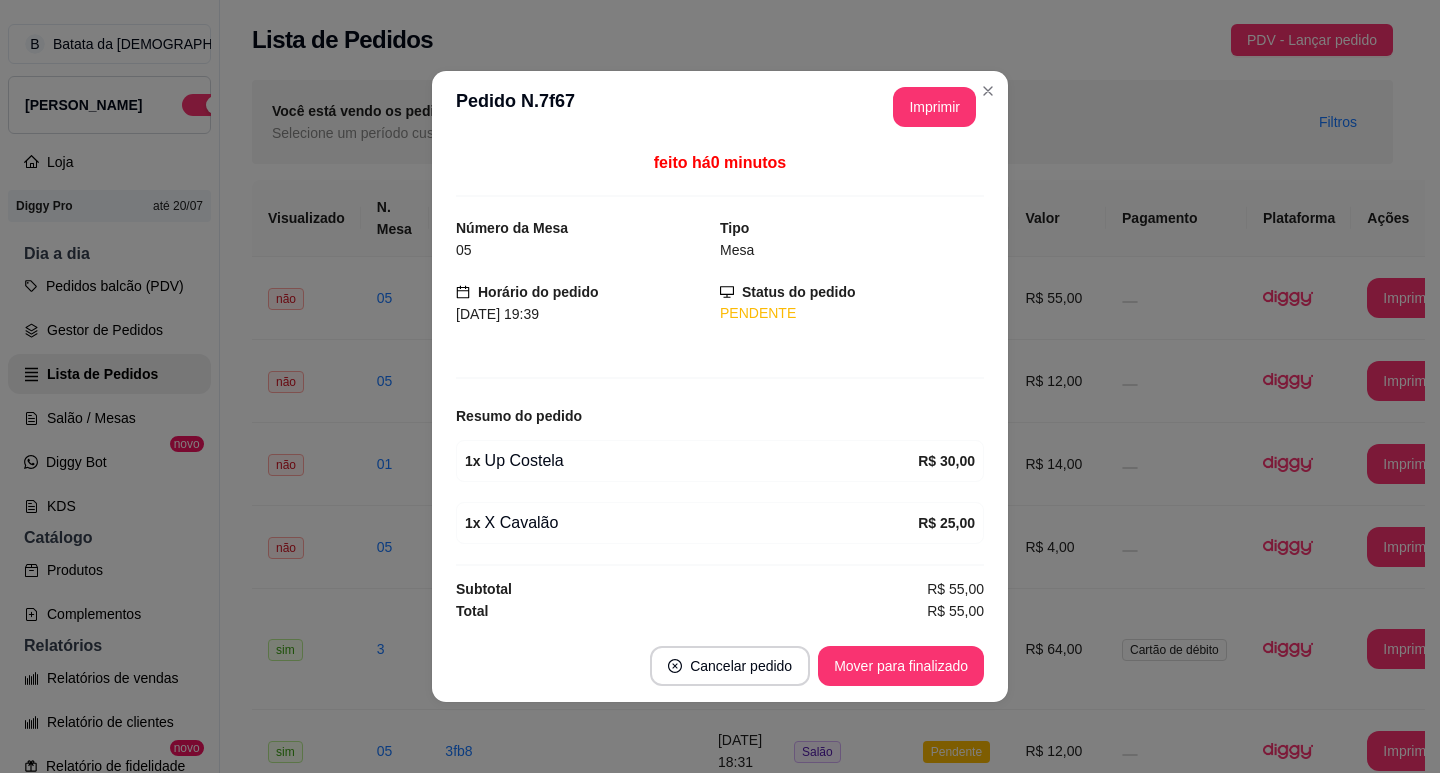click on "Mover para finalizado" at bounding box center (901, 666) 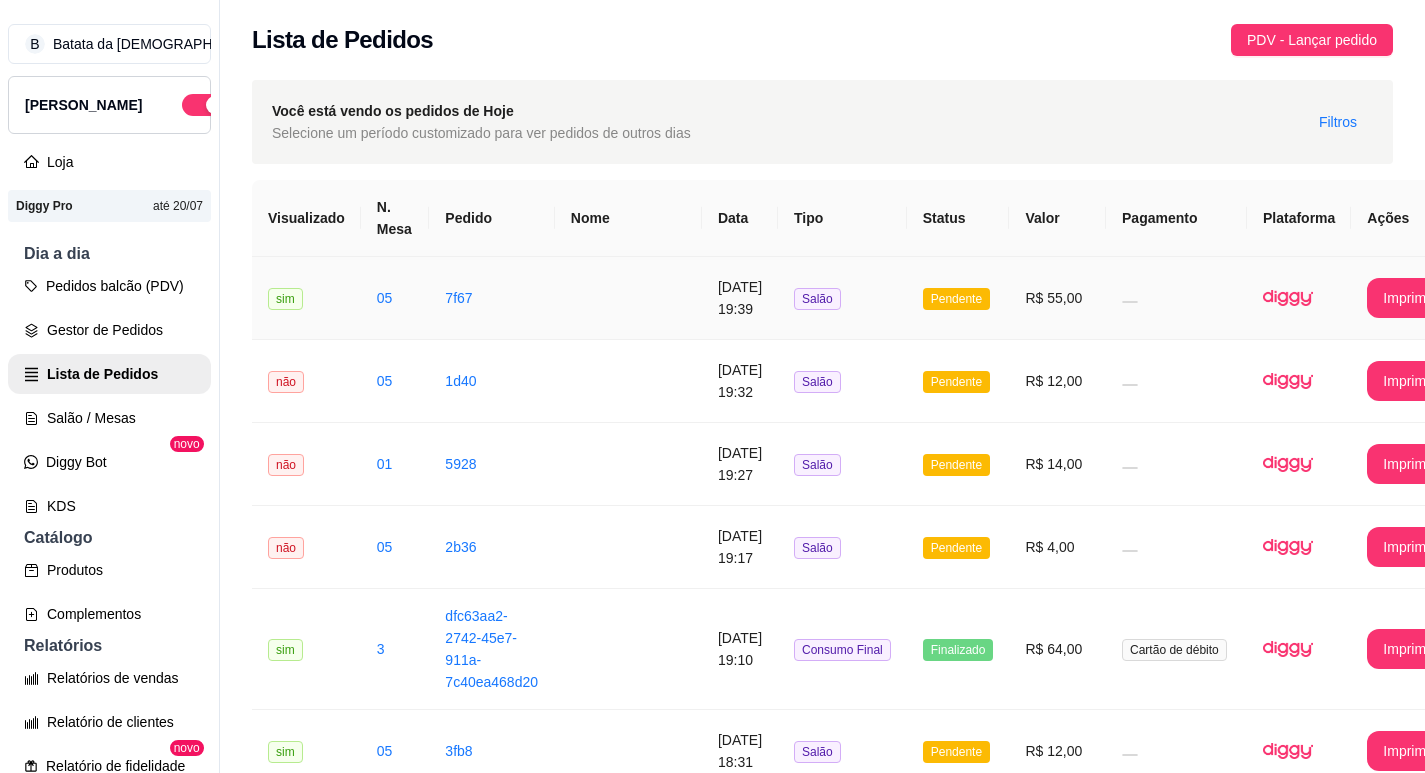 click on "Salão" at bounding box center [842, 298] 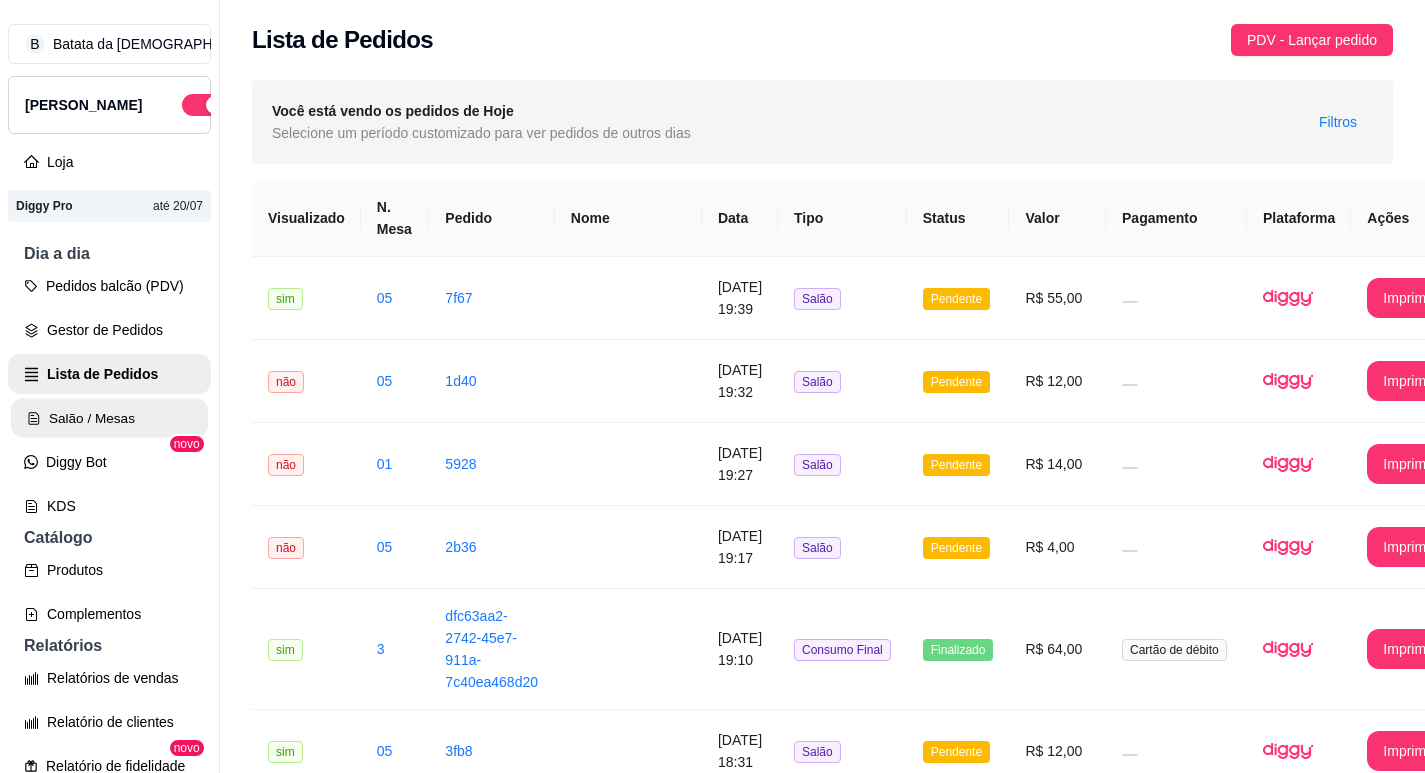 click on "Salão / Mesas" at bounding box center (109, 418) 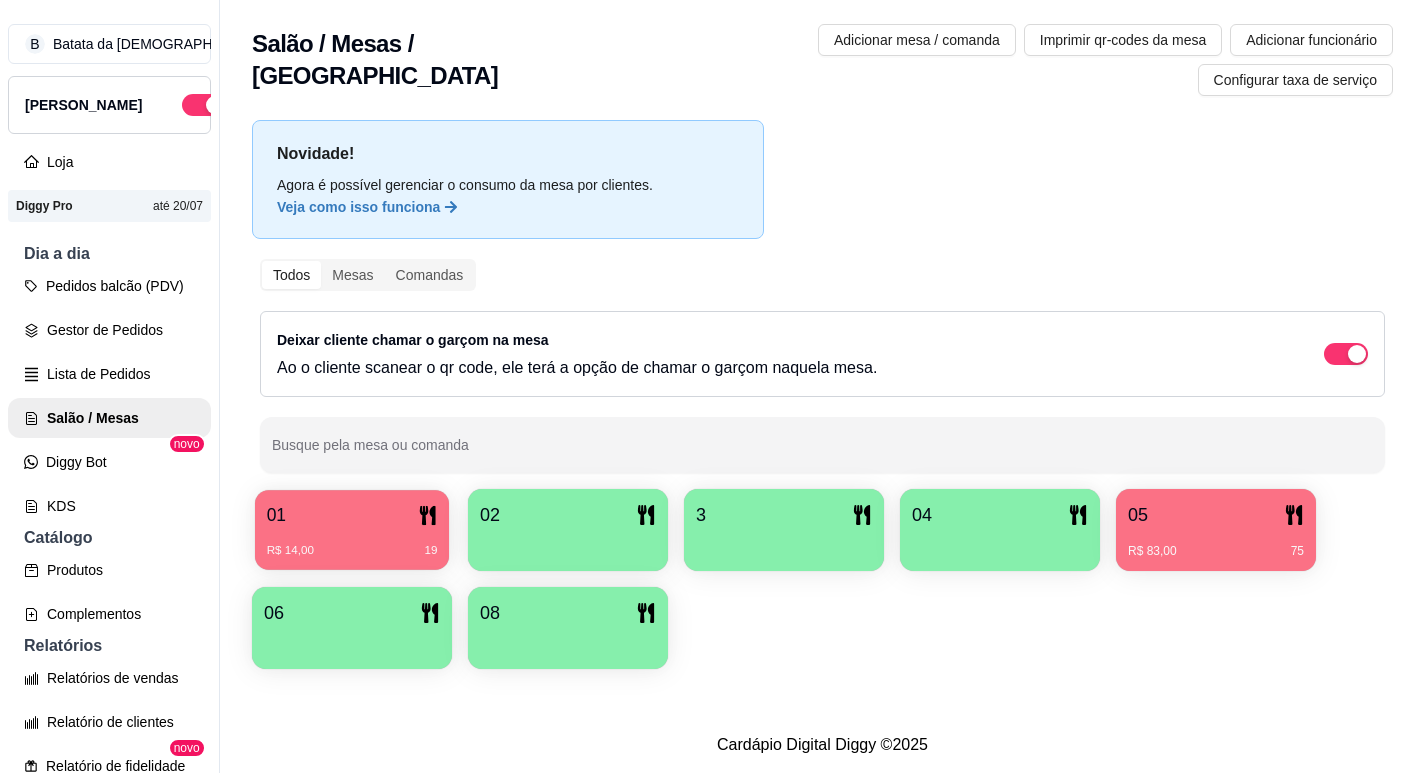 click on "01" at bounding box center [352, 515] 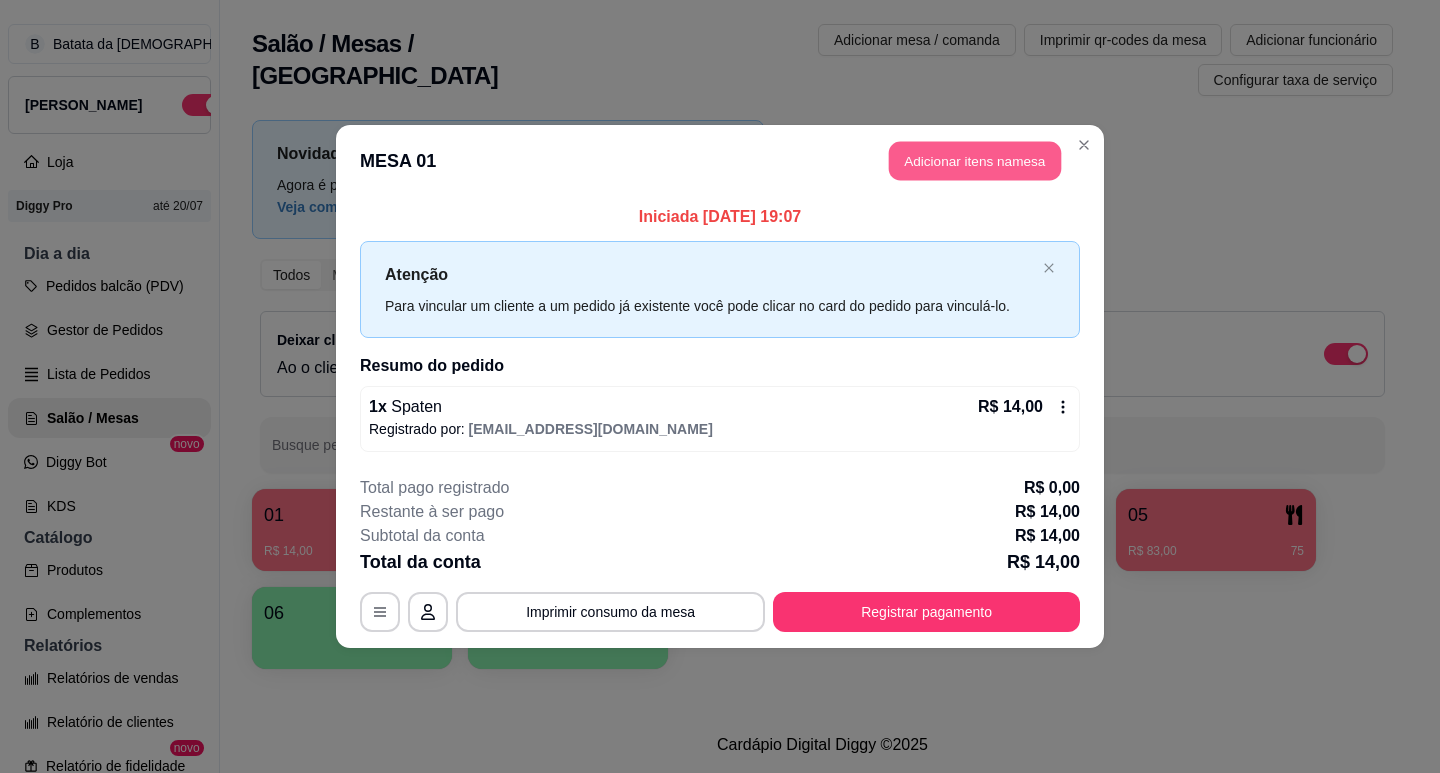 click on "Adicionar itens na  mesa" at bounding box center [975, 161] 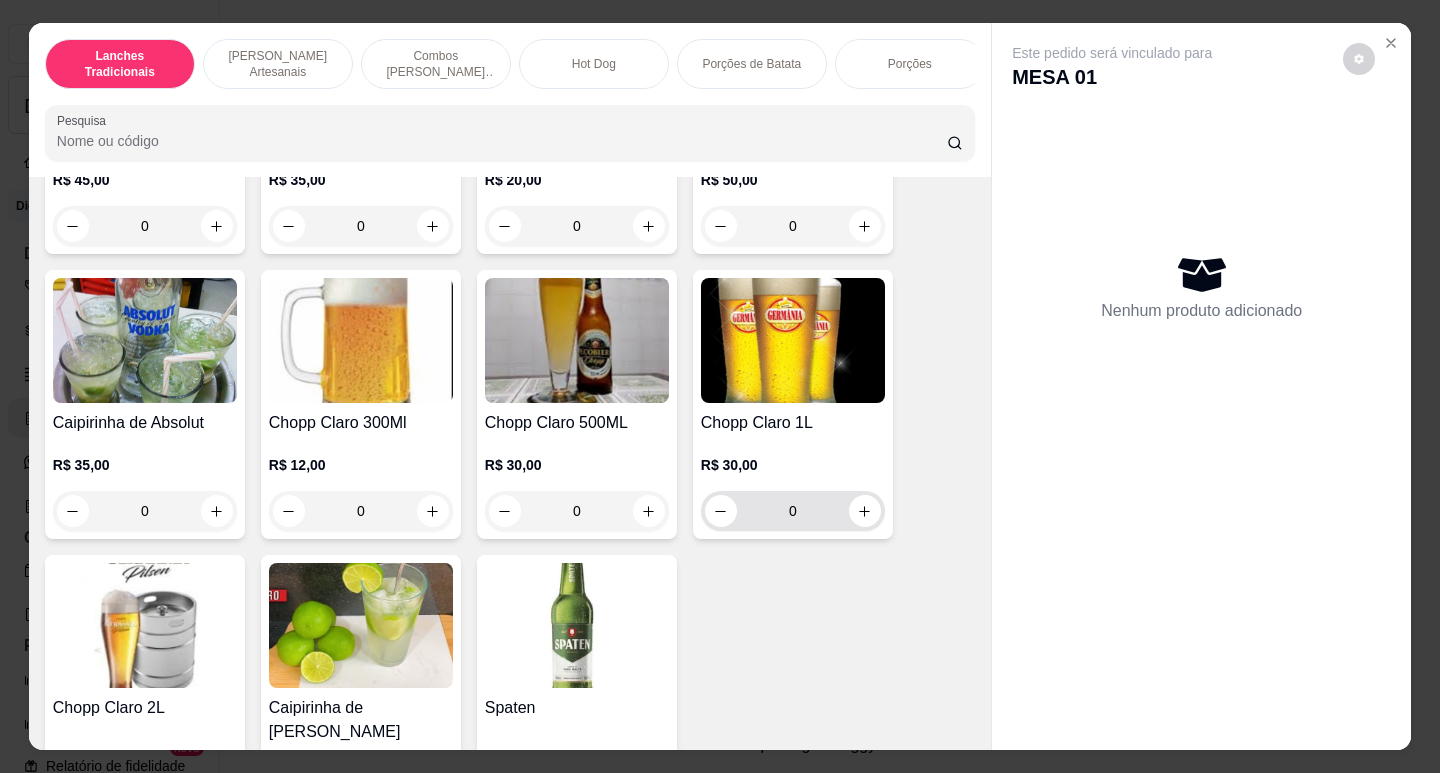 scroll, scrollTop: 8381, scrollLeft: 0, axis: vertical 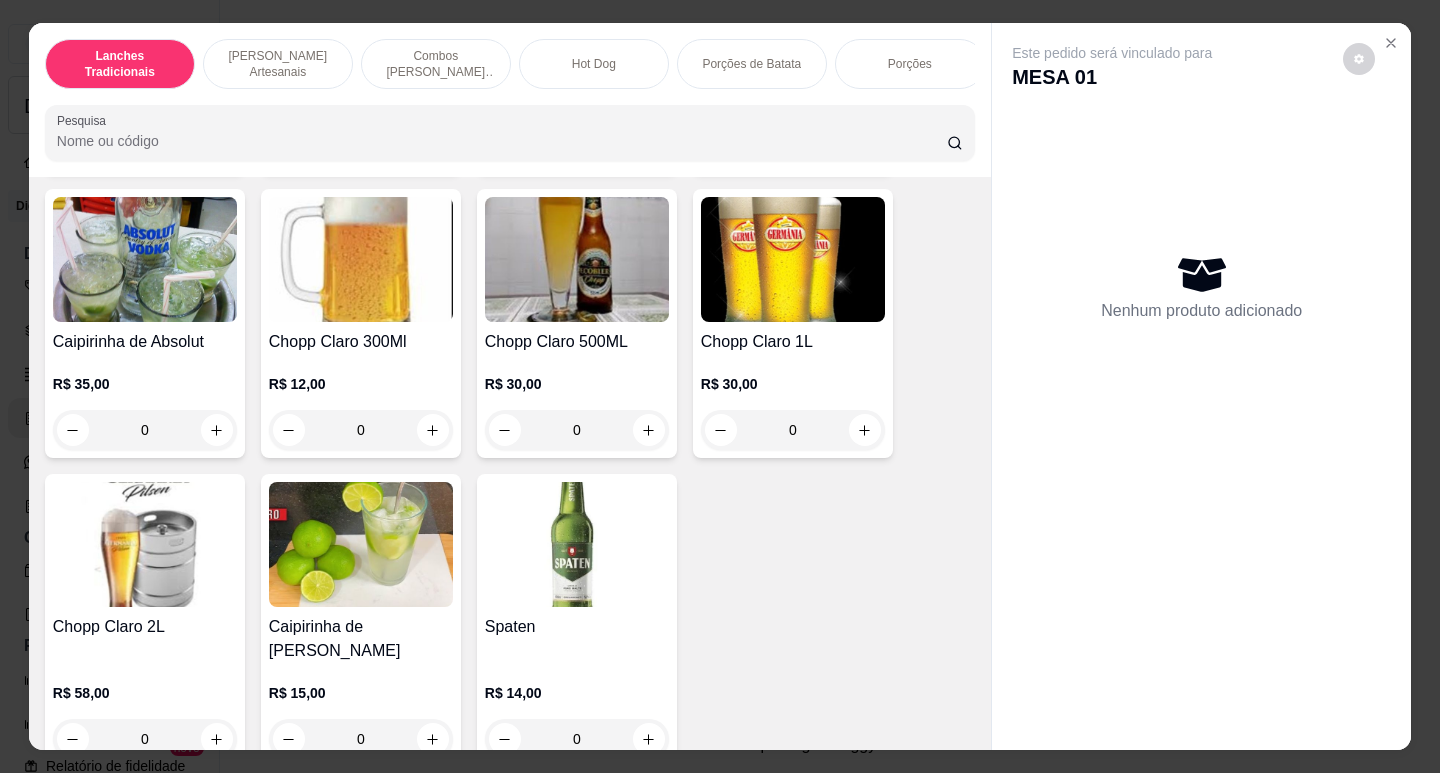click at bounding box center [577, 544] 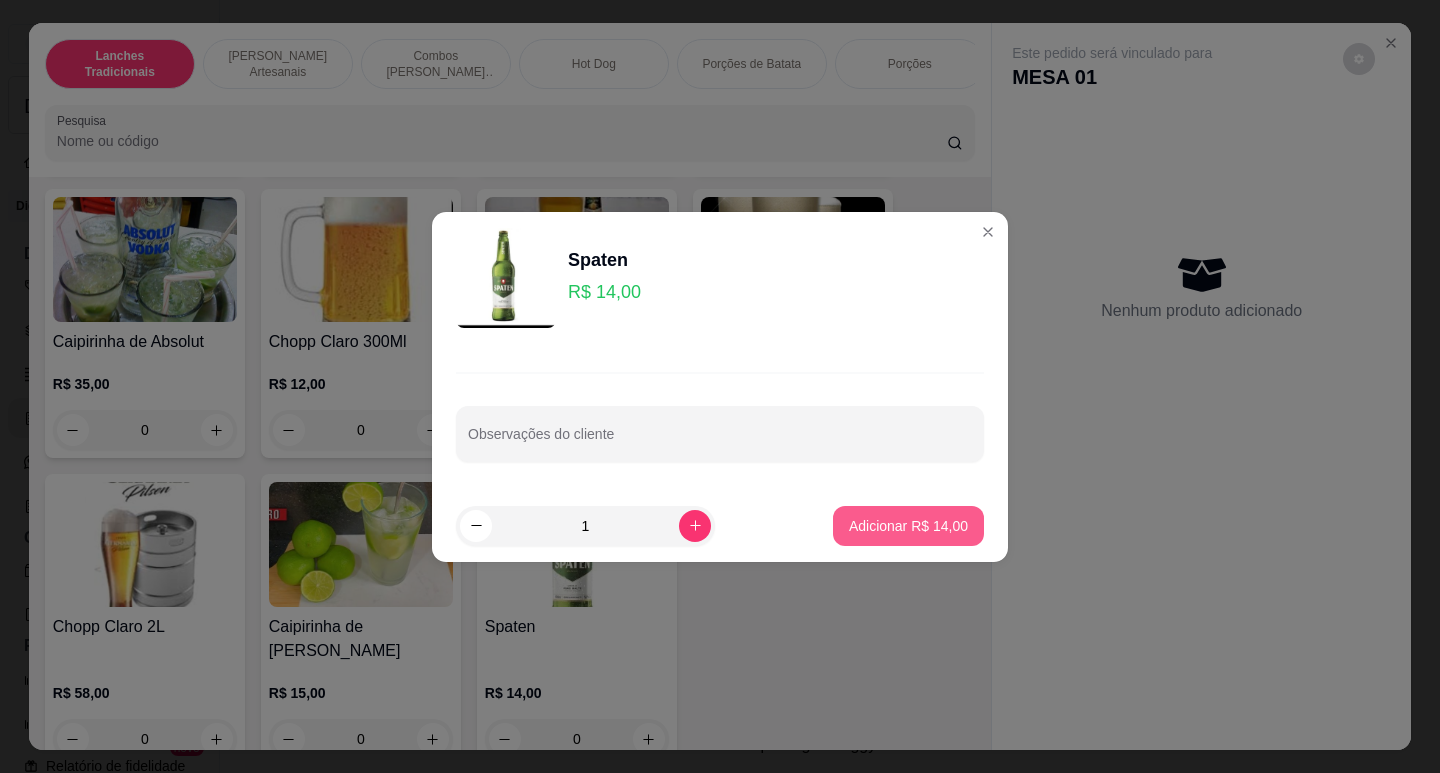 click on "Adicionar   R$ 14,00" at bounding box center [908, 526] 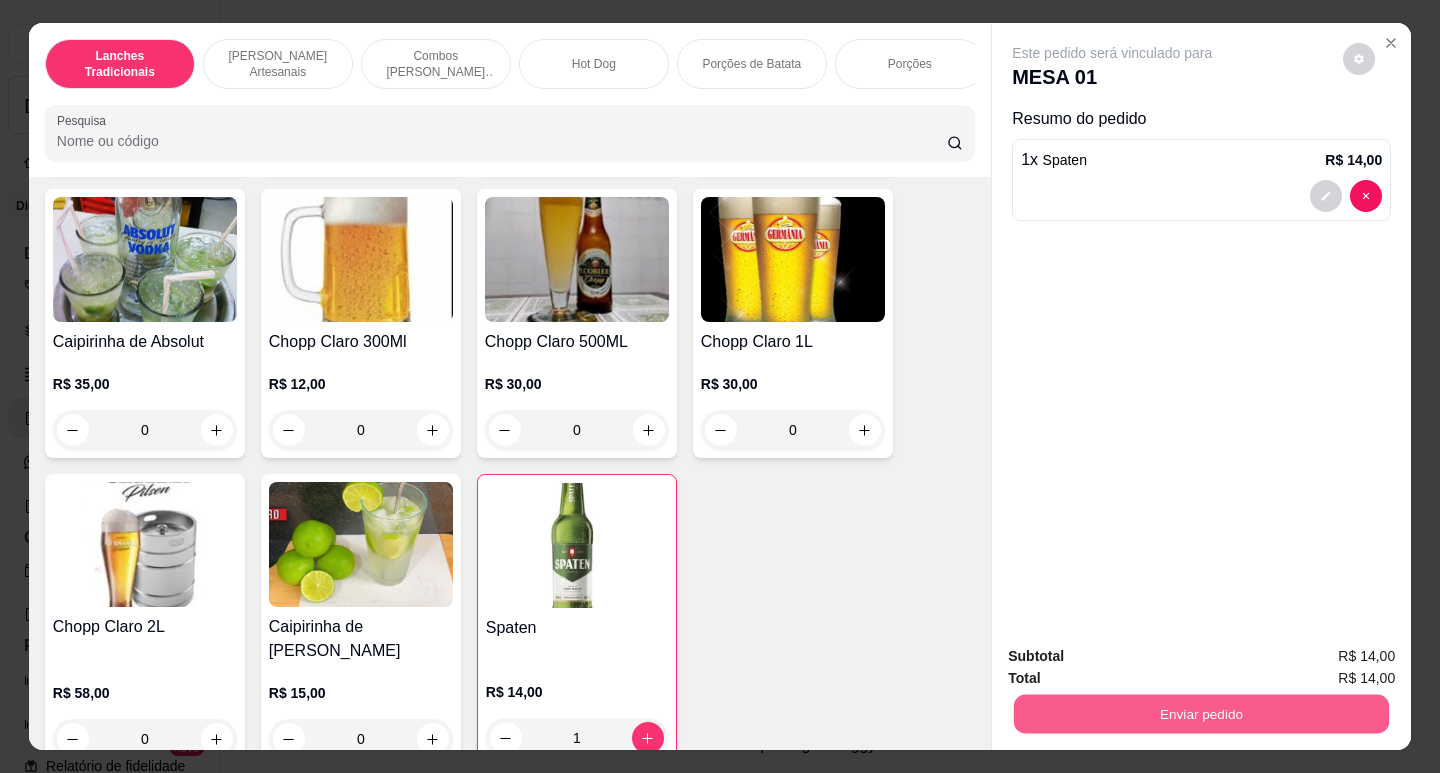 click on "Enviar pedido" at bounding box center (1201, 713) 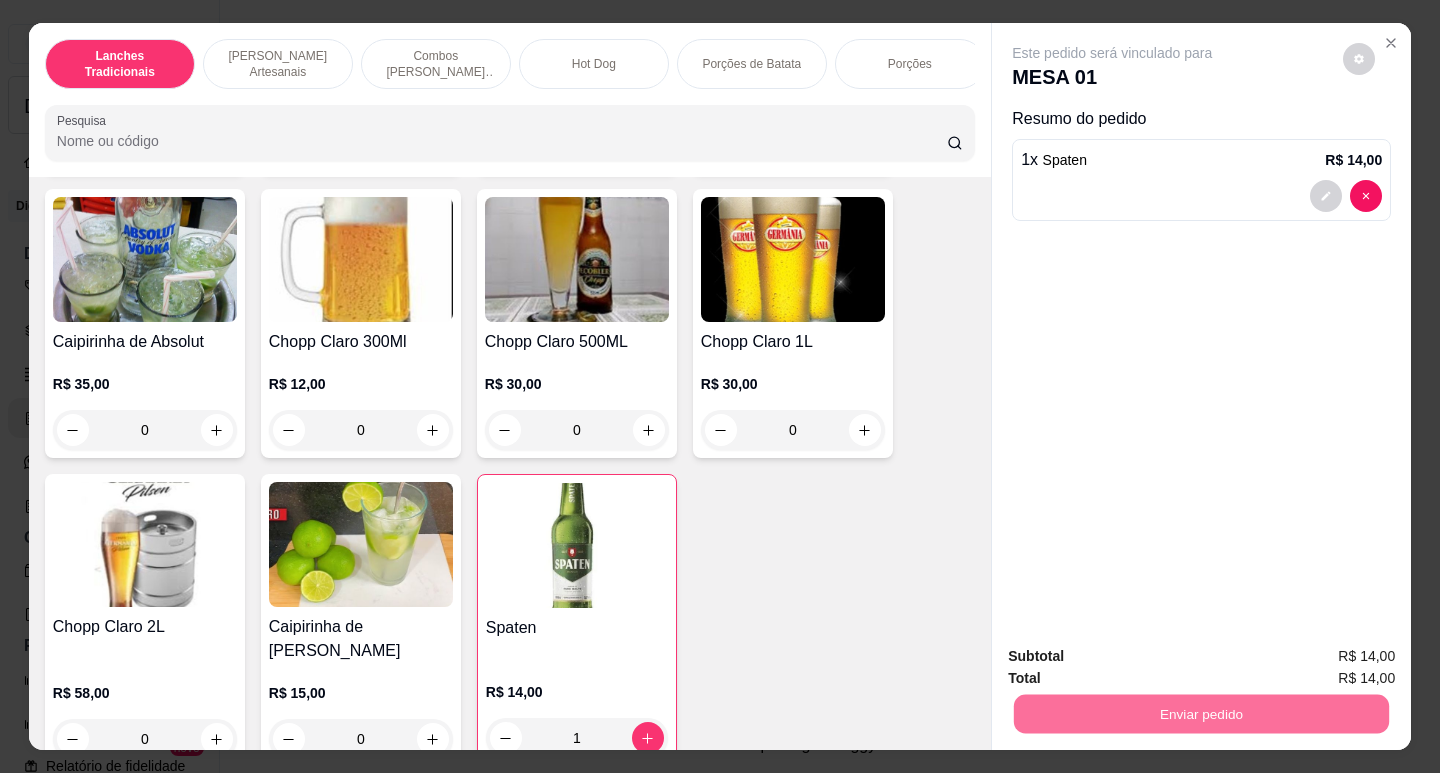 click on "Não registrar e enviar pedido" at bounding box center [1136, 656] 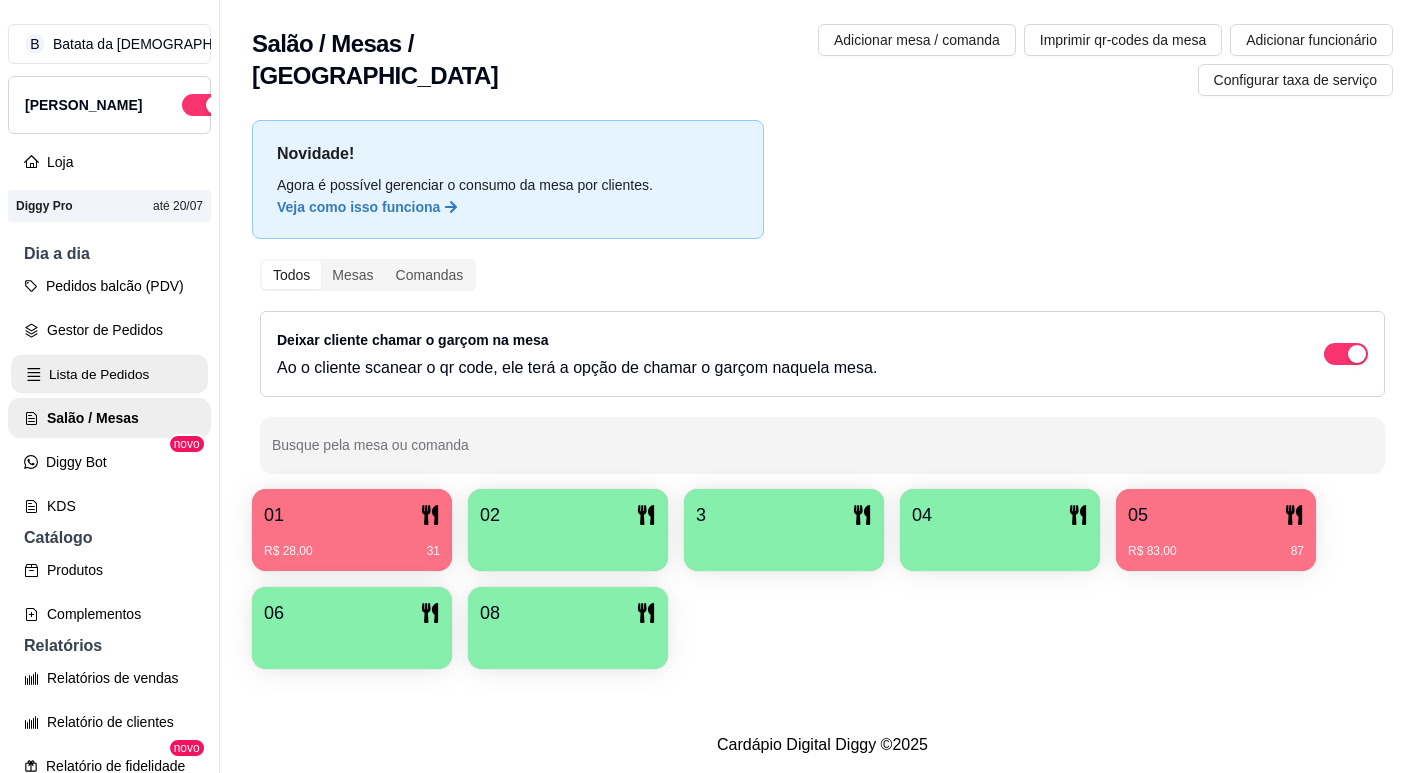 click on "Lista de Pedidos" at bounding box center (109, 374) 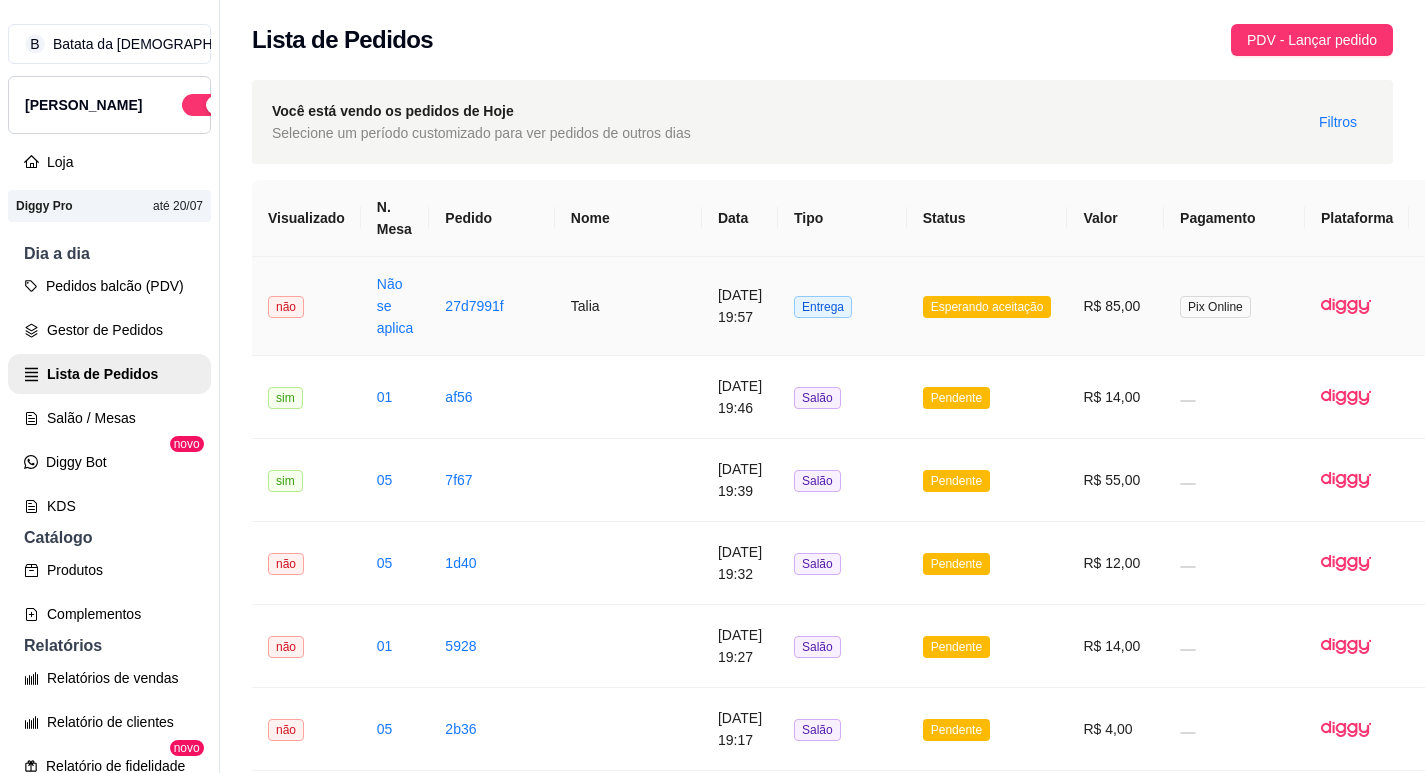click on "Esperando aceitação" at bounding box center (987, 307) 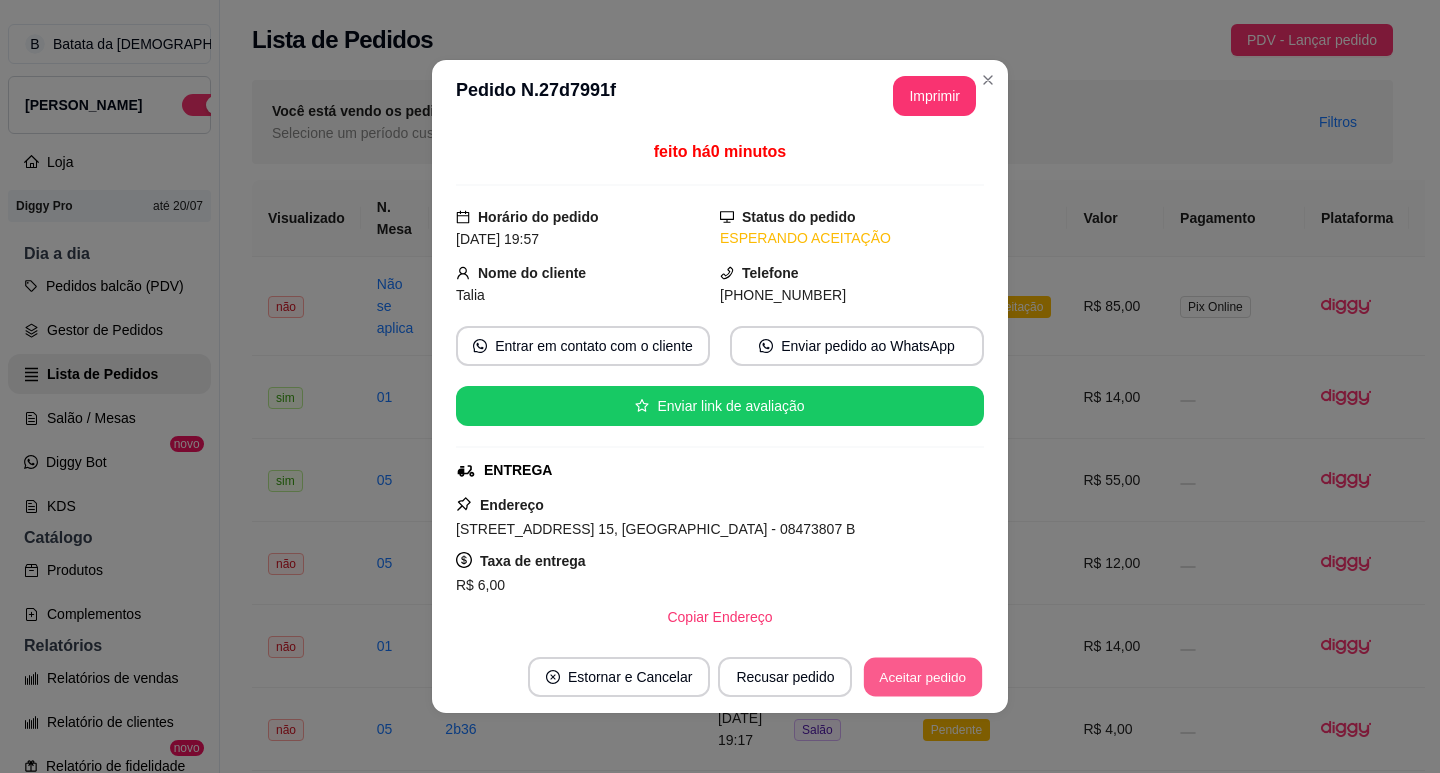 click on "Aceitar pedido" at bounding box center (923, 677) 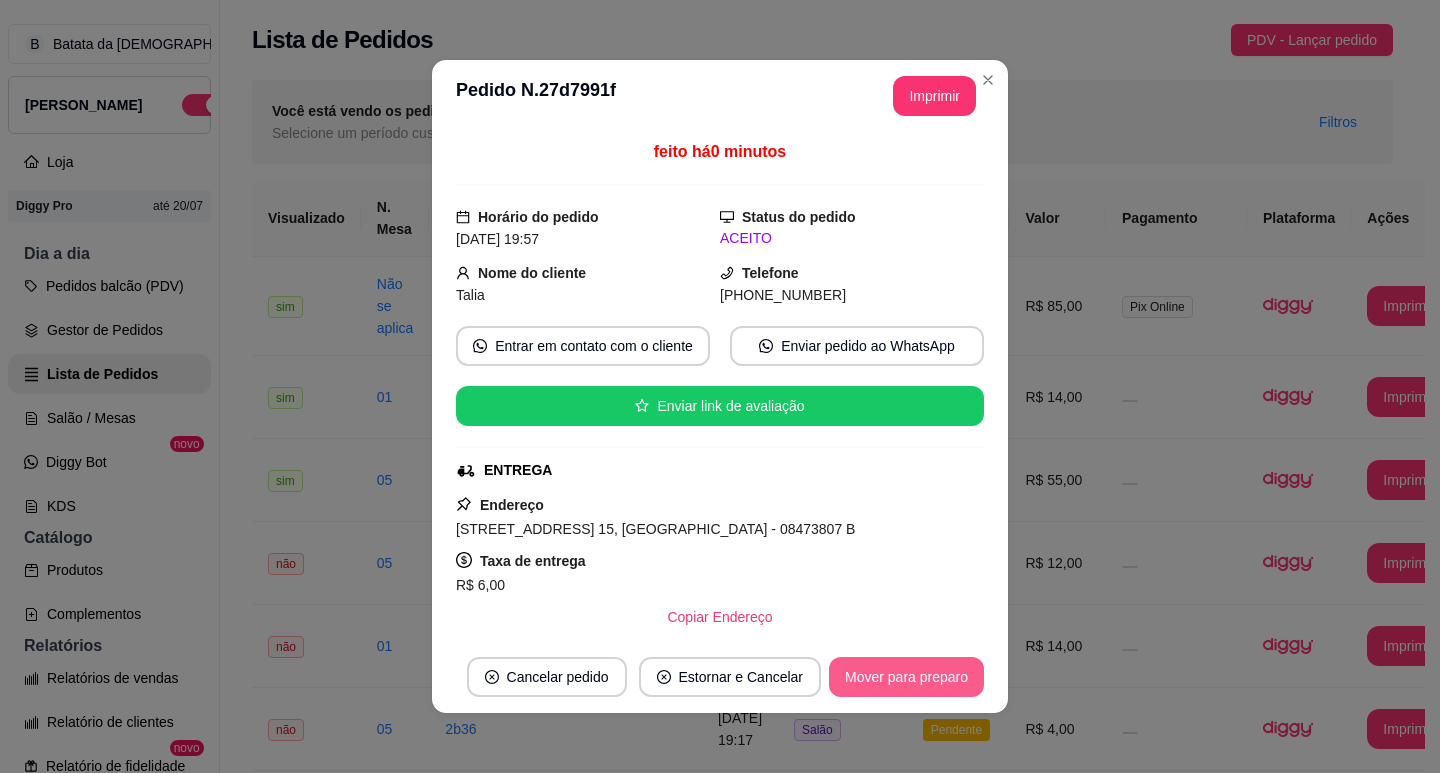 click on "Mover para preparo" at bounding box center (906, 677) 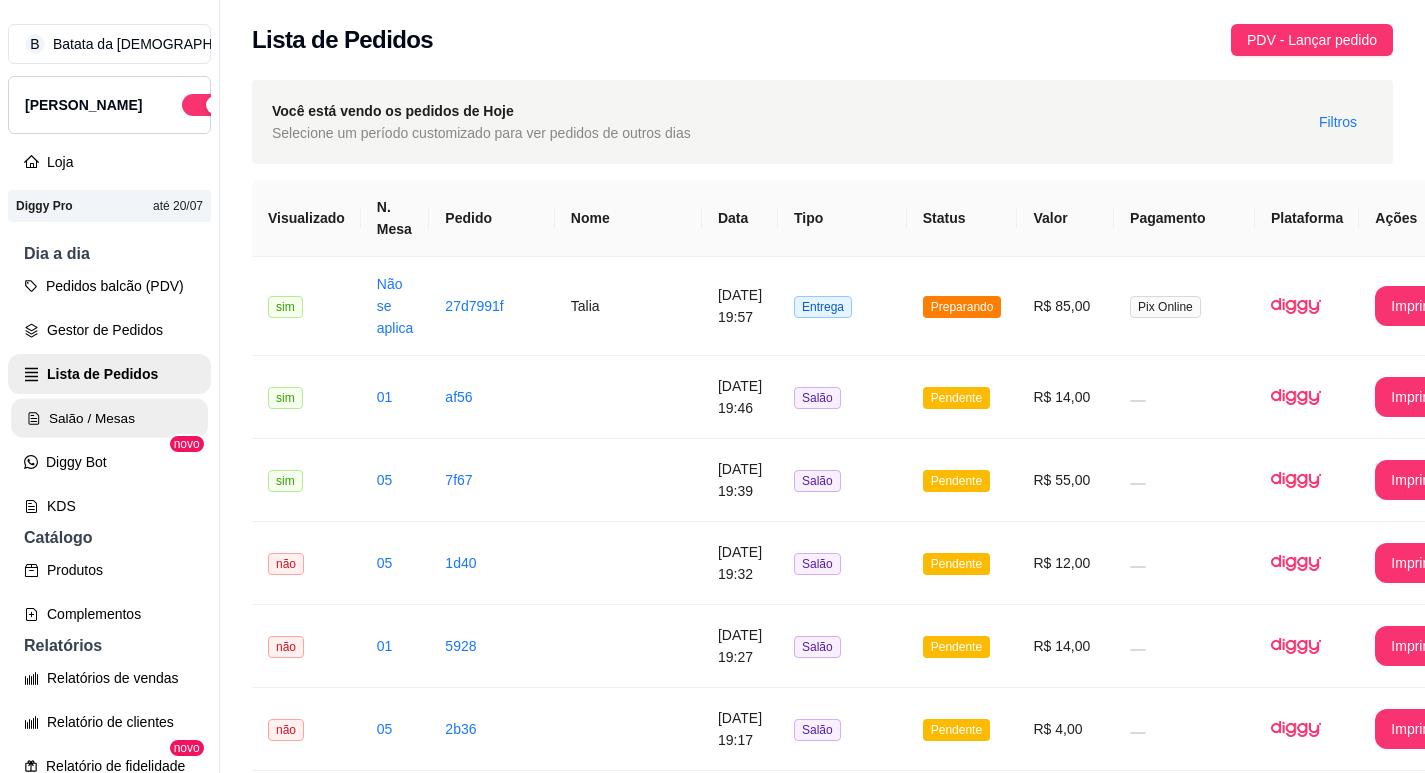 click on "Salão / Mesas" at bounding box center [109, 418] 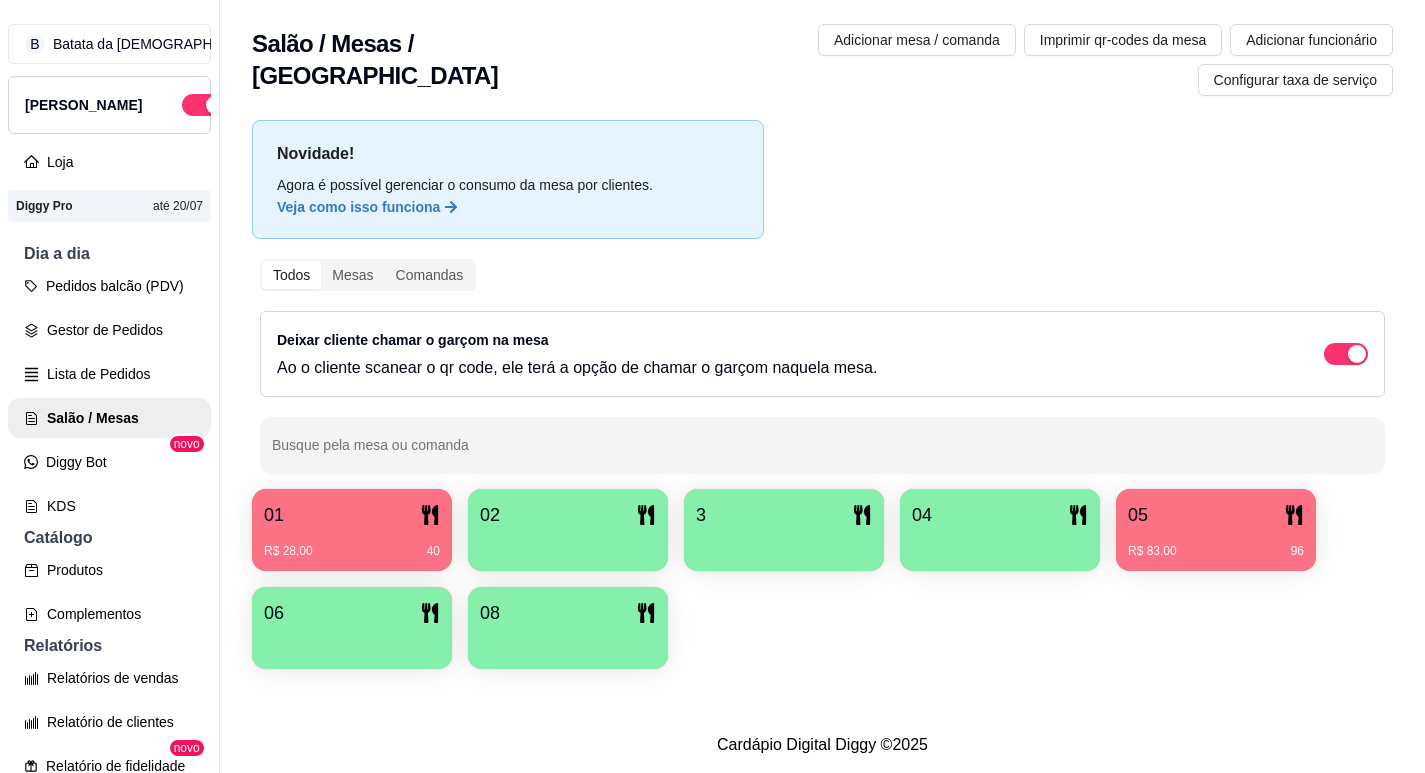 click on "01" at bounding box center [274, 515] 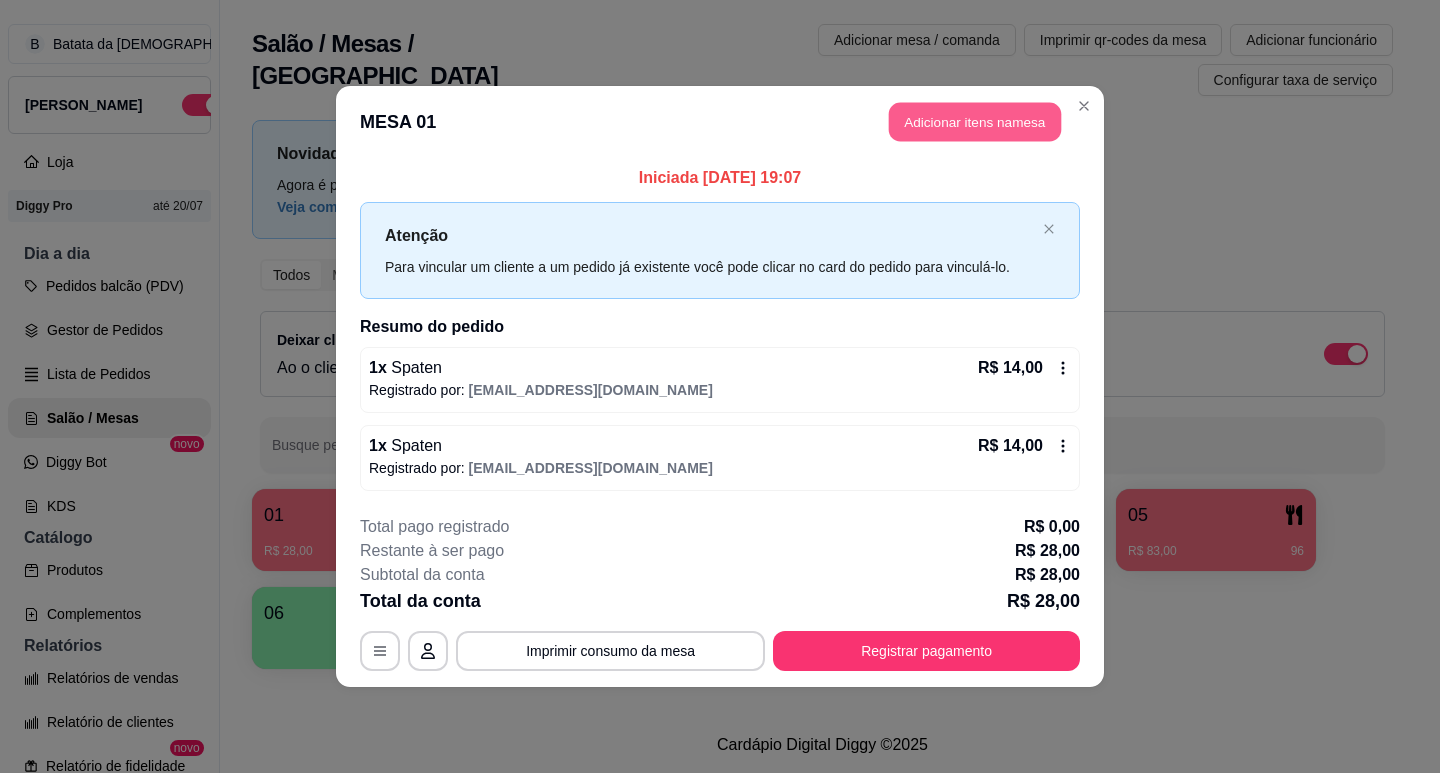 click on "Adicionar itens na  mesa" at bounding box center [975, 122] 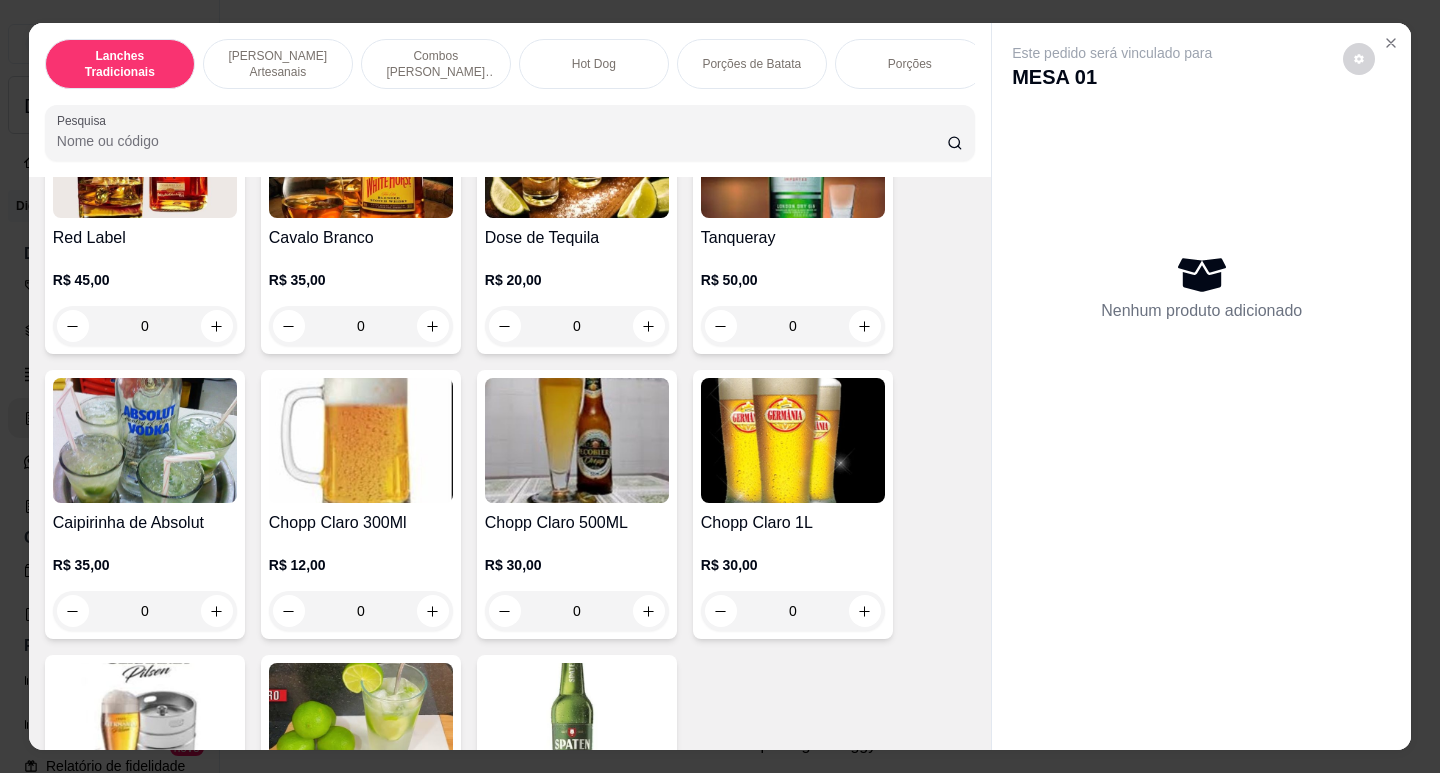 scroll, scrollTop: 8381, scrollLeft: 0, axis: vertical 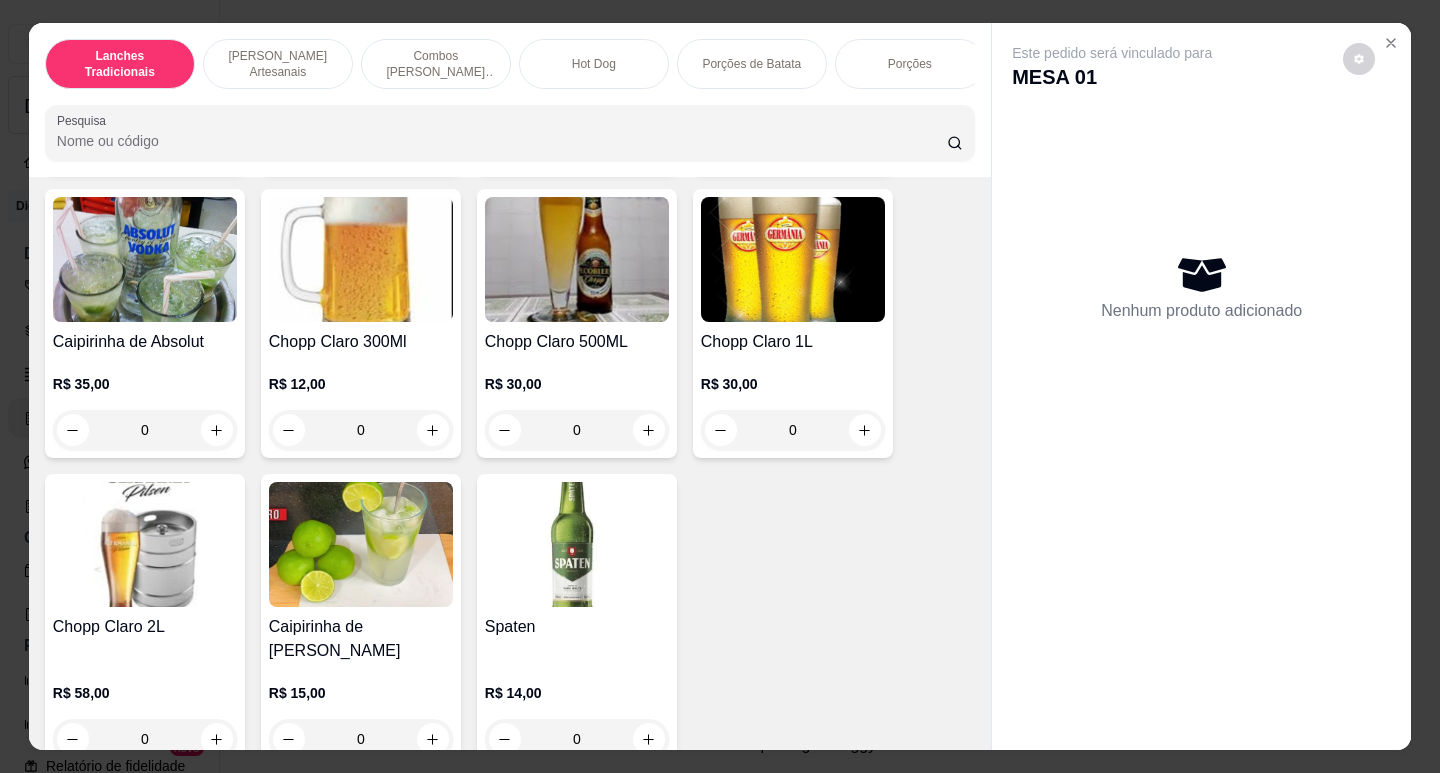 click at bounding box center (577, 544) 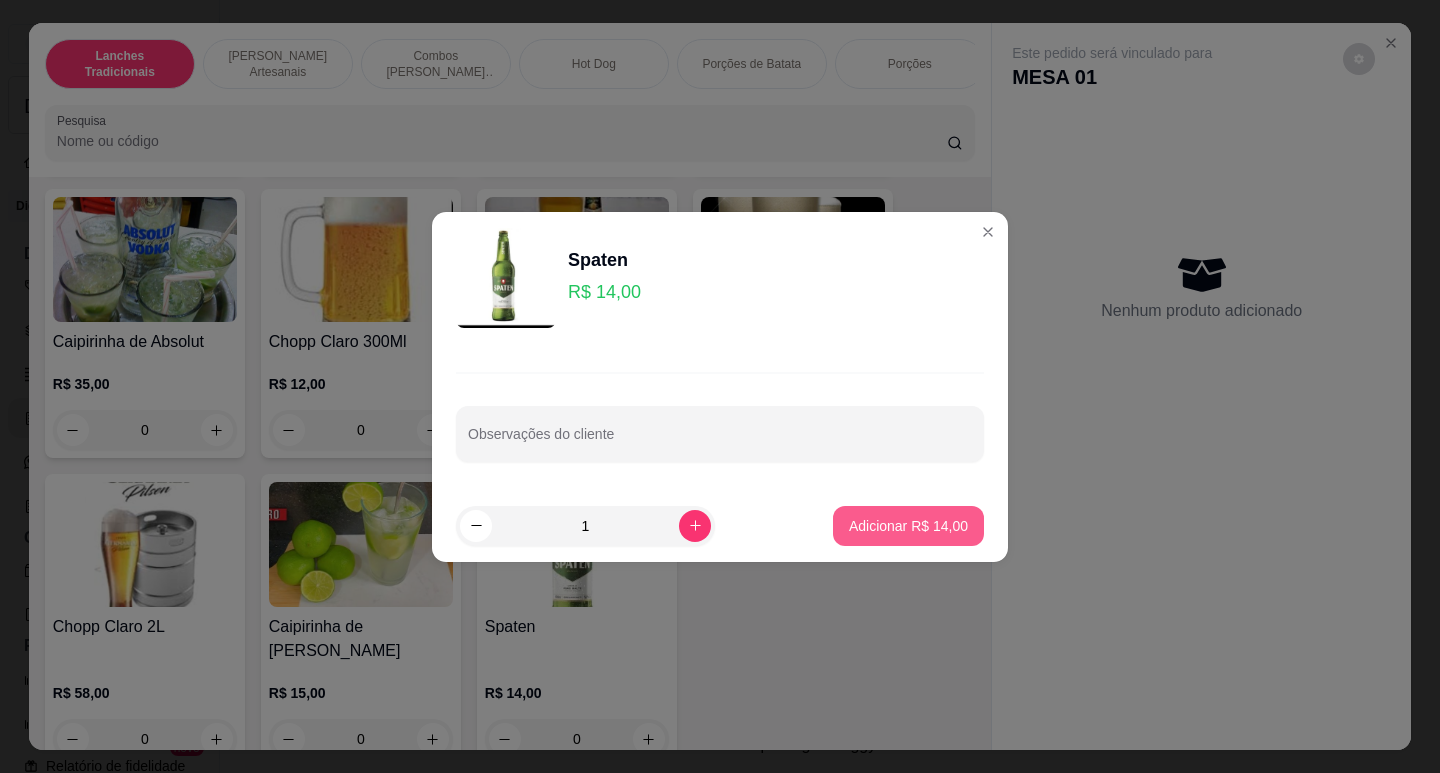 click on "Adicionar   R$ 14,00" at bounding box center (908, 526) 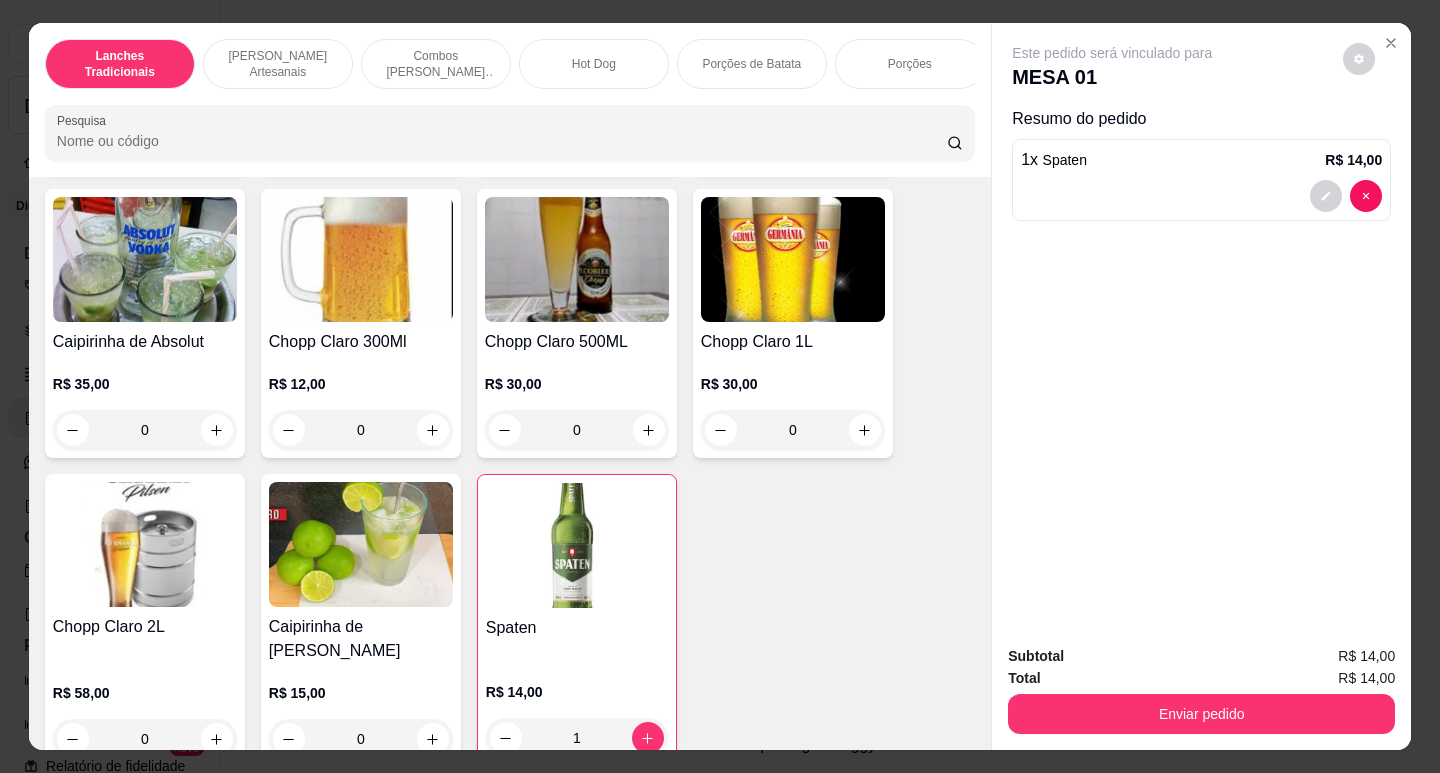 click on "Enviar pedido" at bounding box center (1201, 714) 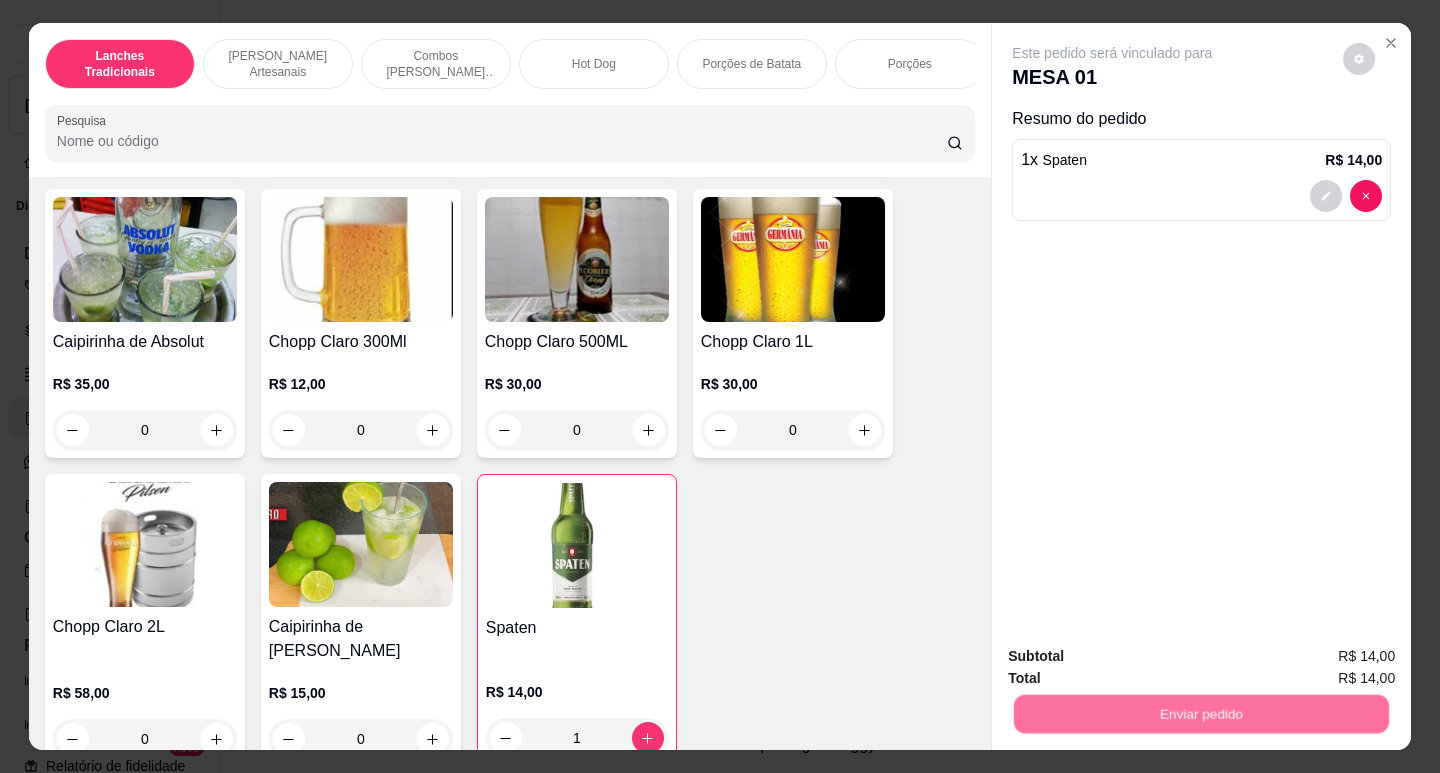 click on "Não registrar e enviar pedido" at bounding box center [1135, 657] 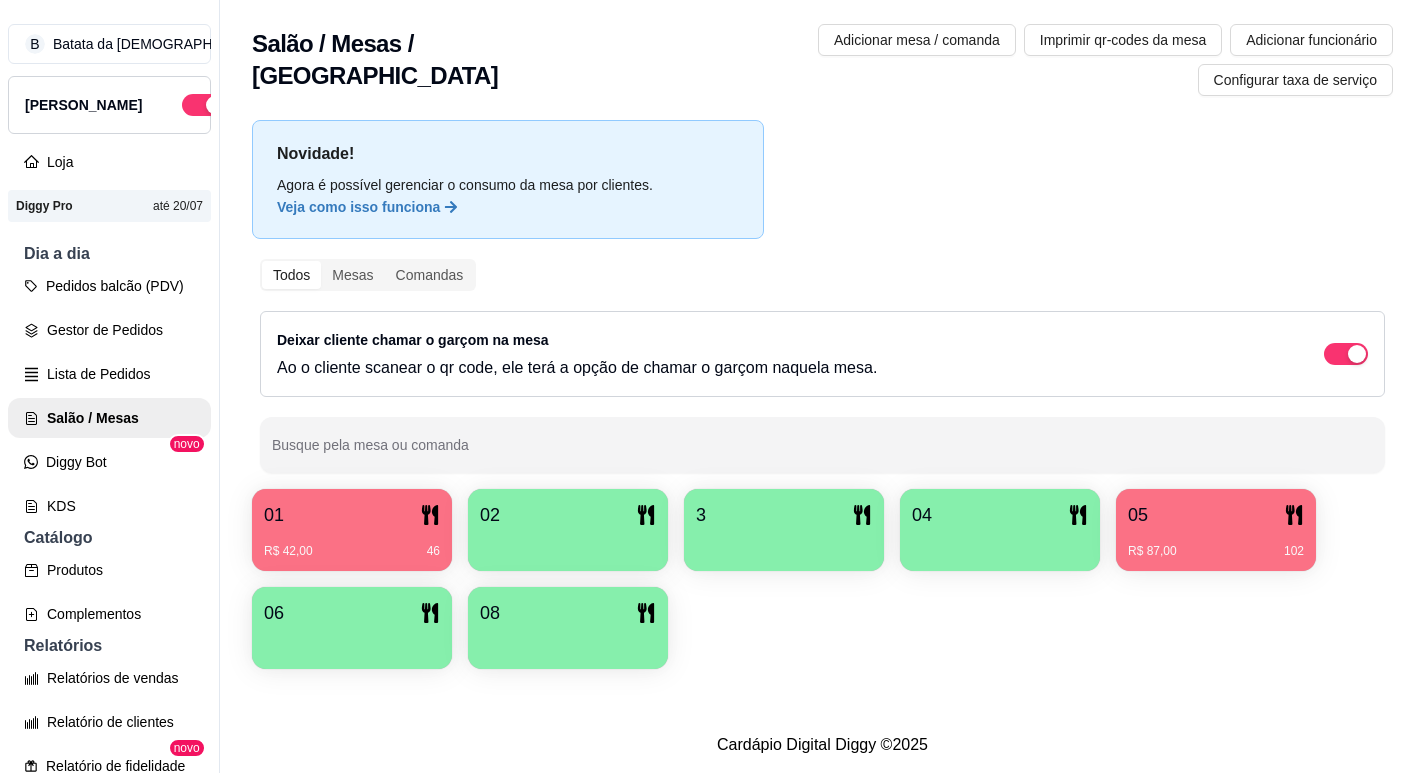 click on "Dia a dia" at bounding box center (109, 254) 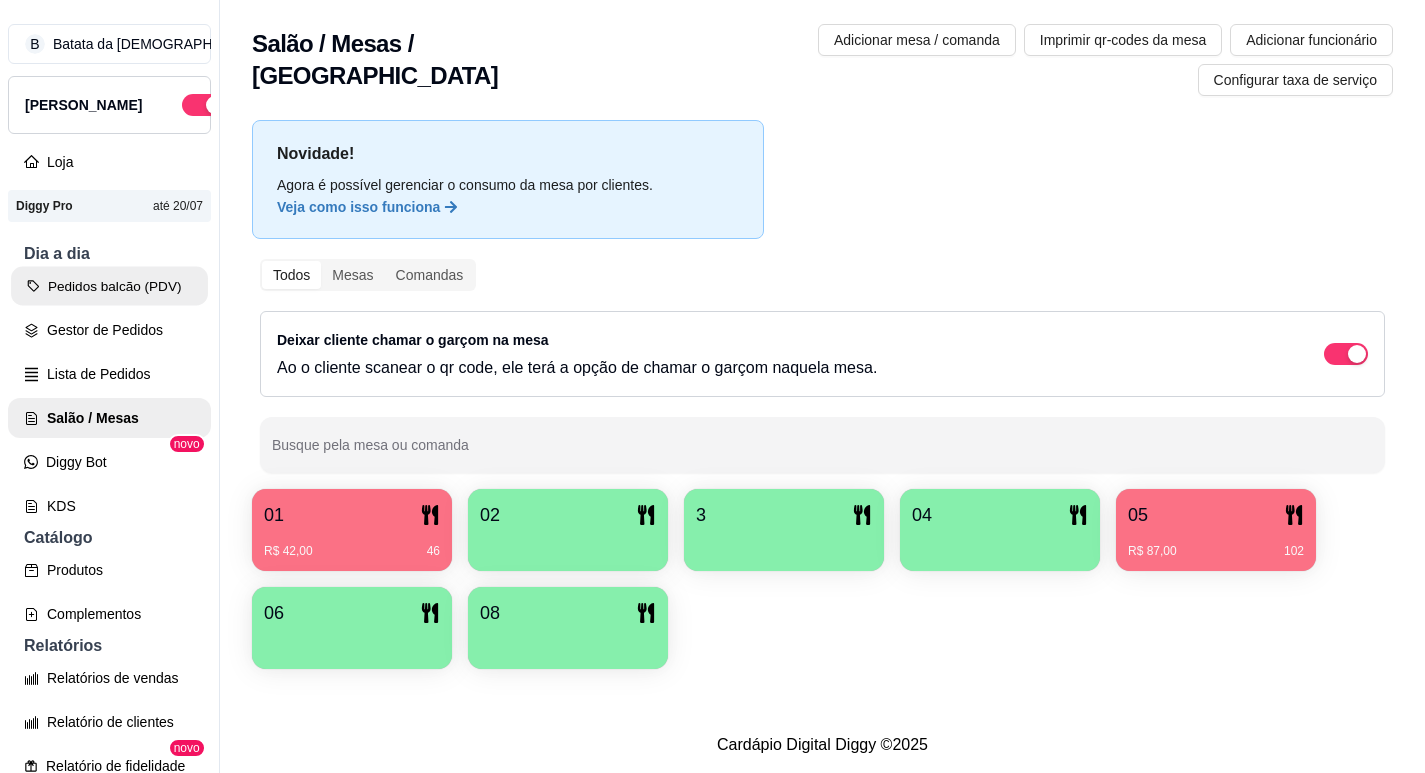 click on "Pedidos balcão (PDV)" at bounding box center (109, 286) 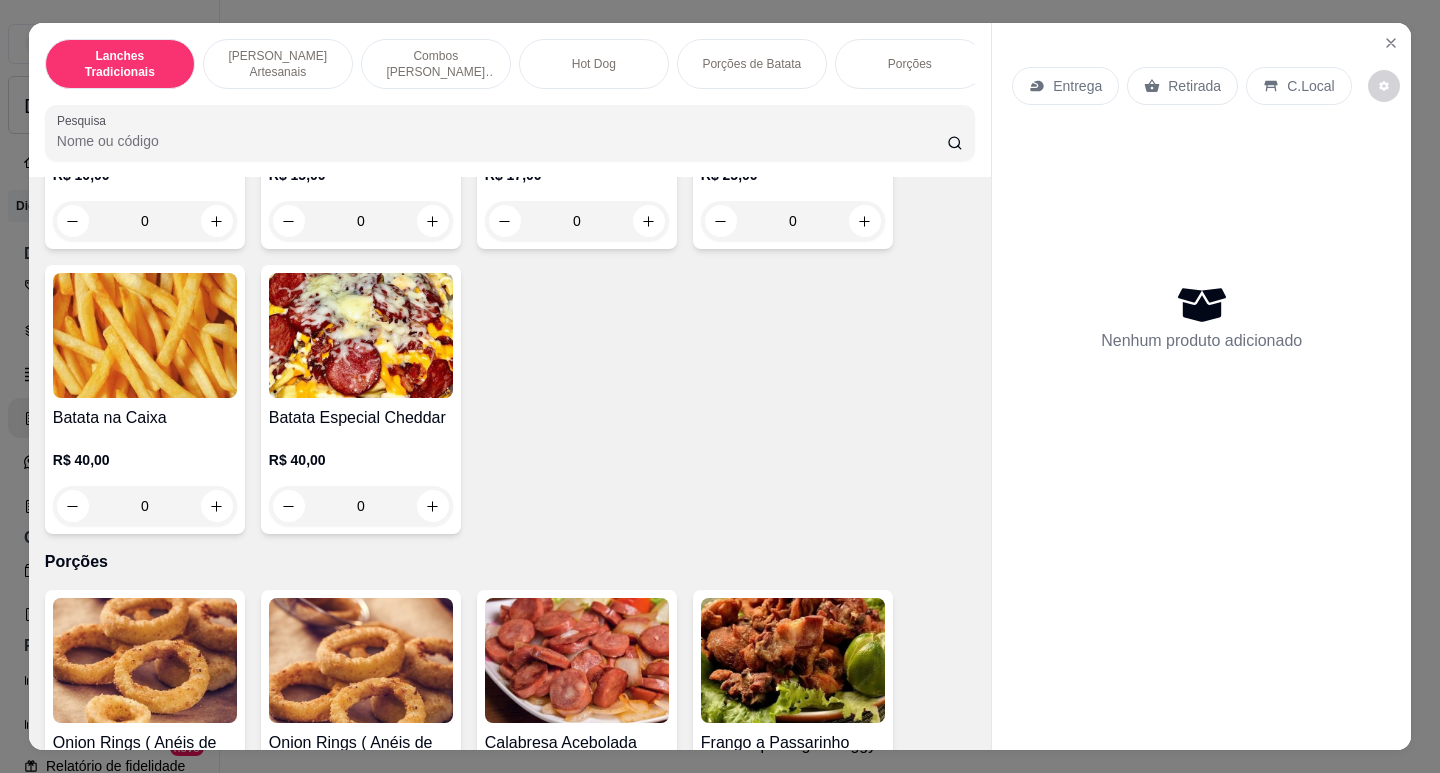scroll, scrollTop: 2800, scrollLeft: 0, axis: vertical 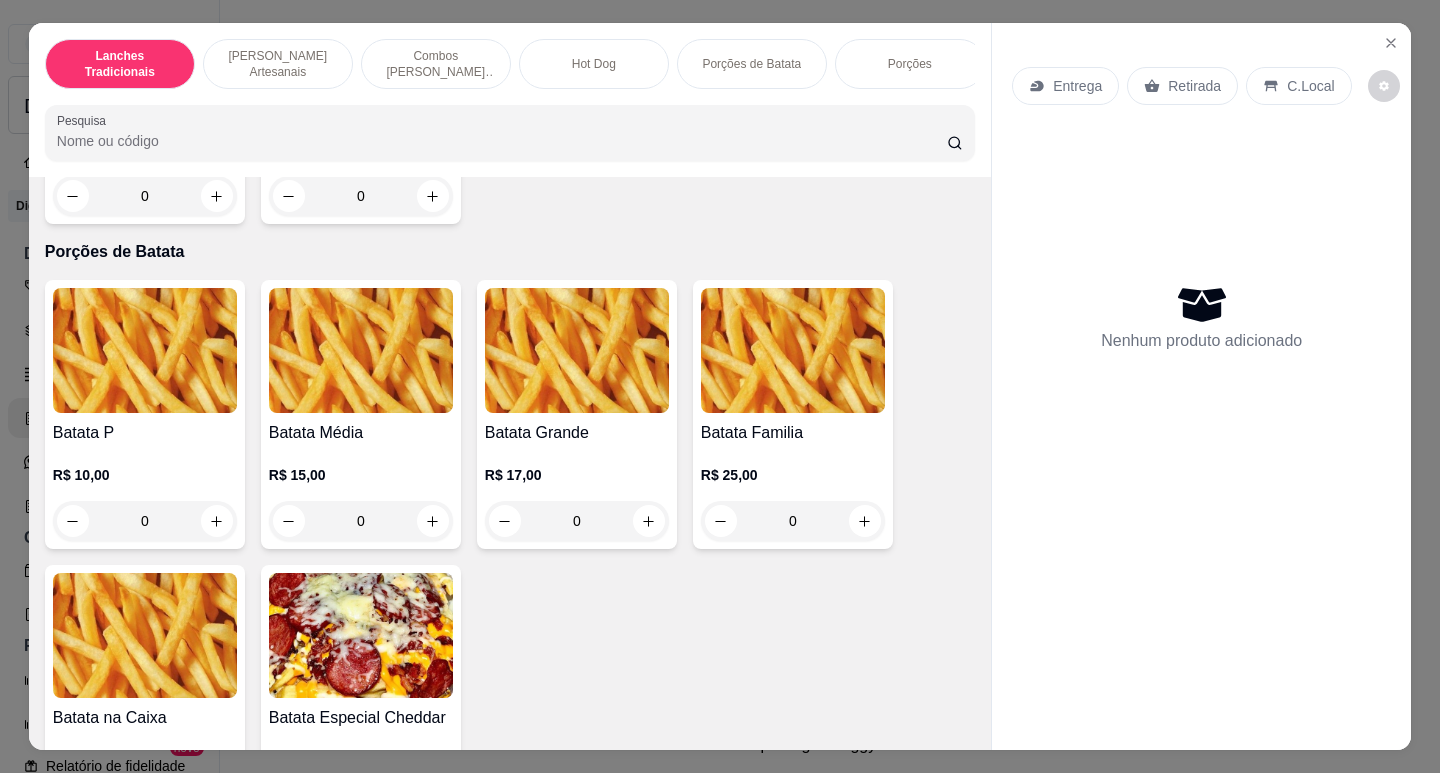 click at bounding box center (145, 350) 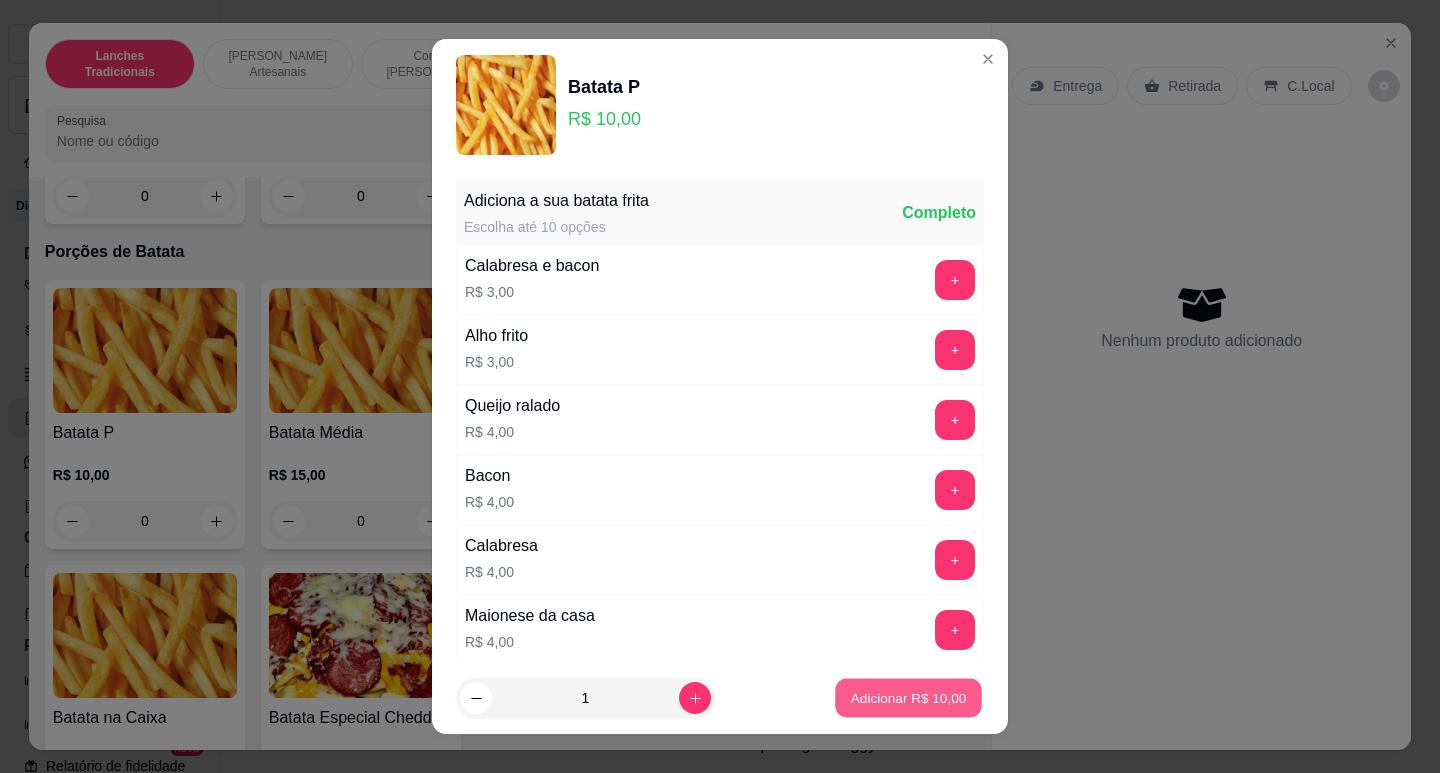 click on "Adicionar   R$ 10,00" at bounding box center [909, 698] 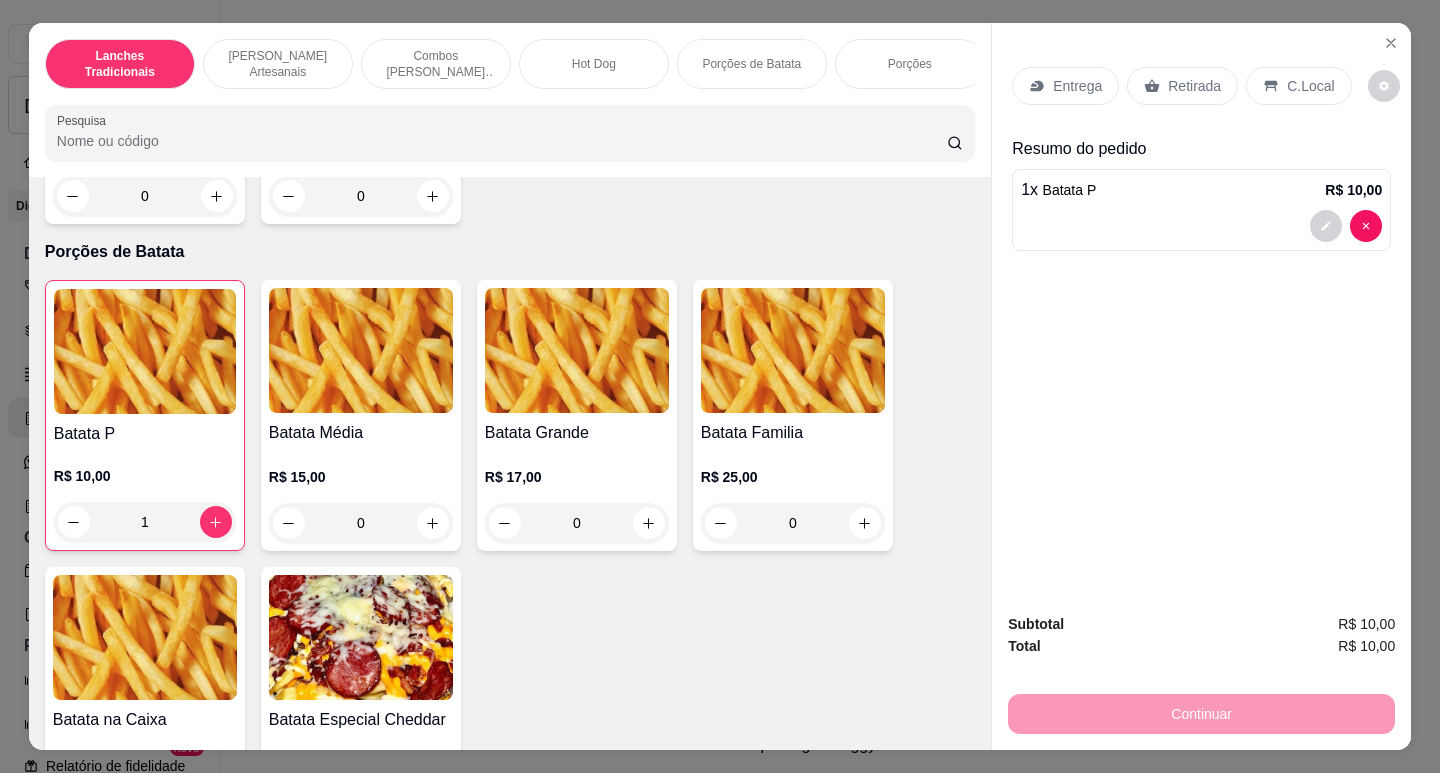 click at bounding box center (145, 351) 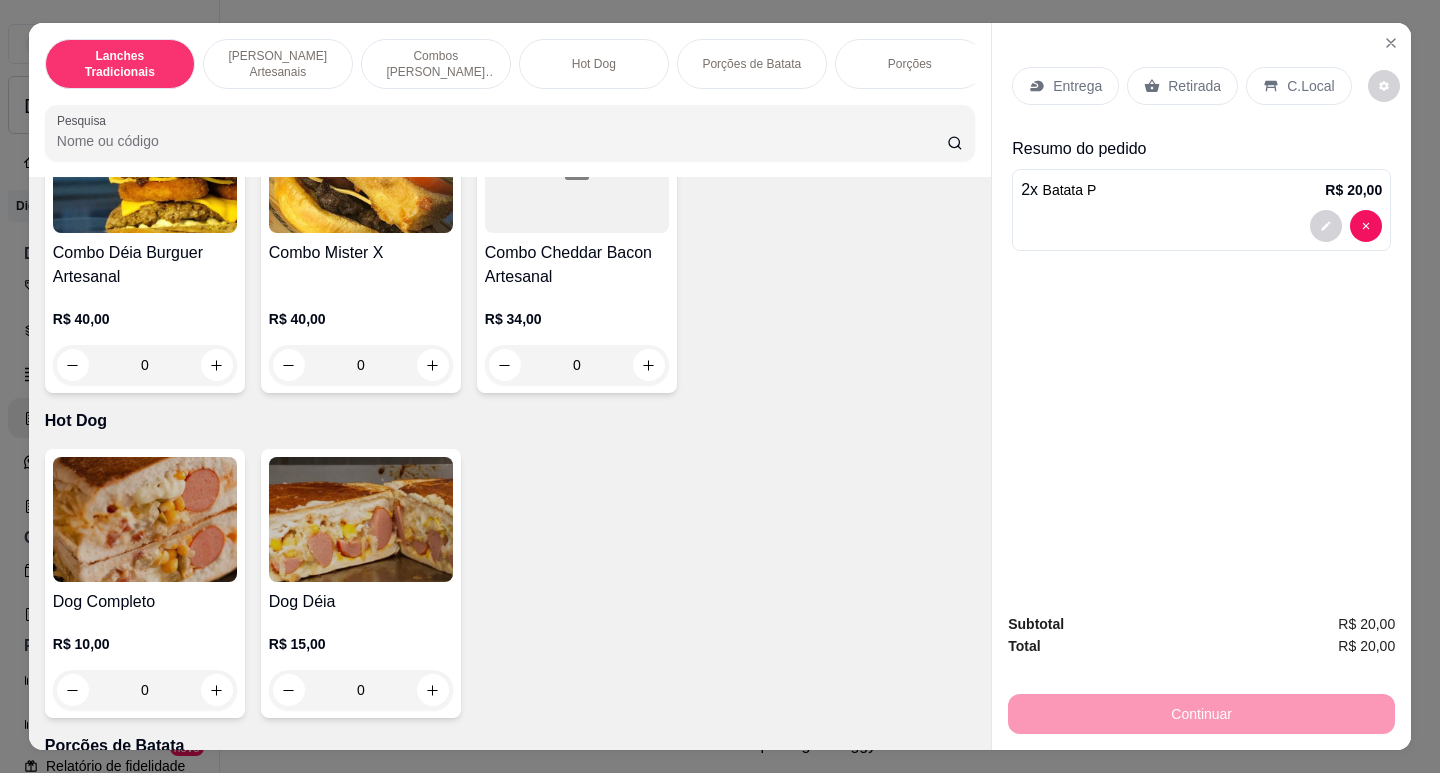 scroll, scrollTop: 2300, scrollLeft: 0, axis: vertical 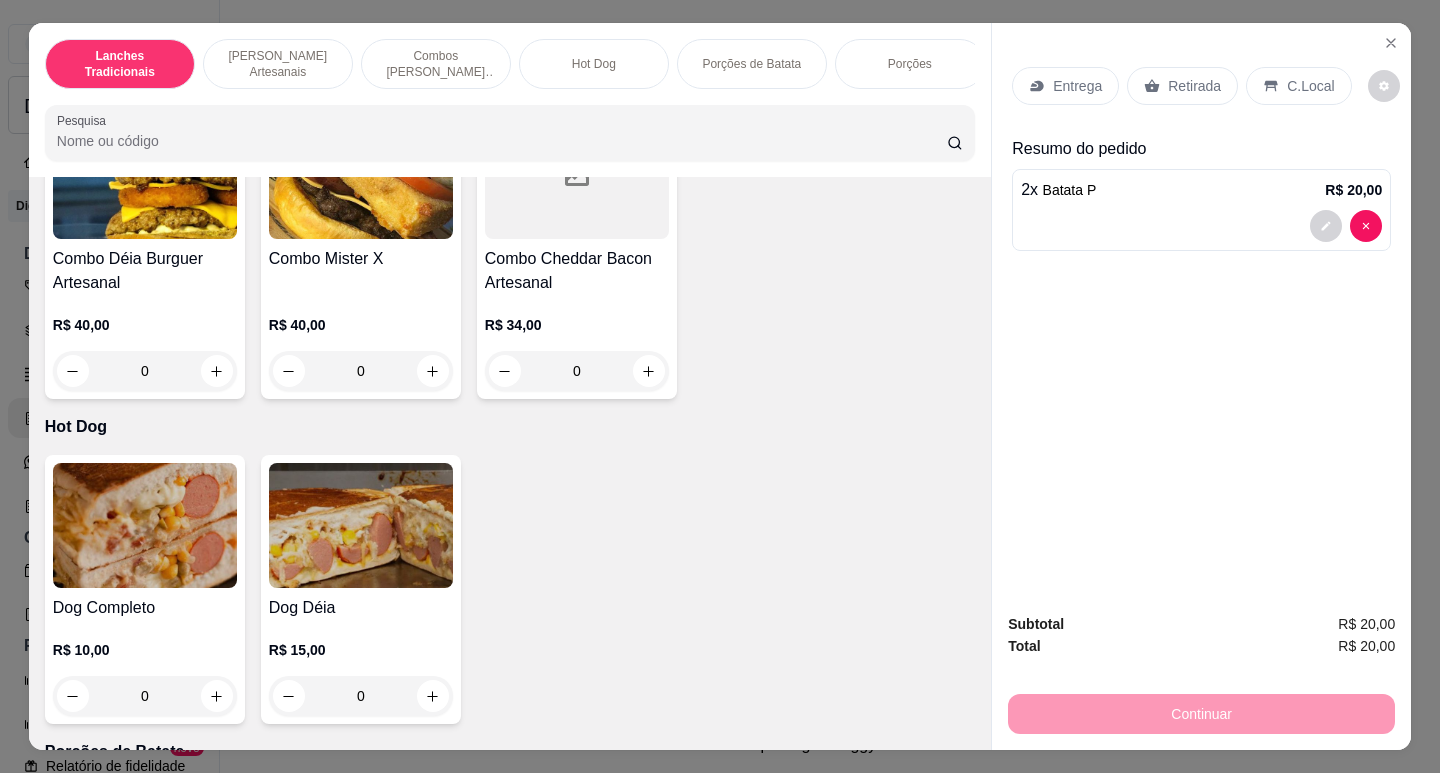 click on "Dog Completo" at bounding box center (145, 608) 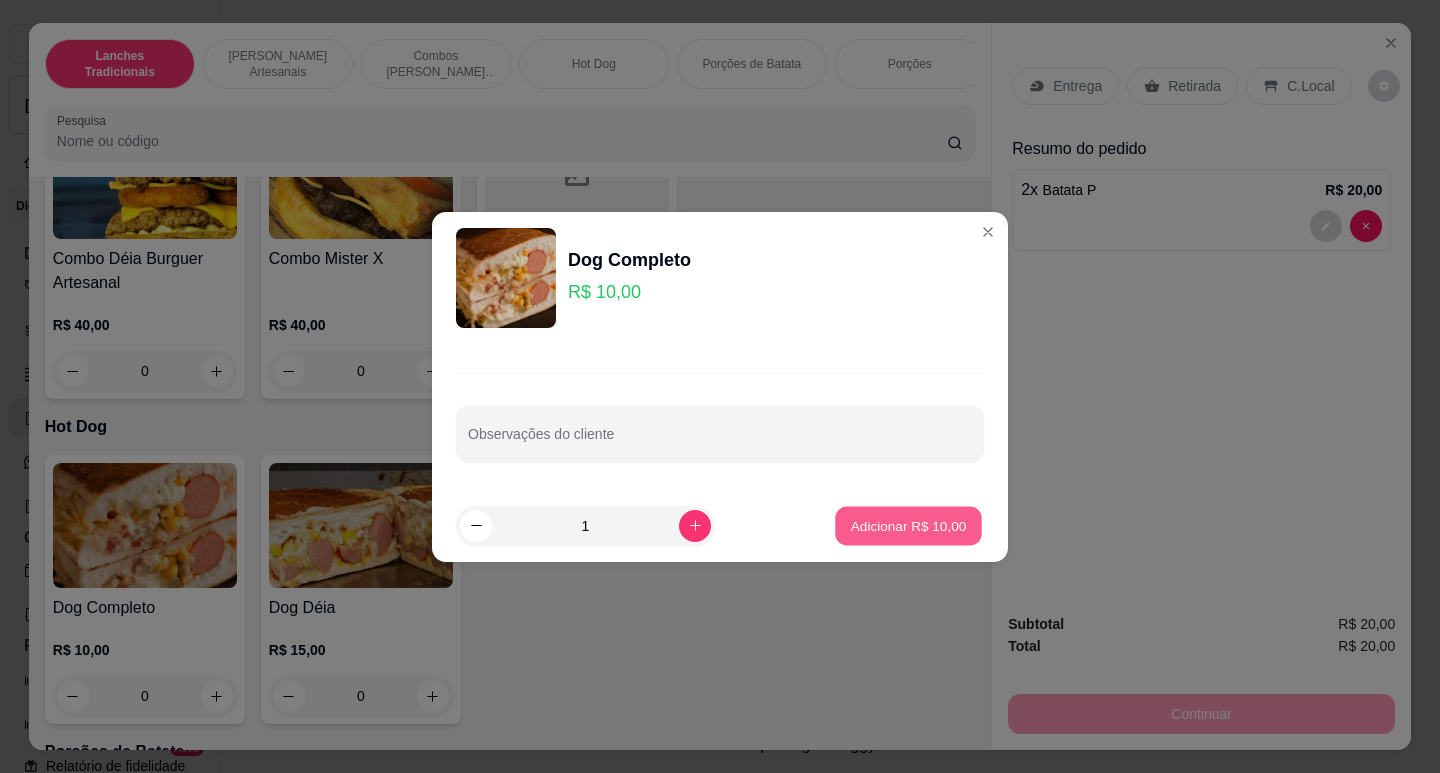 click on "Adicionar   R$ 10,00" at bounding box center [908, 525] 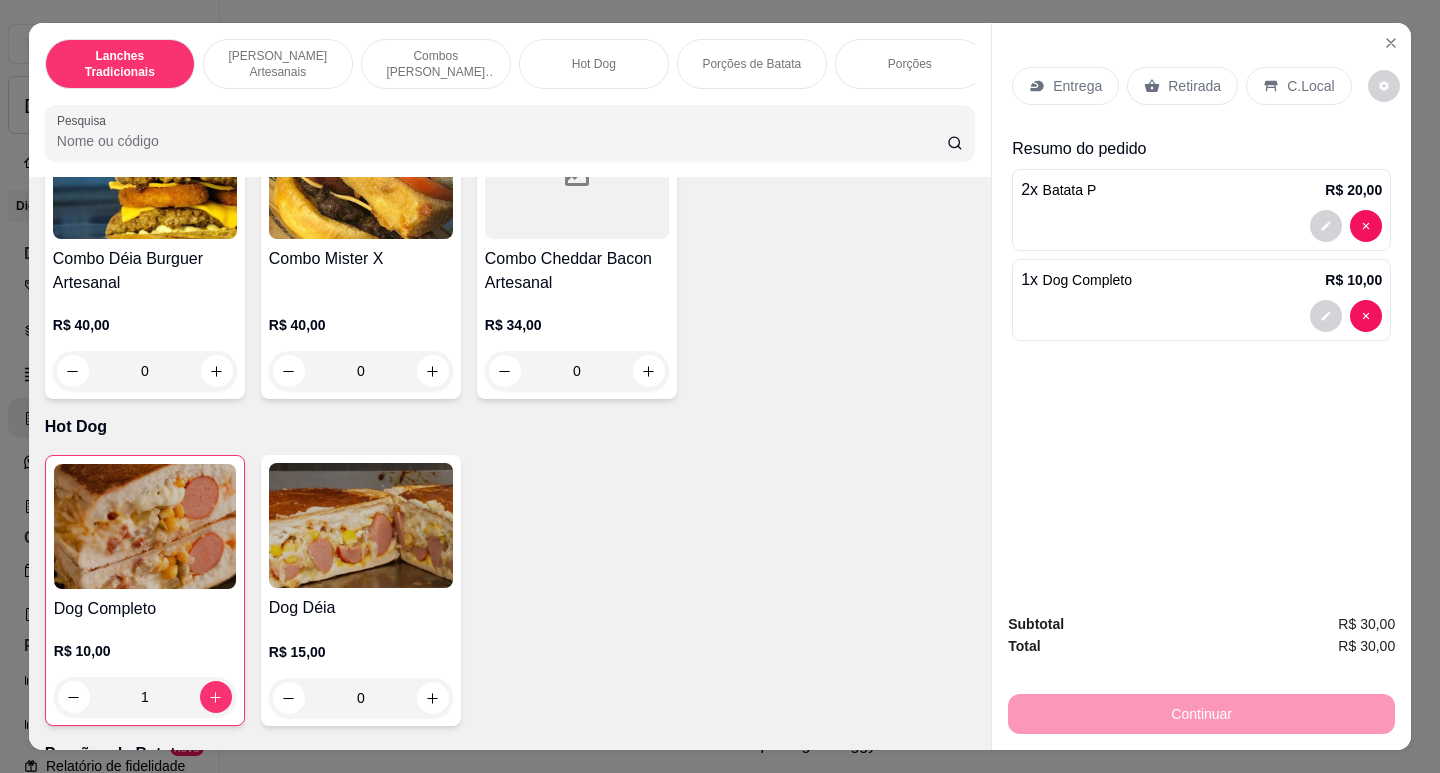 scroll, scrollTop: 1700, scrollLeft: 0, axis: vertical 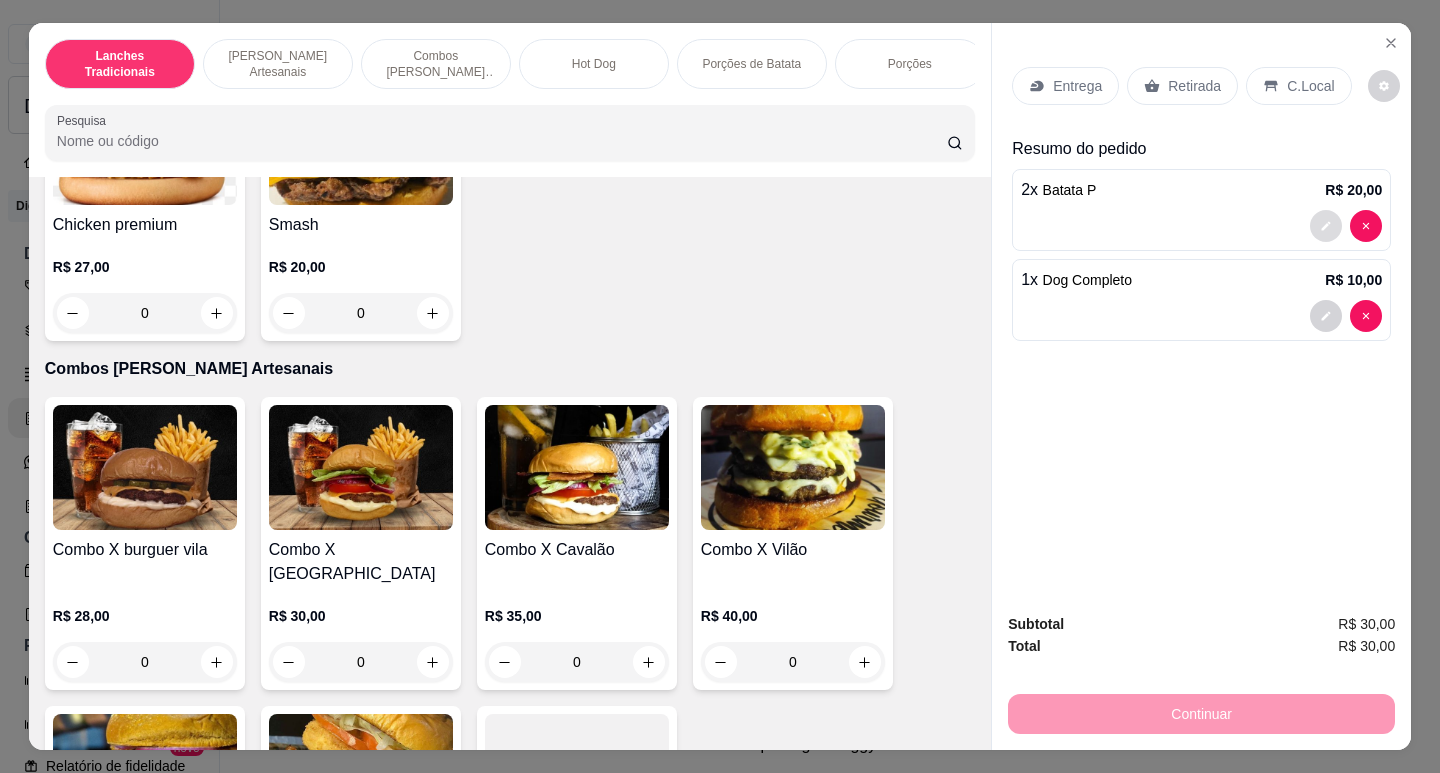 click at bounding box center (1326, 226) 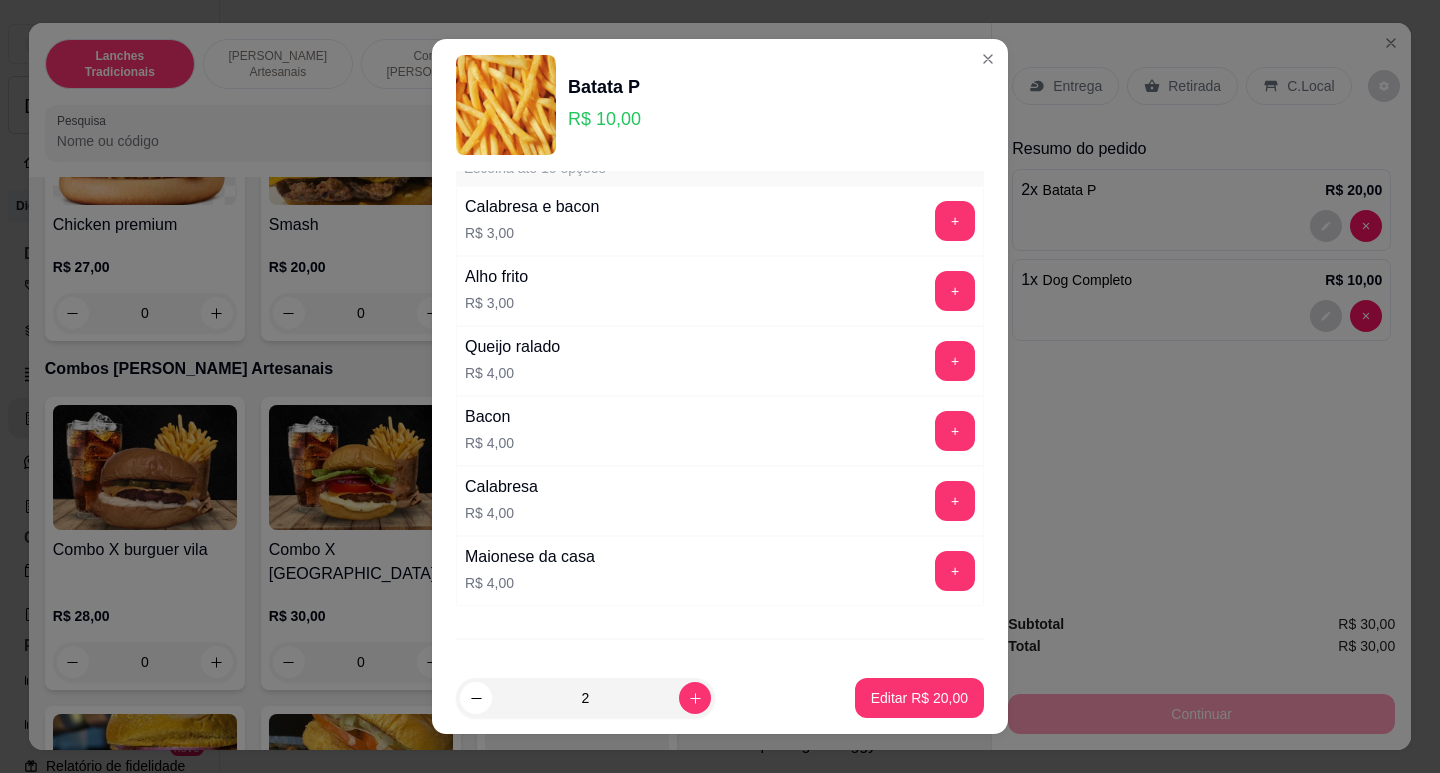 scroll, scrollTop: 152, scrollLeft: 0, axis: vertical 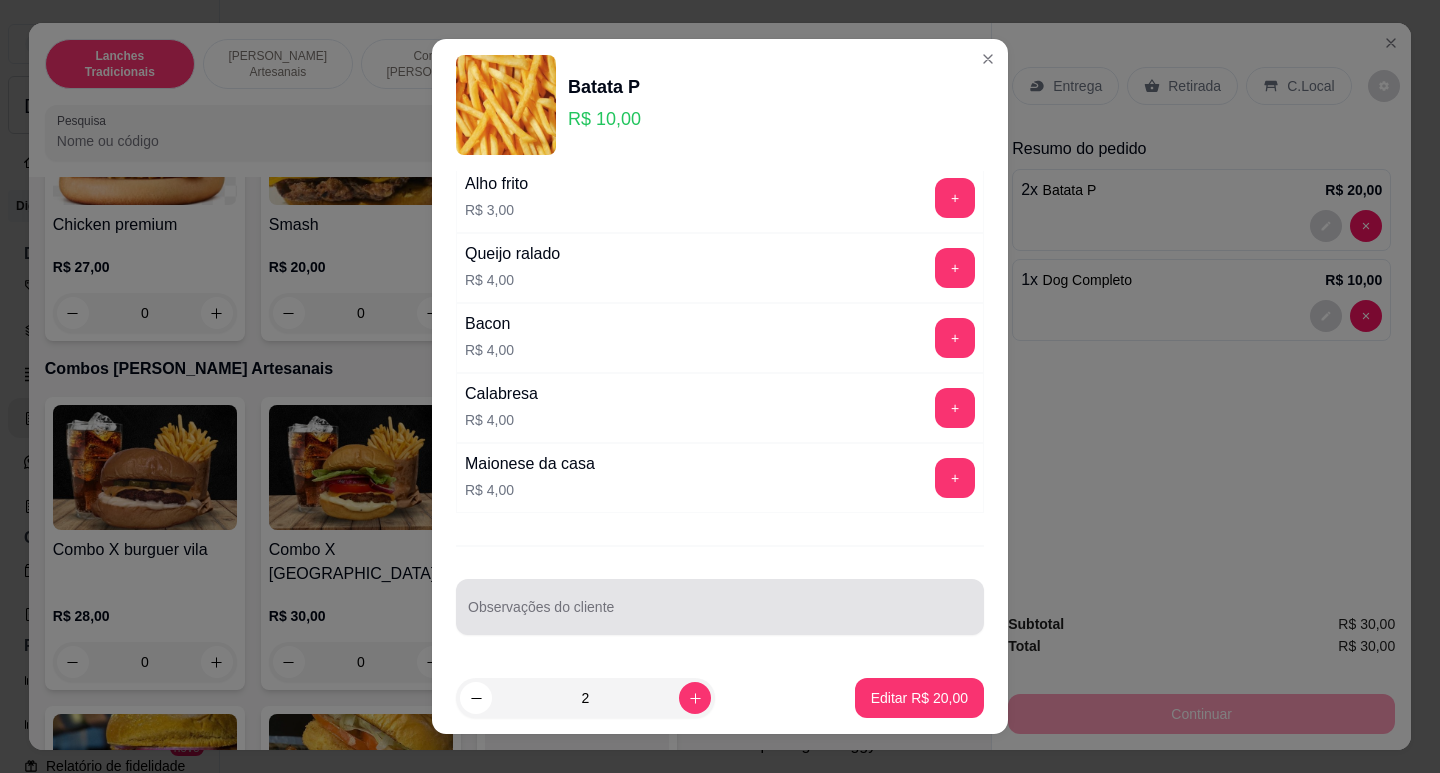 click at bounding box center (720, 607) 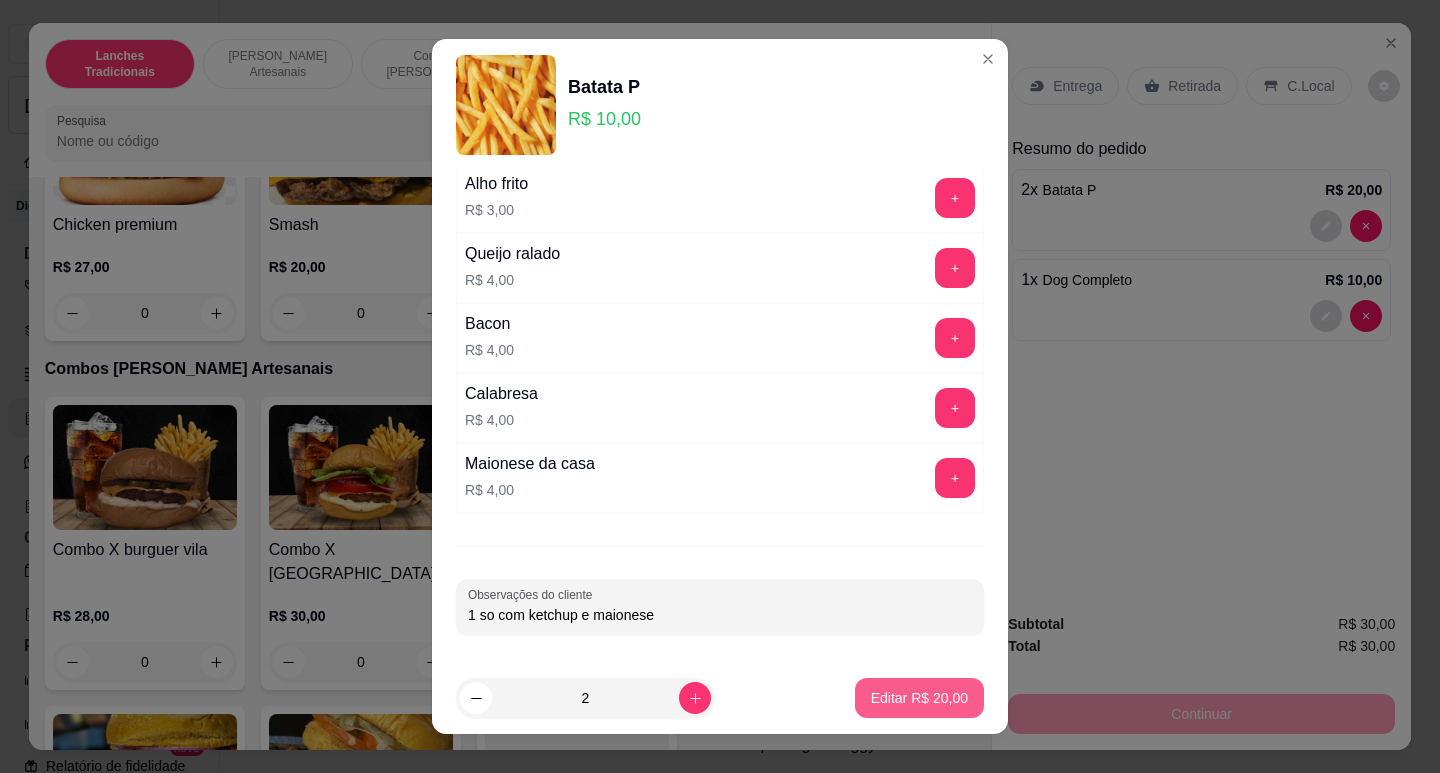 type on "1 so com ketchup e maionese" 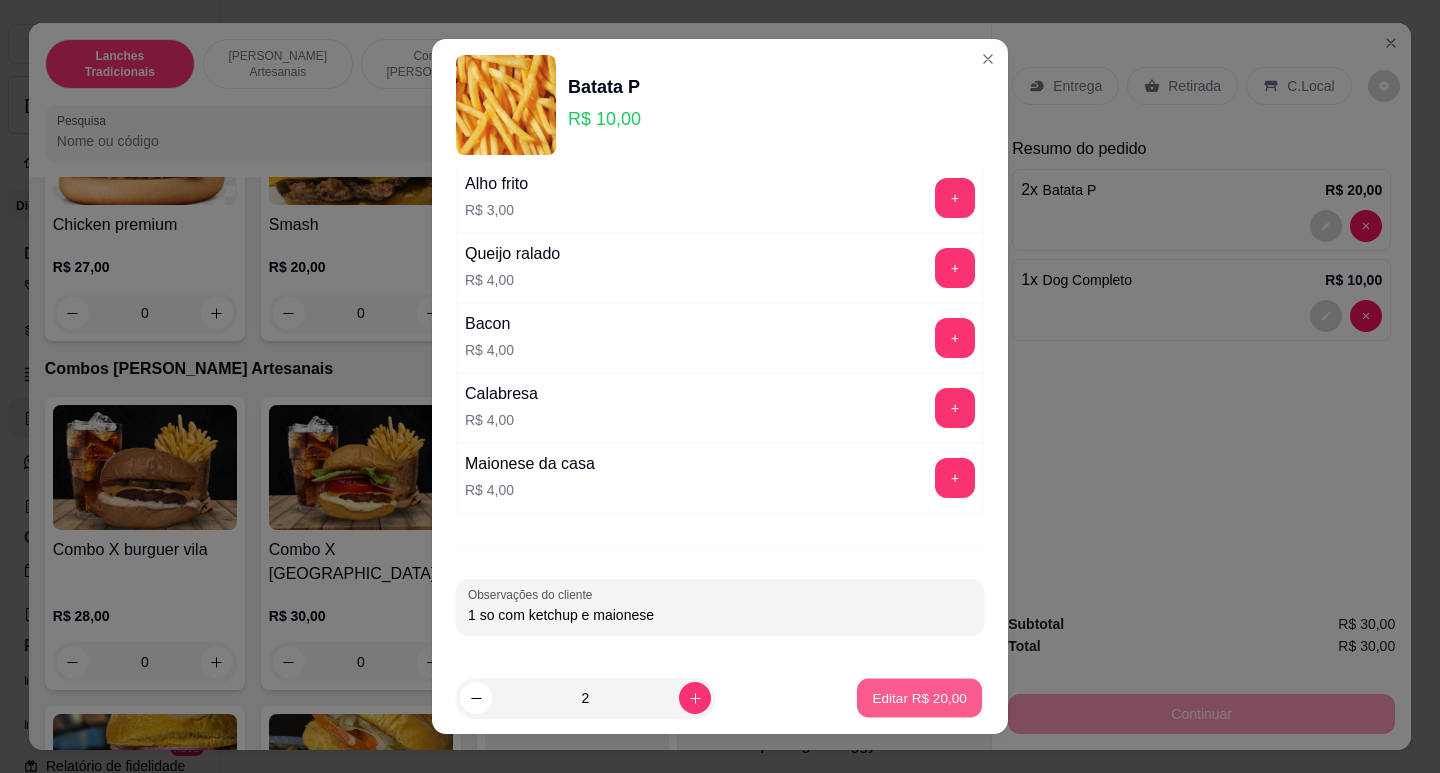 click on "Editar   R$ 20,00" at bounding box center (919, 698) 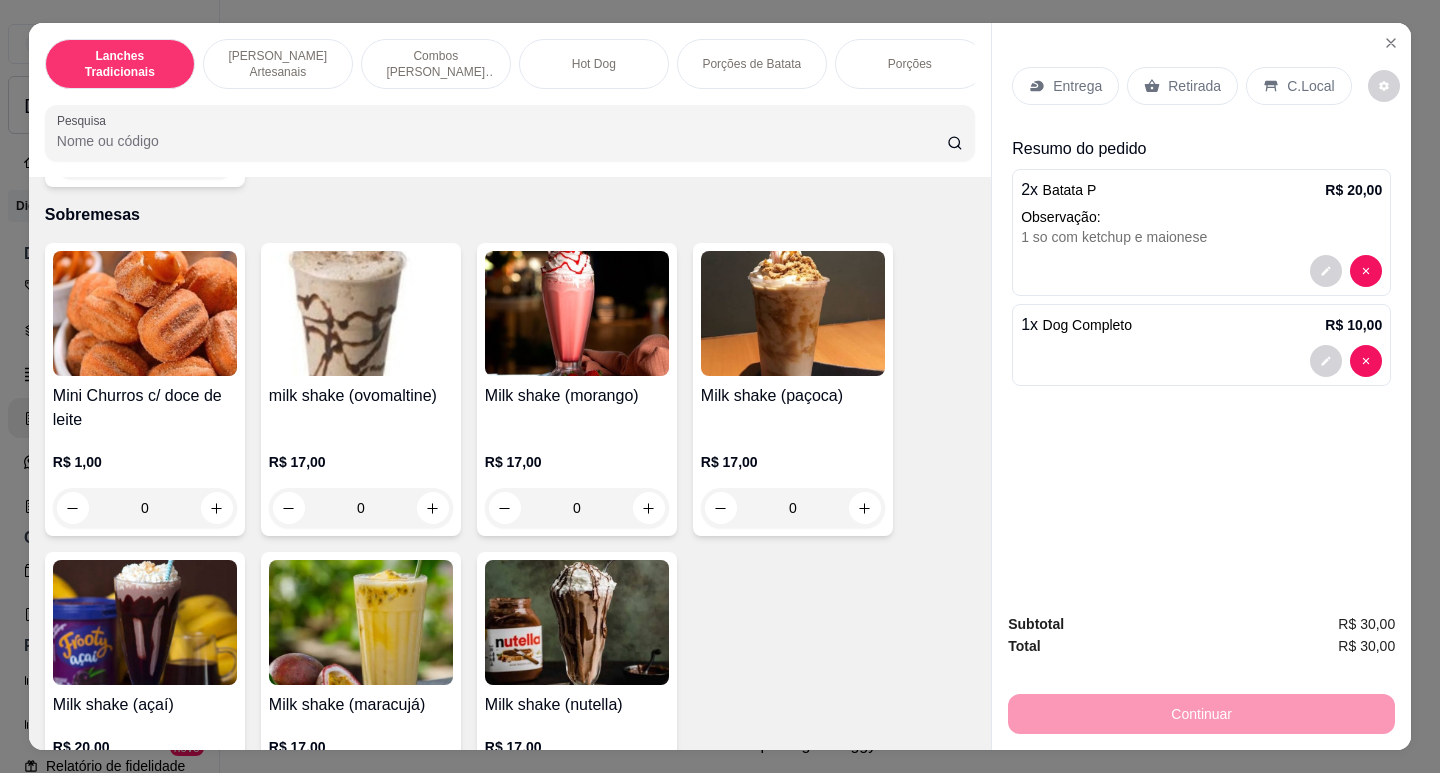scroll, scrollTop: 4500, scrollLeft: 0, axis: vertical 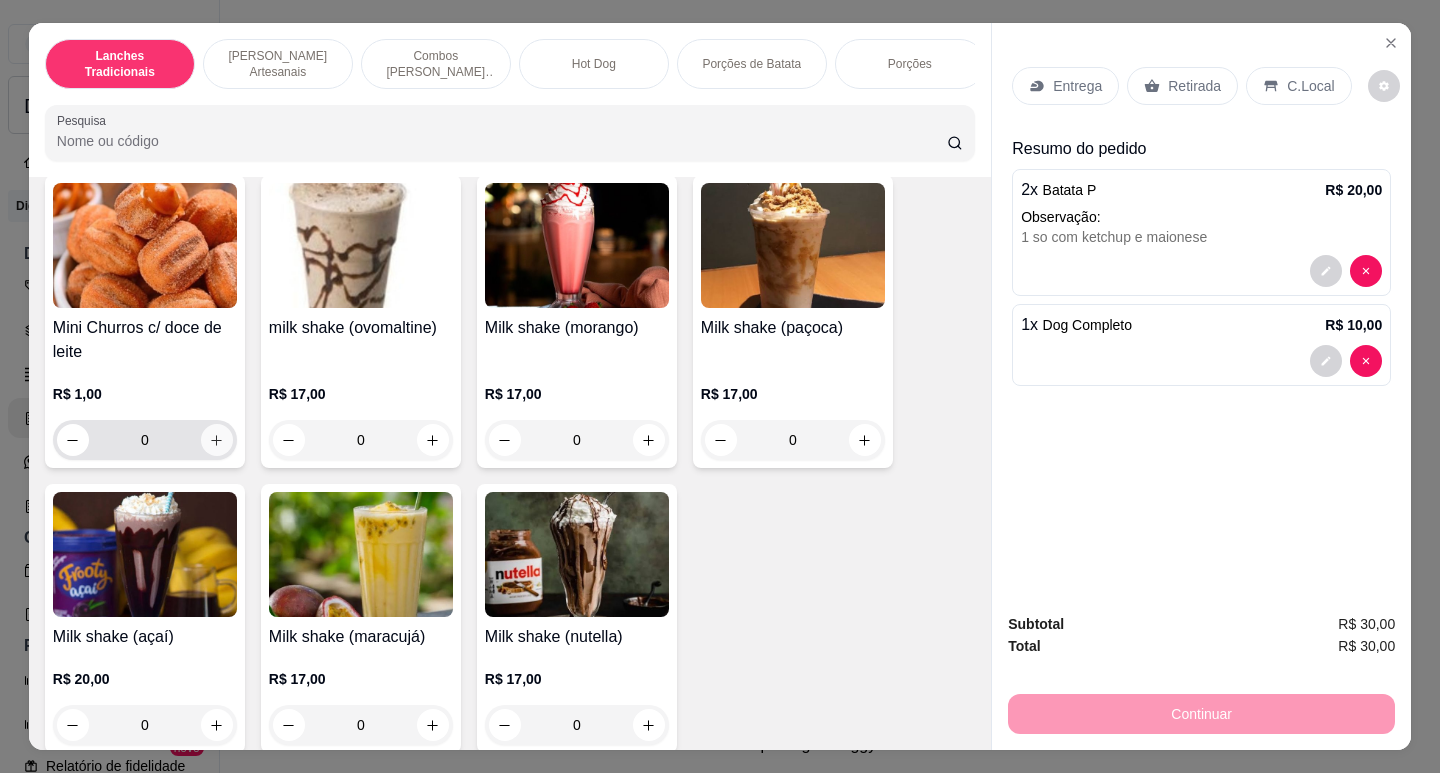 click at bounding box center (217, 440) 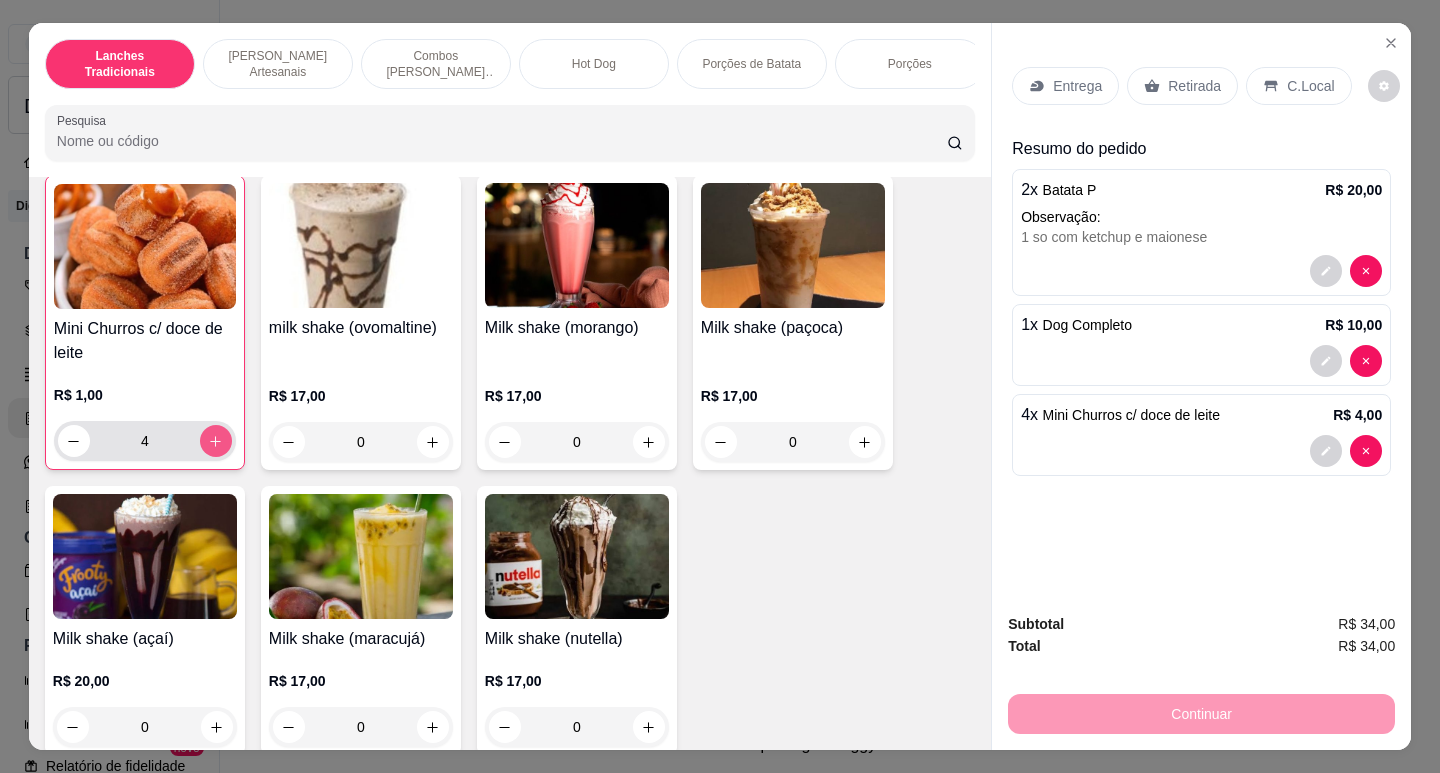 scroll, scrollTop: 4501, scrollLeft: 0, axis: vertical 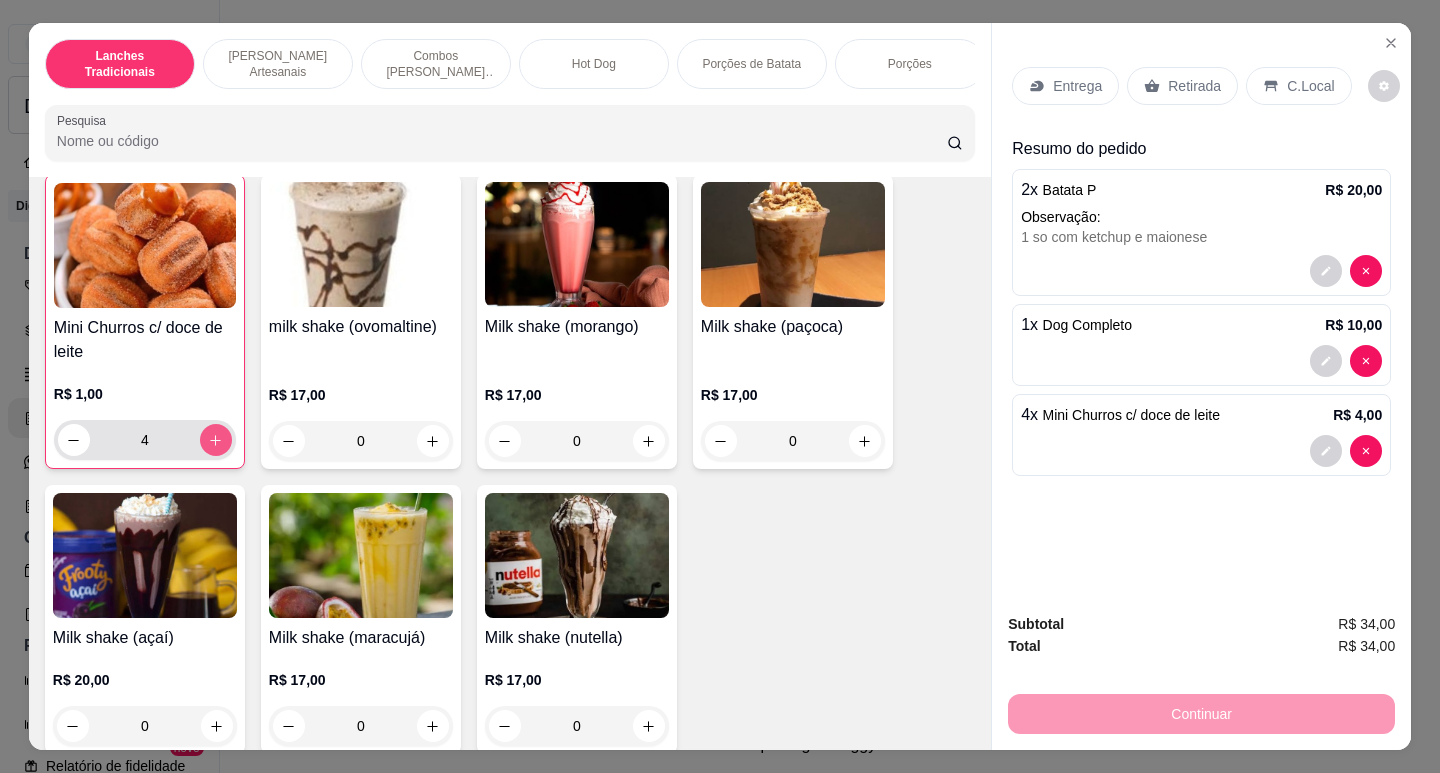 click at bounding box center (216, 440) 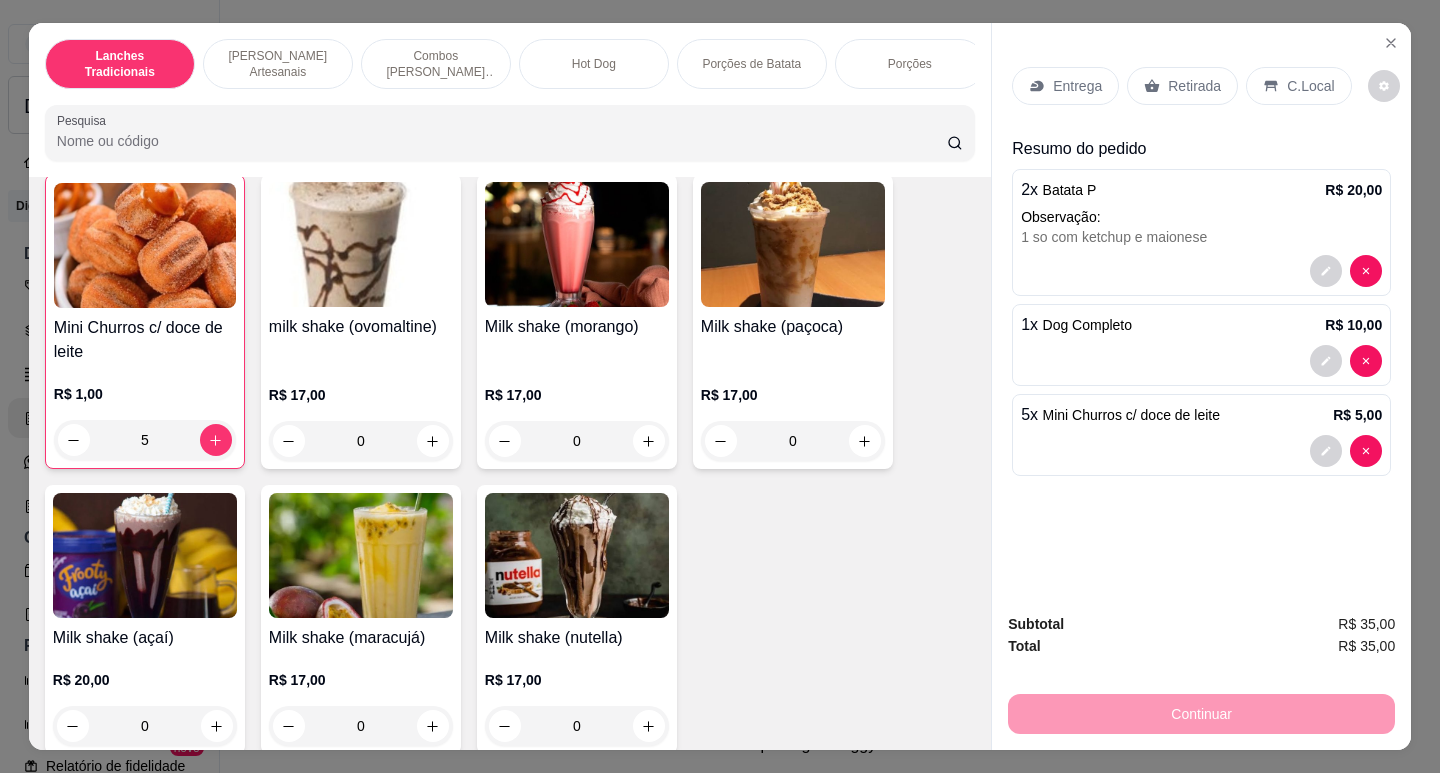 click 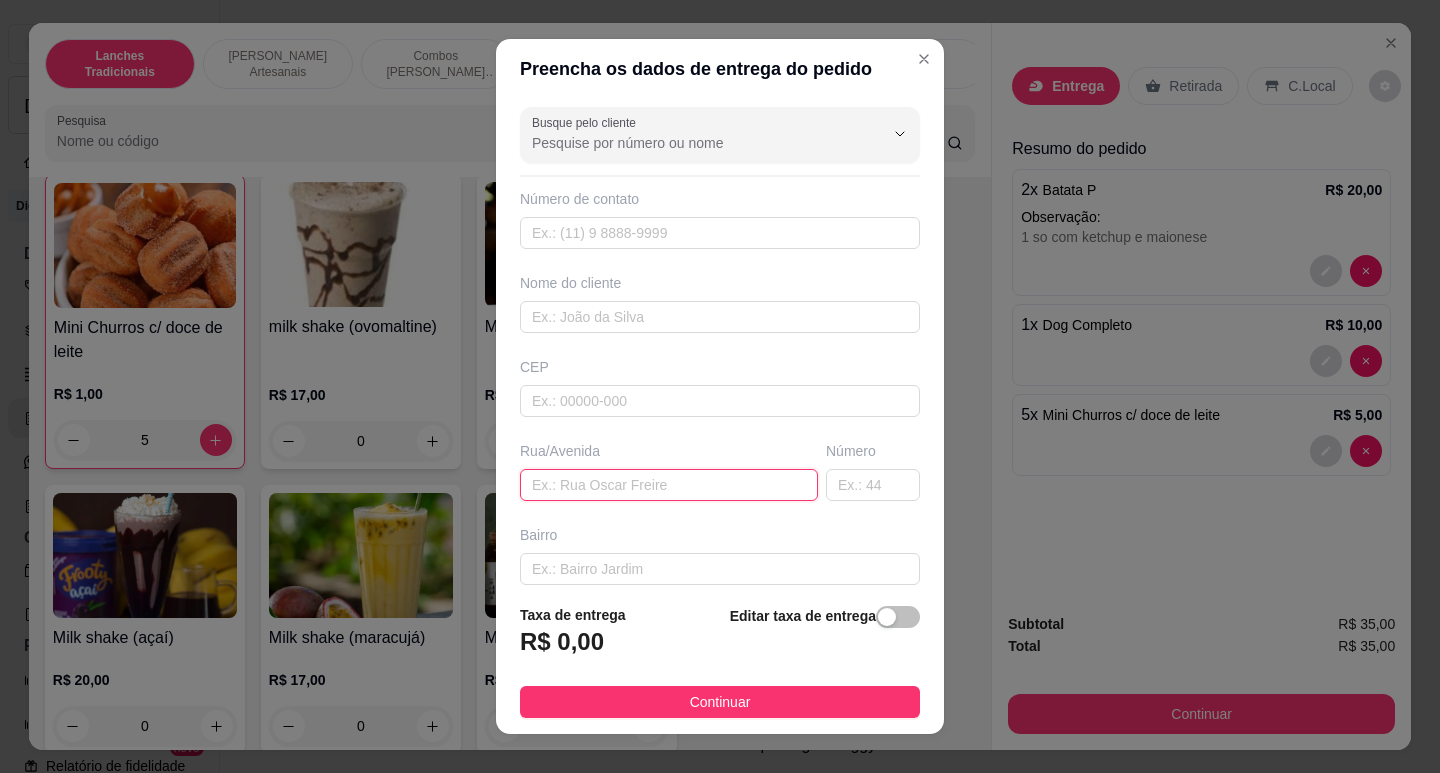 click at bounding box center [669, 485] 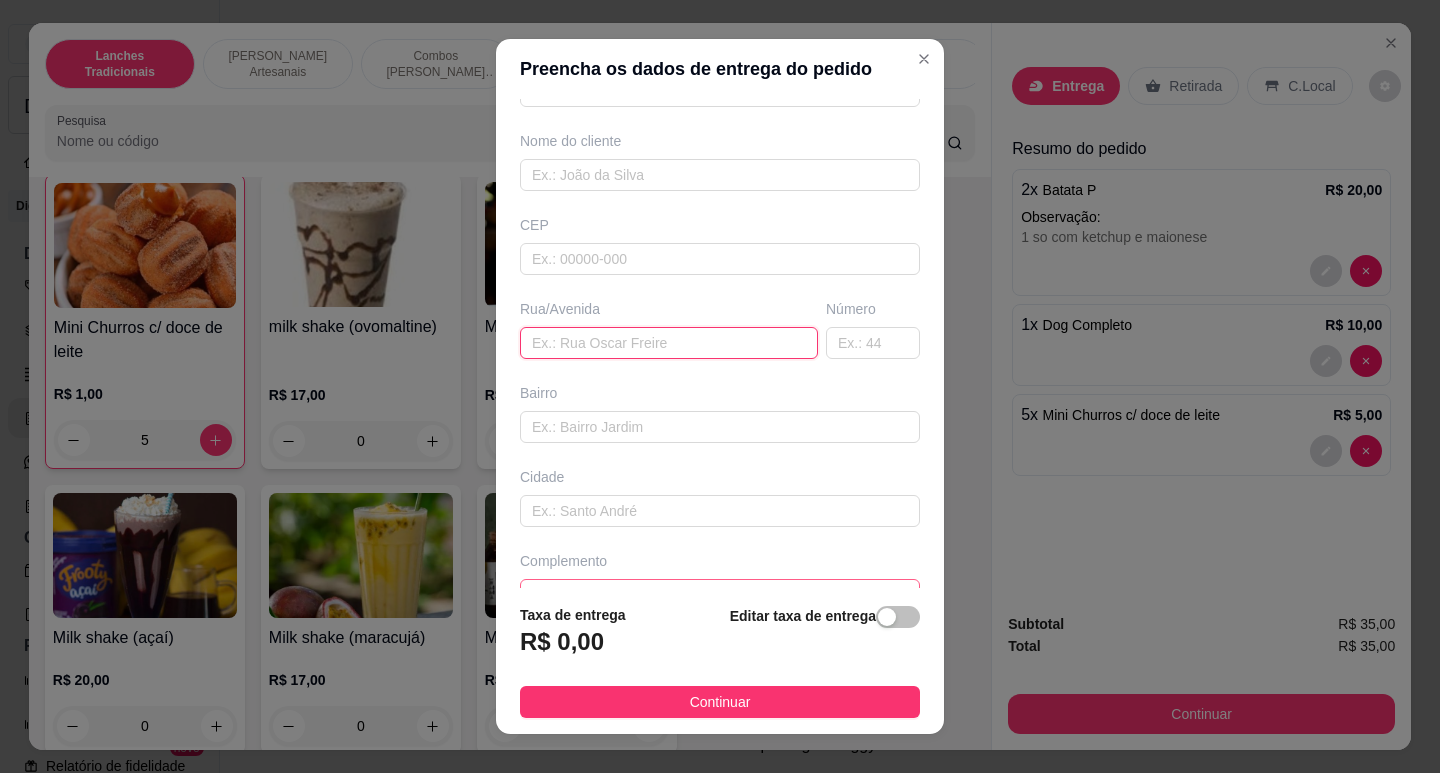 scroll, scrollTop: 184, scrollLeft: 0, axis: vertical 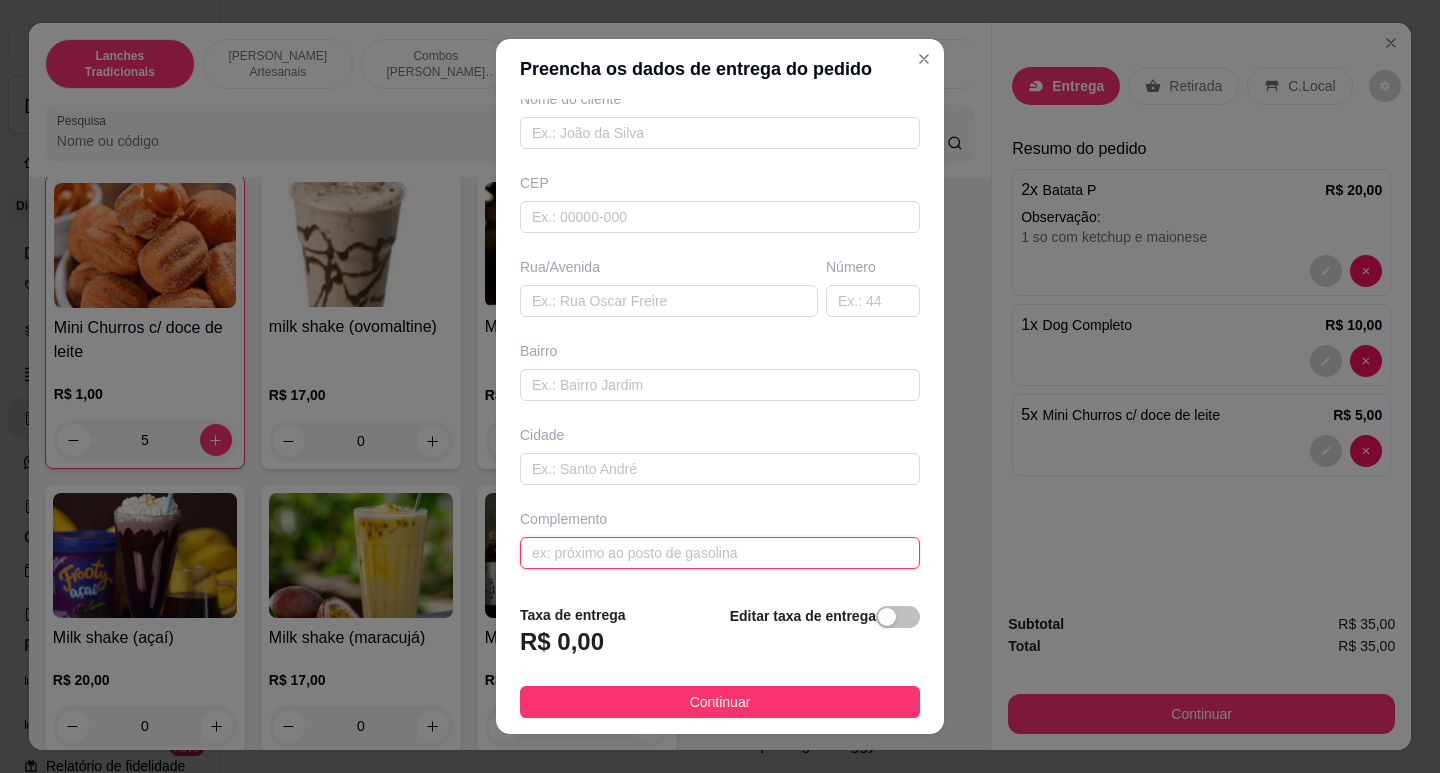 click at bounding box center (720, 553) 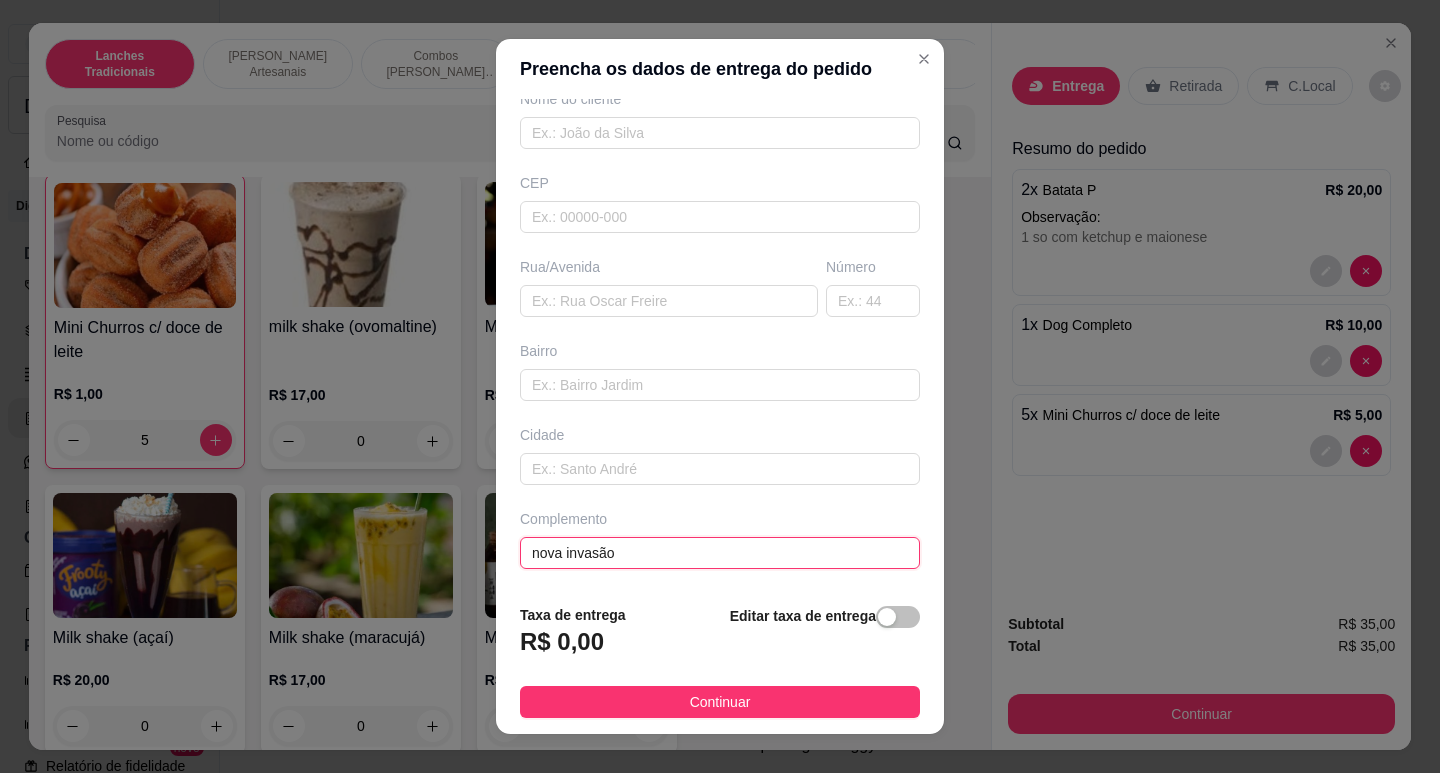 click on "nova invasão" at bounding box center (720, 553) 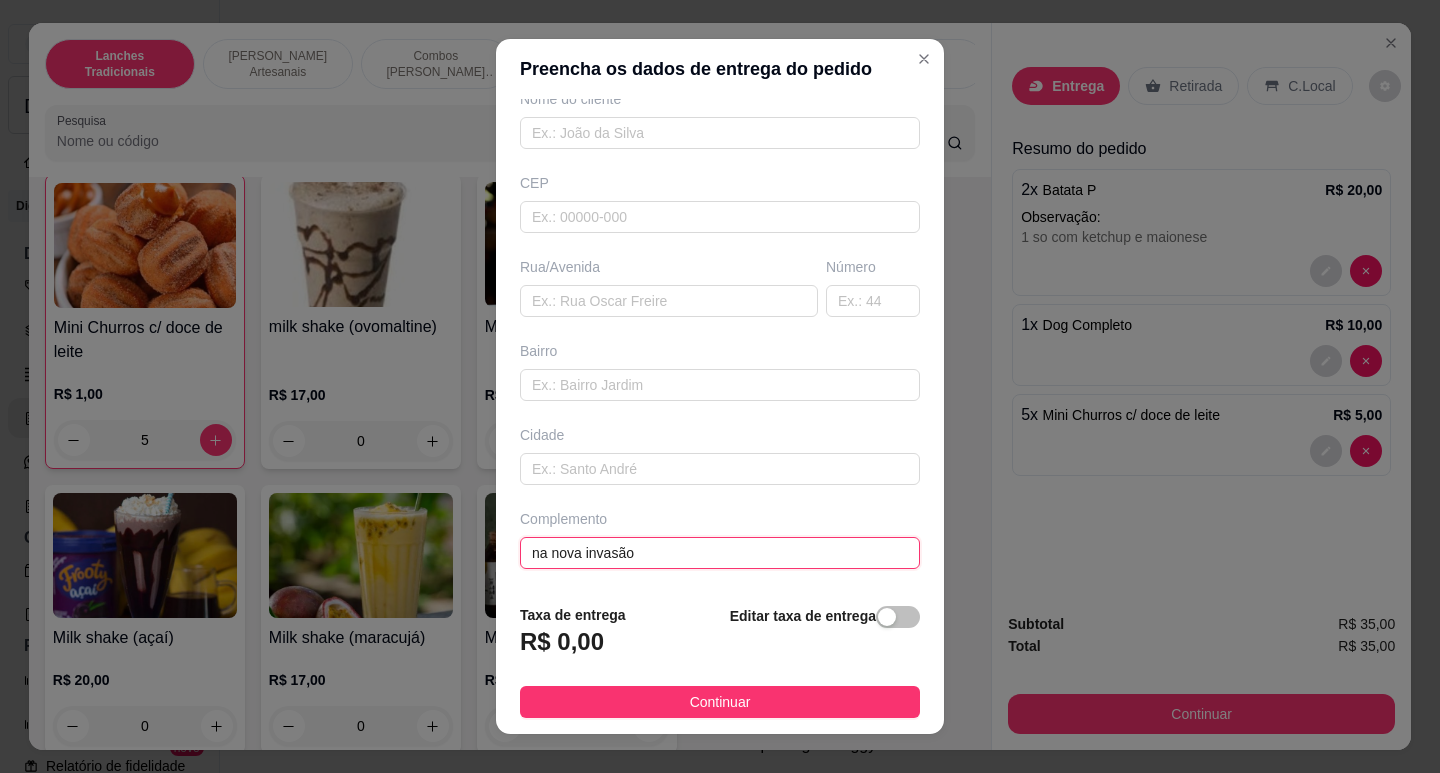 click on "na nova invasão" at bounding box center [720, 553] 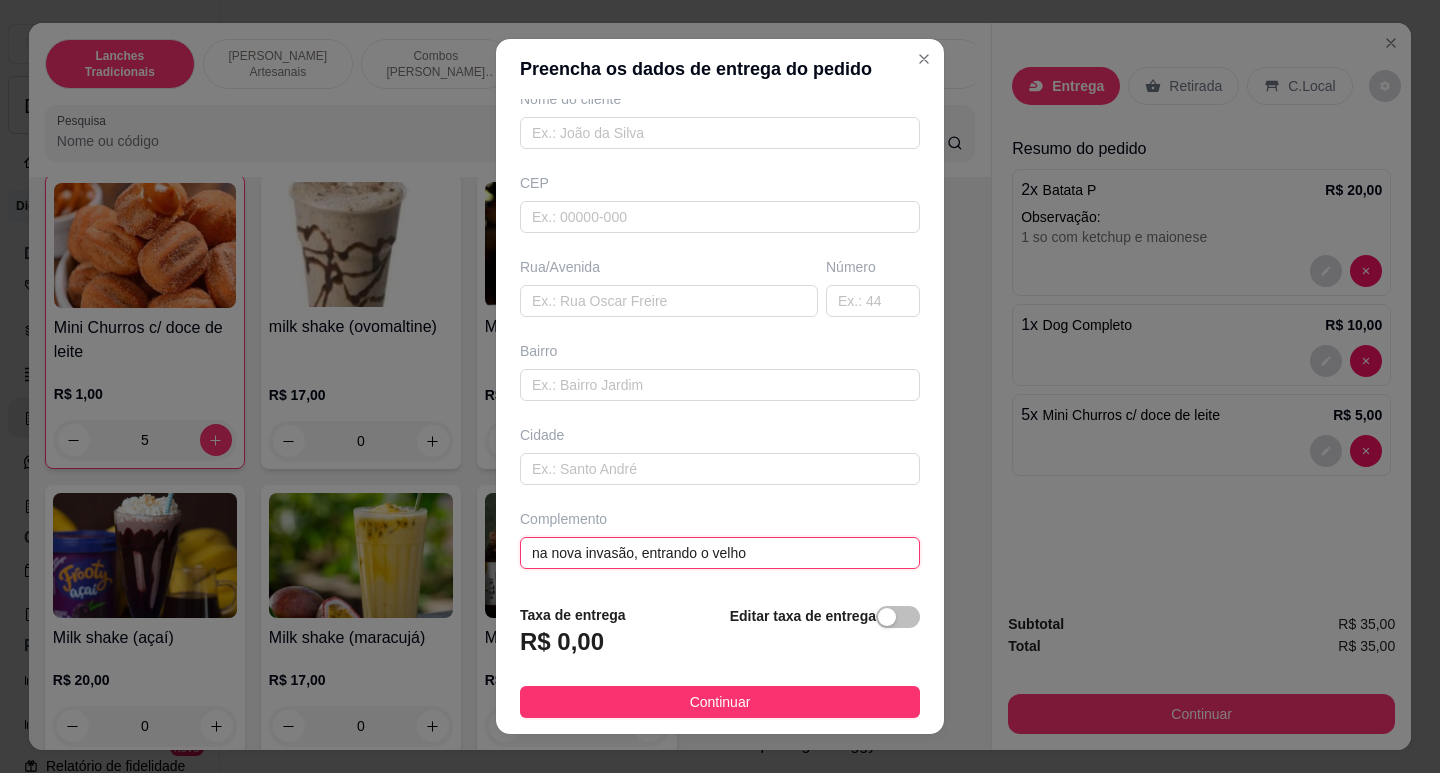 click on "na nova invasão, entrando o velho" at bounding box center (720, 553) 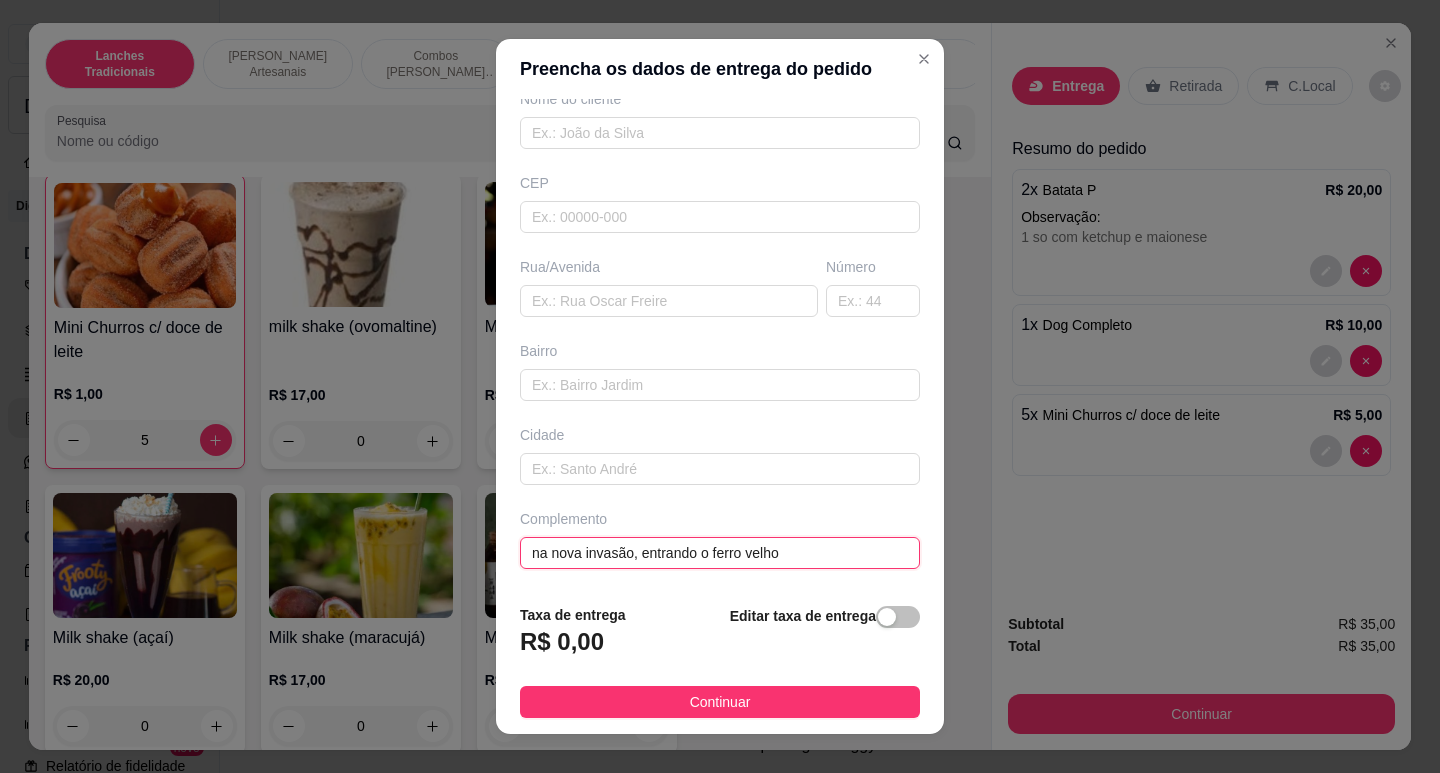 click on "na nova invasão, entrando o ferro velho" at bounding box center [720, 553] 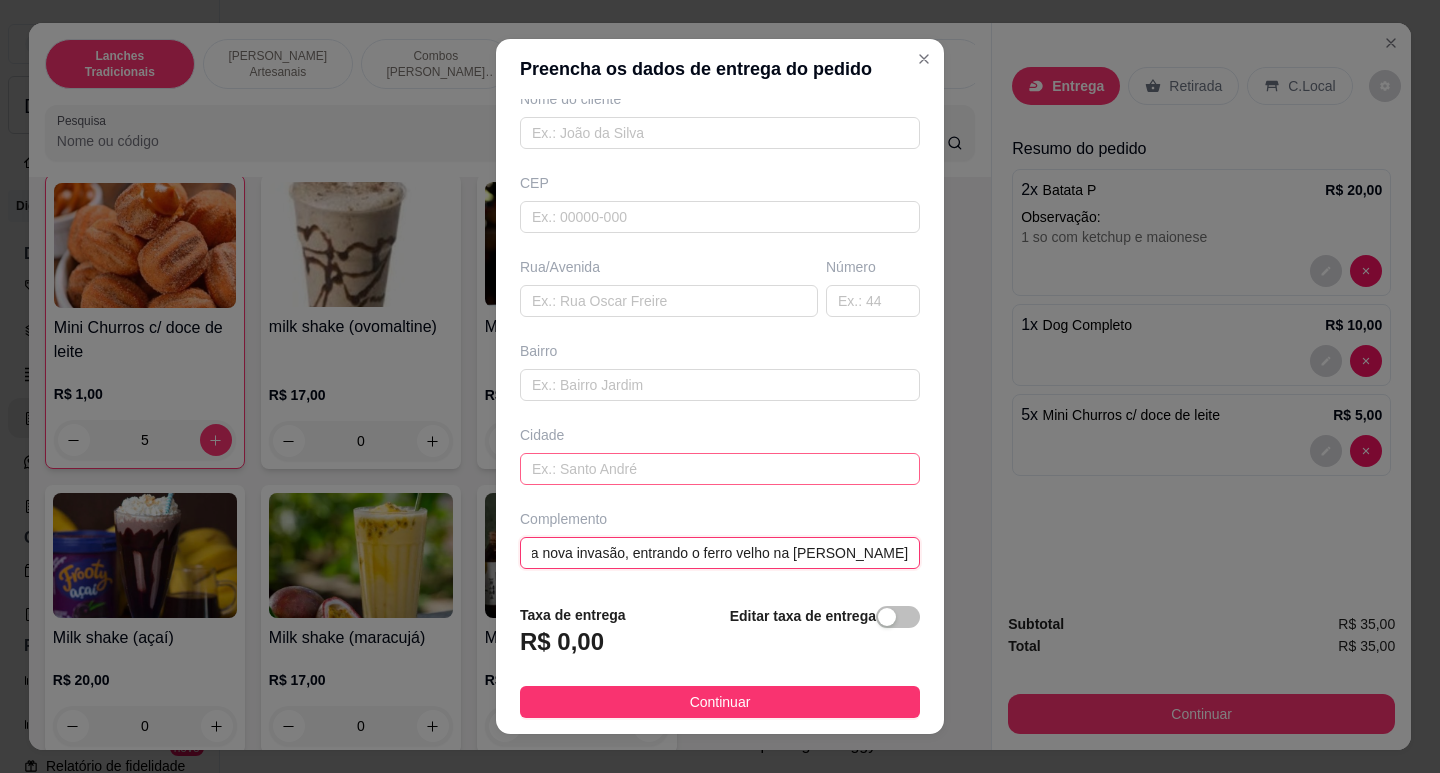 scroll, scrollTop: 0, scrollLeft: 23, axis: horizontal 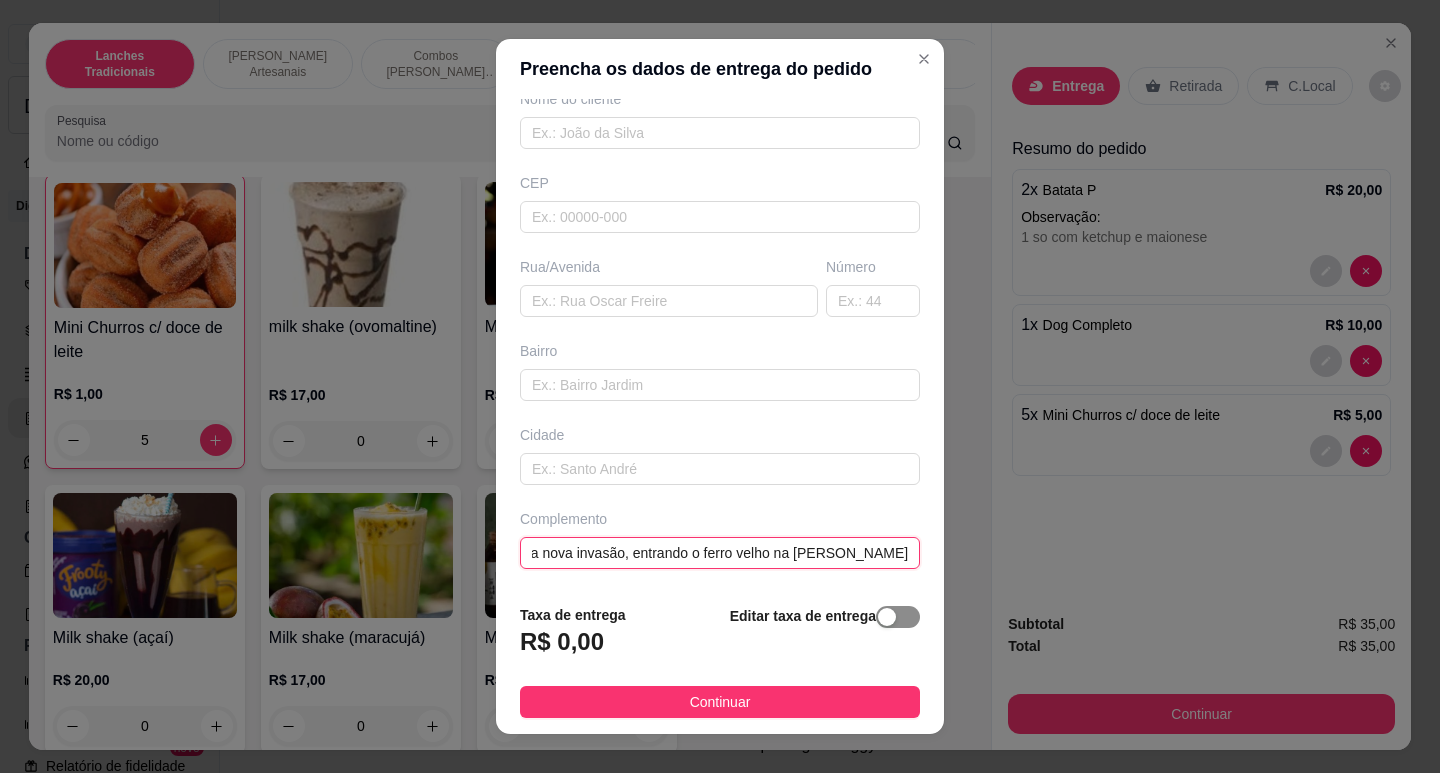 type on "na nova invasão, entrando o ferro velho na [PERSON_NAME]" 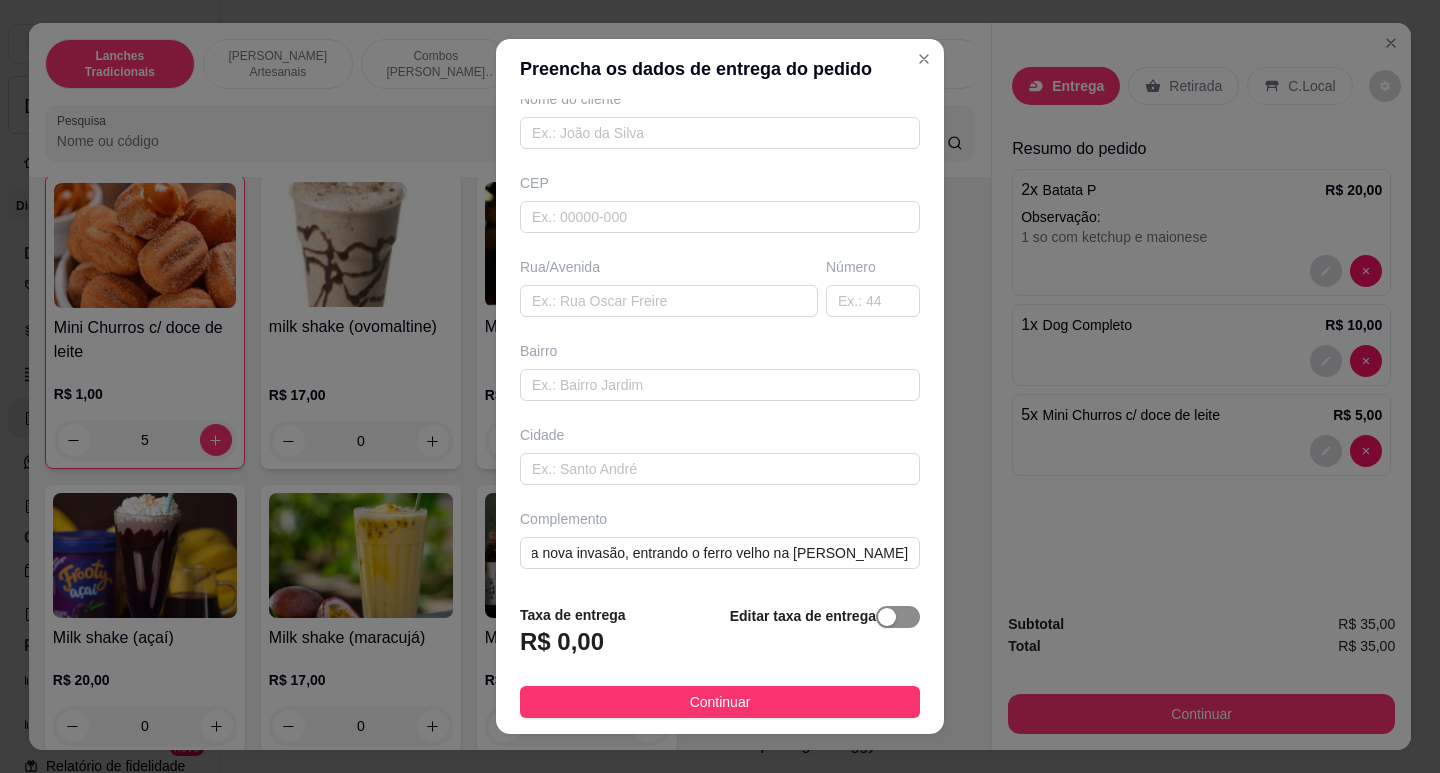scroll, scrollTop: 0, scrollLeft: 0, axis: both 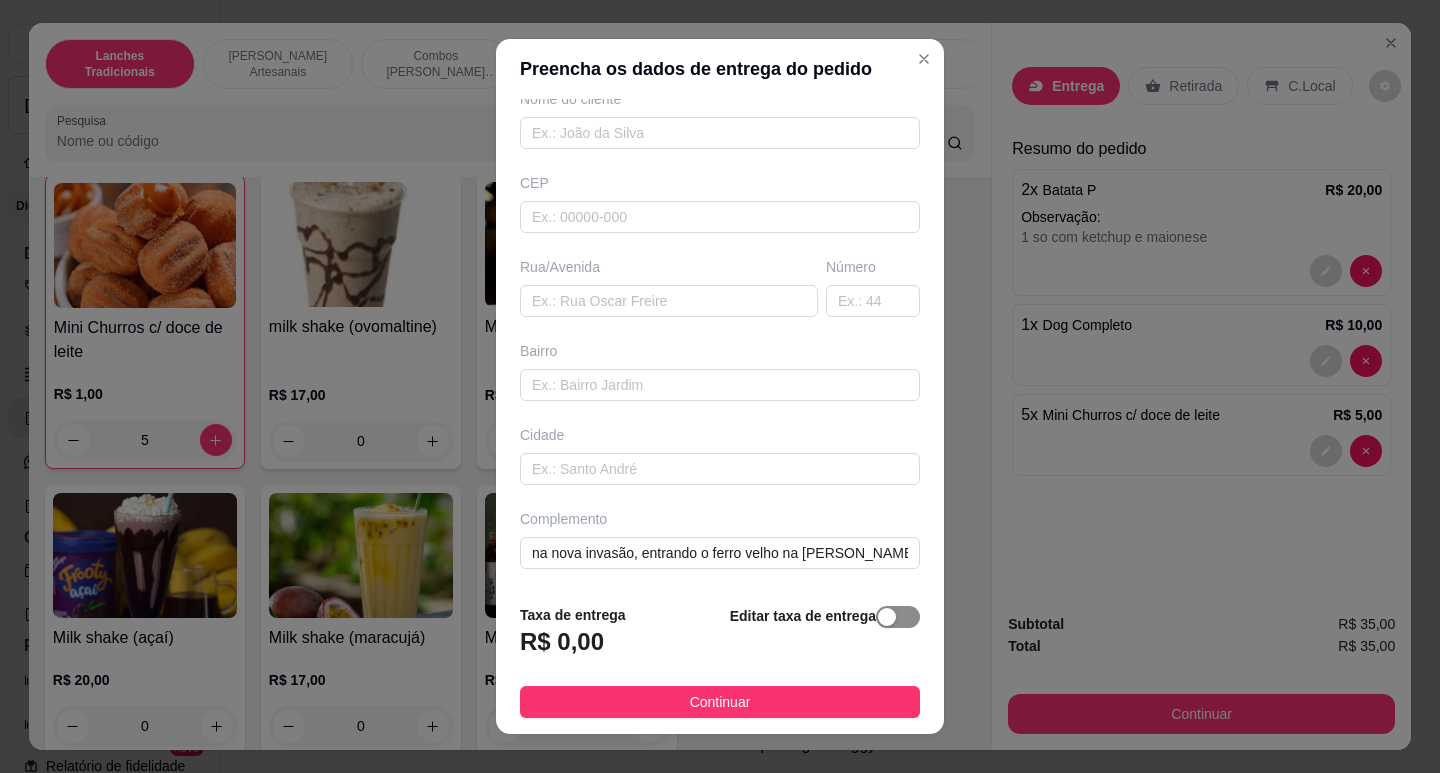 click at bounding box center (887, 617) 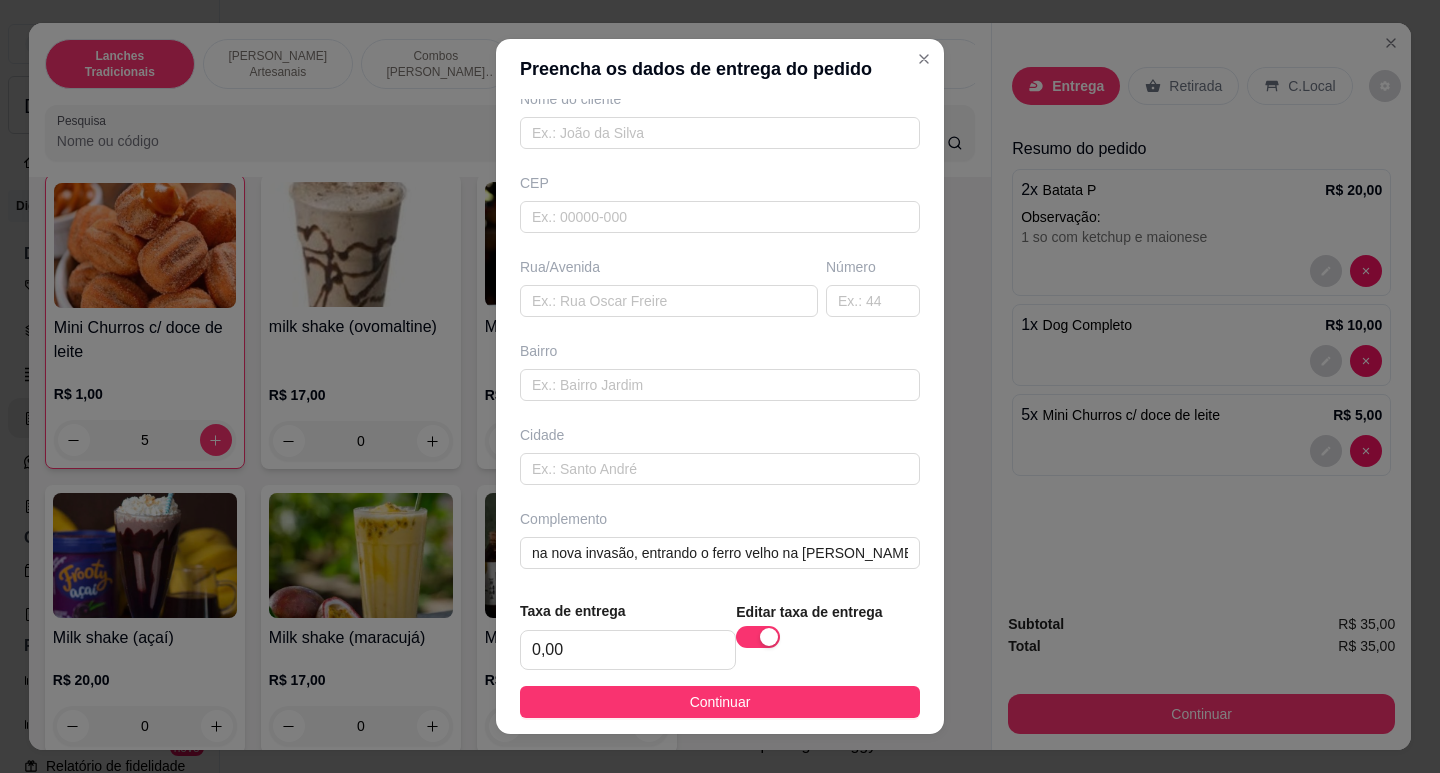 click on "Taxa de entrega 0,00" at bounding box center (628, 635) 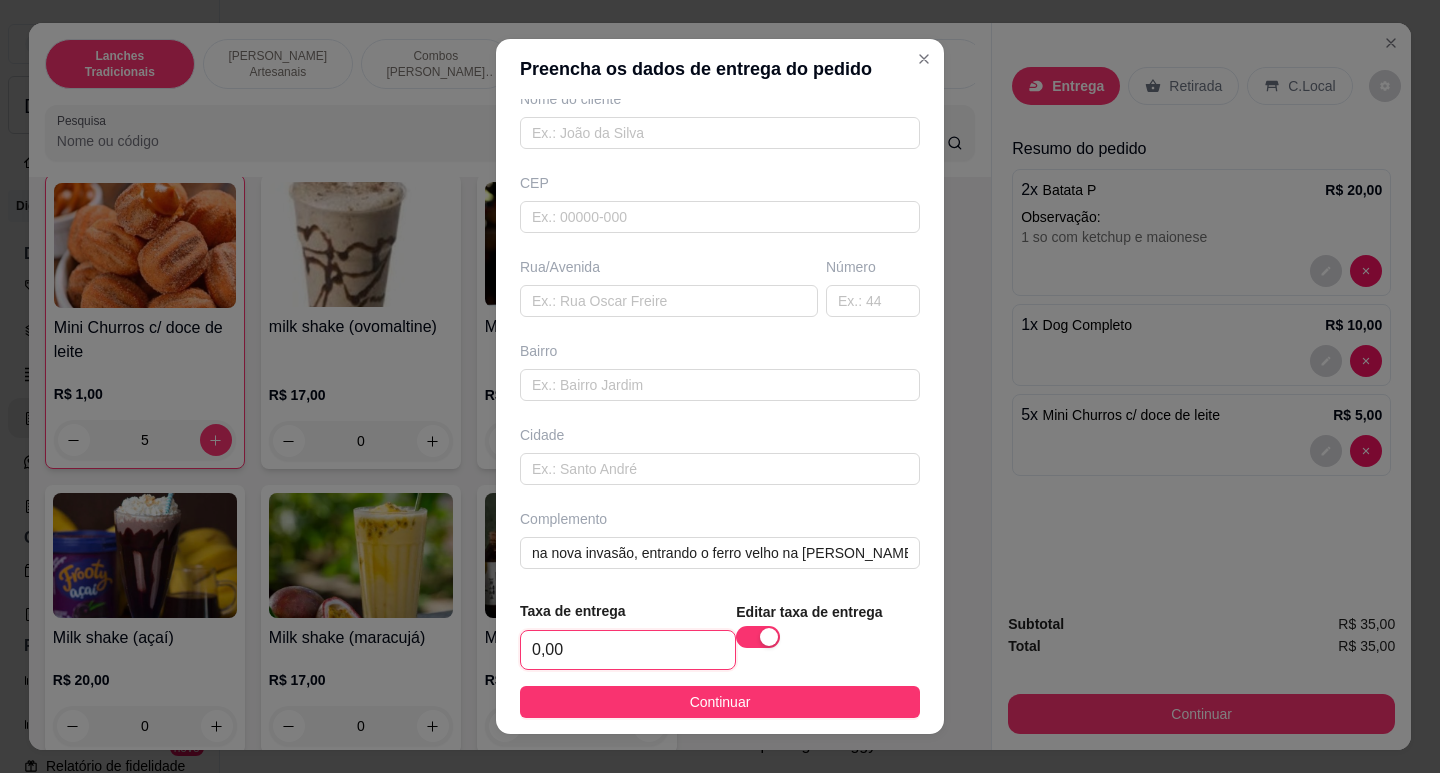 click on "0,00" at bounding box center [628, 650] 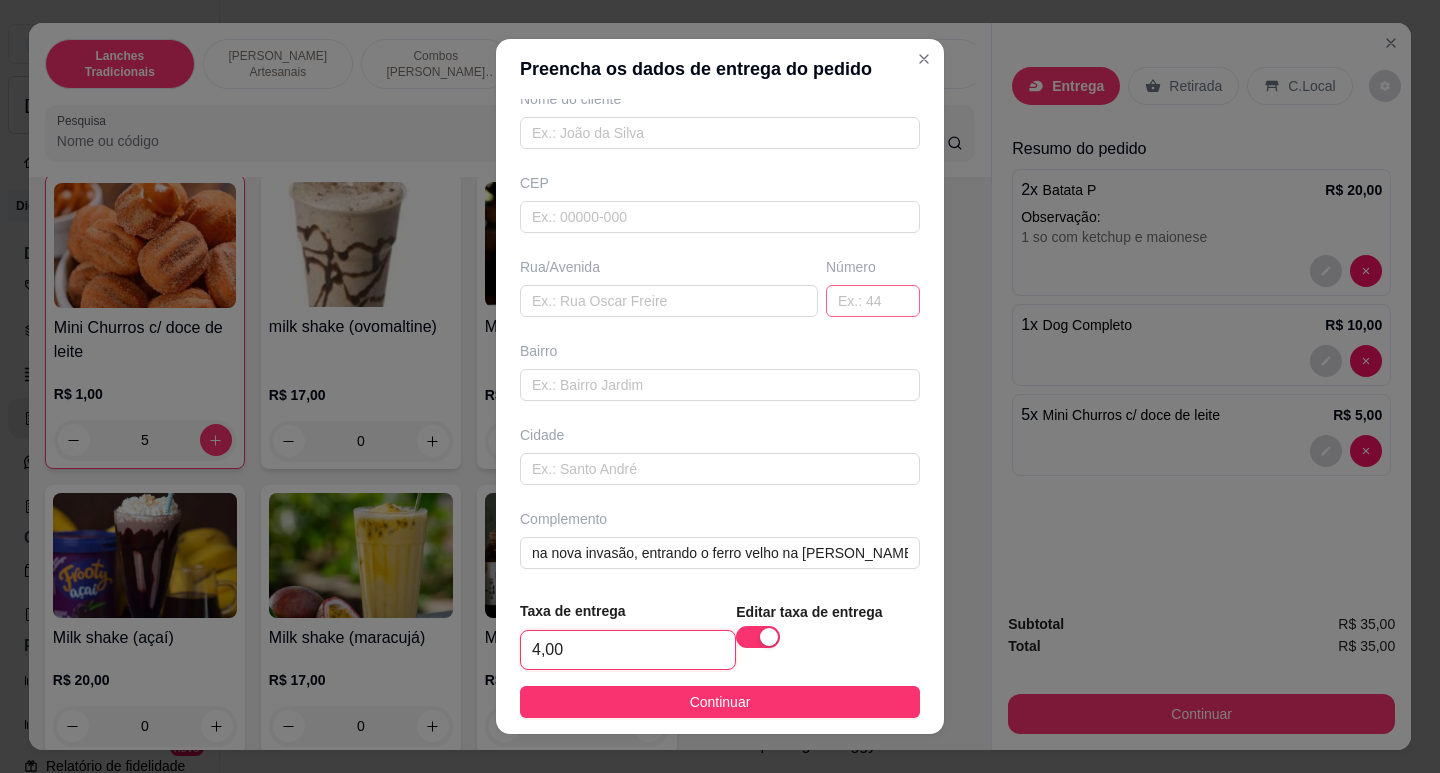 type on "4,00" 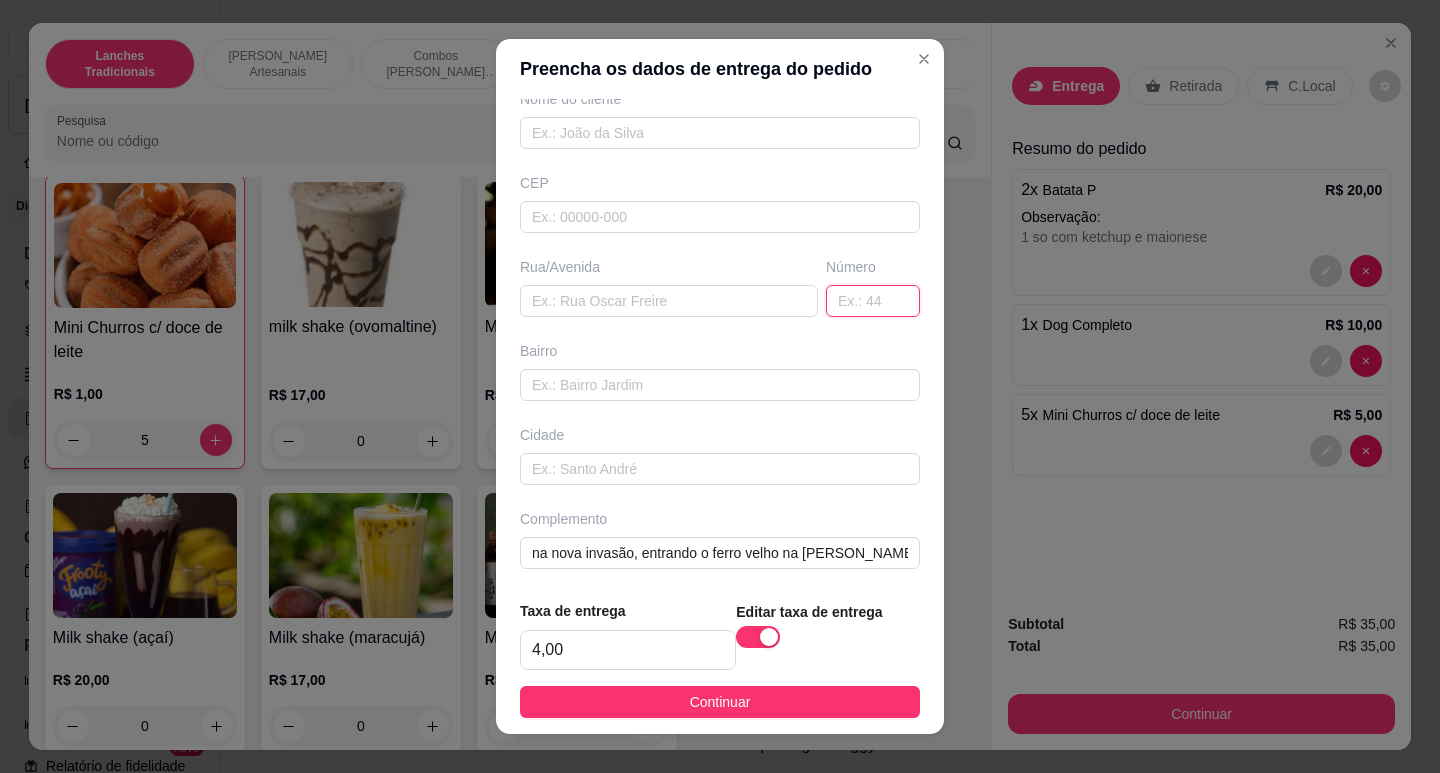 click at bounding box center (873, 301) 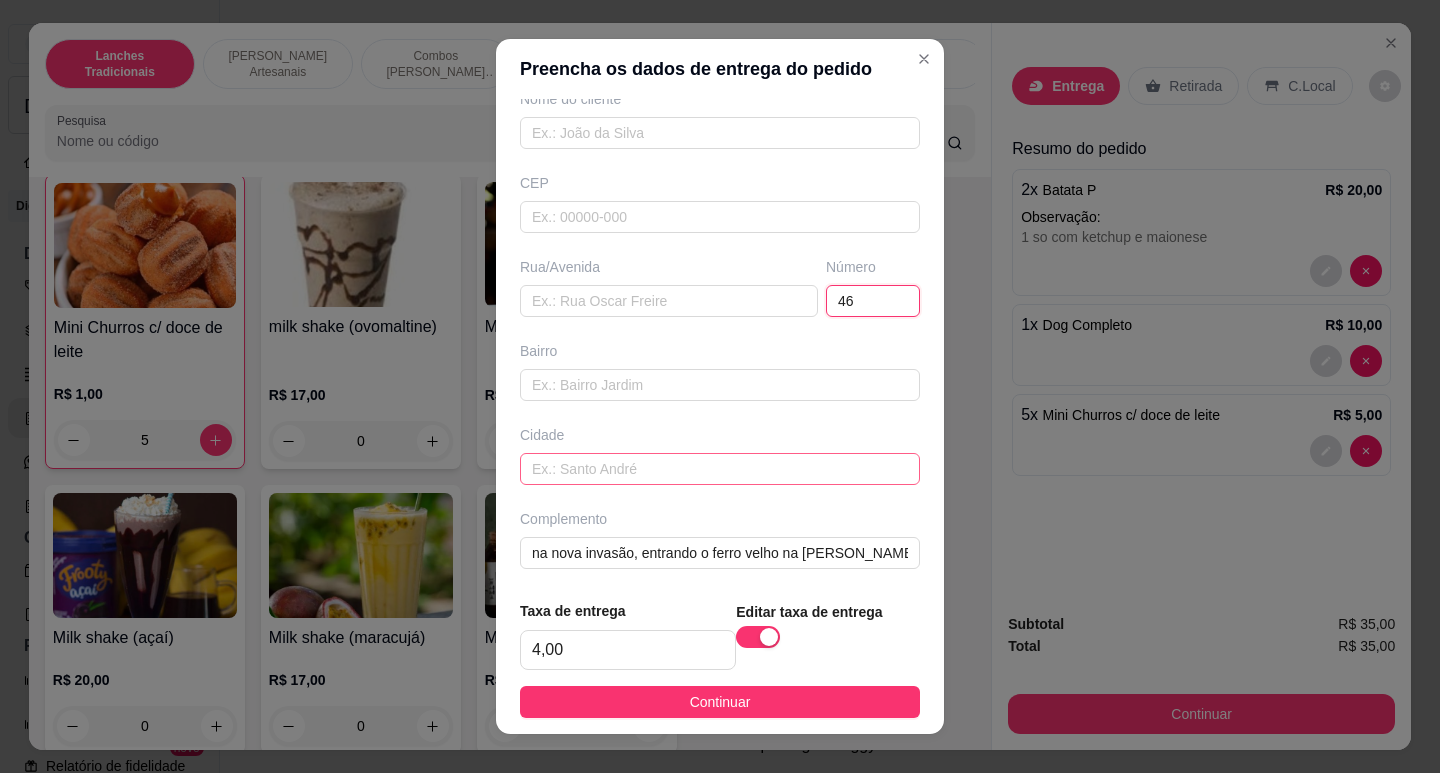 type on "46" 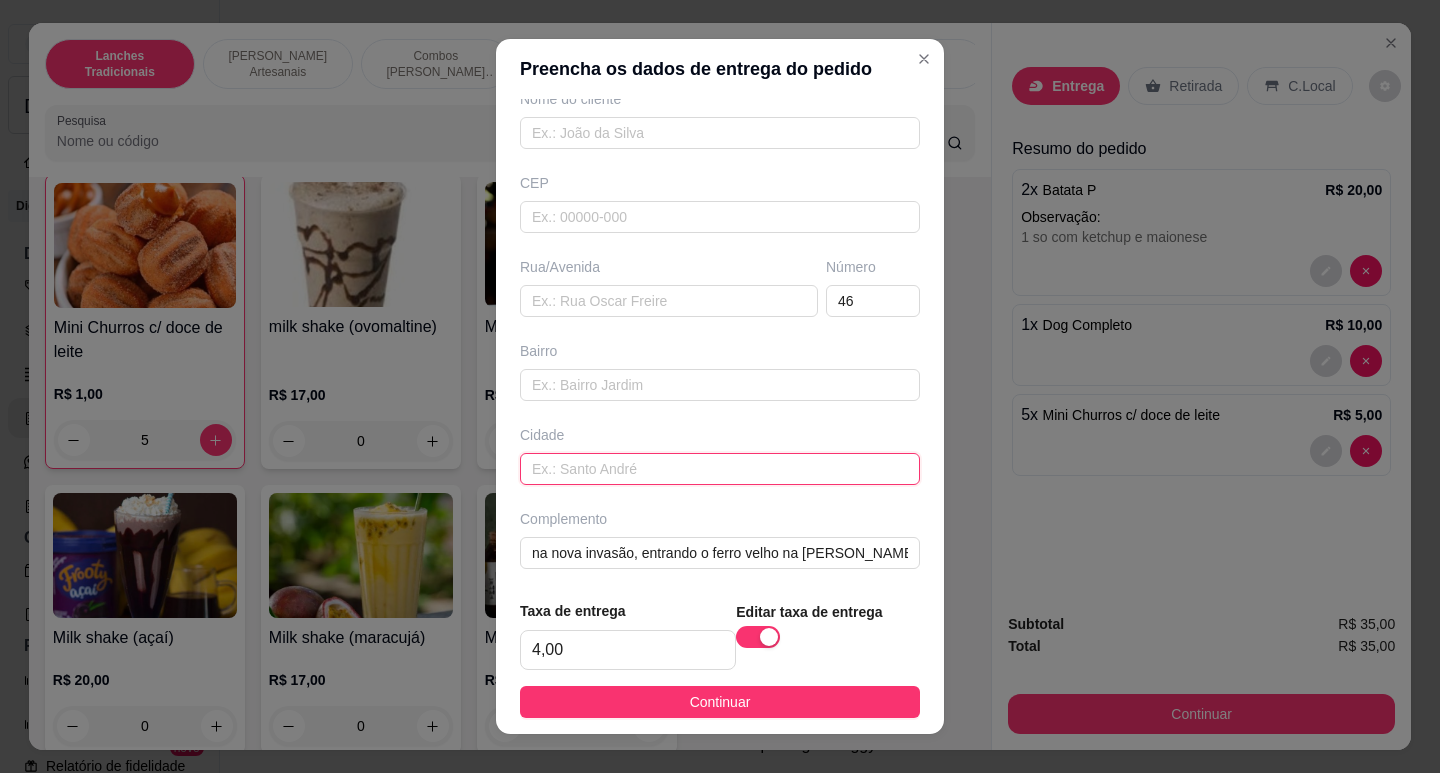 click at bounding box center (720, 469) 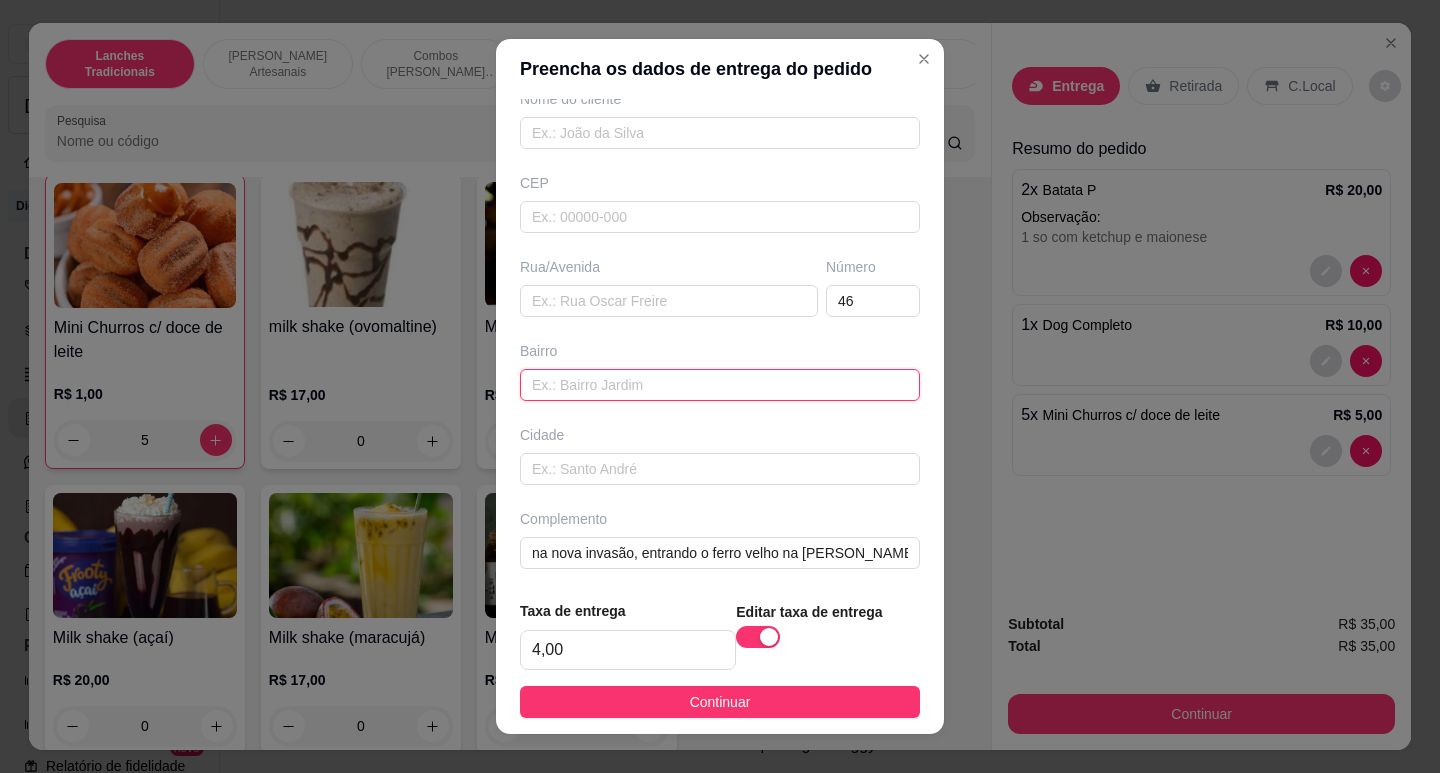 click at bounding box center [720, 385] 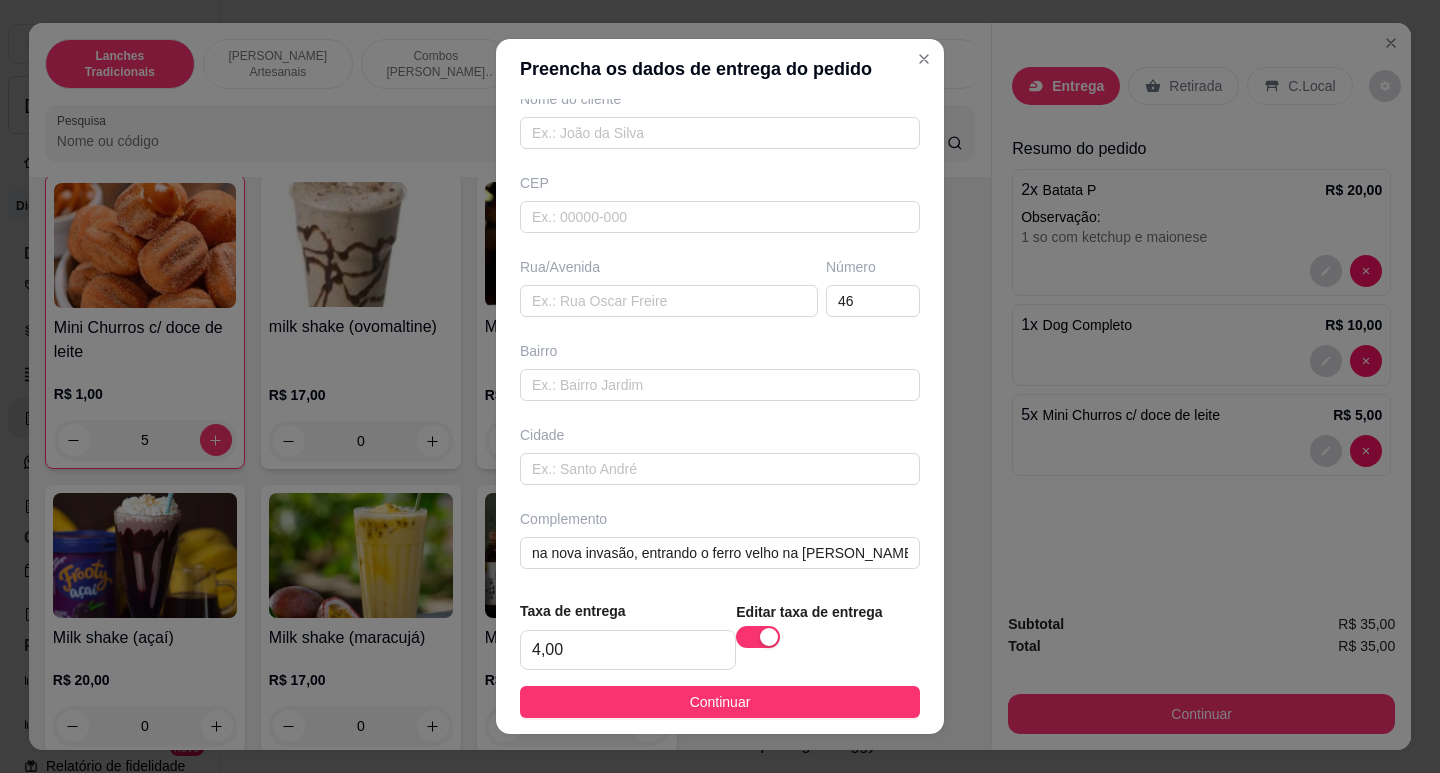 click on "Busque pelo cliente Número de contato Nome do cliente CEP Rua/[GEOGRAPHIC_DATA] na nova invasão, entrando o ferro velho na [PERSON_NAME]" at bounding box center [720, 342] 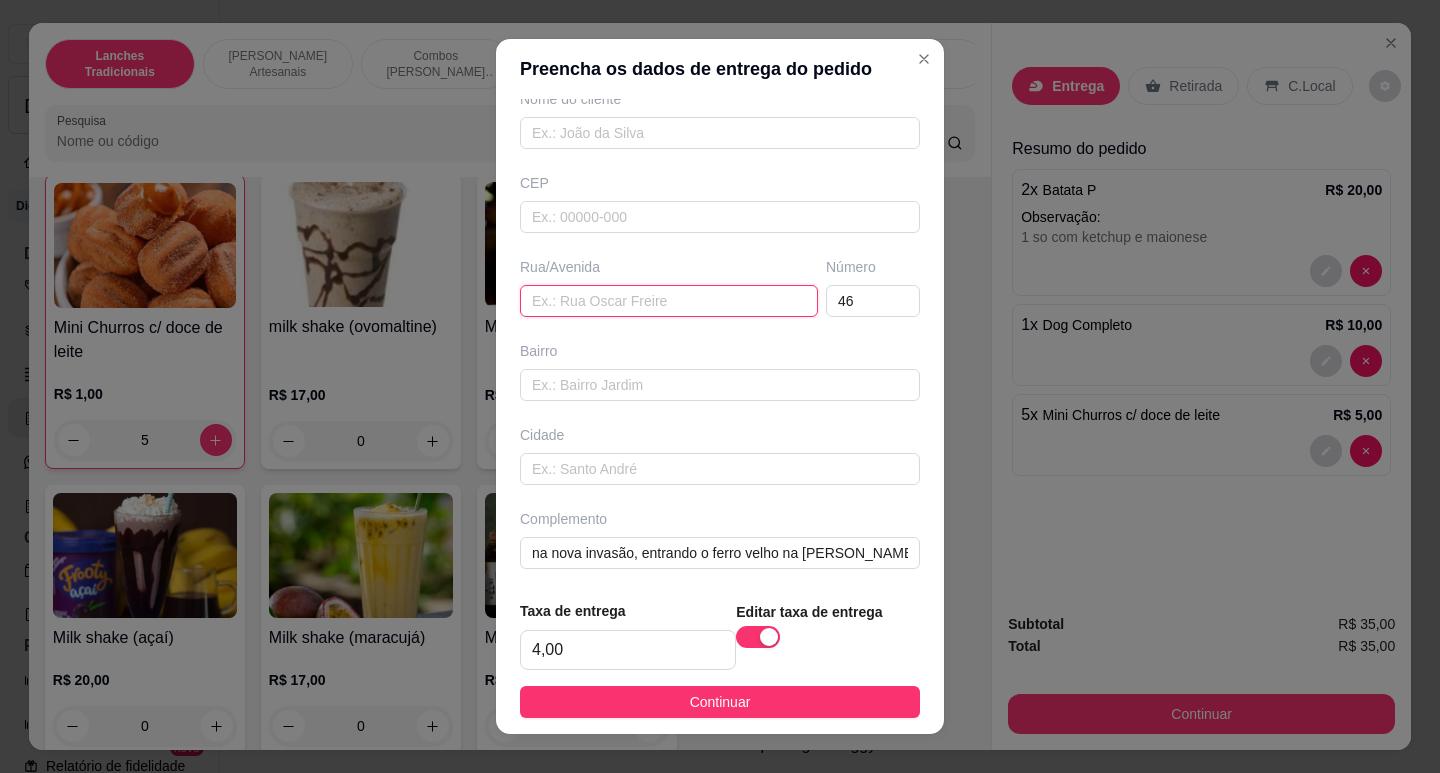 click at bounding box center (669, 301) 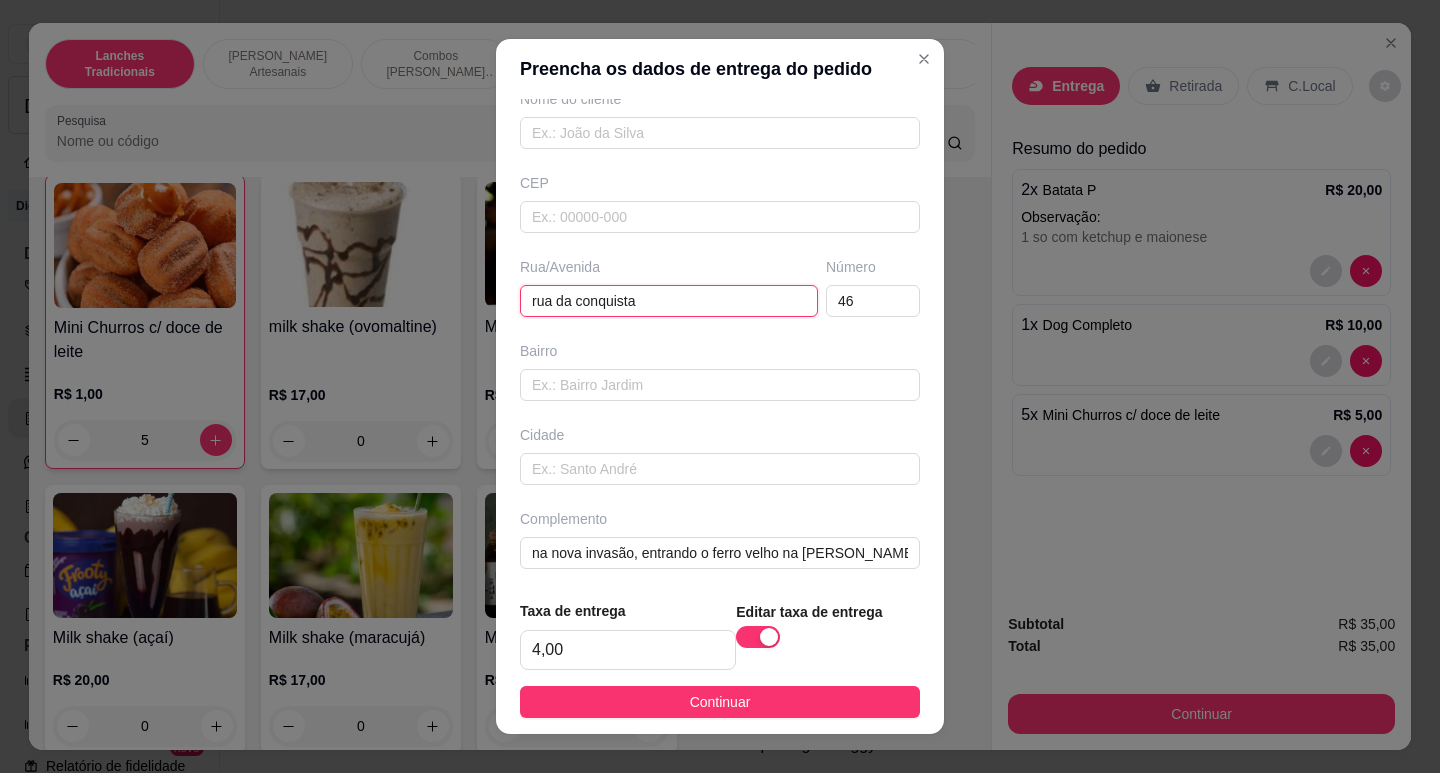 type on "rua da conquista" 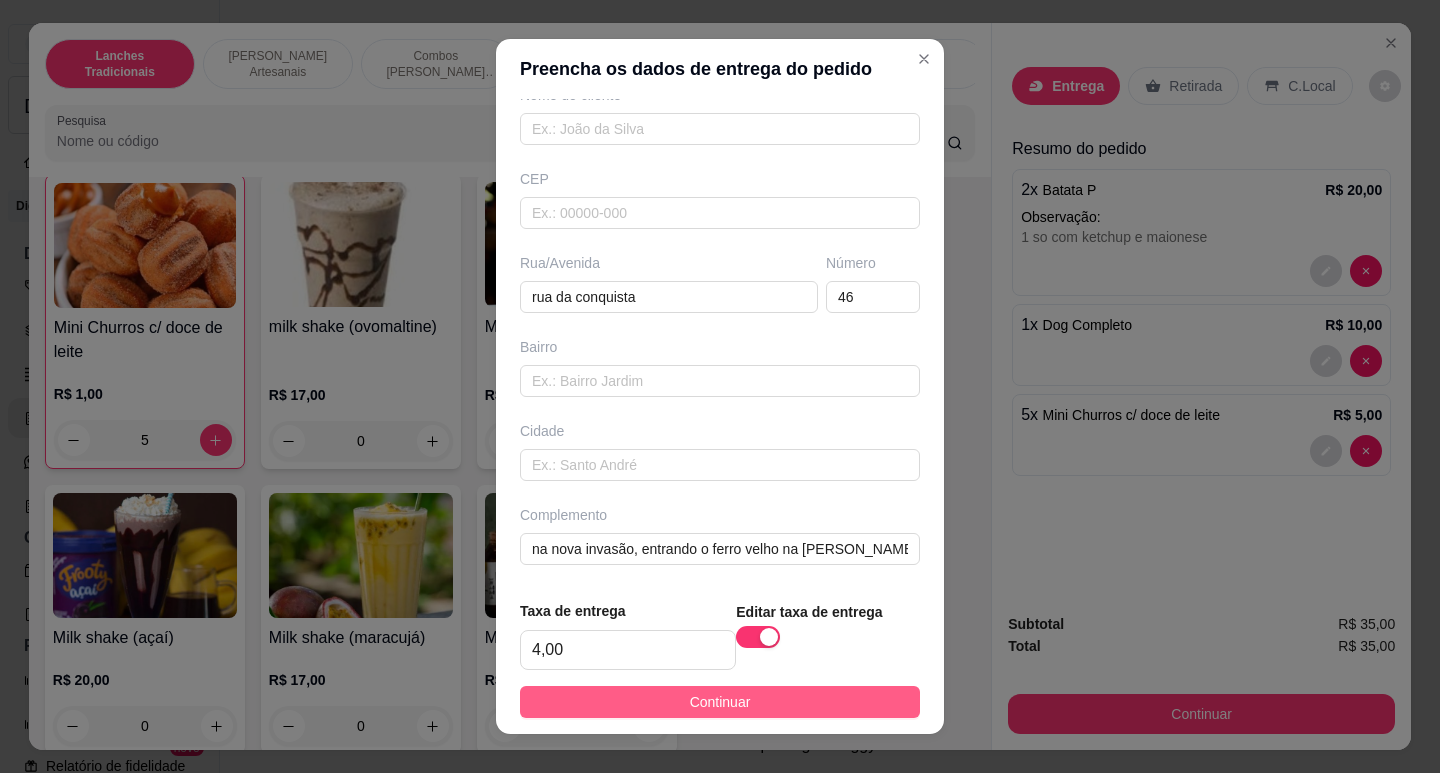 click on "Continuar" at bounding box center [720, 702] 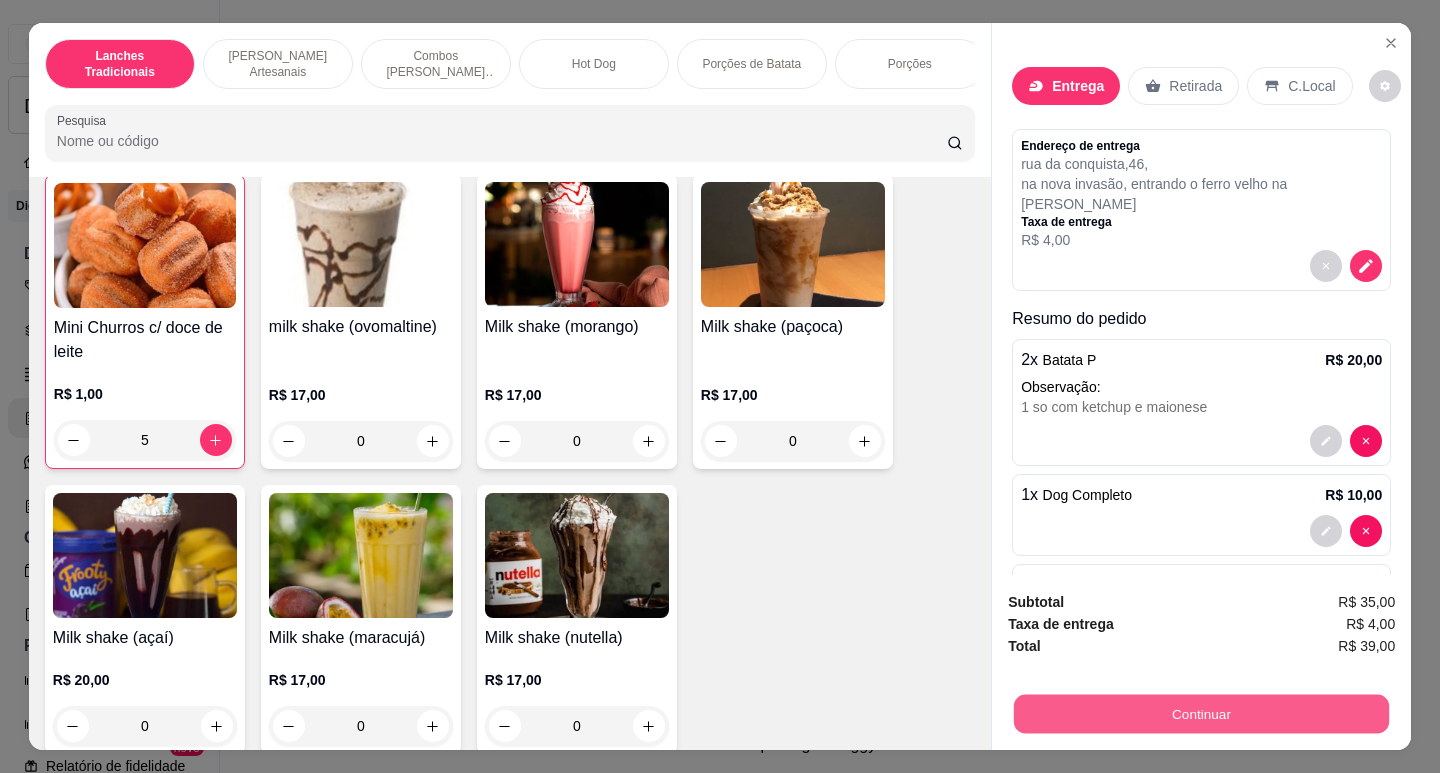 click on "Continuar" at bounding box center [1201, 713] 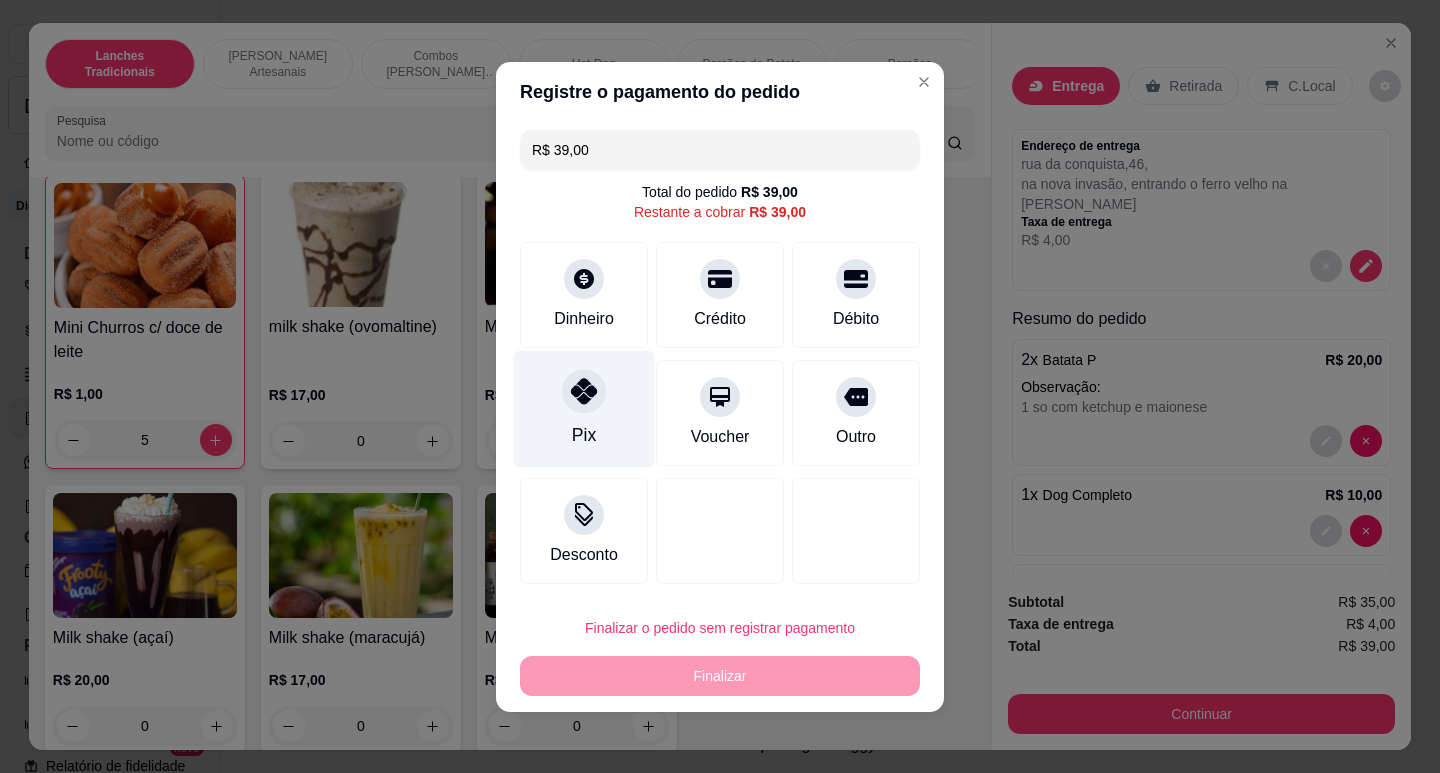 click on "Pix" at bounding box center (584, 408) 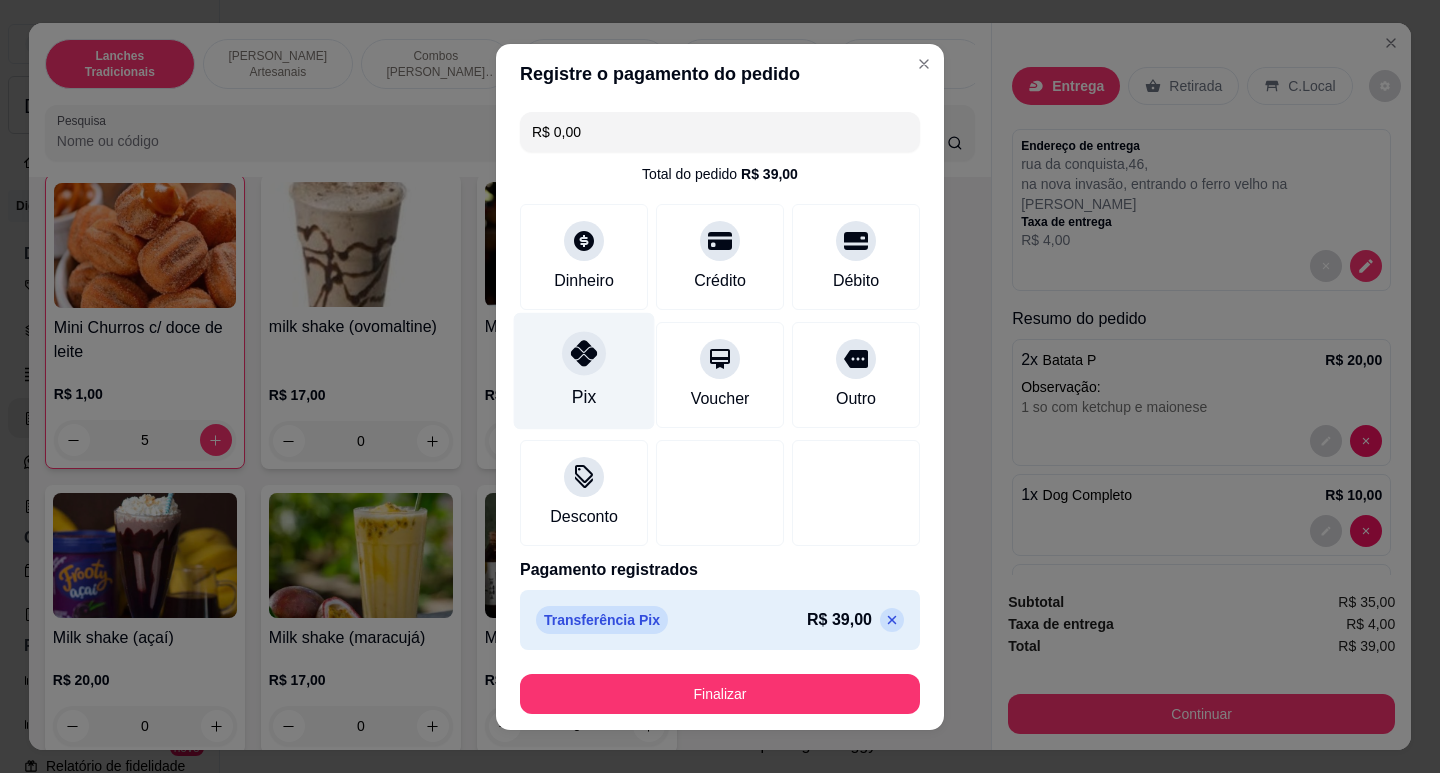 type on "R$ 0,00" 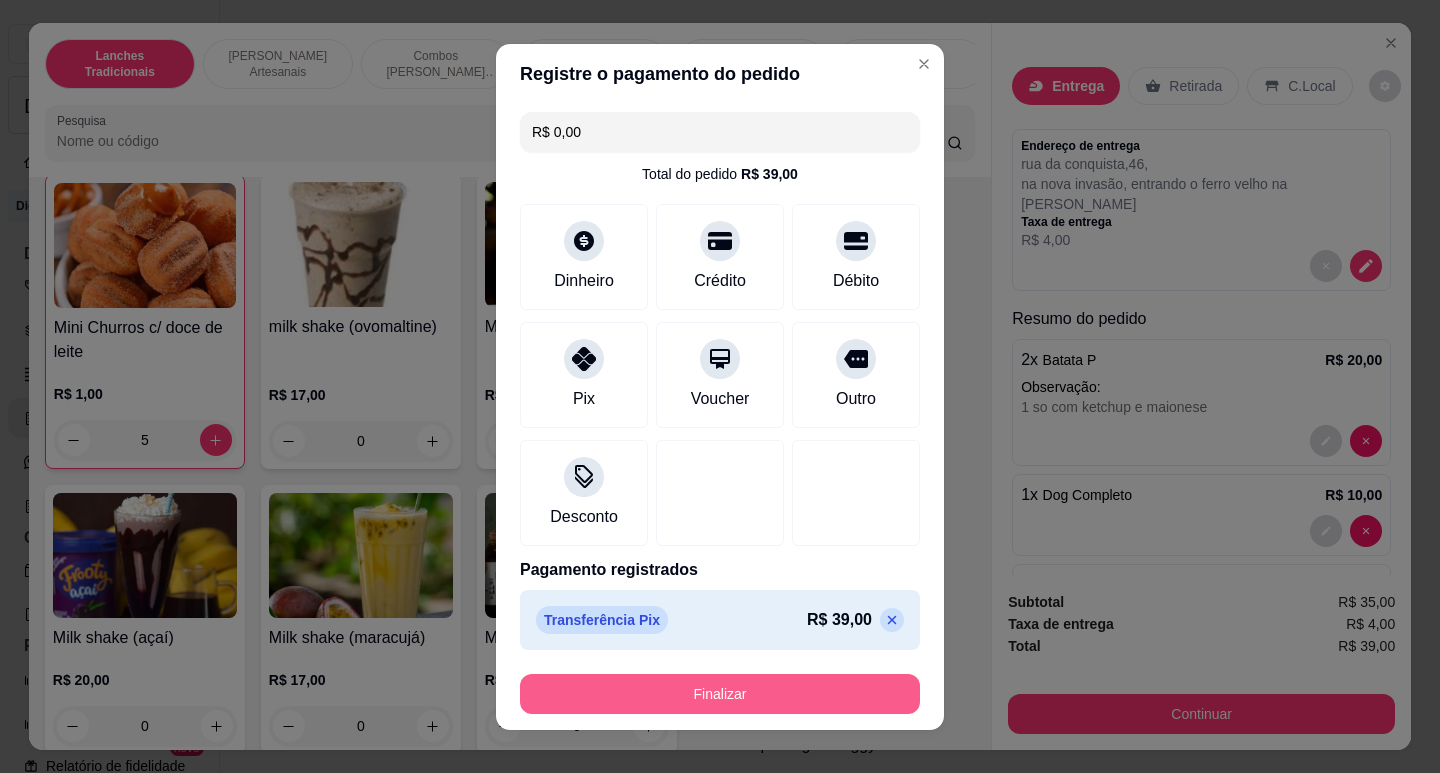 click on "Finalizar" at bounding box center (720, 694) 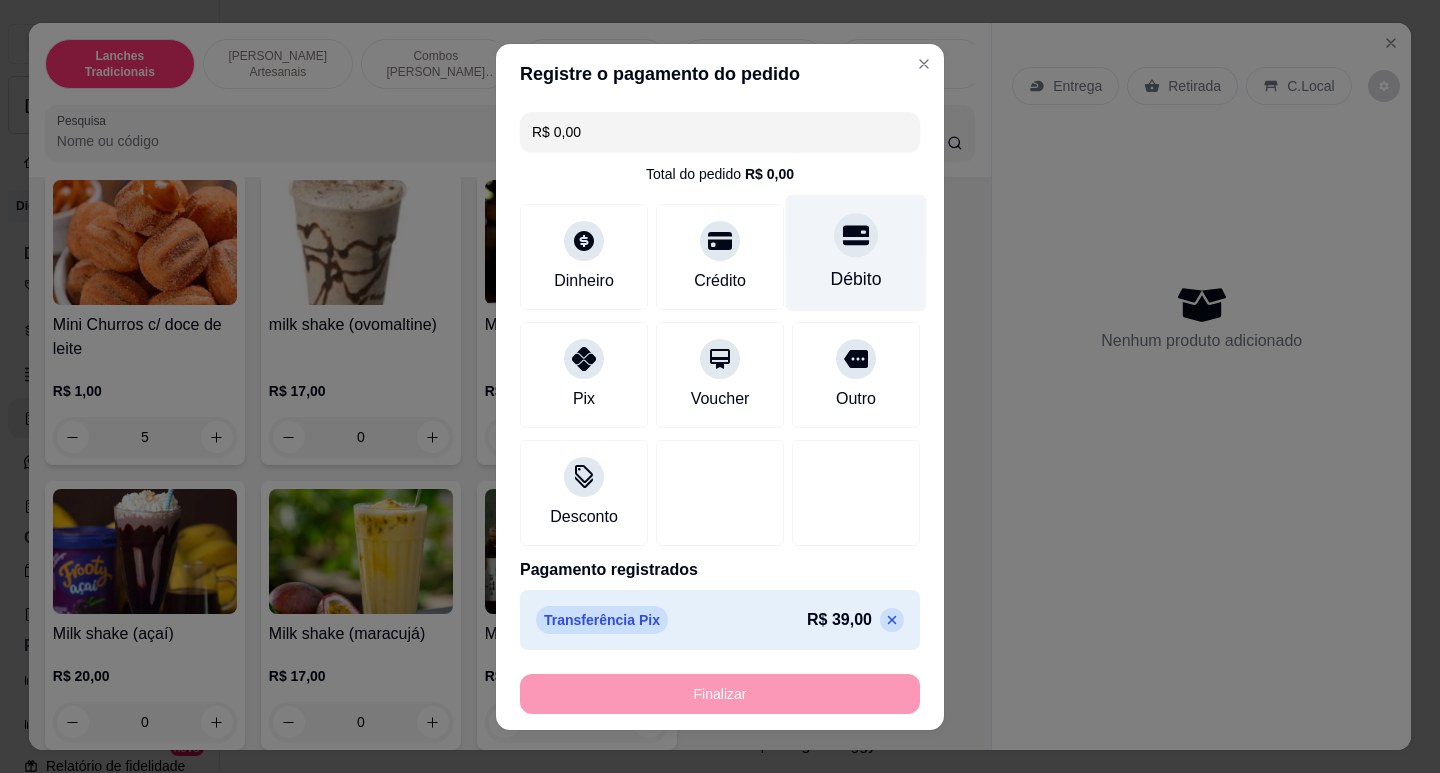 type on "0" 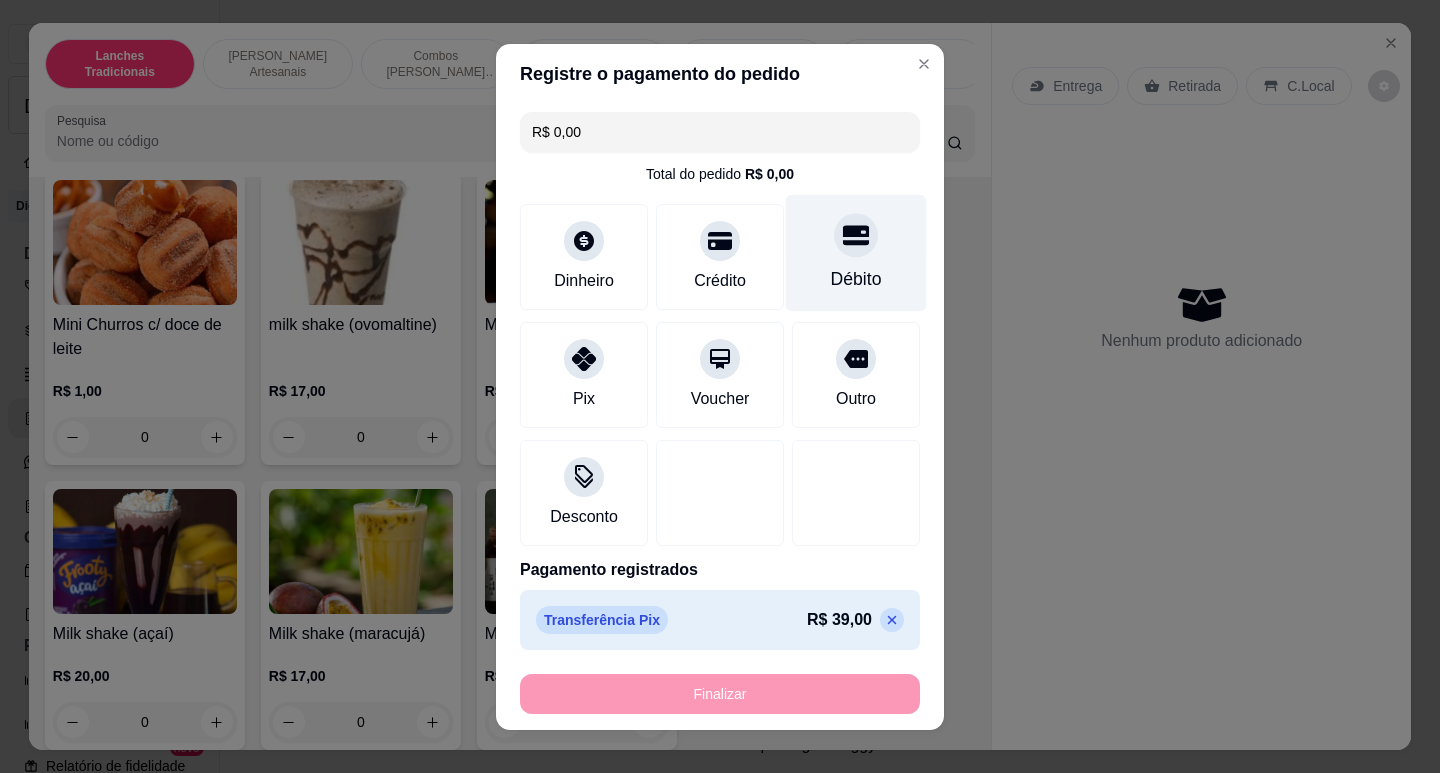 type on "-R$ 39,00" 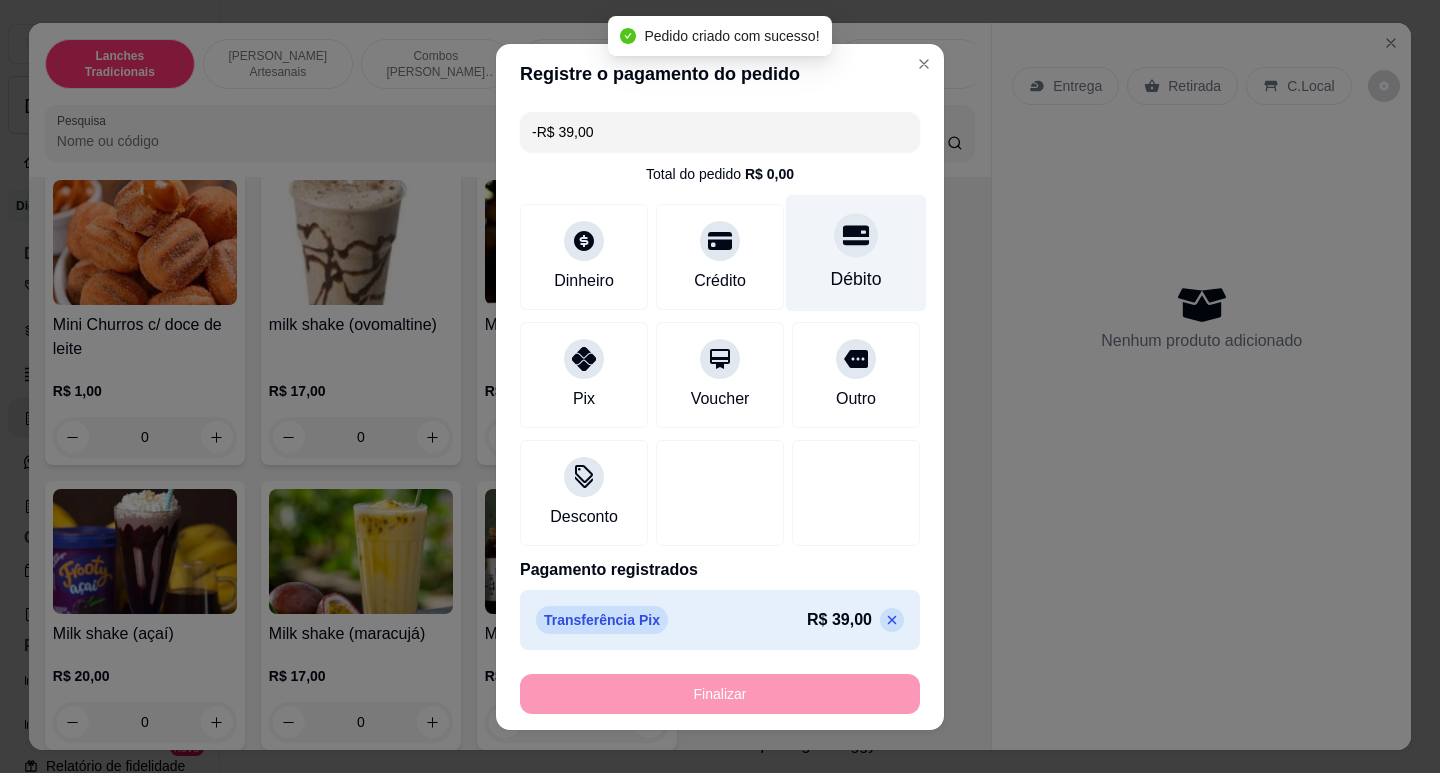 scroll, scrollTop: 4498, scrollLeft: 0, axis: vertical 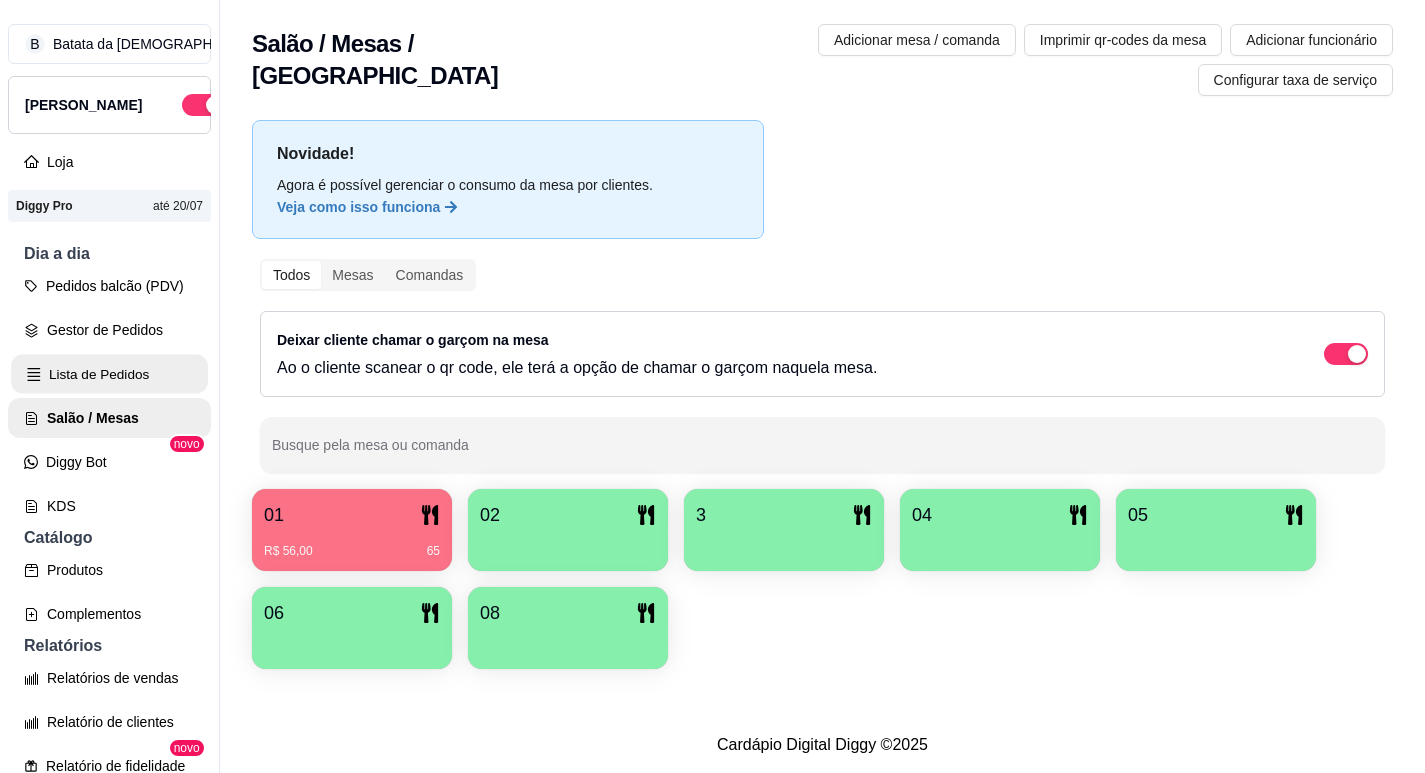click on "Lista de Pedidos" at bounding box center [109, 374] 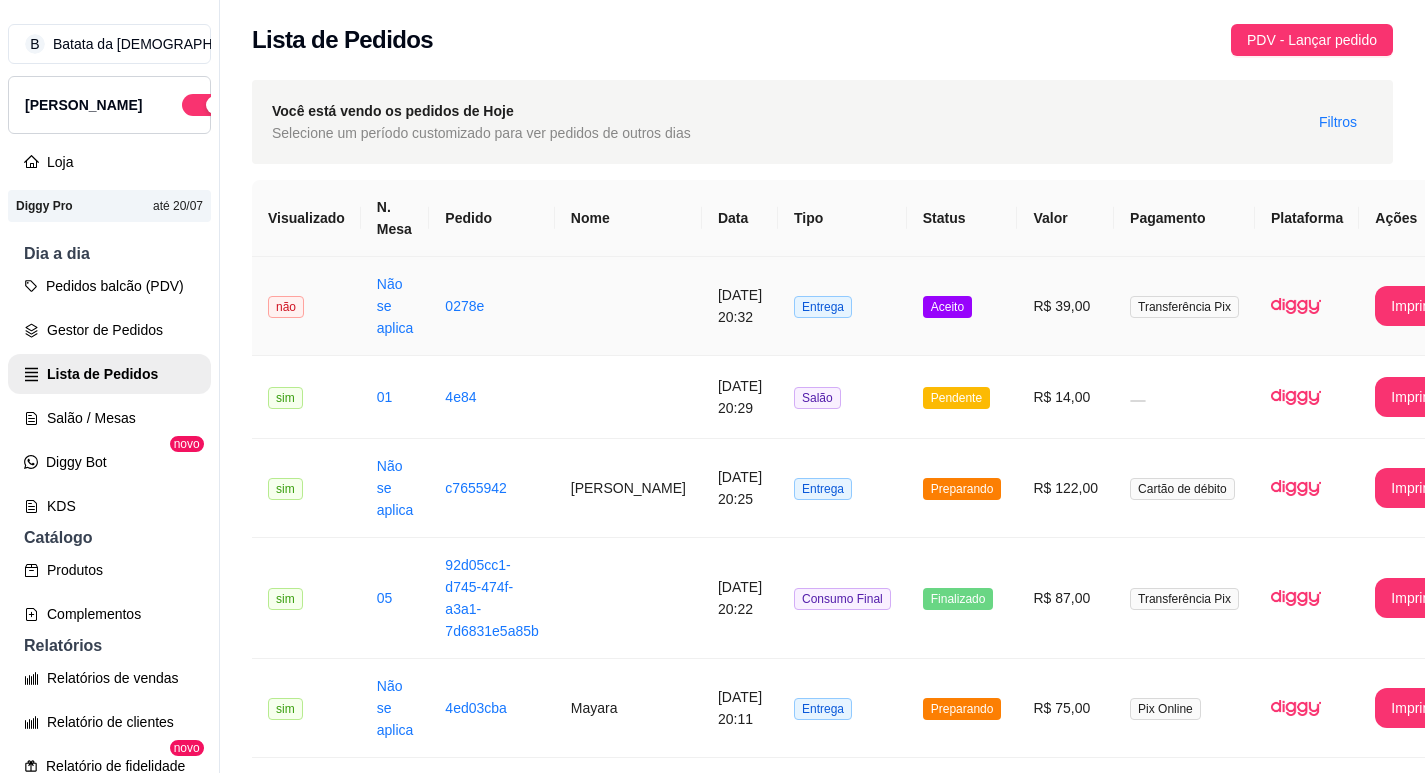 click on "R$ 39,00" at bounding box center (1065, 306) 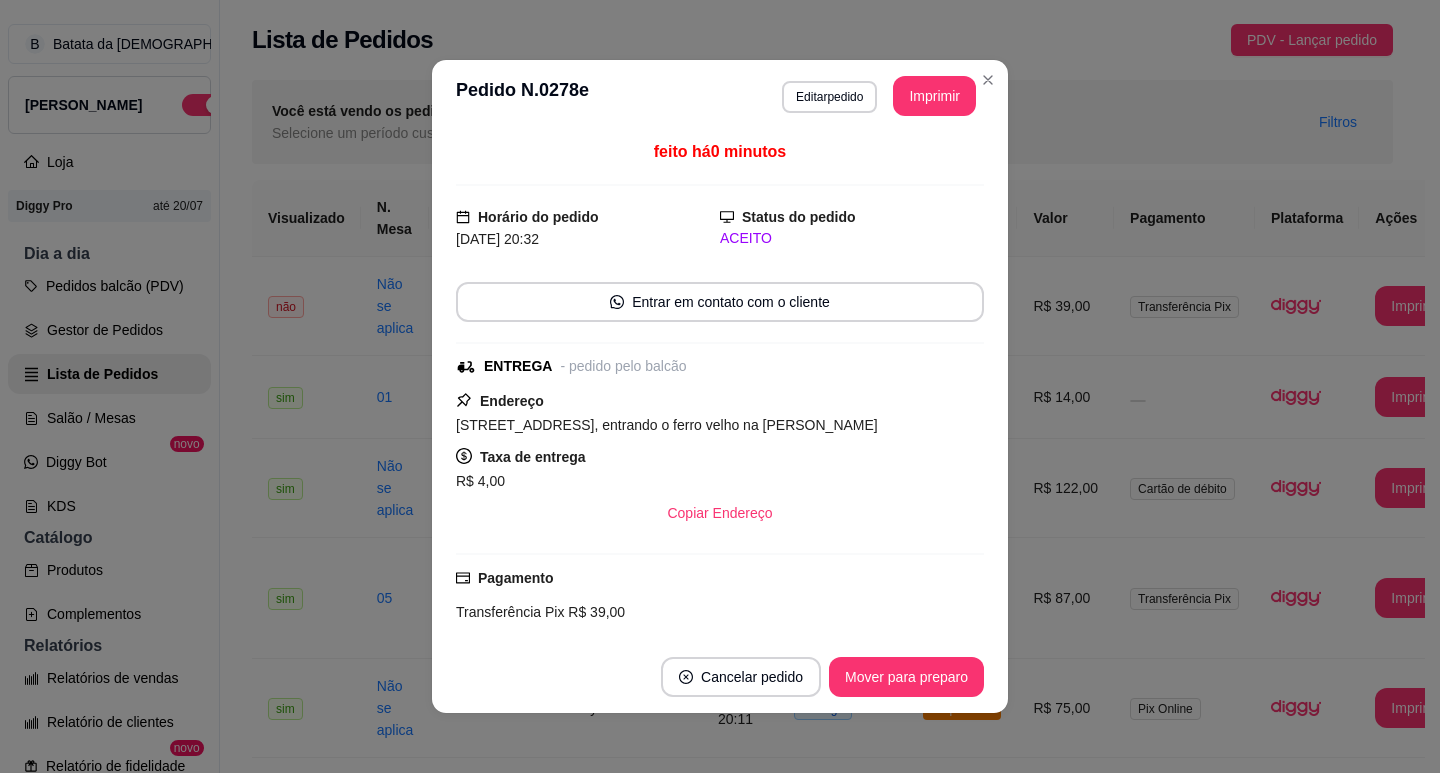 click on "Cancelar pedido Mover para preparo" at bounding box center (720, 677) 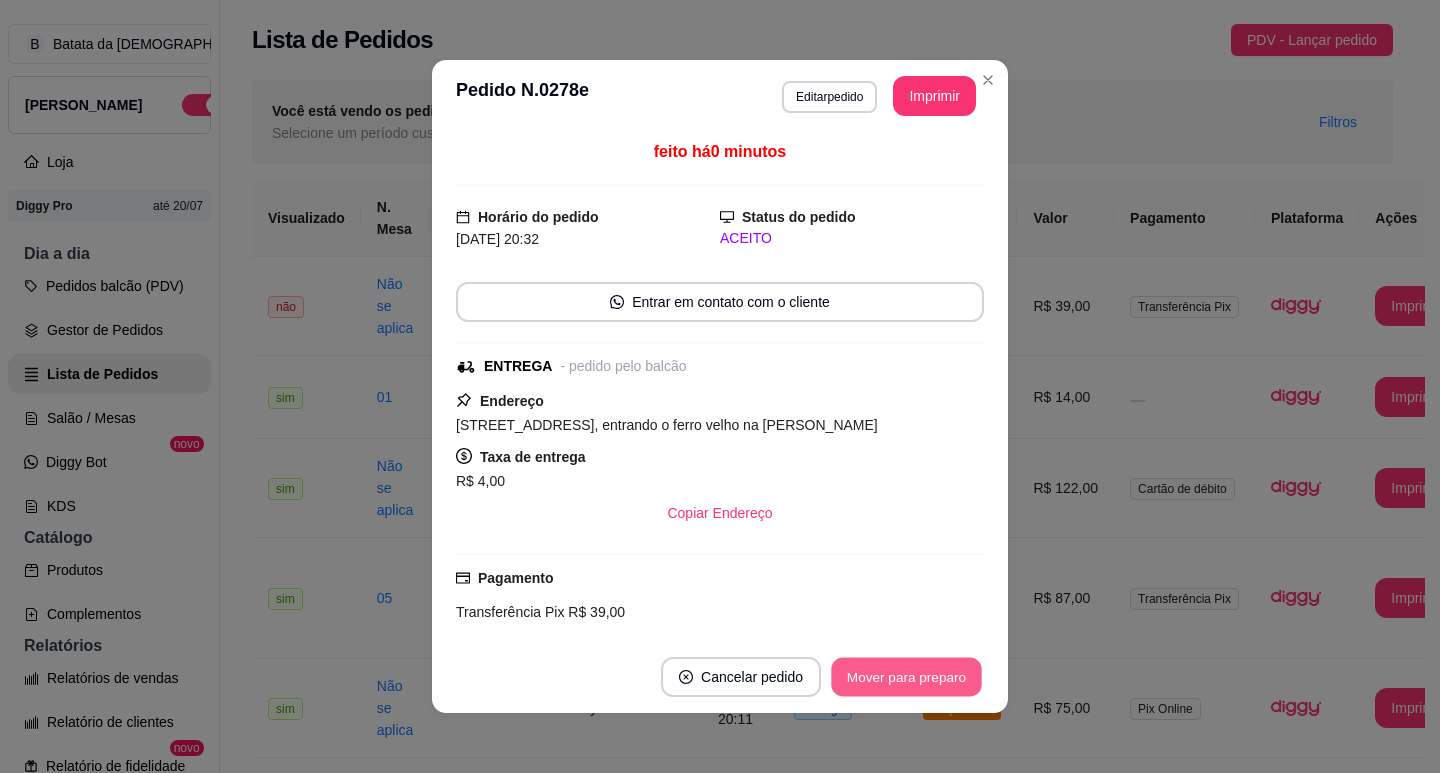 click on "Mover para preparo" at bounding box center (906, 677) 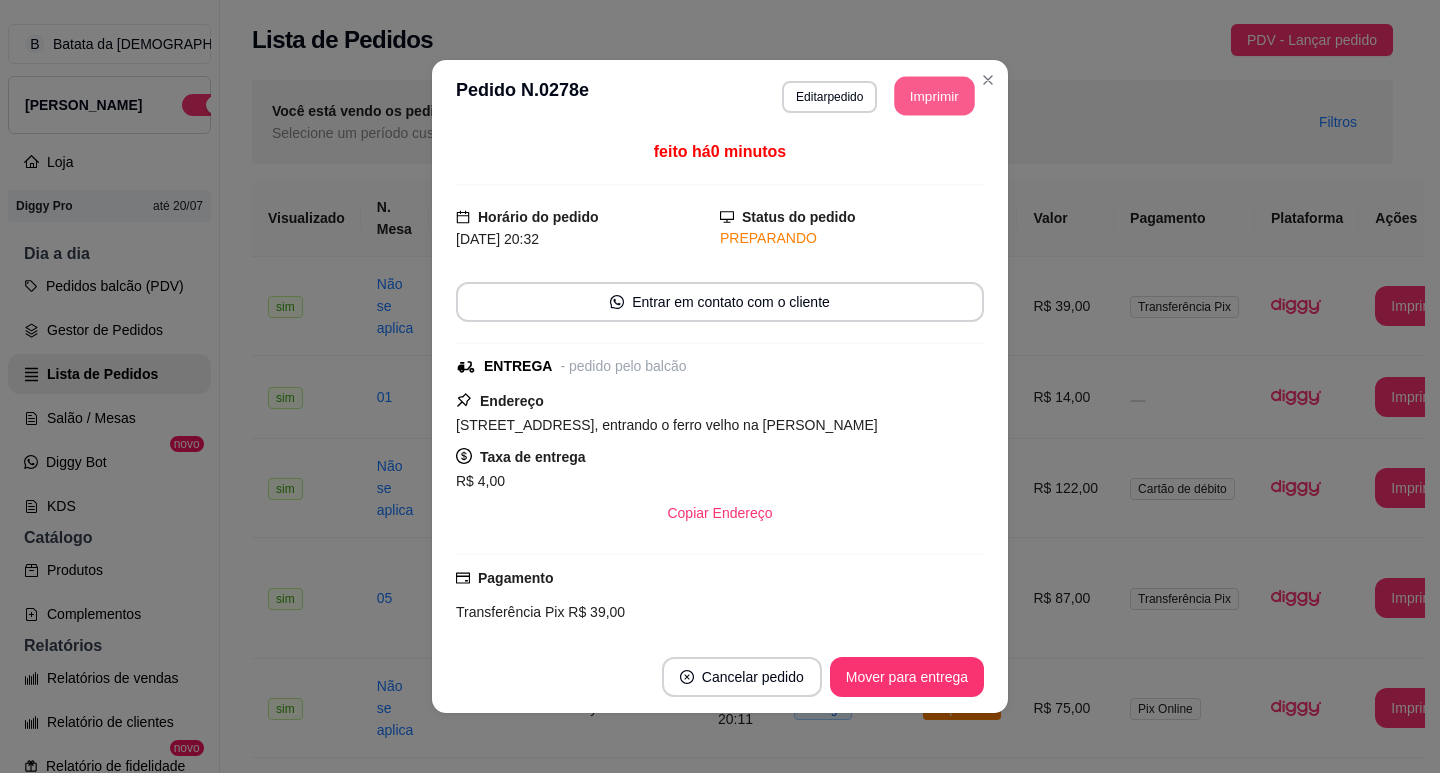 click on "Imprimir" at bounding box center (935, 96) 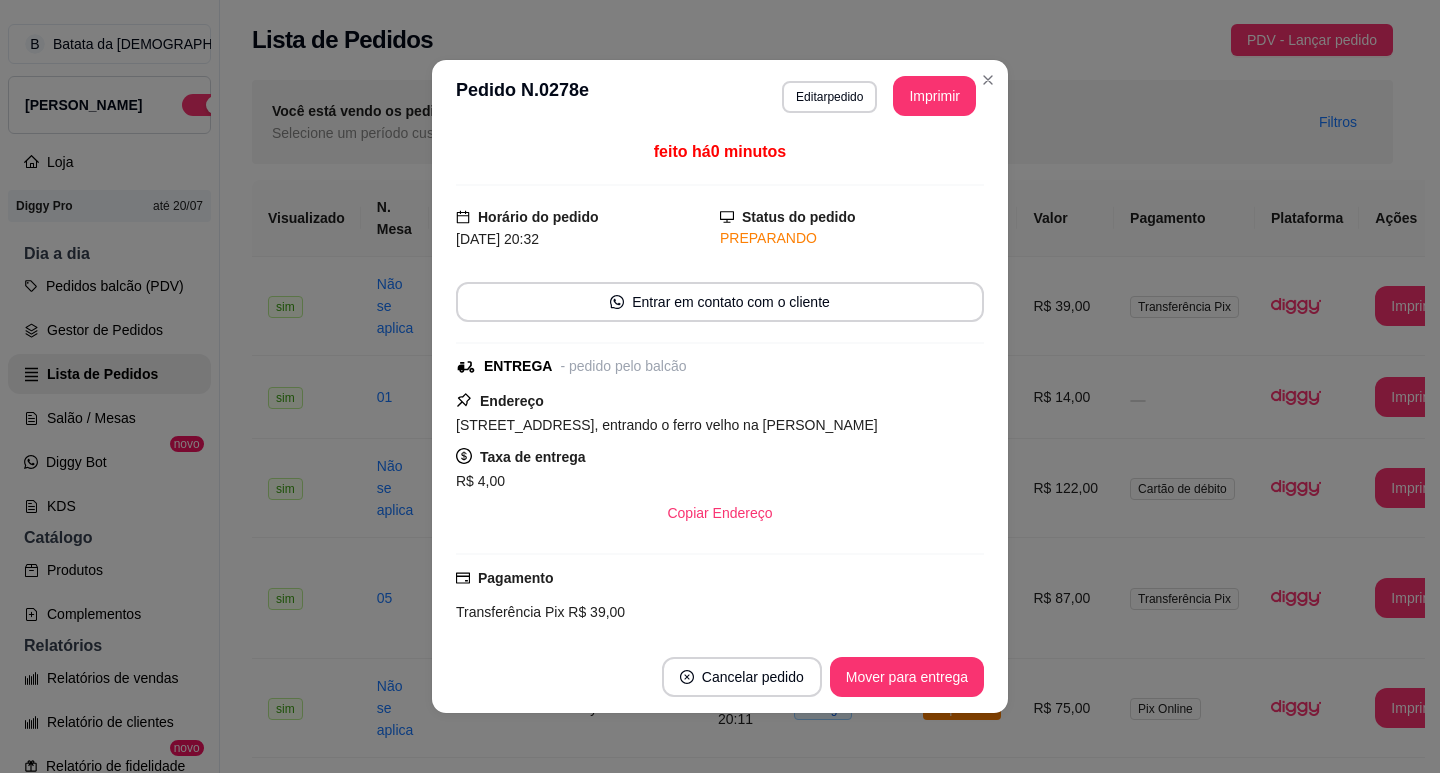 scroll, scrollTop: 0, scrollLeft: 0, axis: both 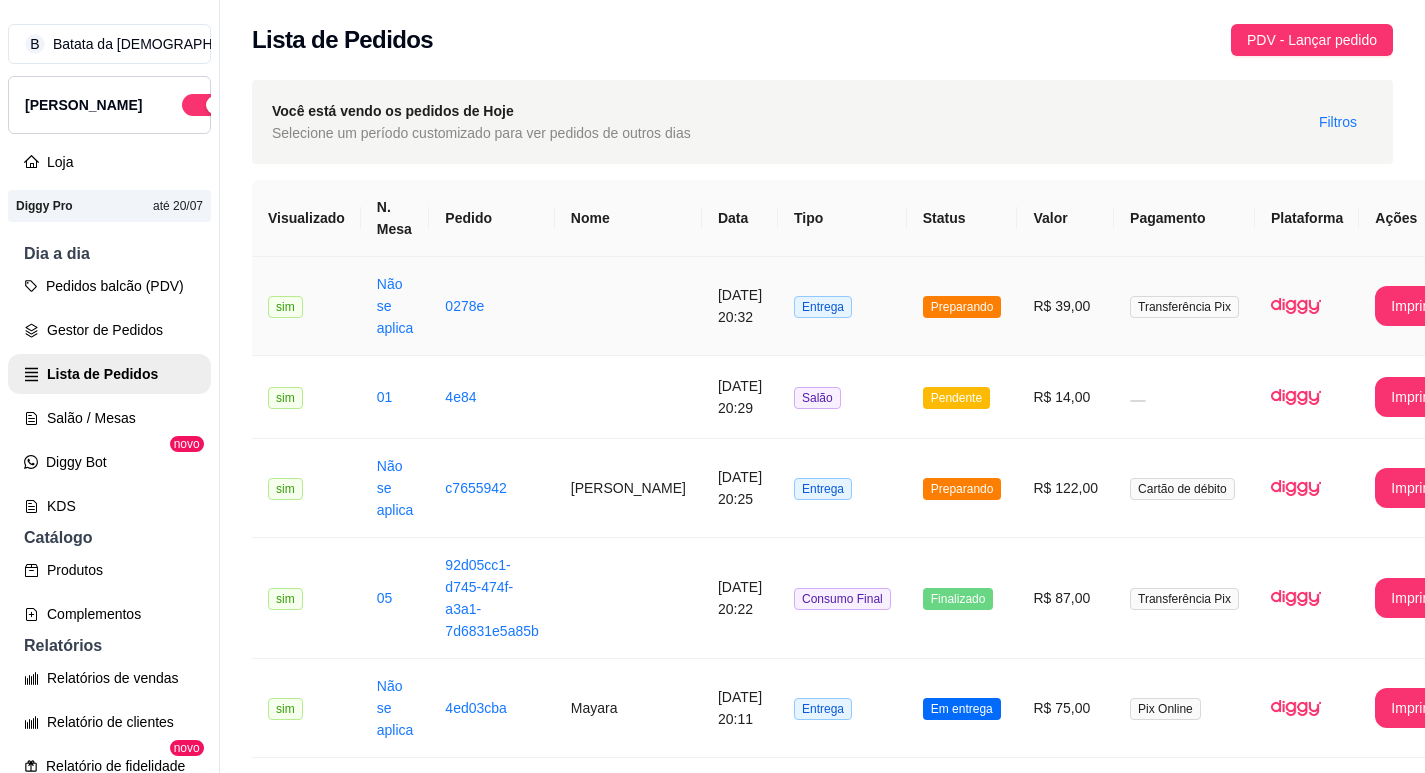 click on "[DATE] 20:32" at bounding box center [740, 306] 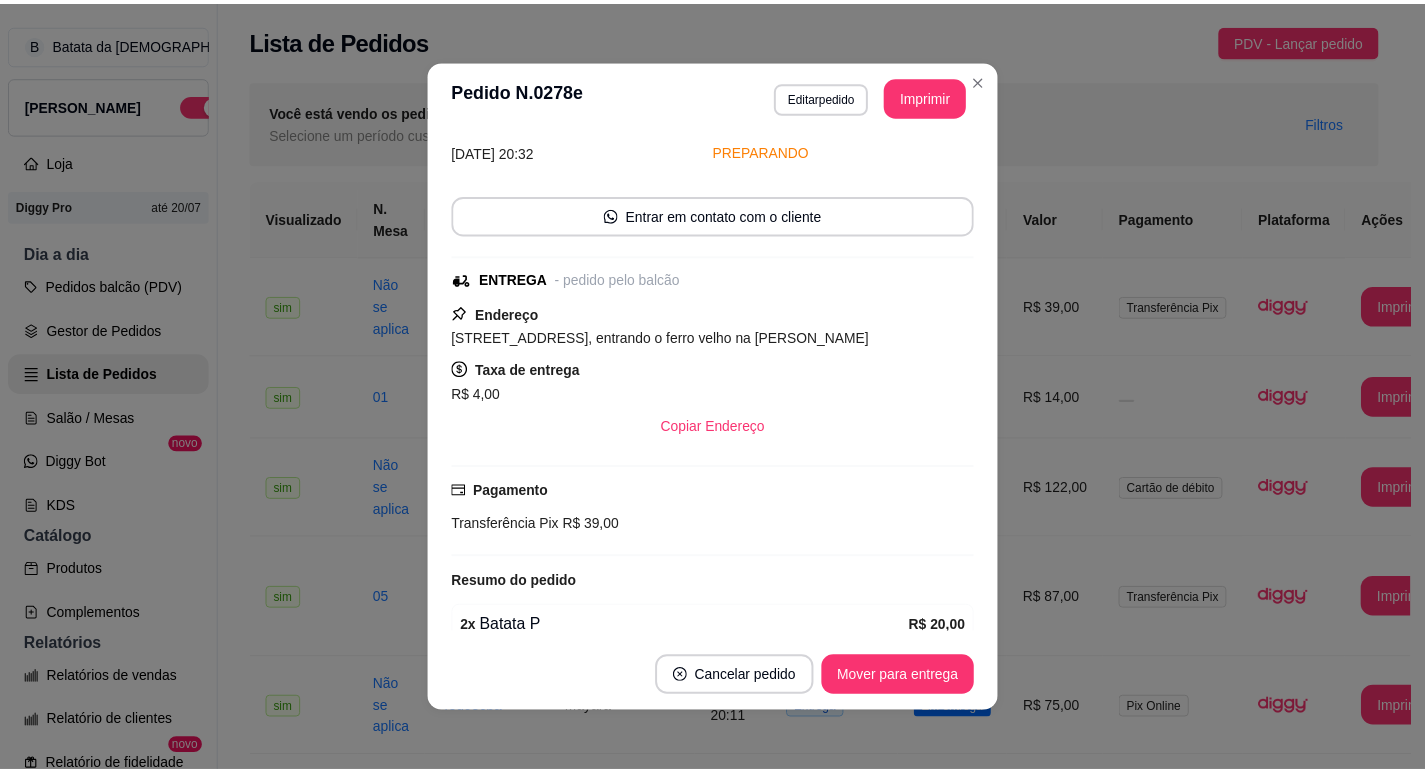 scroll, scrollTop: 100, scrollLeft: 0, axis: vertical 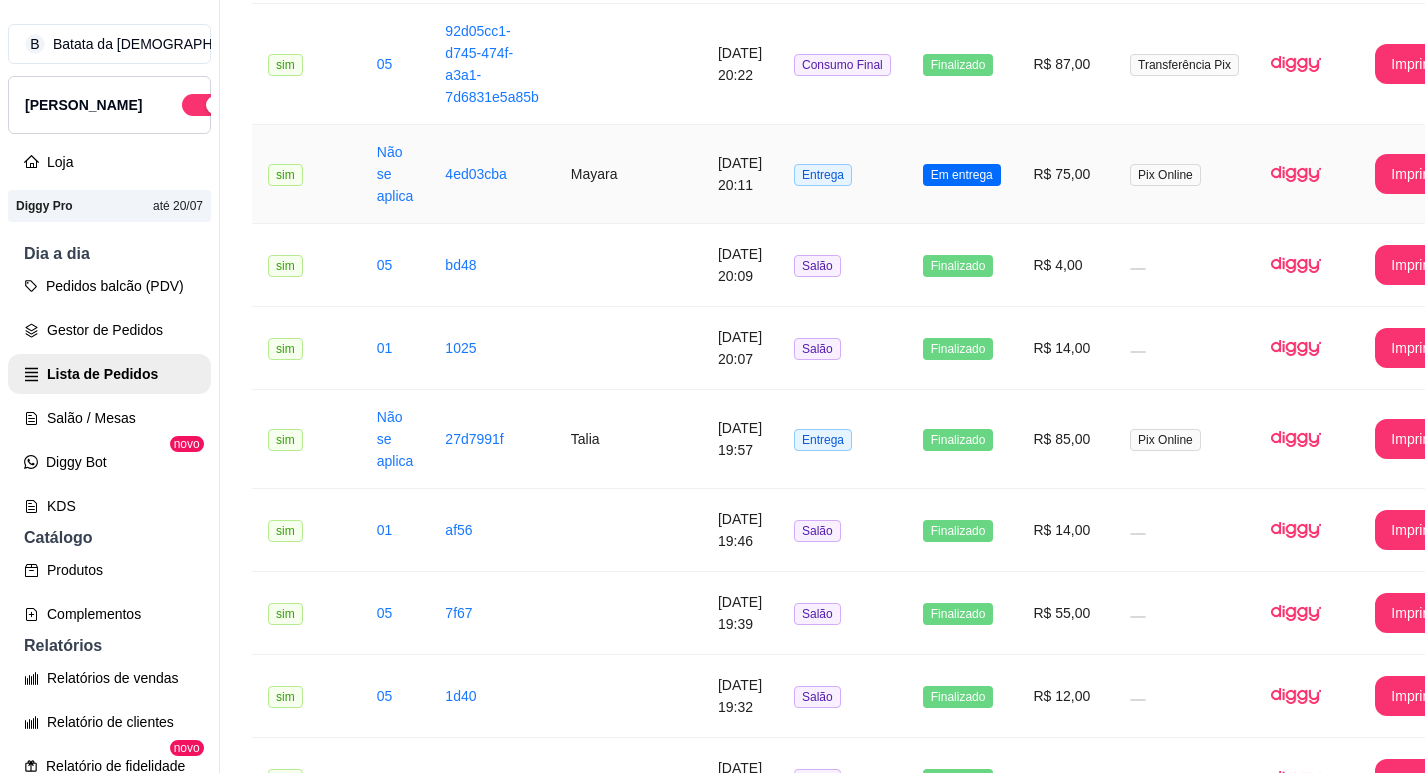 click on "Mayara" at bounding box center (628, 174) 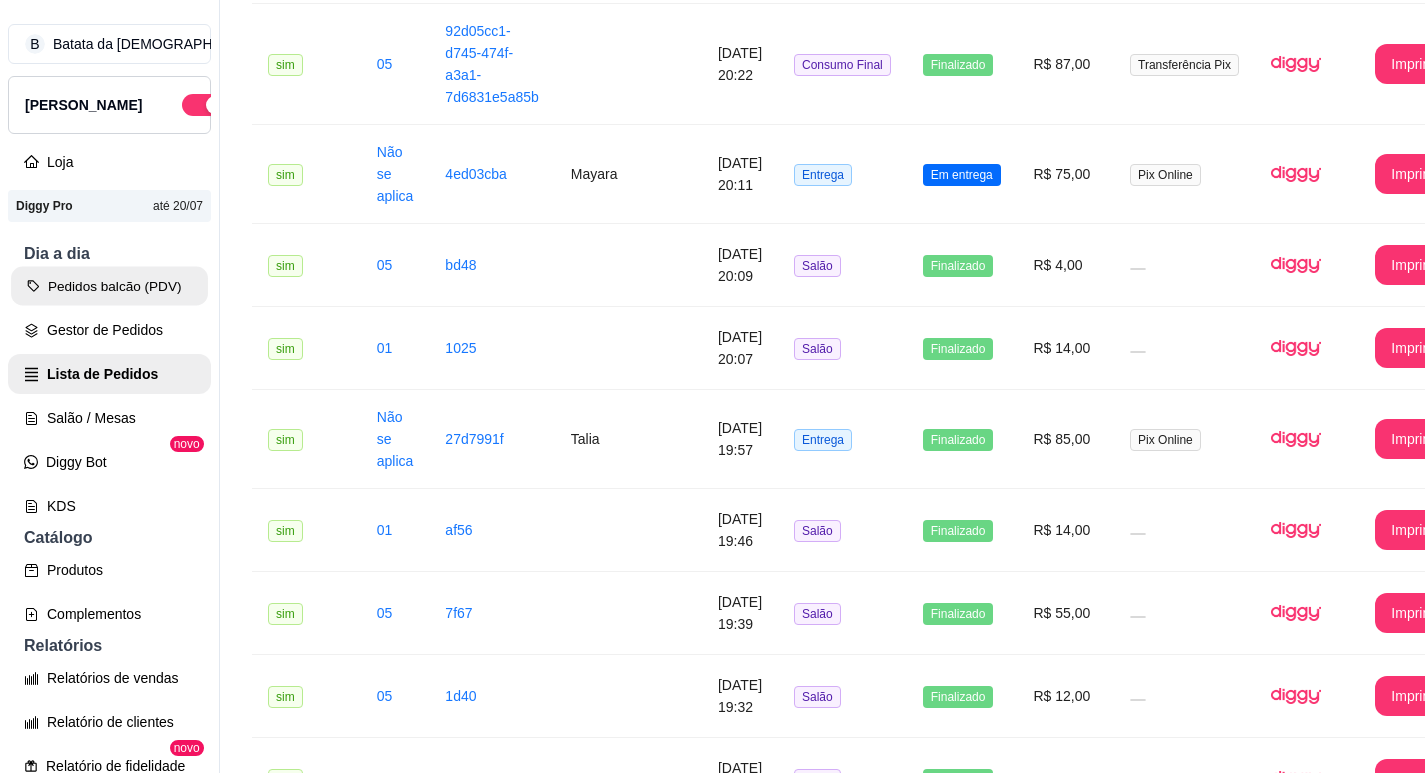 click on "Pedidos balcão (PDV)" at bounding box center [109, 286] 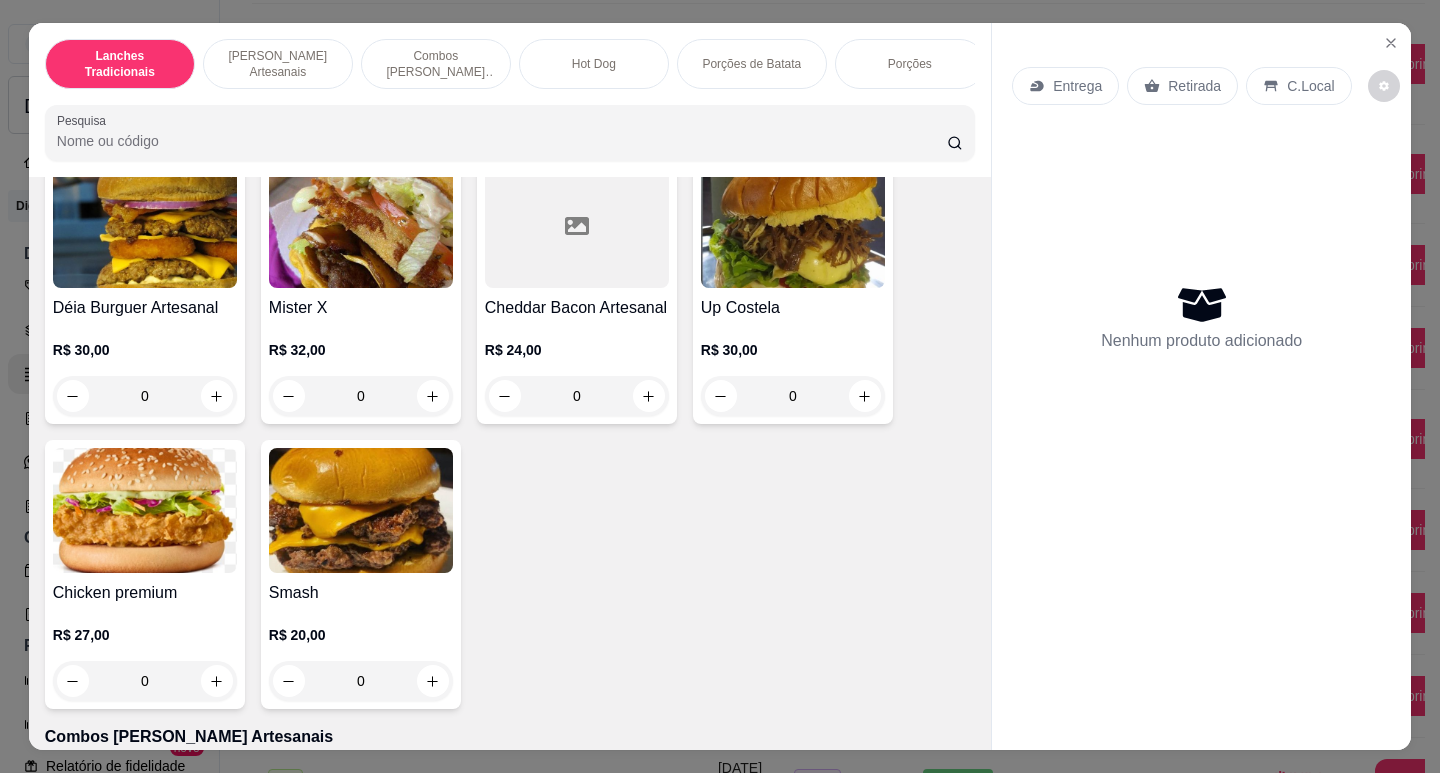scroll, scrollTop: 1300, scrollLeft: 0, axis: vertical 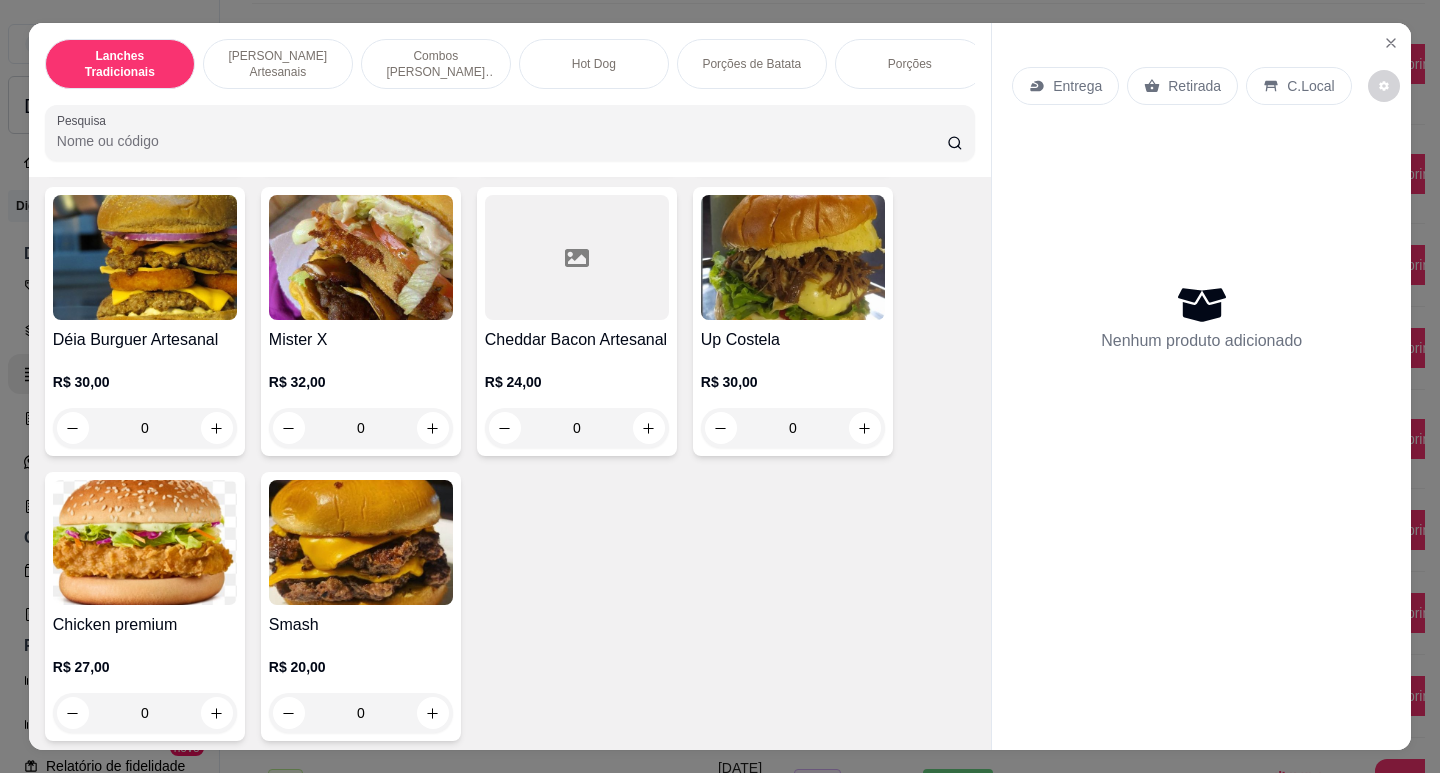 click at bounding box center (793, 257) 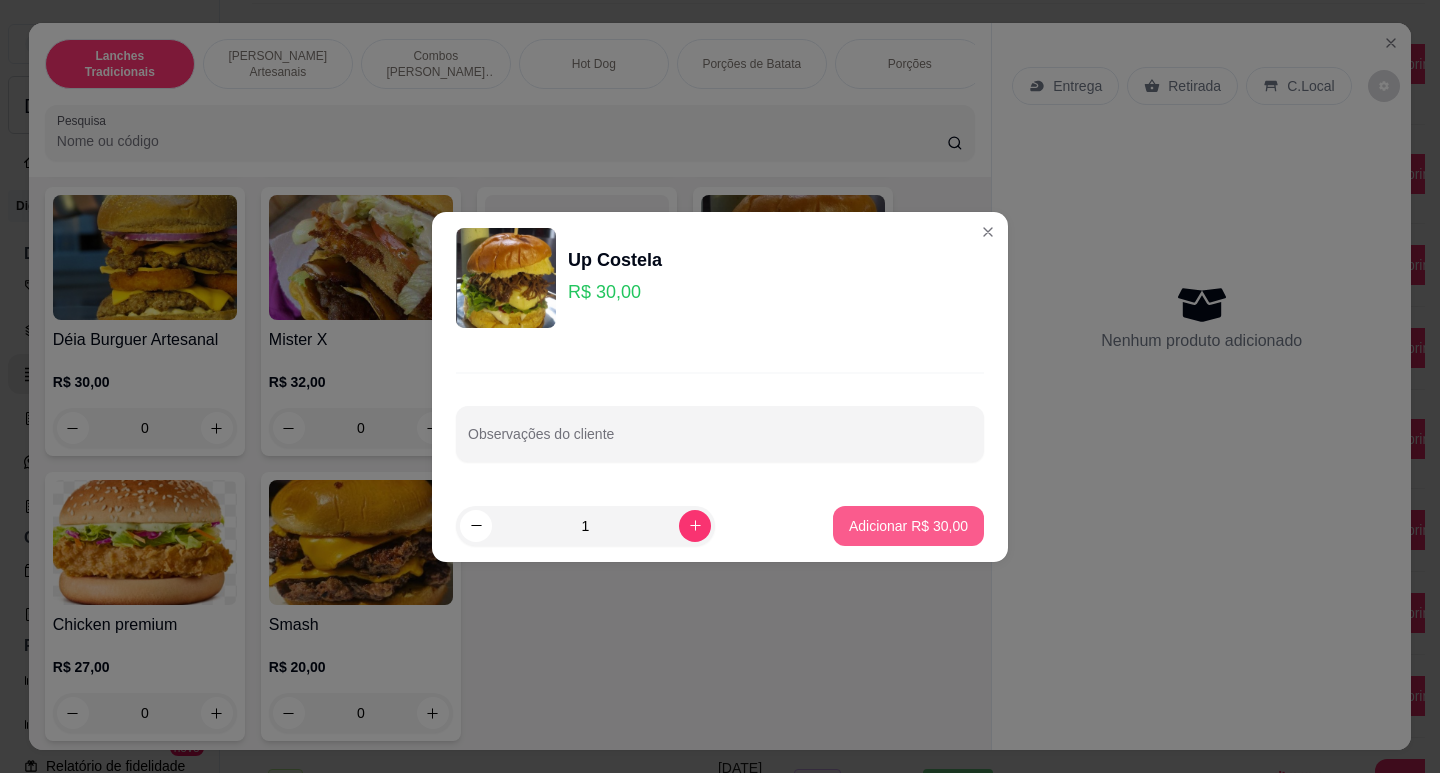 click on "Adicionar   R$ 30,00" at bounding box center (908, 526) 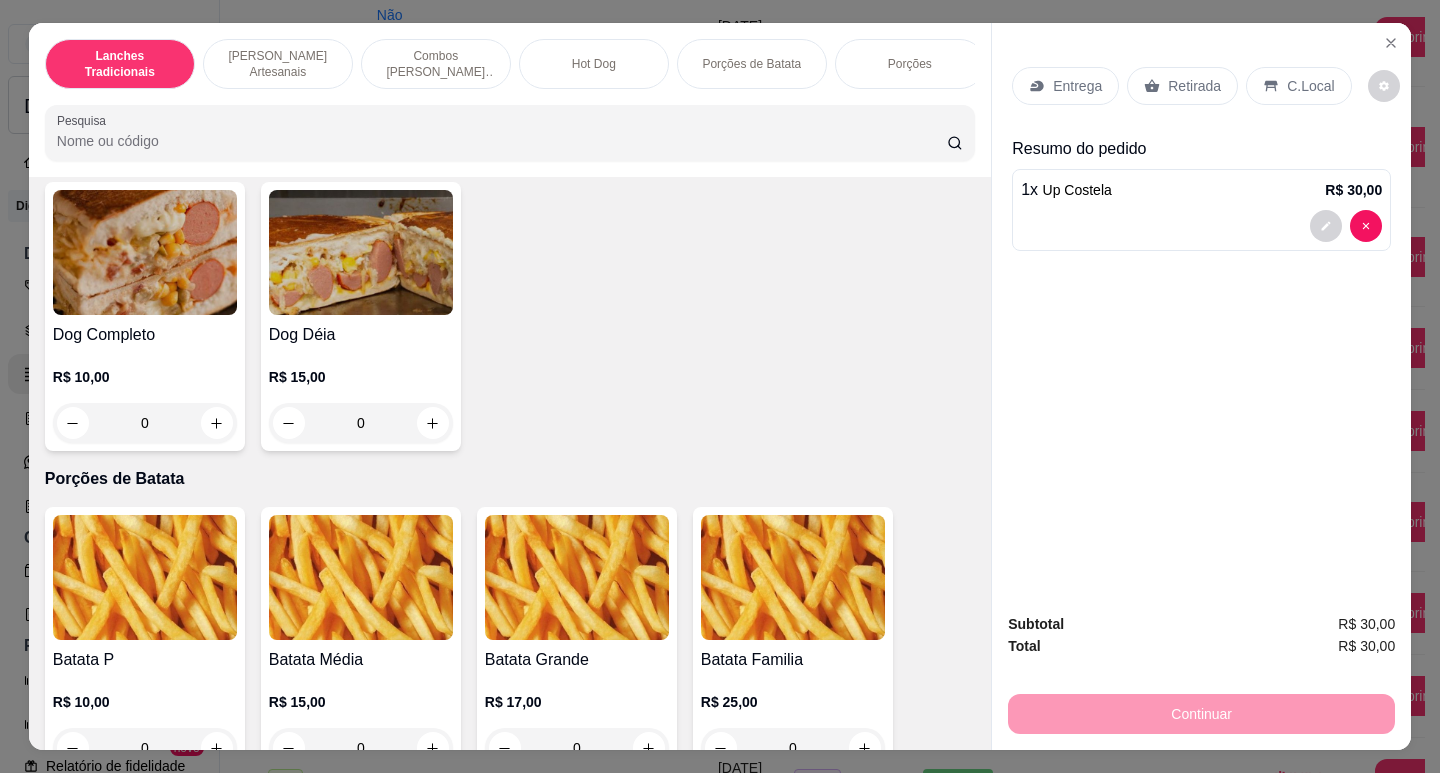 scroll, scrollTop: 2600, scrollLeft: 0, axis: vertical 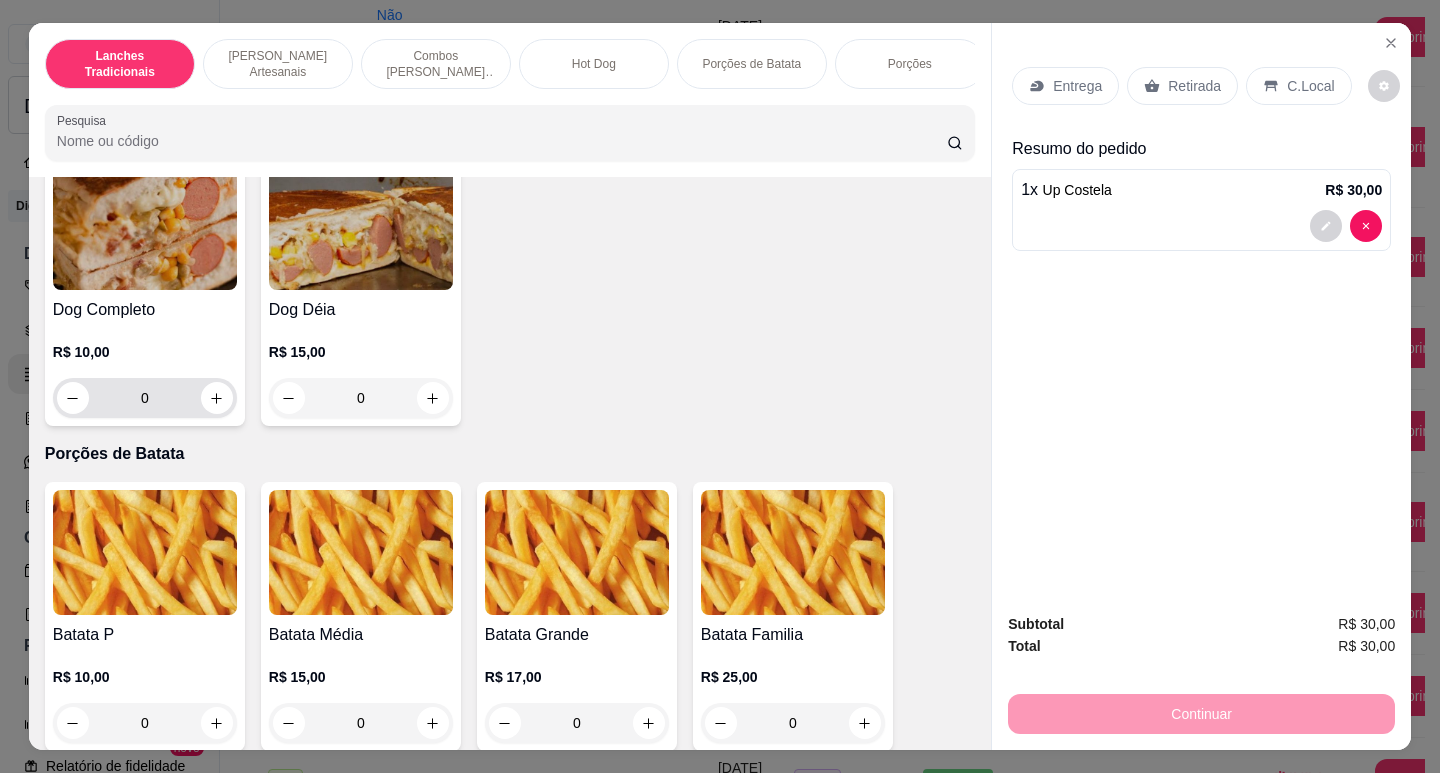 click on "0" at bounding box center (145, 398) 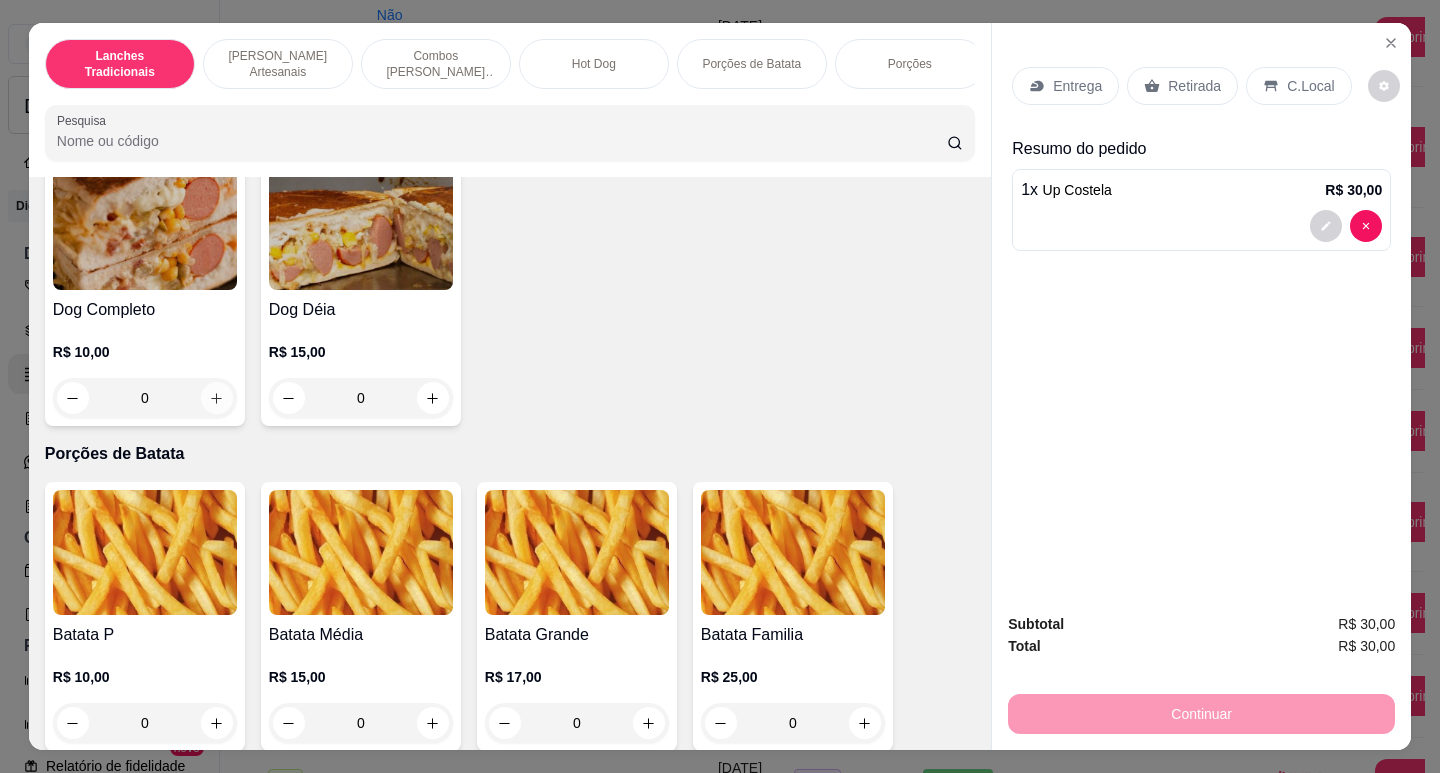 click 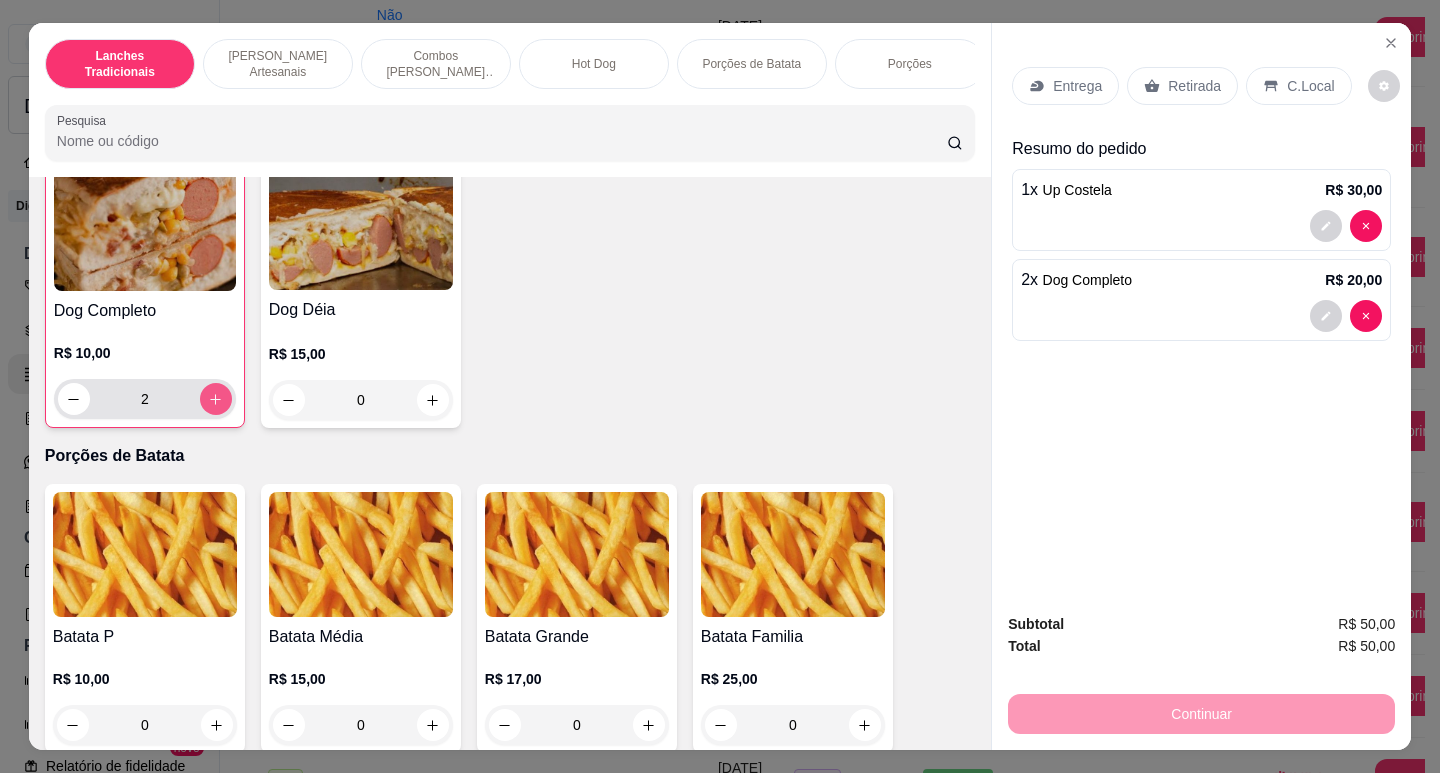 scroll, scrollTop: 2601, scrollLeft: 0, axis: vertical 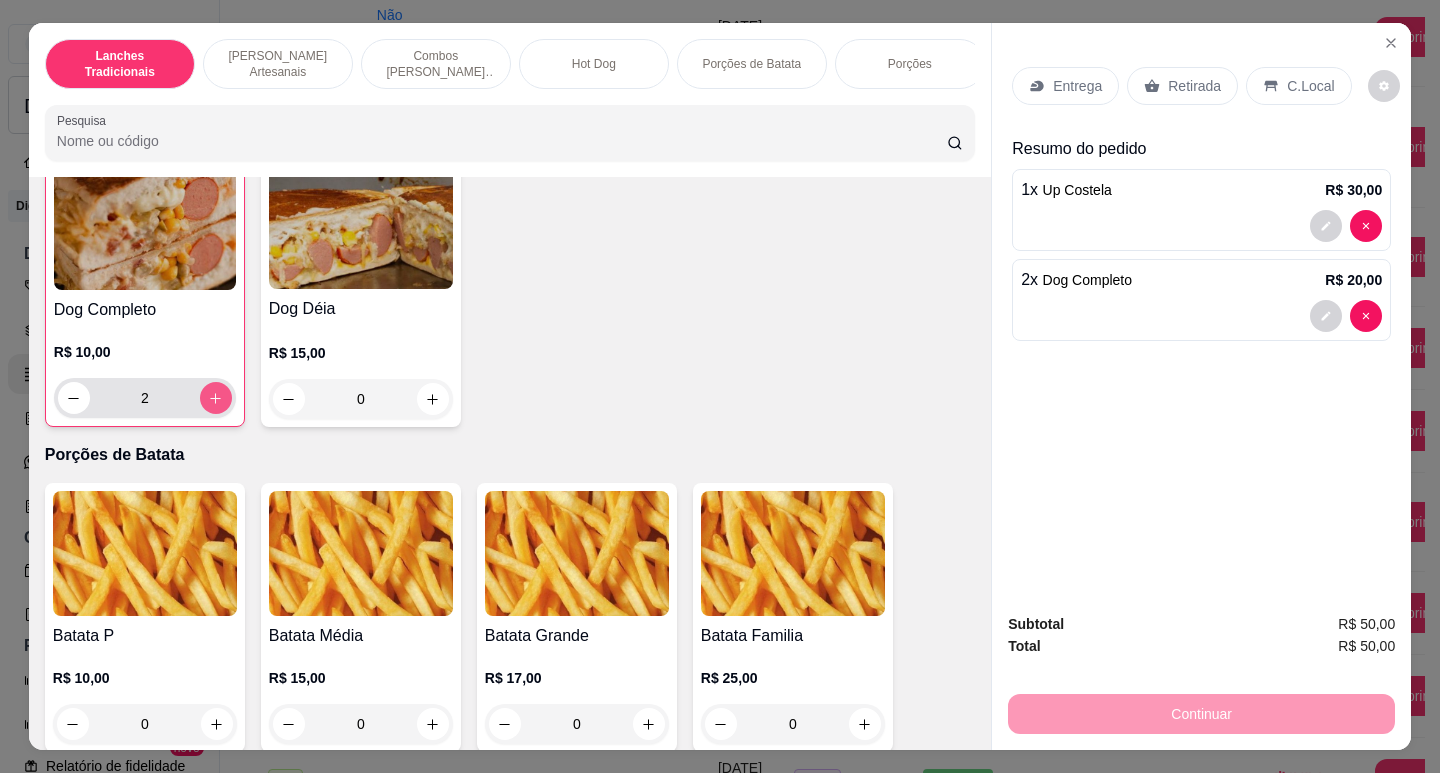 click 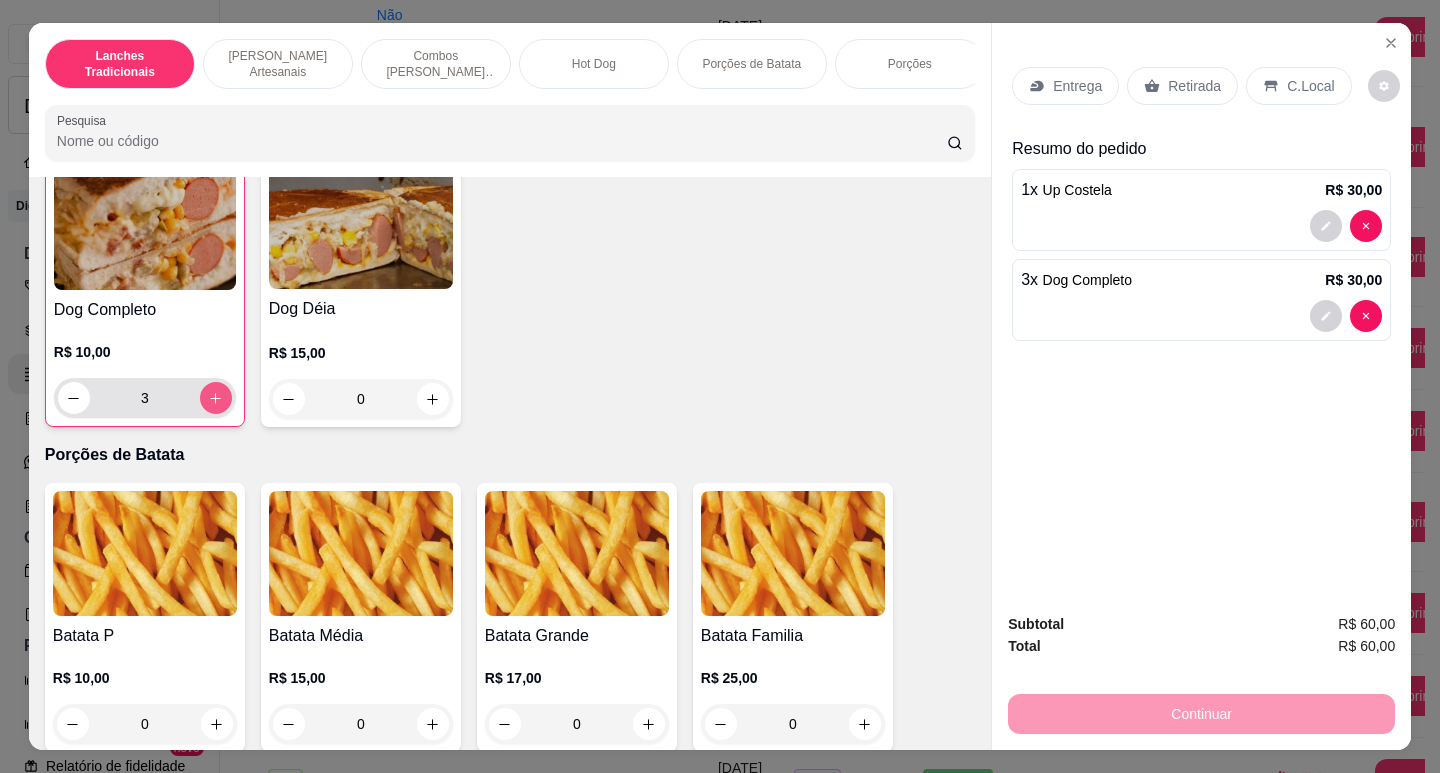 click 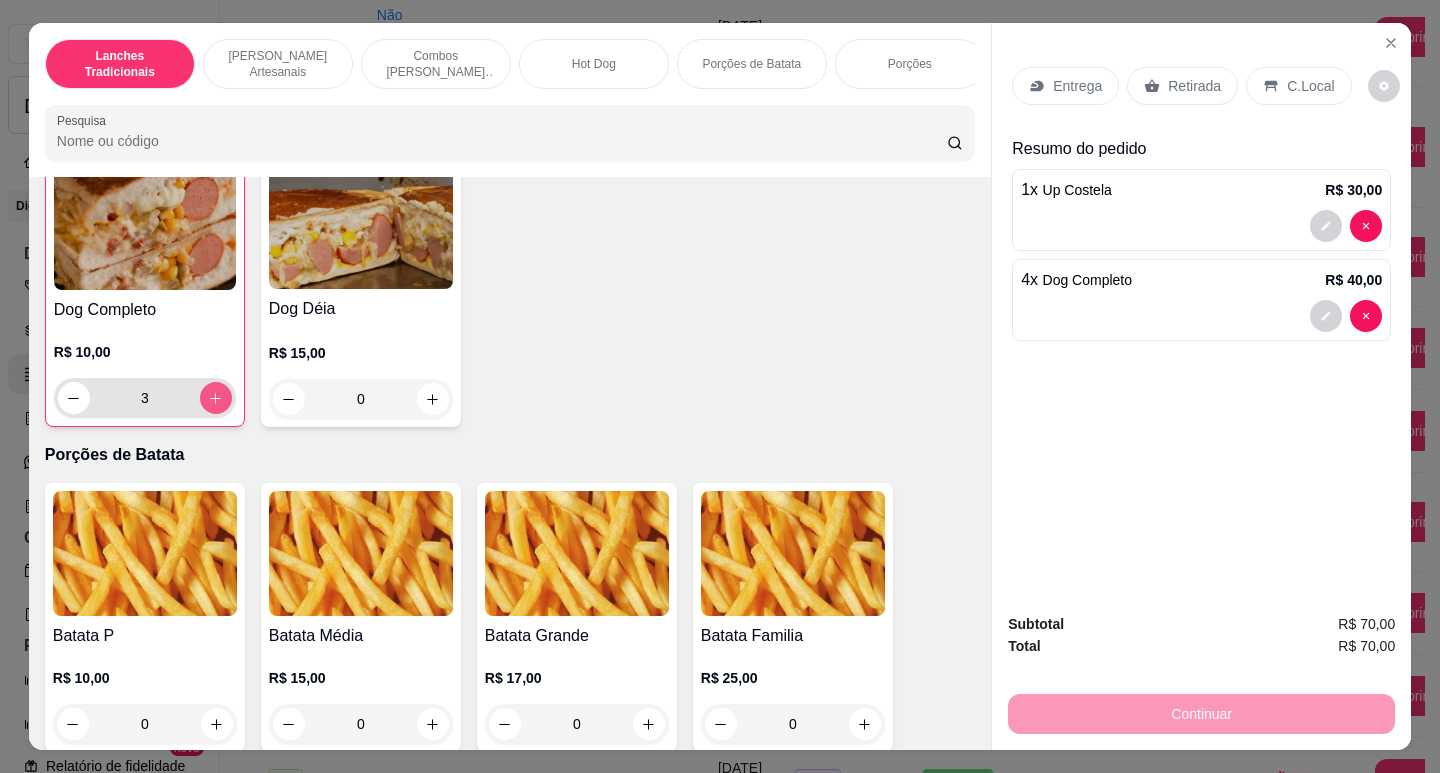 type on "4" 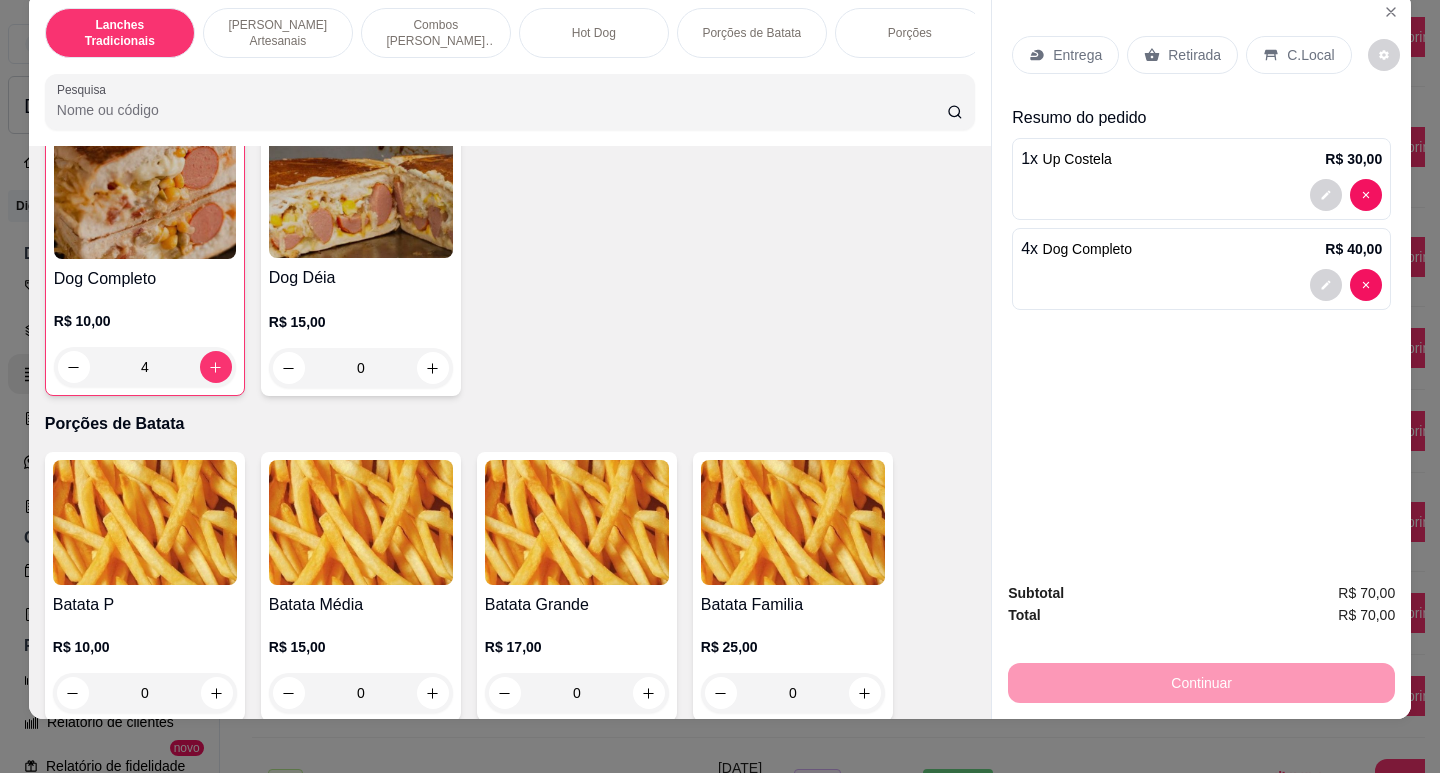 scroll, scrollTop: 48, scrollLeft: 0, axis: vertical 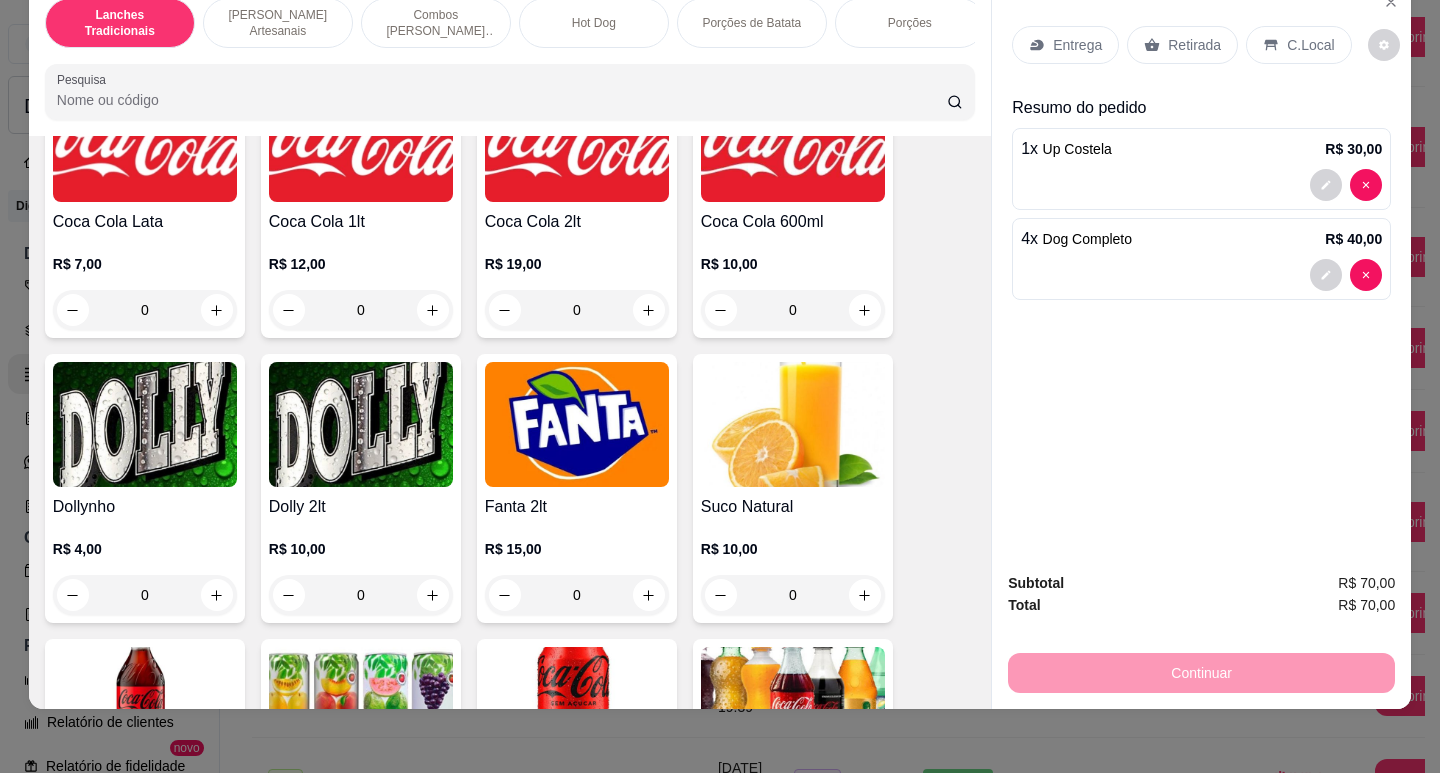 click at bounding box center (577, 424) 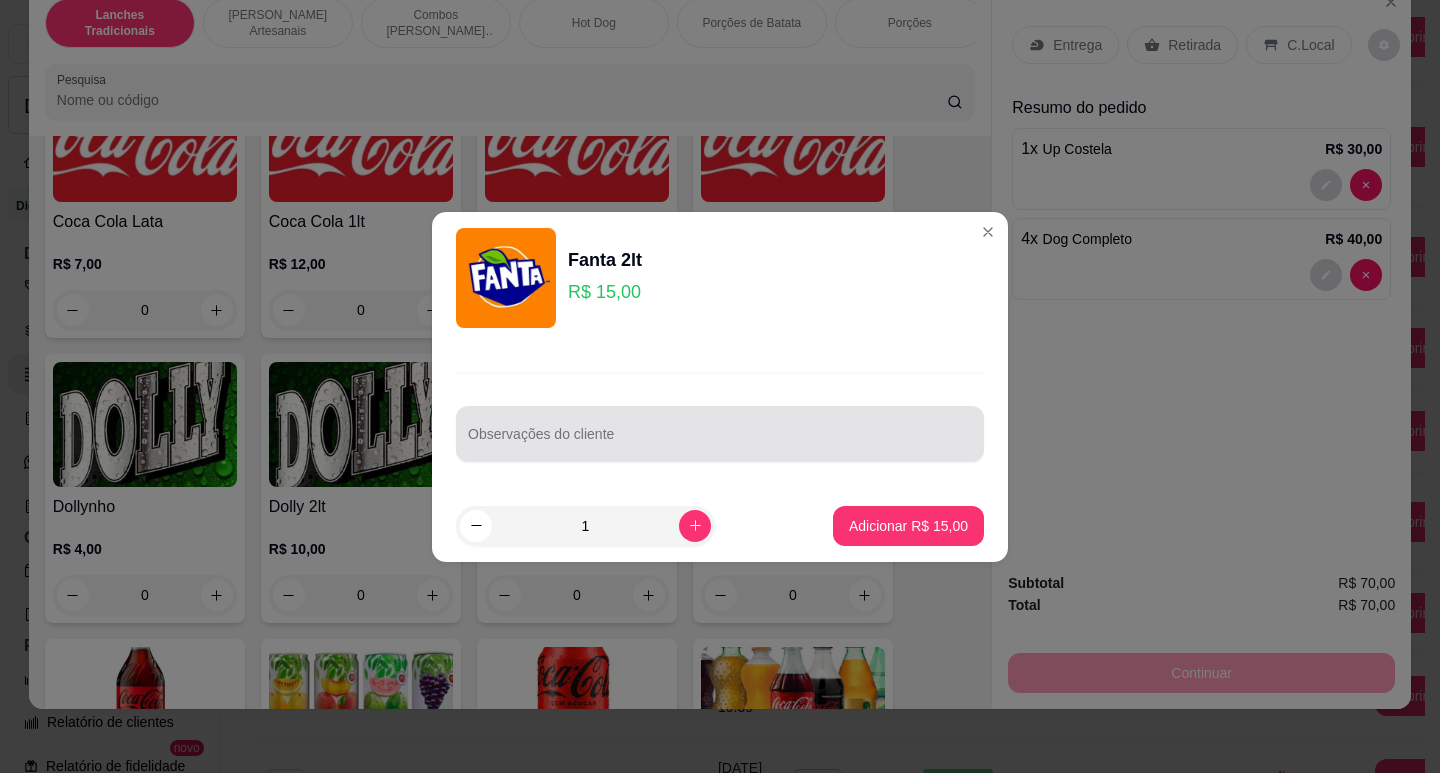 click at bounding box center (720, 434) 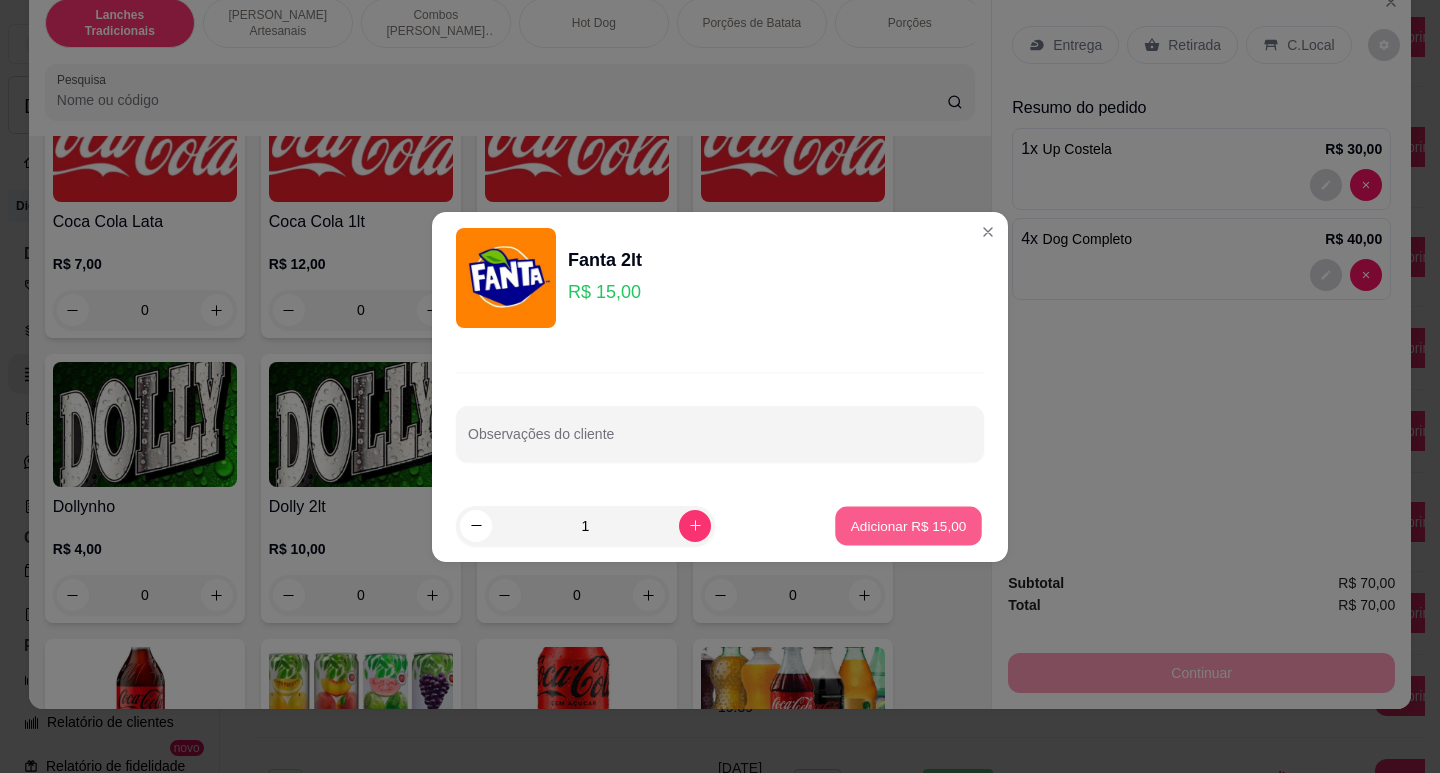 click on "Adicionar   R$ 15,00" at bounding box center [908, 525] 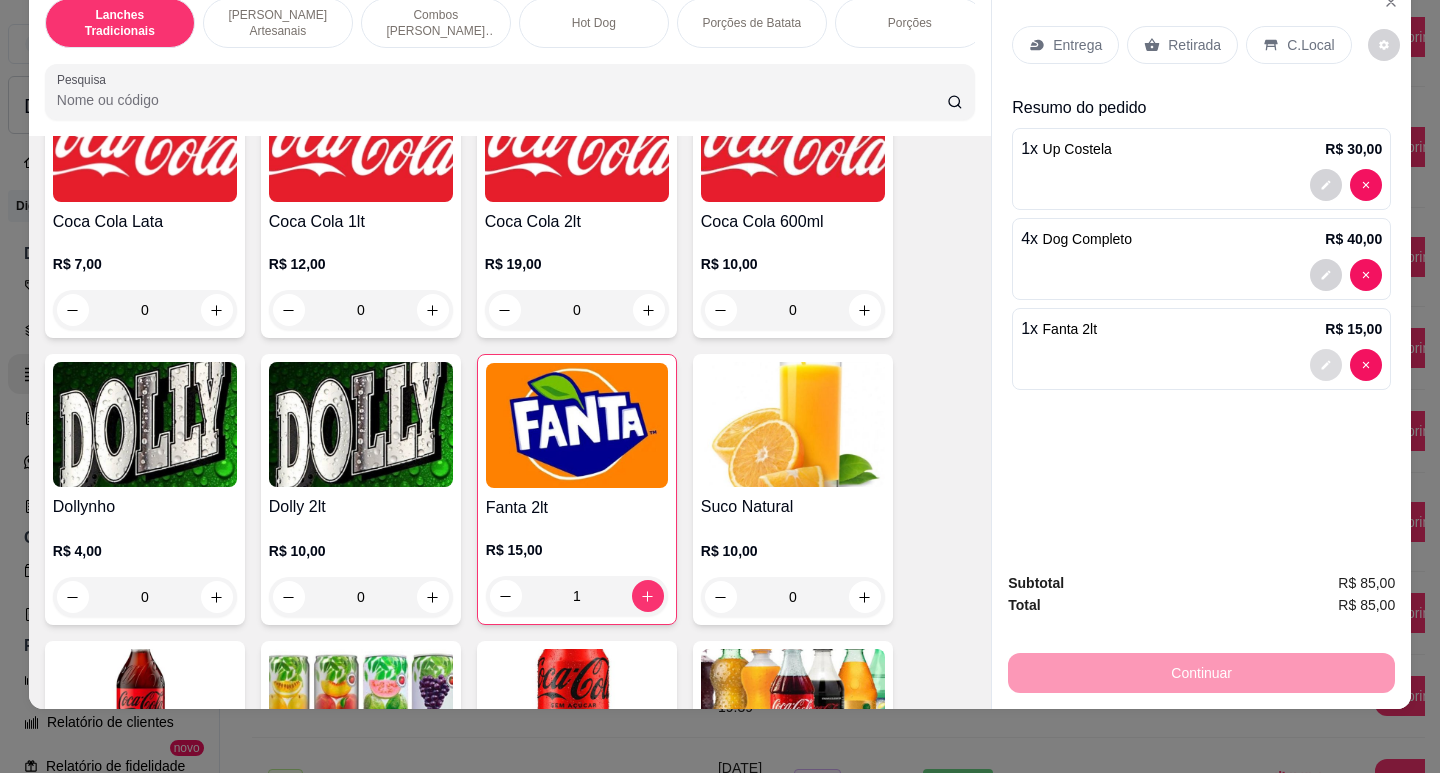 click 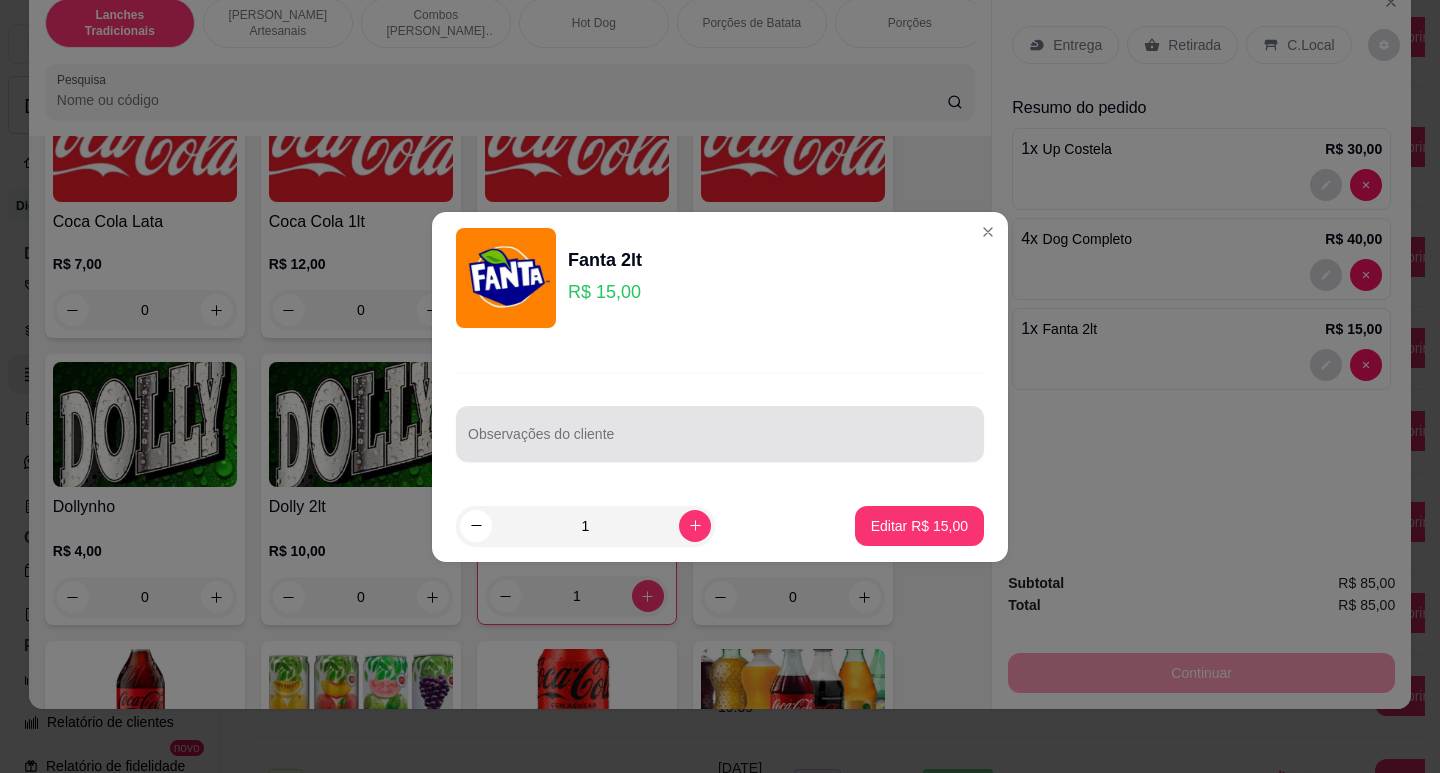 click at bounding box center [720, 434] 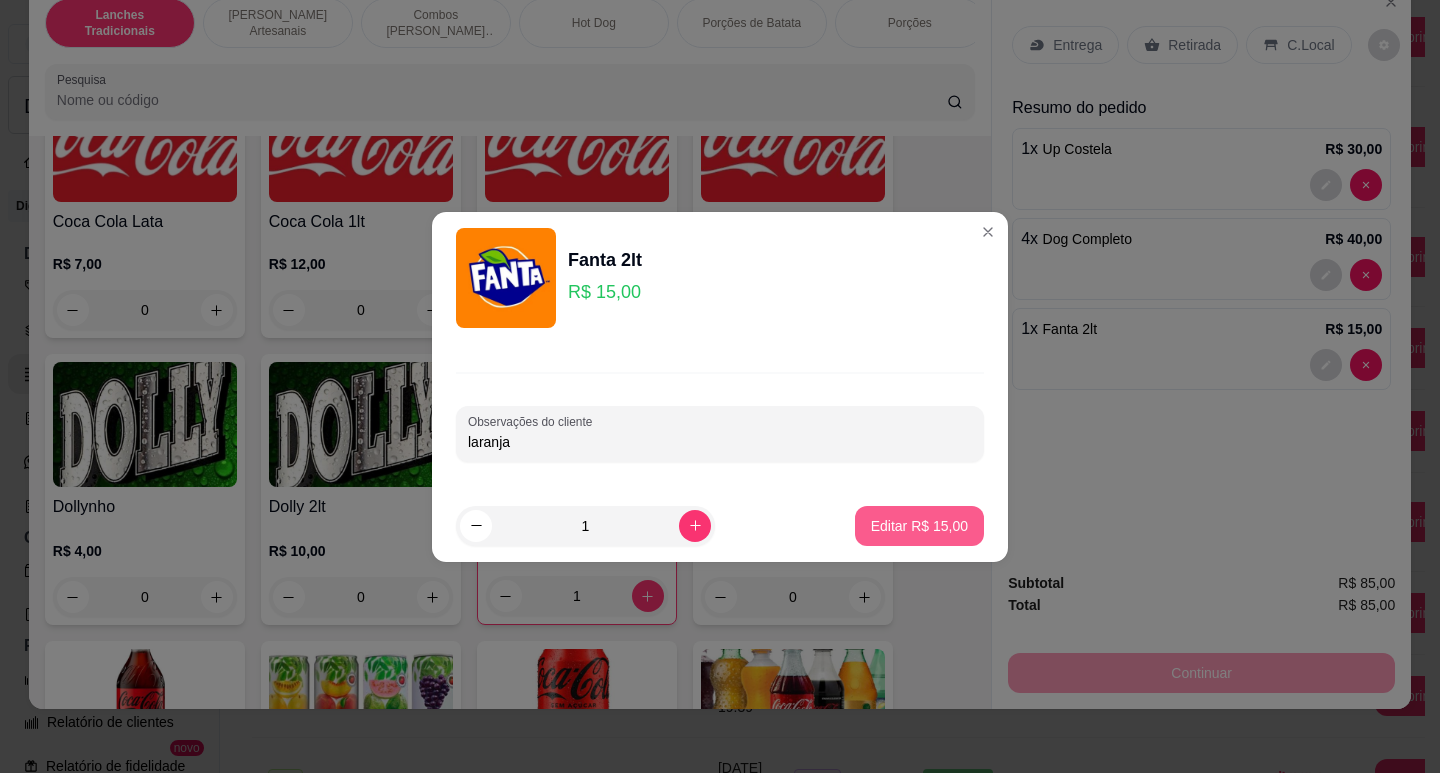 type on "laranja" 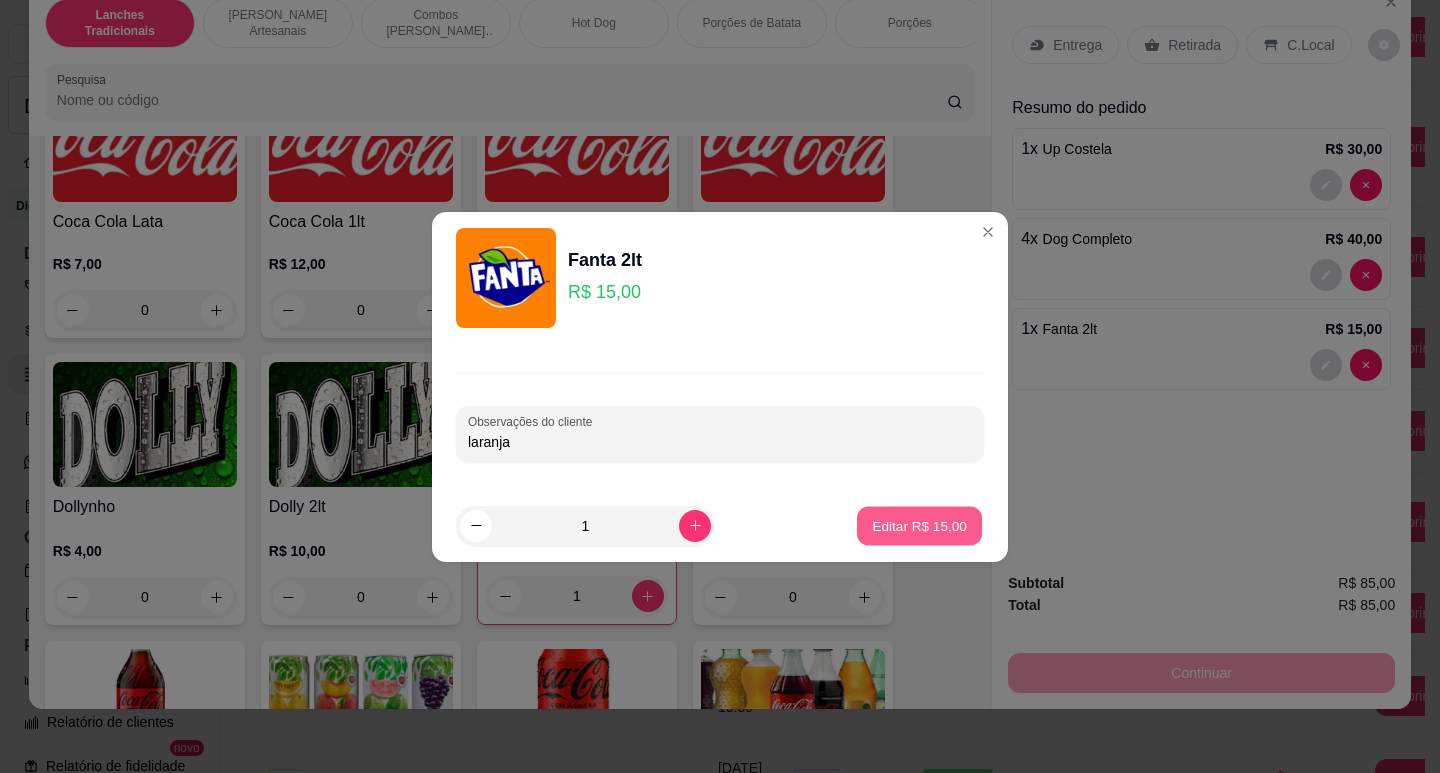 click on "Editar   R$ 15,00" at bounding box center [919, 525] 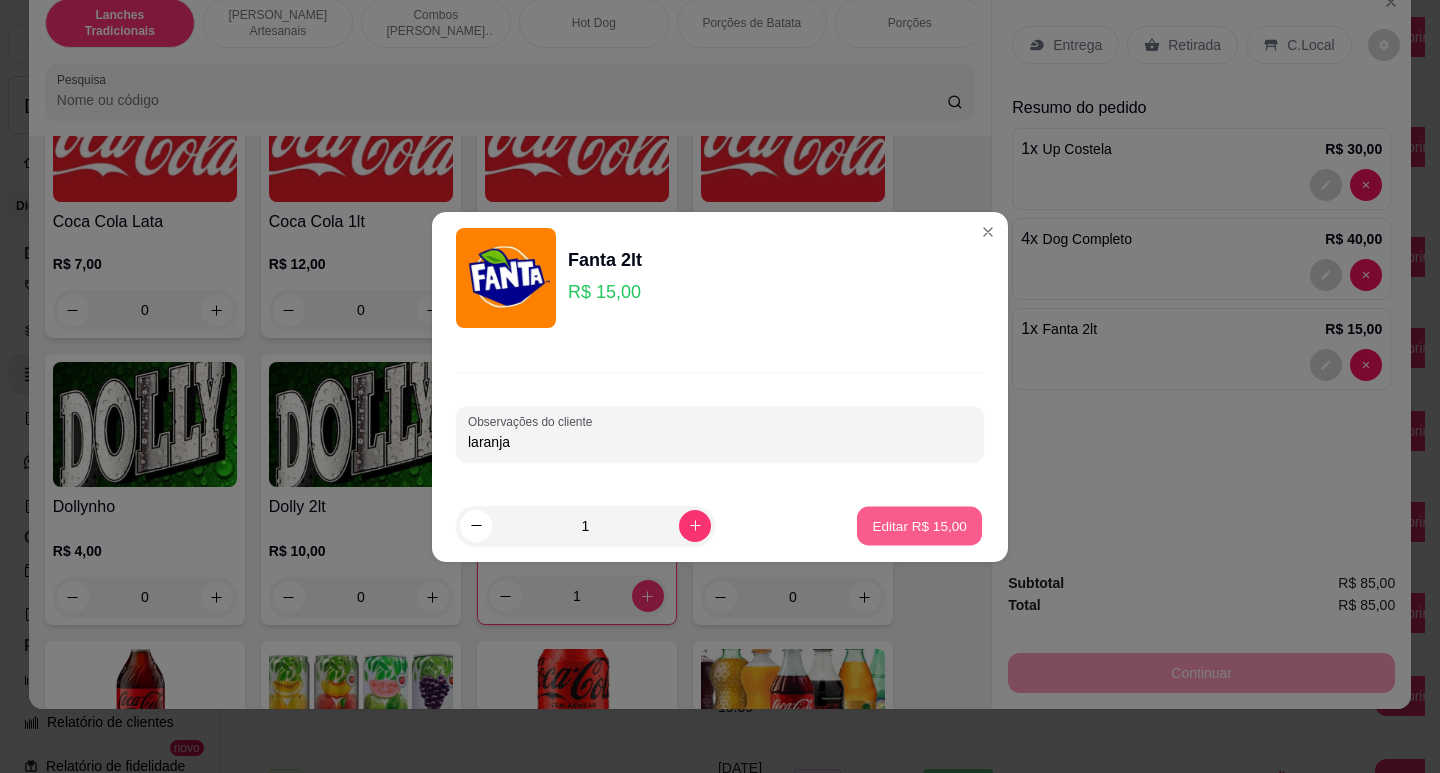 type on "0" 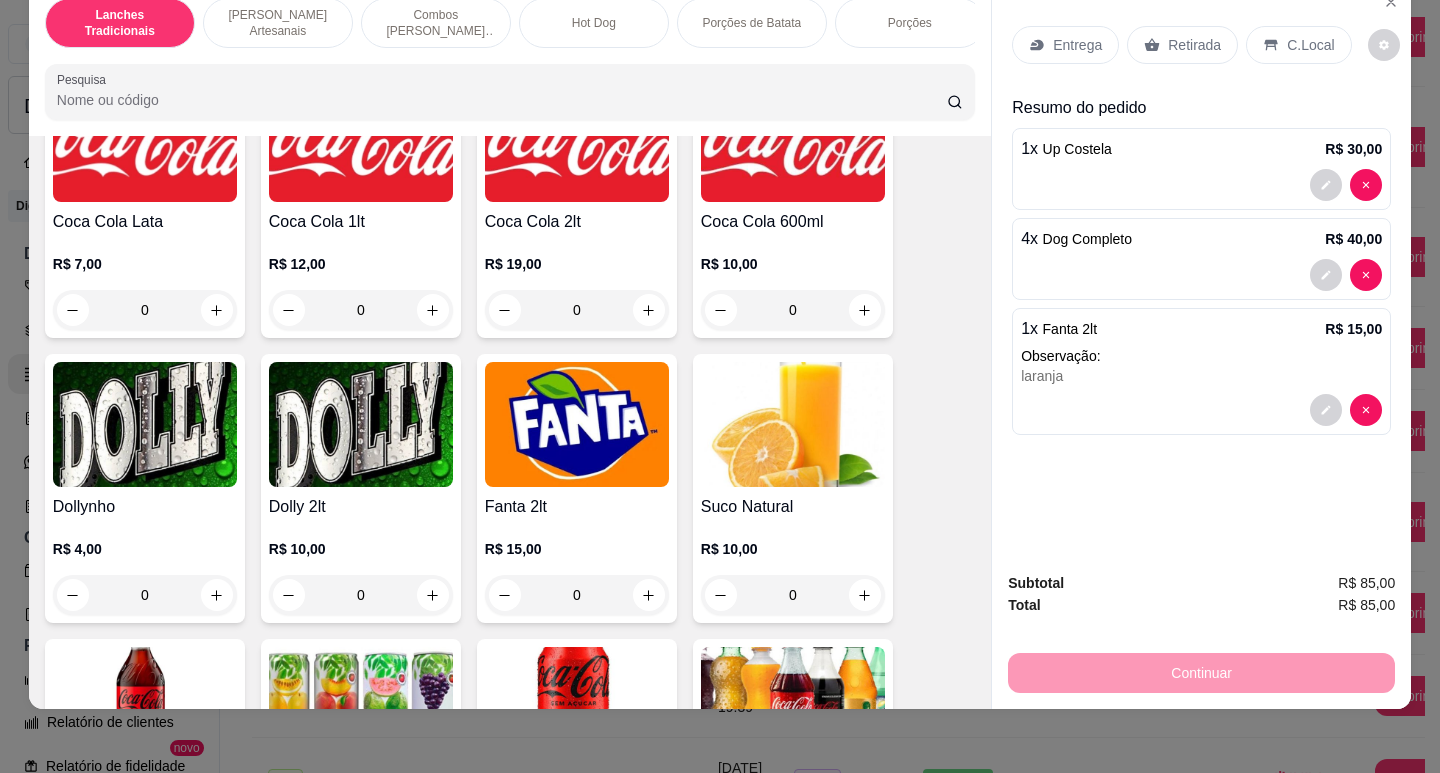 click on "Retirada" at bounding box center [1194, 45] 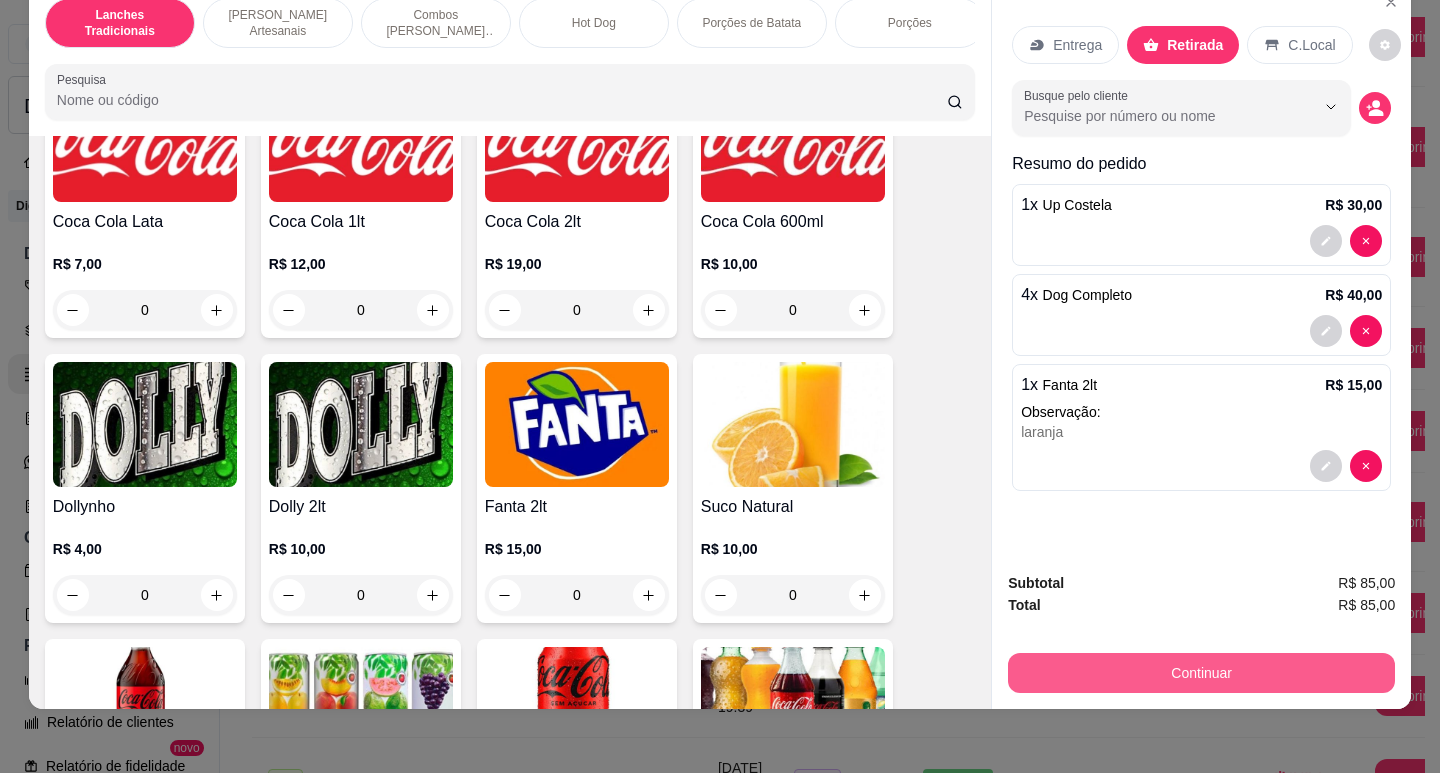 click on "Continuar" at bounding box center (1201, 673) 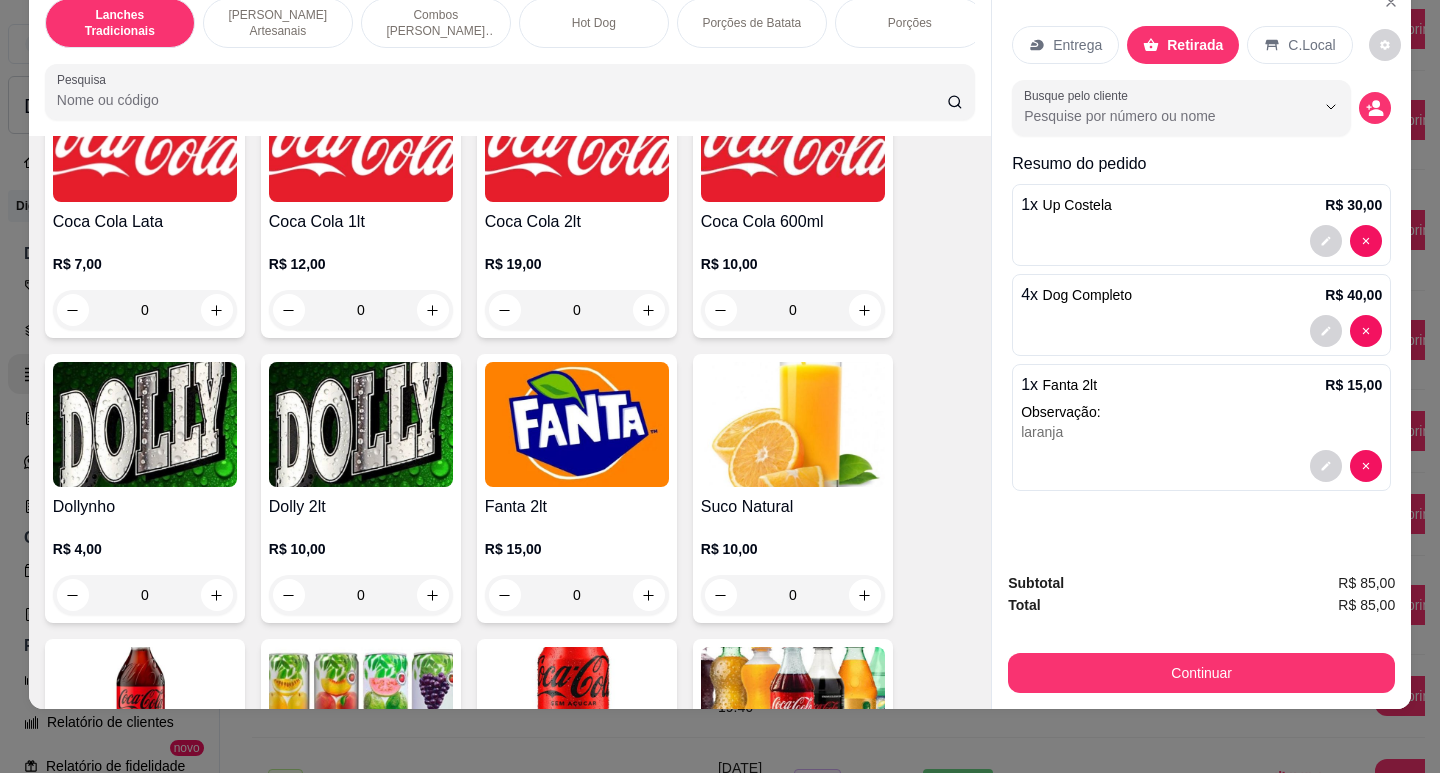 click at bounding box center (793, 424) 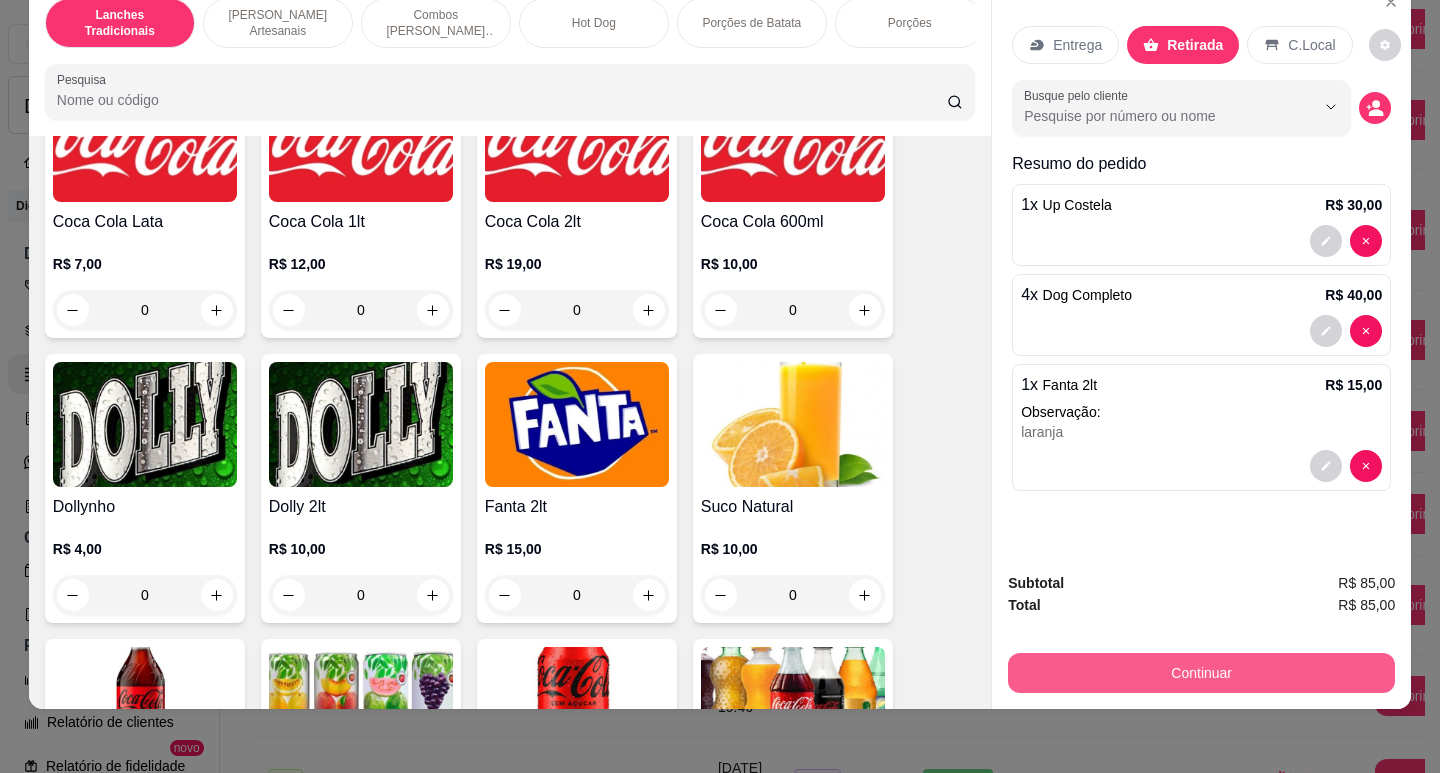 click on "Continuar" at bounding box center [1201, 673] 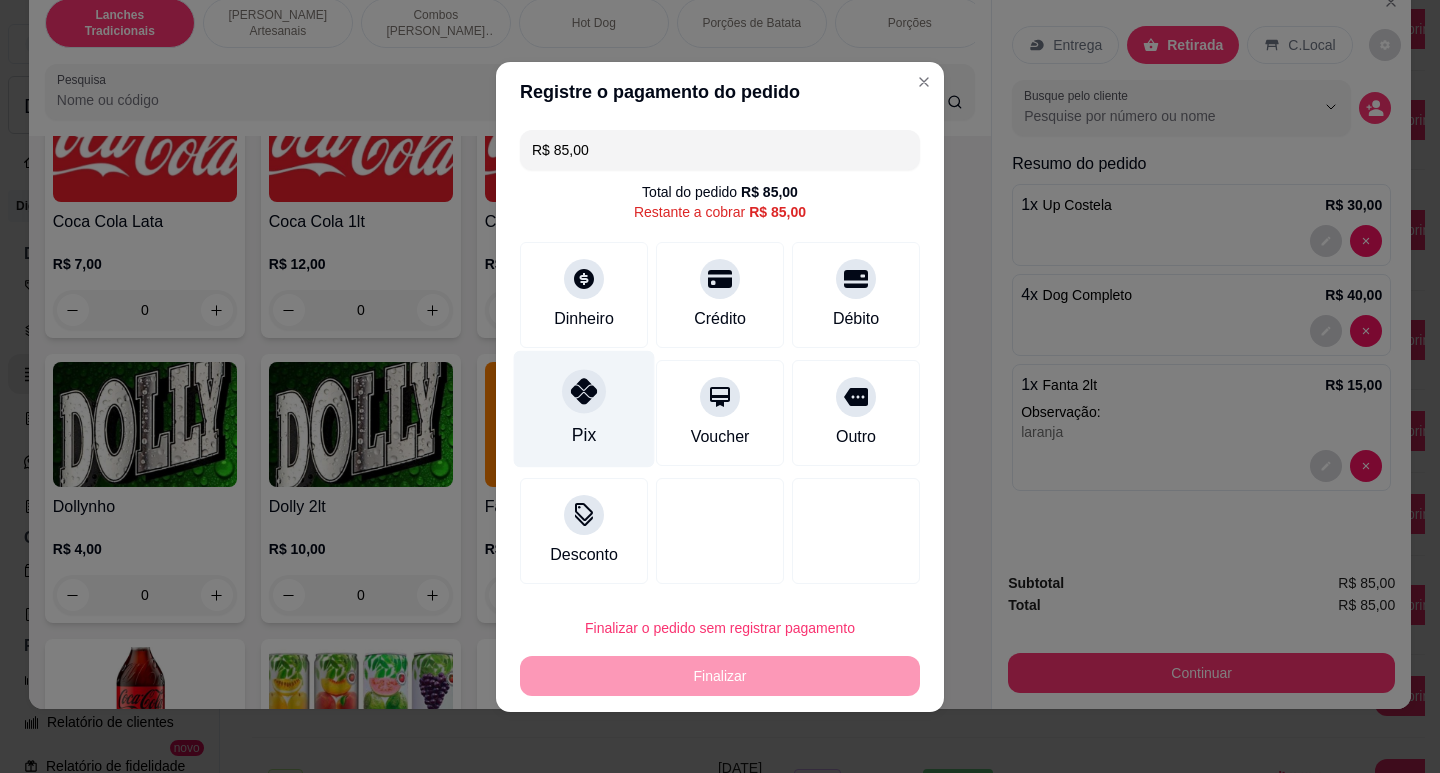 drag, startPoint x: 515, startPoint y: 397, endPoint x: 597, endPoint y: 403, distance: 82.219215 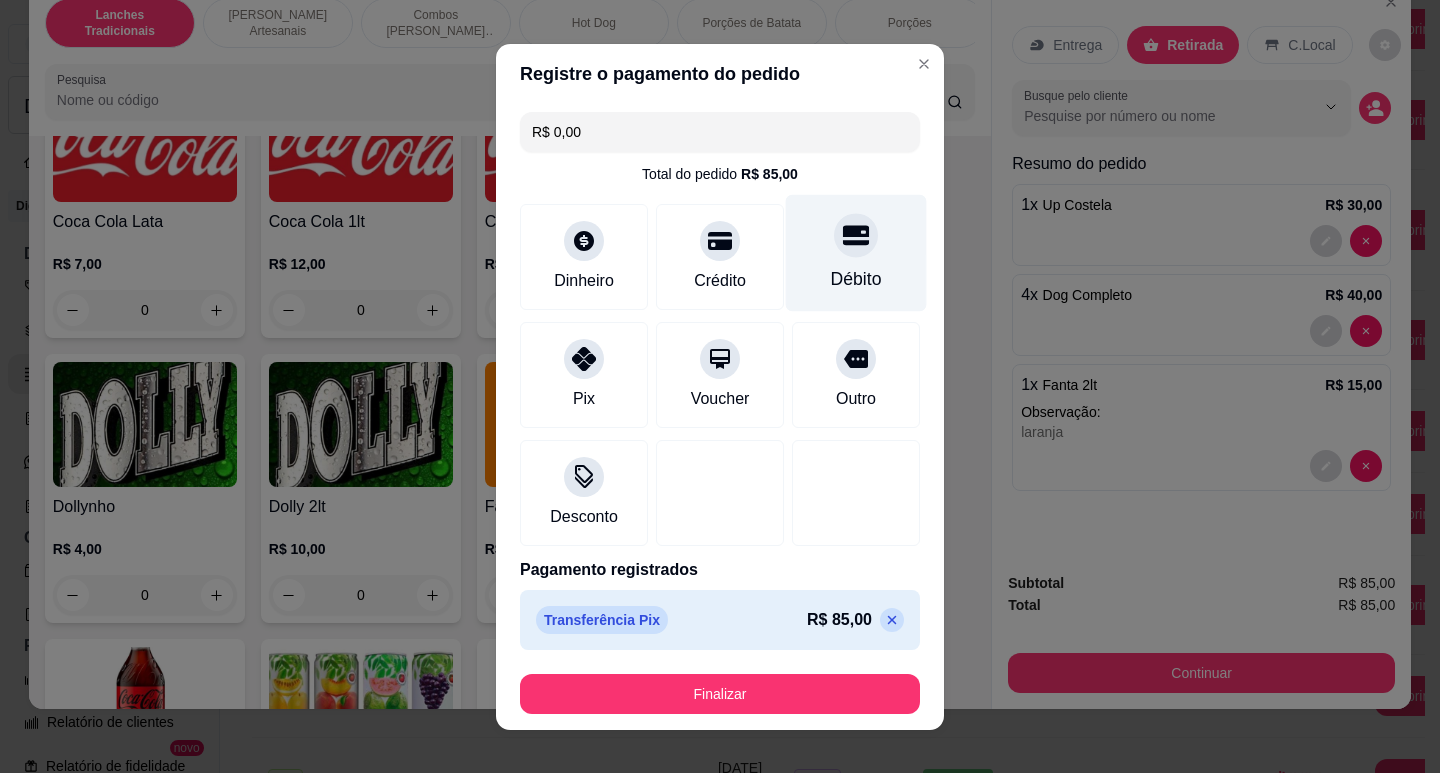 click on "Débito" at bounding box center (856, 252) 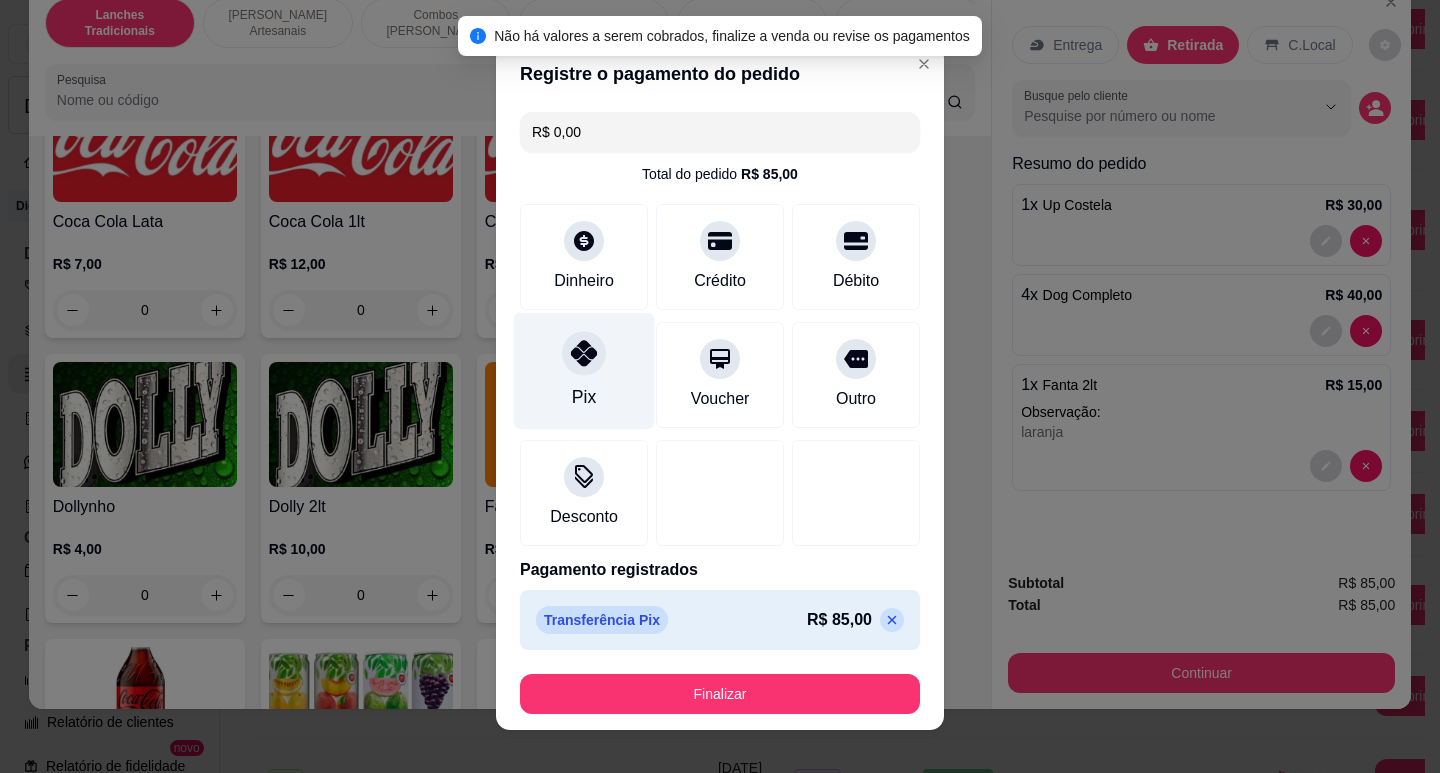click 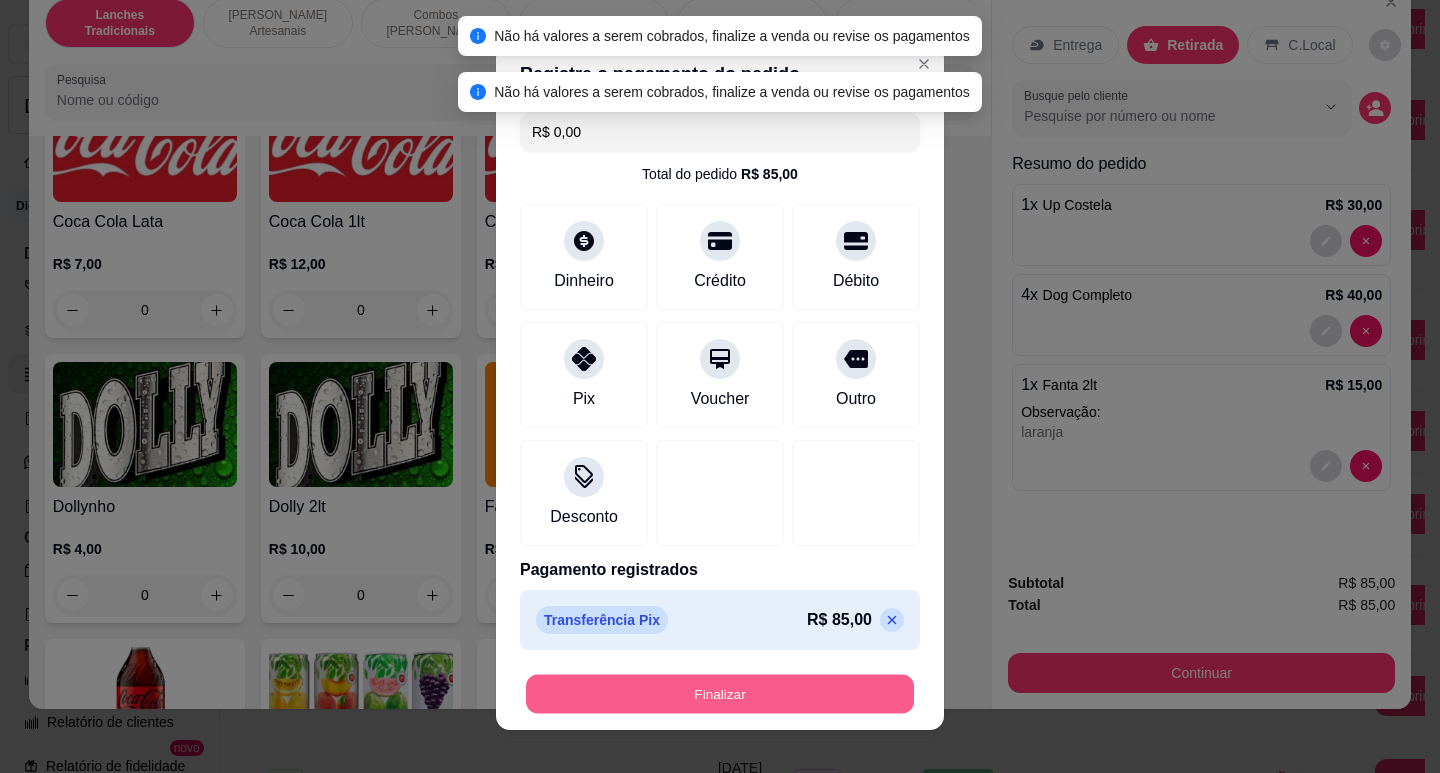 click on "Finalizar" at bounding box center (720, 693) 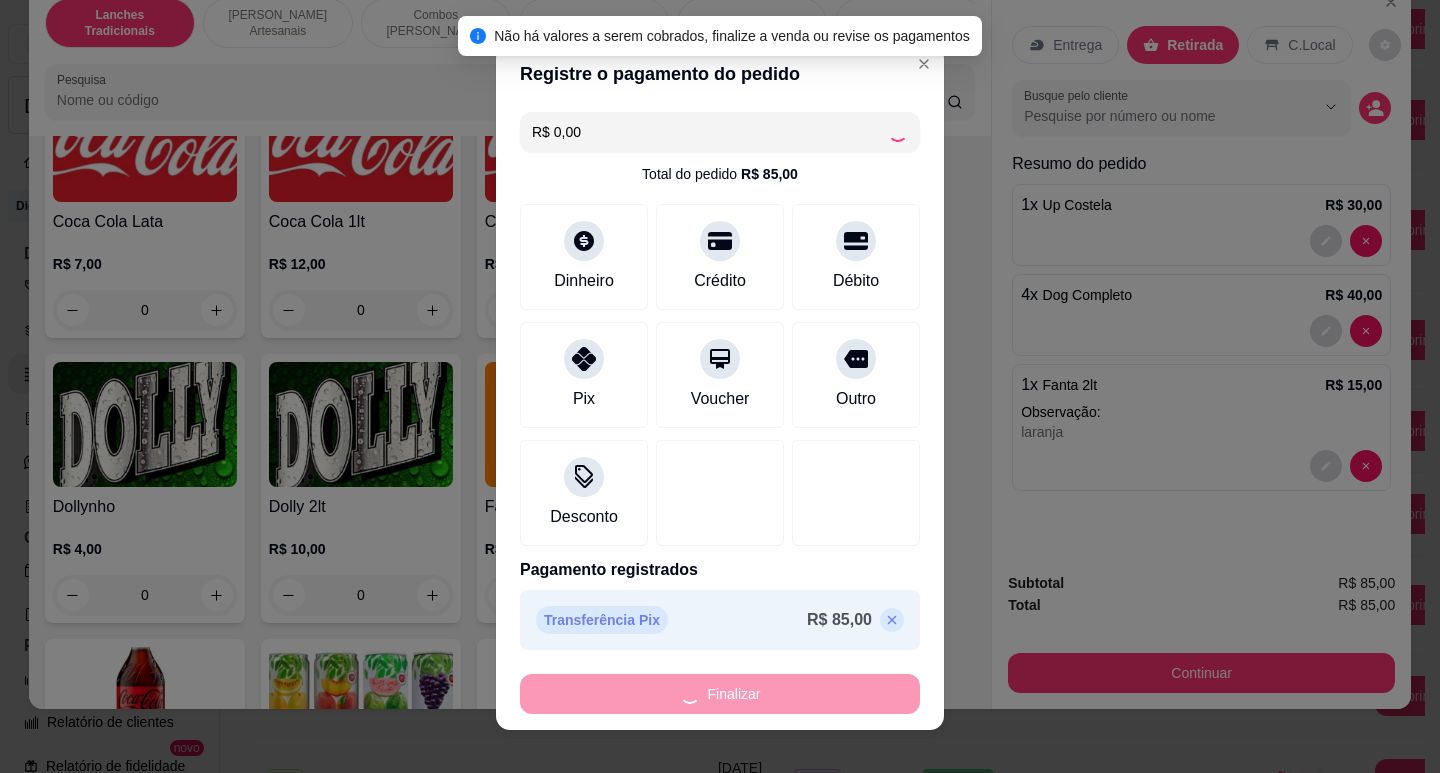 type on "0" 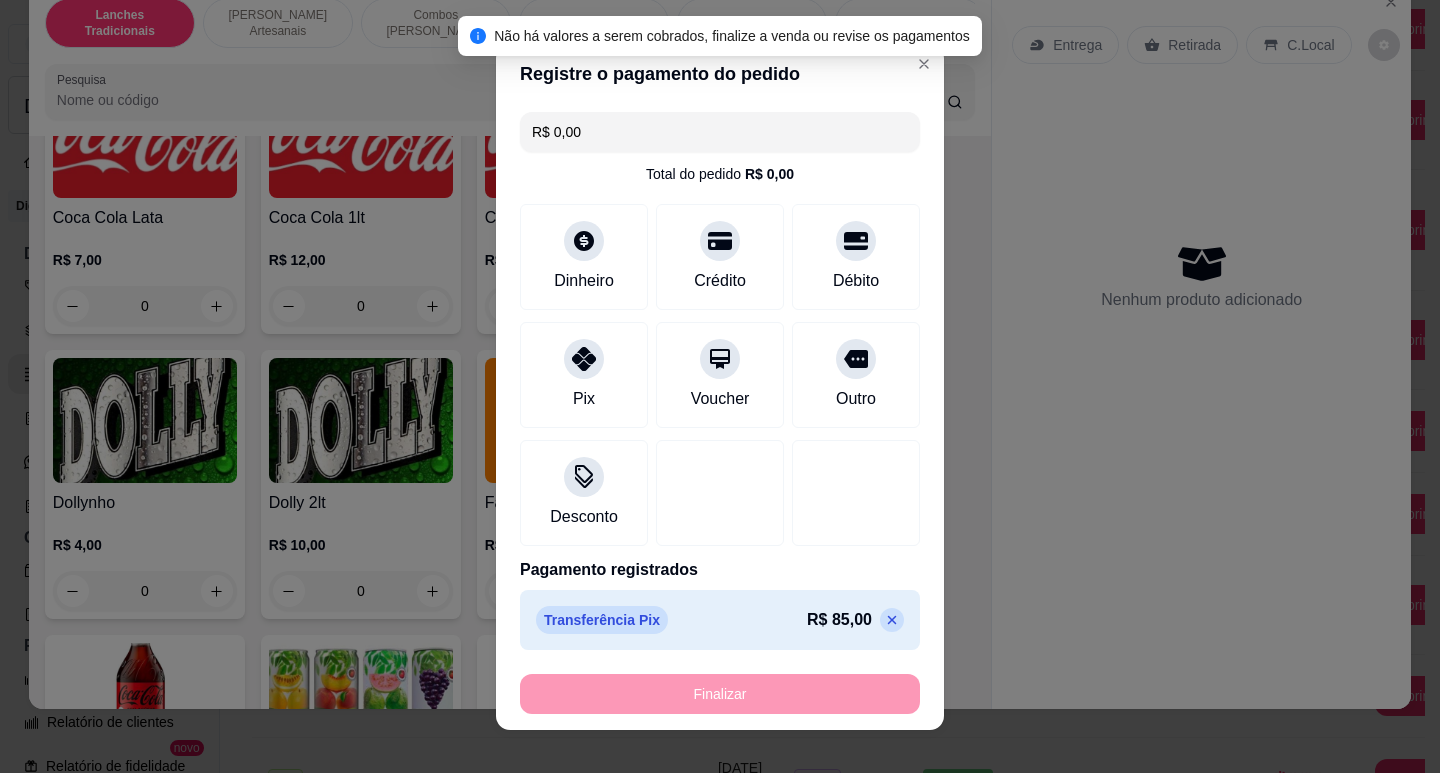 type on "-R$ 85,00" 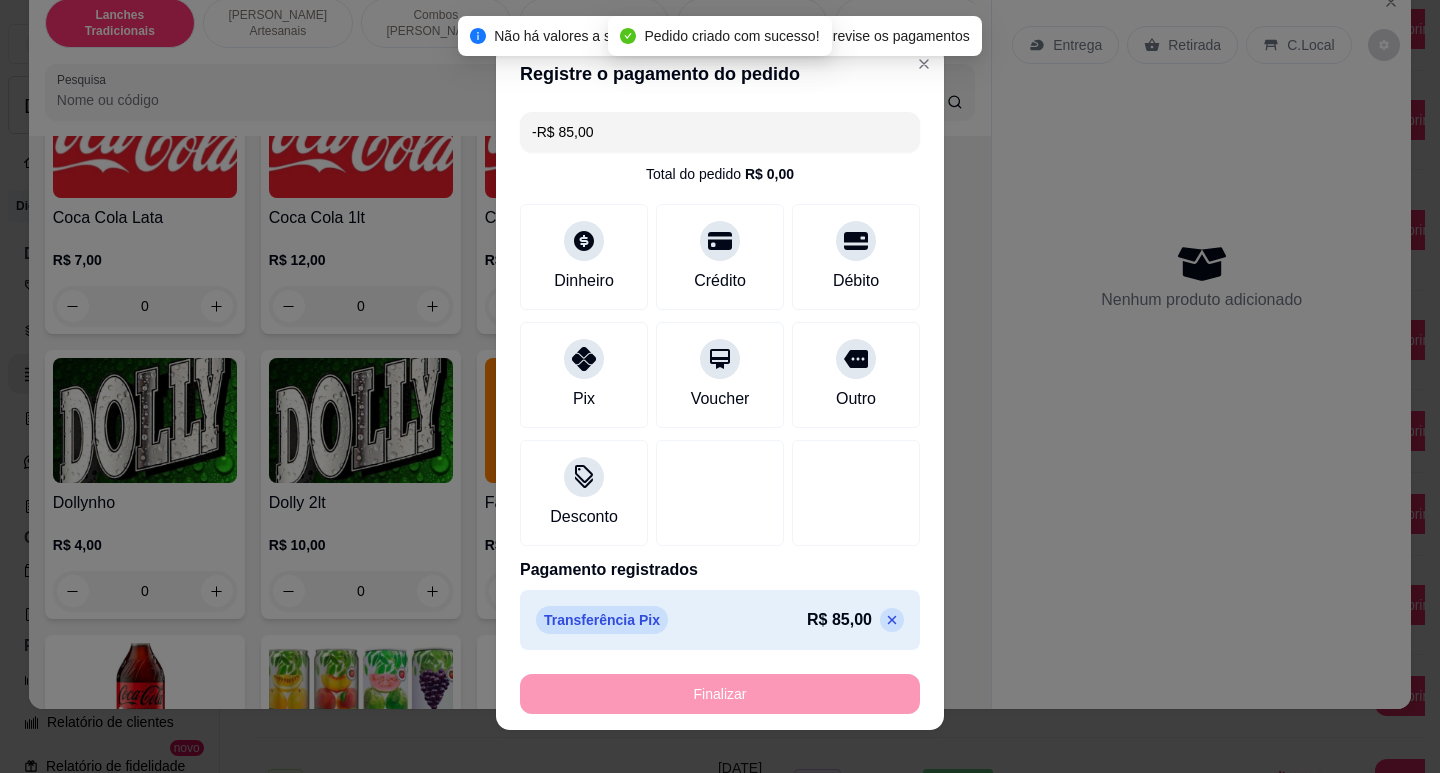 scroll, scrollTop: 5197, scrollLeft: 0, axis: vertical 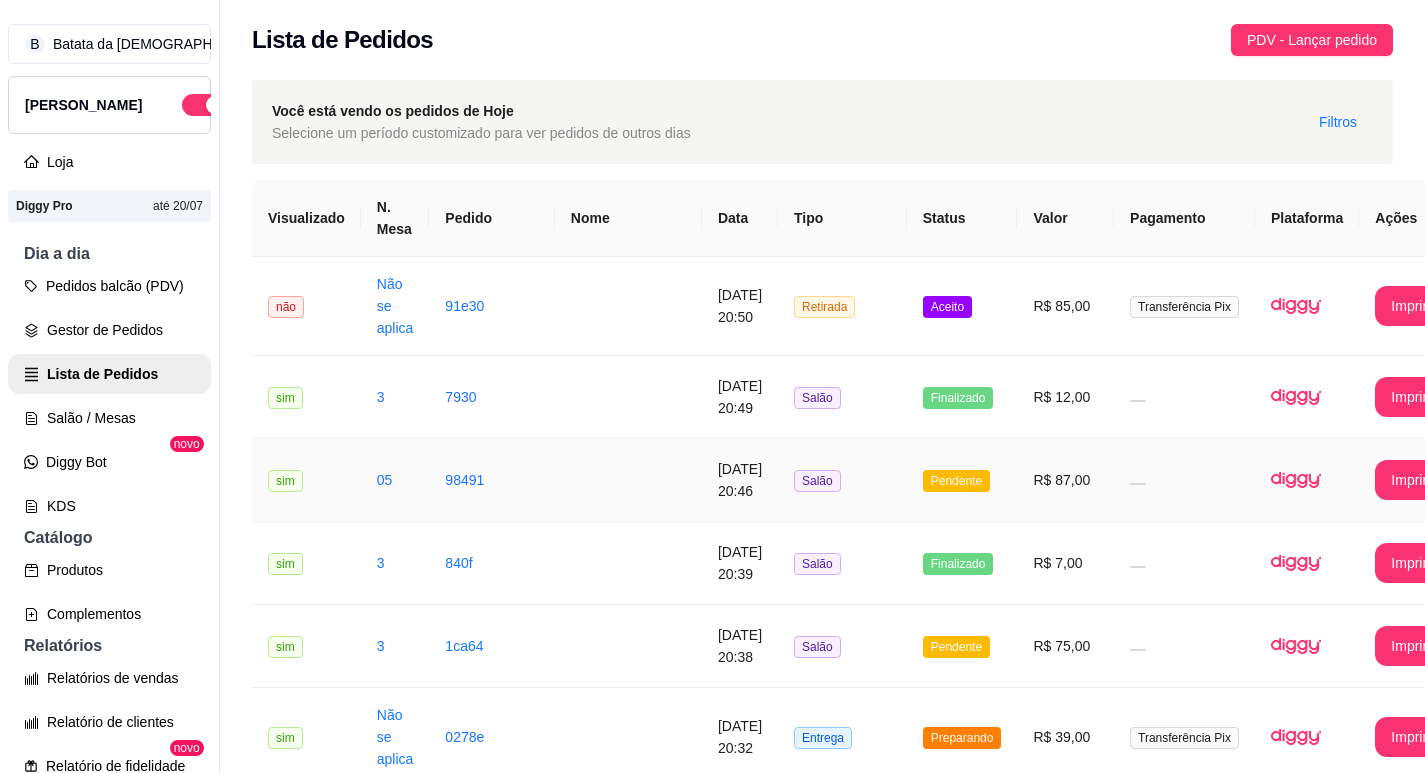 click on "Salão" at bounding box center (842, 480) 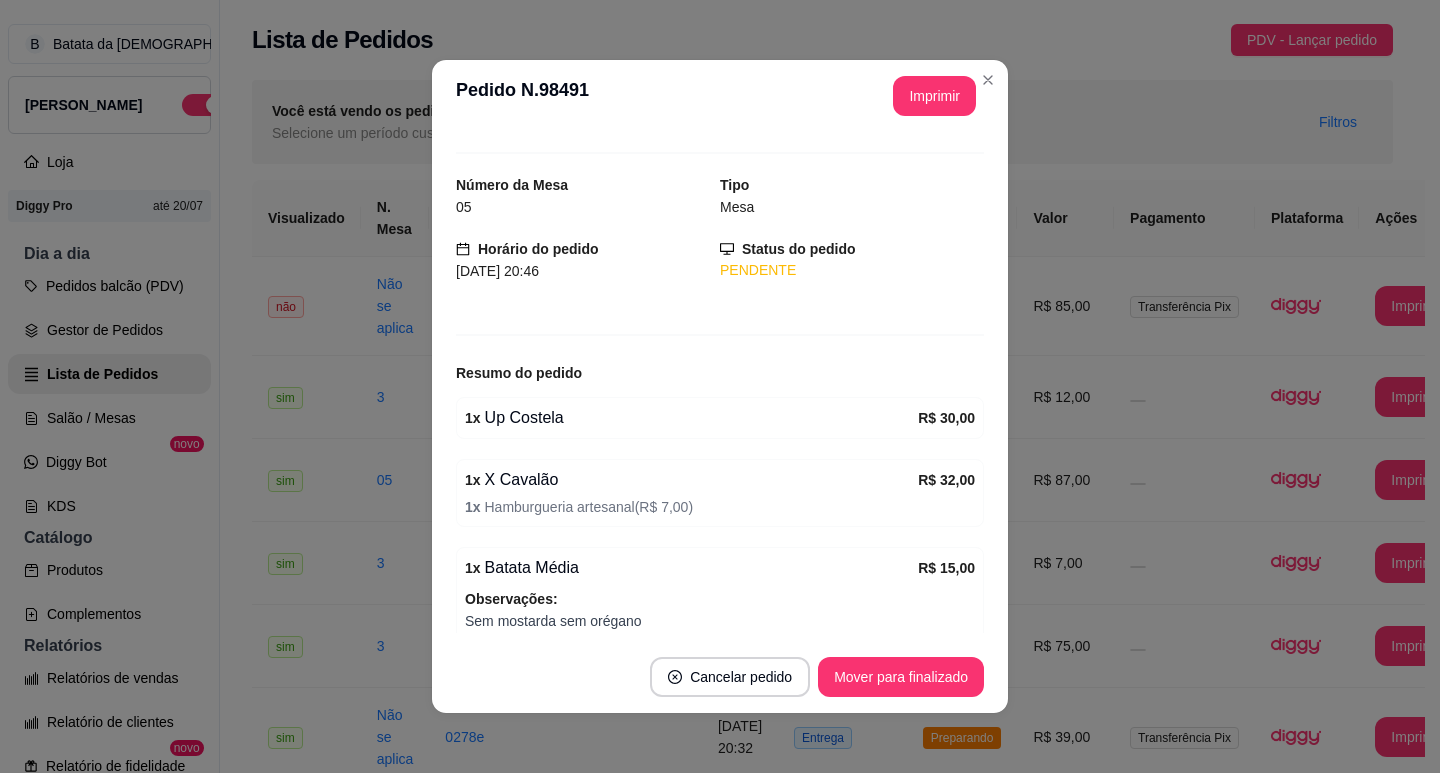 scroll, scrollTop: 0, scrollLeft: 0, axis: both 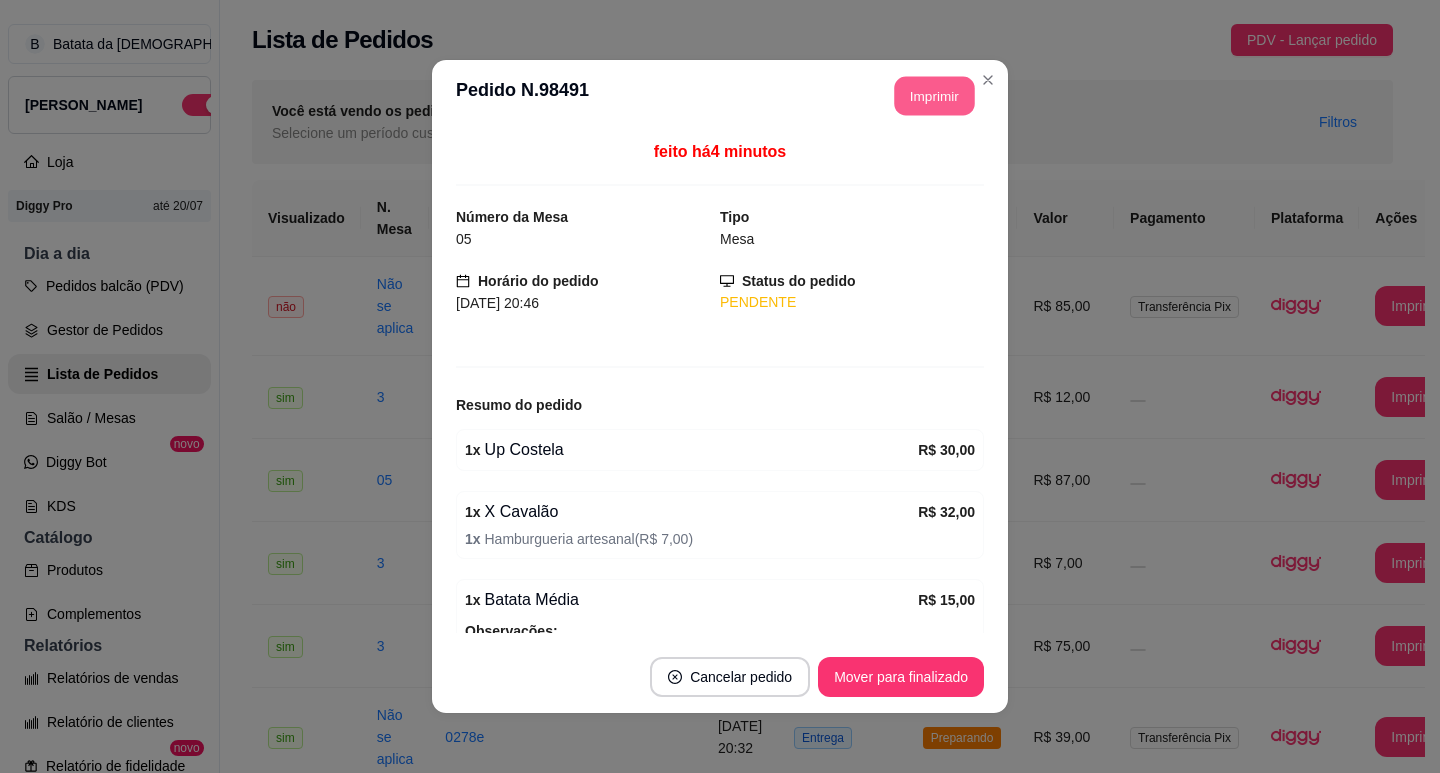 click on "Imprimir" at bounding box center [935, 96] 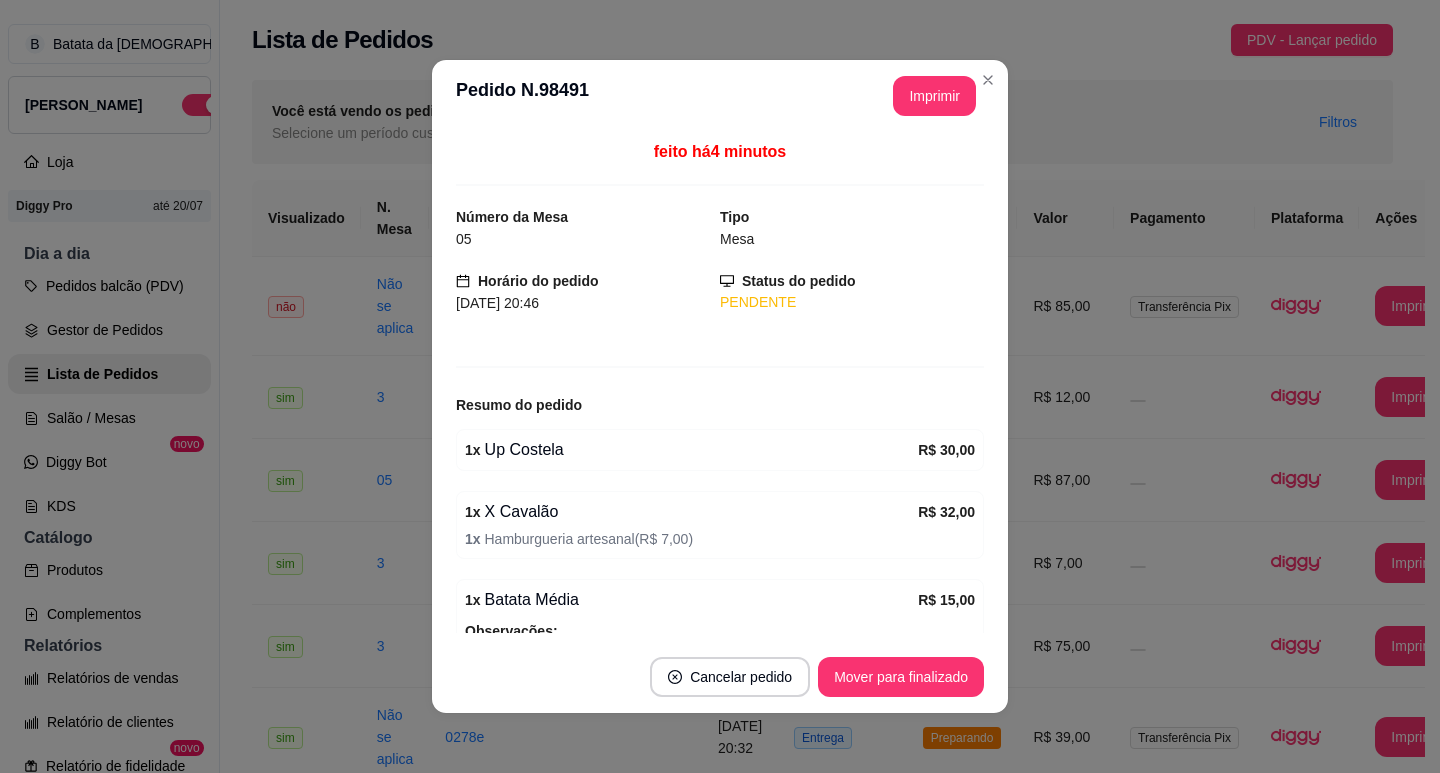 scroll, scrollTop: 0, scrollLeft: 0, axis: both 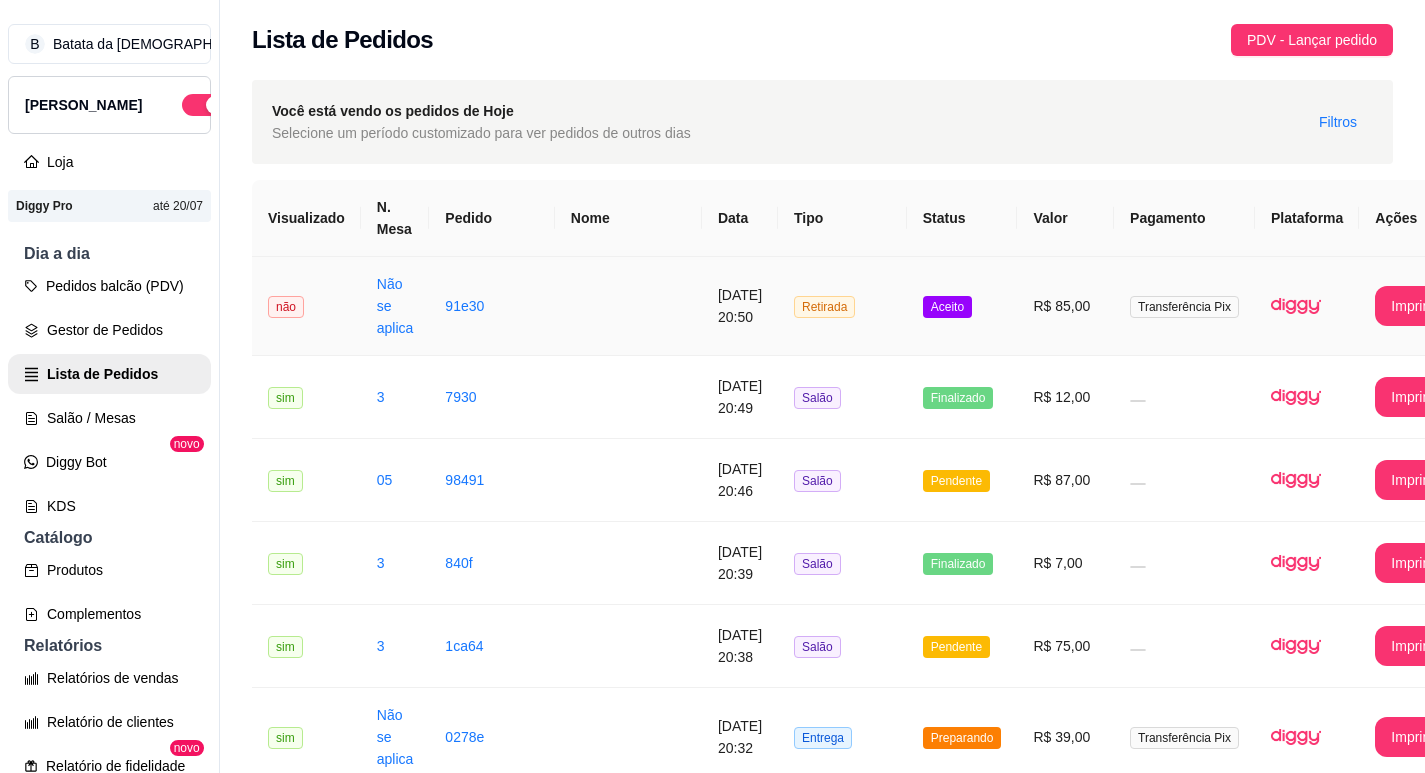 click on "R$ 85,00" at bounding box center (1065, 306) 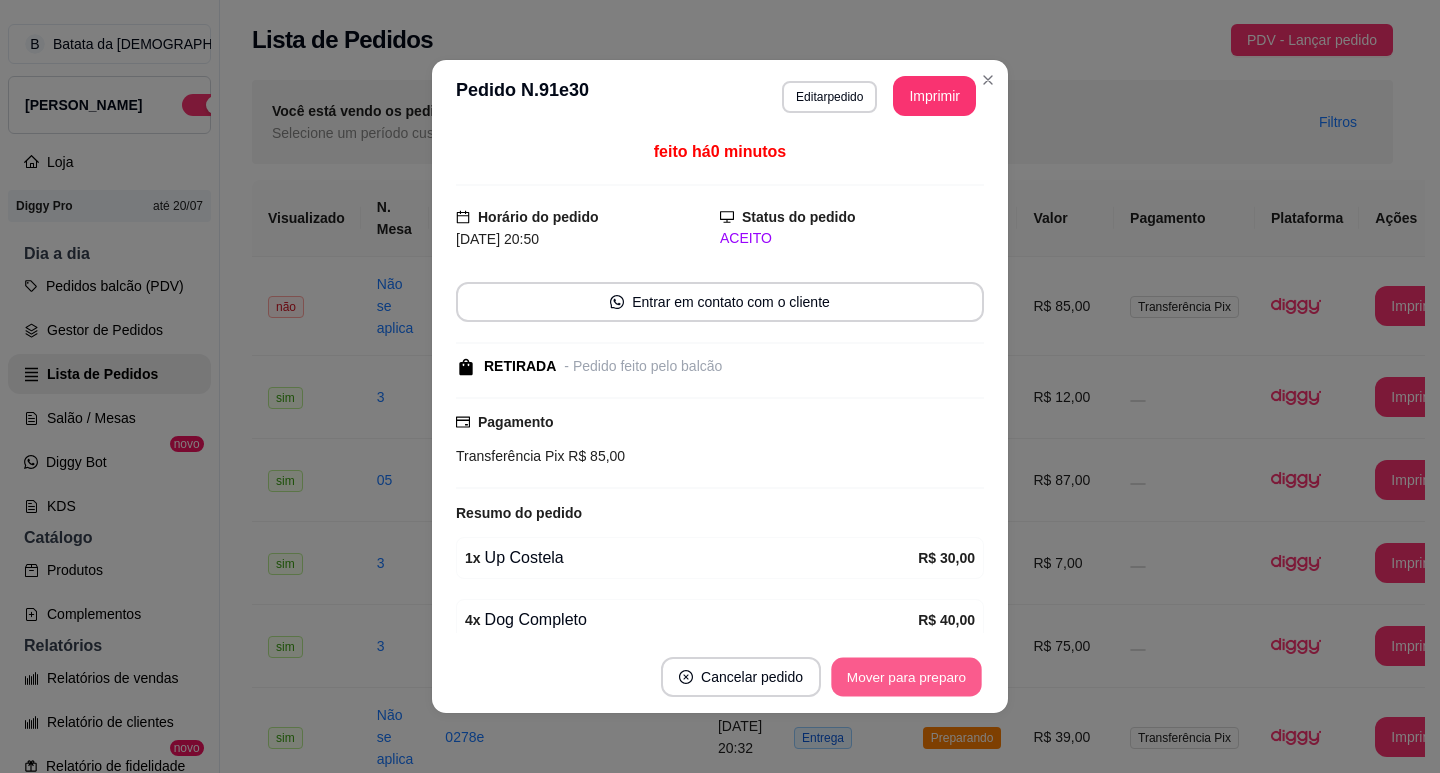 click on "Mover para preparo" at bounding box center (906, 677) 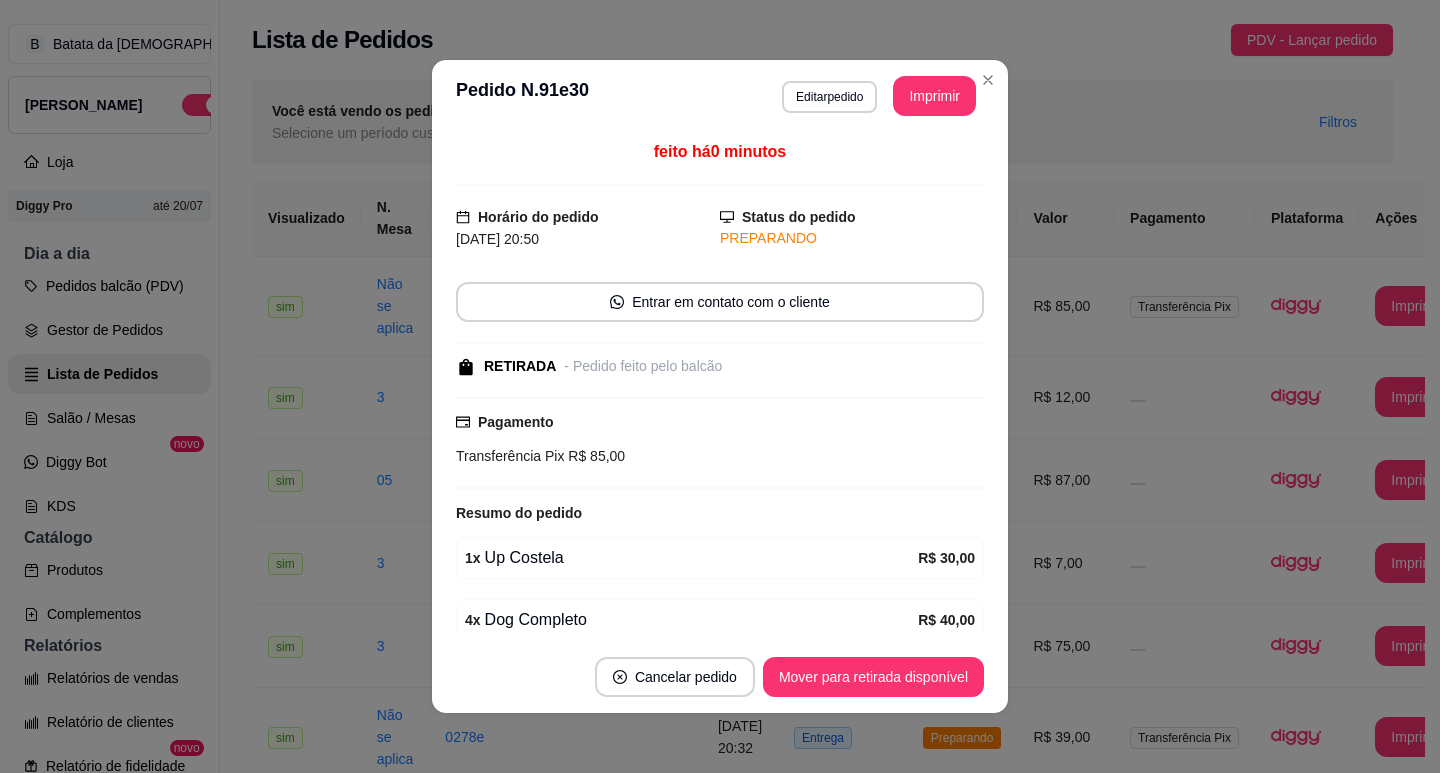 click on "**********" at bounding box center (720, 96) 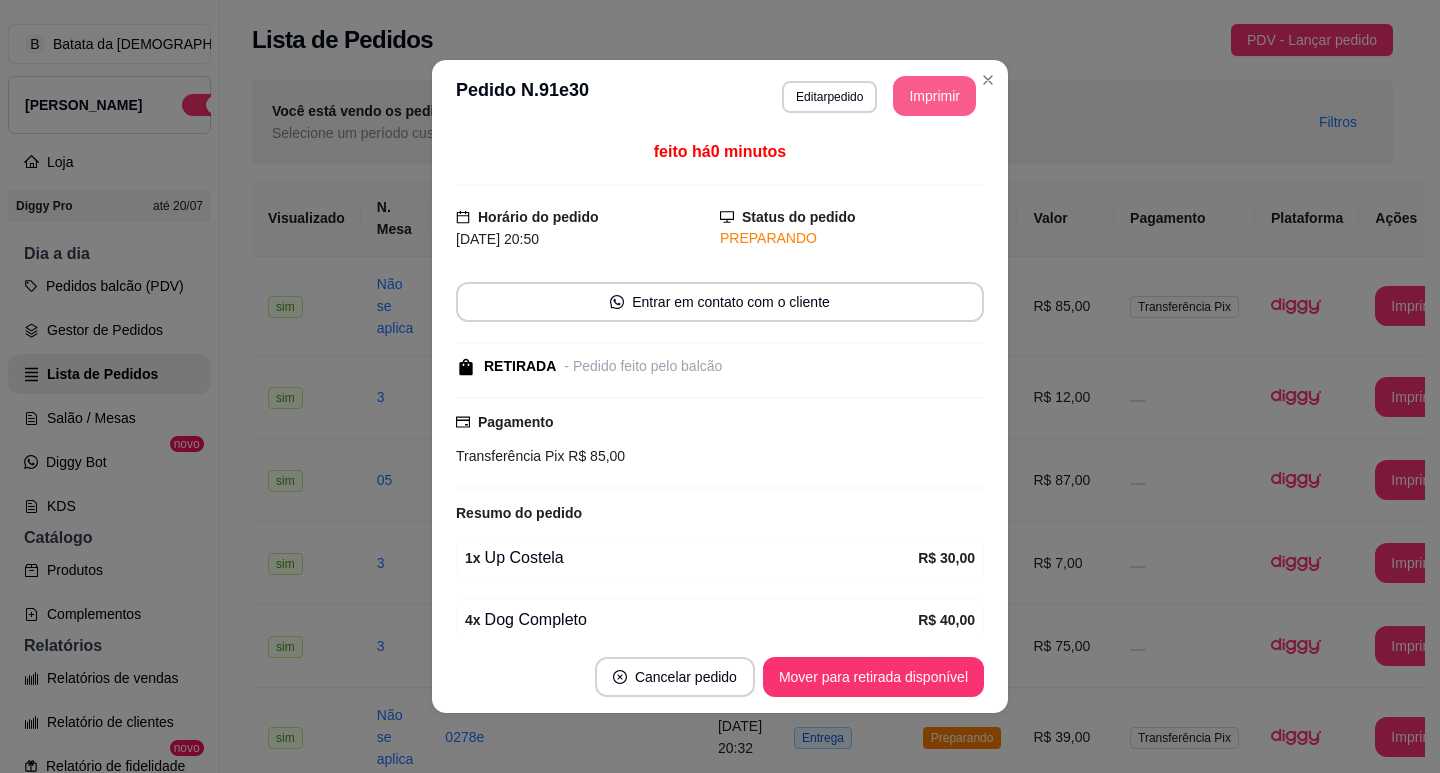 scroll, scrollTop: 0, scrollLeft: 0, axis: both 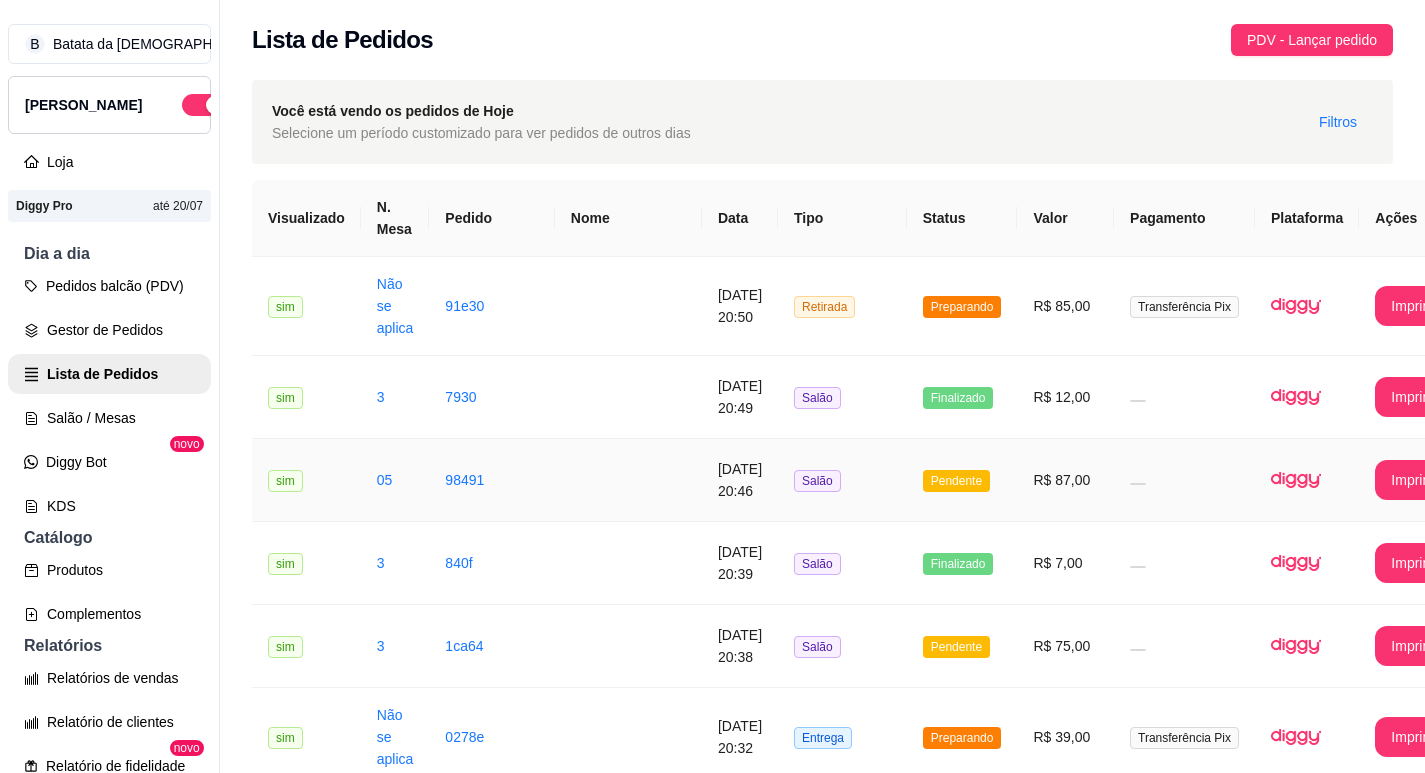 click on "Pendente" at bounding box center [956, 481] 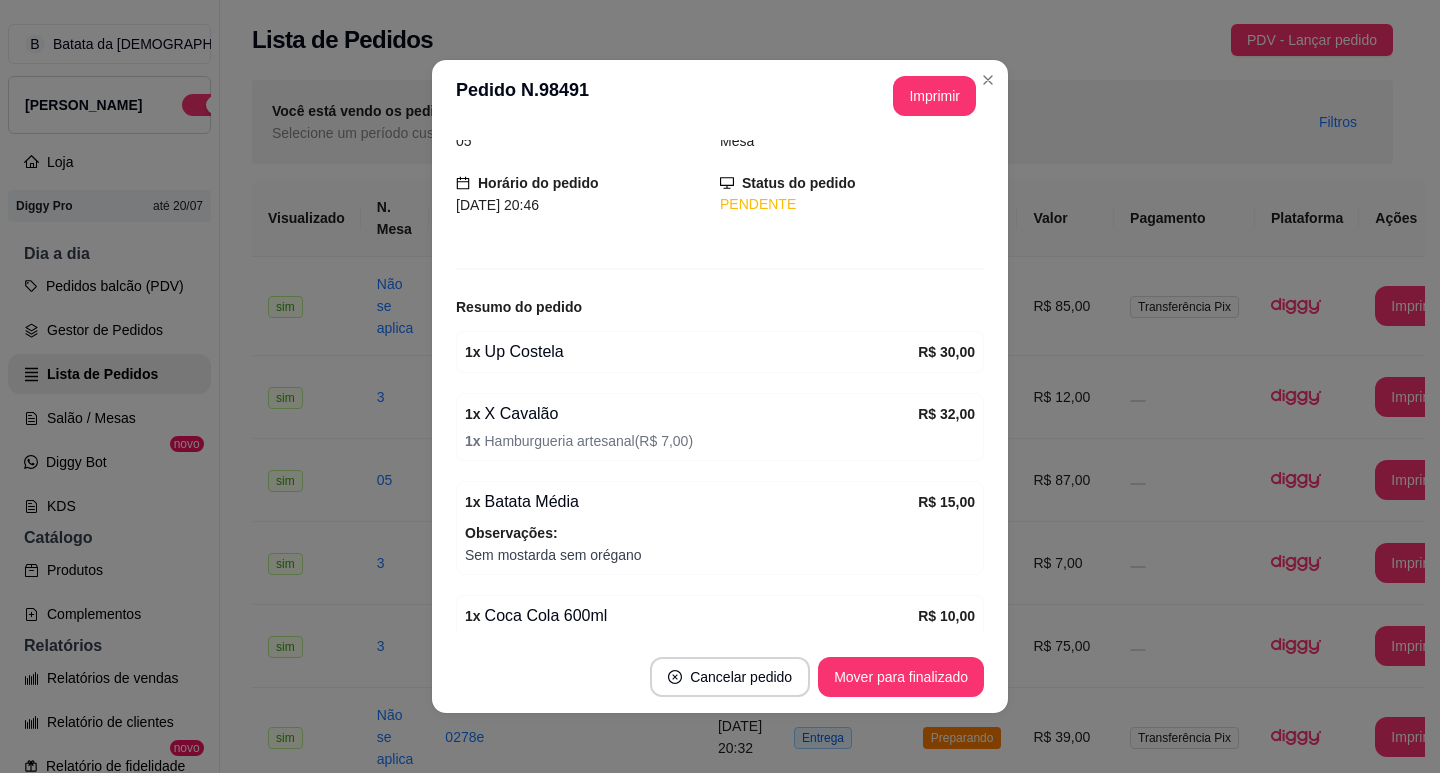 scroll, scrollTop: 32, scrollLeft: 0, axis: vertical 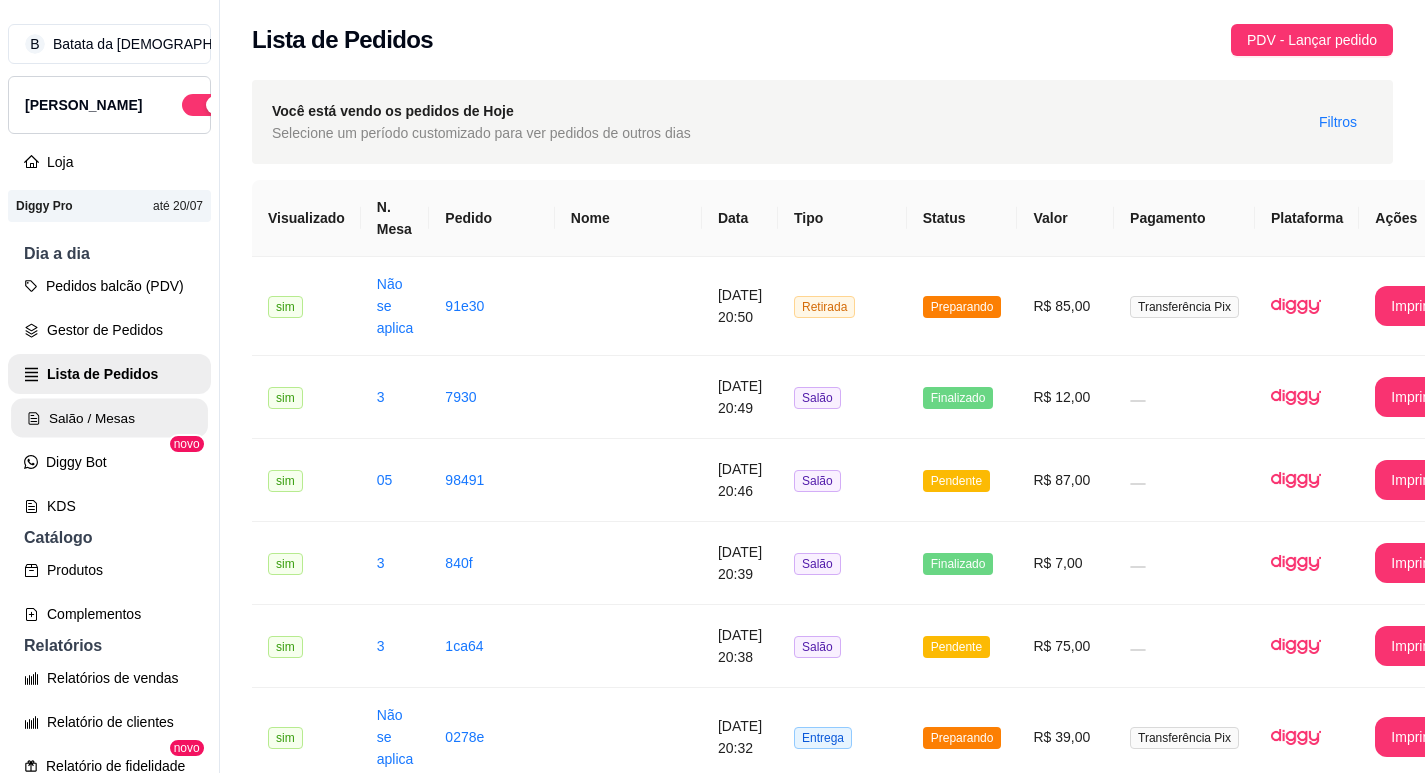 click on "Salão / Mesas" at bounding box center (109, 418) 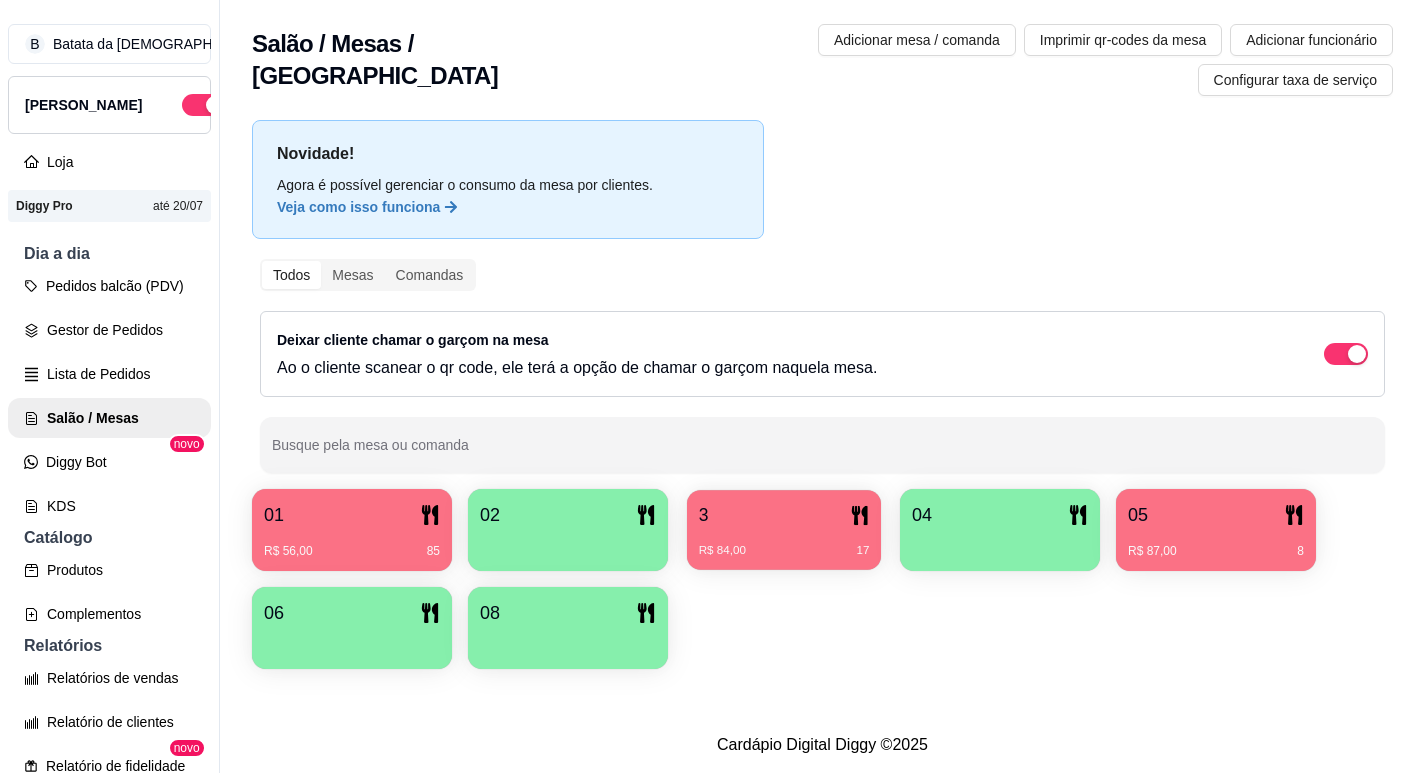 click on "3" at bounding box center [784, 515] 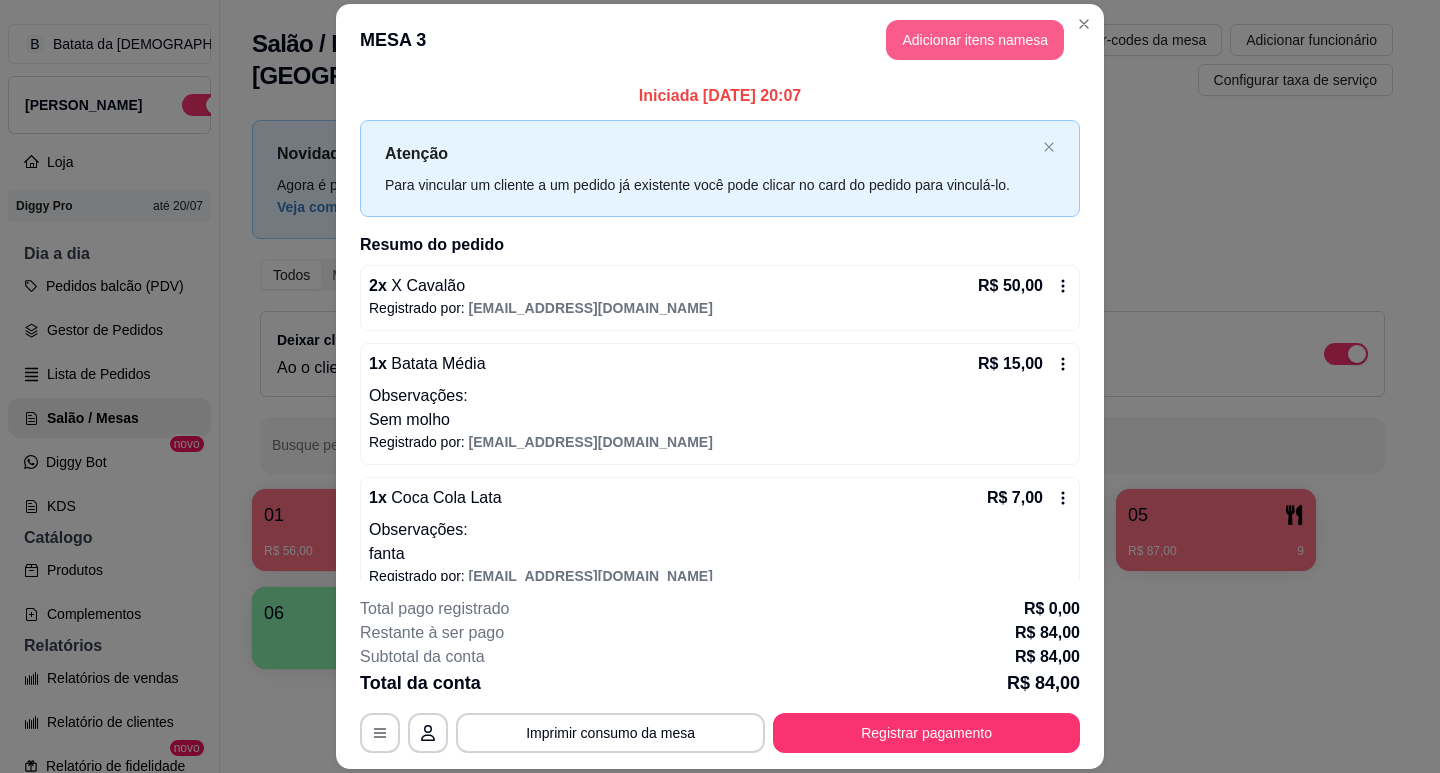click on "Adicionar itens na  mesa" at bounding box center [975, 40] 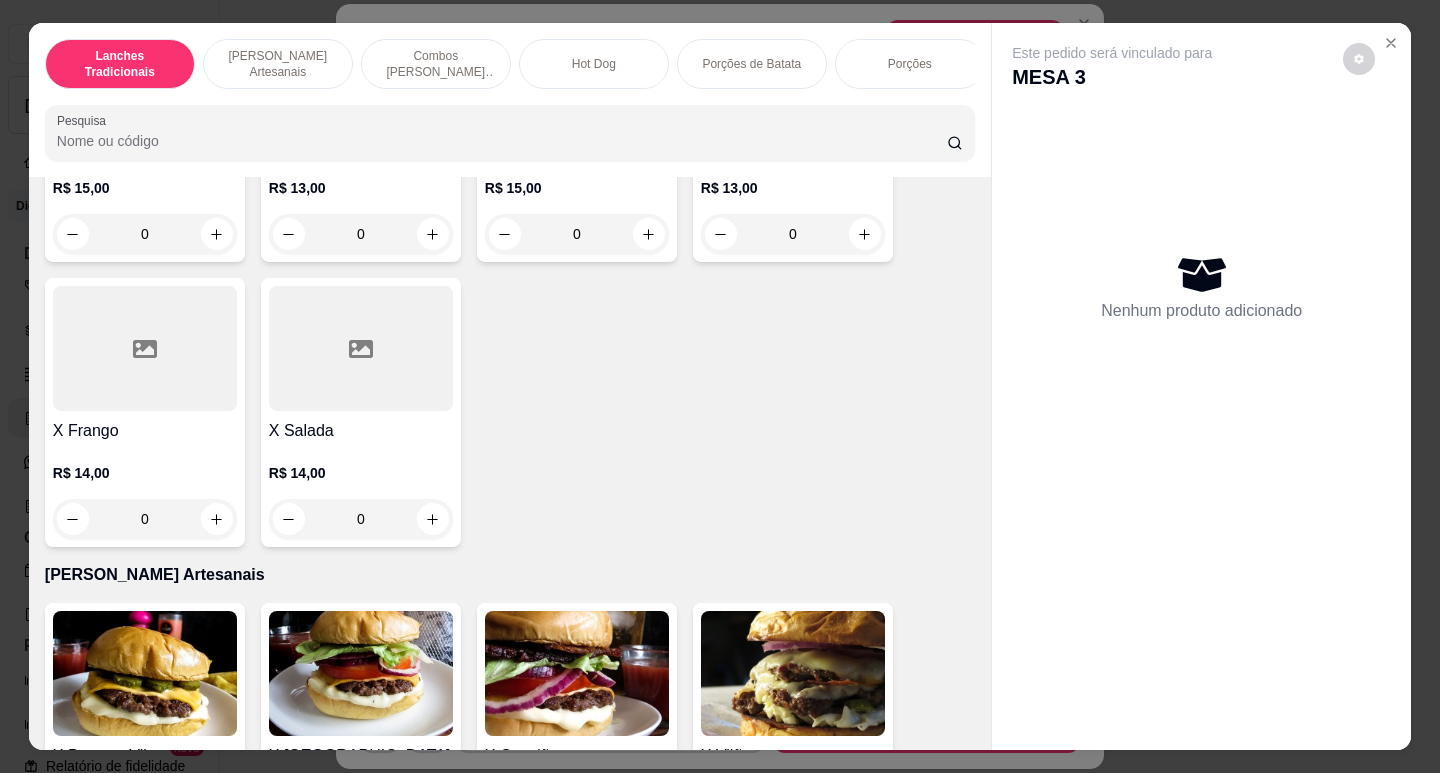 scroll, scrollTop: 600, scrollLeft: 0, axis: vertical 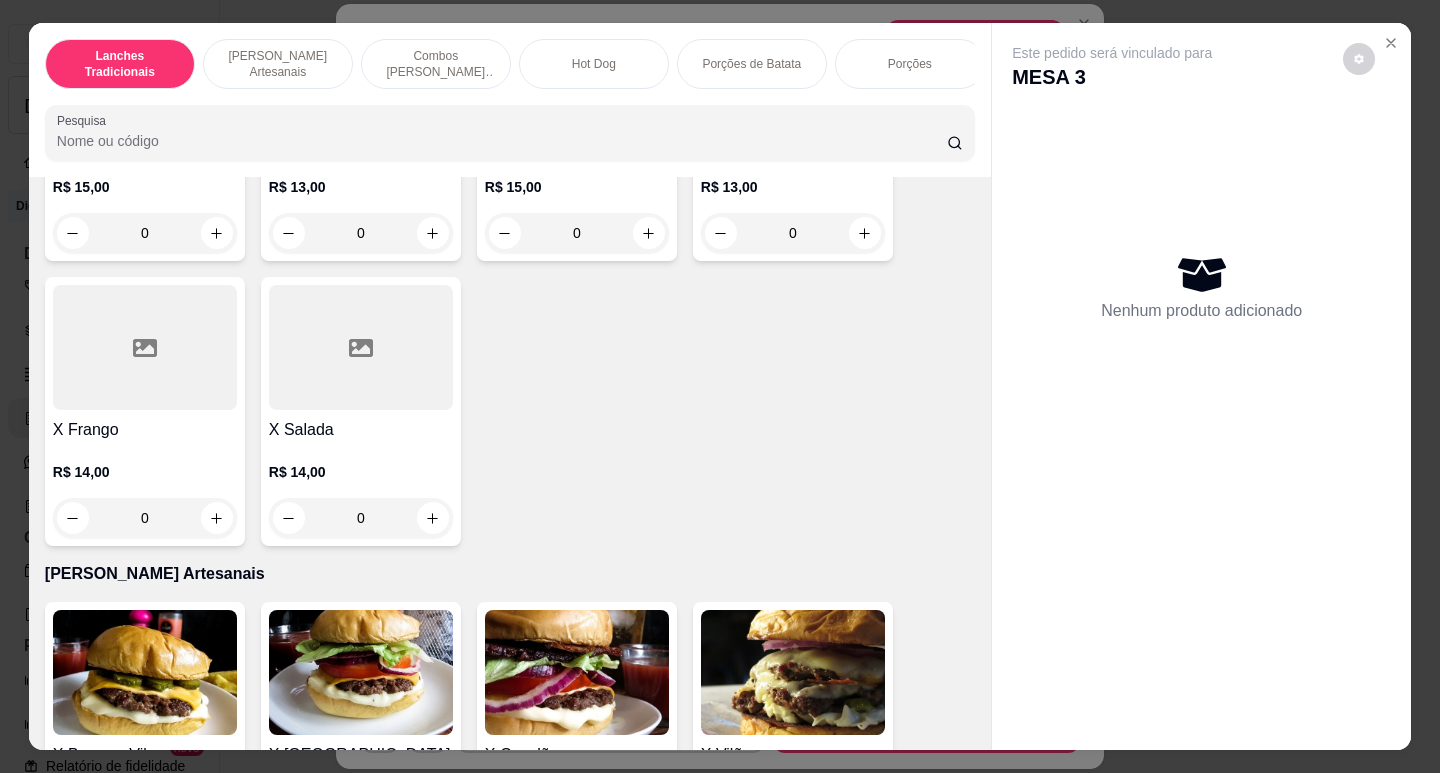 click on "Porções de Batata" at bounding box center (752, 64) 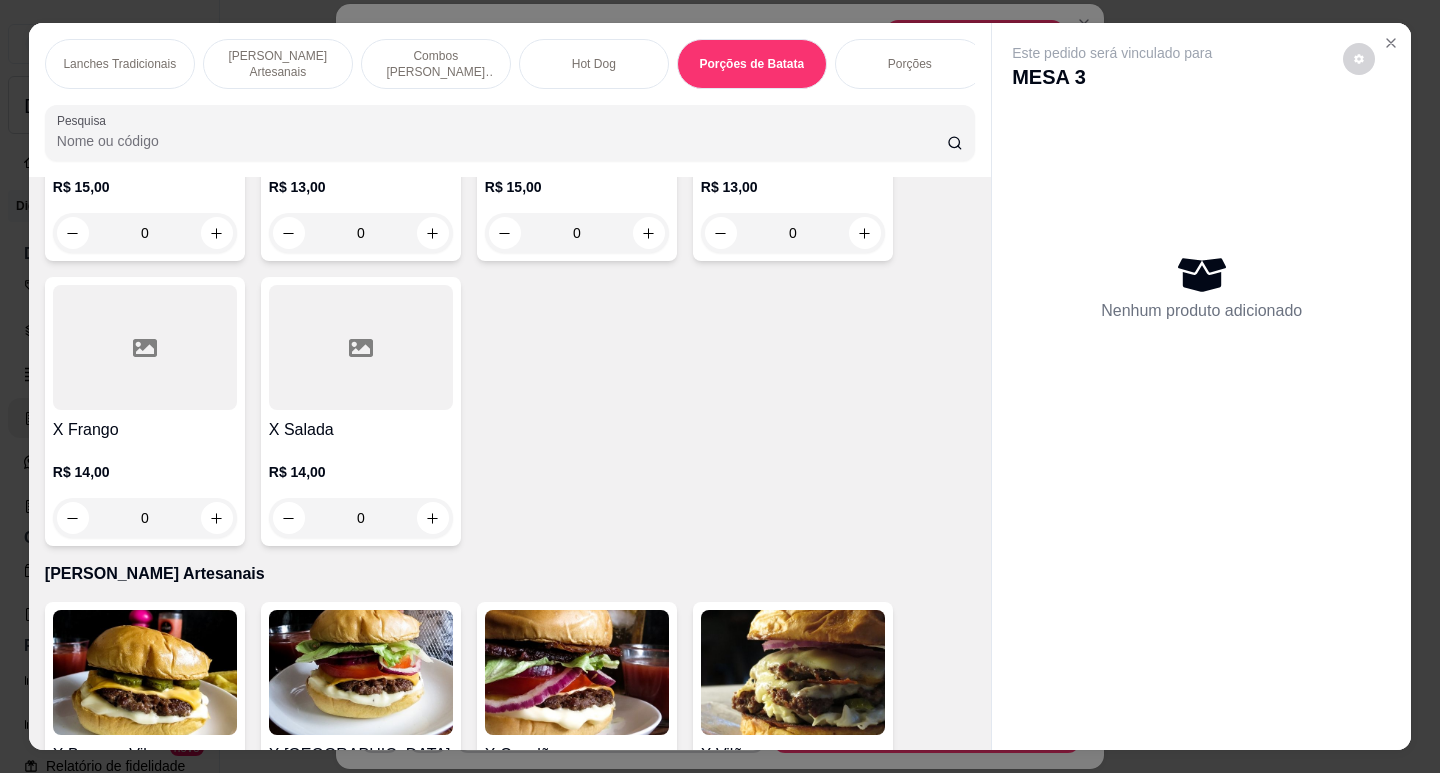 scroll, scrollTop: 2839, scrollLeft: 0, axis: vertical 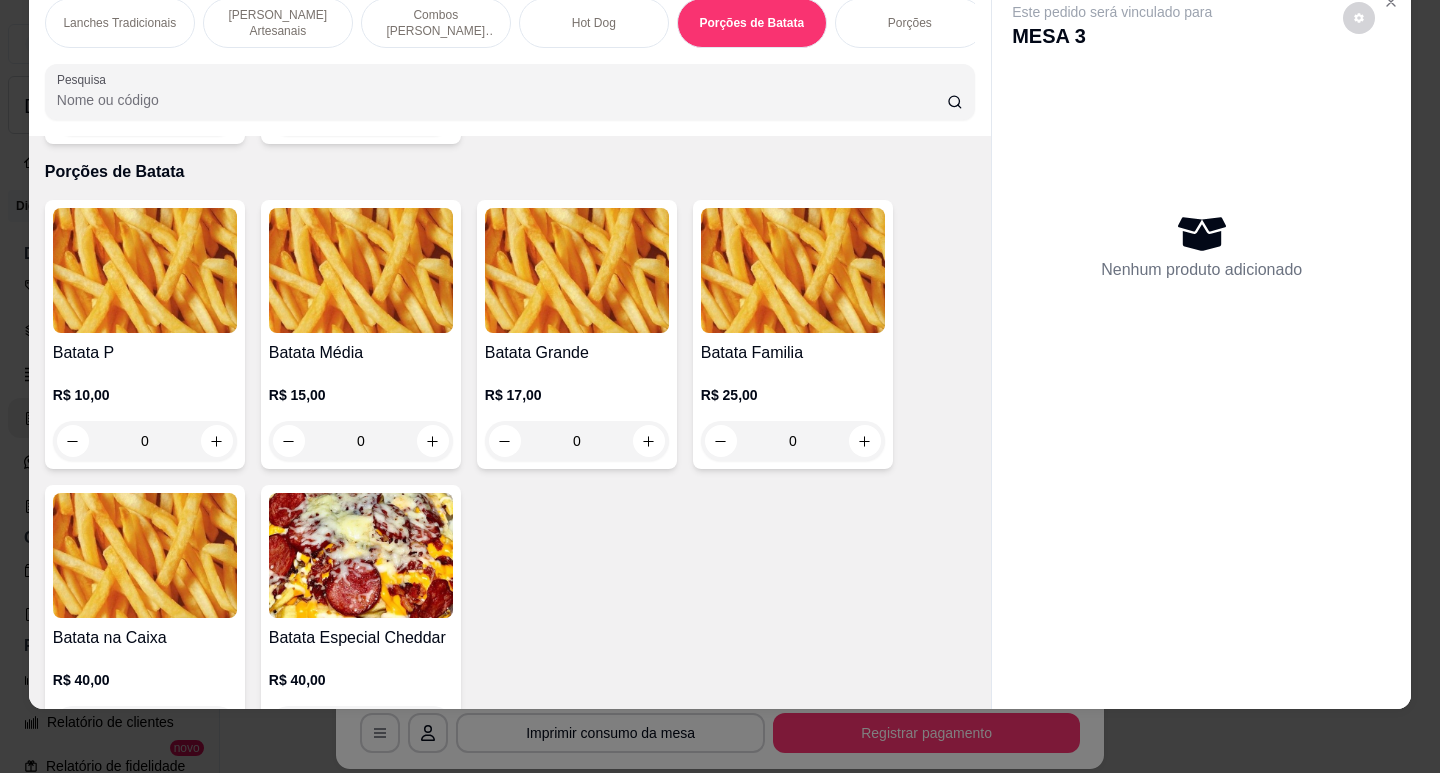 click on "0" at bounding box center (361, 441) 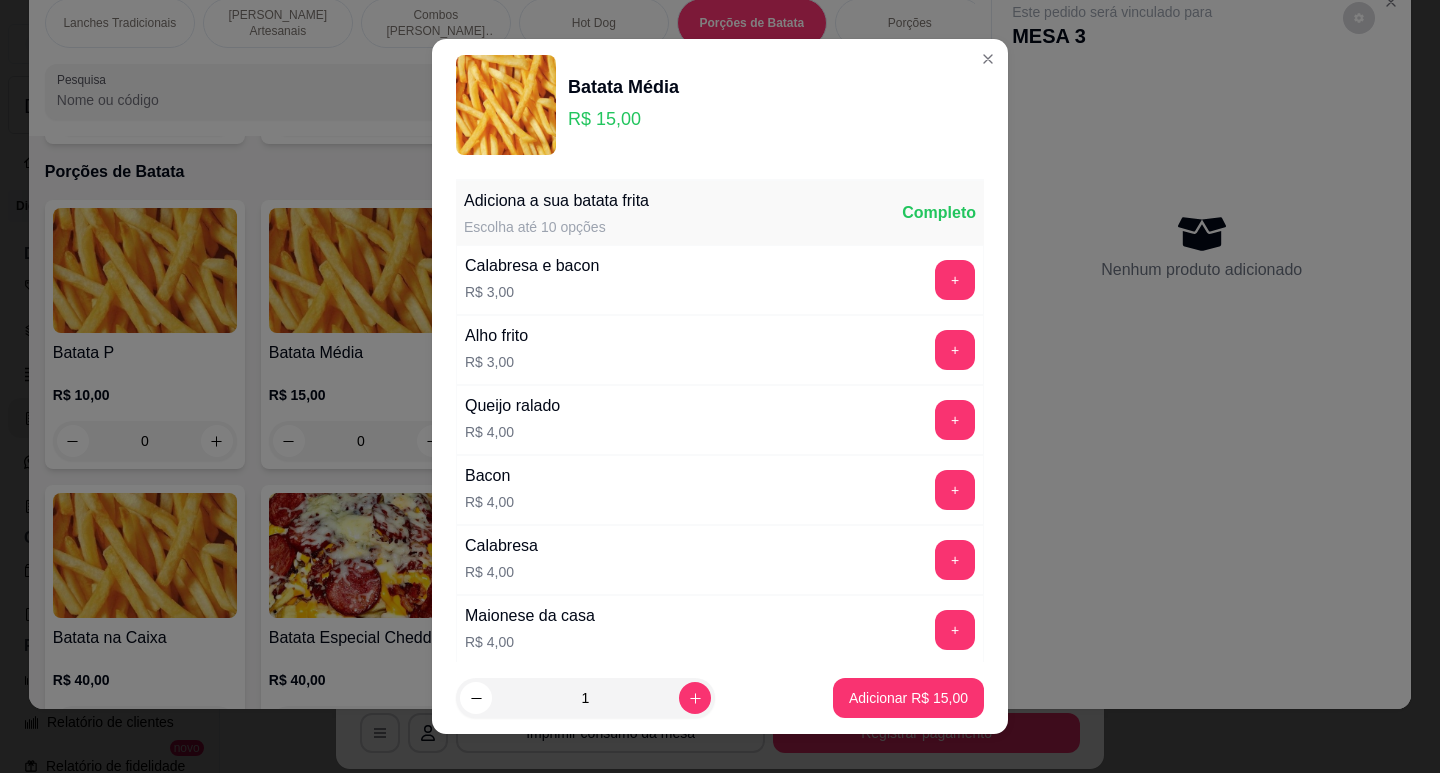 scroll, scrollTop: 152, scrollLeft: 0, axis: vertical 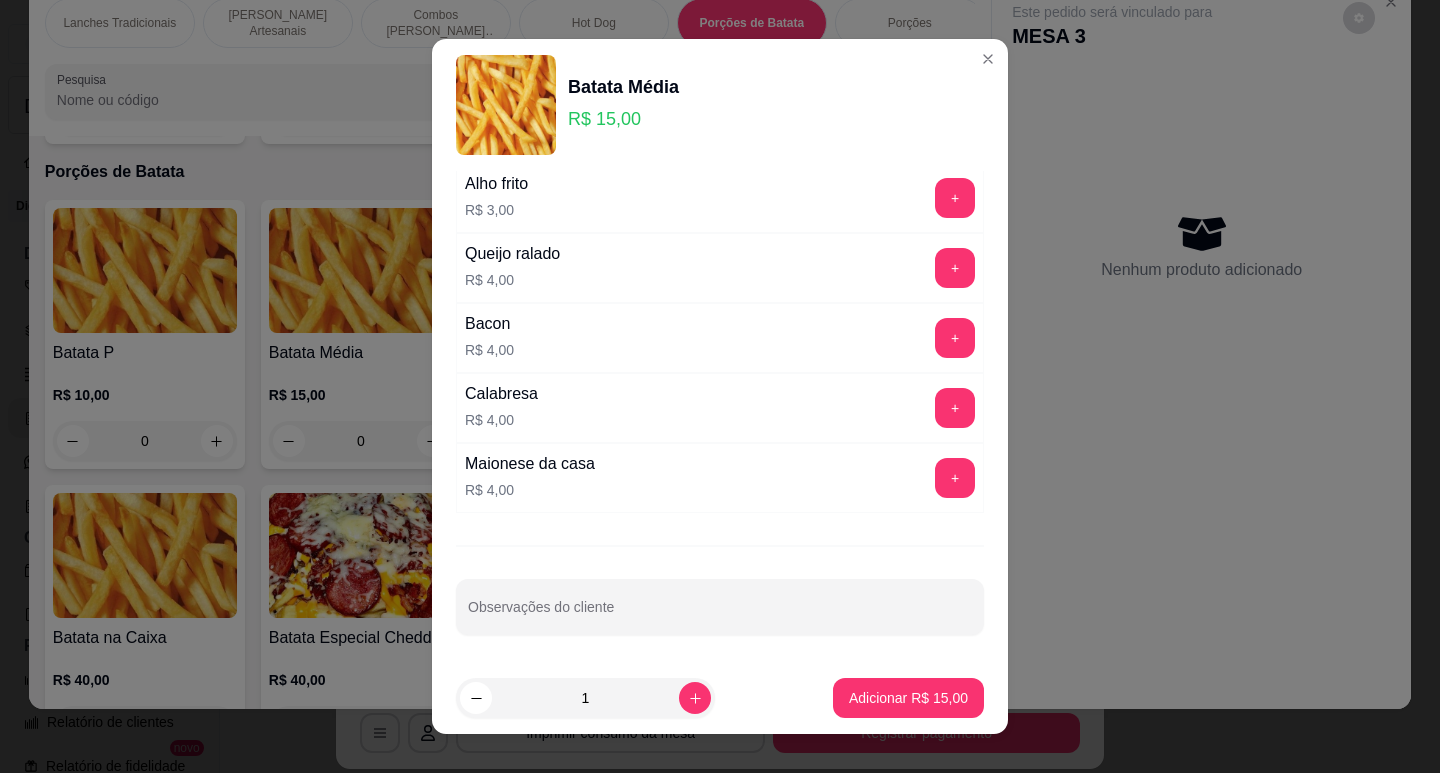 click on "Adiciona a sua batata frita  Escolha até 10 opções Completo Calabresa e bacon  R$ 3,00 + Alho frito  R$ 3,00 + Queijo ralado R$ 4,00 + Bacon  R$ 4,00 + Calabresa  R$ 4,00 + Maionese da casa  R$ 4,00 + Observações do cliente" at bounding box center [720, 417] 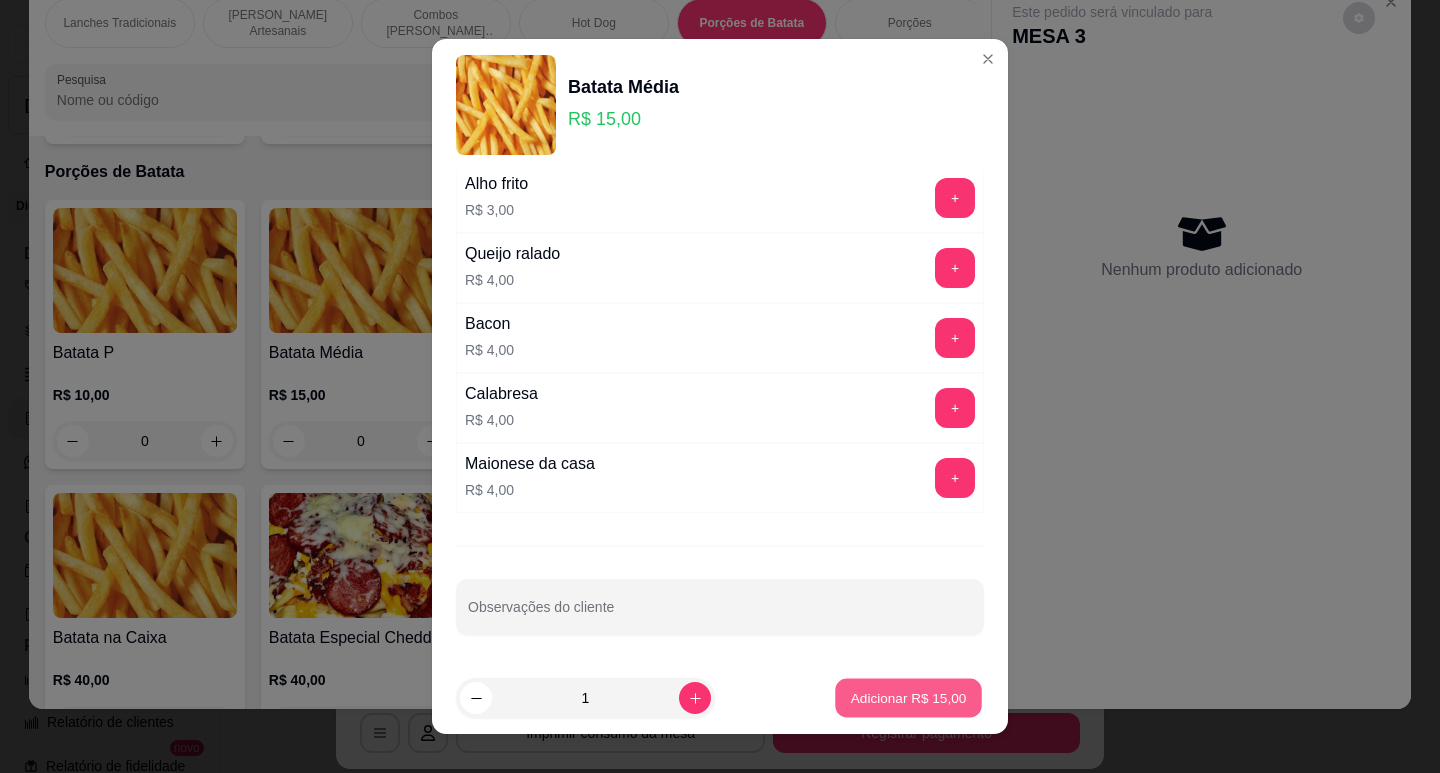 click on "Adicionar   R$ 15,00" at bounding box center (909, 698) 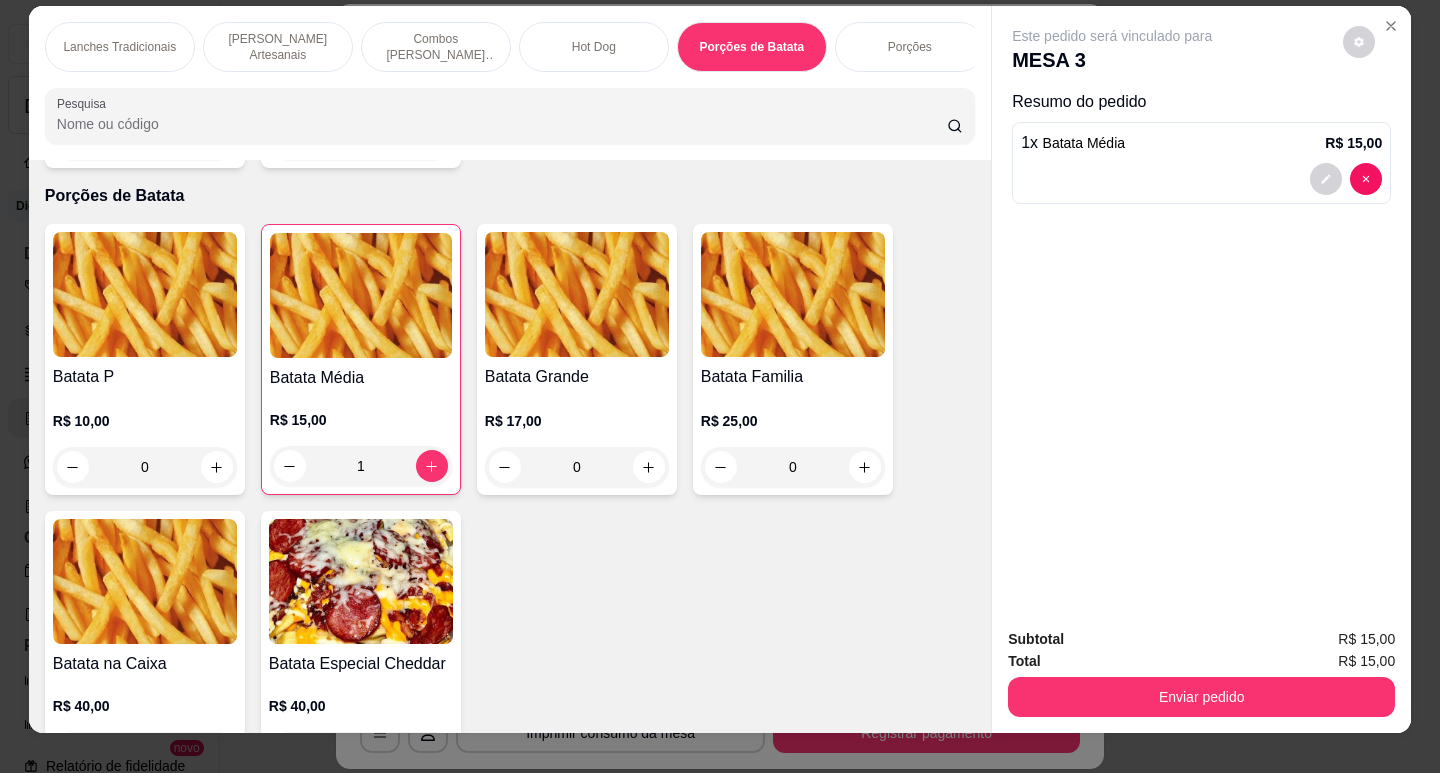 scroll, scrollTop: 0, scrollLeft: 0, axis: both 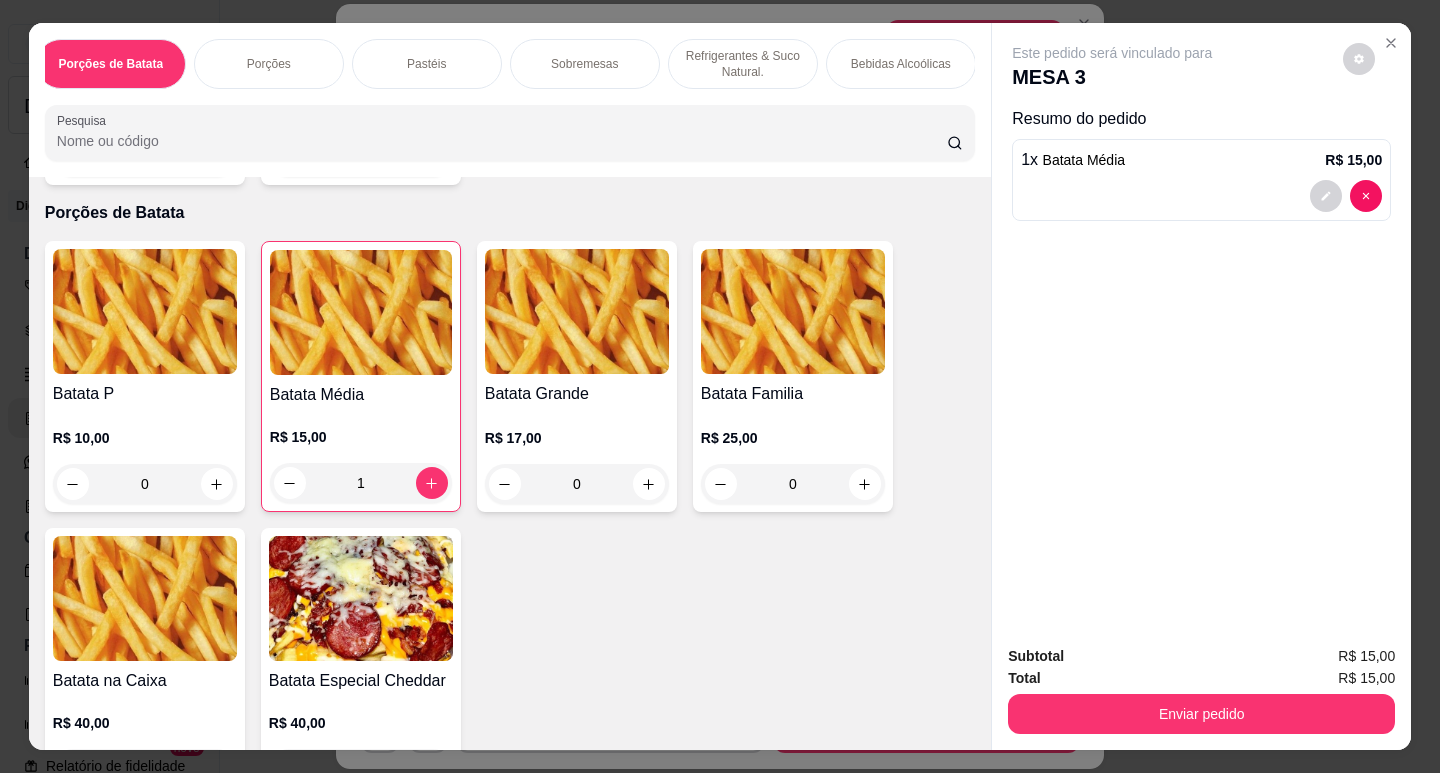 click on "Refrigerantes & Suco Natural." at bounding box center (743, 64) 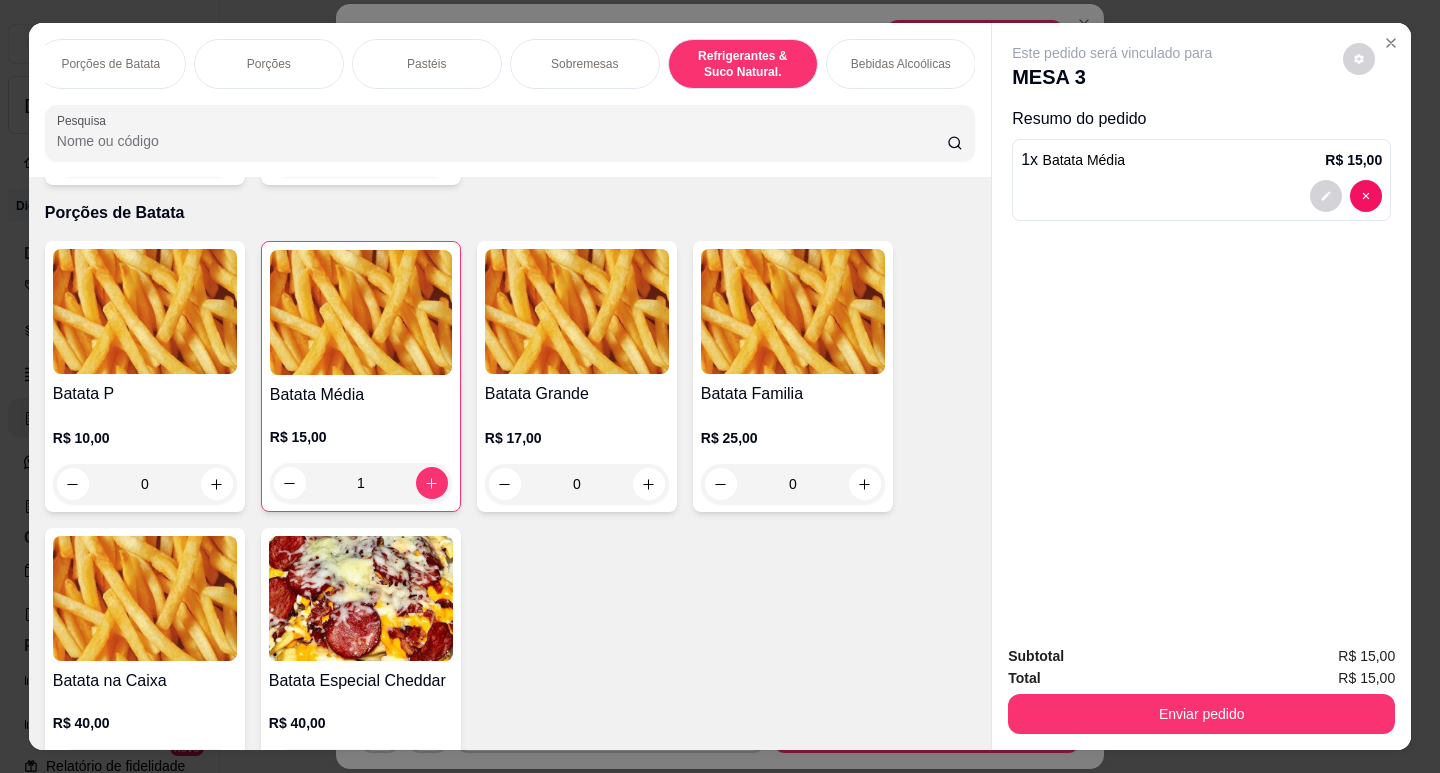 scroll, scrollTop: 5068, scrollLeft: 0, axis: vertical 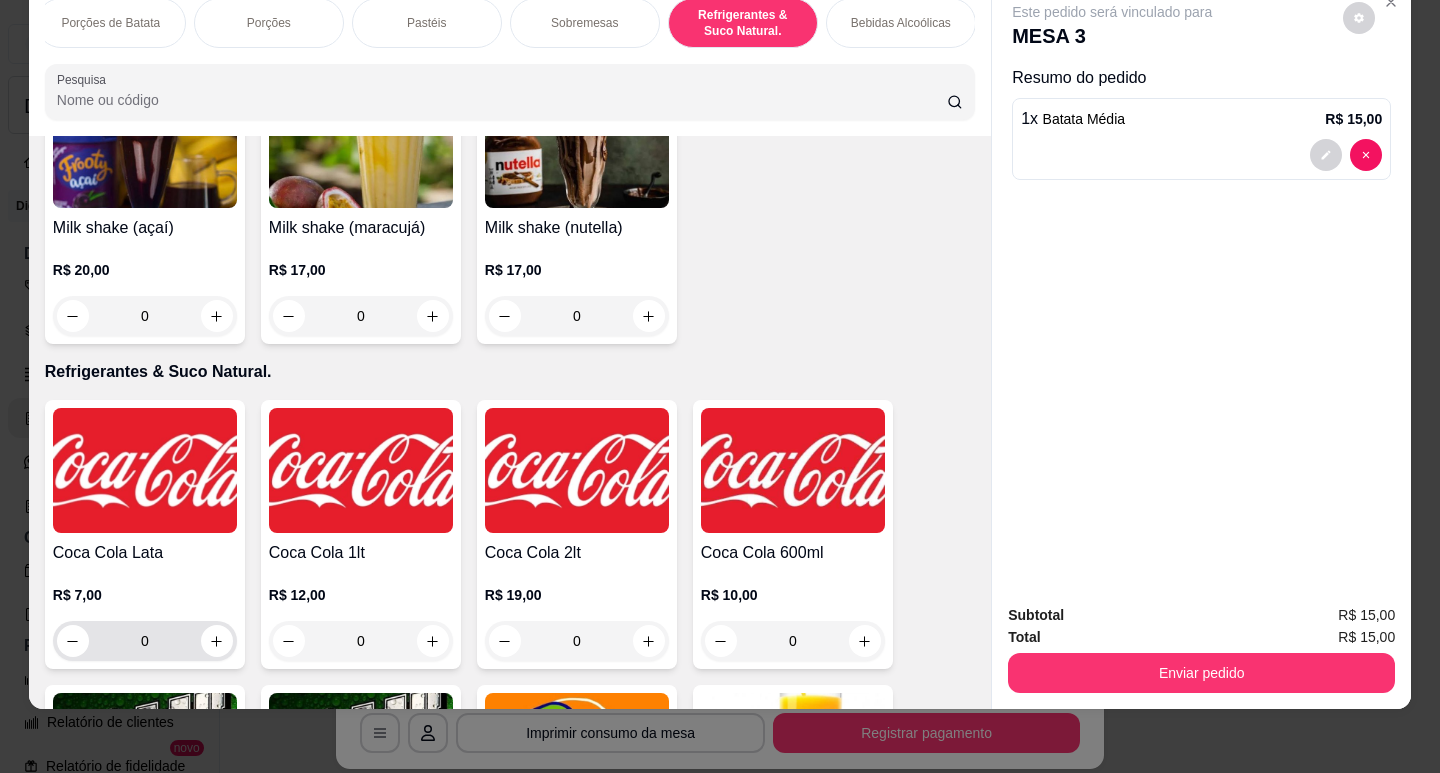 click on "0" at bounding box center [145, 641] 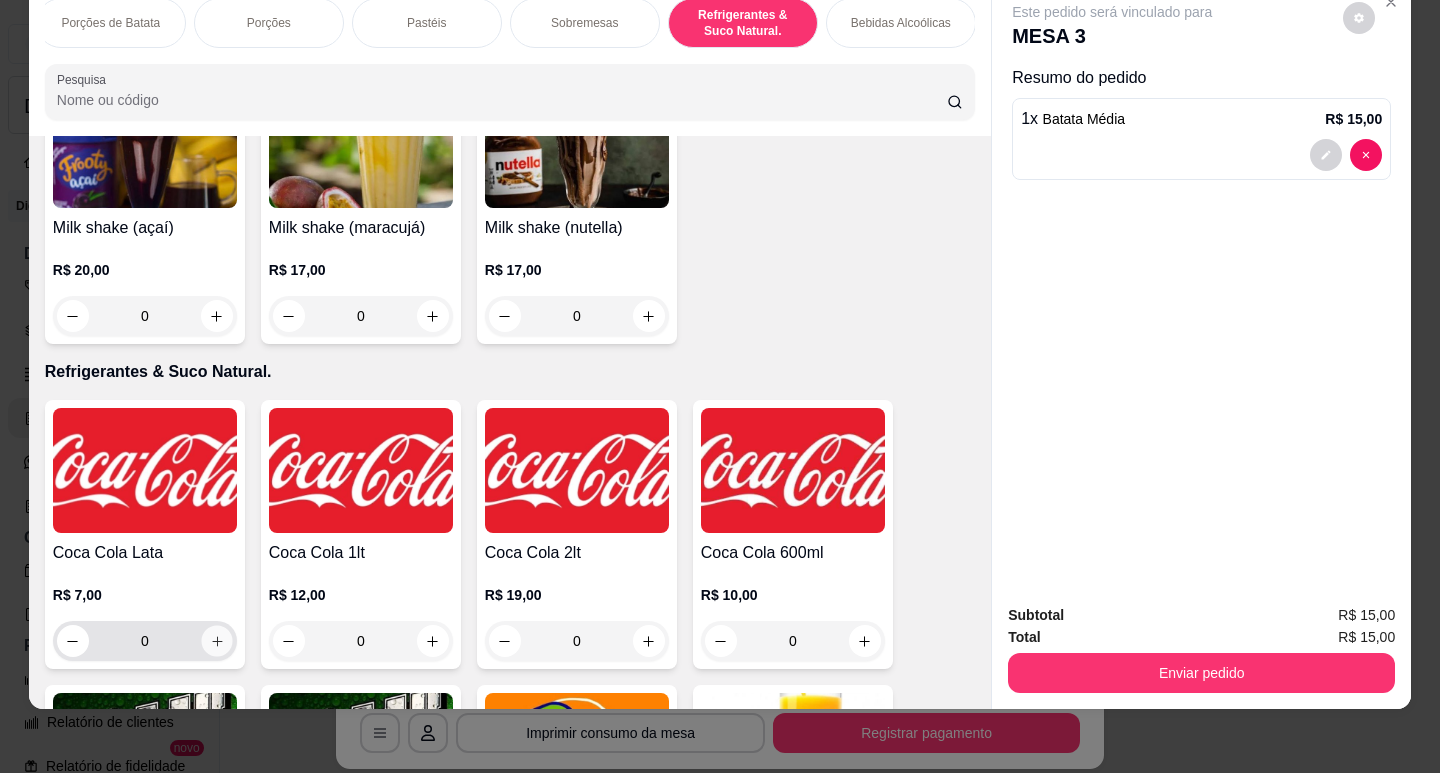click at bounding box center [216, 641] 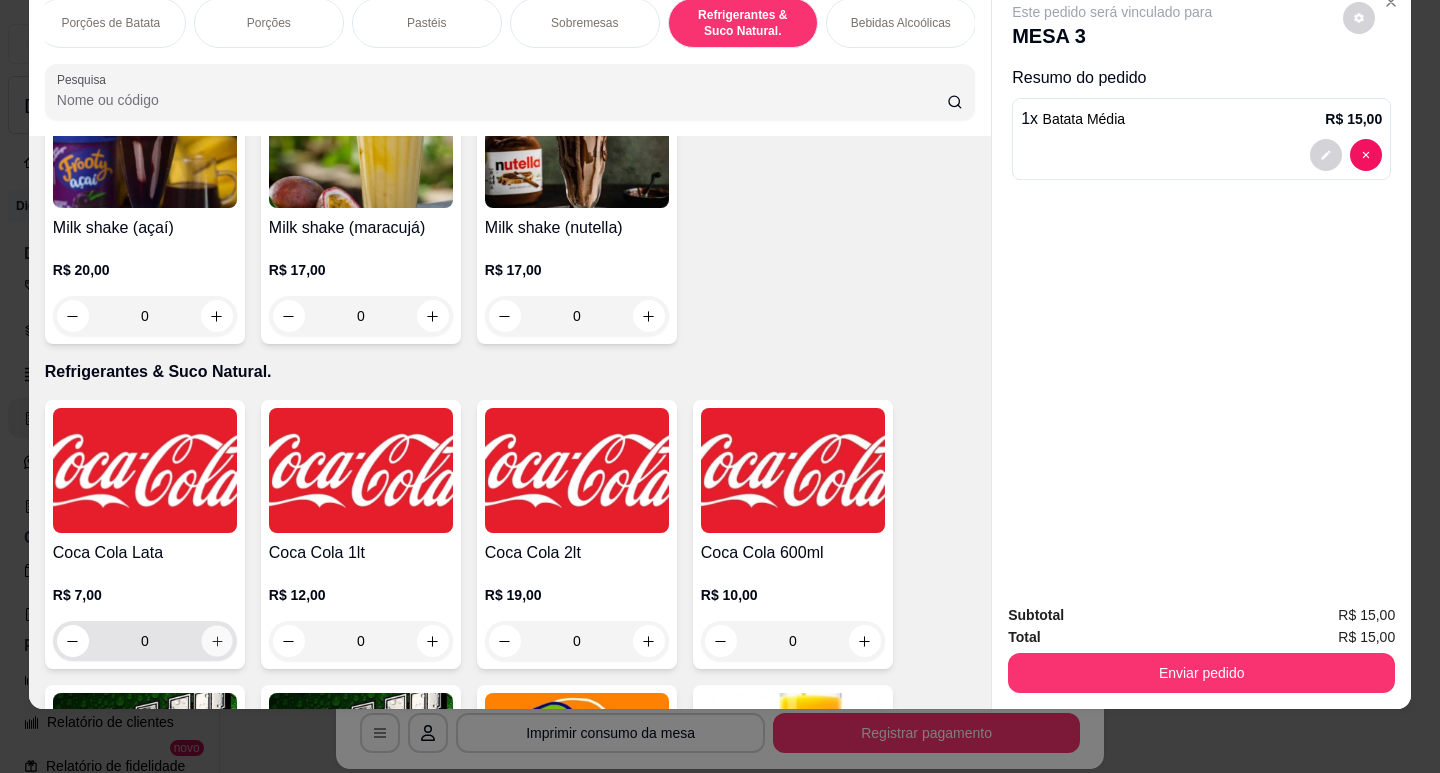 click at bounding box center (216, 641) 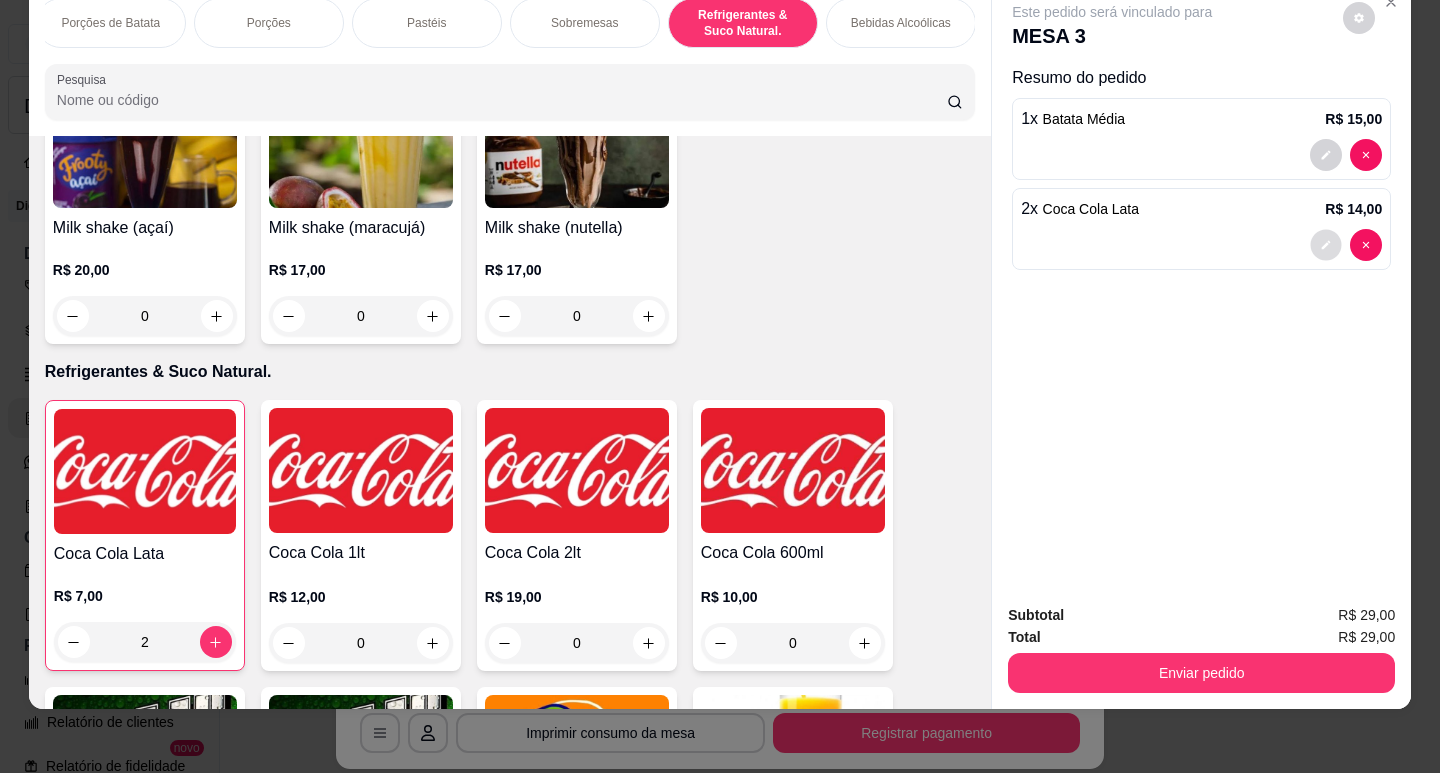 click 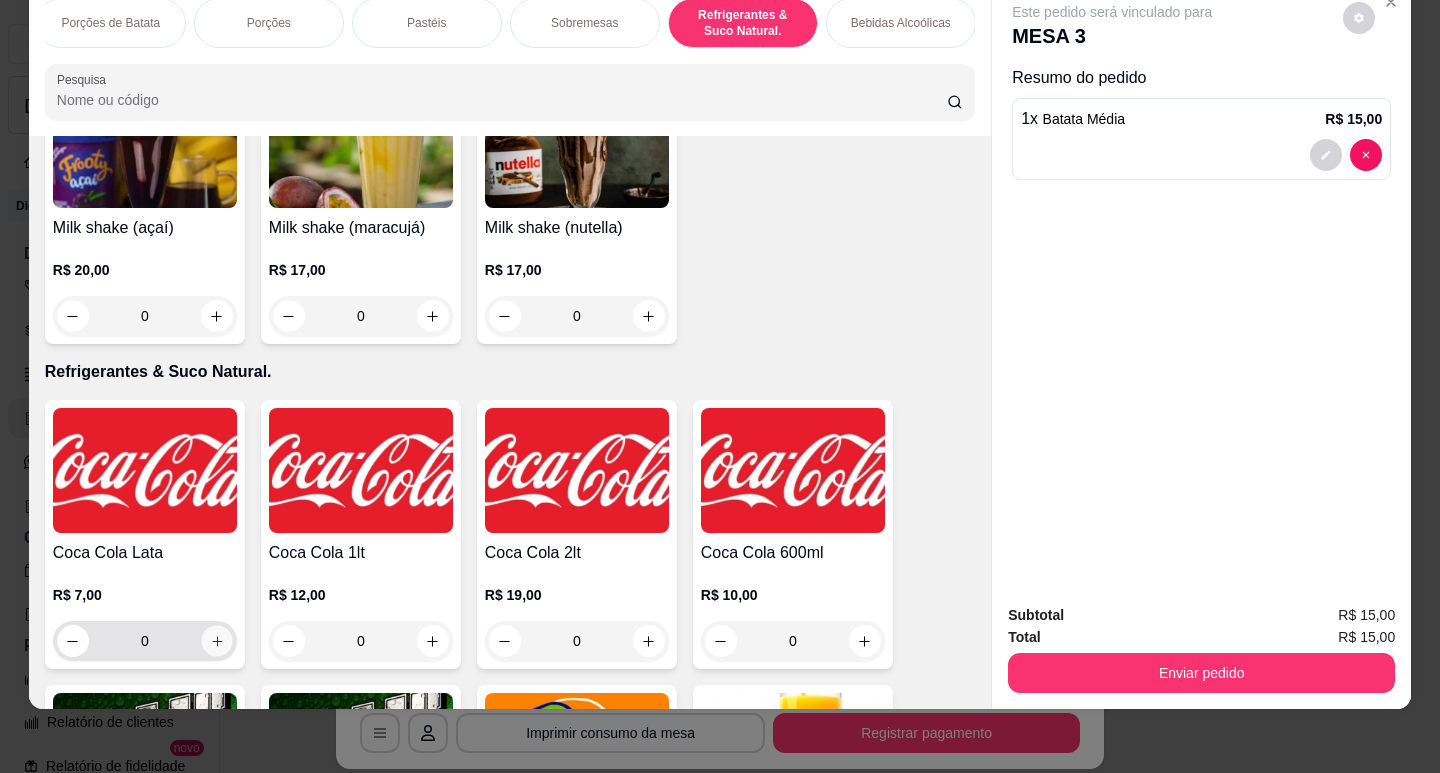 click at bounding box center (216, 641) 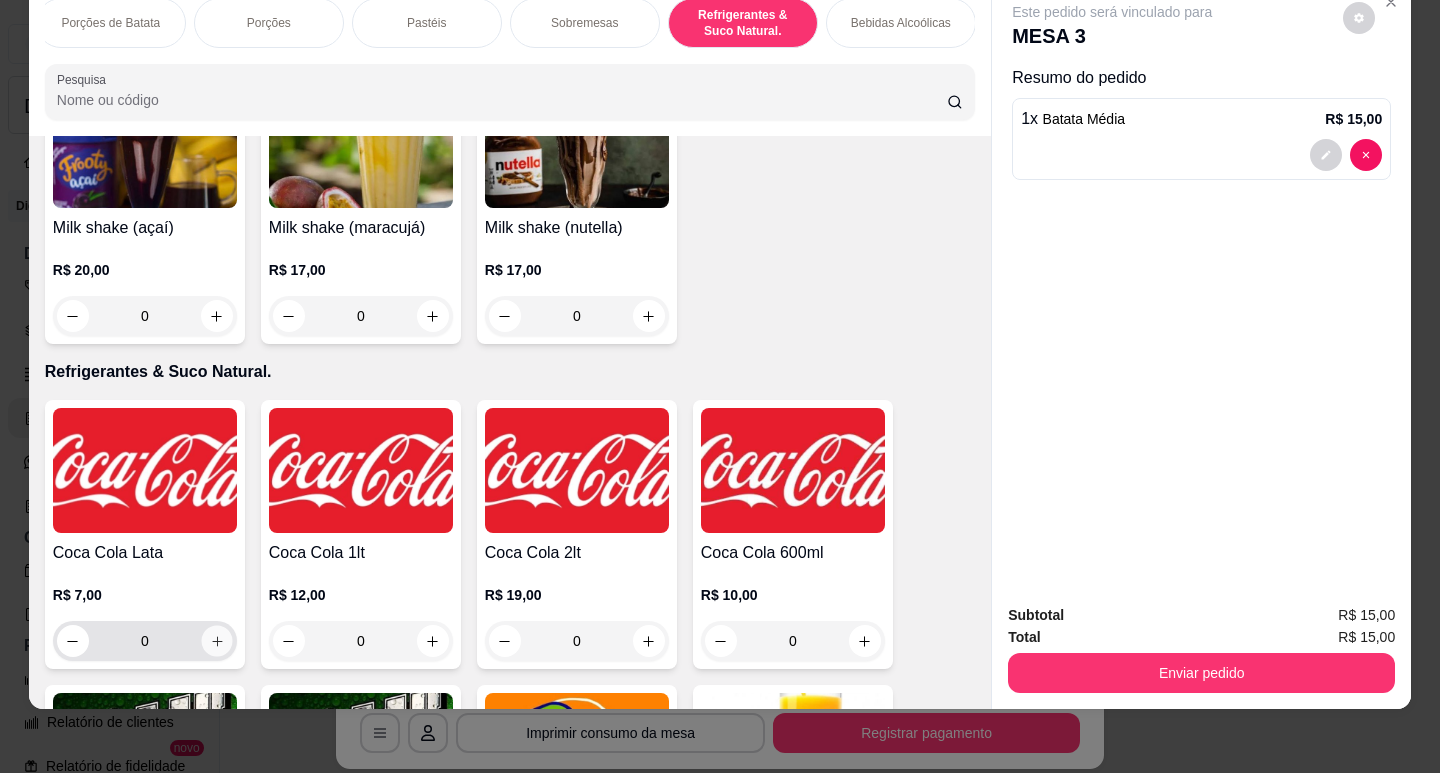 type on "1" 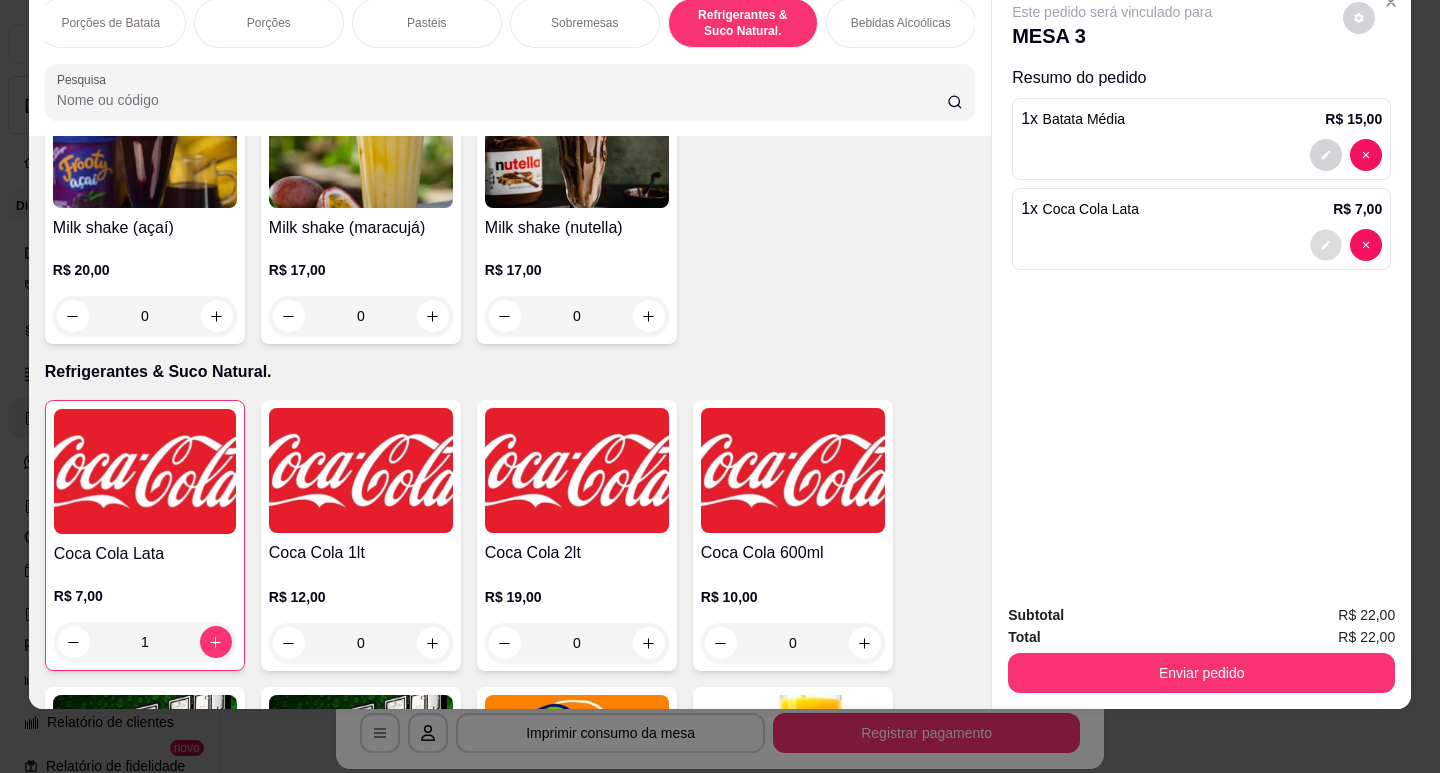 click at bounding box center [1326, 245] 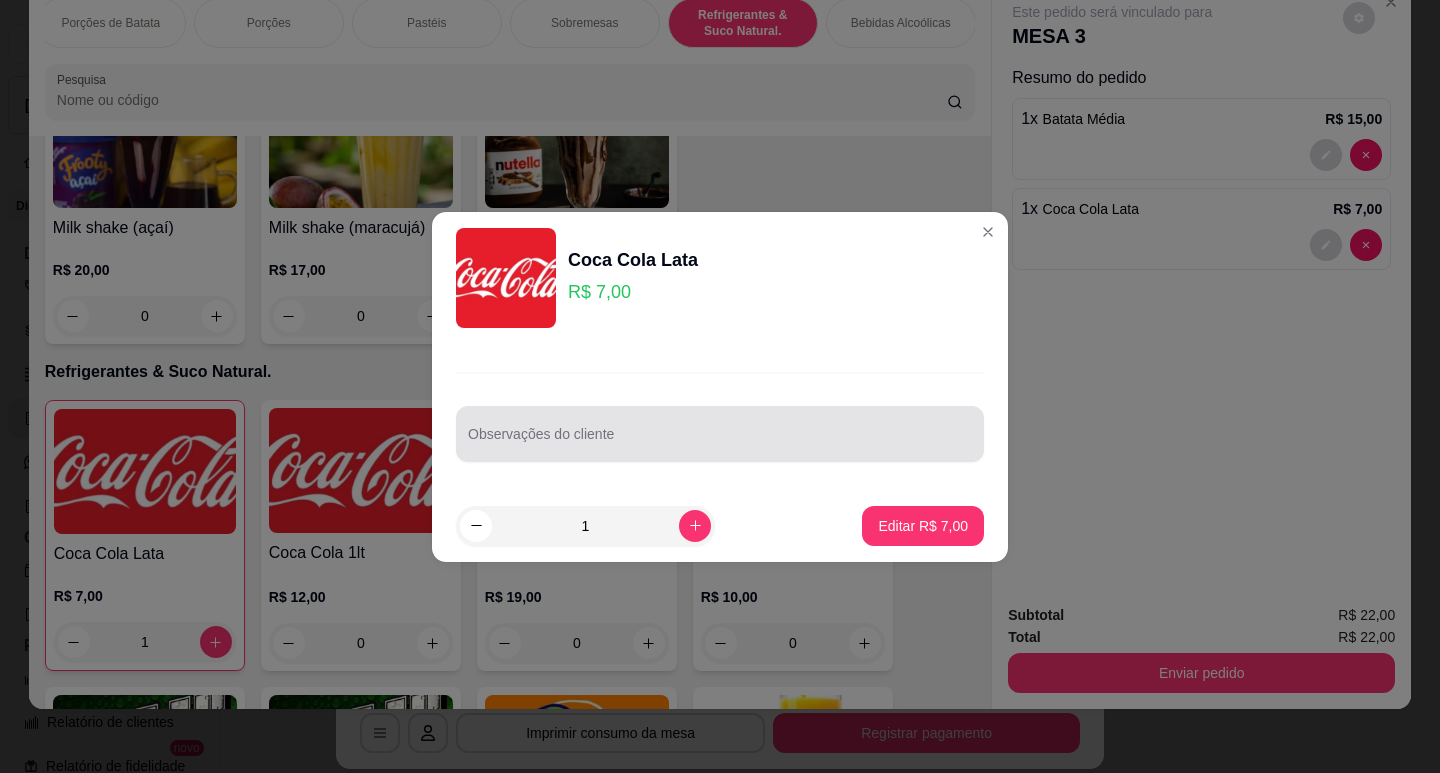 click on "Observações do cliente" at bounding box center (720, 442) 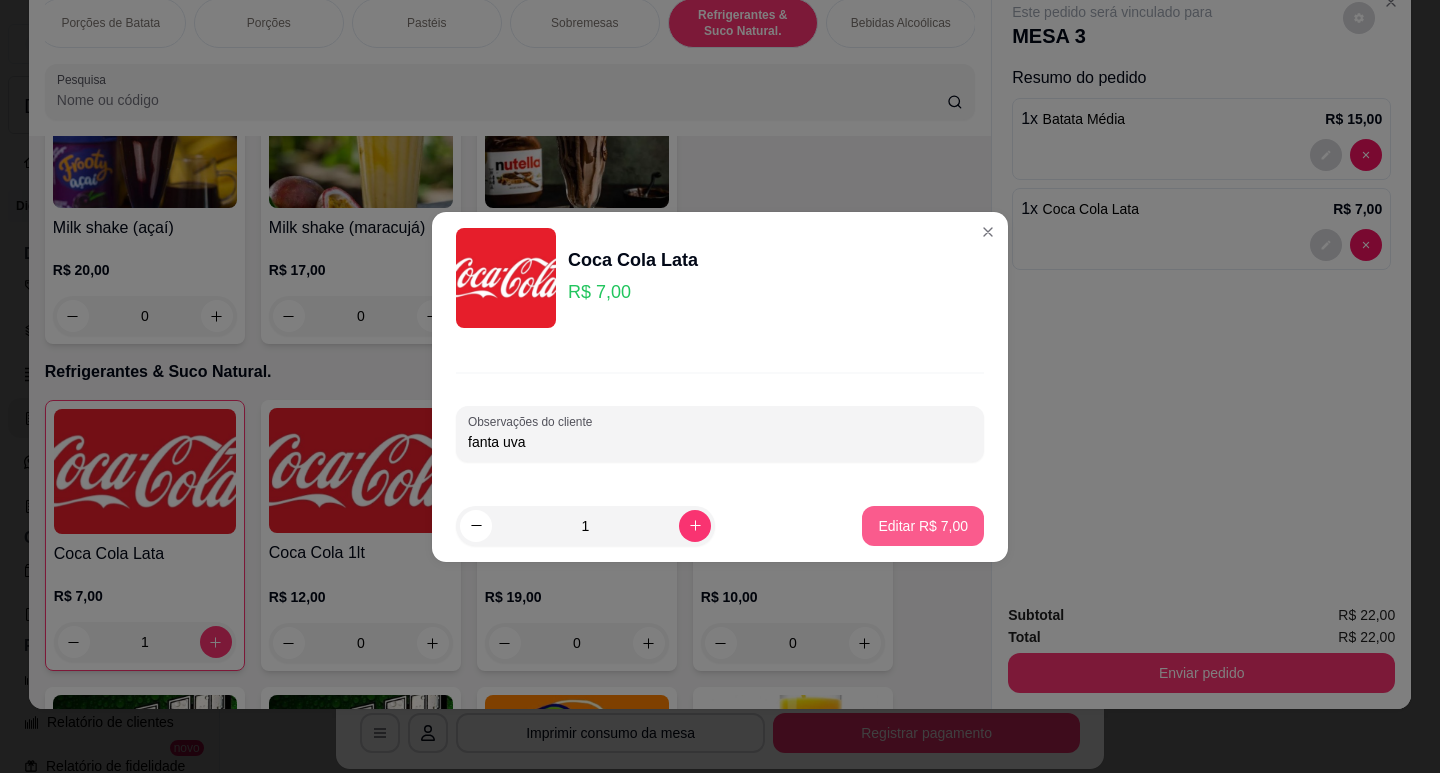 type on "fanta uva" 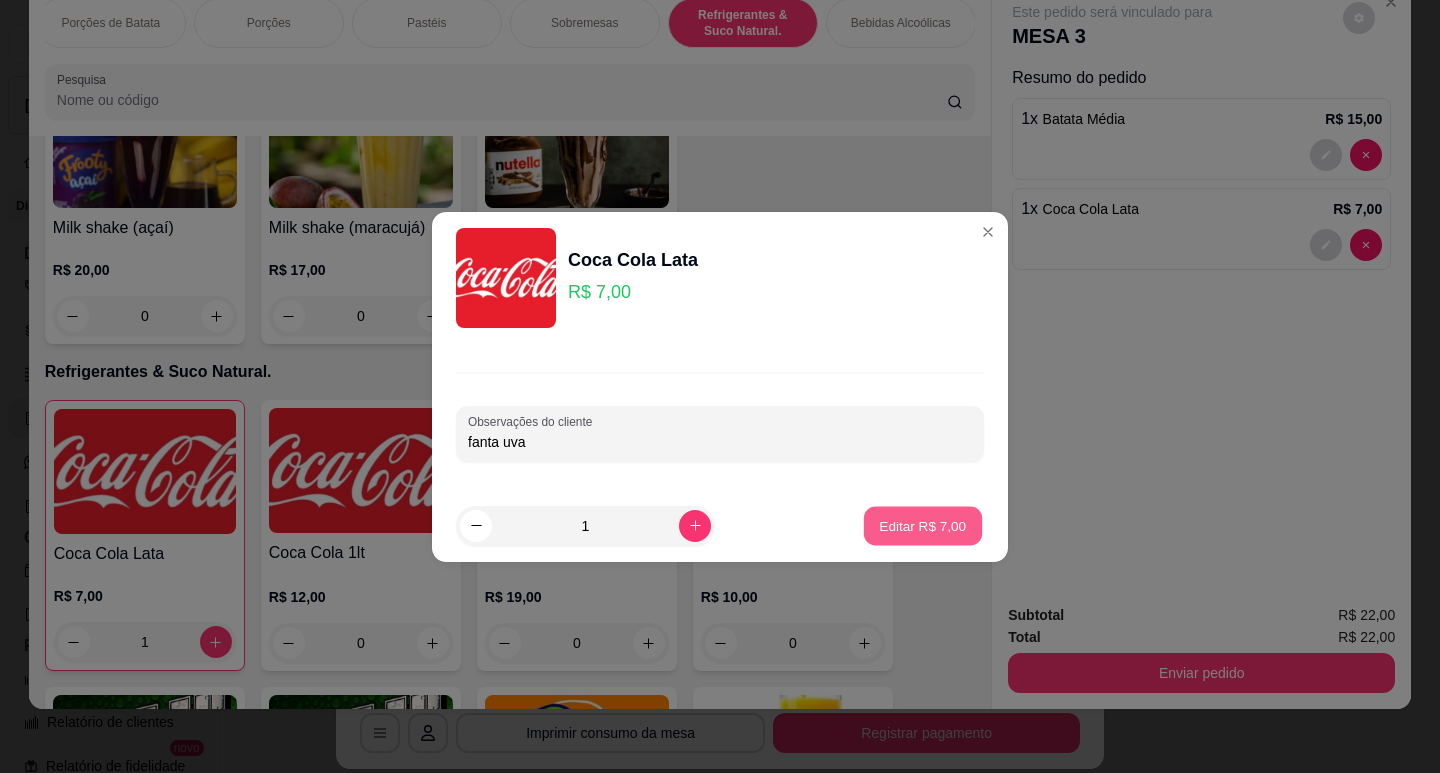 click on "Editar   R$ 7,00" at bounding box center [923, 525] 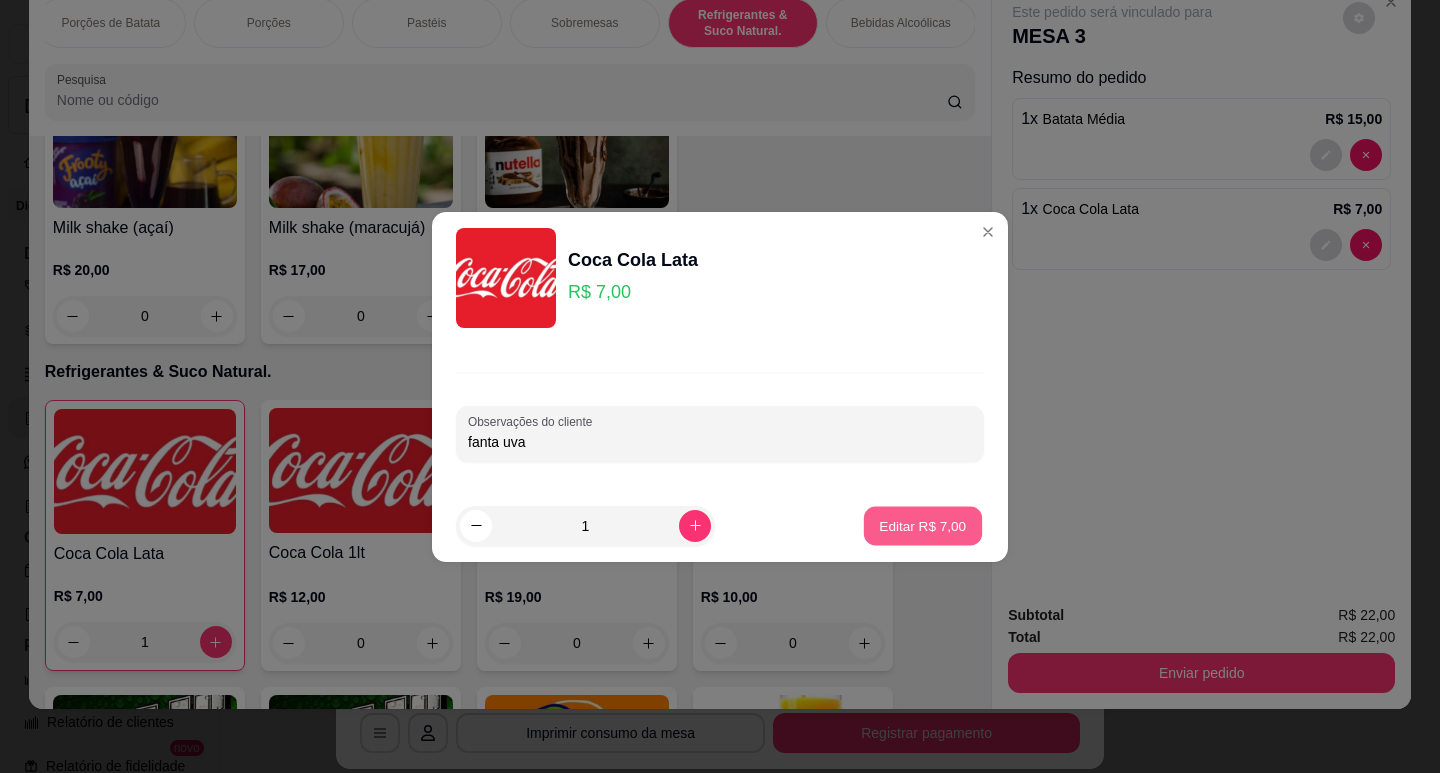 type on "0" 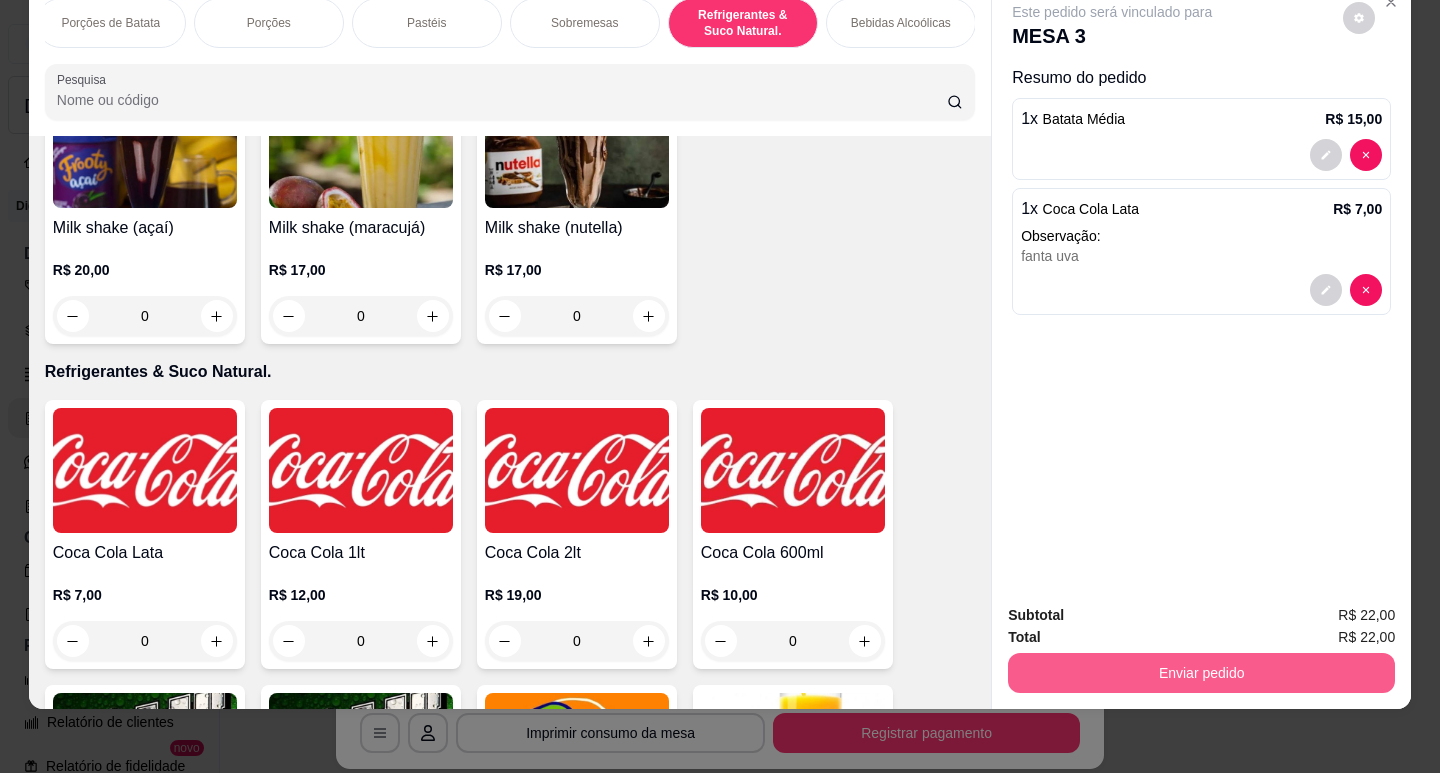 click on "Enviar pedido" at bounding box center (1201, 673) 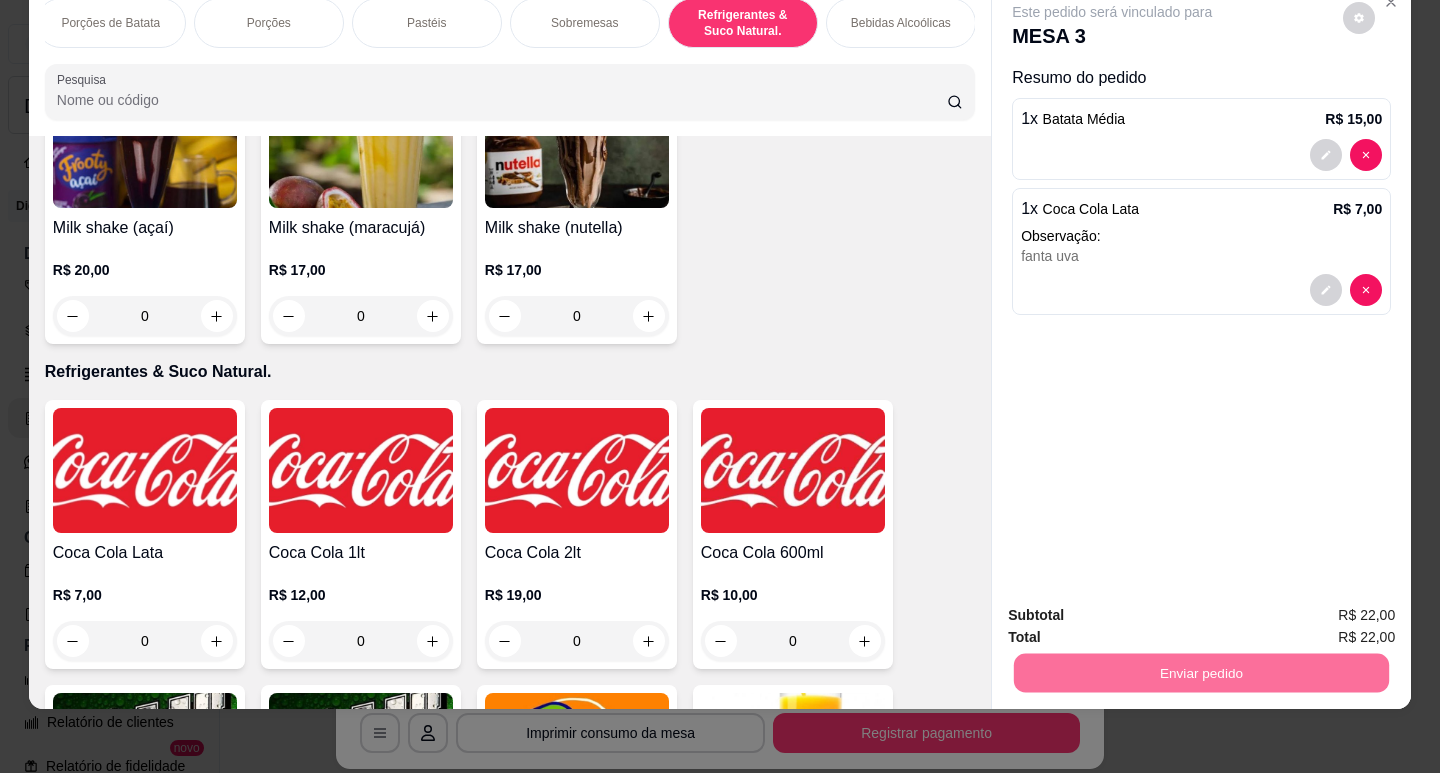 click on "Não registrar e enviar pedido" at bounding box center (1135, 609) 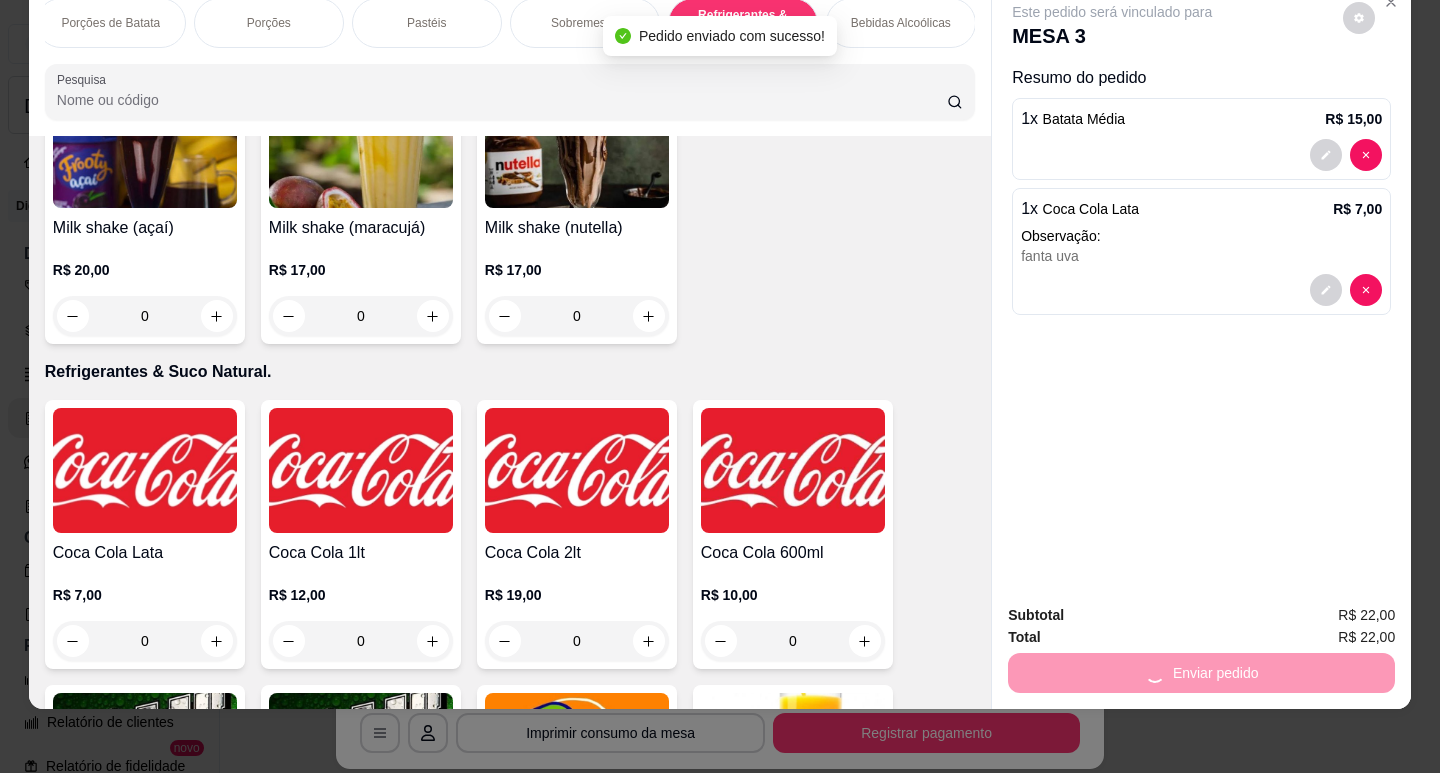 scroll, scrollTop: 0, scrollLeft: 0, axis: both 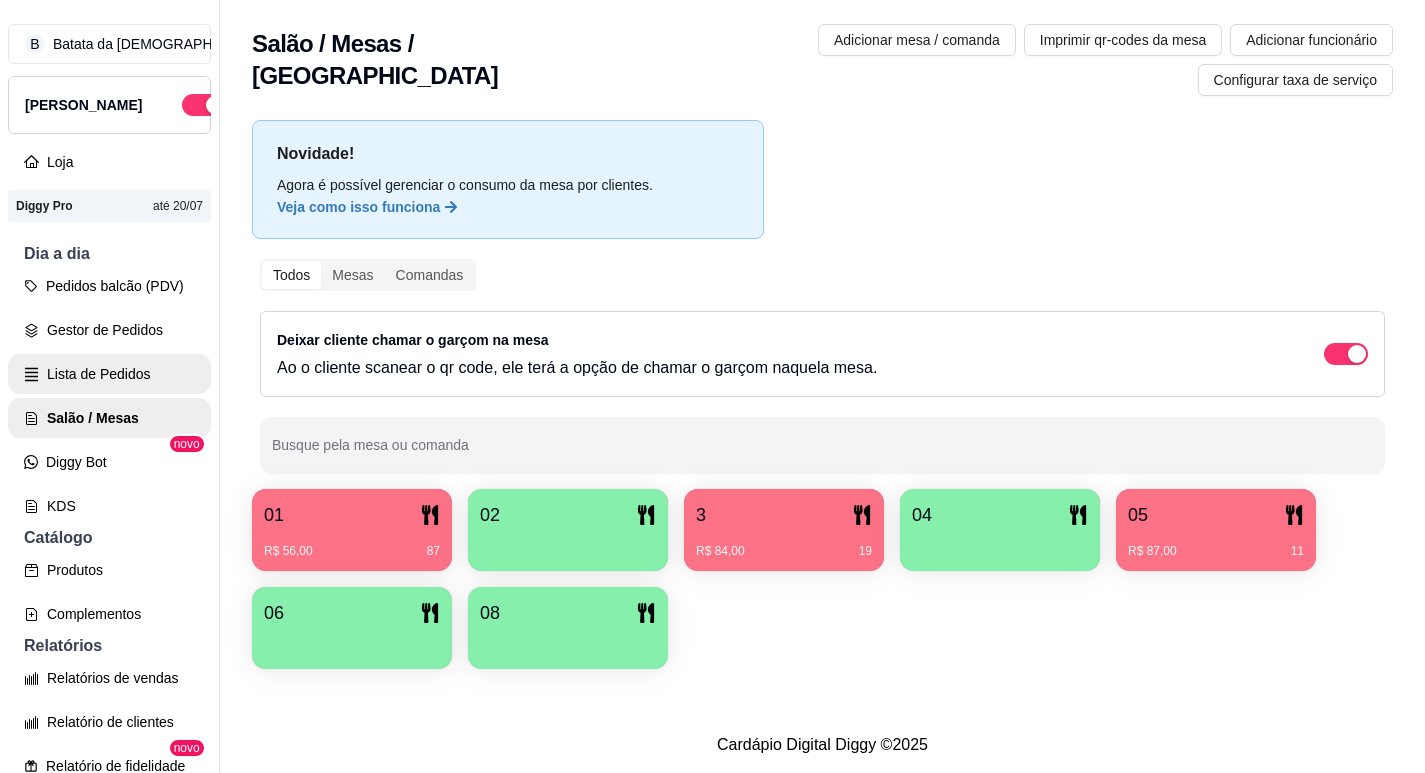 click on "Lista de Pedidos" at bounding box center (109, 374) 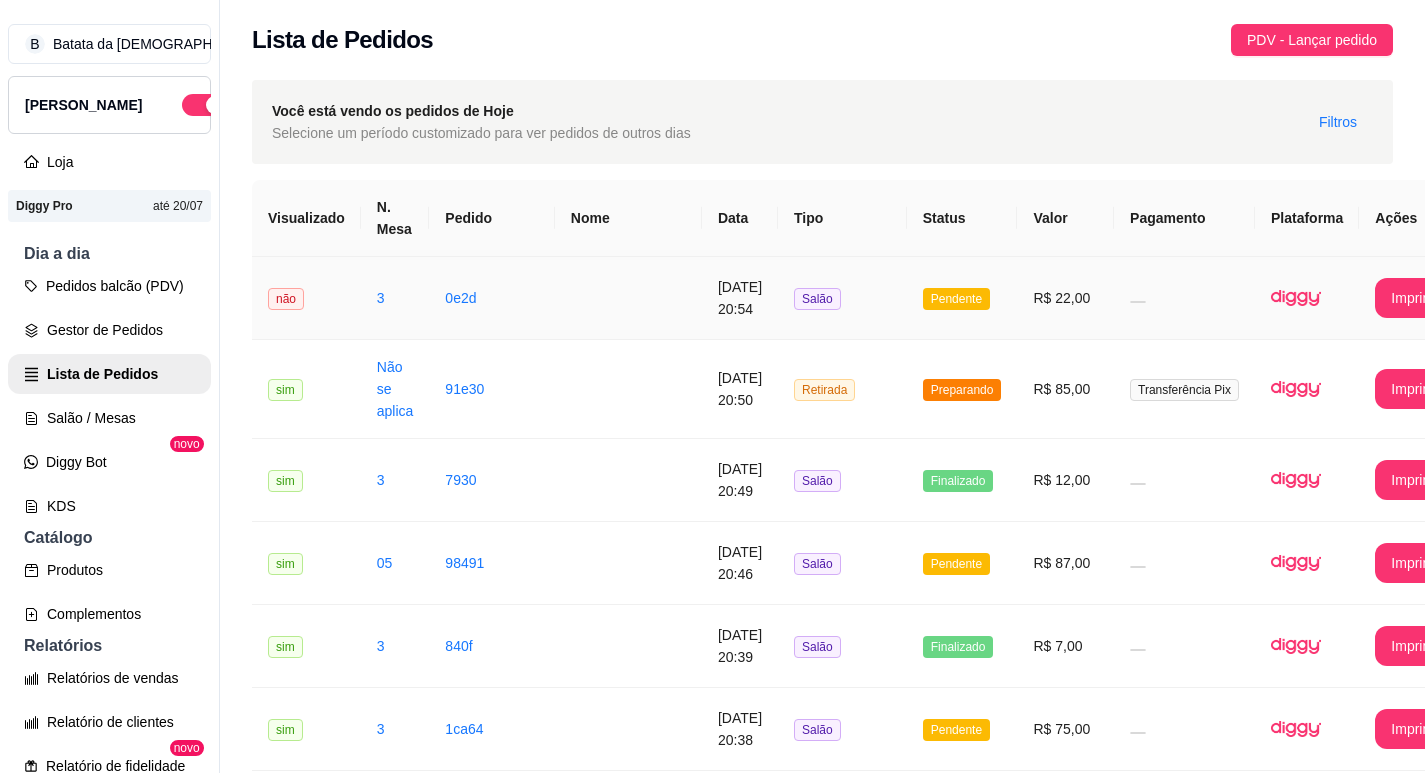 click on "0e2d" at bounding box center (491, 298) 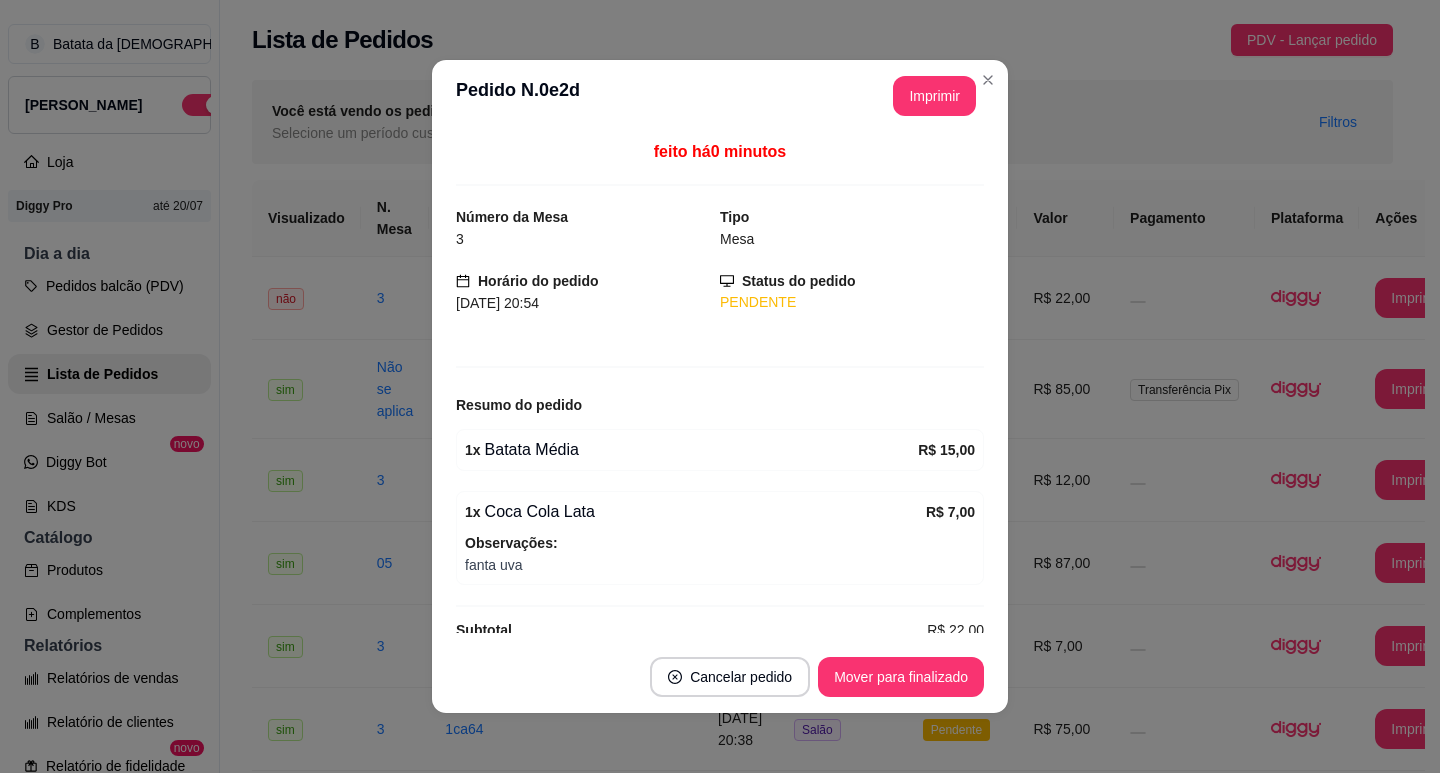 click on "**********" at bounding box center (720, 96) 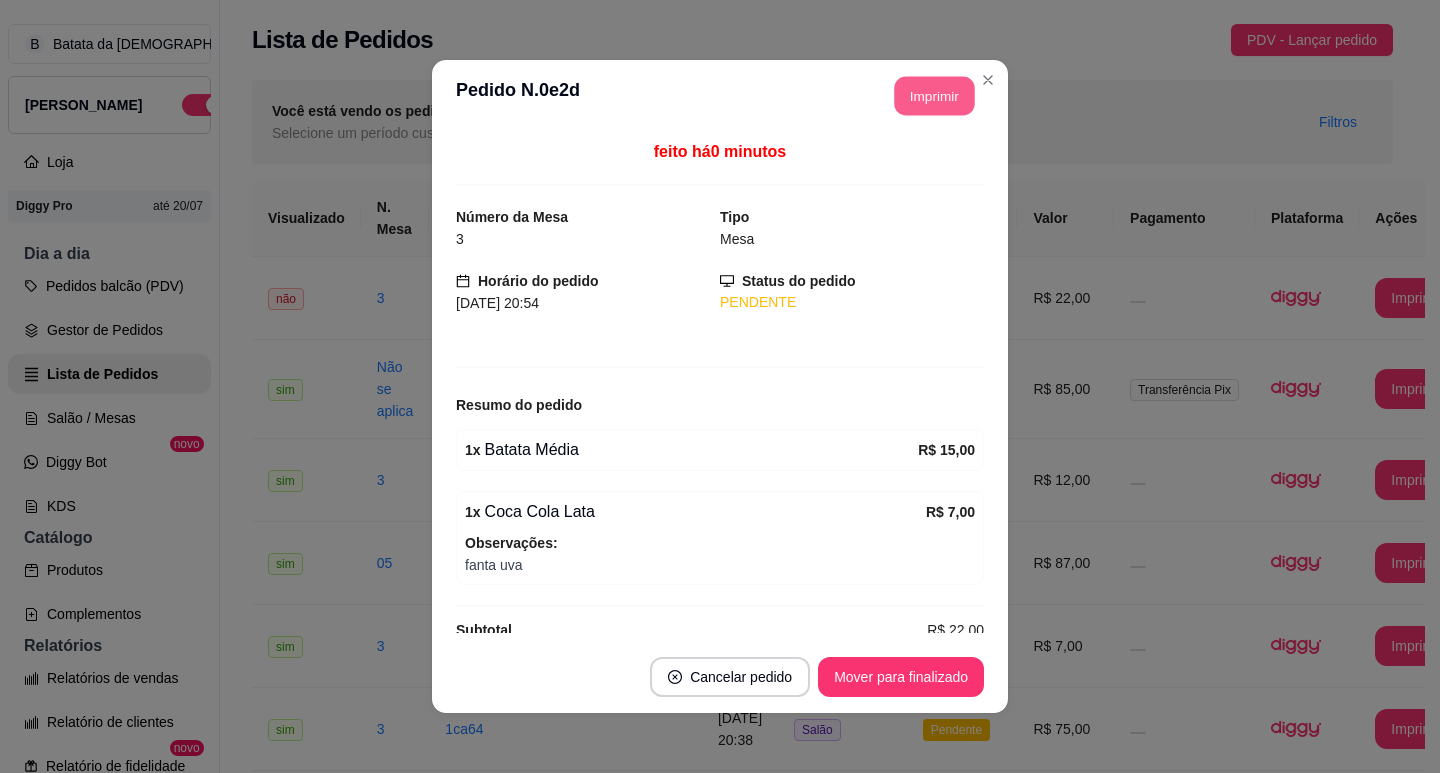 click on "Imprimir" at bounding box center (935, 96) 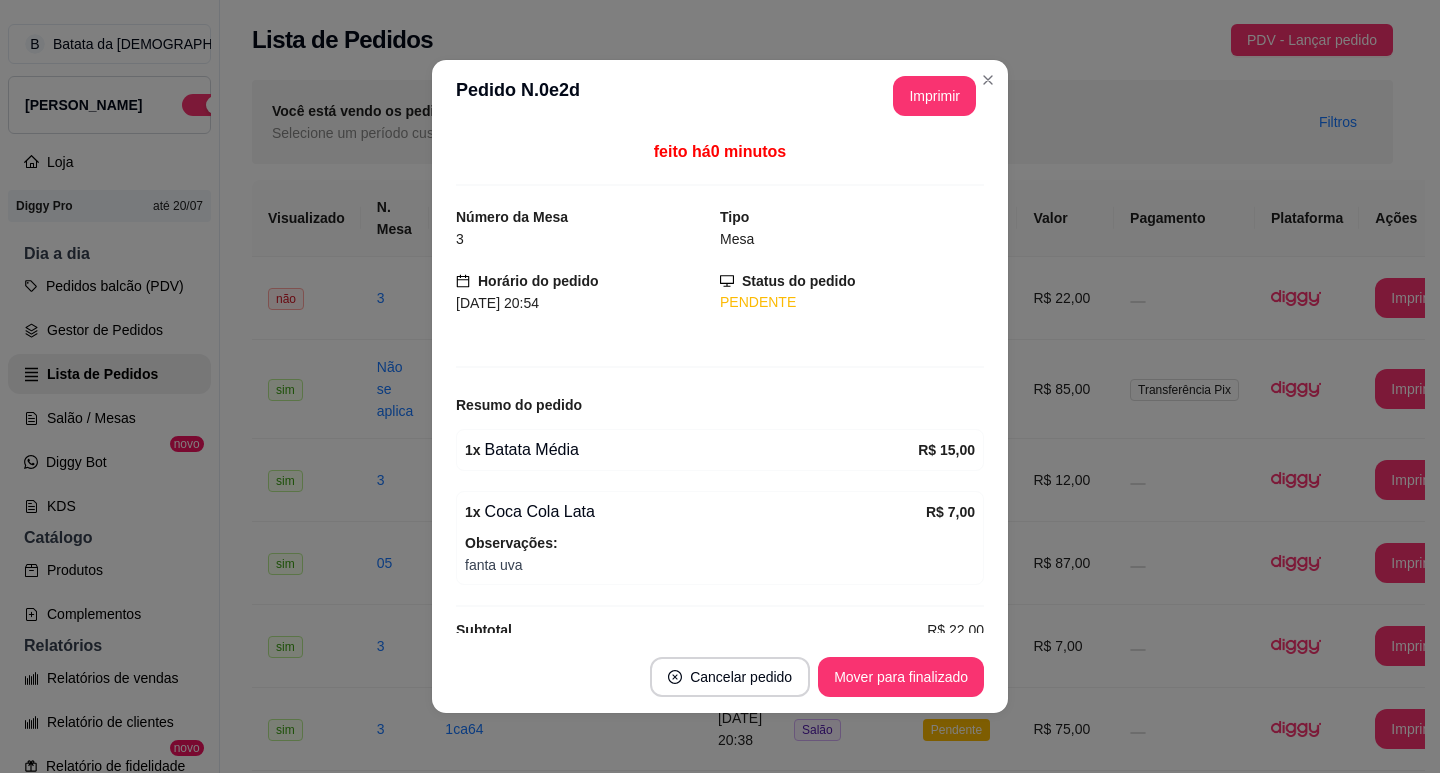 scroll, scrollTop: 0, scrollLeft: 0, axis: both 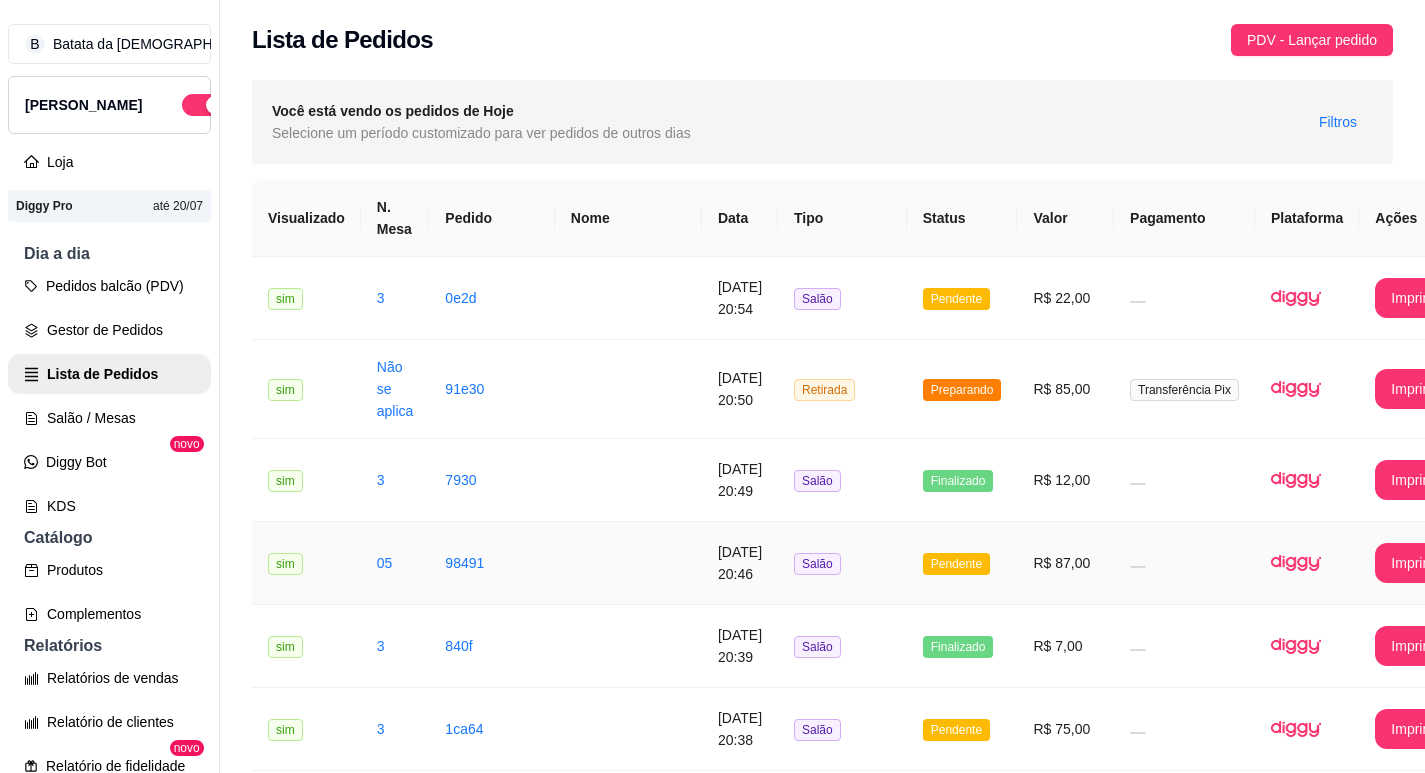 click on "Pendente" at bounding box center (962, 563) 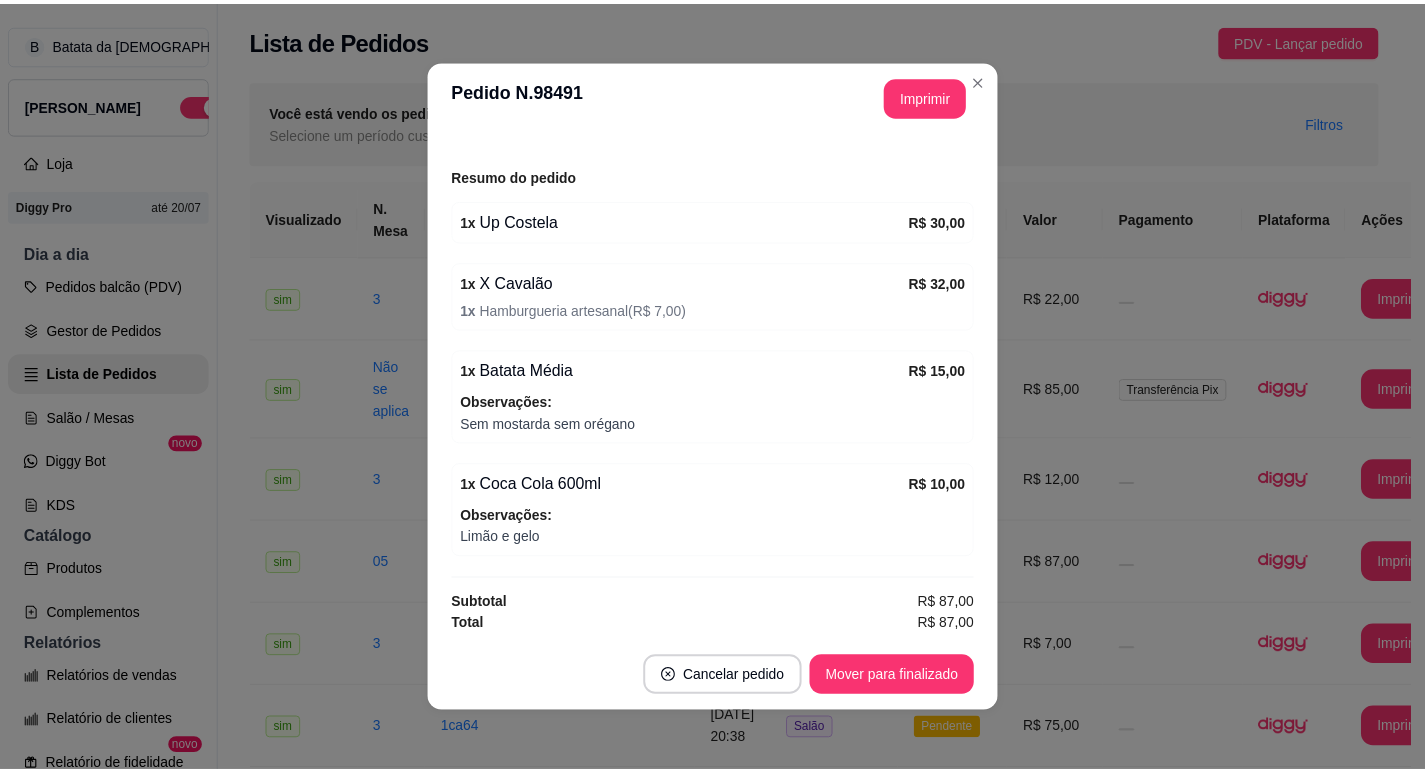 scroll, scrollTop: 232, scrollLeft: 0, axis: vertical 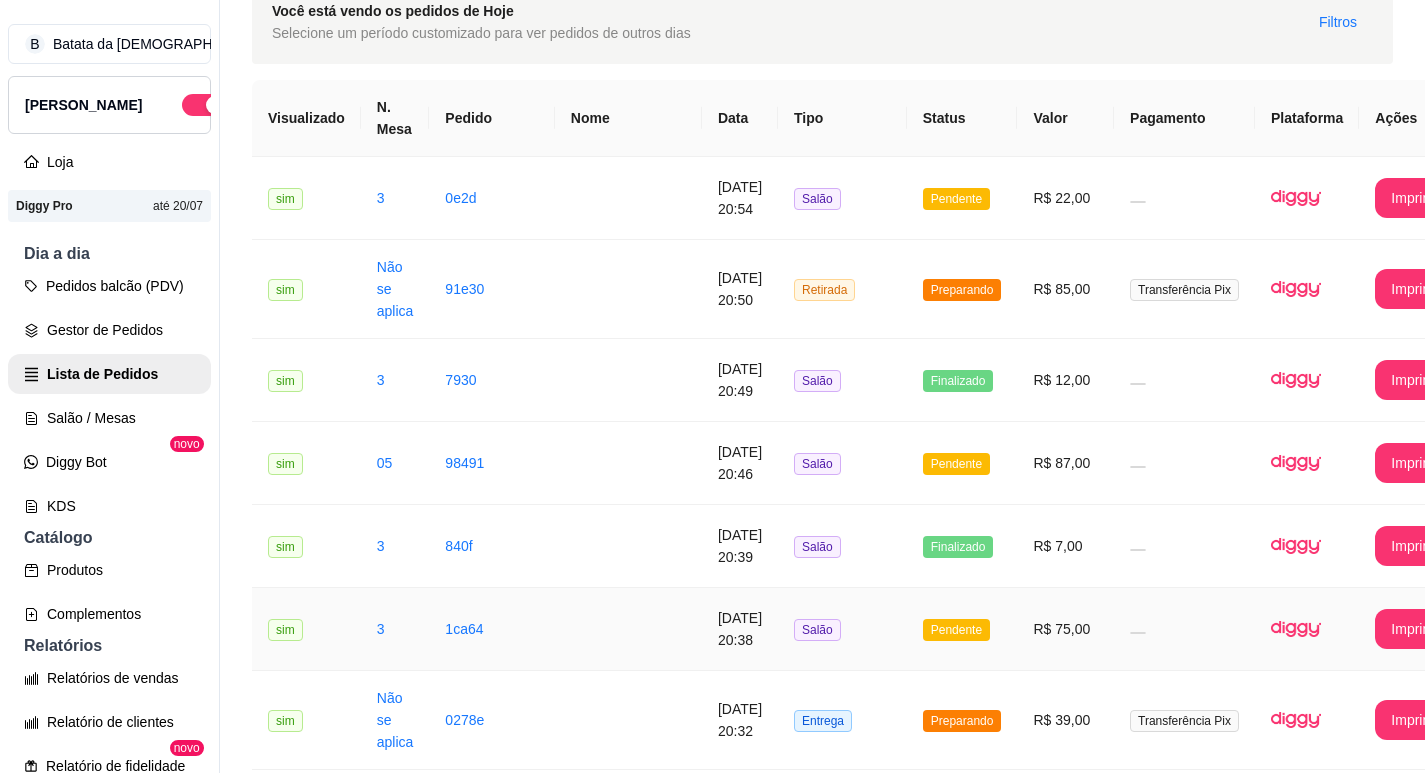 click on "Salão" at bounding box center (842, 629) 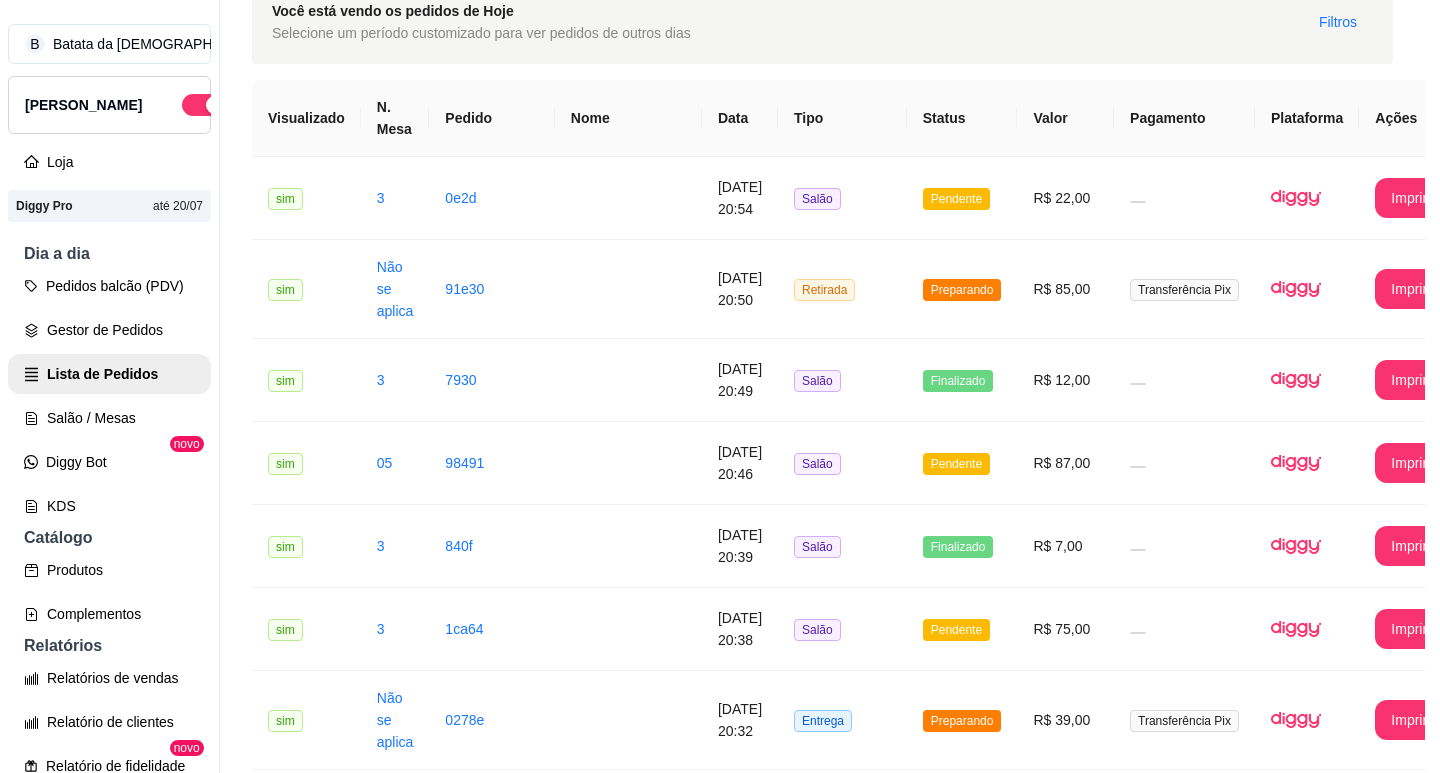 scroll, scrollTop: 92, scrollLeft: 0, axis: vertical 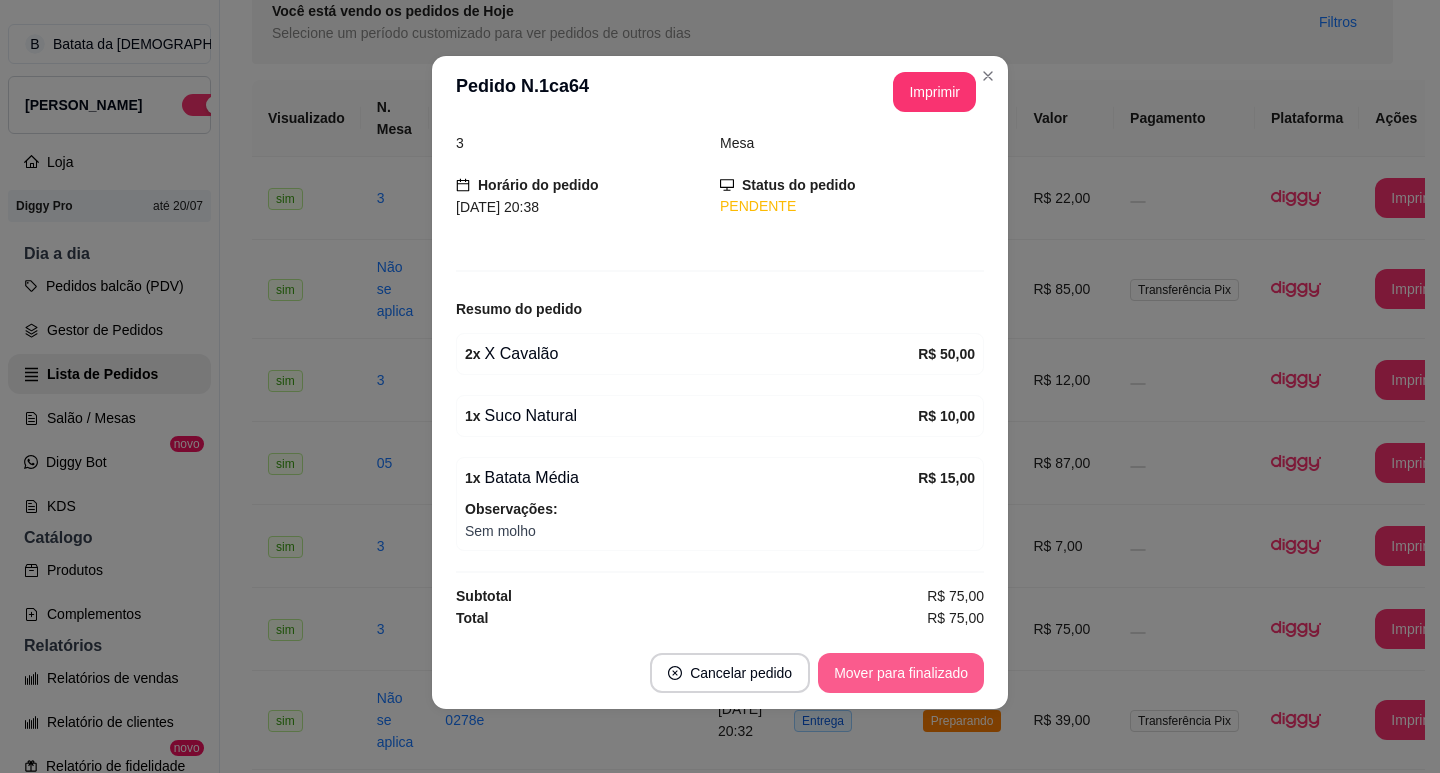 click on "Mover para finalizado" at bounding box center [901, 673] 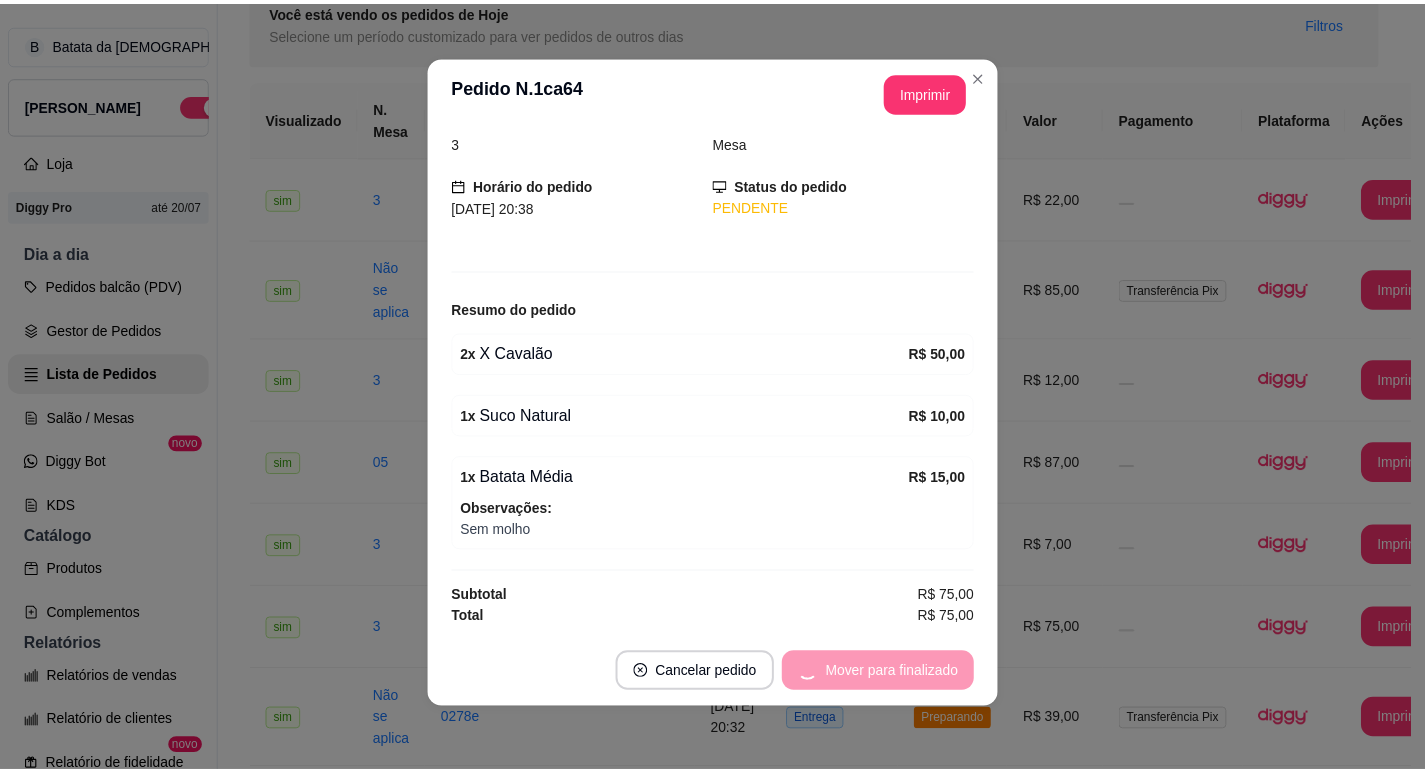 scroll, scrollTop: 26, scrollLeft: 0, axis: vertical 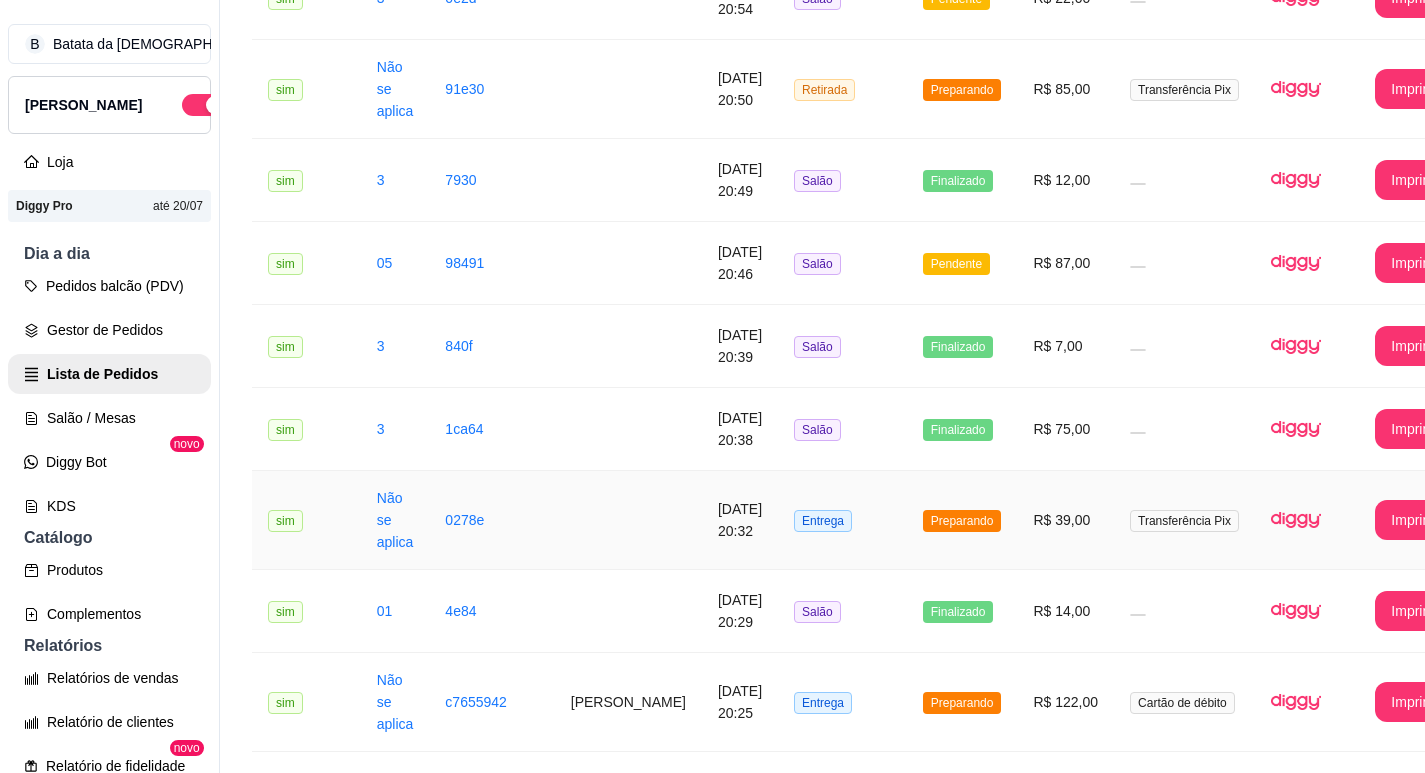 click on "Entrega" at bounding box center (842, 520) 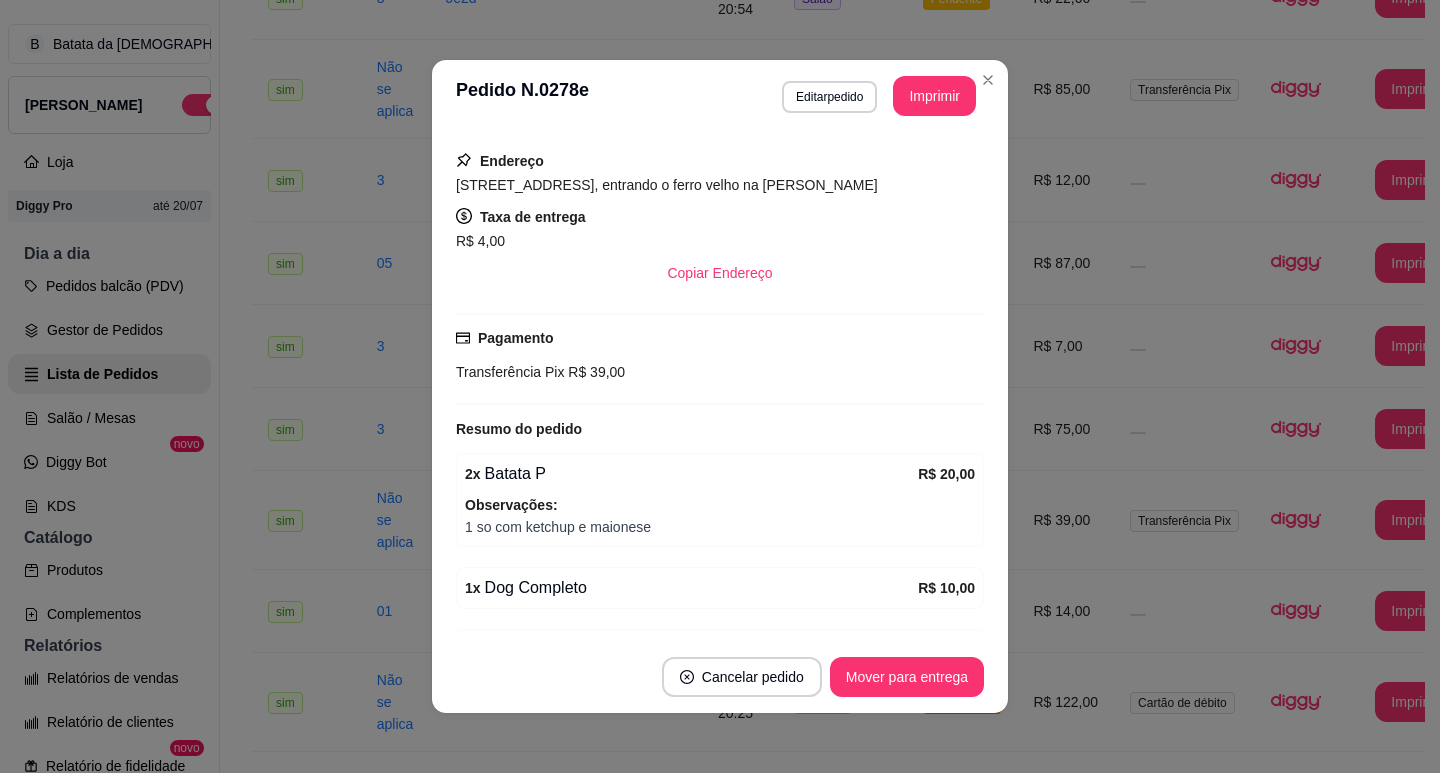 scroll, scrollTop: 380, scrollLeft: 0, axis: vertical 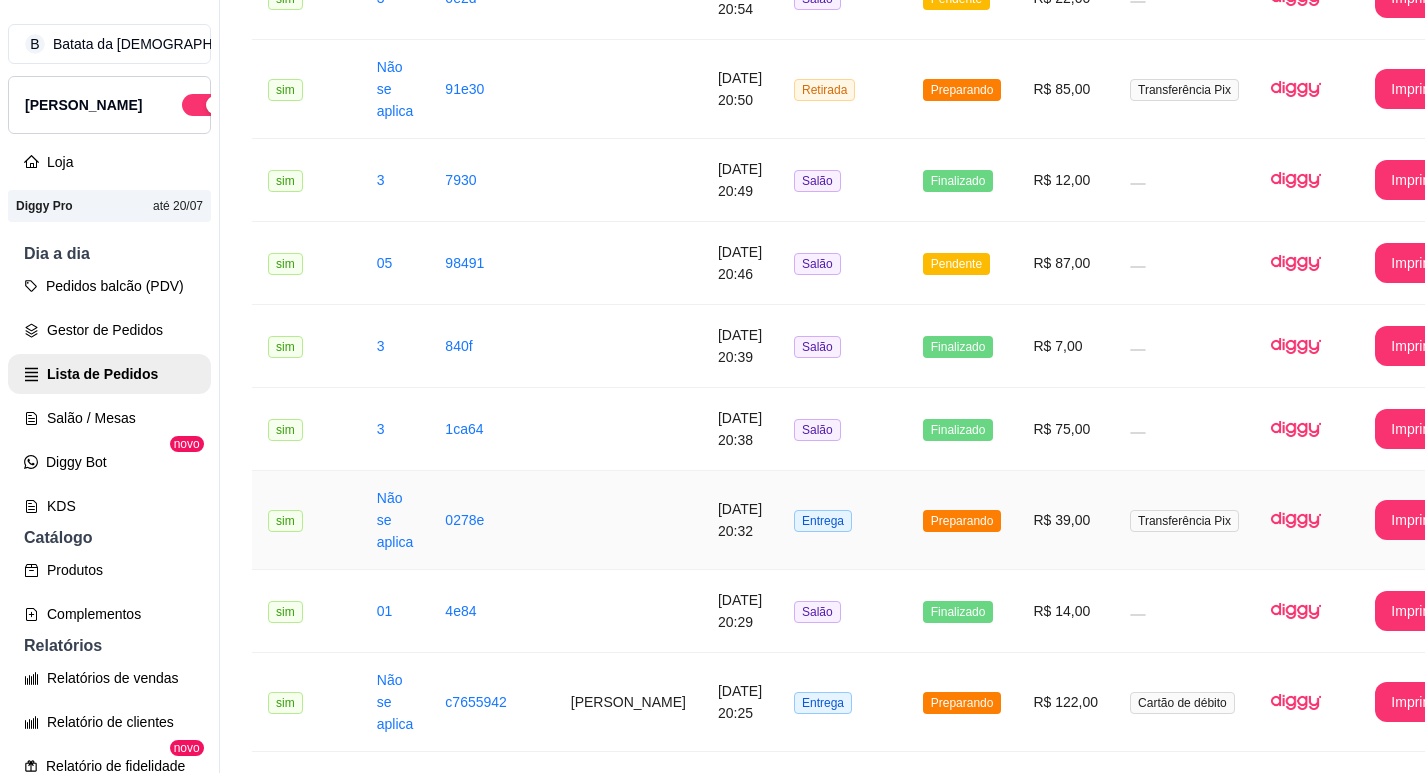 click on "Preparando" at bounding box center [962, 521] 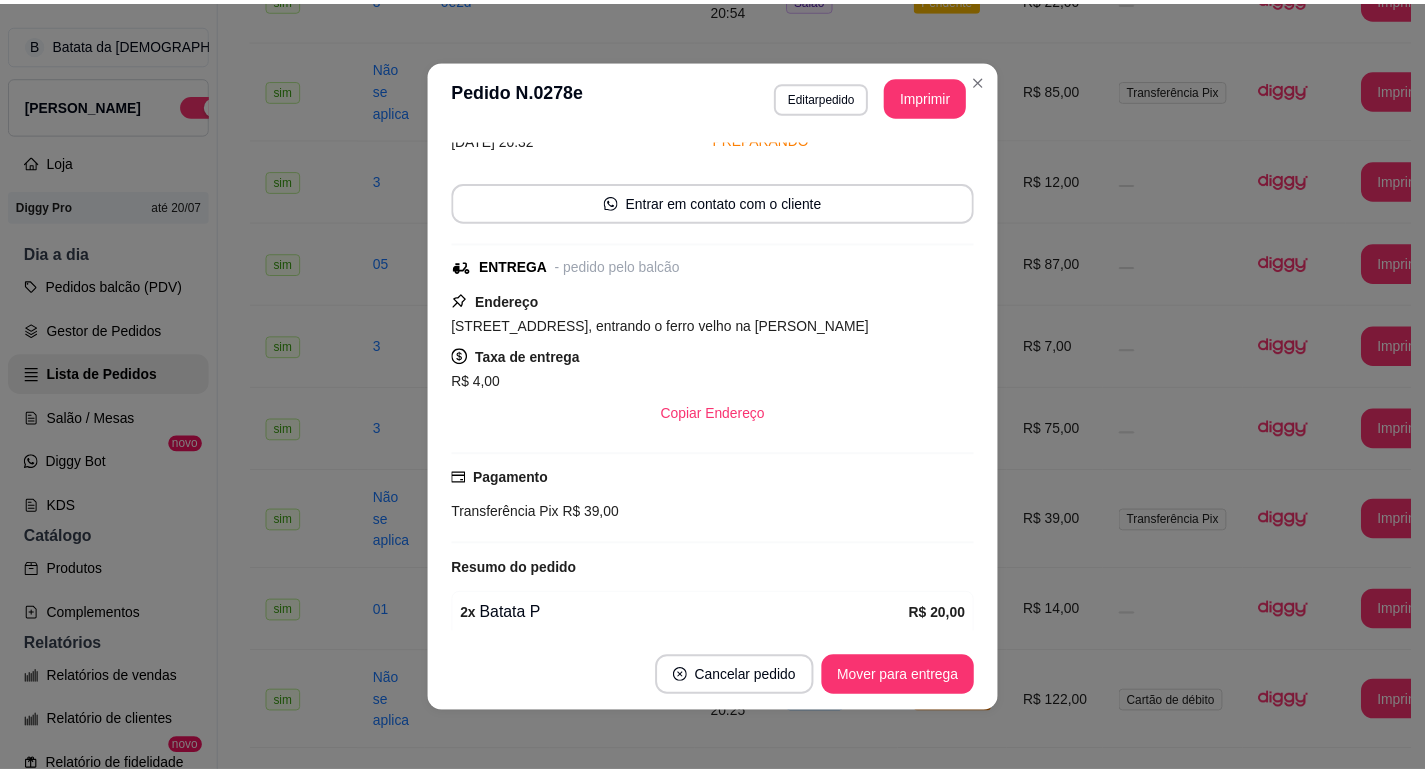 scroll, scrollTop: 0, scrollLeft: 0, axis: both 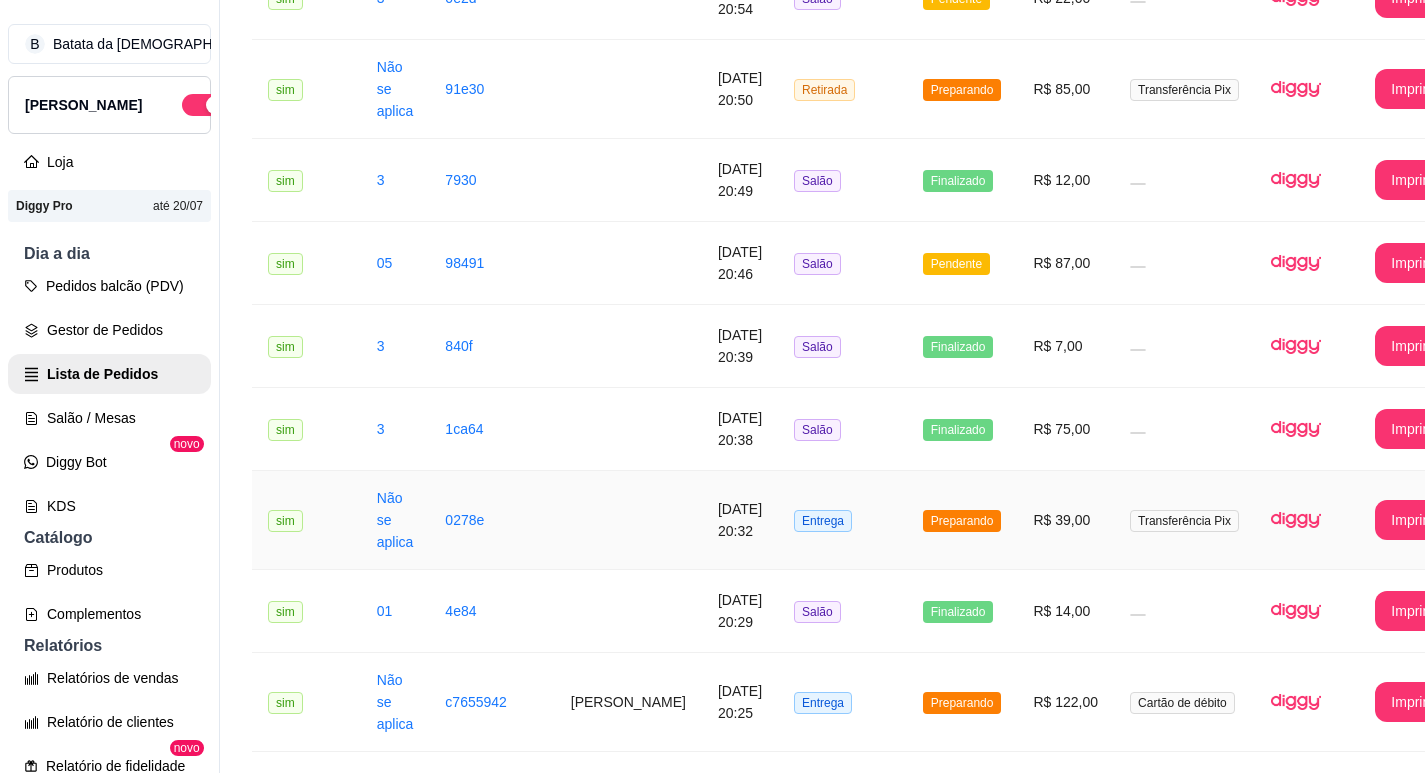 click on "[DATE] 20:32" at bounding box center (740, 520) 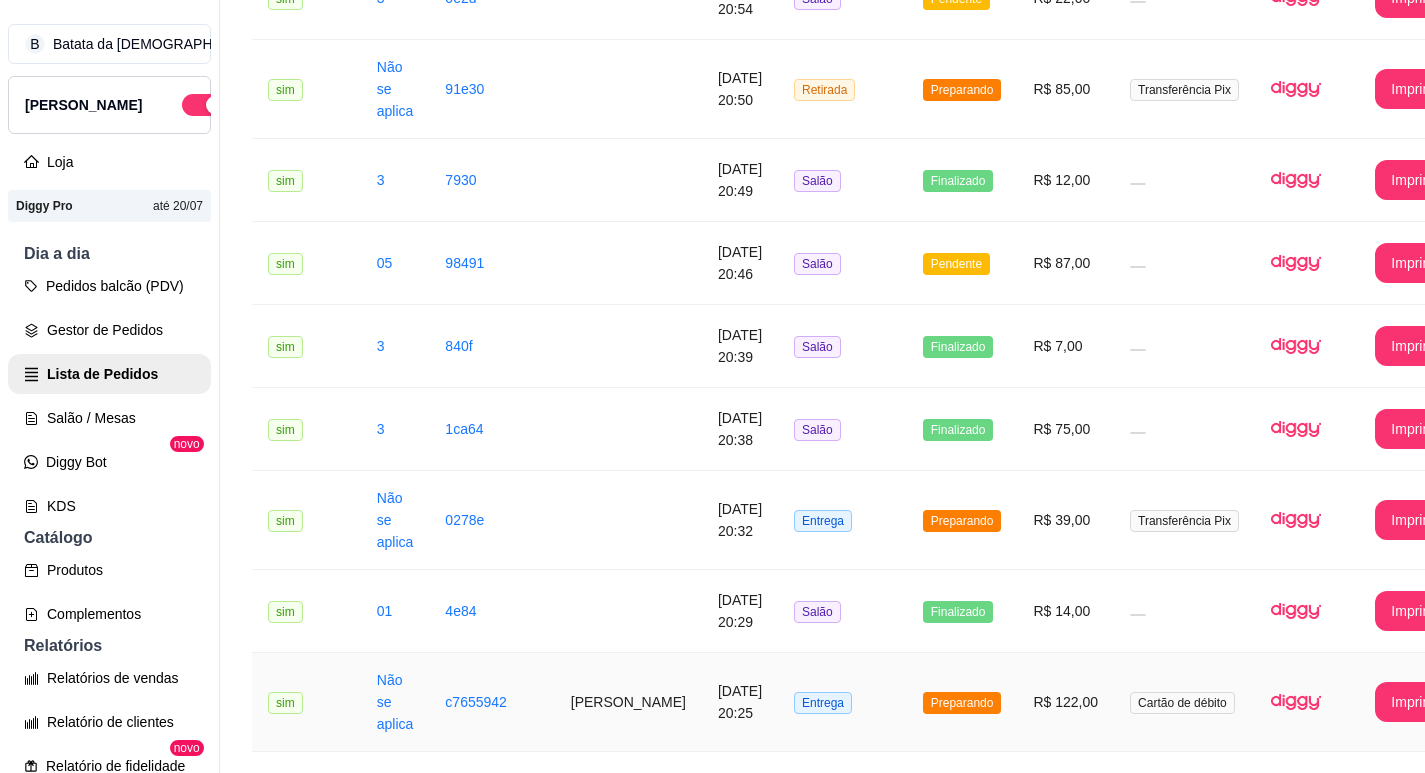 click on "[DATE] 20:25" at bounding box center (740, 702) 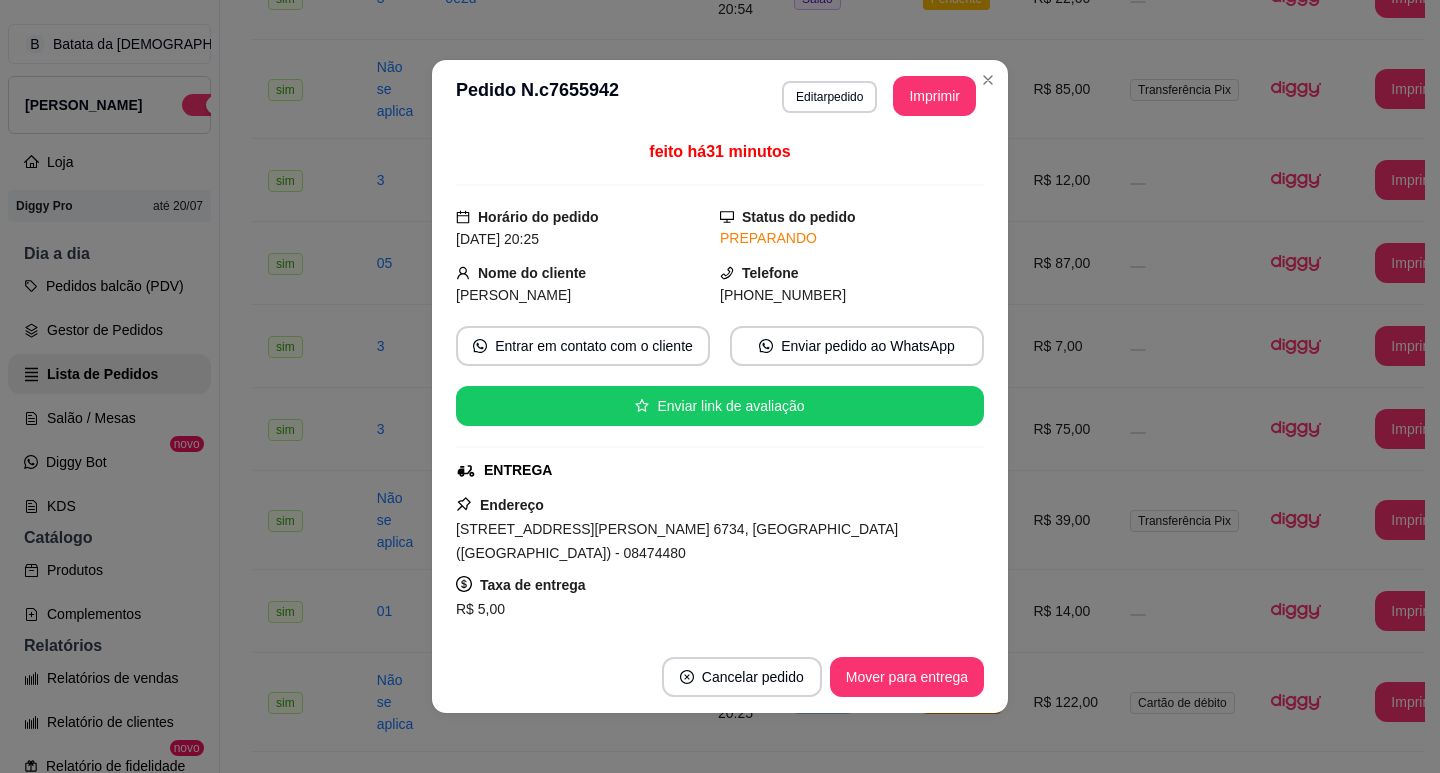 drag, startPoint x: 728, startPoint y: 298, endPoint x: 900, endPoint y: 310, distance: 172.41809 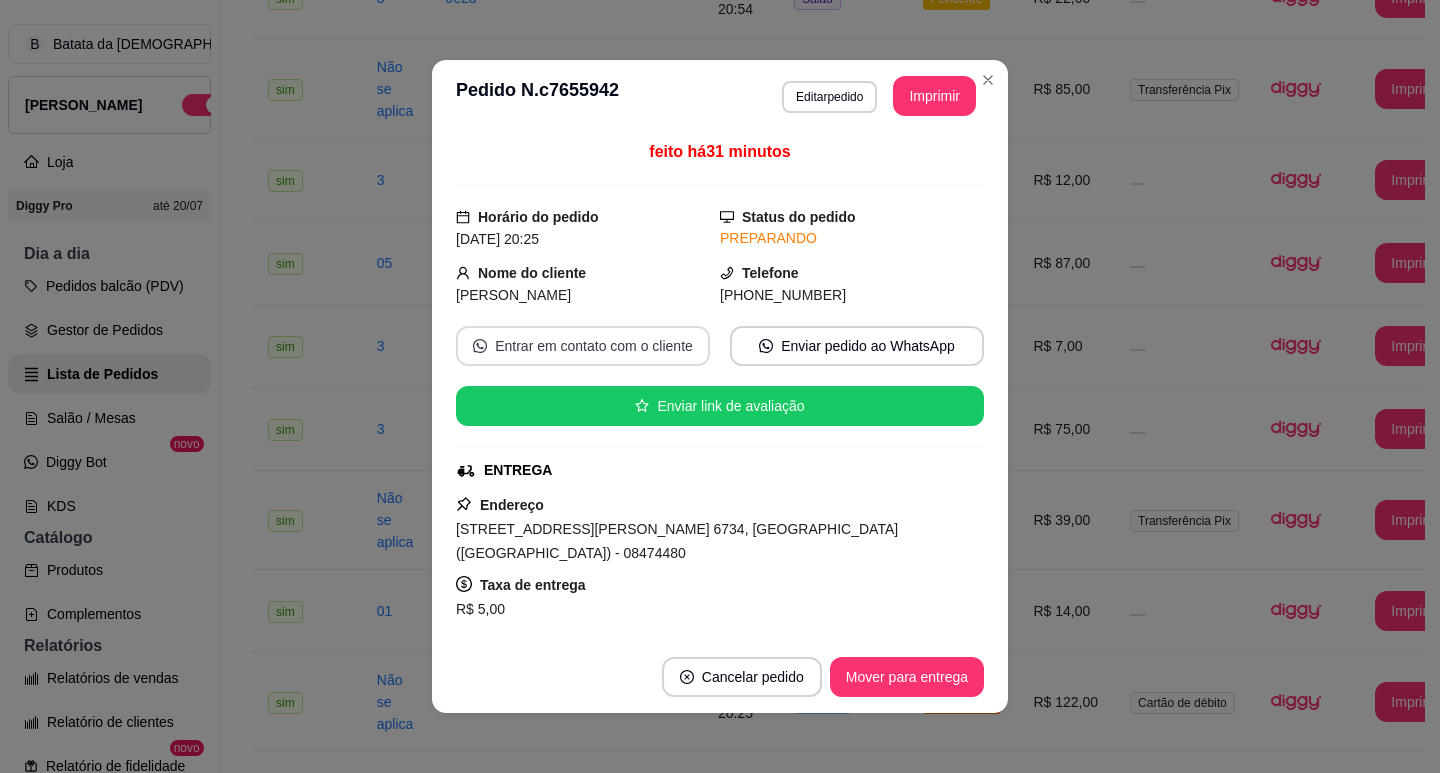 click on "Entrar em contato com o cliente" at bounding box center (583, 346) 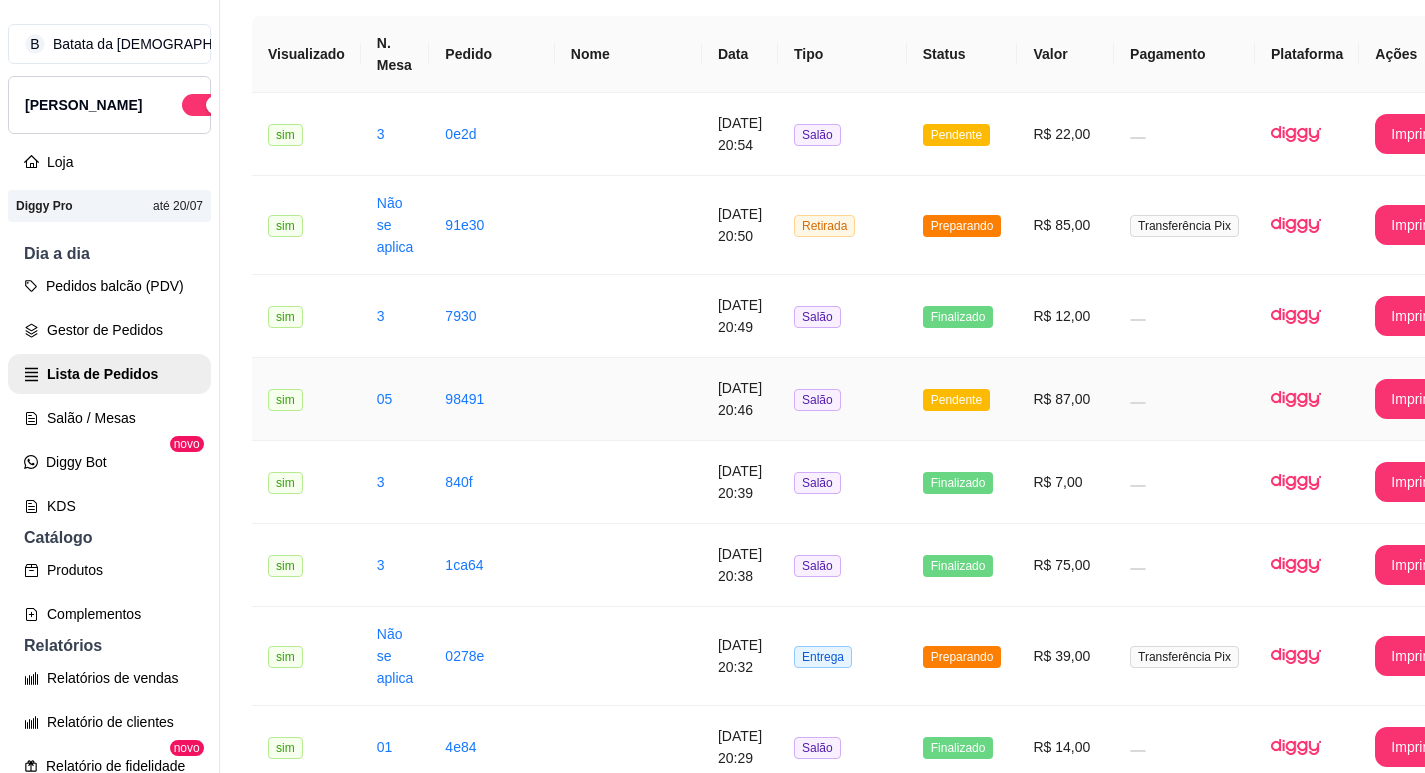 scroll, scrollTop: 100, scrollLeft: 0, axis: vertical 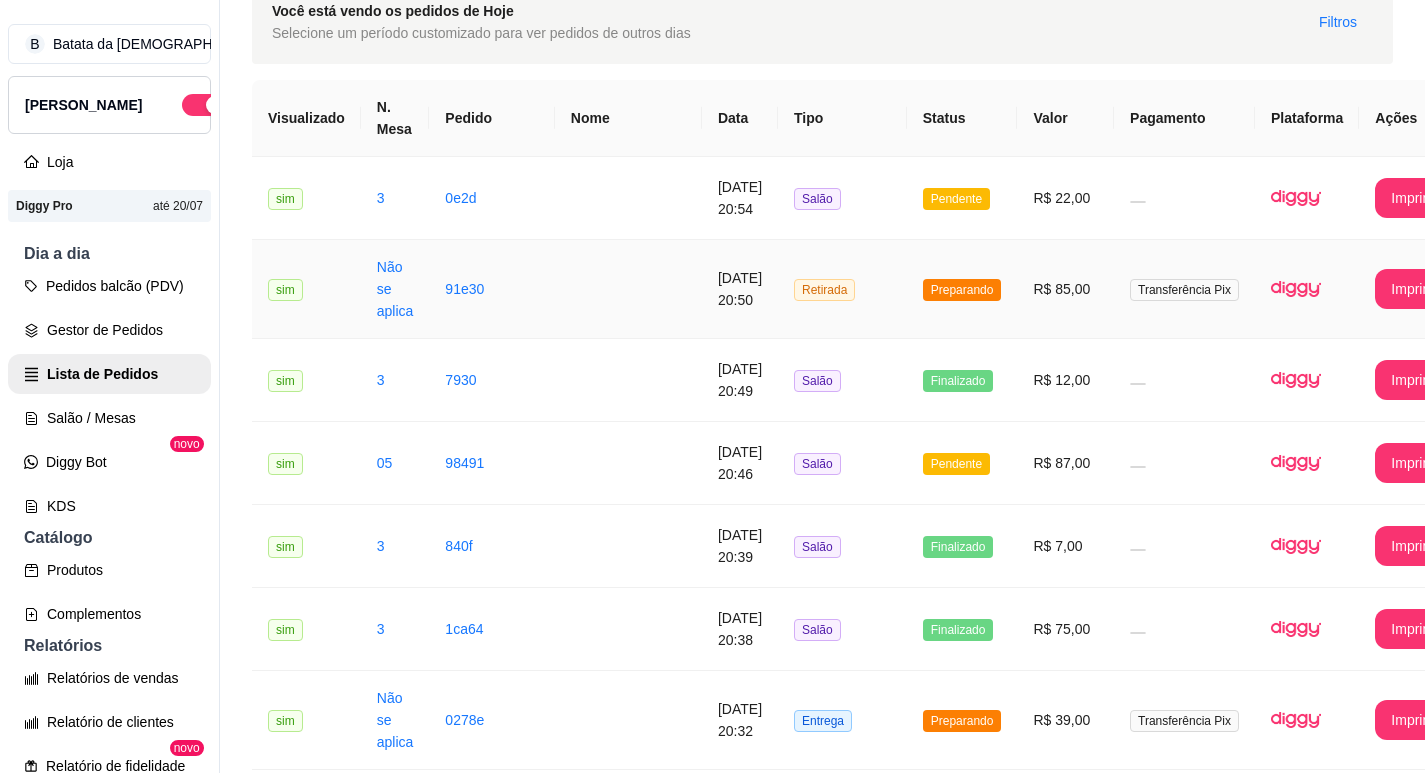 click on "[DATE] 20:50" at bounding box center [740, 289] 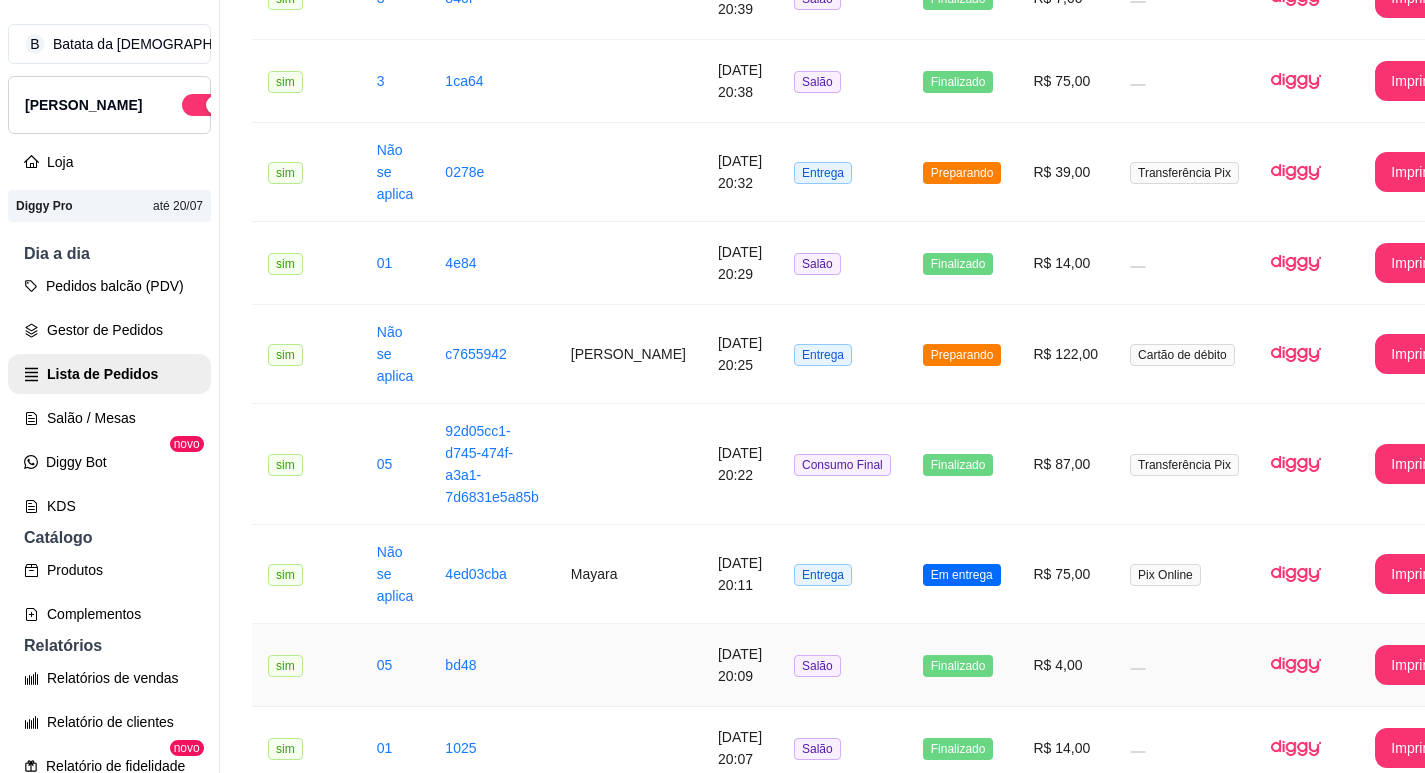 scroll, scrollTop: 600, scrollLeft: 0, axis: vertical 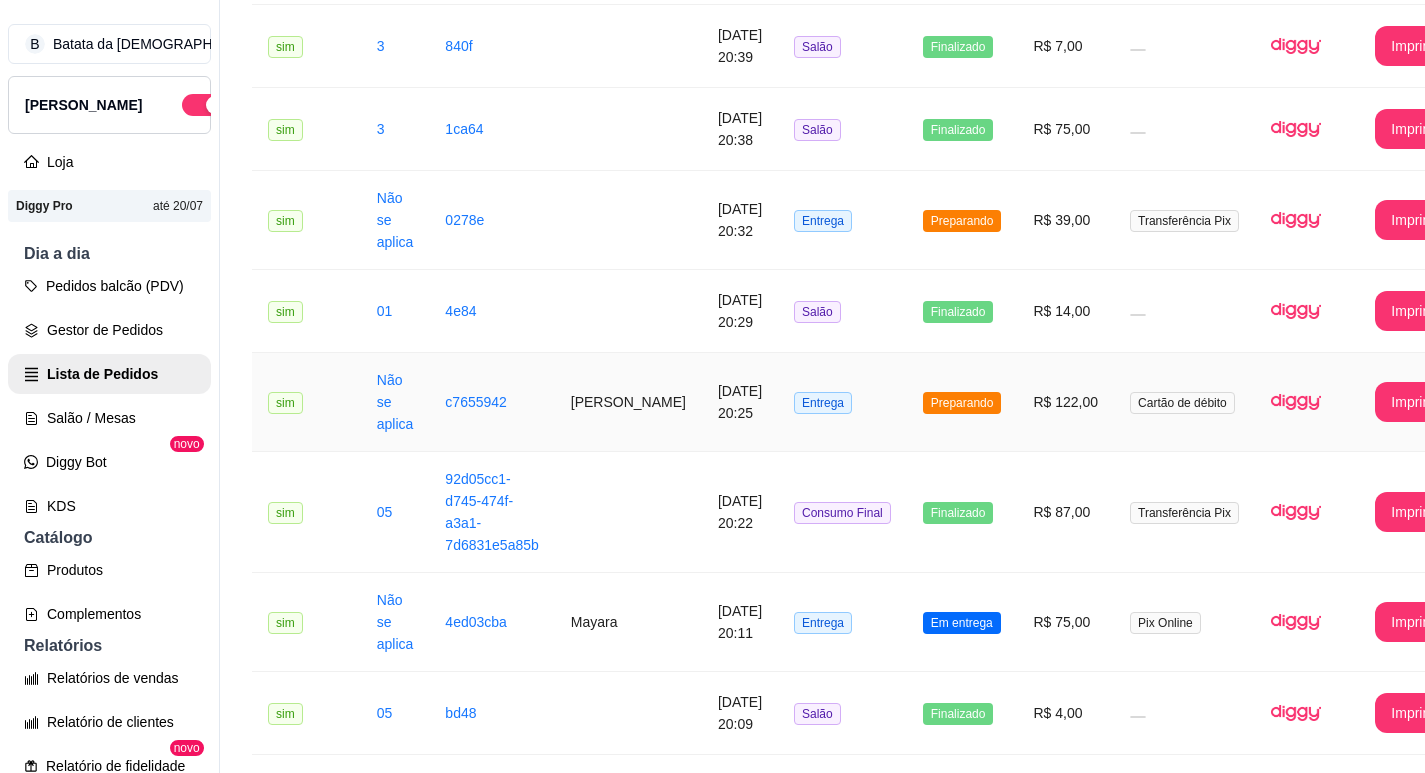 click on "[DATE] 20:25" at bounding box center [740, 402] 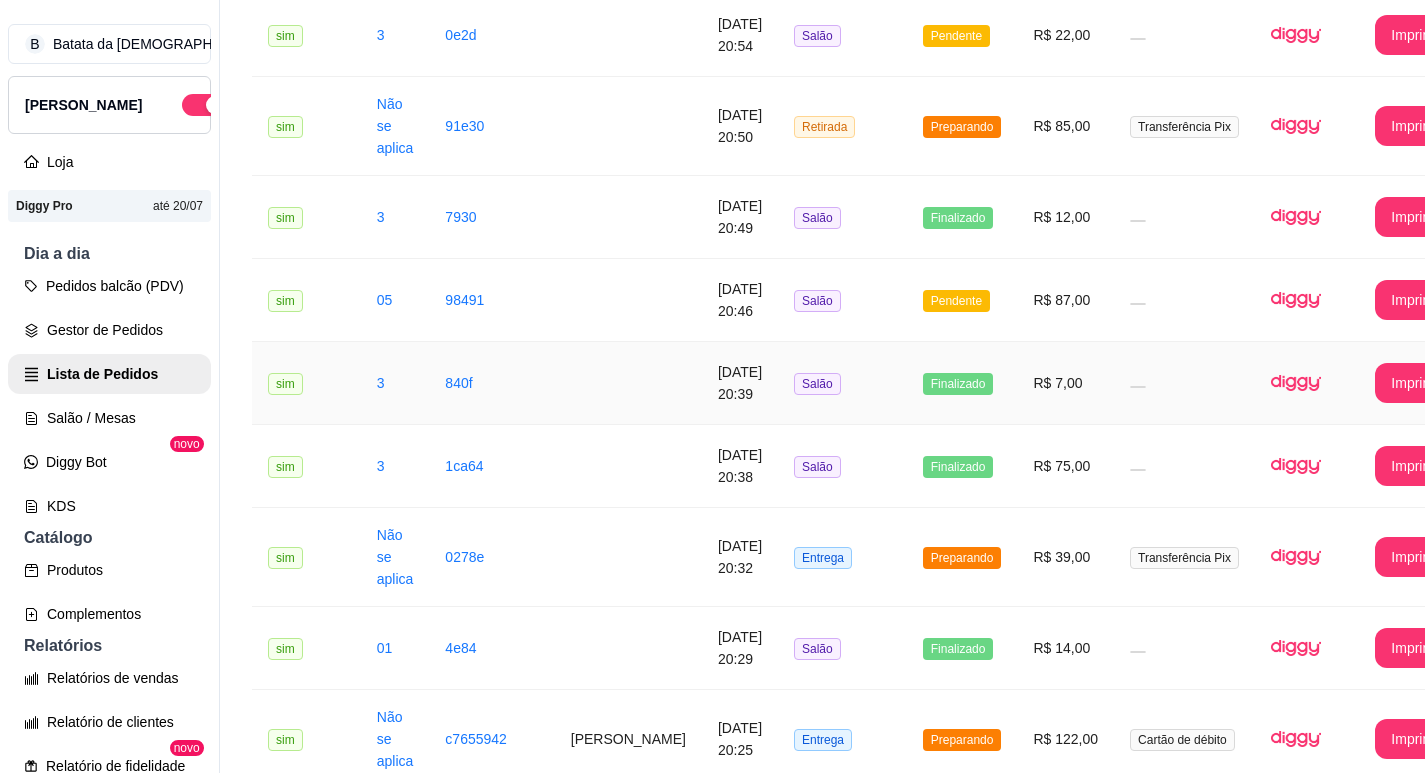 scroll, scrollTop: 500, scrollLeft: 0, axis: vertical 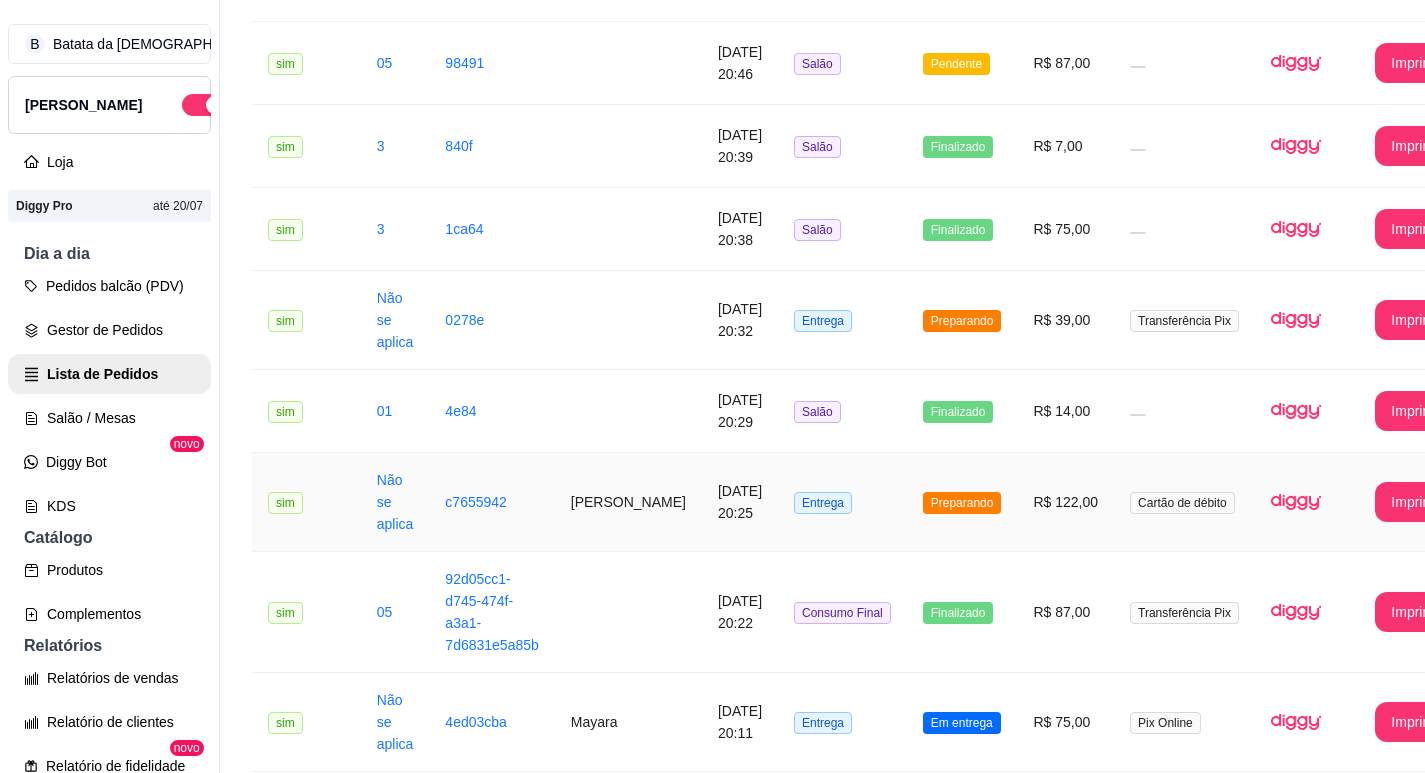 click on "[PERSON_NAME]" at bounding box center [628, 502] 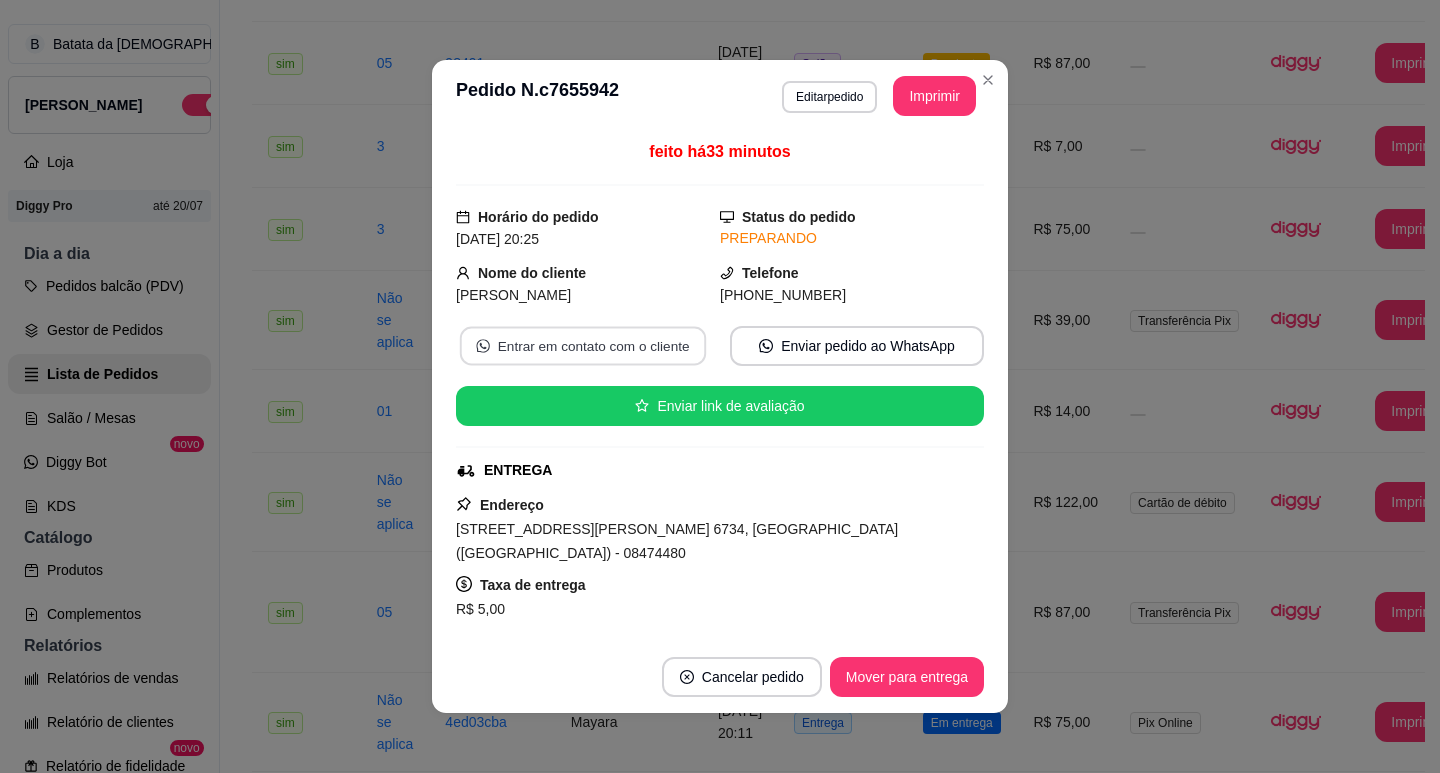 click on "Entrar em contato com o cliente" at bounding box center [583, 346] 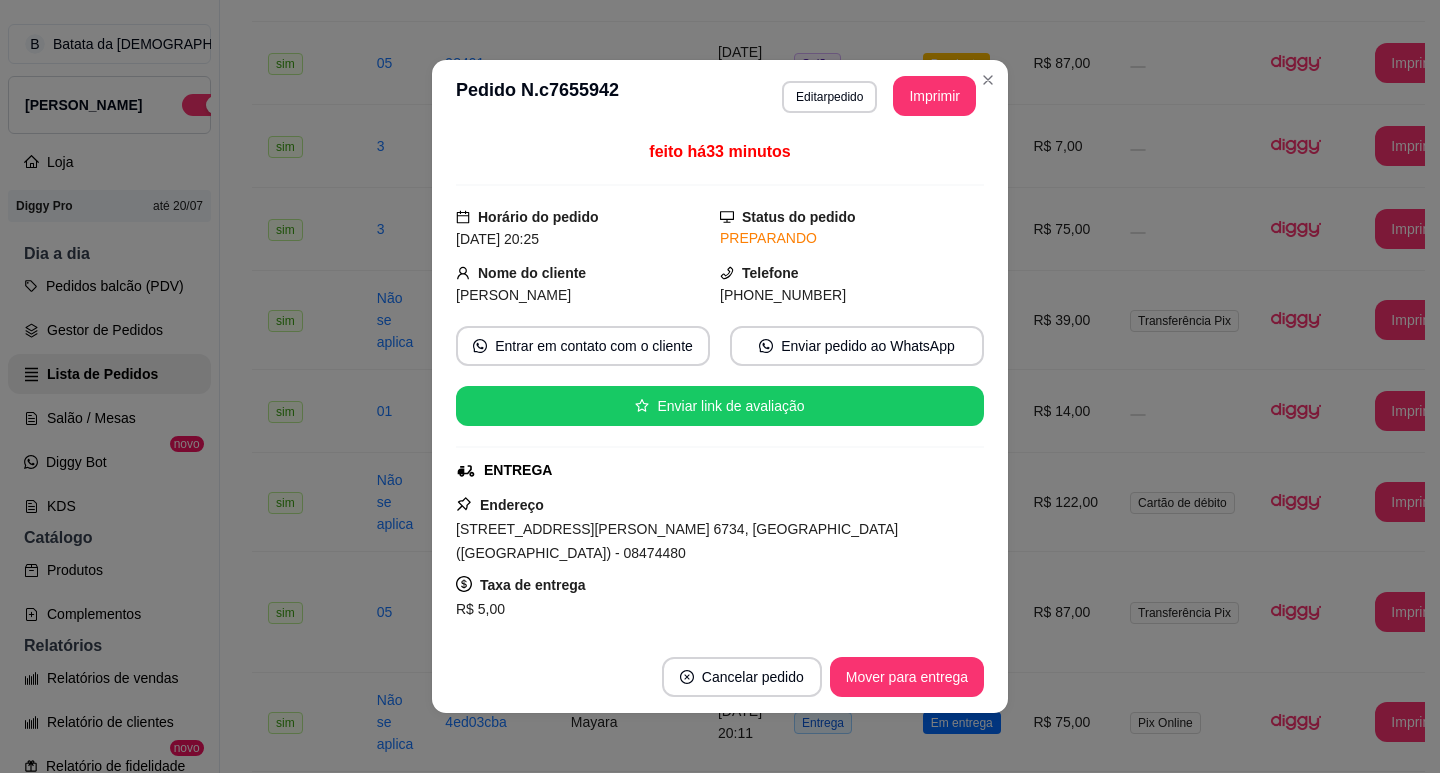 type 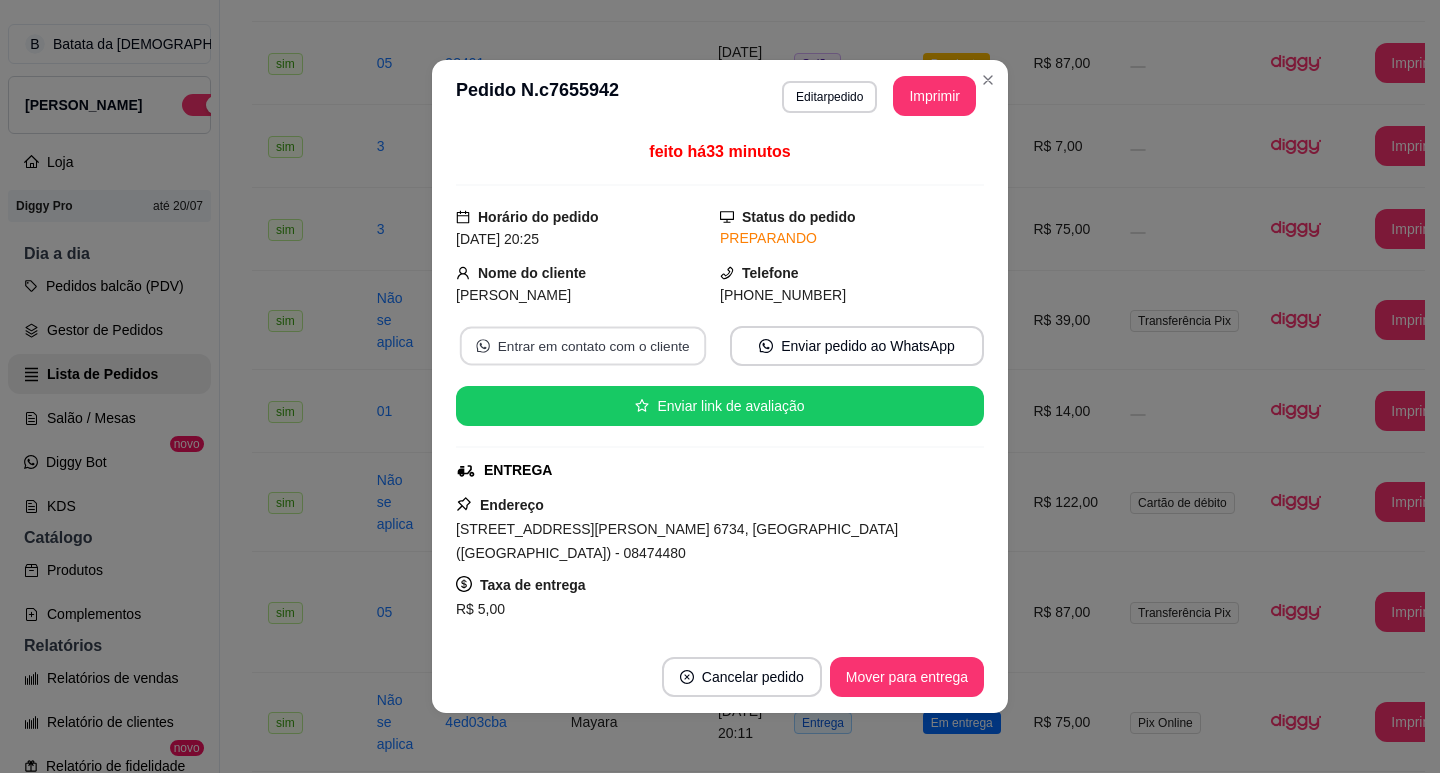click on "Entrar em contato com o cliente" at bounding box center [583, 346] 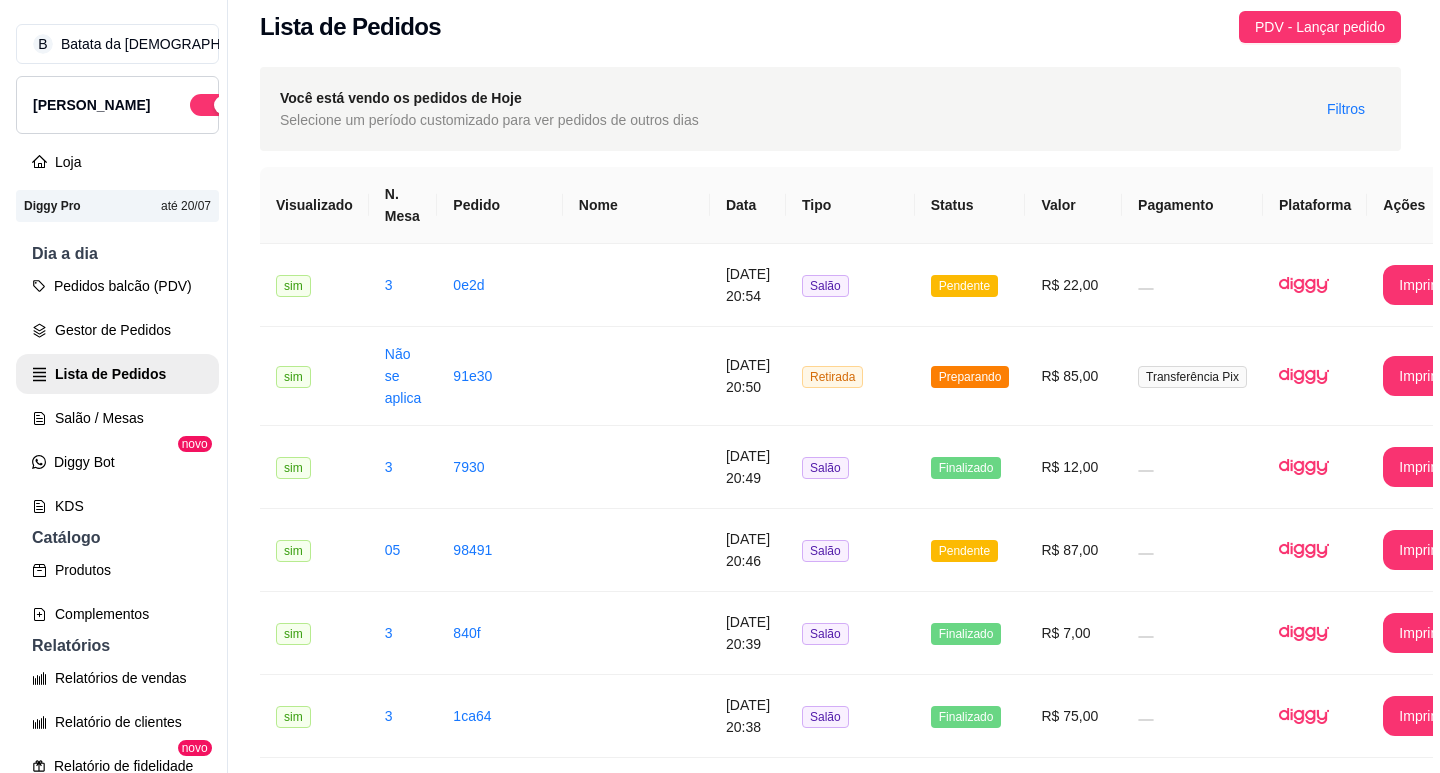 scroll, scrollTop: 0, scrollLeft: 0, axis: both 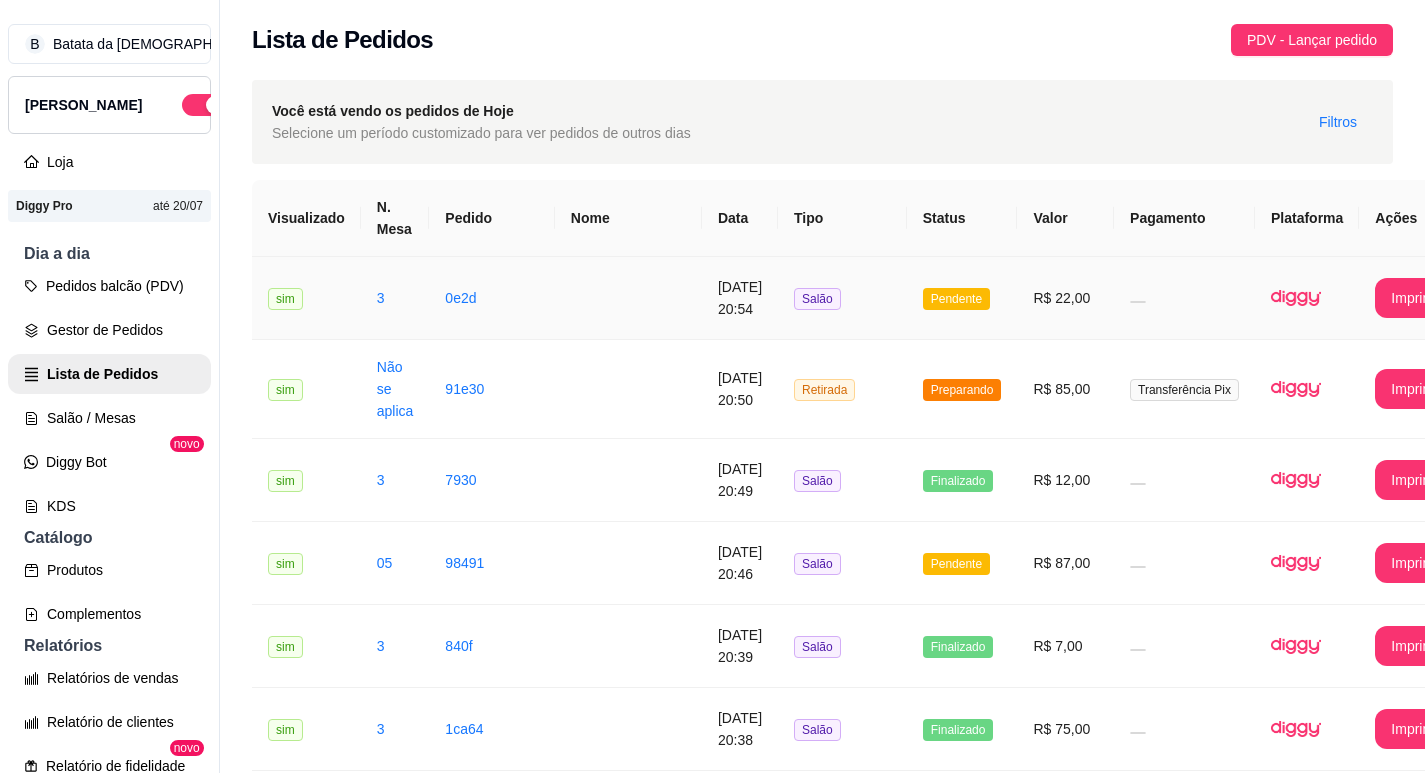 click on "3" at bounding box center (395, 298) 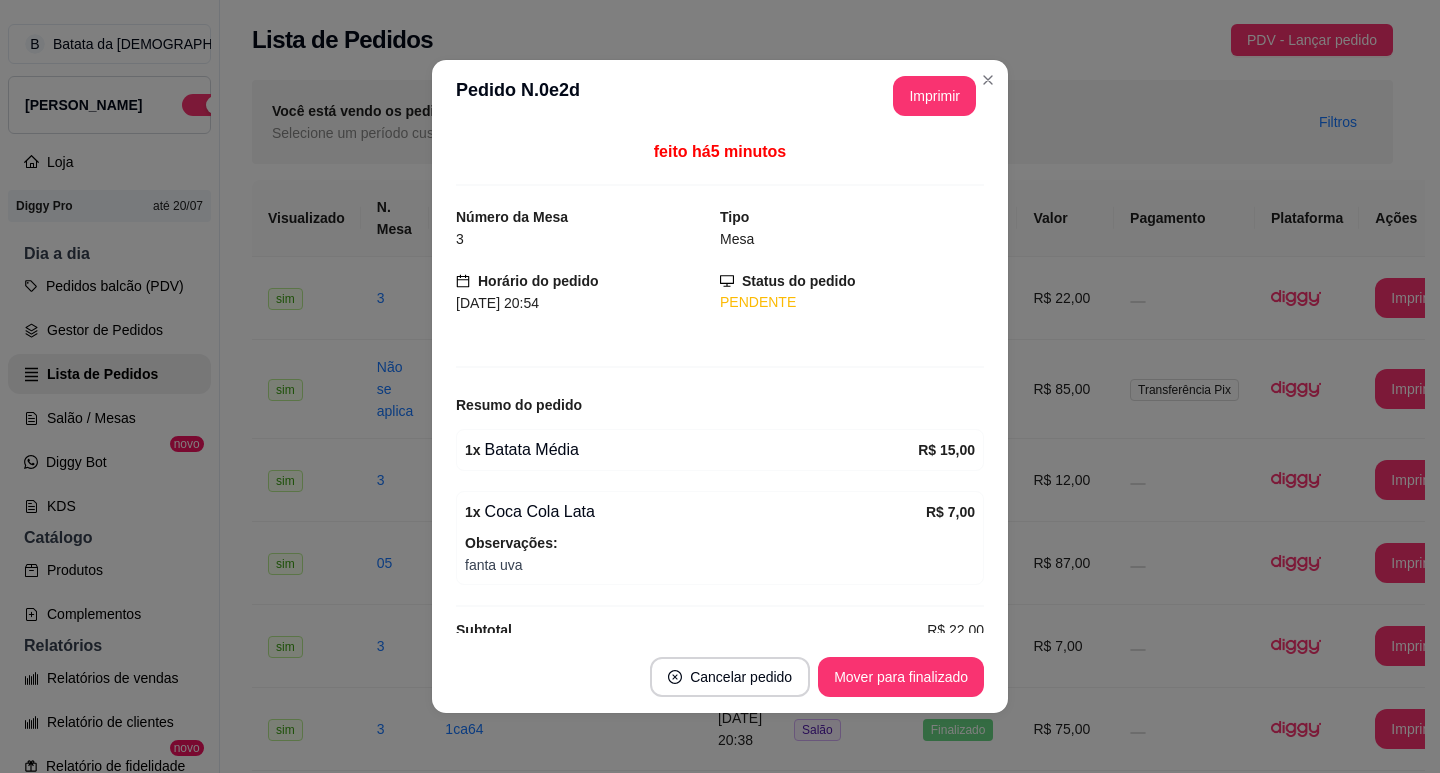scroll, scrollTop: 30, scrollLeft: 0, axis: vertical 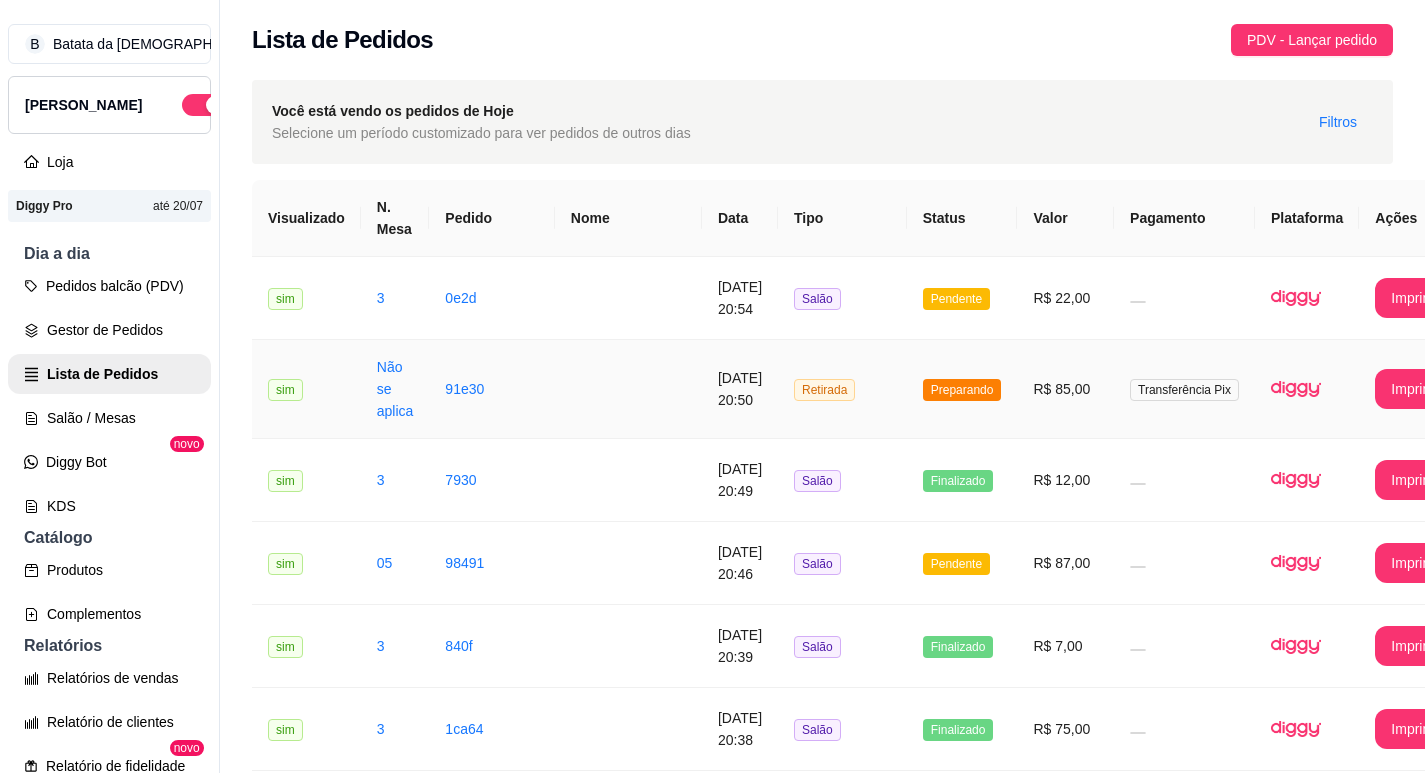 click on "R$ 85,00" at bounding box center (1065, 389) 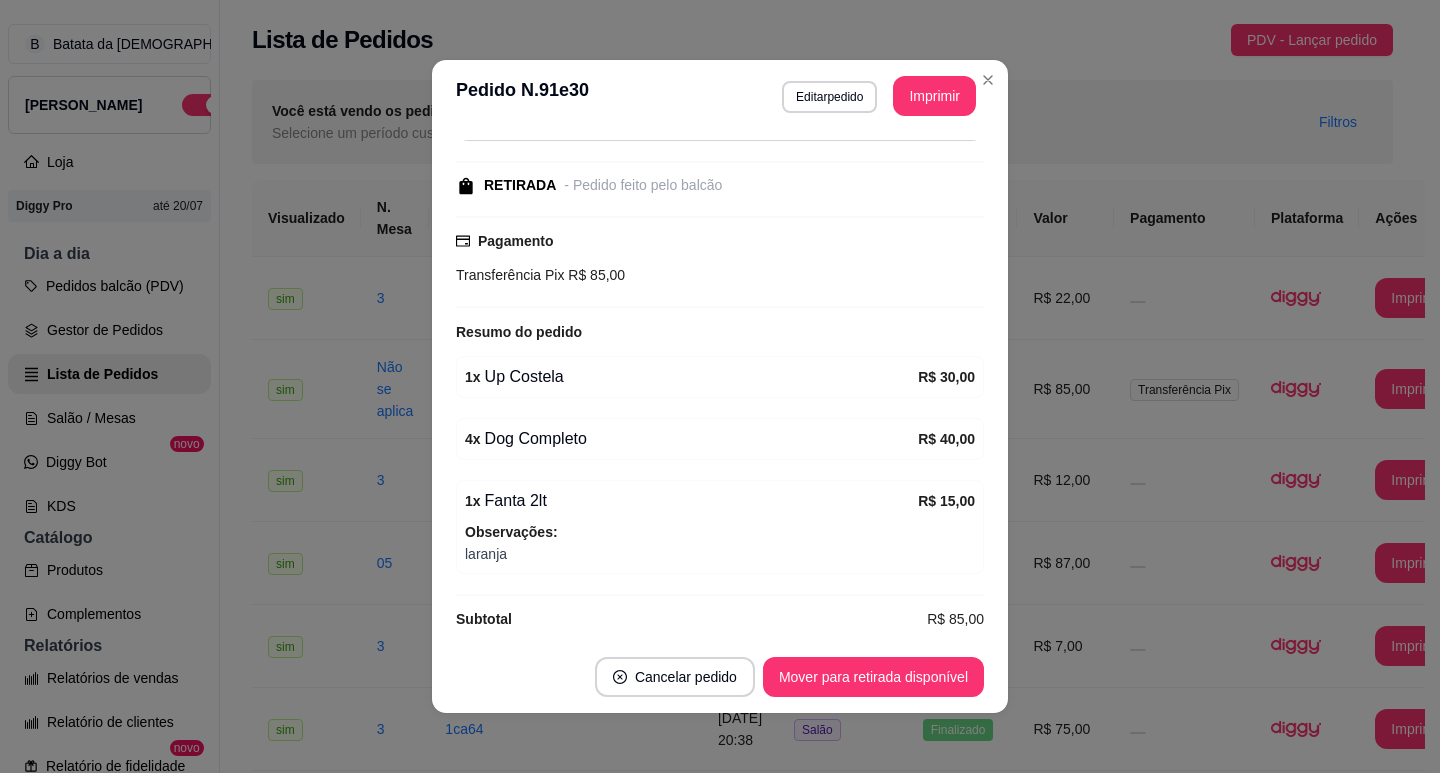 scroll, scrollTop: 200, scrollLeft: 0, axis: vertical 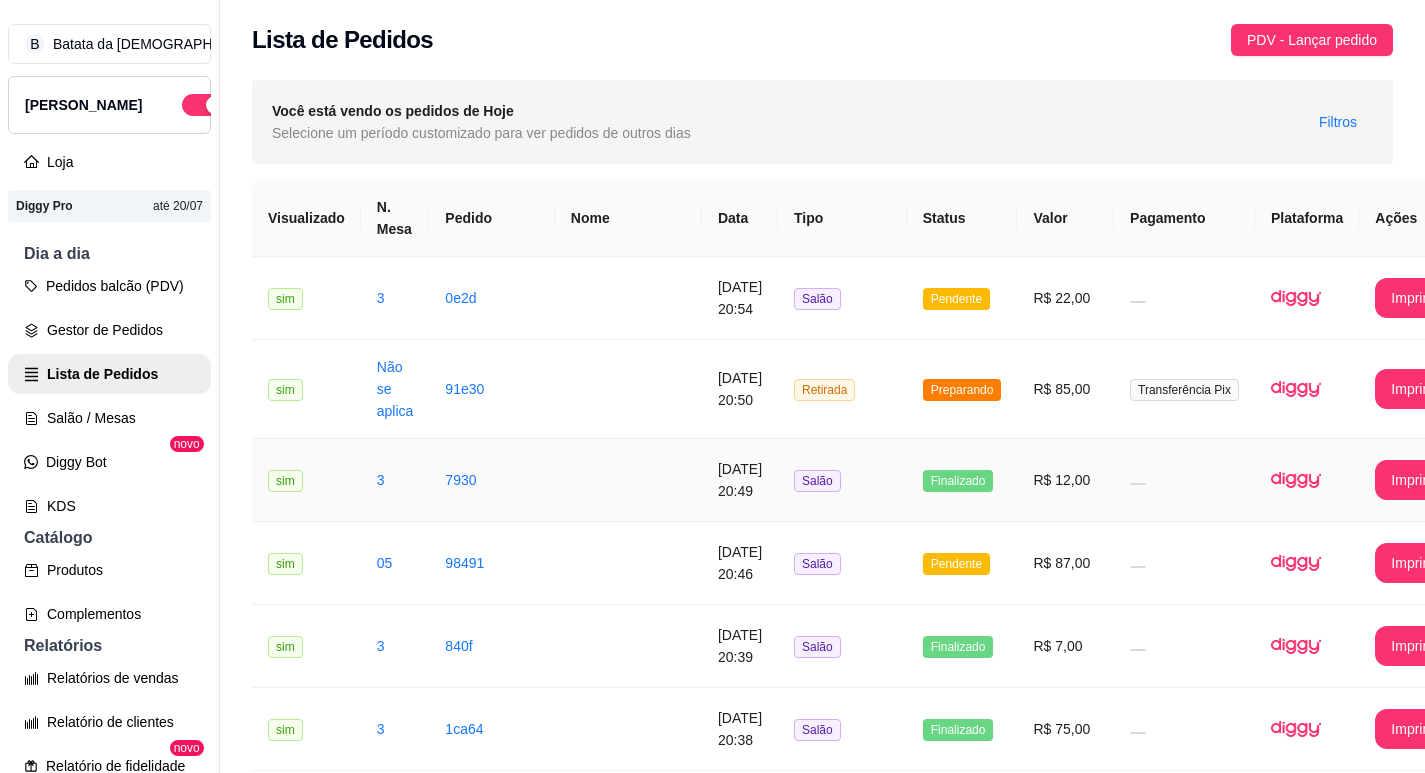click on "[DATE] 20:49" at bounding box center (740, 480) 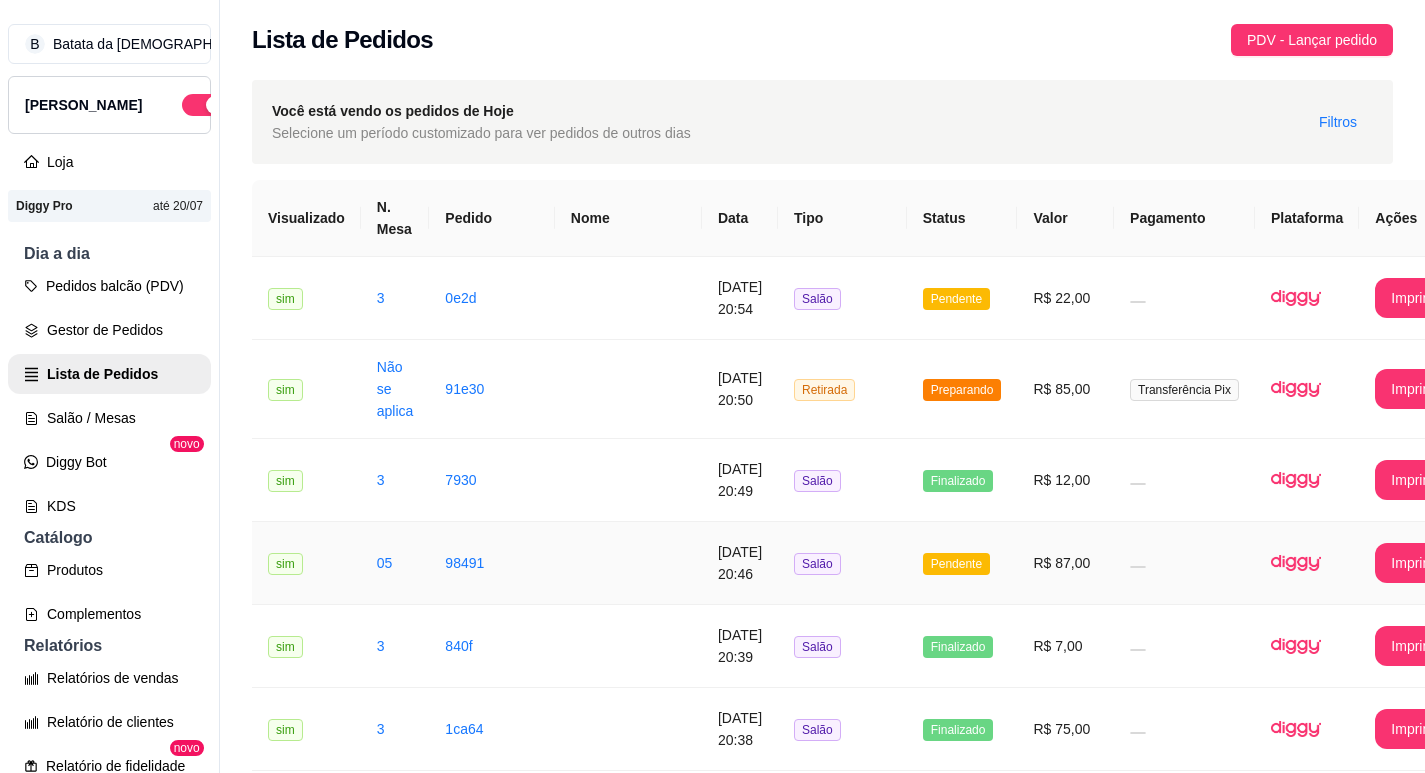click on "R$ 87,00" at bounding box center (1065, 563) 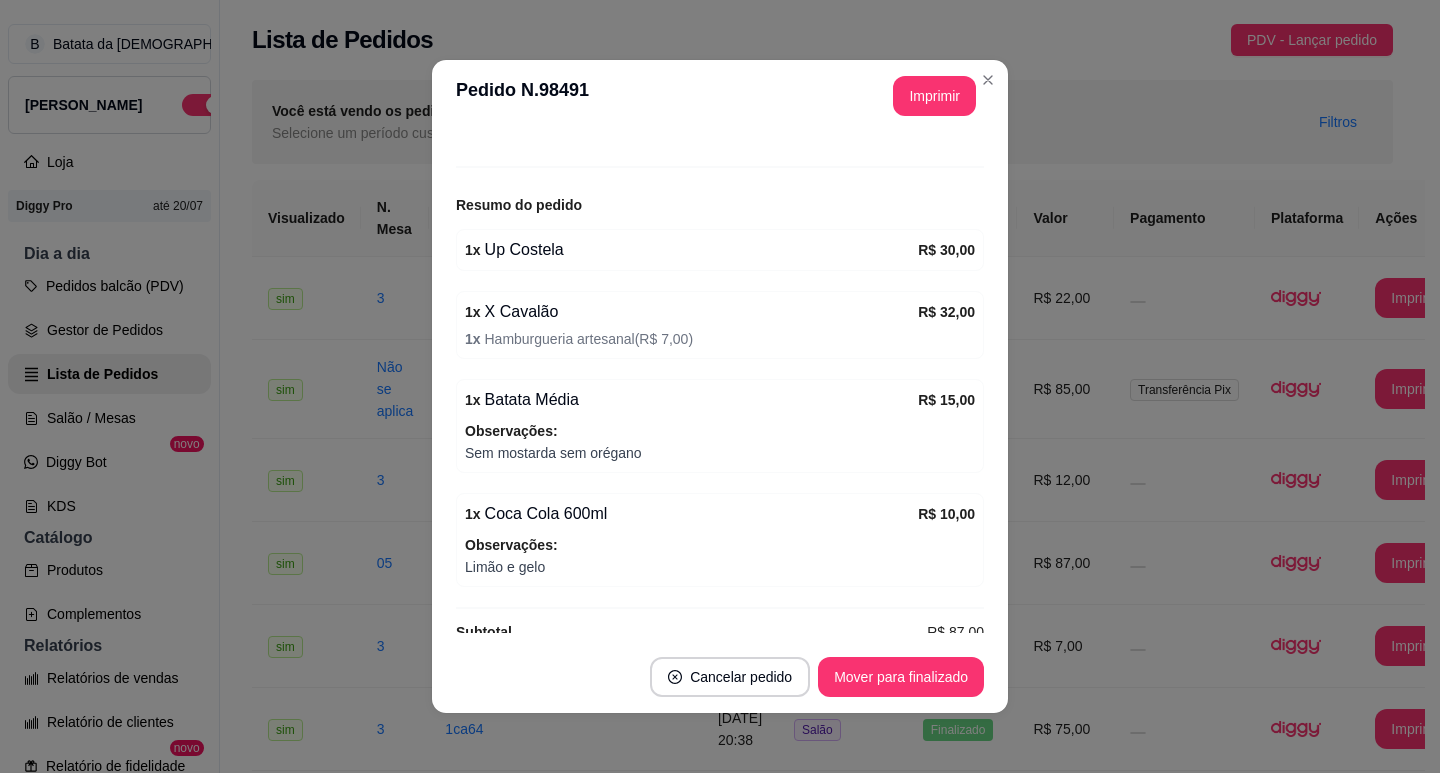 scroll, scrollTop: 232, scrollLeft: 0, axis: vertical 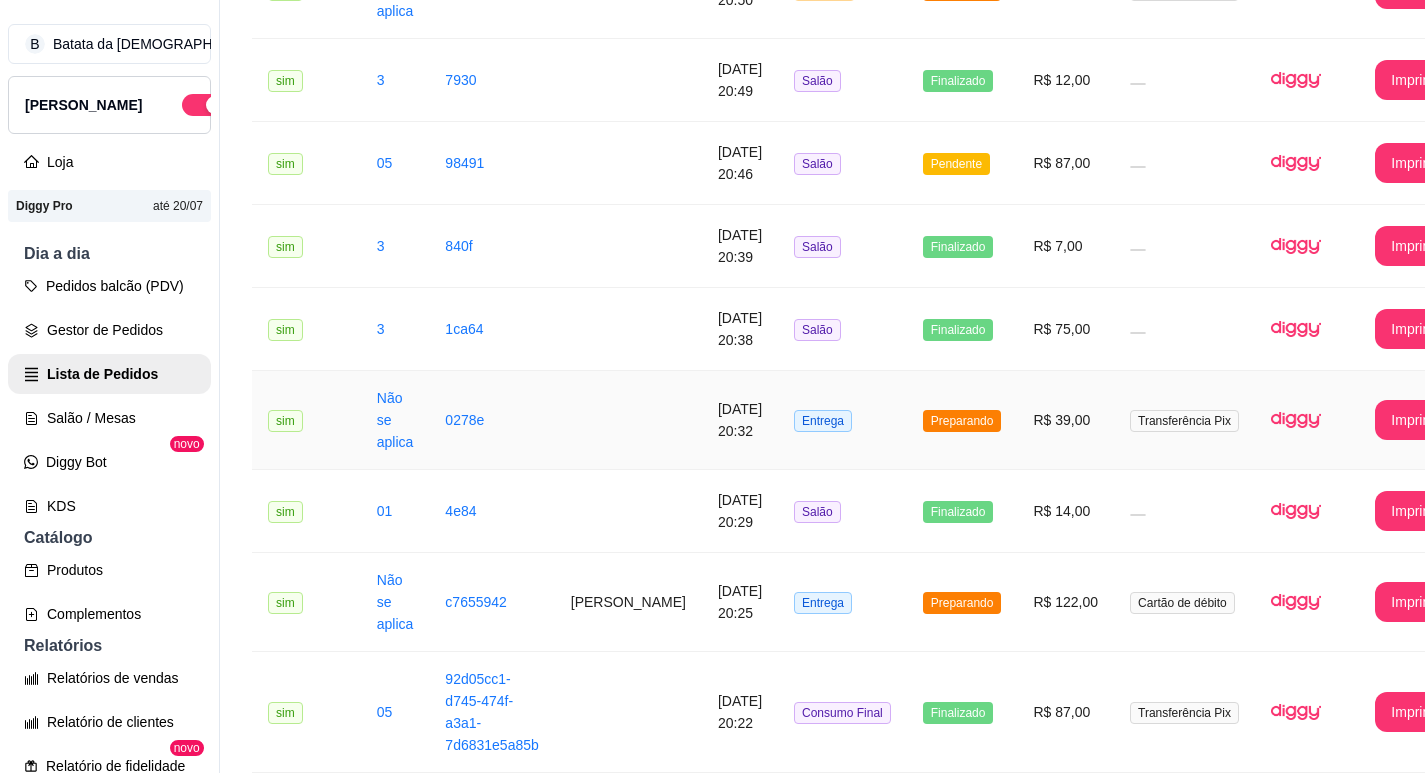 click on "Preparando" at bounding box center (962, 420) 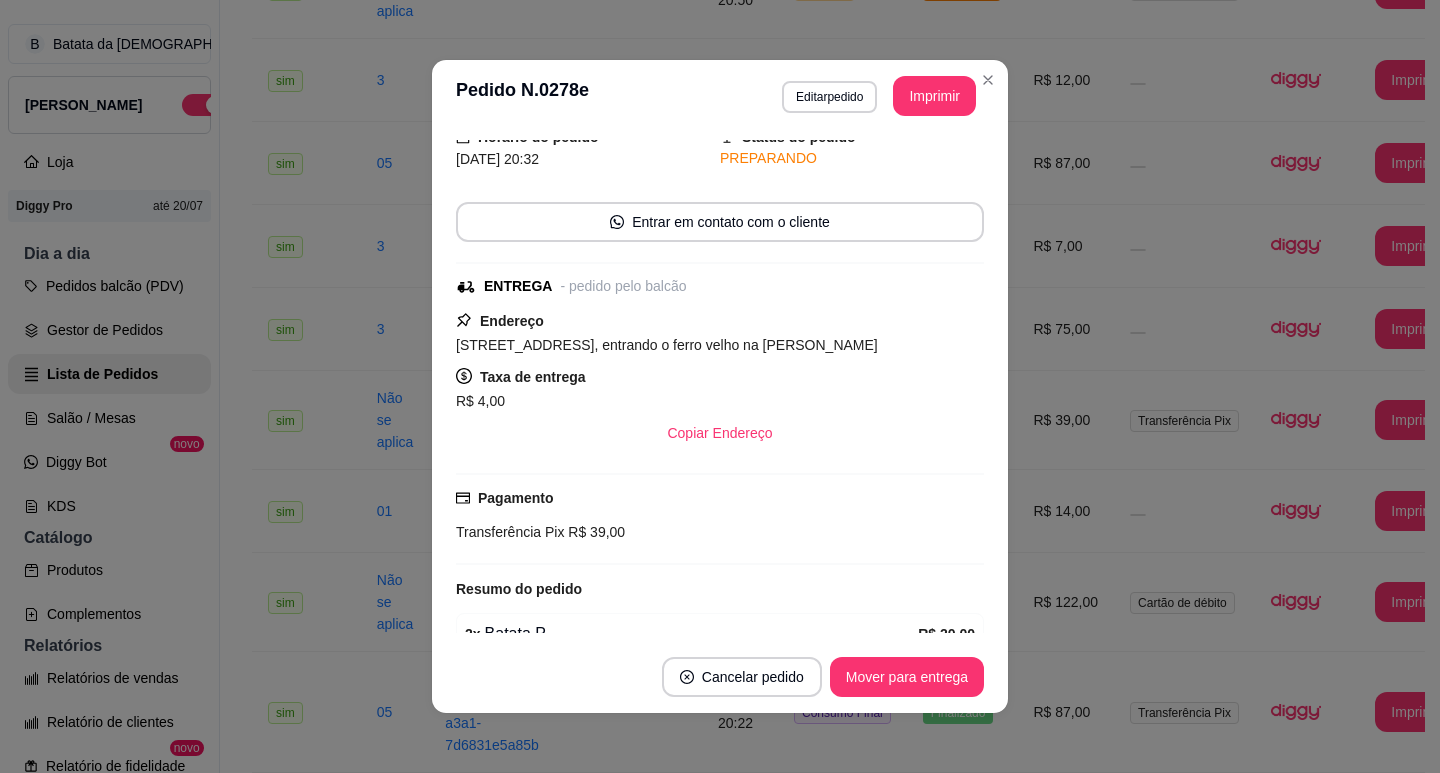 scroll, scrollTop: 0, scrollLeft: 0, axis: both 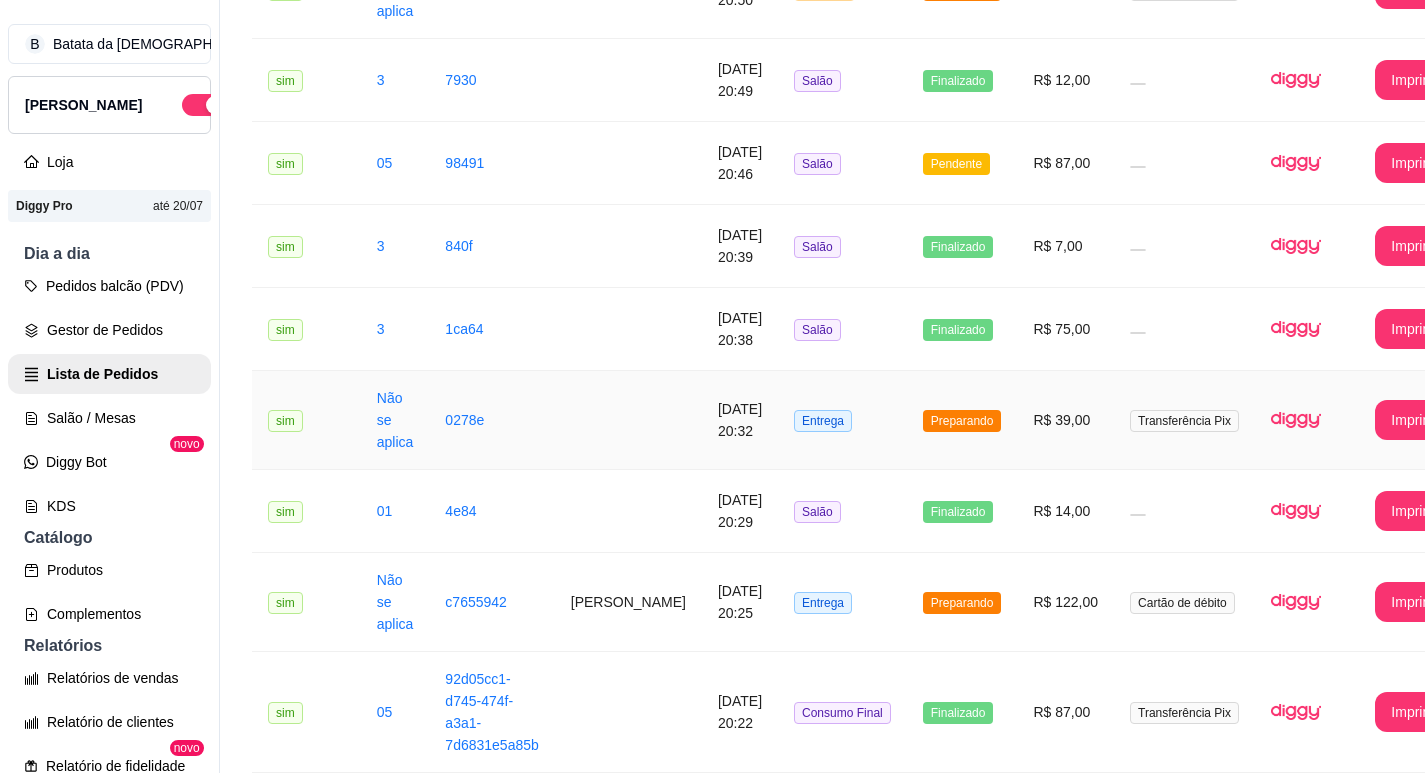 click on "Entrega" at bounding box center [842, 420] 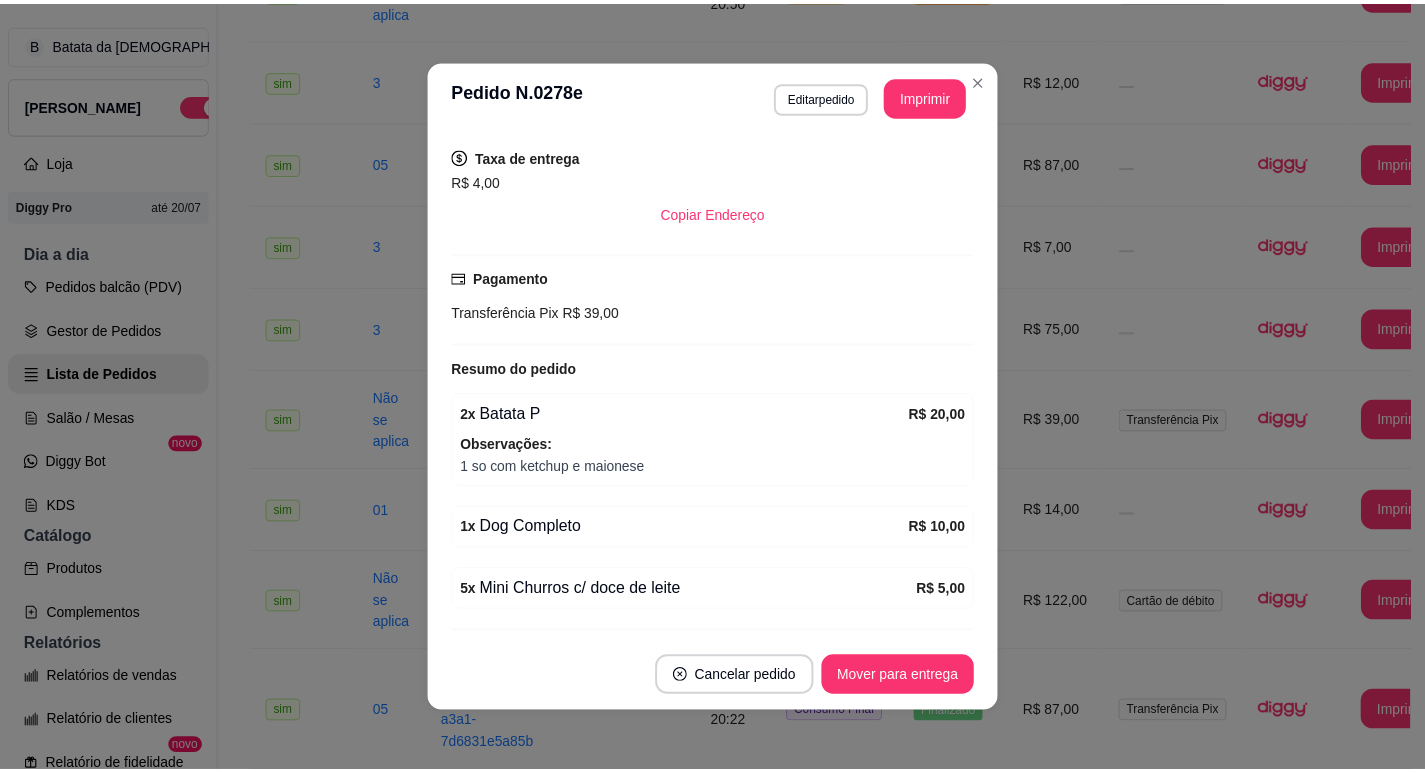 scroll, scrollTop: 380, scrollLeft: 0, axis: vertical 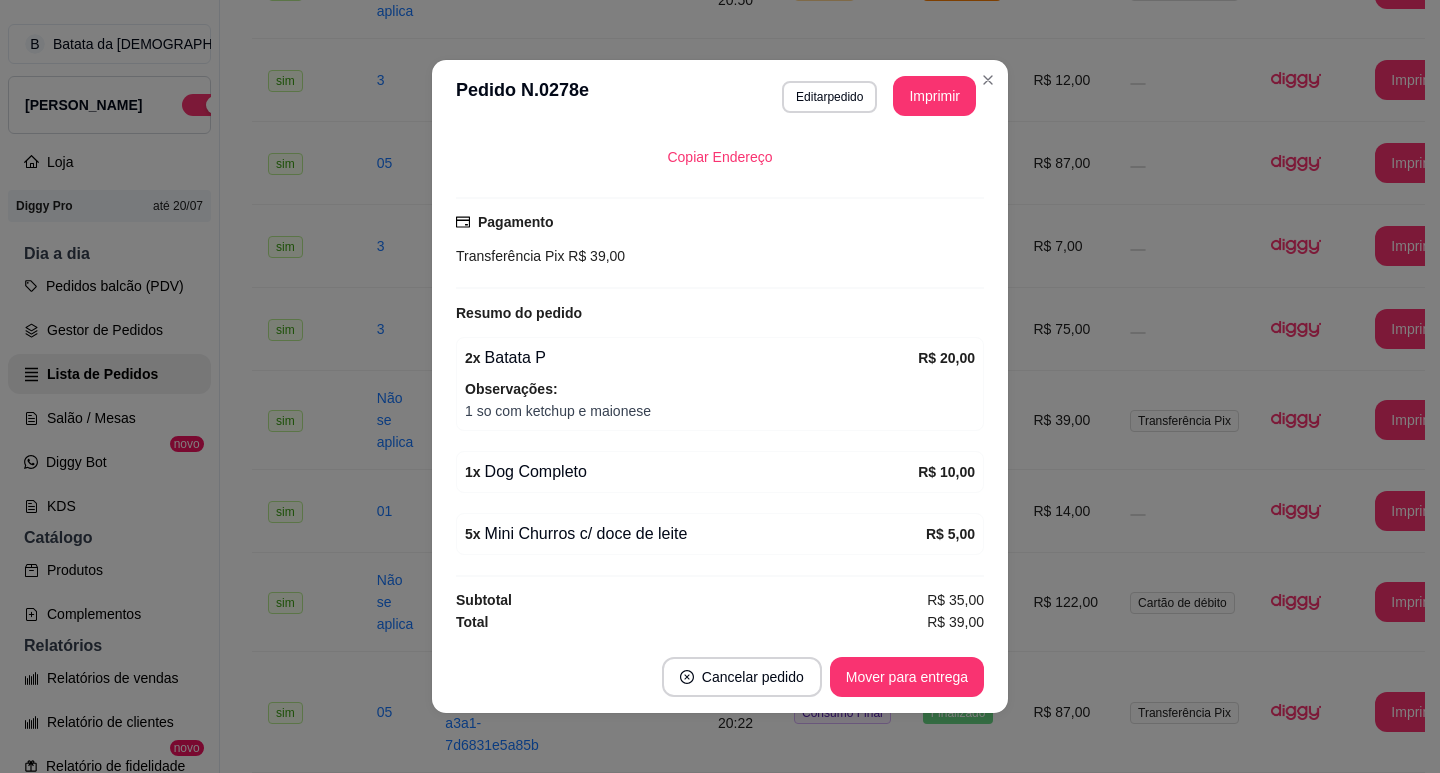 click on "feito há  27   minutos Horário do pedido [DATE] 20:32 Status do pedido PREPARANDO Entrar em contato com o cliente ENTREGA - pedido pelo balcão Endereço  [STREET_ADDRESS],  -  na nova invasão, entrando o ferro velho na [PERSON_NAME]  Taxa de entrega  R$ 4,00 Copiar Endereço Pagamento Transferência Pix   R$ 39,00 Resumo do pedido 2 x     Batata P R$ 20,00 Observações: 1 so com ketchup e maionese  1 x     Dog Completo  R$ 10,00 5 x     Mini Churros c/ doce de leite  R$ 5,00 Subtotal R$ 35,00 Total R$ 39,00" at bounding box center [720, 386] 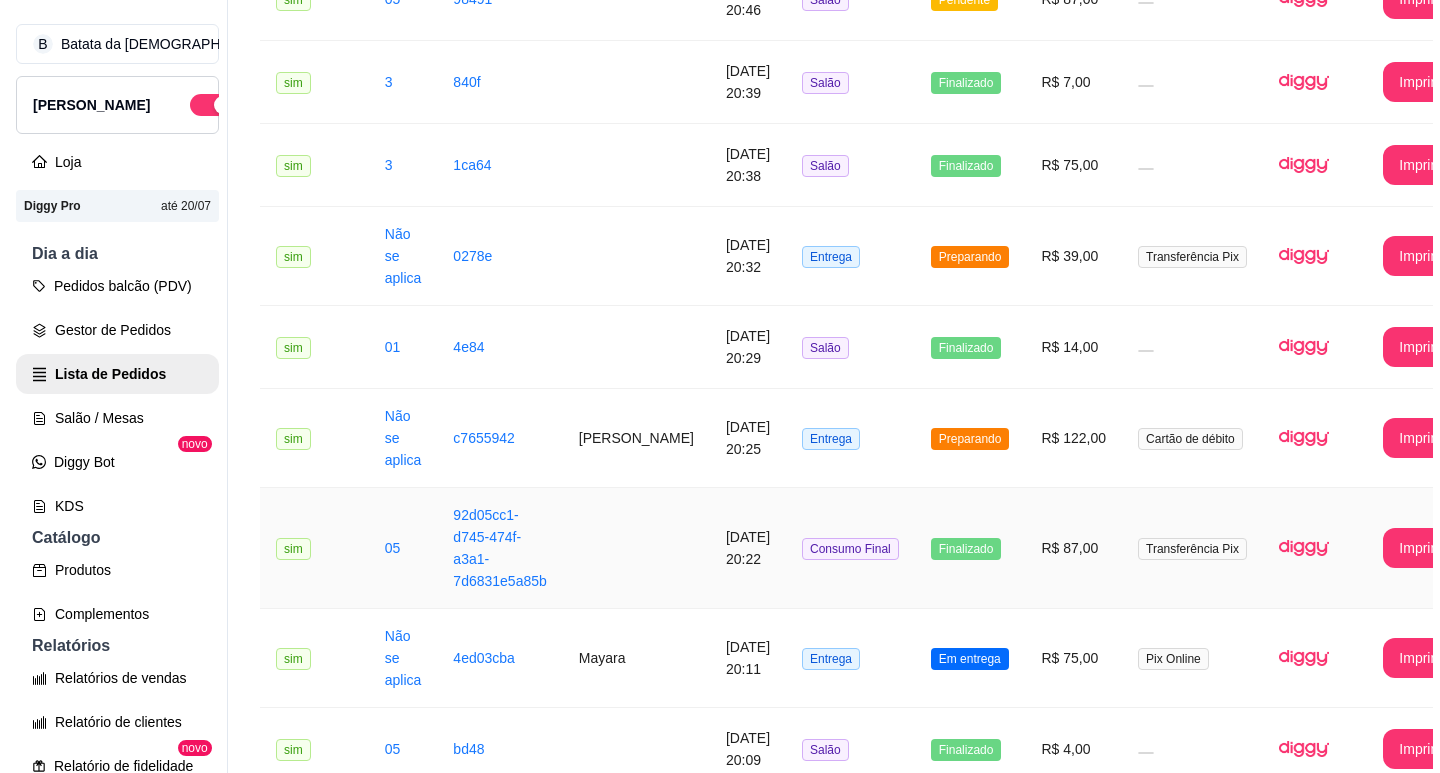 scroll, scrollTop: 600, scrollLeft: 0, axis: vertical 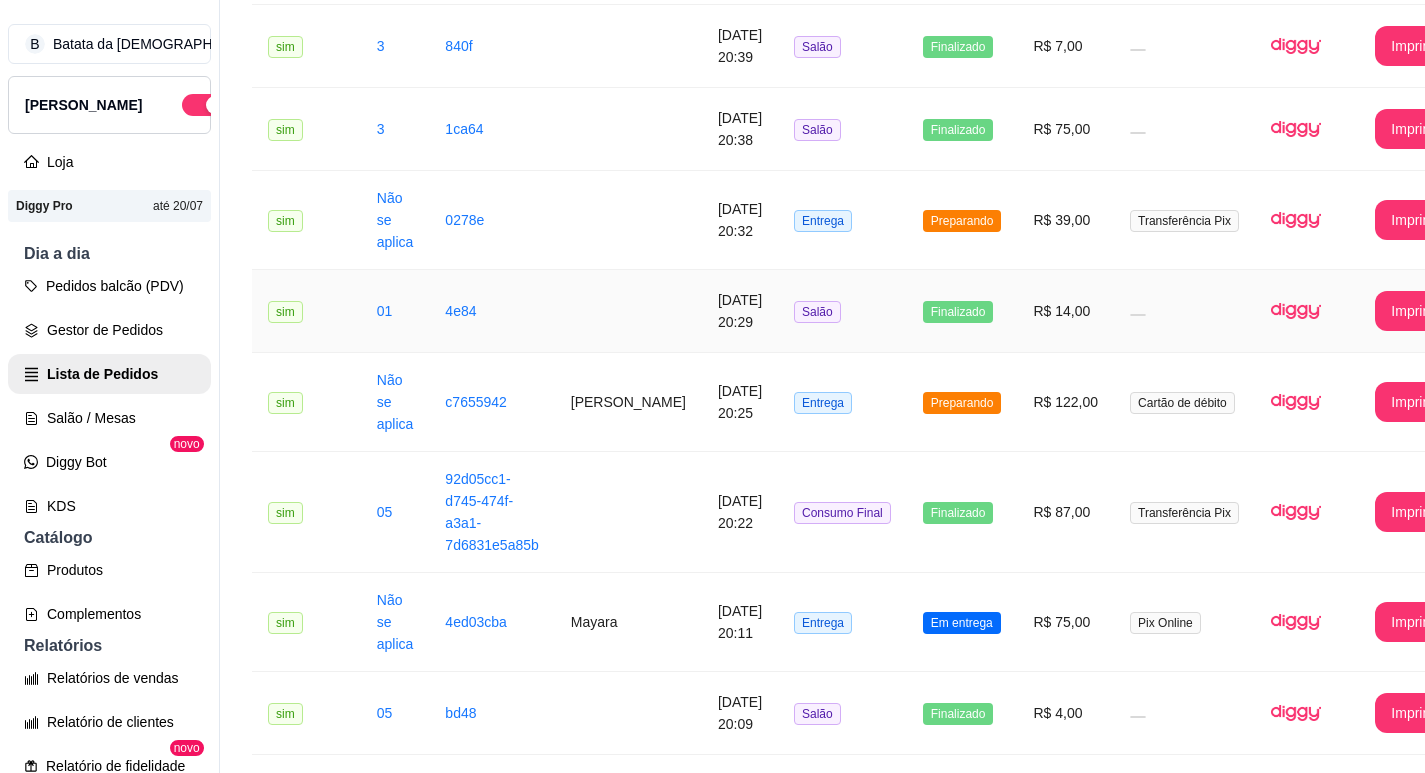 click on "Salão" at bounding box center (842, 311) 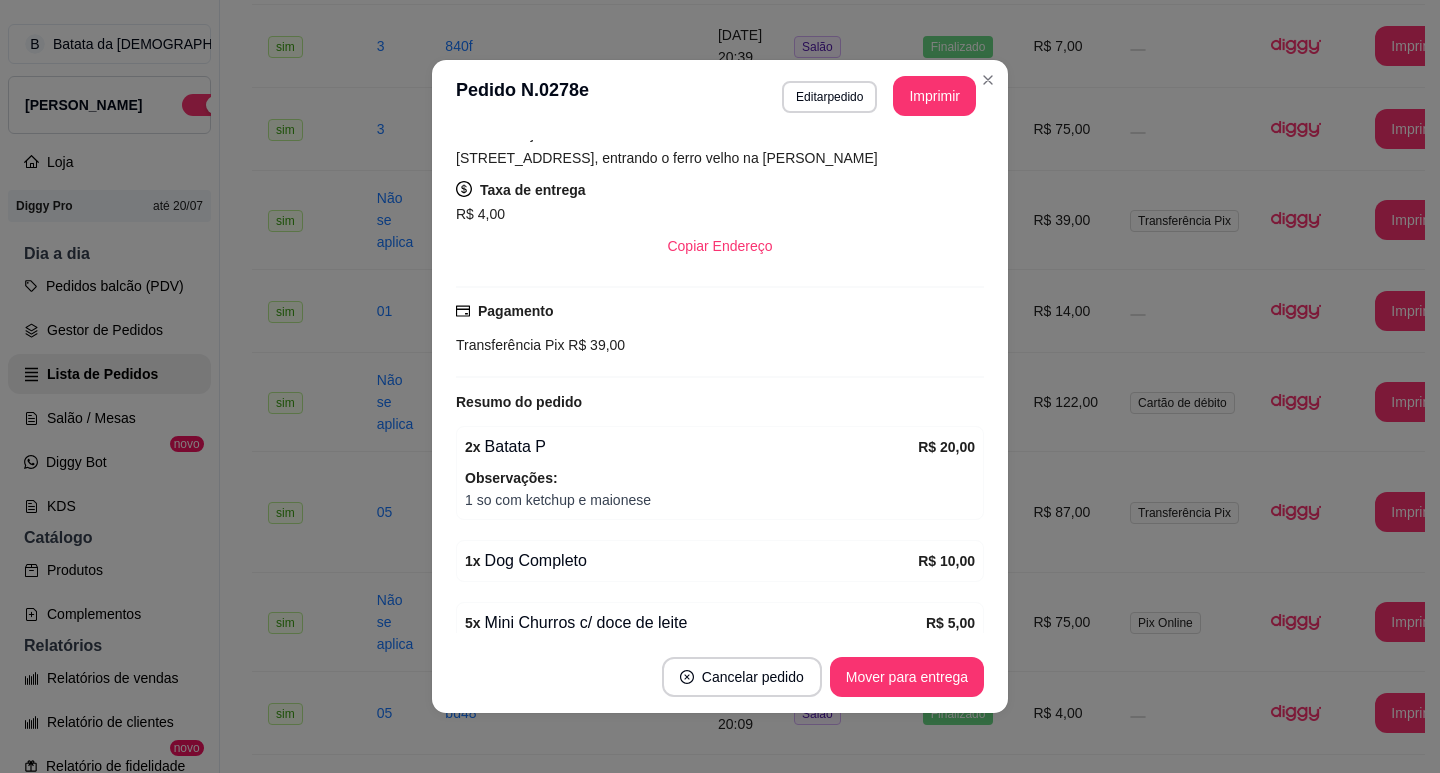 scroll, scrollTop: 300, scrollLeft: 0, axis: vertical 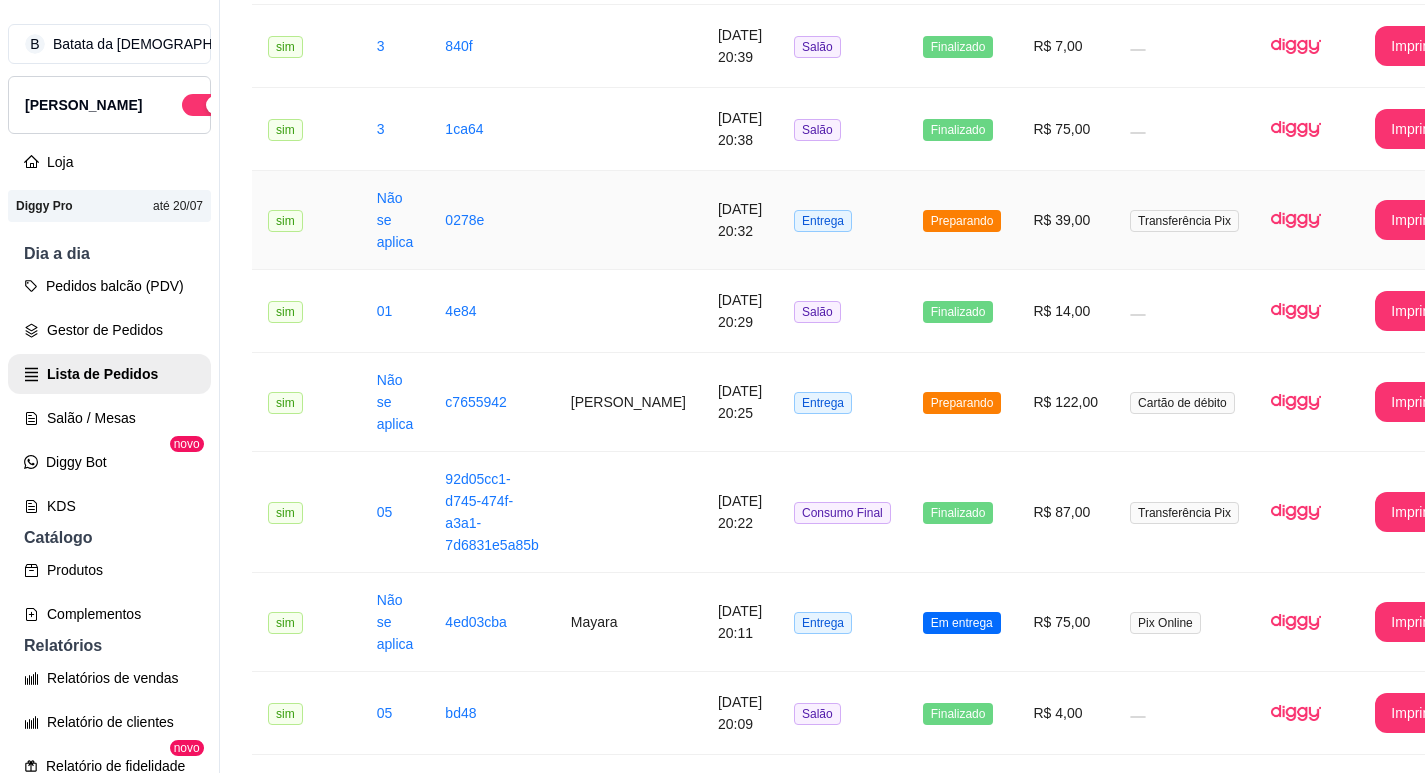 click on "Entrega" at bounding box center (842, 220) 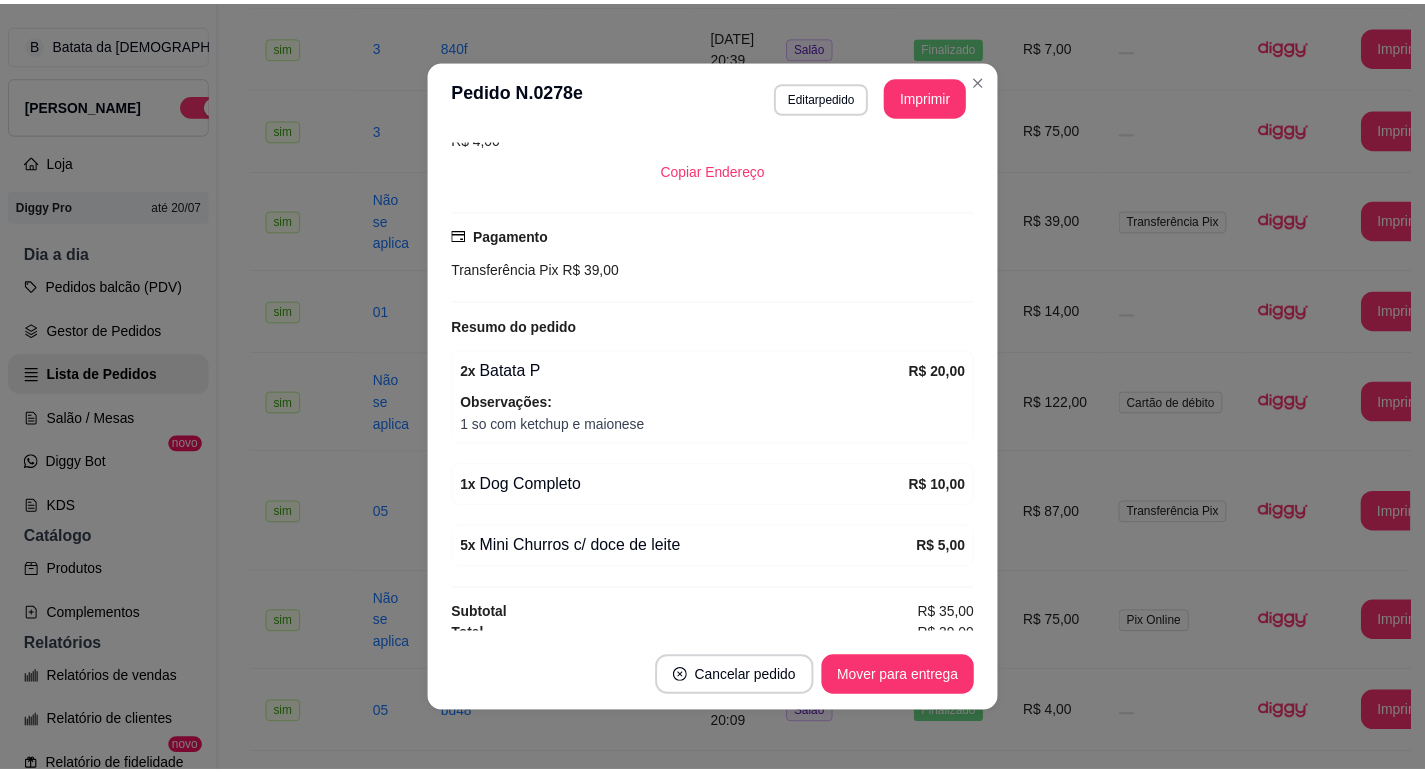 scroll, scrollTop: 380, scrollLeft: 0, axis: vertical 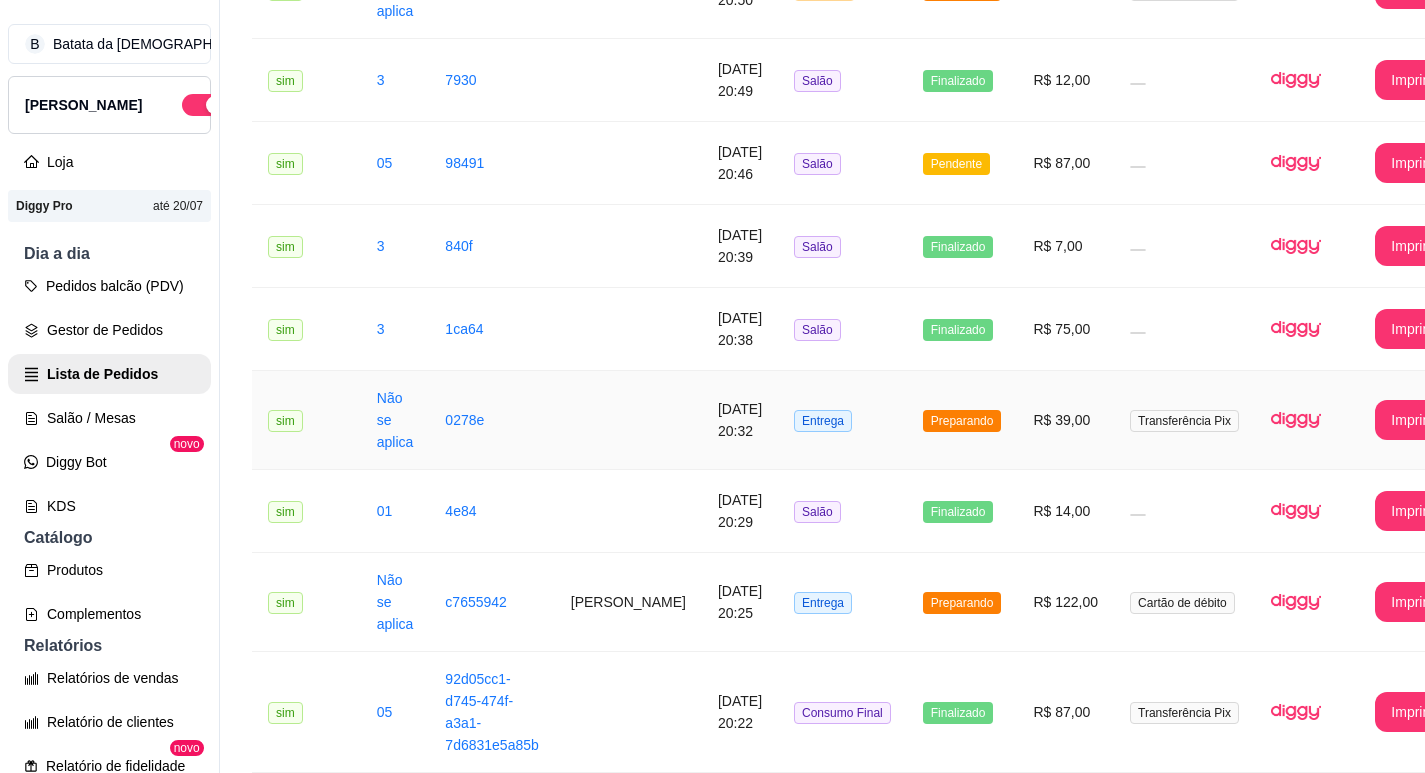 click on "Preparando" at bounding box center [962, 421] 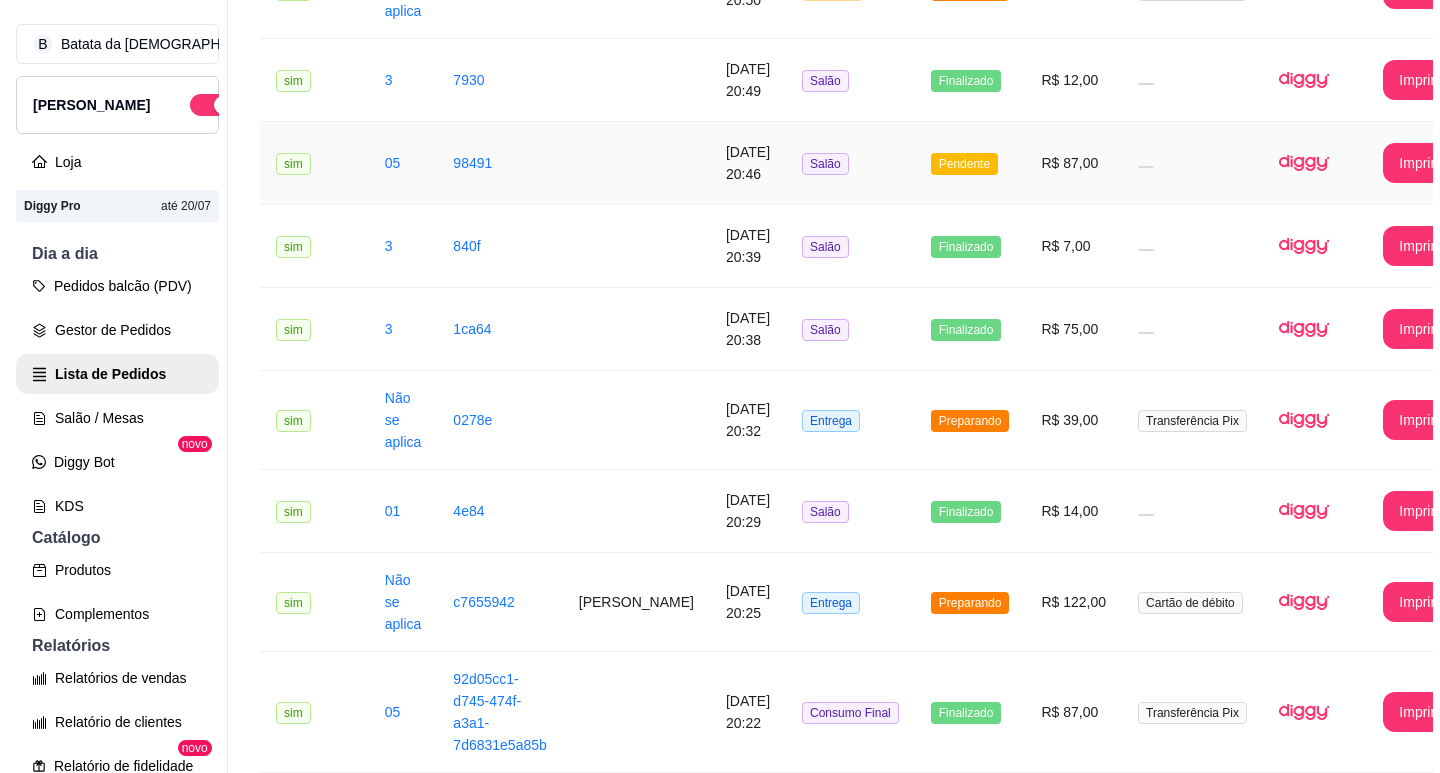 scroll, scrollTop: 300, scrollLeft: 0, axis: vertical 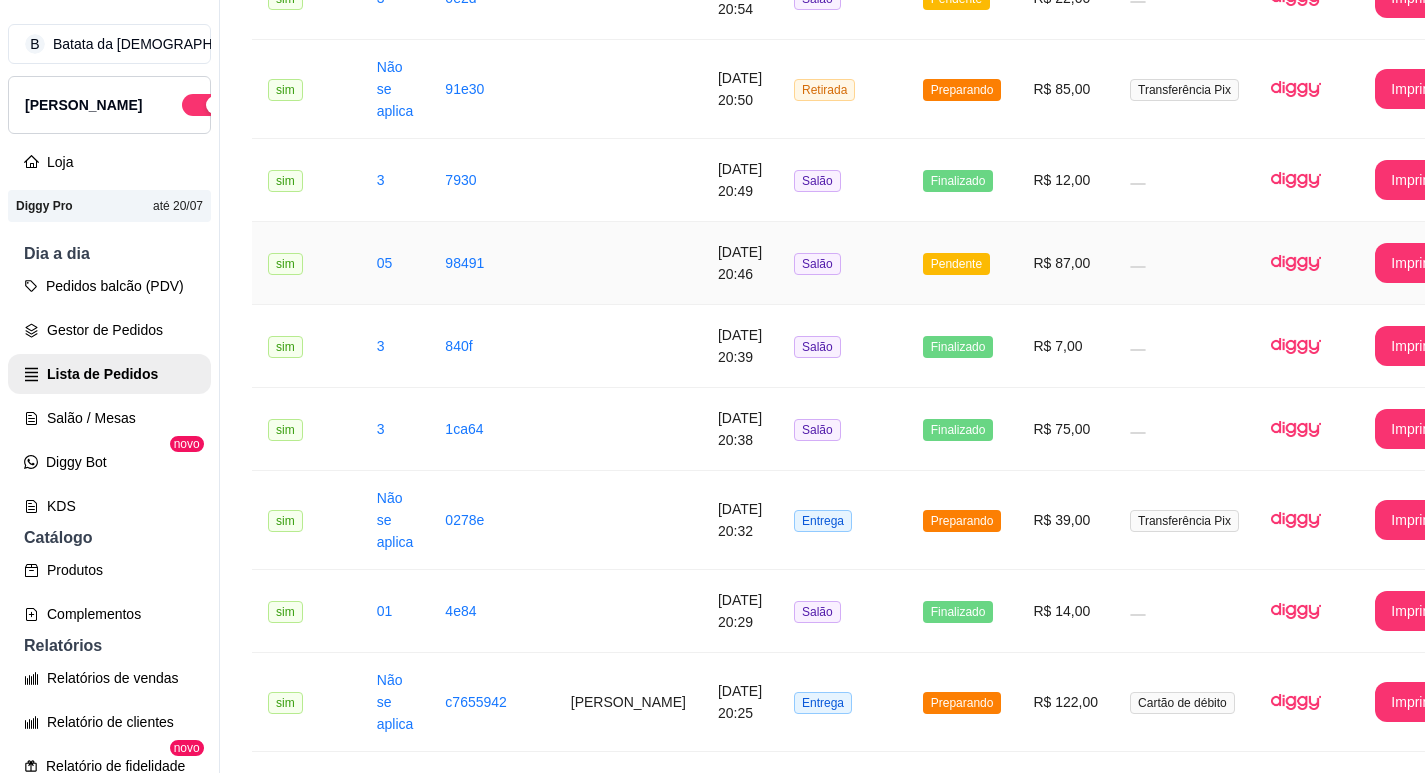 click on "Salão" at bounding box center [842, 263] 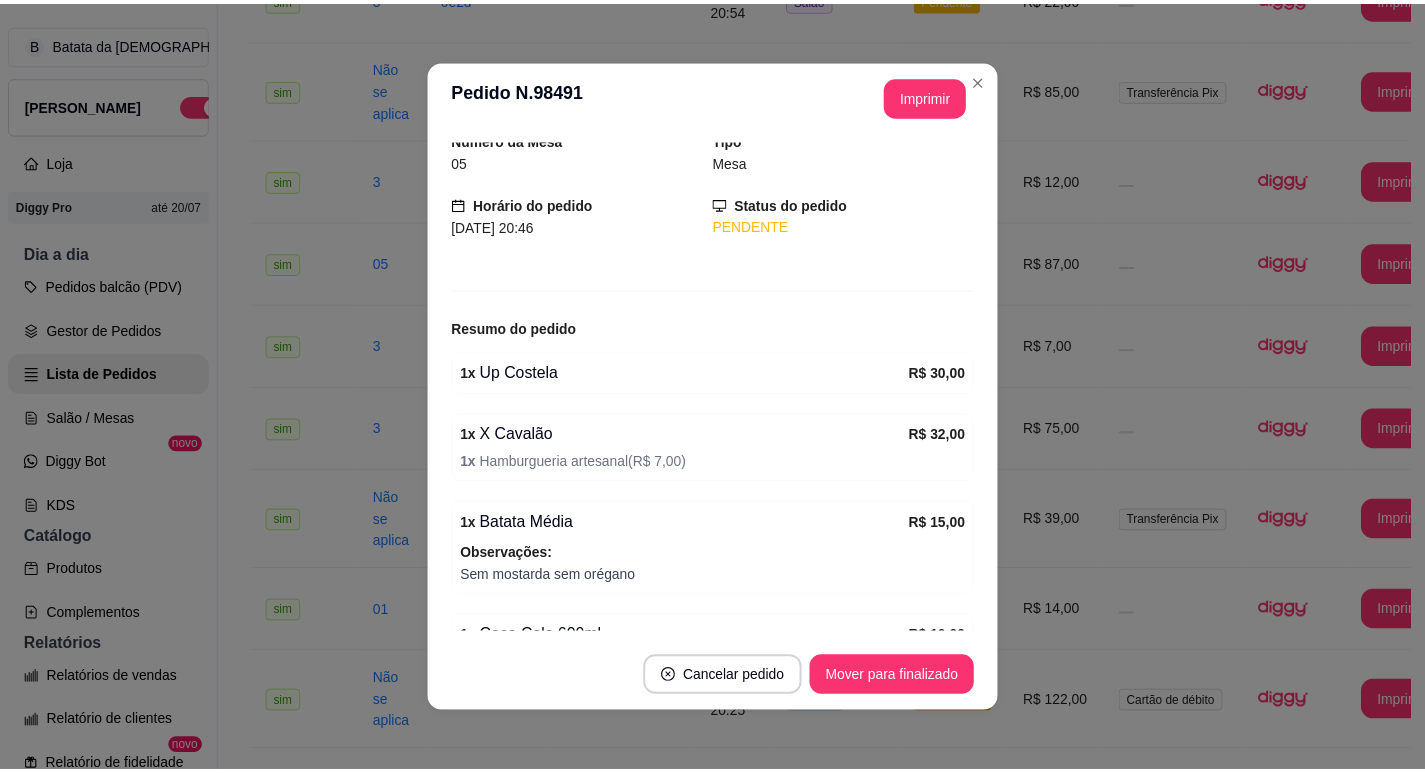 scroll, scrollTop: 100, scrollLeft: 0, axis: vertical 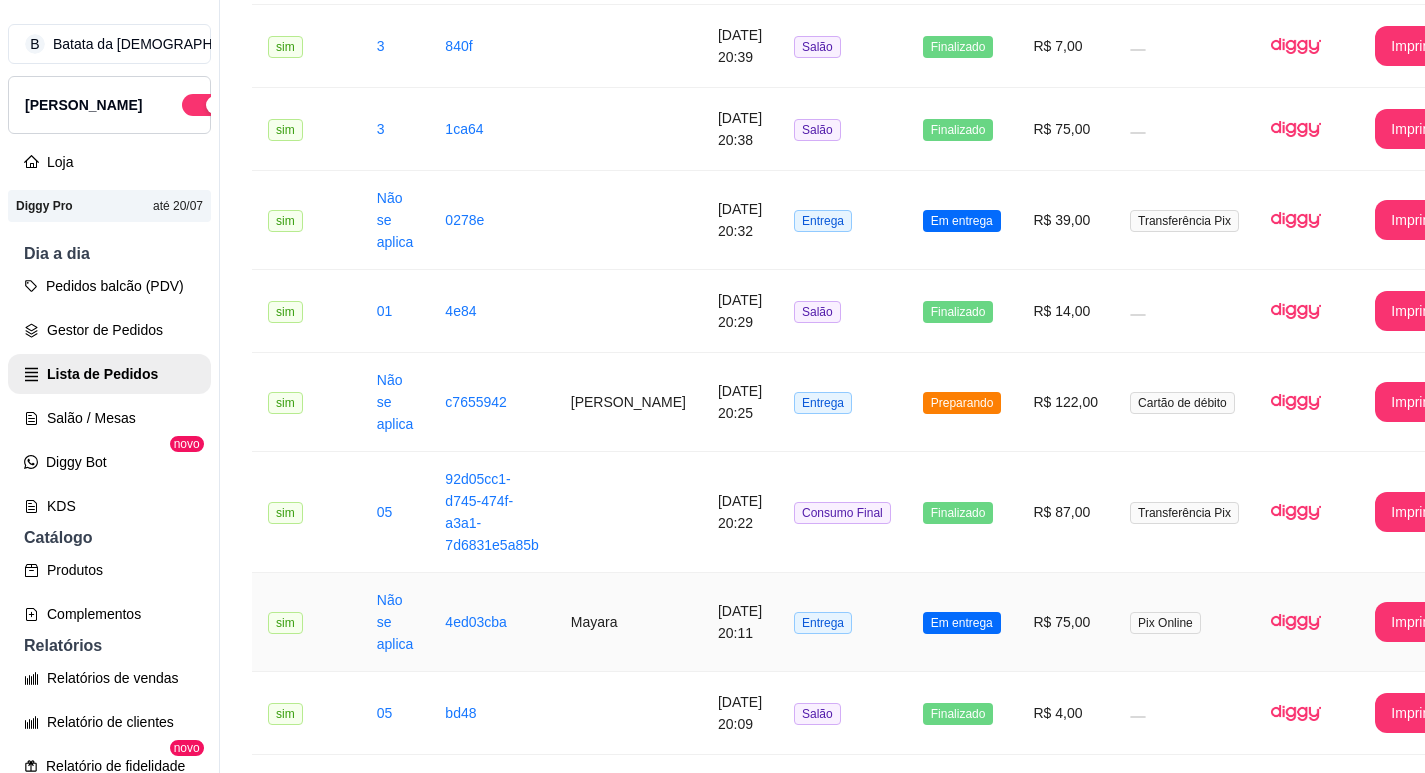 click on "[DATE] 20:11" at bounding box center [740, 622] 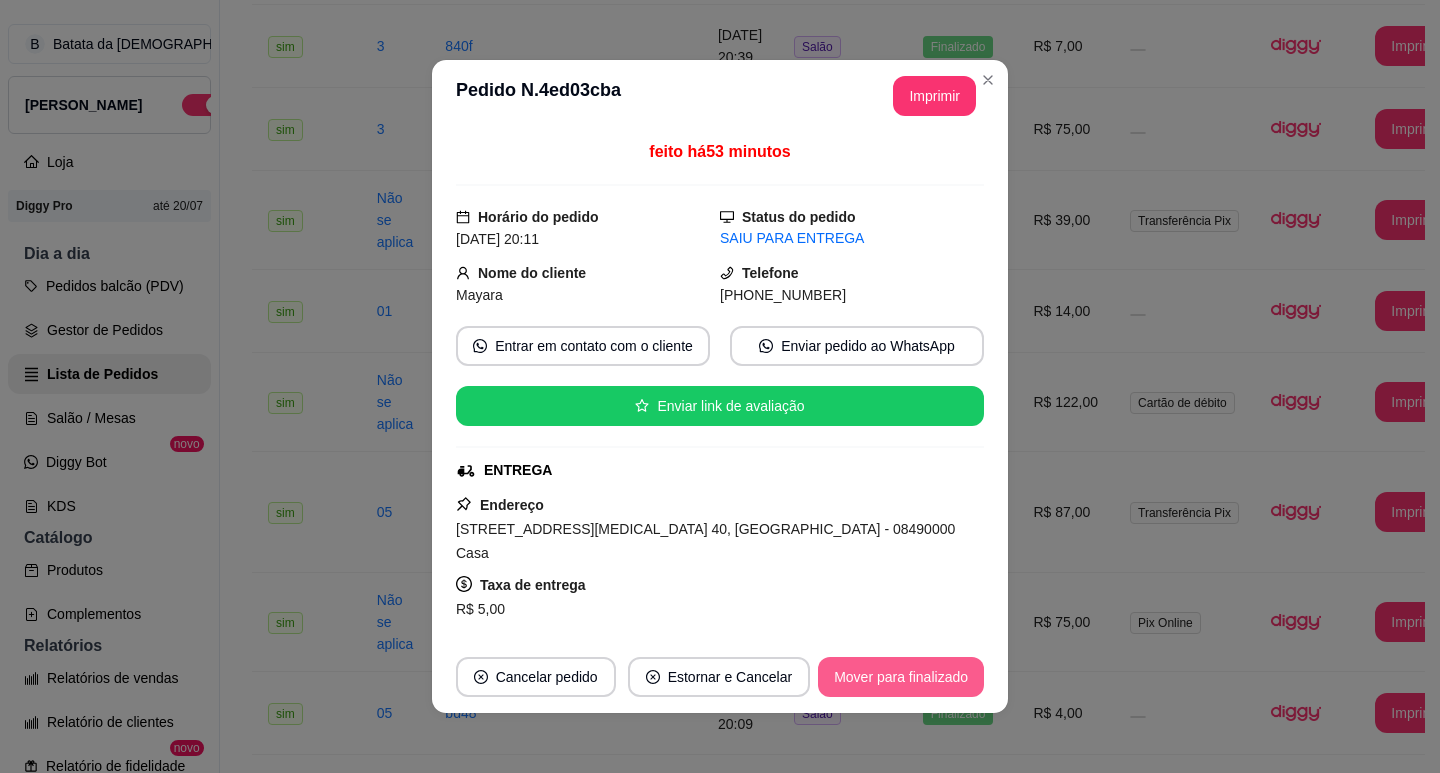 click on "Mover para finalizado" at bounding box center (901, 677) 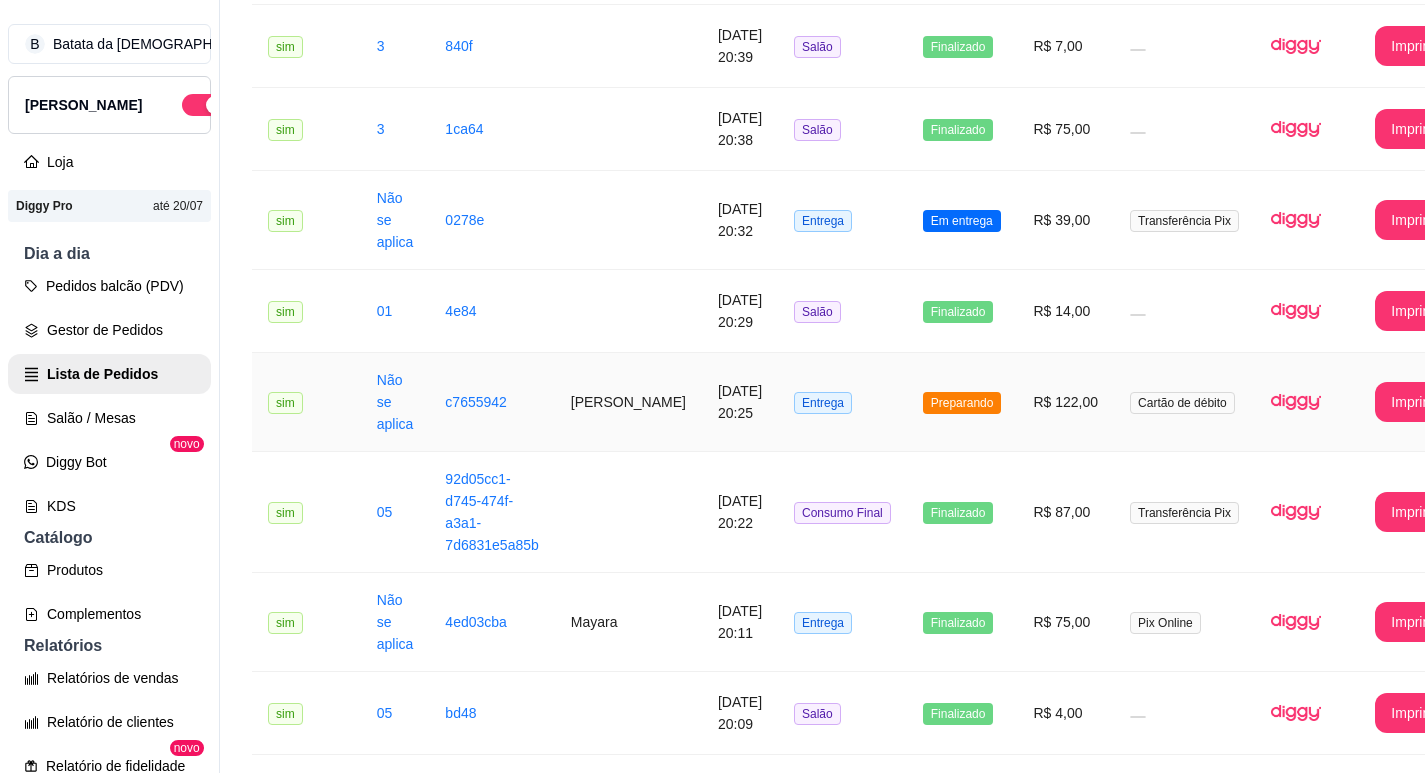 click on "R$ 122,00" at bounding box center [1065, 402] 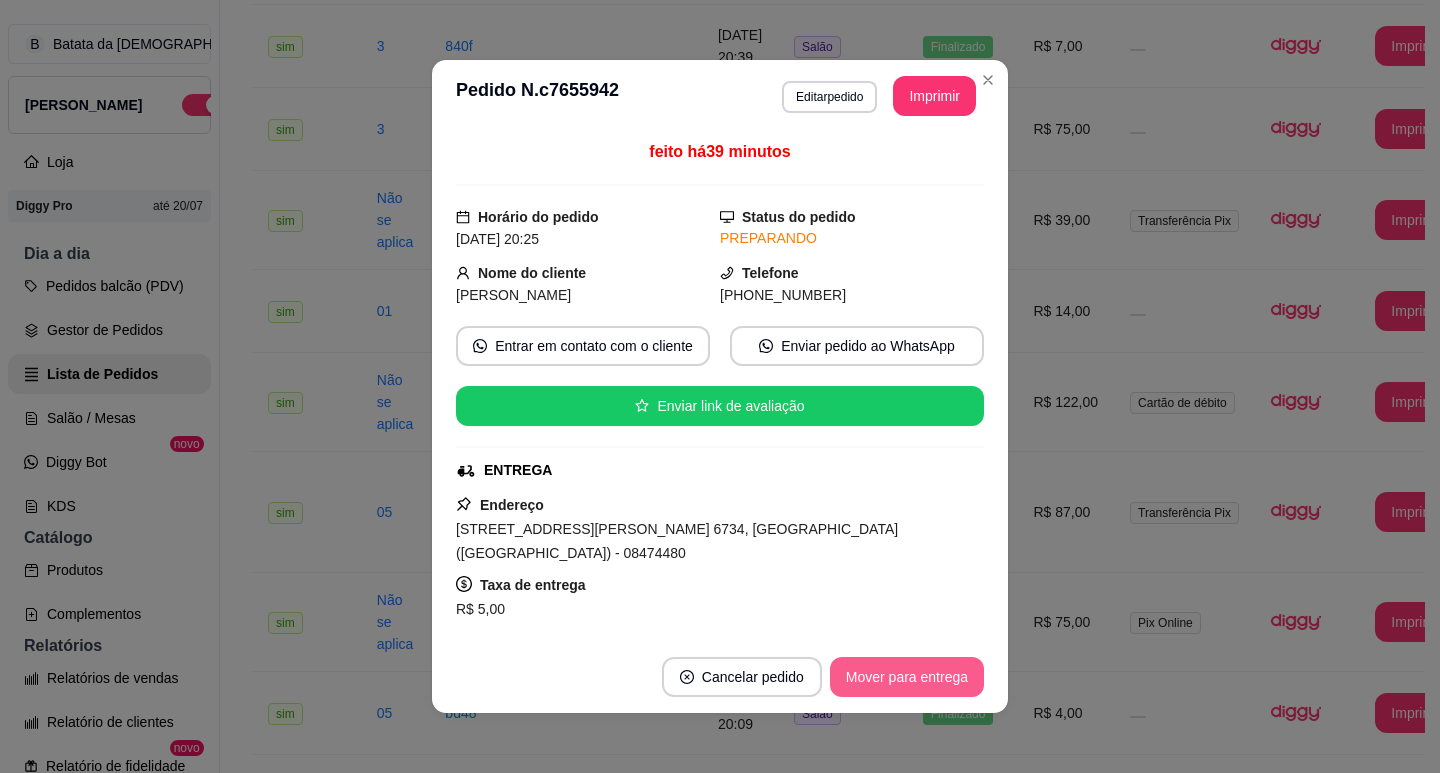 click on "Mover para entrega" at bounding box center (907, 677) 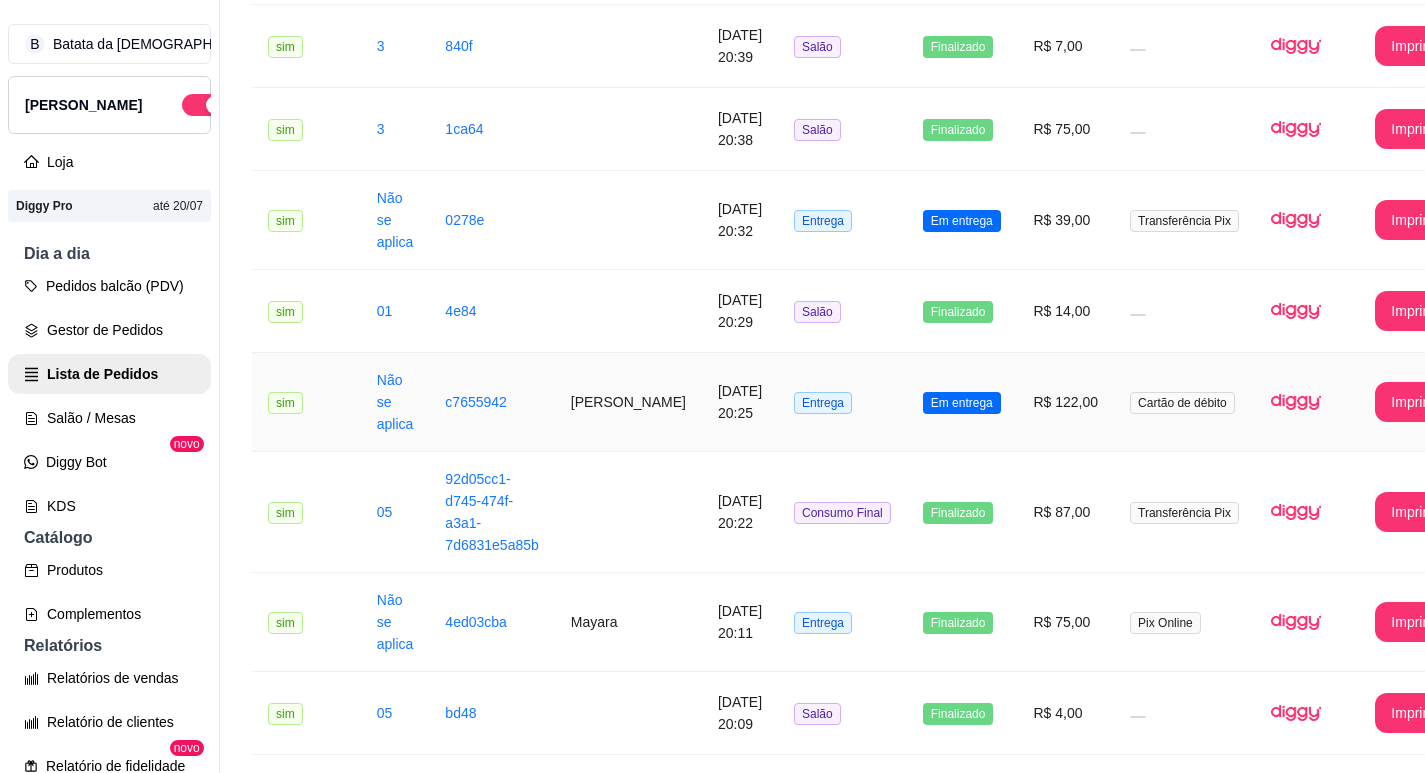 click on "Em entrega" at bounding box center [962, 402] 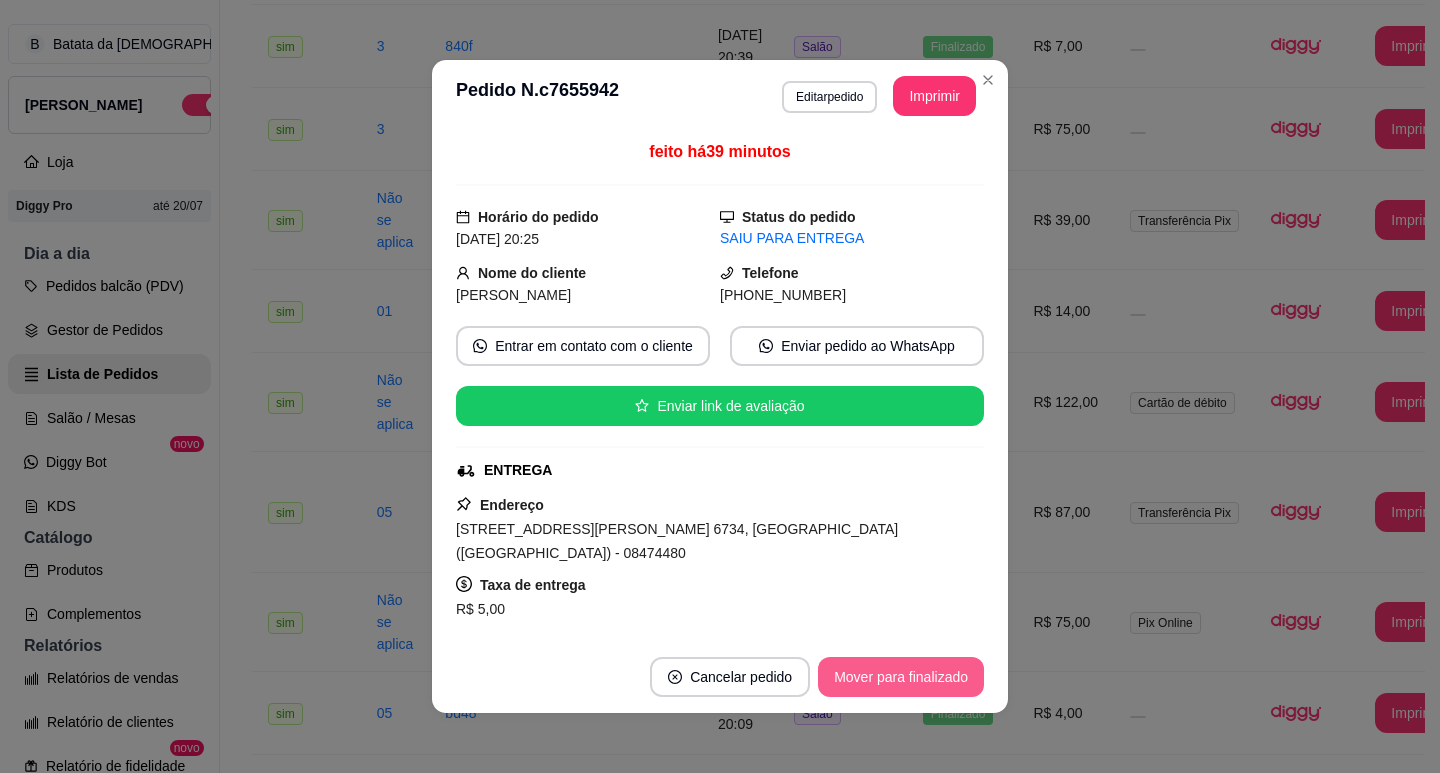 click on "Mover para finalizado" at bounding box center [901, 677] 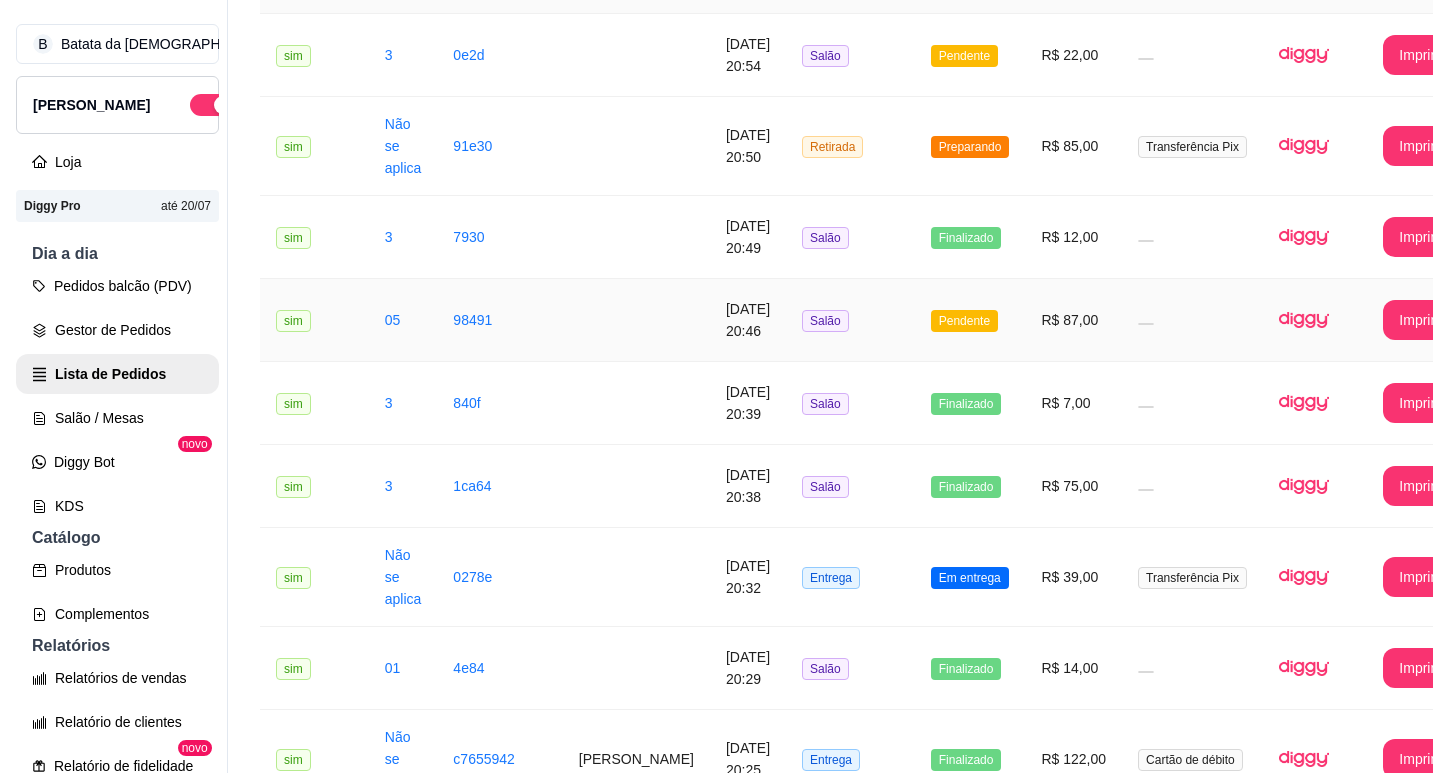 scroll, scrollTop: 0, scrollLeft: 0, axis: both 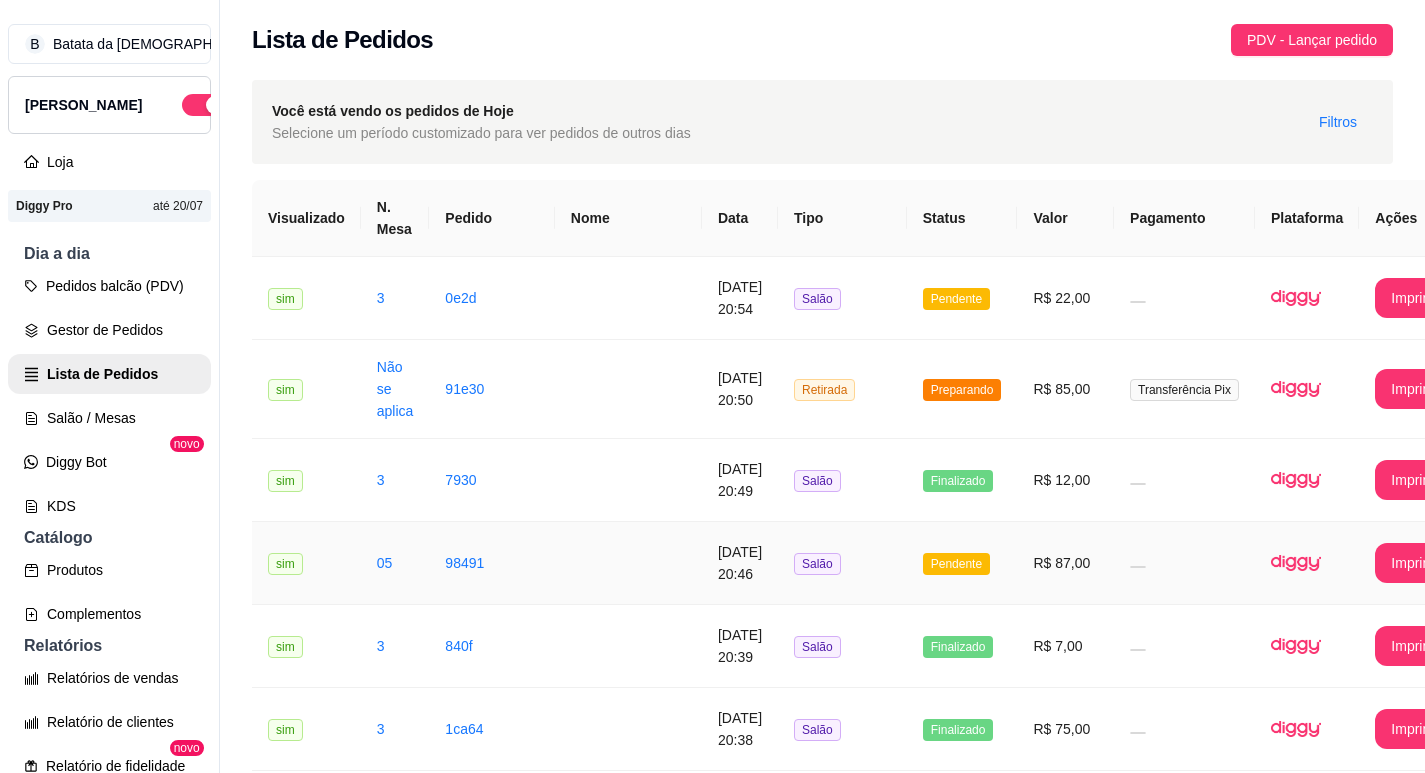 click on "Pendente" at bounding box center (962, 563) 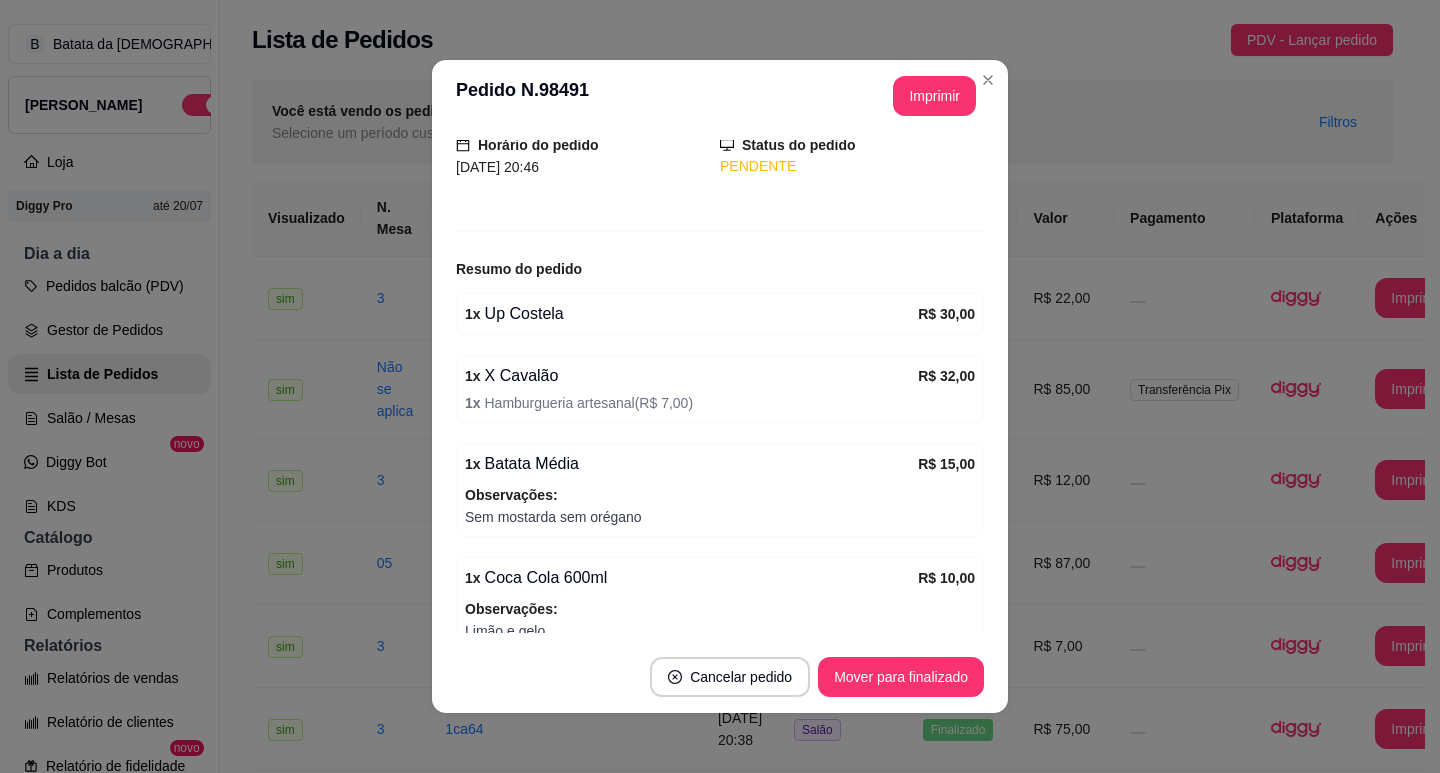 scroll, scrollTop: 0, scrollLeft: 0, axis: both 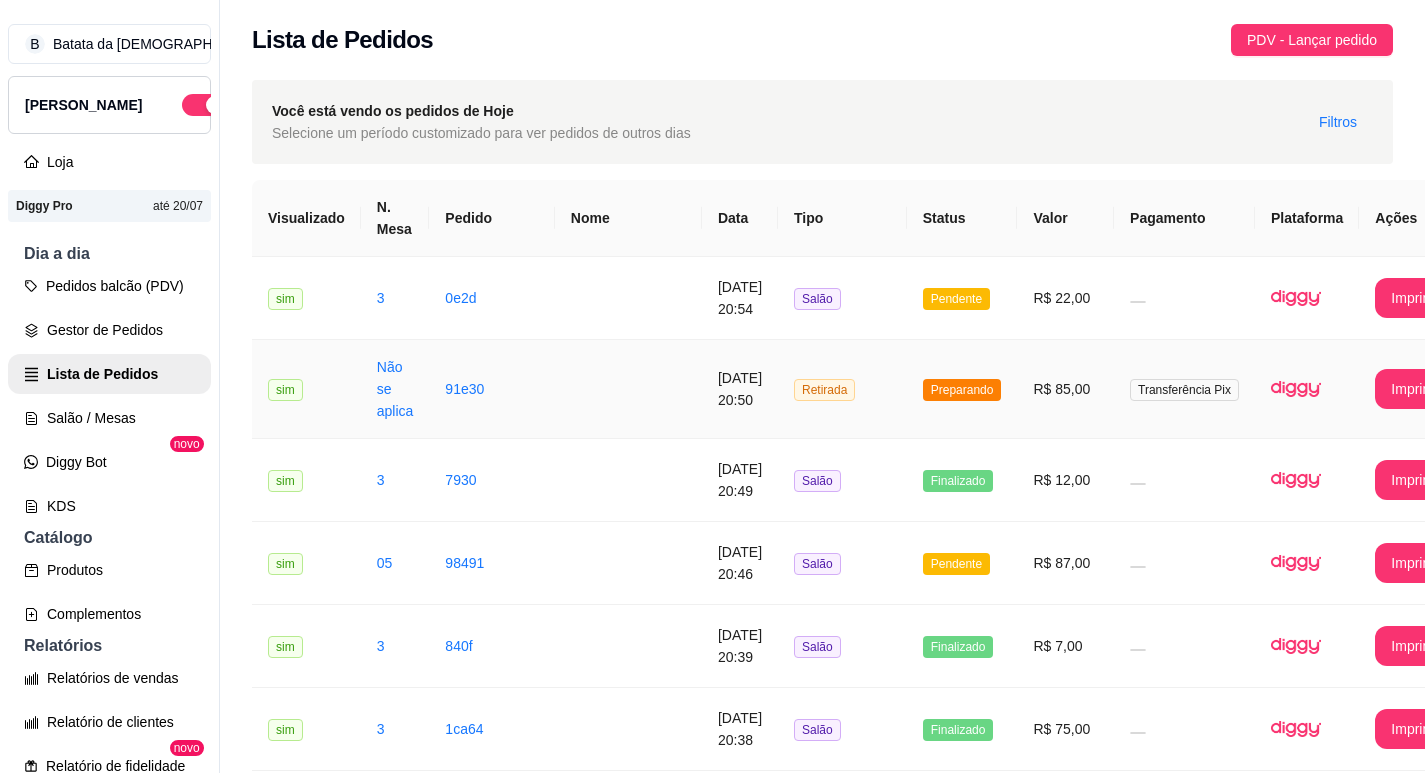 click on "Retirada" at bounding box center [842, 389] 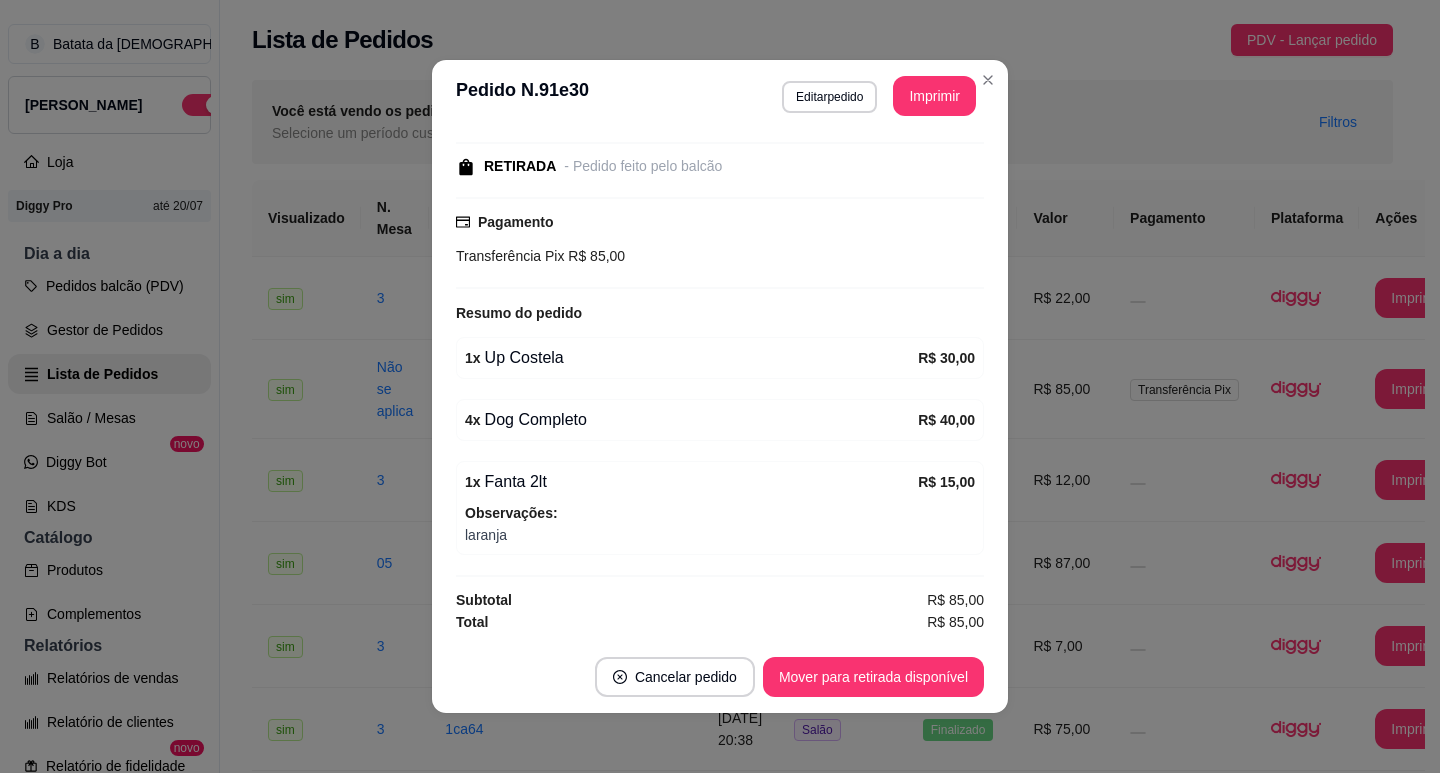 scroll, scrollTop: 0, scrollLeft: 0, axis: both 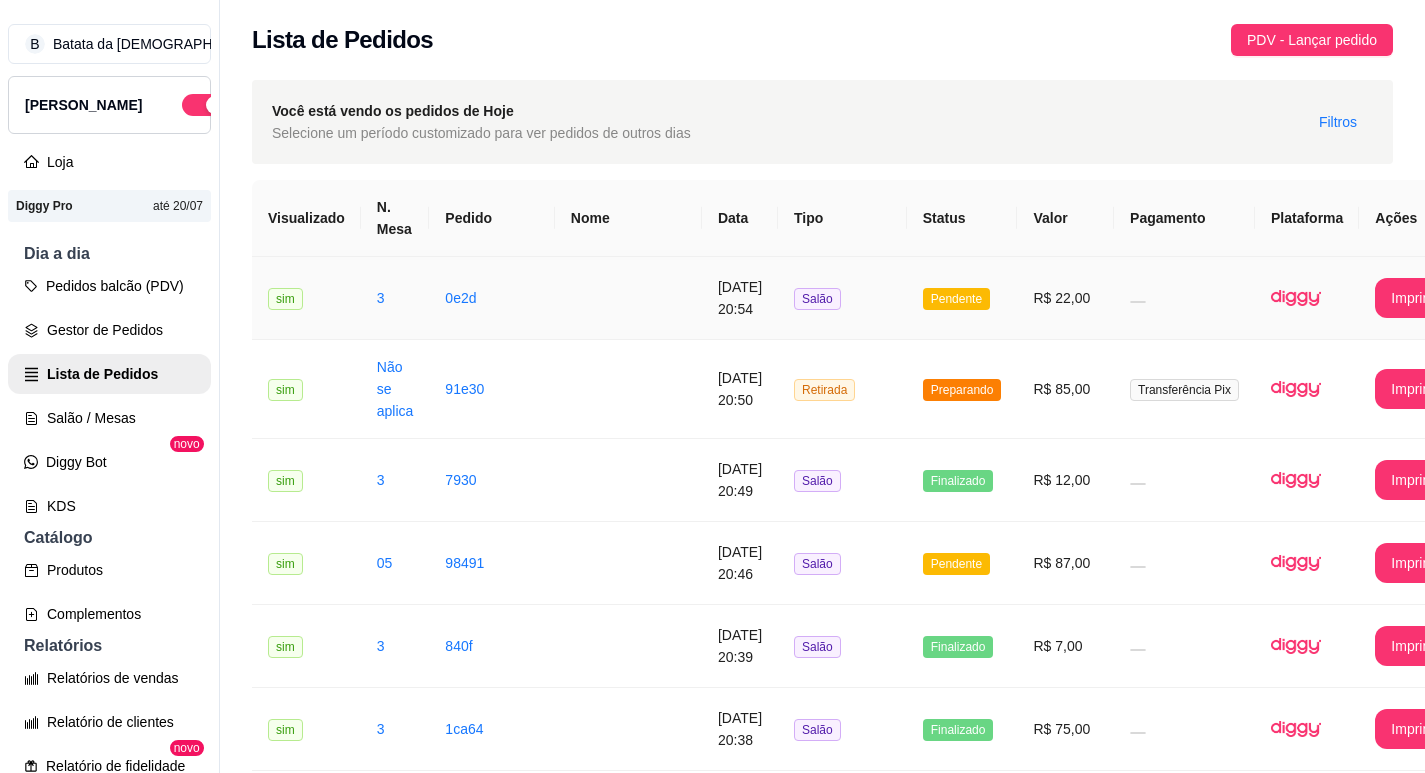 click on "Salão" at bounding box center [842, 298] 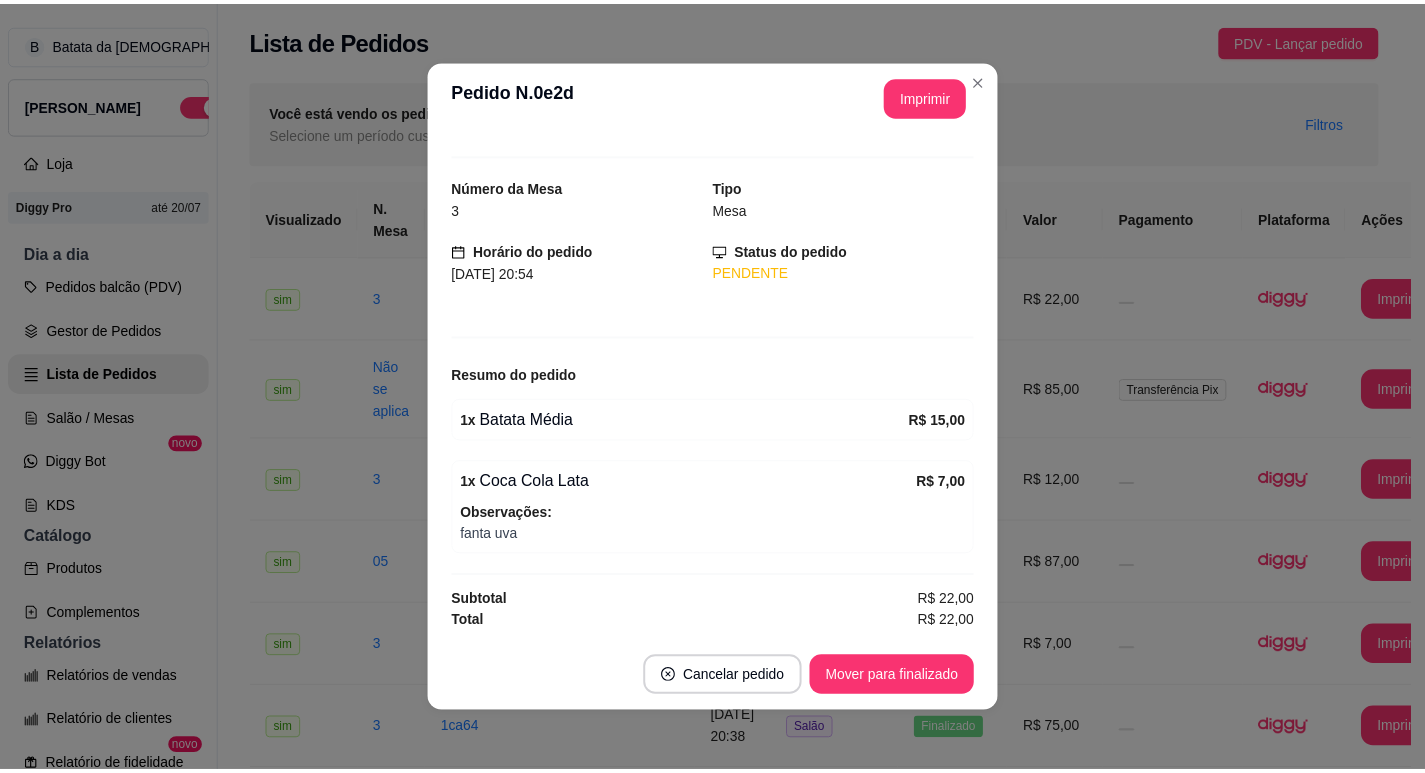scroll, scrollTop: 0, scrollLeft: 0, axis: both 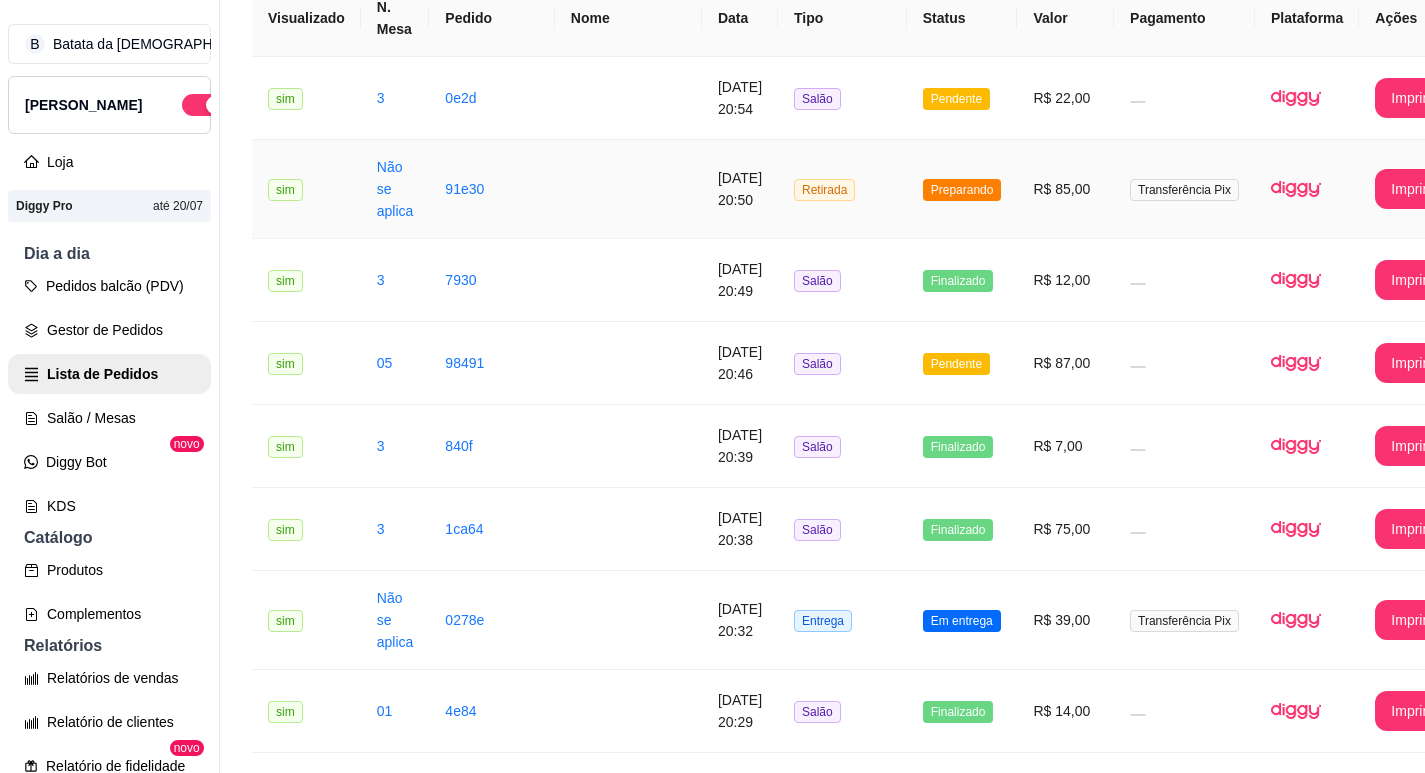 click on "[DATE] 20:50" at bounding box center [740, 189] 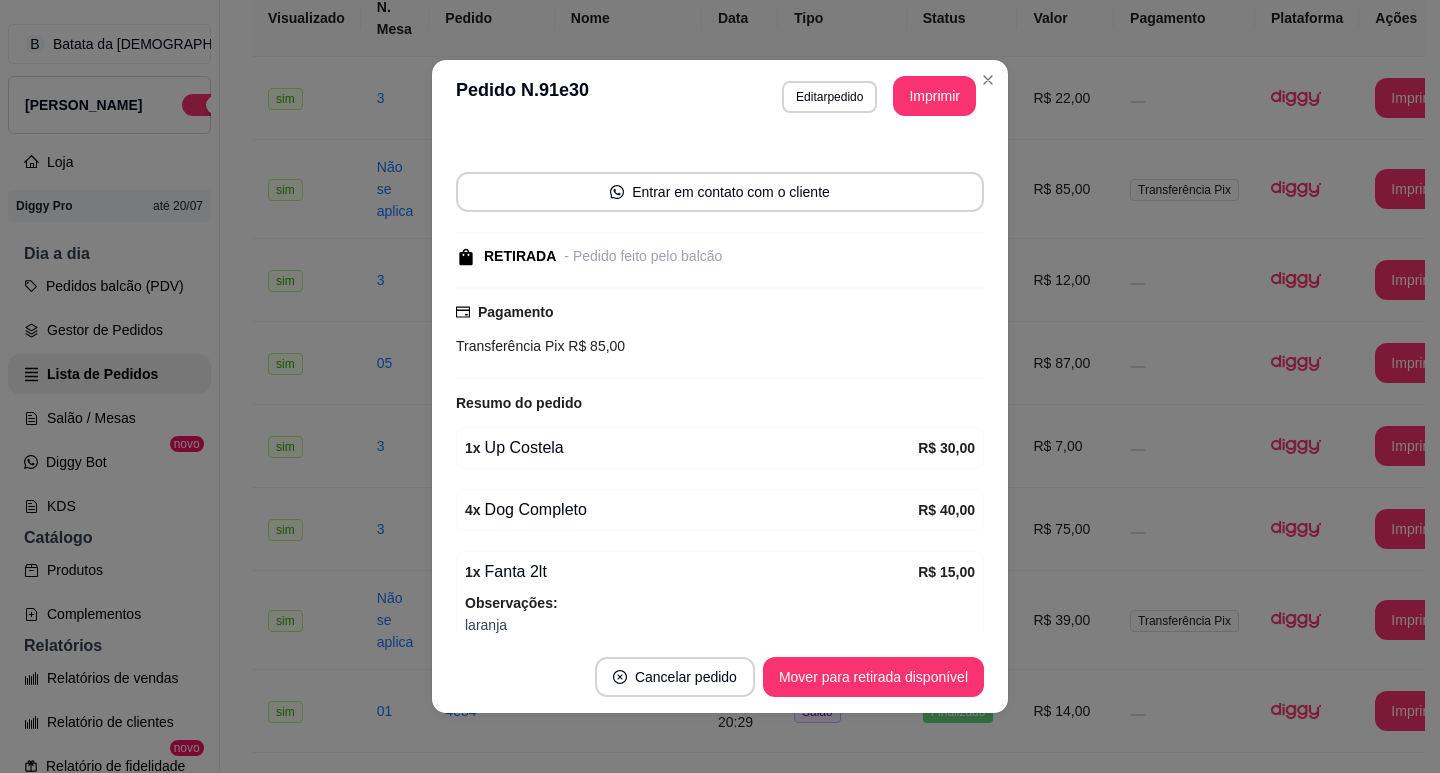 scroll, scrollTop: 200, scrollLeft: 0, axis: vertical 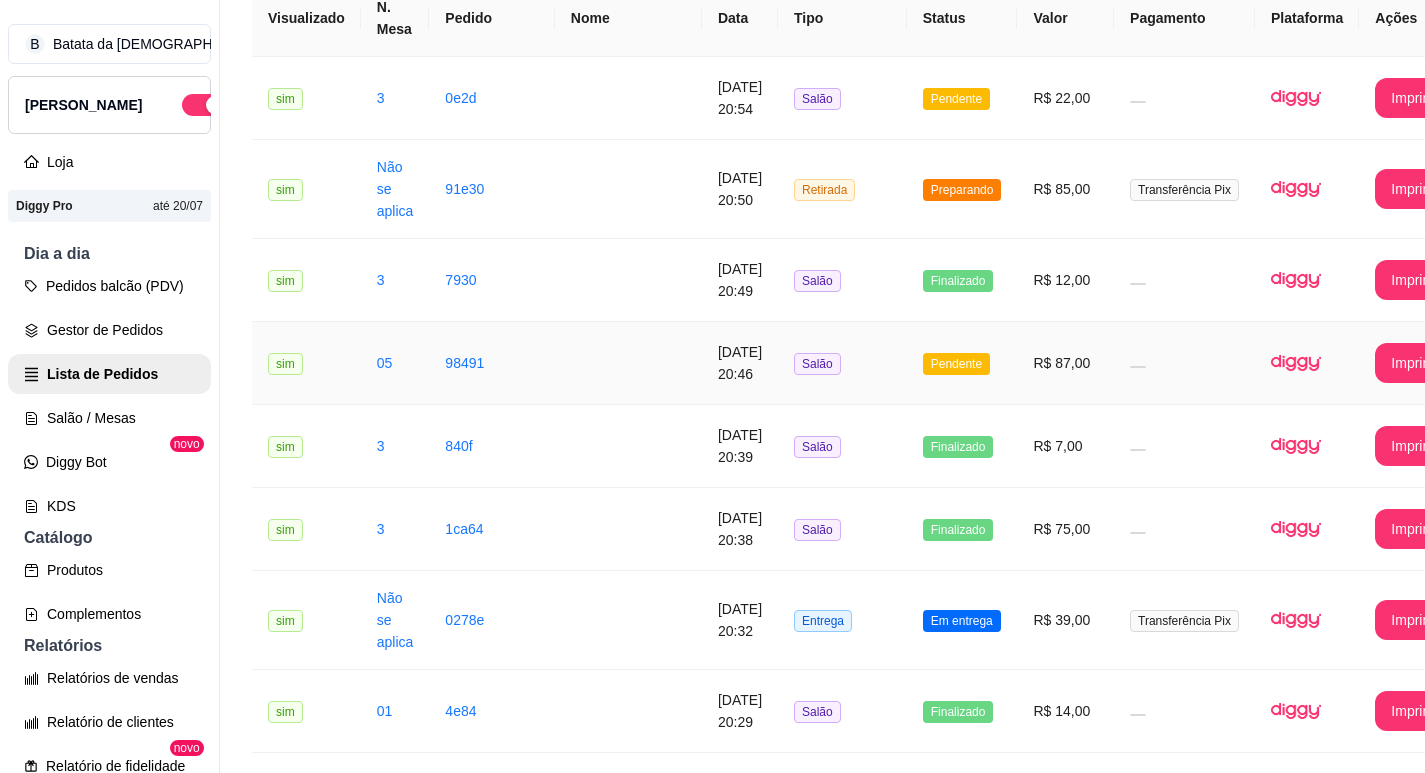 click on "Salão" at bounding box center [842, 363] 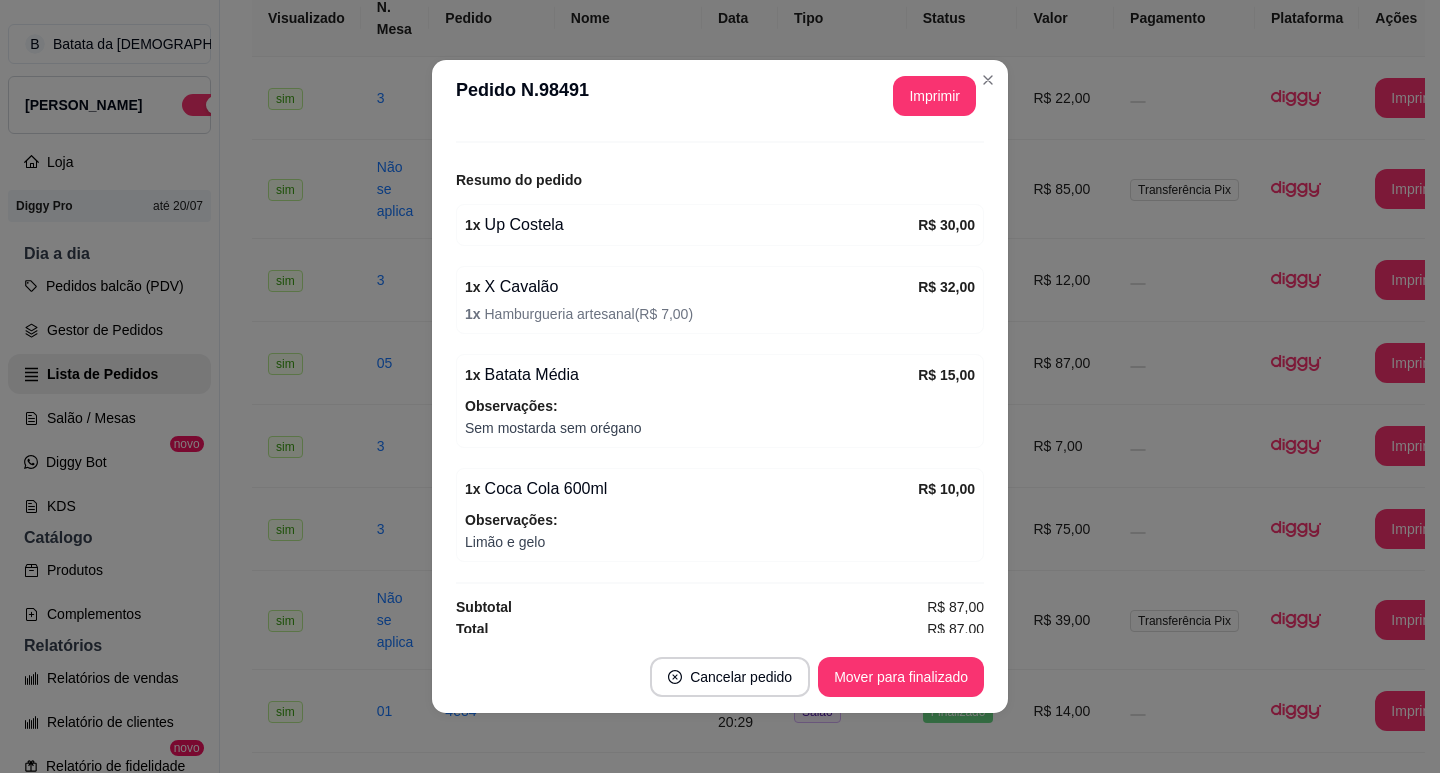 scroll, scrollTop: 232, scrollLeft: 0, axis: vertical 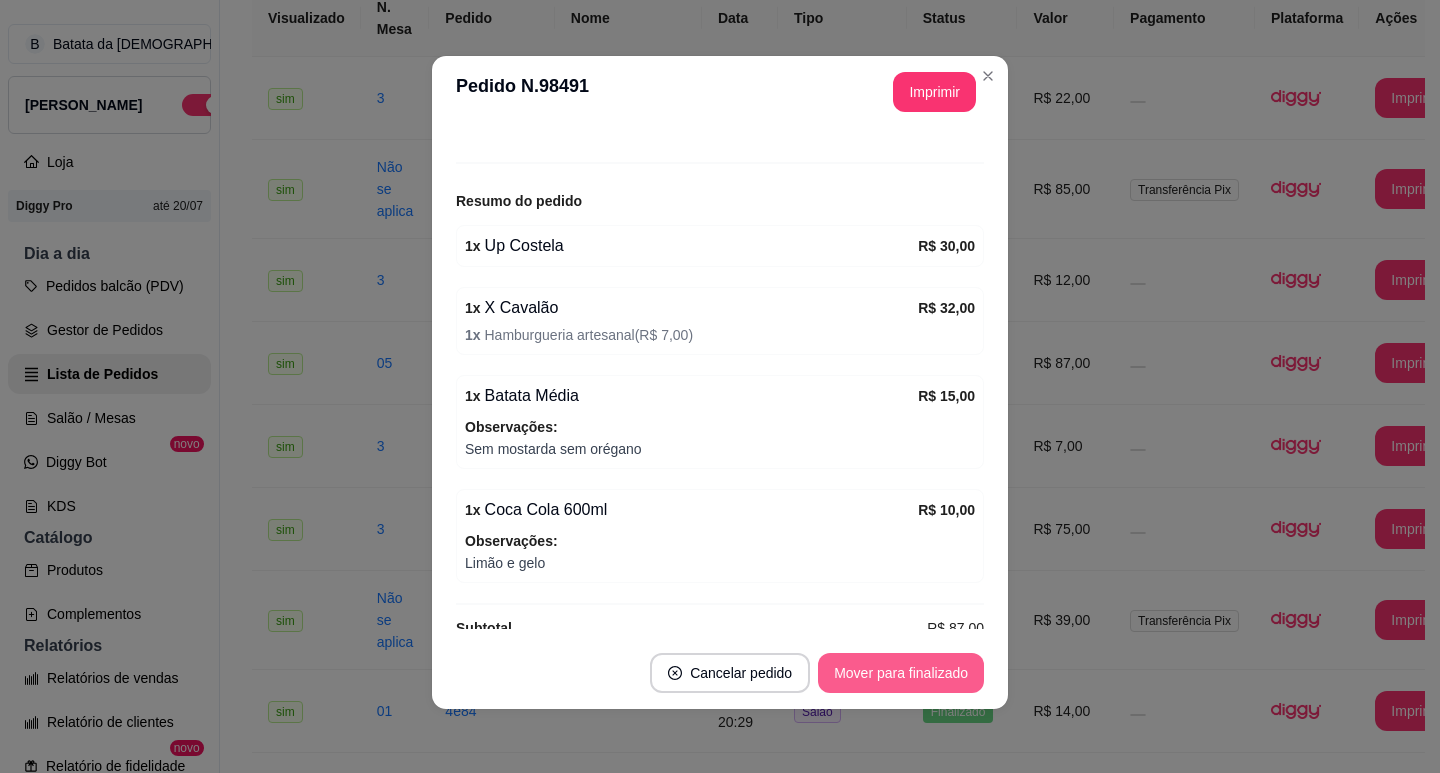 click on "Mover para finalizado" at bounding box center (901, 673) 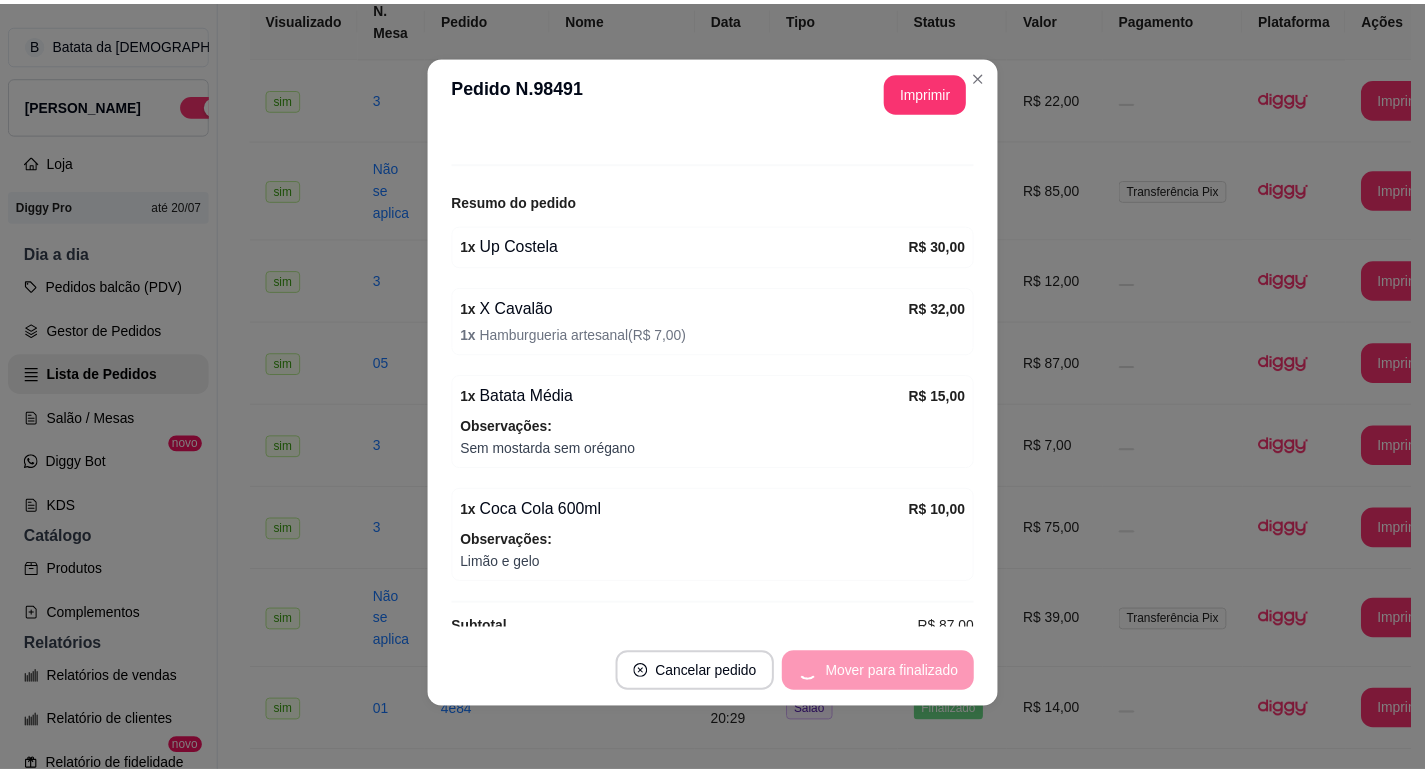 scroll, scrollTop: 134, scrollLeft: 0, axis: vertical 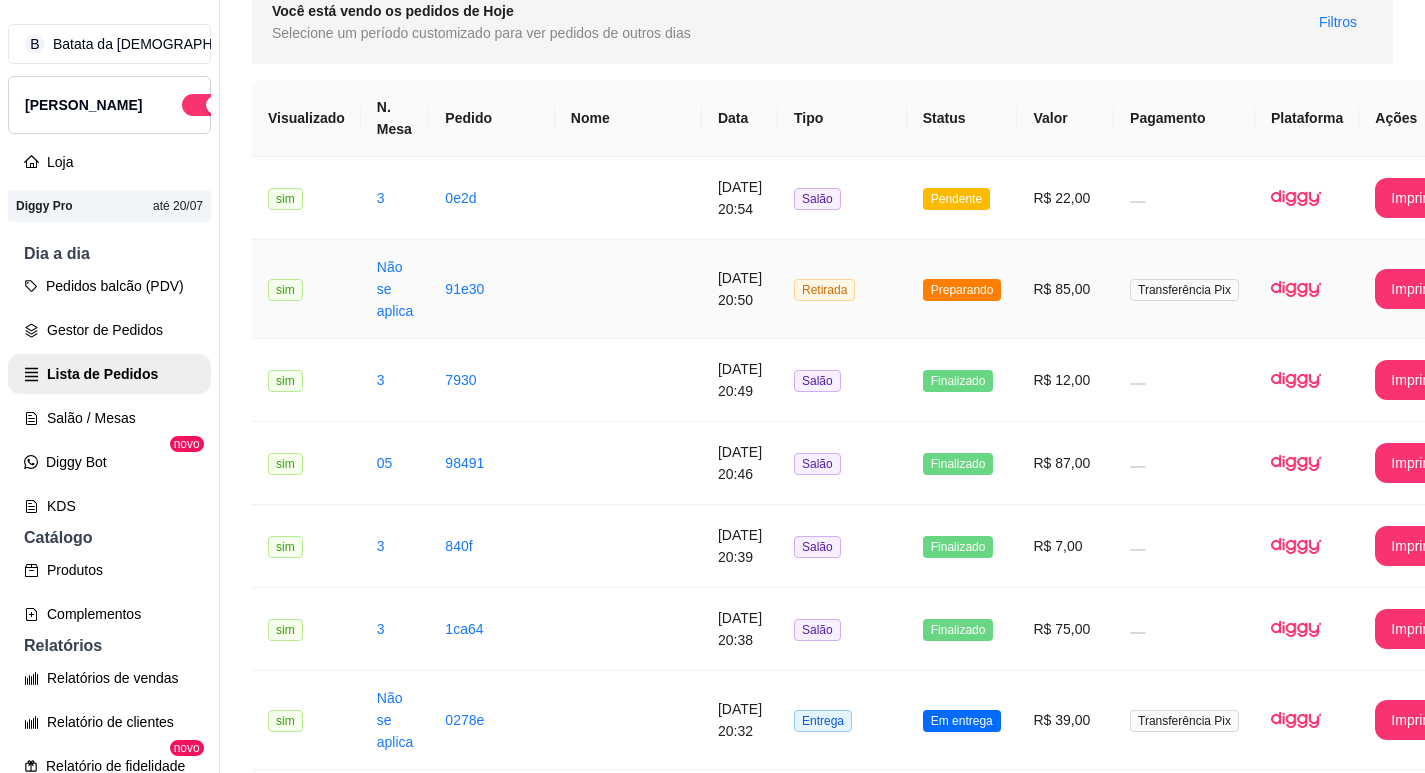 click on "Preparando" at bounding box center (962, 289) 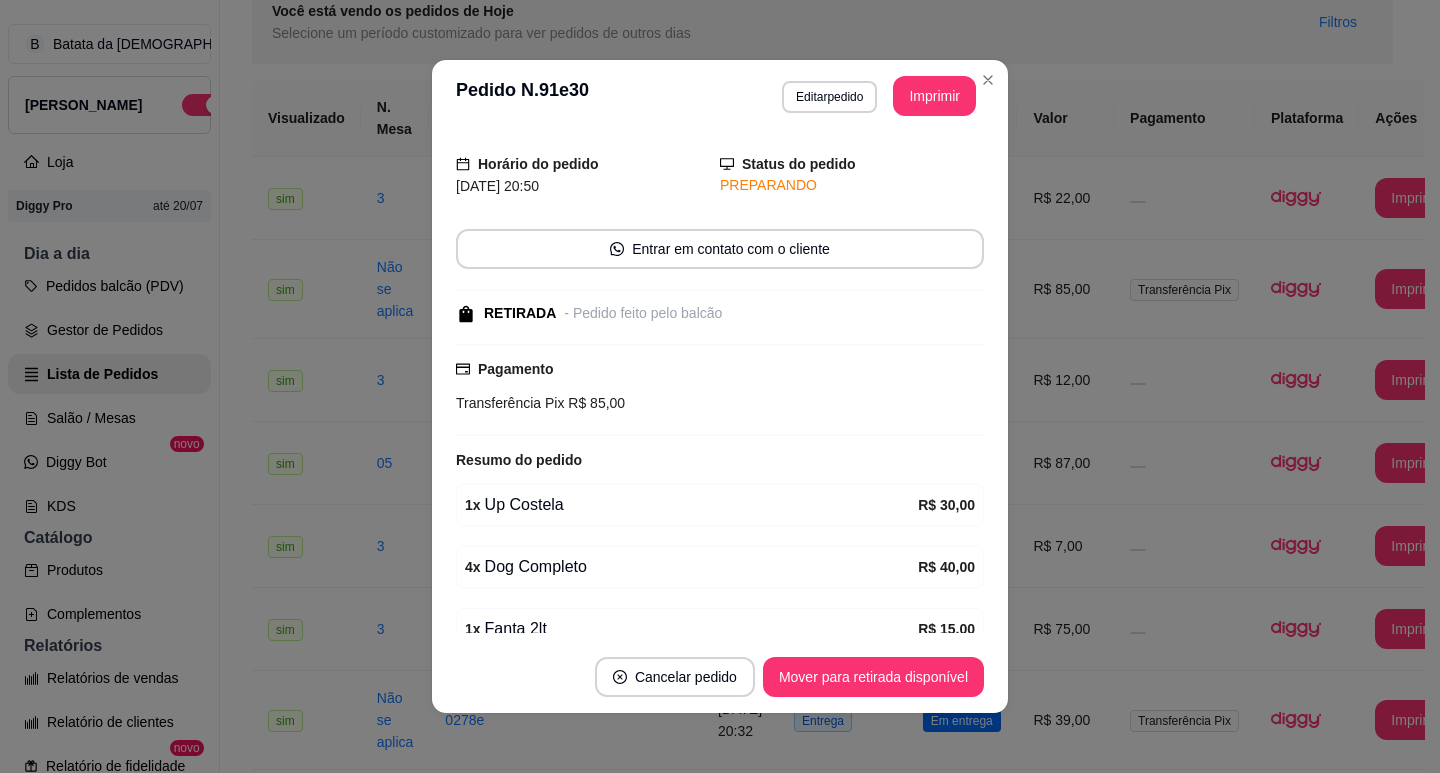 scroll, scrollTop: 100, scrollLeft: 0, axis: vertical 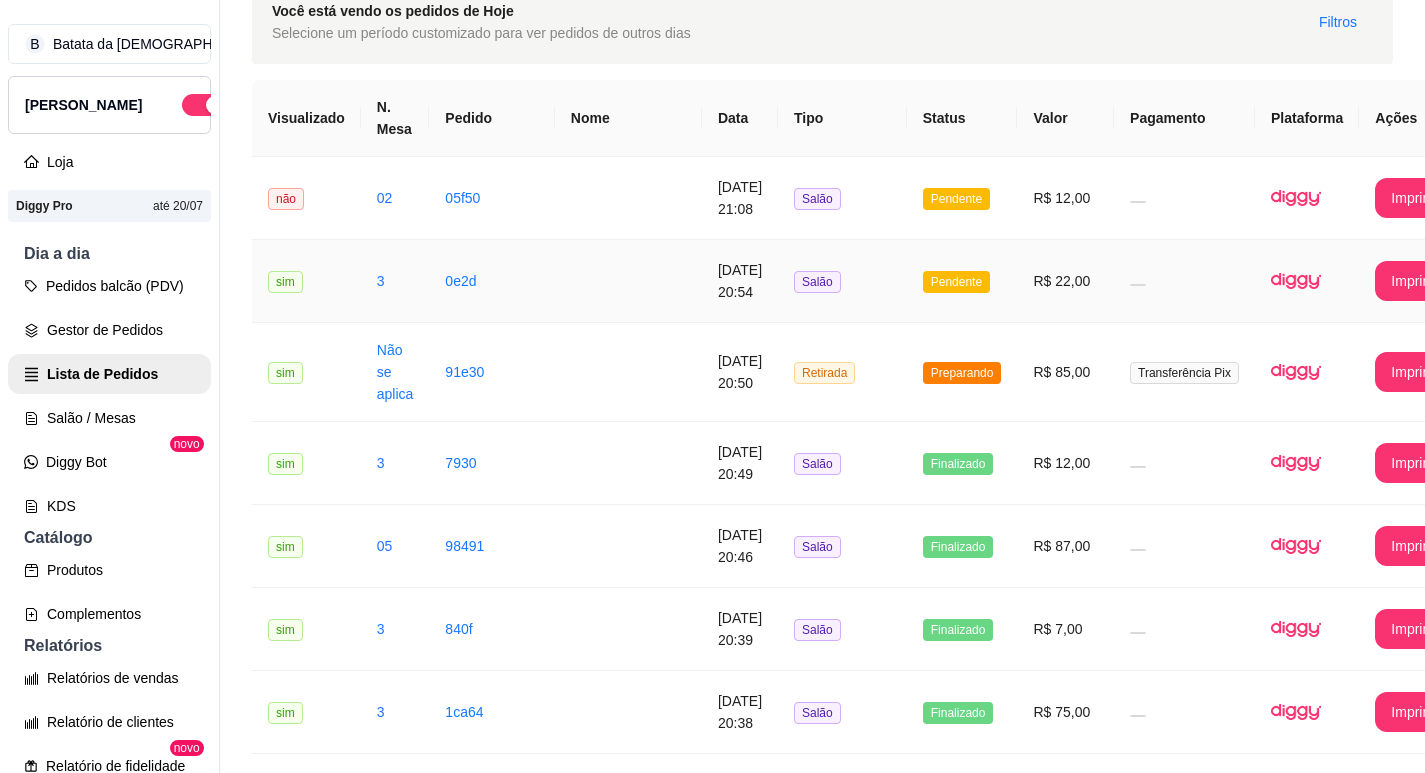 click on "3" at bounding box center (395, 281) 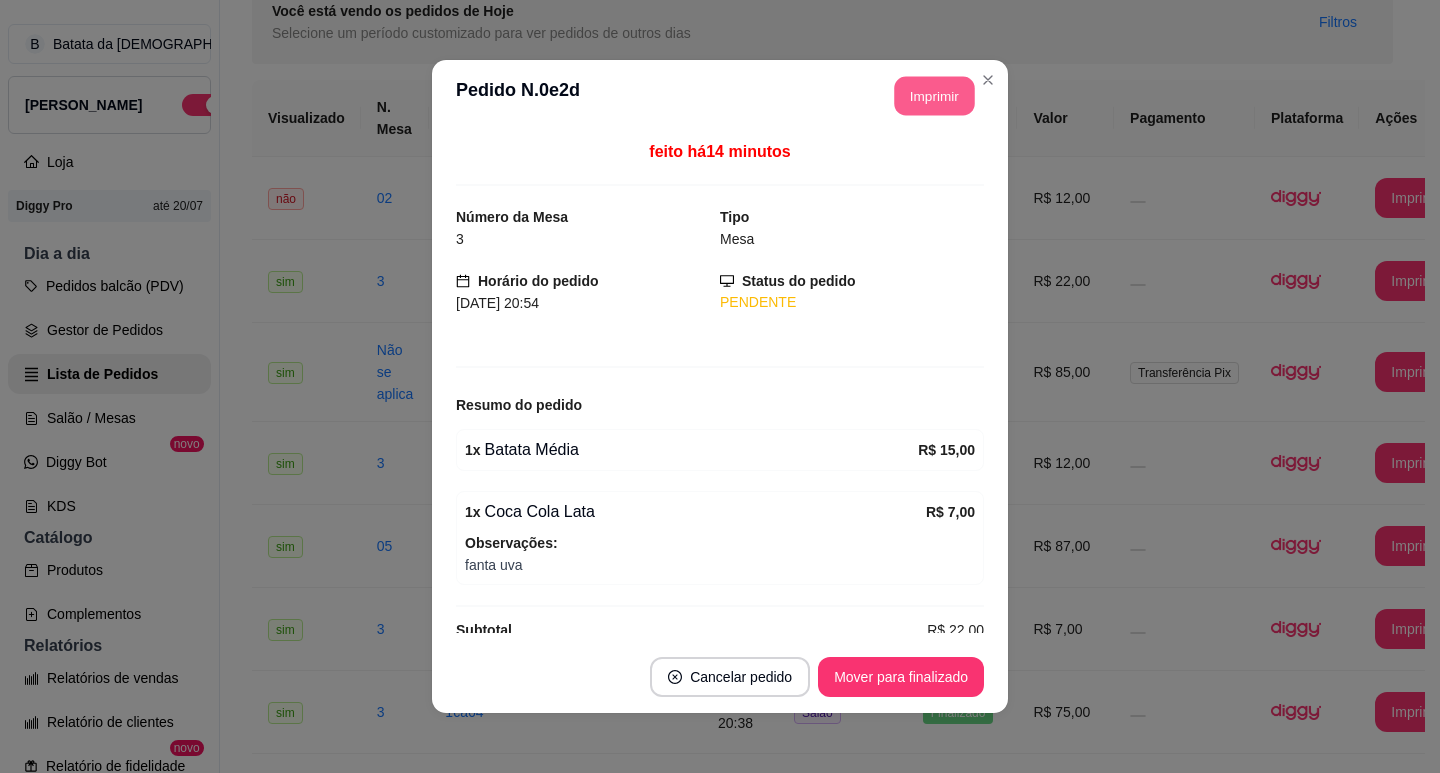 click on "Imprimir" at bounding box center (935, 96) 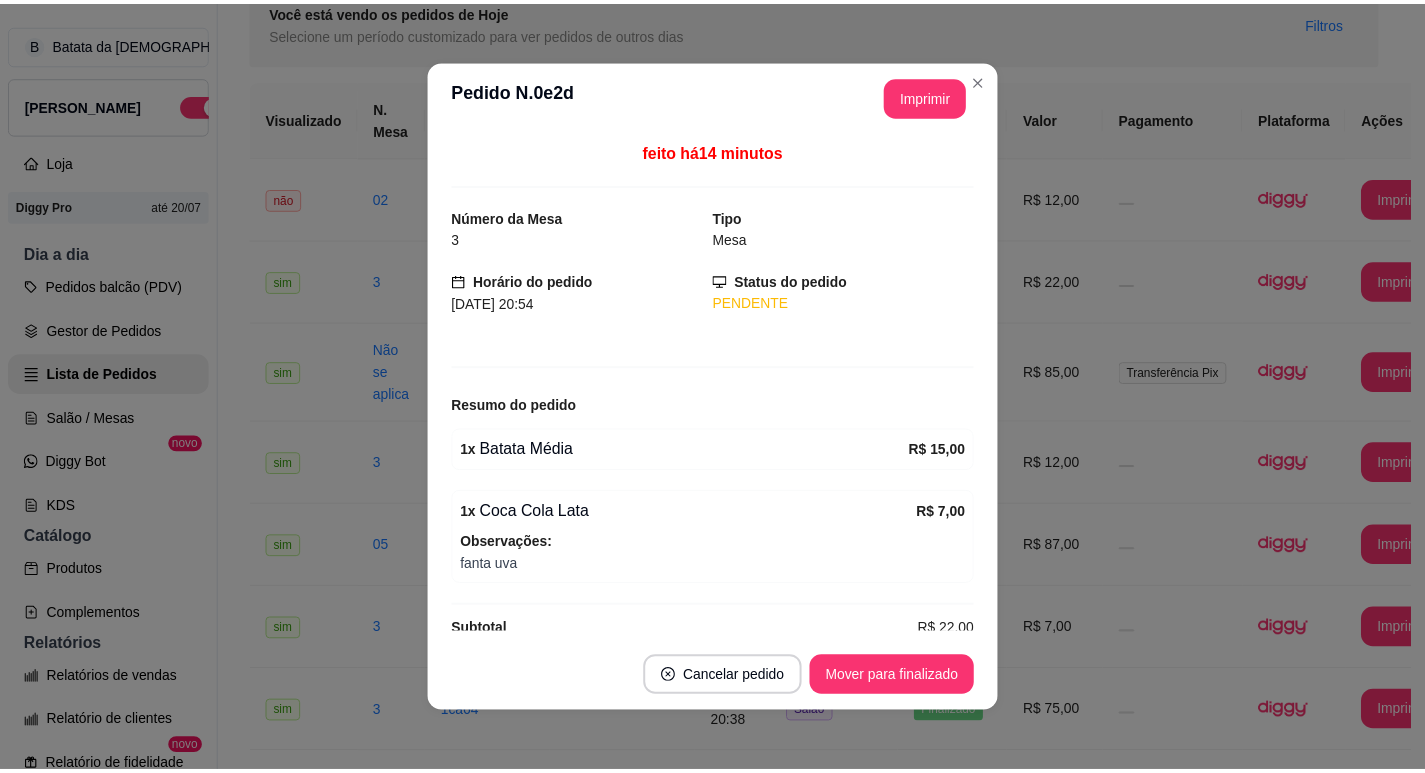 scroll, scrollTop: 0, scrollLeft: 0, axis: both 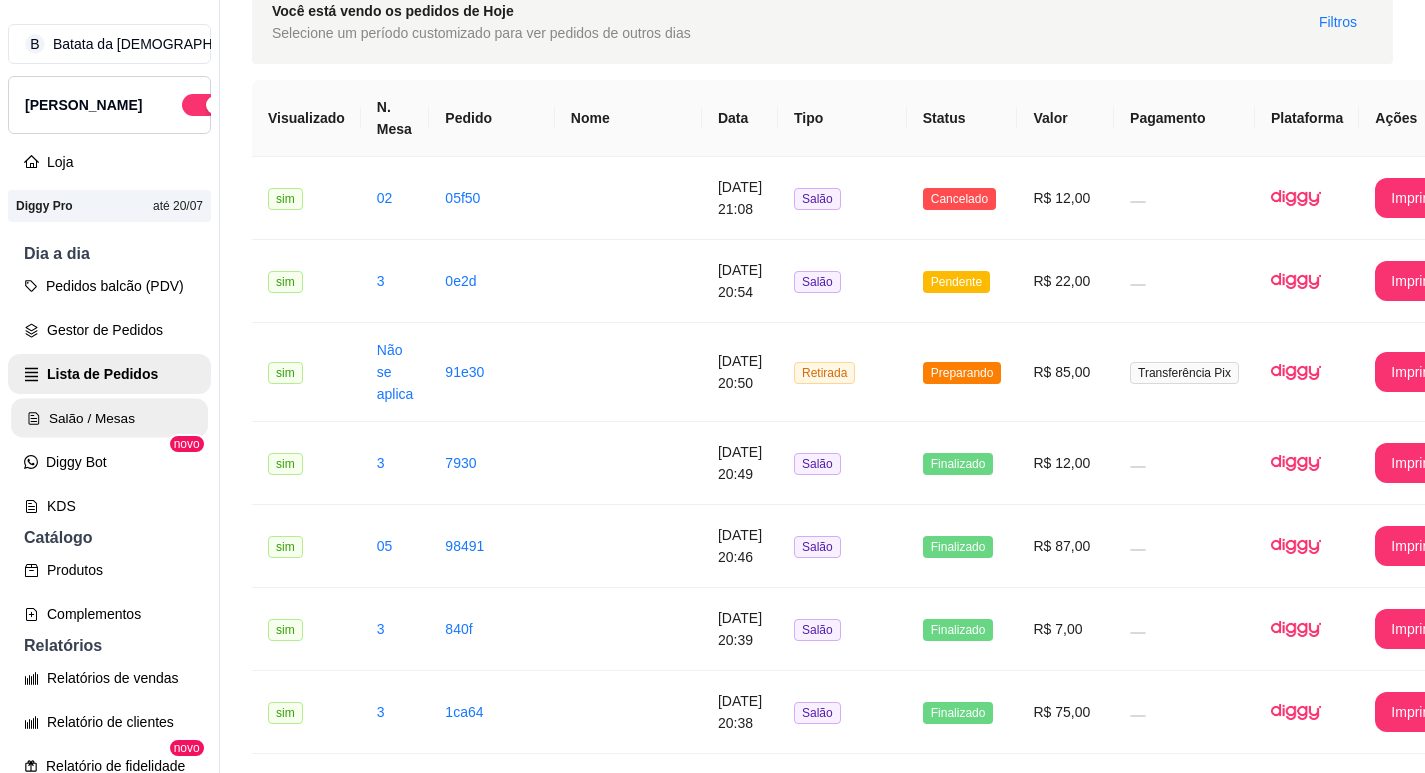 click on "Salão / Mesas" at bounding box center (109, 418) 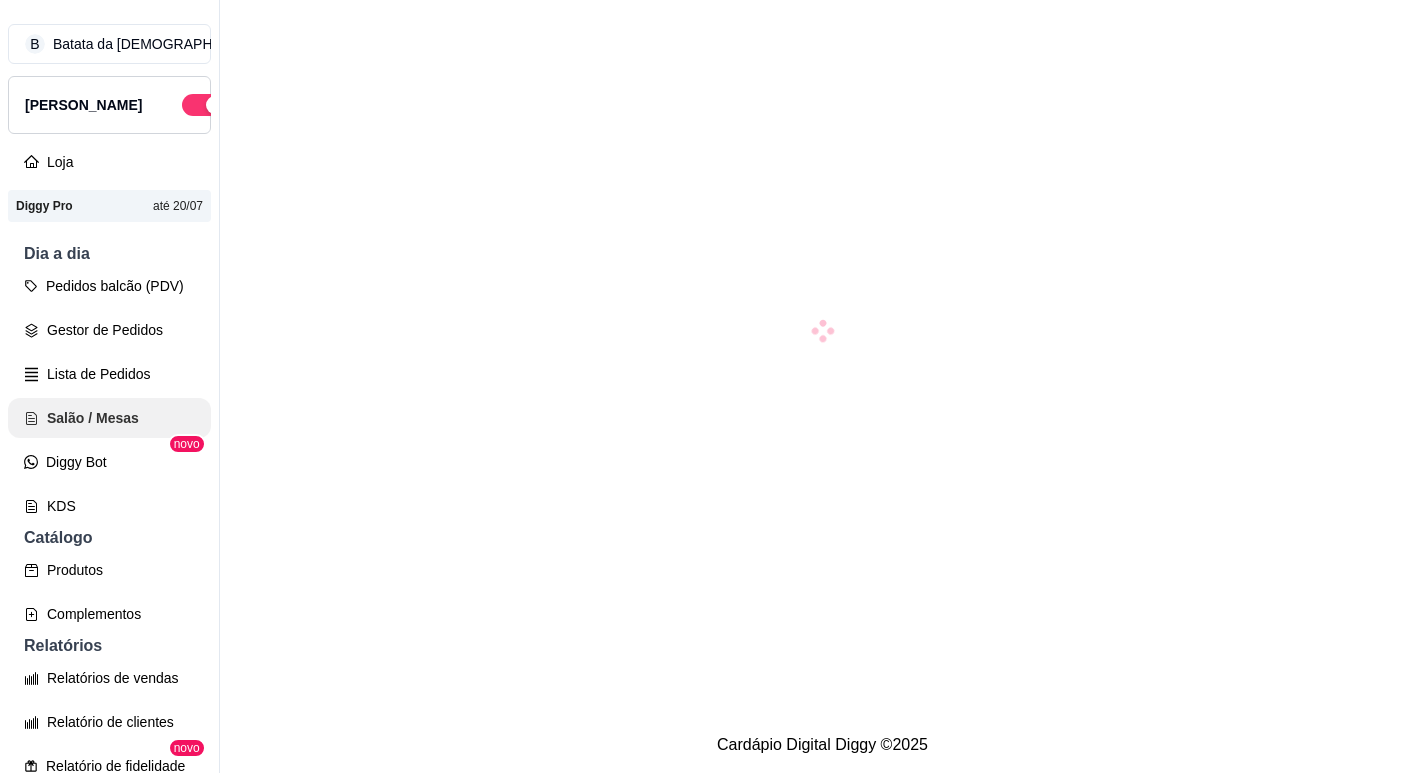 scroll, scrollTop: 0, scrollLeft: 0, axis: both 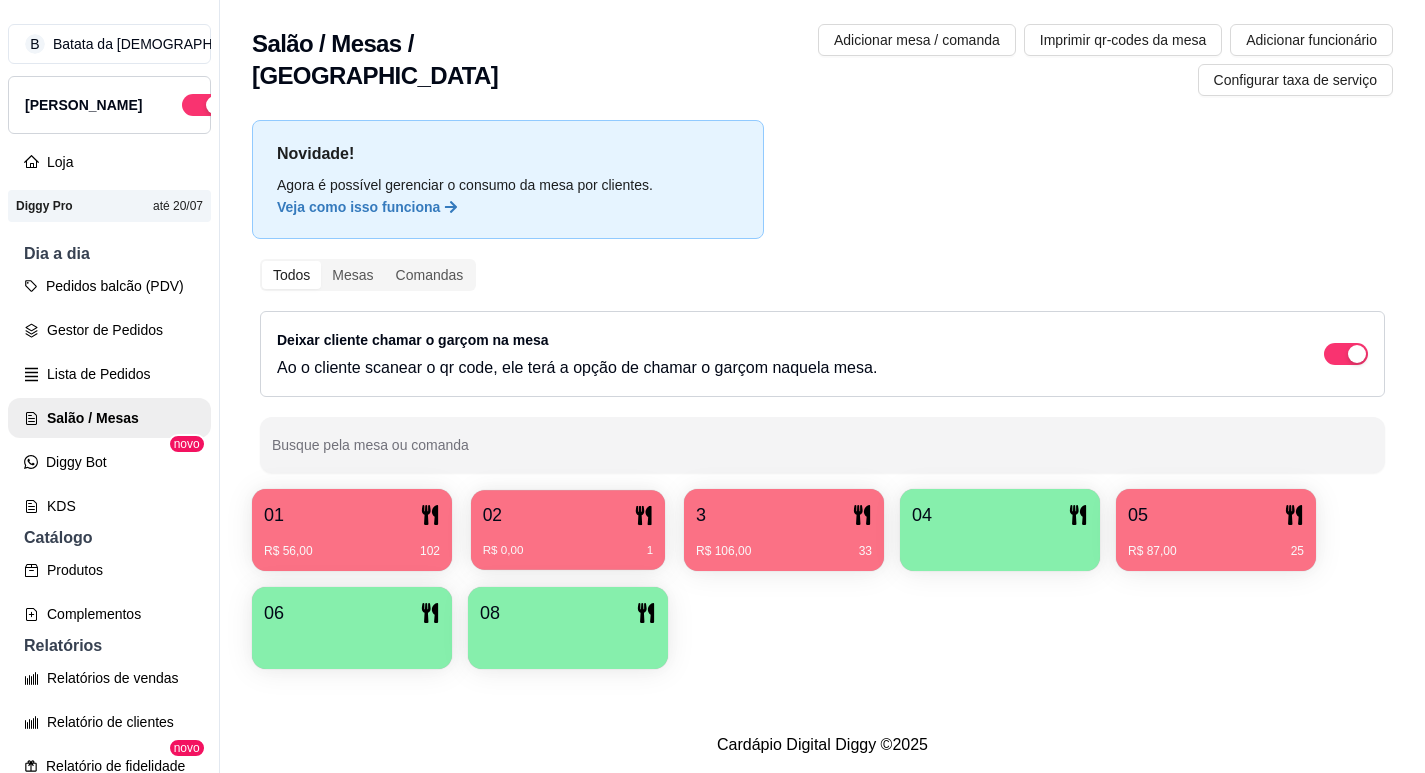 click on "R$ 0,00 1" at bounding box center (568, 543) 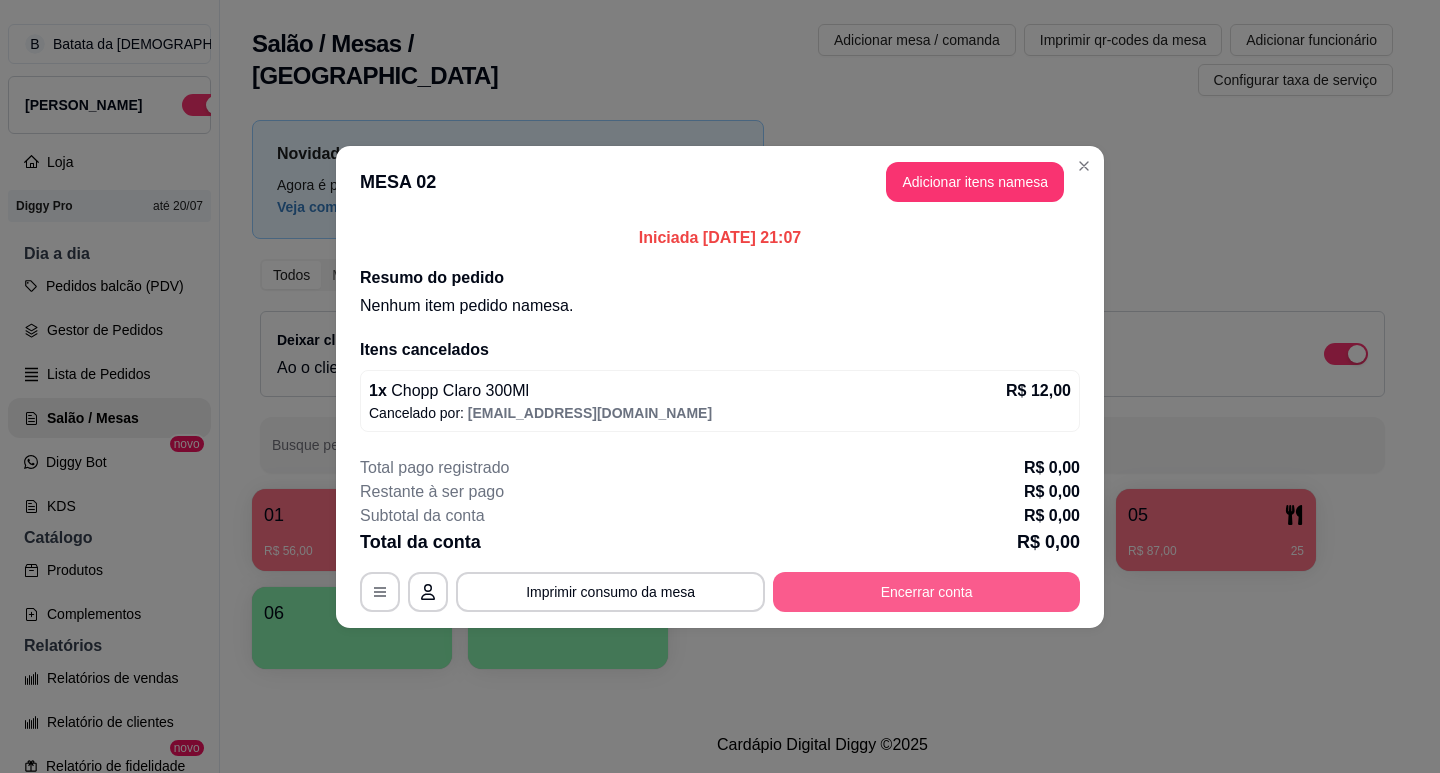 click on "Encerrar conta" at bounding box center (926, 592) 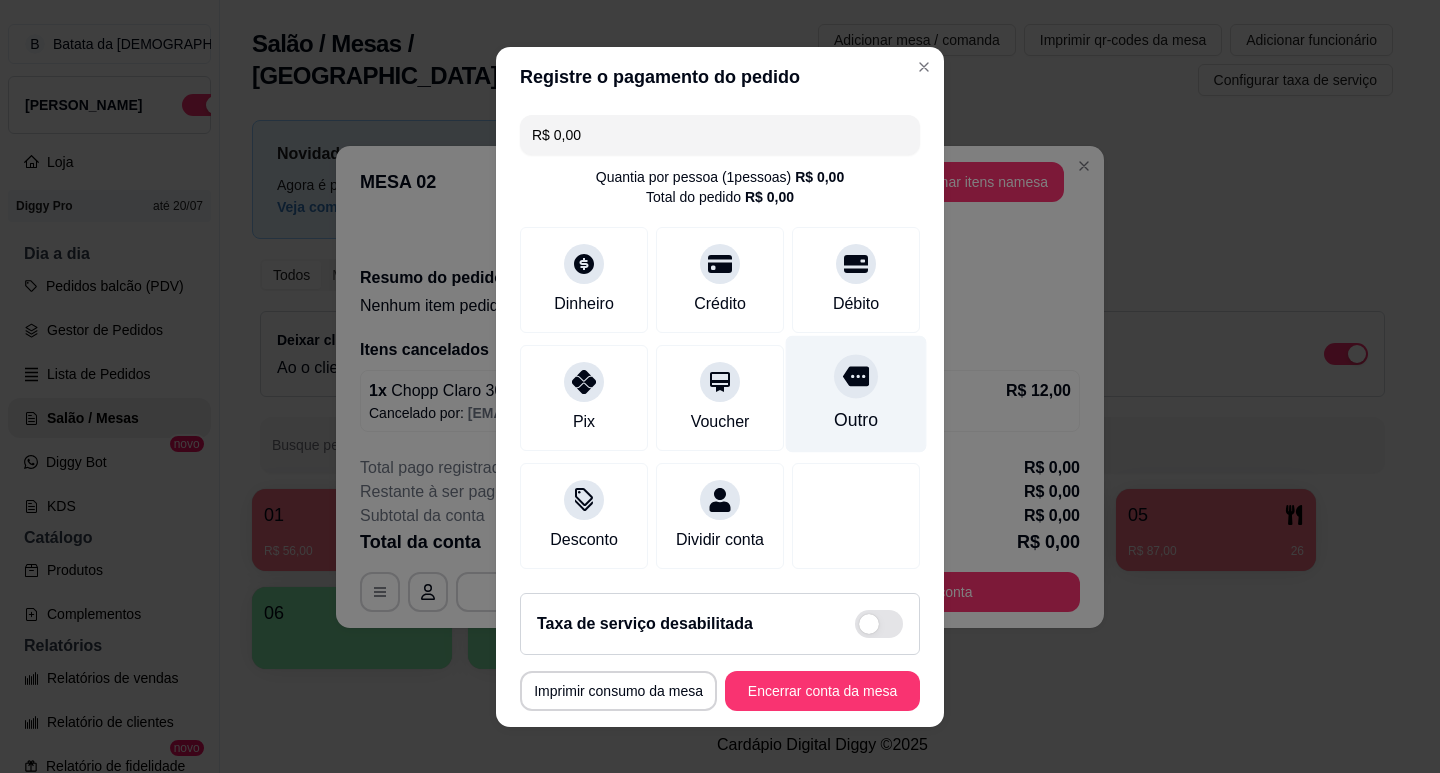 click on "Outro" at bounding box center (856, 393) 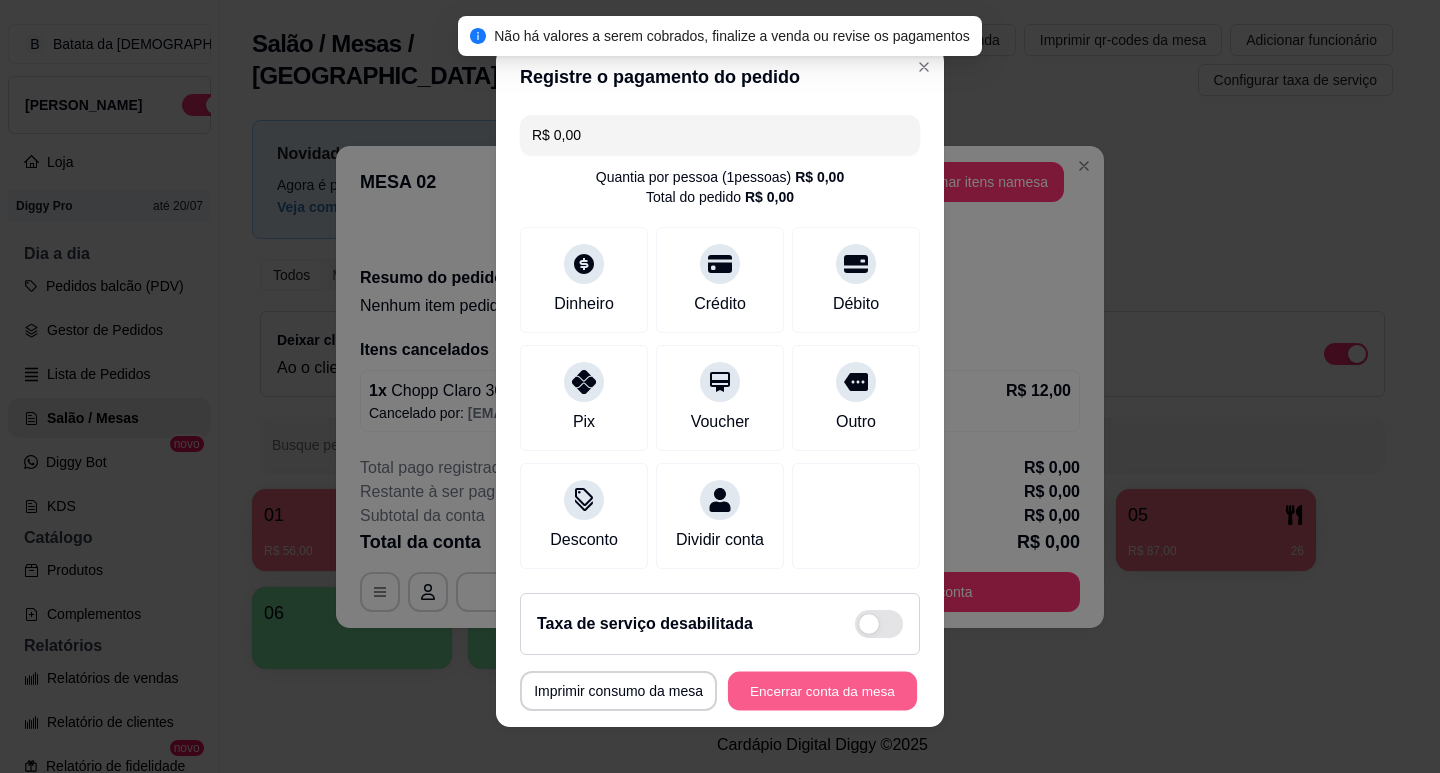 click on "Encerrar conta da mesa" at bounding box center [822, 690] 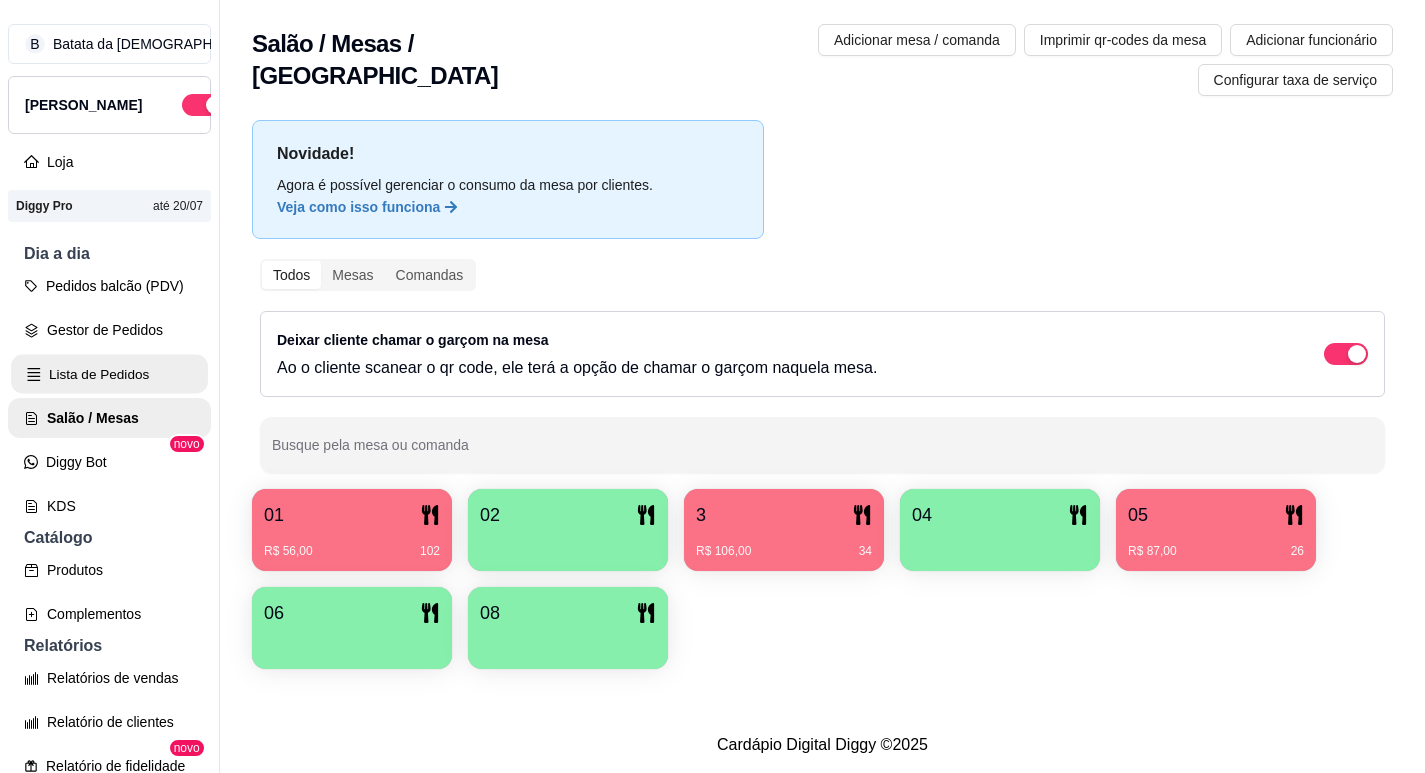 click on "Lista de Pedidos" at bounding box center [109, 374] 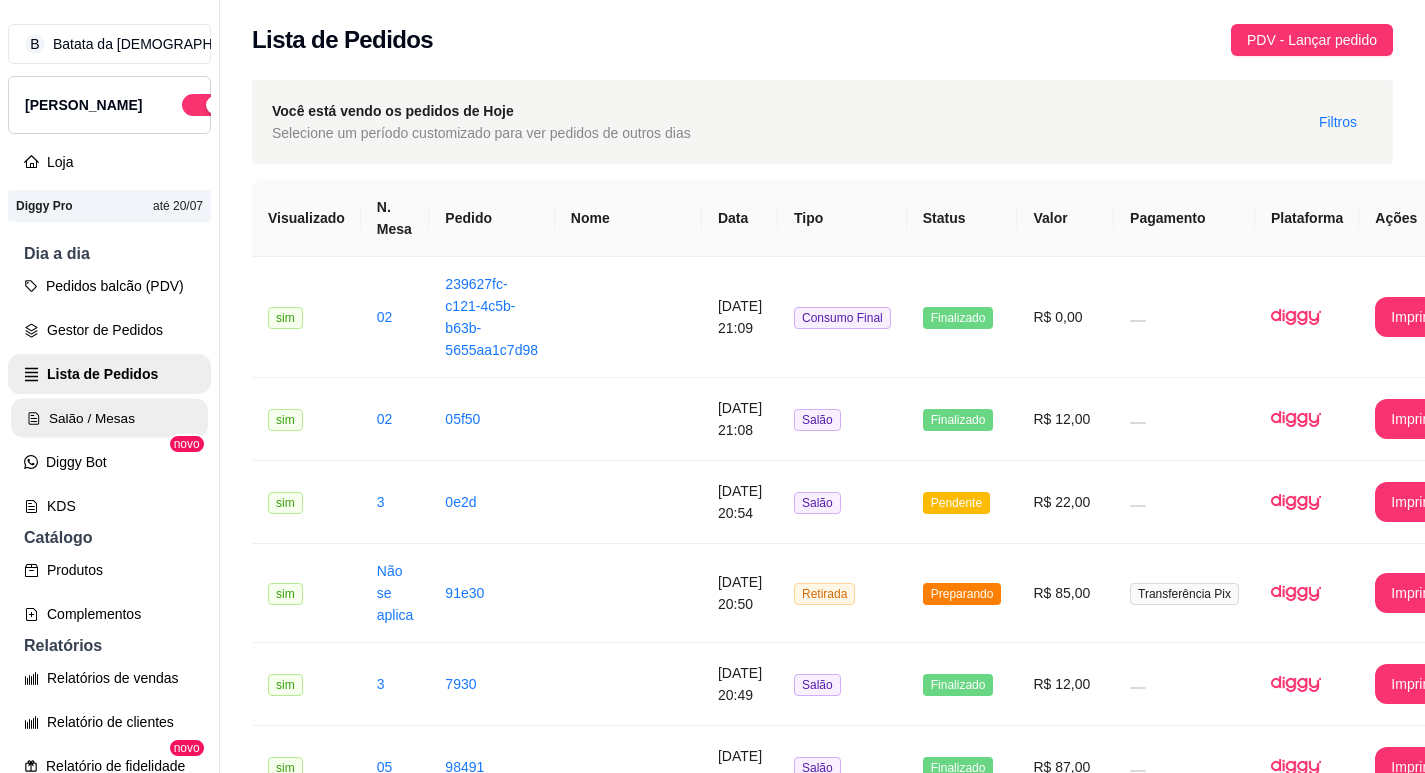 click on "Salão / Mesas" at bounding box center (109, 418) 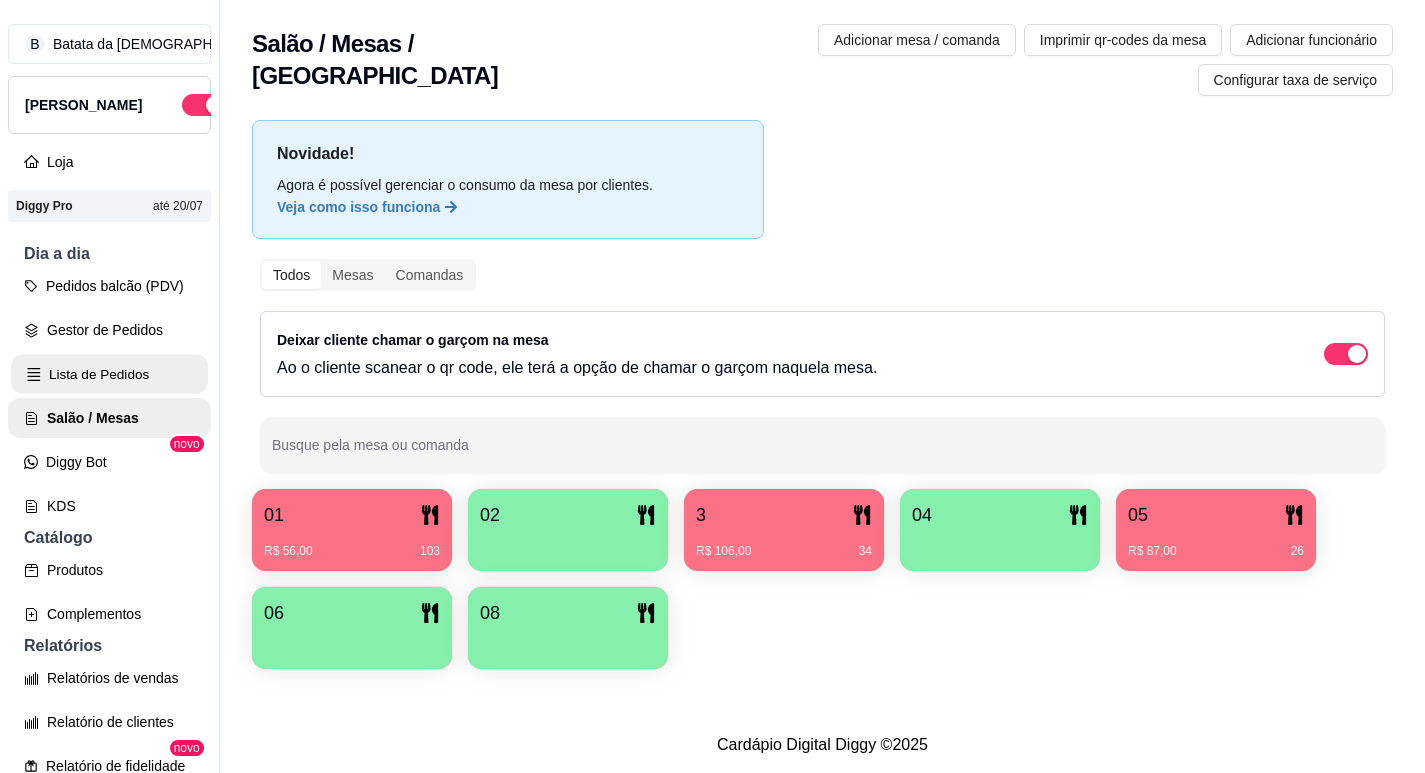 click on "Lista de Pedidos" at bounding box center [109, 374] 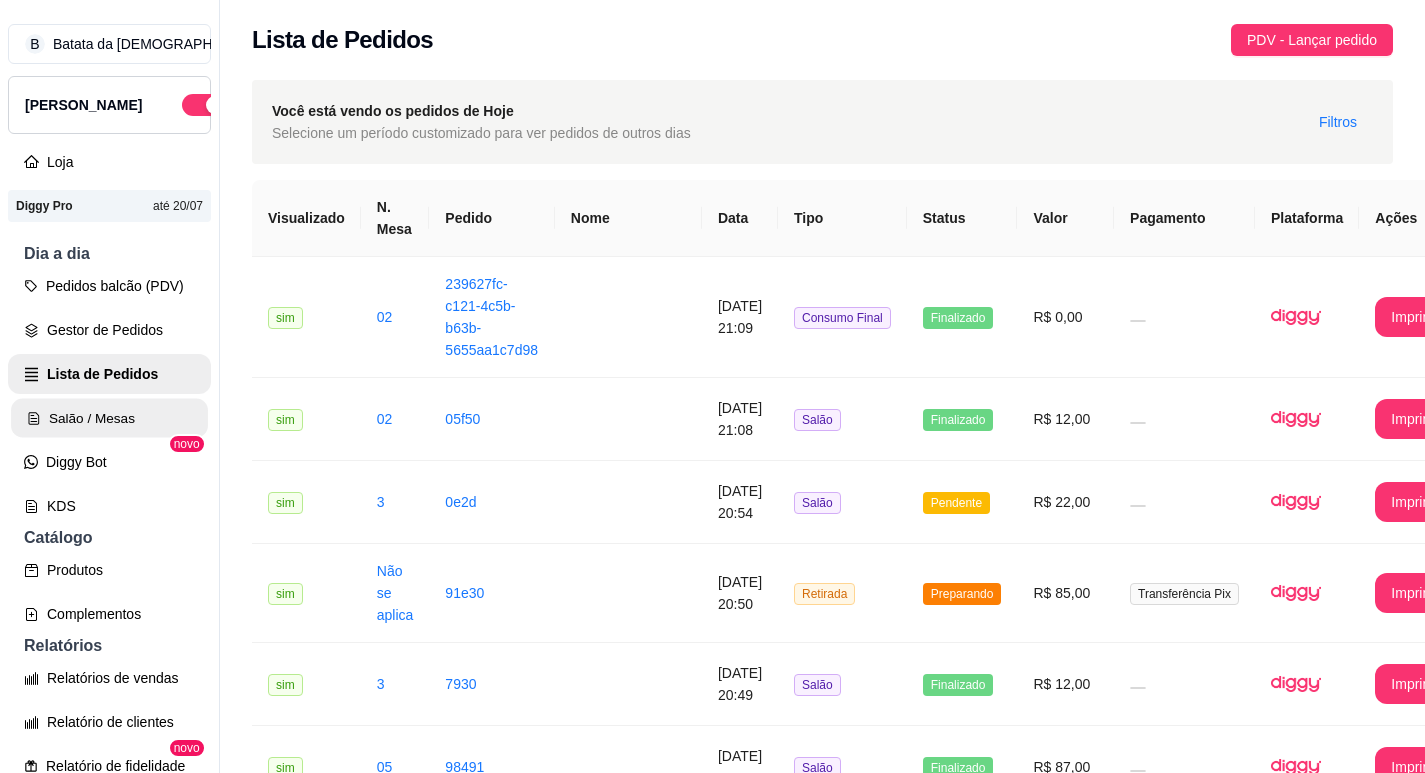 click on "Salão / Mesas" at bounding box center (109, 418) 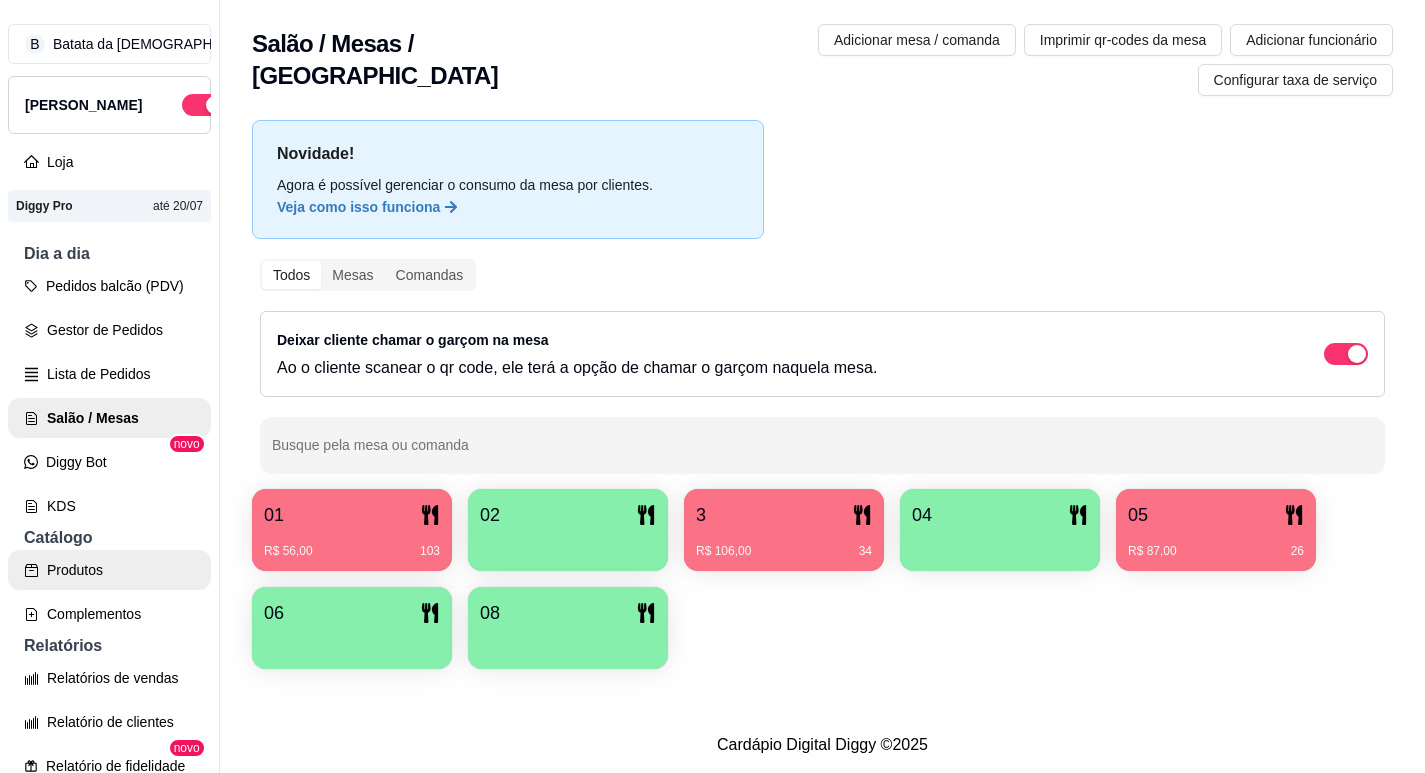 click on "Produtos" at bounding box center [109, 570] 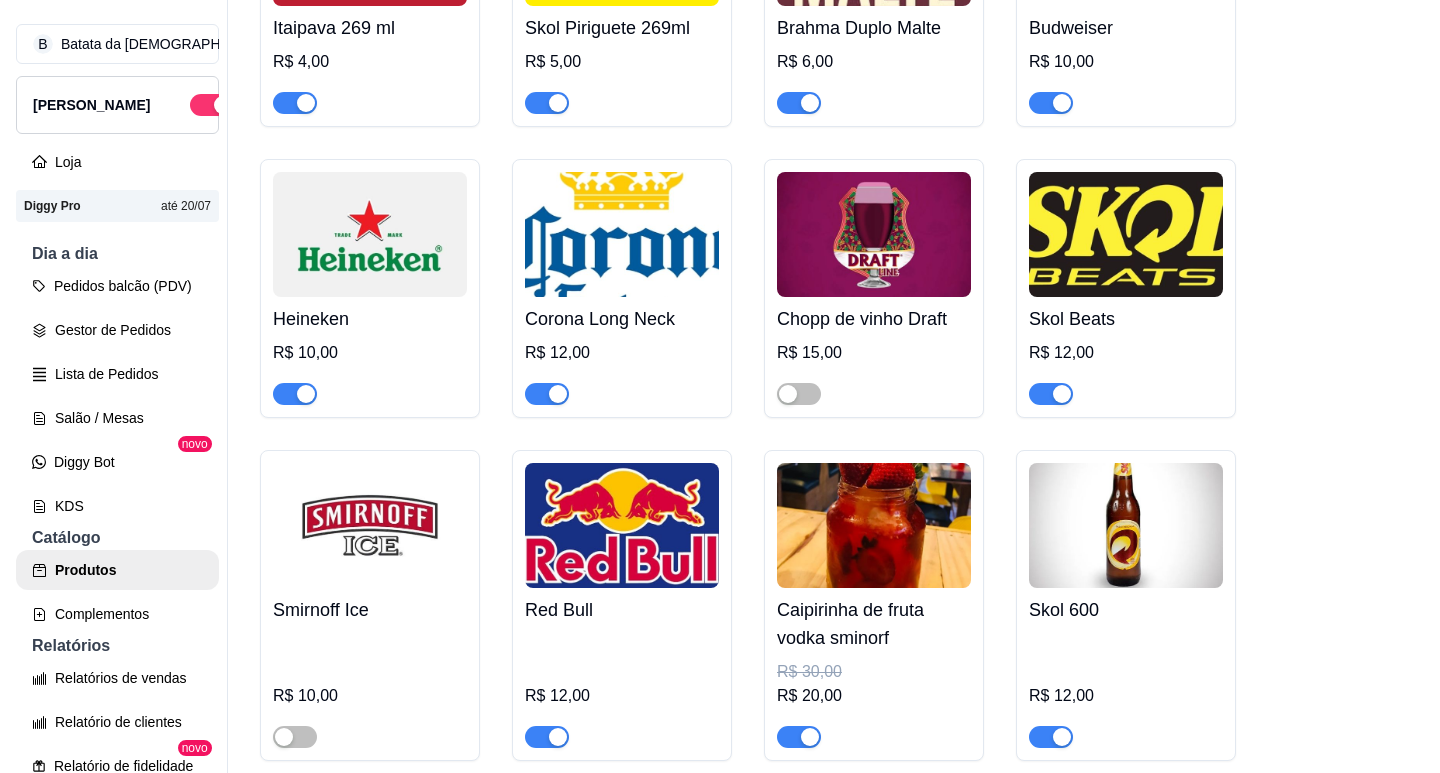 scroll, scrollTop: 6600, scrollLeft: 0, axis: vertical 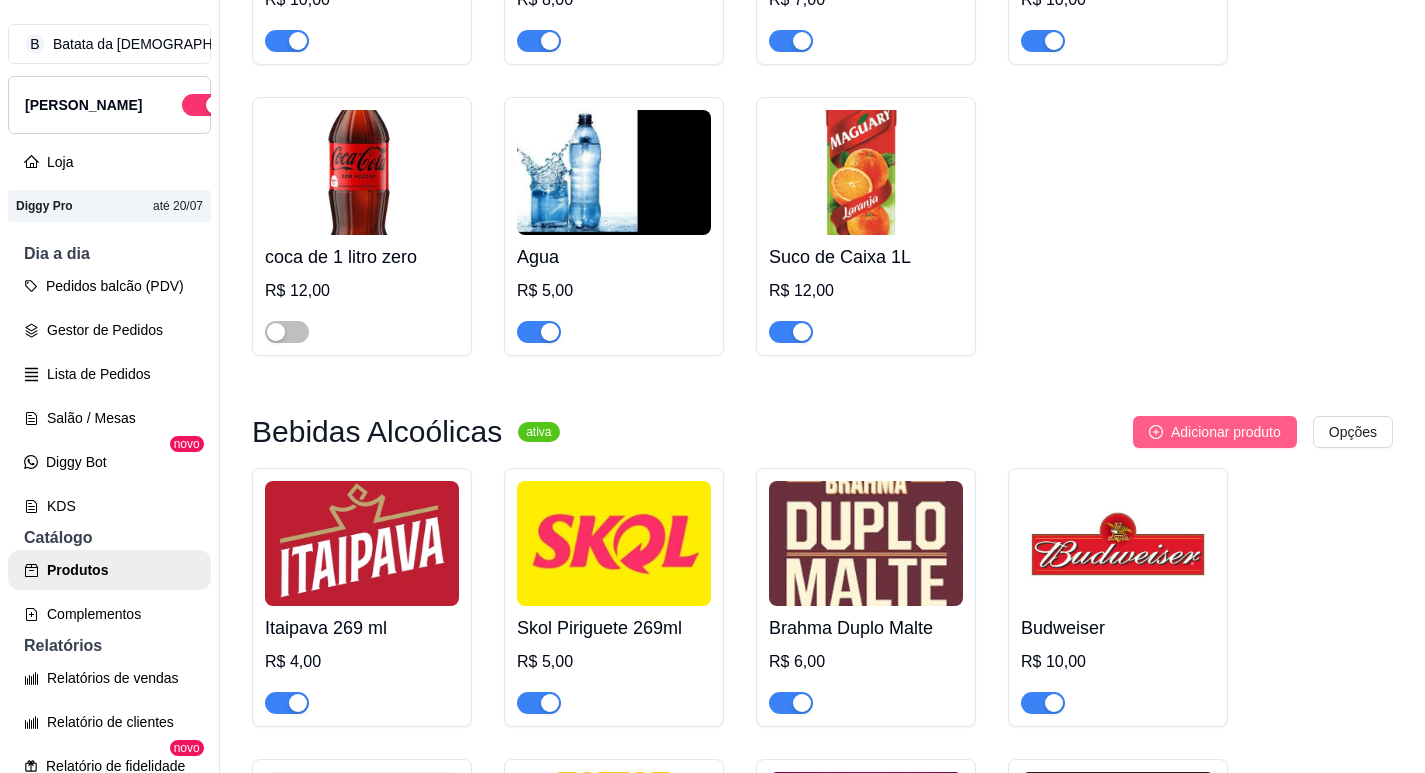click on "Adicionar produto" at bounding box center (1226, 432) 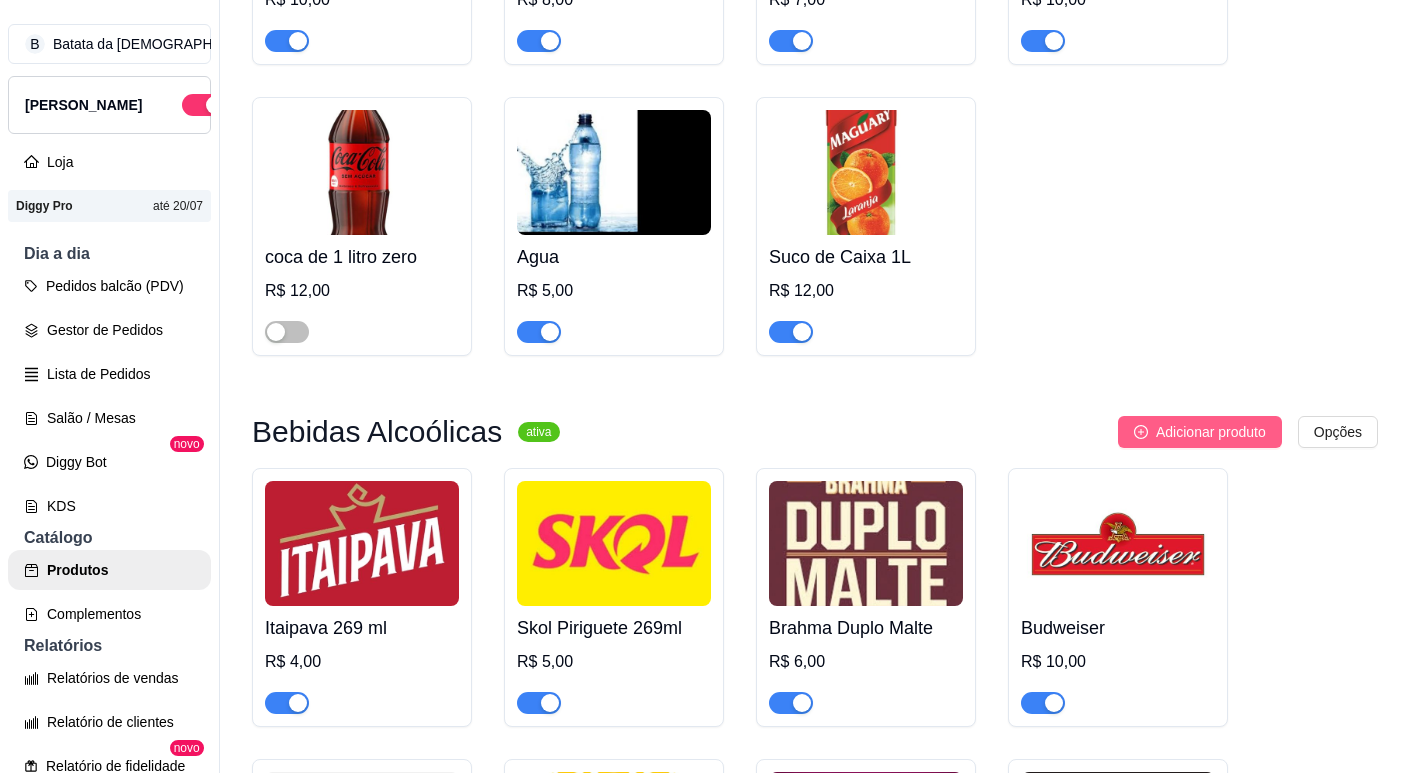 type 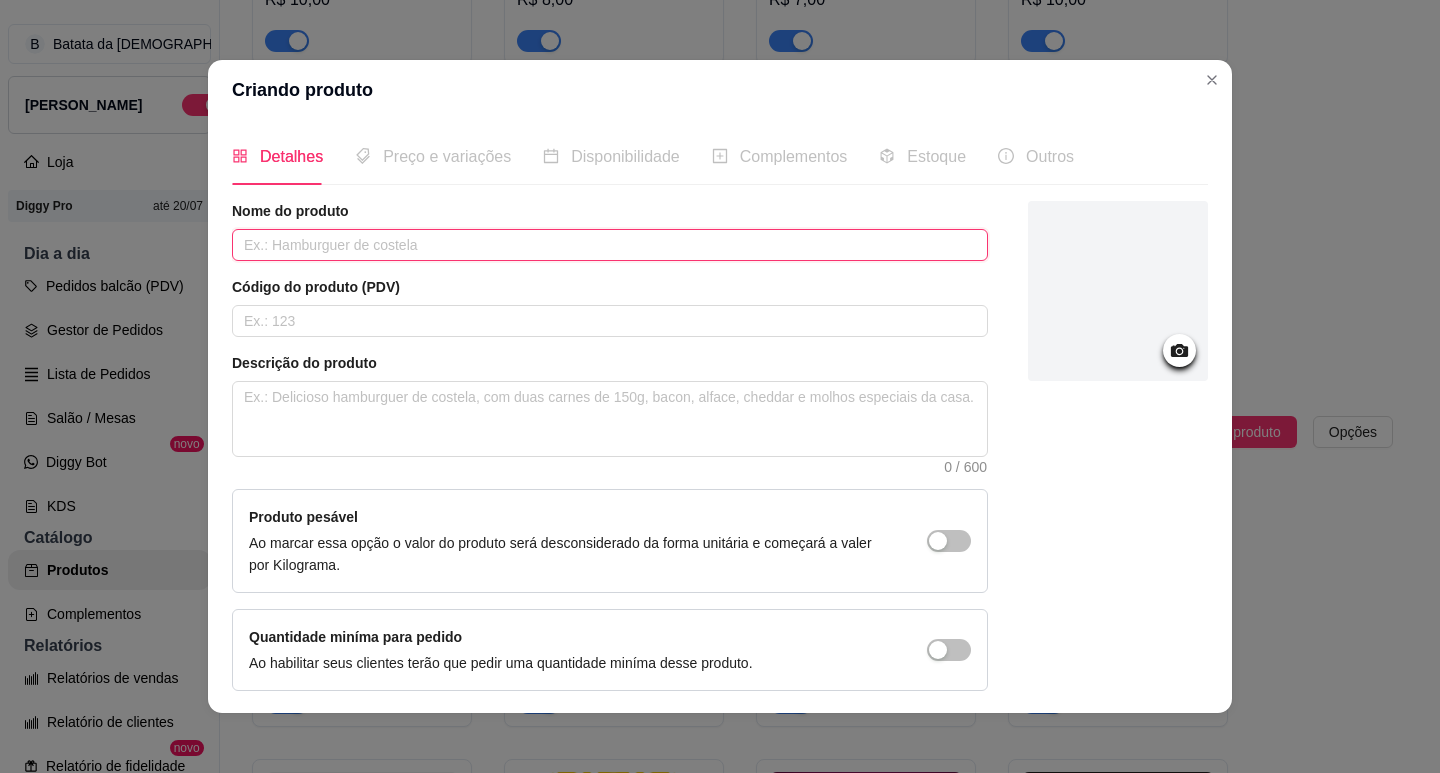 click at bounding box center [610, 245] 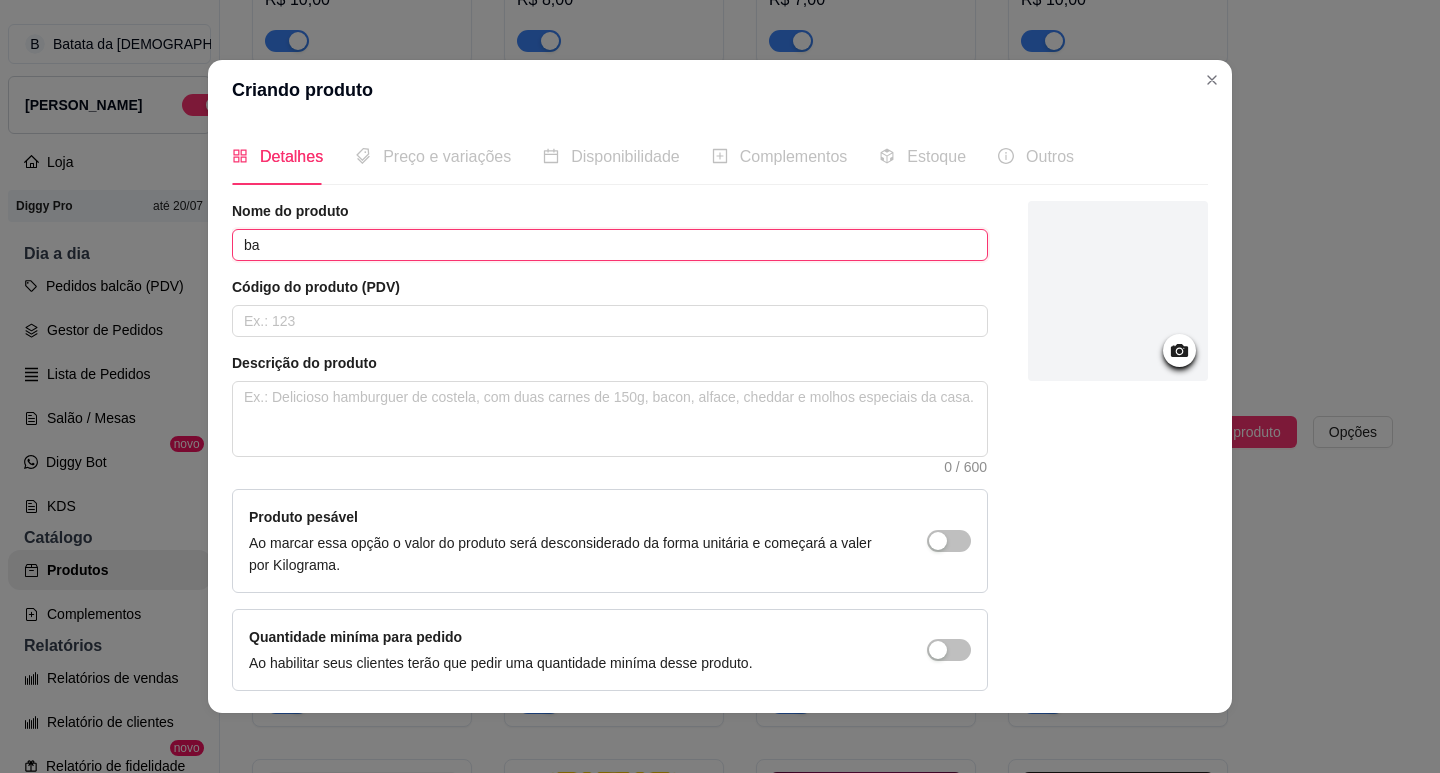 type on "b" 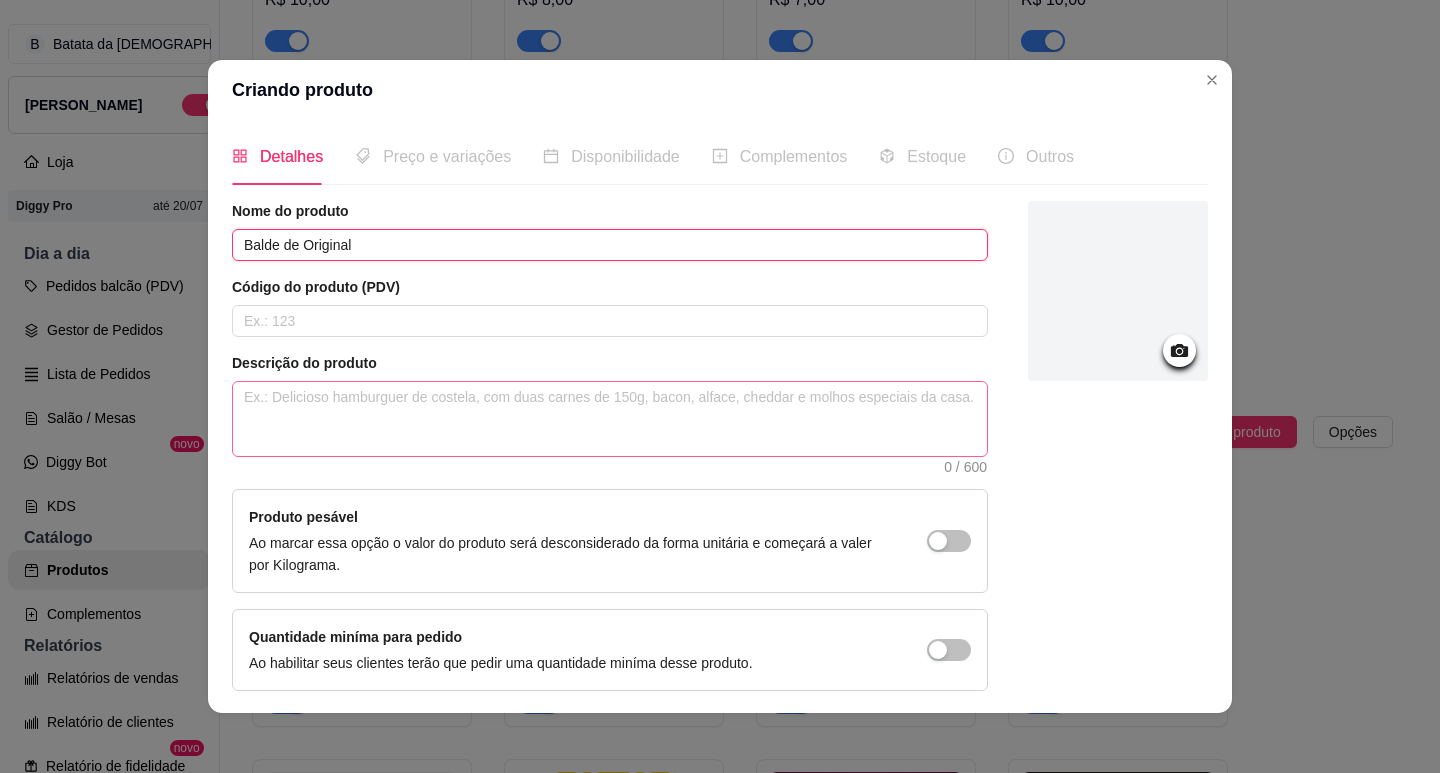 type on "Balde de Original" 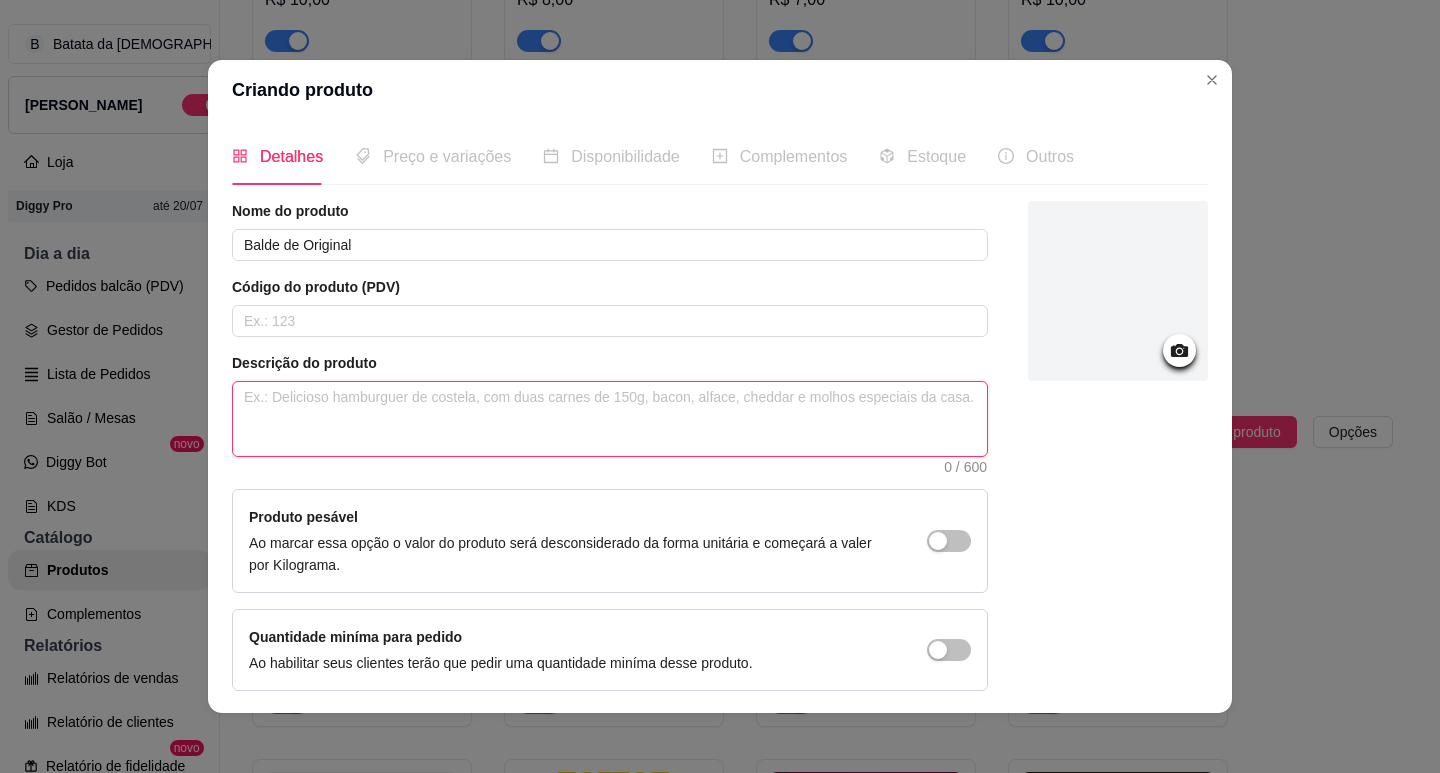 click at bounding box center [610, 419] 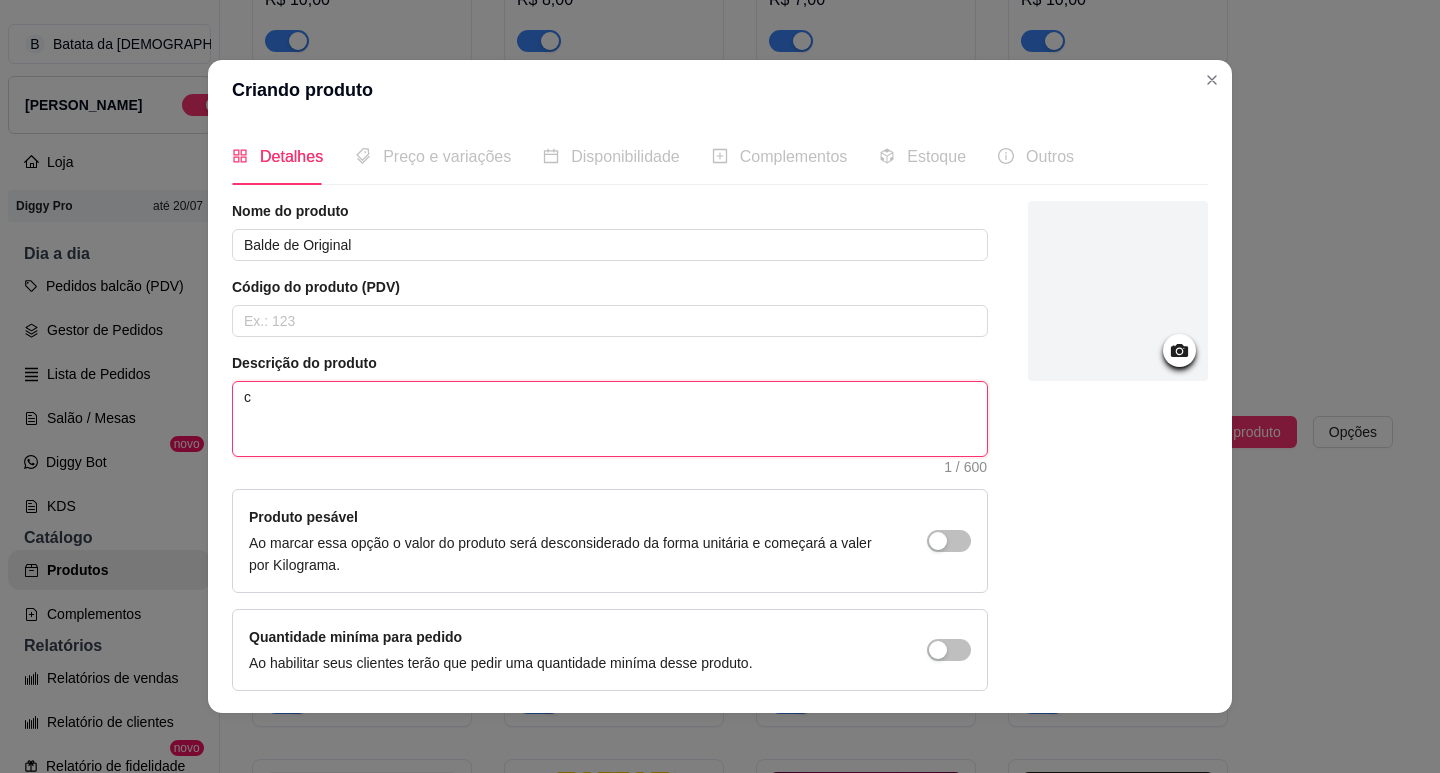 type on "co" 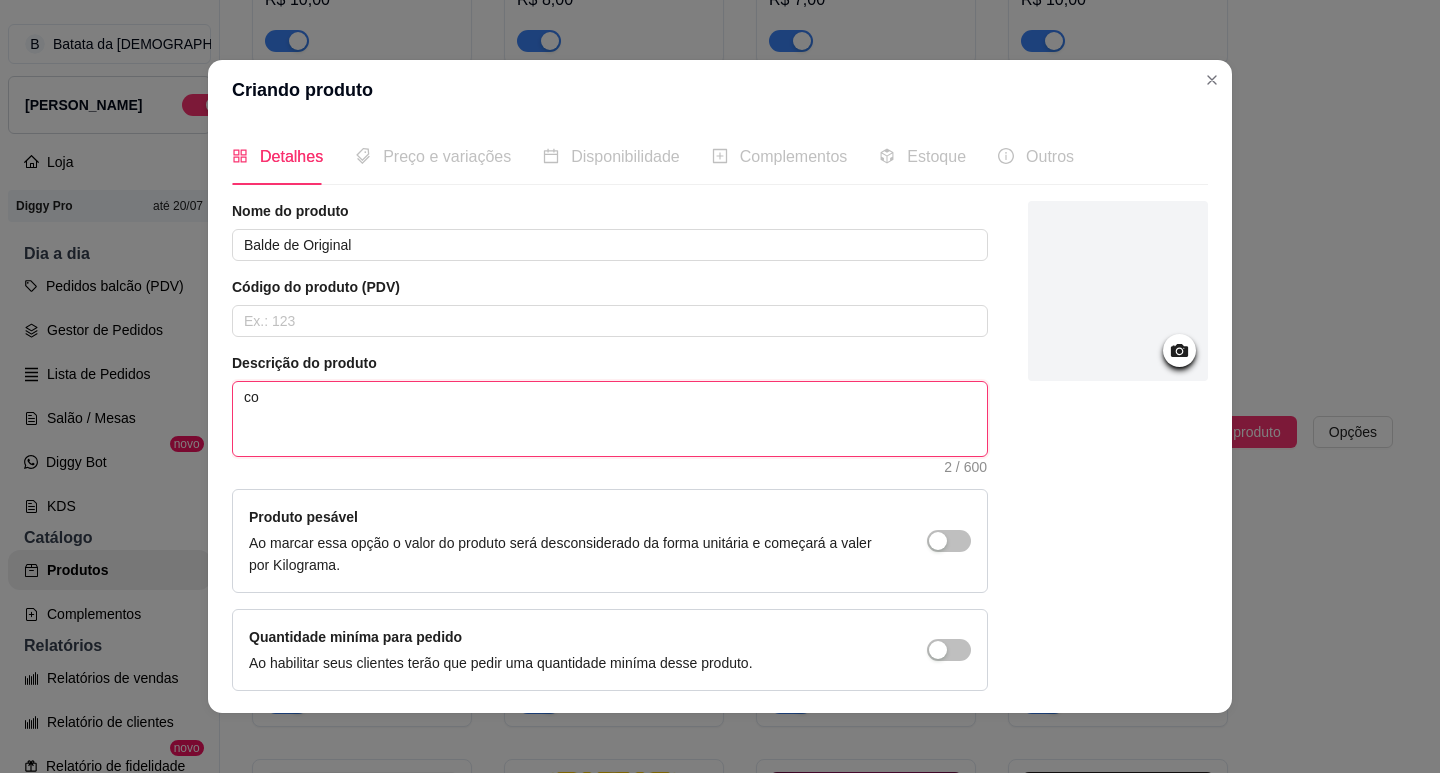 type on "com" 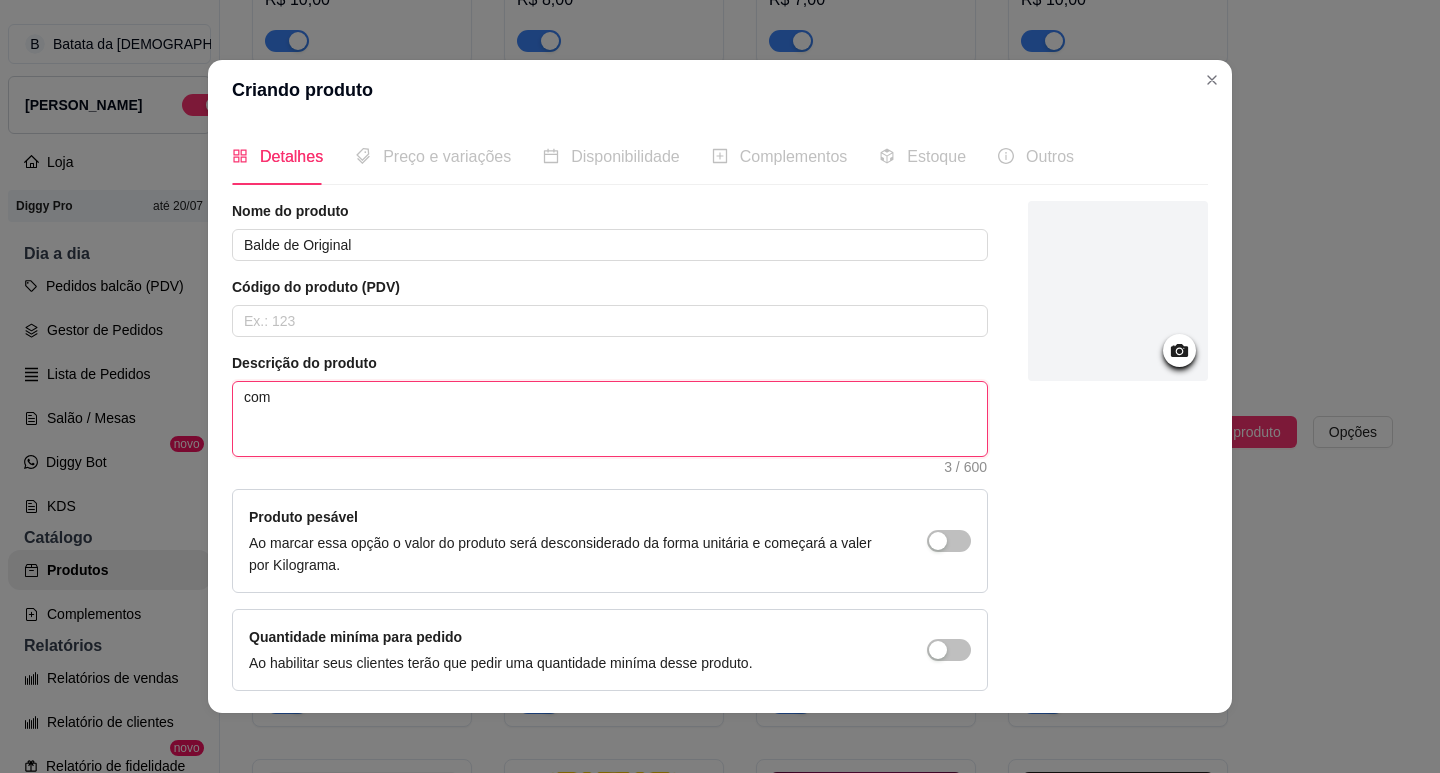 type on "coma" 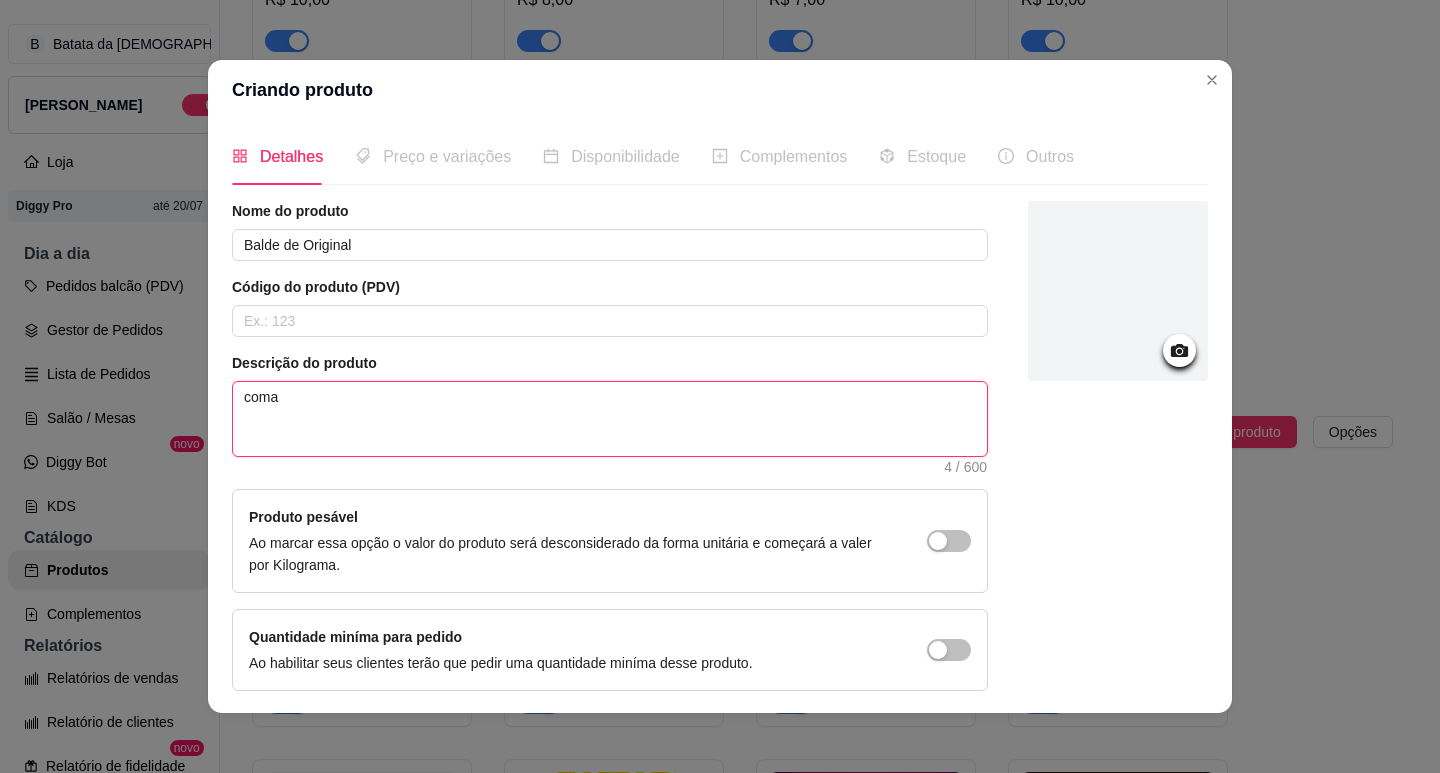 type on "com" 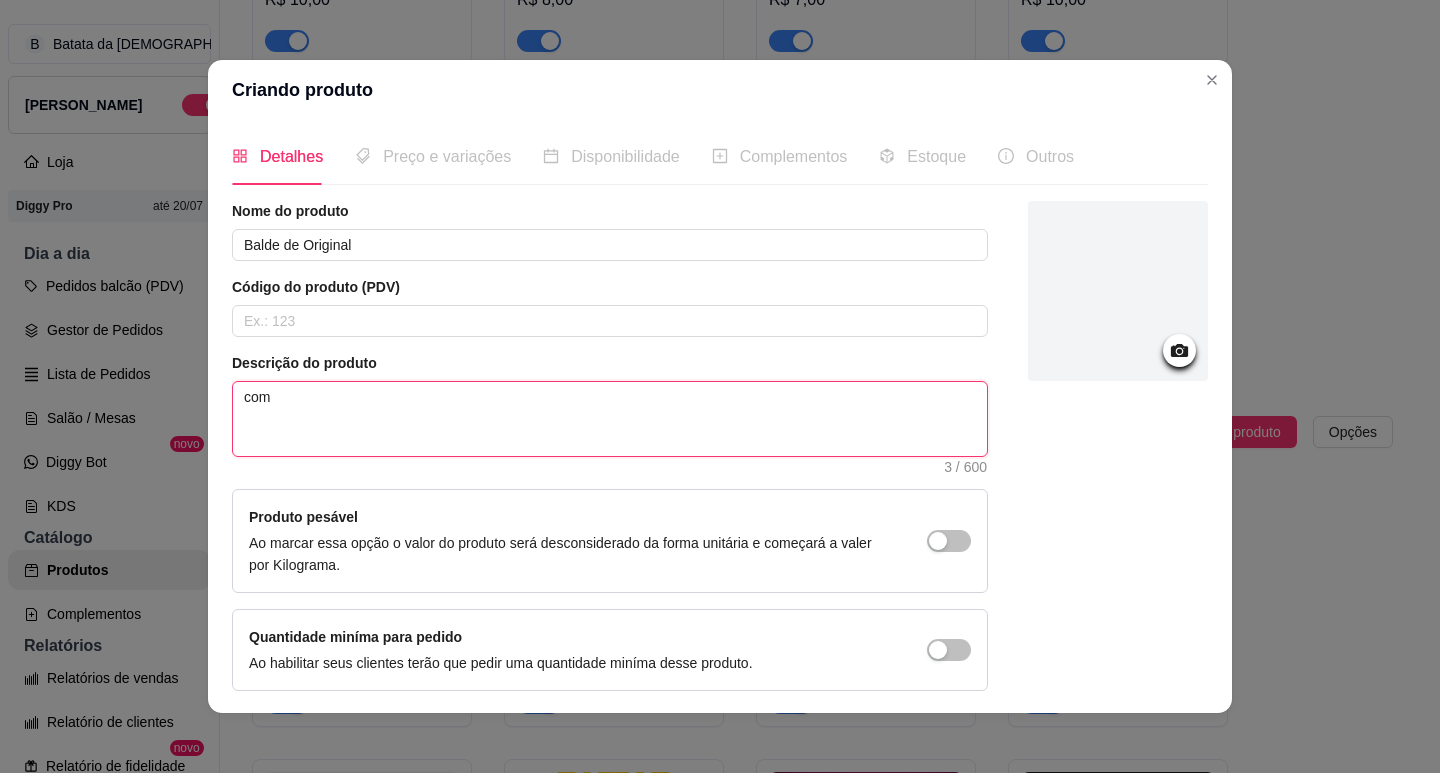 type on "co" 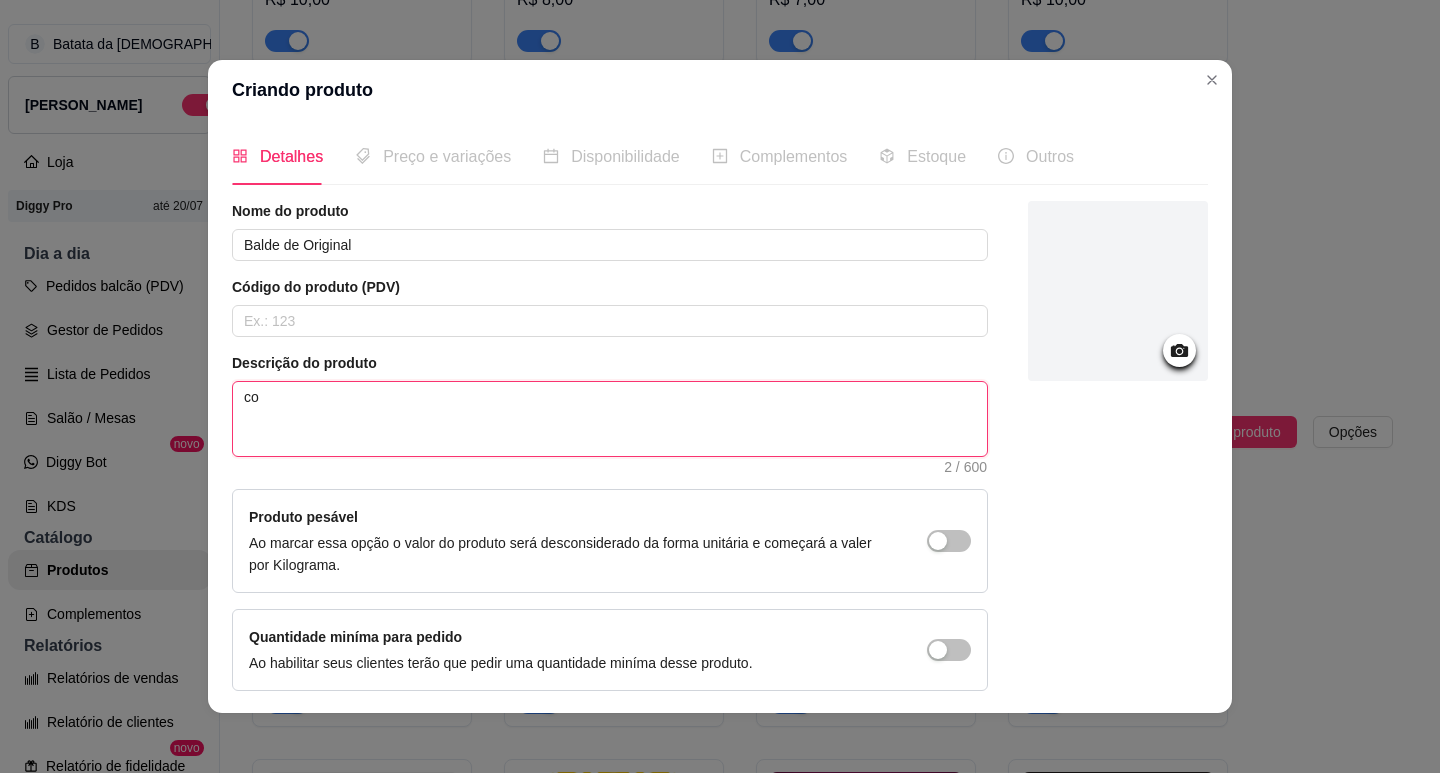type on "c" 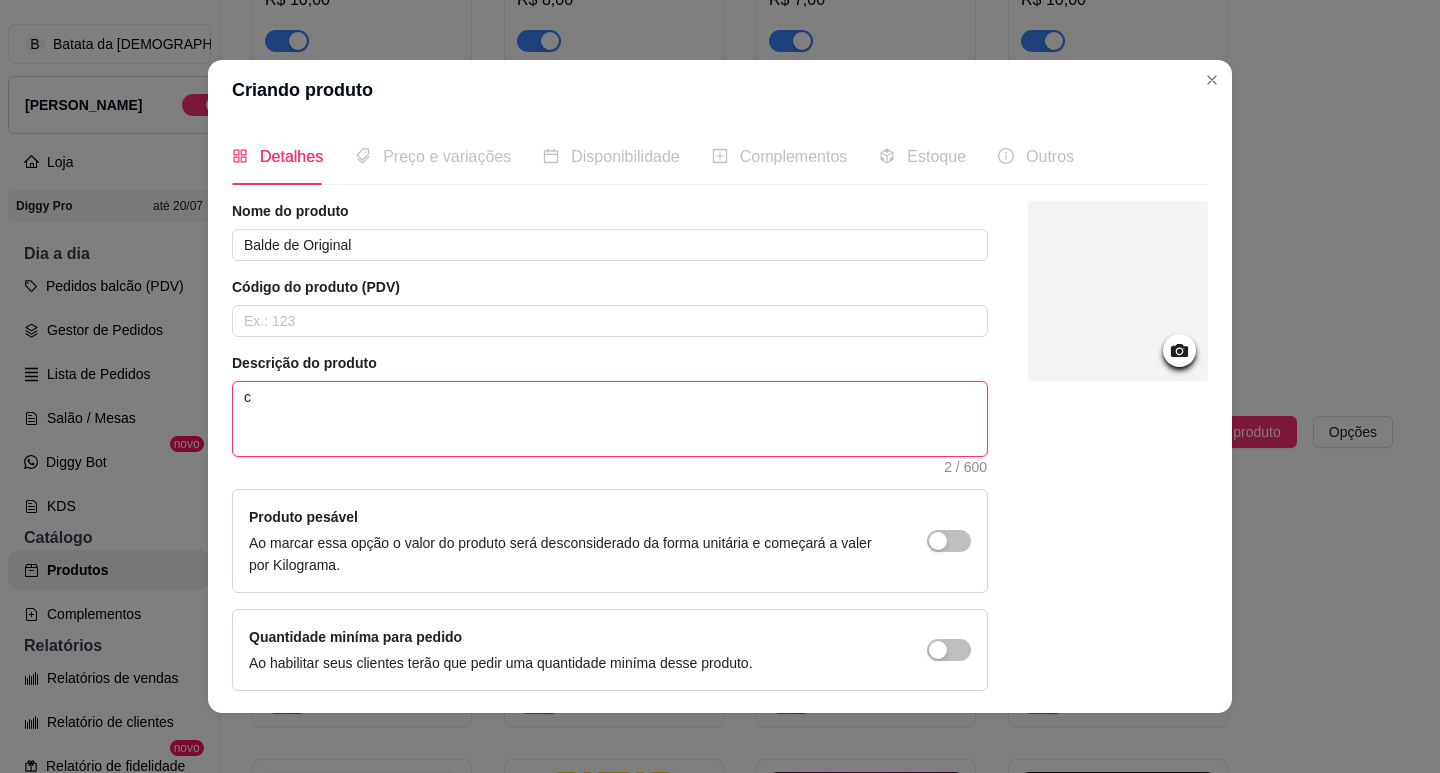 type 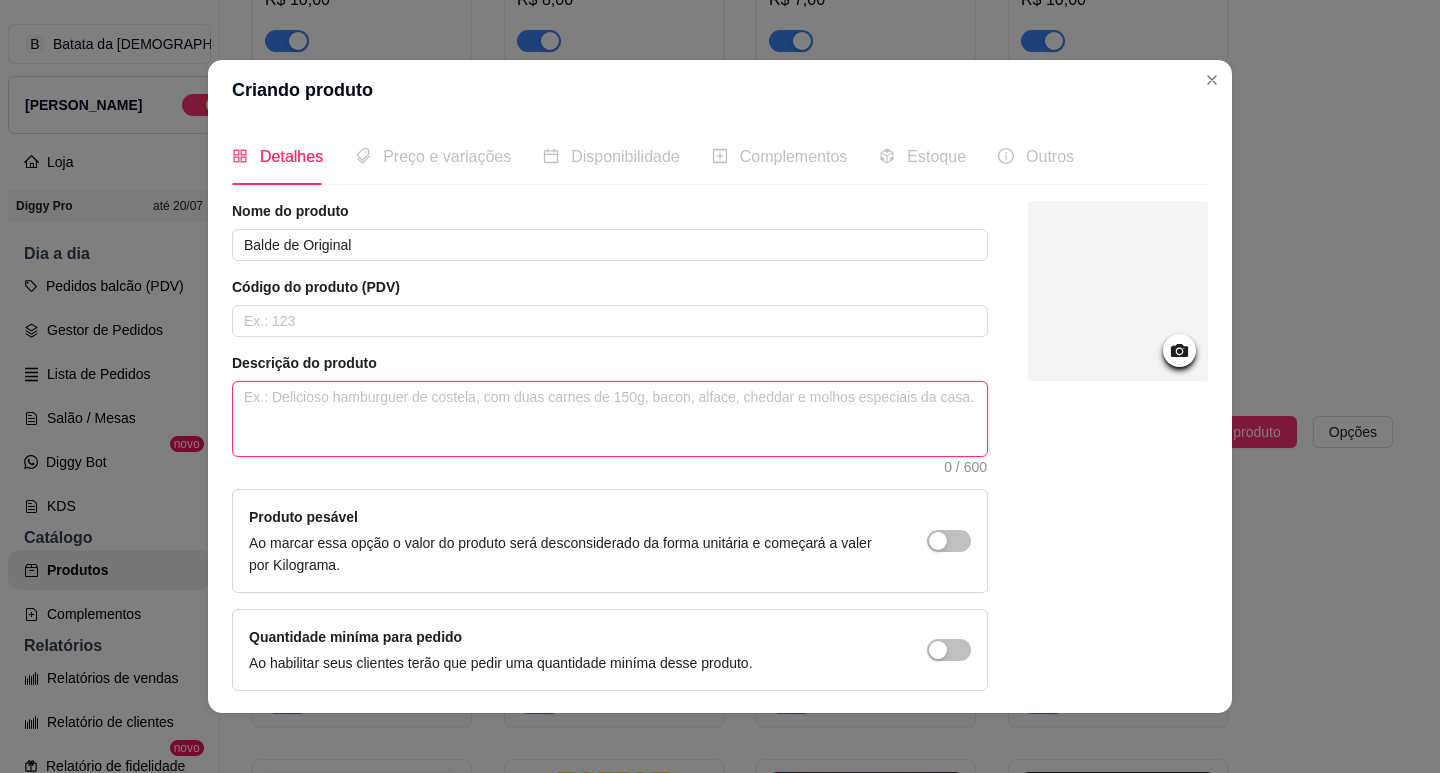 type on "n" 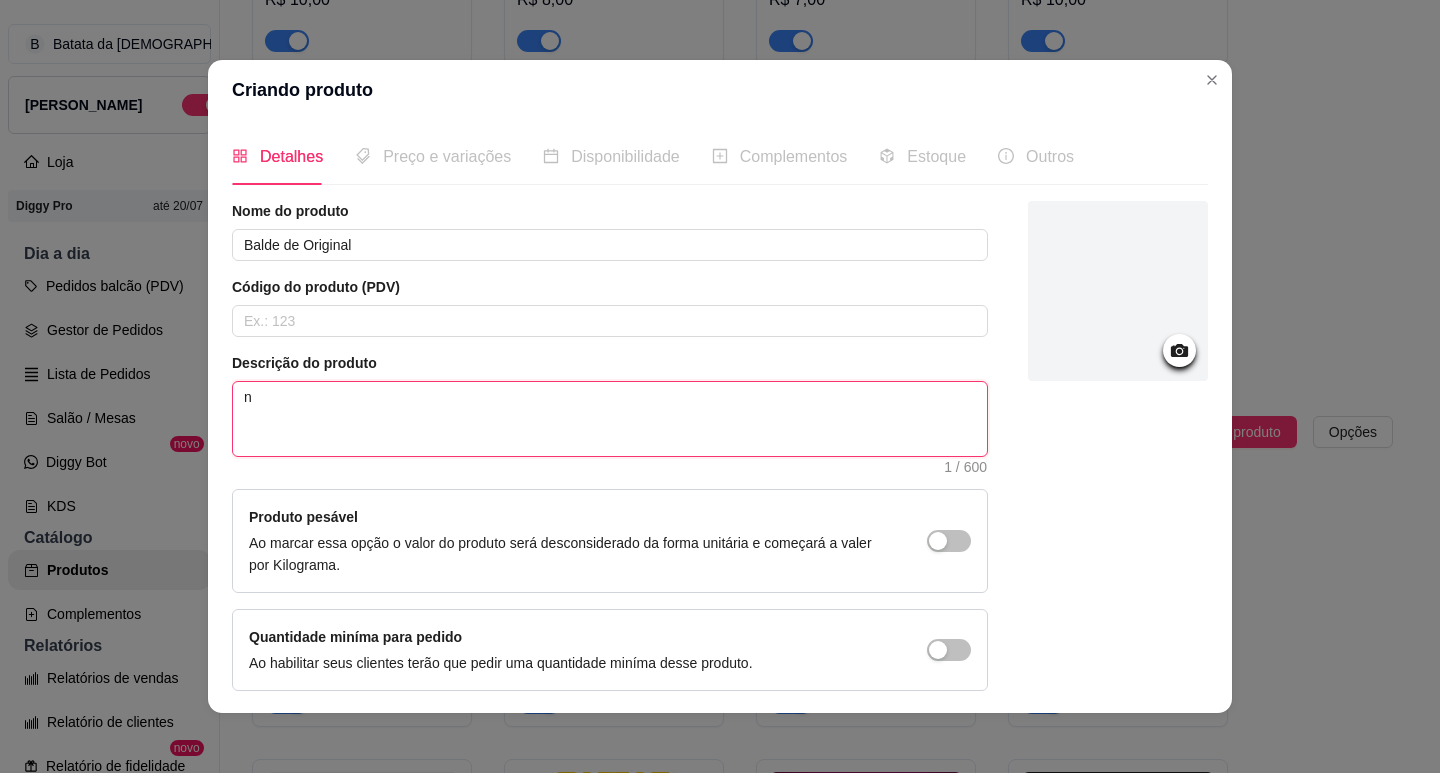 type on "no" 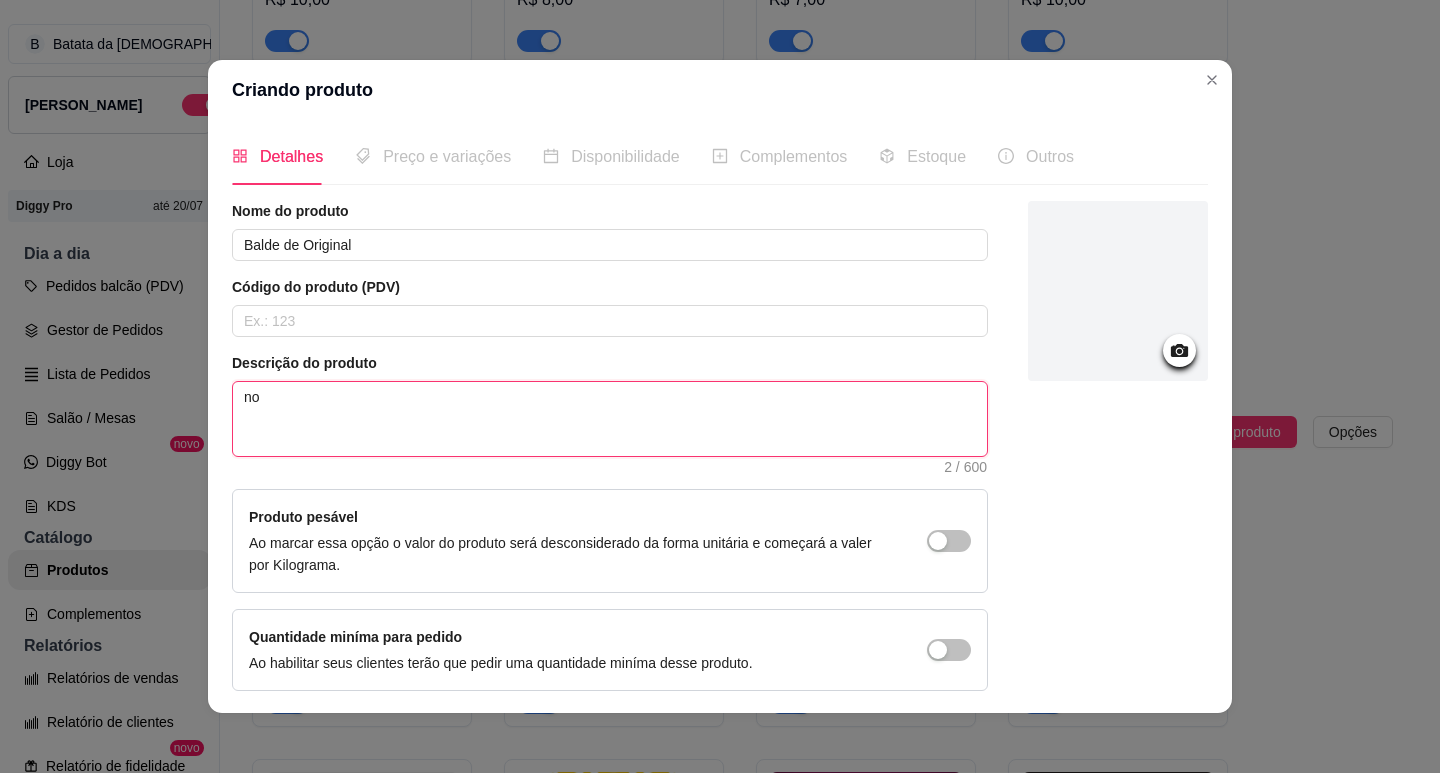 type on "nos" 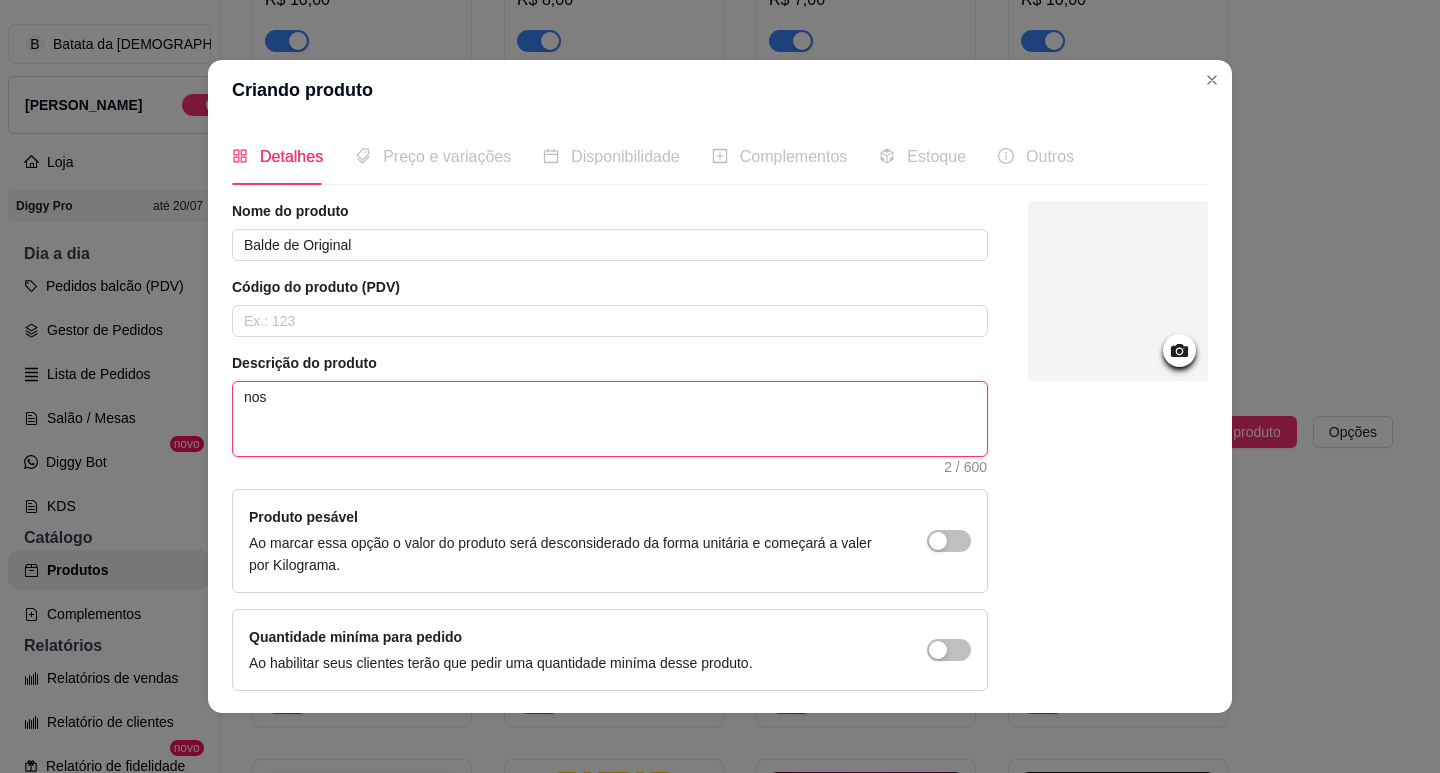 type on "noss" 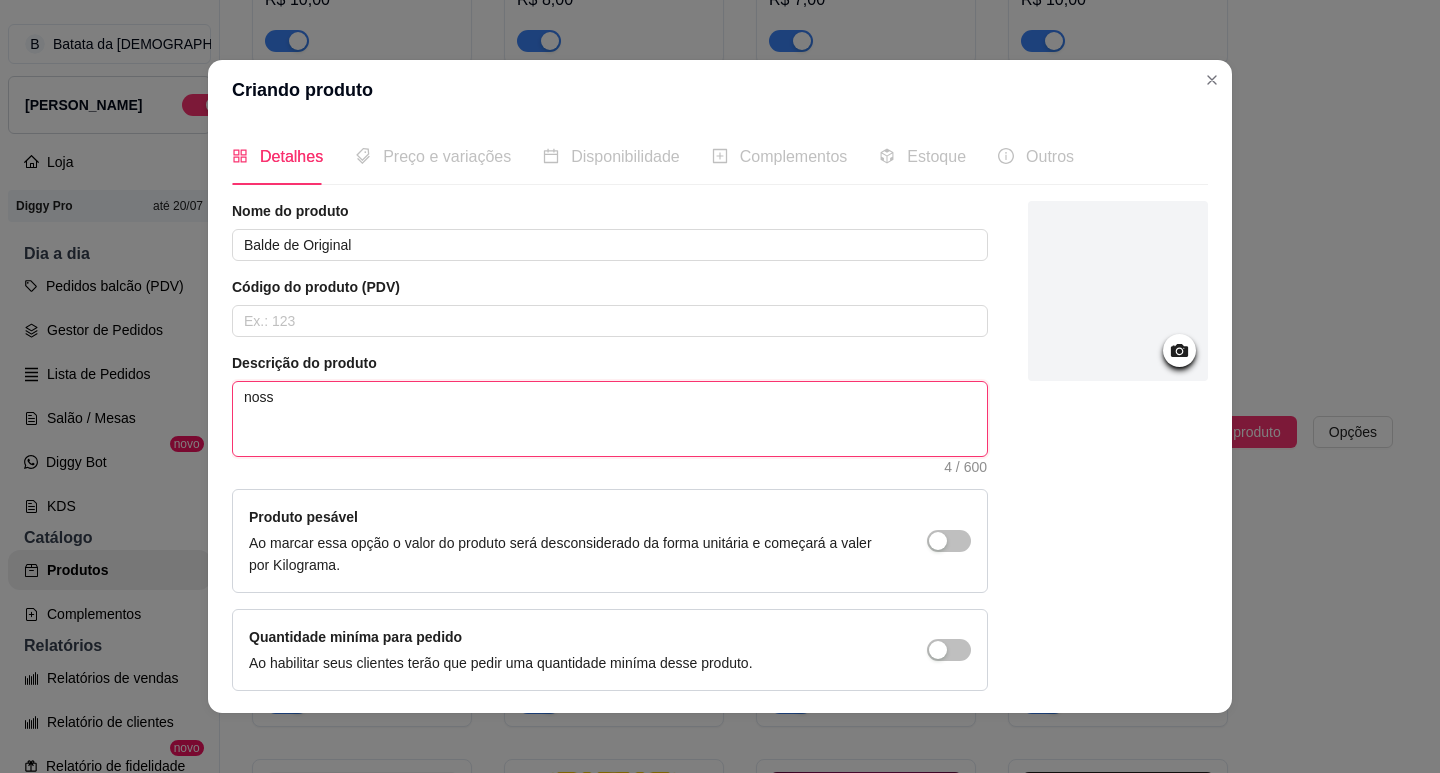 type on "nosso" 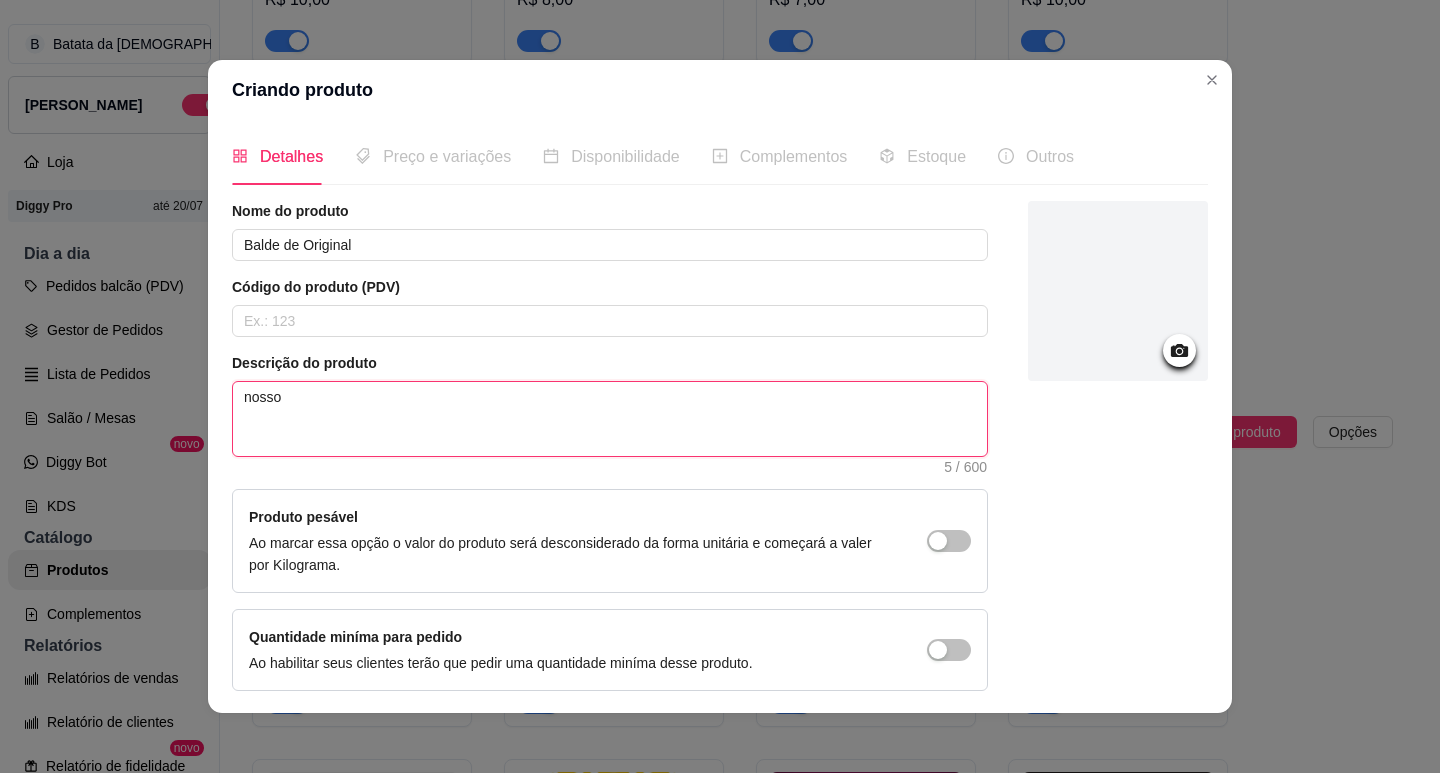 type on "nosso" 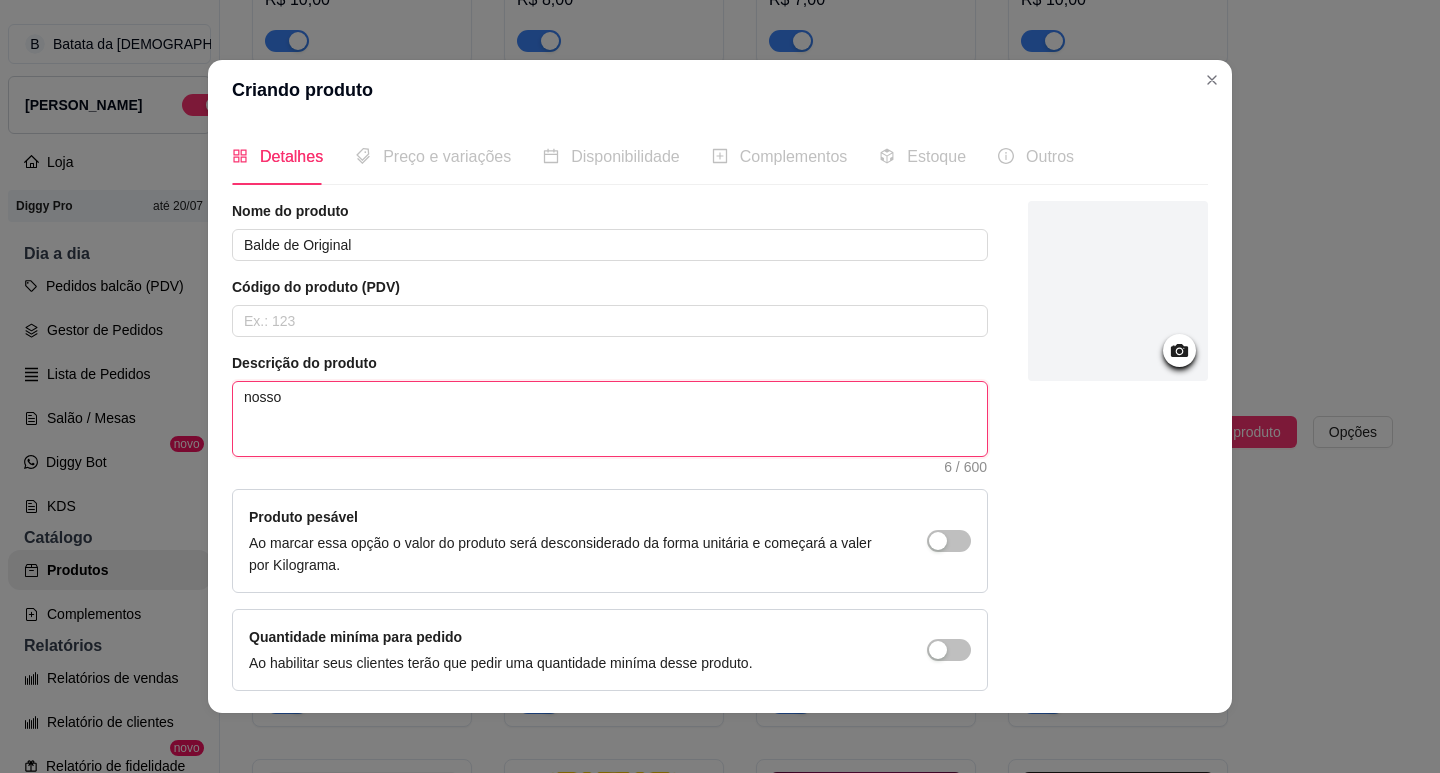 type on "nosso b" 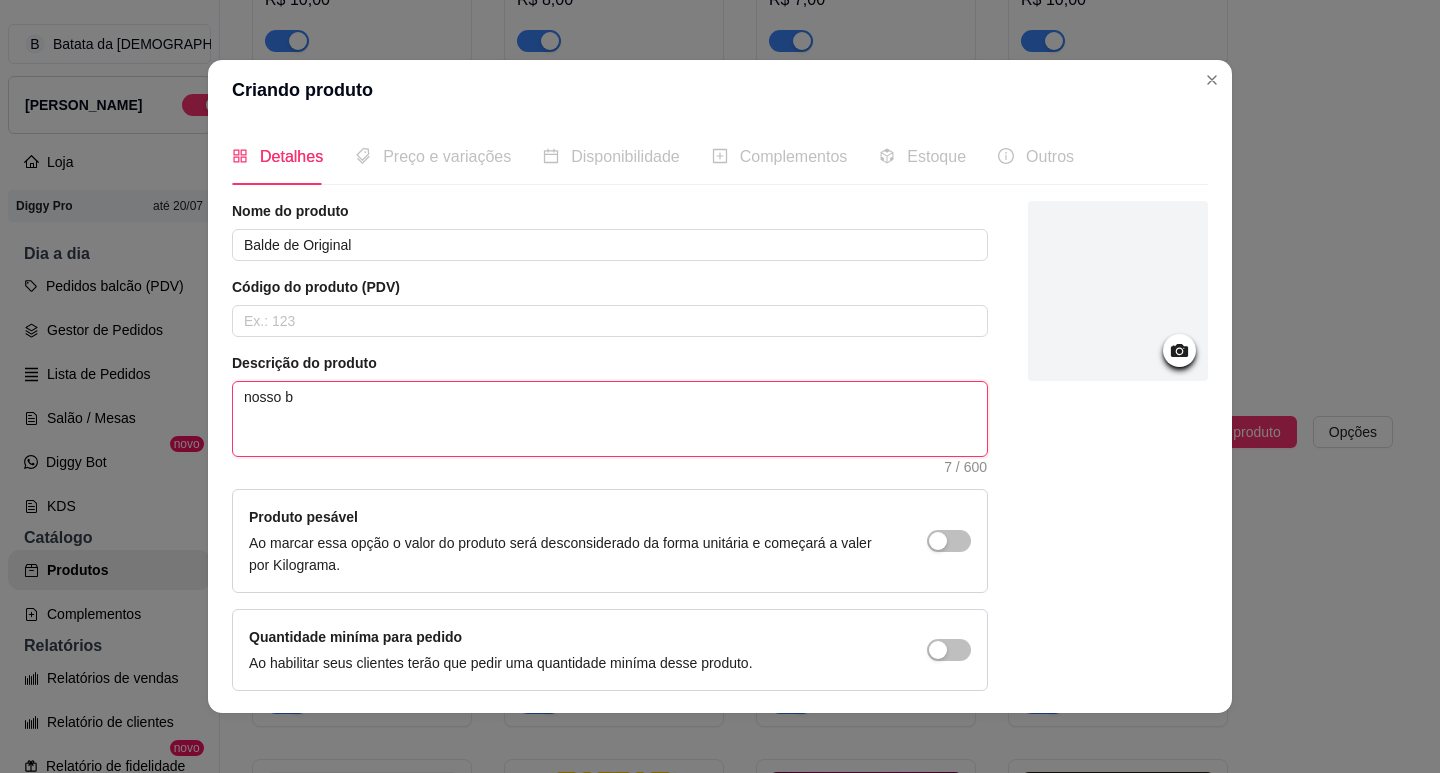 type on "nosso ba" 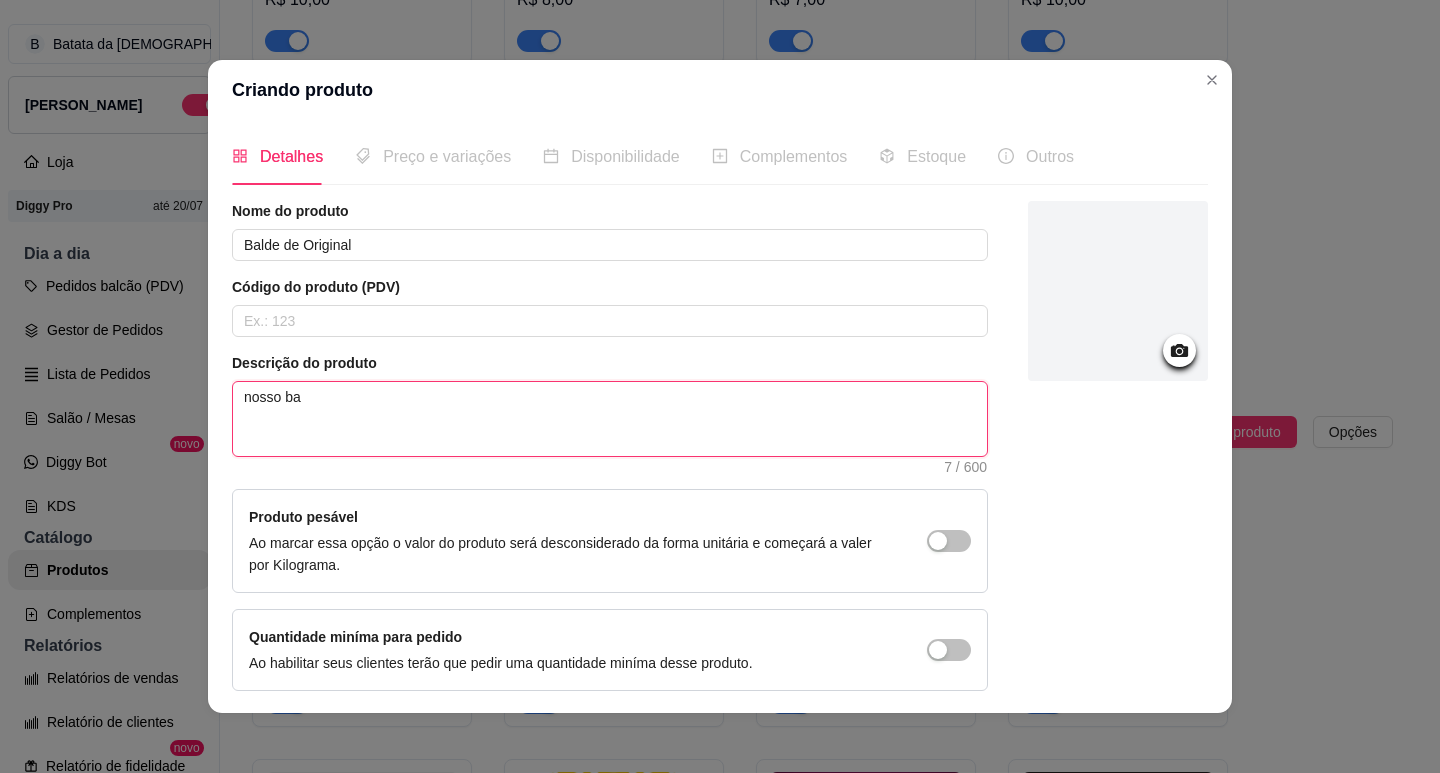 type 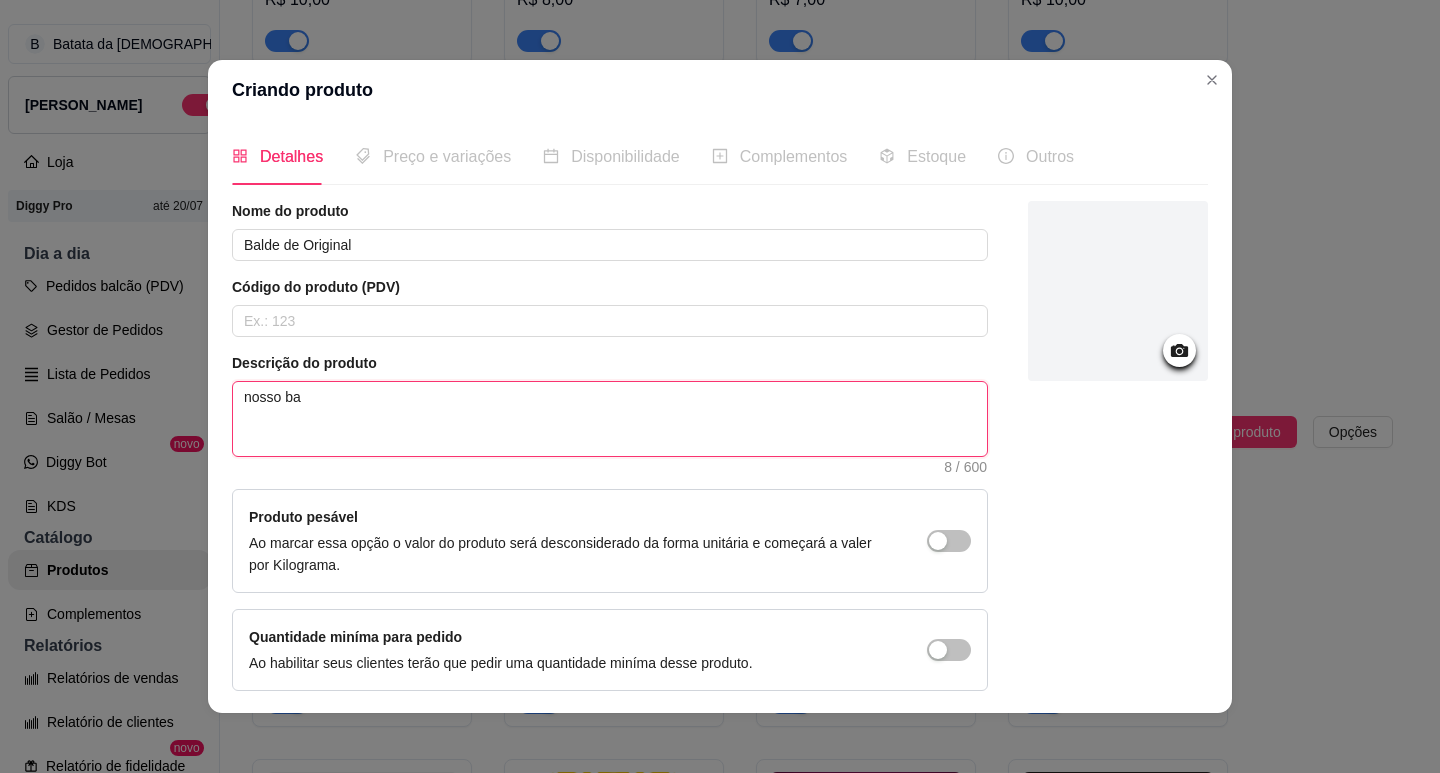 type on "nosso bal" 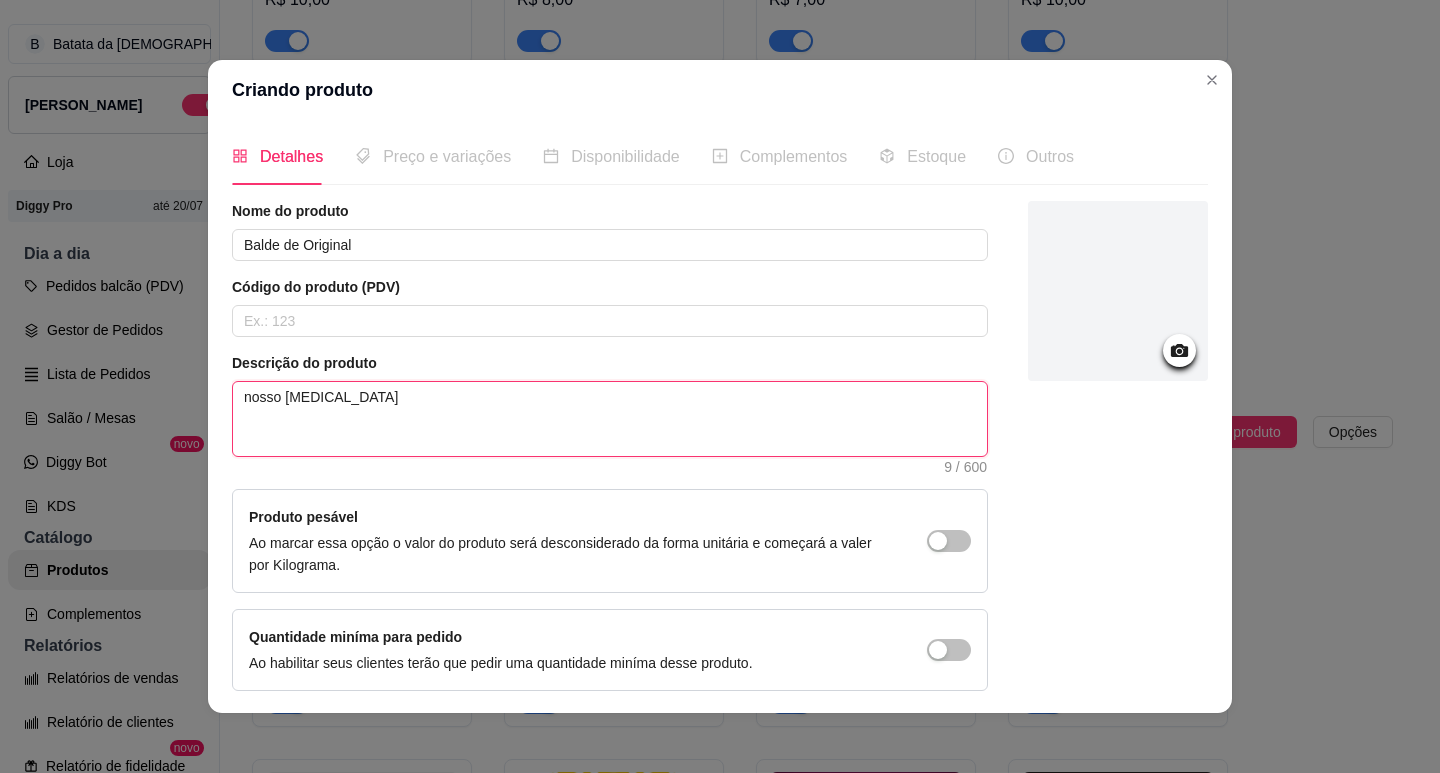 type on "nosso bals" 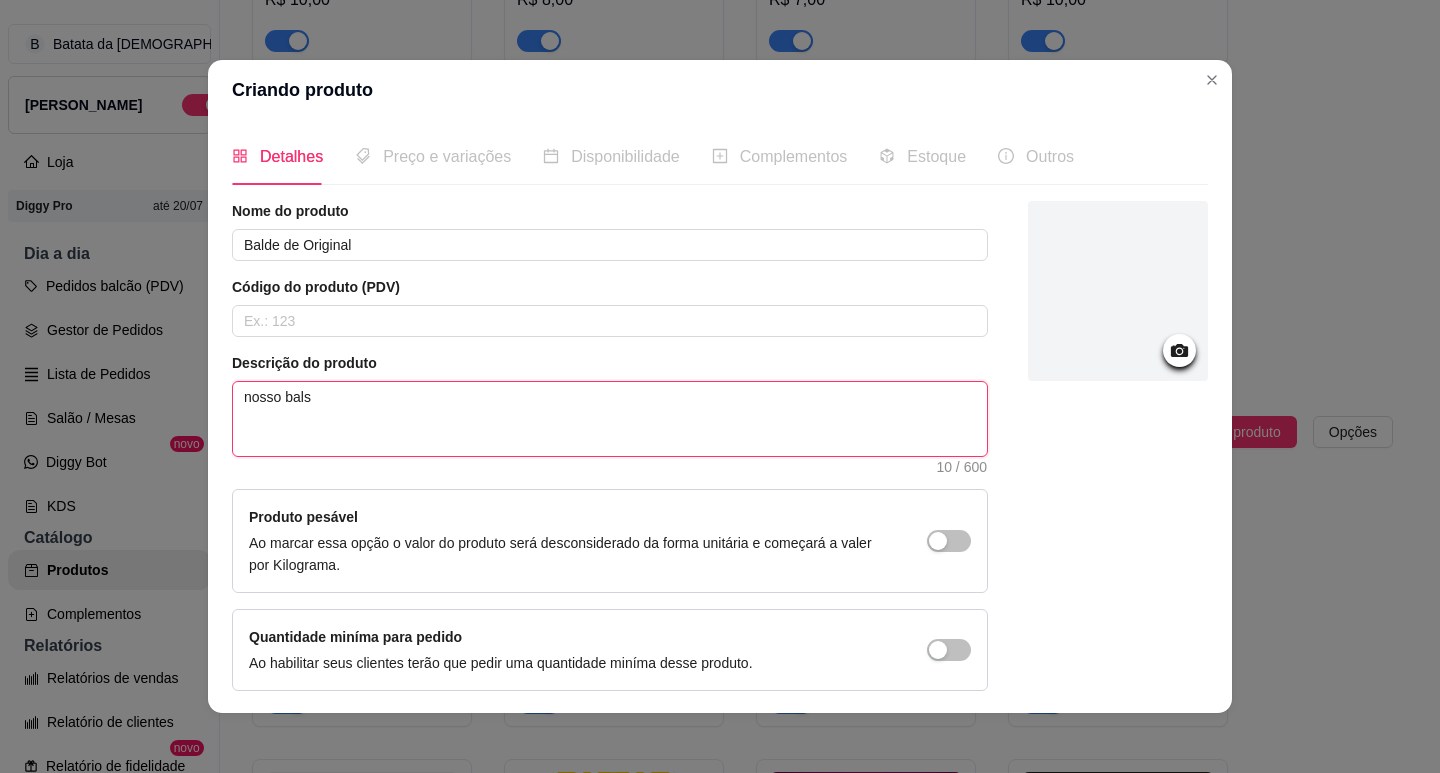 type on "nosso balsi" 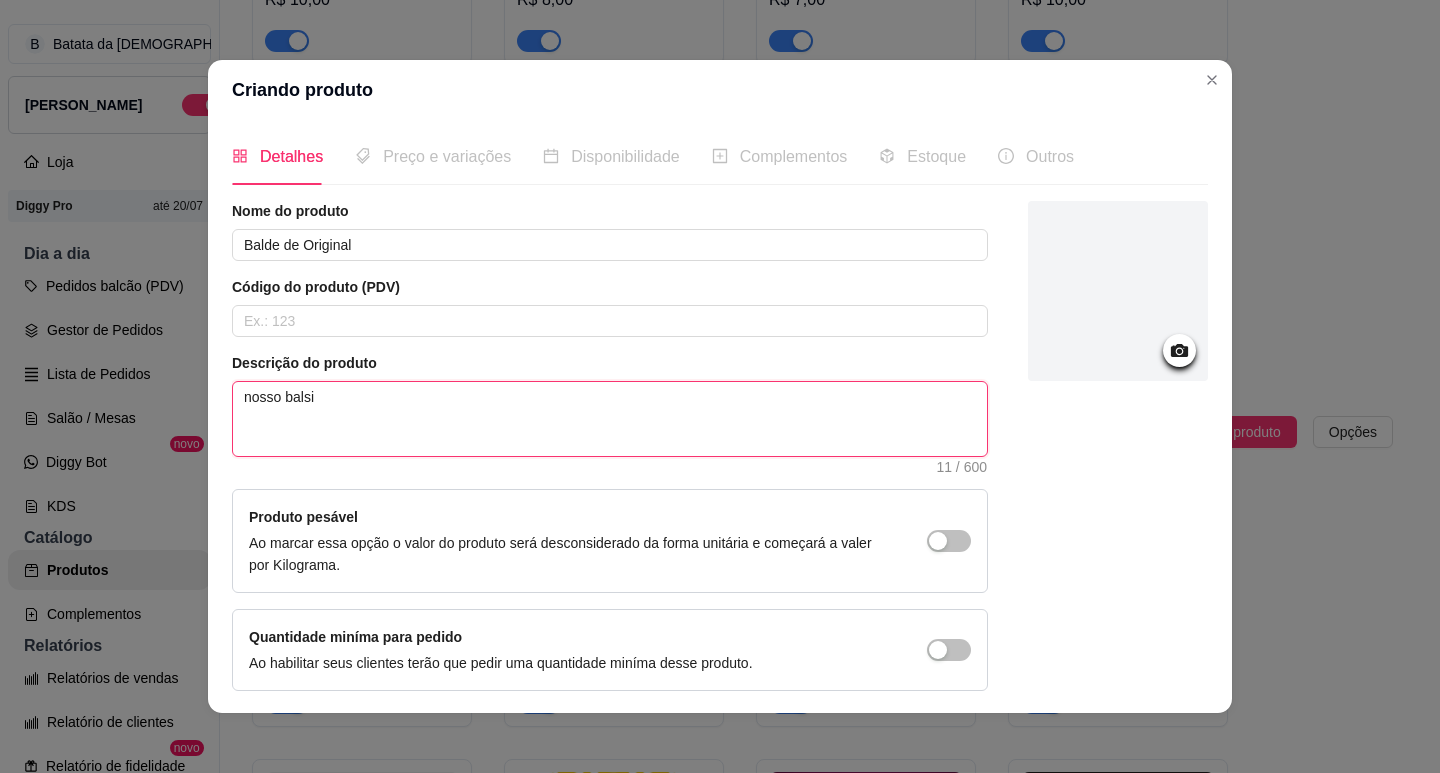 type on "nosso balsin" 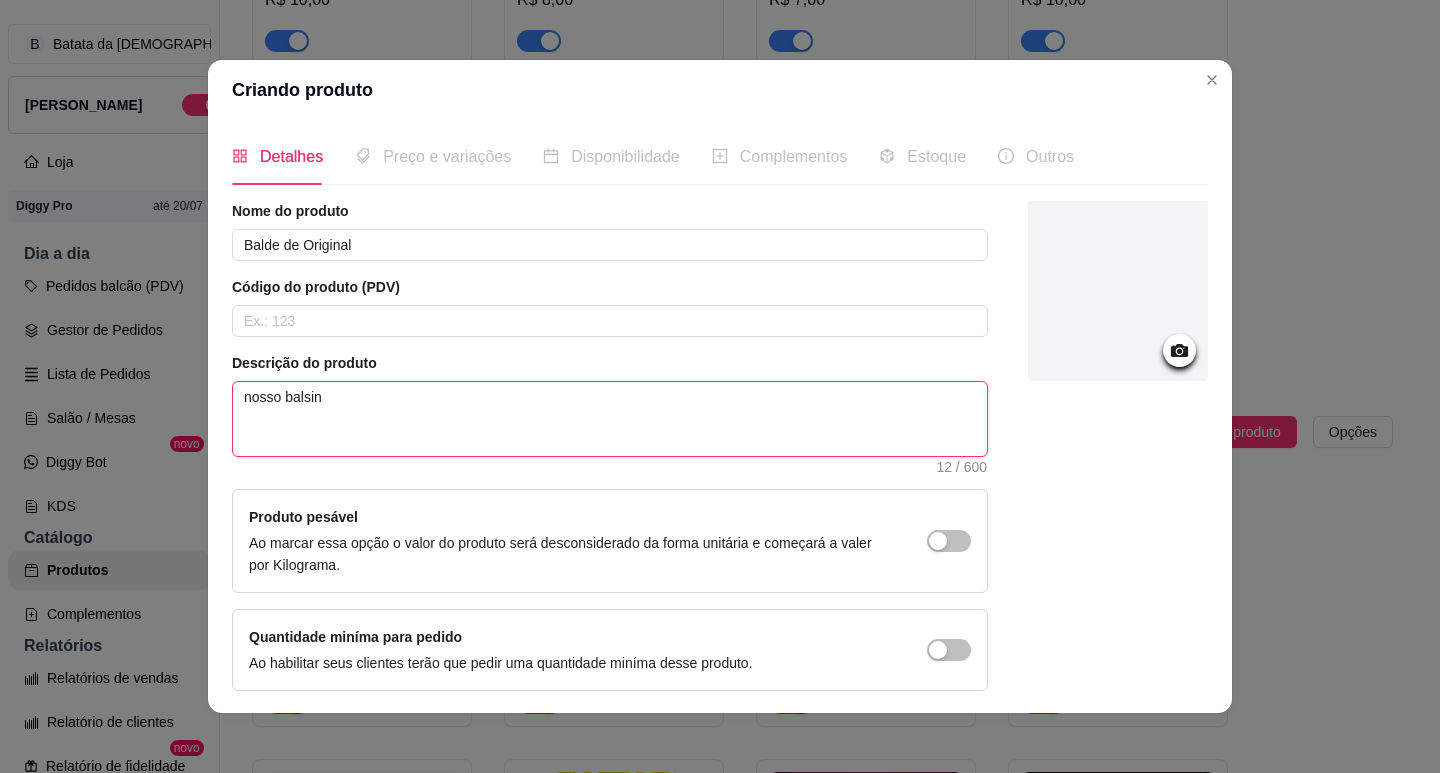 type on "nosso balsinh" 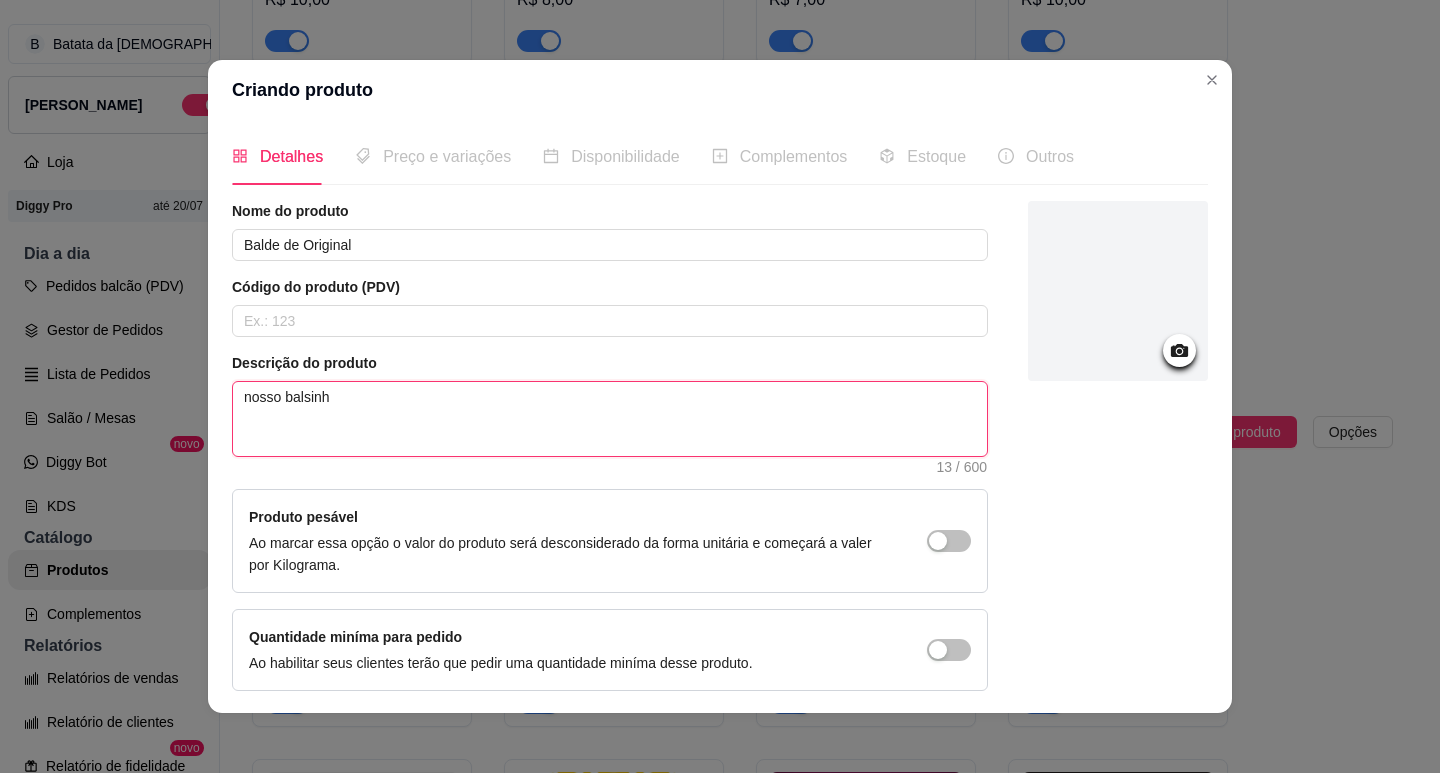 type on "nosso balsinho" 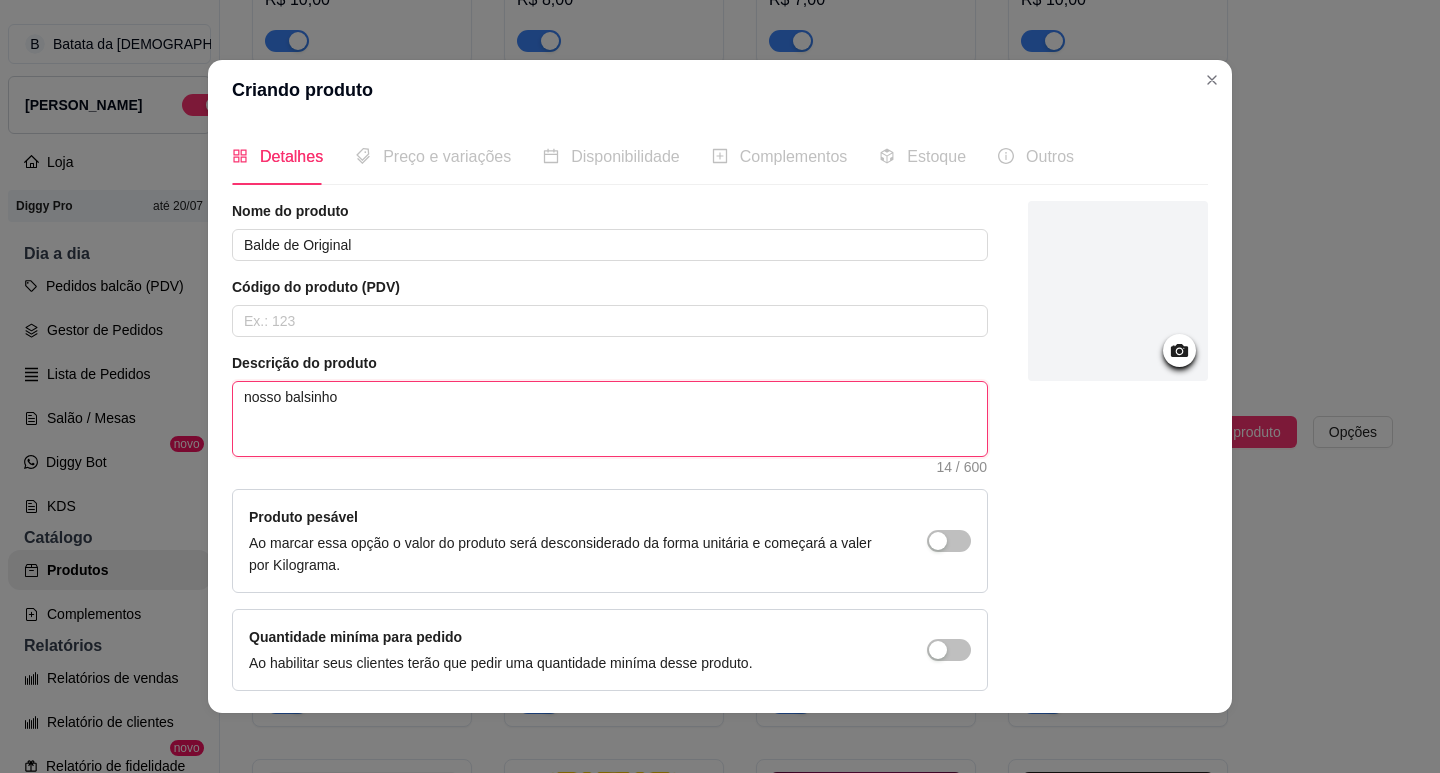 type on "nosso balsinh" 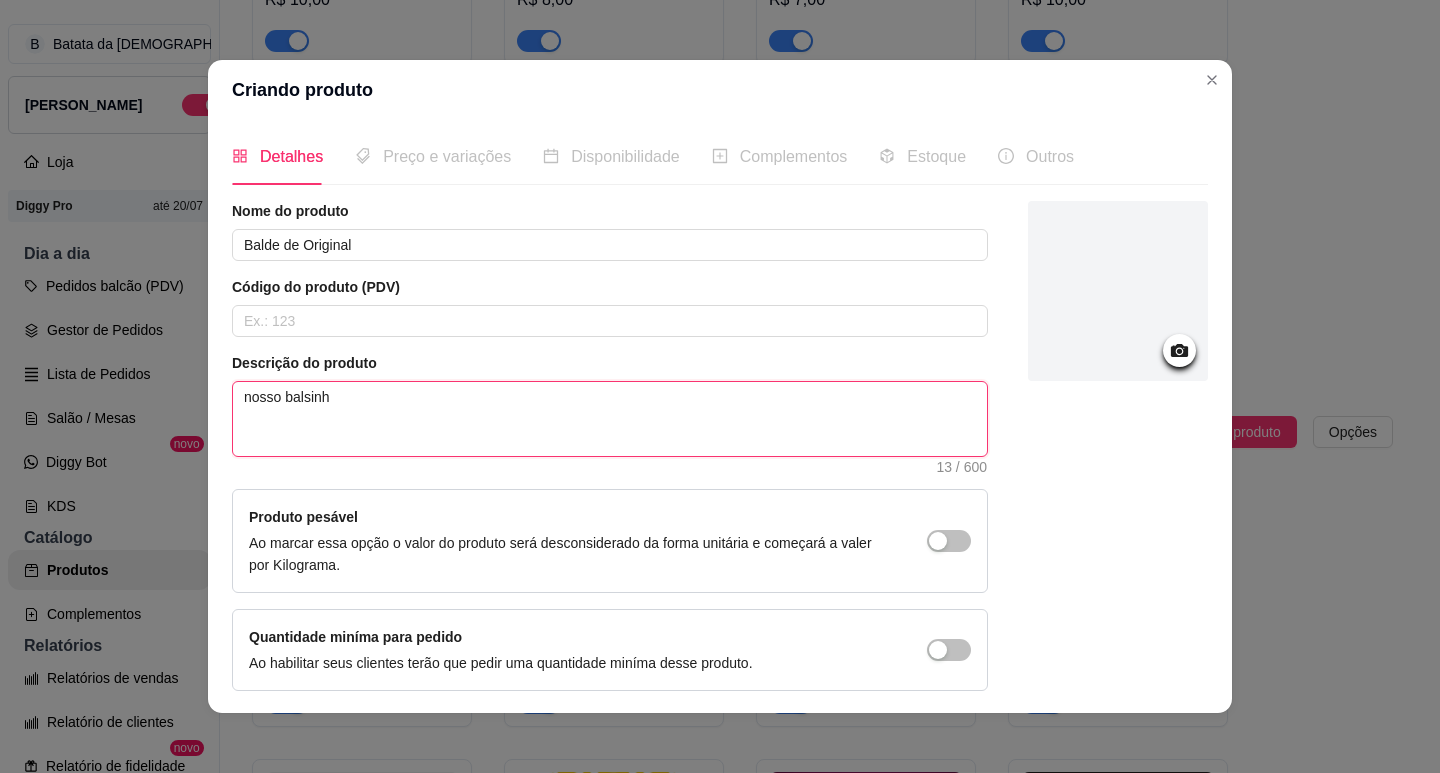 type on "nosso balsin" 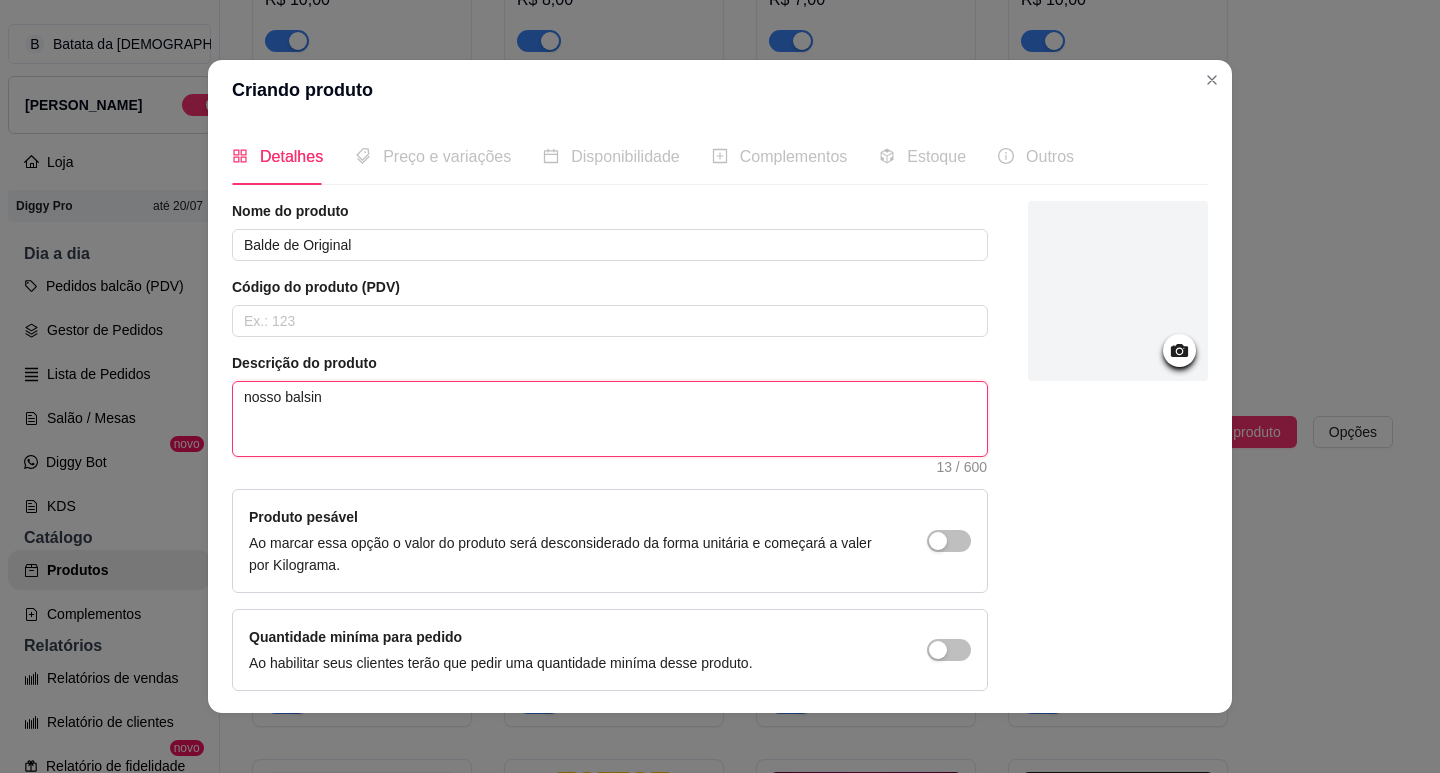 type on "nosso balsi" 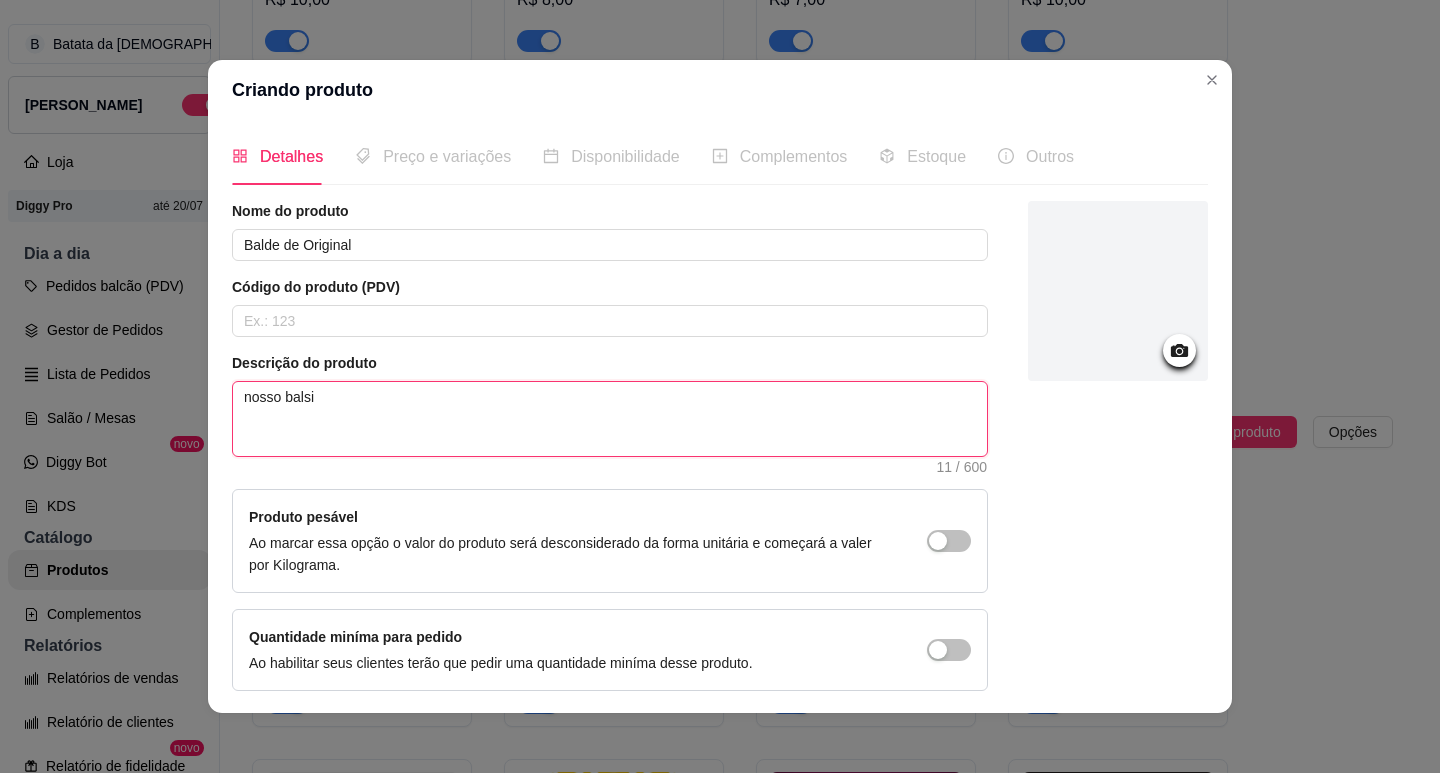 type on "nosso bals" 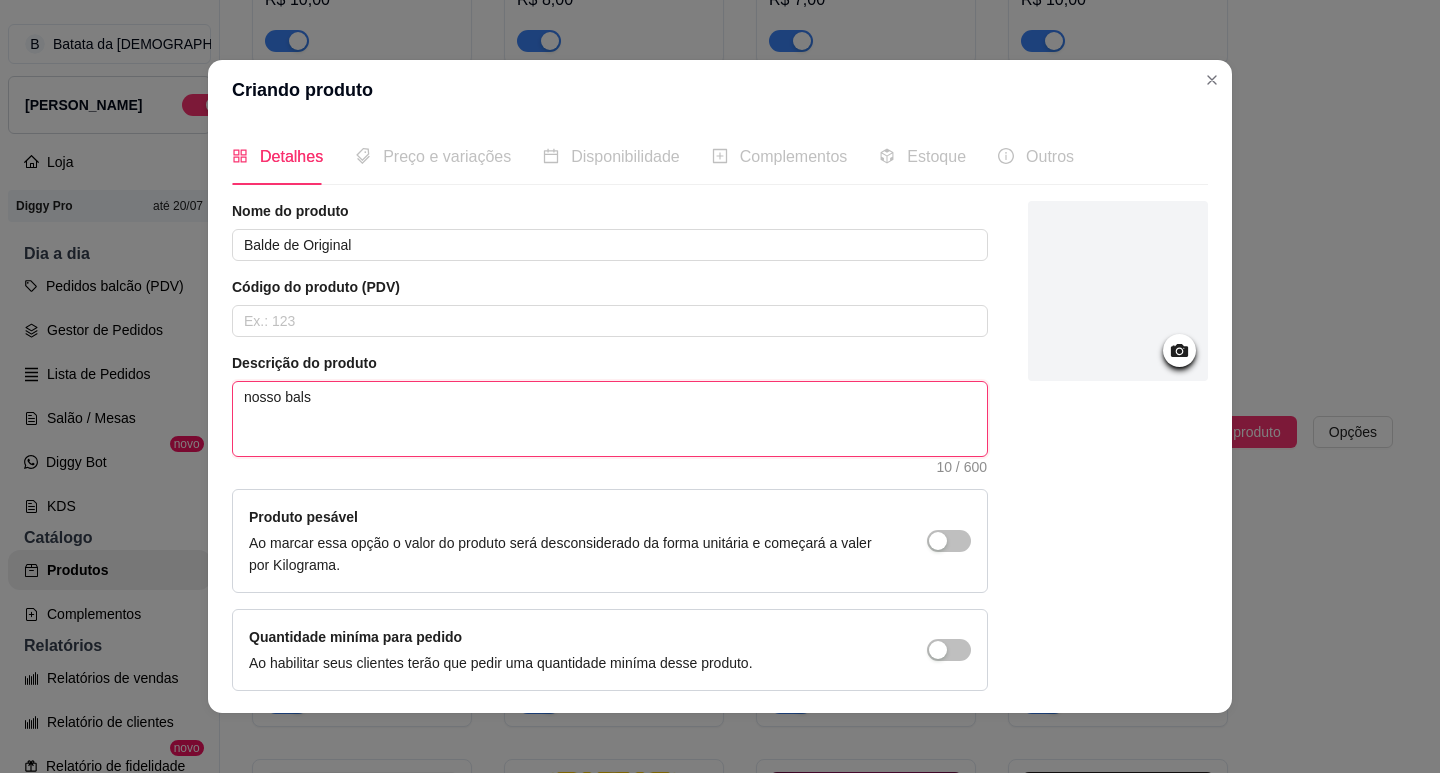 type on "nosso bal" 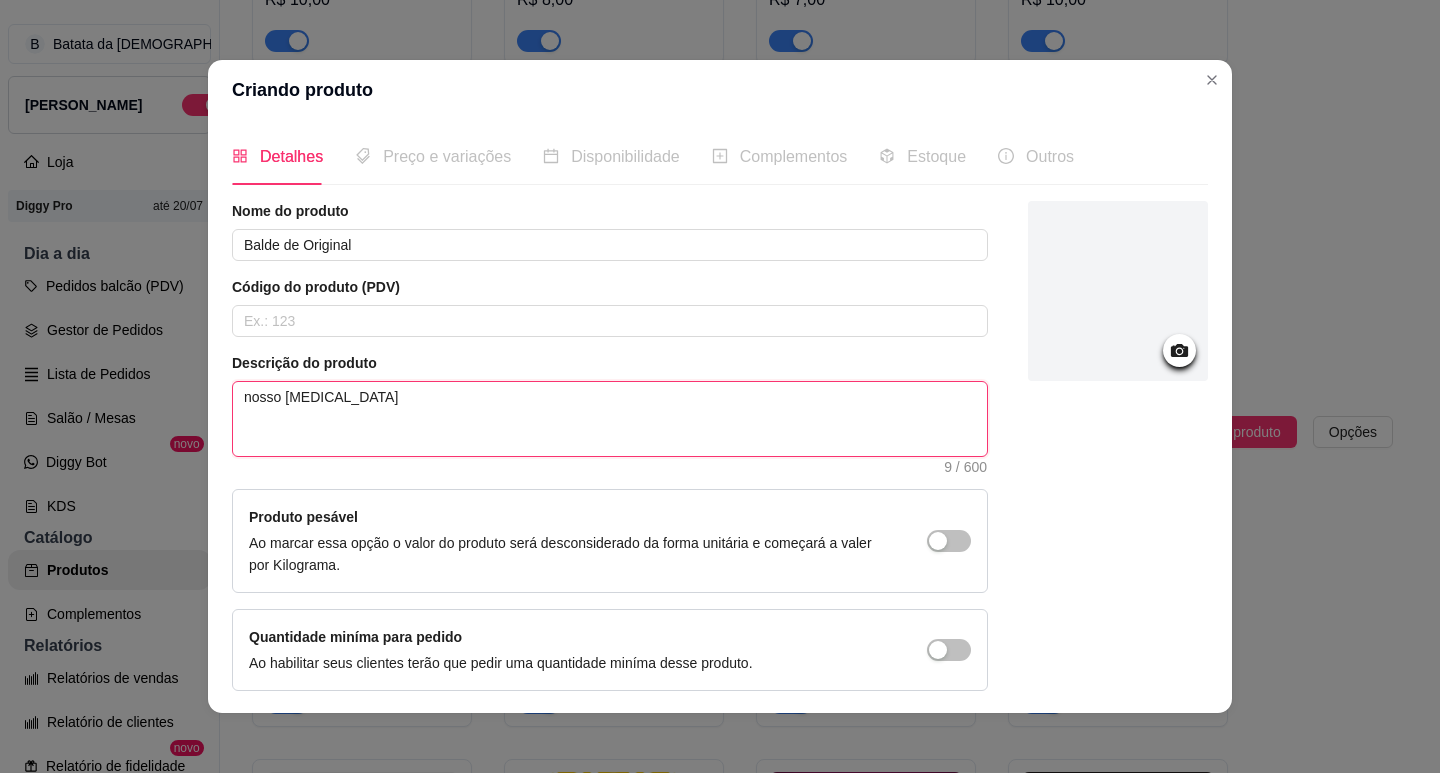type on "nosso bald" 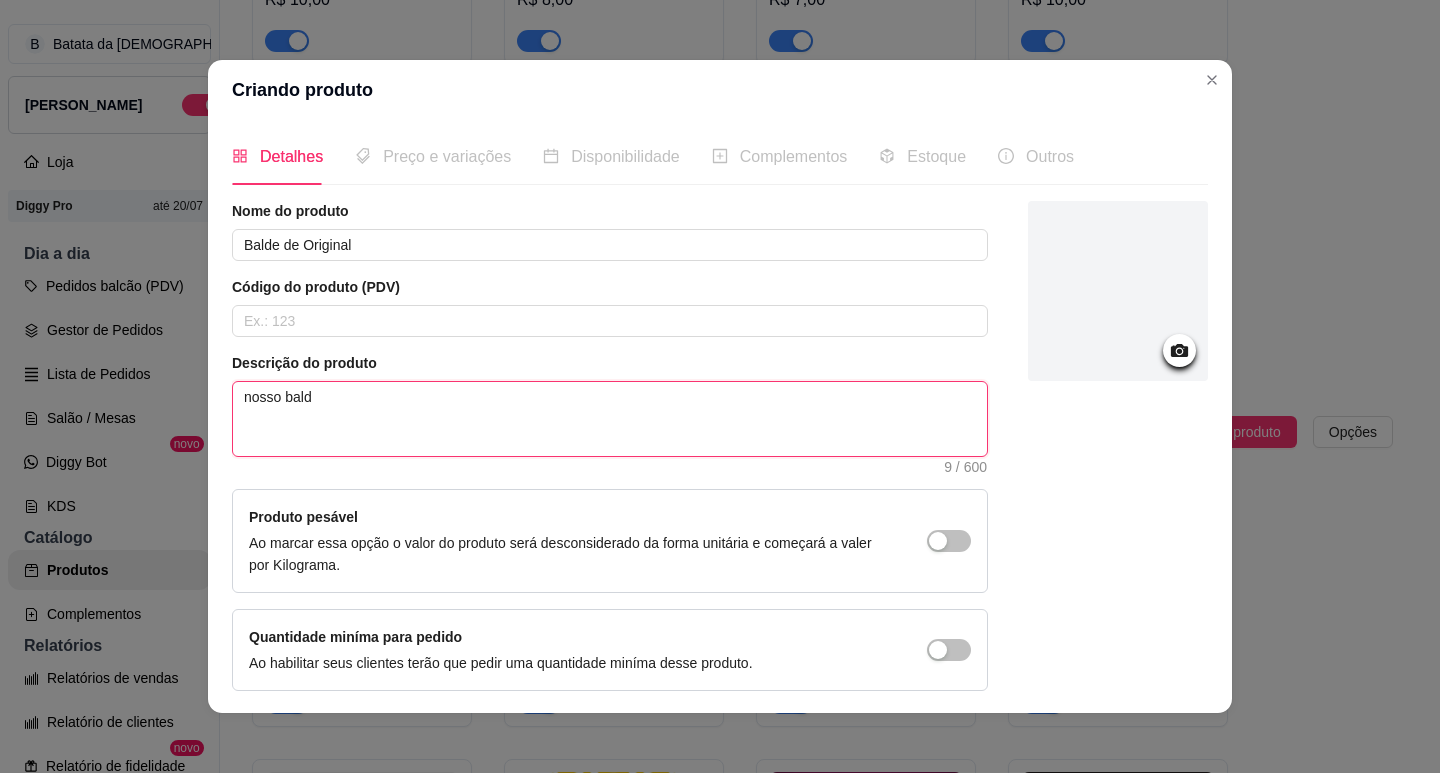 type on "nosso balde" 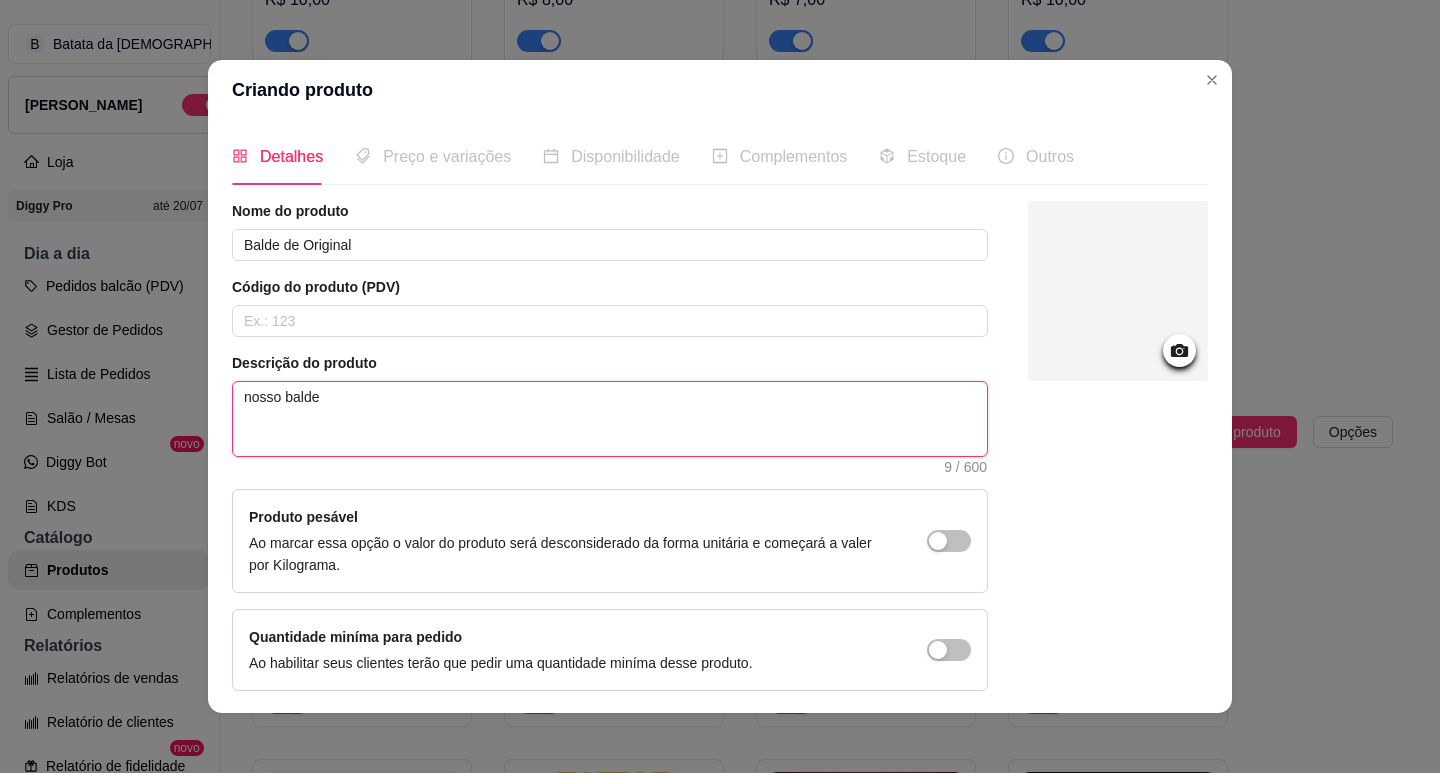 type 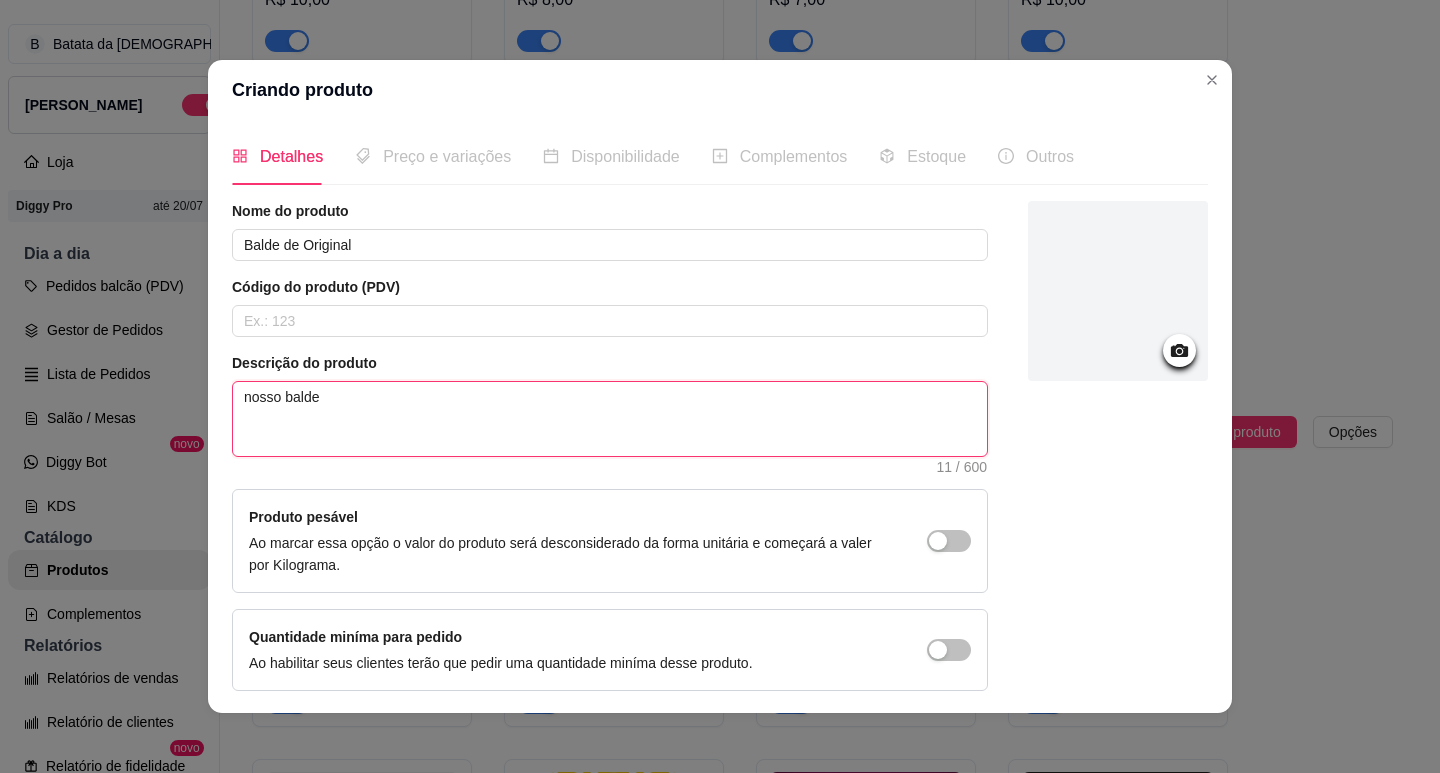 type on "nosso balde" 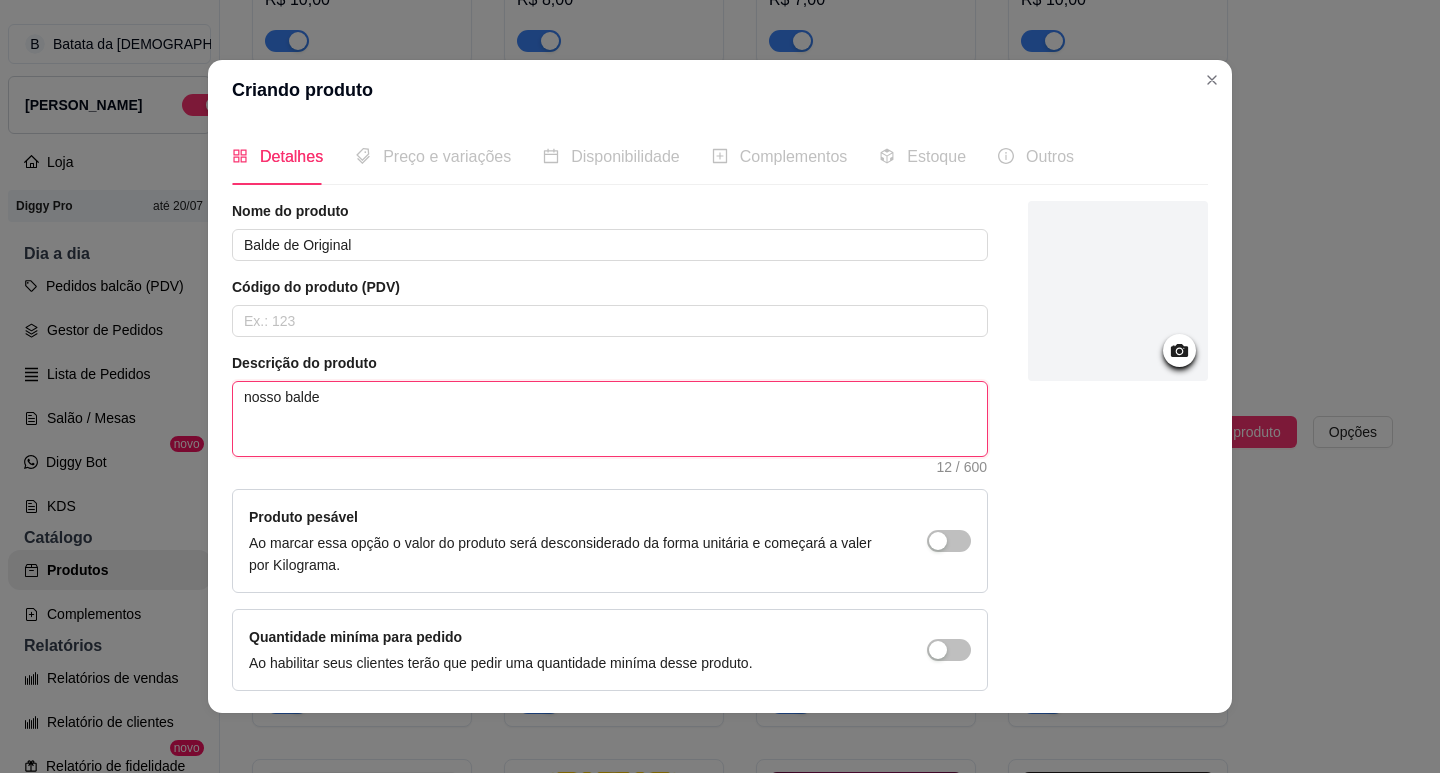 type on "nosso balde d" 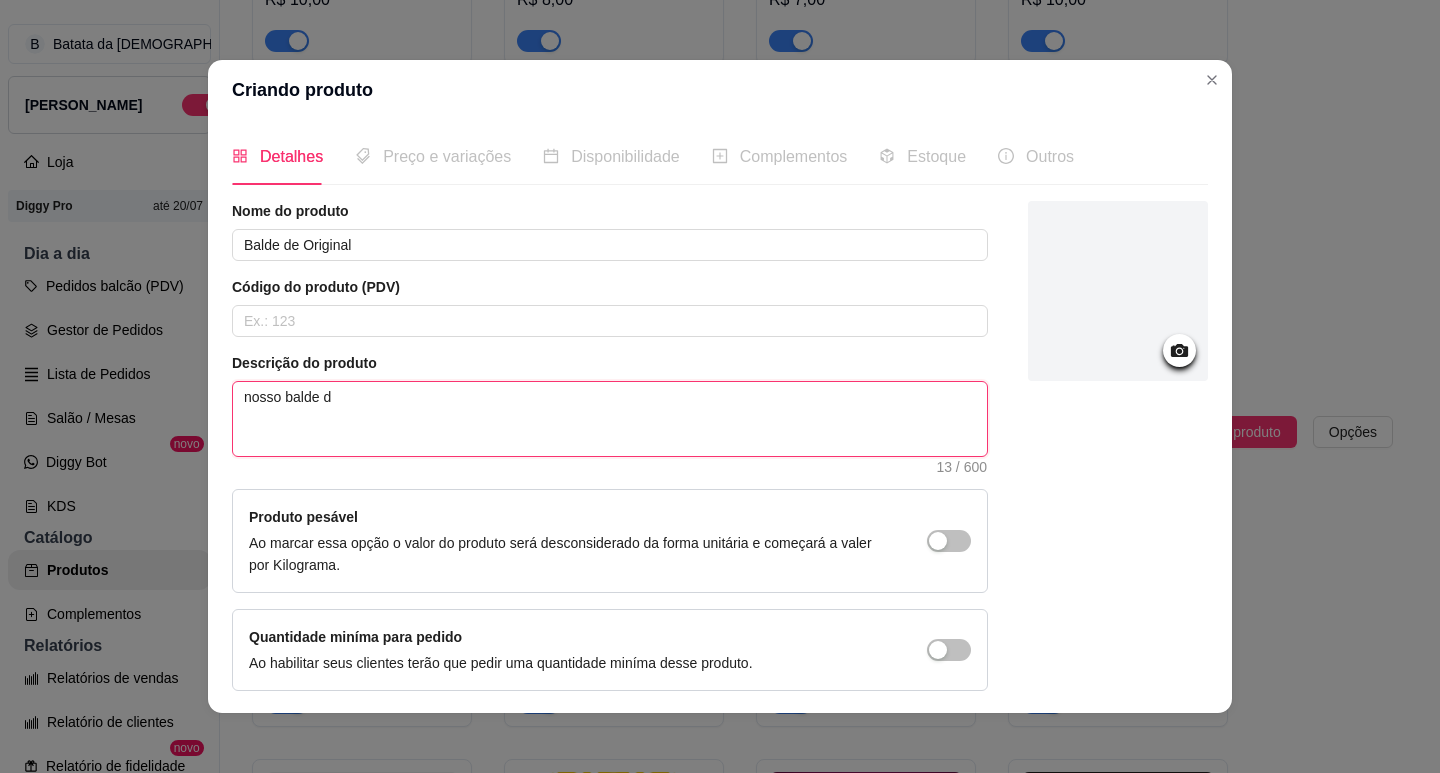 type on "nosso balde de" 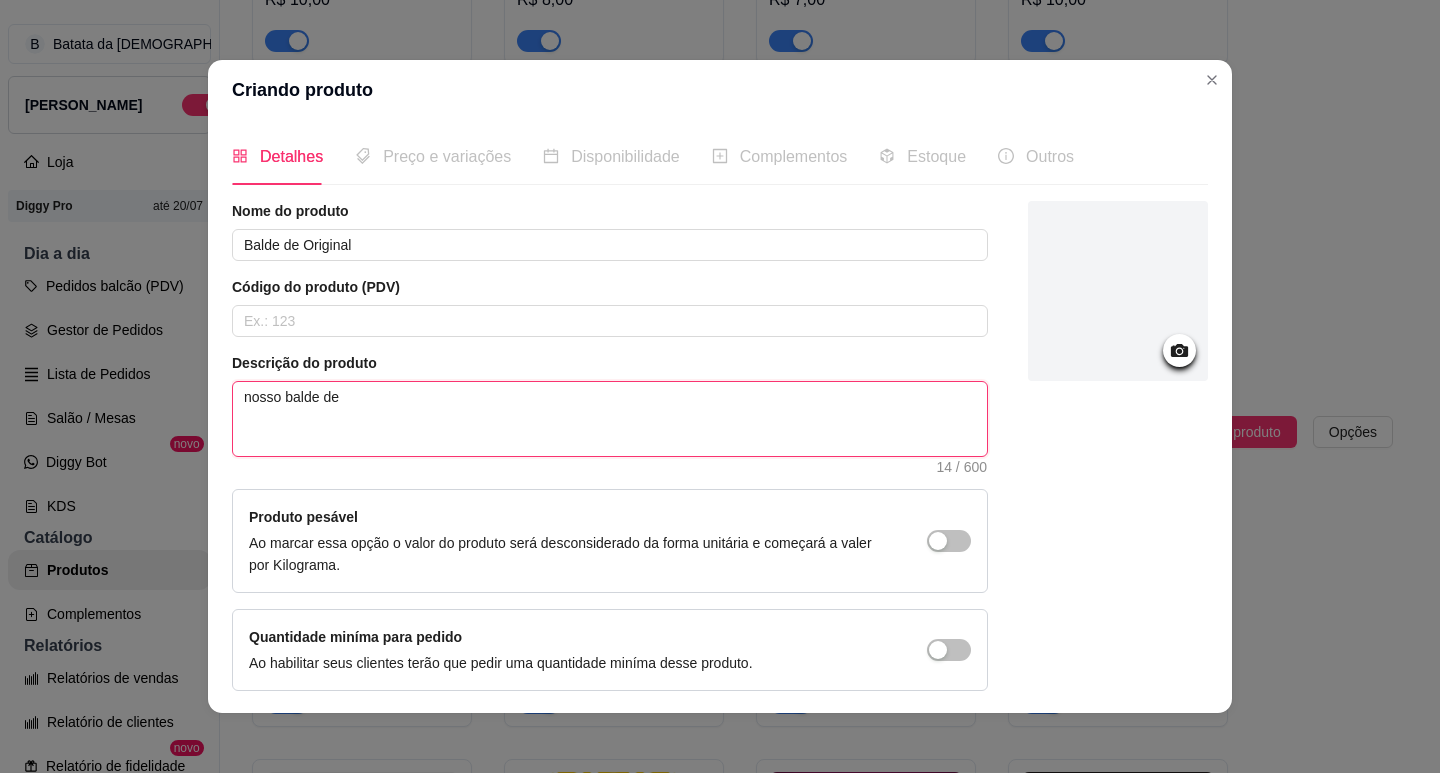 type on "nosso balde de" 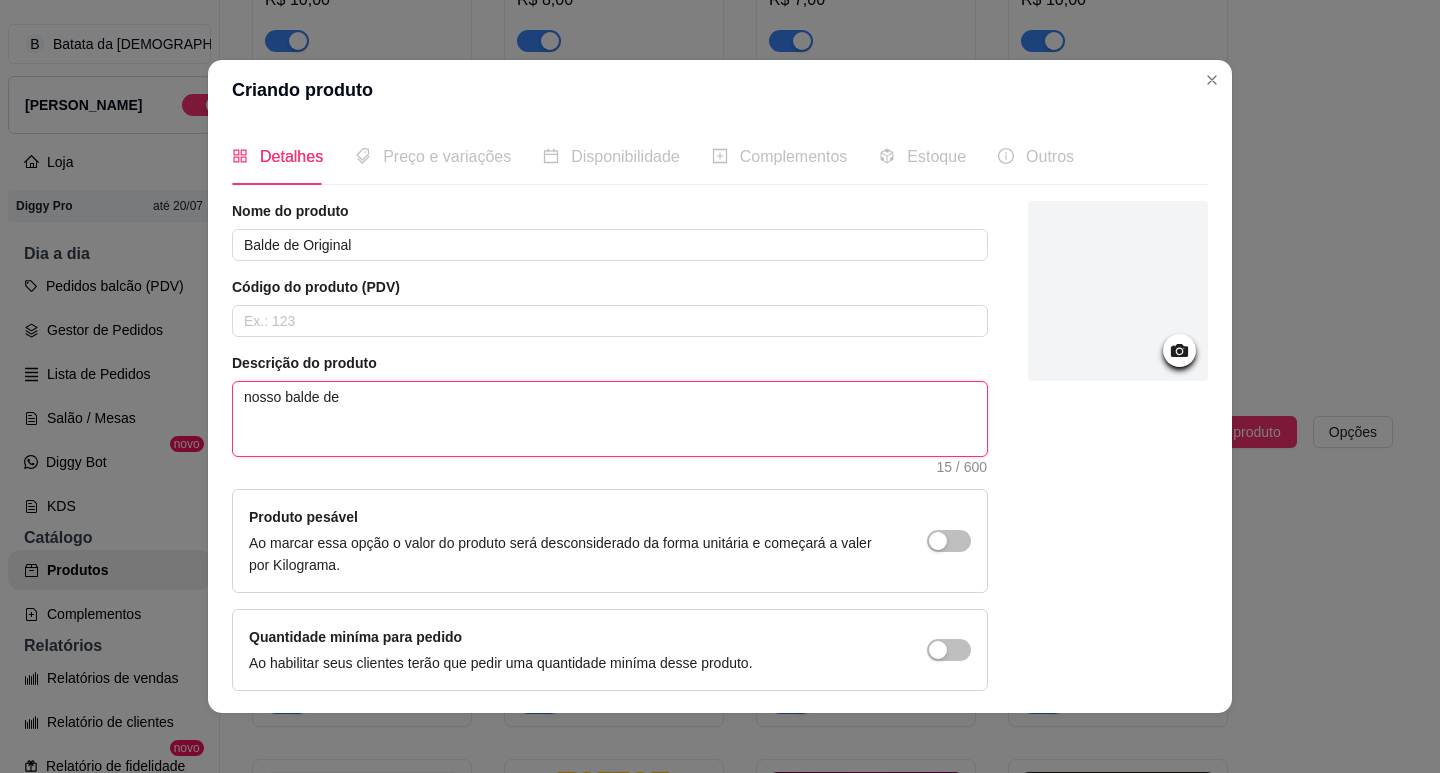 type on "nosso balde de c" 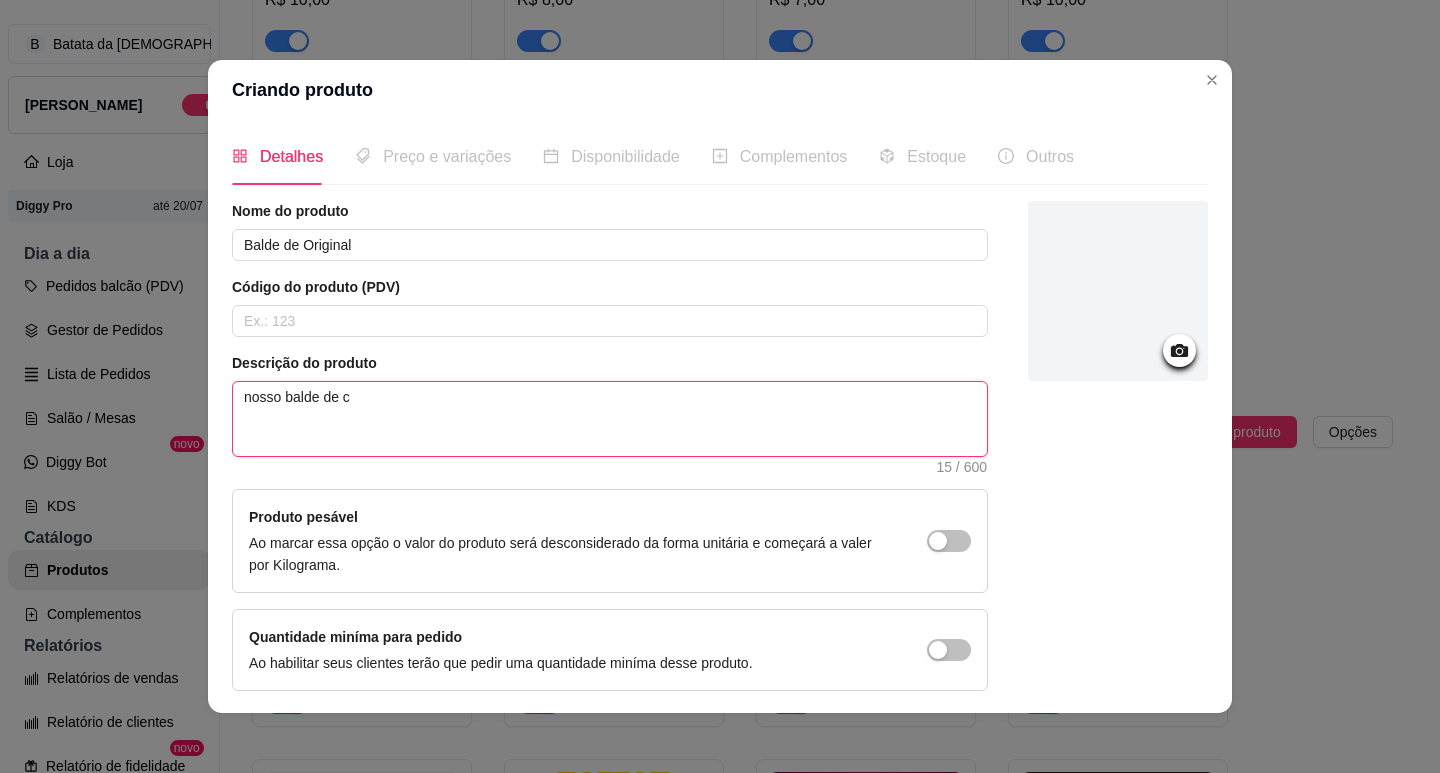 type on "nosso balde de ce" 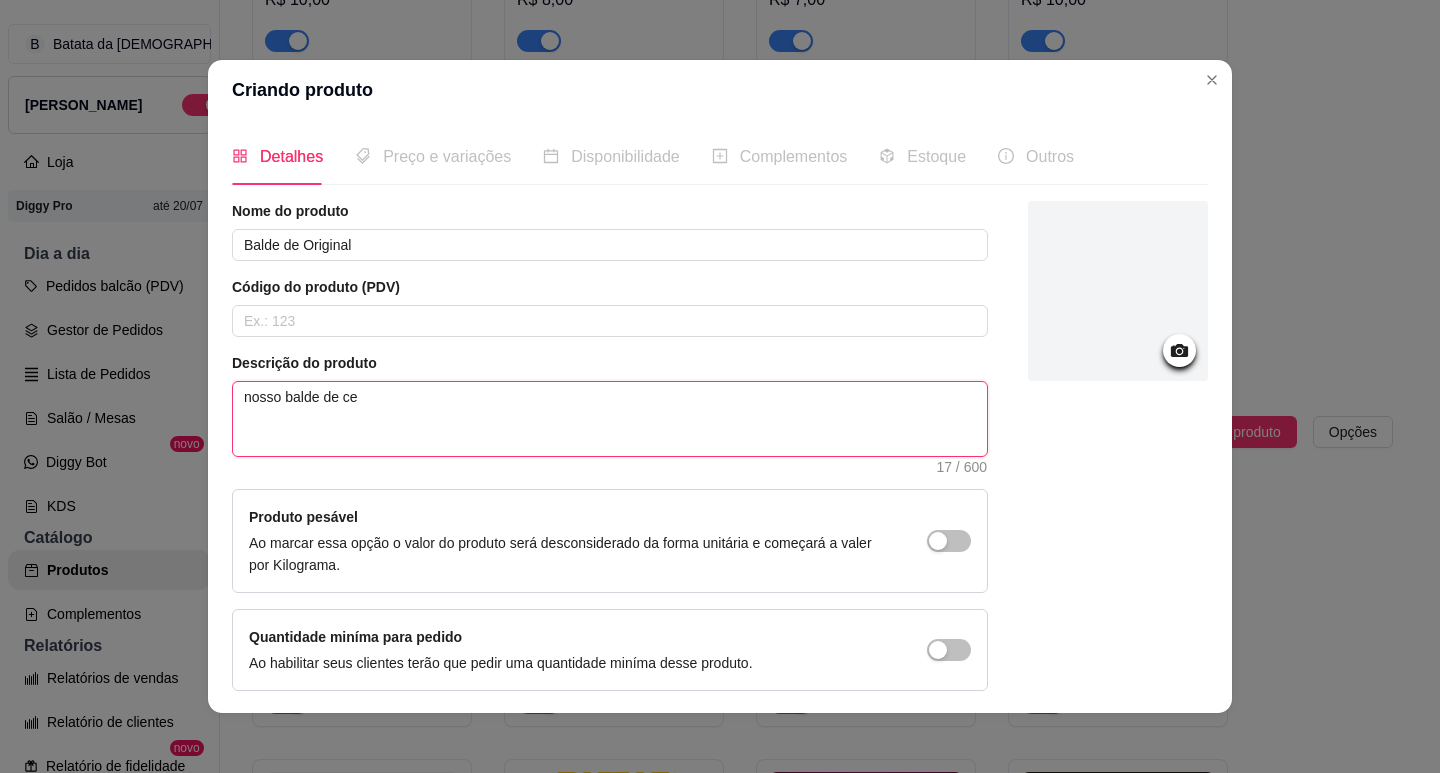 type on "nosso balde de cer" 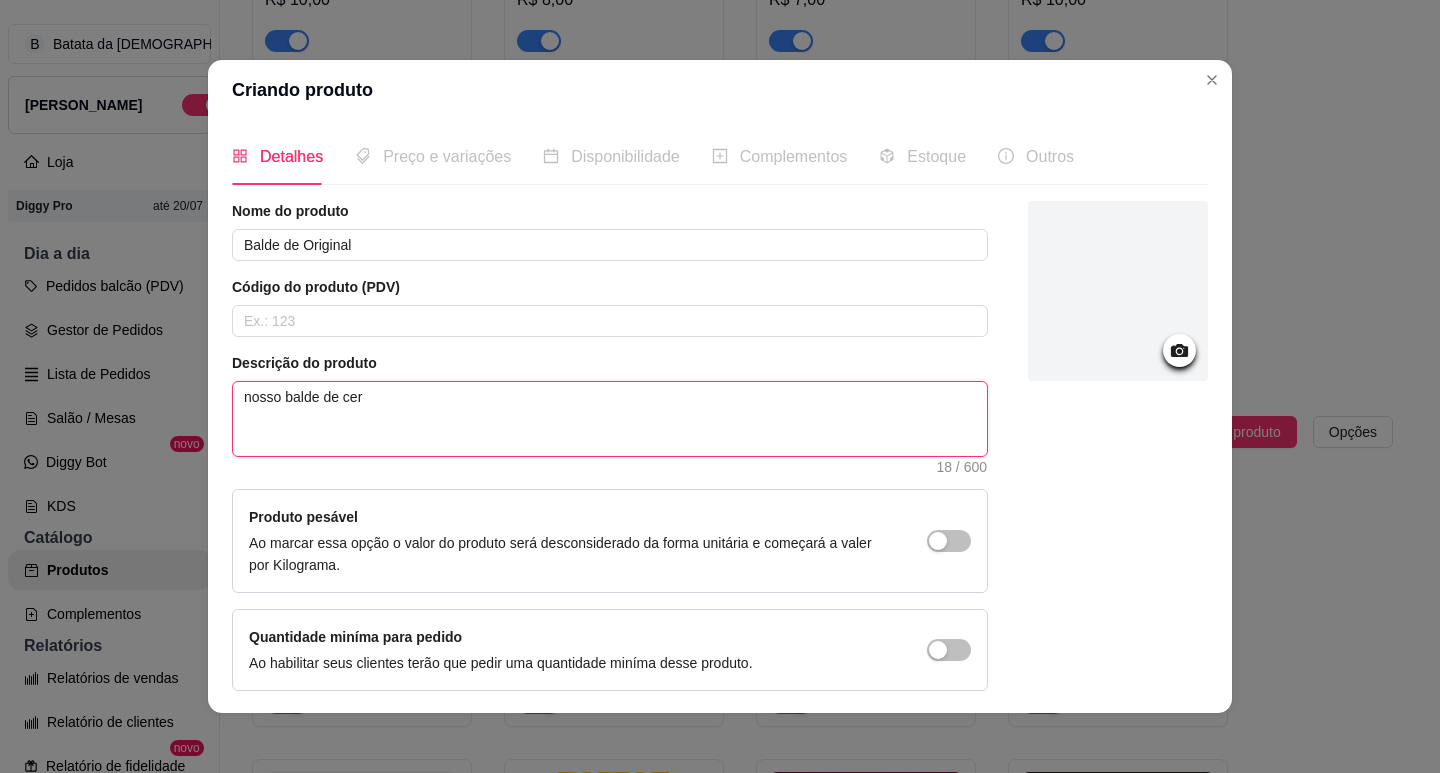 type on "nosso balde de cerv" 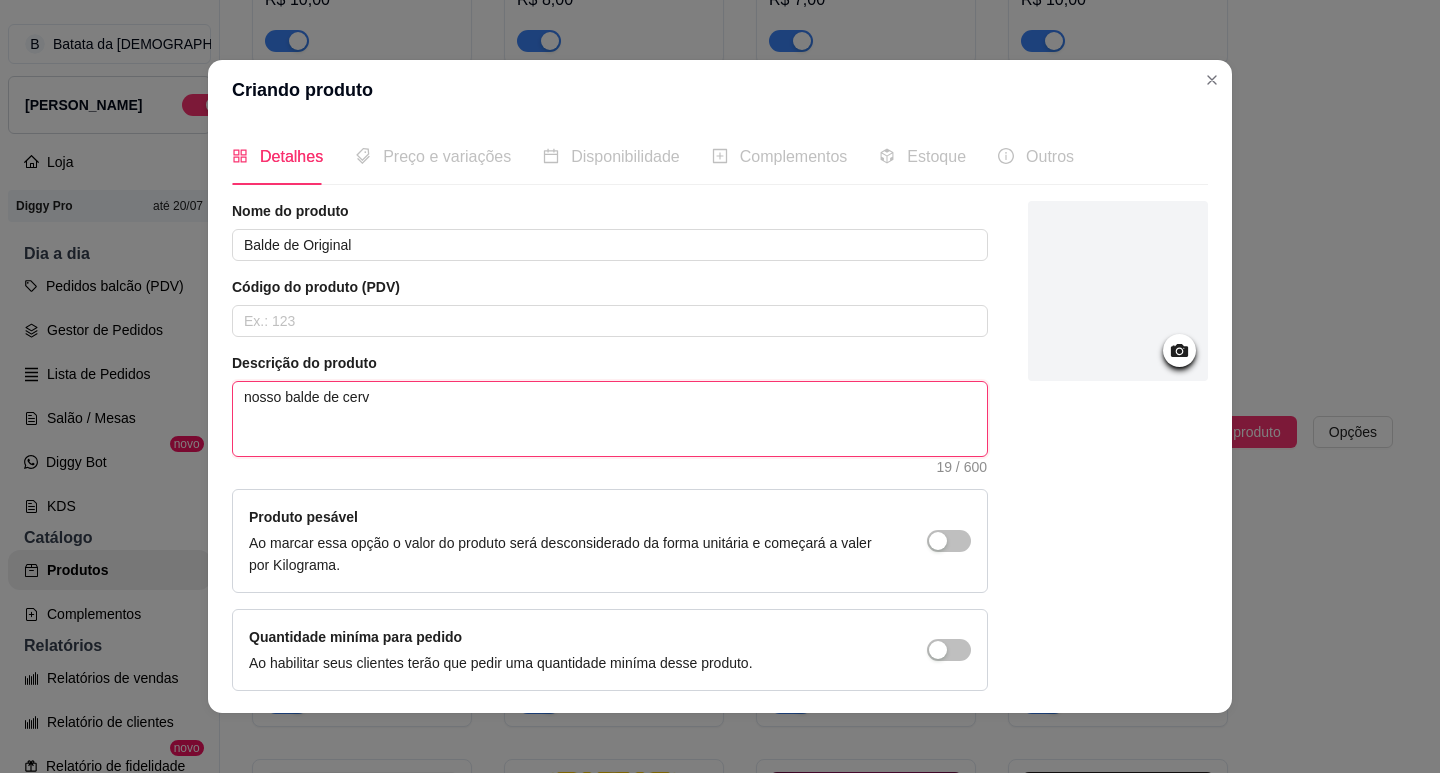 type on "nosso balde de cerve" 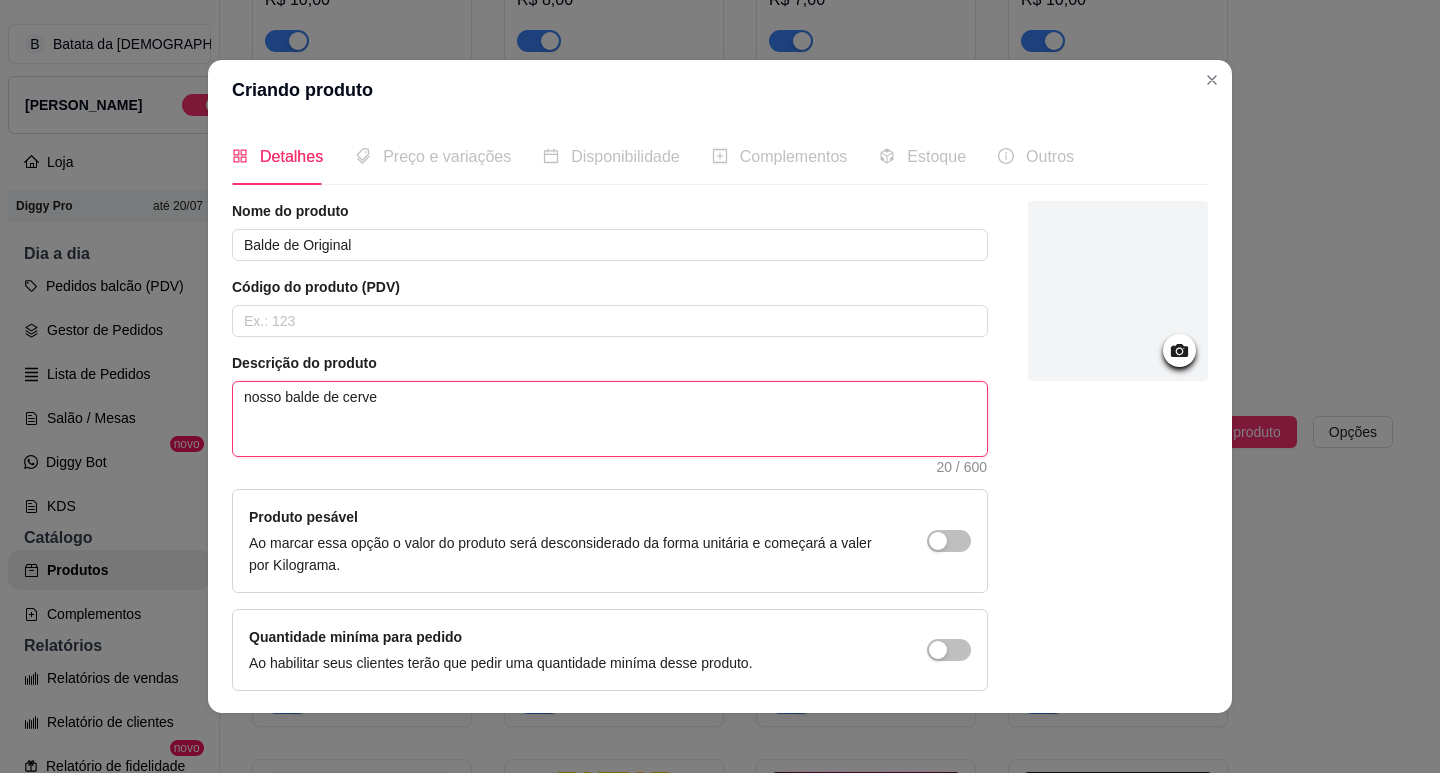 type on "nosso balde de cerver" 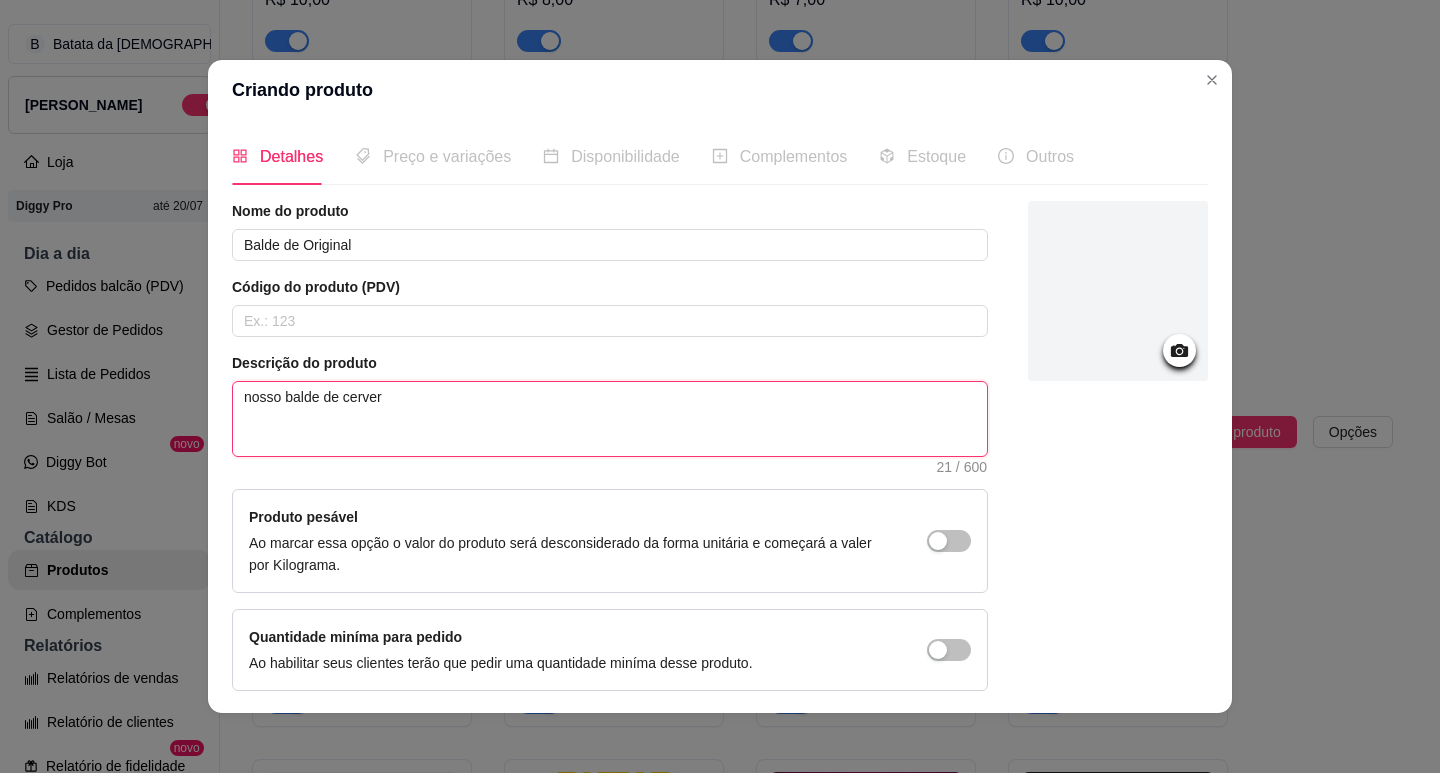 type on "nosso balde de cerverj" 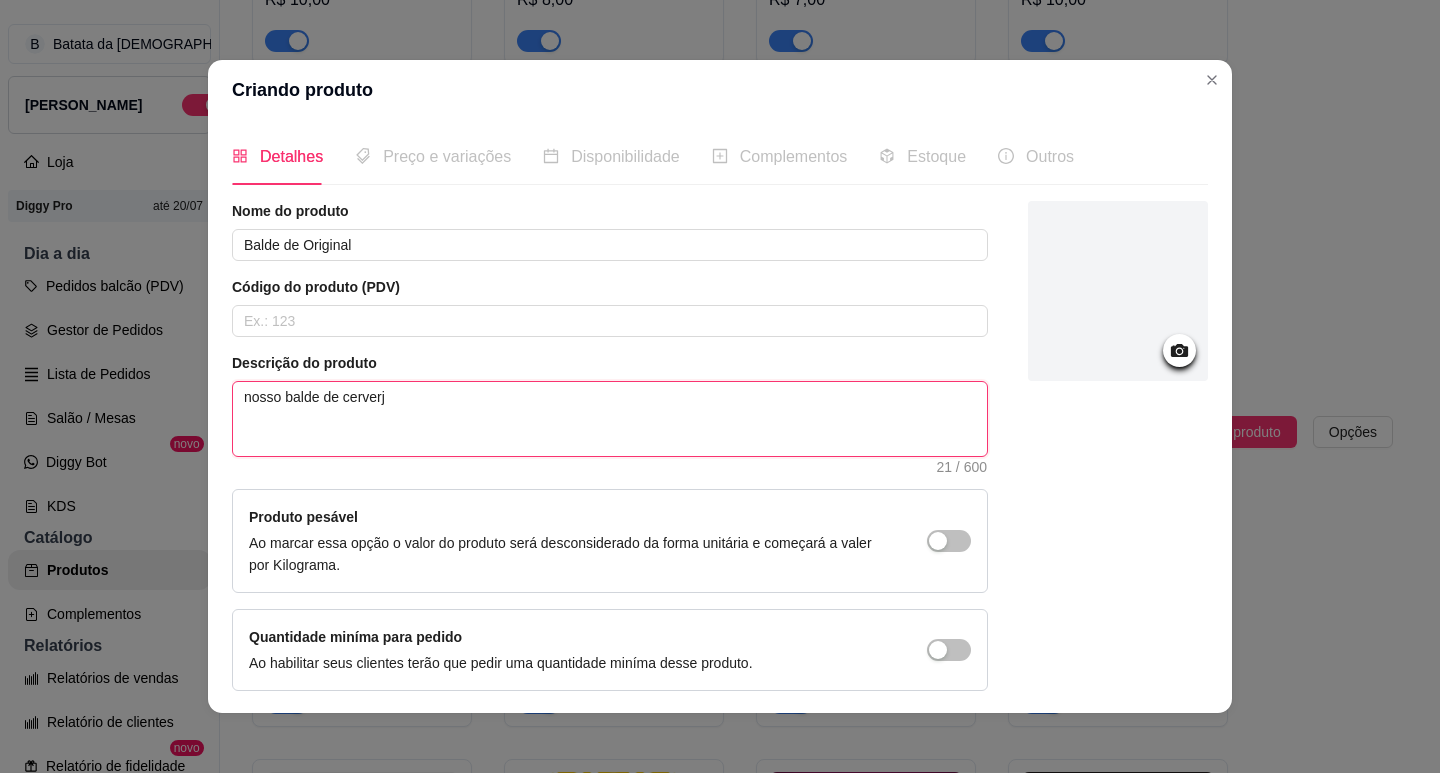 type on "nosso balde de cerverja" 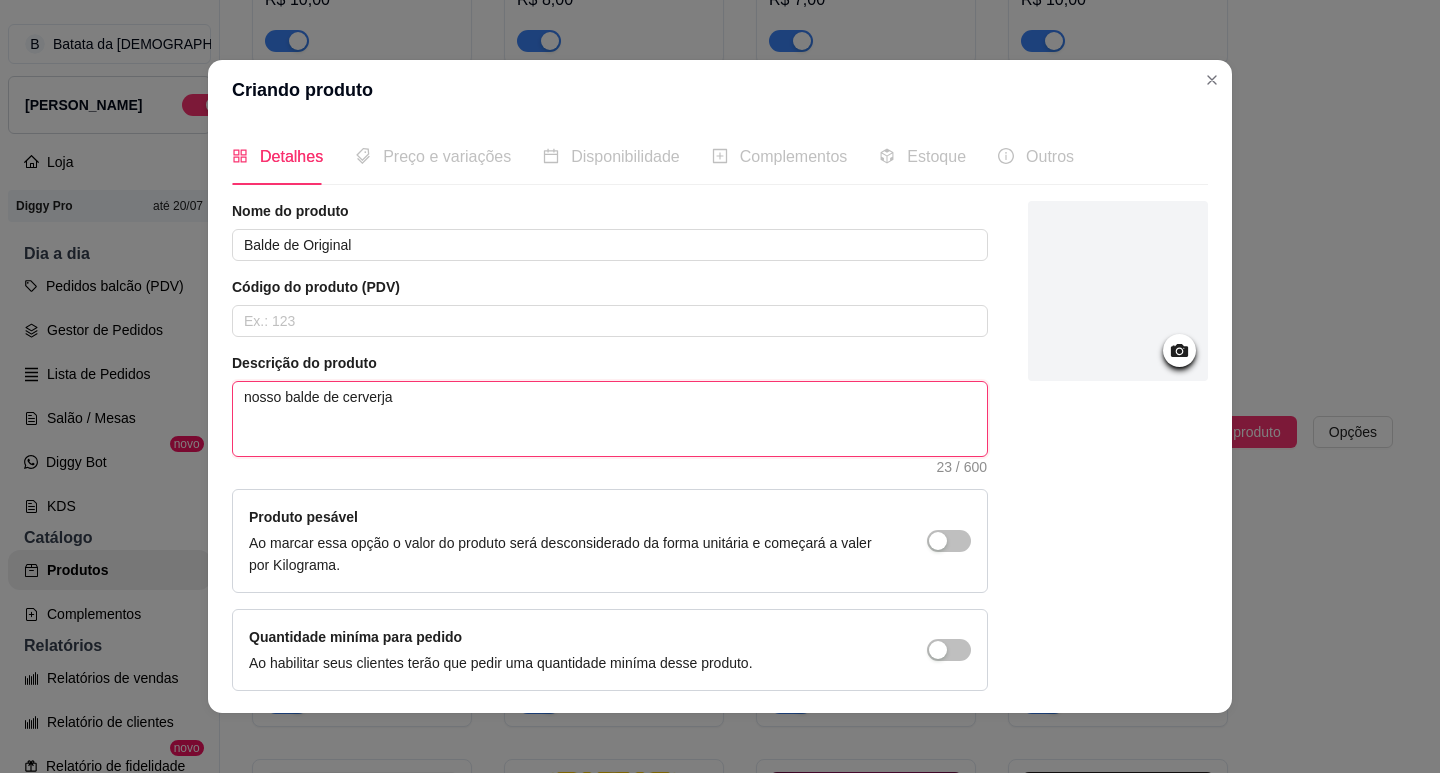 type on "nosso balde de cerverja" 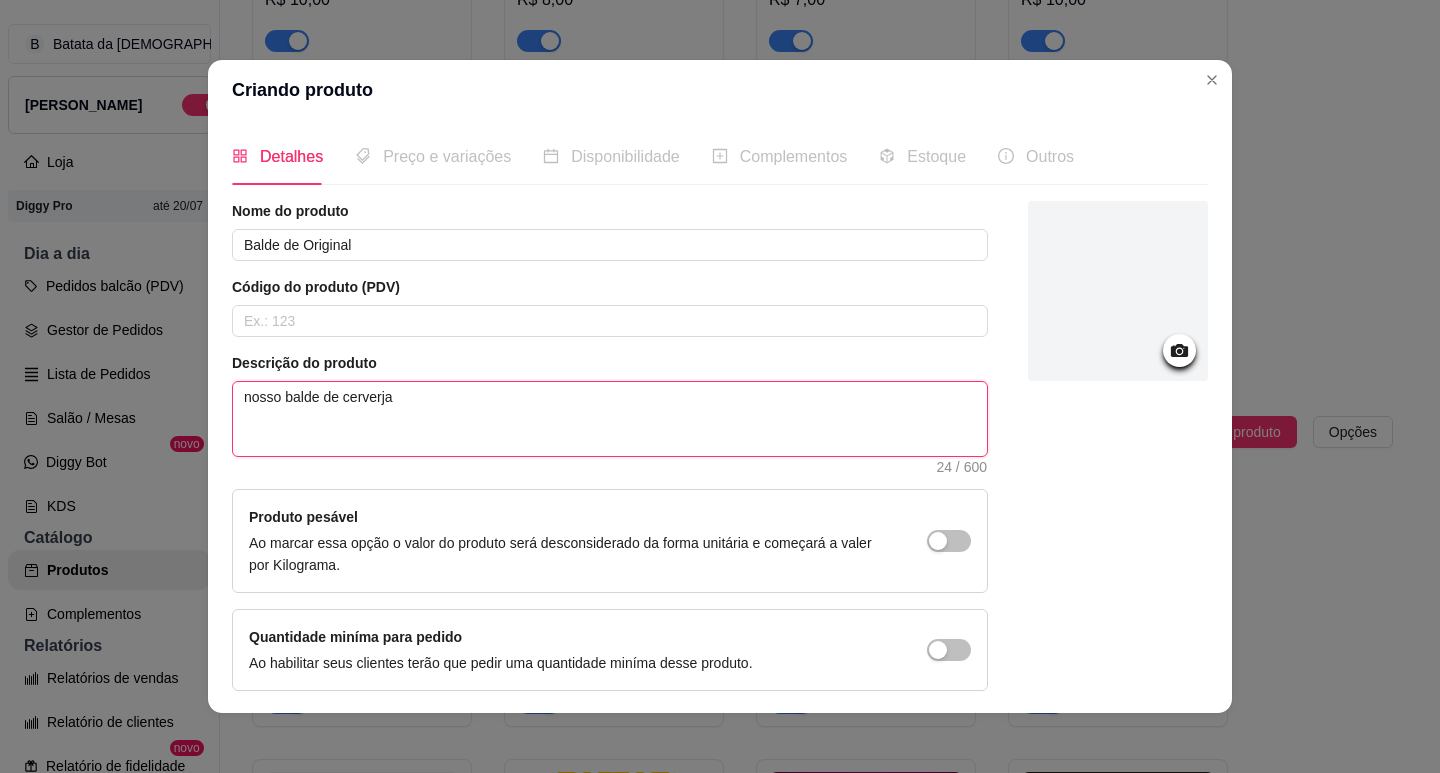 type on "nosso balde de cerverja o" 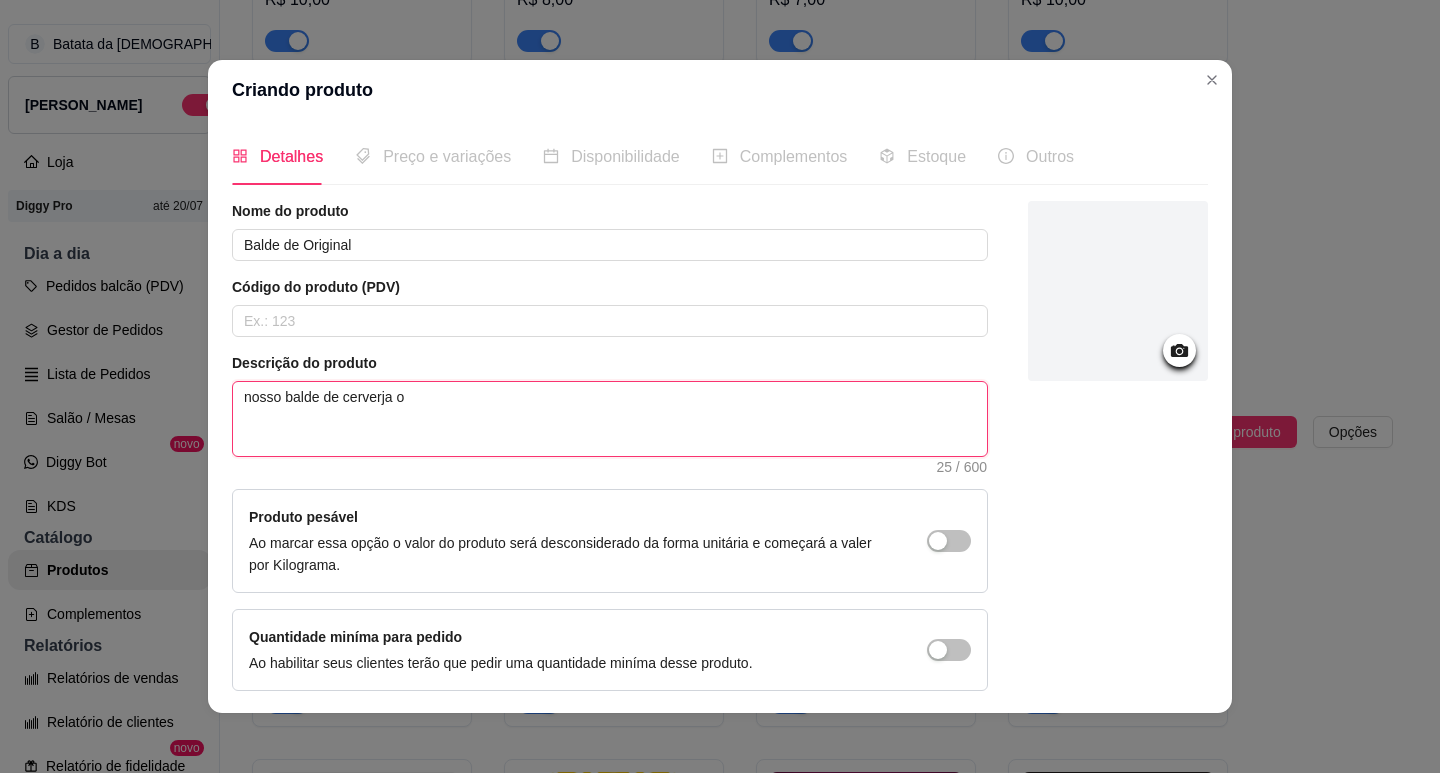 type on "nosso balde de cerverja or" 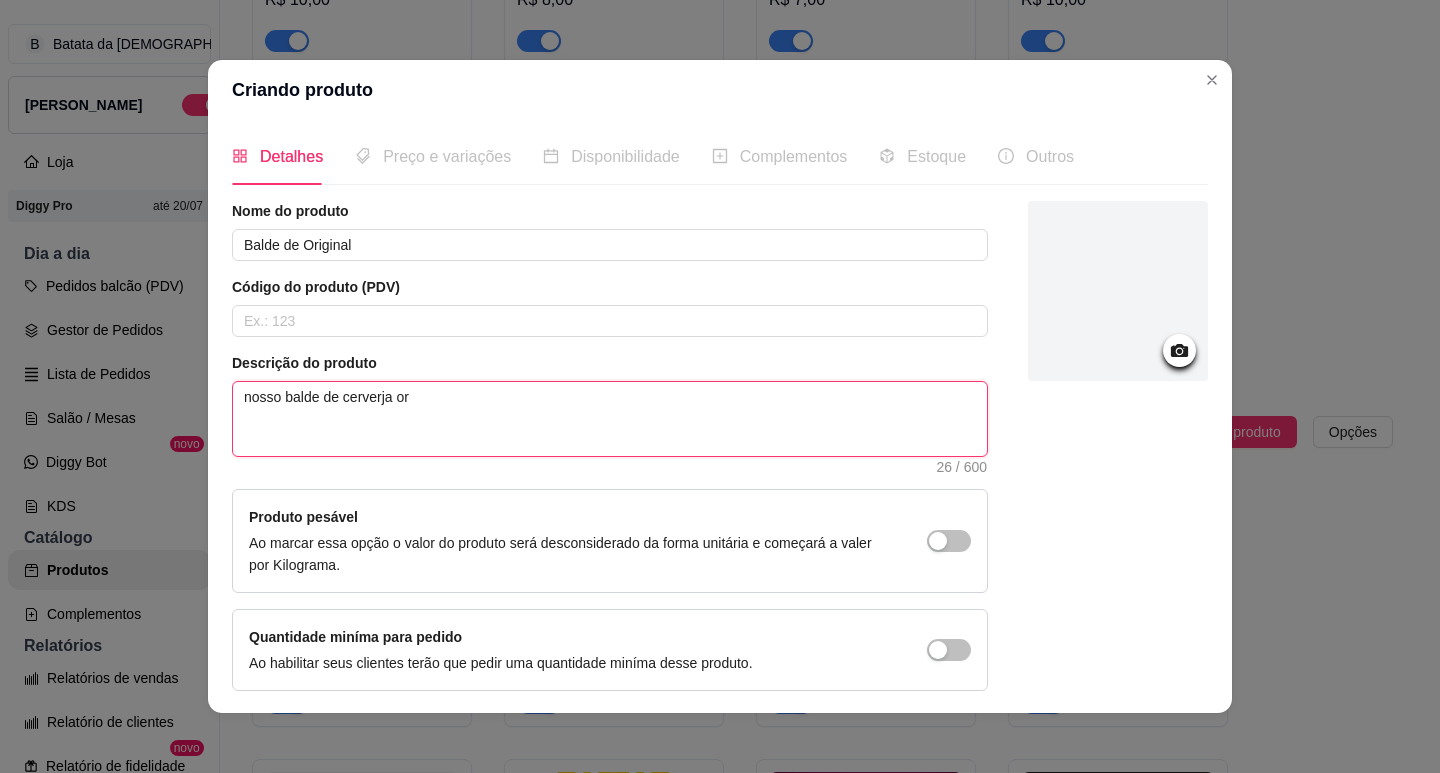 type on "nosso balde de cerverja ori" 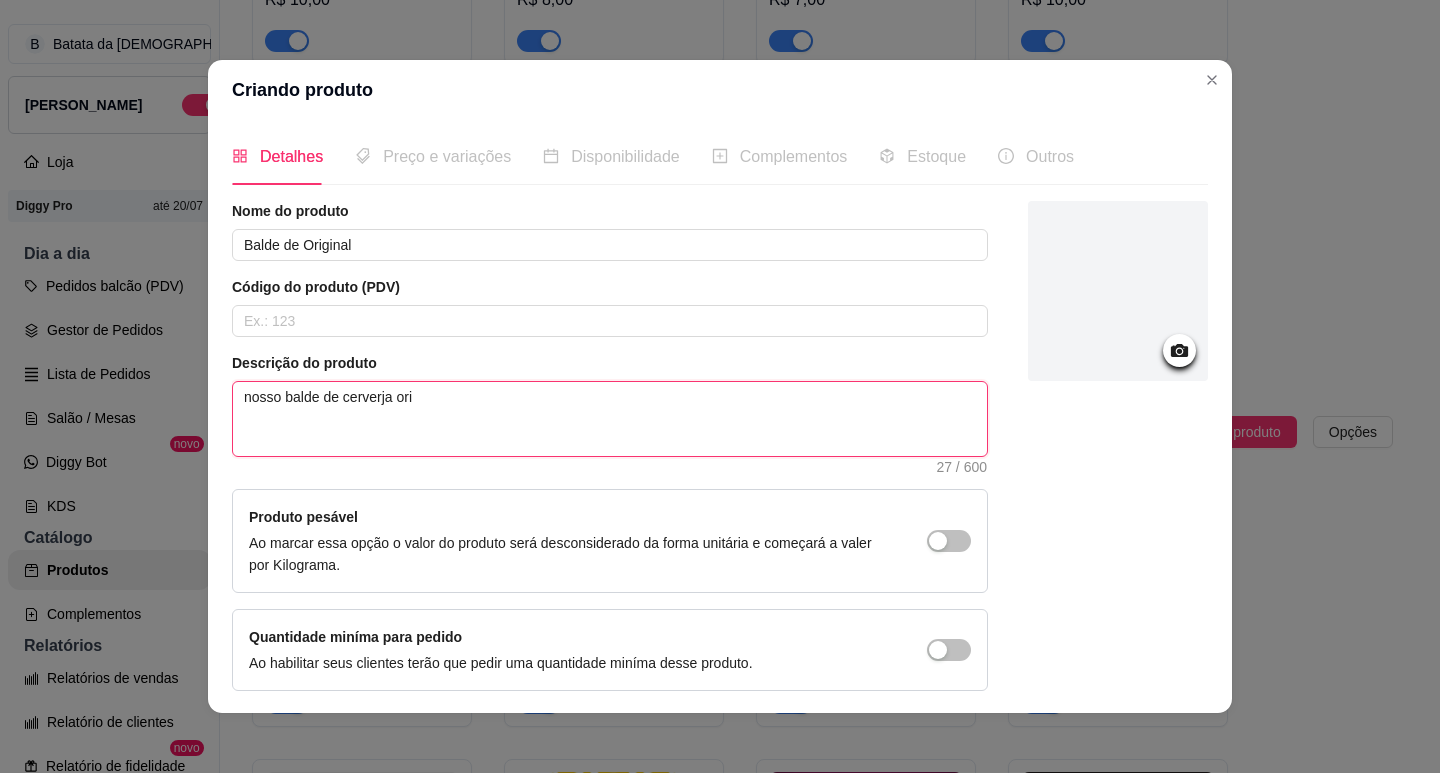 type on "nosso balde de cerverja or" 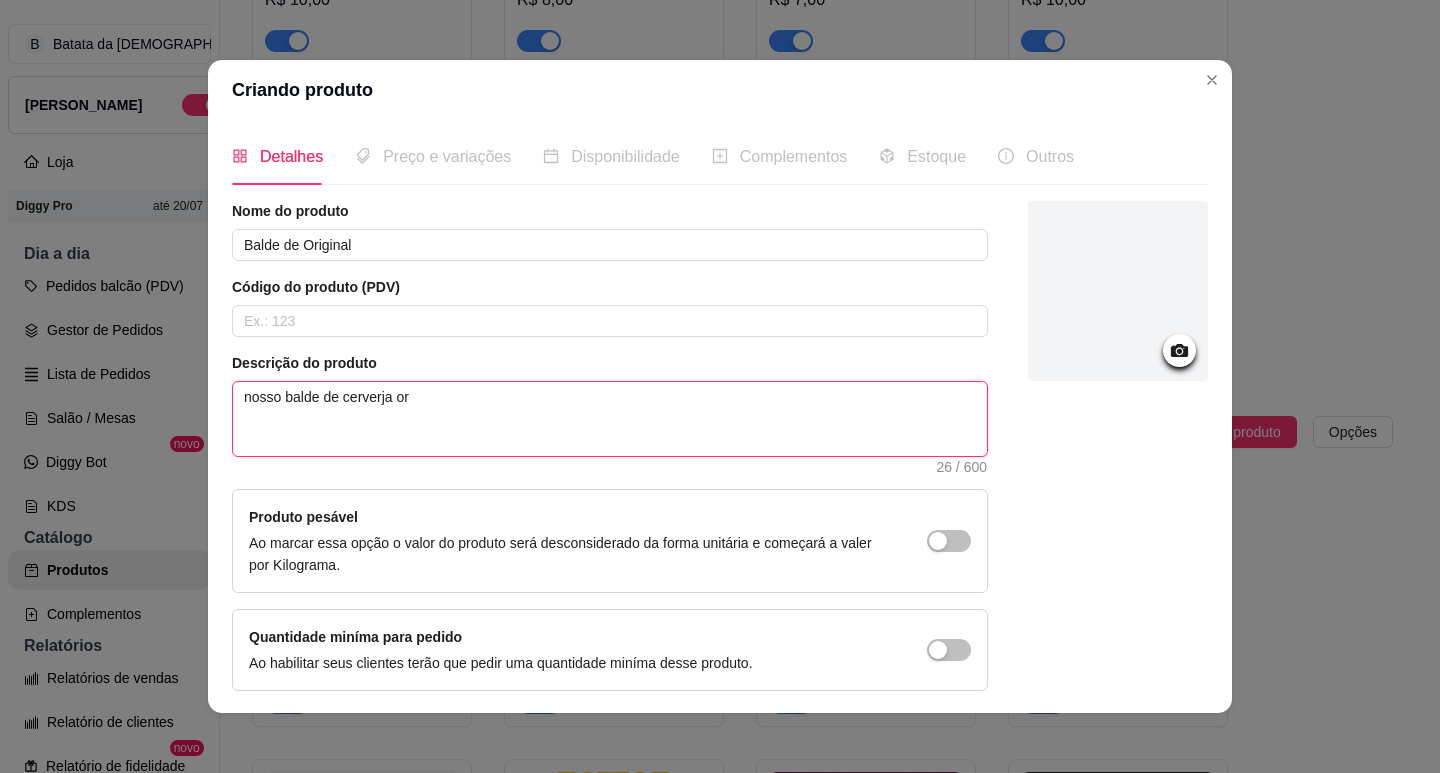type on "nosso balde de cerverja o" 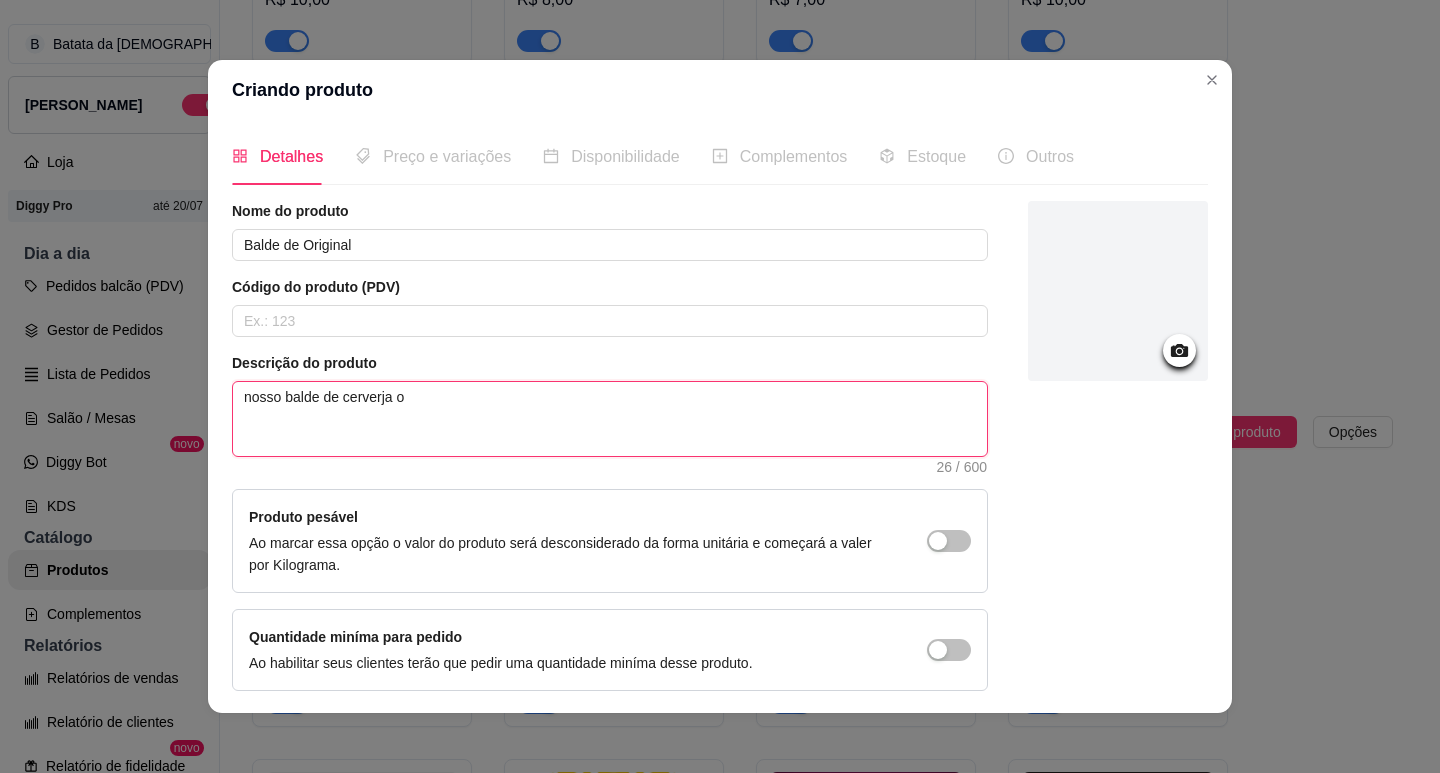 type on "nosso balde de cerverja" 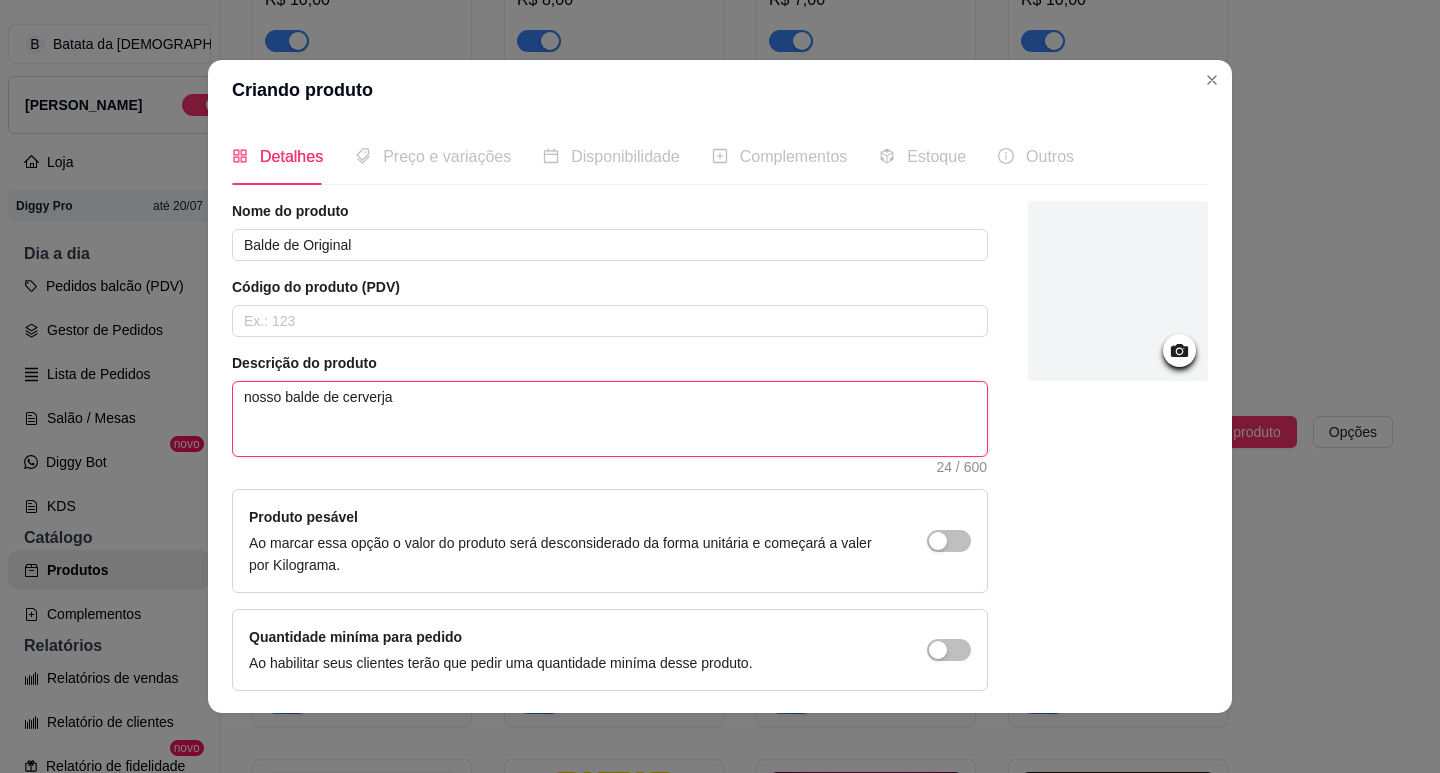 type on "nosso balde de cerverja" 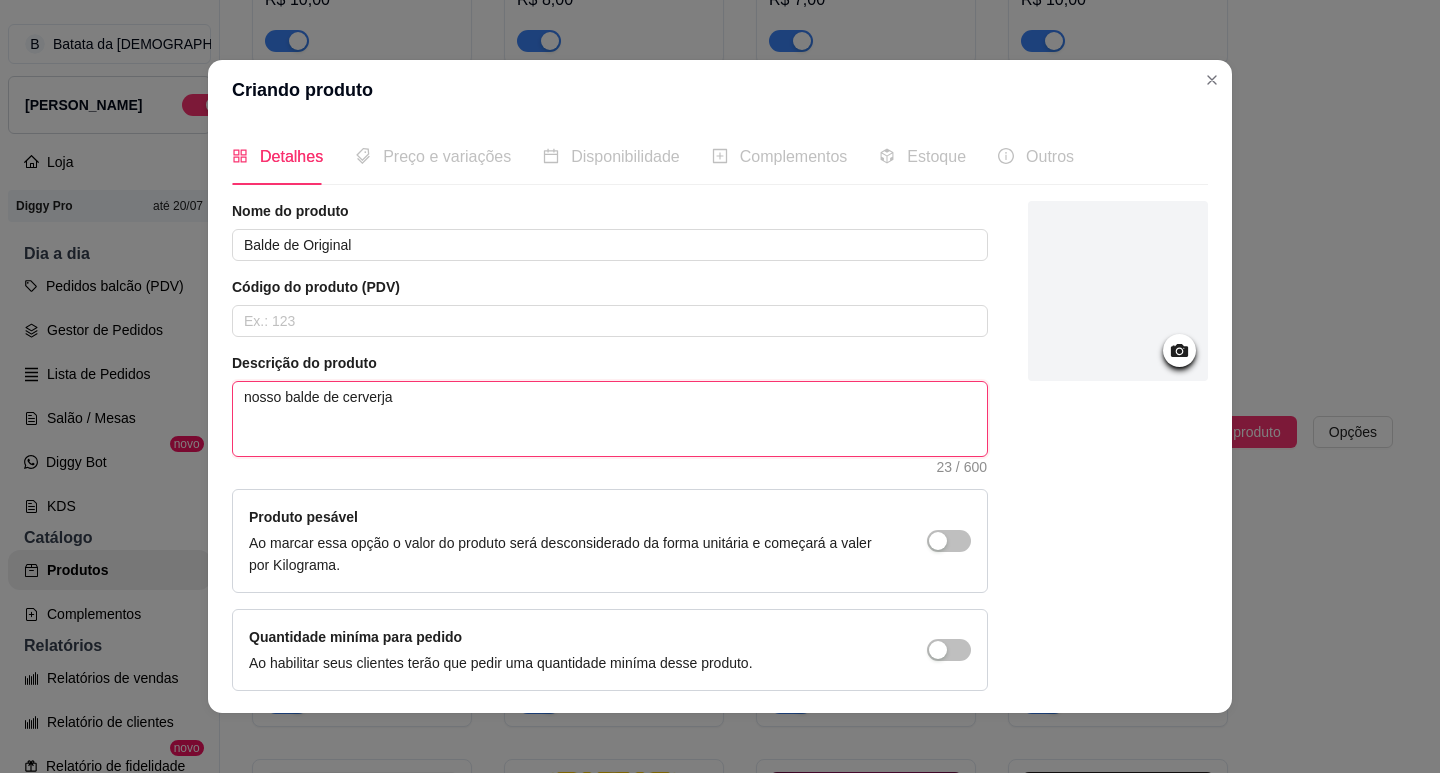 type on "nosso balde de cerverja," 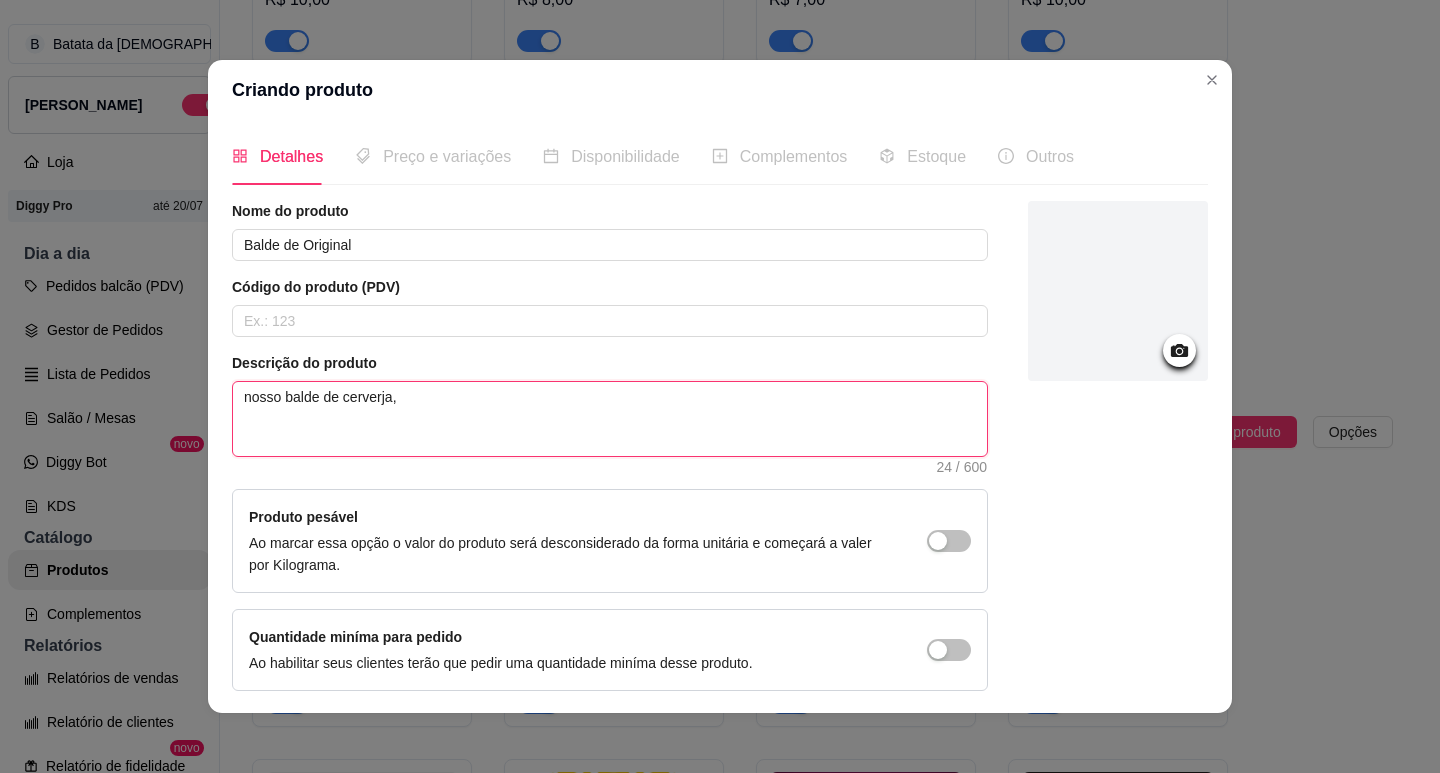 type on "nosso balde de cerverja," 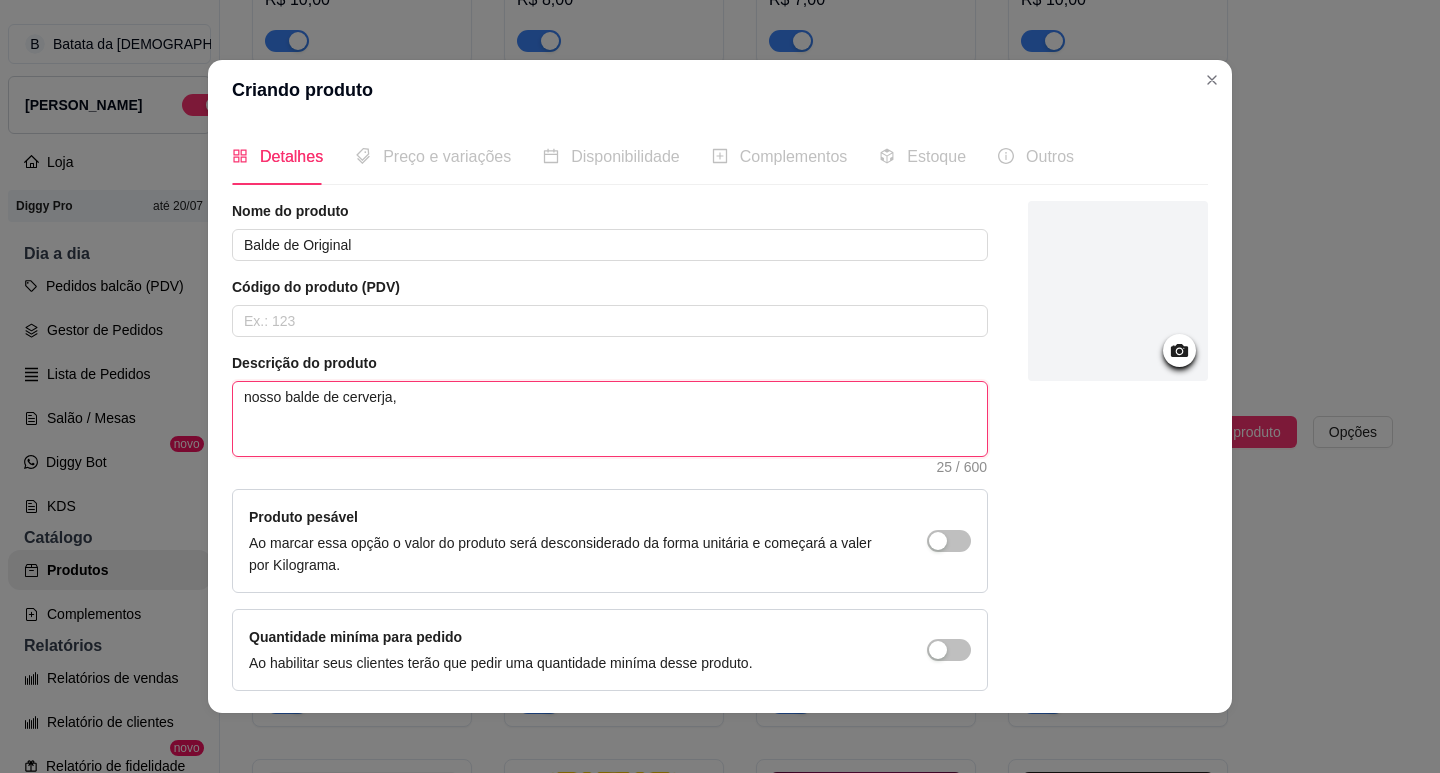 type on "nosso balde de cerverja, o" 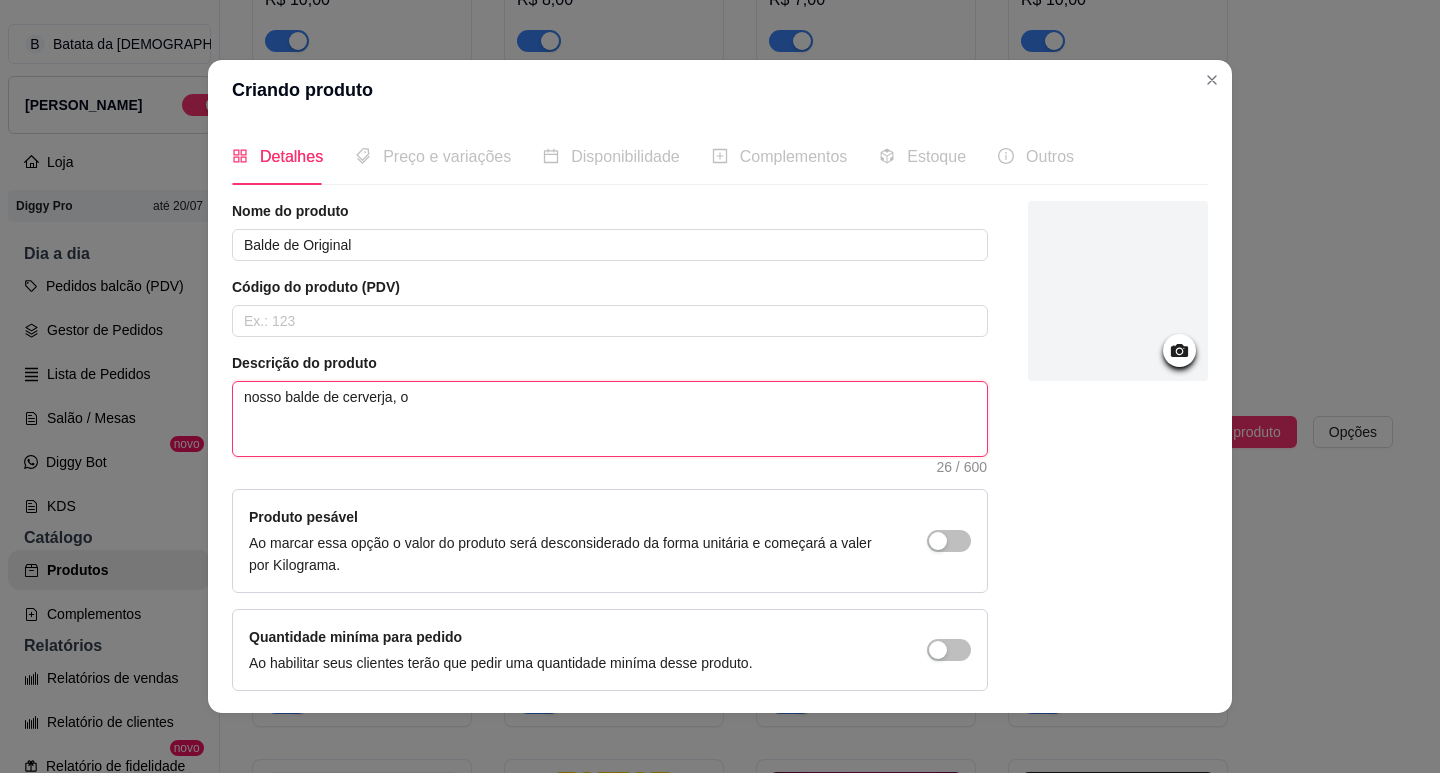 type on "nosso balde de cerverja, or" 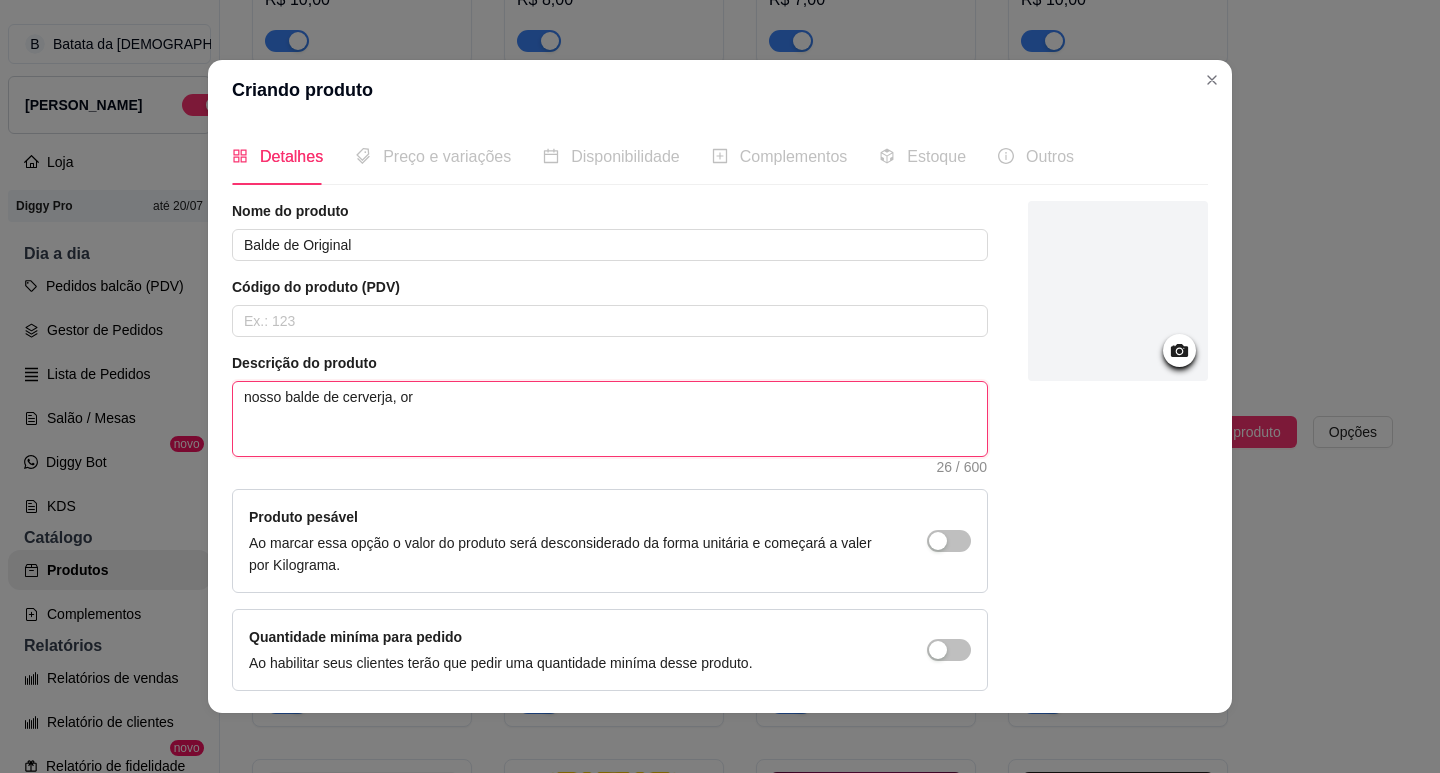 type 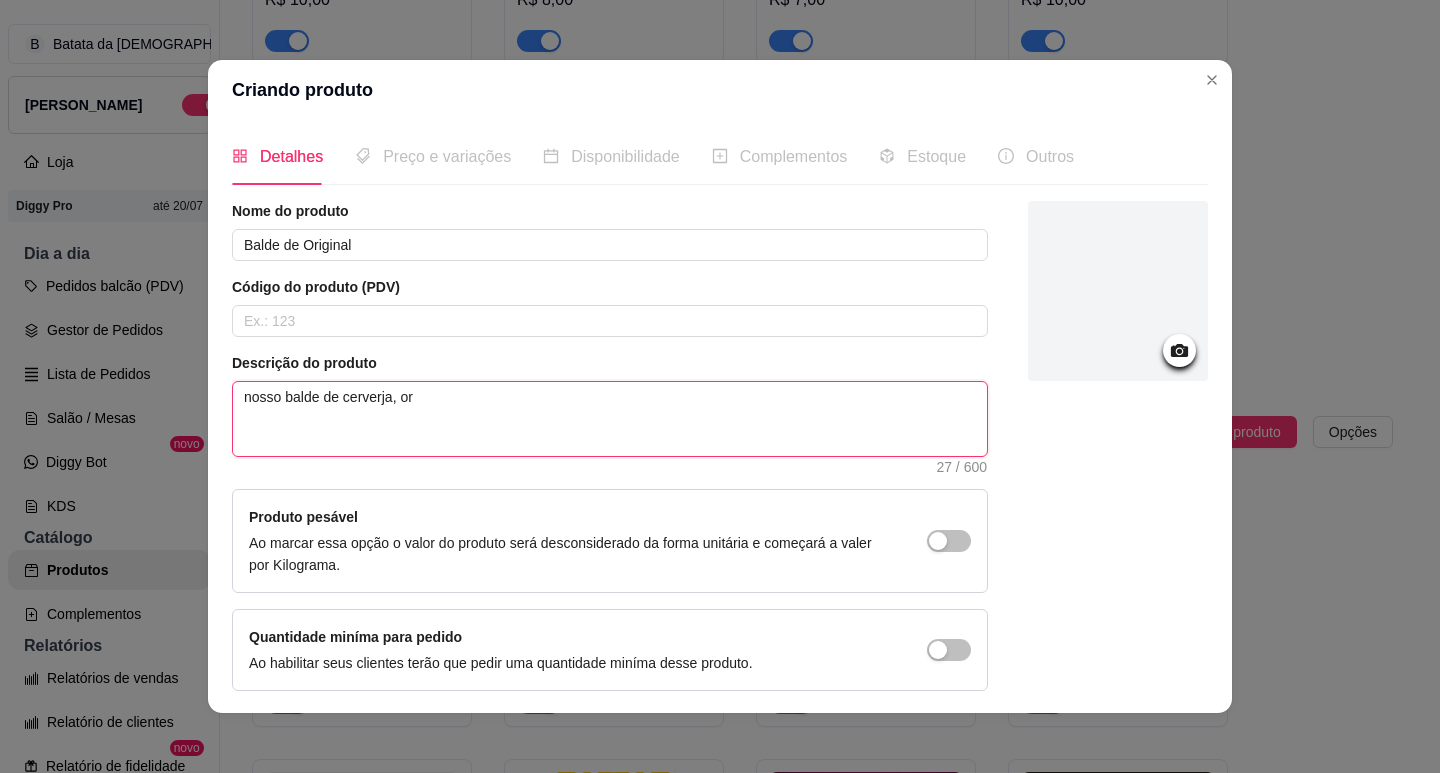 type on "nosso balde de cerverja, ori" 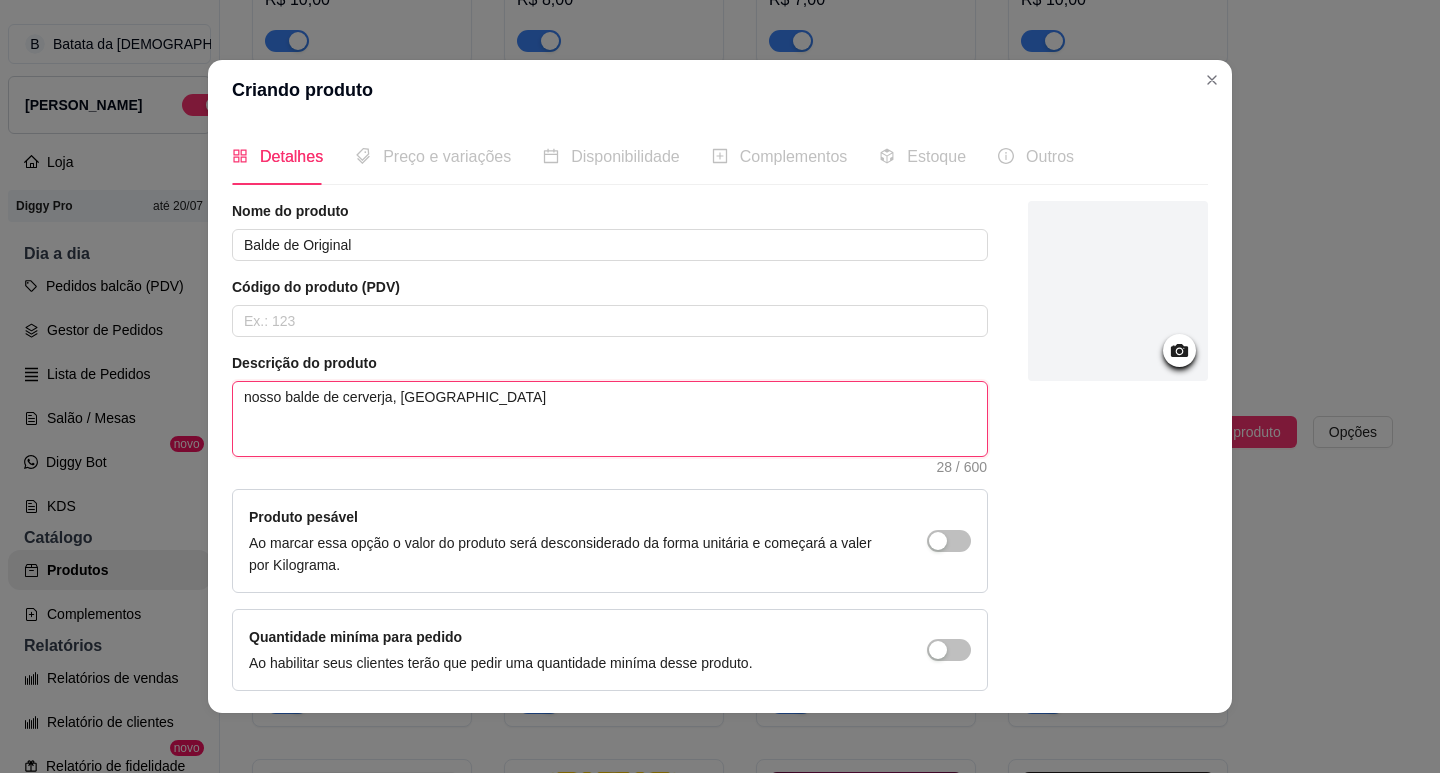 type on "nosso balde de cerverja, orig" 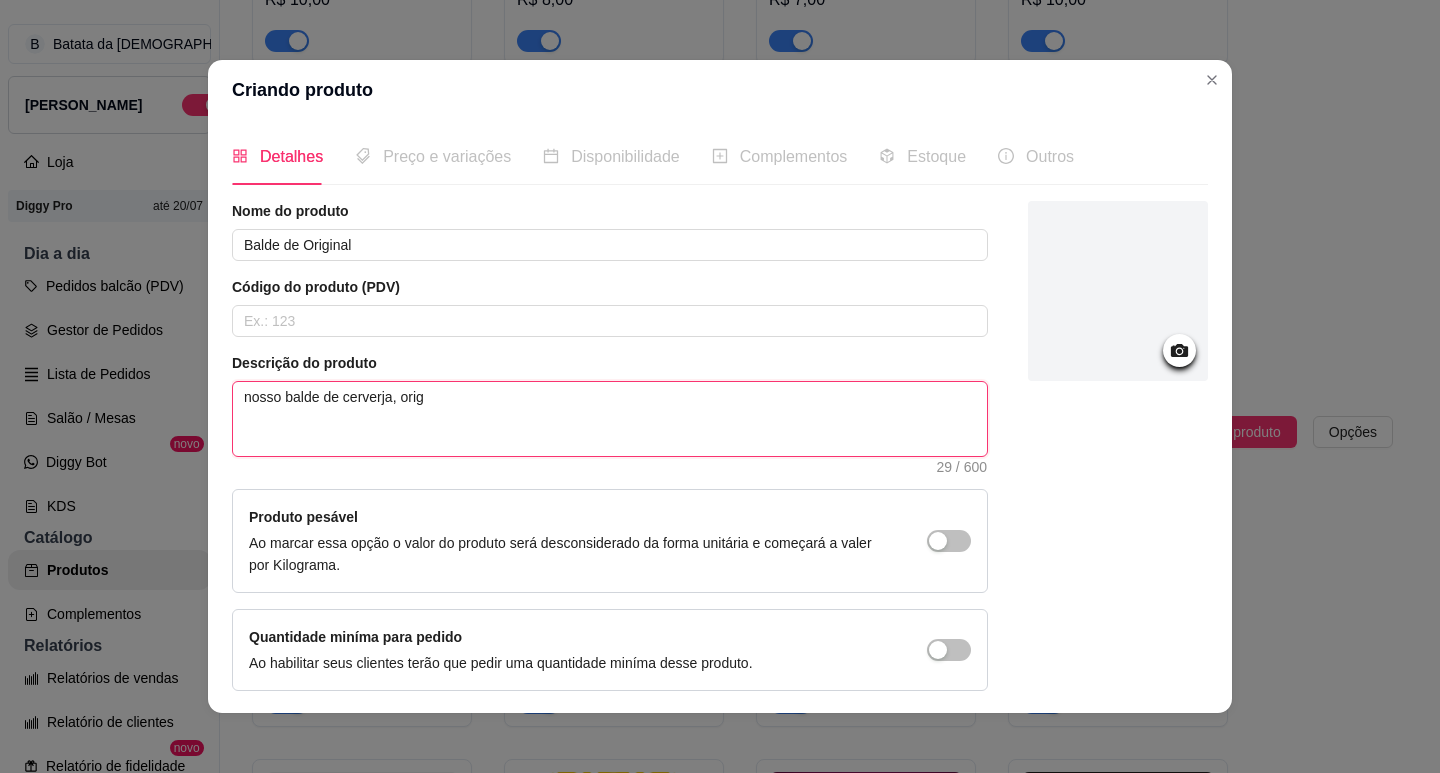 type on "nosso balde de cerverja, origi" 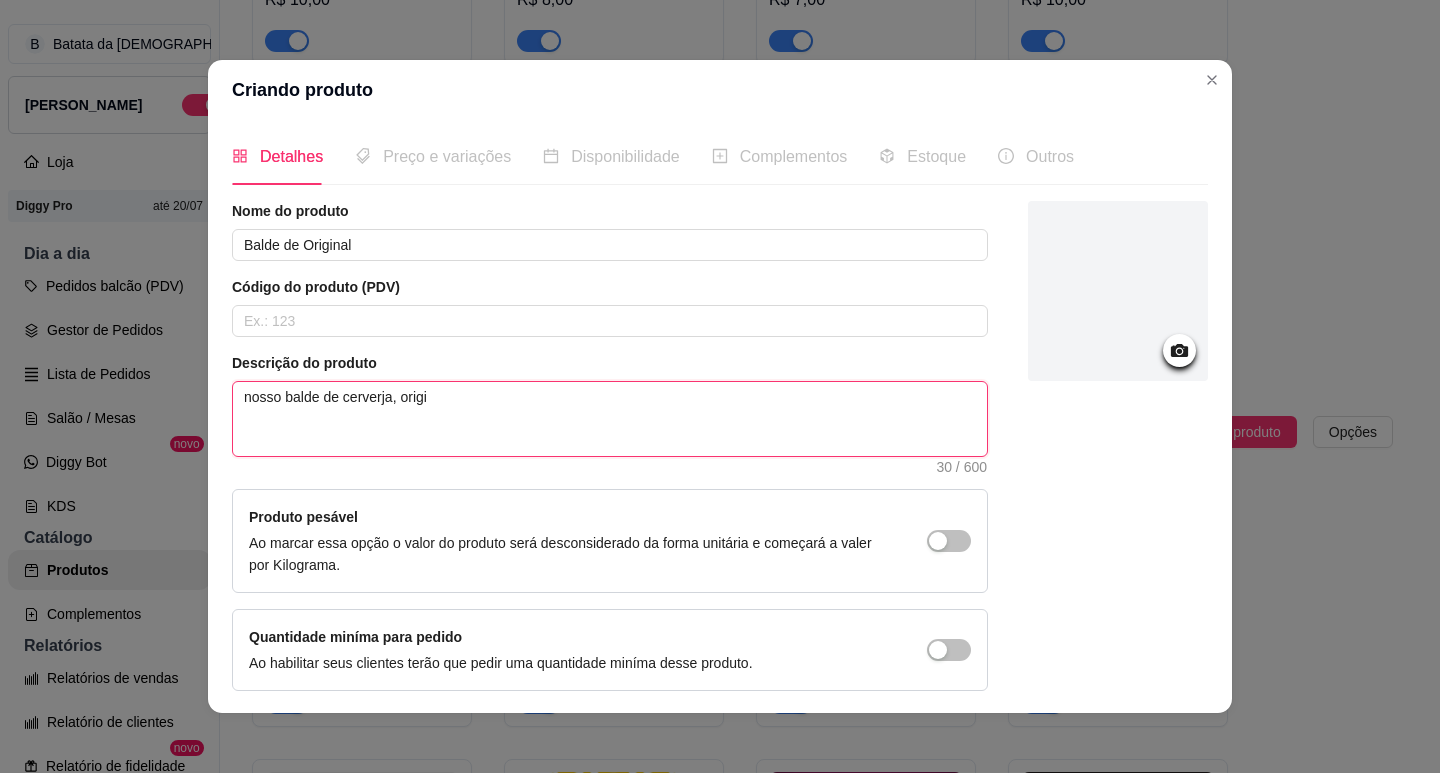 type on "nosso balde de cerverja, origin" 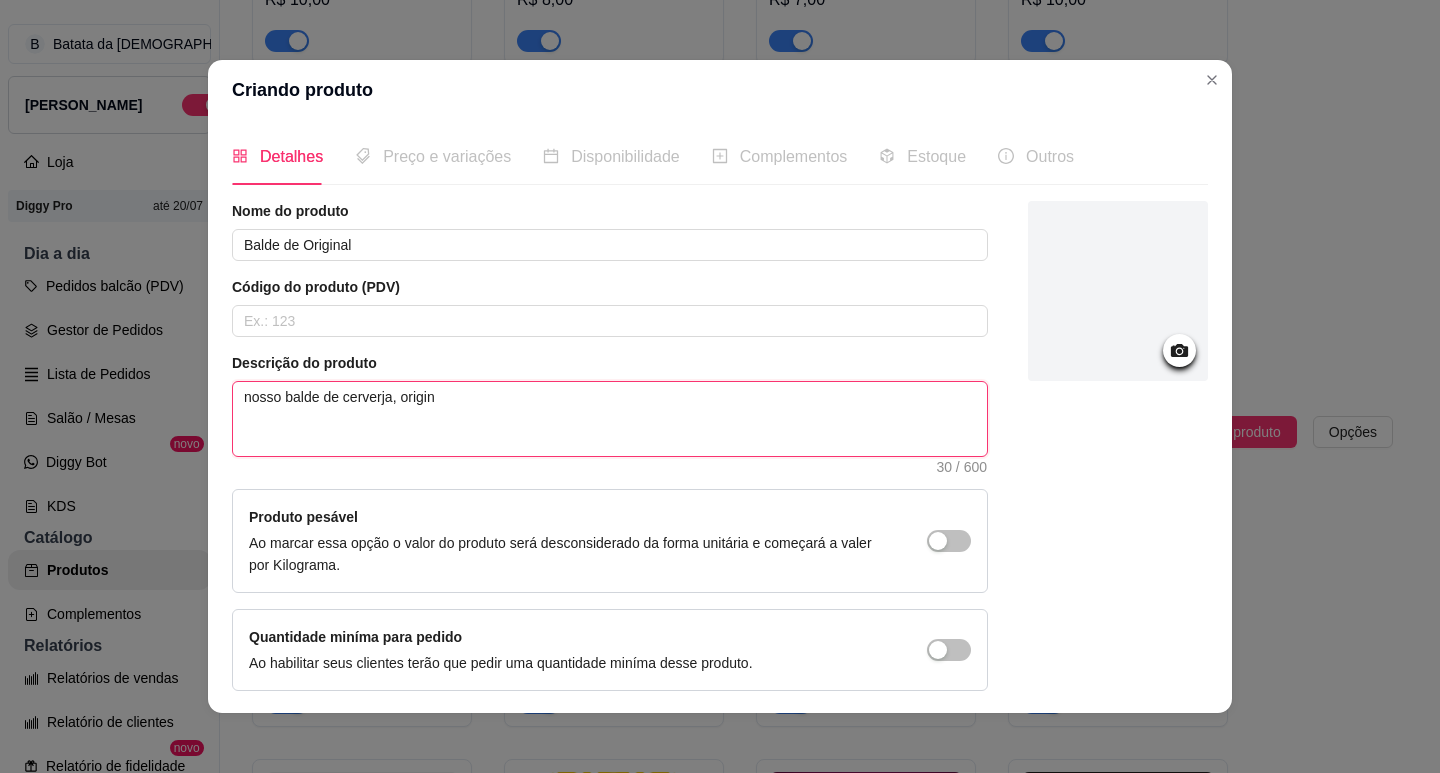 type on "nosso balde de cerverja, origina" 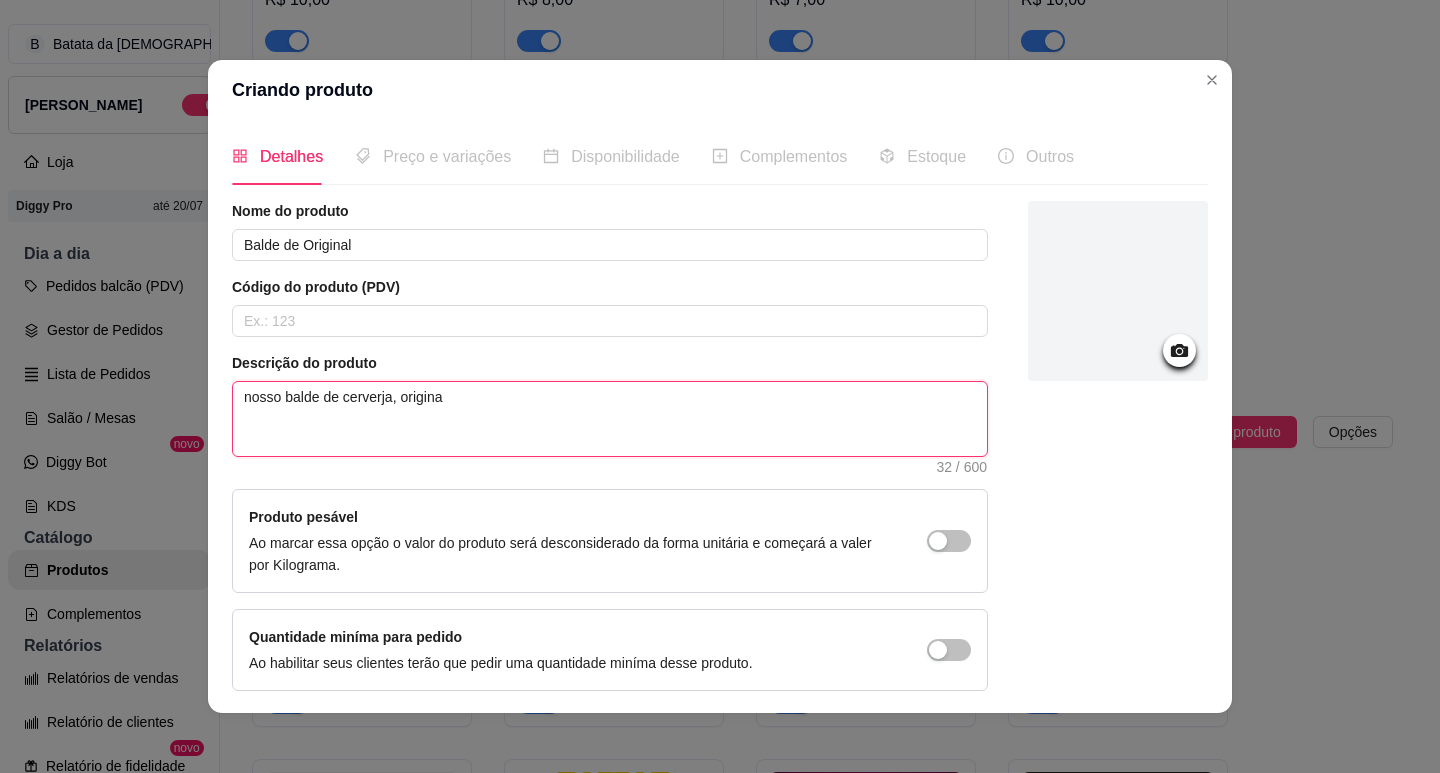 type on "nosso balde de cerverja, original" 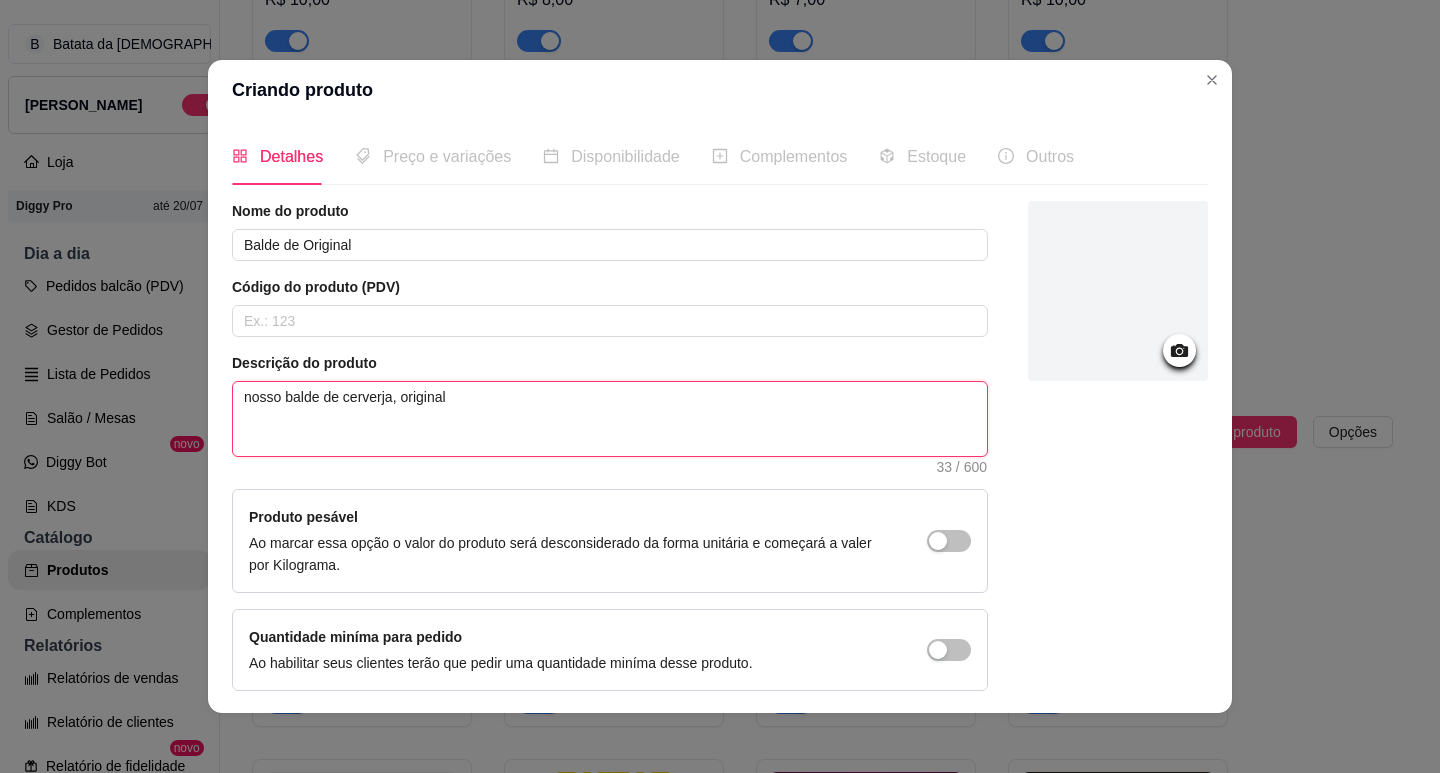 type on "nosso balde de cerverja, original" 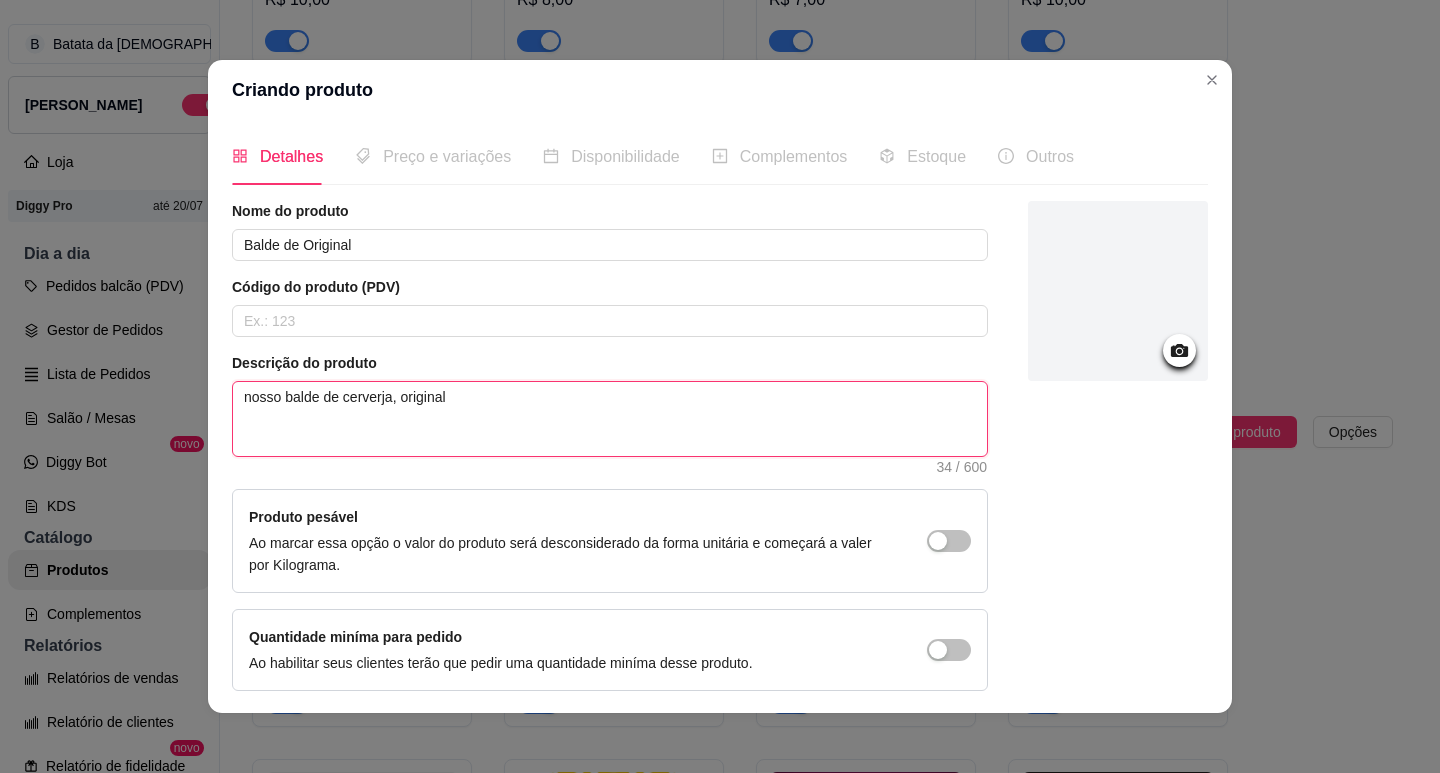 type on "nosso balde de cerverja, original c" 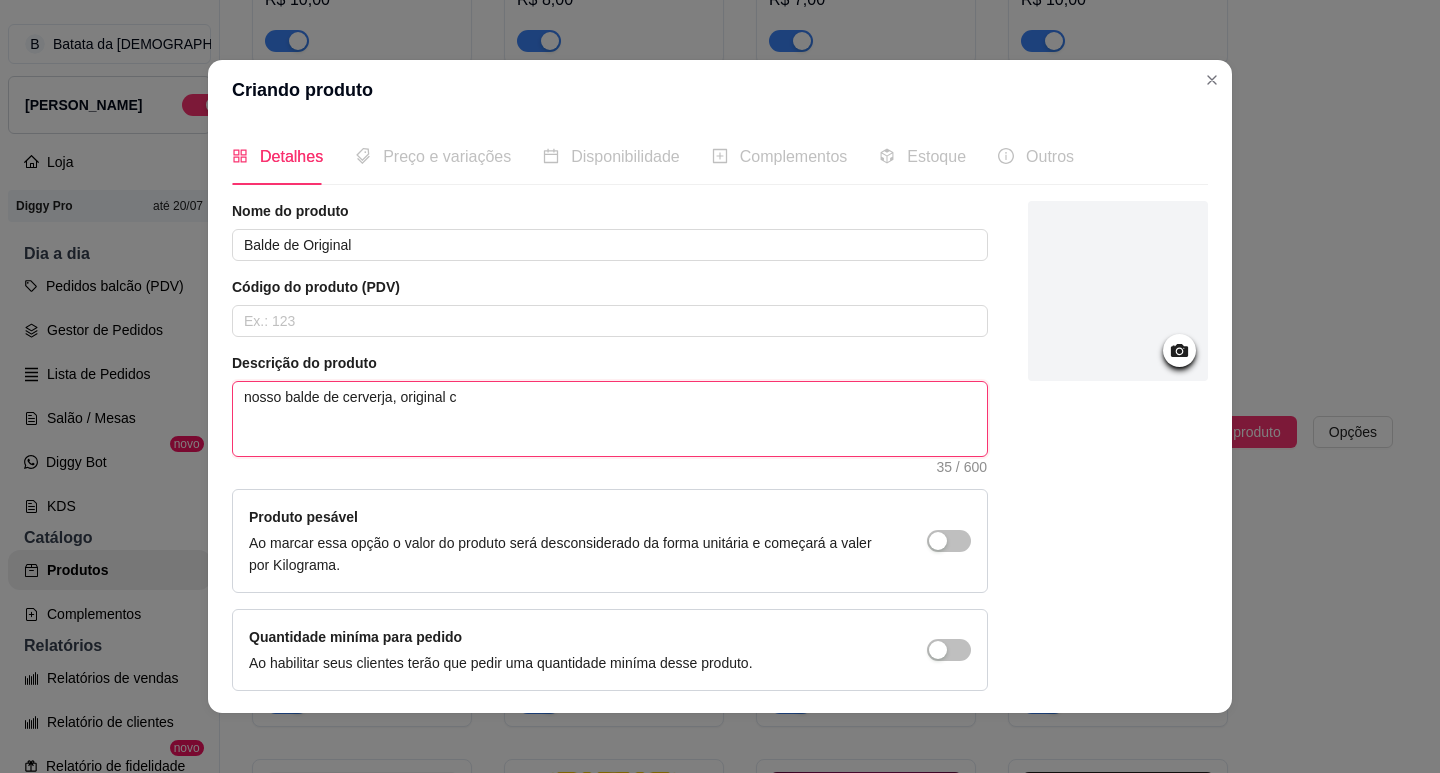 type on "nosso balde de cerverja, original co" 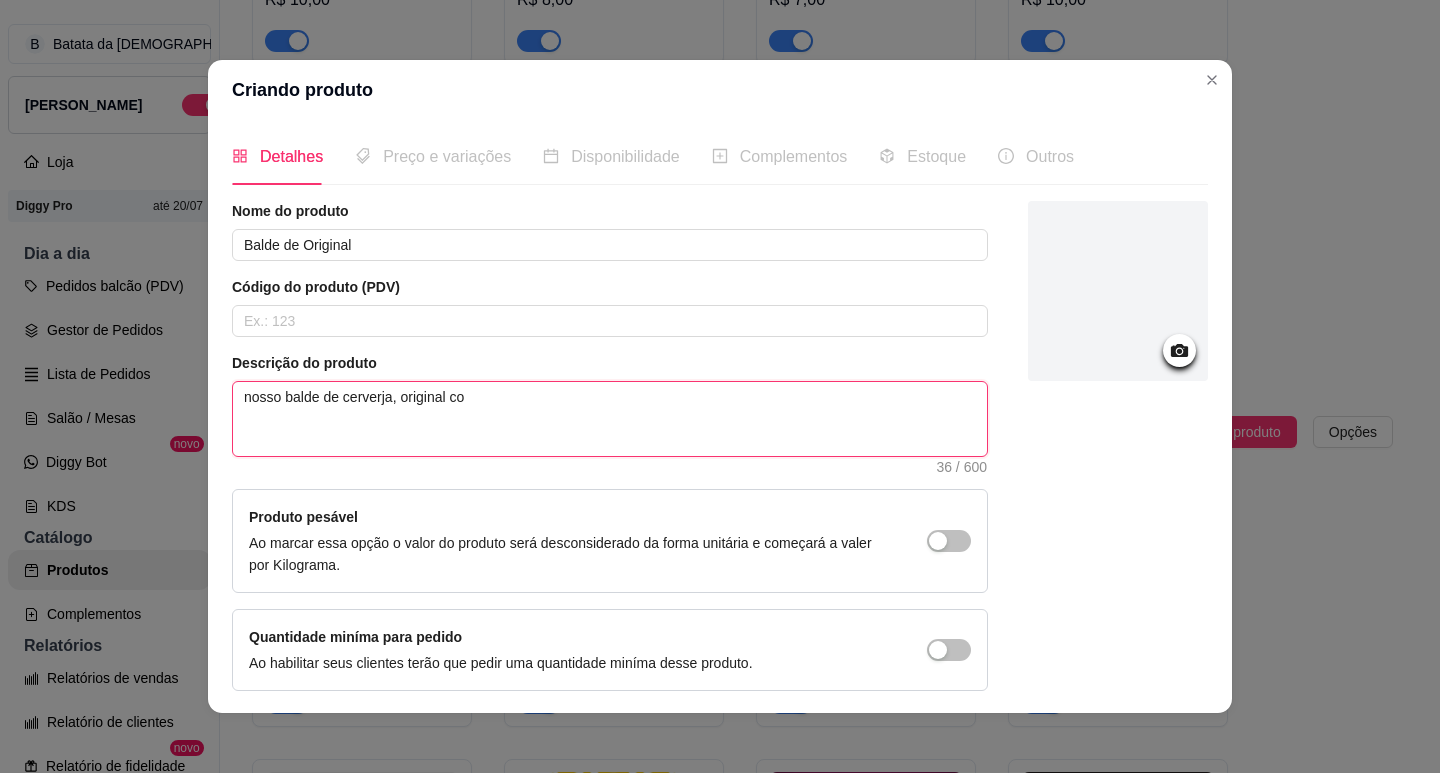 type on "nosso balde de cerverja, original con" 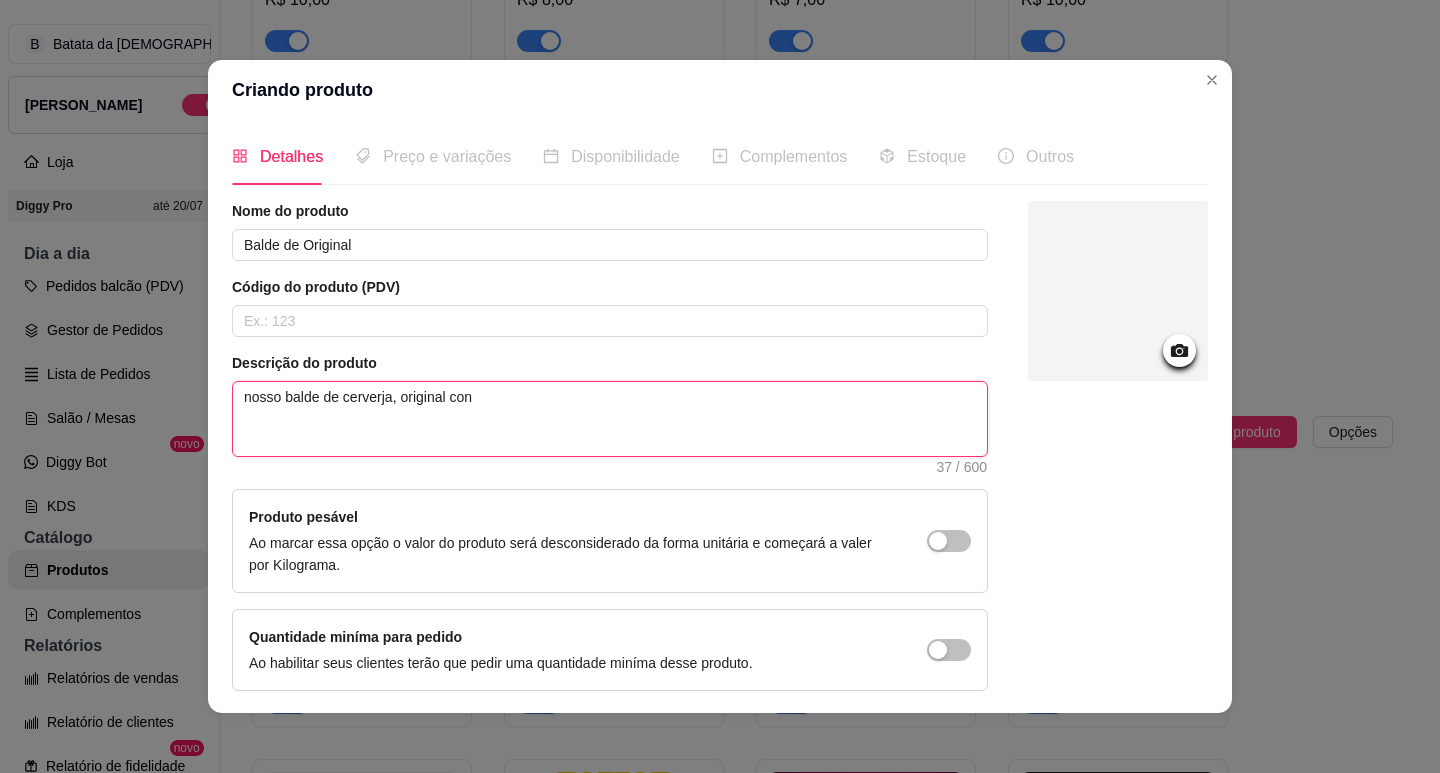 type on "nosso balde de cerverja, original cont" 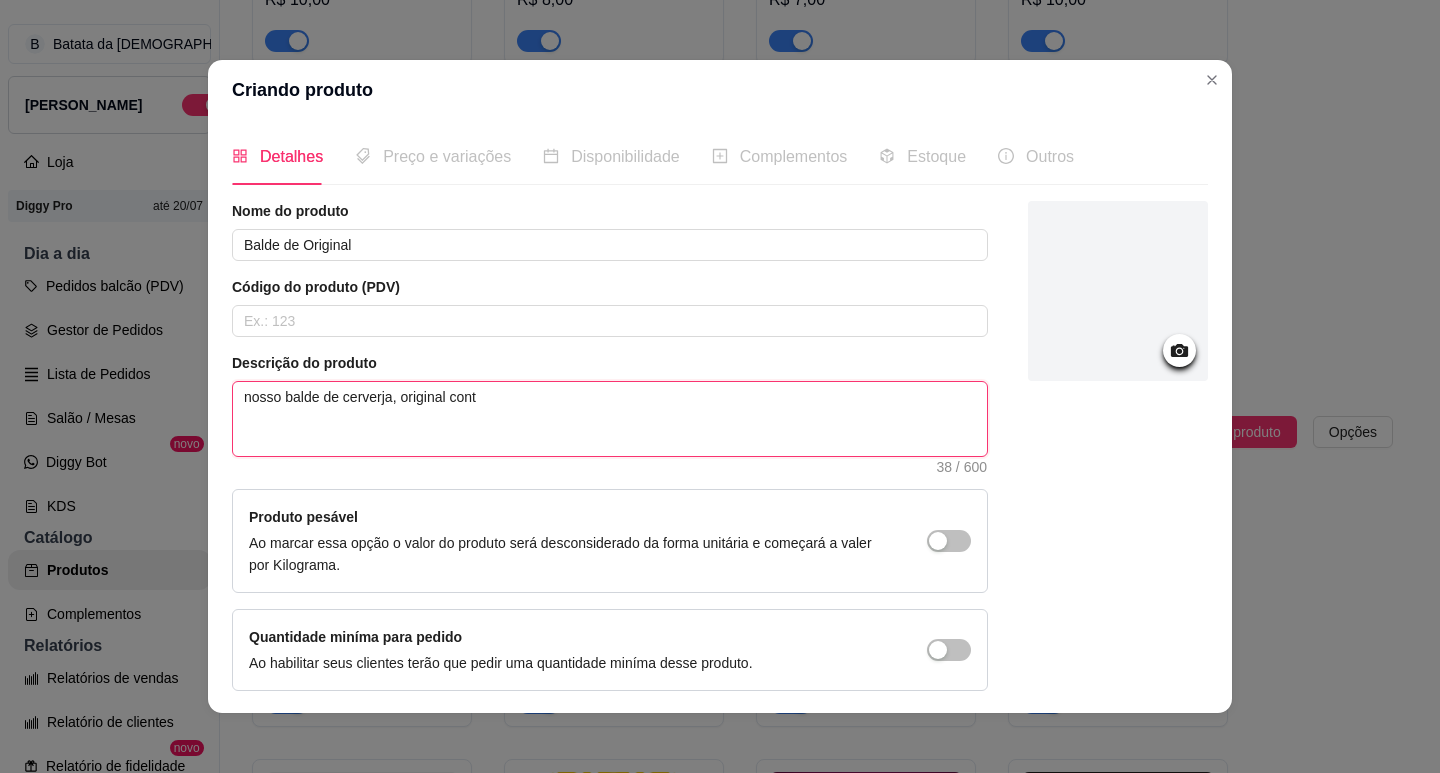 type on "nosso balde de cerverja, original conte" 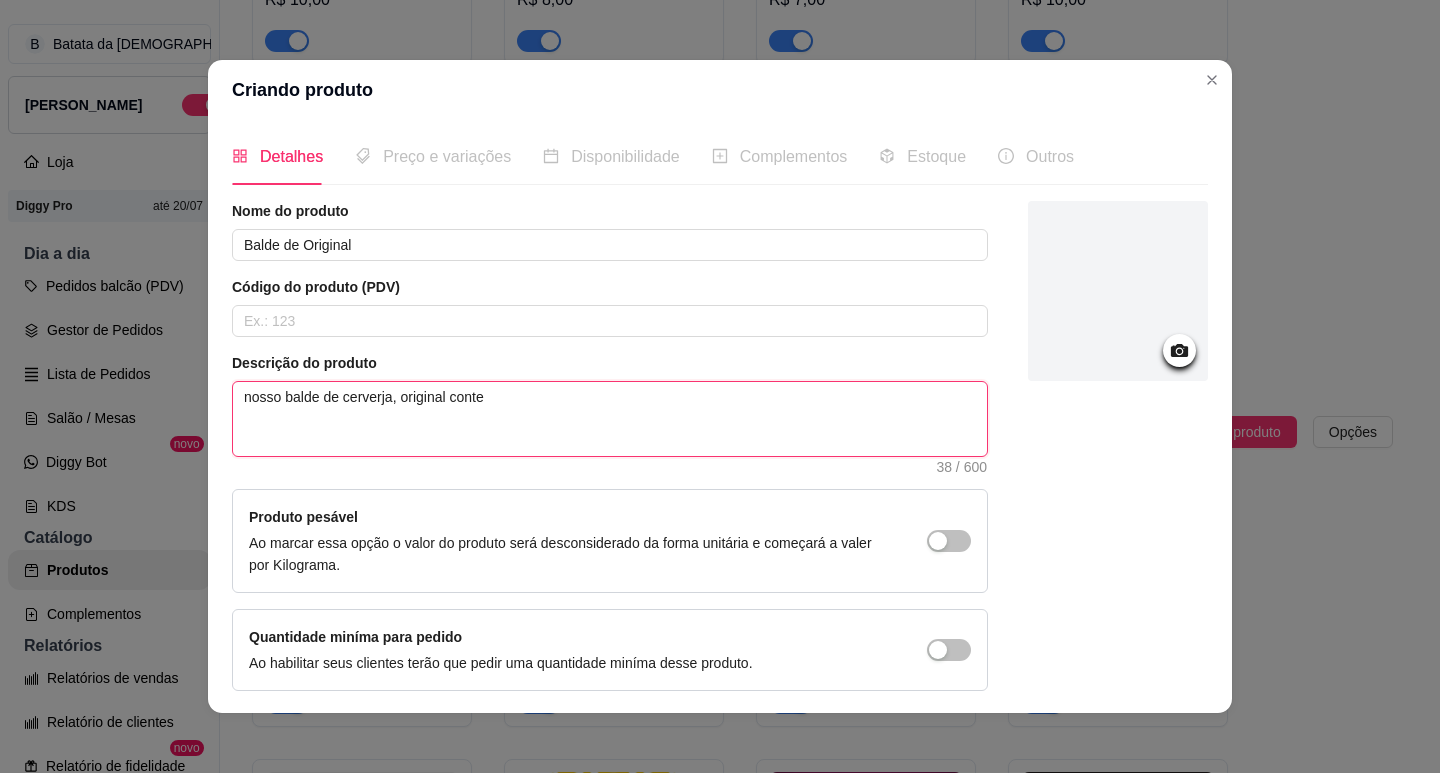 type on "nosso balde de cerverja, original contem" 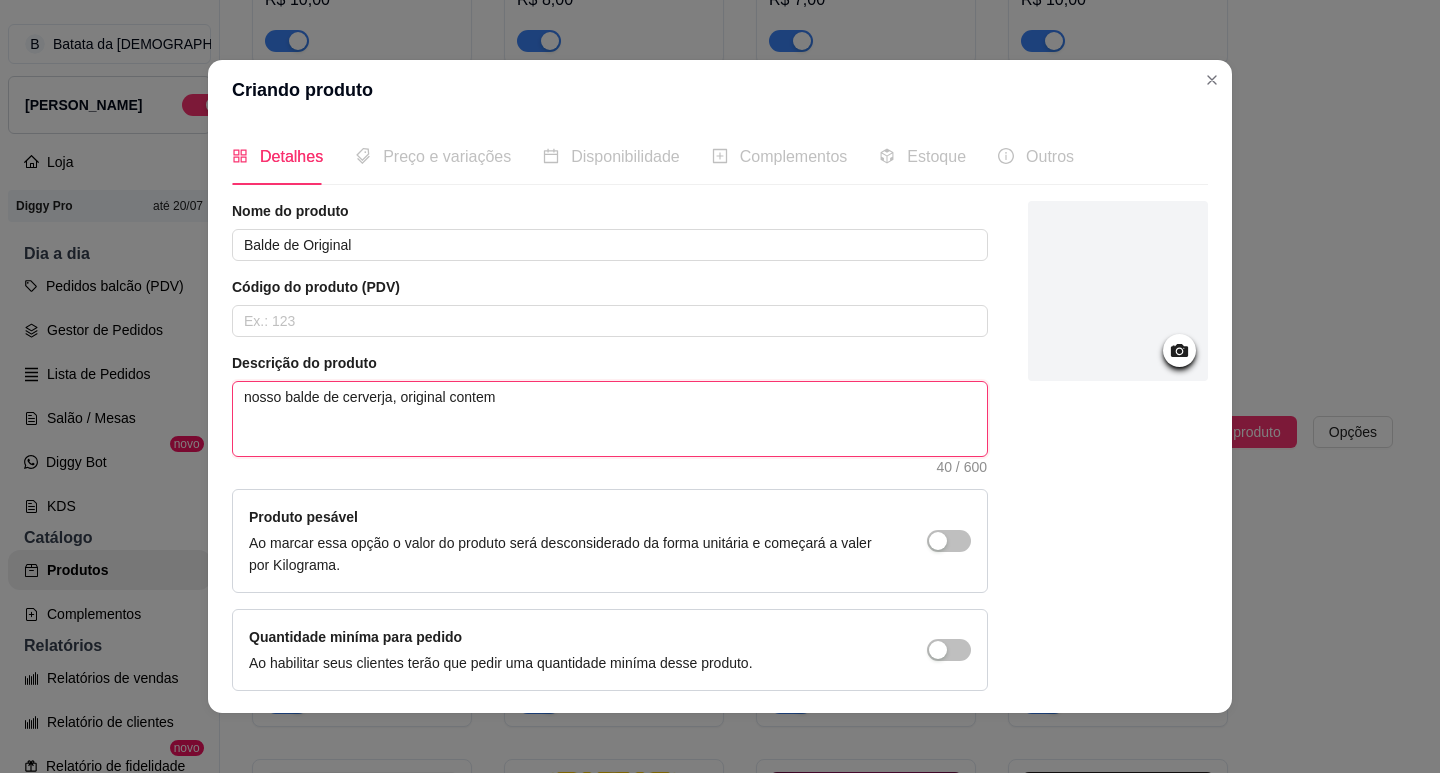 type on "nosso balde de cerverja, original contem" 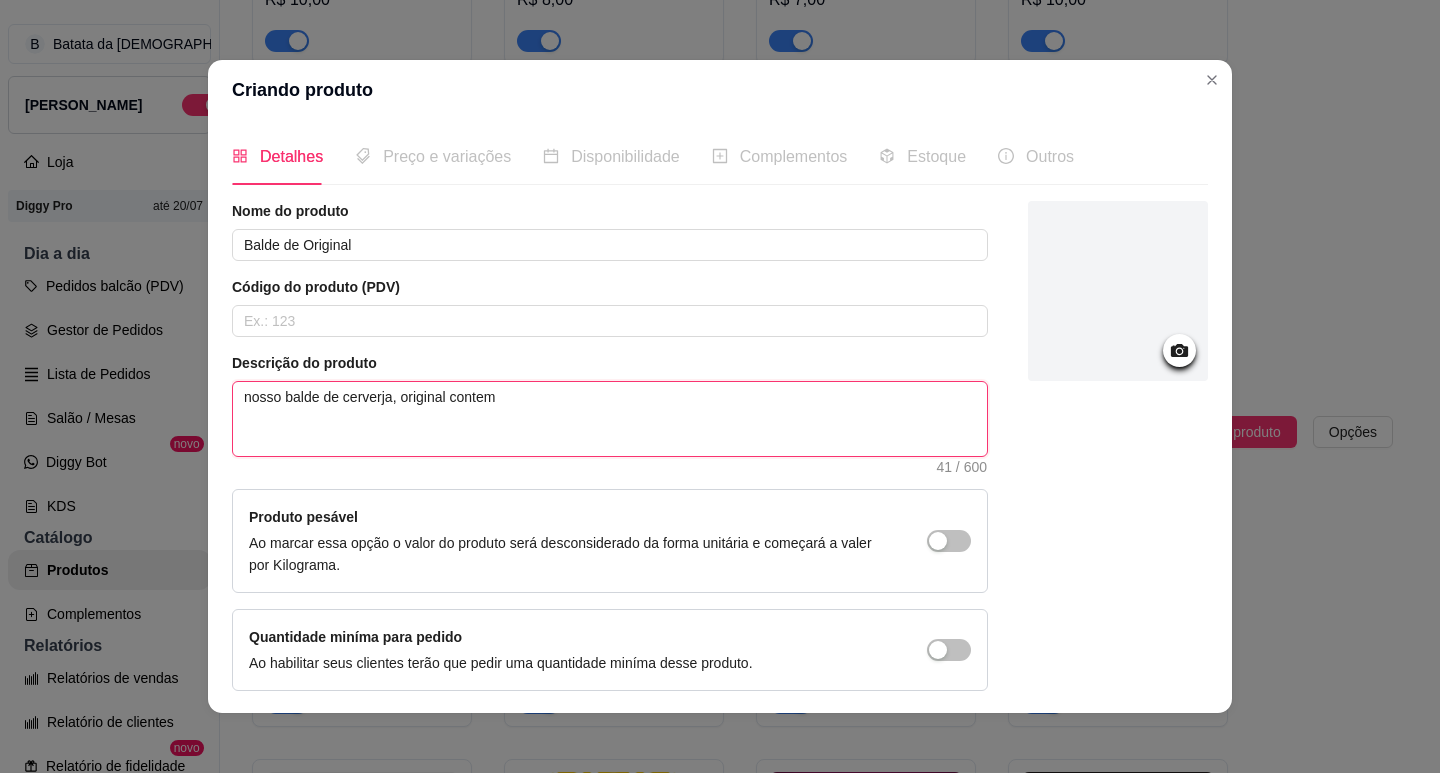 type on "nosso balde de cerverja, original contem 1" 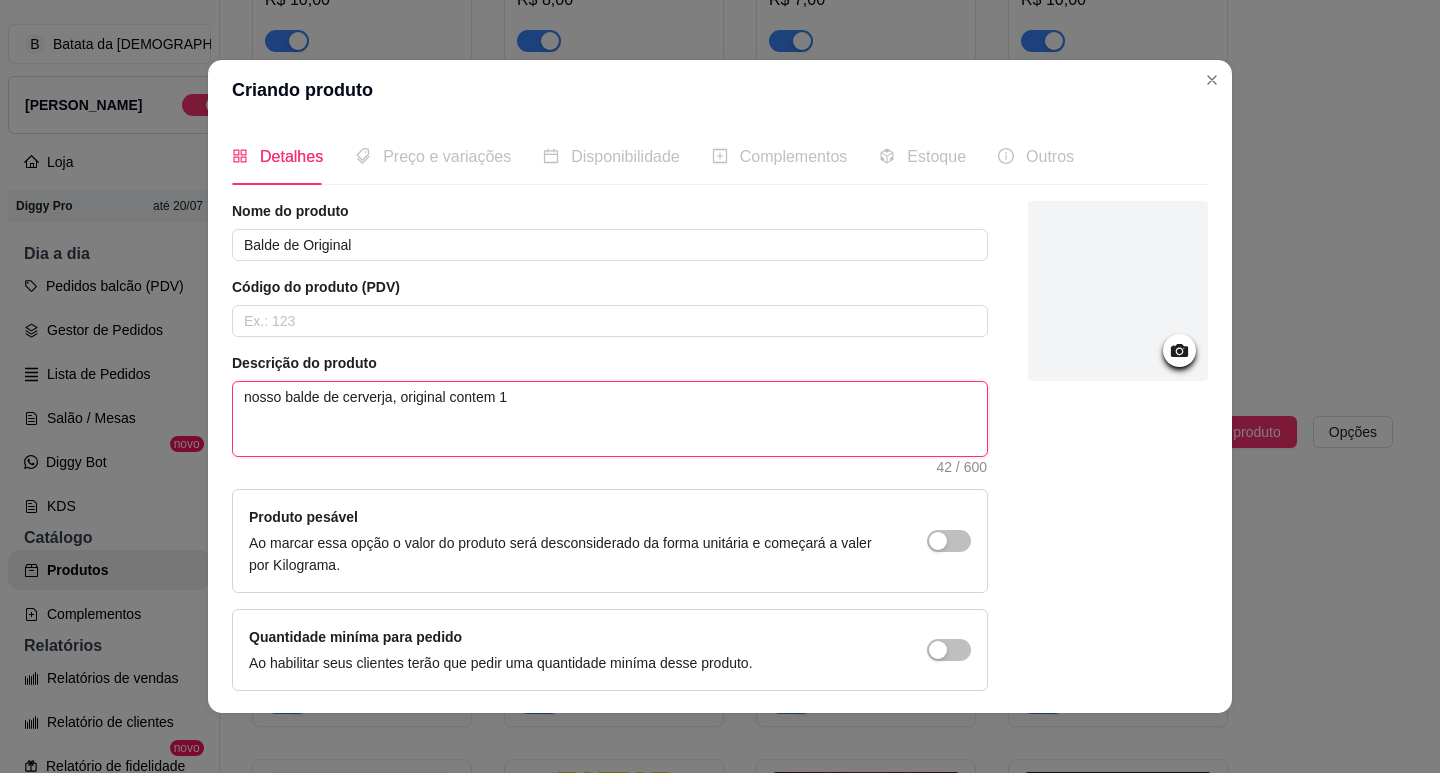 type on "nosso balde de cerverja, original contem 10" 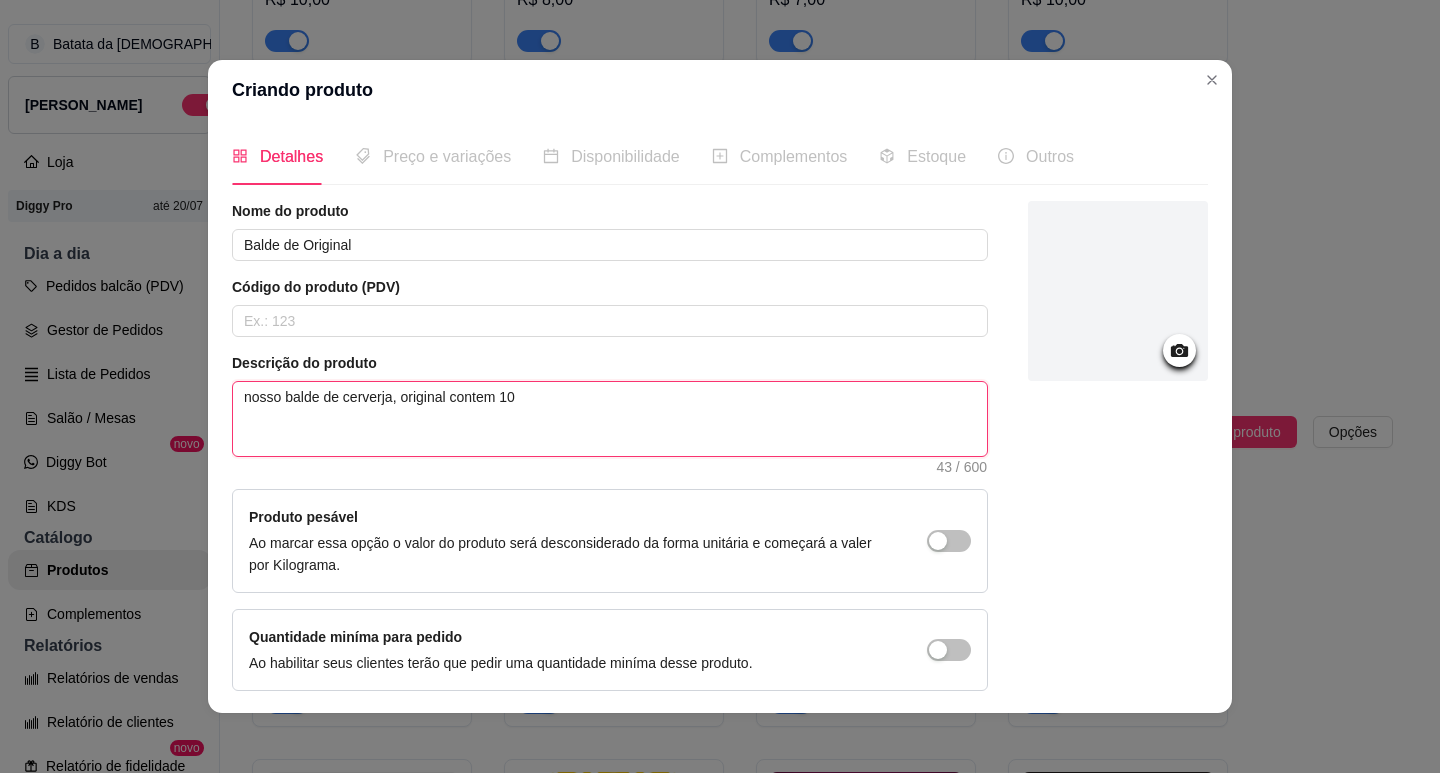type on "nosso balde de cerverja, original contem 10," 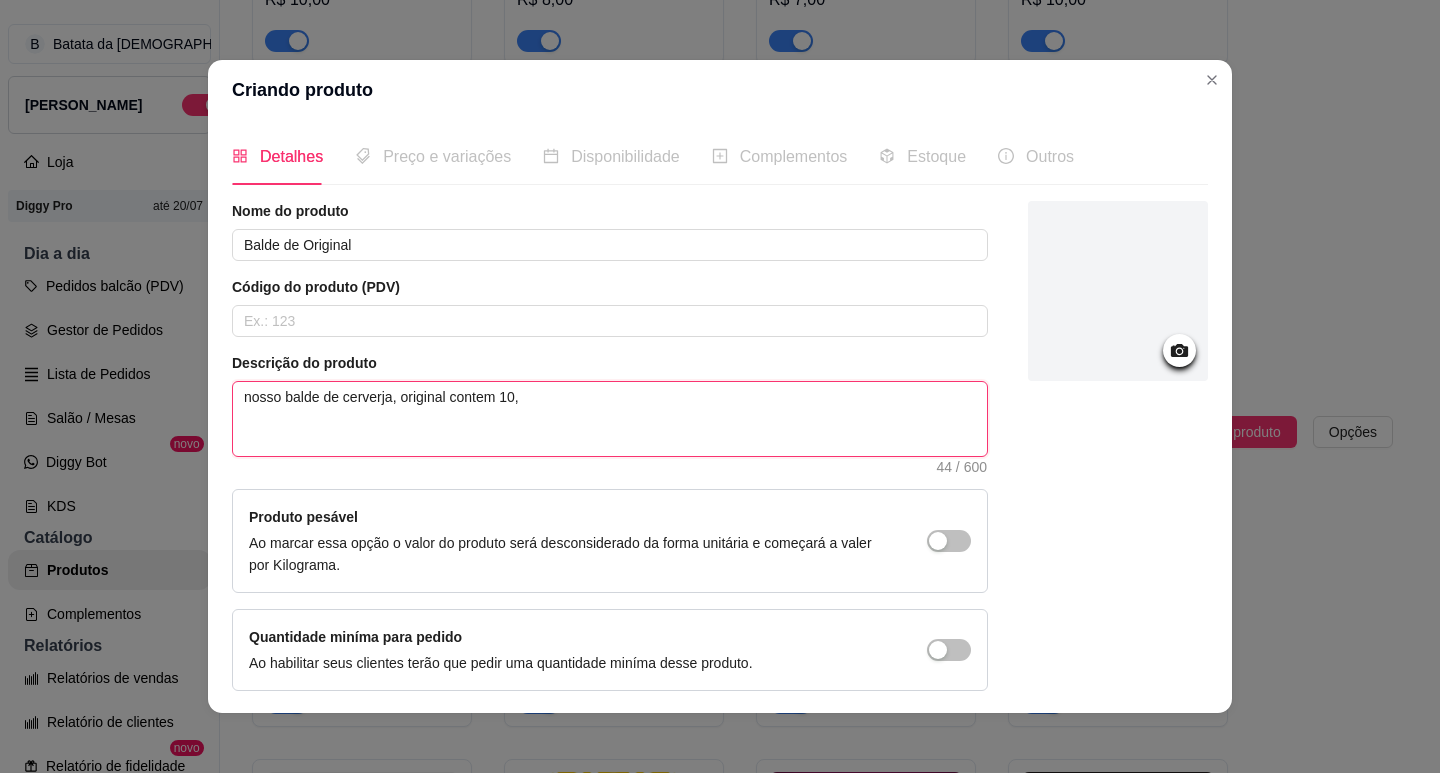type on "nosso balde de cerverja, original contem 10" 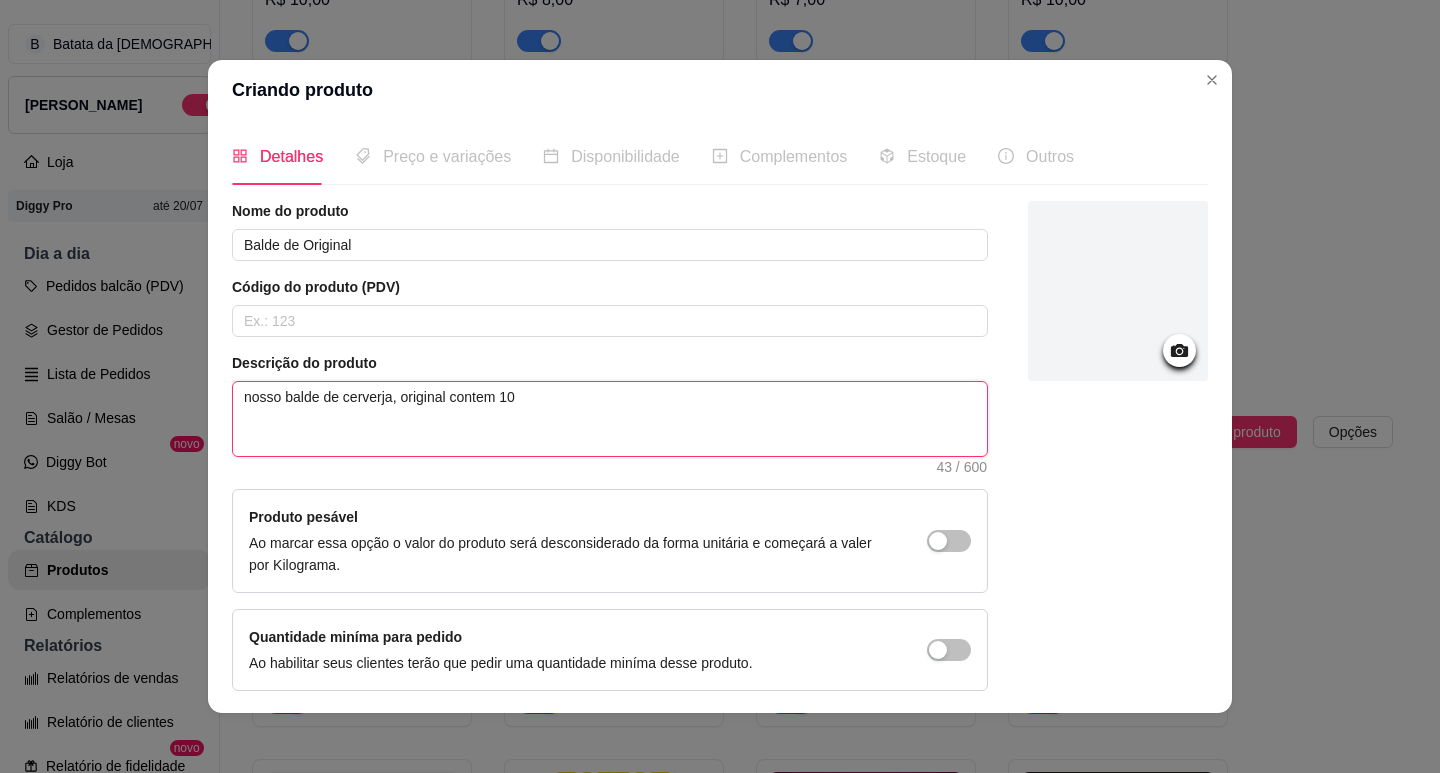 type on "nosso balde de cerverja, original contem 10" 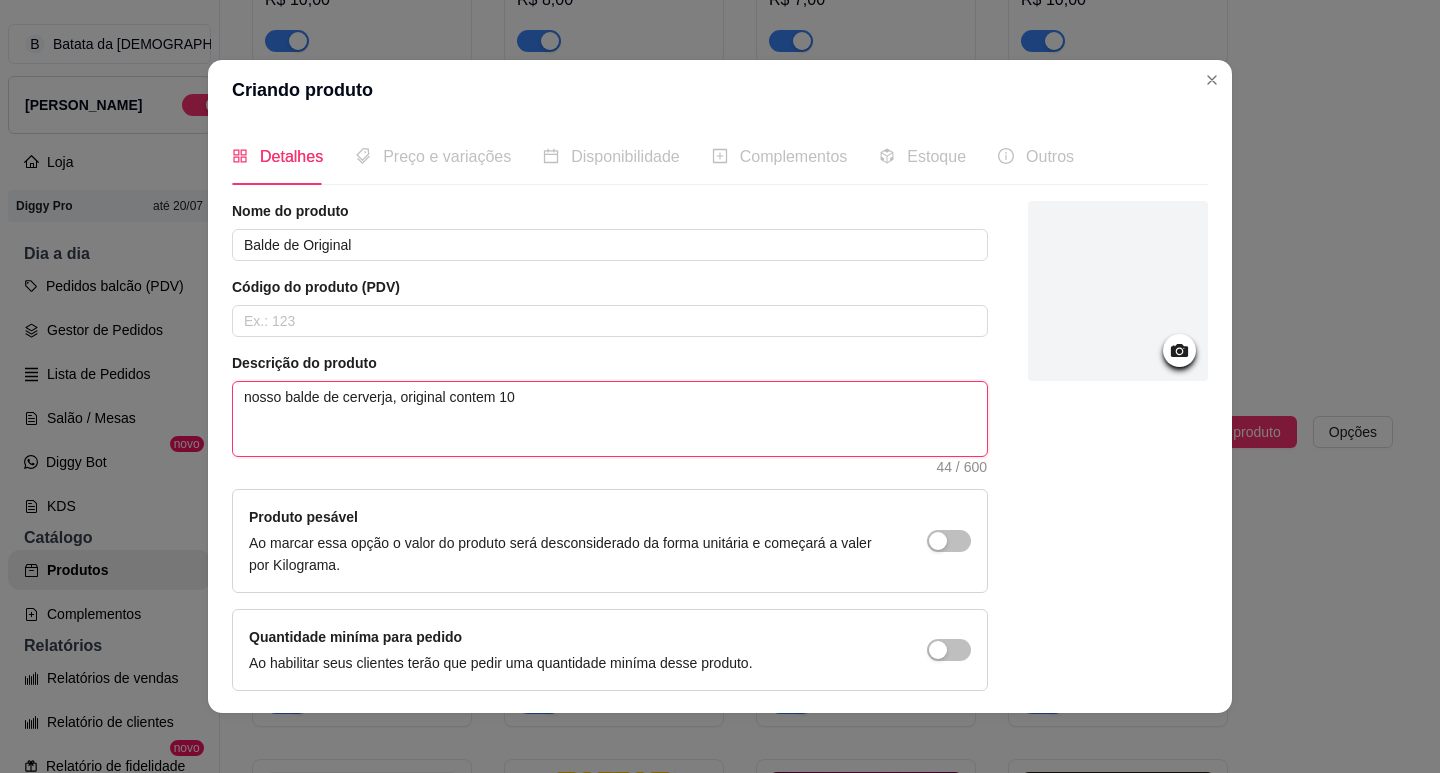 type on "nosso balde de cerverja, original contem 10 u" 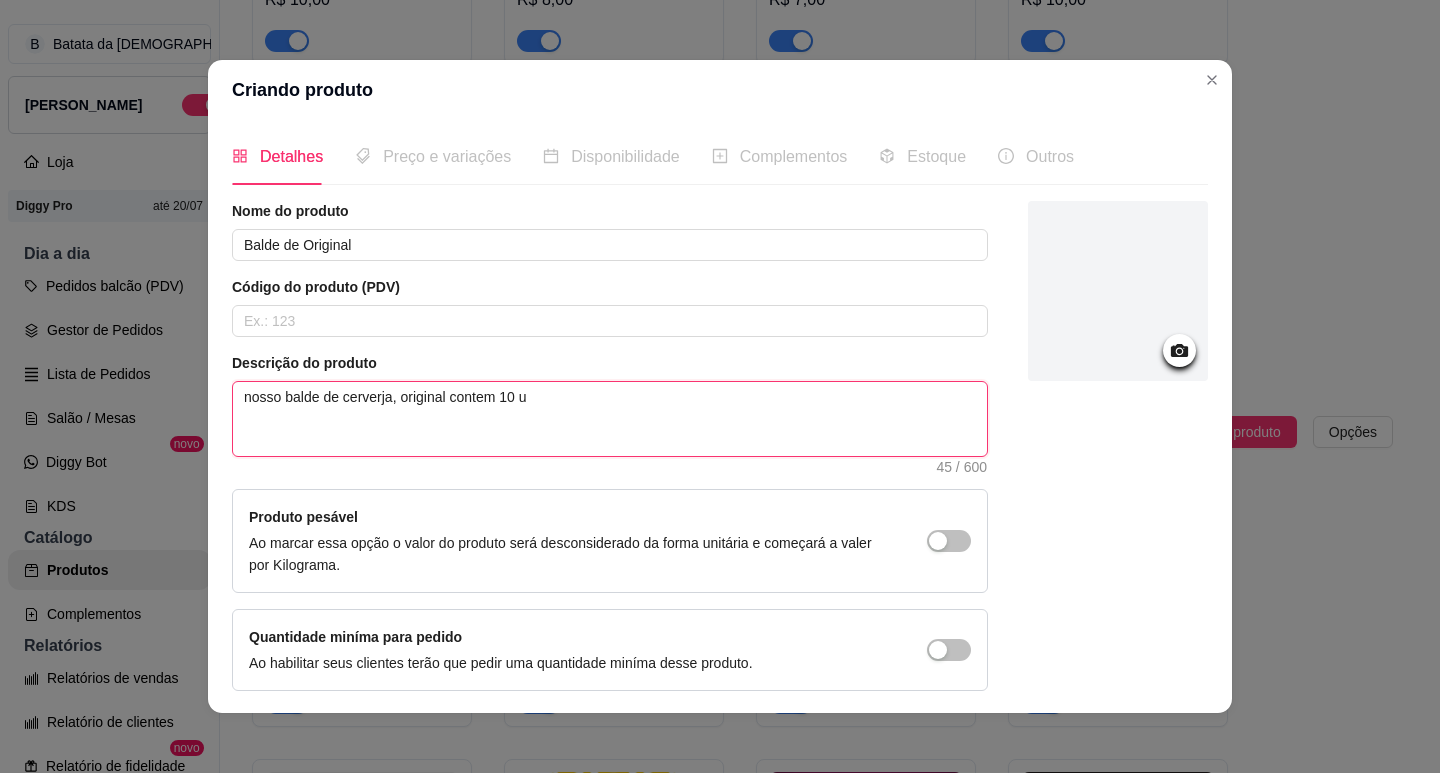 type on "nosso balde de cerverja, original contem 10 un" 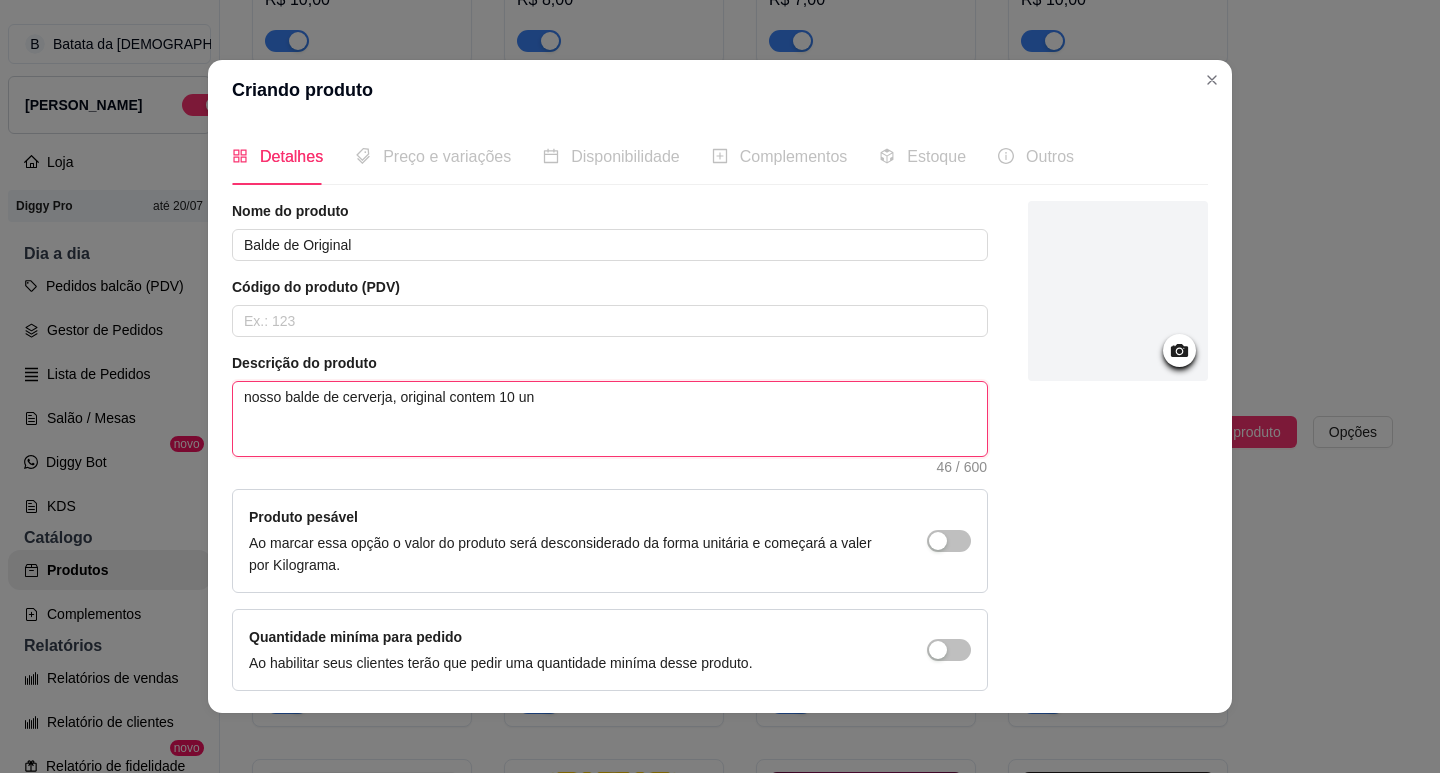type on "nosso balde de cerverja, original contem 10 uni" 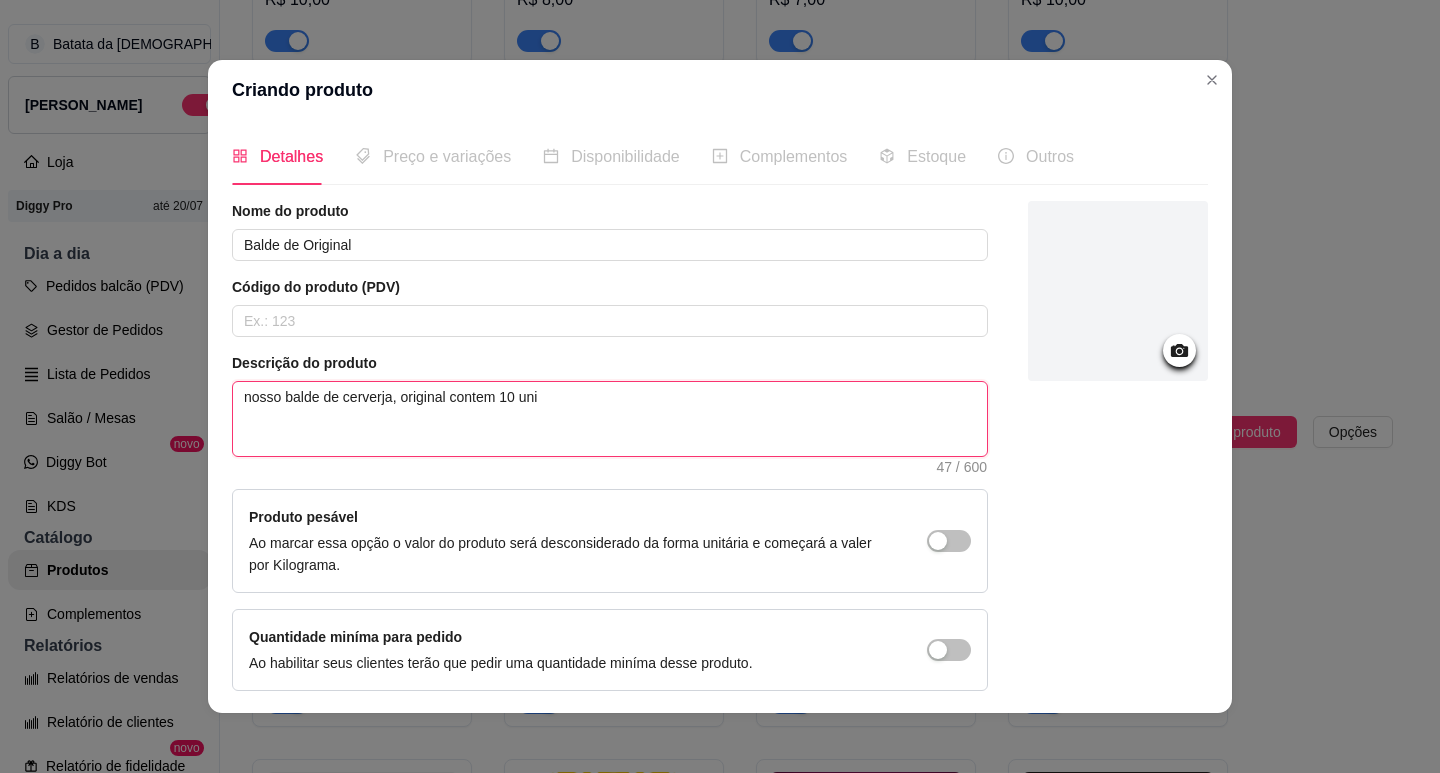 type on "nosso balde de cerverja, original contem 10 unid" 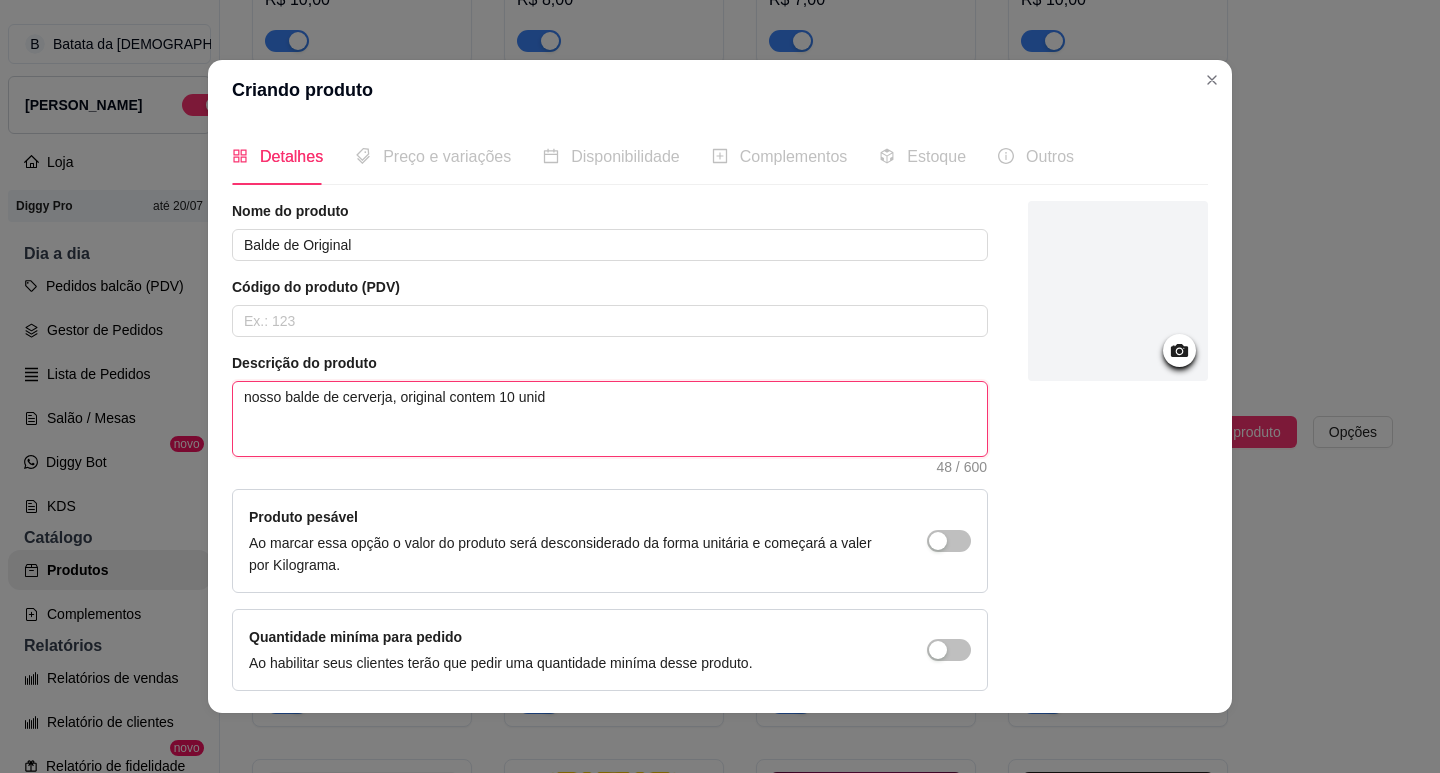 type on "nosso balde de cerverja, original contem 10 unida" 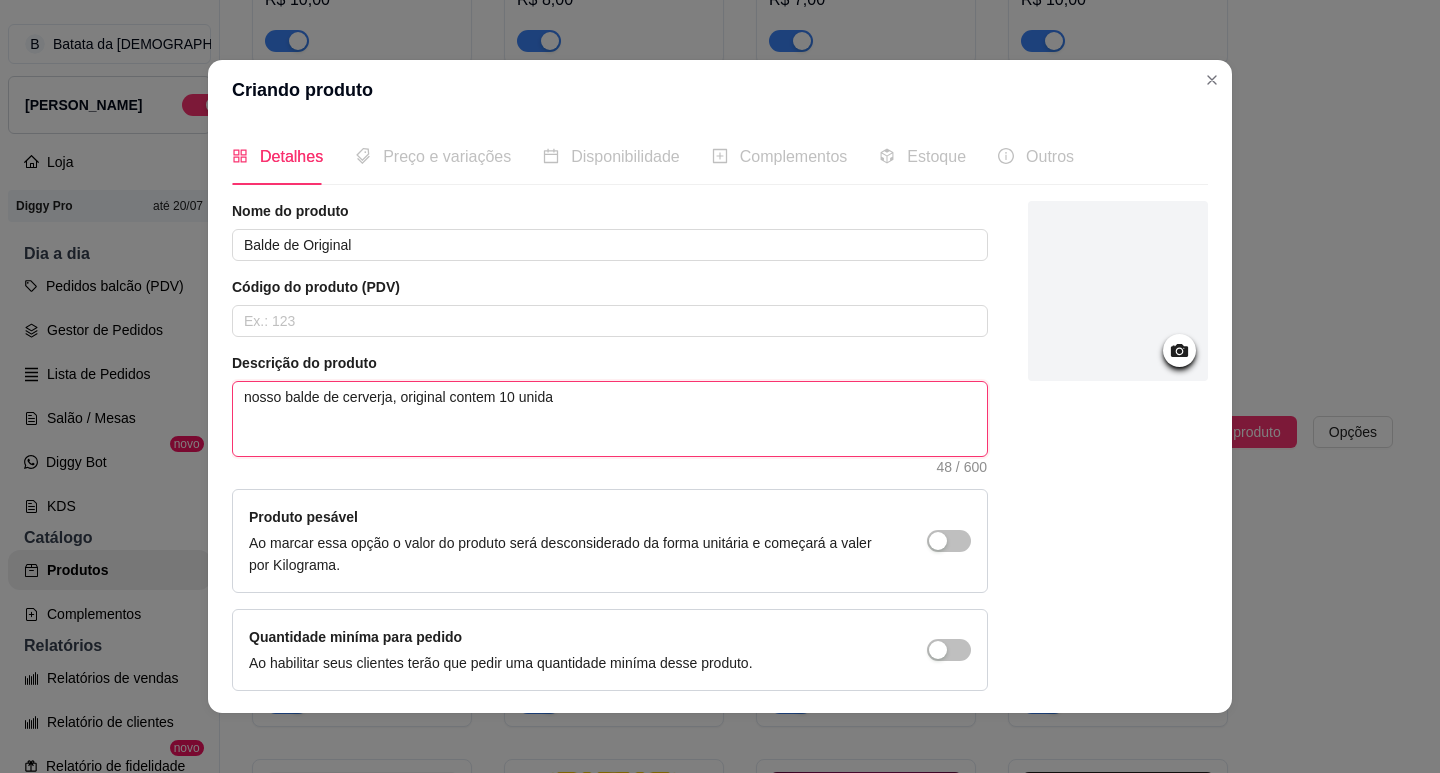 type 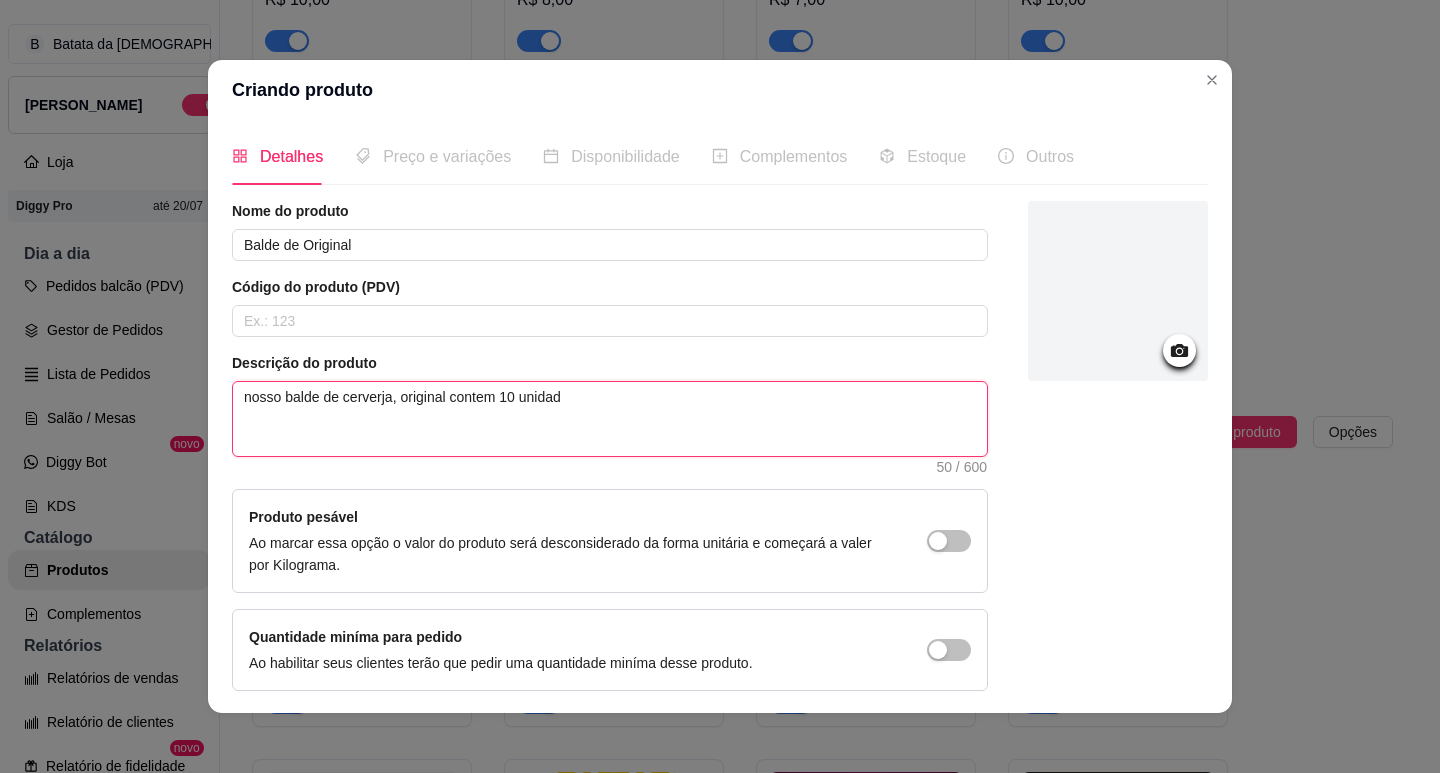 type on "nosso balde de cerverja, original contem 10 unidade" 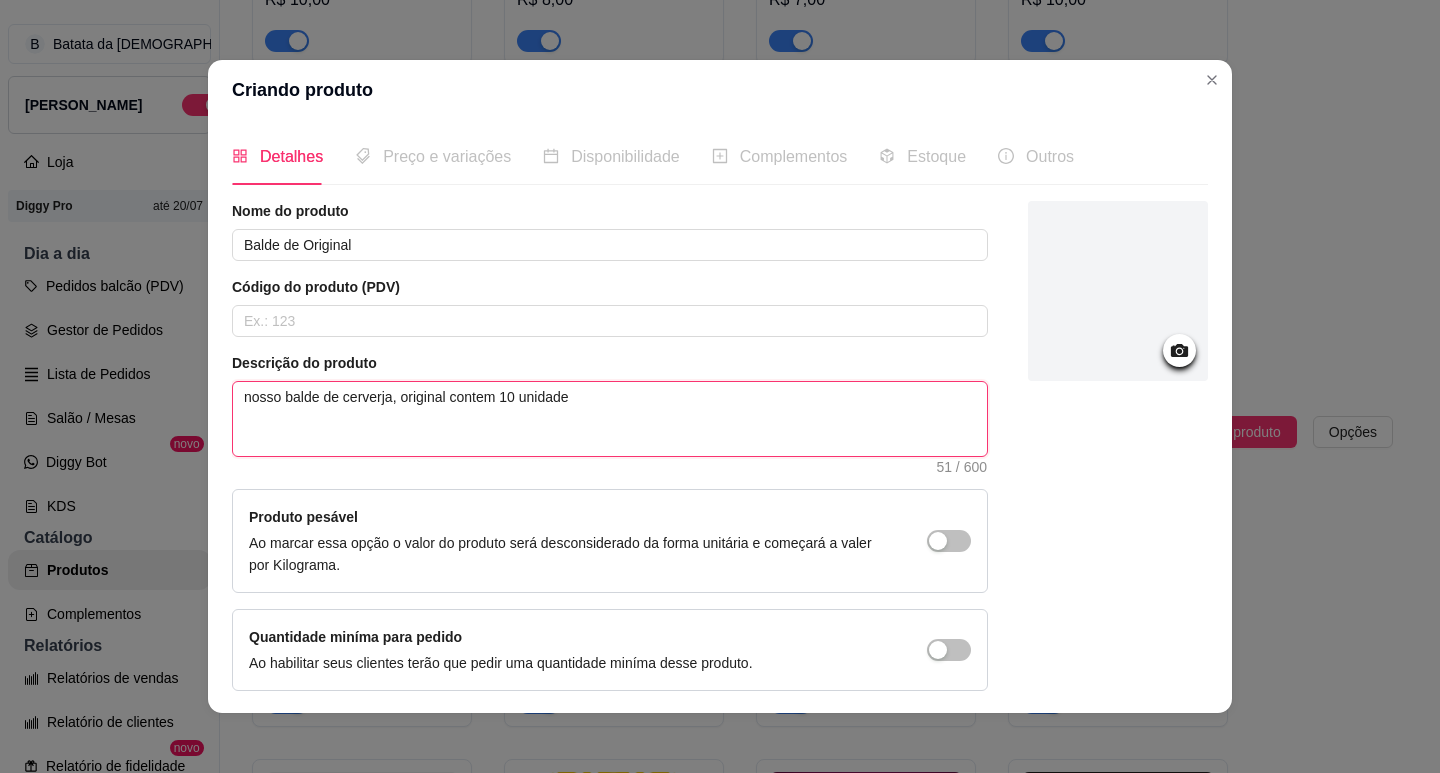 type on "nosso balde de cerverja, original contem 10 unidades" 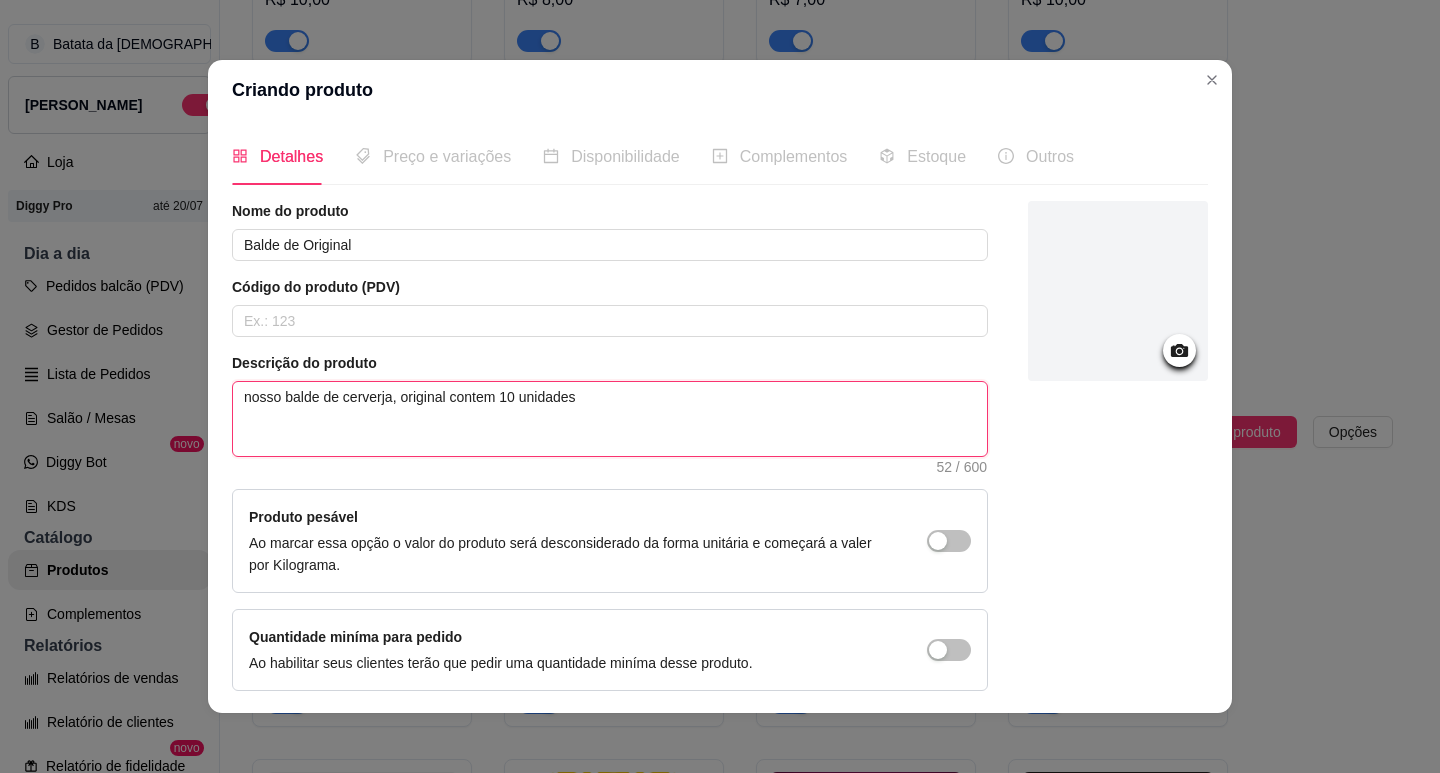 type on "nosso balde de cerverja, original contem 10 unidades" 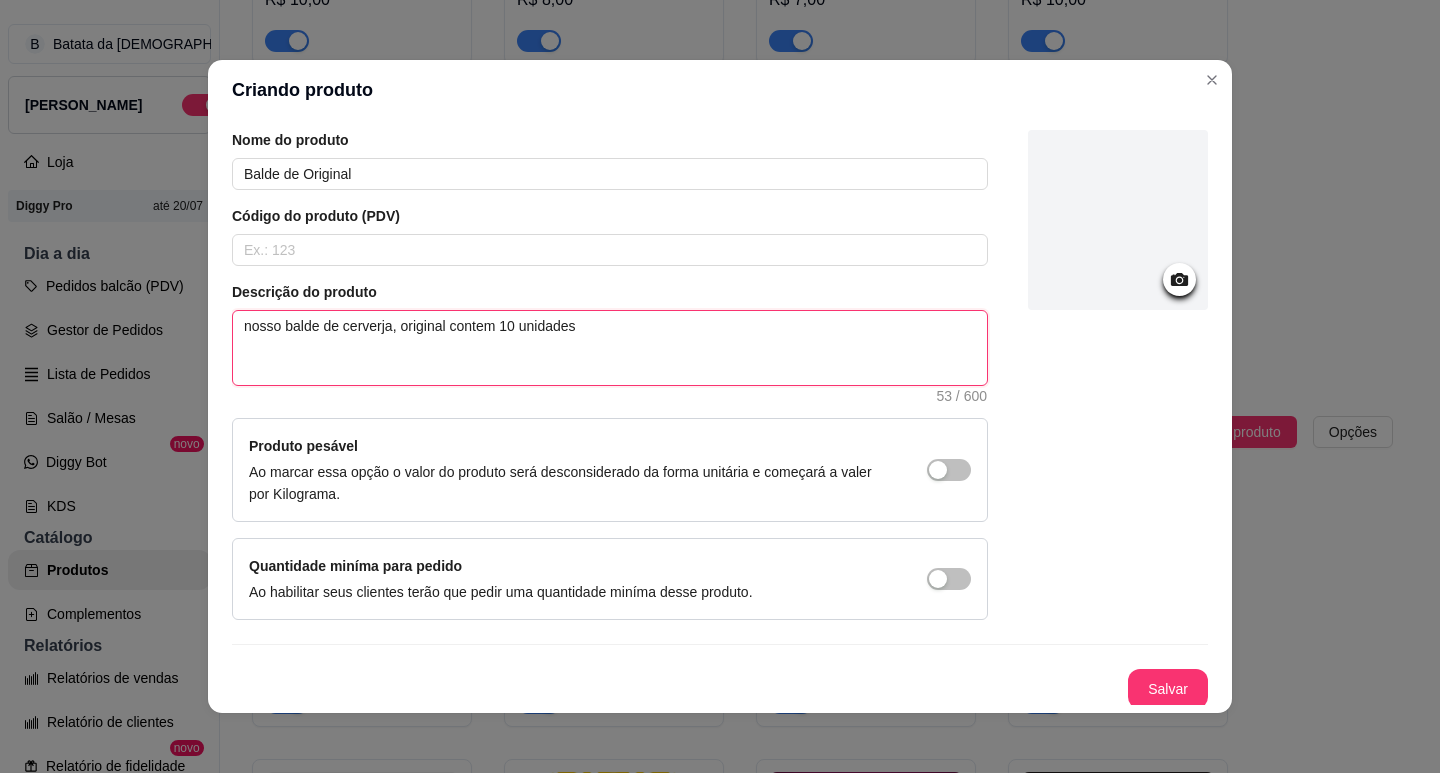 scroll, scrollTop: 75, scrollLeft: 0, axis: vertical 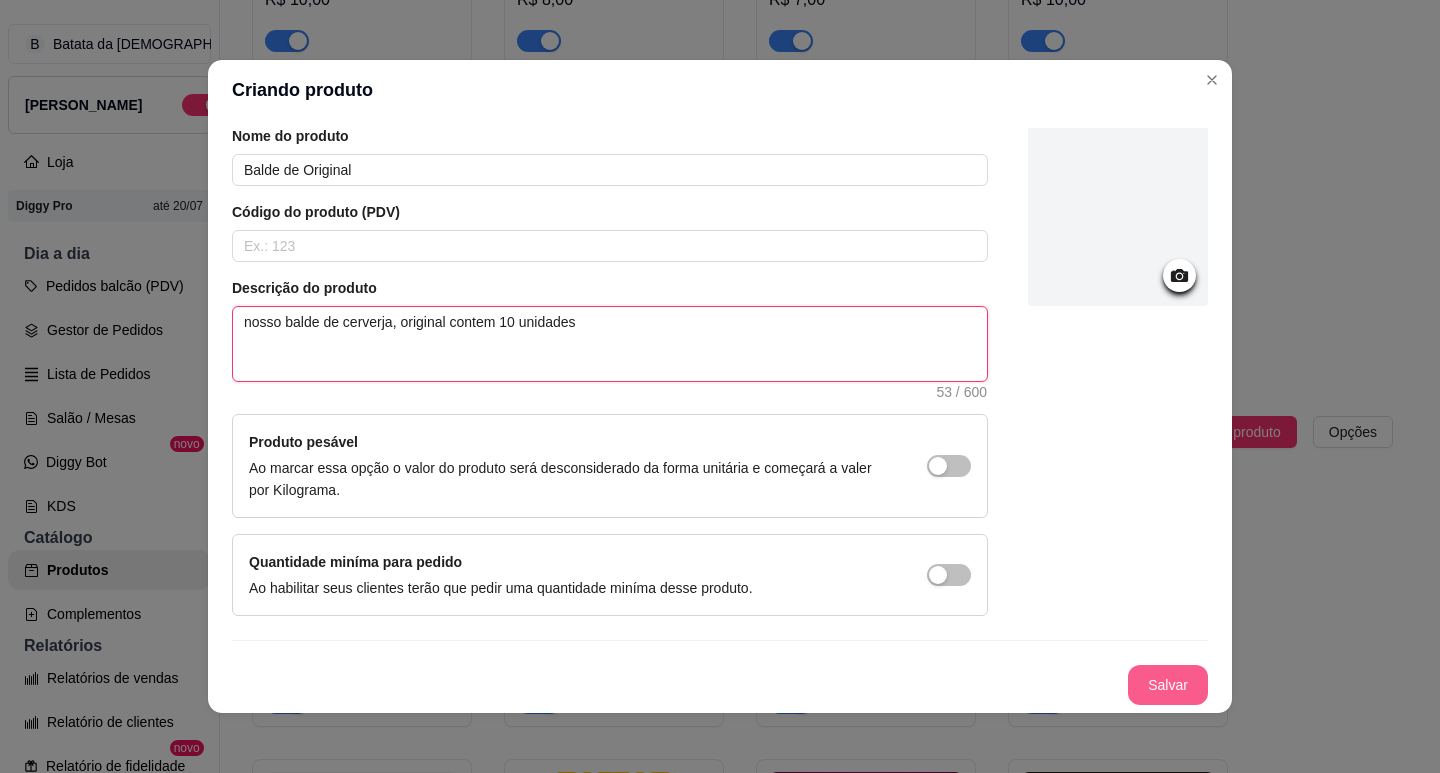 type on "nosso balde de cerverja, original contem 10 unidades" 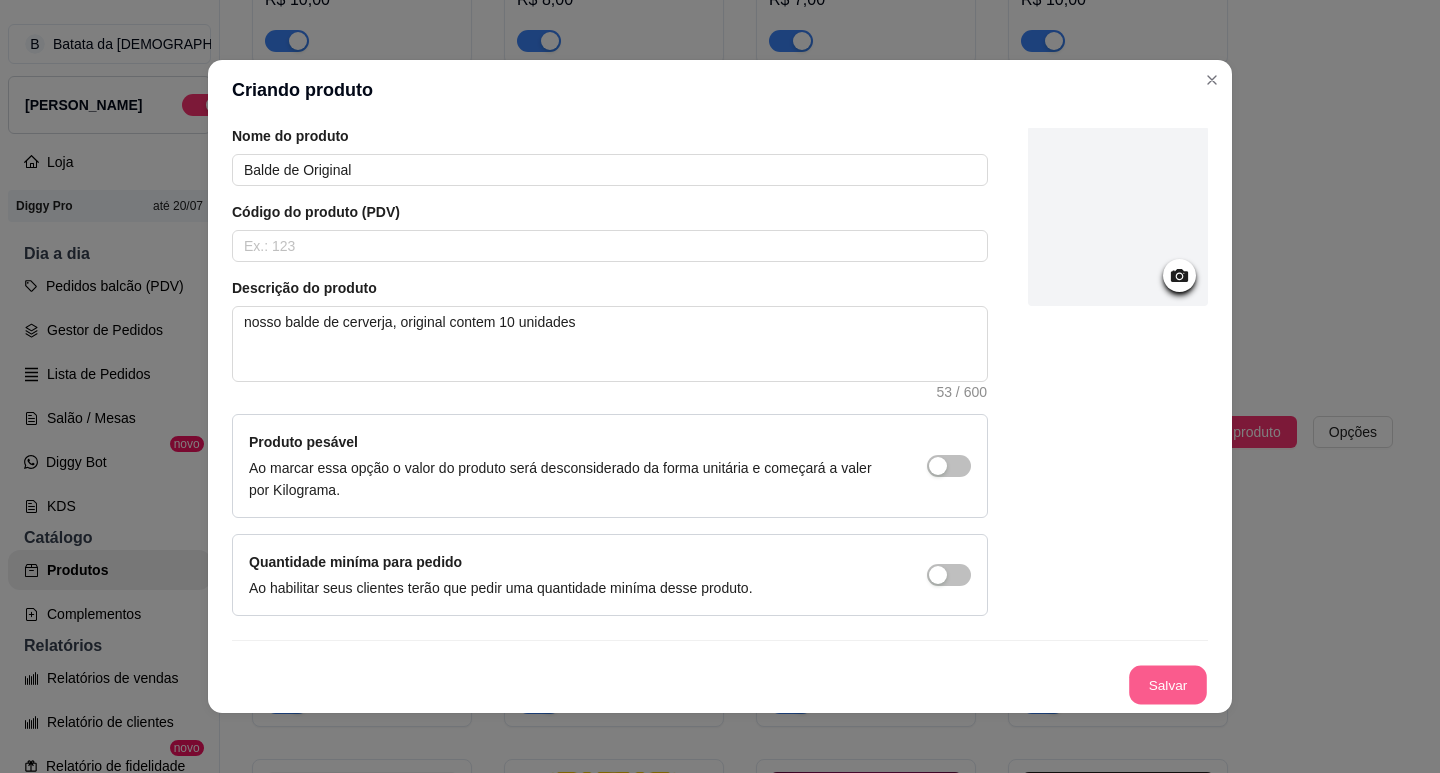 click on "Salvar" at bounding box center [1168, 685] 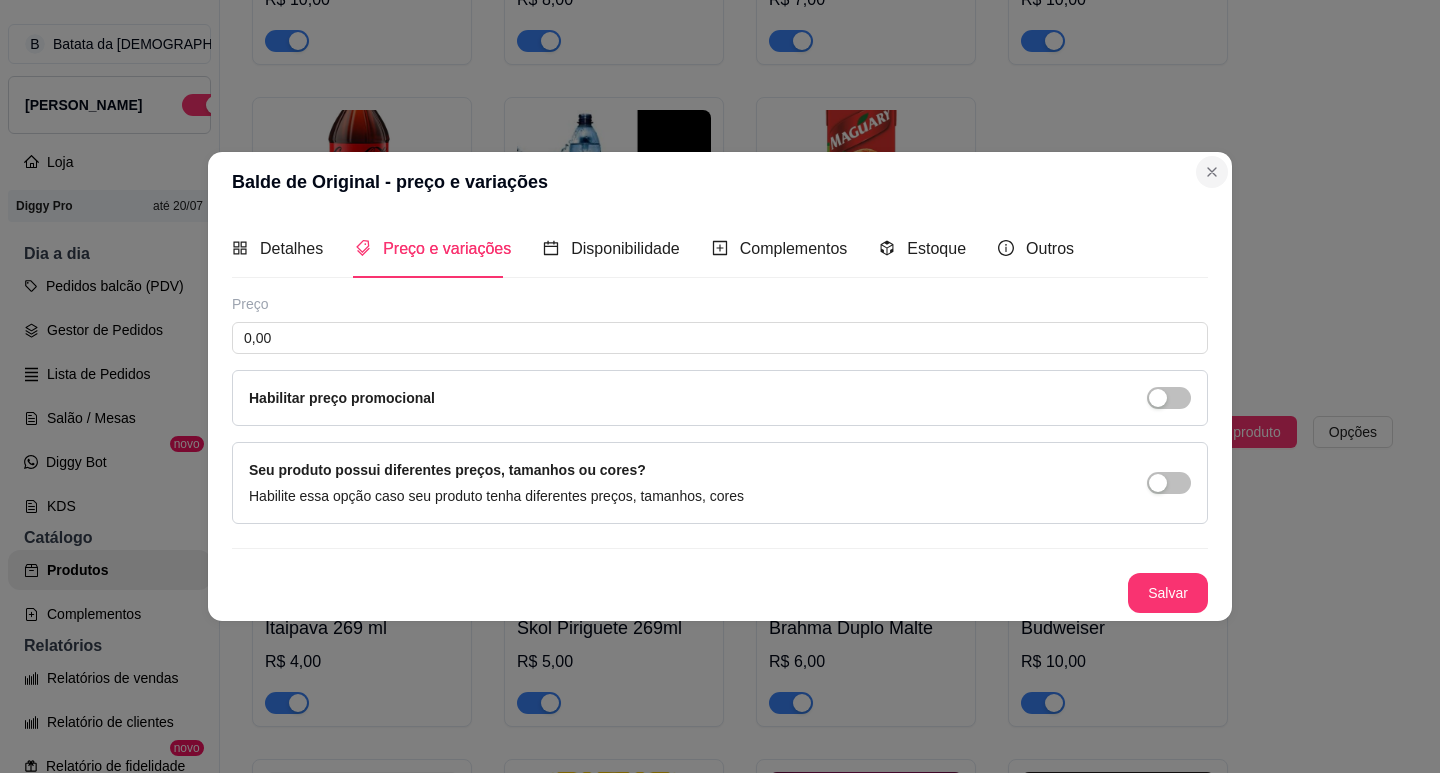 type 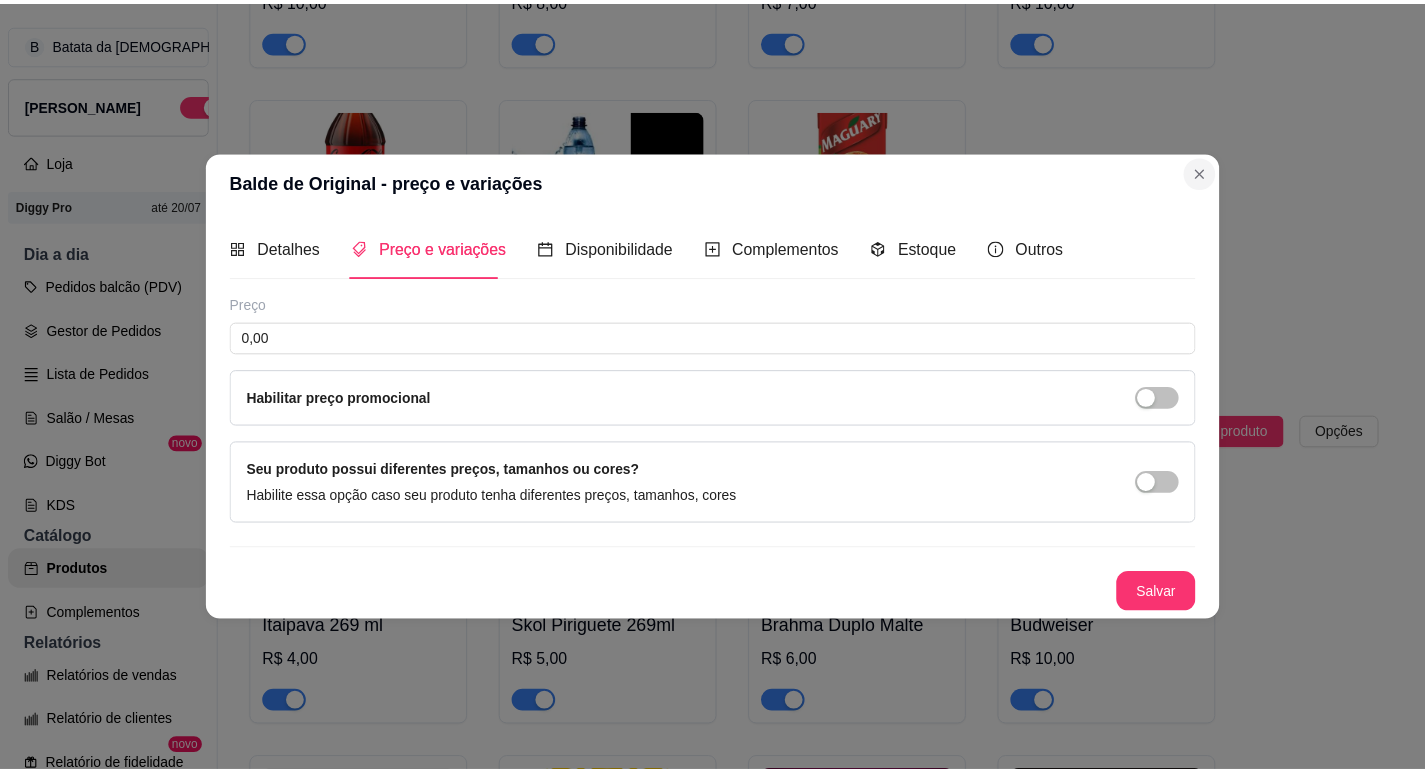 scroll, scrollTop: 0, scrollLeft: 0, axis: both 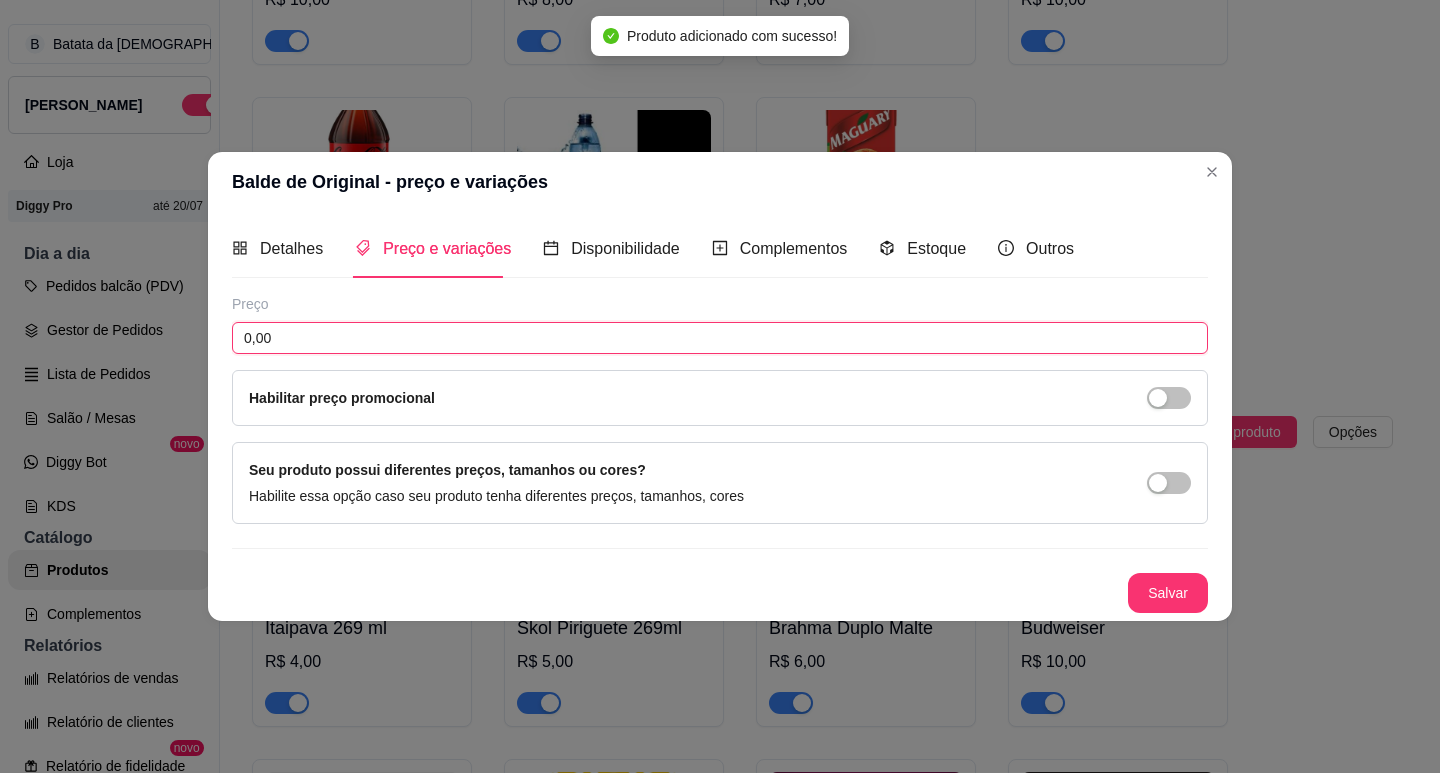 click on "0,00" at bounding box center [720, 338] 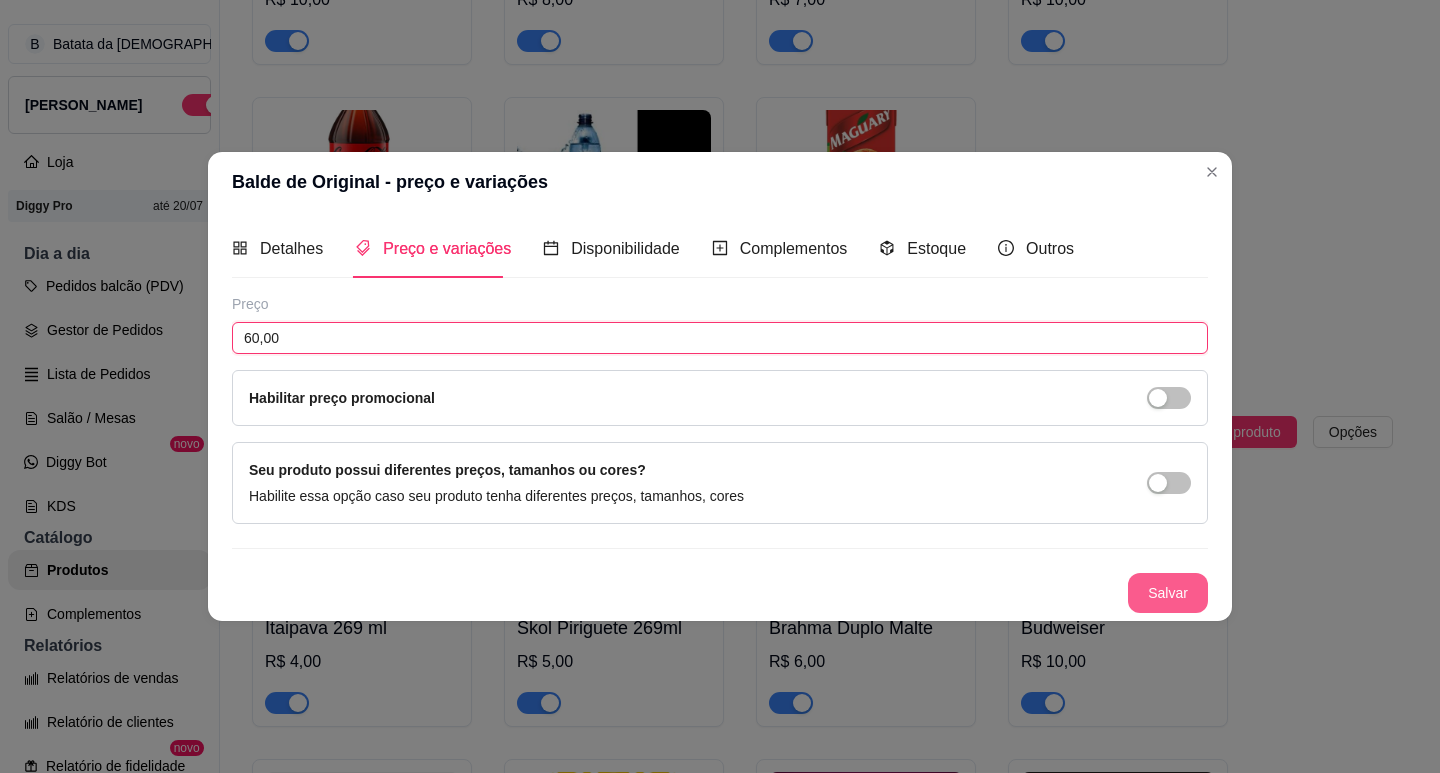 type on "60,00" 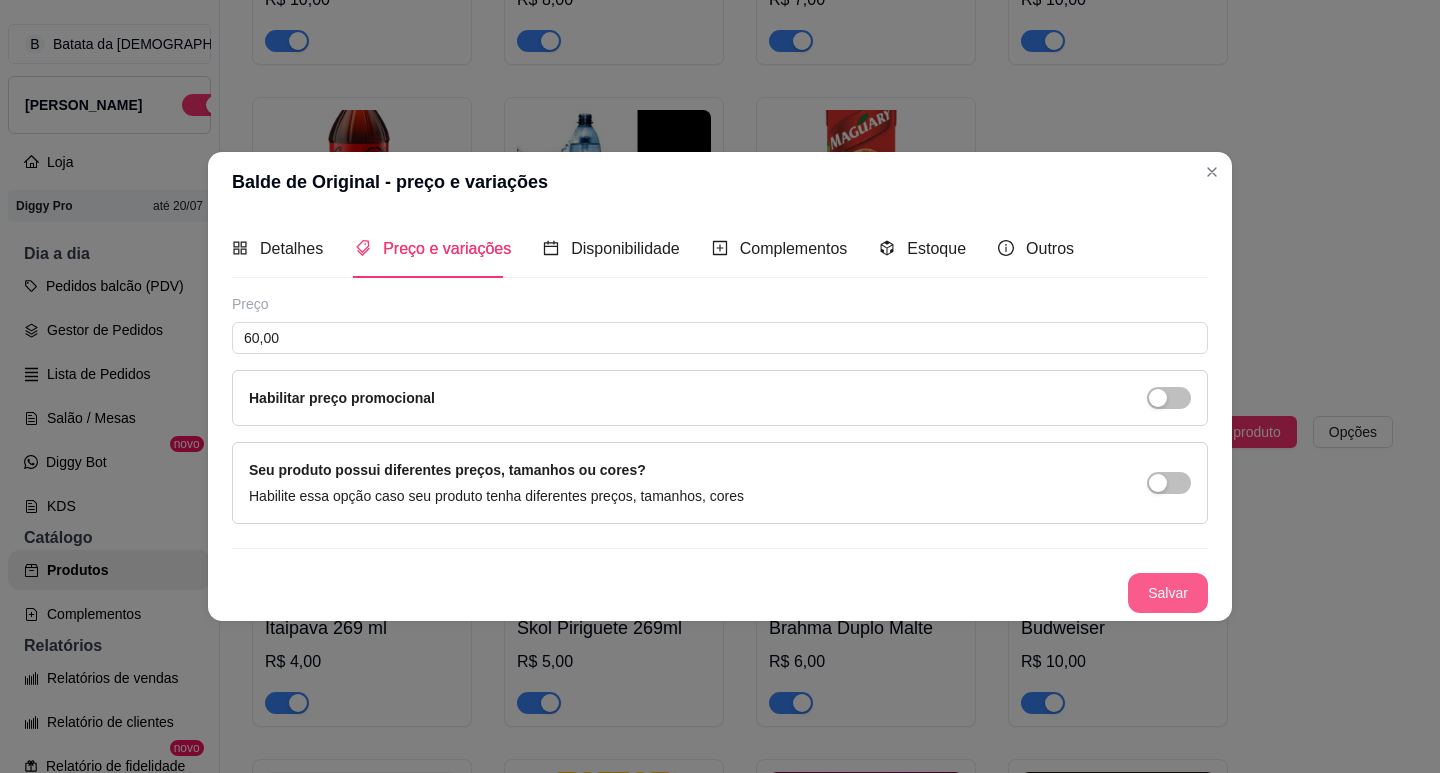 click on "Salvar" at bounding box center (1168, 593) 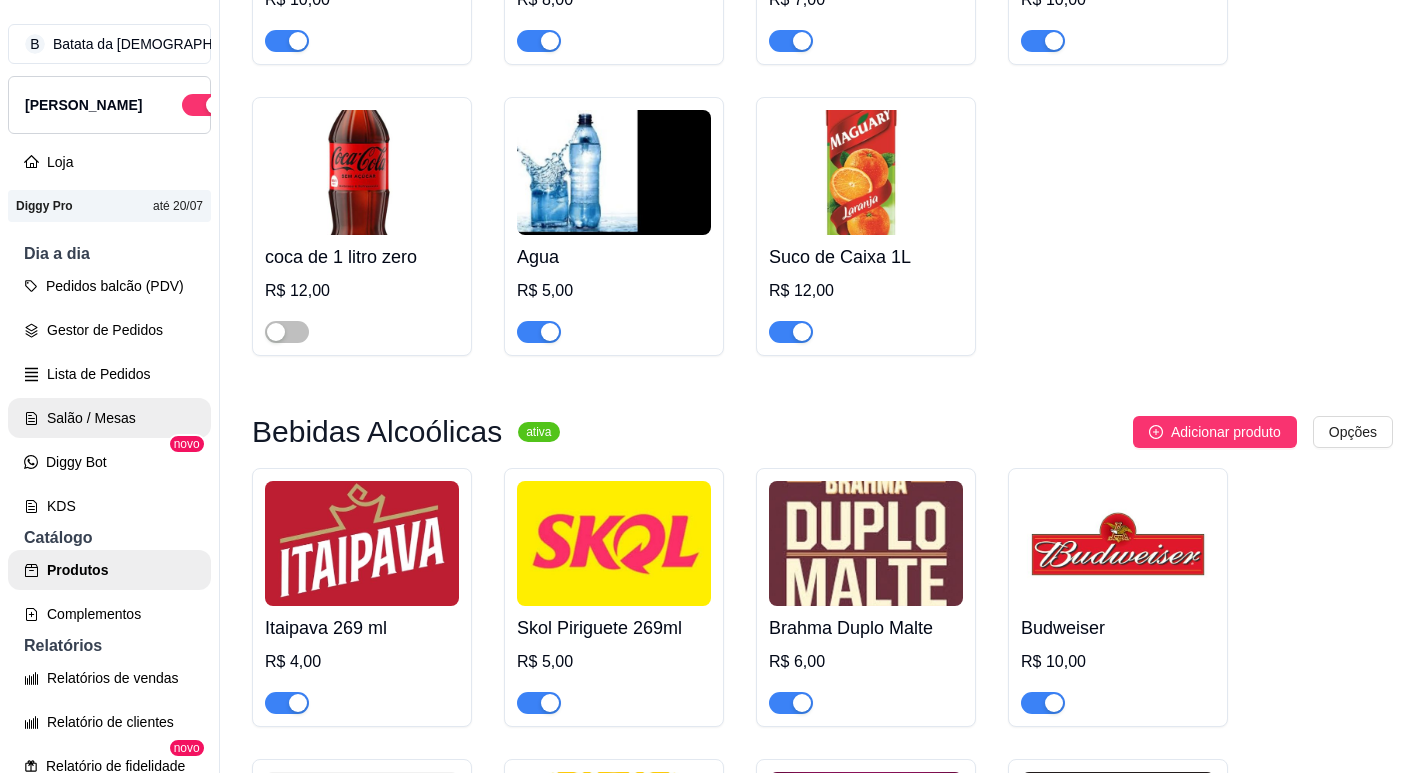 click on "Salão / Mesas" at bounding box center (109, 418) 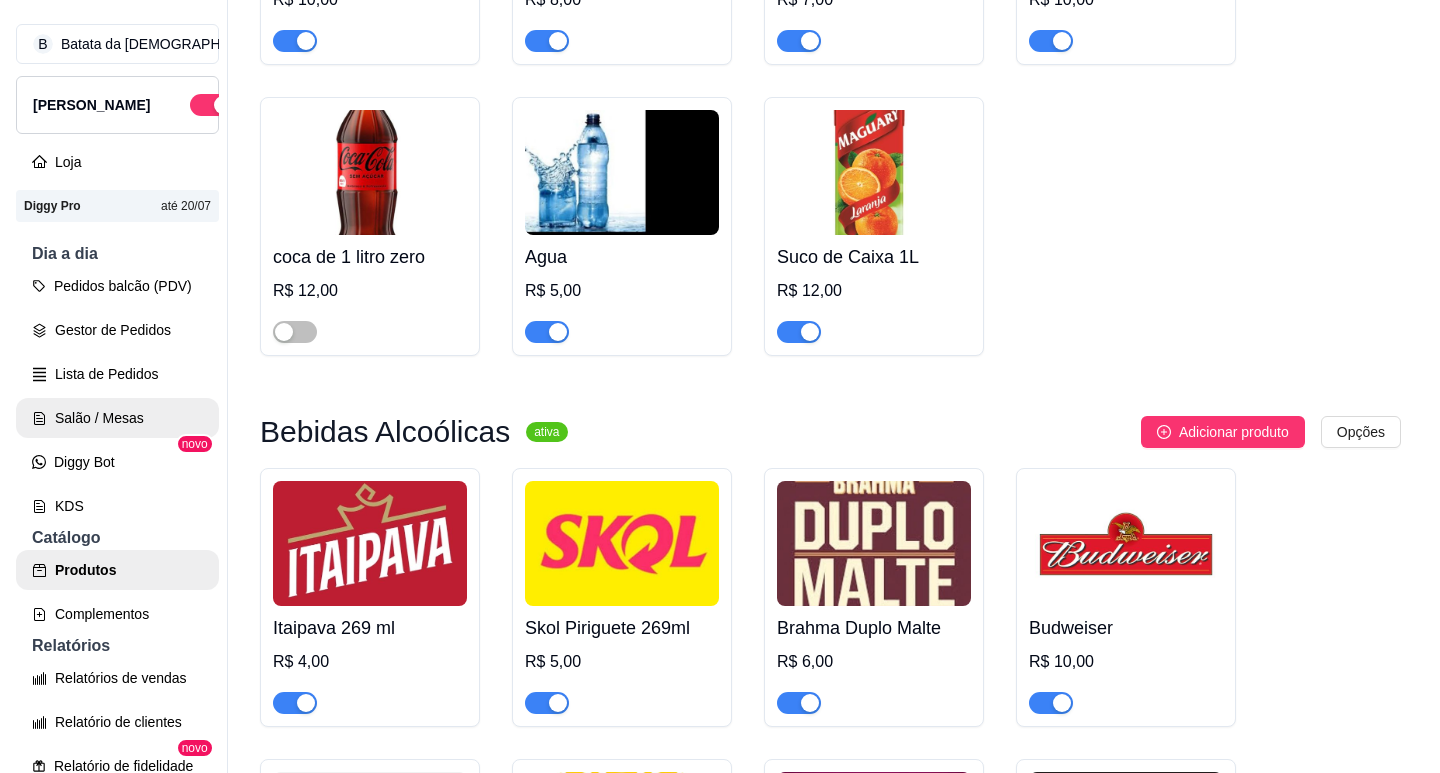 scroll, scrollTop: 0, scrollLeft: 0, axis: both 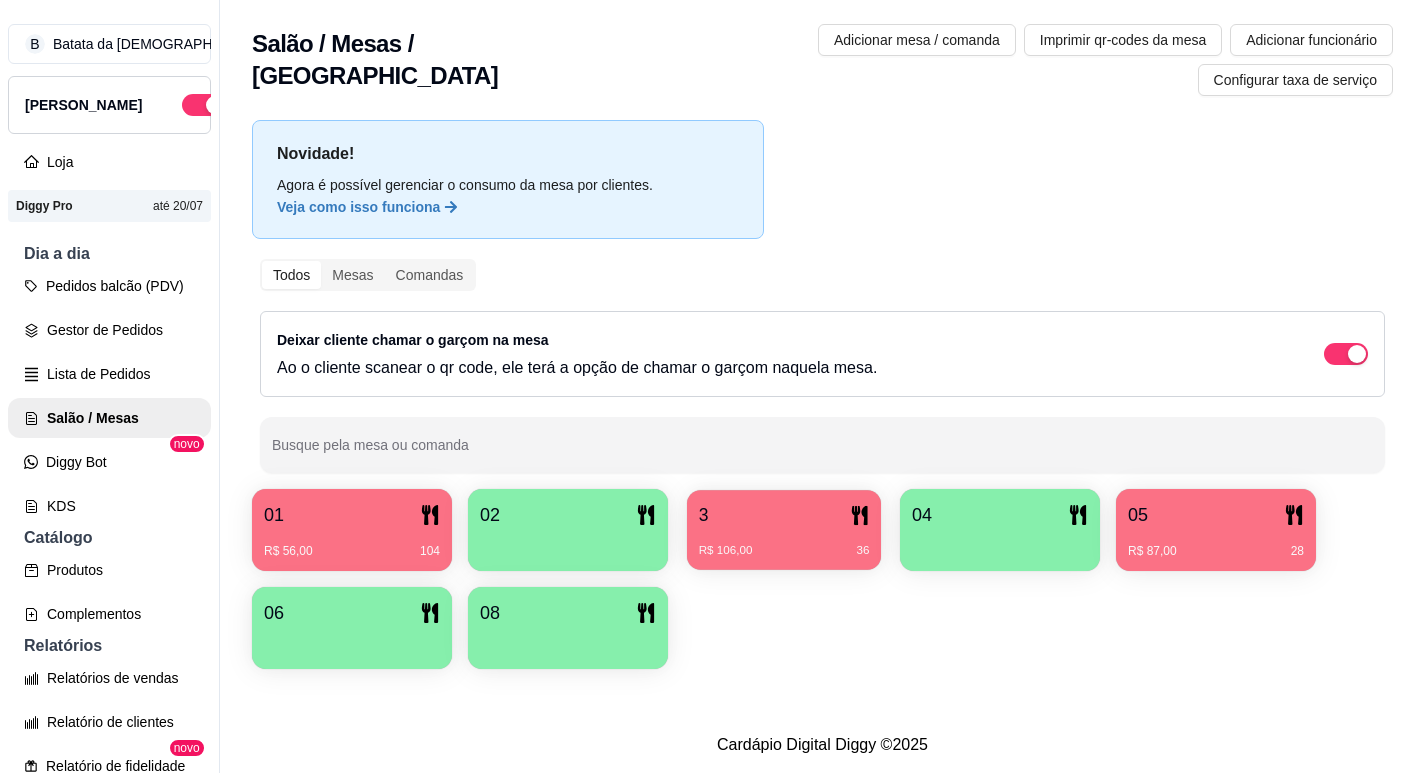 click on "3" at bounding box center [784, 515] 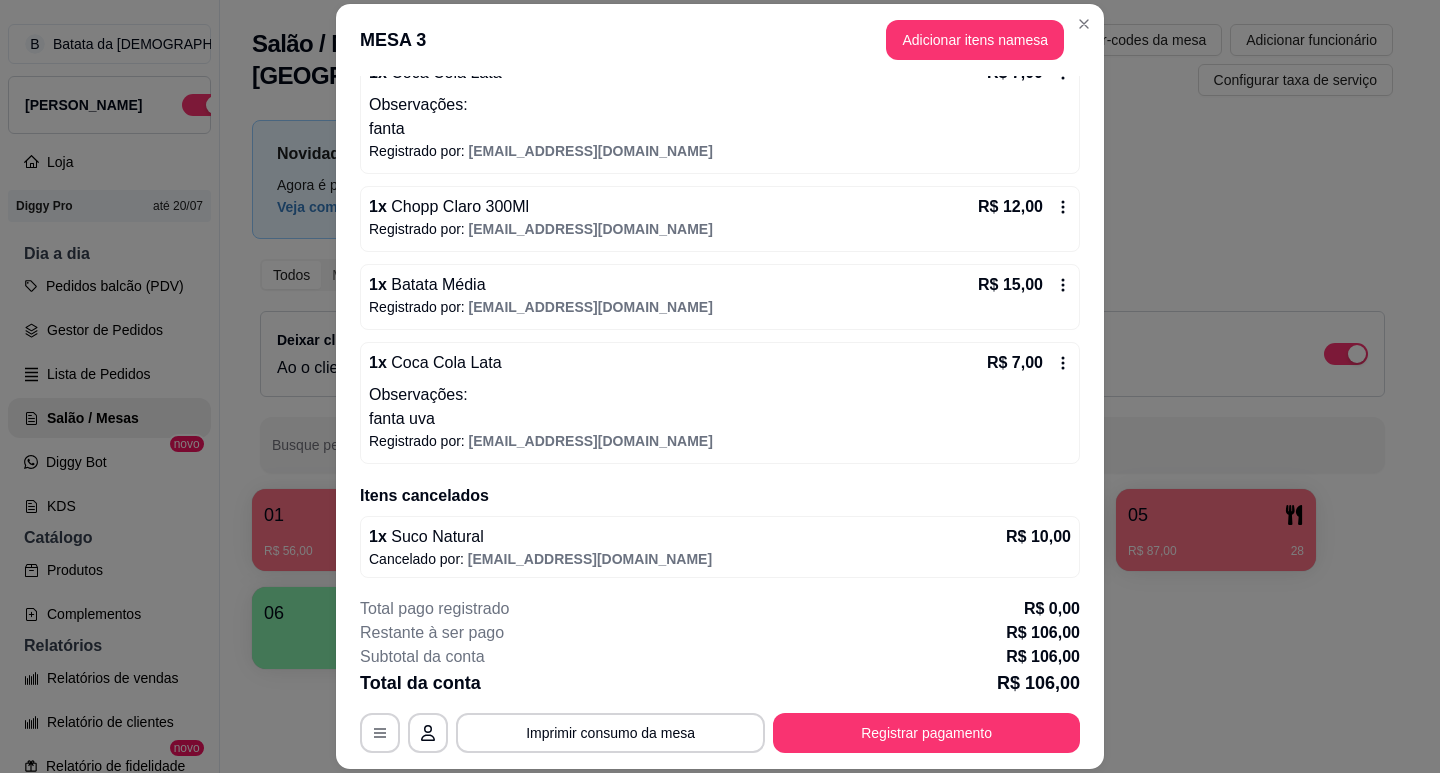 scroll, scrollTop: 430, scrollLeft: 0, axis: vertical 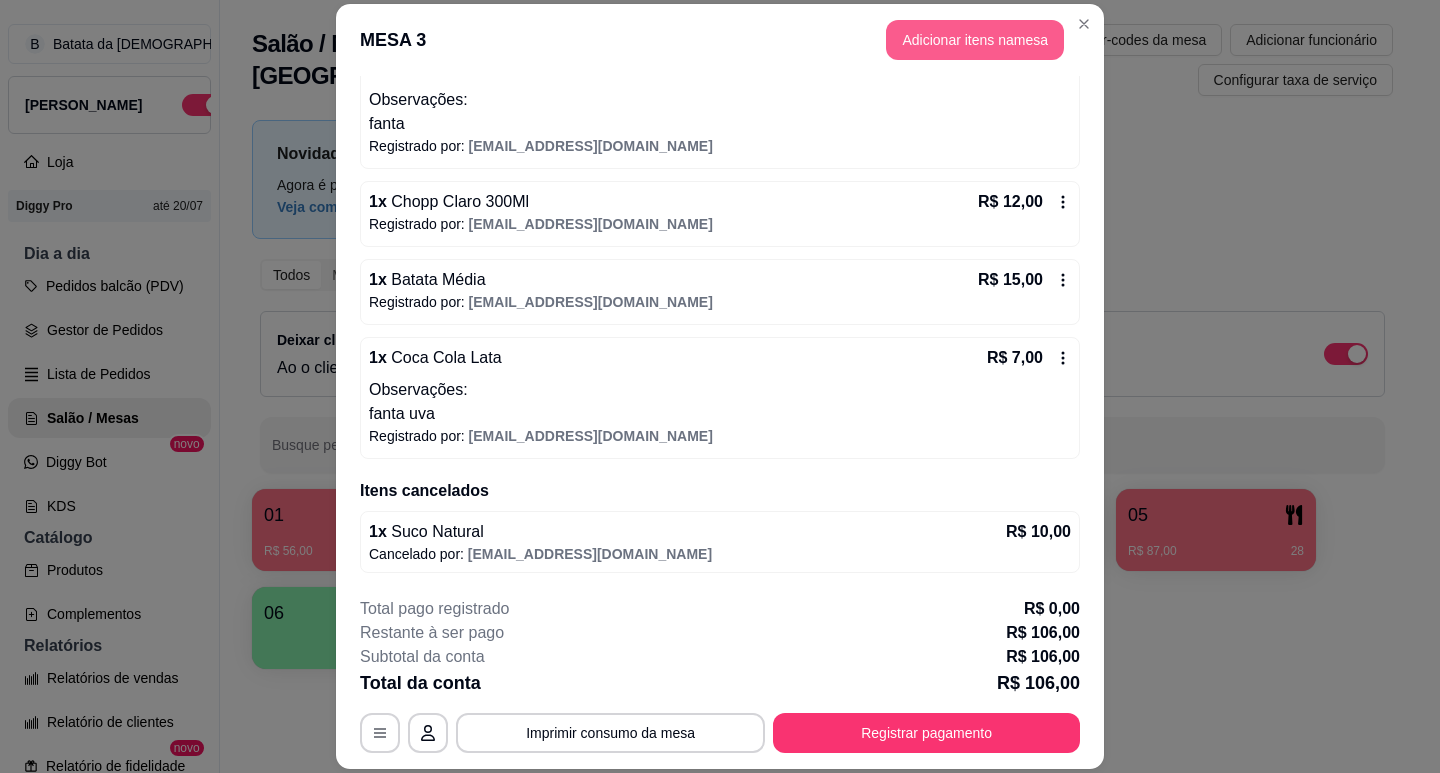 click on "Adicionar itens na  mesa" at bounding box center (975, 40) 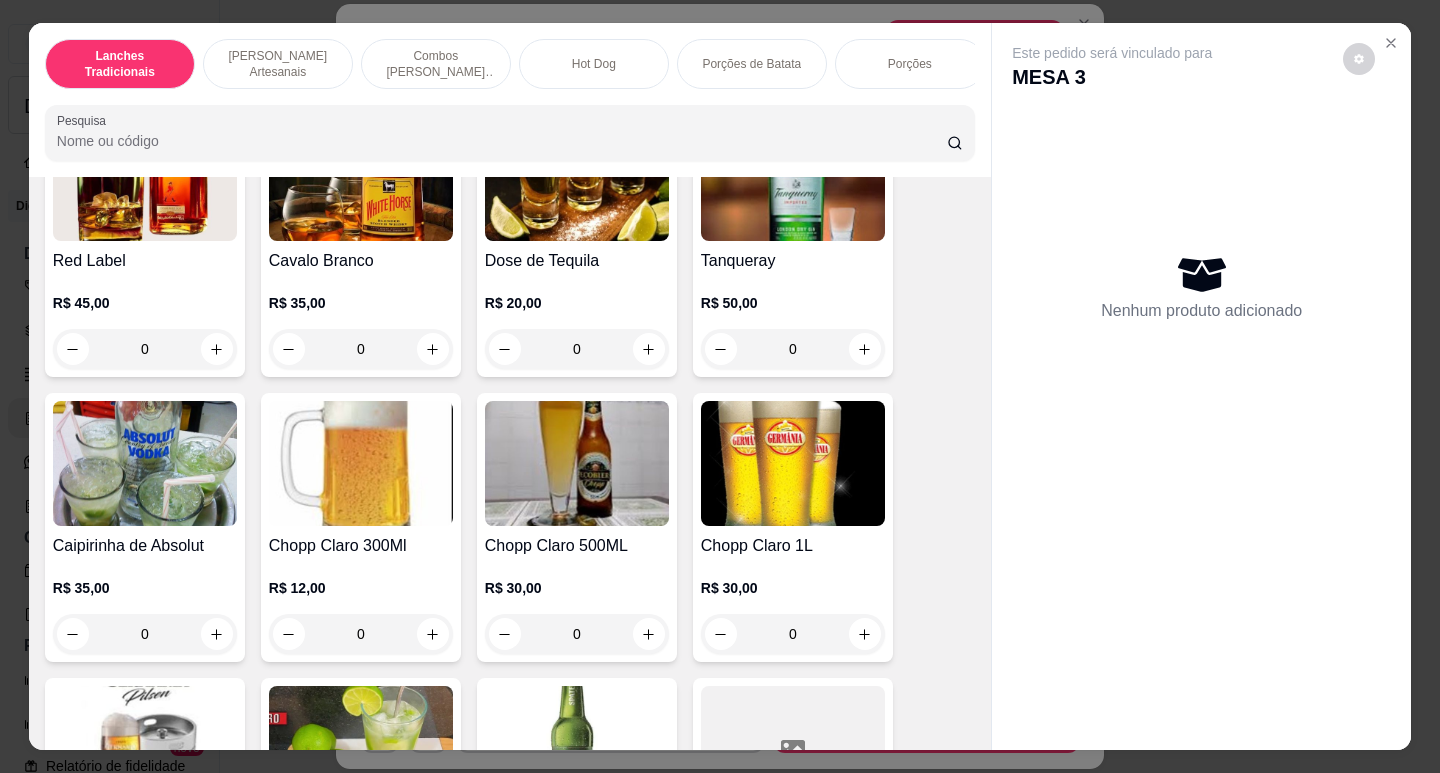 scroll, scrollTop: 8200, scrollLeft: 0, axis: vertical 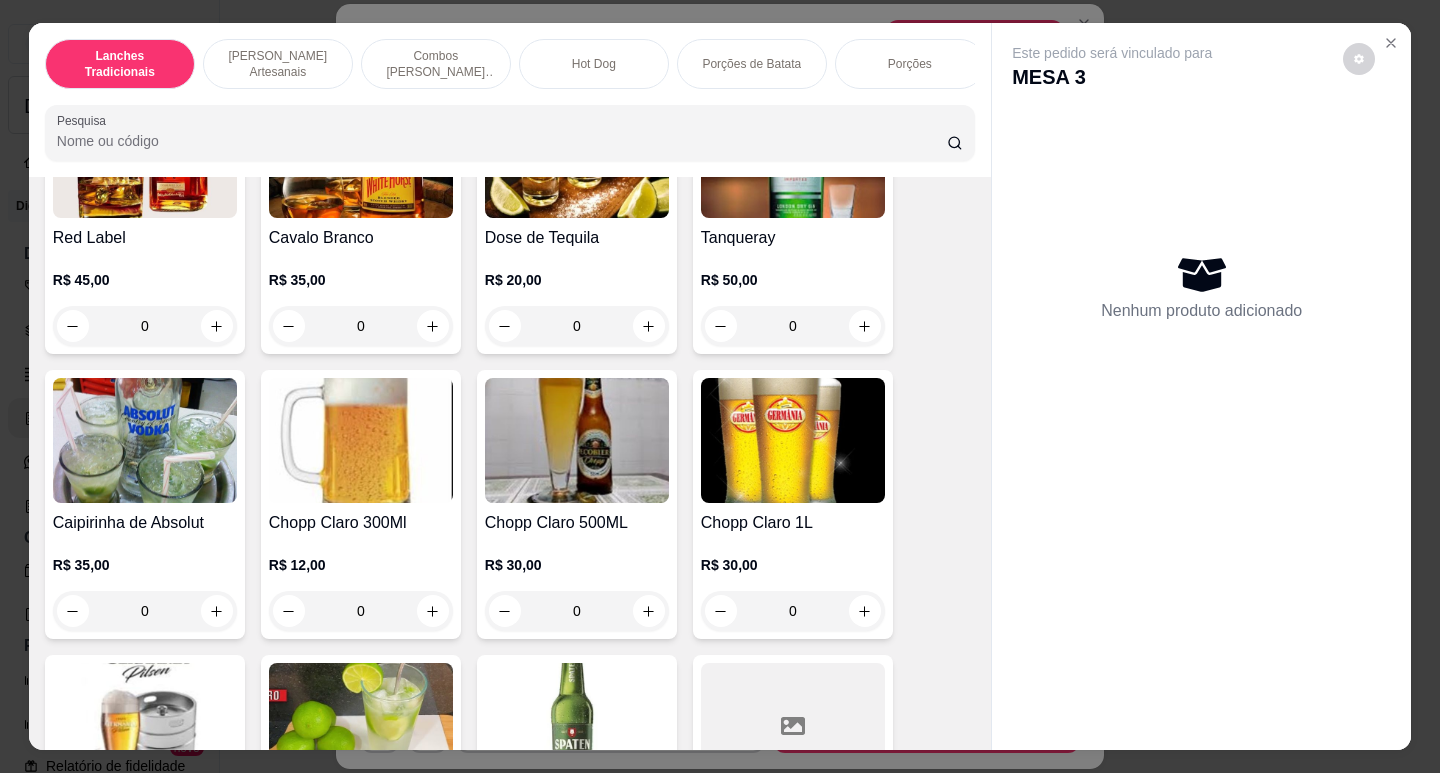 click at bounding box center [361, 440] 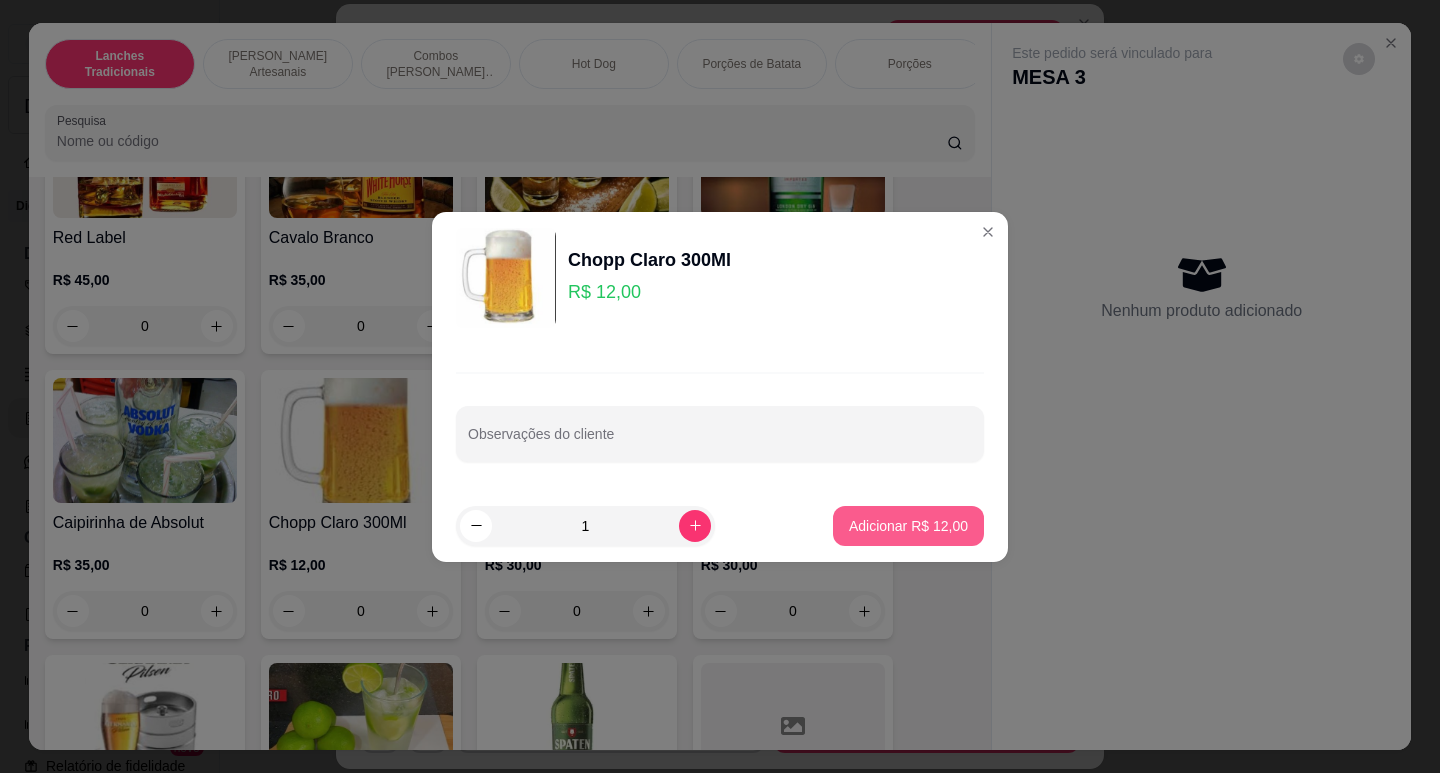 click on "Adicionar   R$ 12,00" at bounding box center [908, 526] 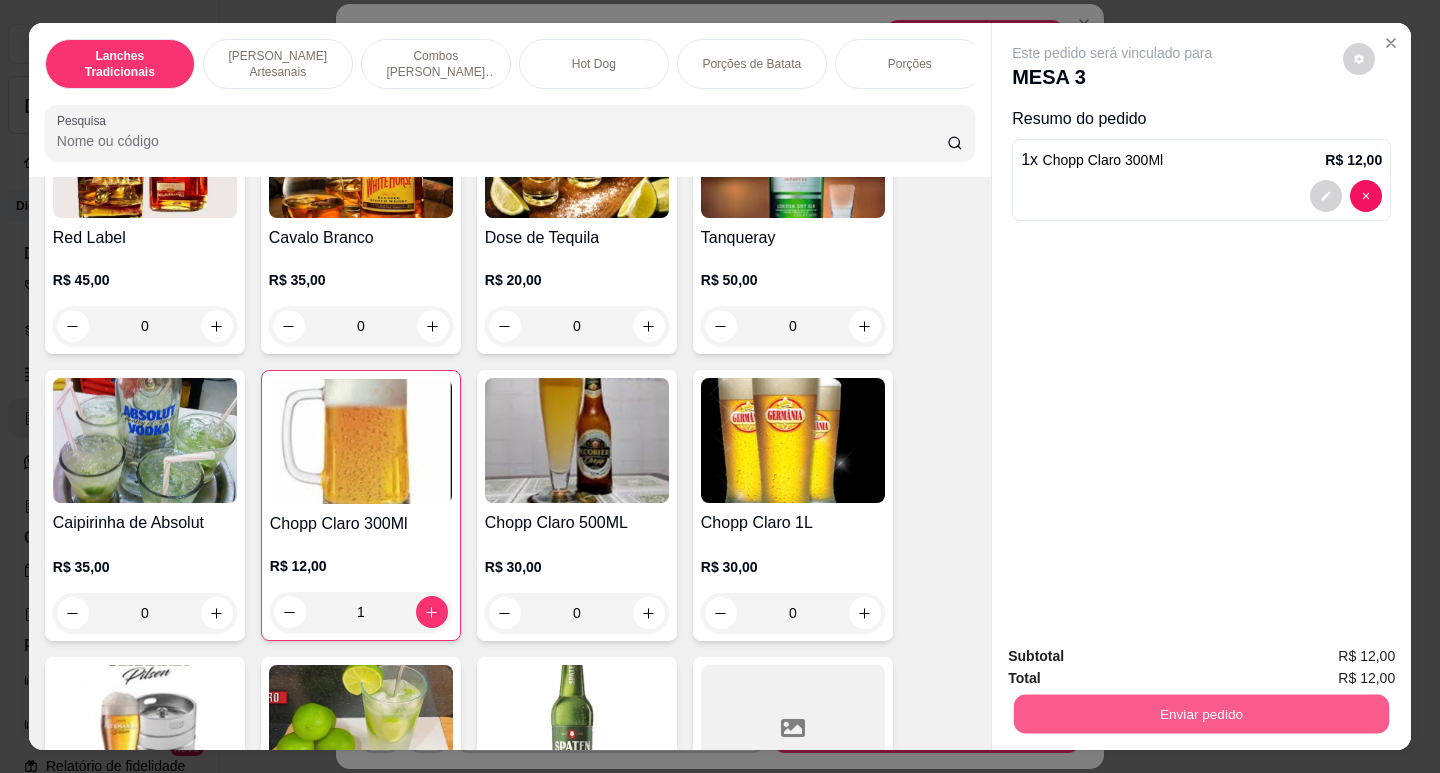 click on "Enviar pedido" at bounding box center (1201, 713) 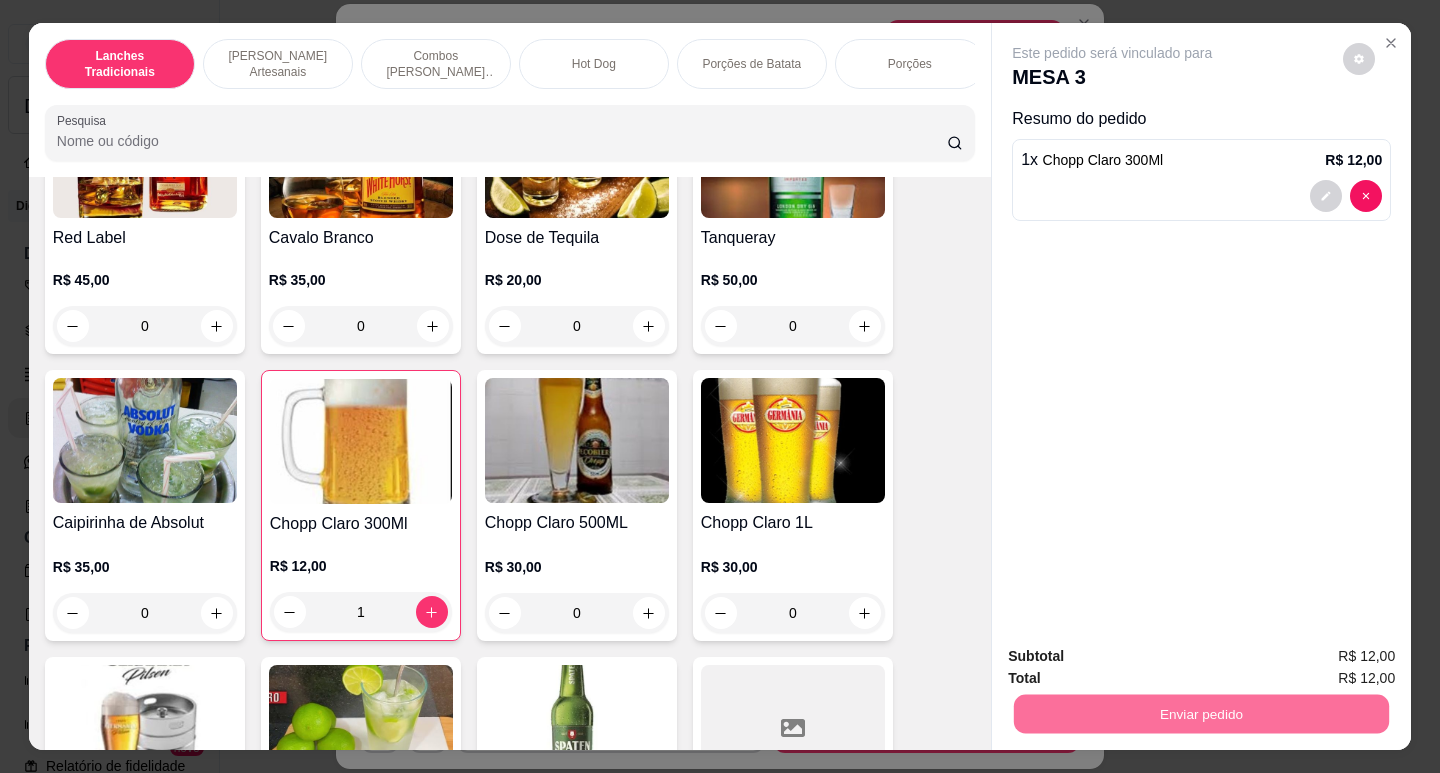 click on "Não registrar e enviar pedido" at bounding box center (1135, 657) 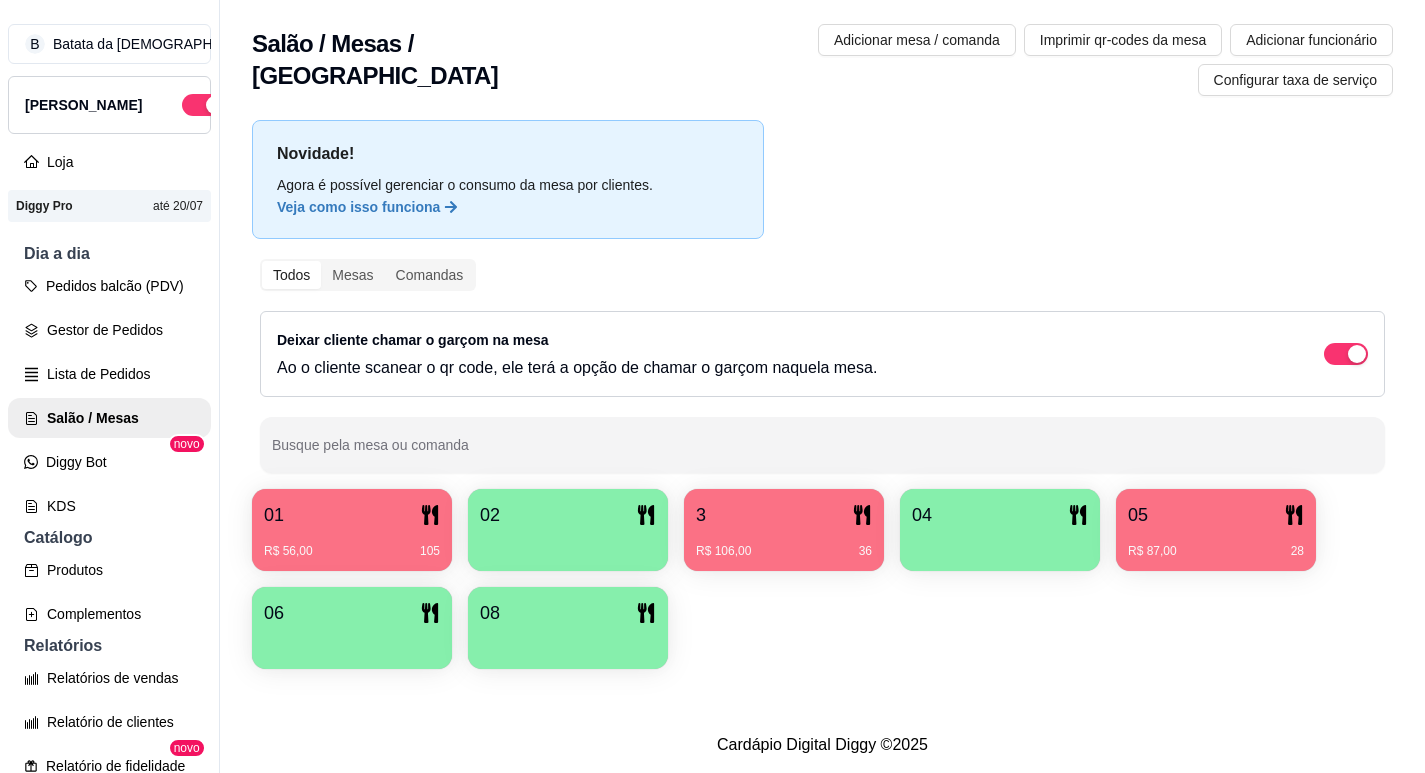 click on "3" at bounding box center [784, 515] 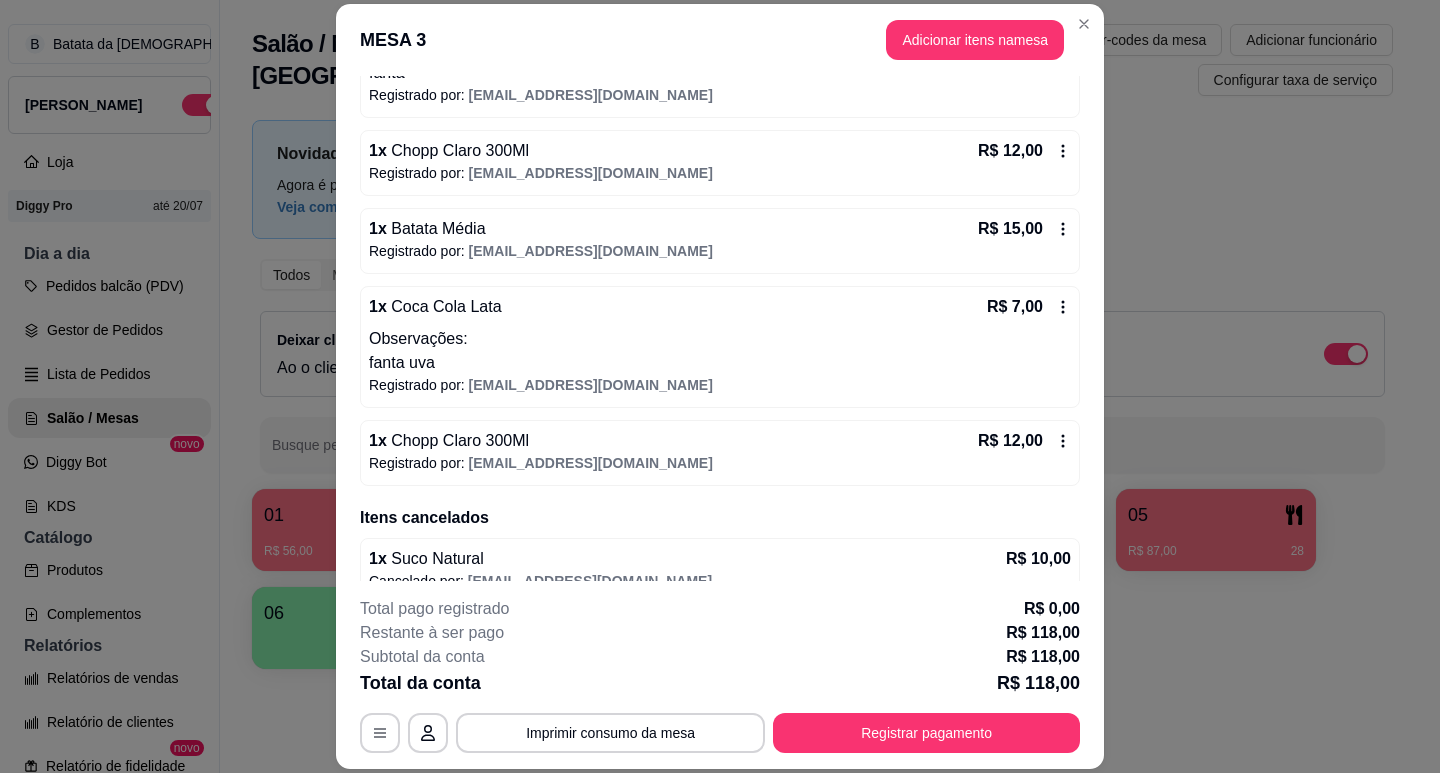 scroll, scrollTop: 500, scrollLeft: 0, axis: vertical 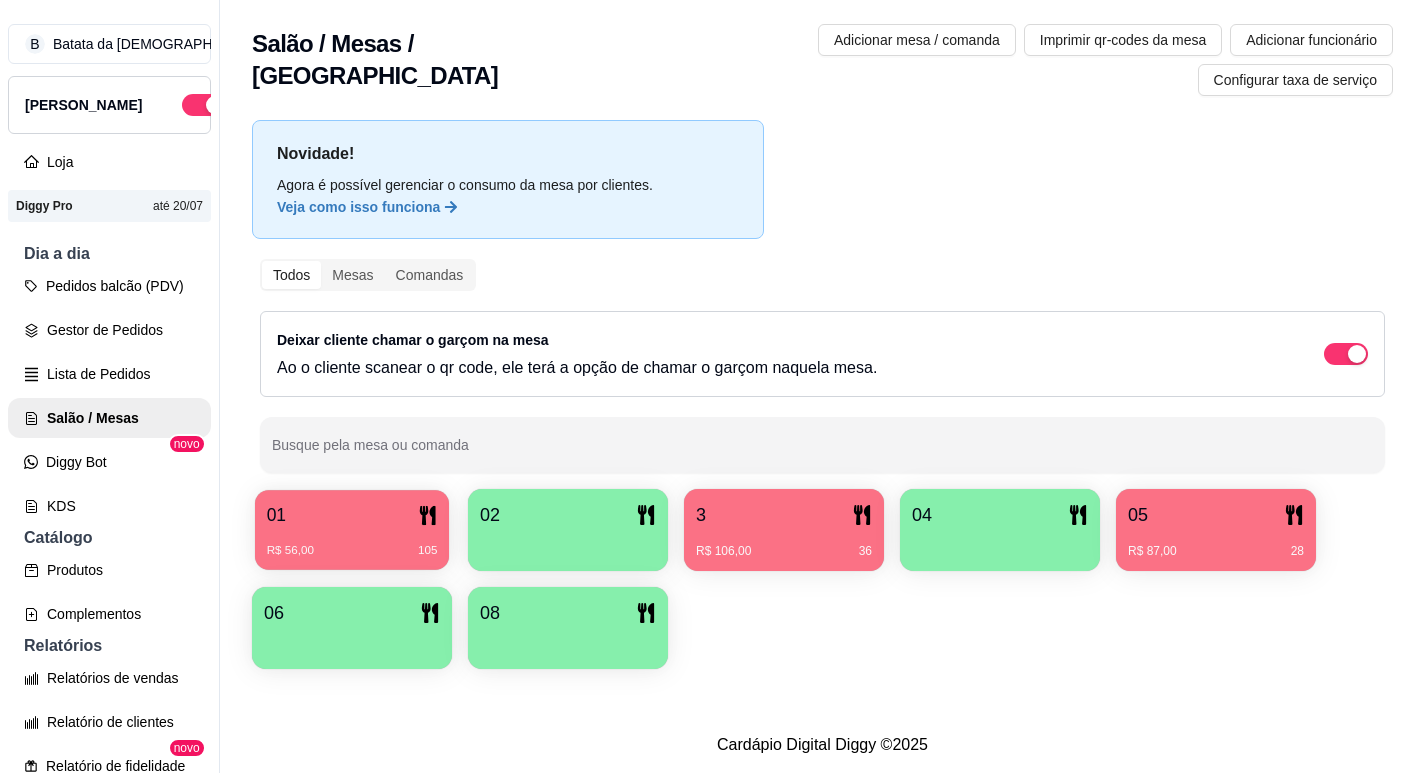 click on "01" at bounding box center (352, 515) 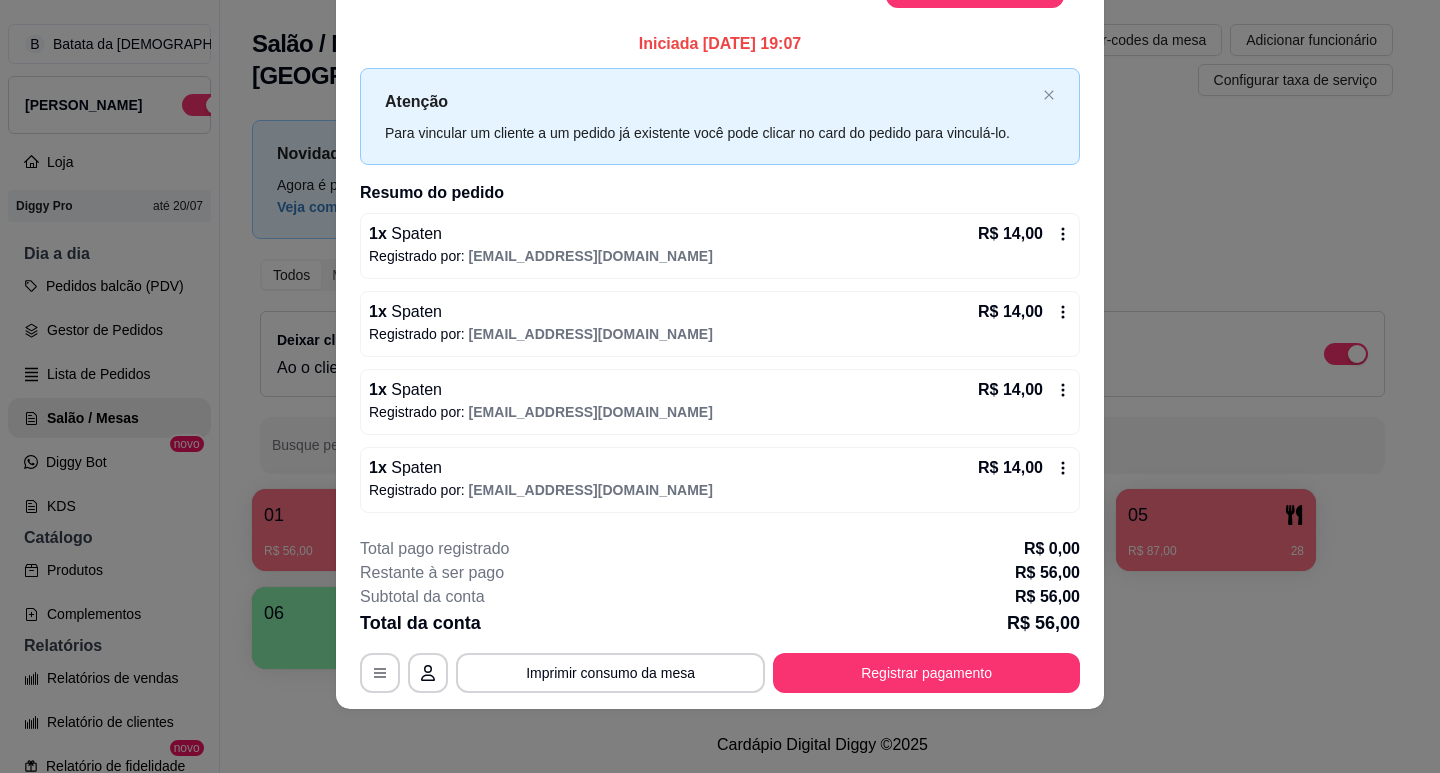 scroll, scrollTop: 0, scrollLeft: 0, axis: both 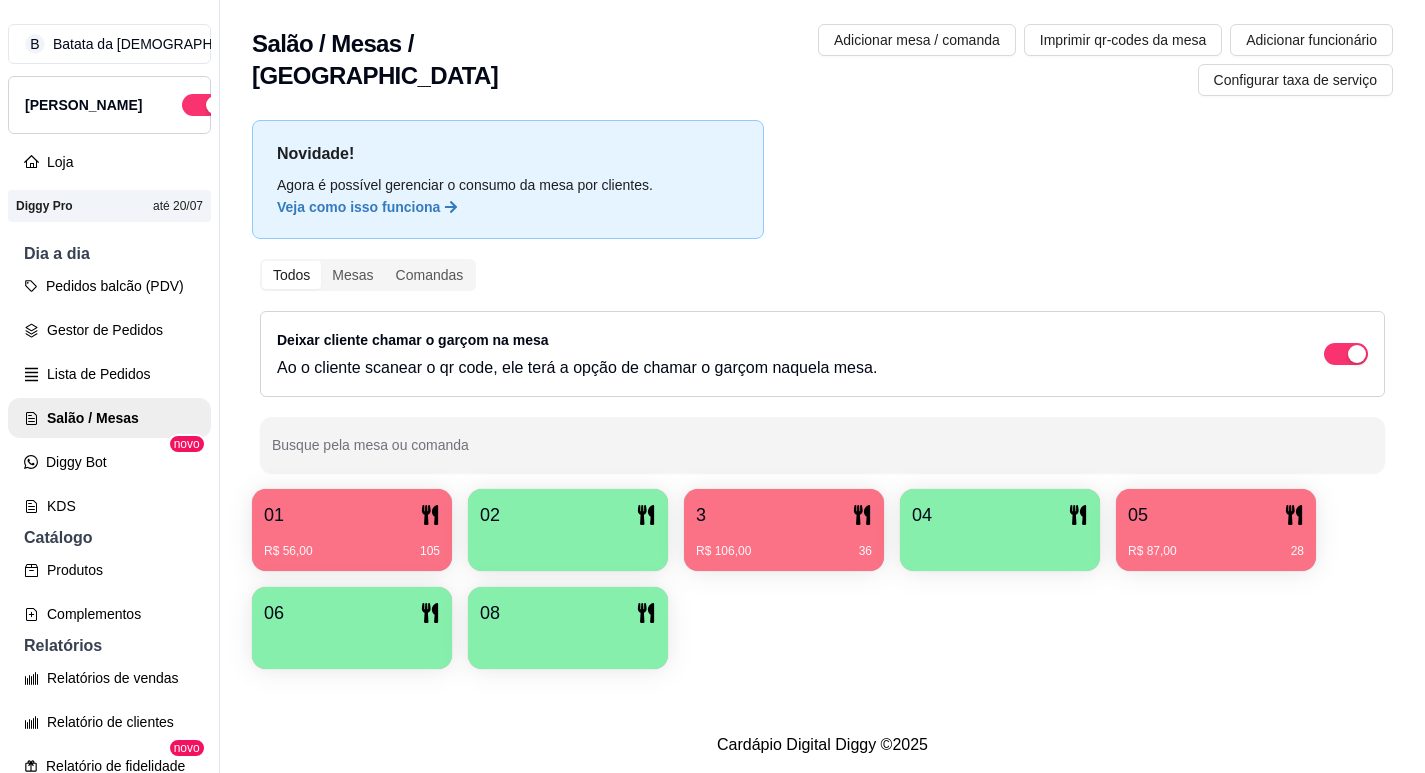 click on "02" at bounding box center [568, 515] 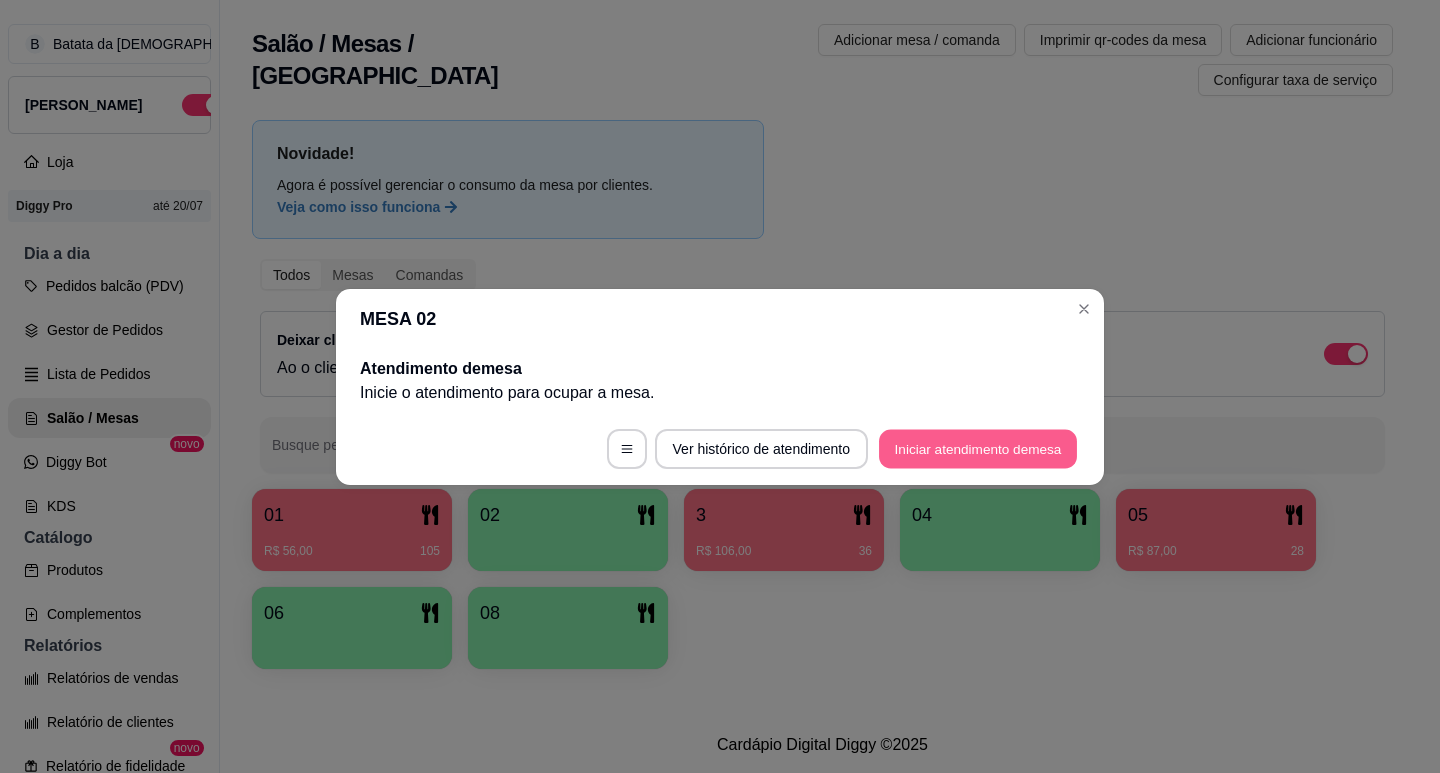 click on "Iniciar atendimento de  mesa" at bounding box center [978, 448] 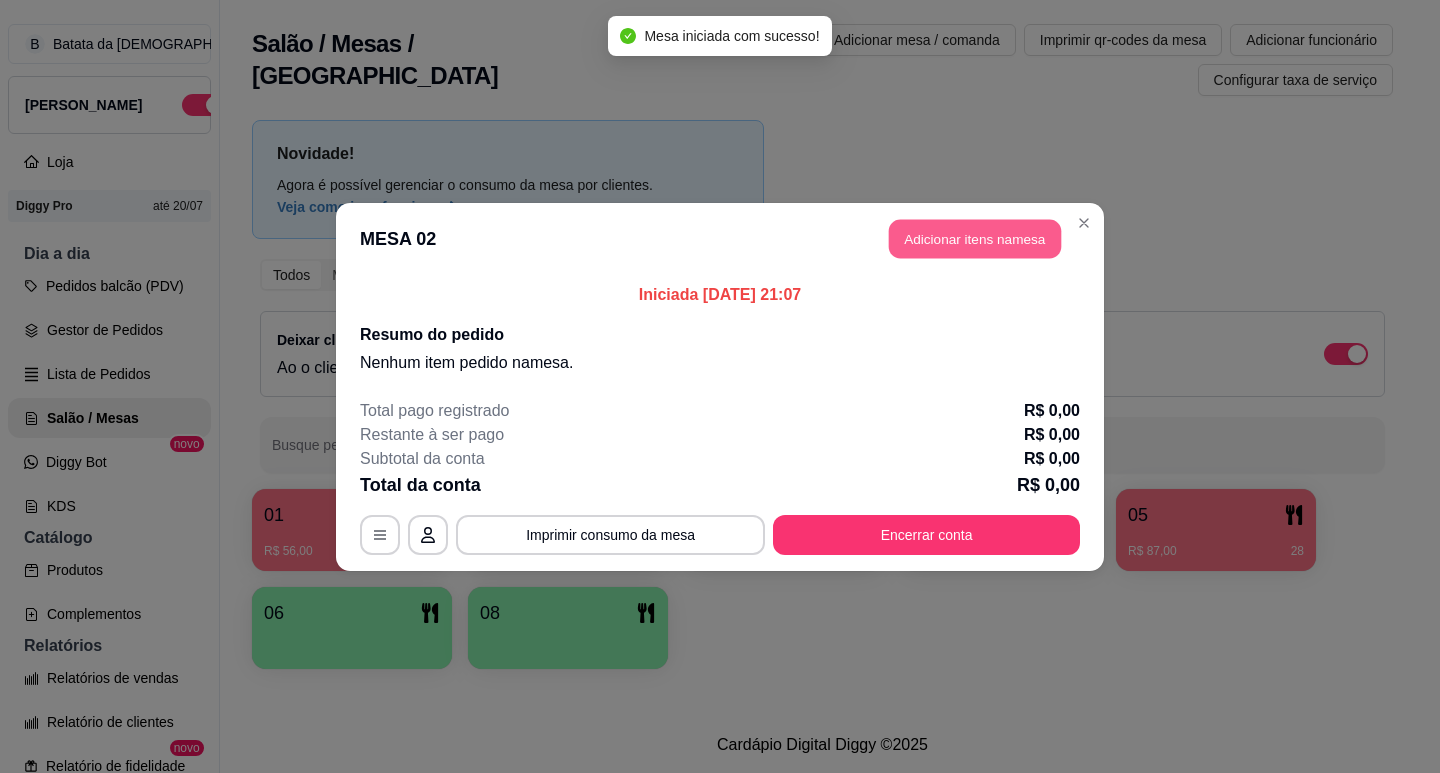 click on "Adicionar itens na  mesa" at bounding box center [975, 238] 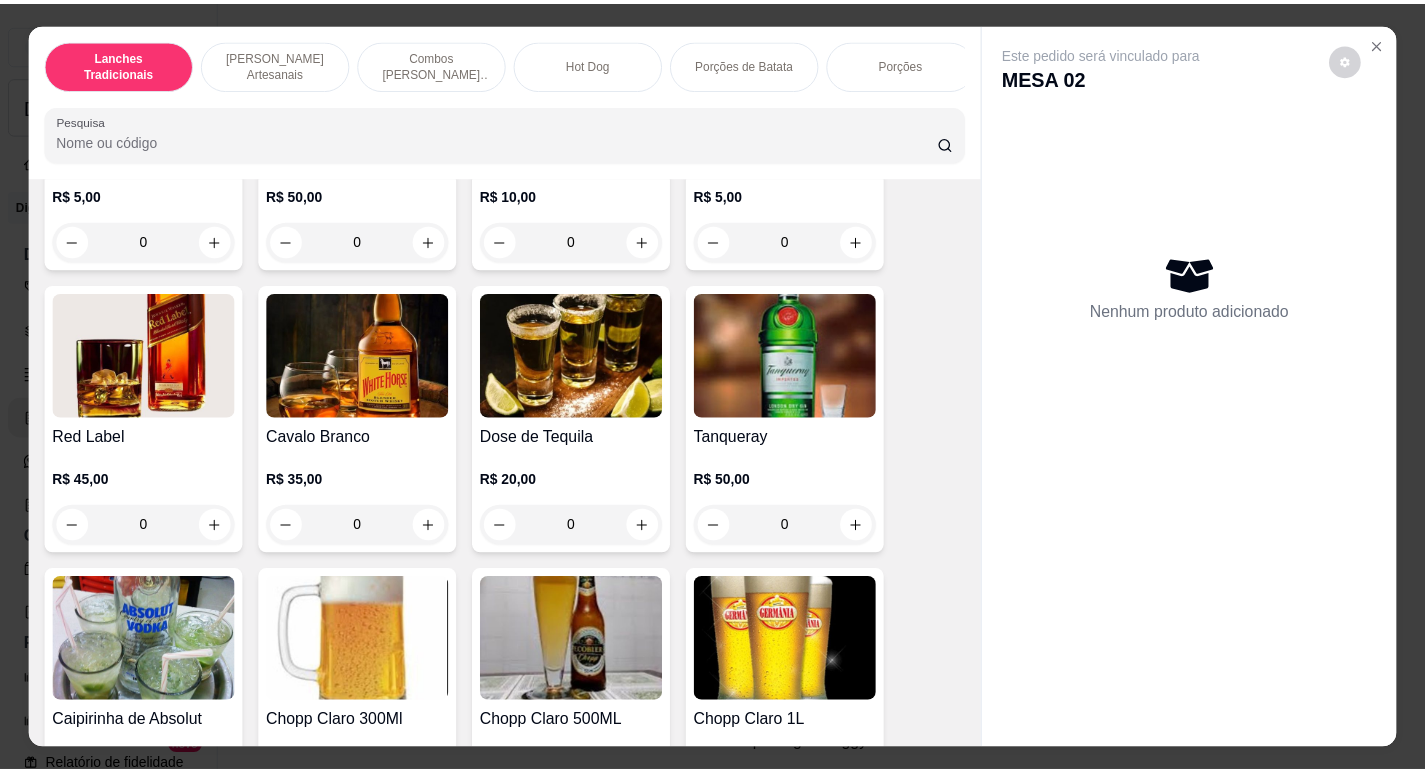 scroll, scrollTop: 8381, scrollLeft: 0, axis: vertical 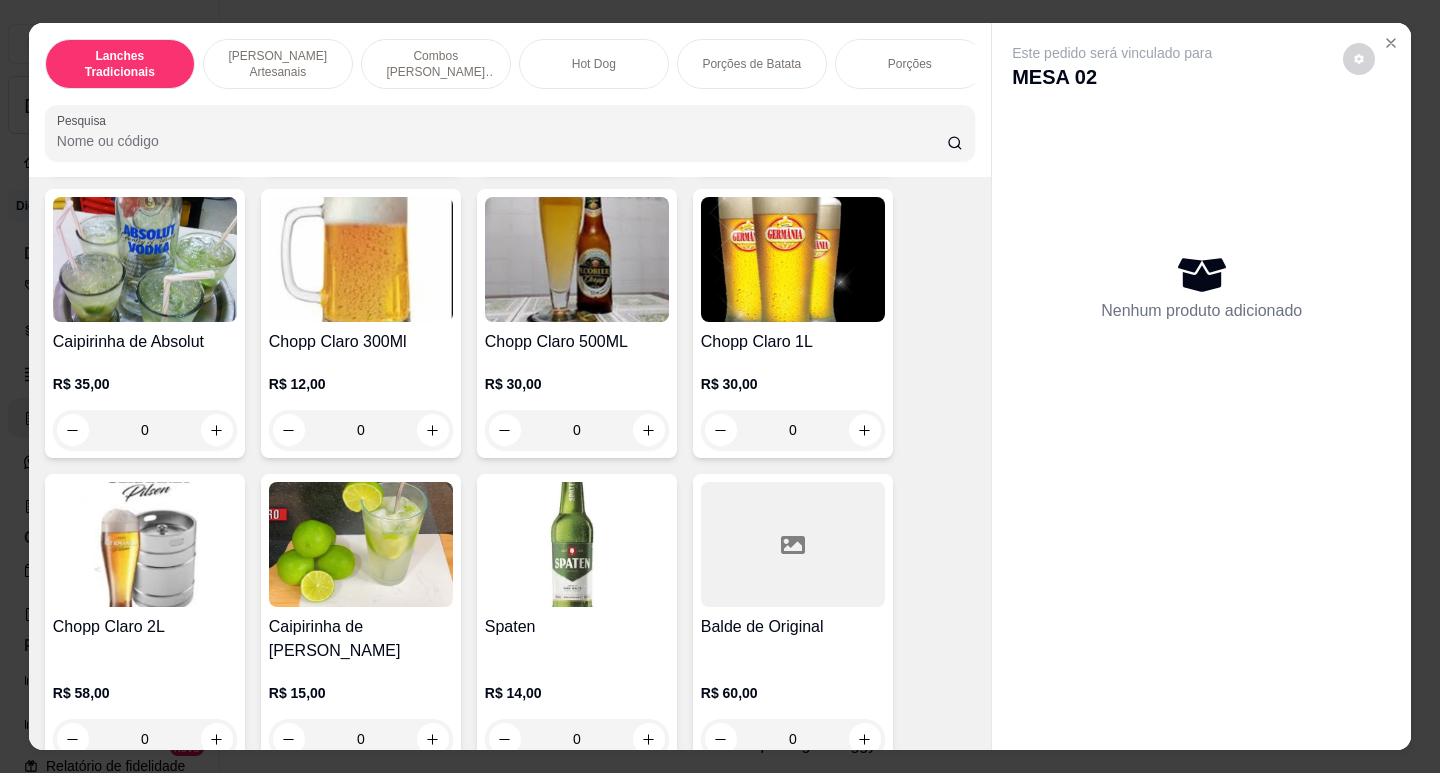 click at bounding box center (793, 544) 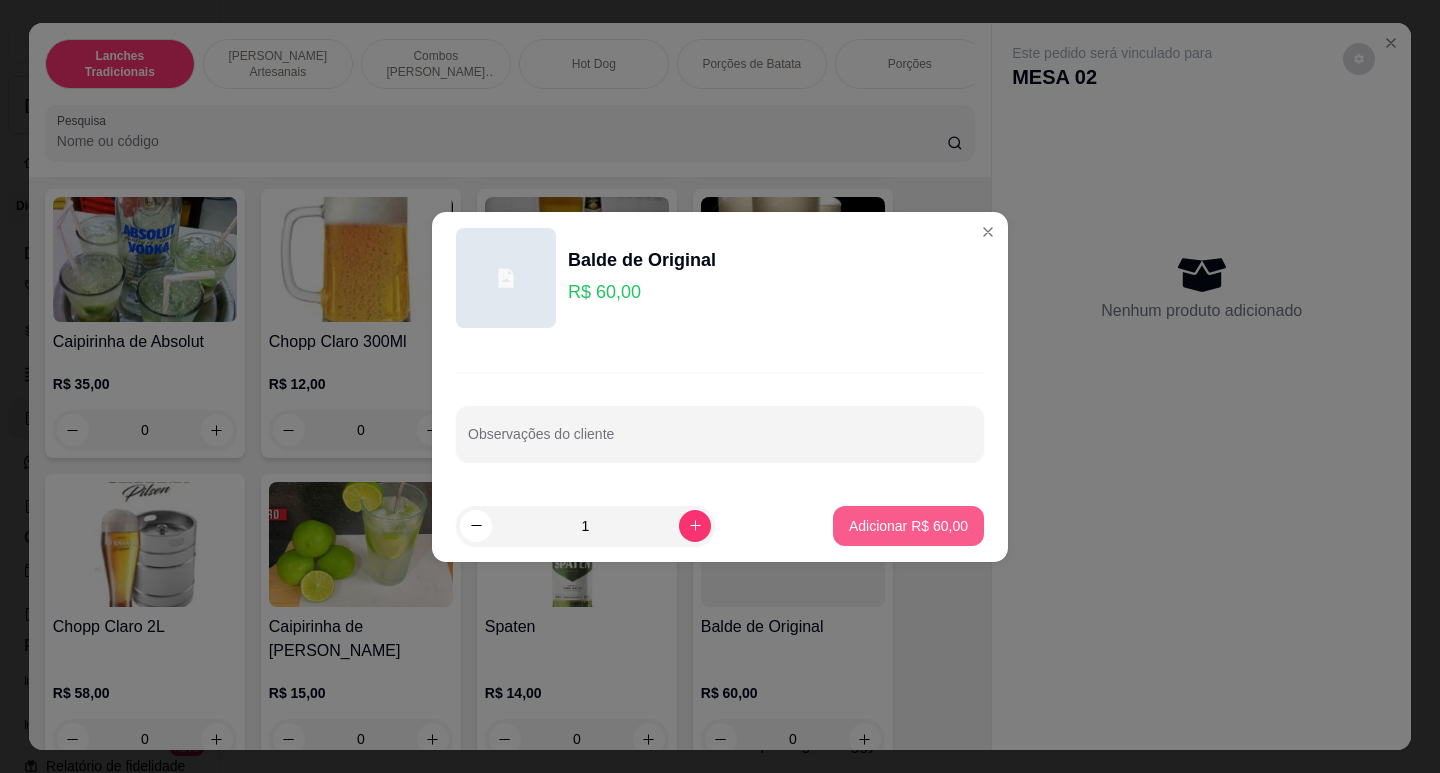 click on "Adicionar   R$ 60,00" at bounding box center (908, 526) 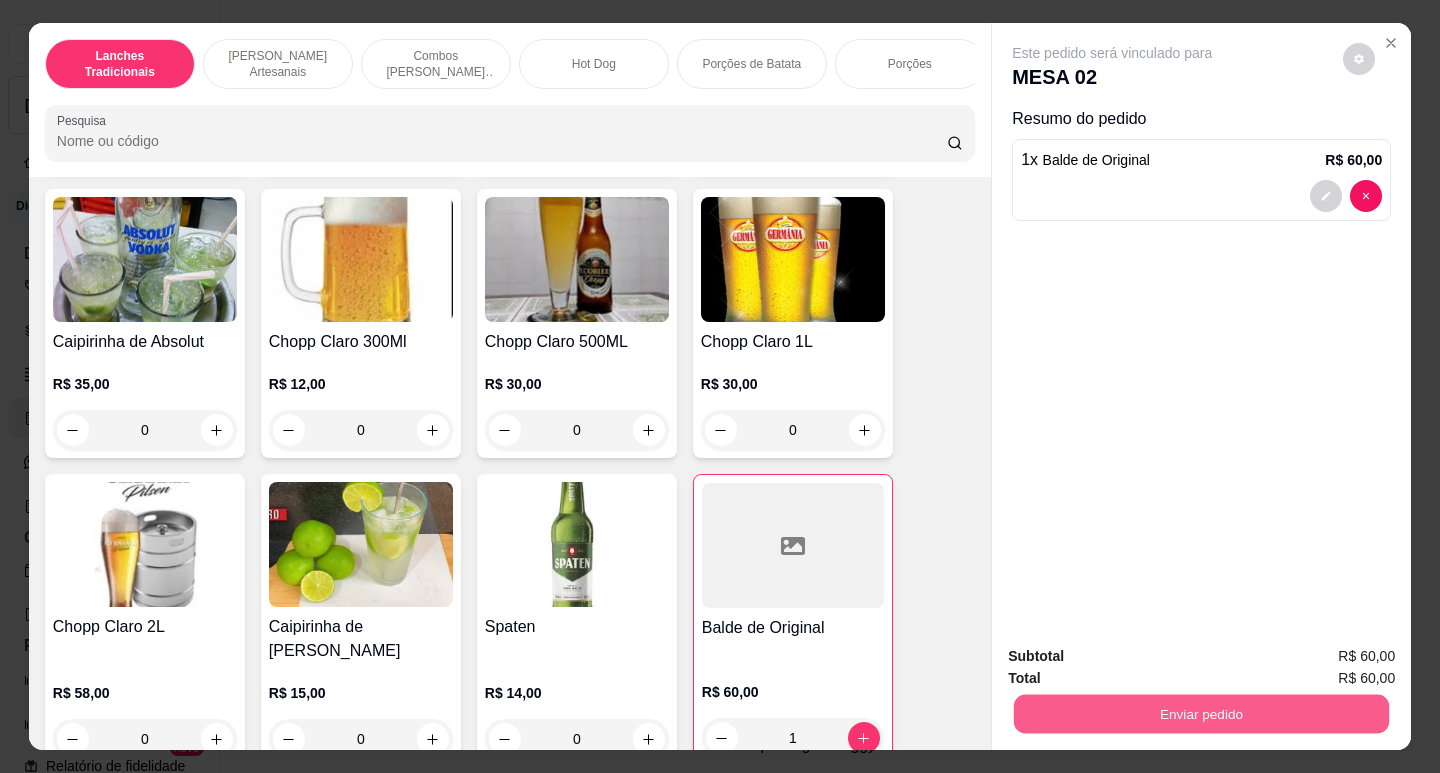 click on "Enviar pedido" at bounding box center (1201, 713) 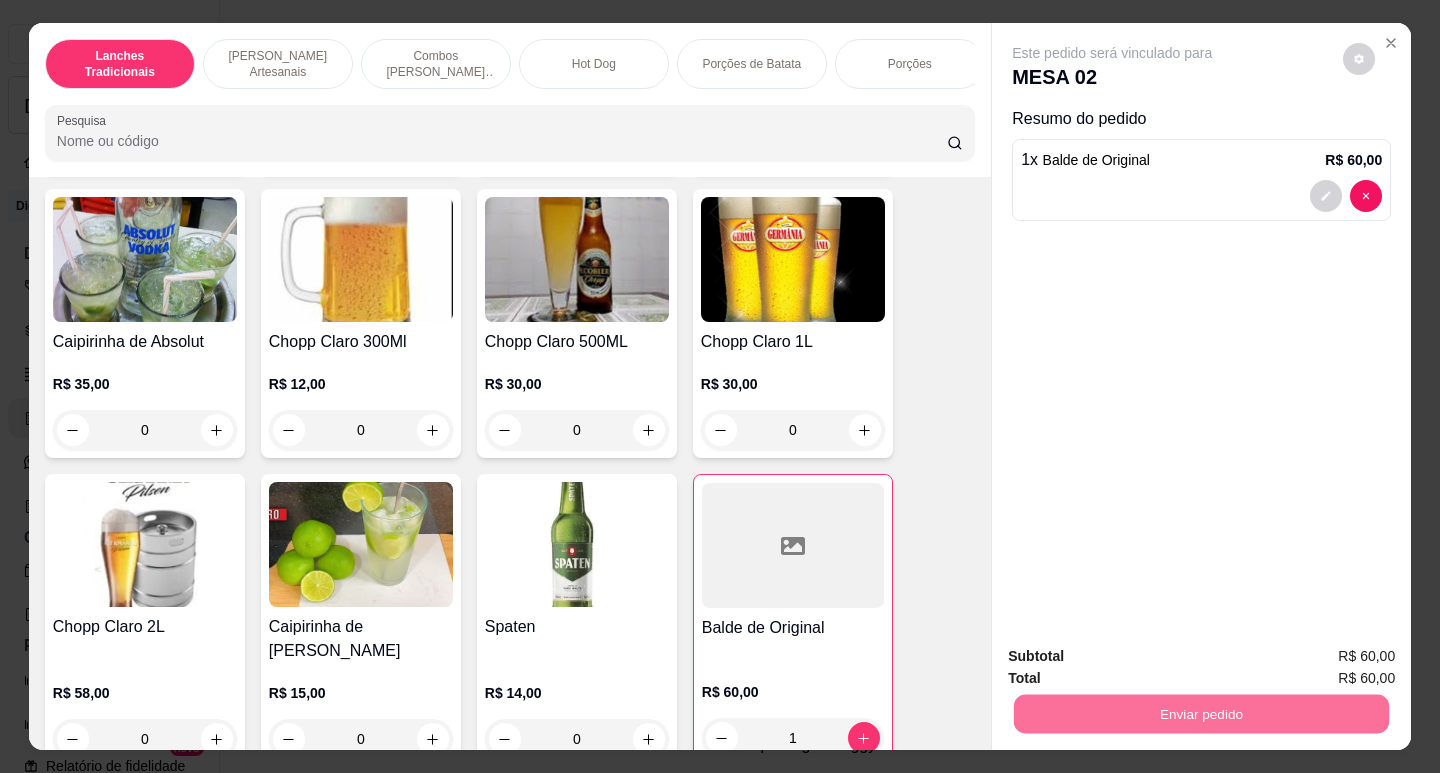 click on "Não registrar e enviar pedido" at bounding box center (1135, 657) 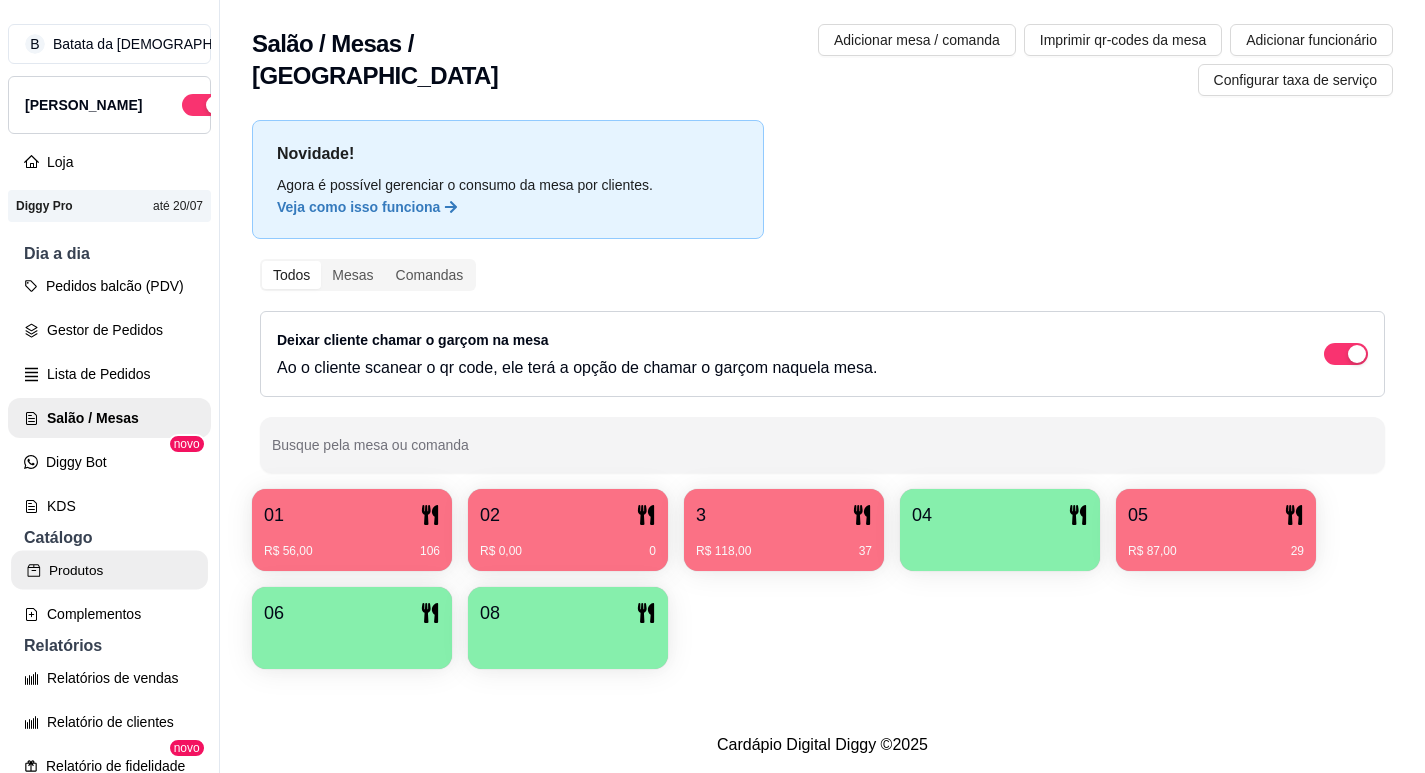 click on "Produtos" at bounding box center [109, 570] 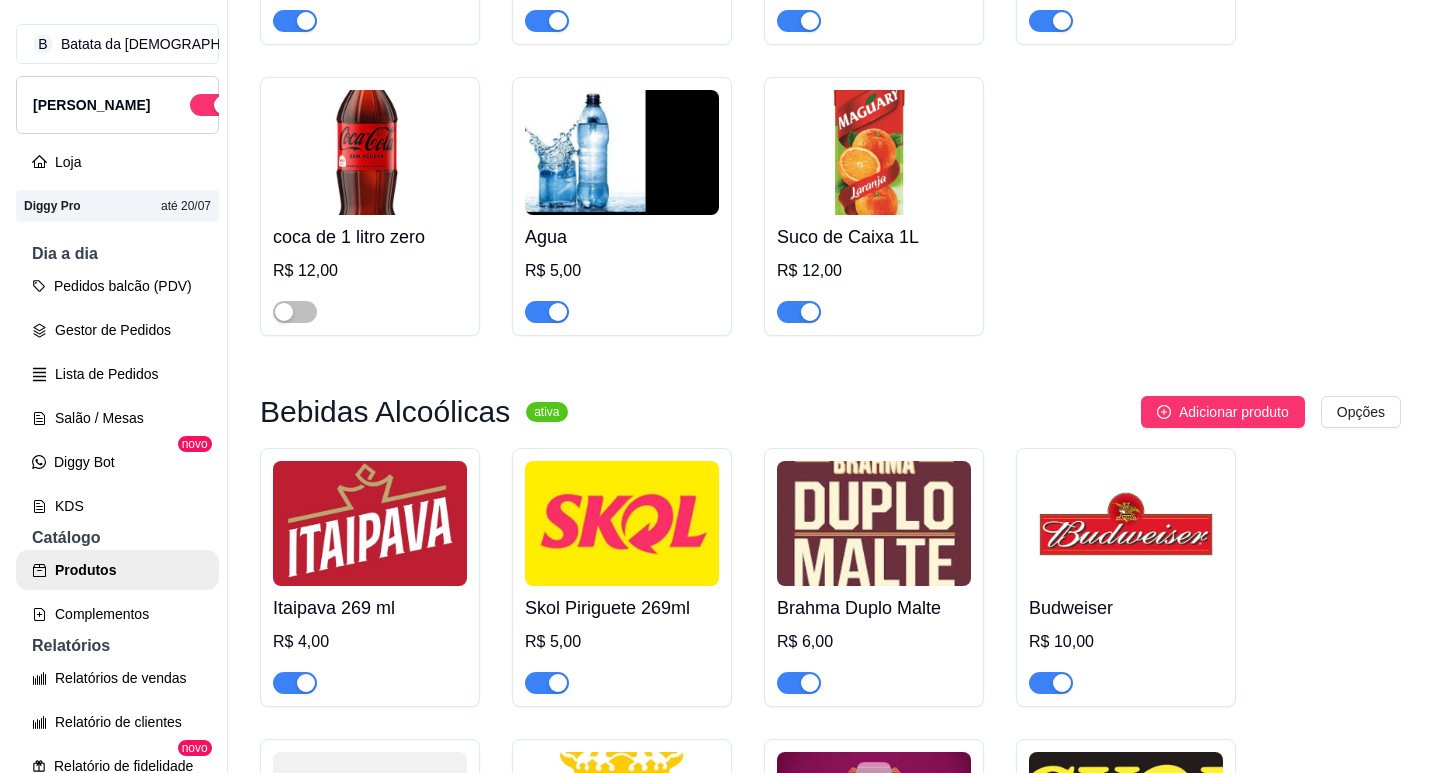 scroll, scrollTop: 6600, scrollLeft: 0, axis: vertical 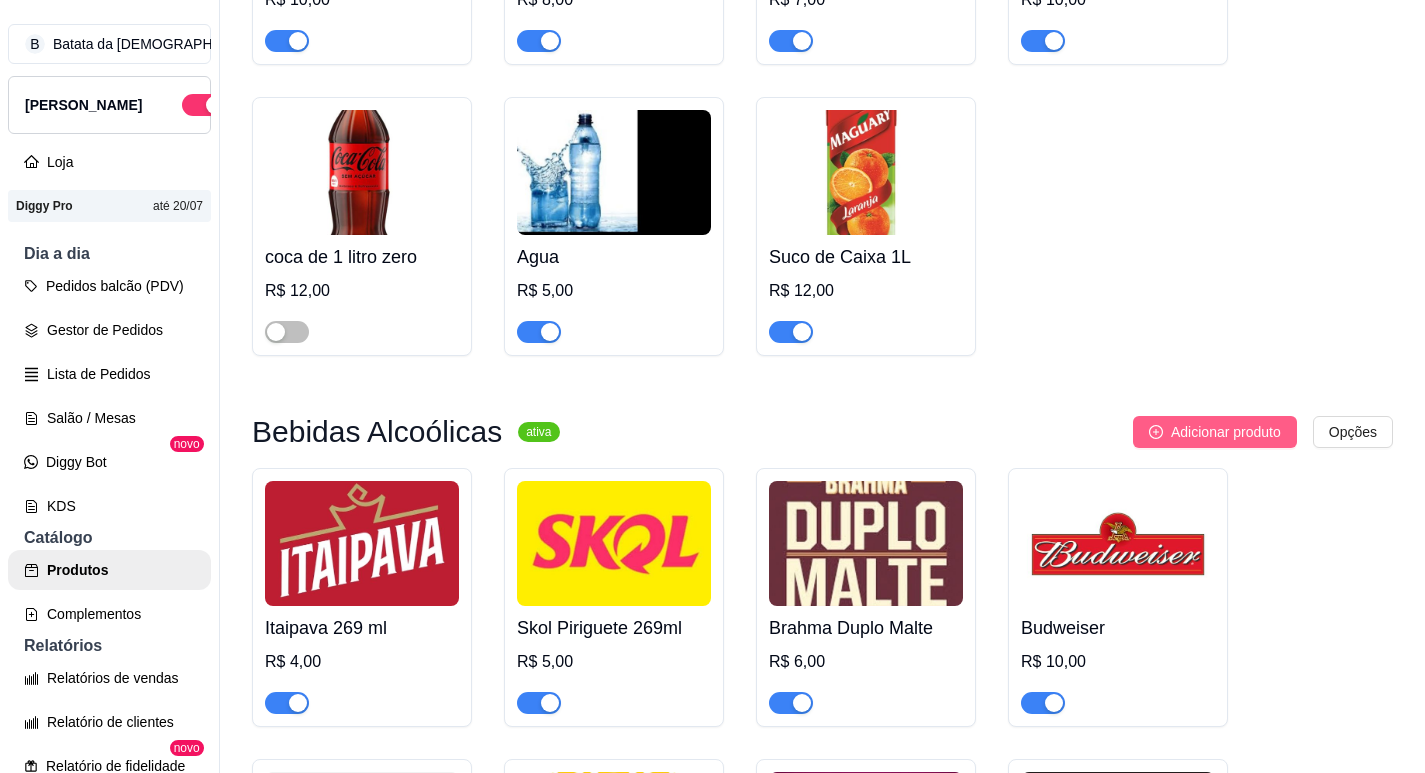click on "Adicionar produto" at bounding box center [1226, 432] 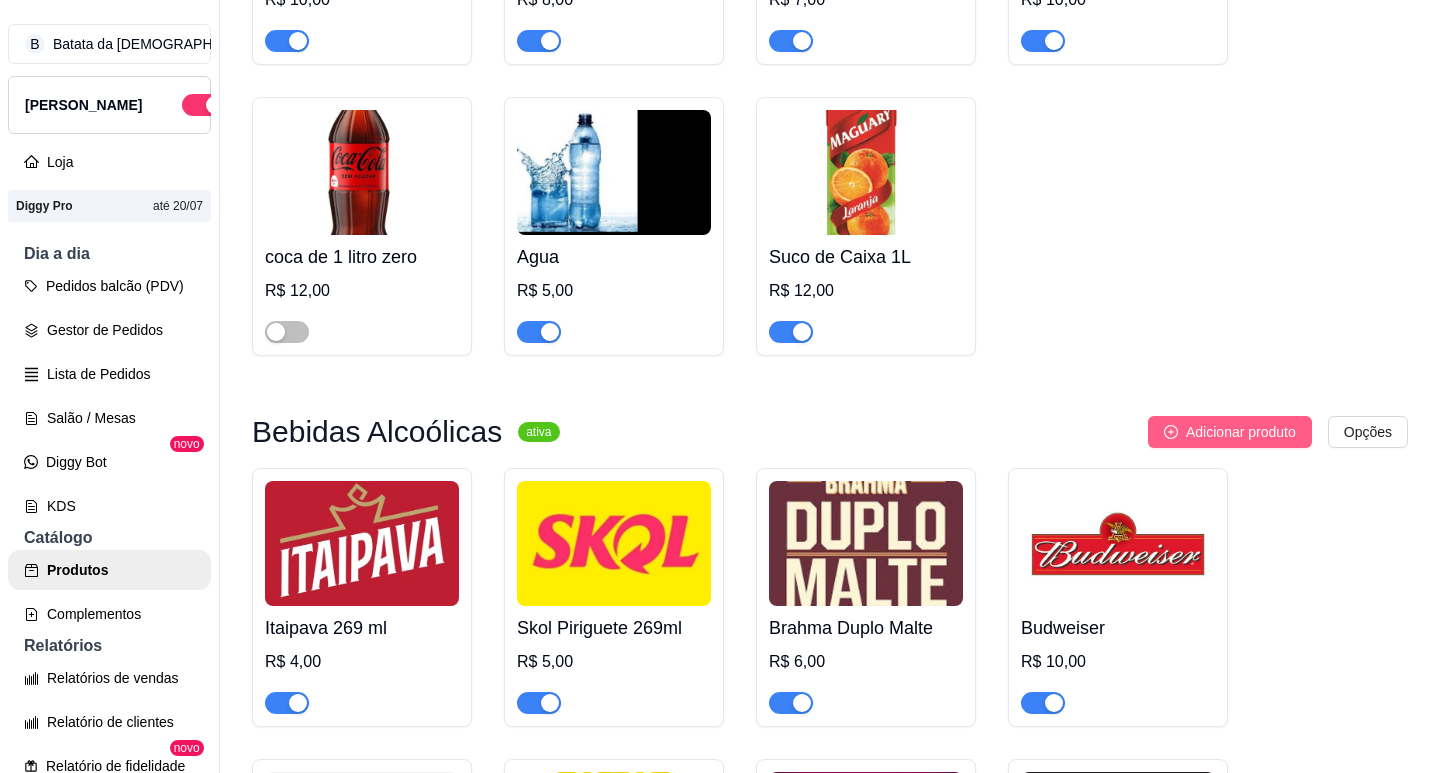 type 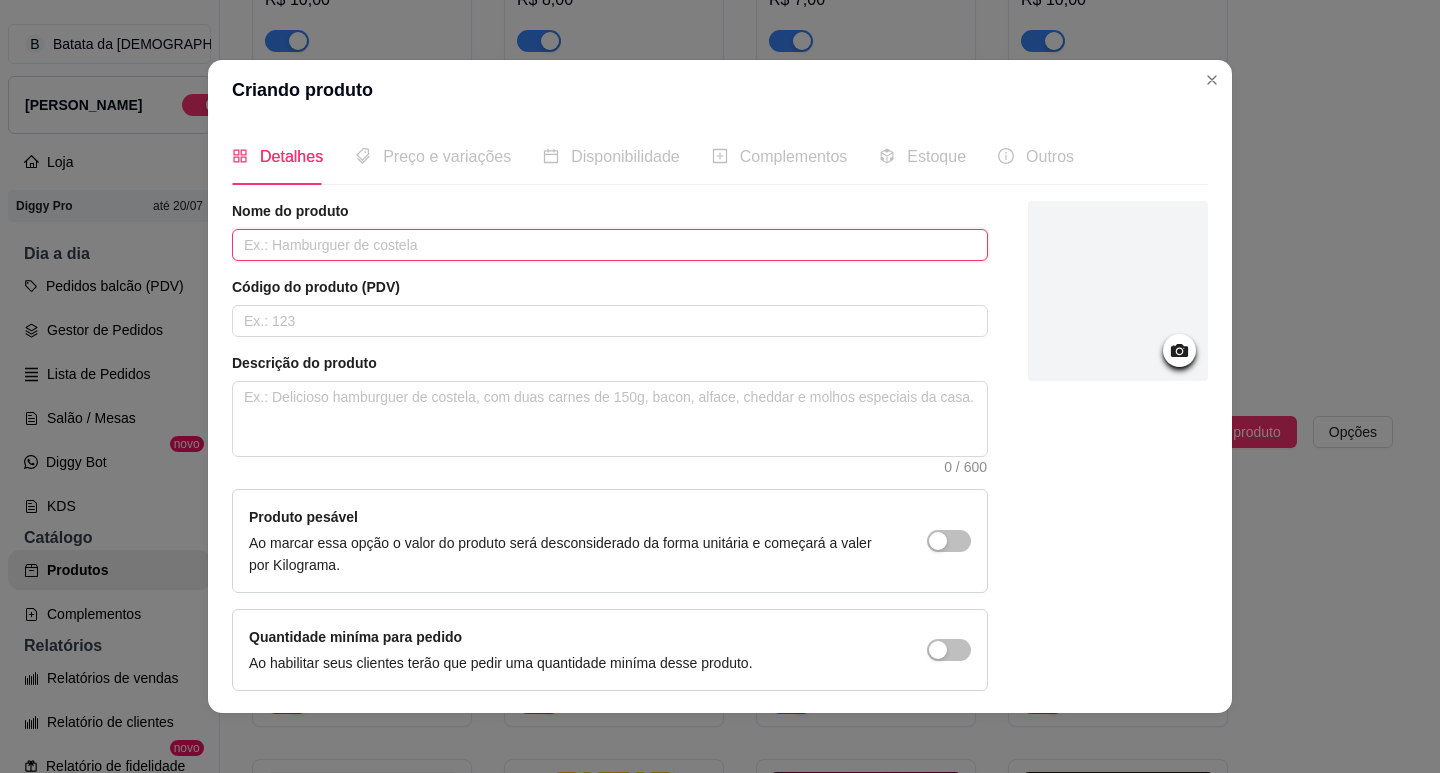 click at bounding box center [610, 245] 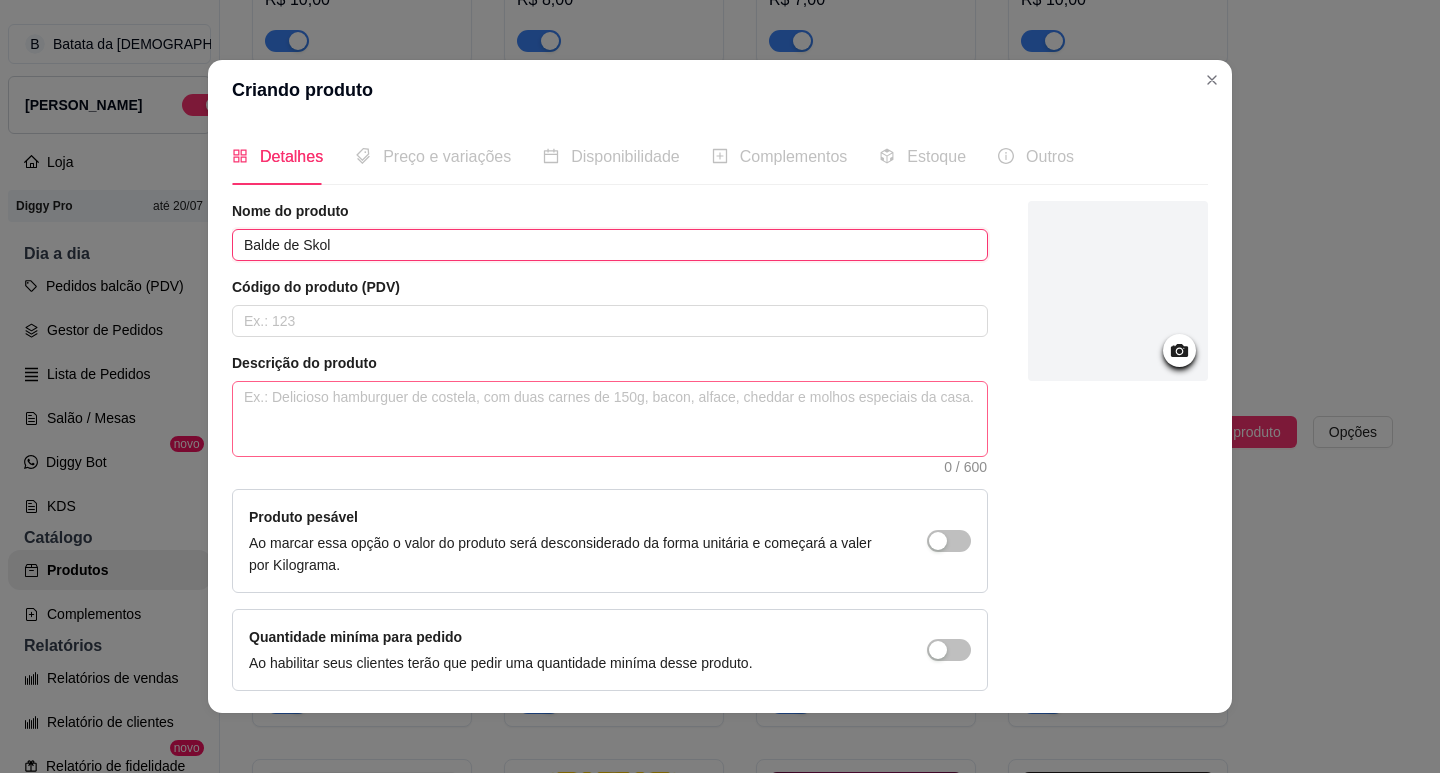 type on "Balde de Skol" 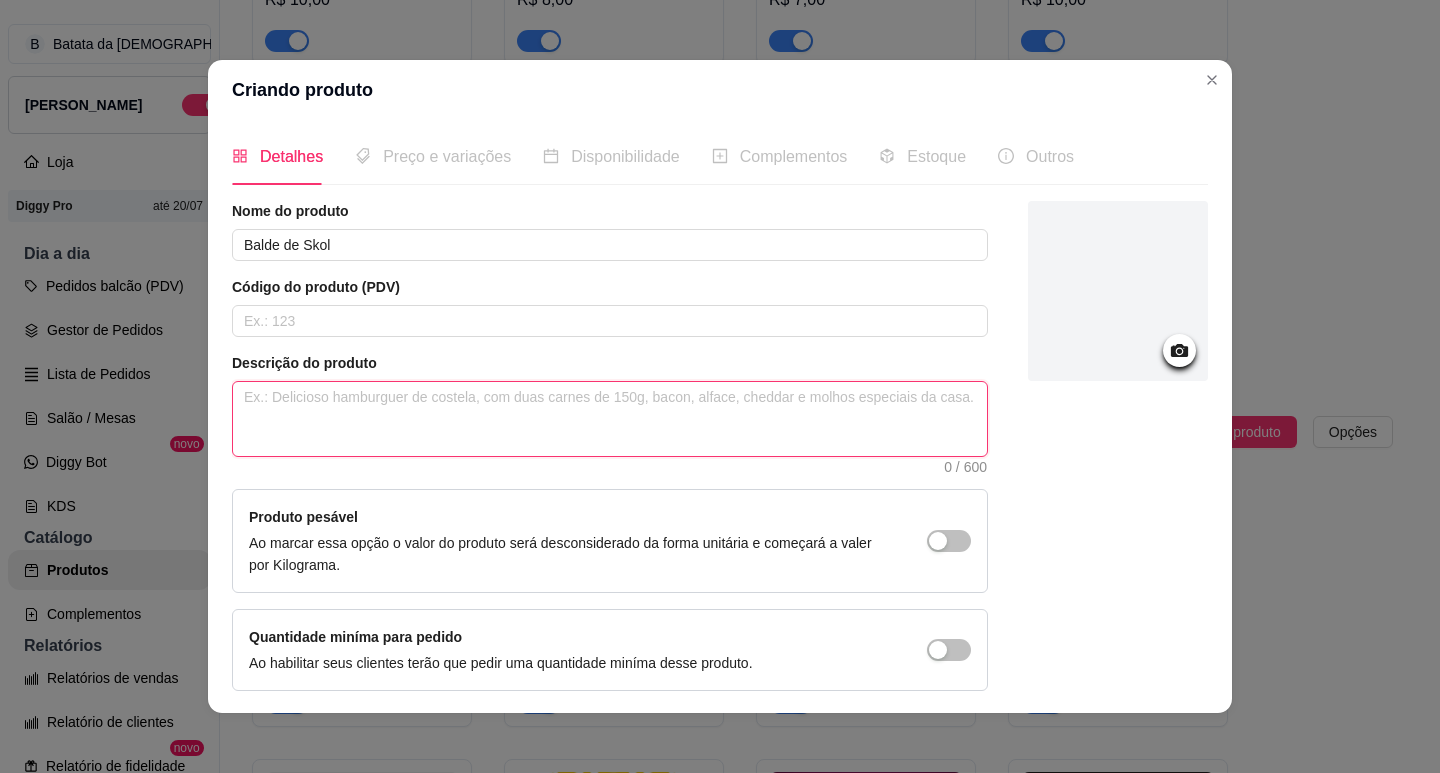 click at bounding box center [610, 419] 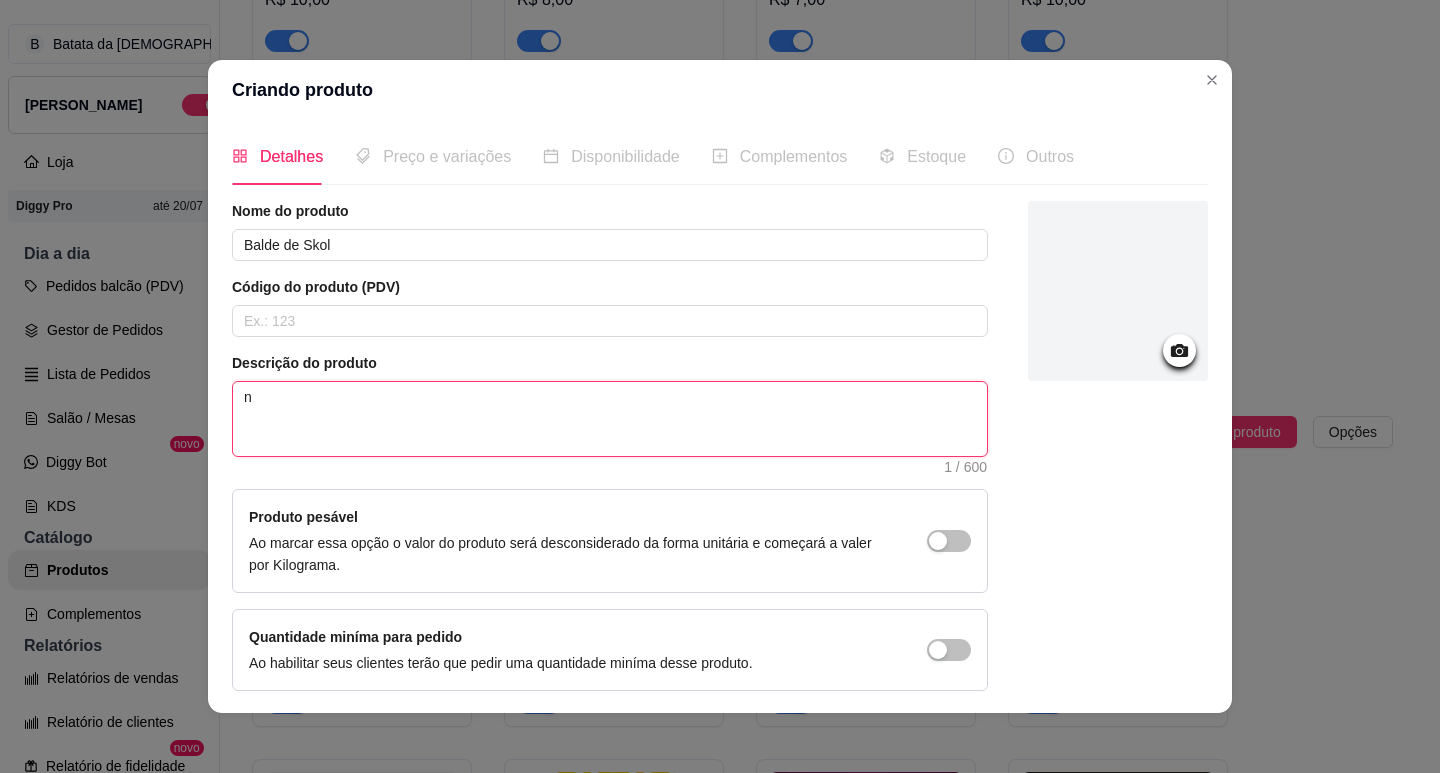 type 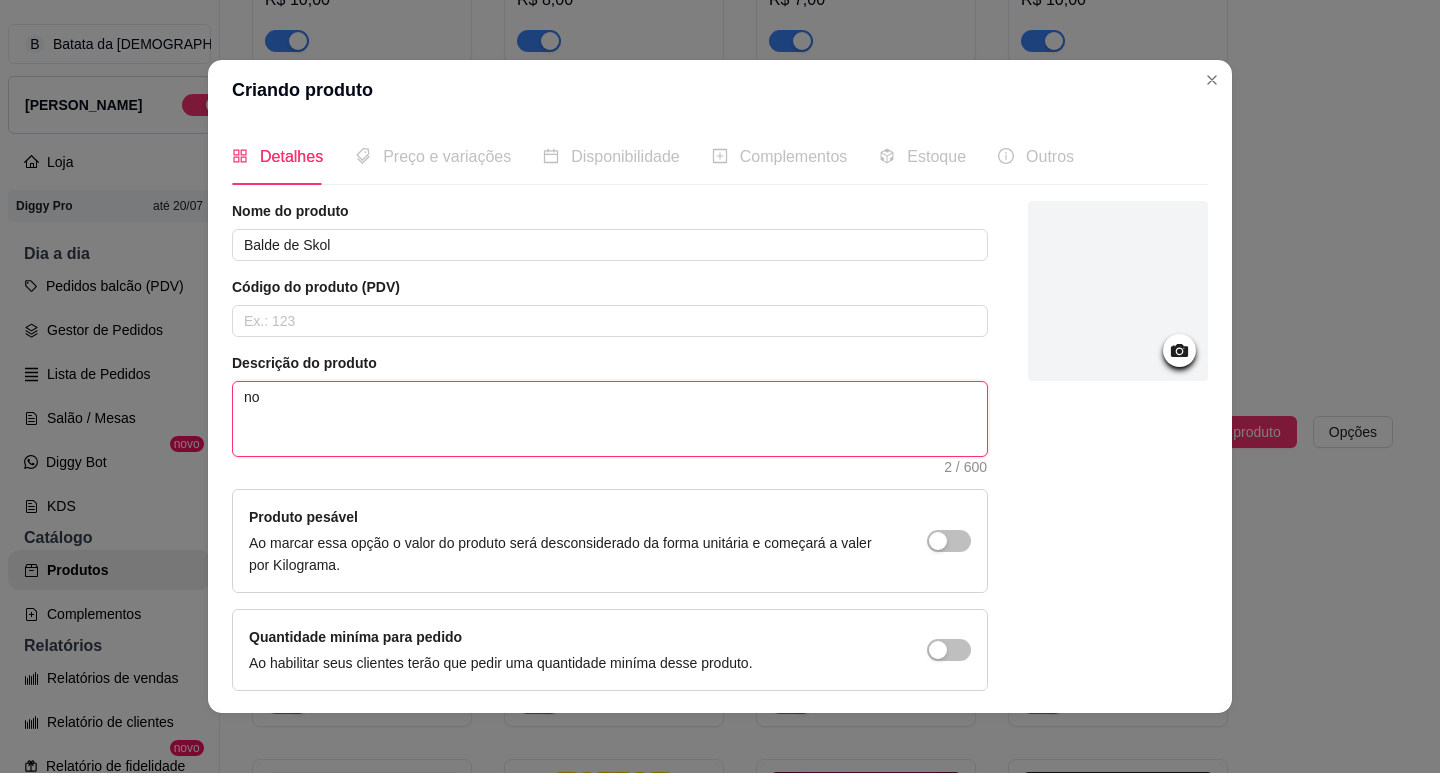 type 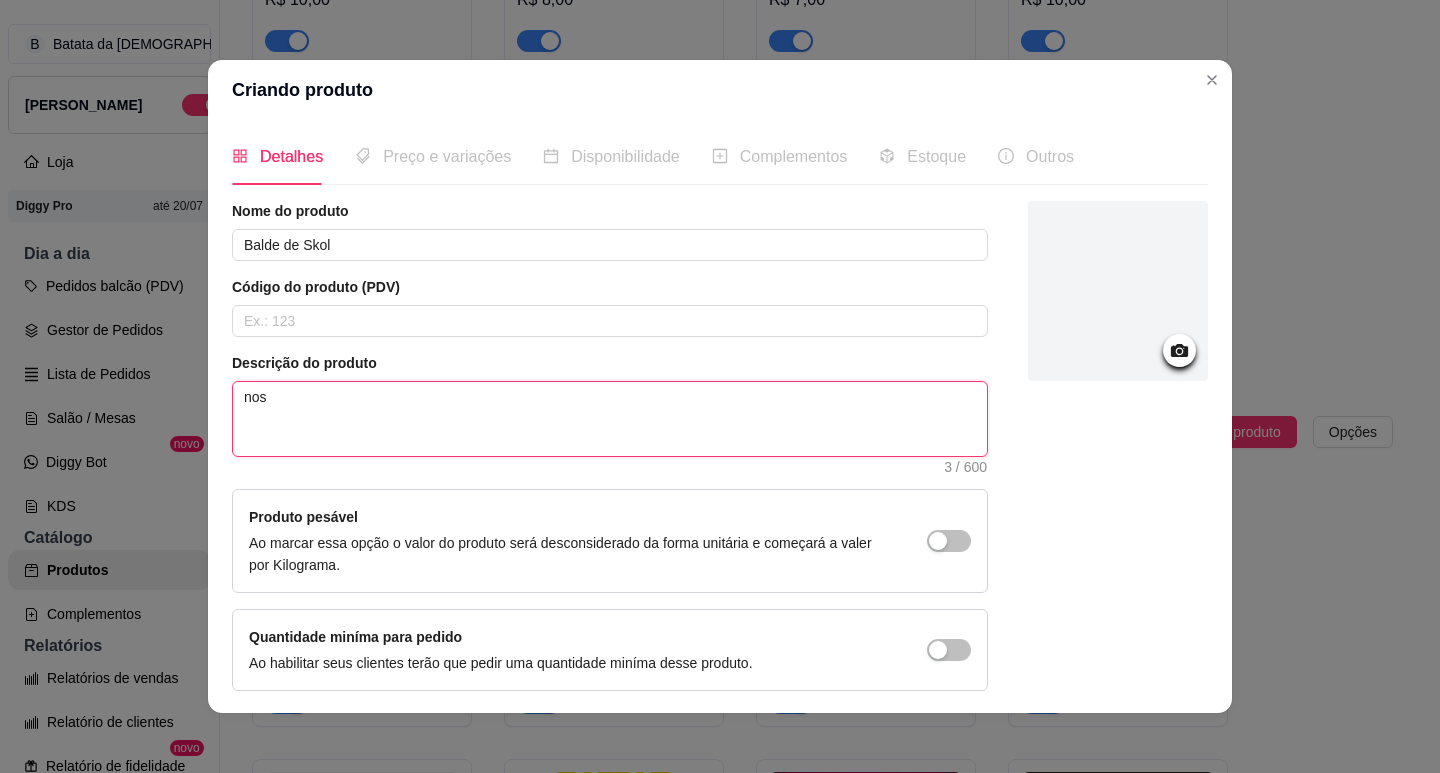 type 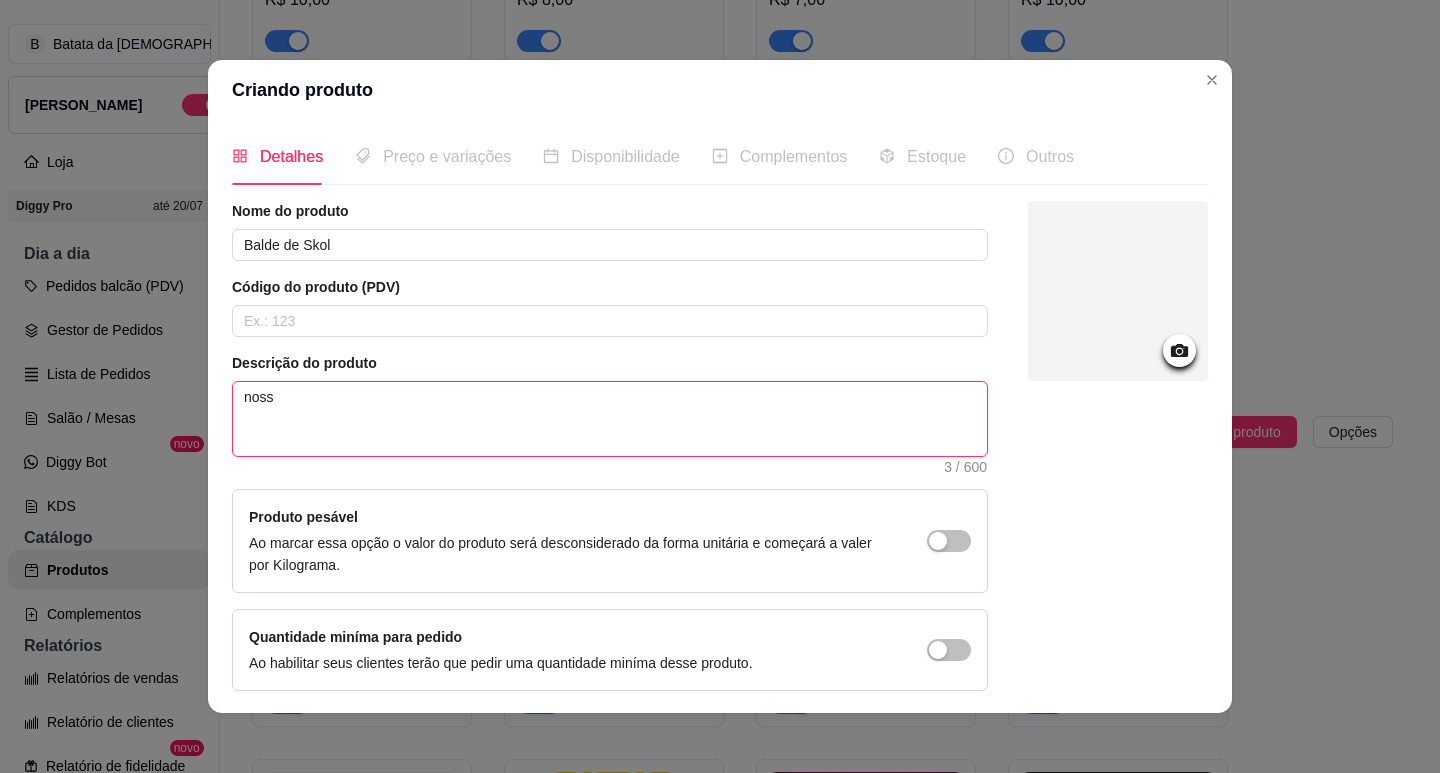 type 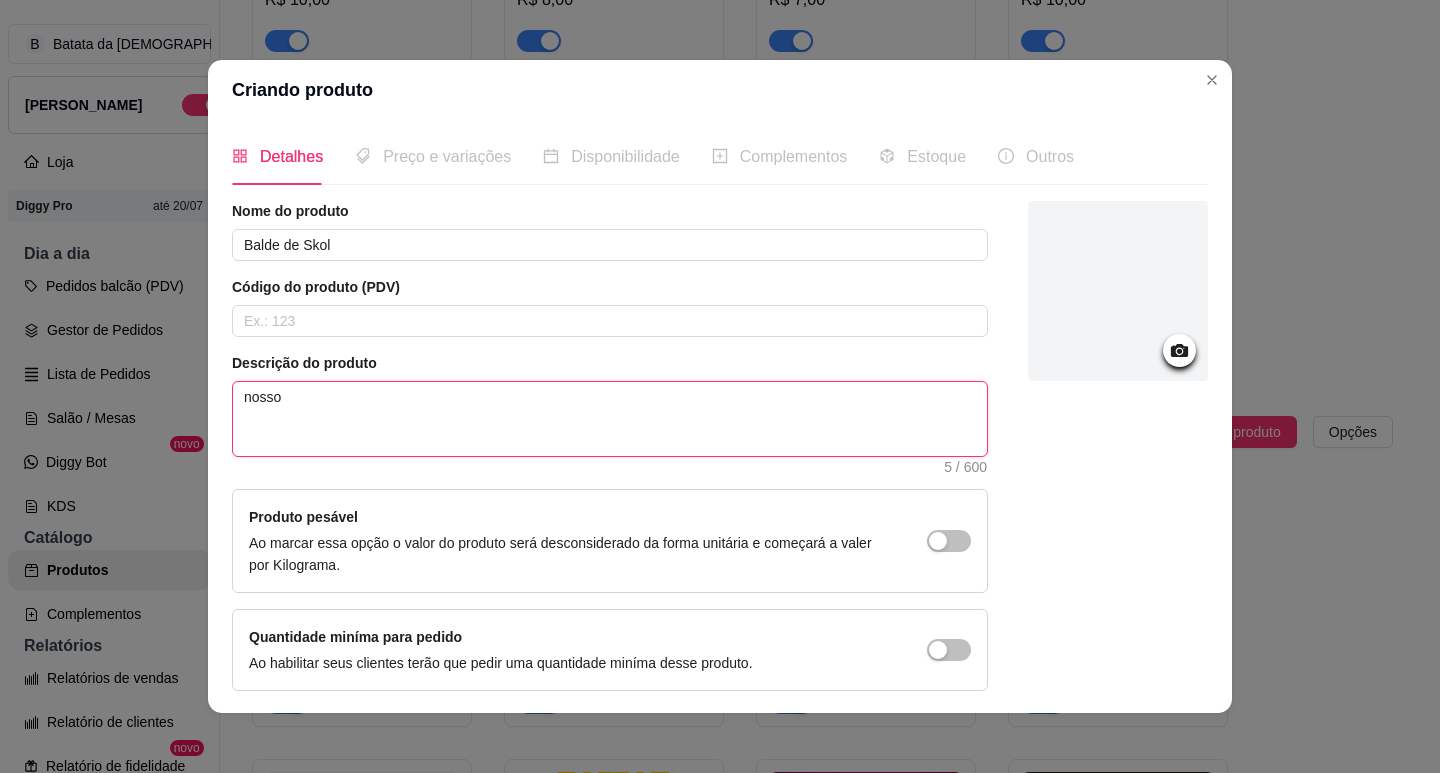 type 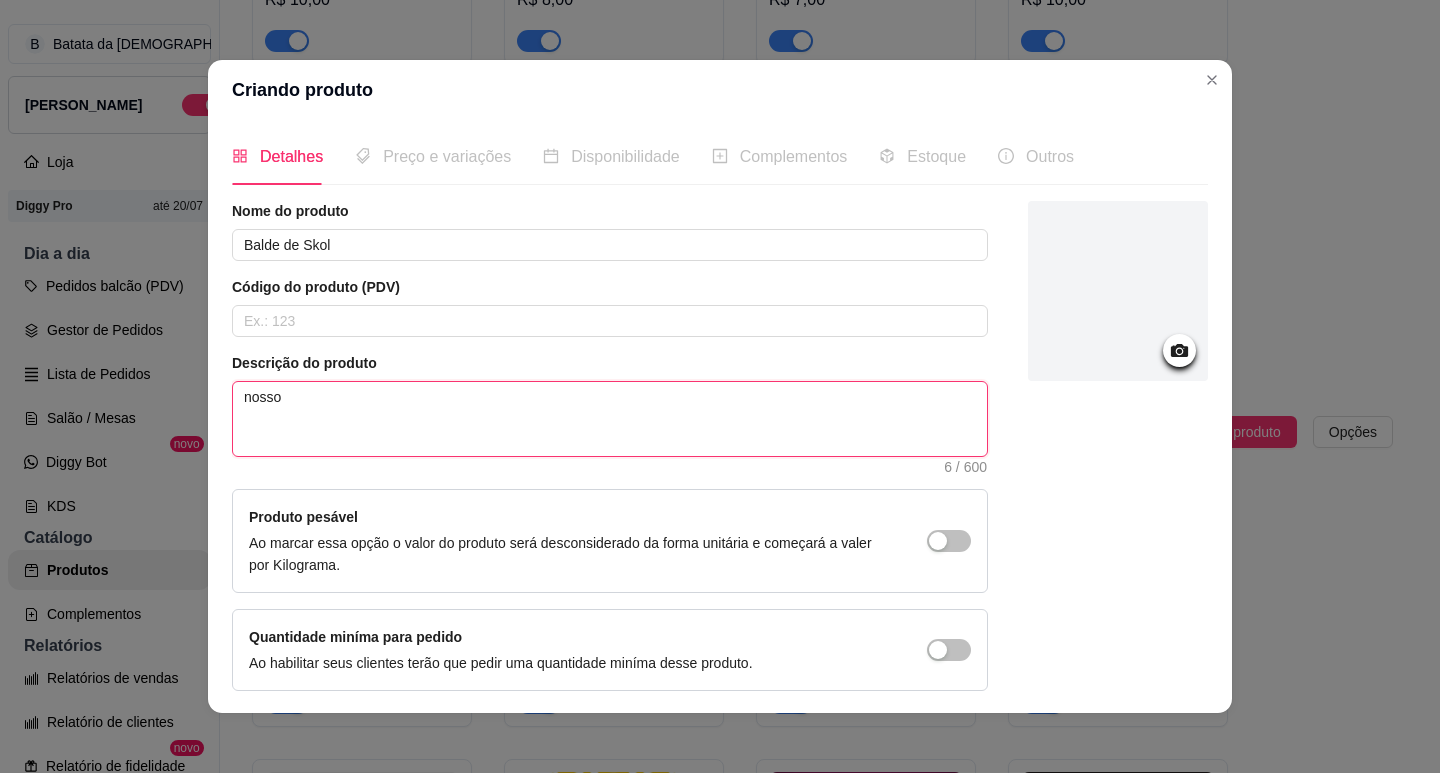 type 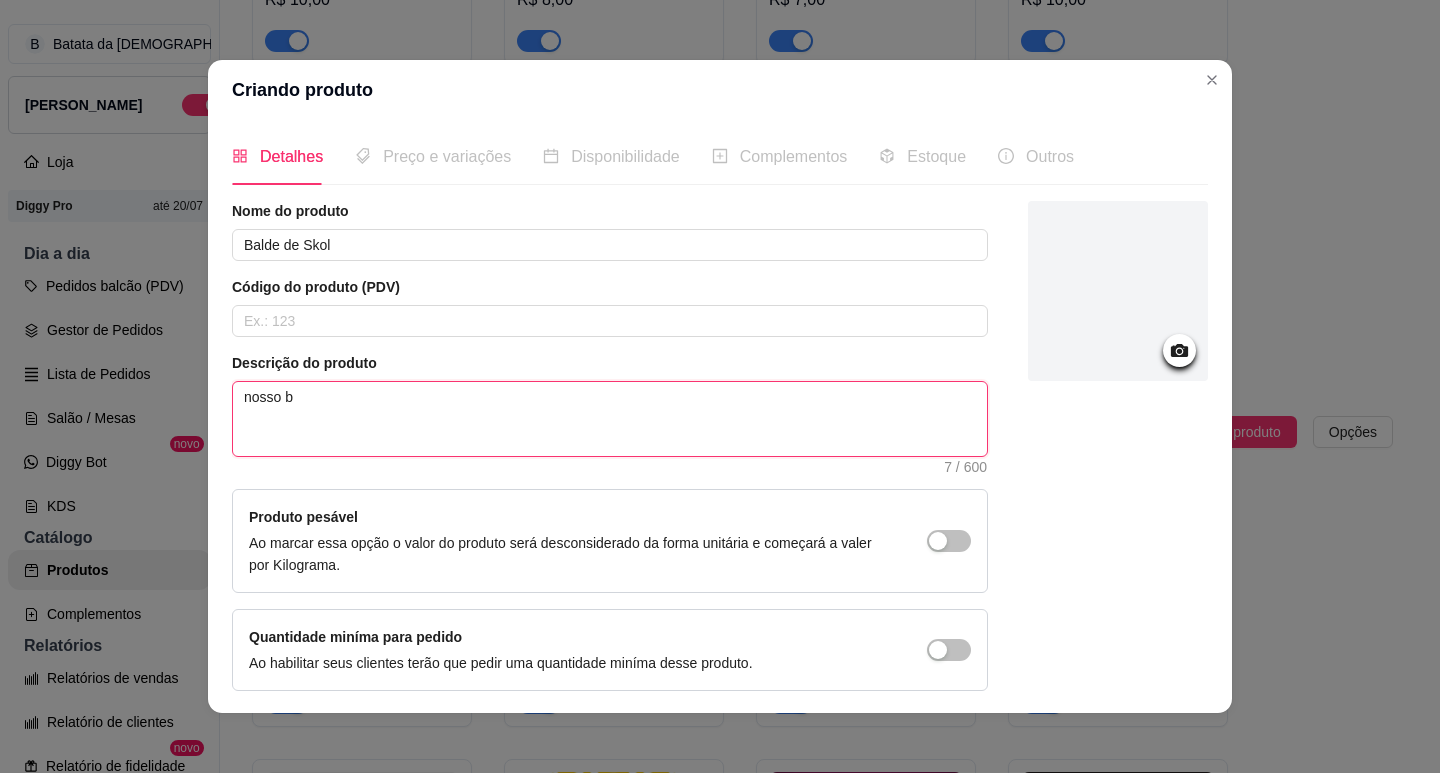 type 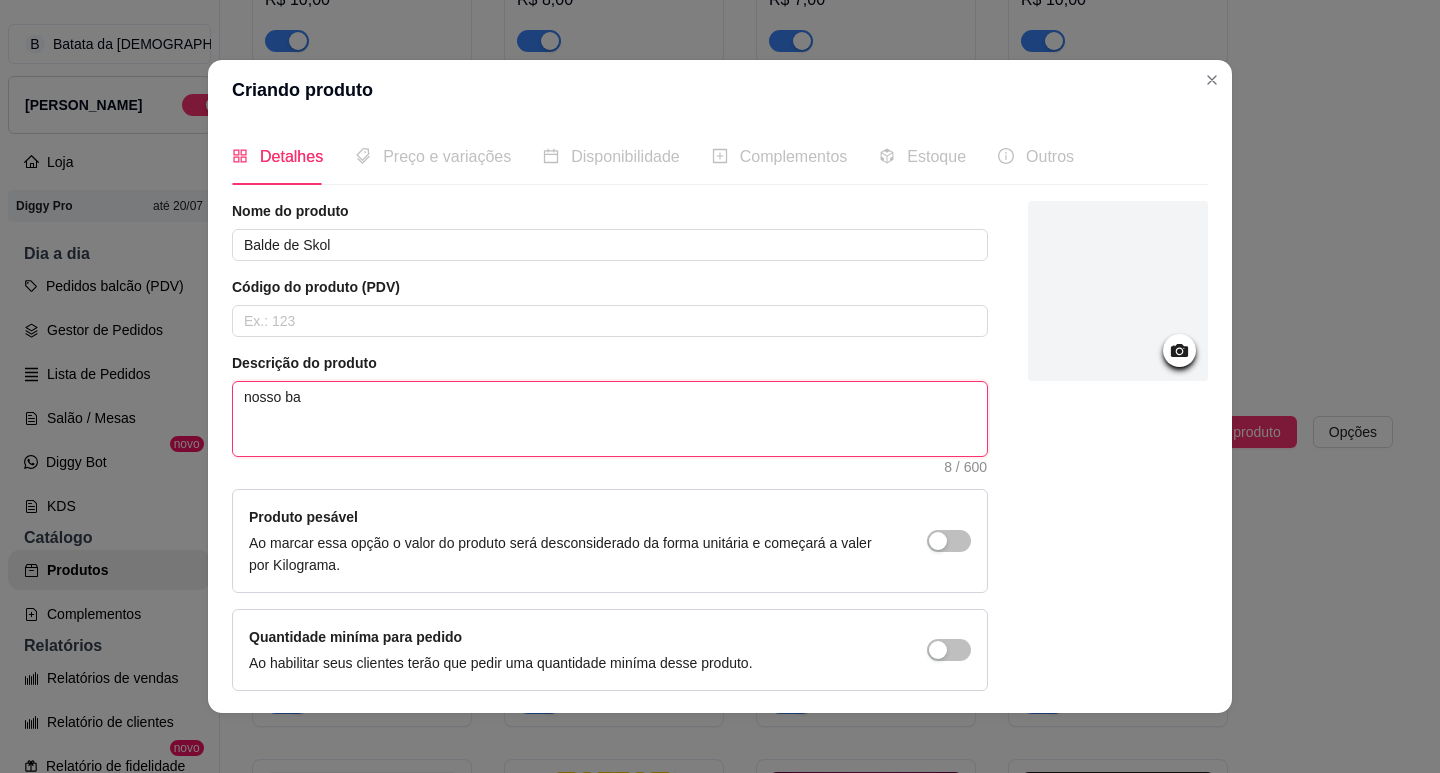 type 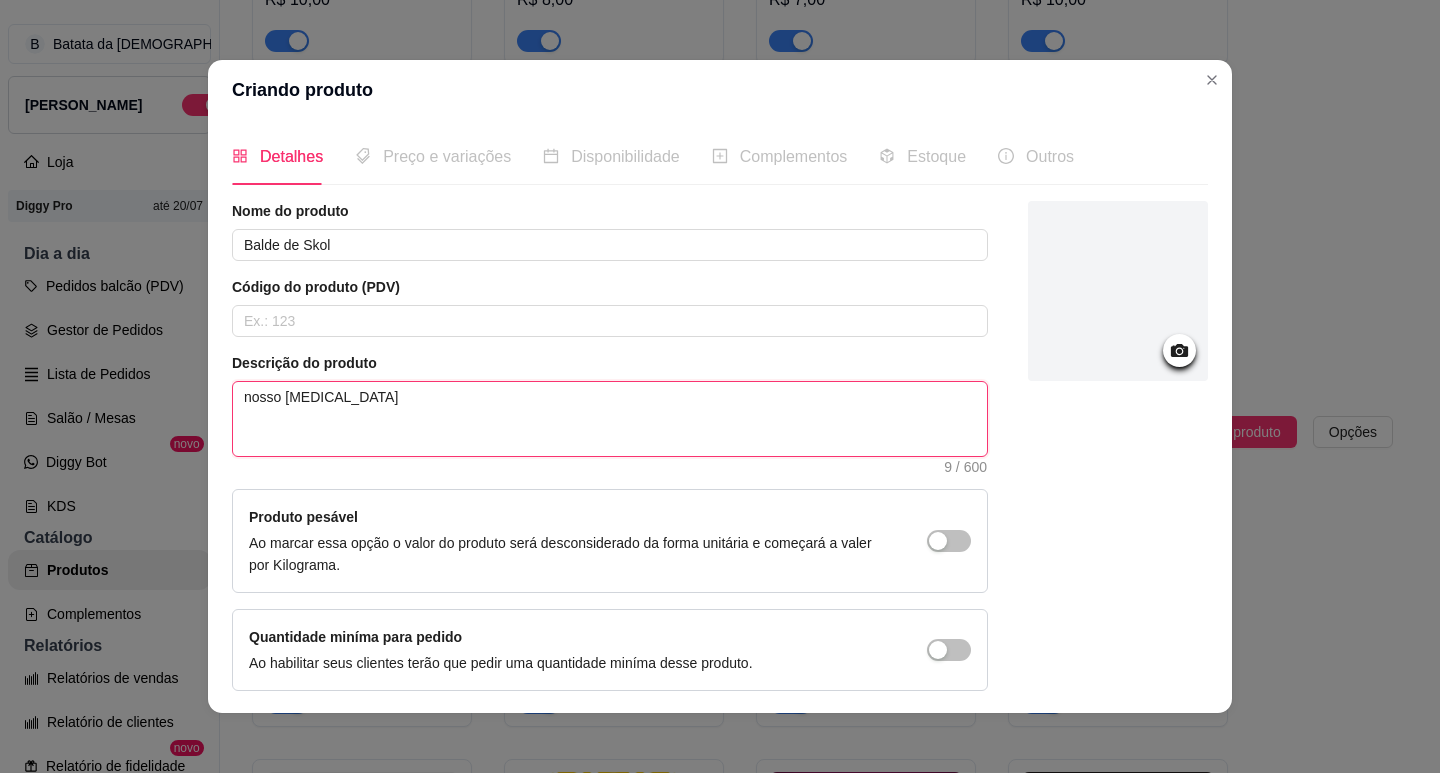 type 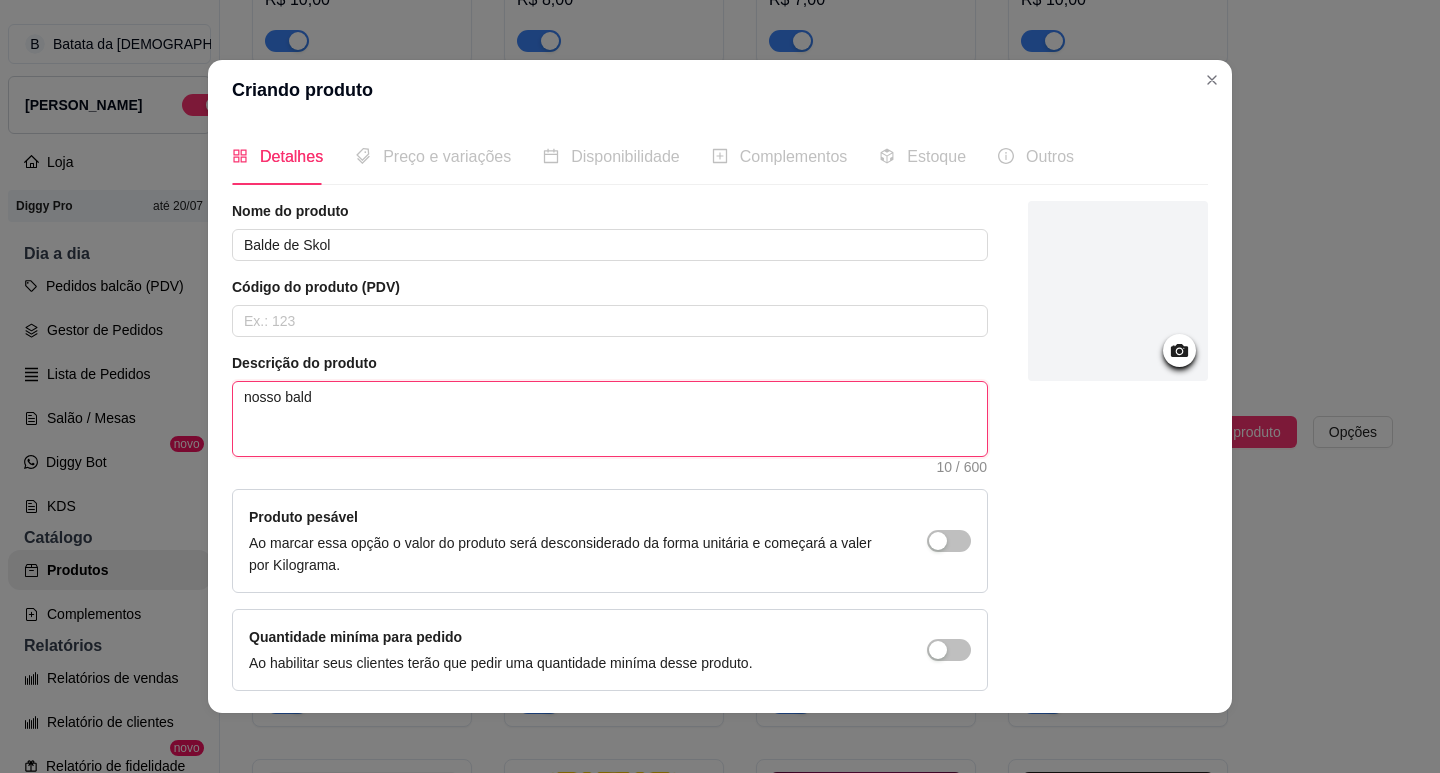 type 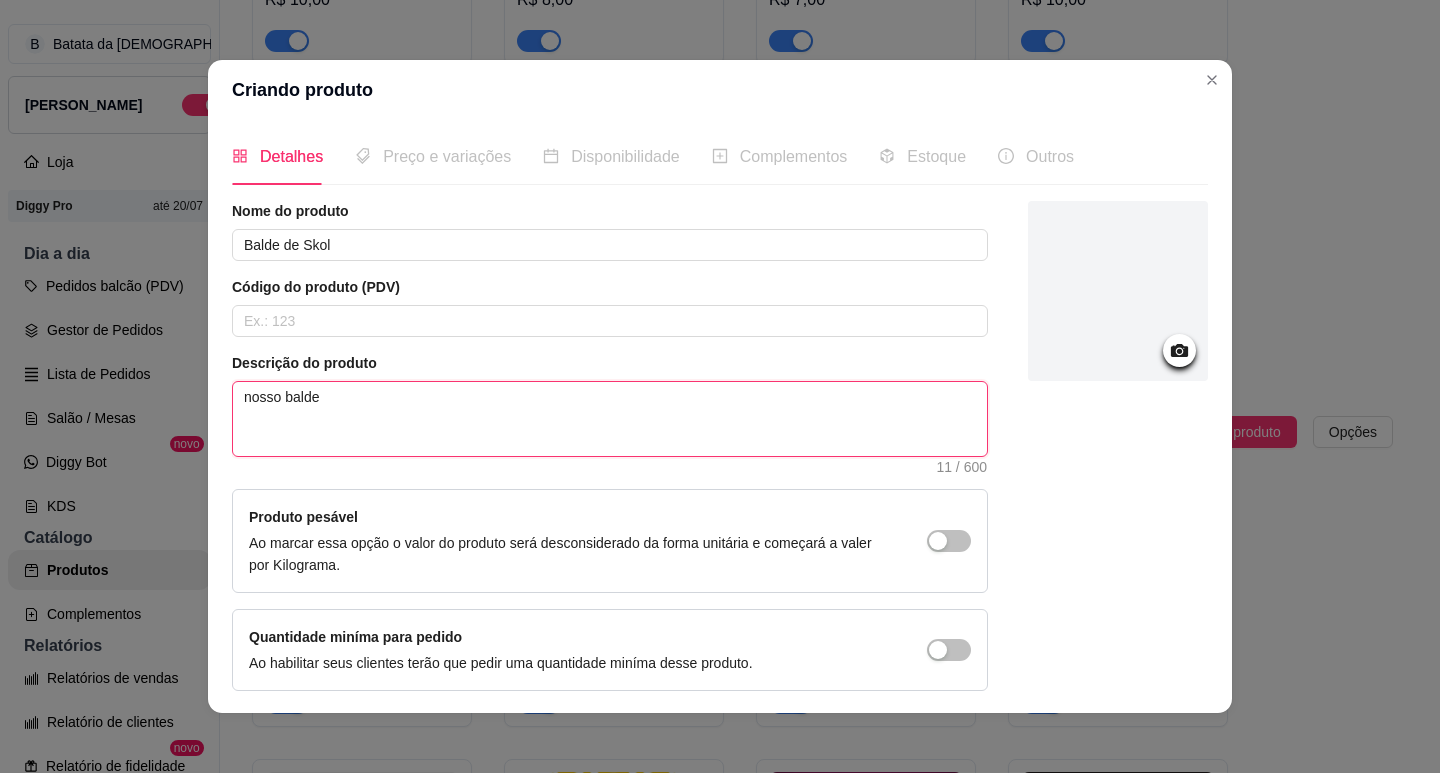 type 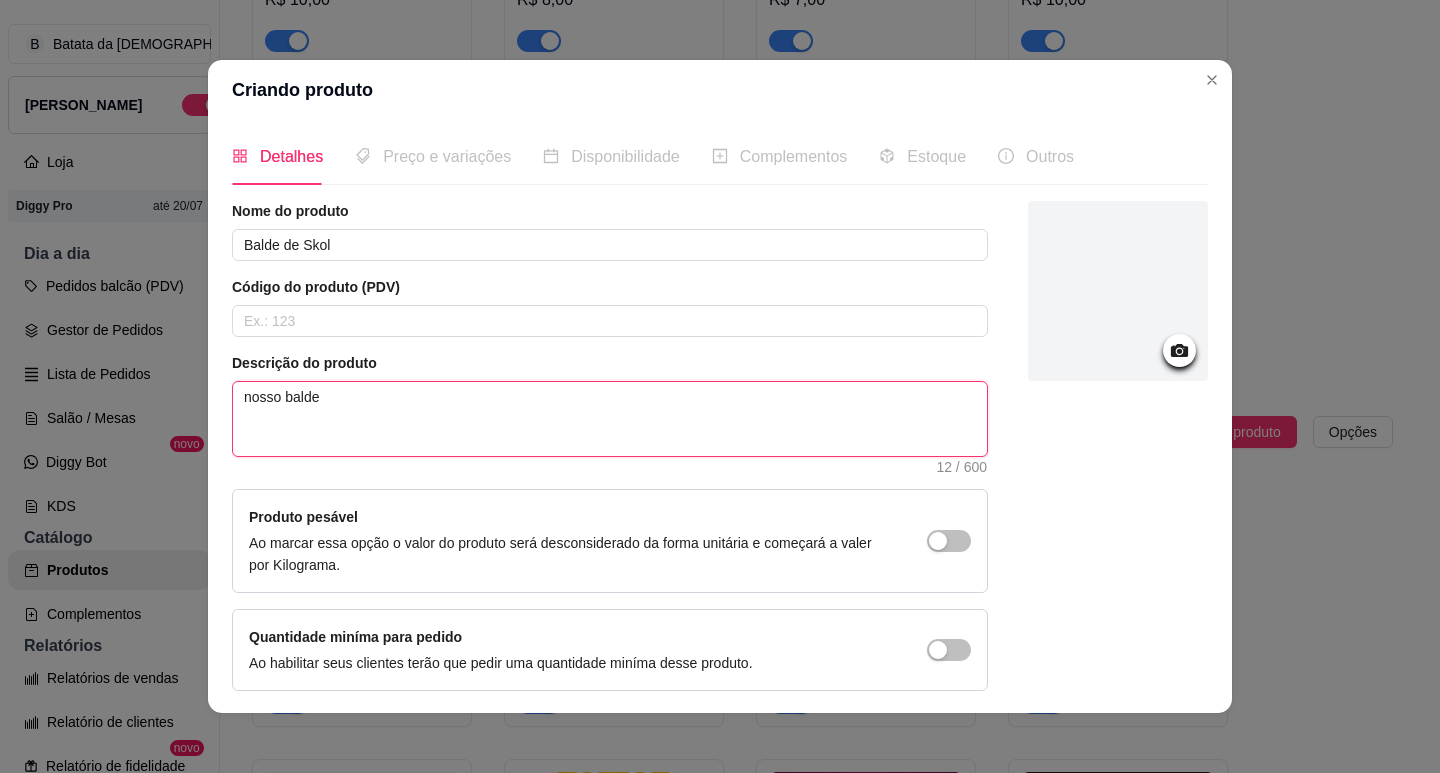type 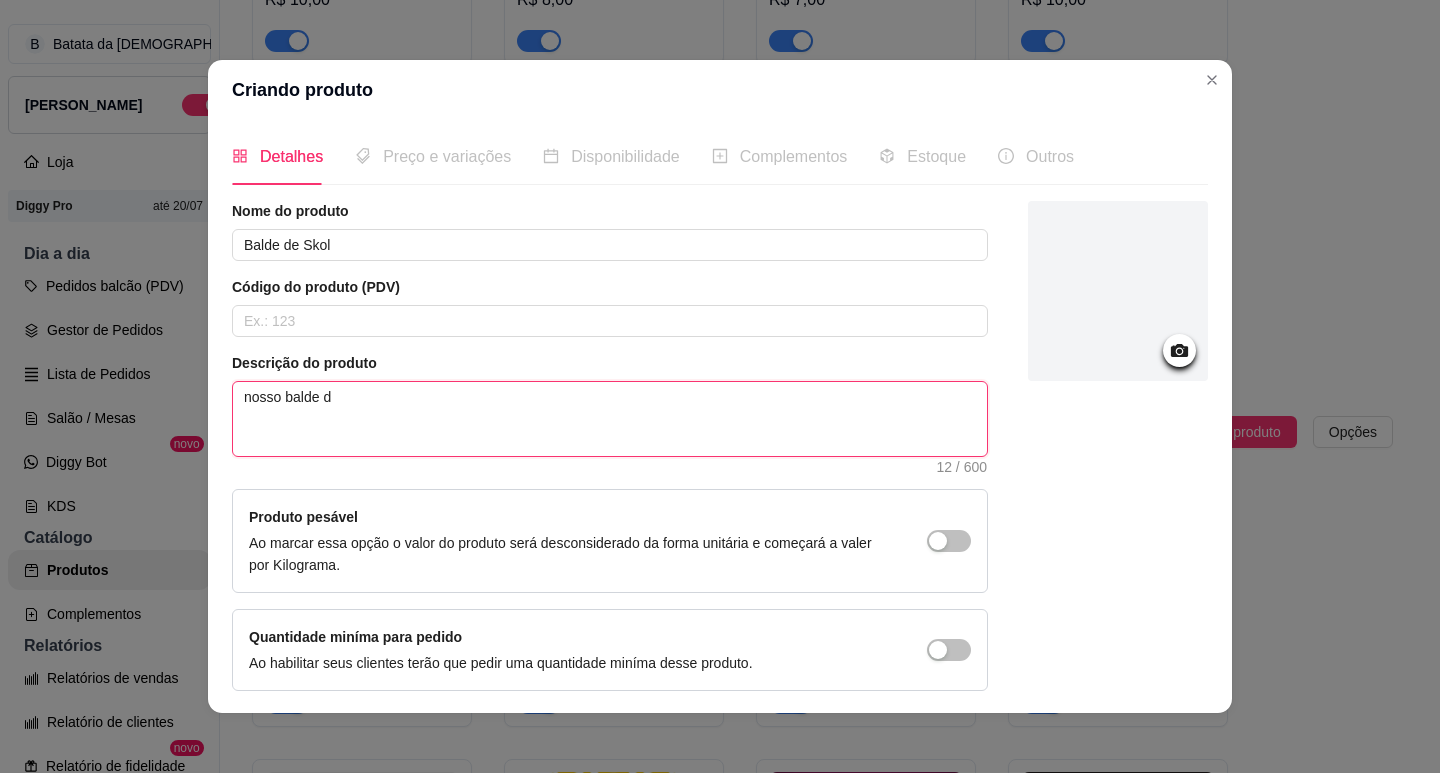 type 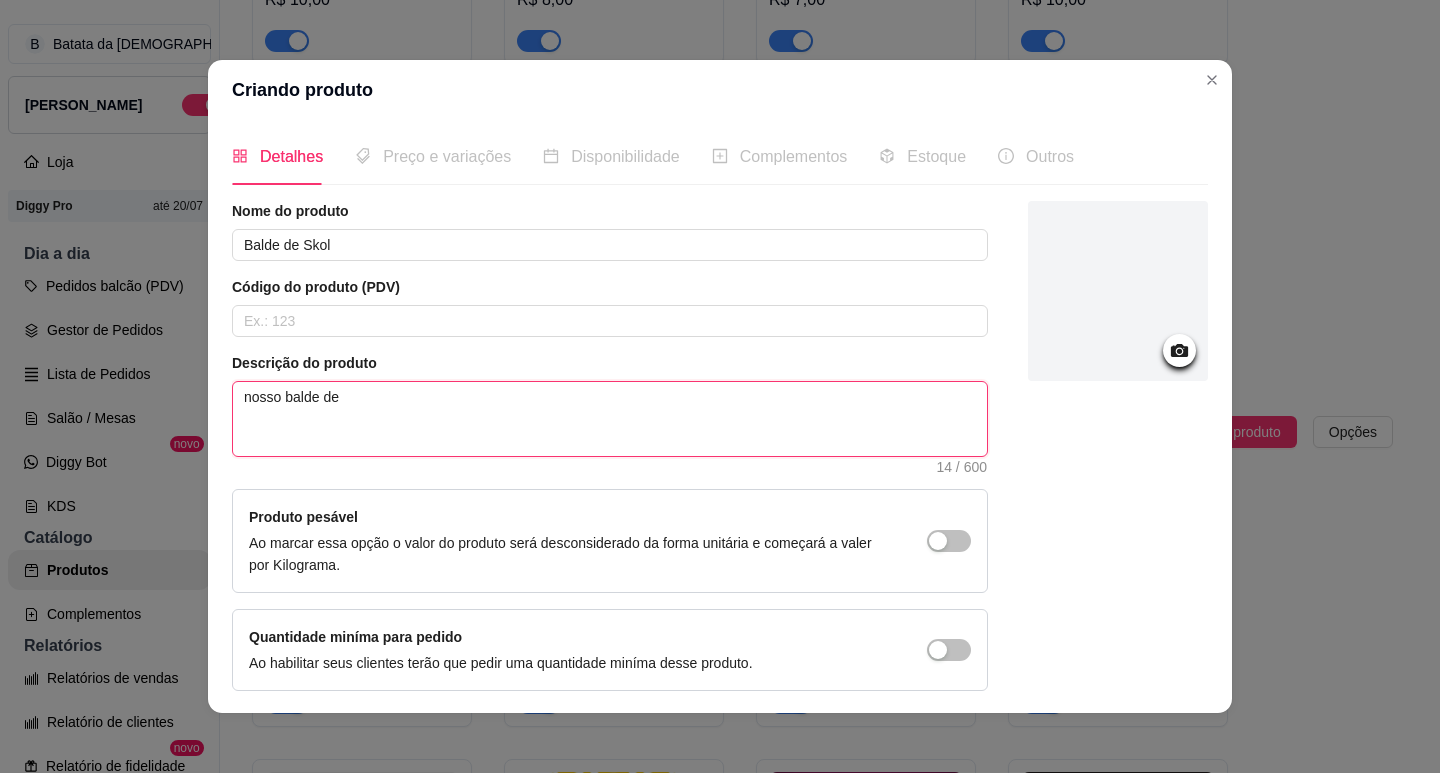 type 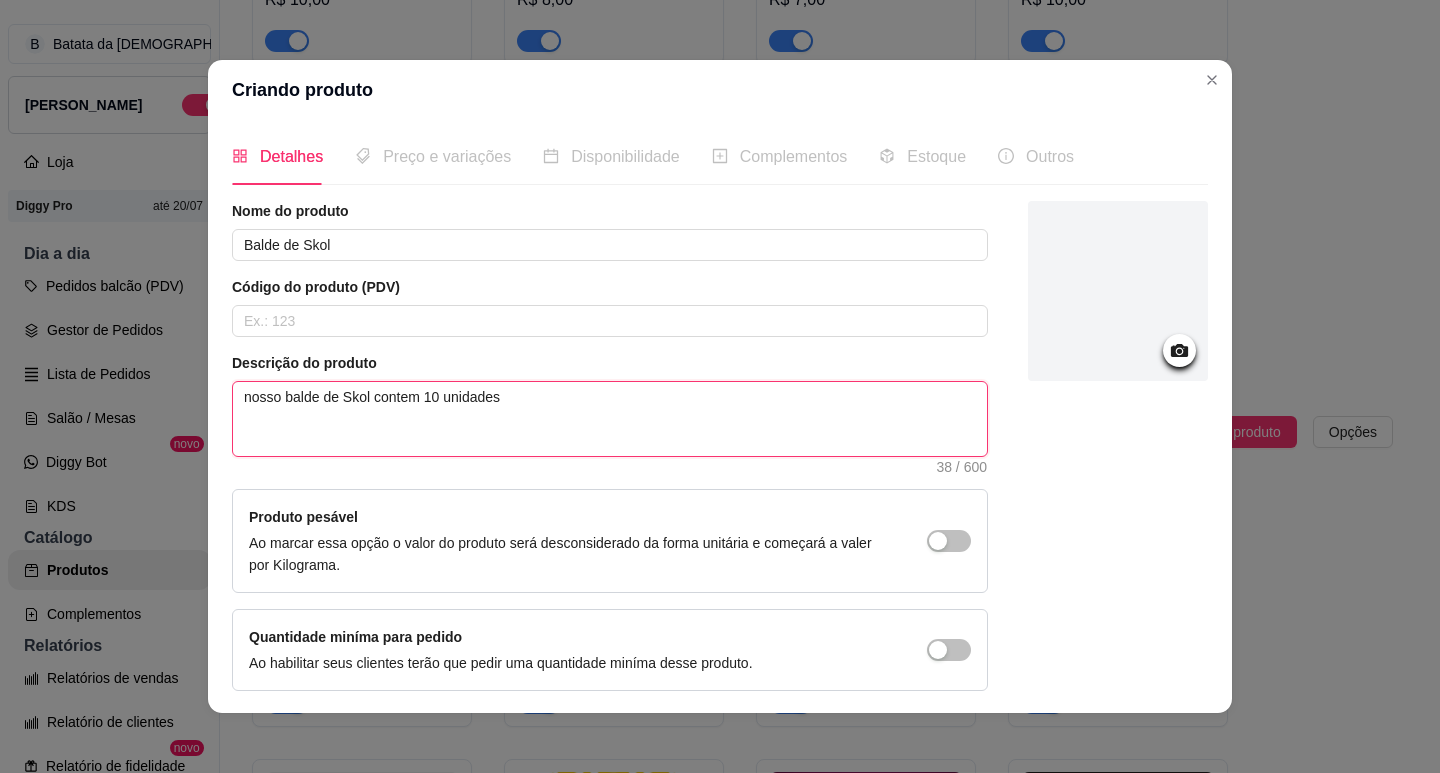click on "nosso balde de Skol contem 10 unidades" at bounding box center (610, 419) 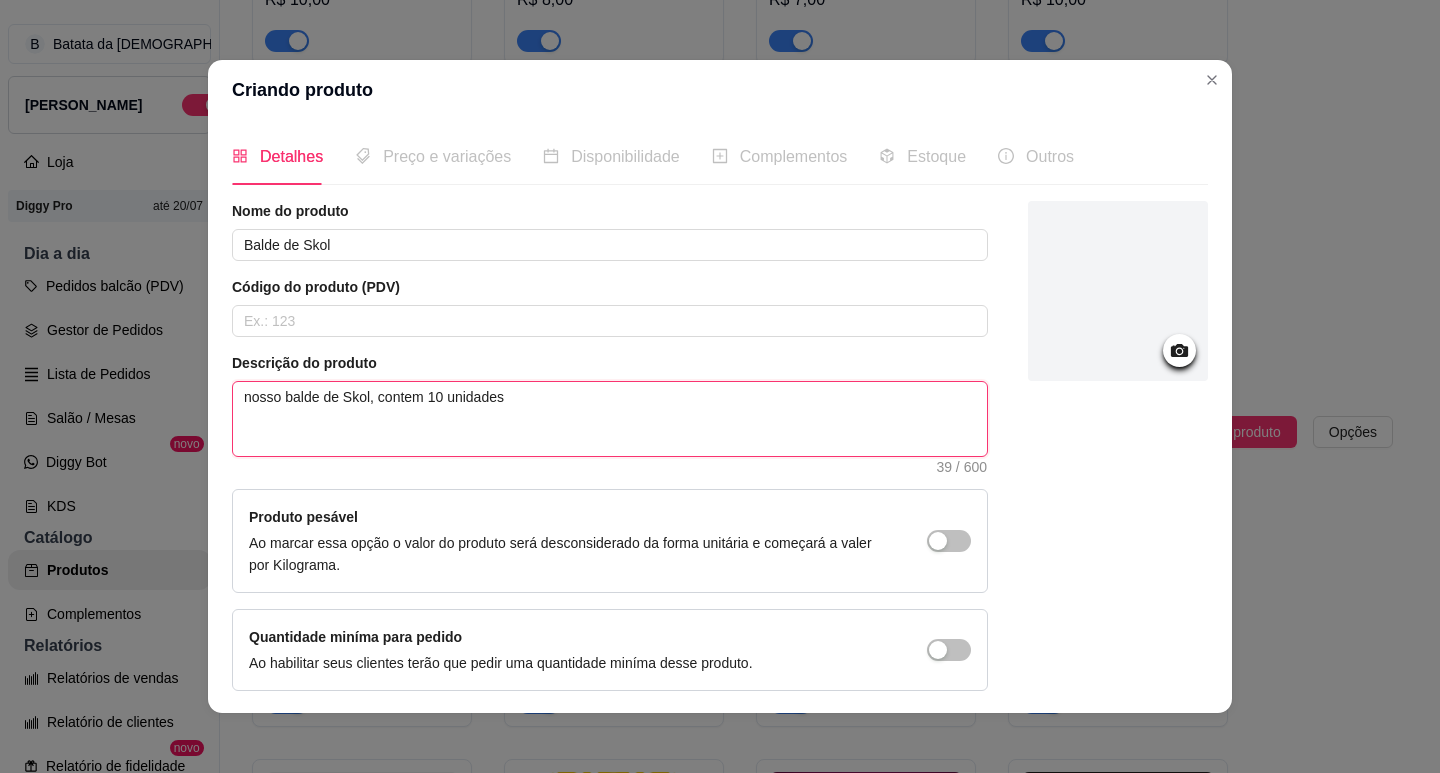 scroll, scrollTop: 75, scrollLeft: 0, axis: vertical 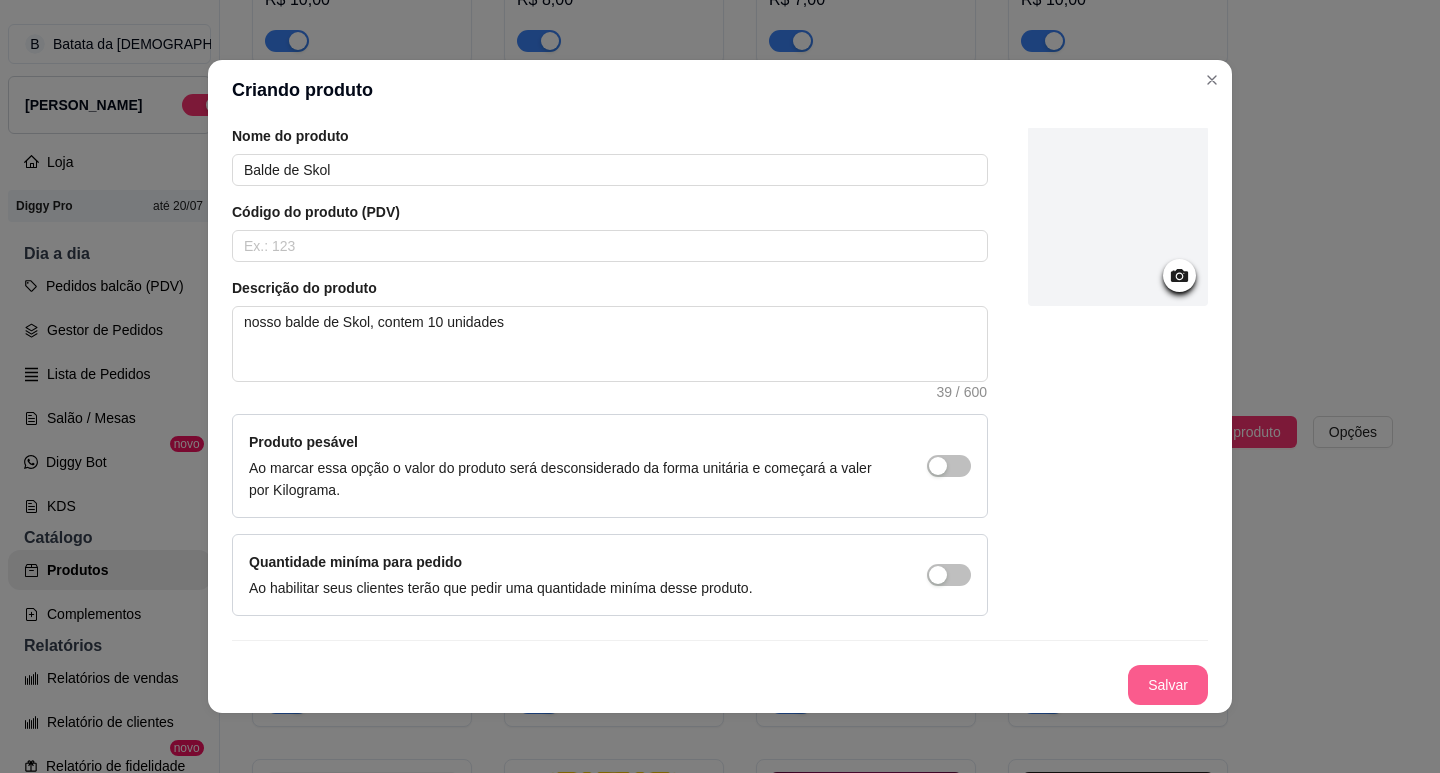 click on "Salvar" at bounding box center (1168, 685) 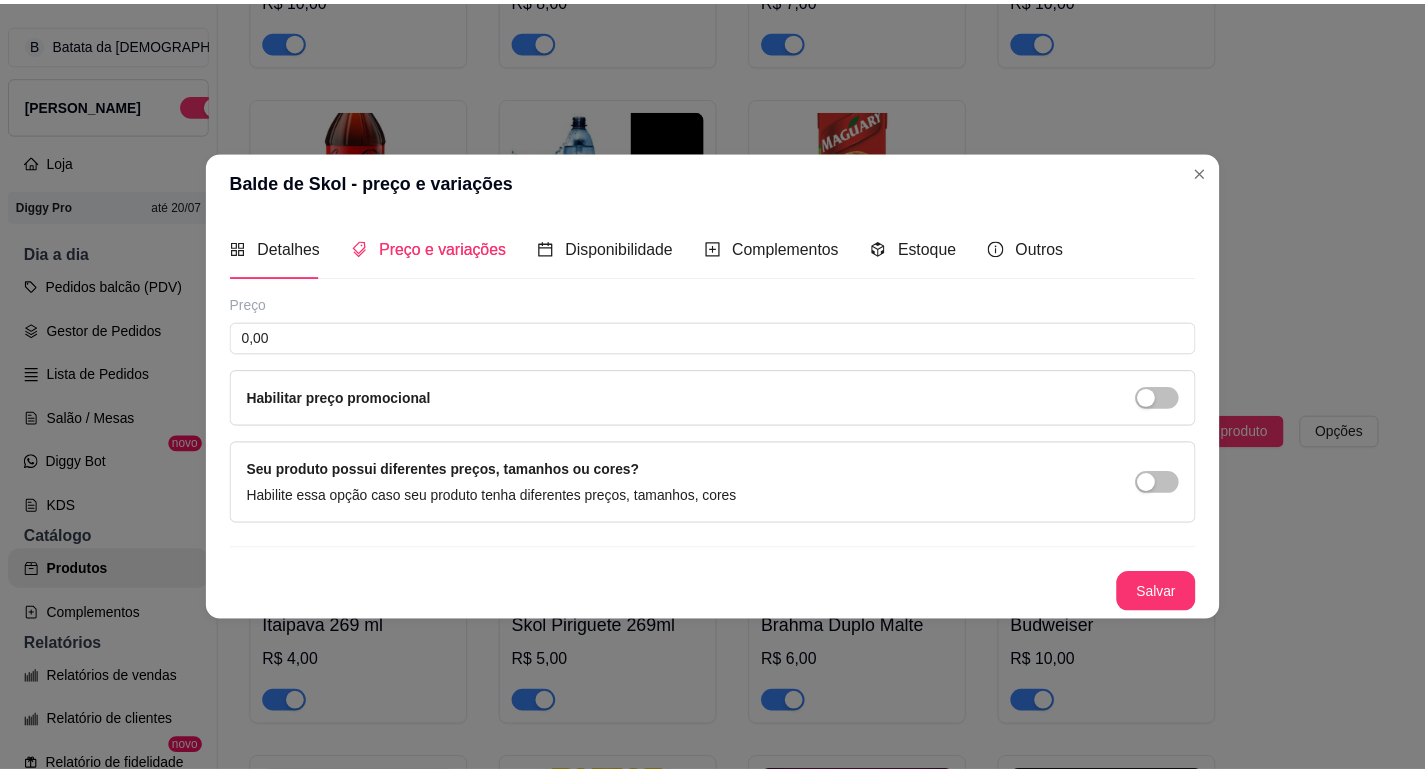 scroll, scrollTop: 0, scrollLeft: 0, axis: both 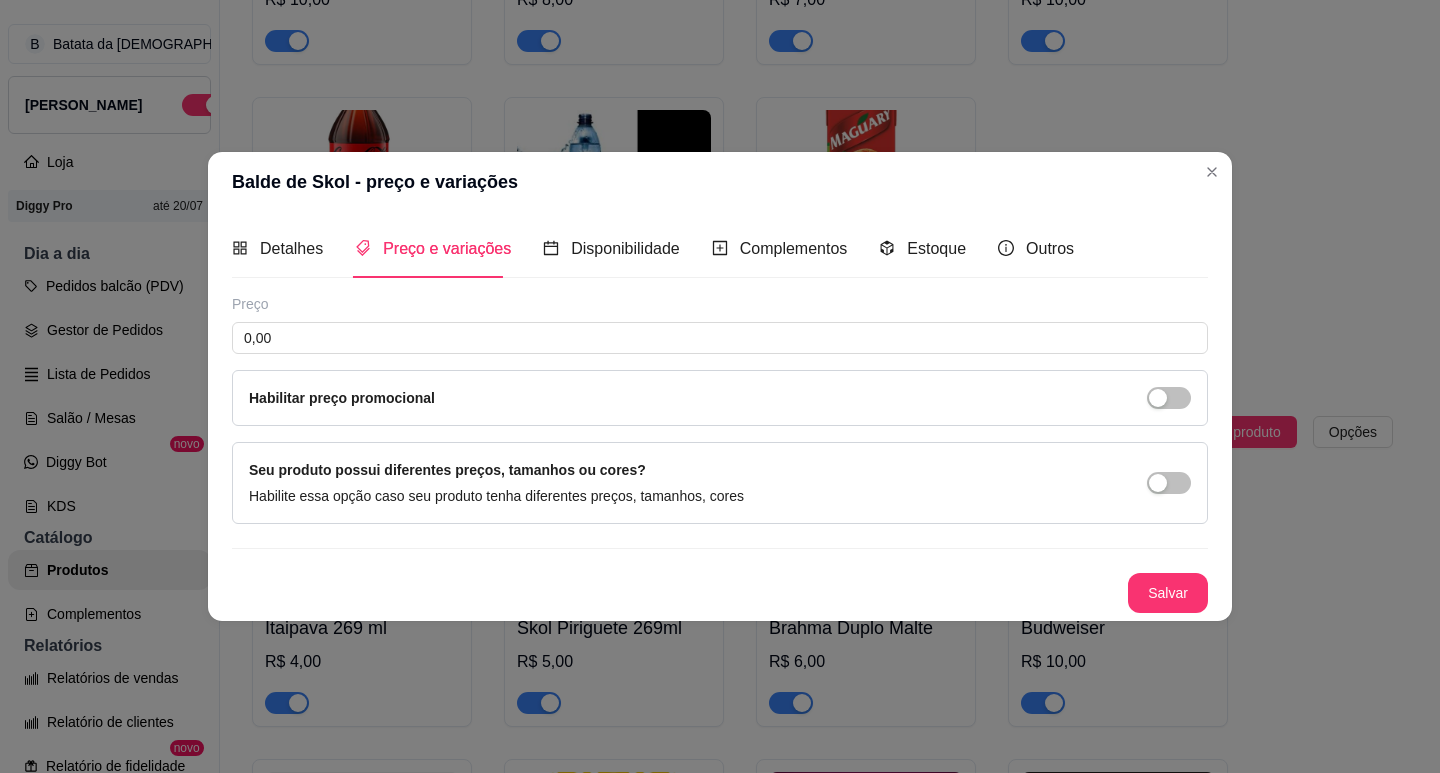 click on "Preço  0,00 Habilitar preço promocional" at bounding box center [720, 360] 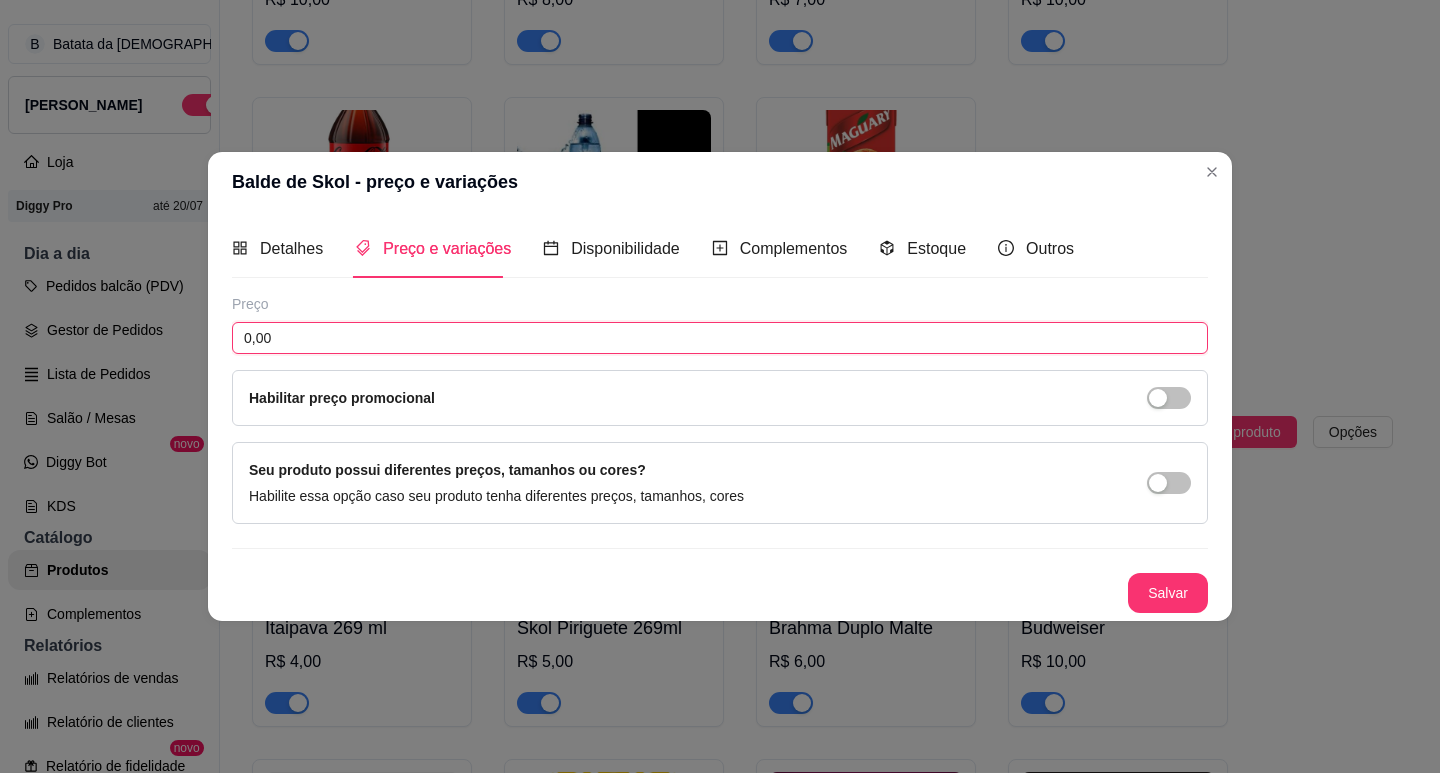 click on "0,00" at bounding box center [720, 338] 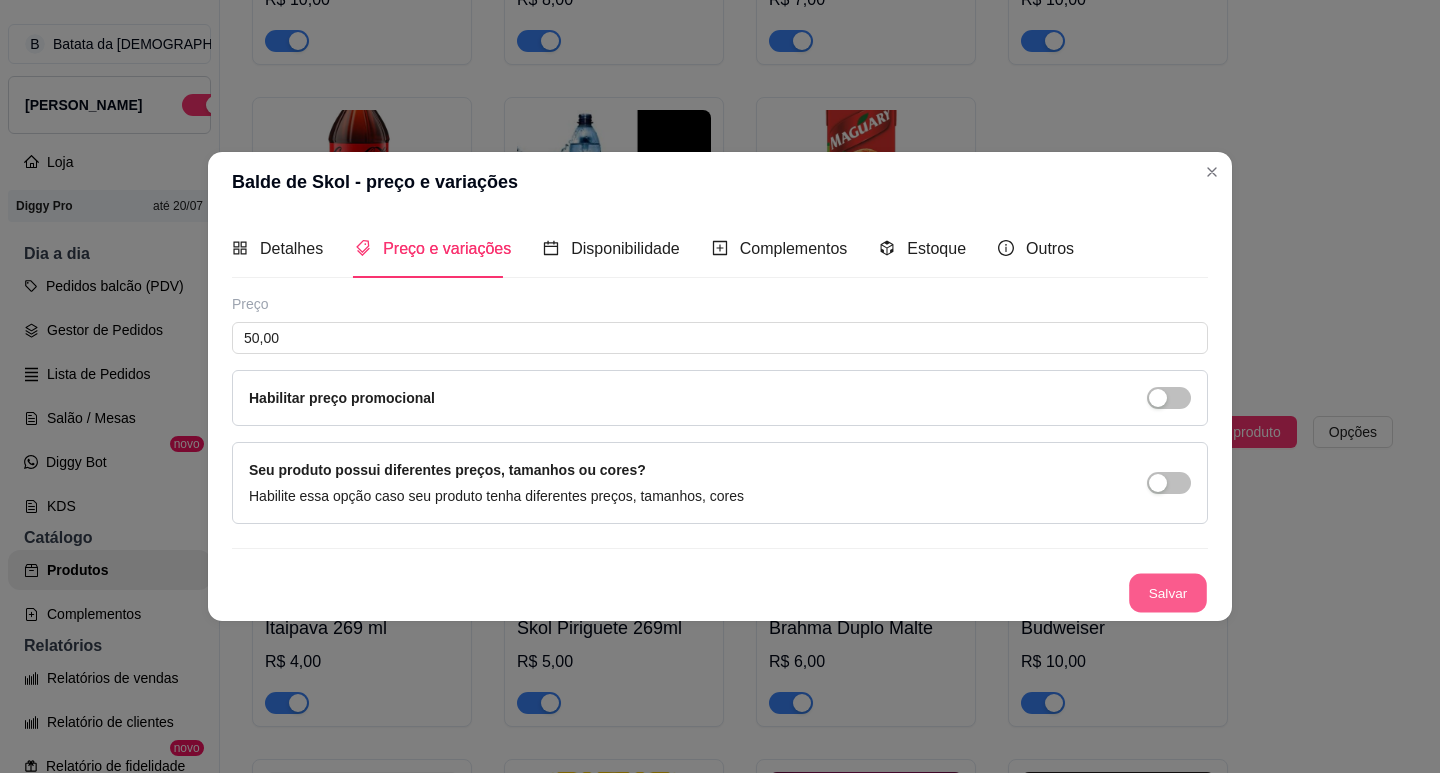 click on "Salvar" at bounding box center (1168, 592) 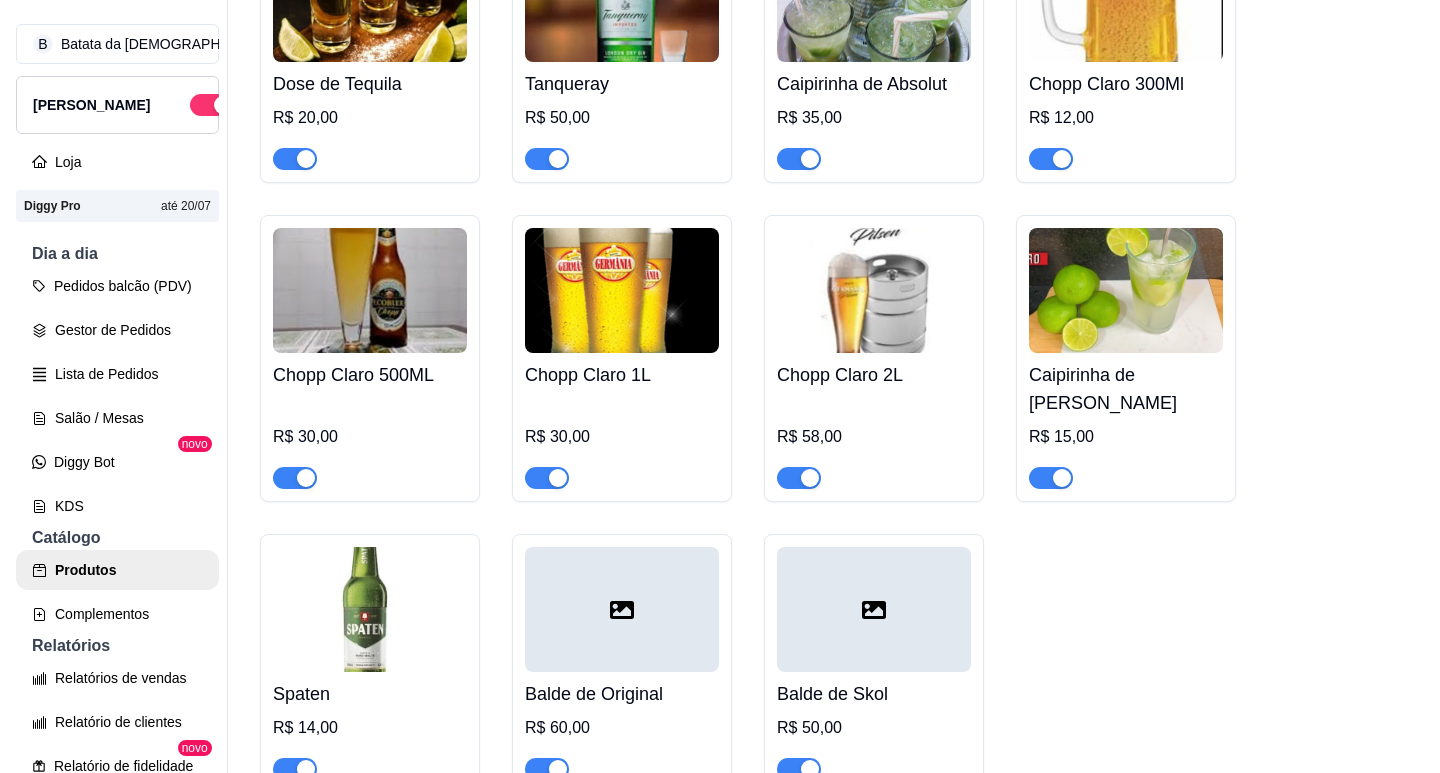 scroll, scrollTop: 9342, scrollLeft: 0, axis: vertical 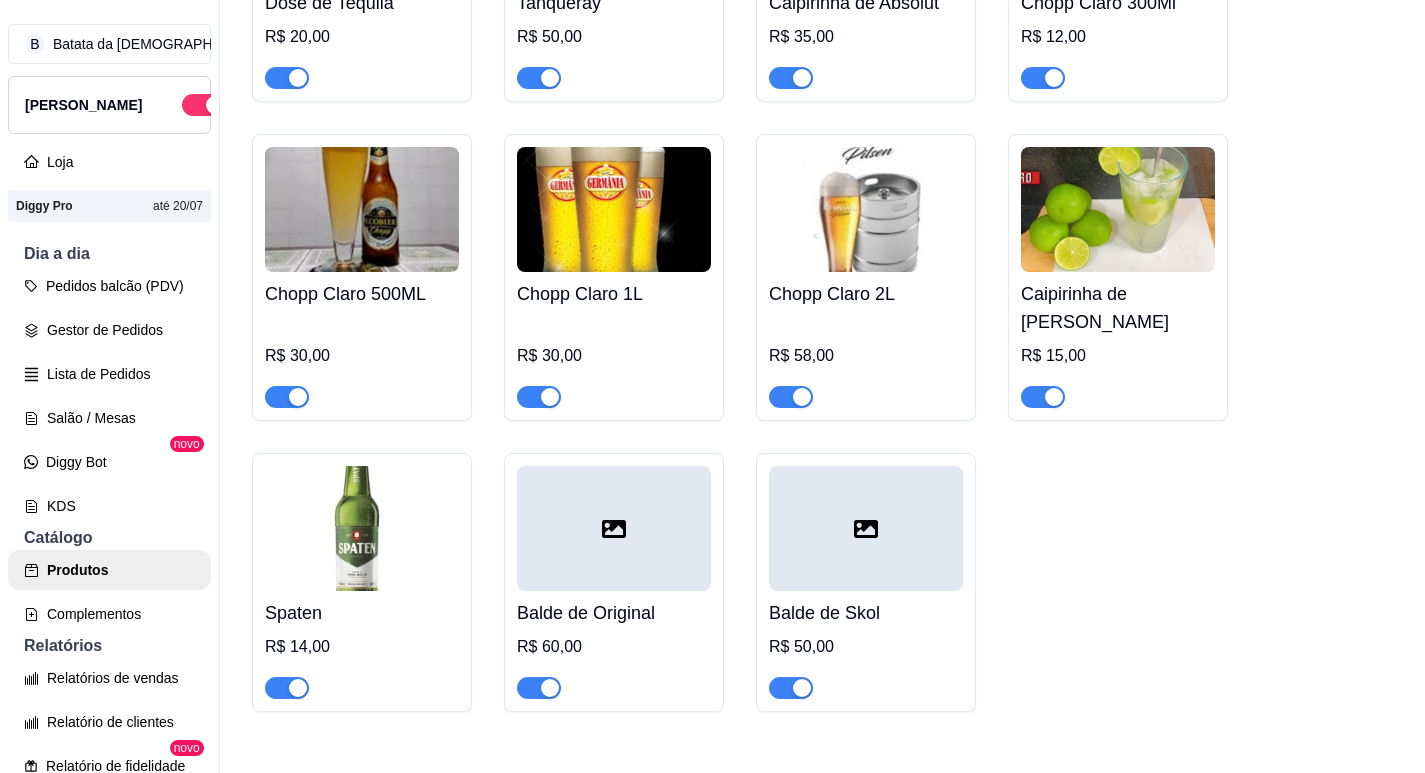 click at bounding box center [614, 528] 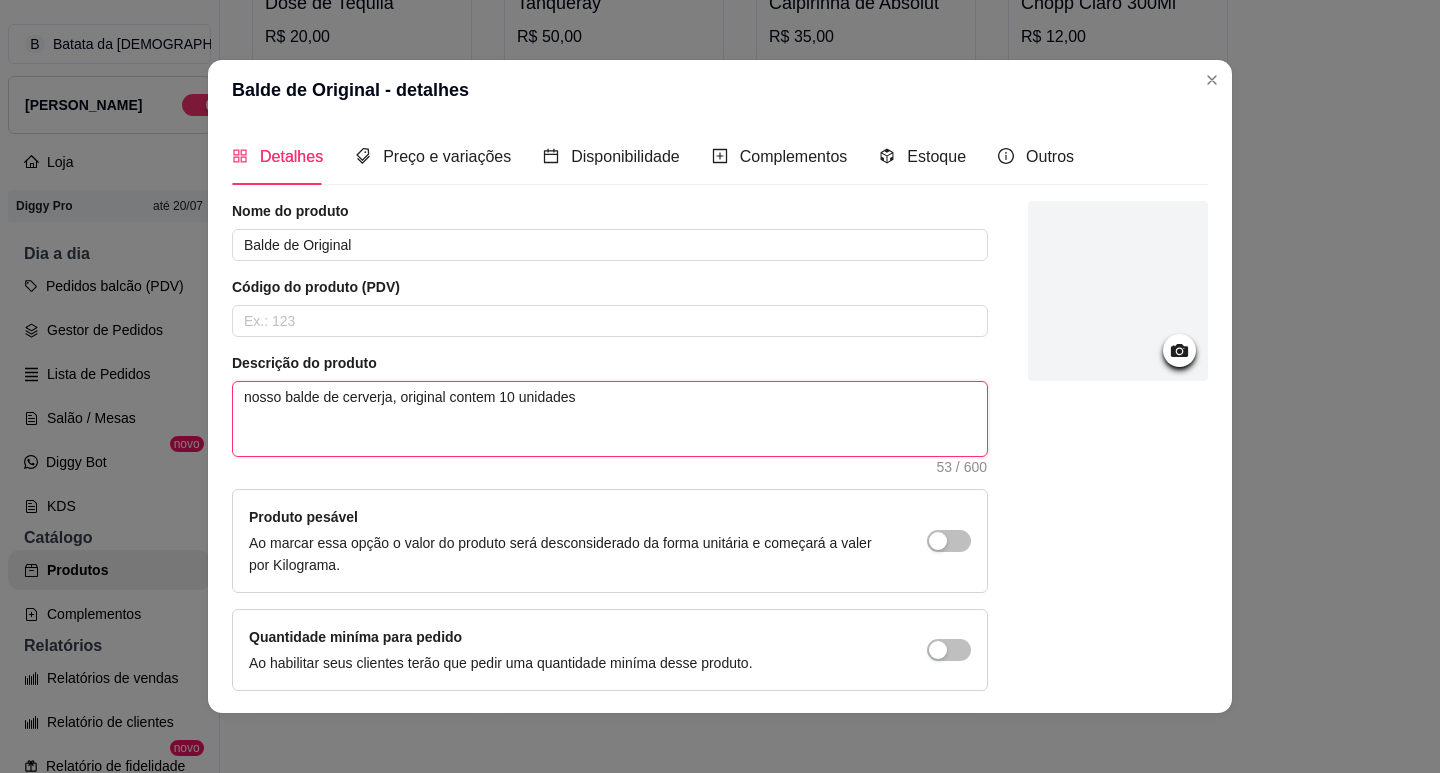 click on "nosso balde de cerverja, original contem 10 unidades" at bounding box center (610, 419) 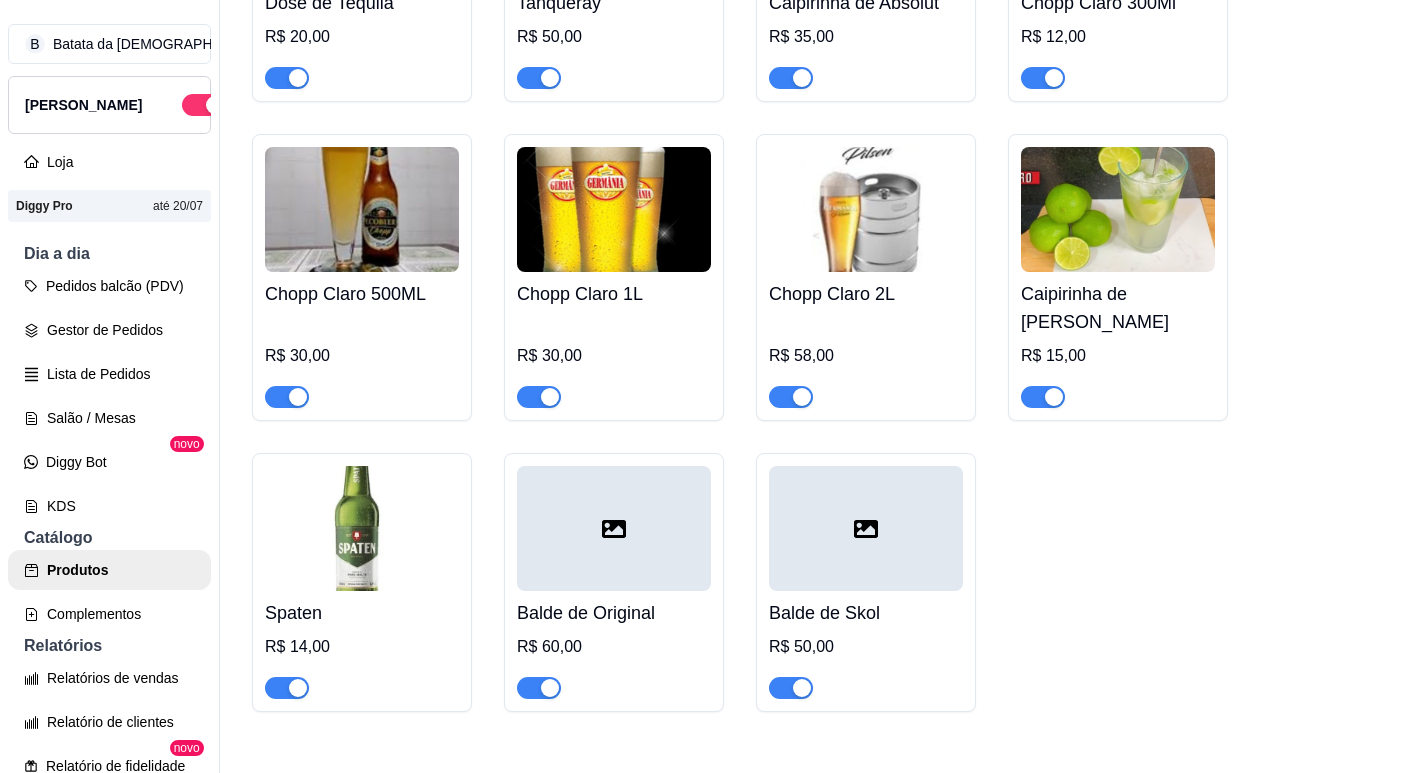 click at bounding box center (866, 528) 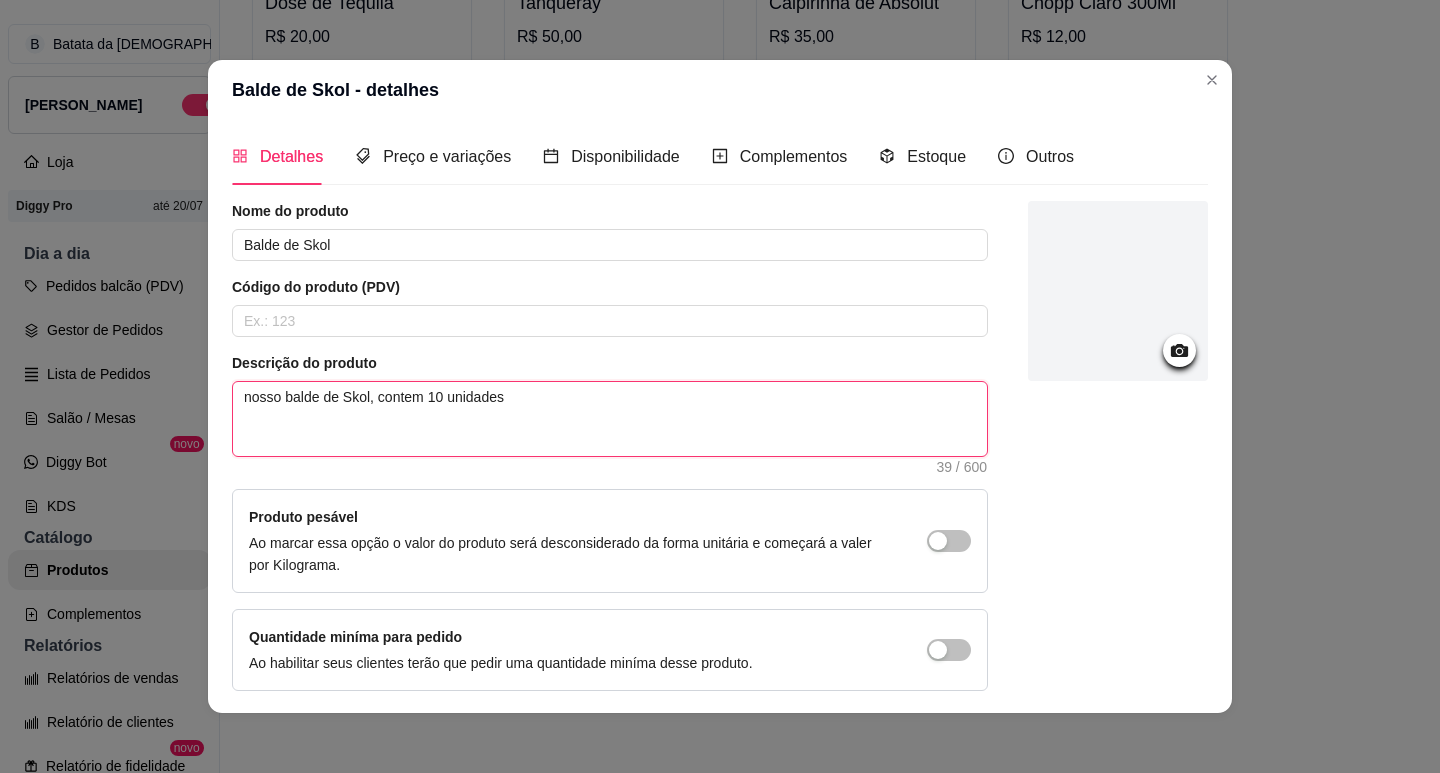 click on "nosso balde de Skol, contem 10 unidades" at bounding box center (610, 419) 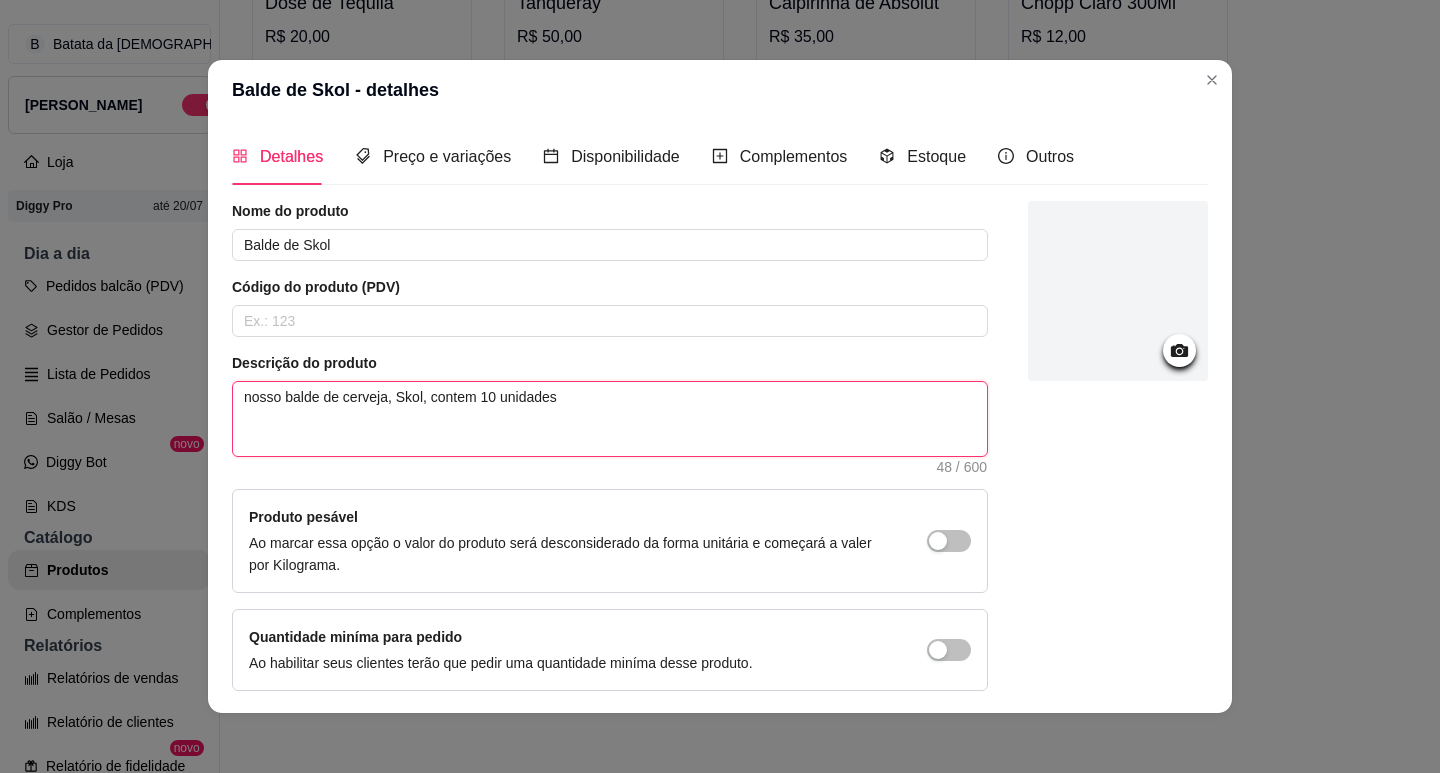 click on "nosso balde de cerveja, Skol, contem 10 unidades" at bounding box center (610, 419) 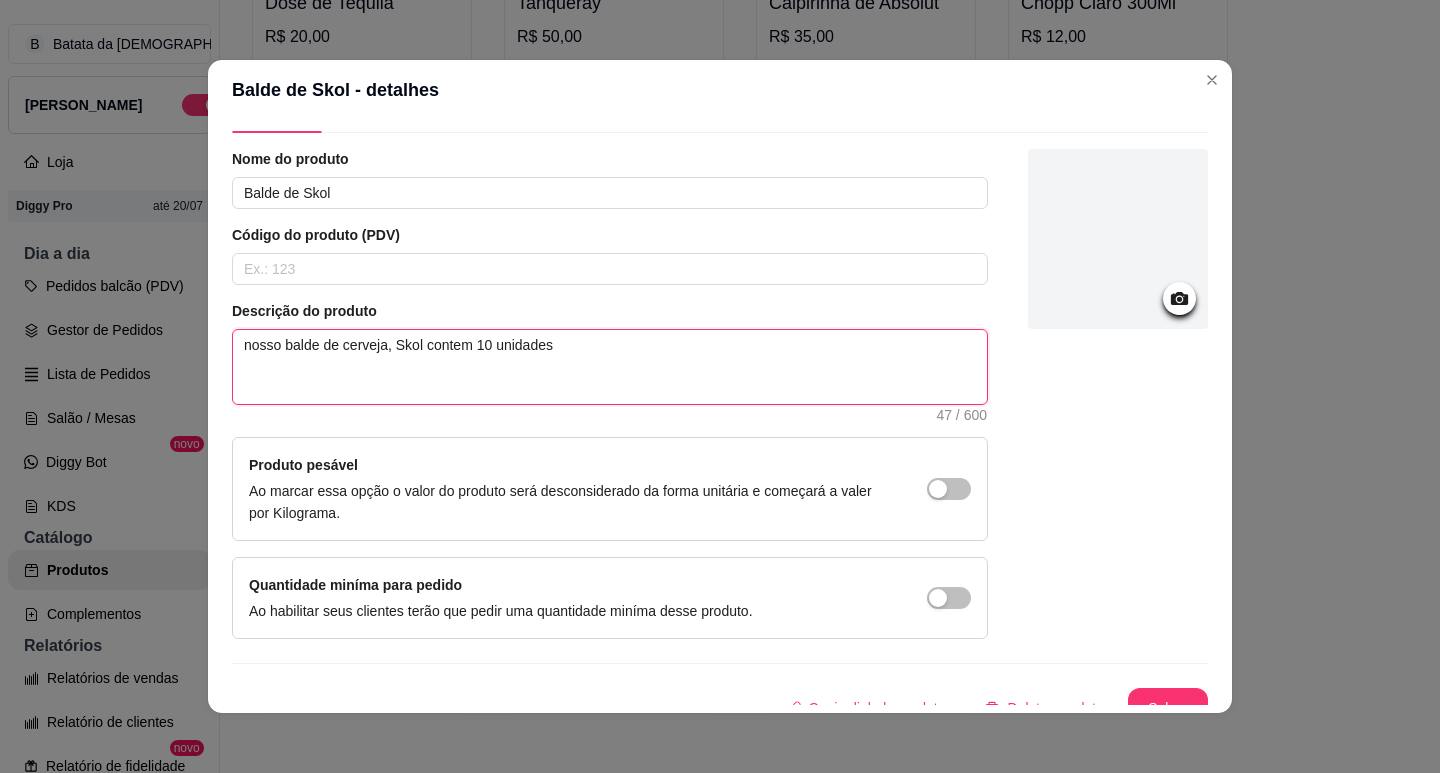 scroll, scrollTop: 75, scrollLeft: 0, axis: vertical 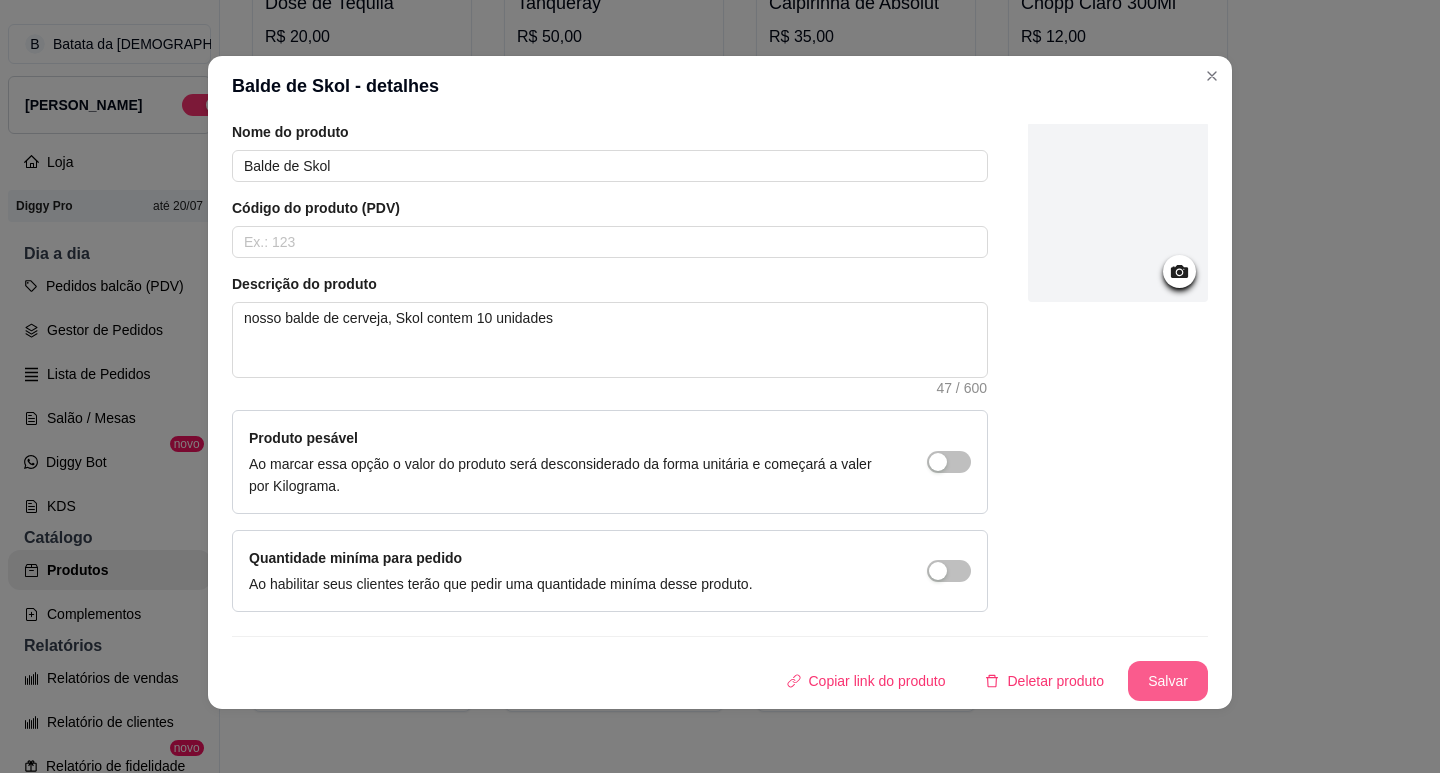 click on "Salvar" at bounding box center (1168, 681) 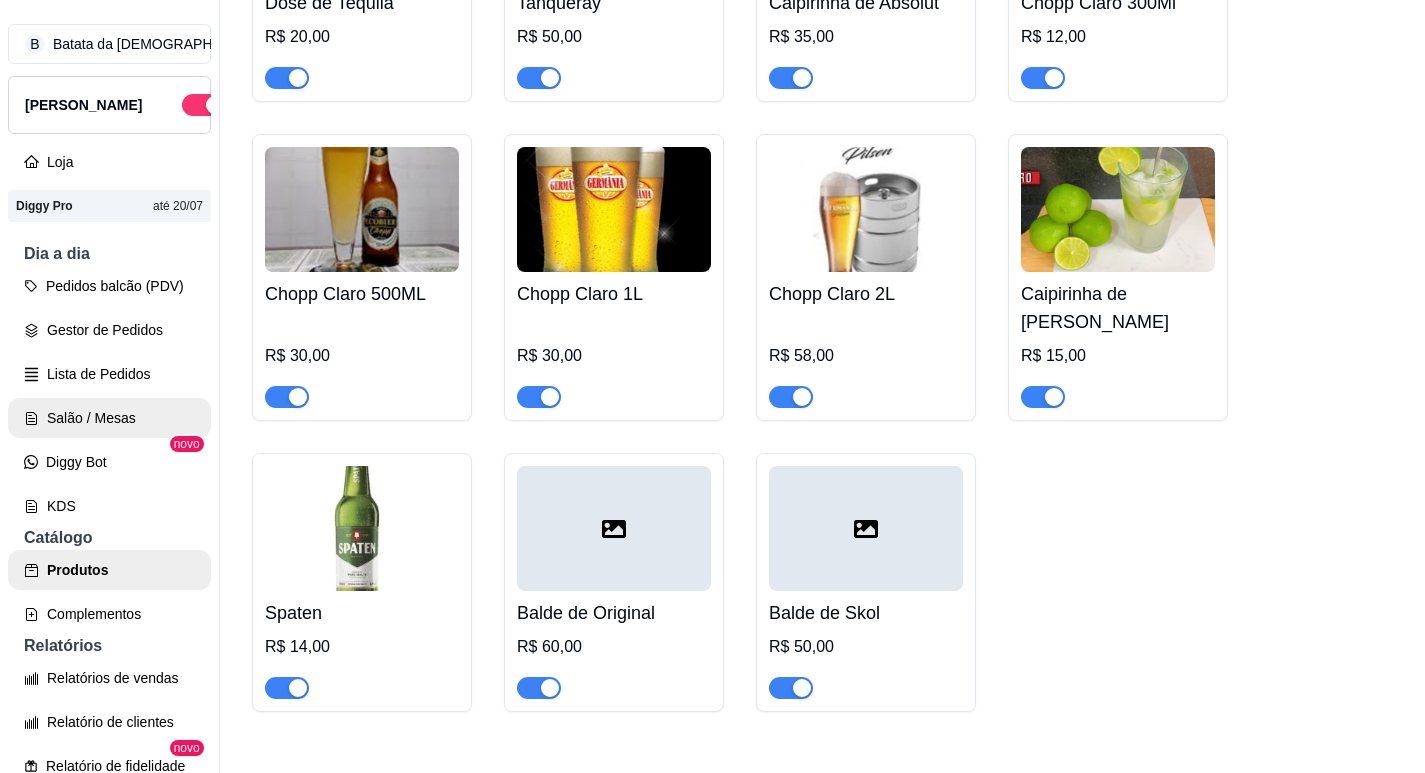 click on "Salão / Mesas" at bounding box center (109, 418) 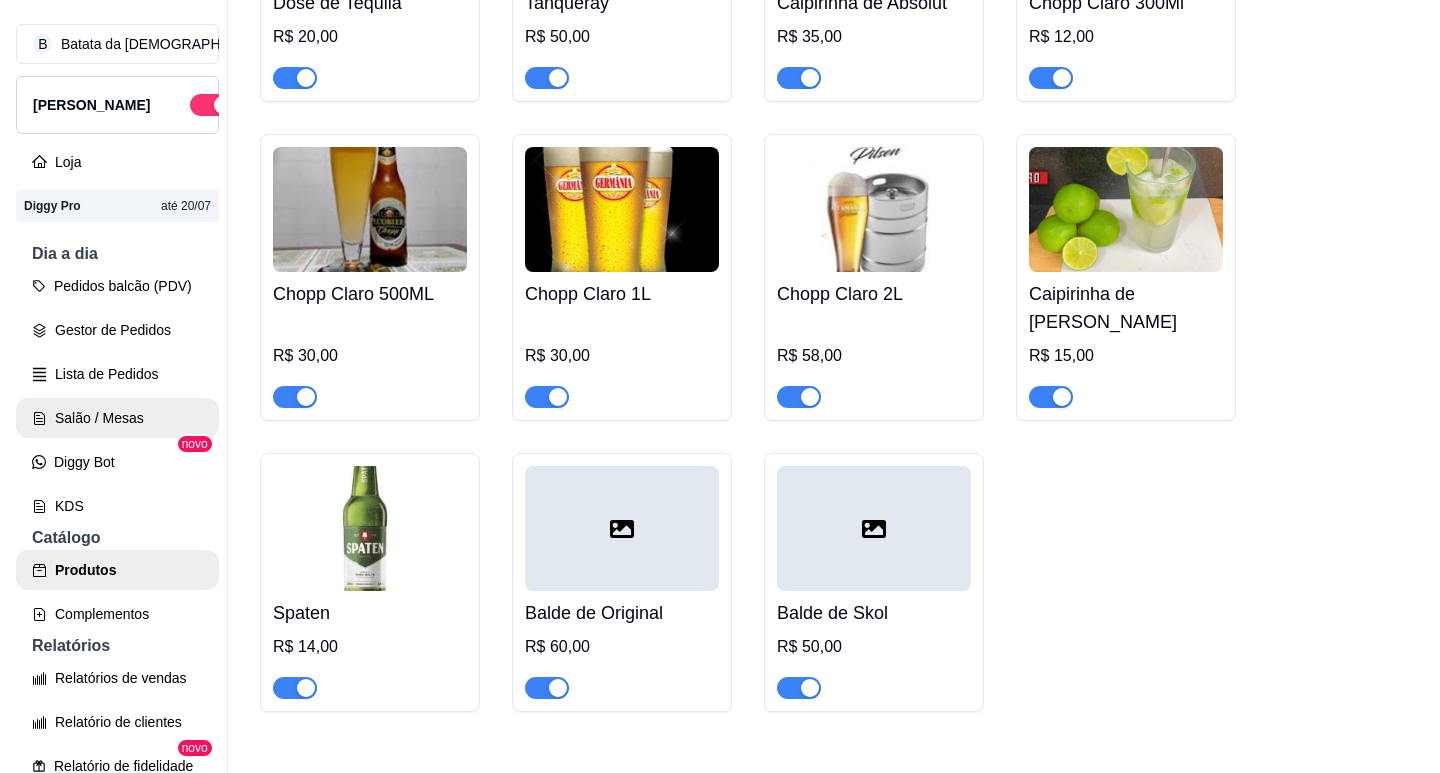 scroll, scrollTop: 0, scrollLeft: 0, axis: both 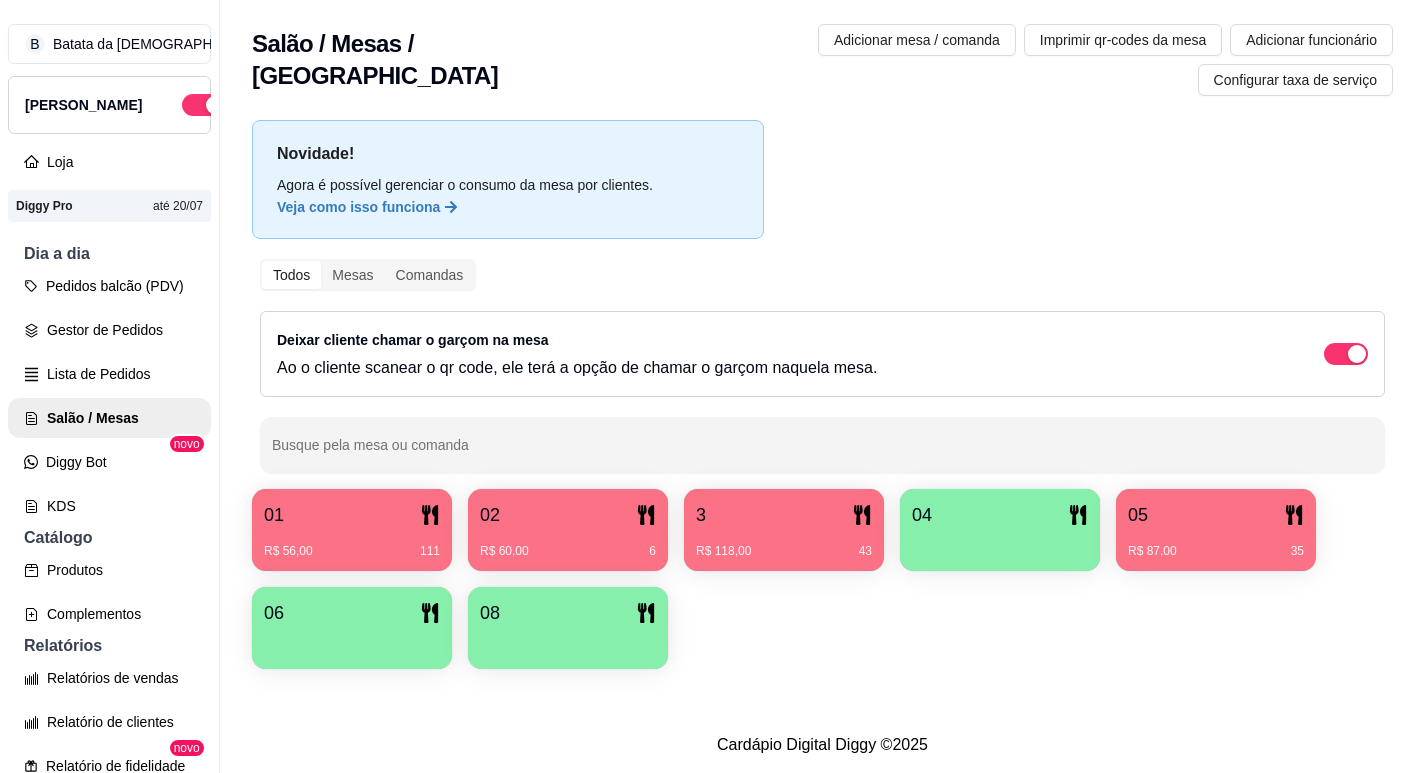 click on "R$ 56,00 111" at bounding box center [352, 544] 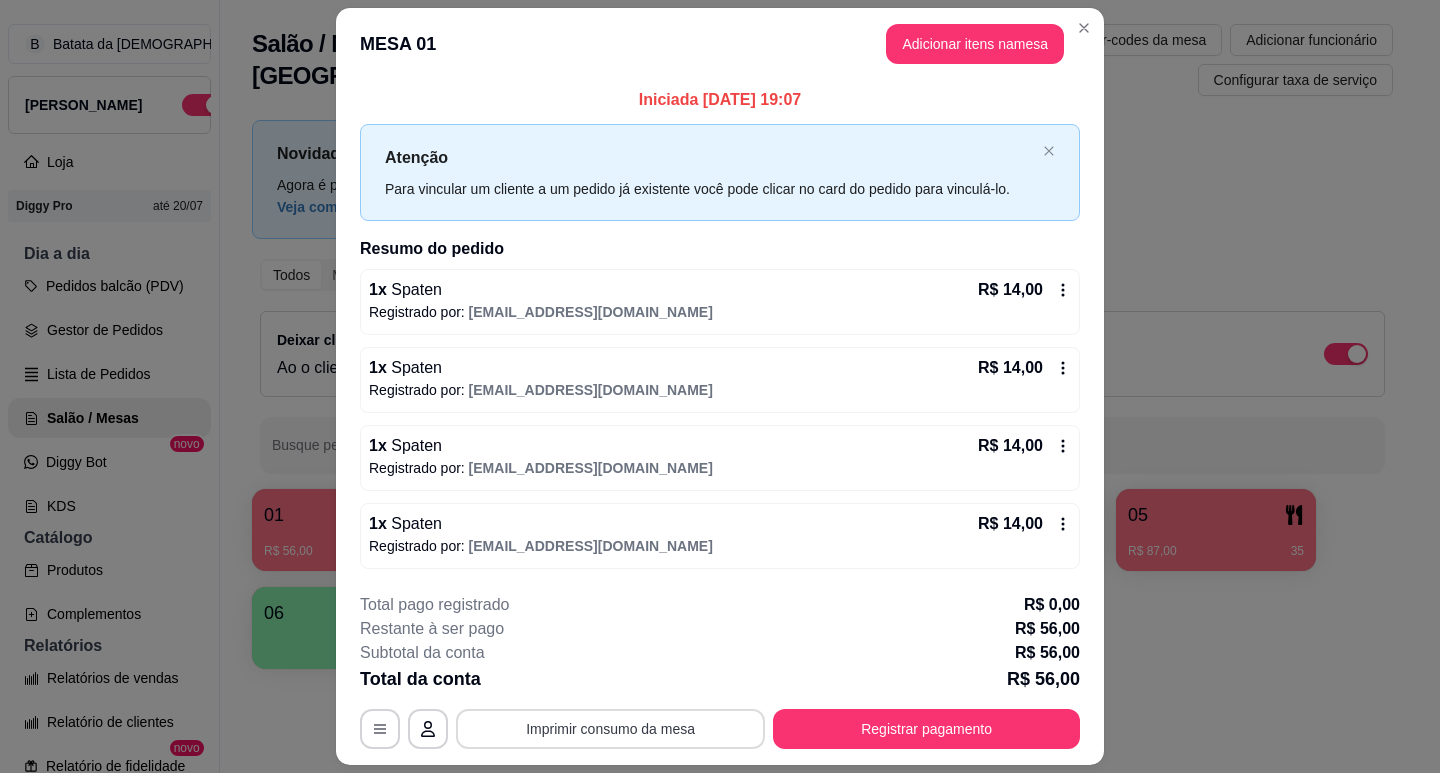 click on "Imprimir consumo da mesa" at bounding box center (610, 729) 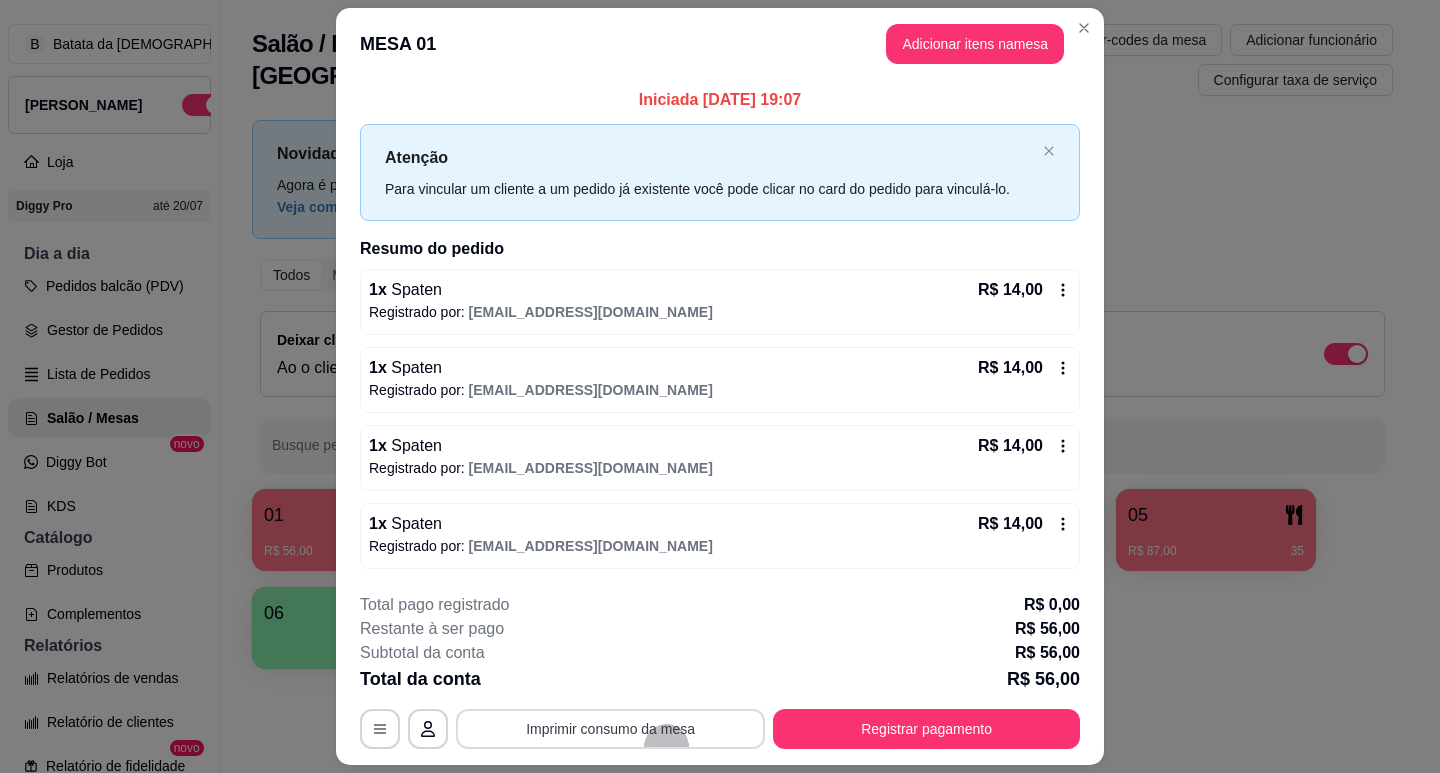 scroll, scrollTop: 0, scrollLeft: 0, axis: both 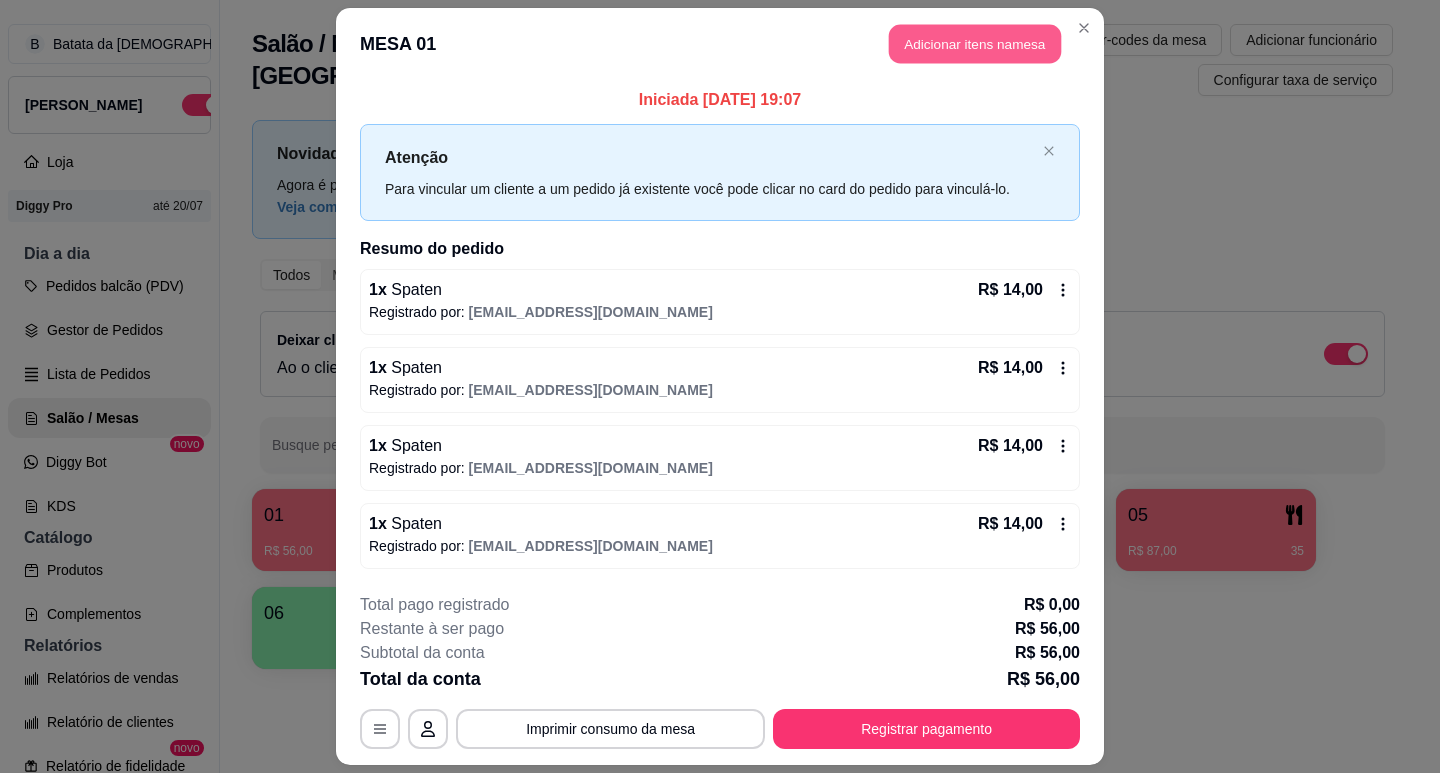 click on "Adicionar itens na  mesa" at bounding box center [975, 44] 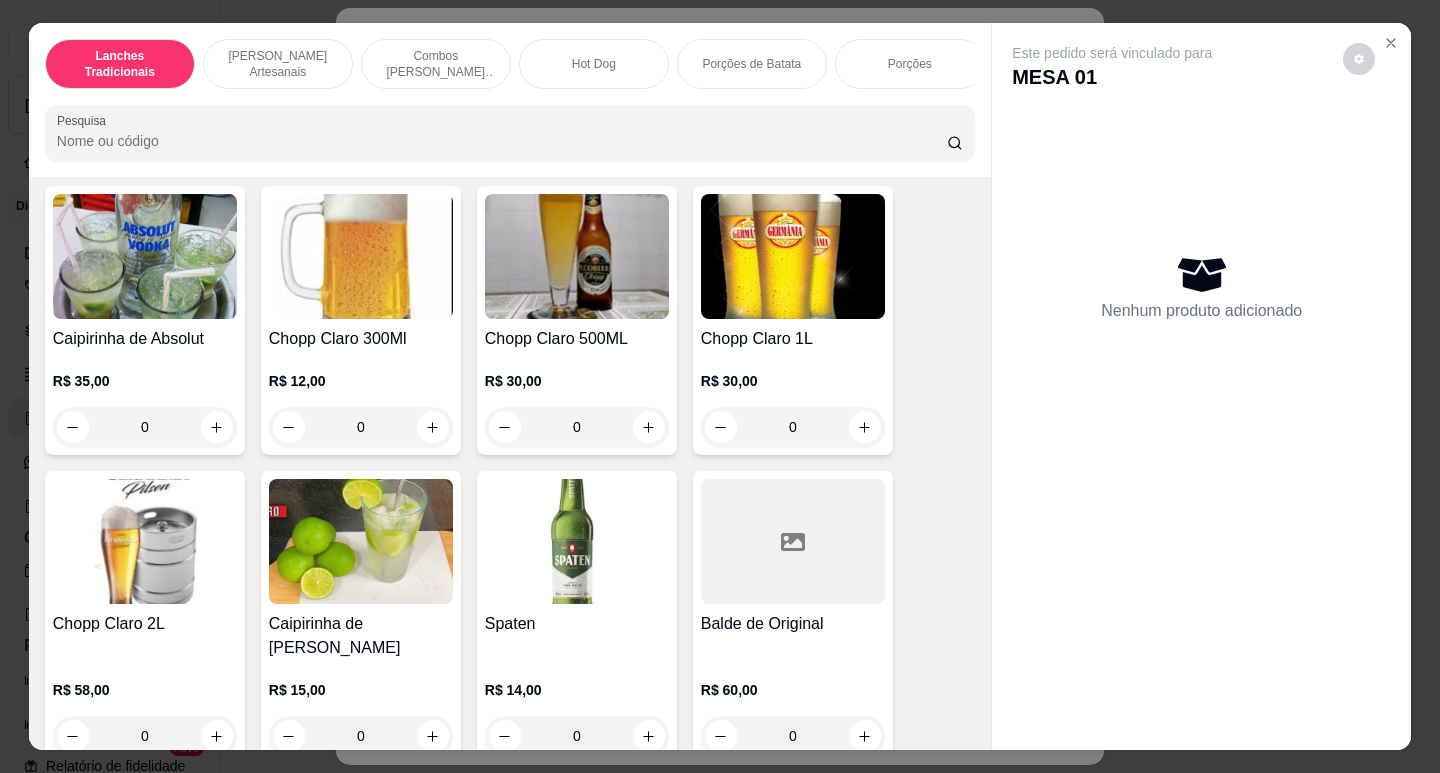 scroll, scrollTop: 8500, scrollLeft: 0, axis: vertical 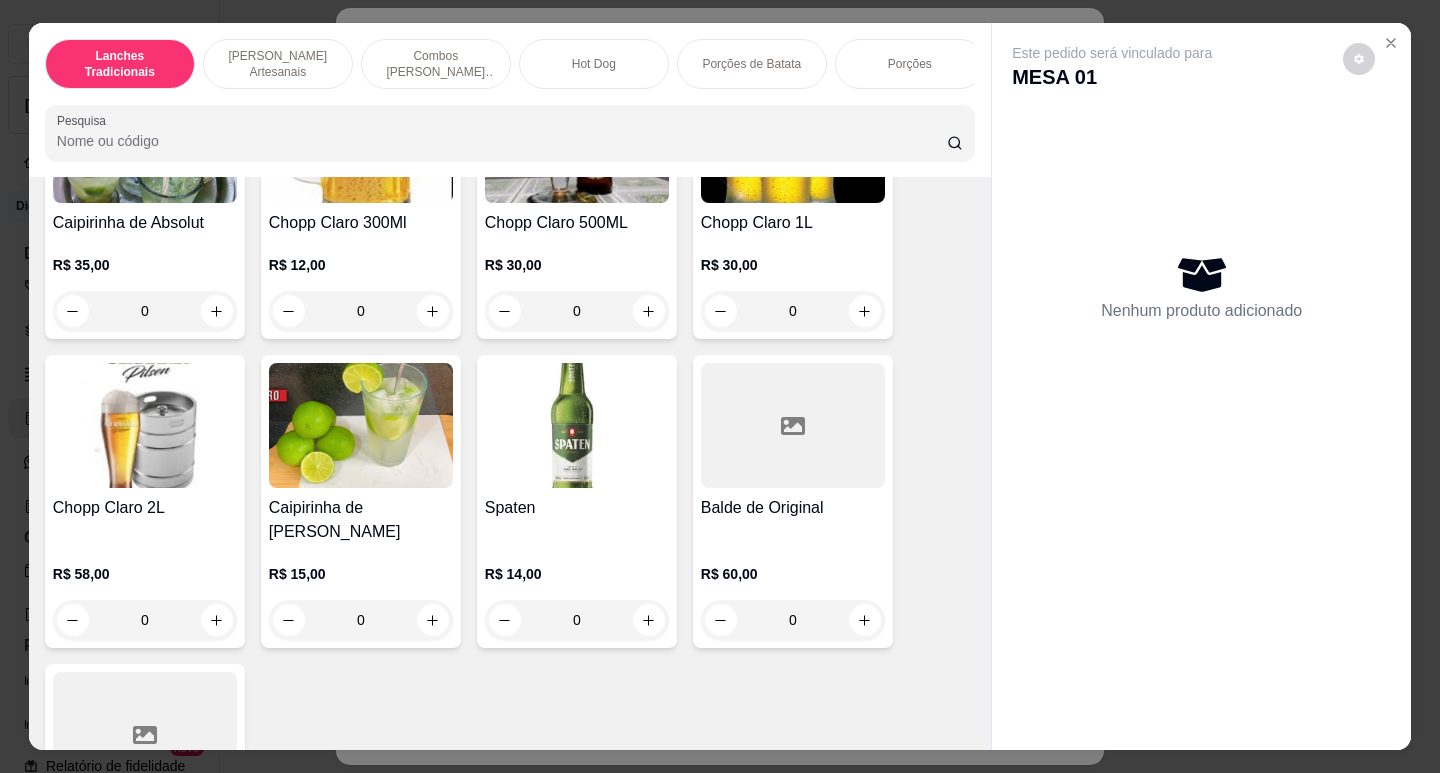 click on "Spaten    R$ 14,00 0" at bounding box center [577, 501] 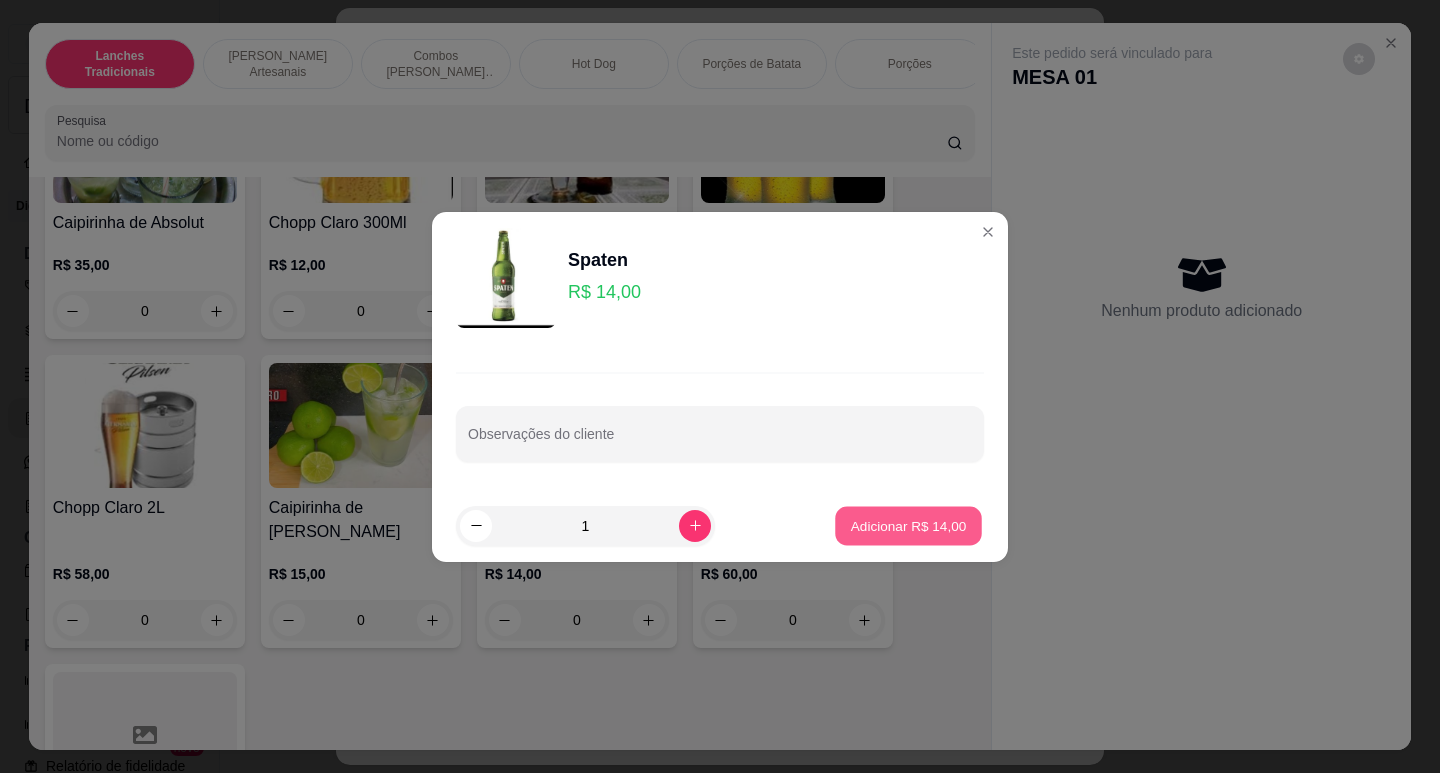 click on "Adicionar   R$ 14,00" at bounding box center (909, 525) 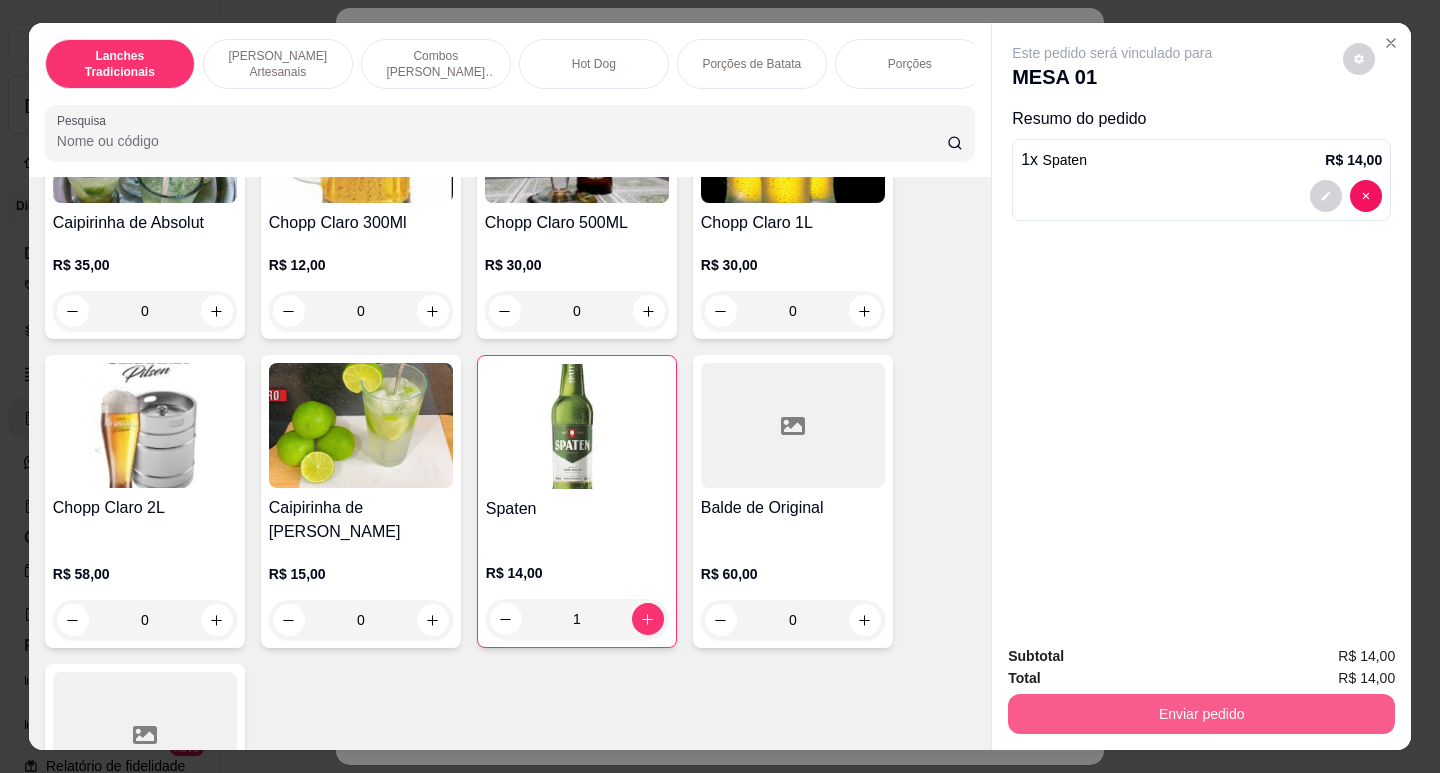 click on "Enviar pedido" at bounding box center (1201, 714) 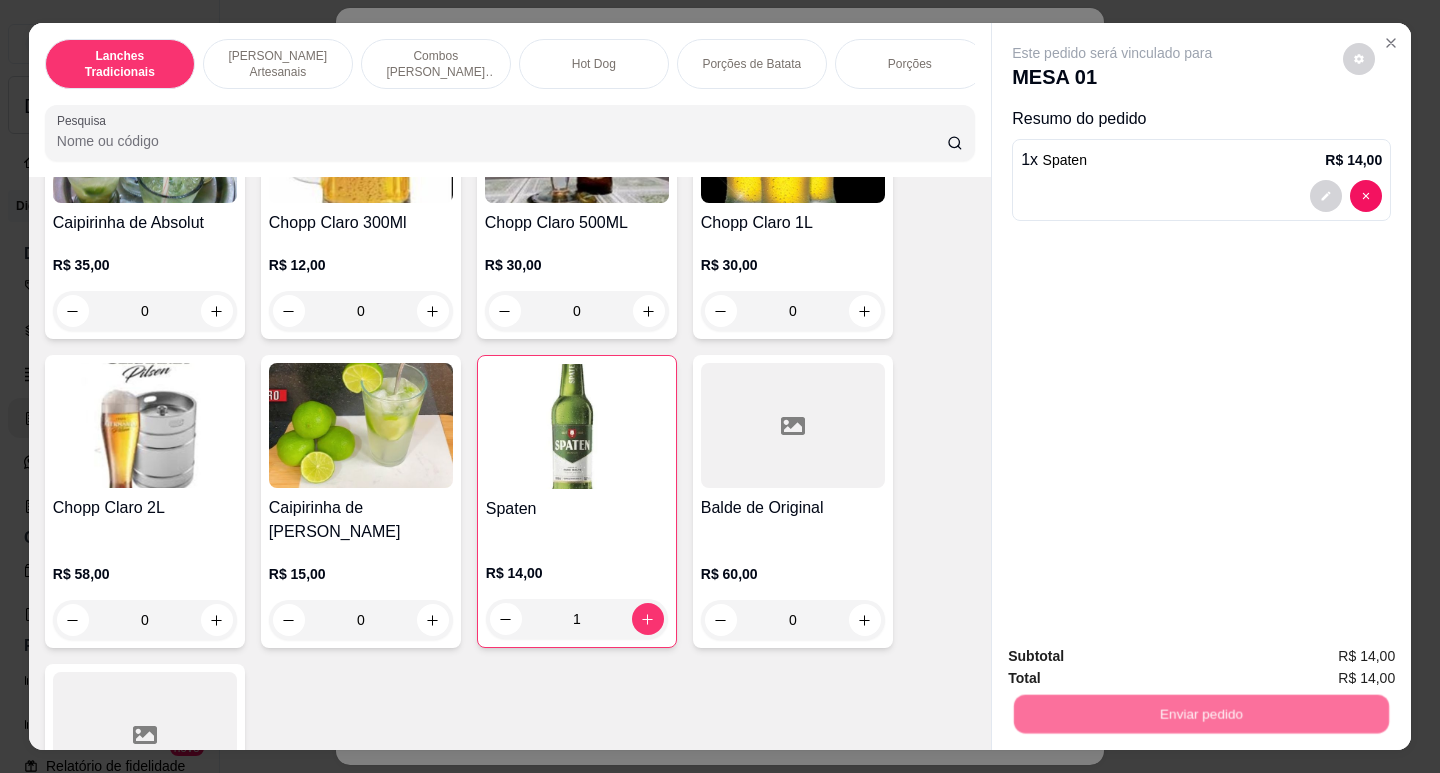 click on "Não registrar e enviar pedido" at bounding box center (1135, 657) 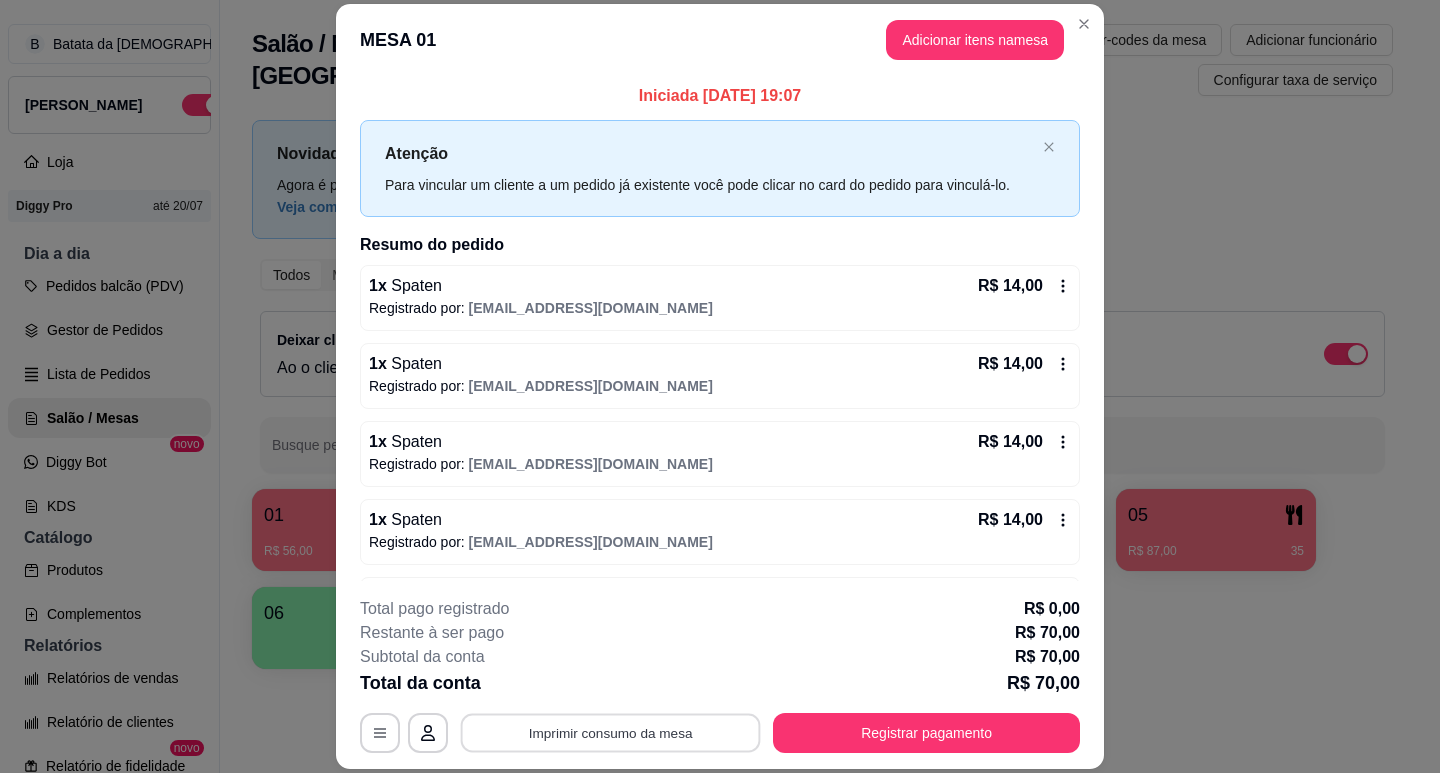 click on "Imprimir consumo da mesa" at bounding box center (611, 733) 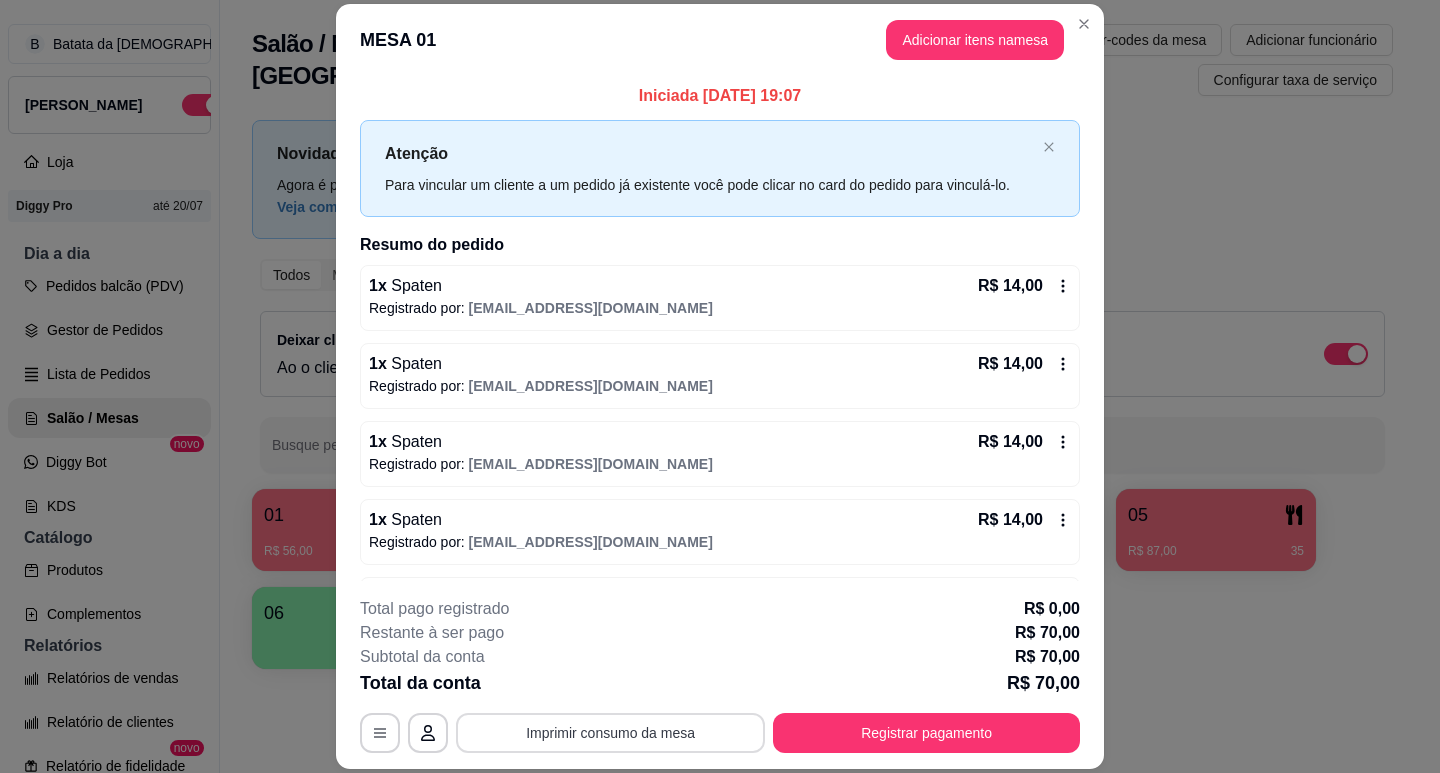 scroll, scrollTop: 0, scrollLeft: 0, axis: both 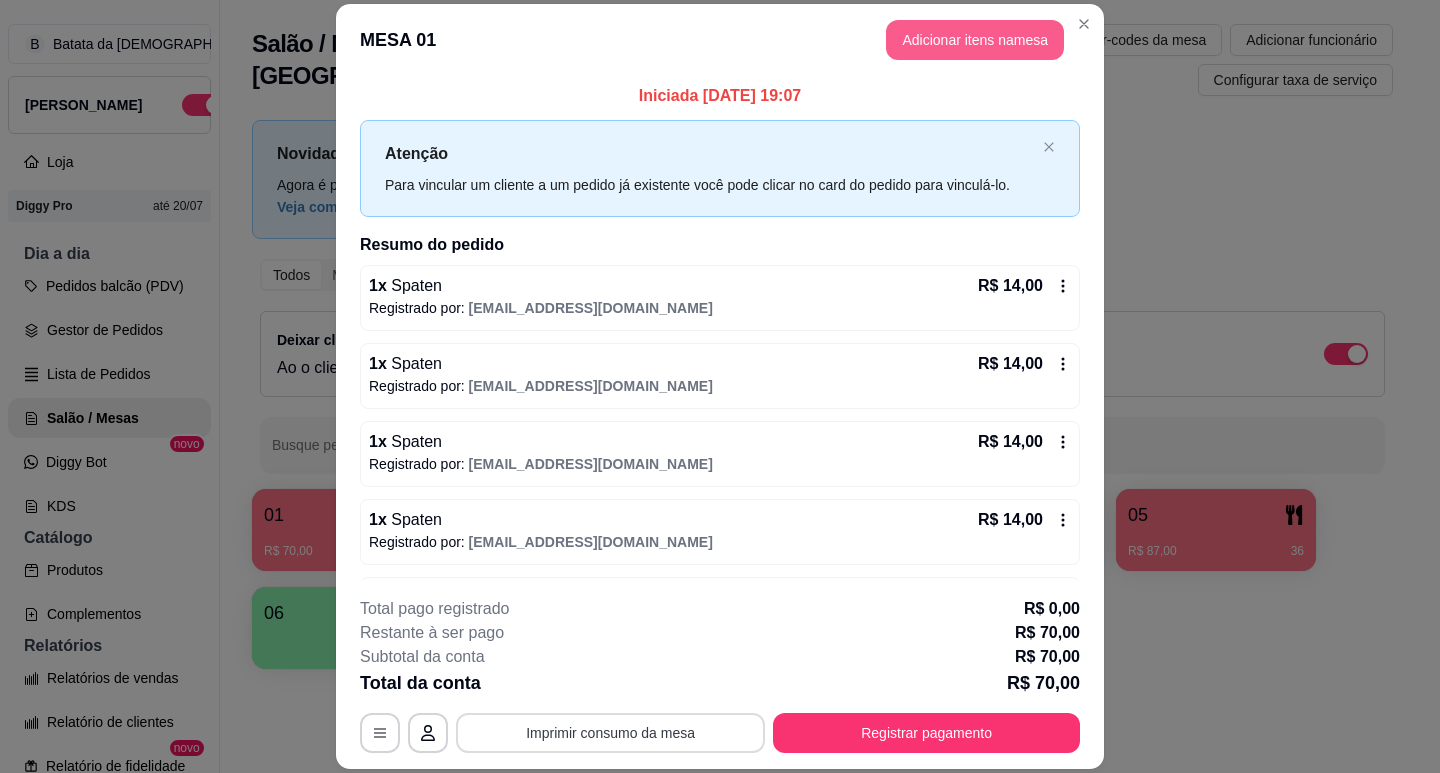 click on "Adicionar itens na  mesa" at bounding box center (975, 40) 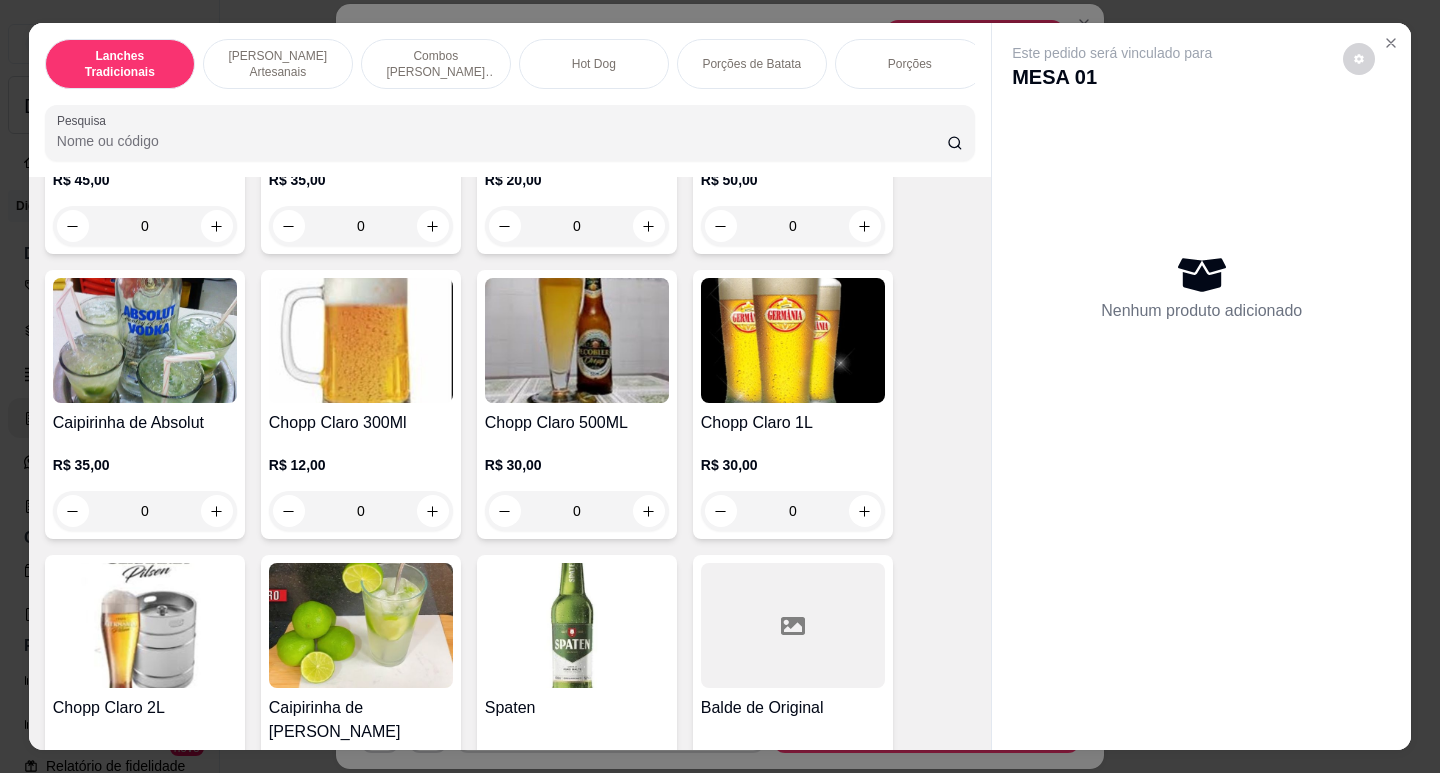 scroll, scrollTop: 8666, scrollLeft: 0, axis: vertical 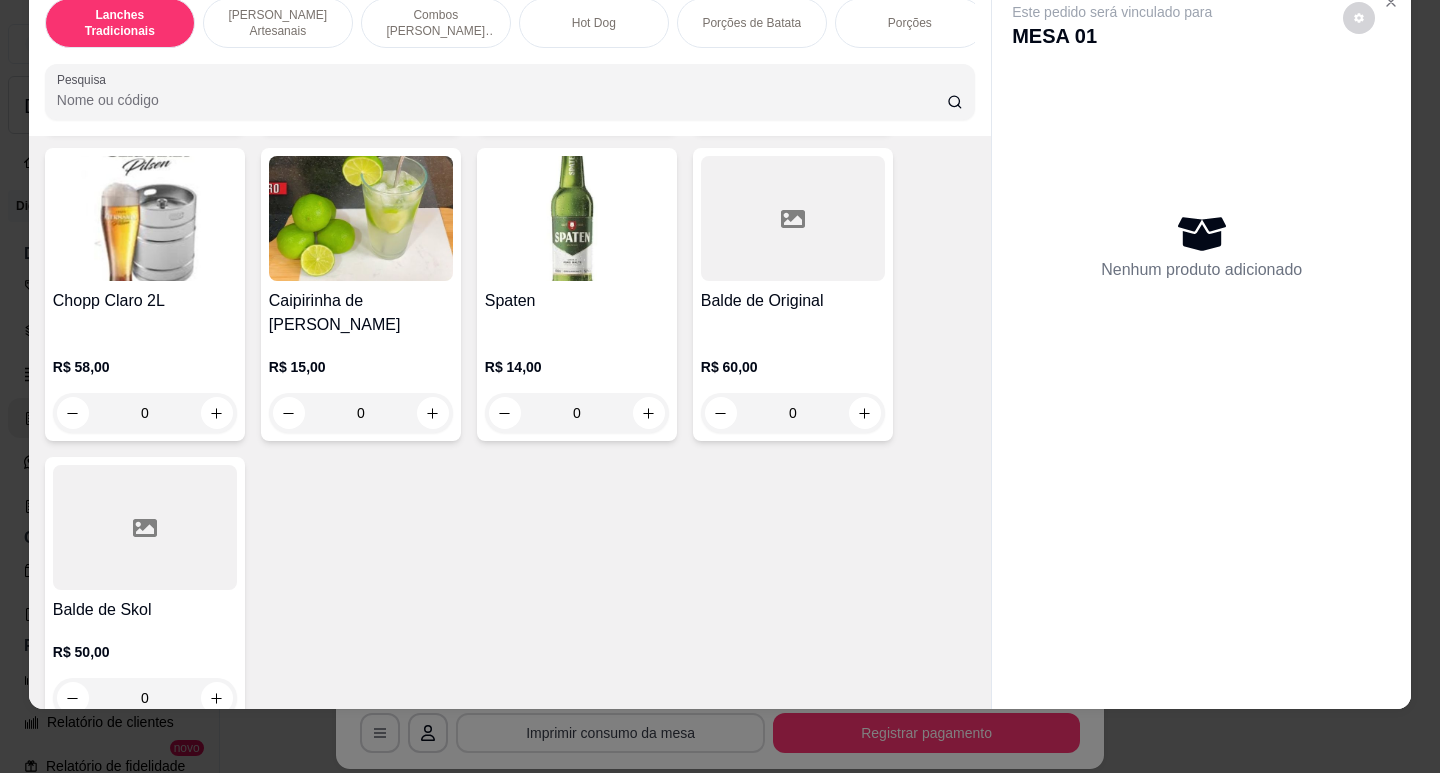 click on "Spaten" at bounding box center (577, 313) 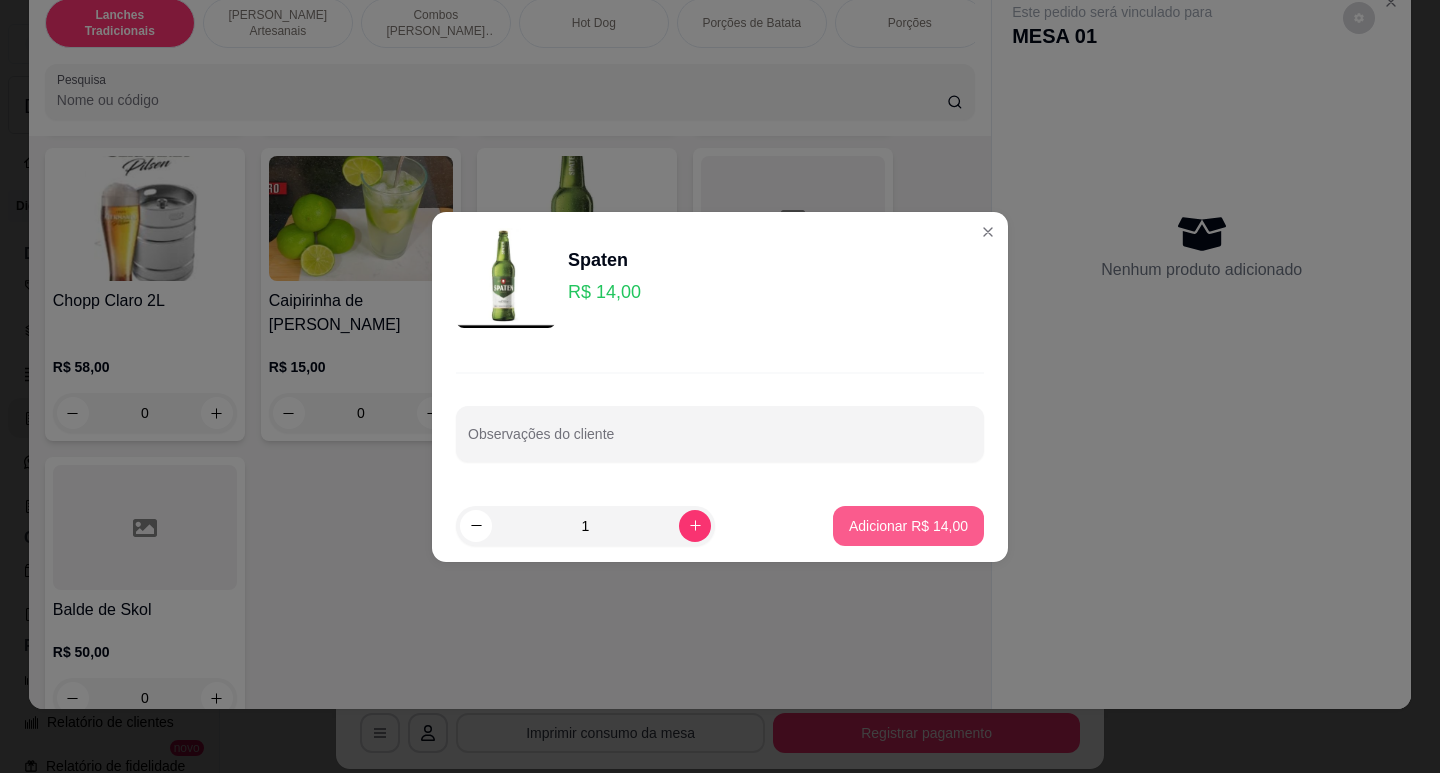click on "Adicionar   R$ 14,00" at bounding box center [908, 526] 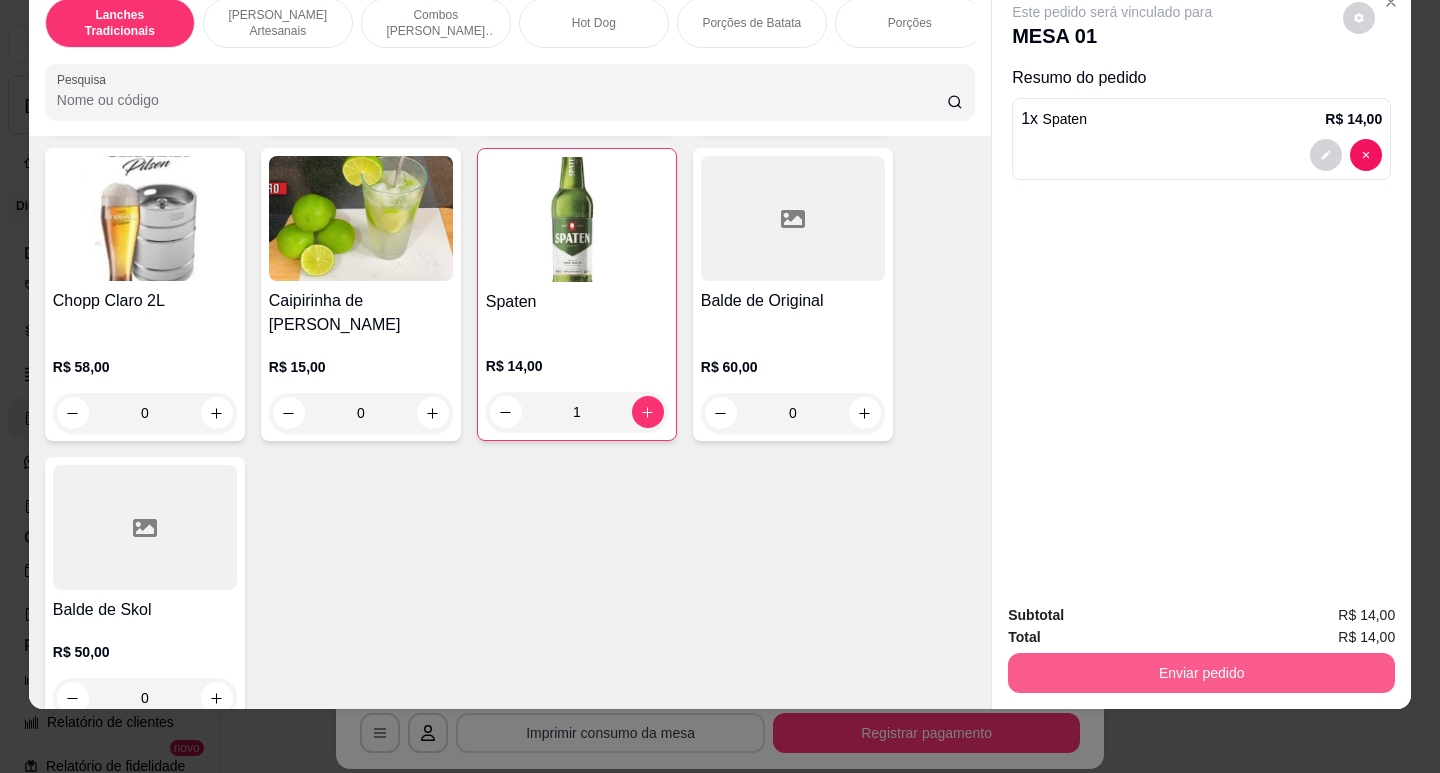 click on "Enviar pedido" at bounding box center [1201, 673] 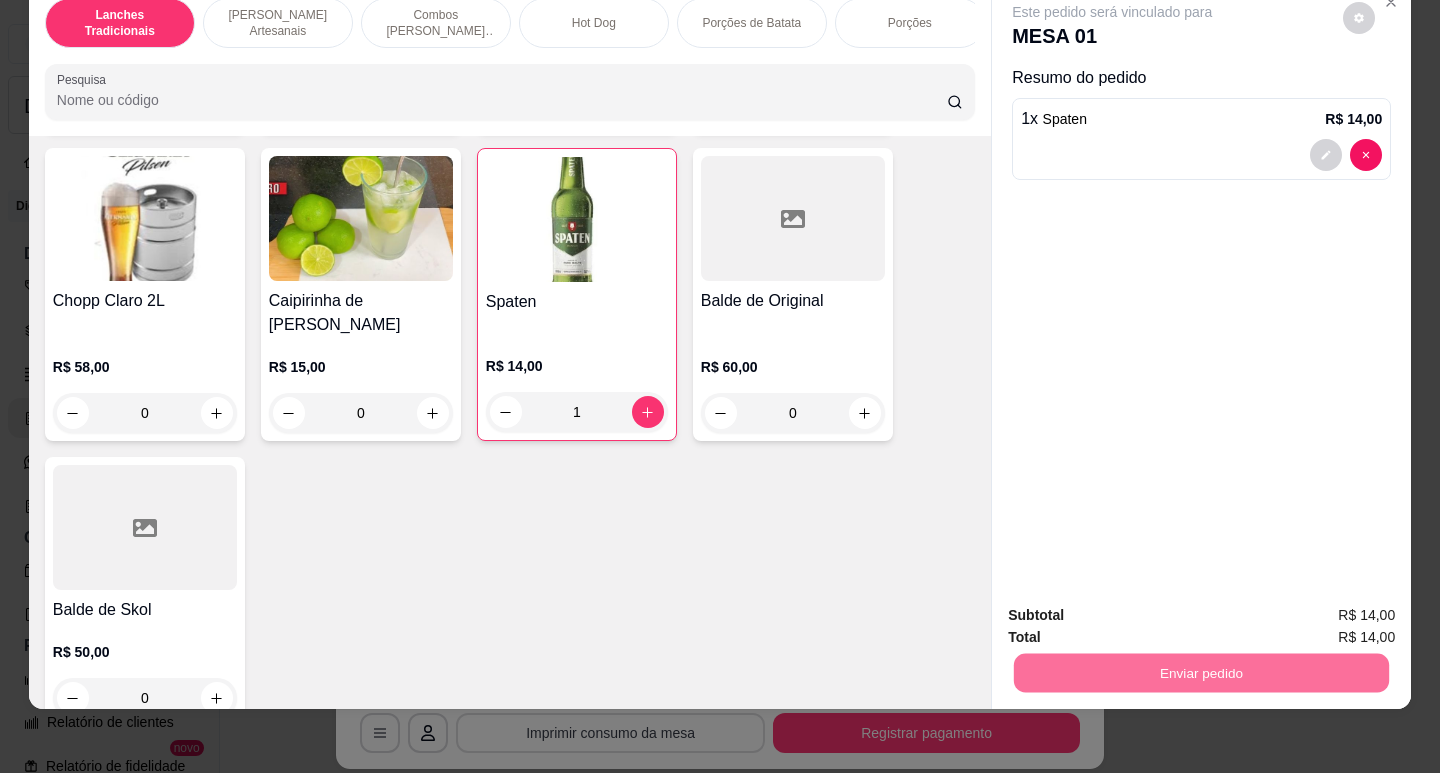 click on "Não registrar e enviar pedido" at bounding box center (1136, 608) 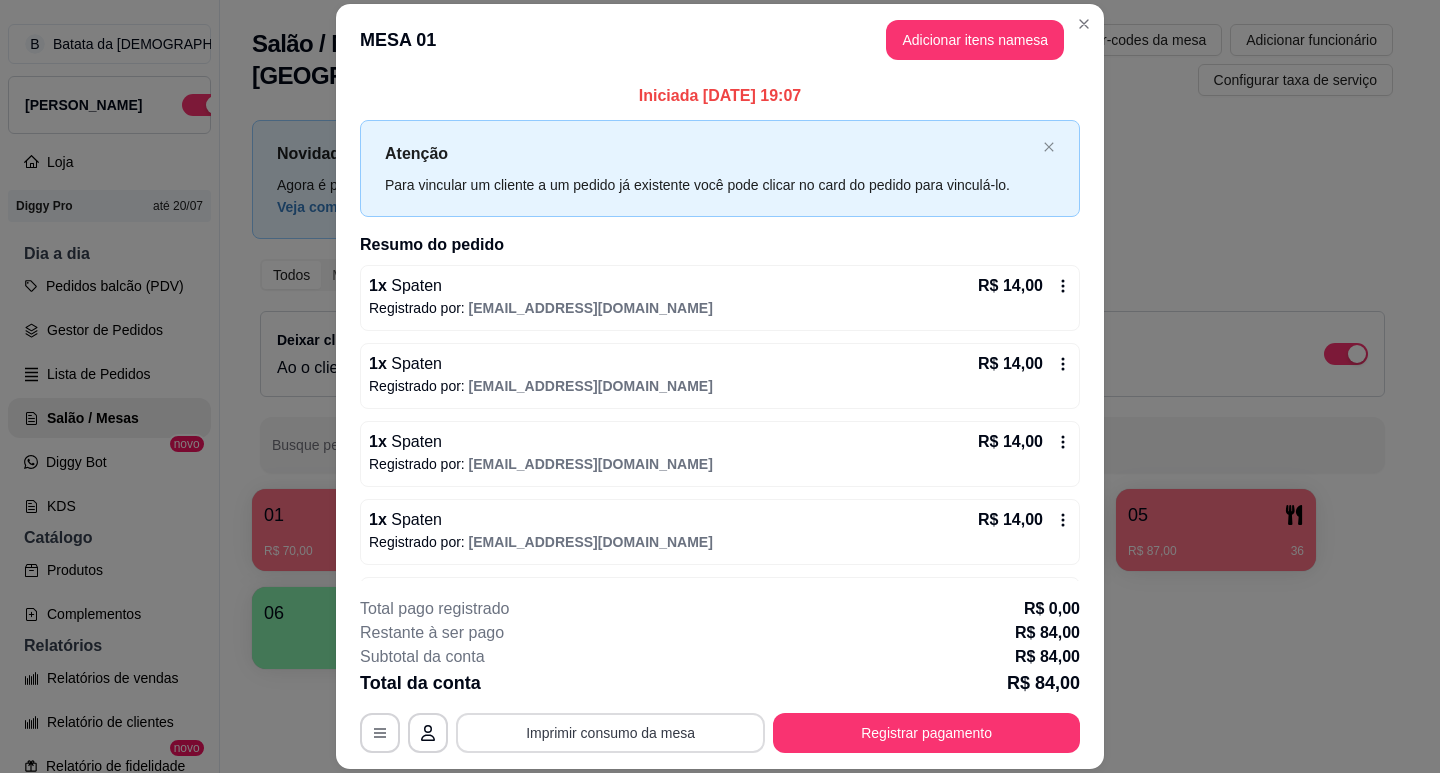 click on "Imprimir consumo da mesa" at bounding box center (610, 733) 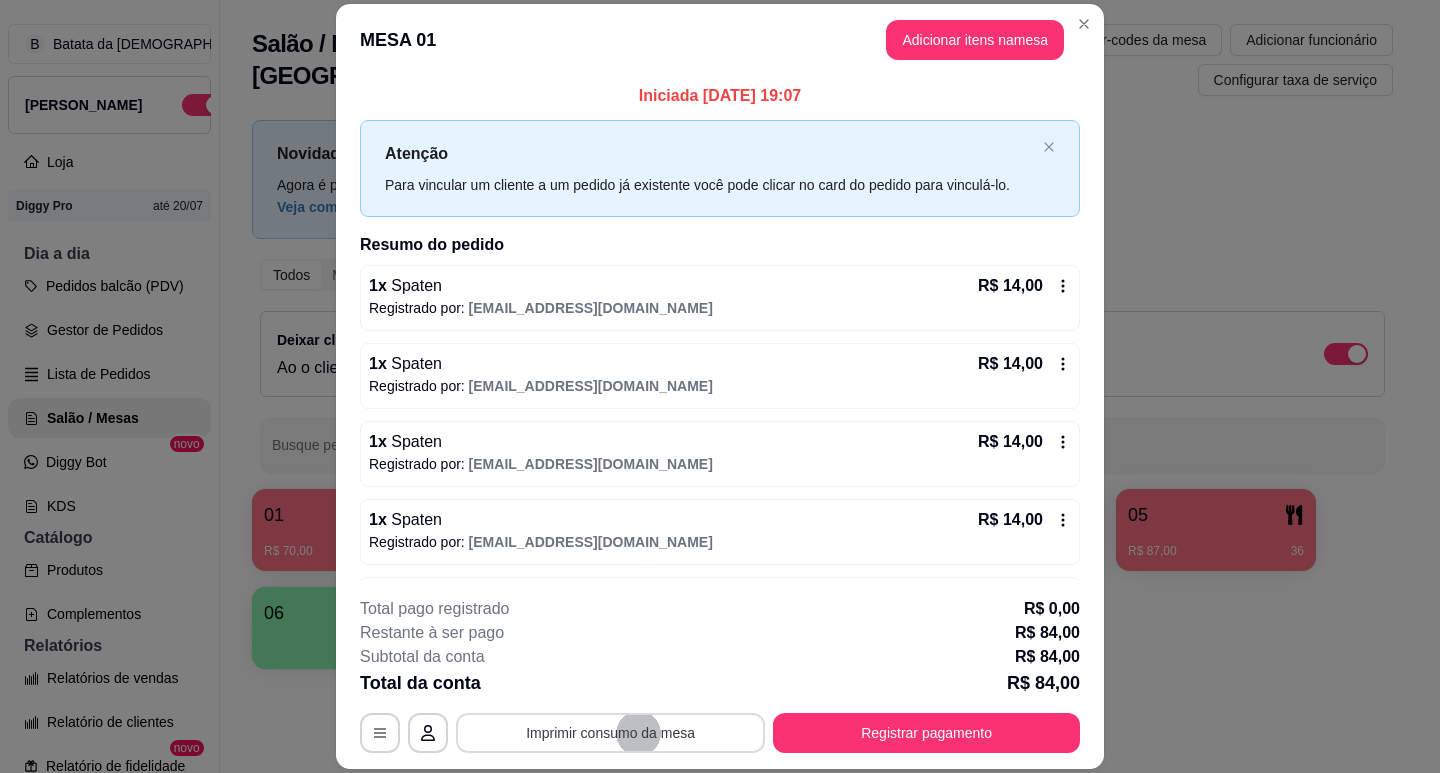 scroll, scrollTop: 0, scrollLeft: 0, axis: both 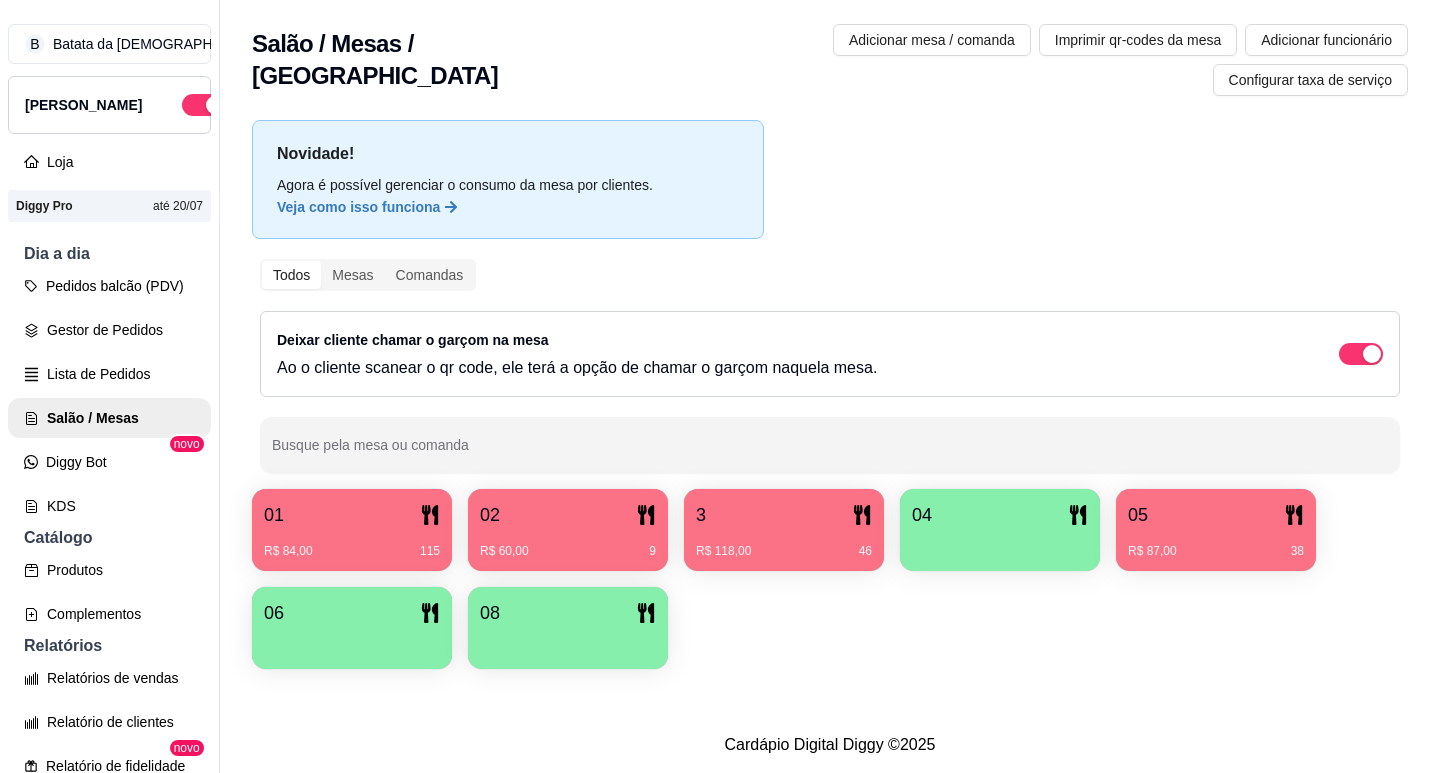 click on "R$ 84,00 115" at bounding box center [352, 551] 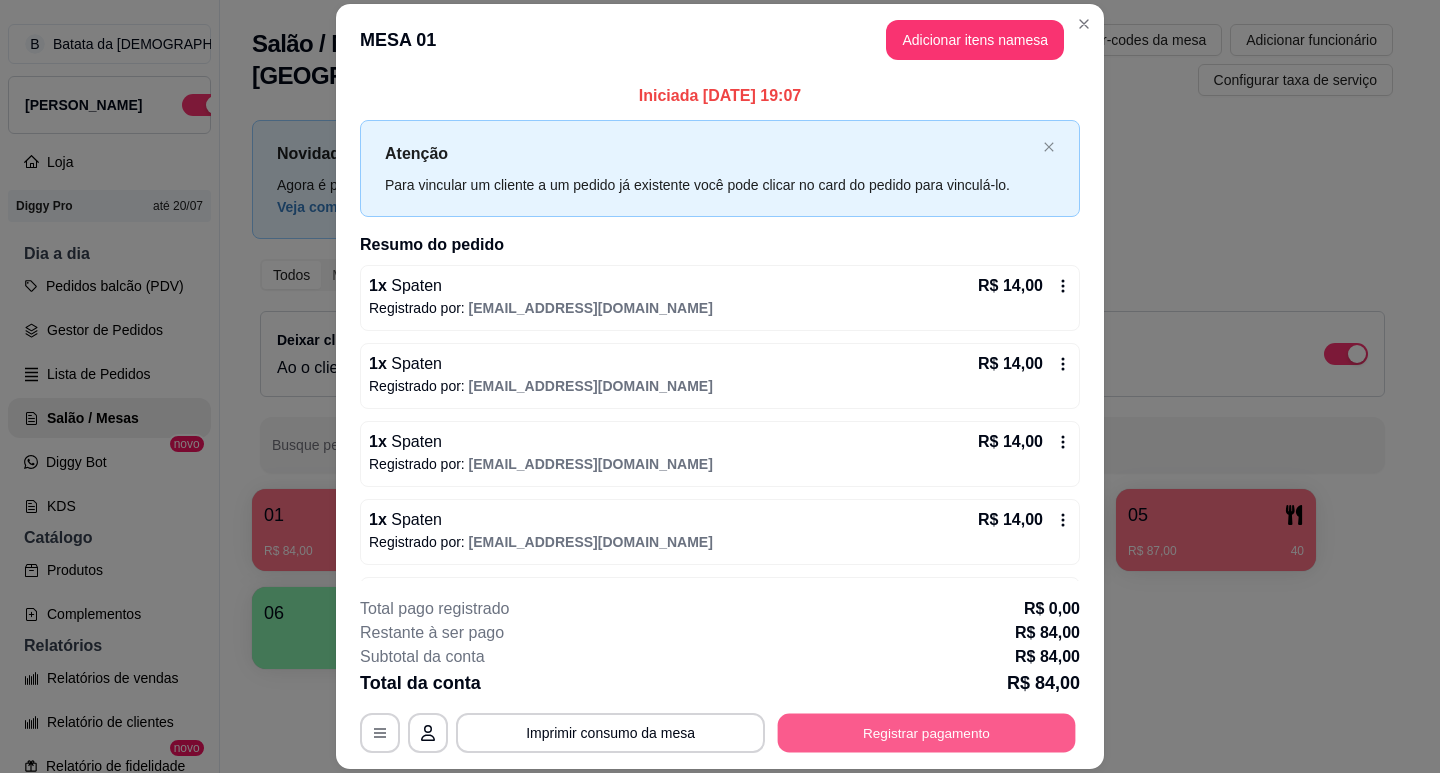 click on "Registrar pagamento" at bounding box center (927, 733) 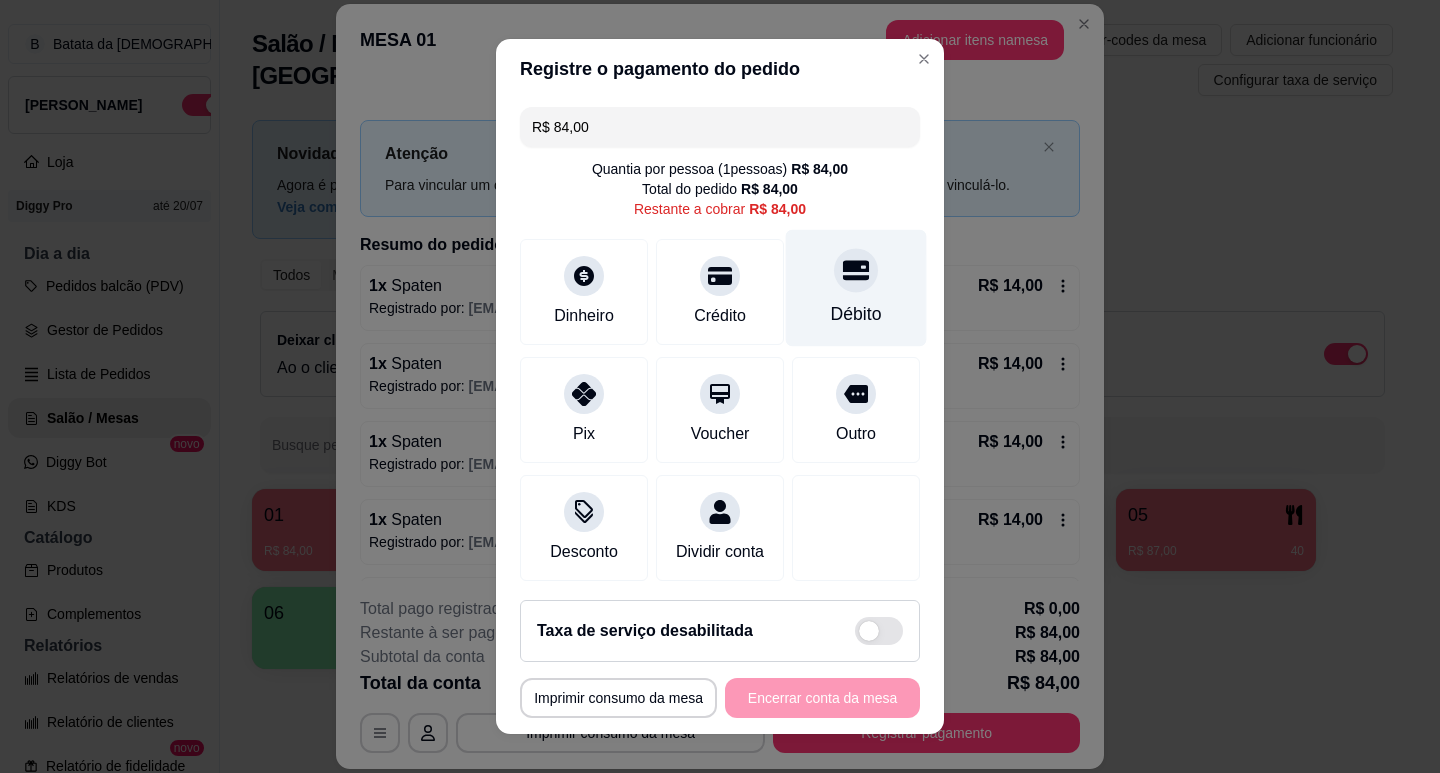 click on "Débito" at bounding box center [856, 287] 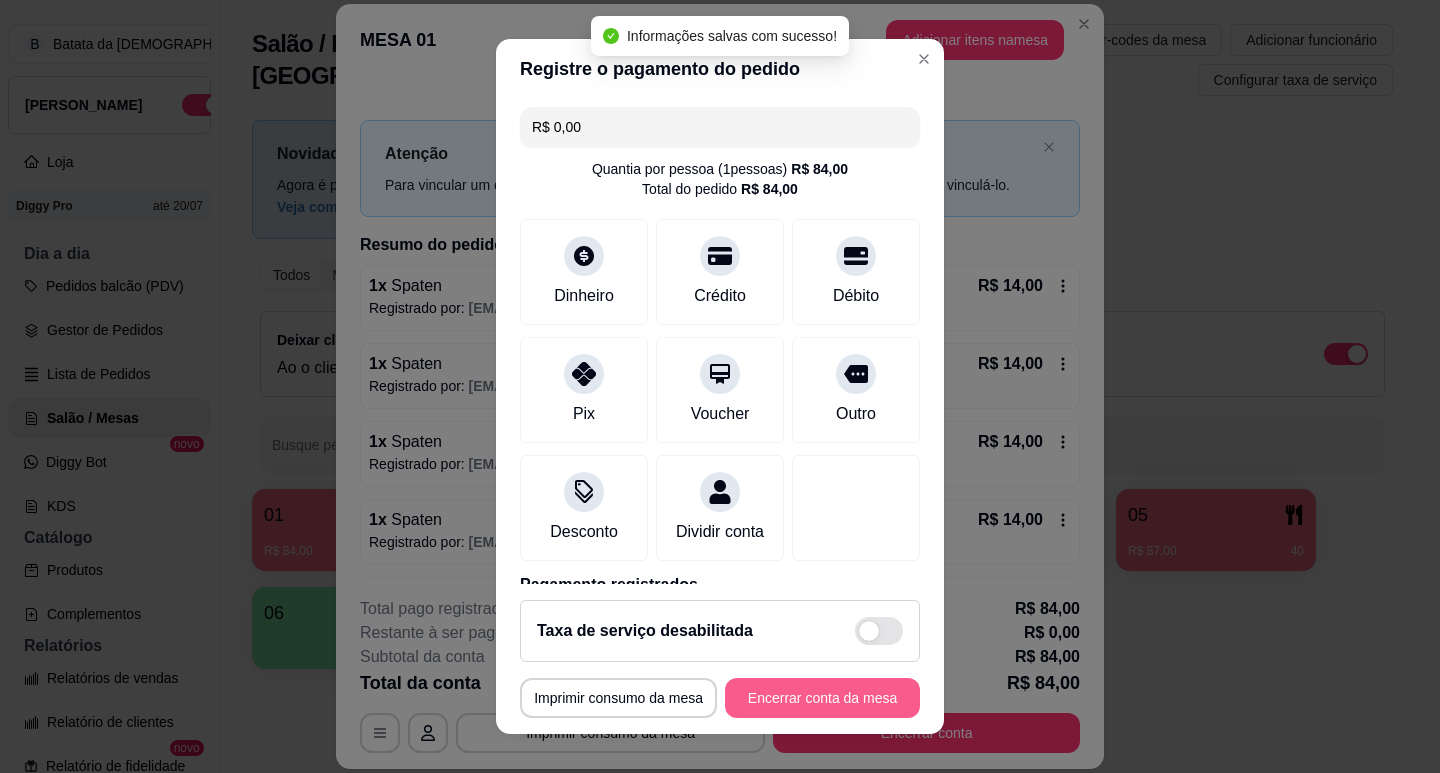 click on "Encerrar conta da mesa" at bounding box center [822, 698] 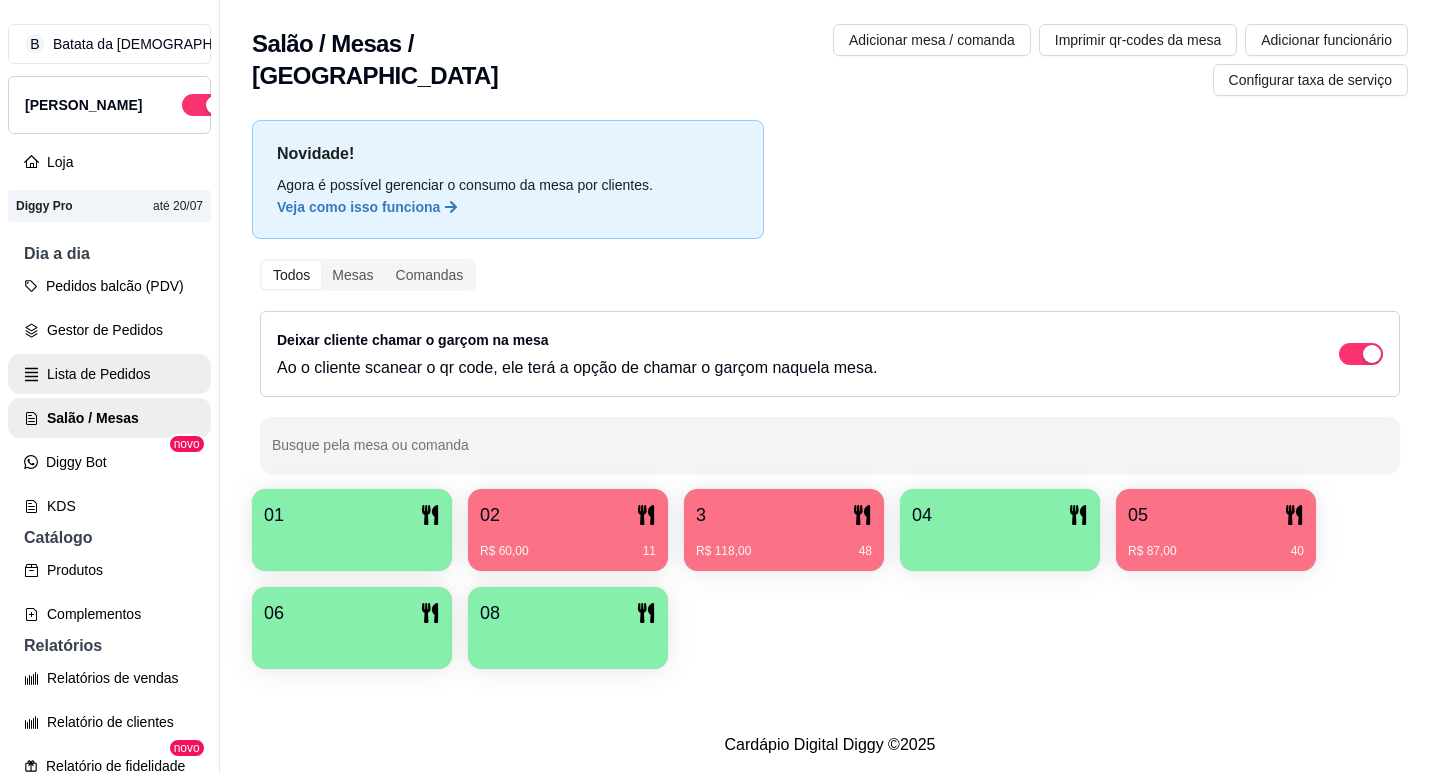 click on "Lista de Pedidos" at bounding box center (109, 374) 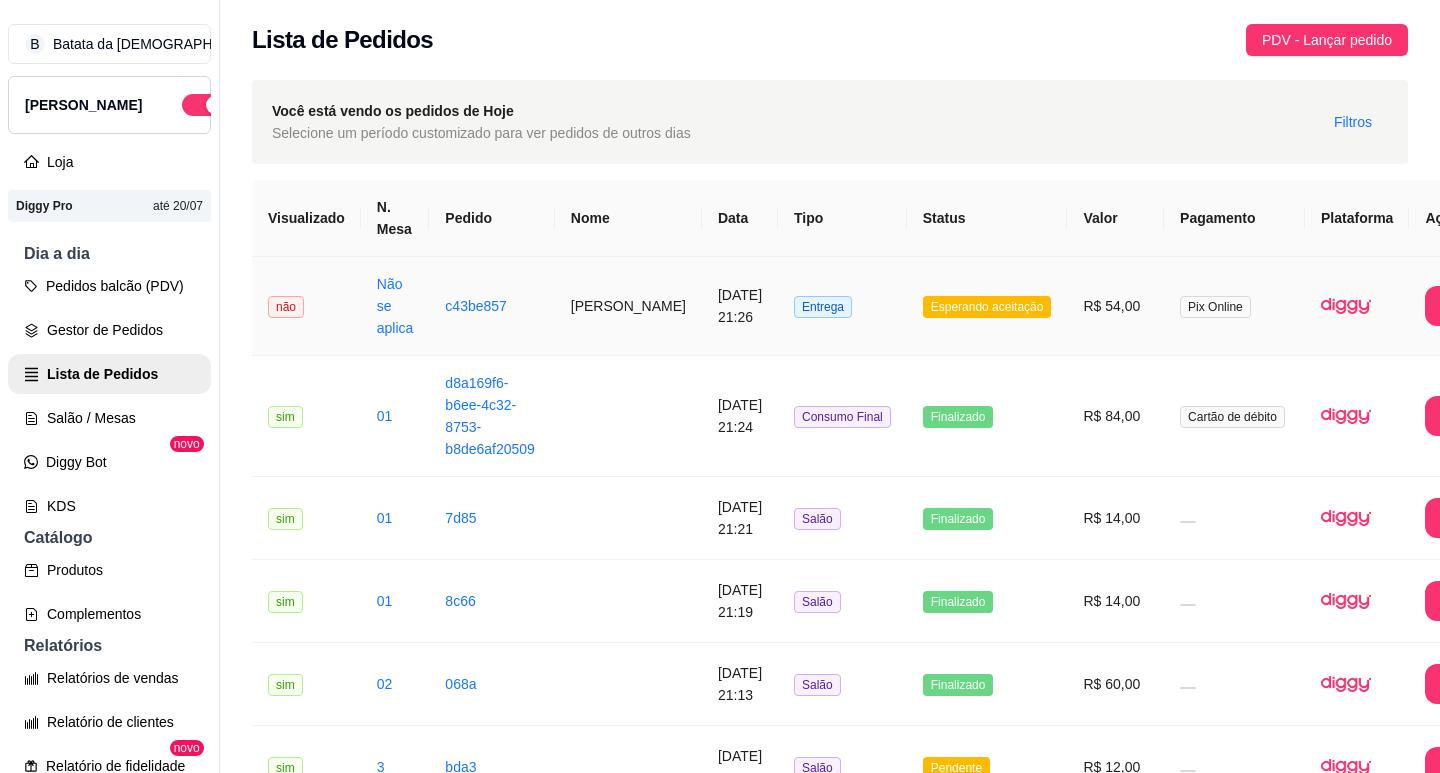 click on "Esperando aceitação" at bounding box center [987, 306] 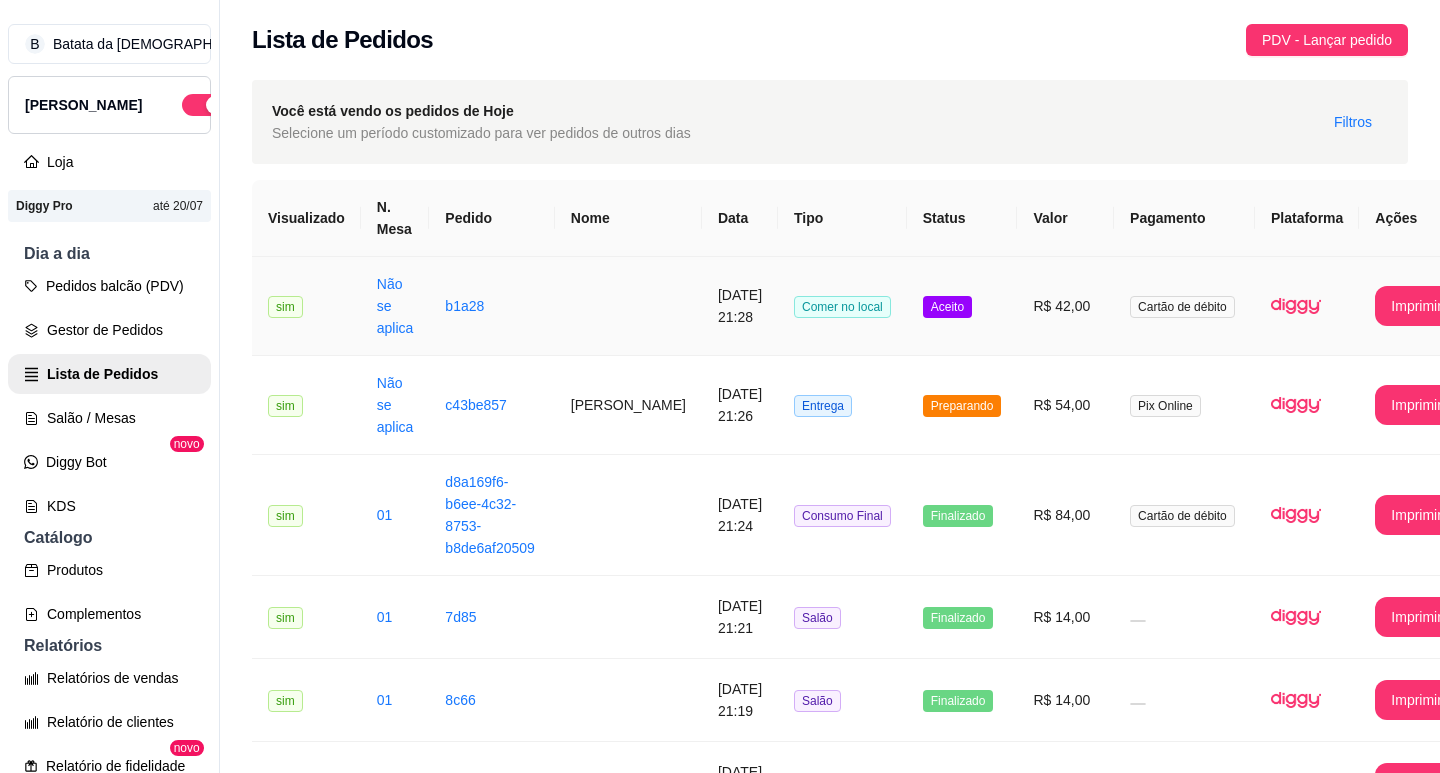 click on "R$ 42,00" at bounding box center (1065, 306) 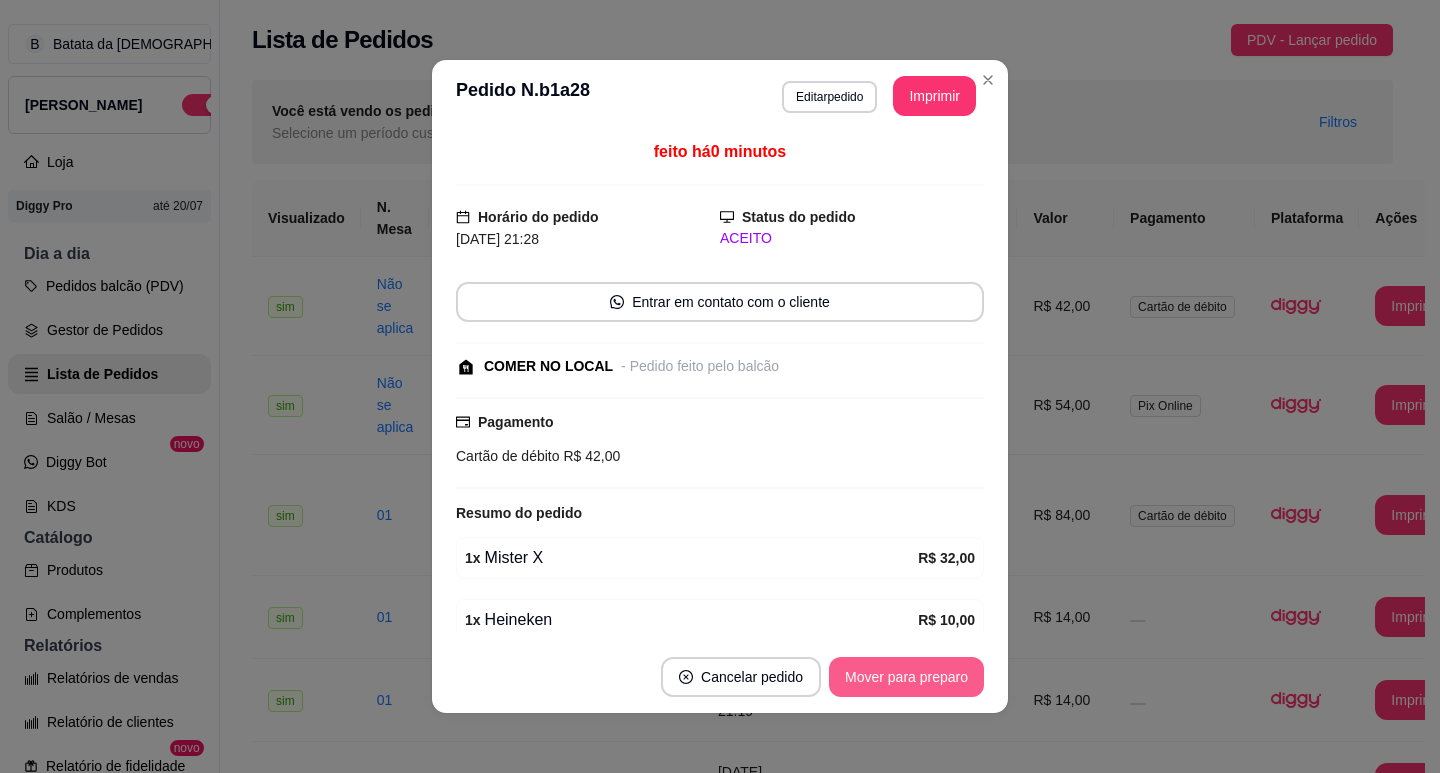 click on "Mover para preparo" at bounding box center (906, 677) 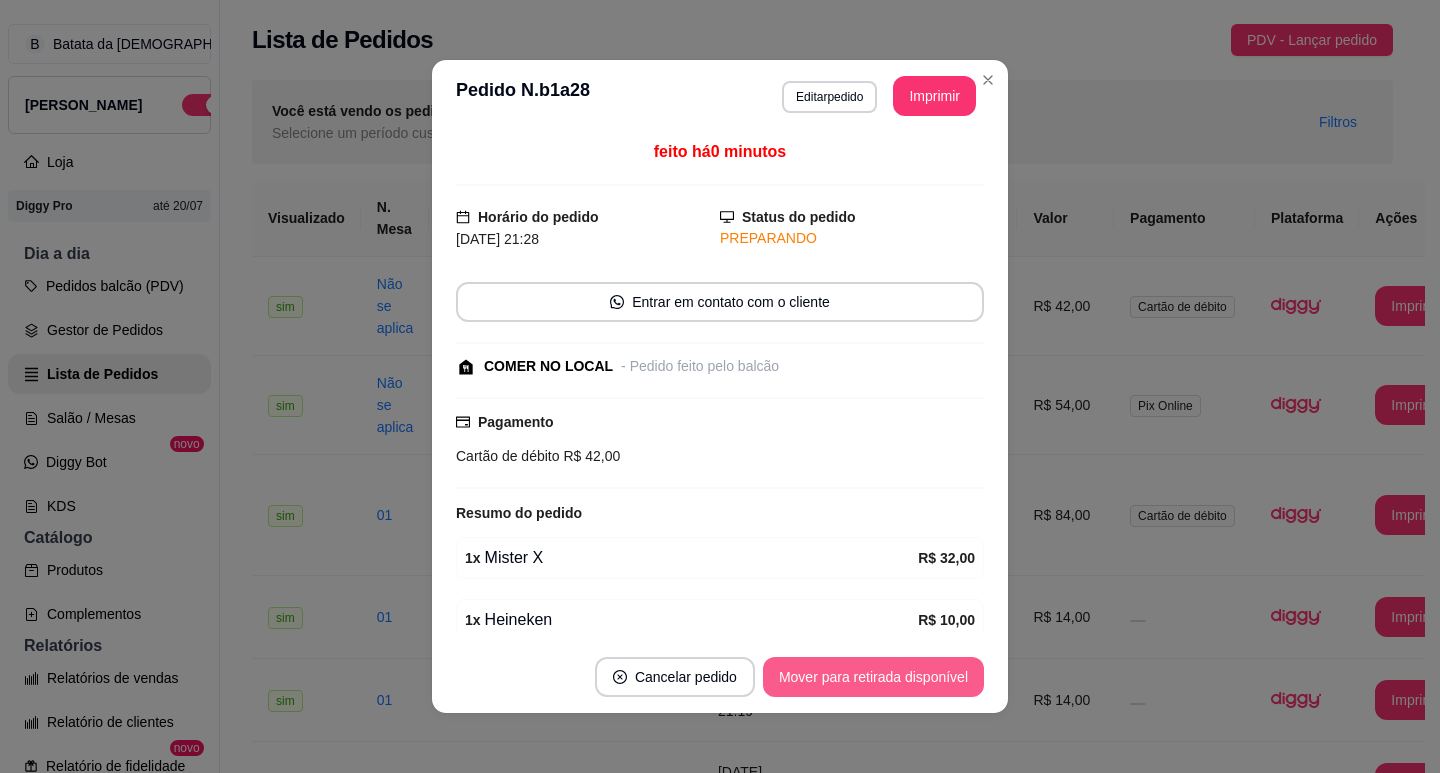 click on "Mover para retirada disponível" at bounding box center (873, 677) 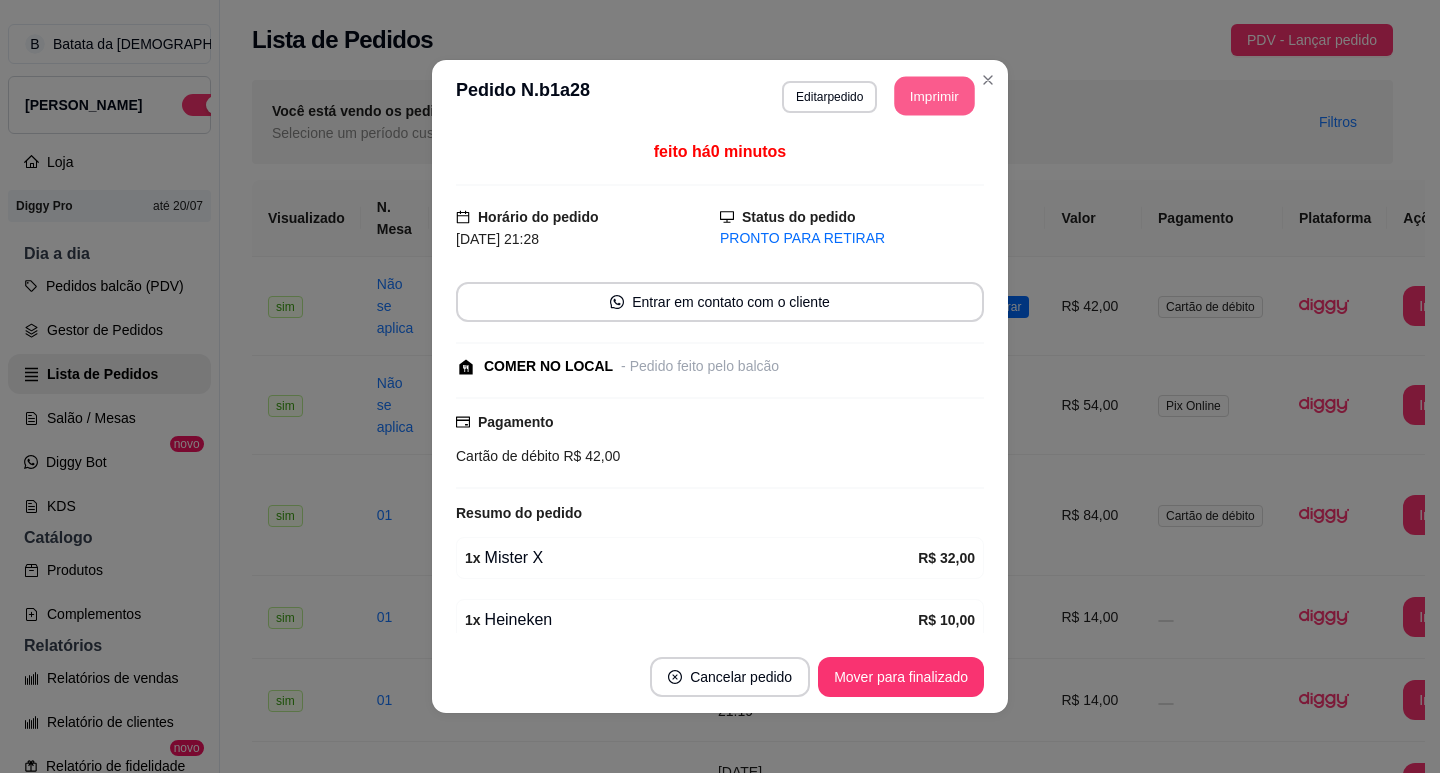 click on "Imprimir" at bounding box center [935, 96] 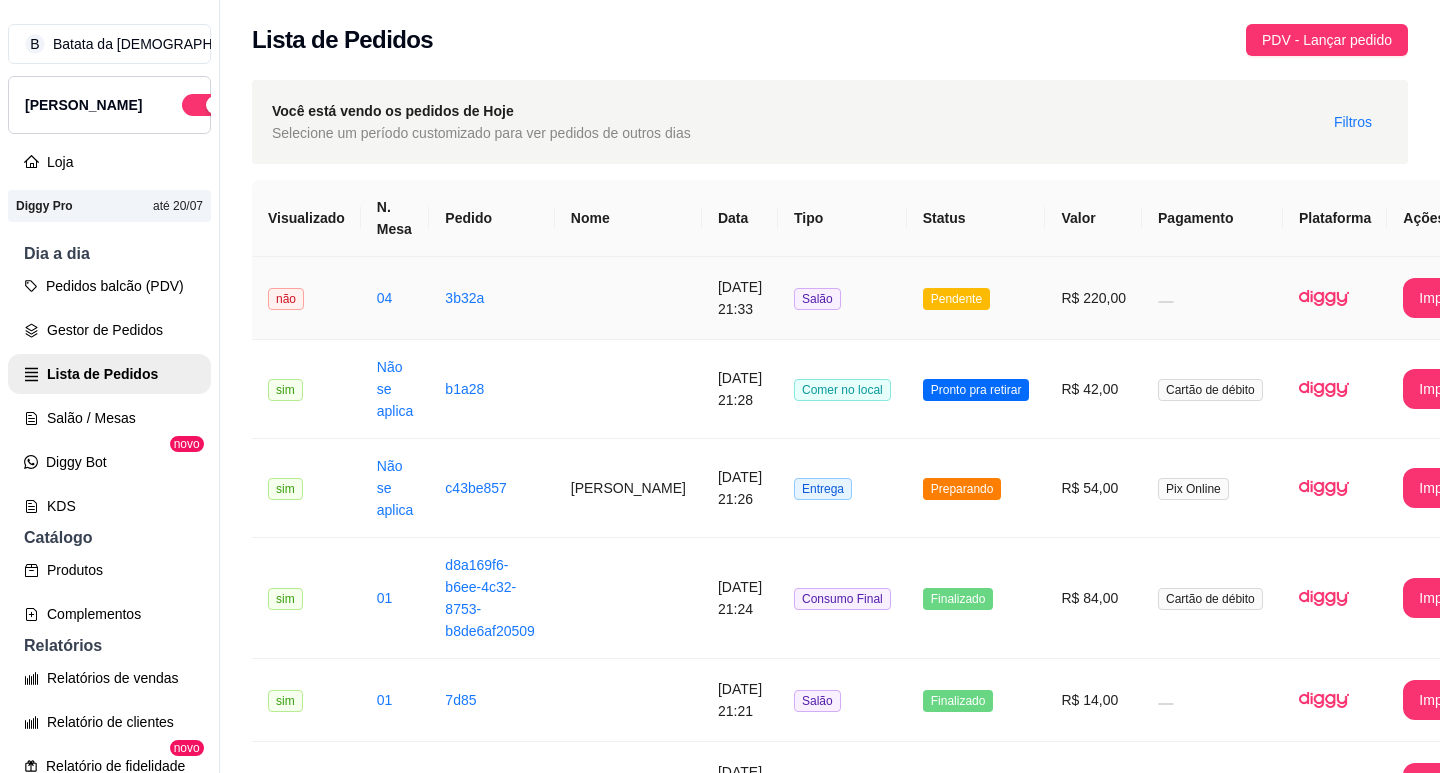 click on "Pendente" at bounding box center [956, 299] 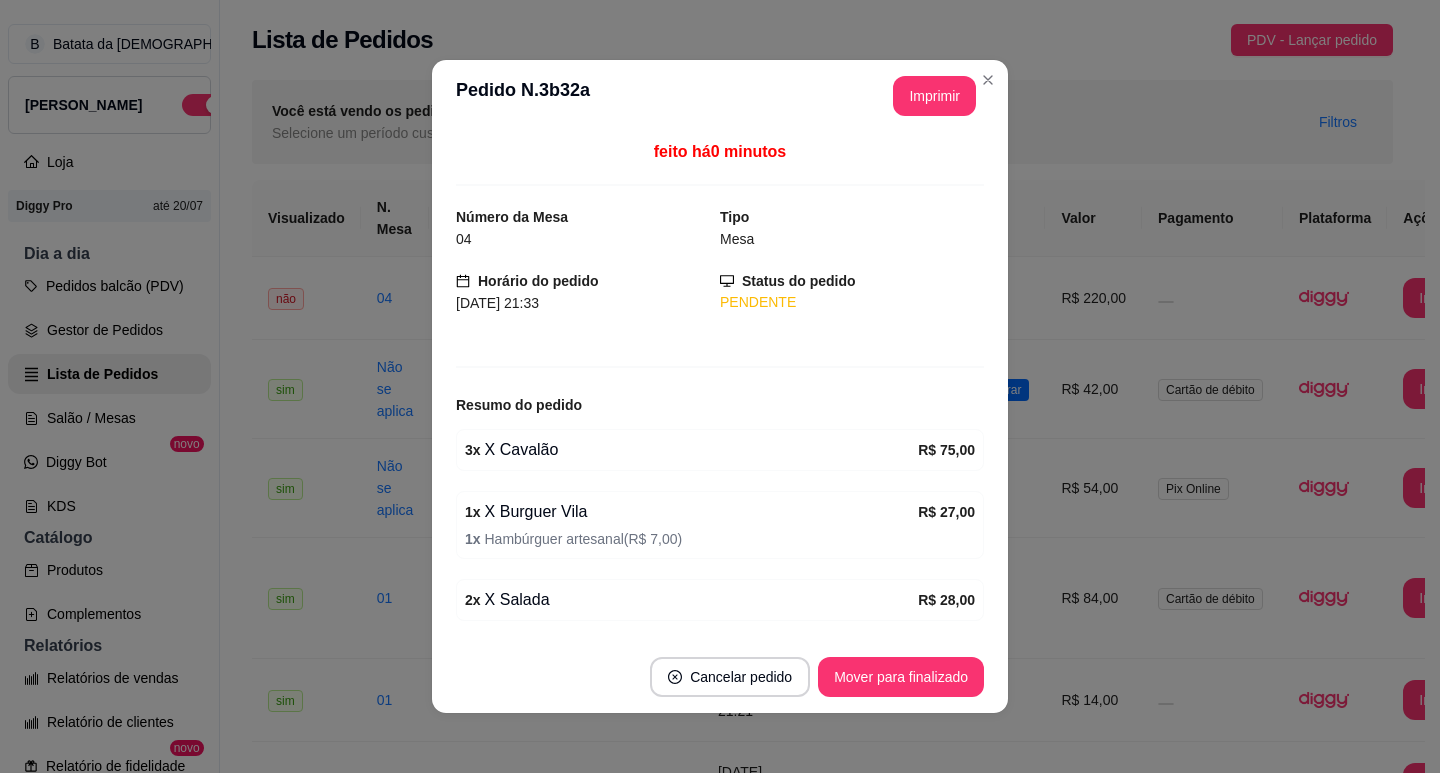 click on "**********" at bounding box center [720, 96] 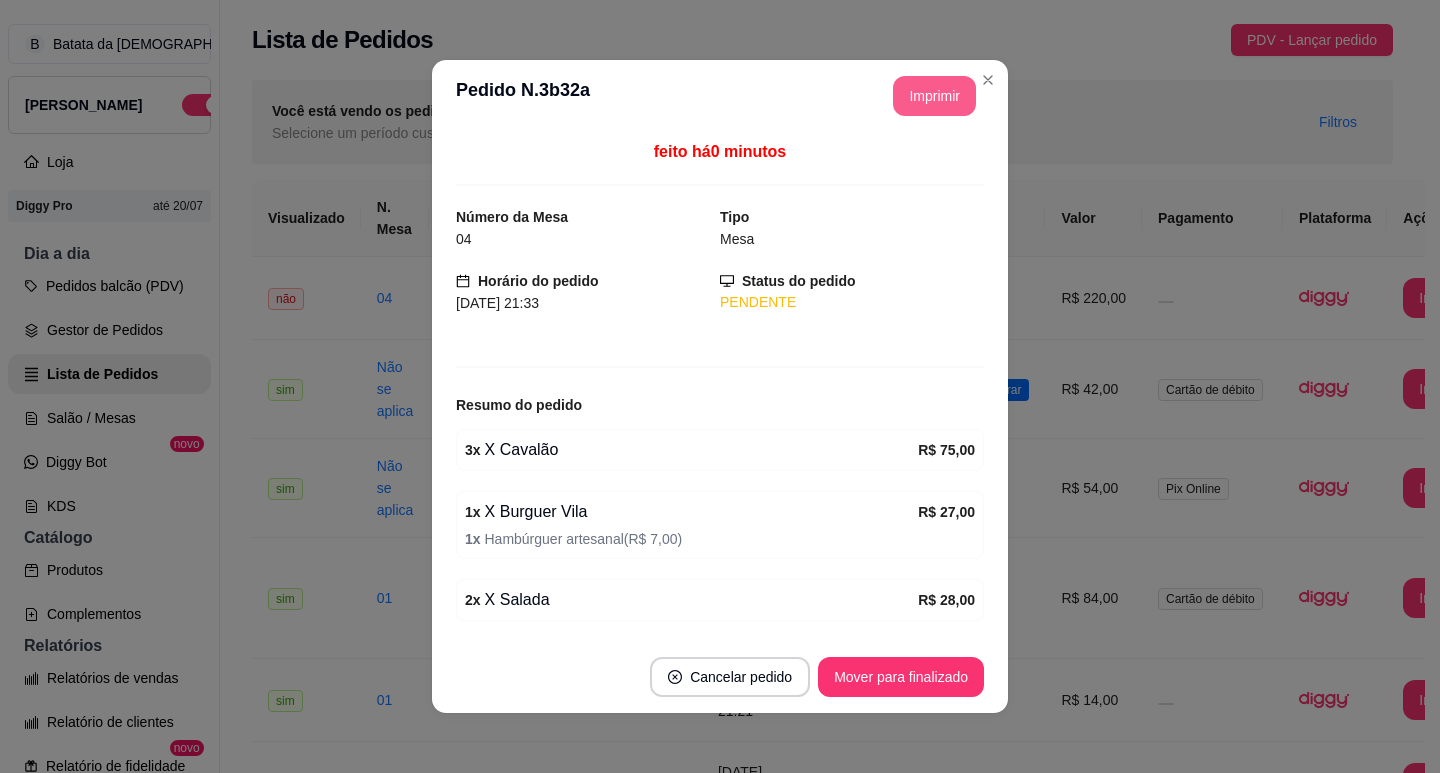 click on "Imprimir" at bounding box center (934, 96) 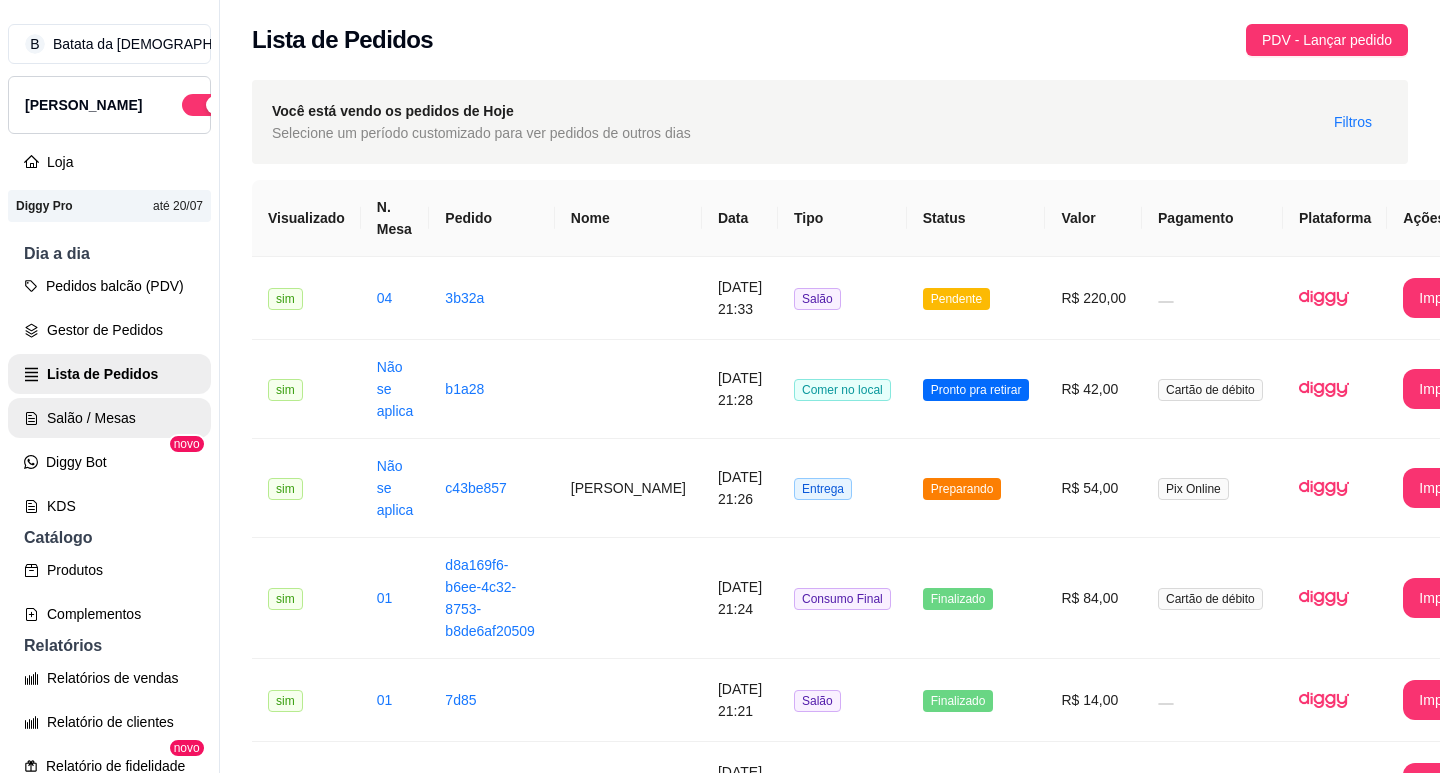 click on "Salão / Mesas" at bounding box center (109, 418) 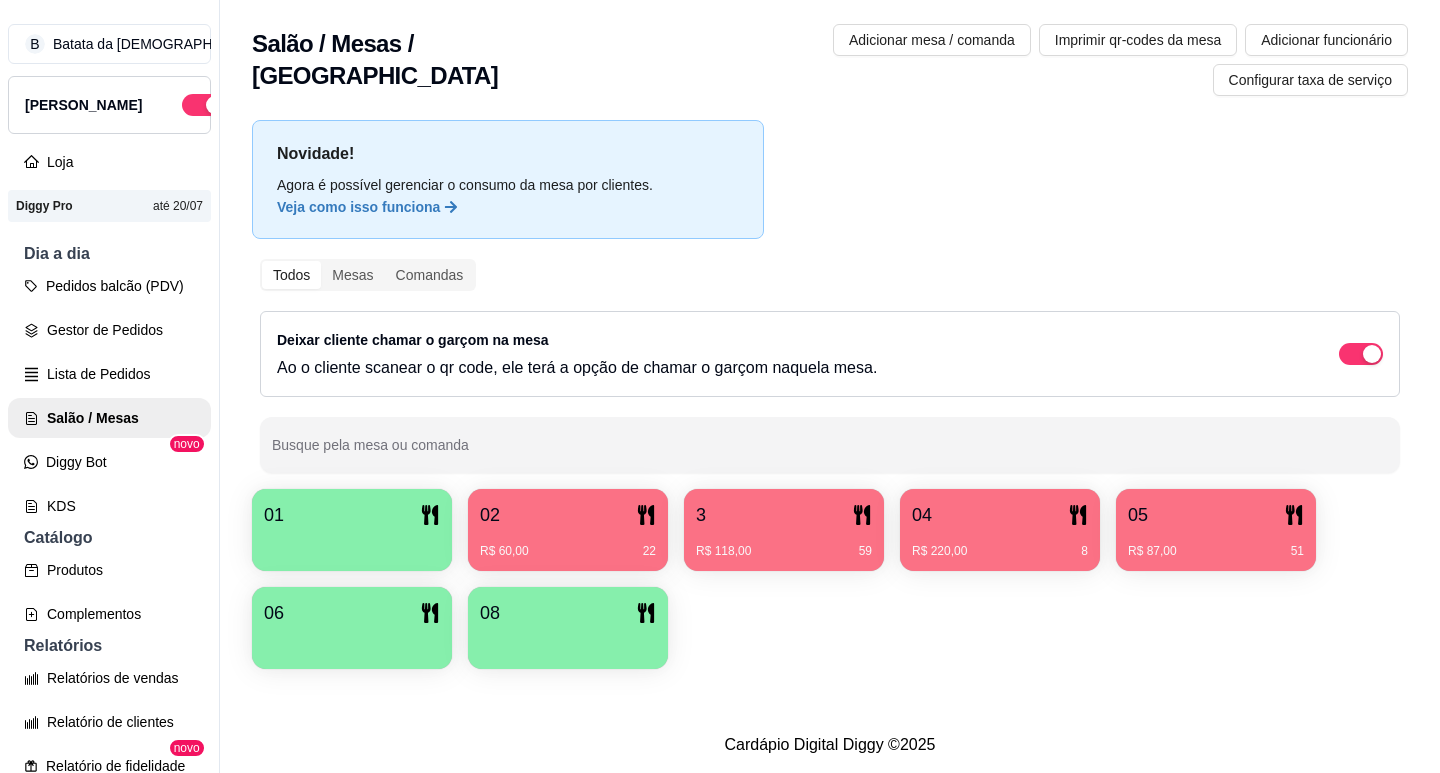 click on "3" at bounding box center [784, 515] 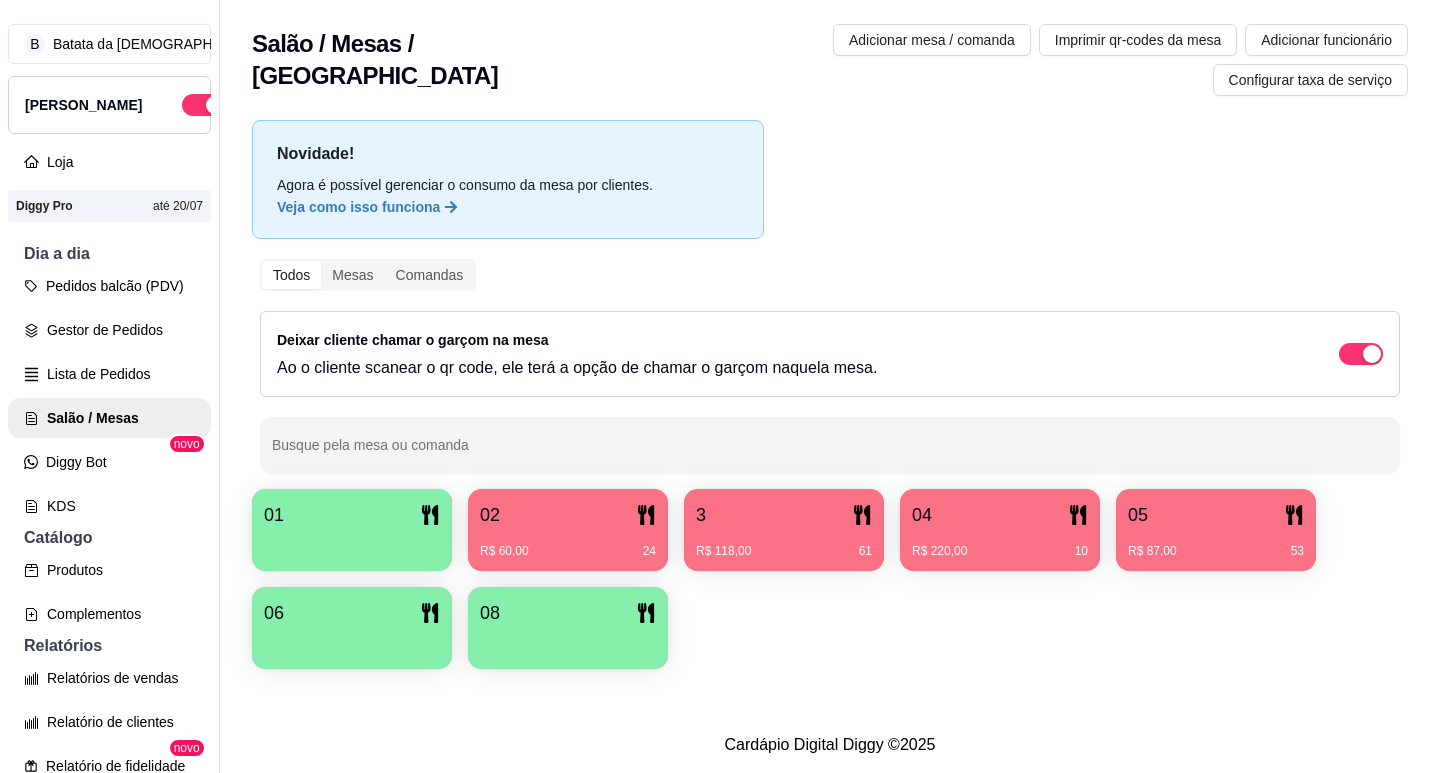 click on "R$ 118,00 61" at bounding box center [784, 551] 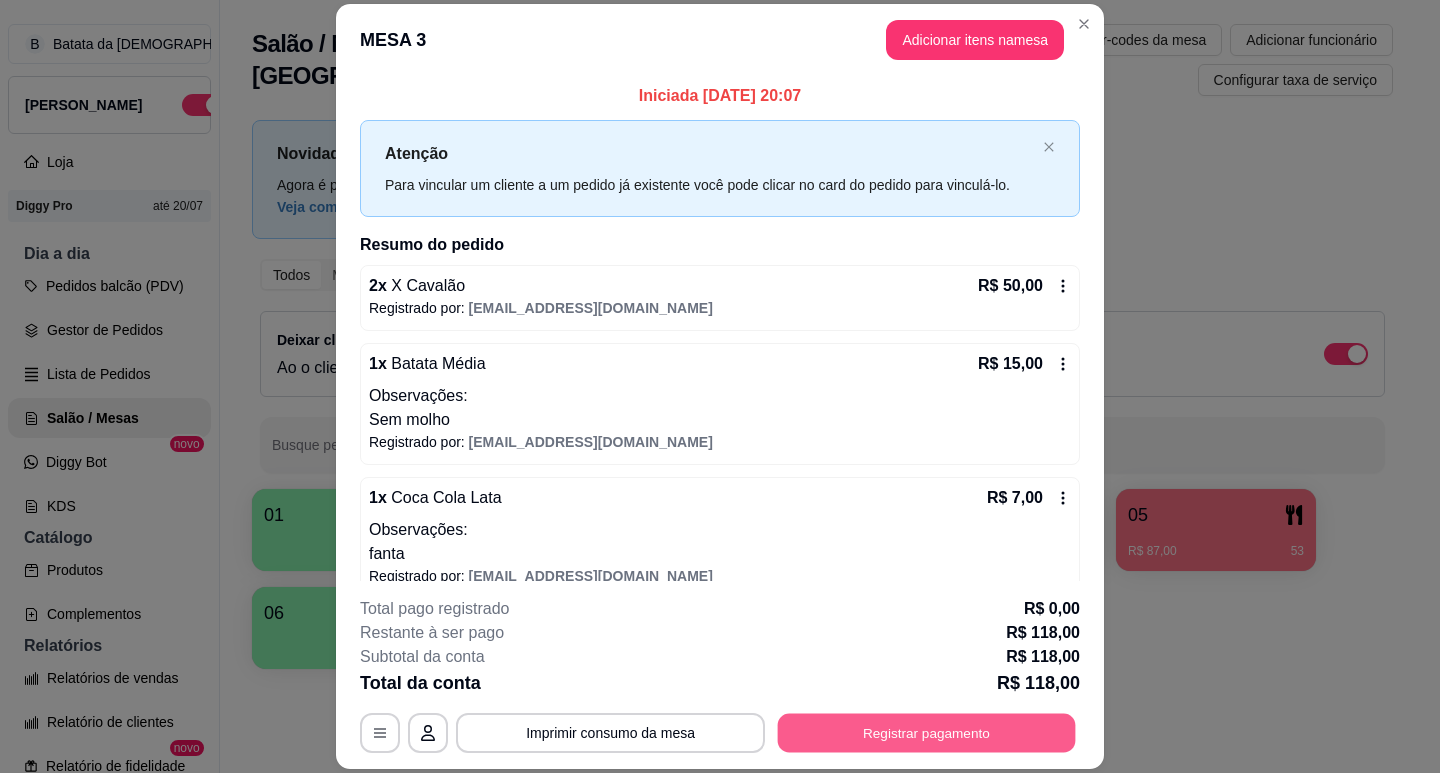 click on "Registrar pagamento" at bounding box center (927, 733) 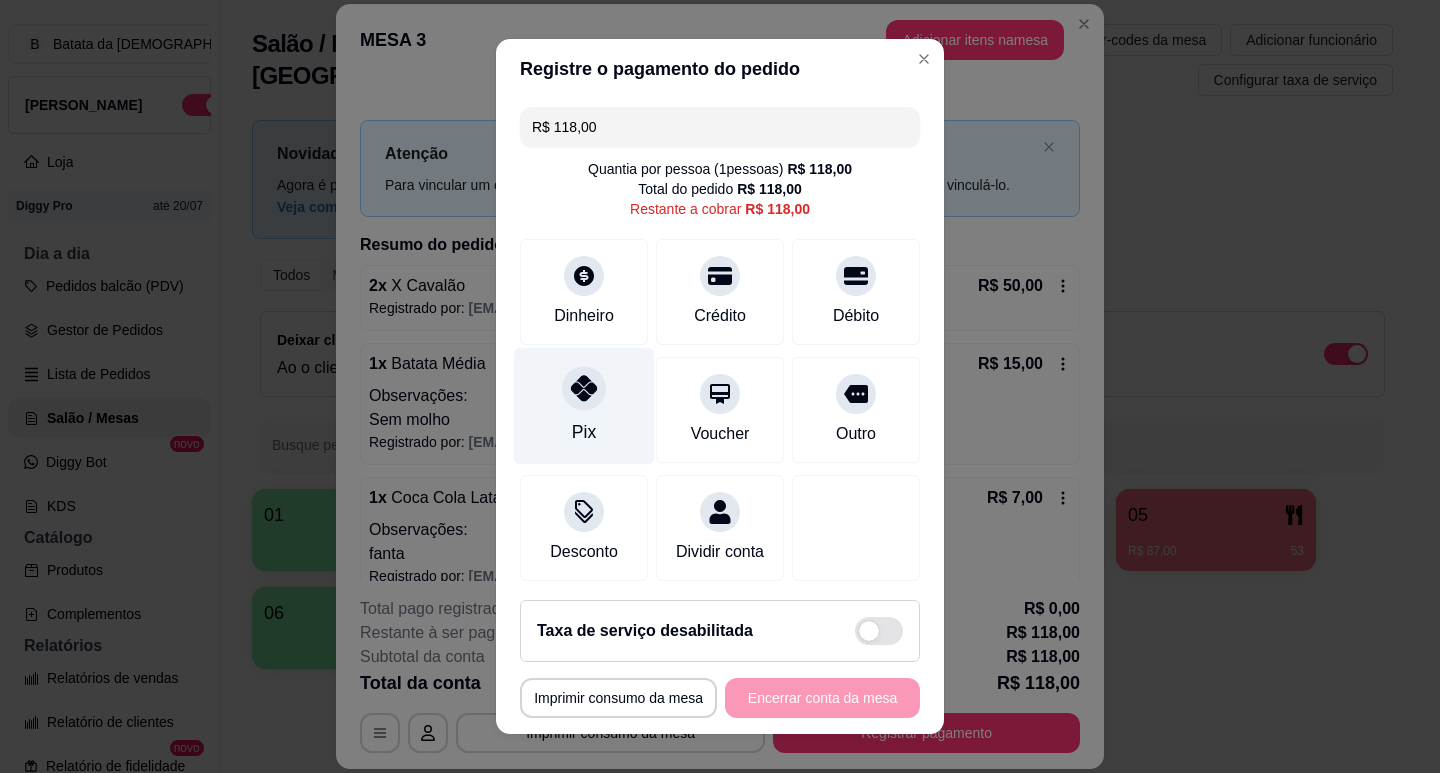 click 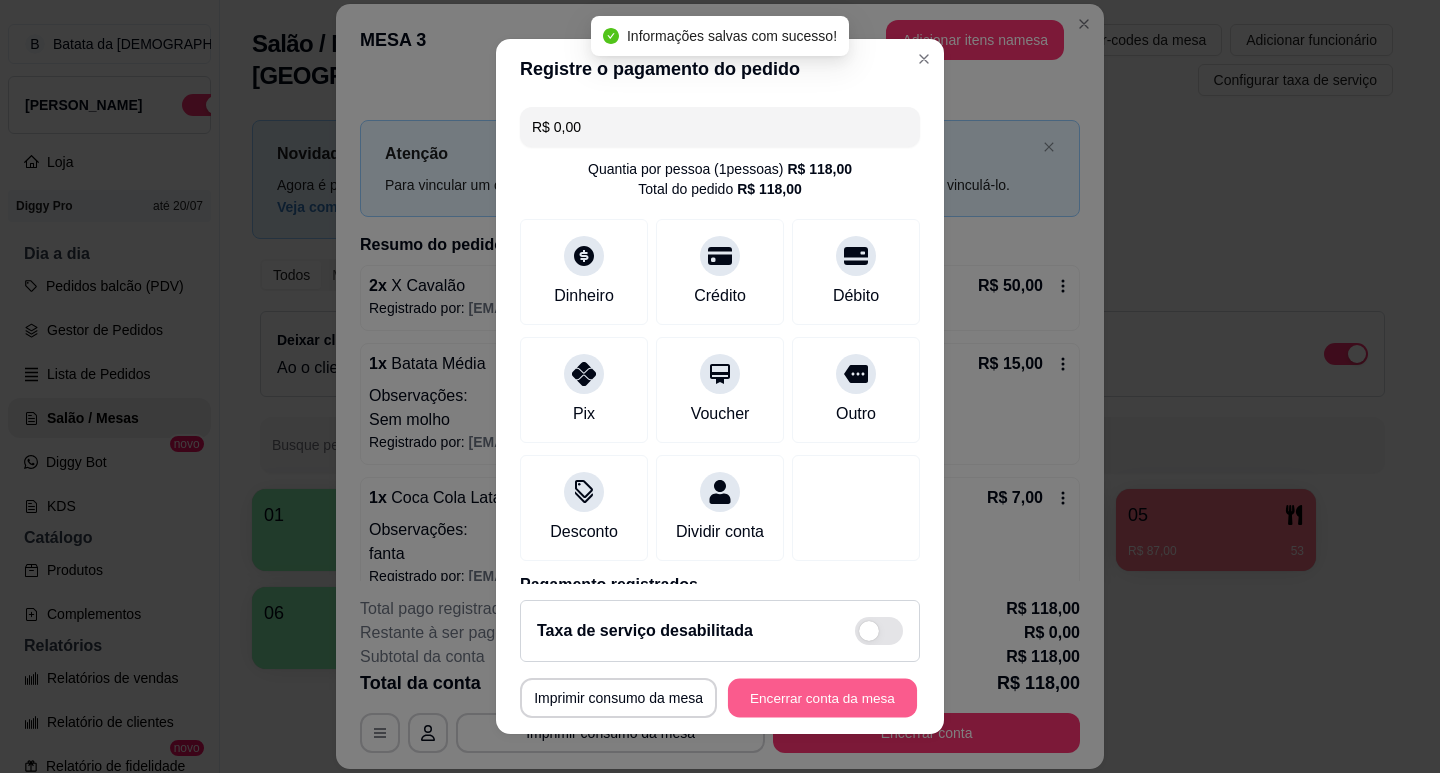 click on "Encerrar conta da mesa" at bounding box center [822, 698] 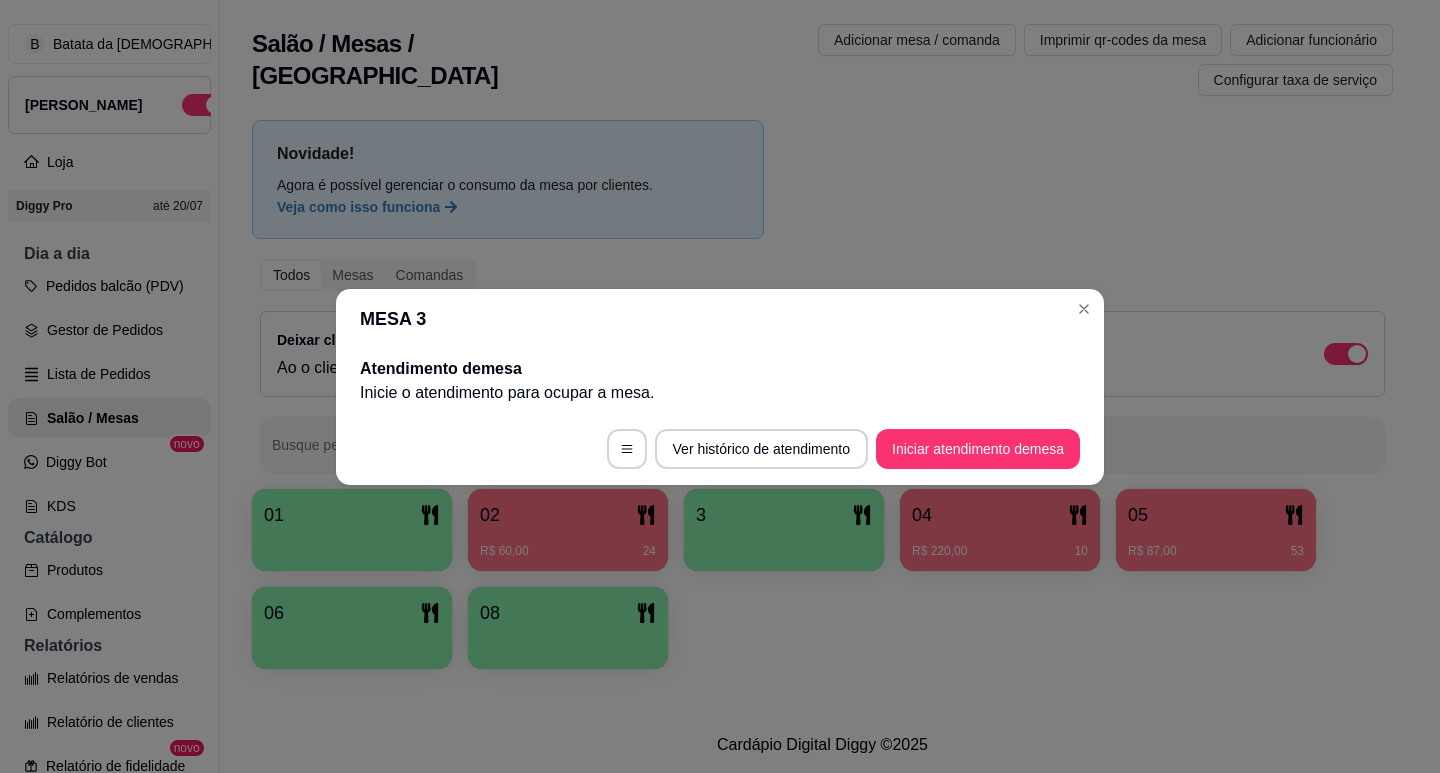 click on "MESA 3" at bounding box center (720, 319) 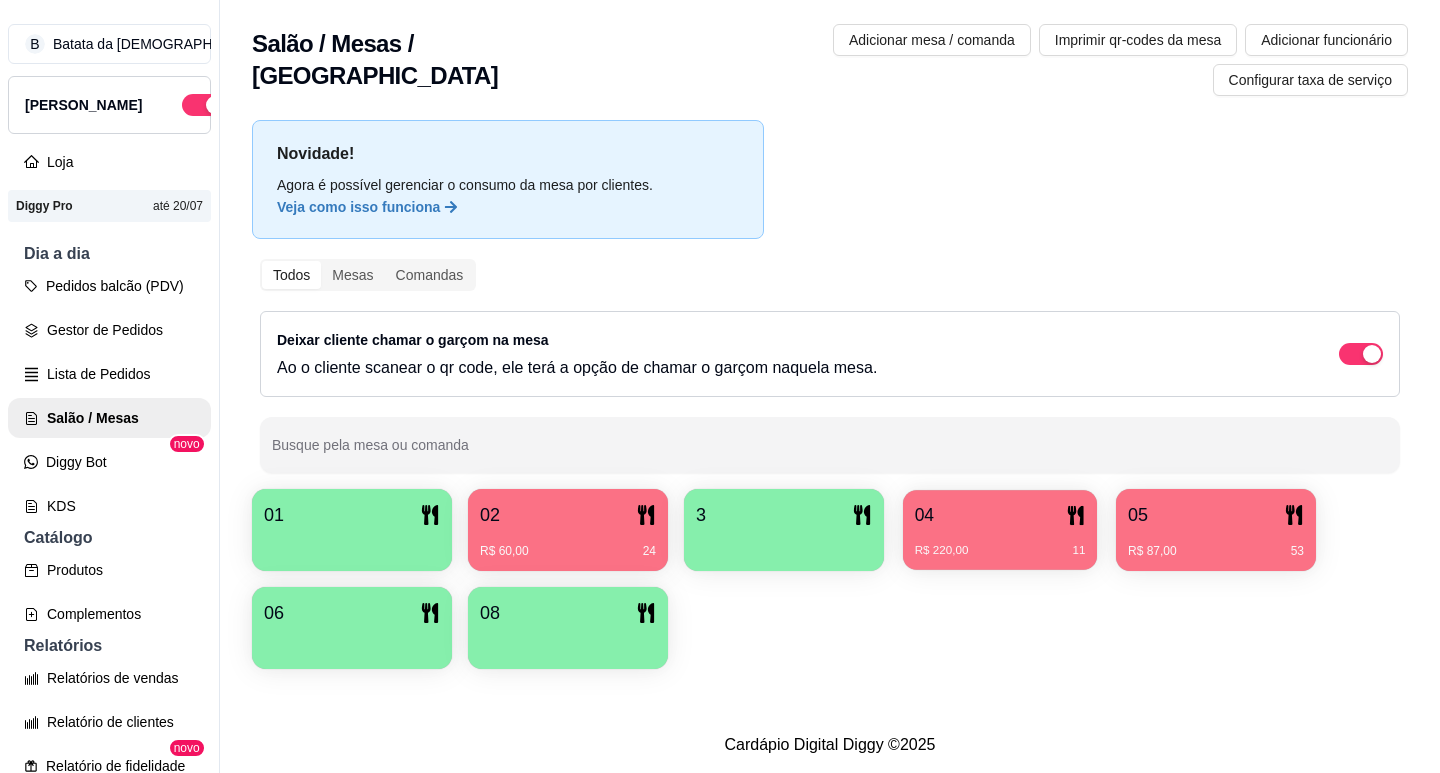 click on "R$ 220,00 11" at bounding box center (1000, 543) 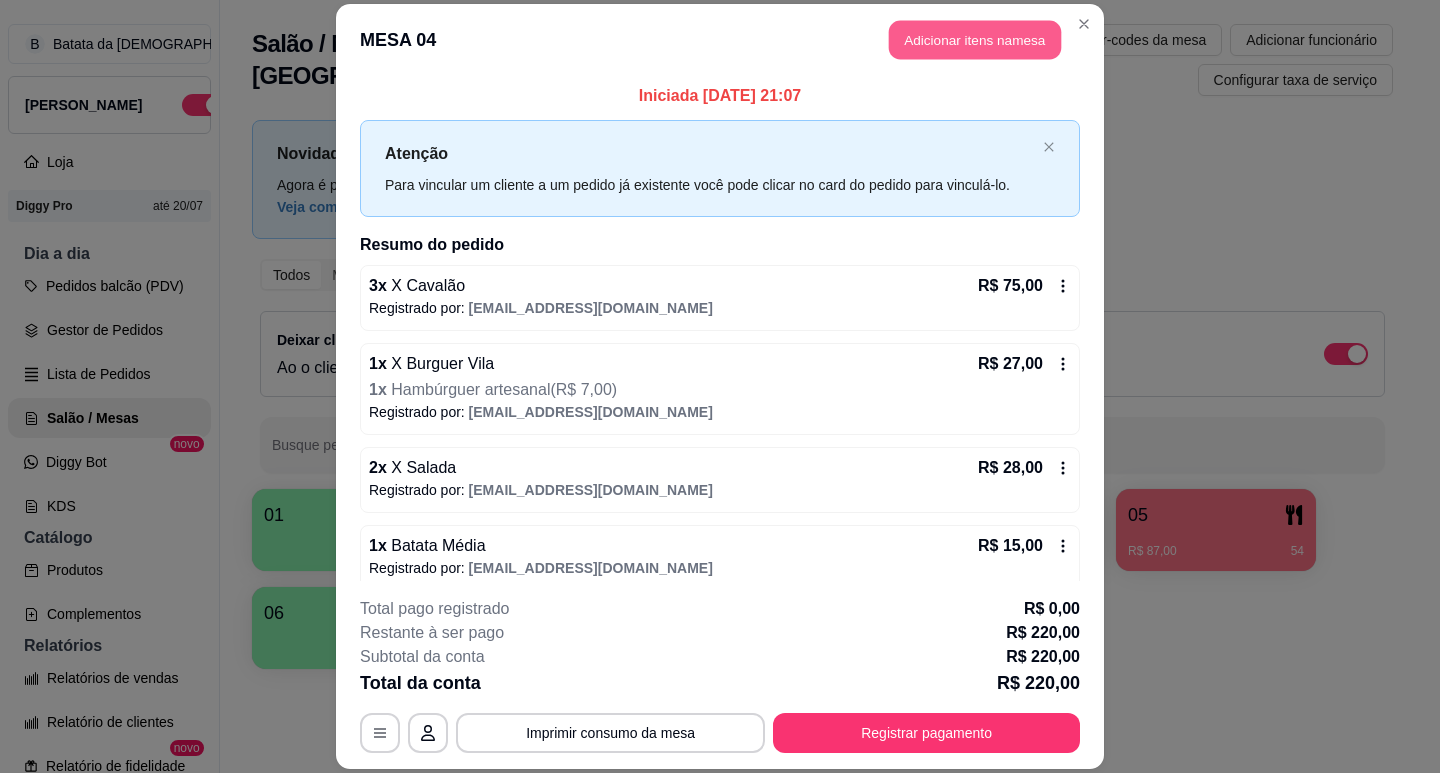 click on "Adicionar itens na  mesa" at bounding box center [975, 39] 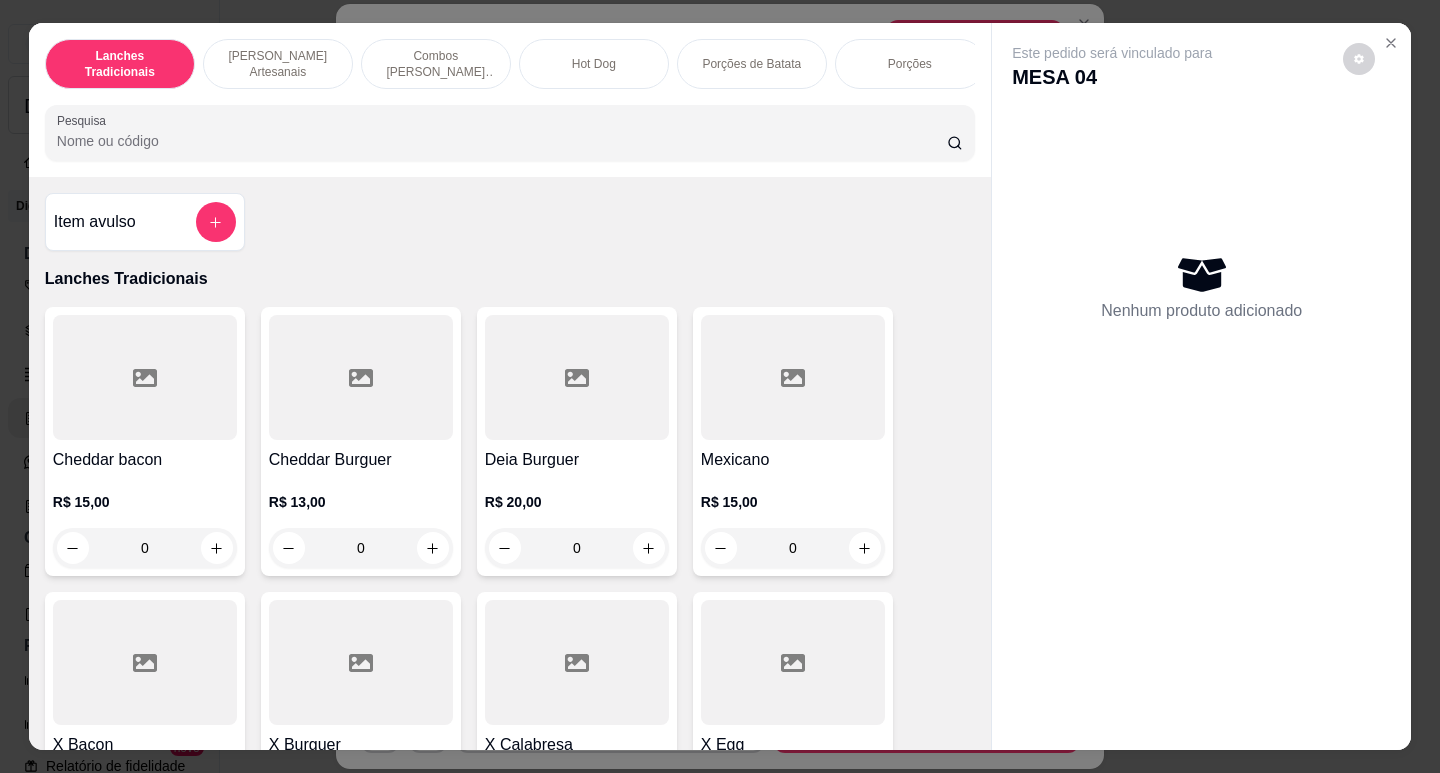 click on "R$ 15,00" at bounding box center [361, 3275] 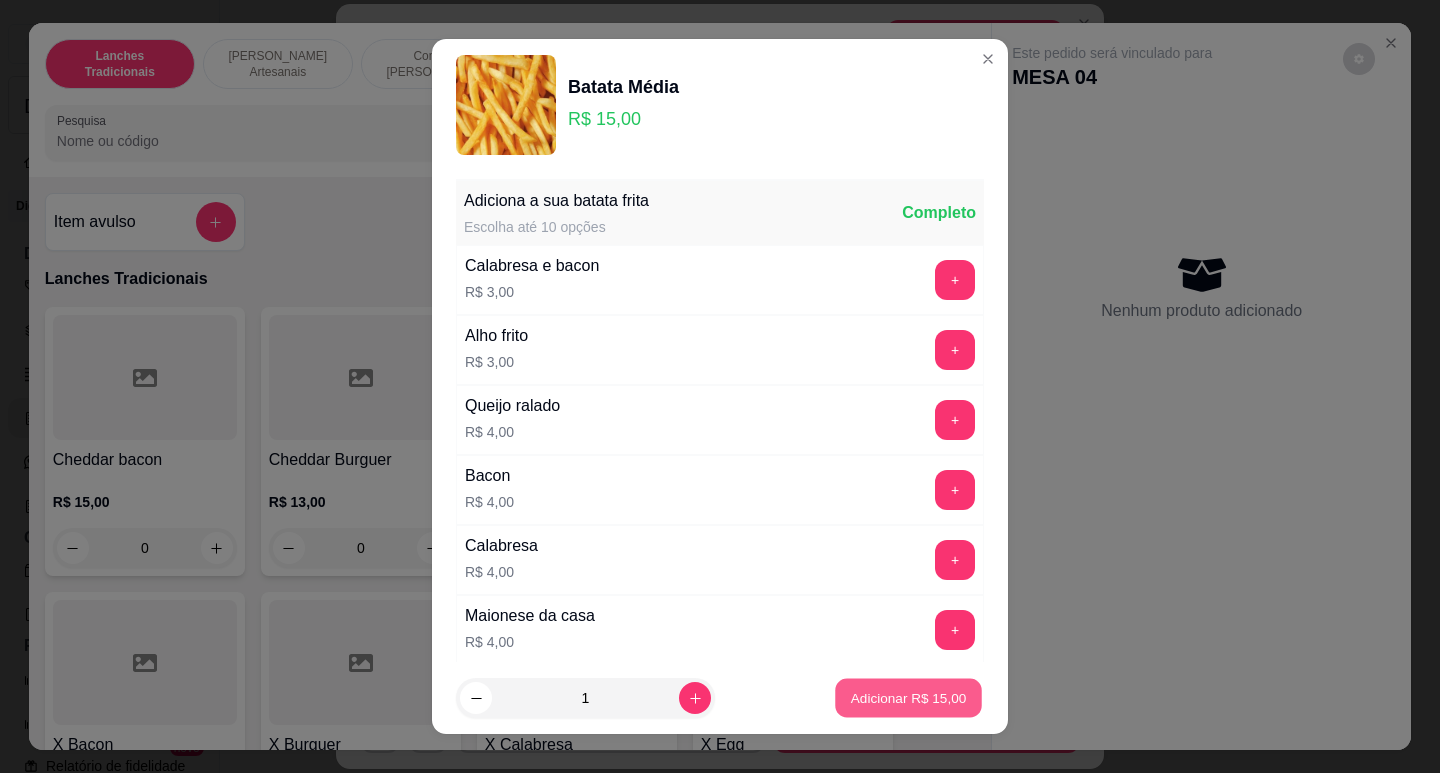 click on "Adicionar   R$ 15,00" at bounding box center [909, 698] 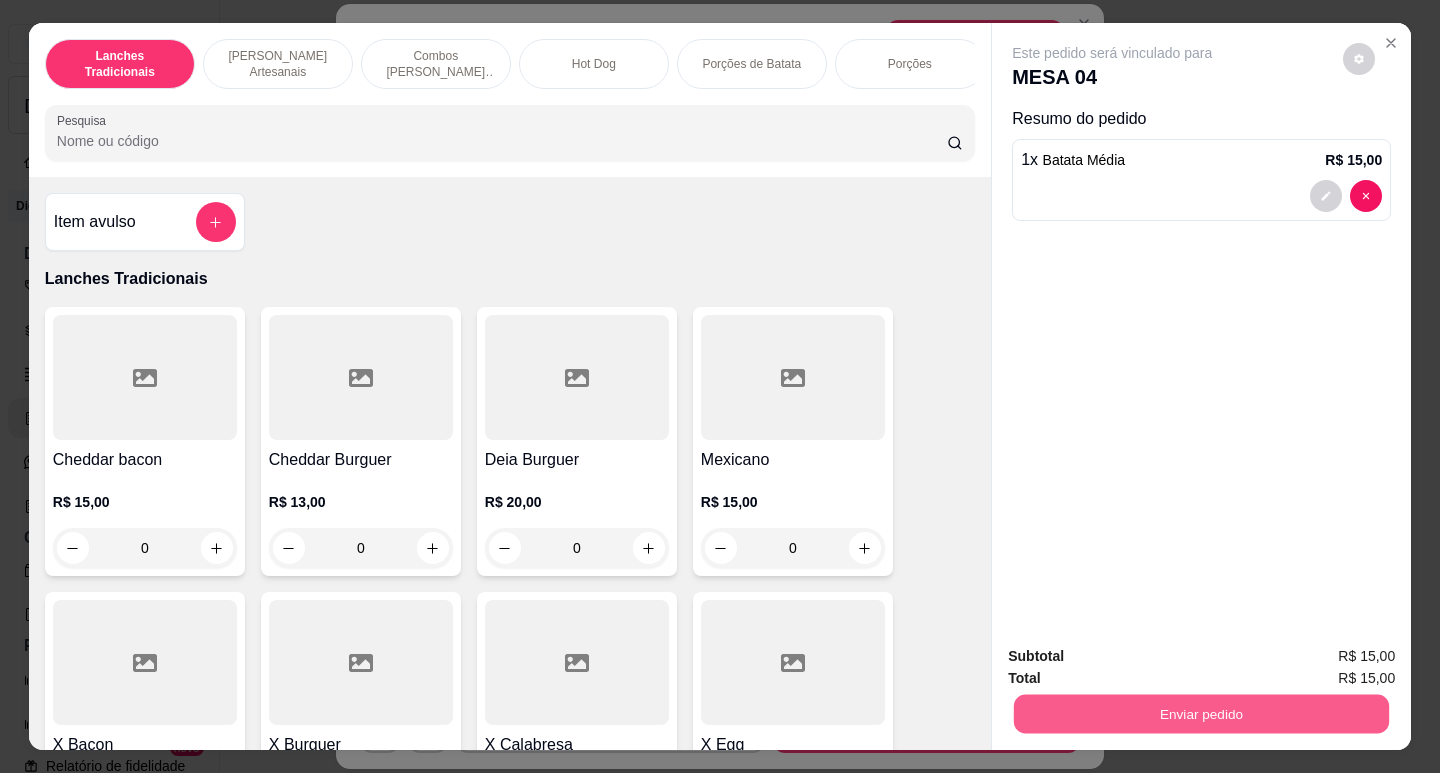 click on "Enviar pedido" at bounding box center (1201, 713) 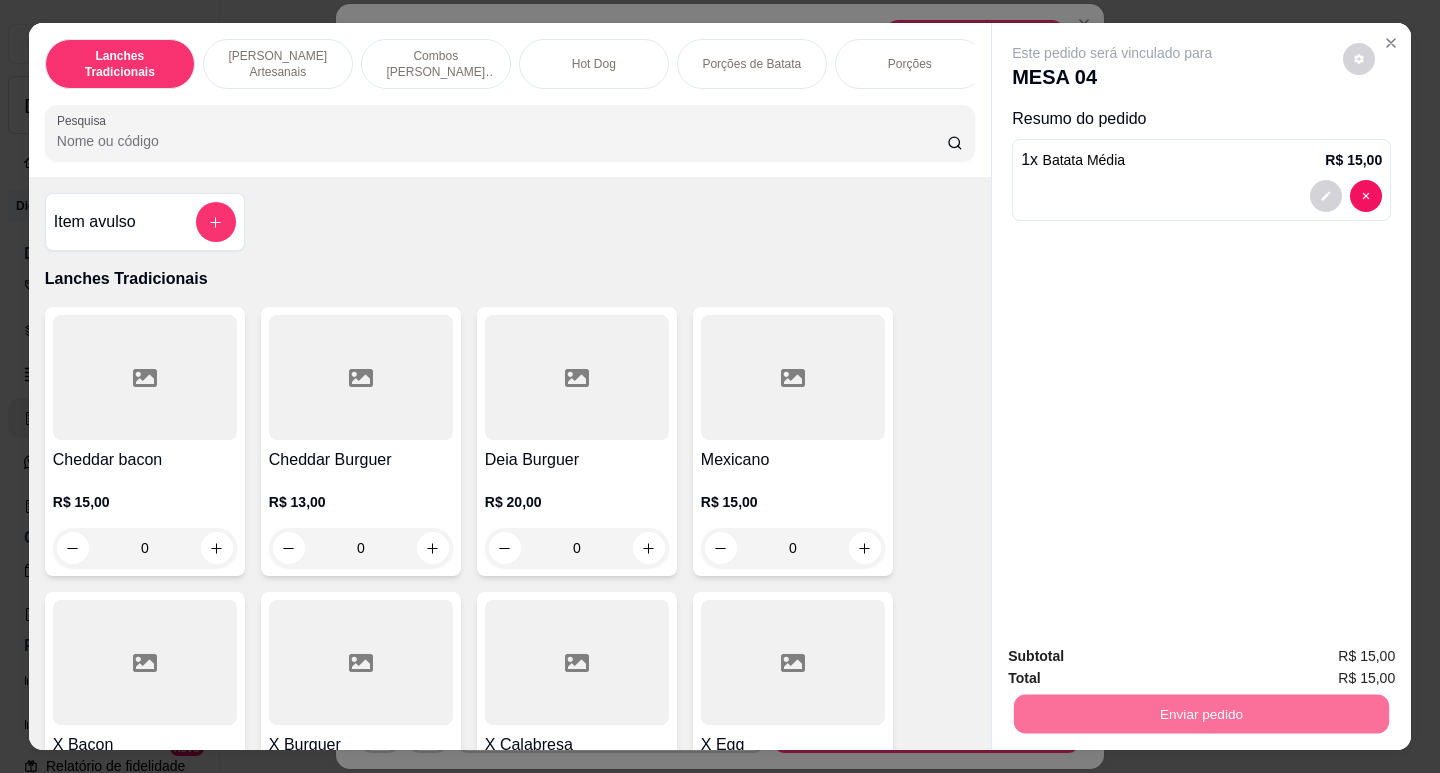 click on "Não registrar e enviar pedido" at bounding box center (1136, 656) 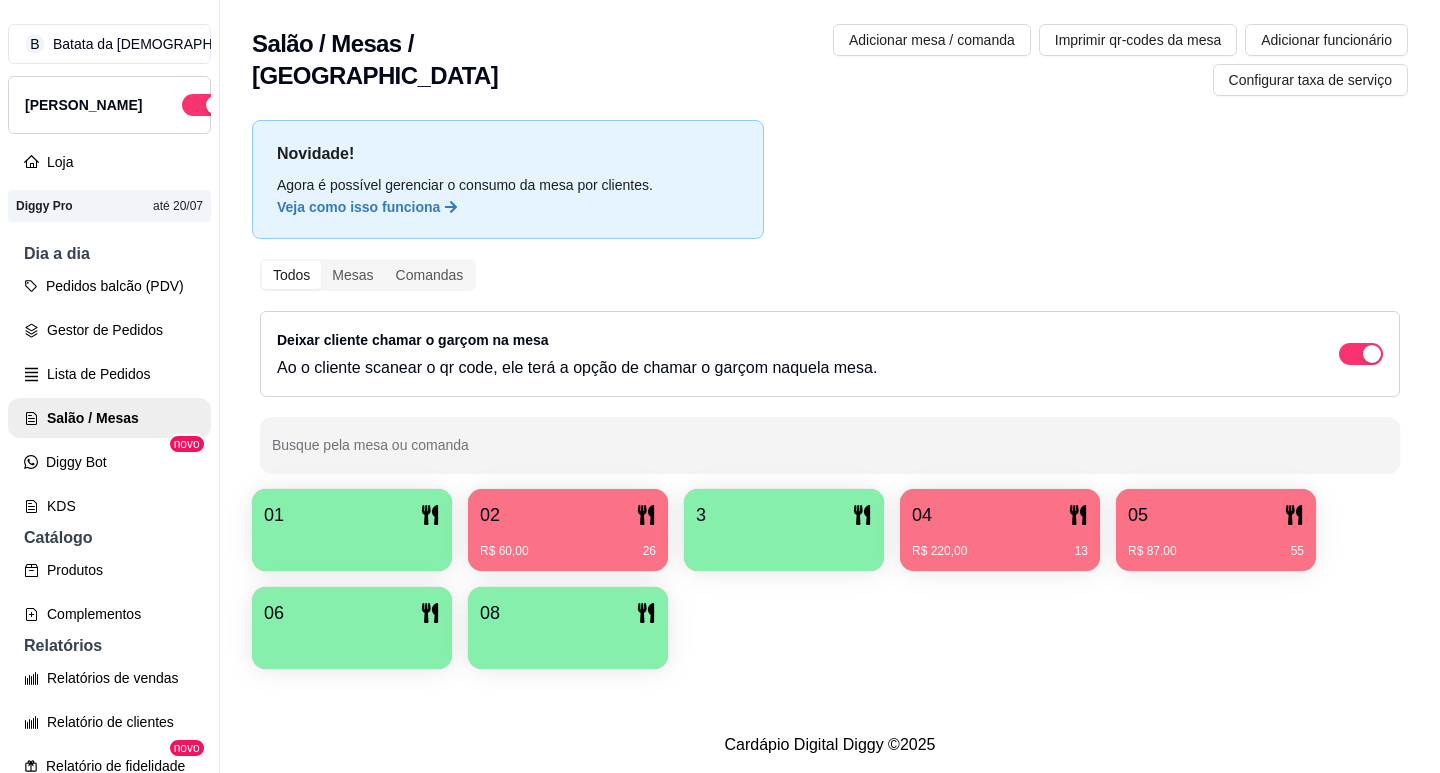 click on "01 02 R$ 60,00 26 3 04 R$ 220,00 13 05 R$ 87,00 55 06 08" at bounding box center [830, 579] 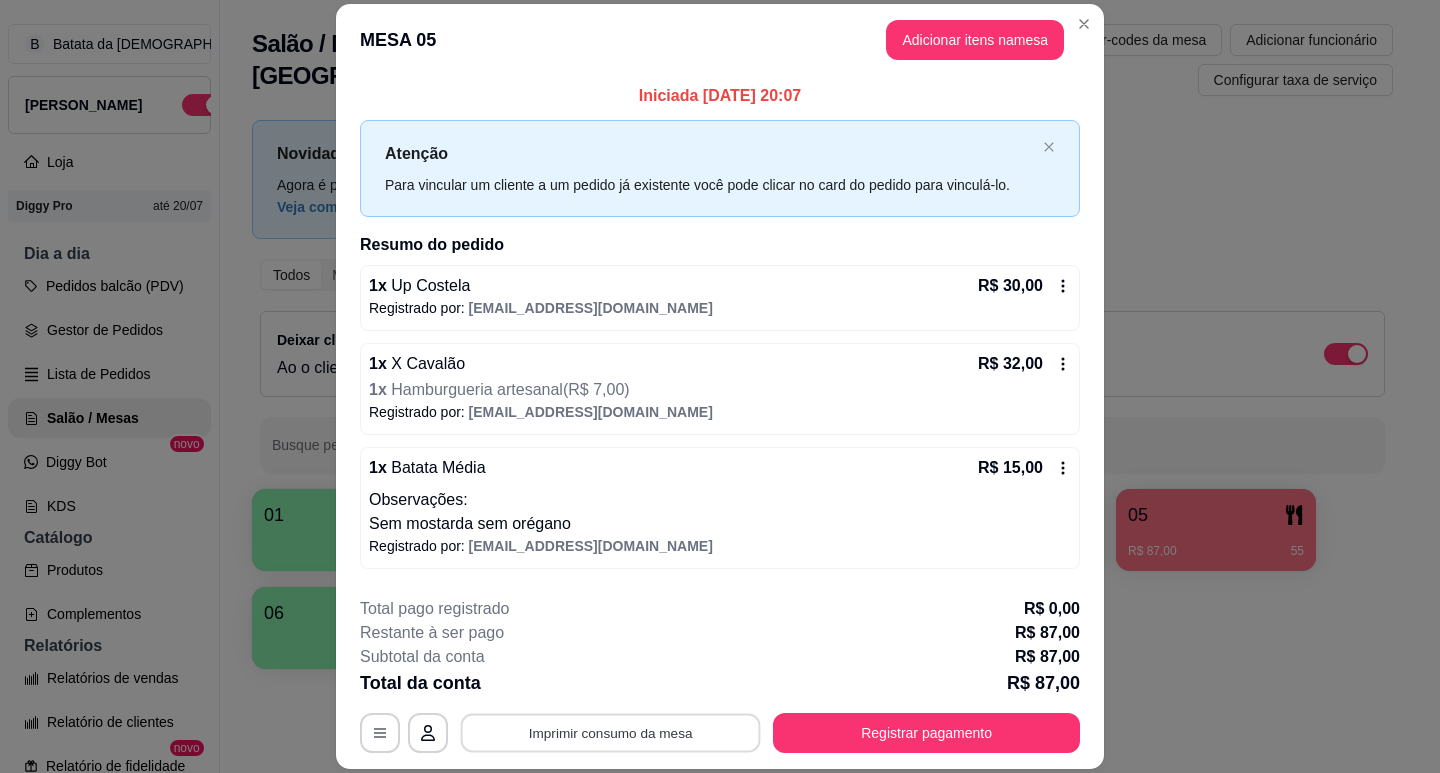 click on "Imprimir consumo da mesa" at bounding box center (611, 733) 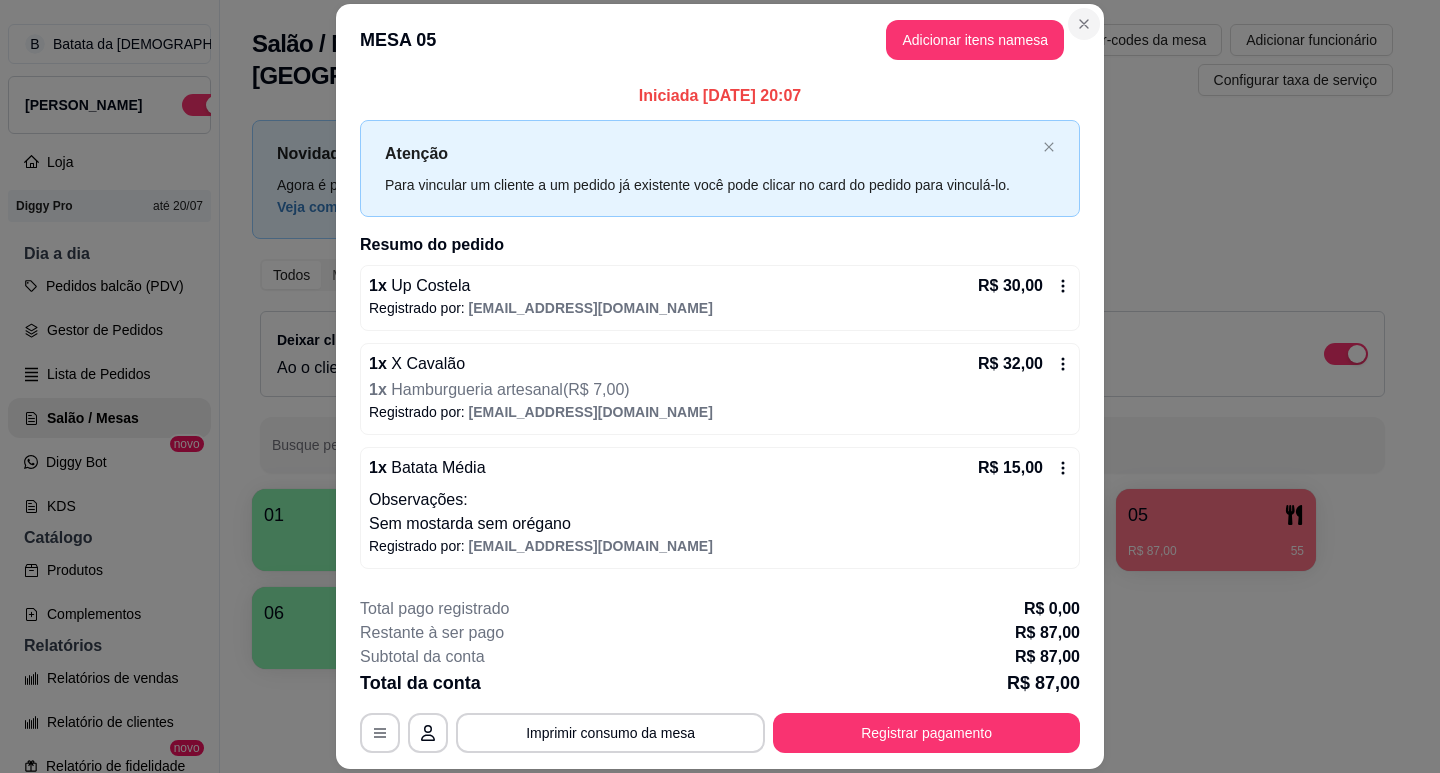 click on "Adicionar funcionário" at bounding box center [1311, 40] 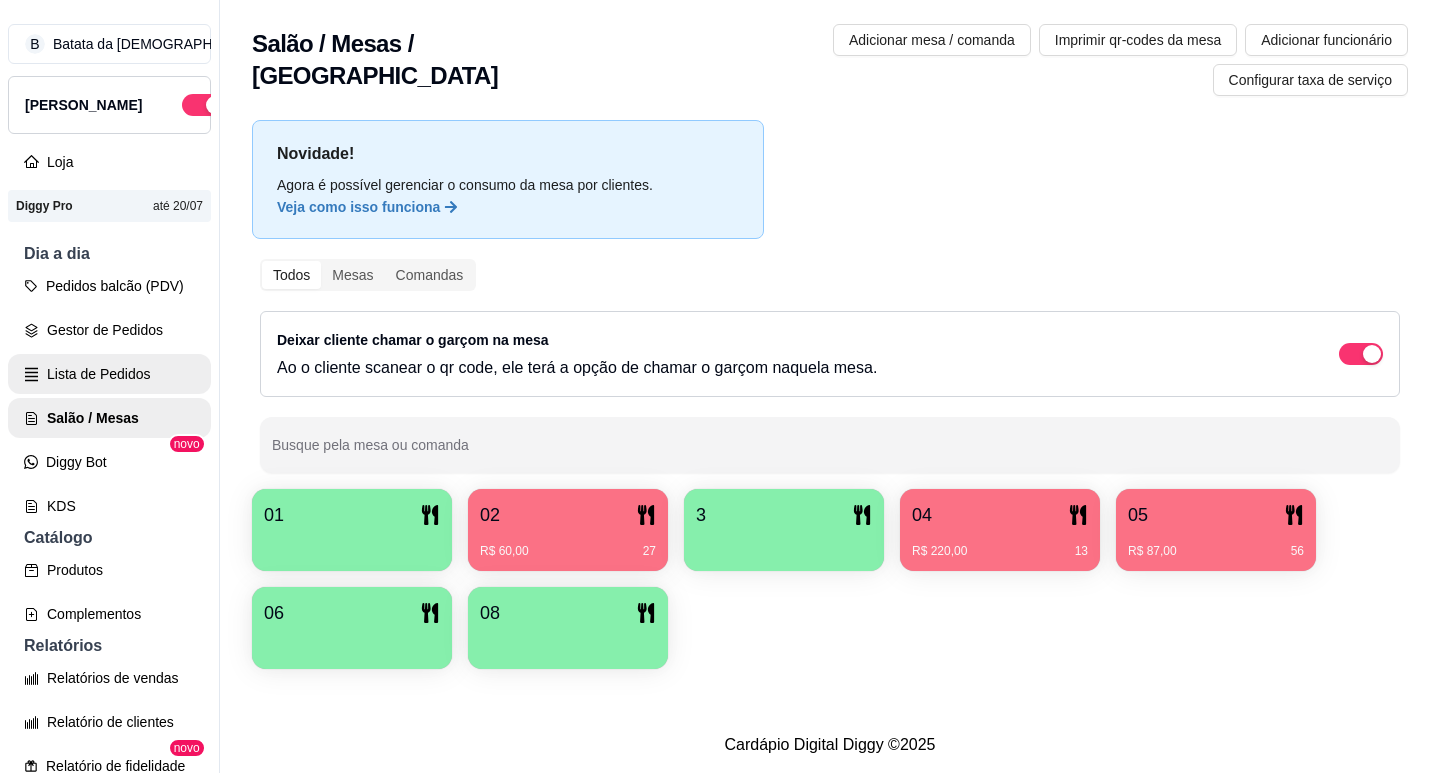 click on "Lista de Pedidos" at bounding box center (109, 374) 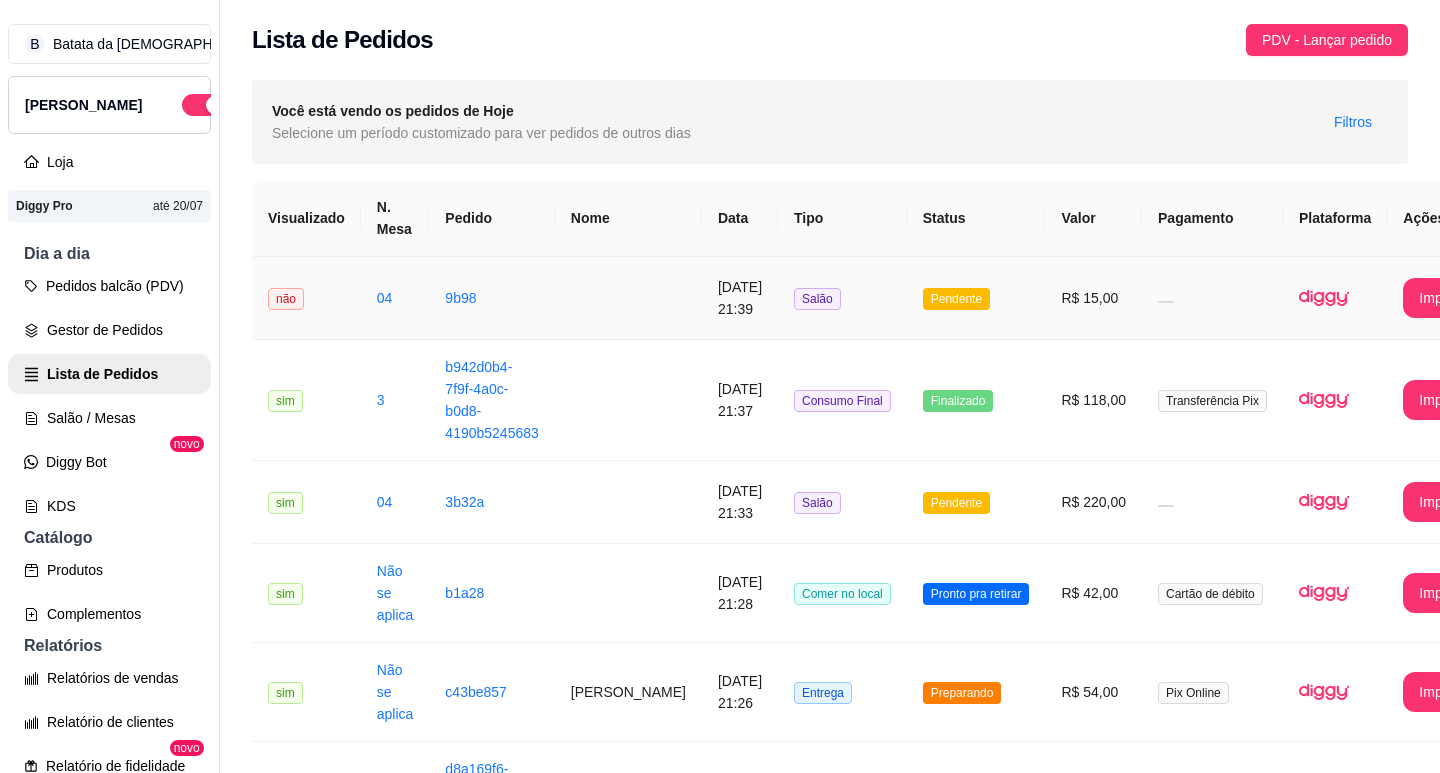 click on "Pendente" at bounding box center (976, 298) 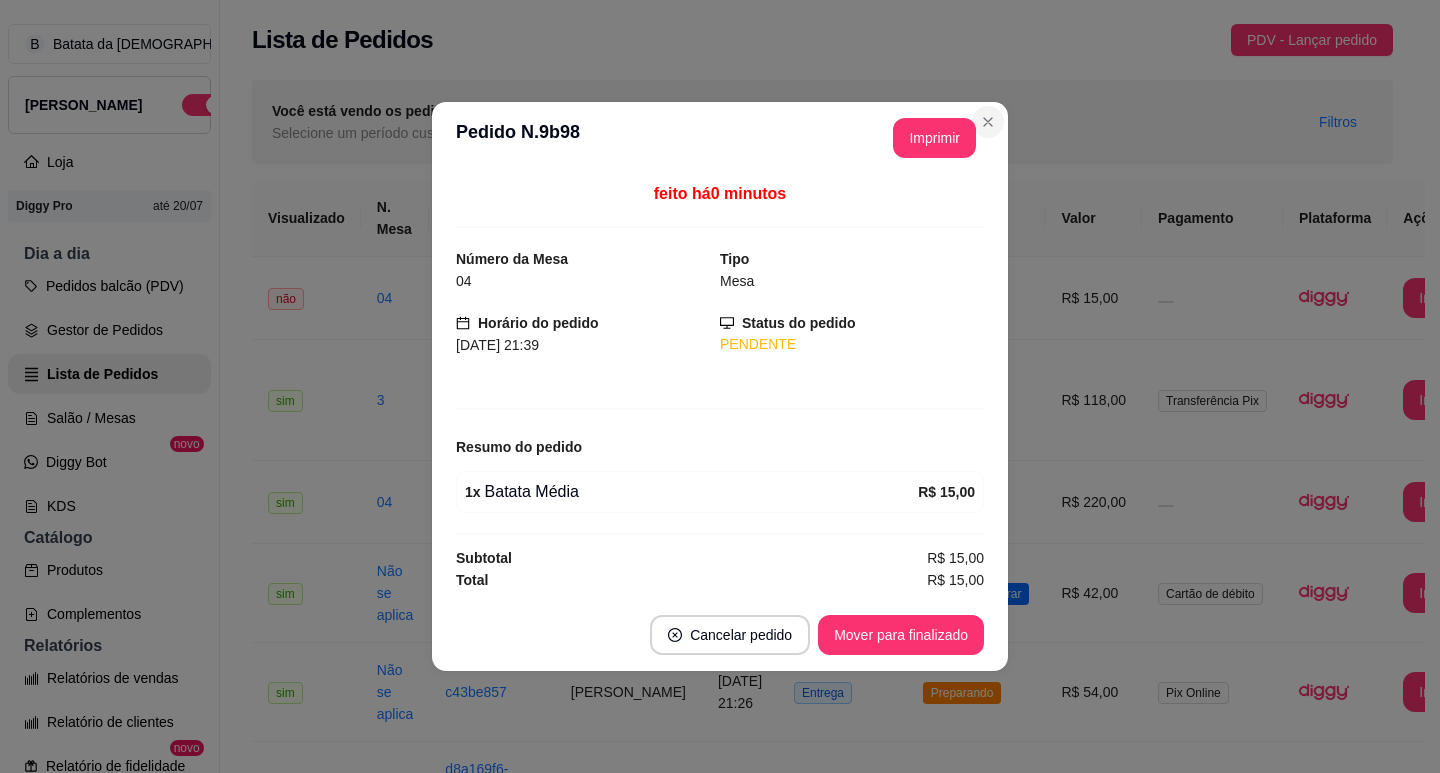 click on "Você está vendo os pedidos de   Hoje Selecione um período customizado para ver pedidos de outros dias Filtros" at bounding box center (822, 122) 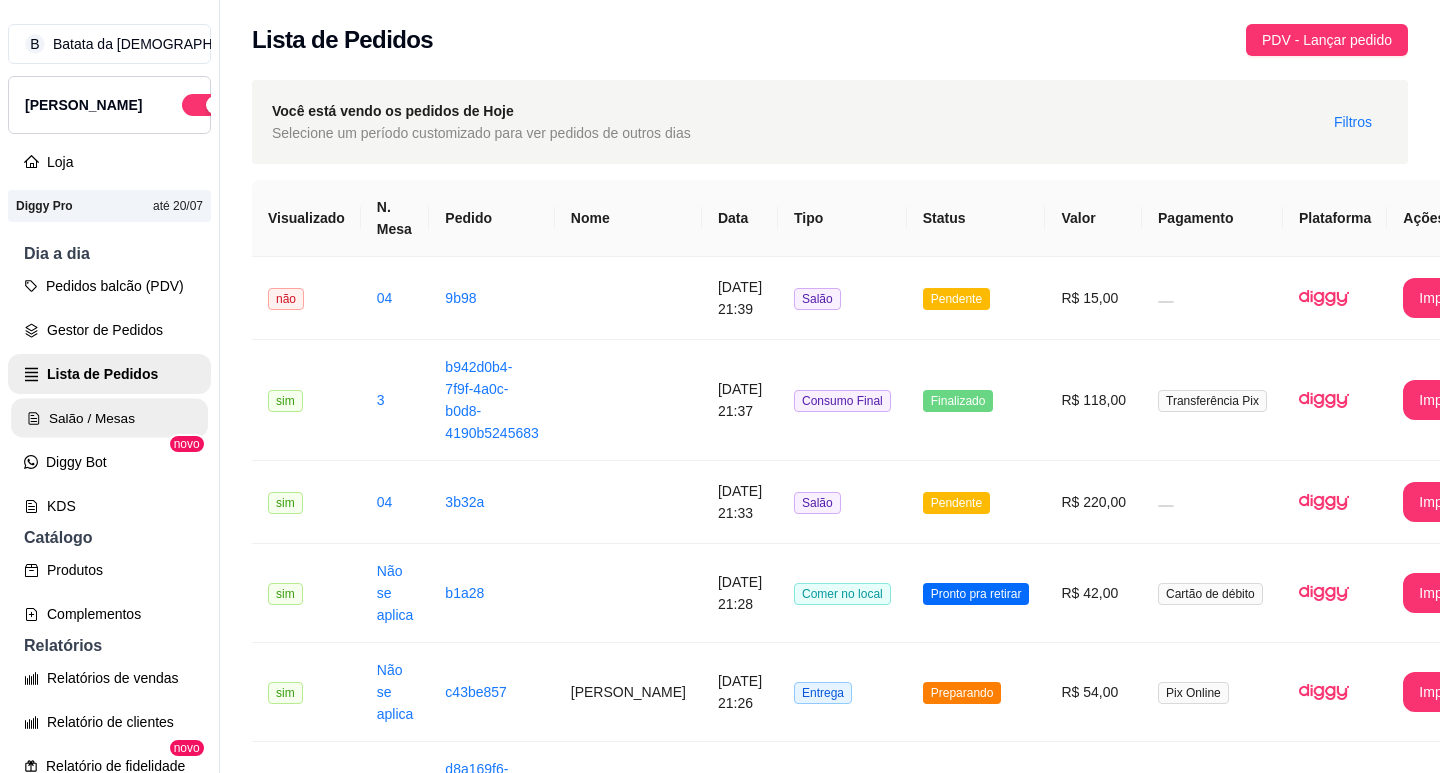 click on "Salão / Mesas" at bounding box center (109, 418) 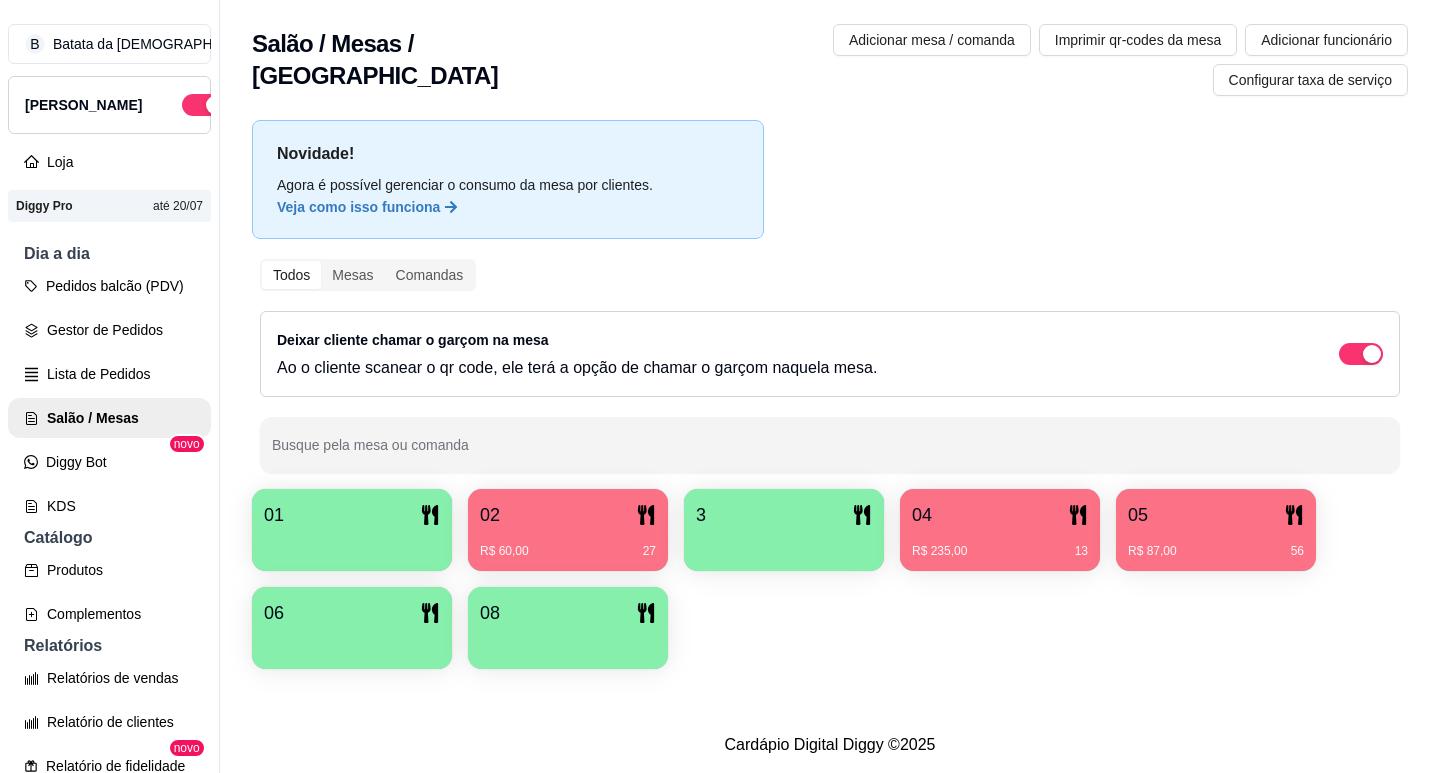 click on "04" at bounding box center [1000, 515] 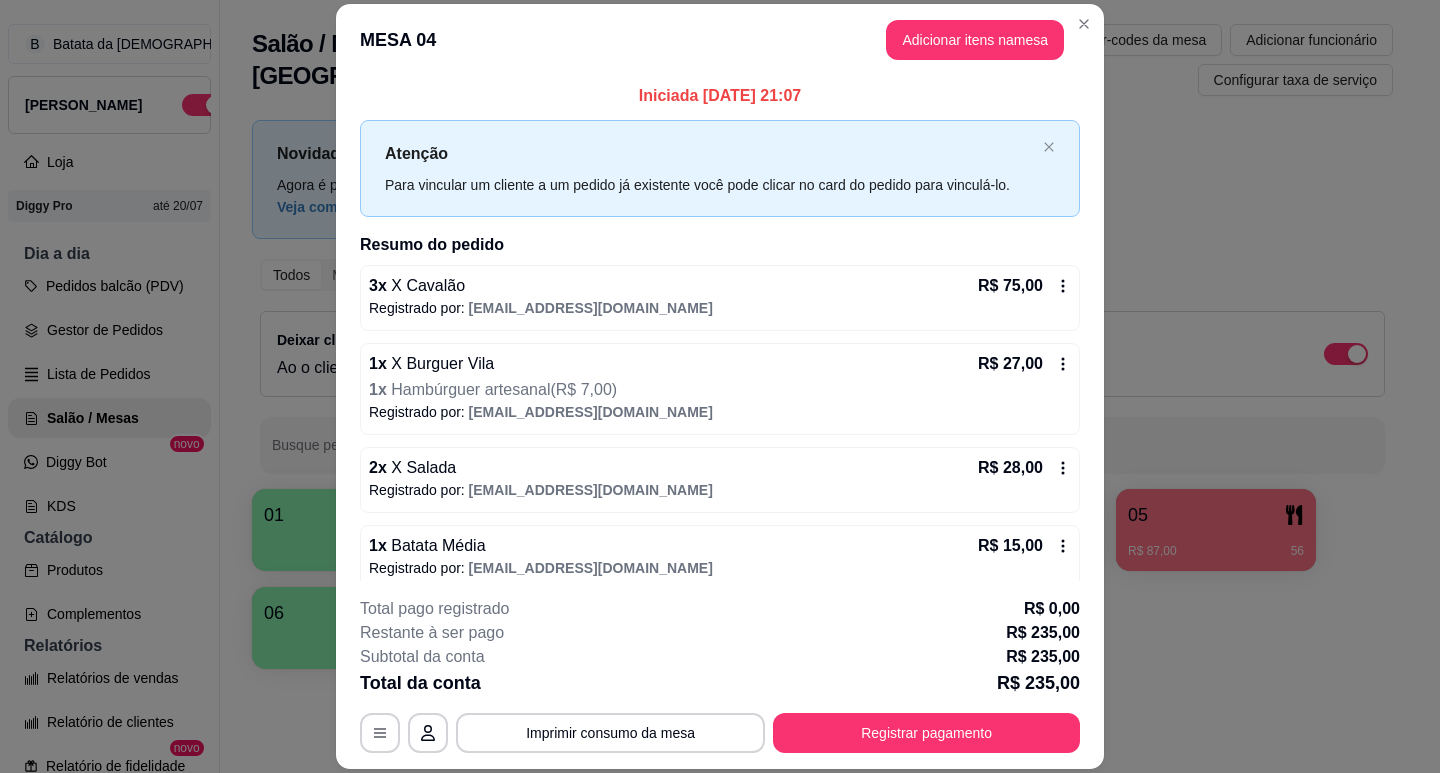 click on "MESA 04 Adicionar itens na  mesa" at bounding box center [720, 40] 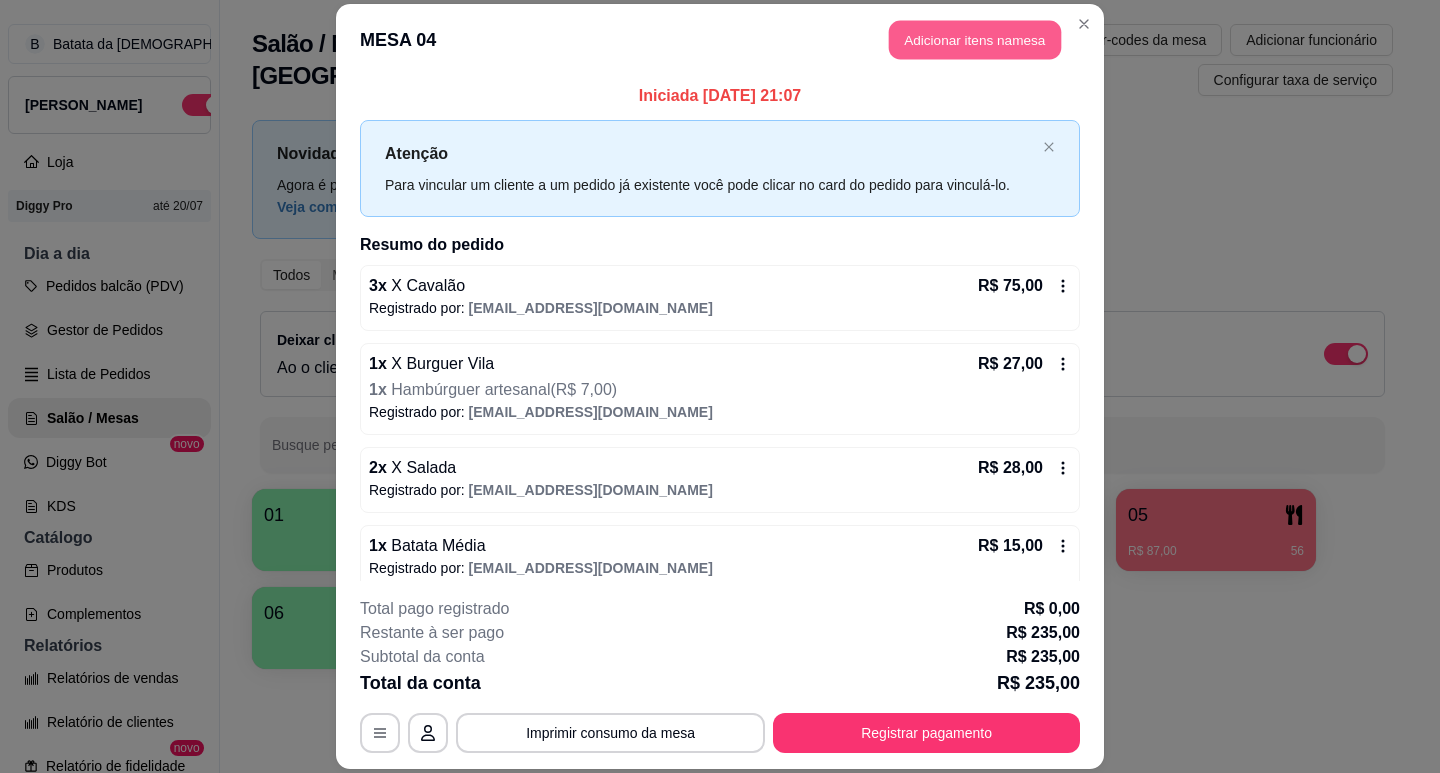 click on "Adicionar itens na  mesa" at bounding box center (975, 39) 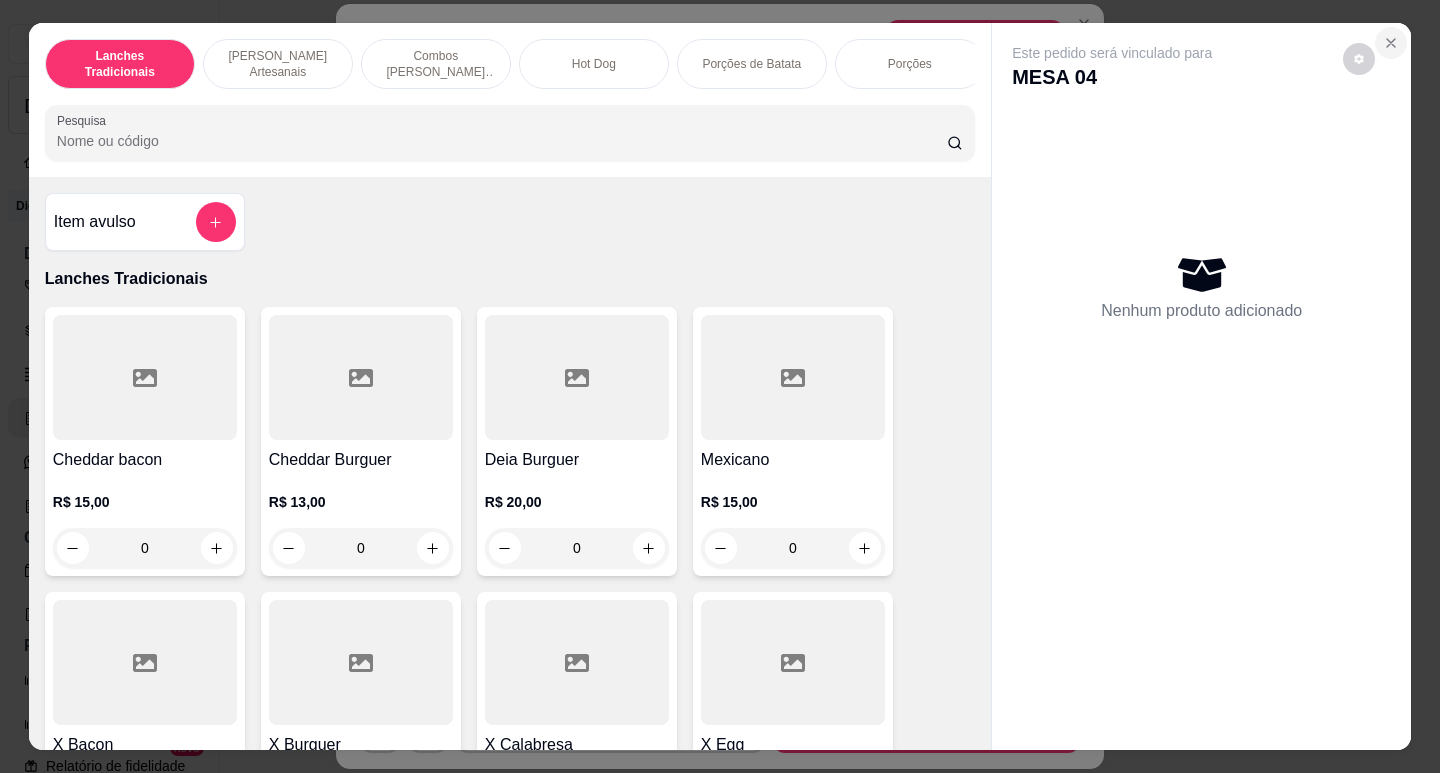 click 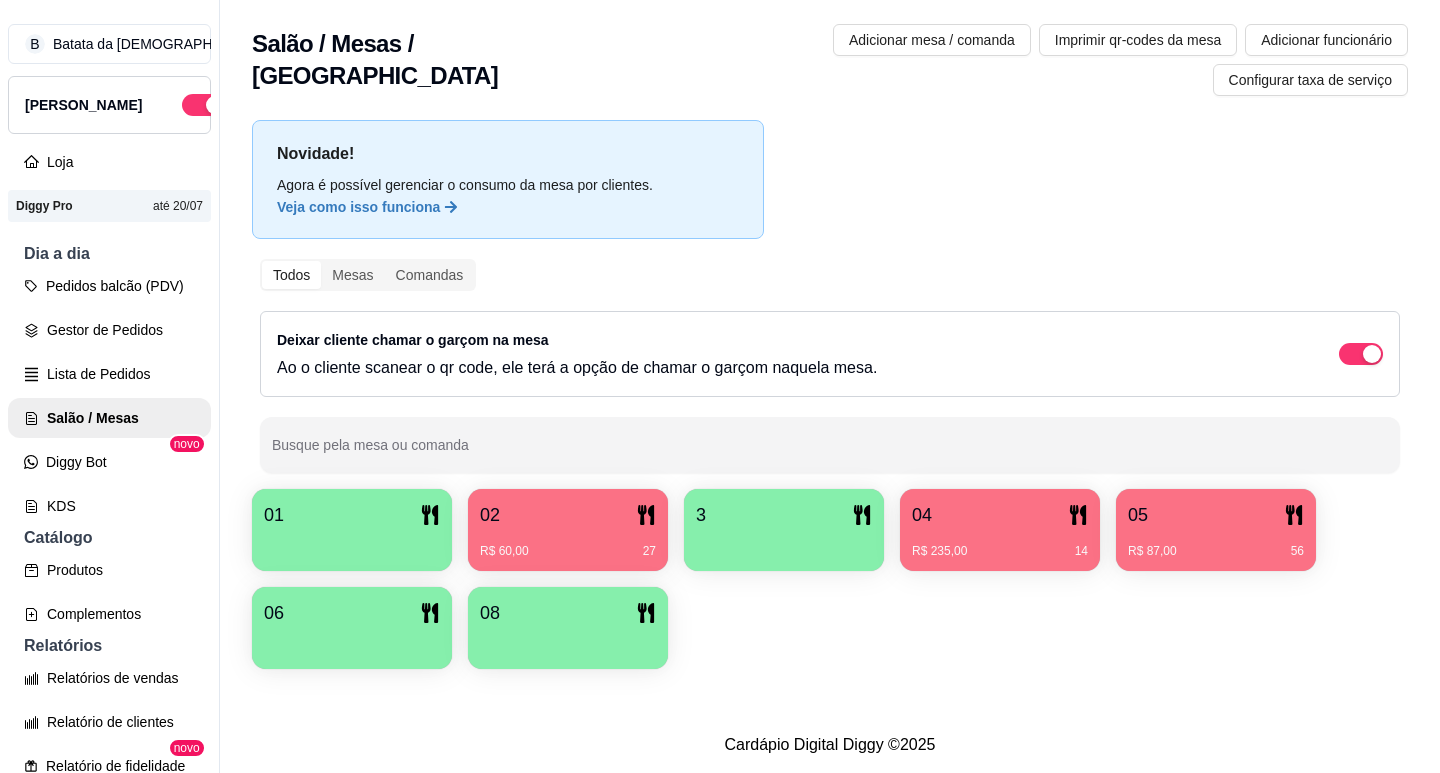 click on "R$ 235,00 14" at bounding box center (1000, 551) 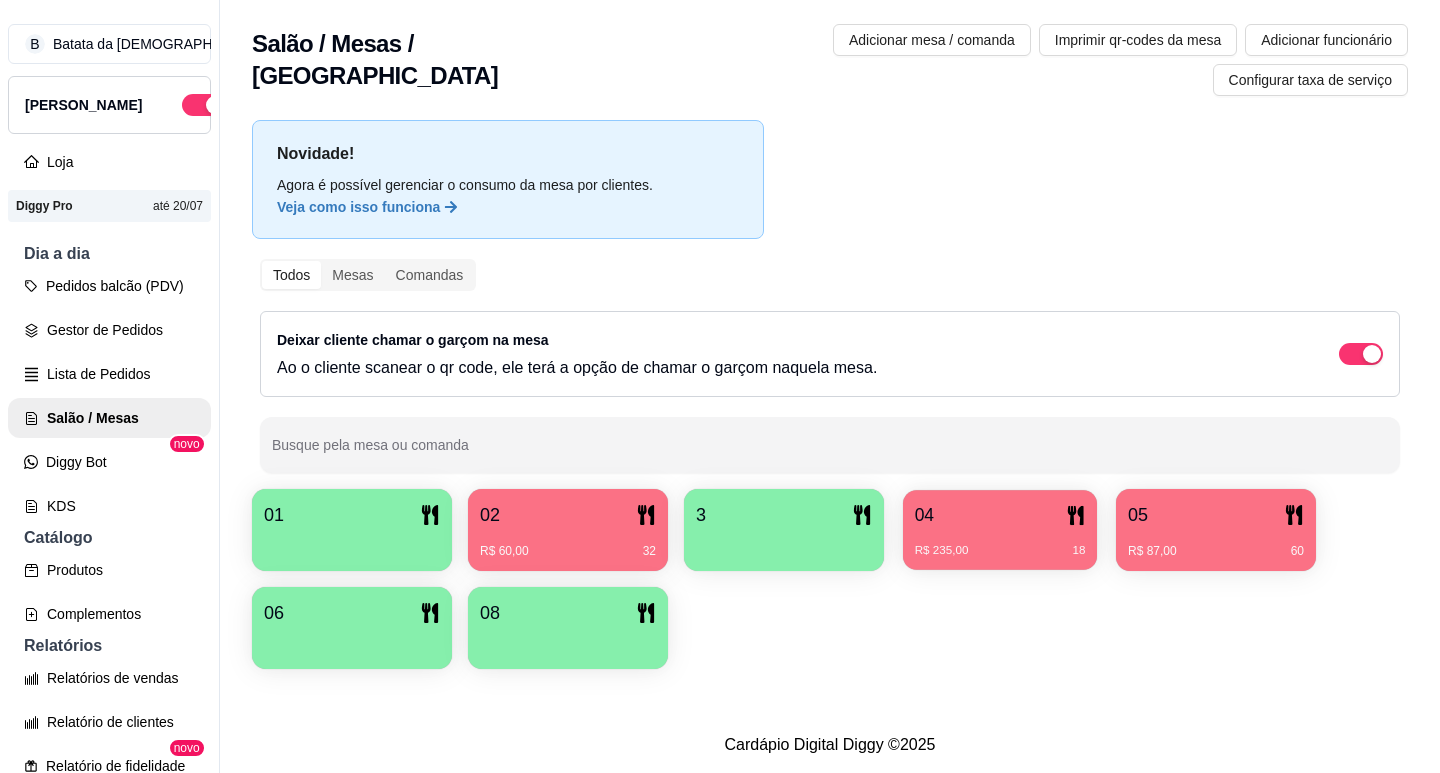 click on "R$ 235,00 18" at bounding box center (1000, 551) 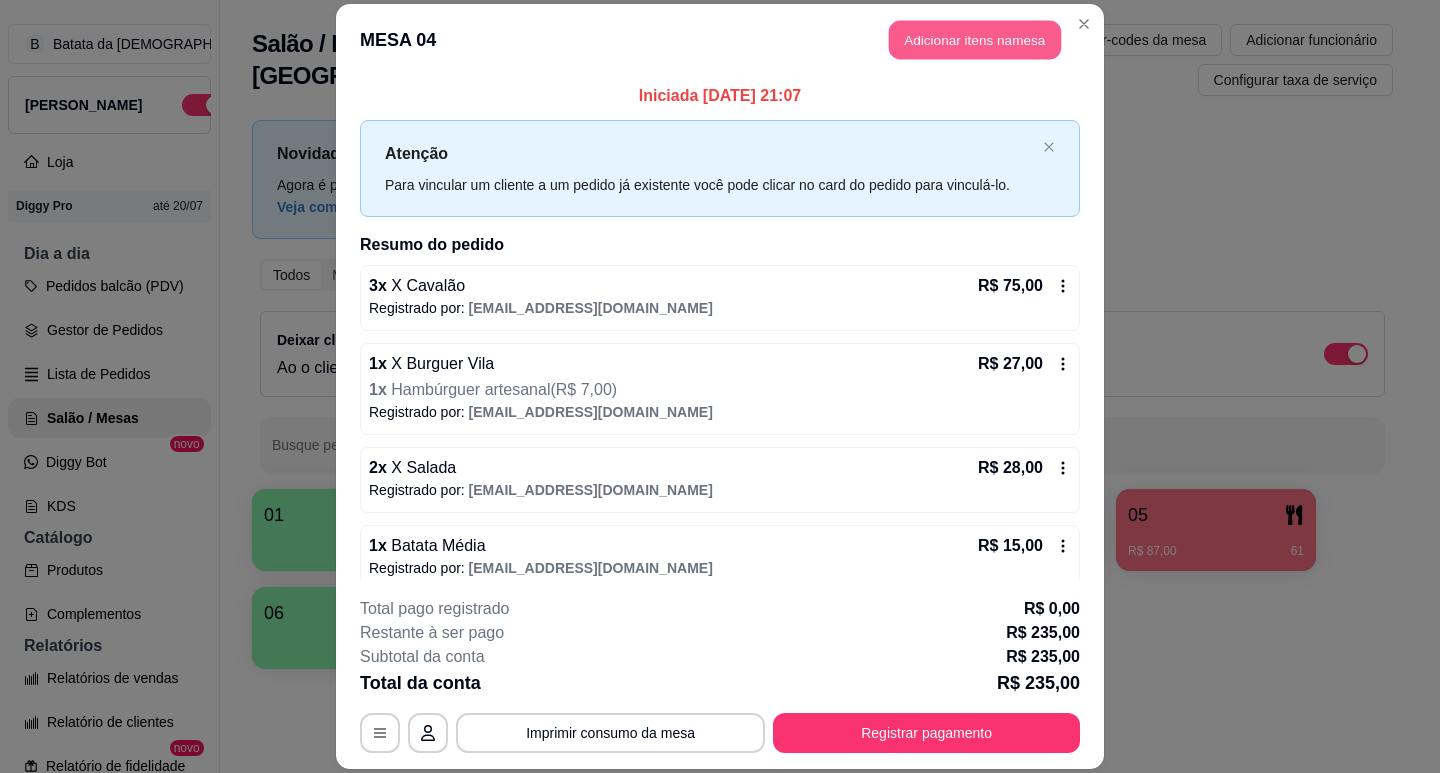 click on "Adicionar itens na  mesa" at bounding box center [975, 39] 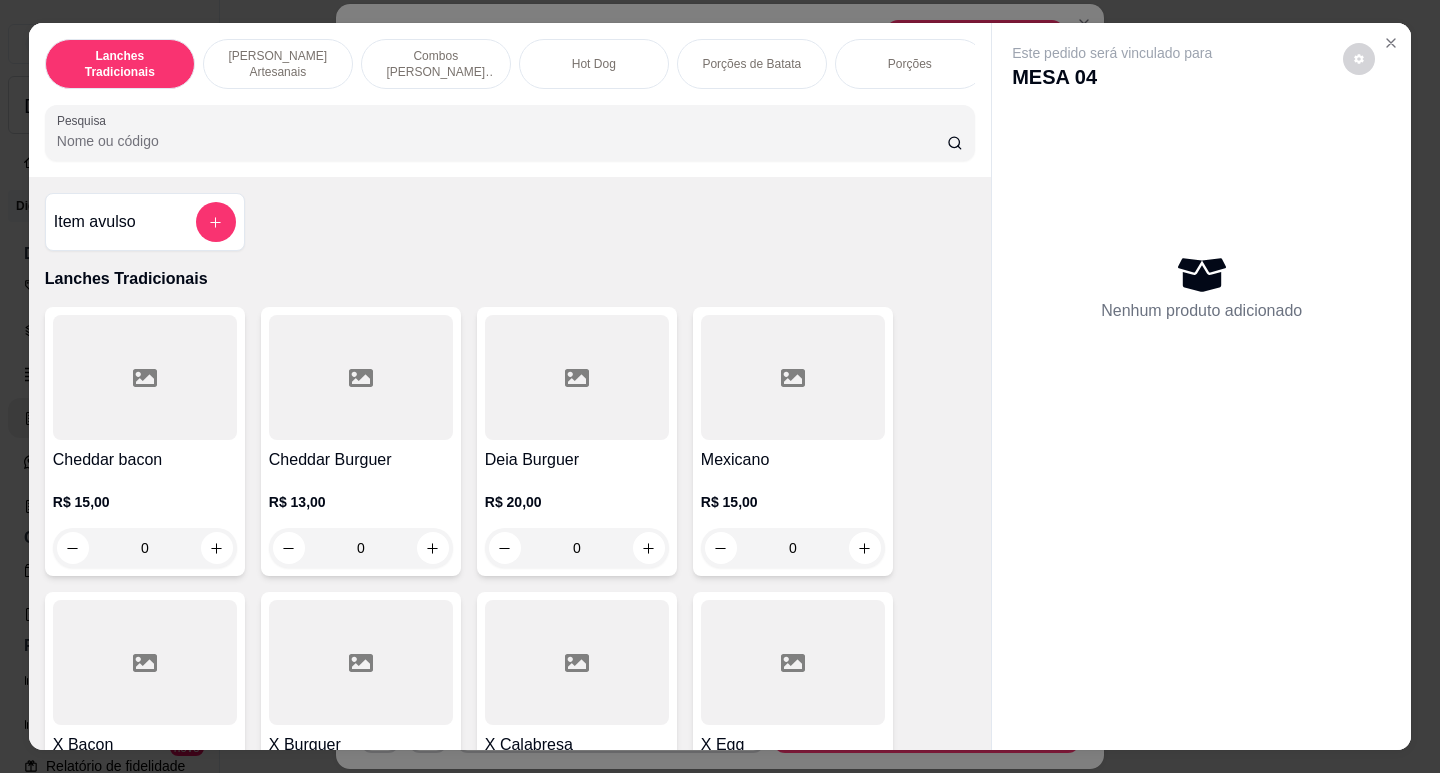 click at bounding box center [145, 6256] 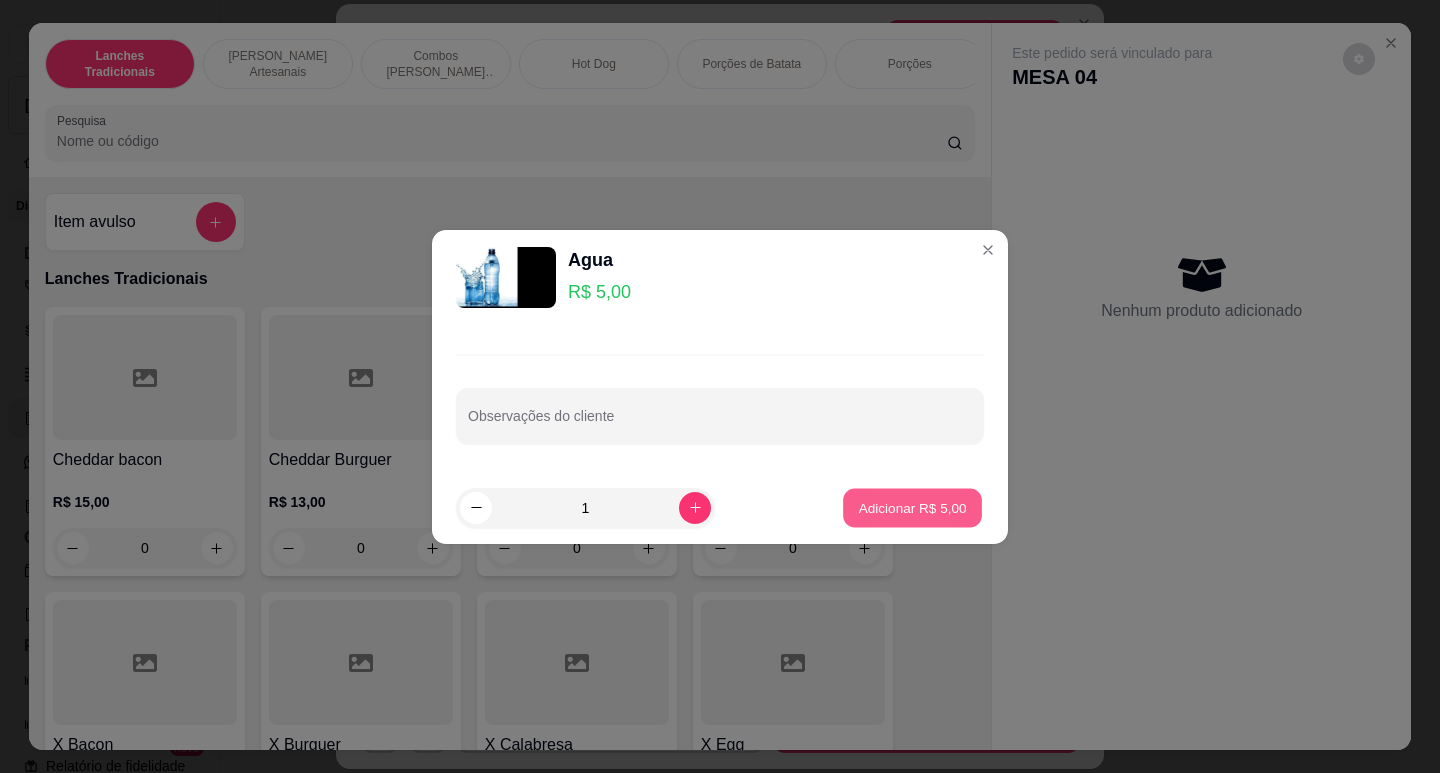 click on "Adicionar   R$ 5,00" at bounding box center (912, 507) 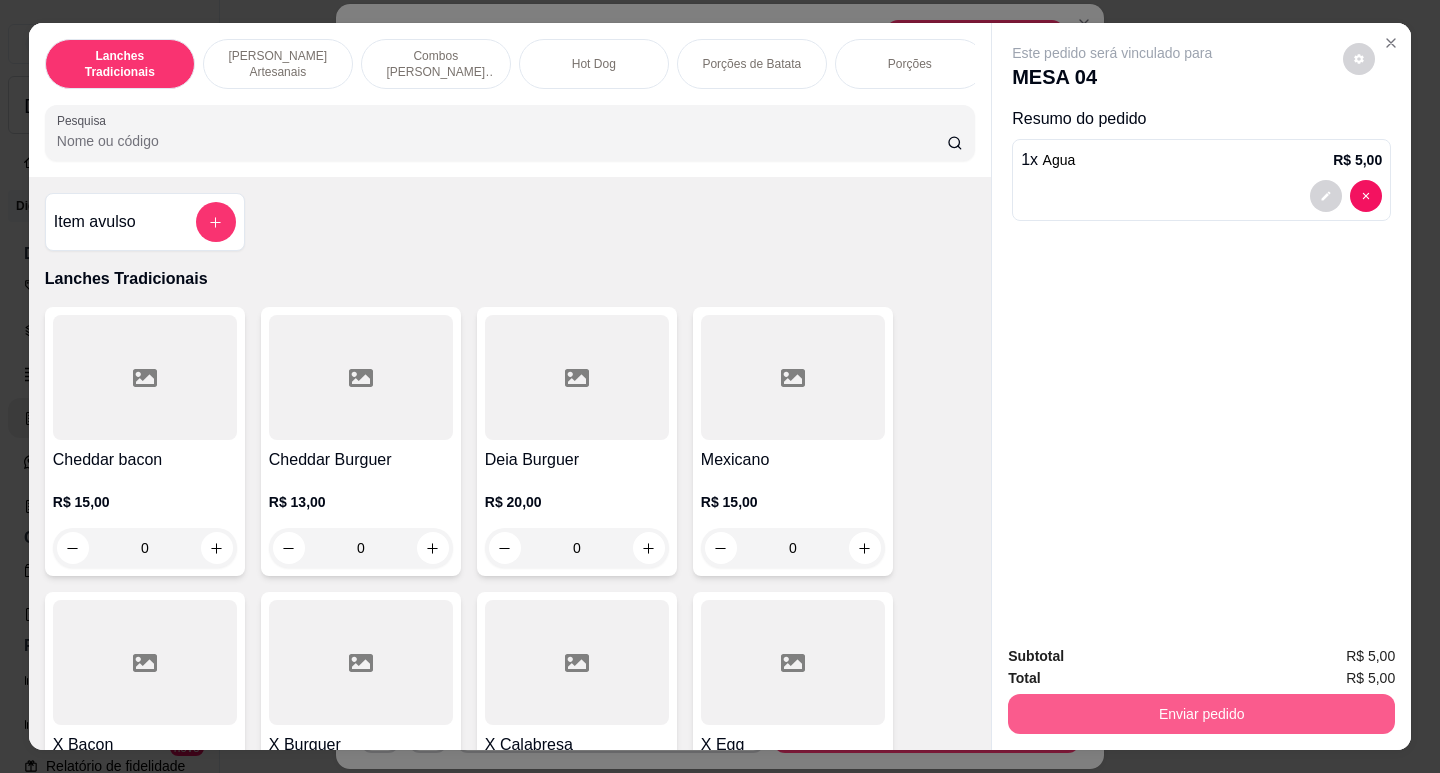 click on "Enviar pedido" at bounding box center (1201, 714) 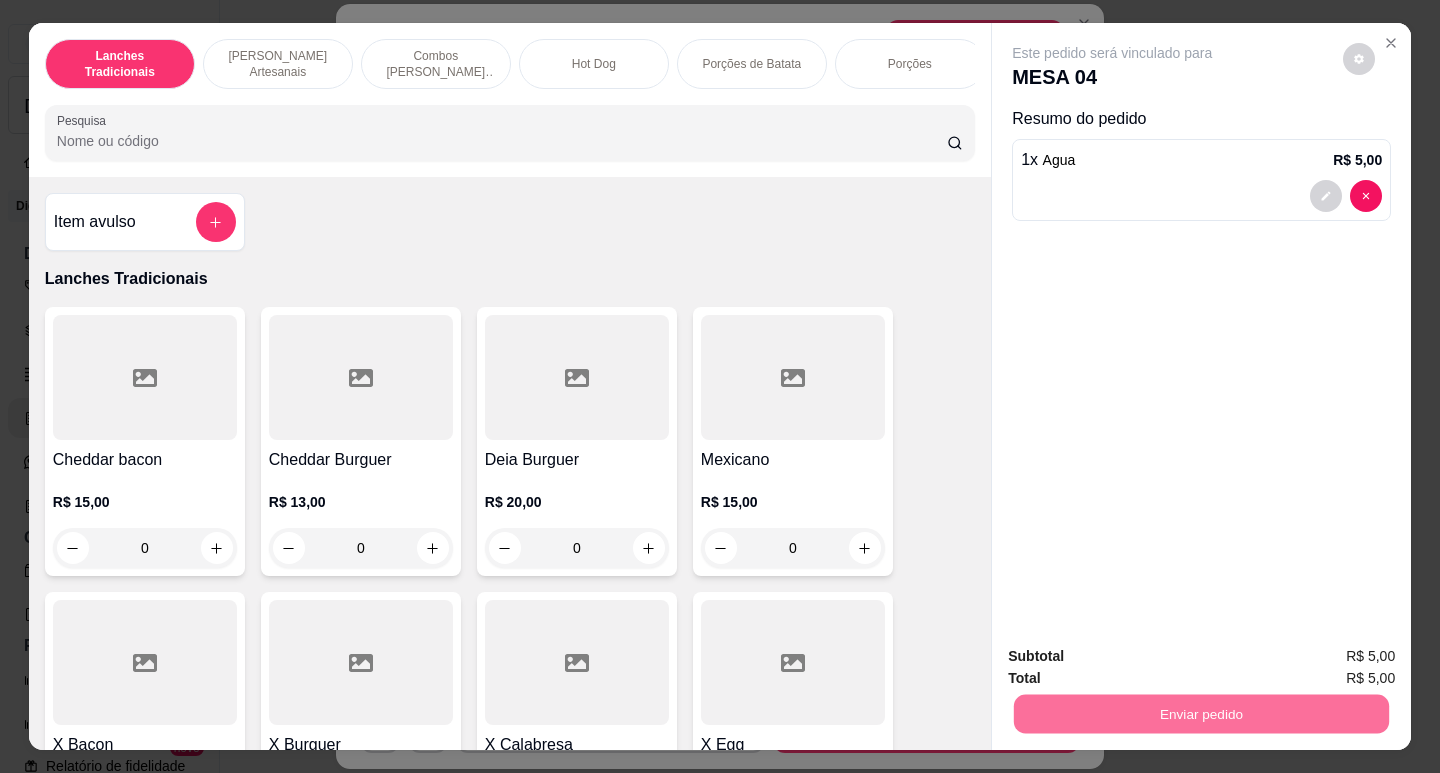 click on "Não registrar e enviar pedido" at bounding box center (1136, 656) 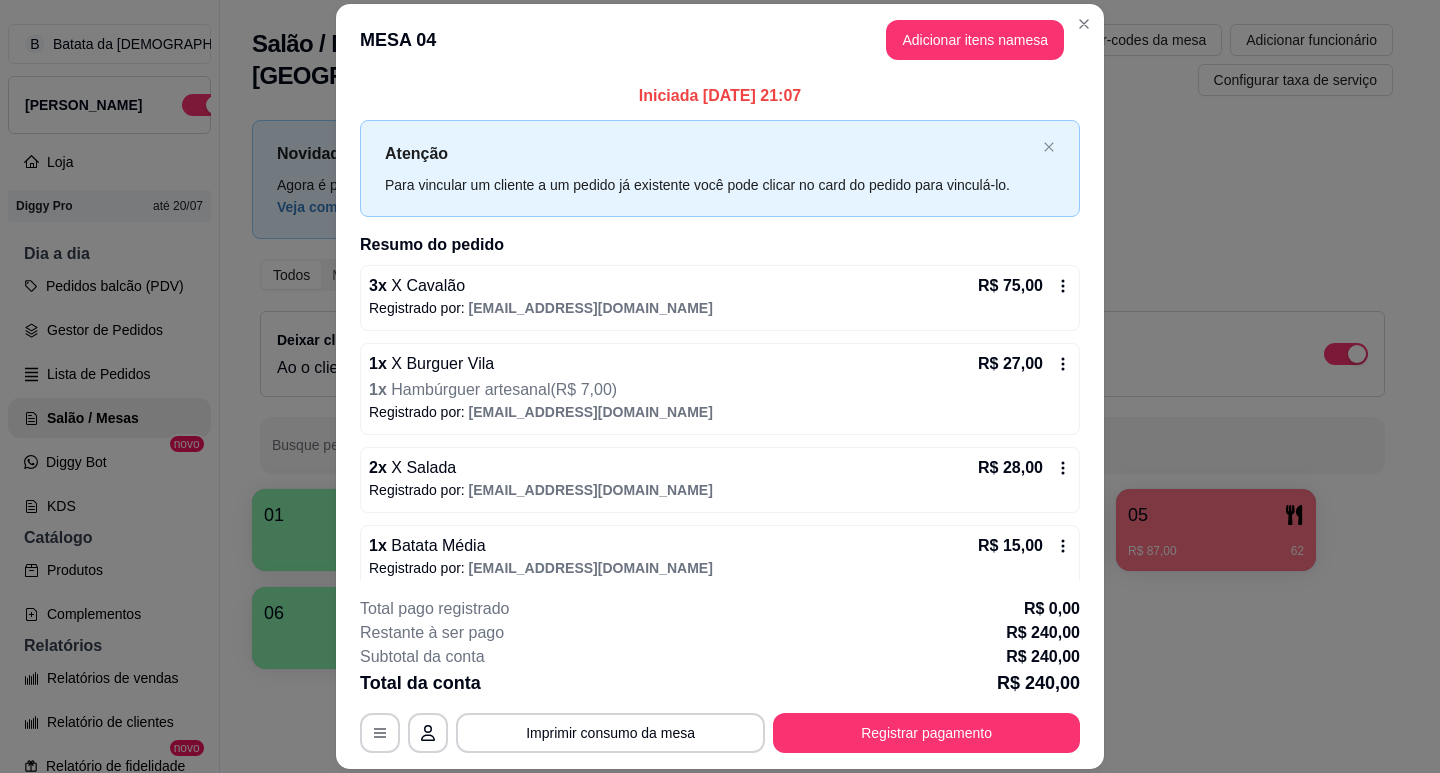 click on "MESA 04 Adicionar itens na  mesa" at bounding box center [720, 40] 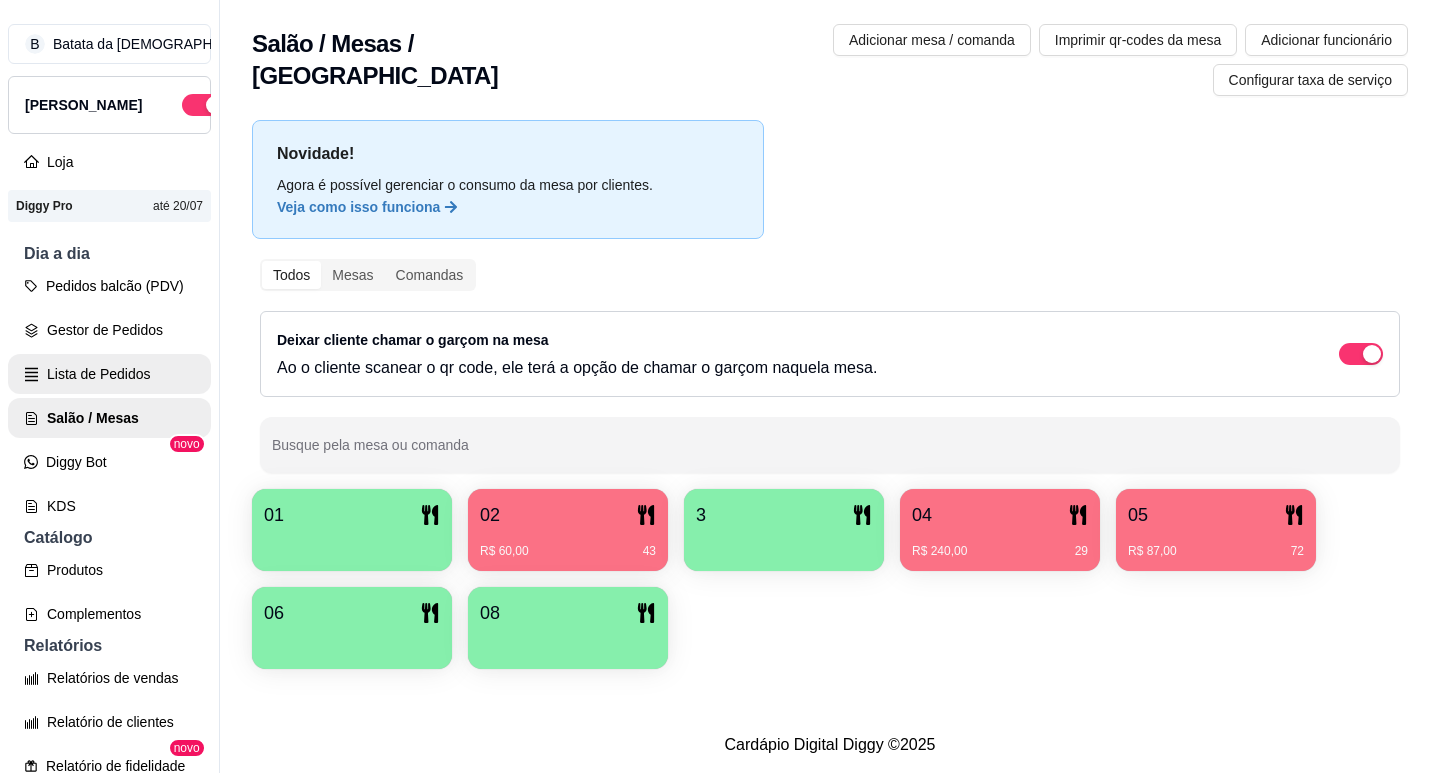 click on "Lista de Pedidos" at bounding box center (109, 374) 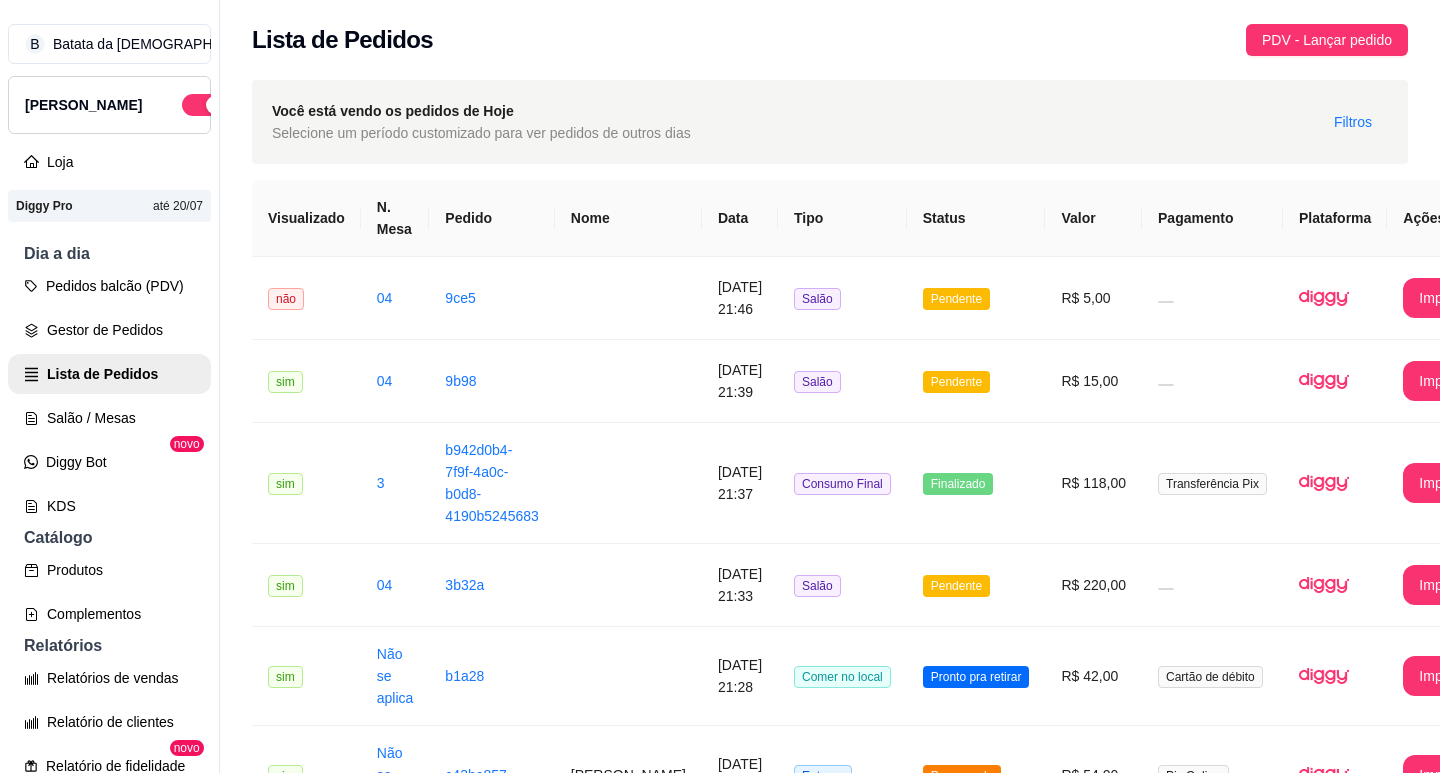 click on "Pedidos balcão (PDV) Gestor de Pedidos Lista de Pedidos Salão / Mesas Diggy Bot novo KDS" at bounding box center [109, 396] 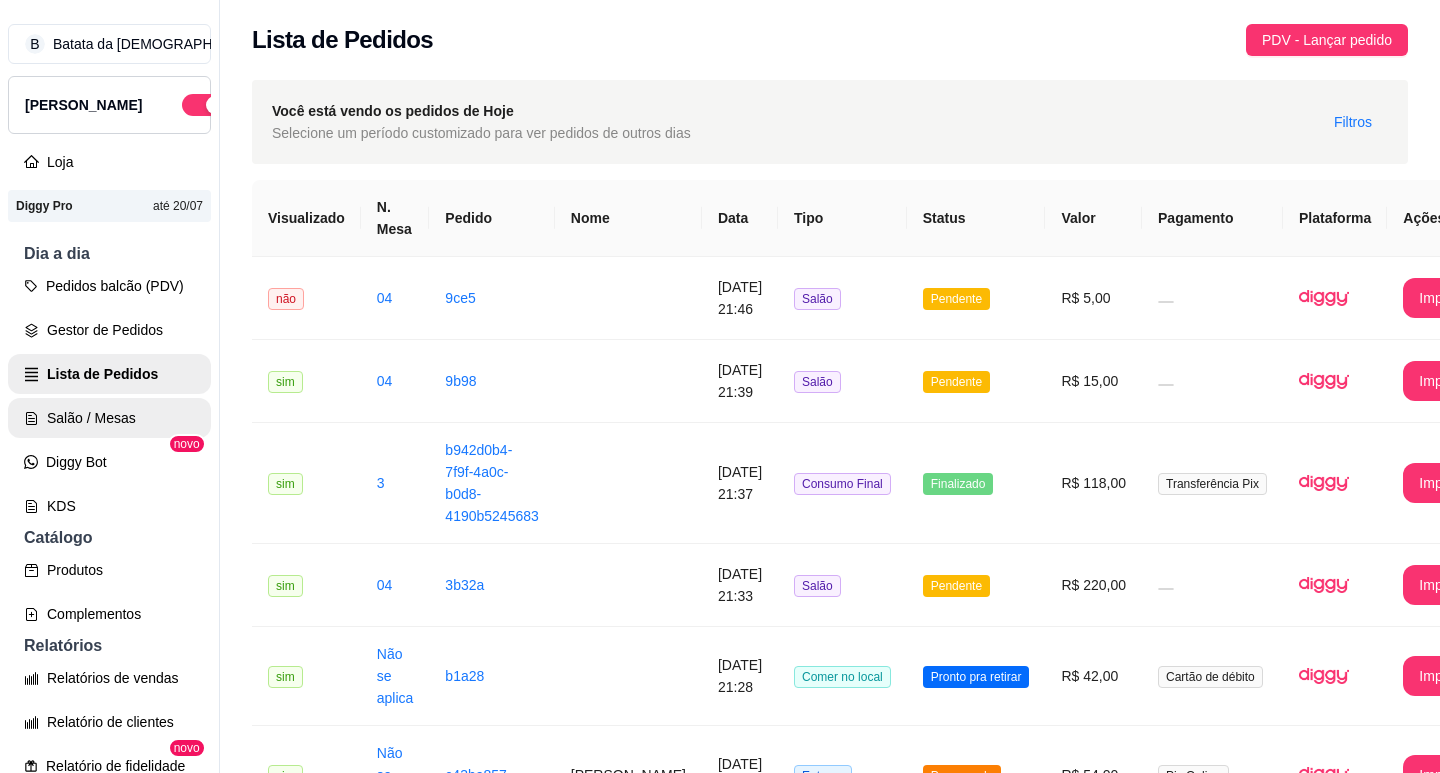 click on "Salão / Mesas" at bounding box center [109, 418] 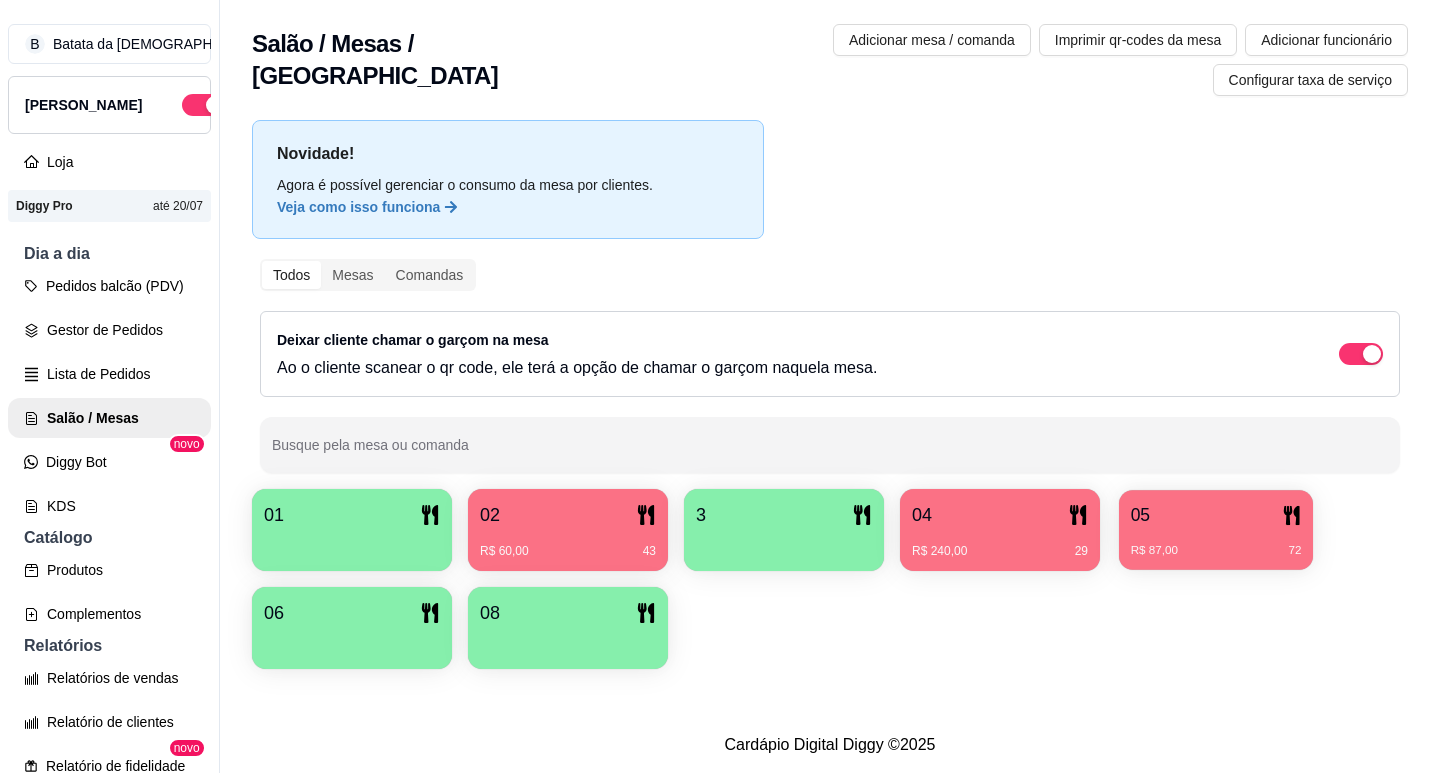 click on "05" at bounding box center [1216, 515] 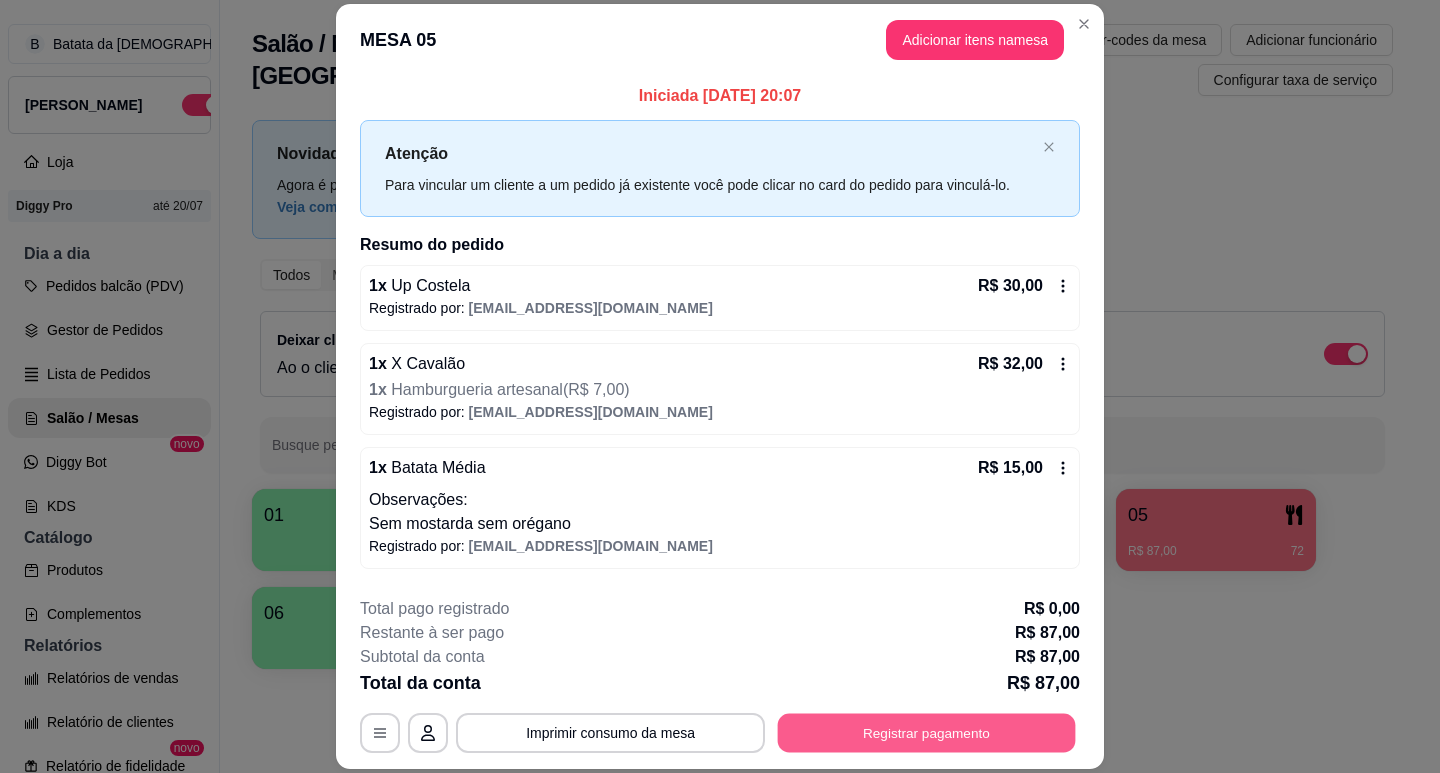 click on "Registrar pagamento" at bounding box center (927, 733) 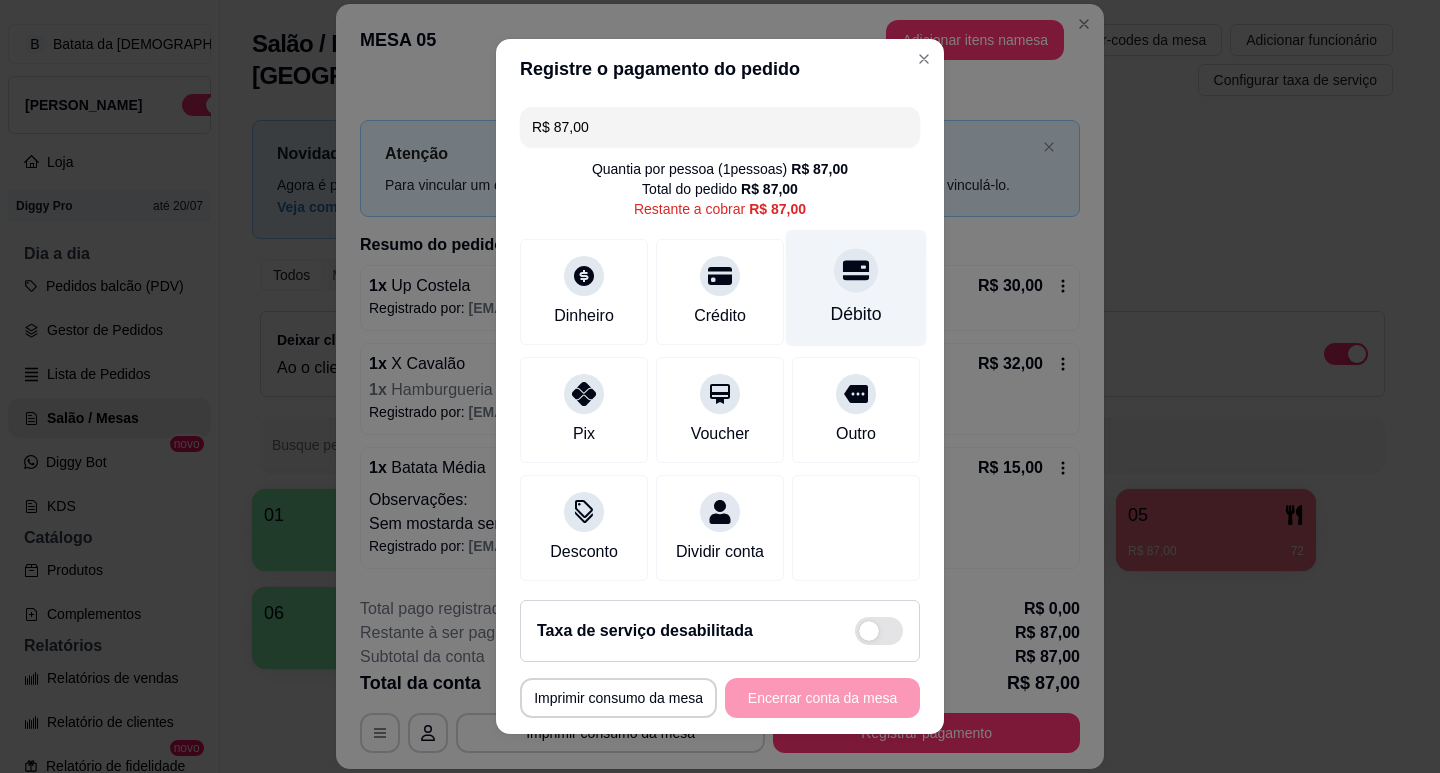 click on "Débito" at bounding box center [856, 314] 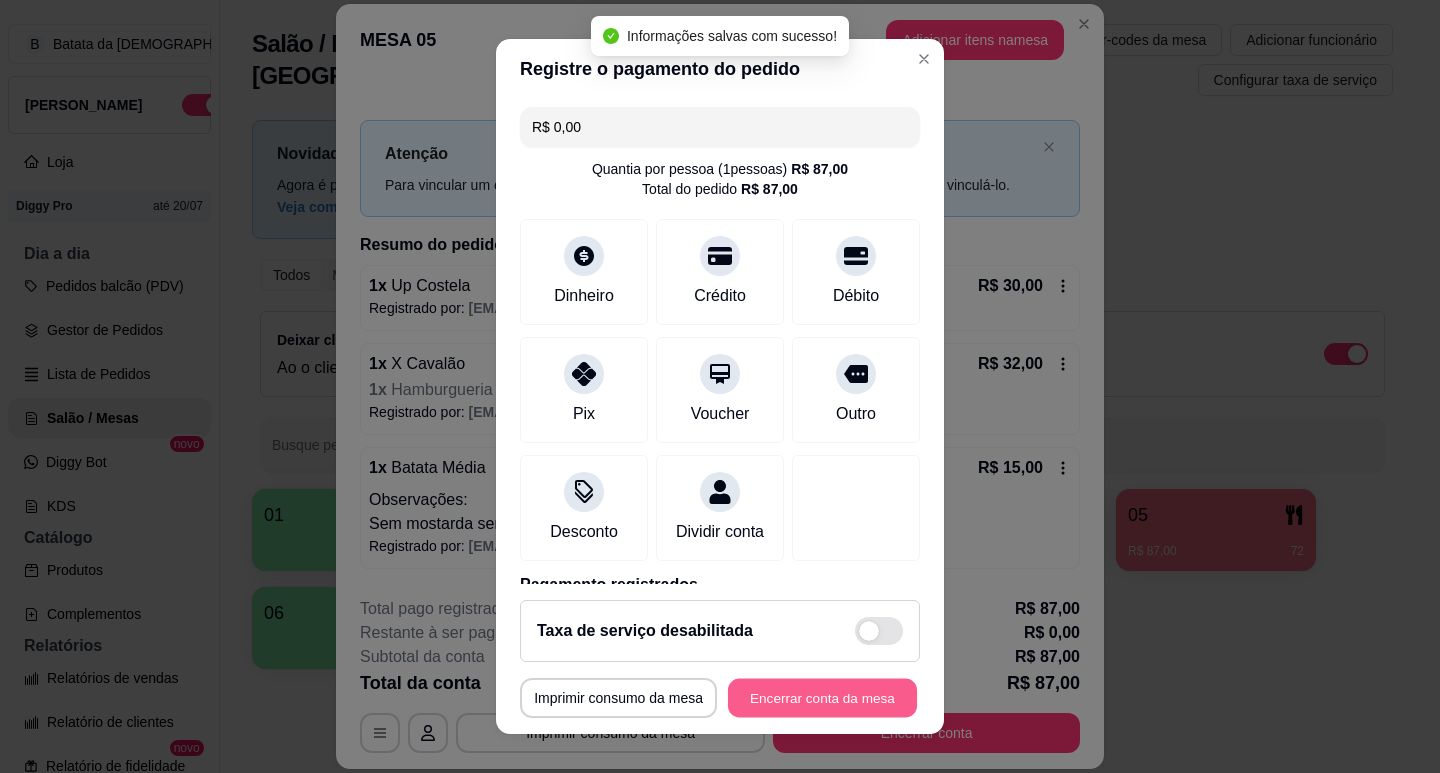 click on "Encerrar conta da mesa" at bounding box center (822, 698) 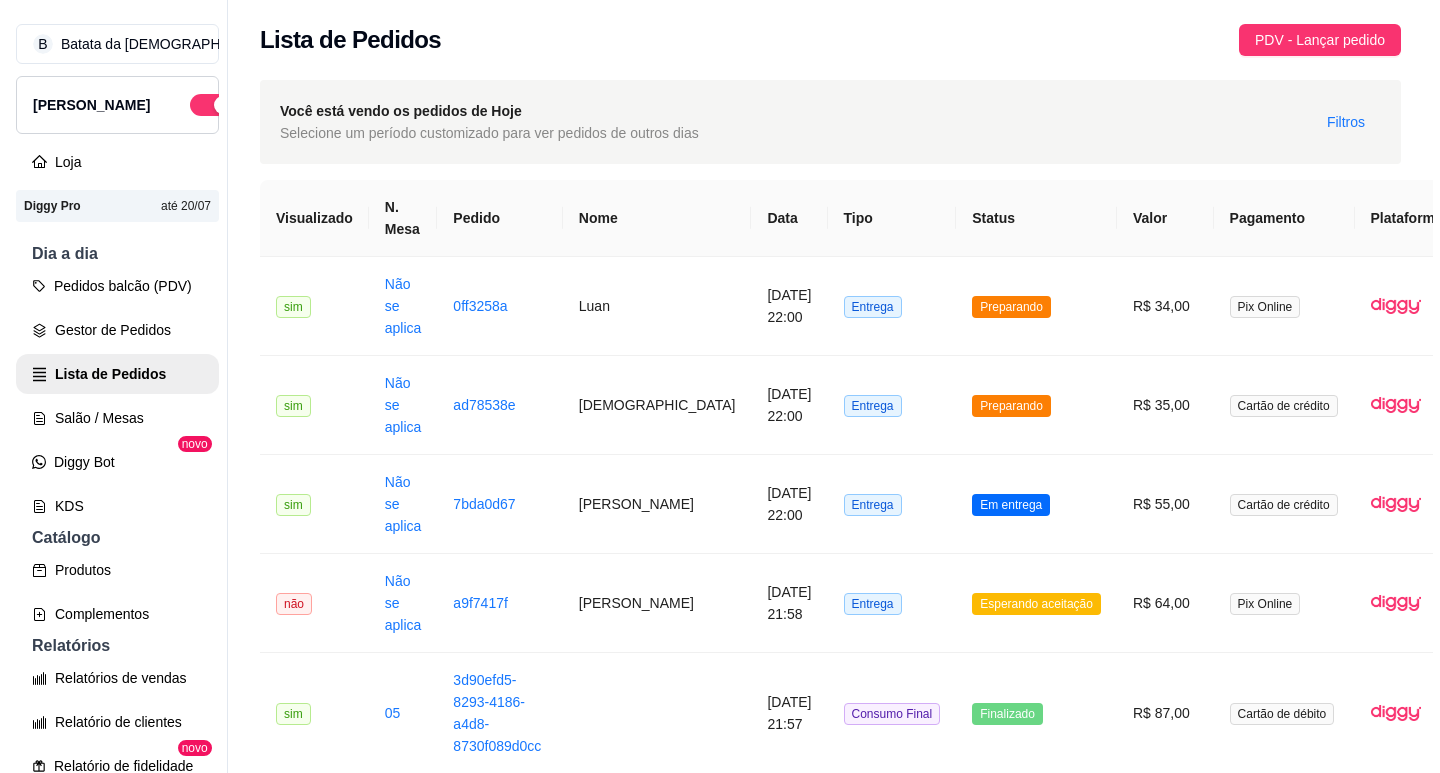 scroll, scrollTop: 0, scrollLeft: 0, axis: both 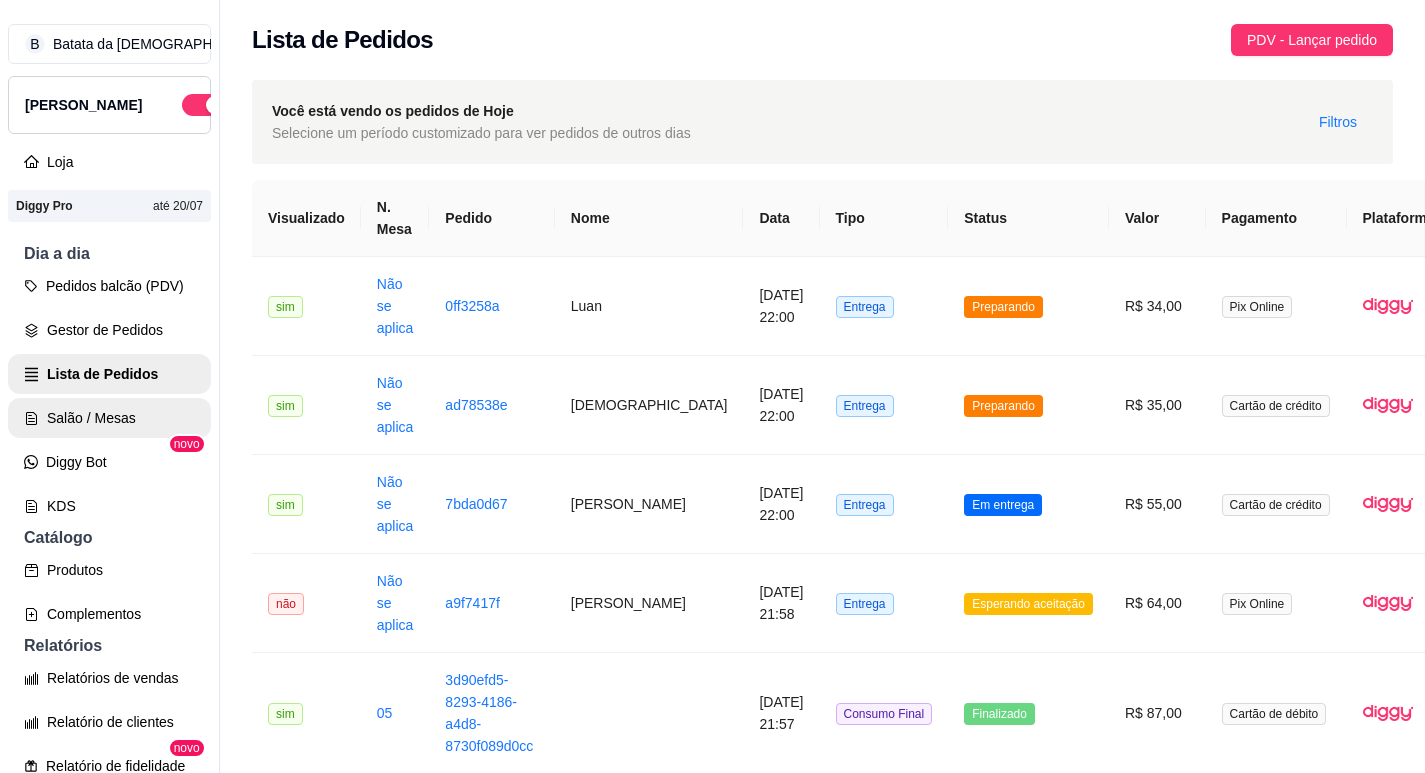 click on "Salão / Mesas" at bounding box center (109, 418) 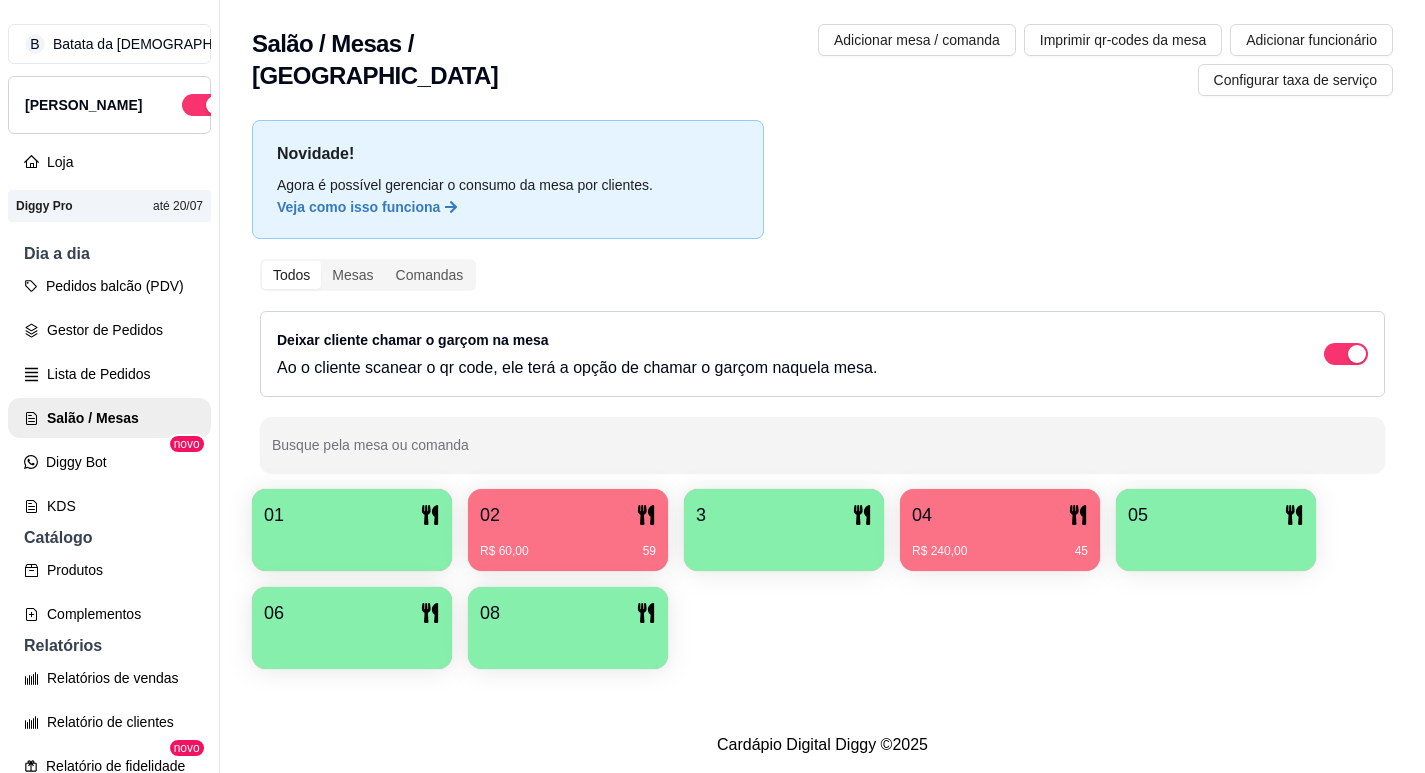 click on "R$ 240,00 45" at bounding box center [1000, 544] 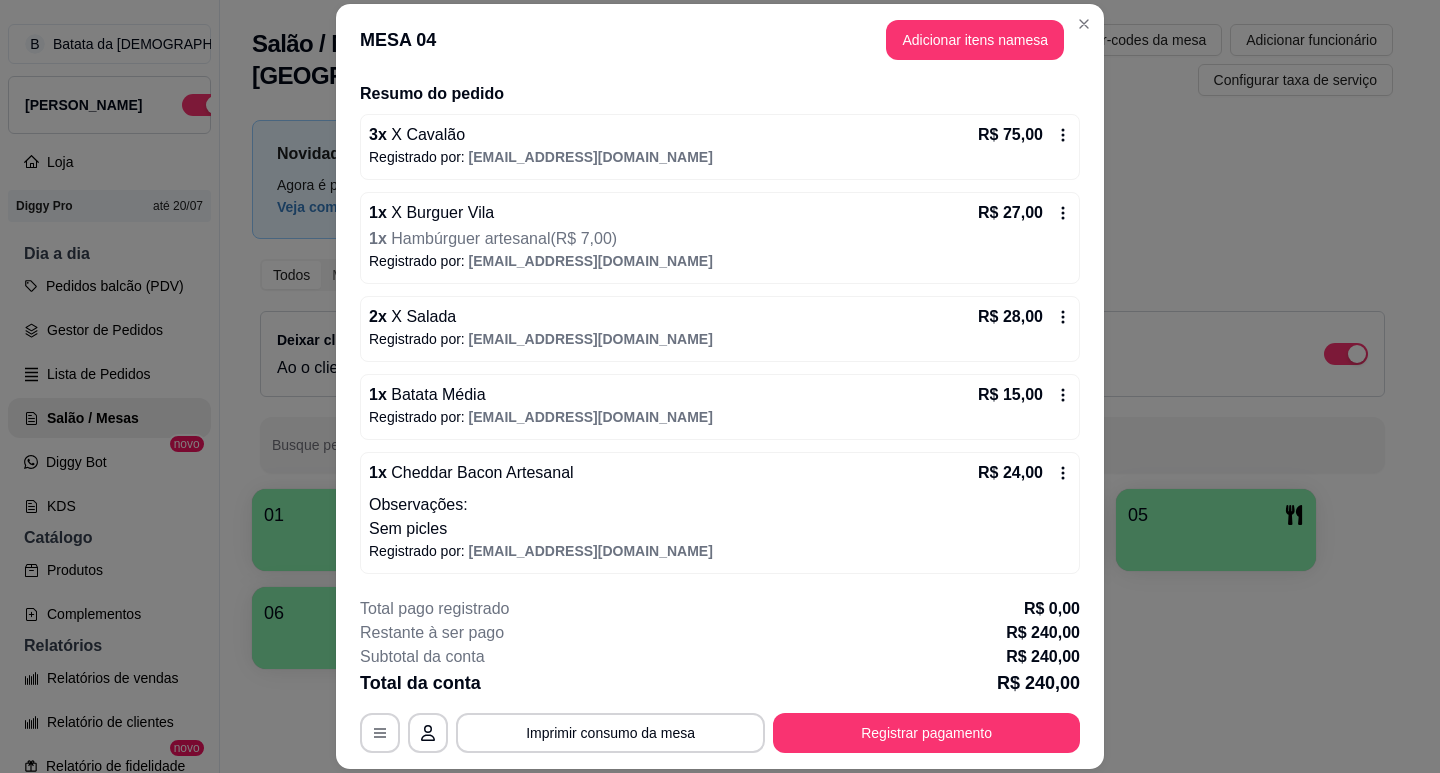 scroll, scrollTop: 20, scrollLeft: 0, axis: vertical 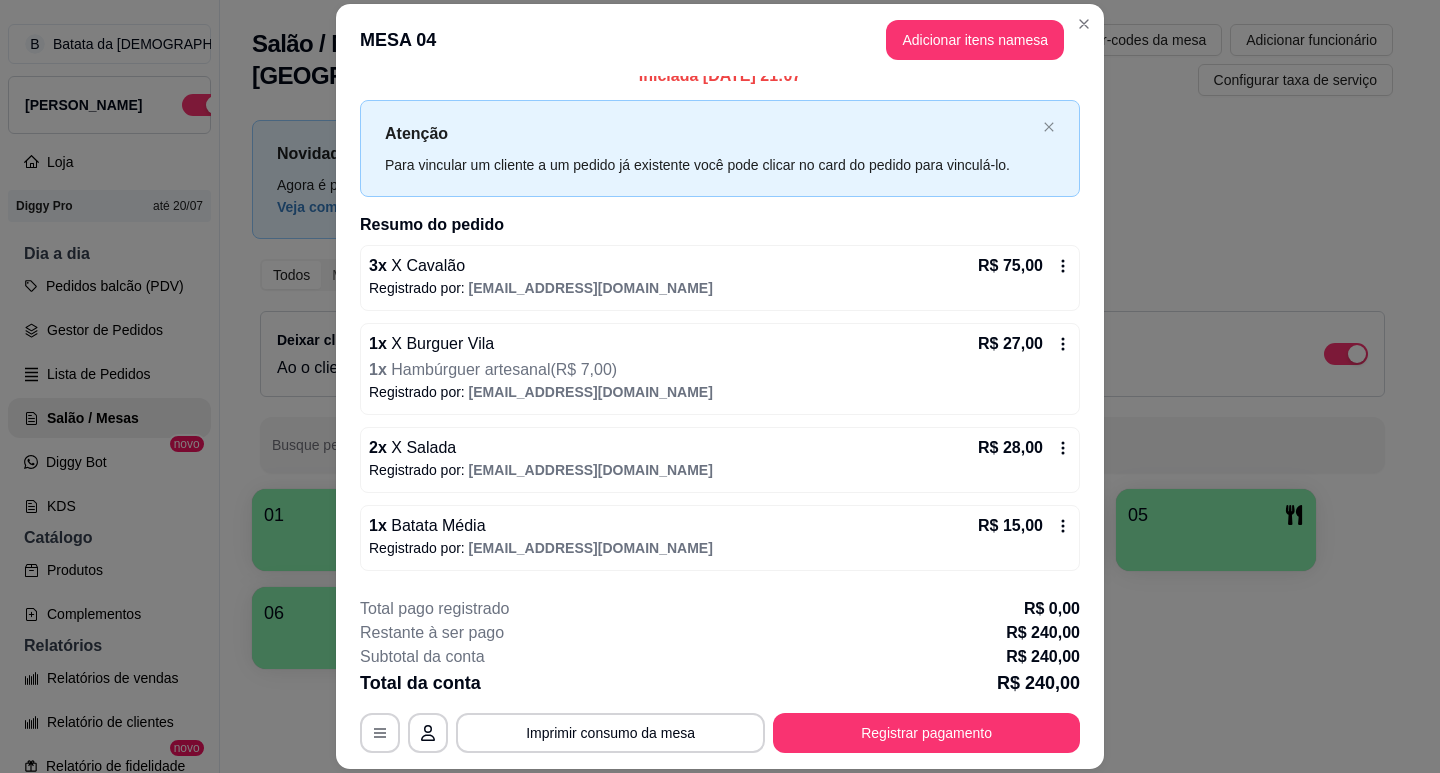 click 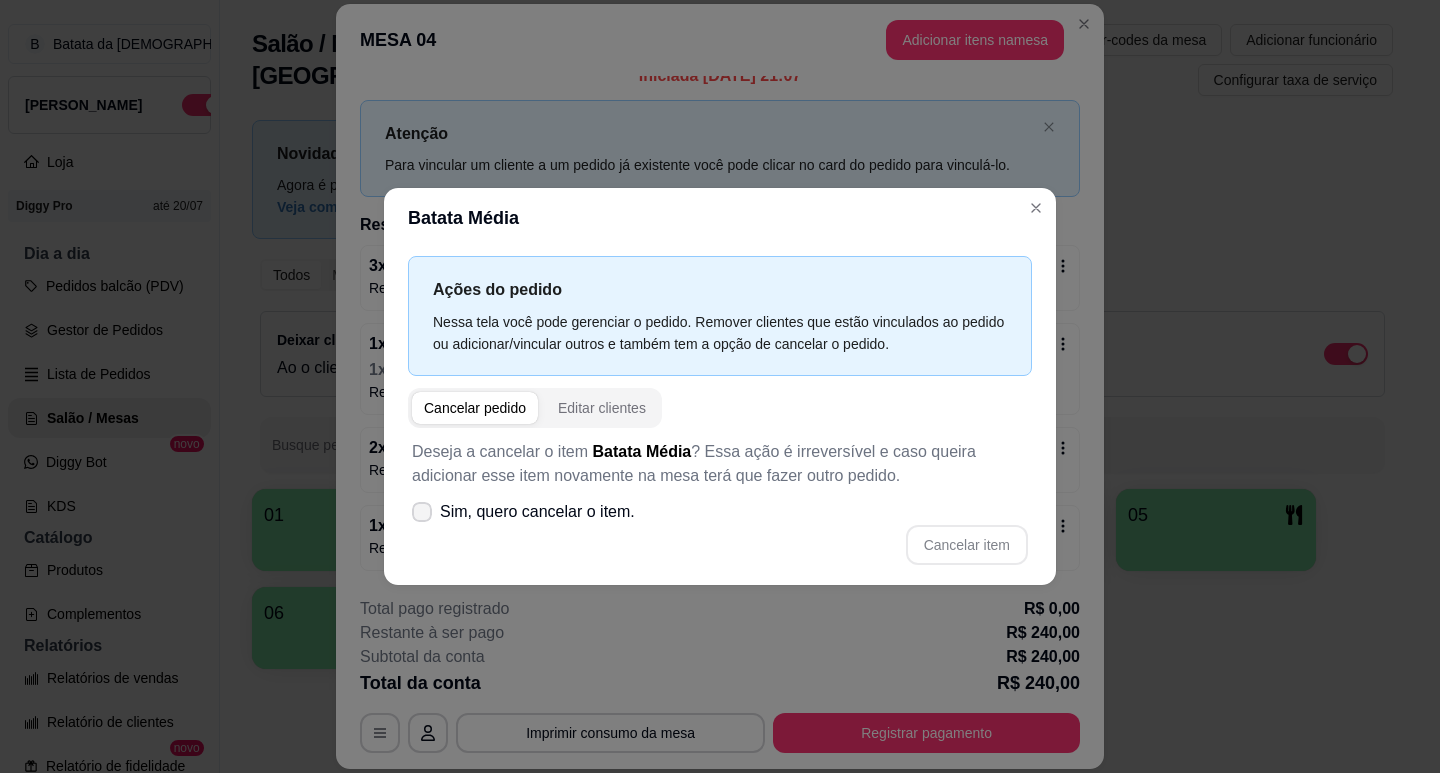 click 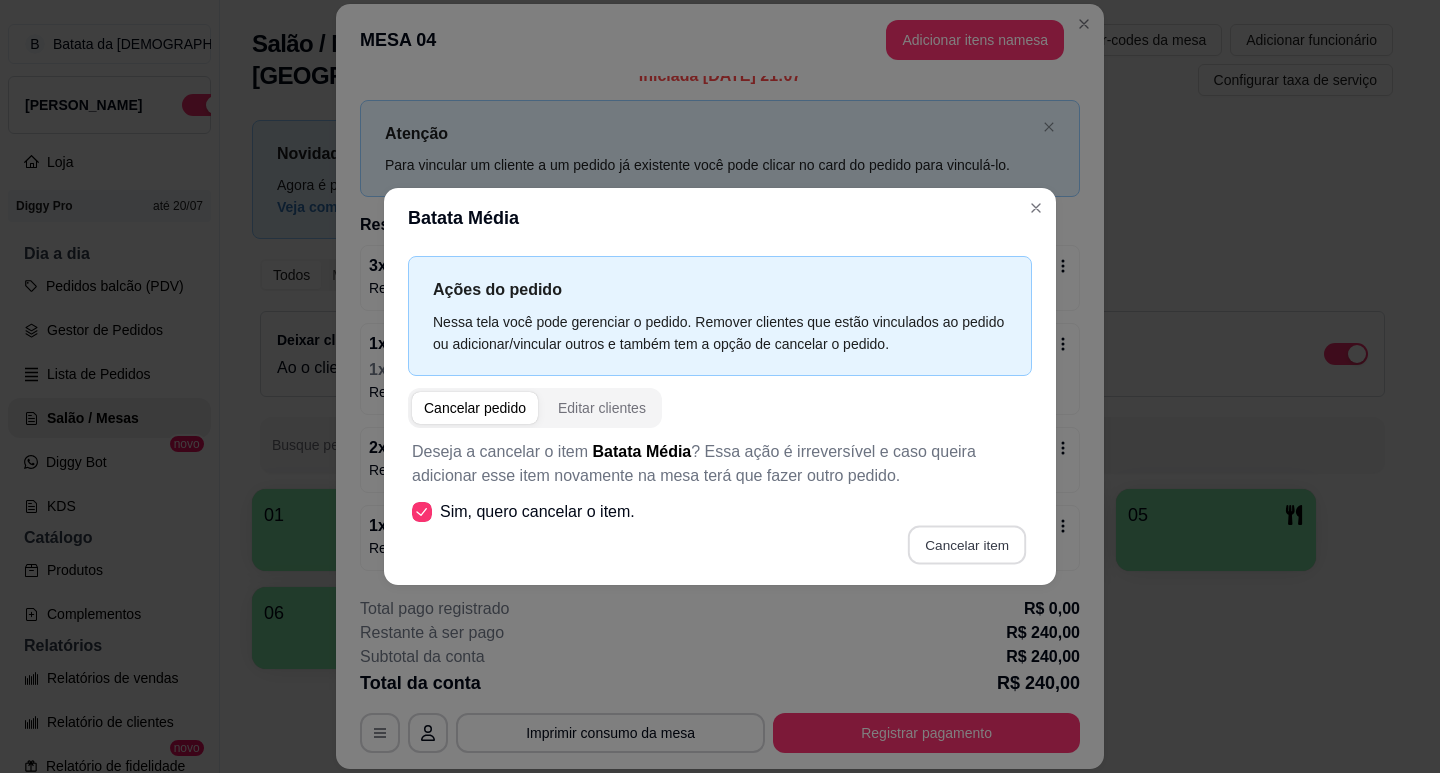 click on "Cancelar item" at bounding box center [966, 544] 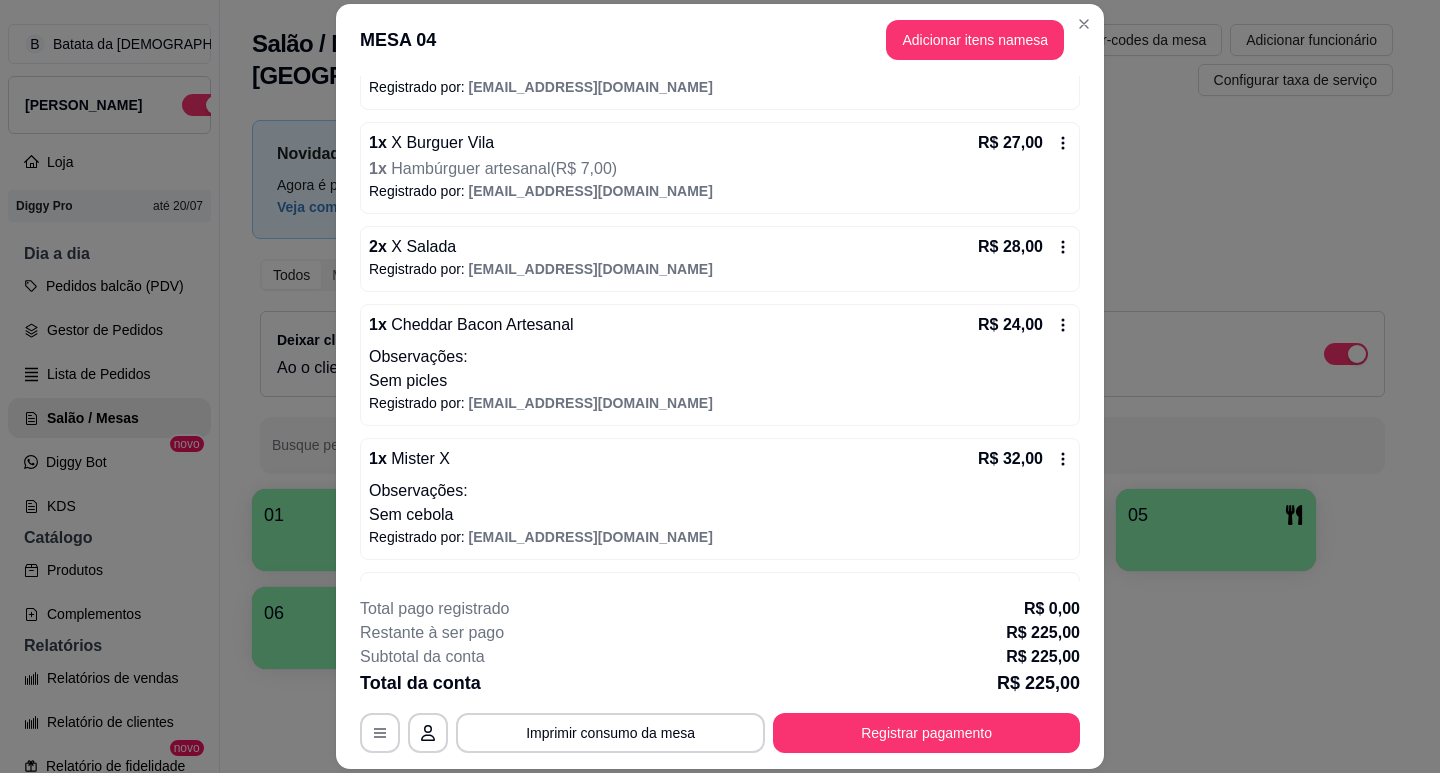 scroll, scrollTop: 320, scrollLeft: 0, axis: vertical 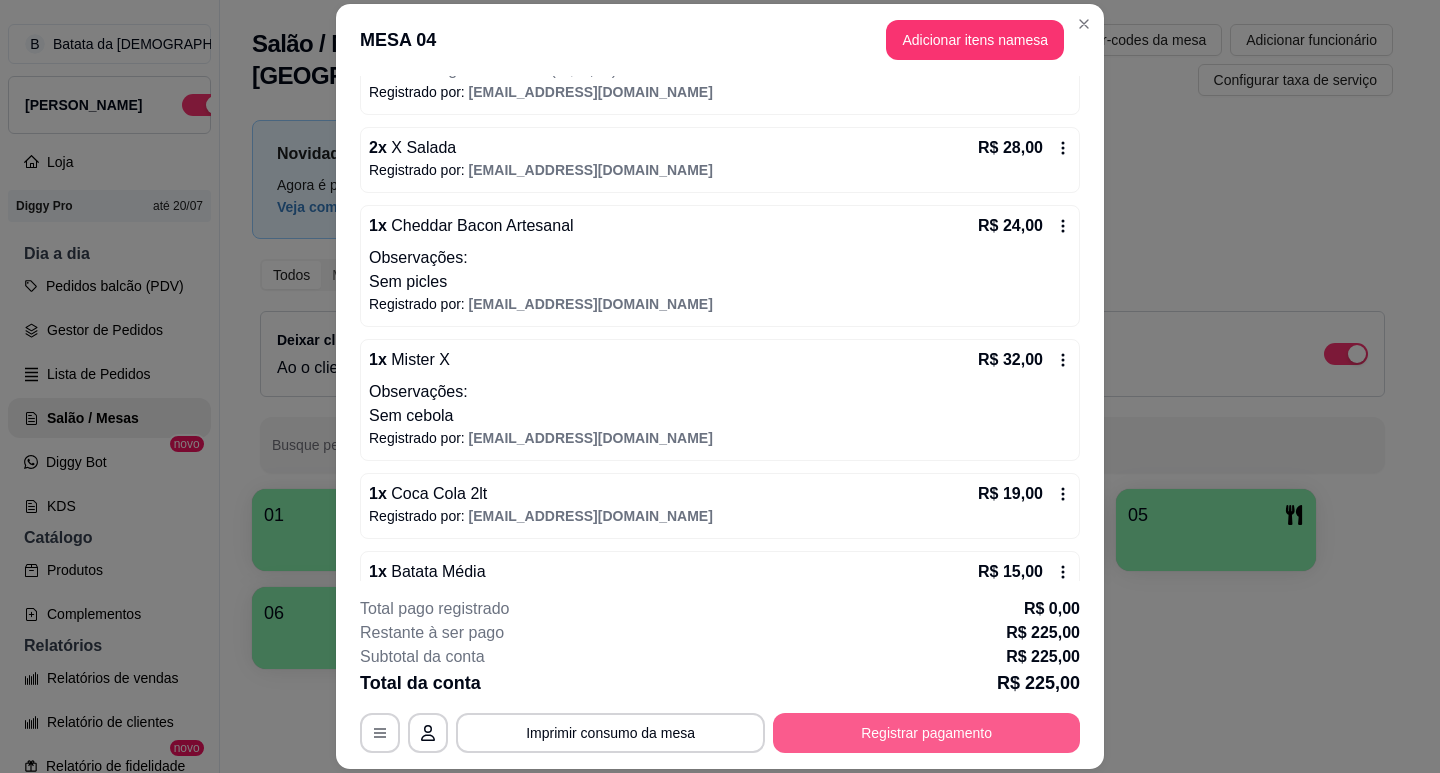 click on "Registrar pagamento" at bounding box center (926, 733) 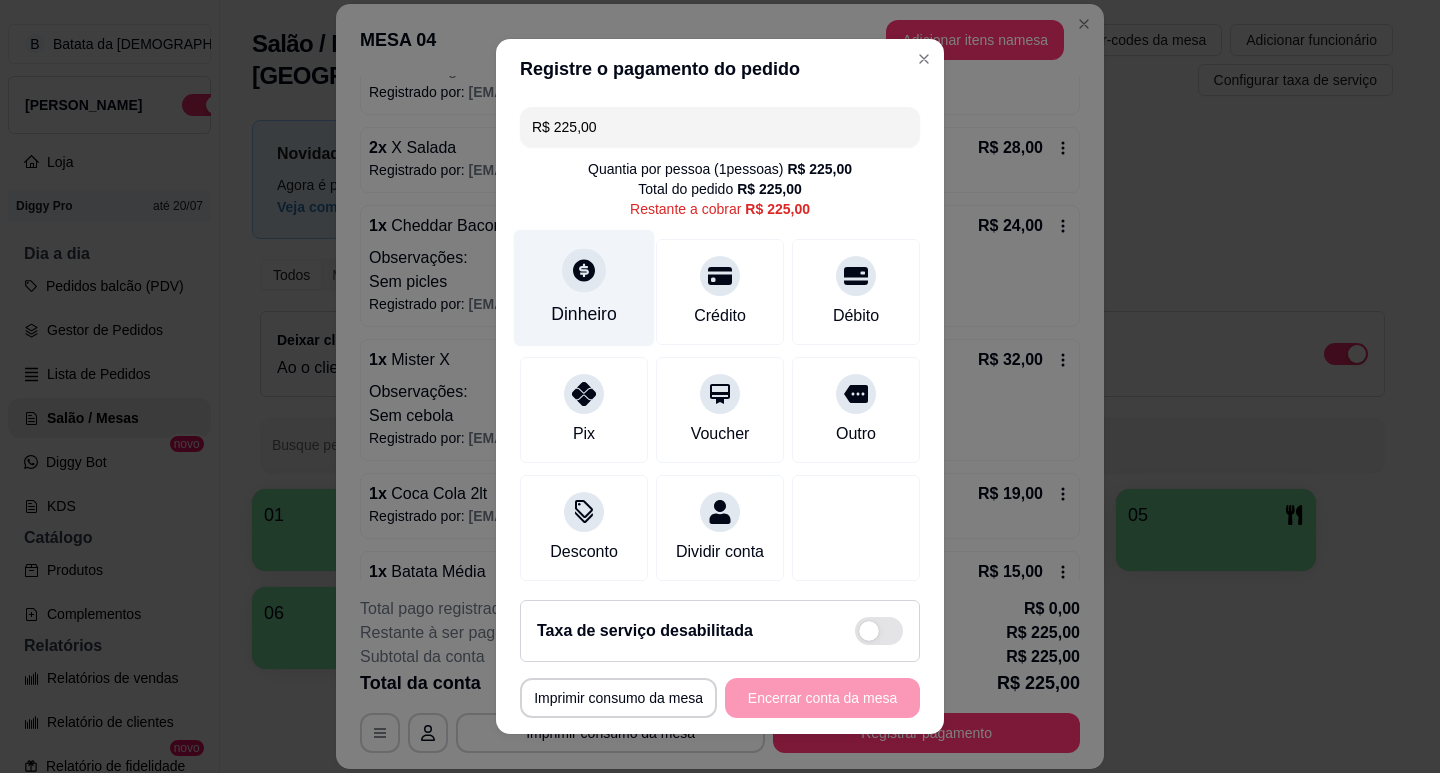 click at bounding box center (584, 270) 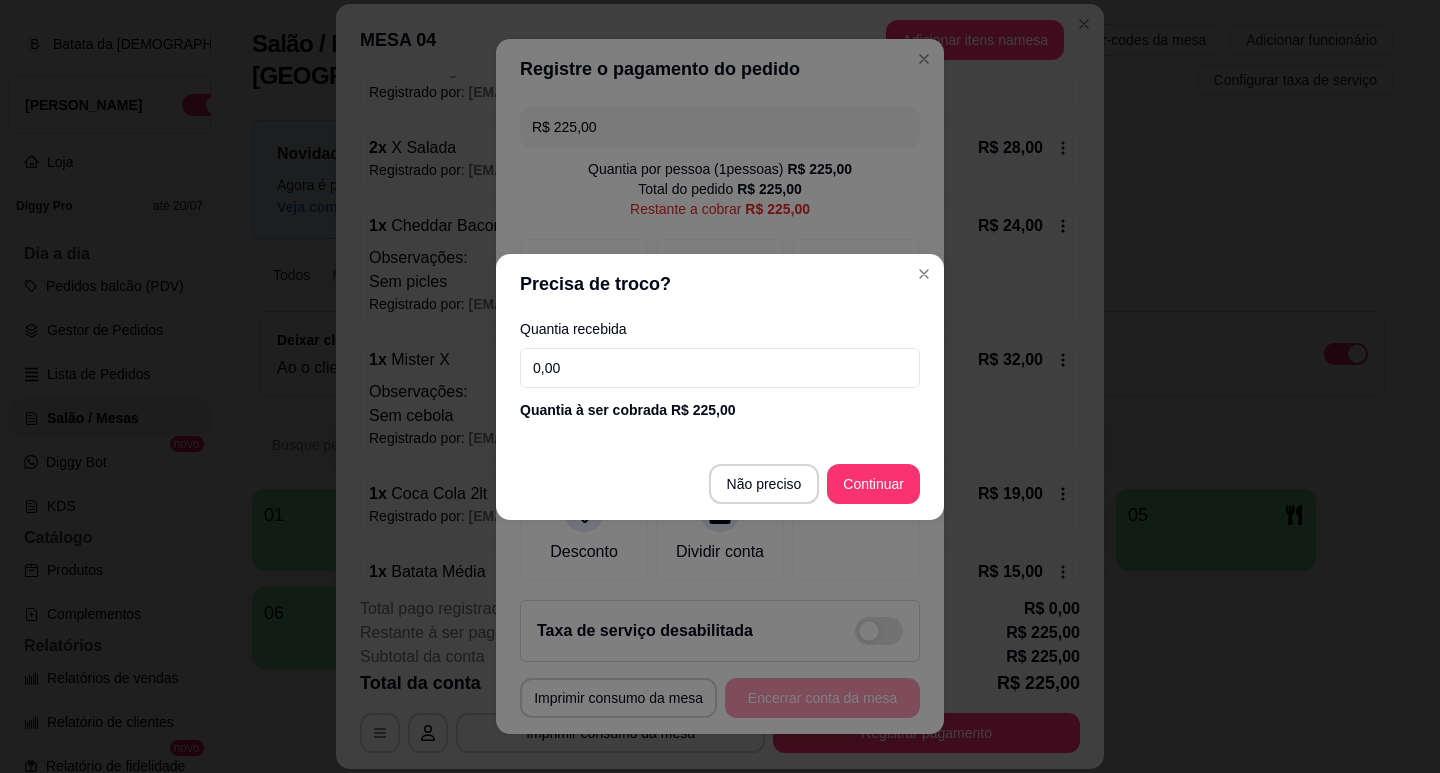 click on "0,00" at bounding box center (720, 368) 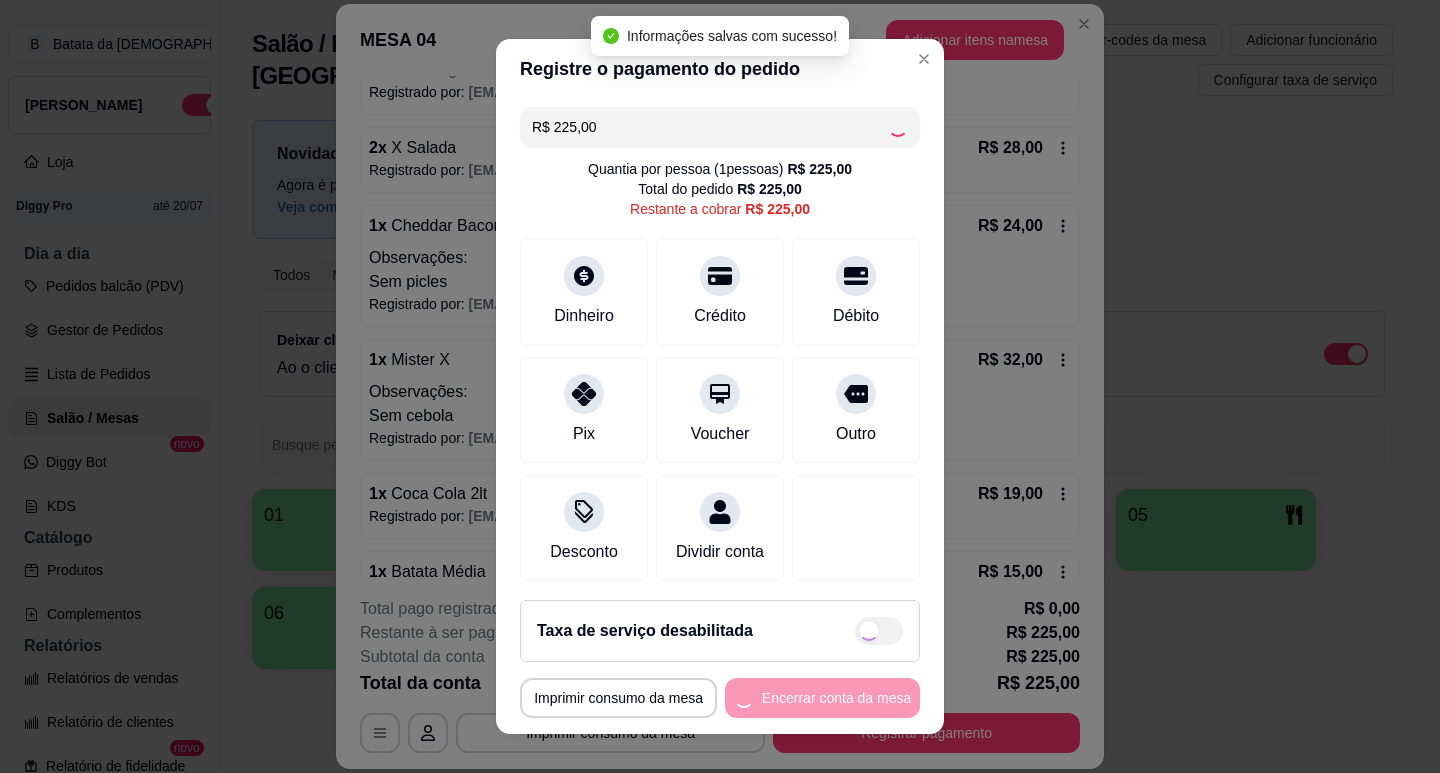 type on "R$ 0,00" 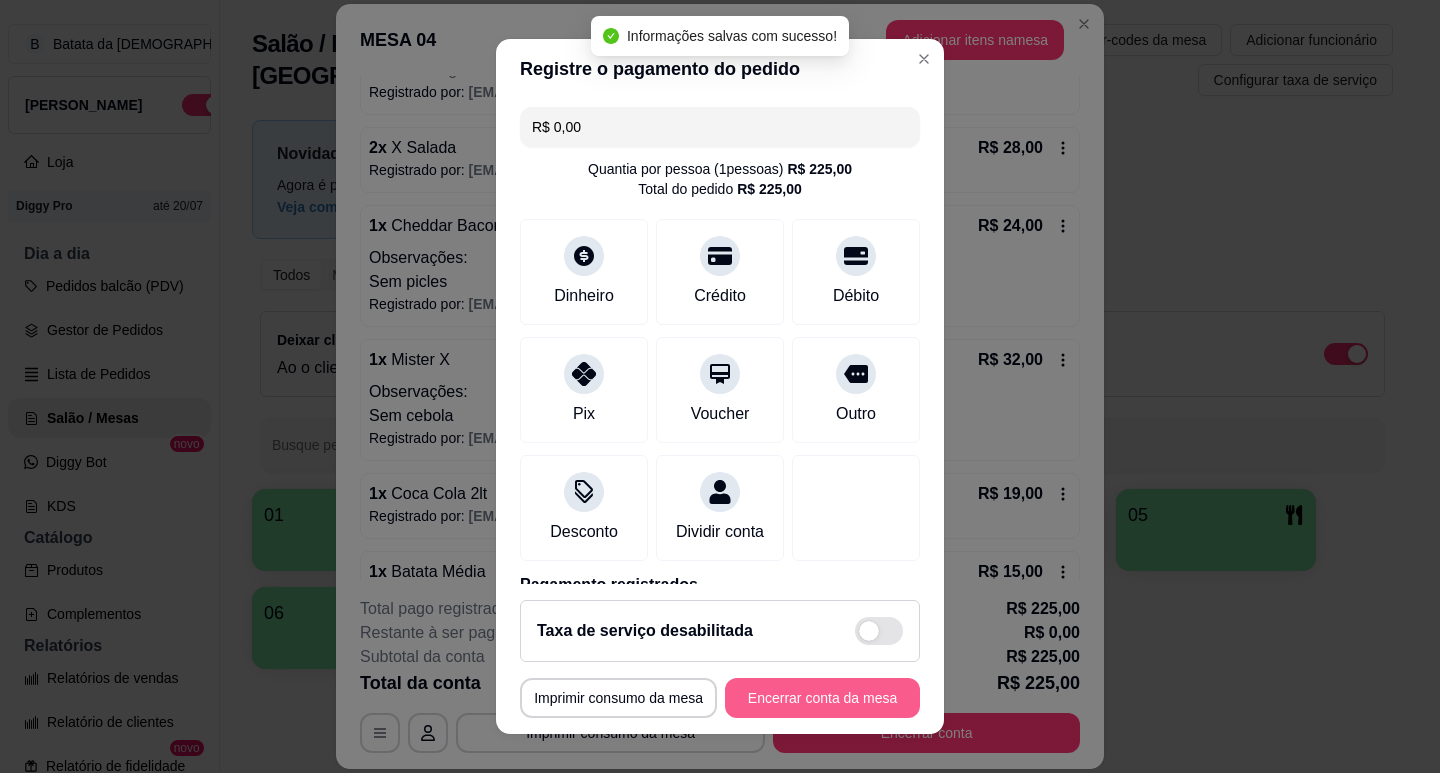 click on "Encerrar conta da mesa" at bounding box center [822, 698] 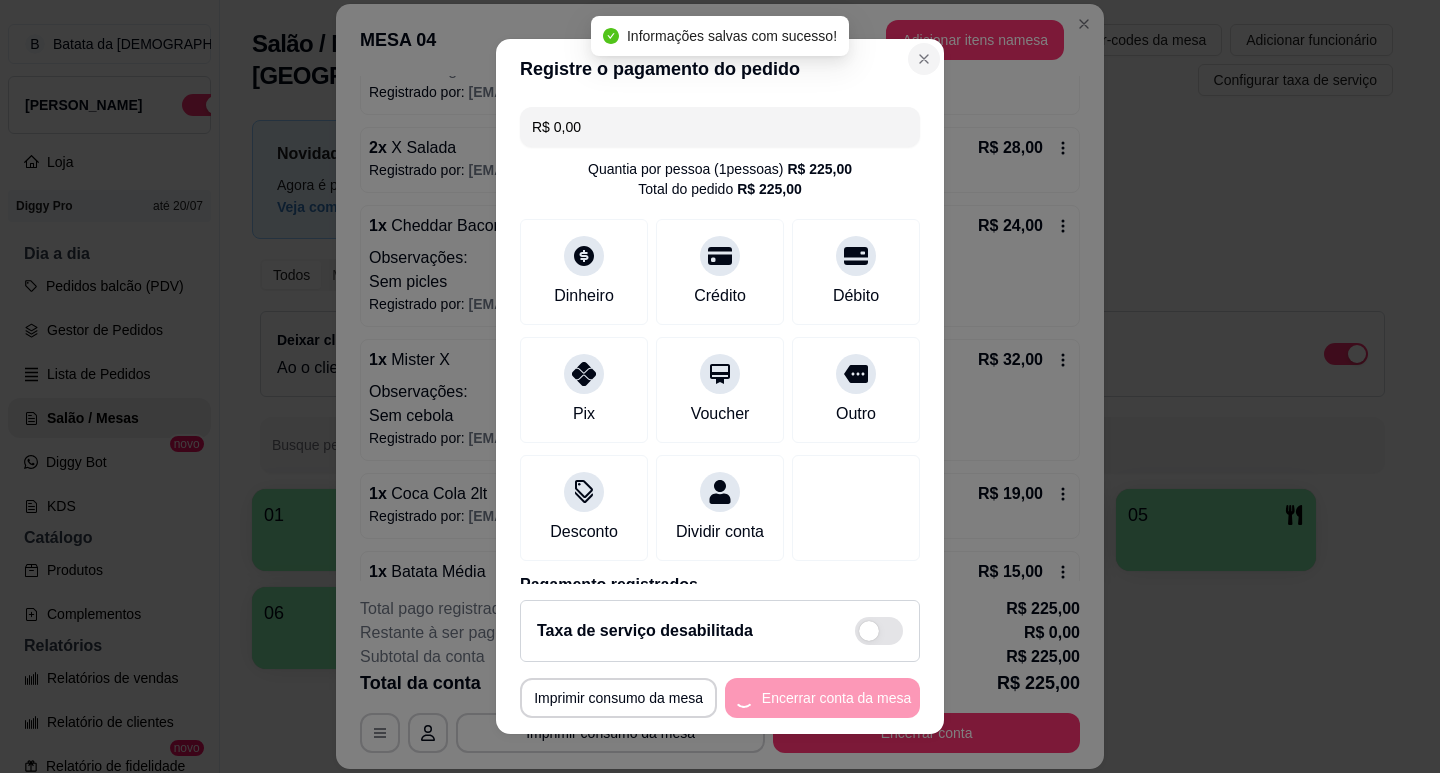 scroll, scrollTop: 0, scrollLeft: 0, axis: both 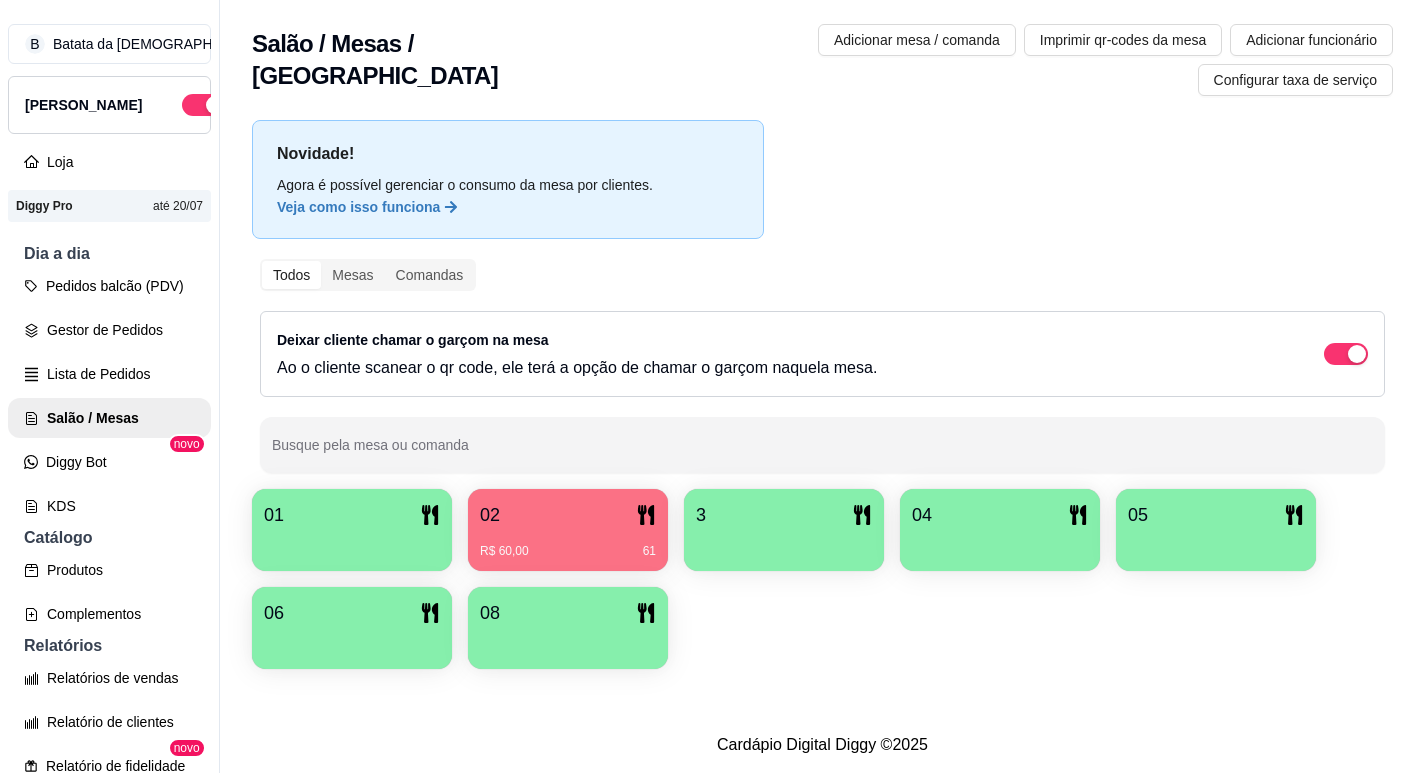 click on "Pedidos balcão (PDV) Gestor de Pedidos Lista de Pedidos Salão / Mesas Diggy Bot novo KDS" at bounding box center (109, 396) 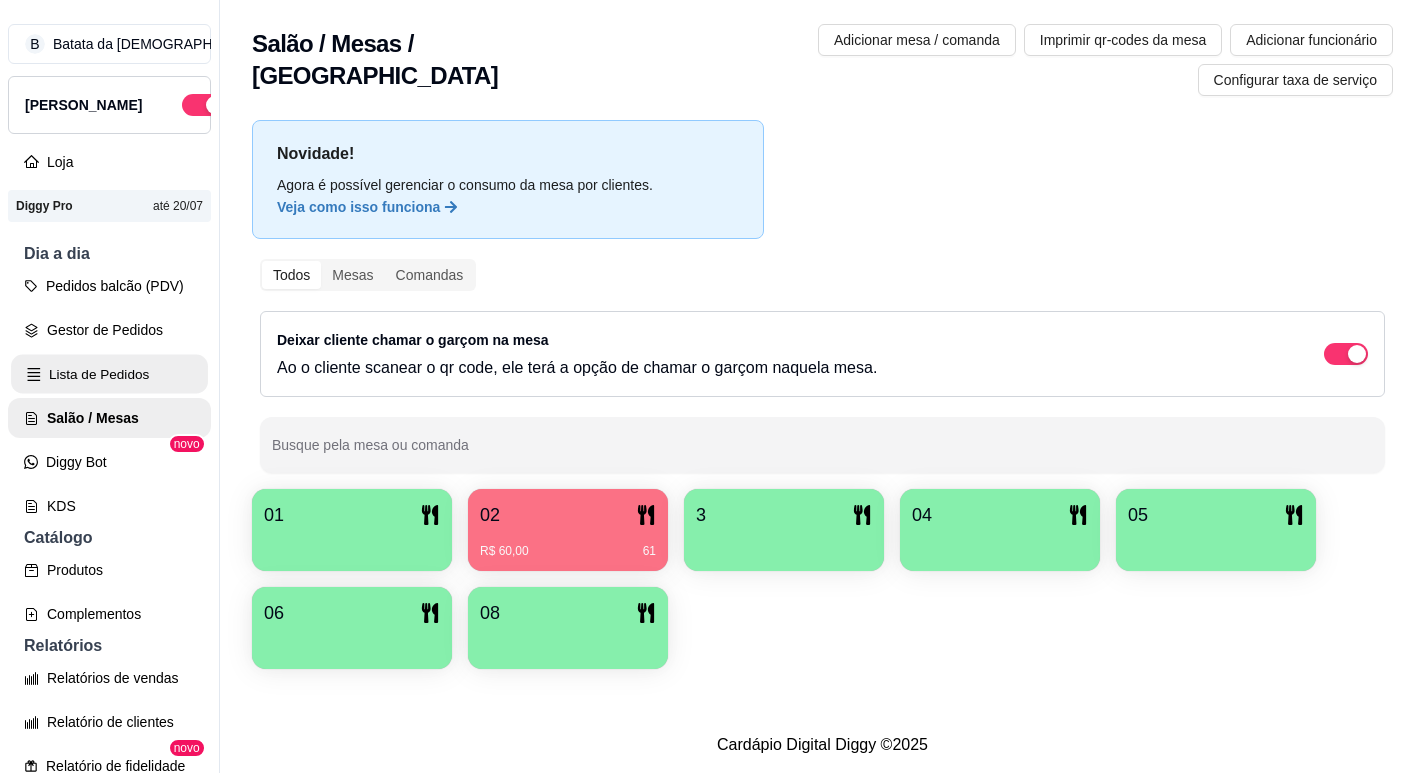 click on "Lista de Pedidos" at bounding box center [109, 374] 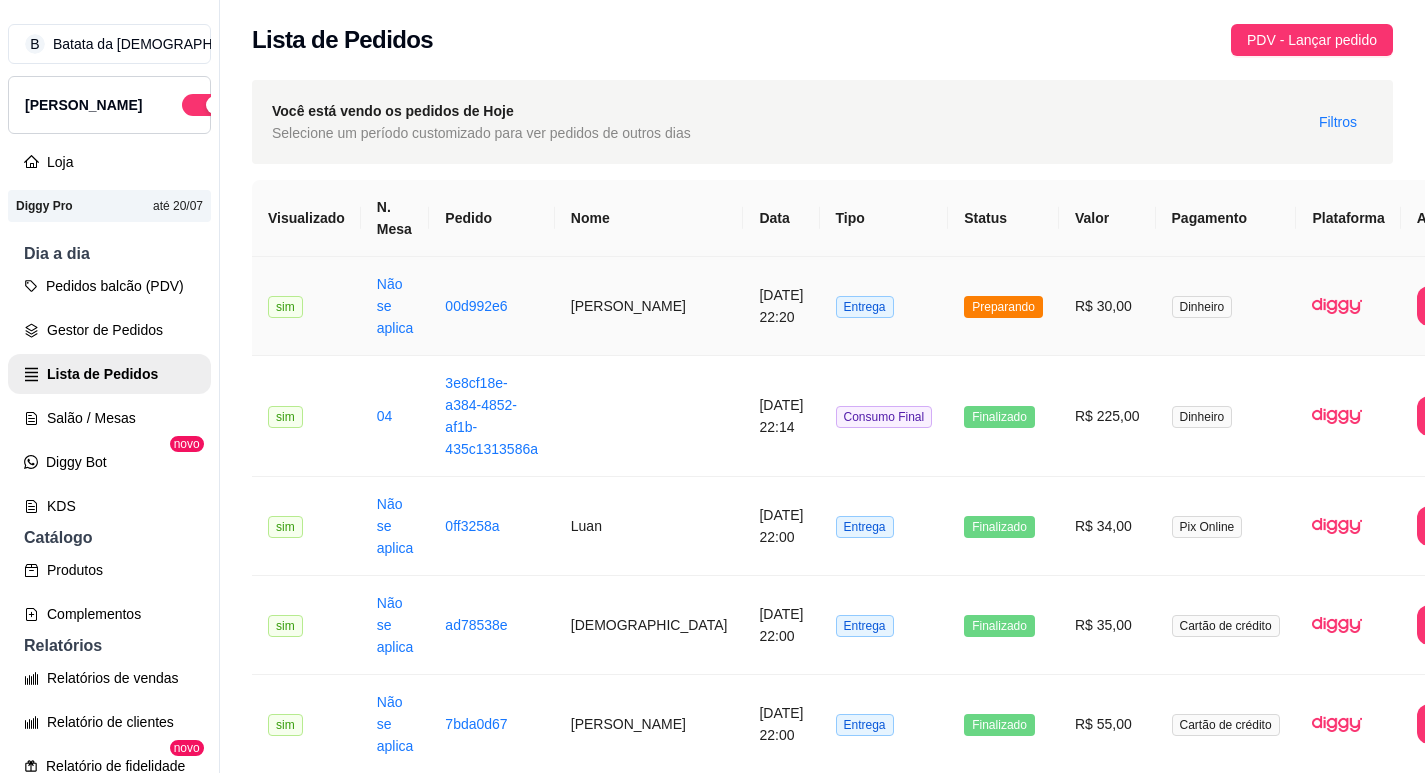 click on "Entrega" at bounding box center (865, 307) 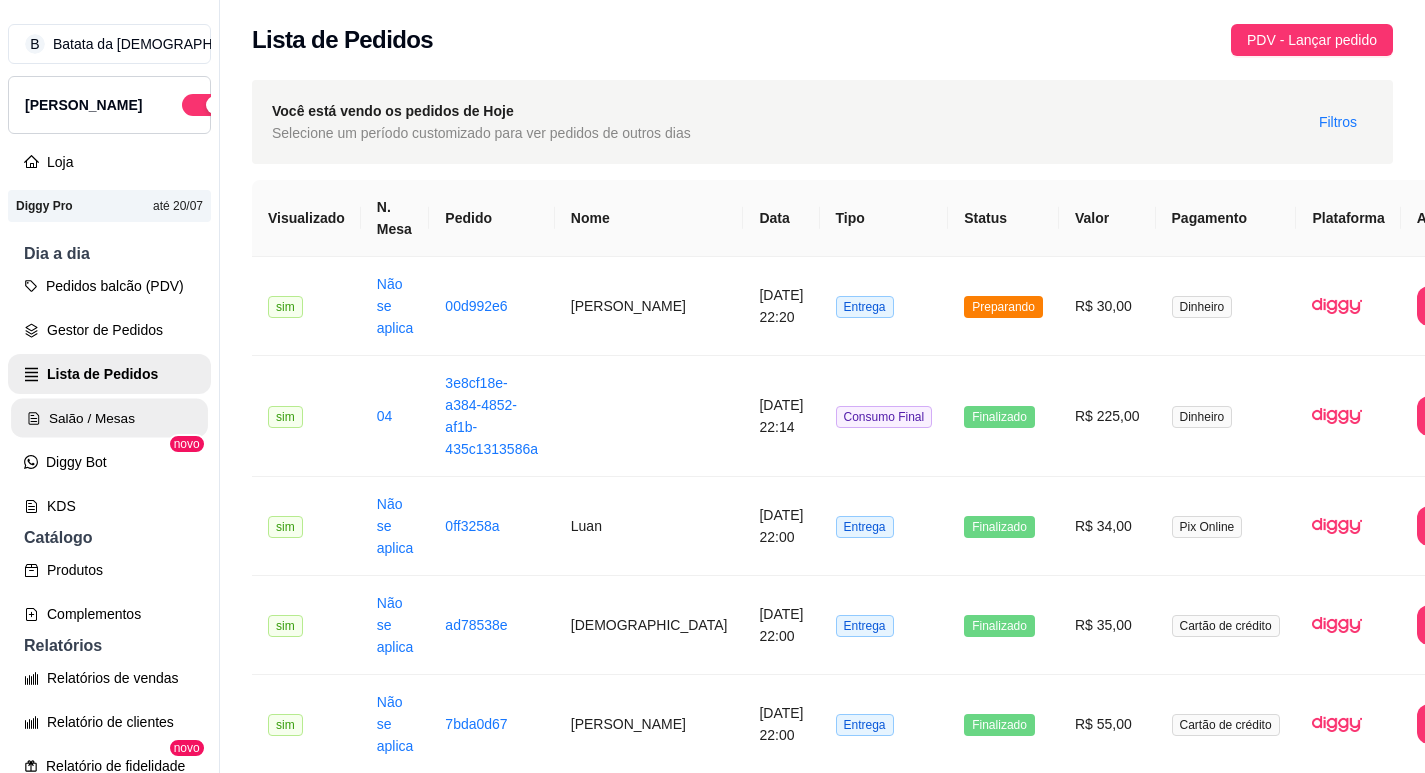 click on "Salão / Mesas" at bounding box center (109, 418) 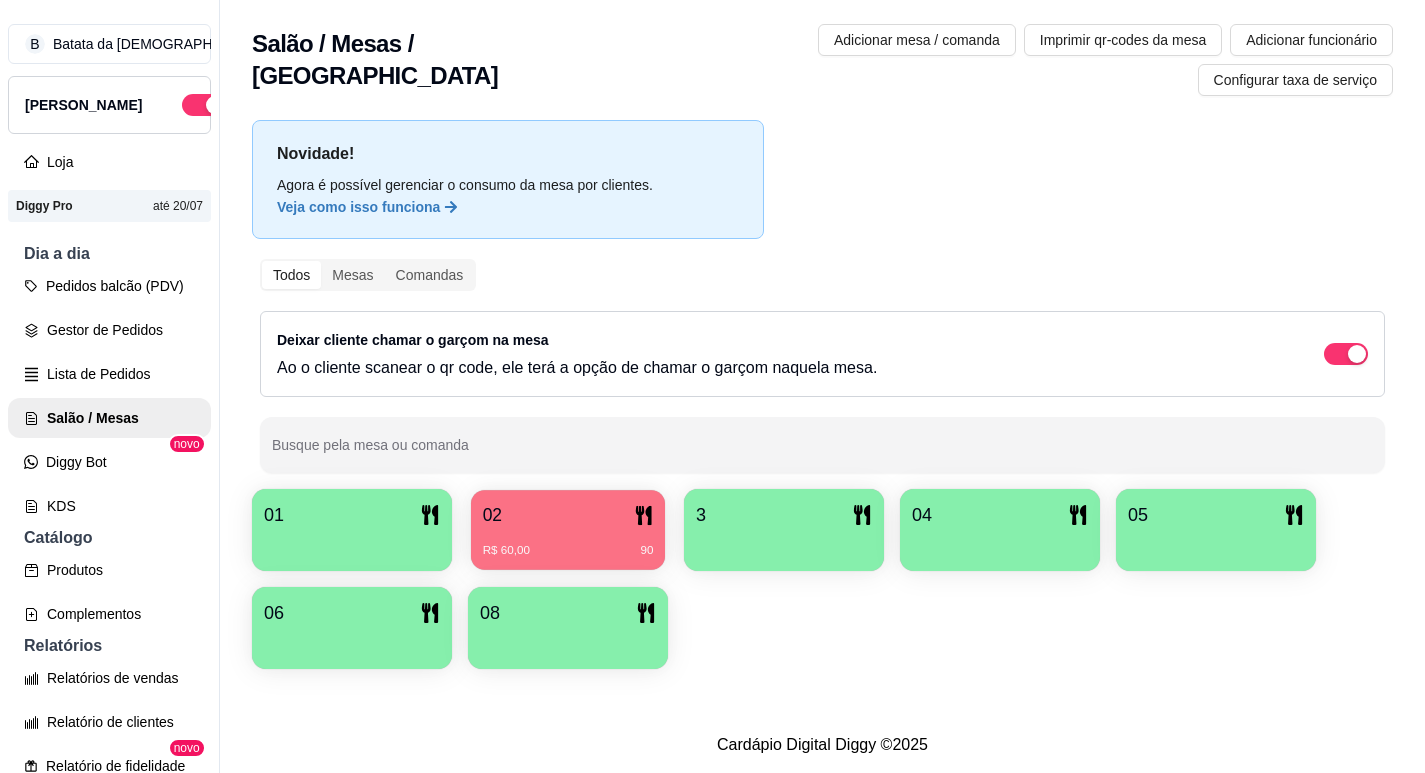 click on "02" at bounding box center (492, 515) 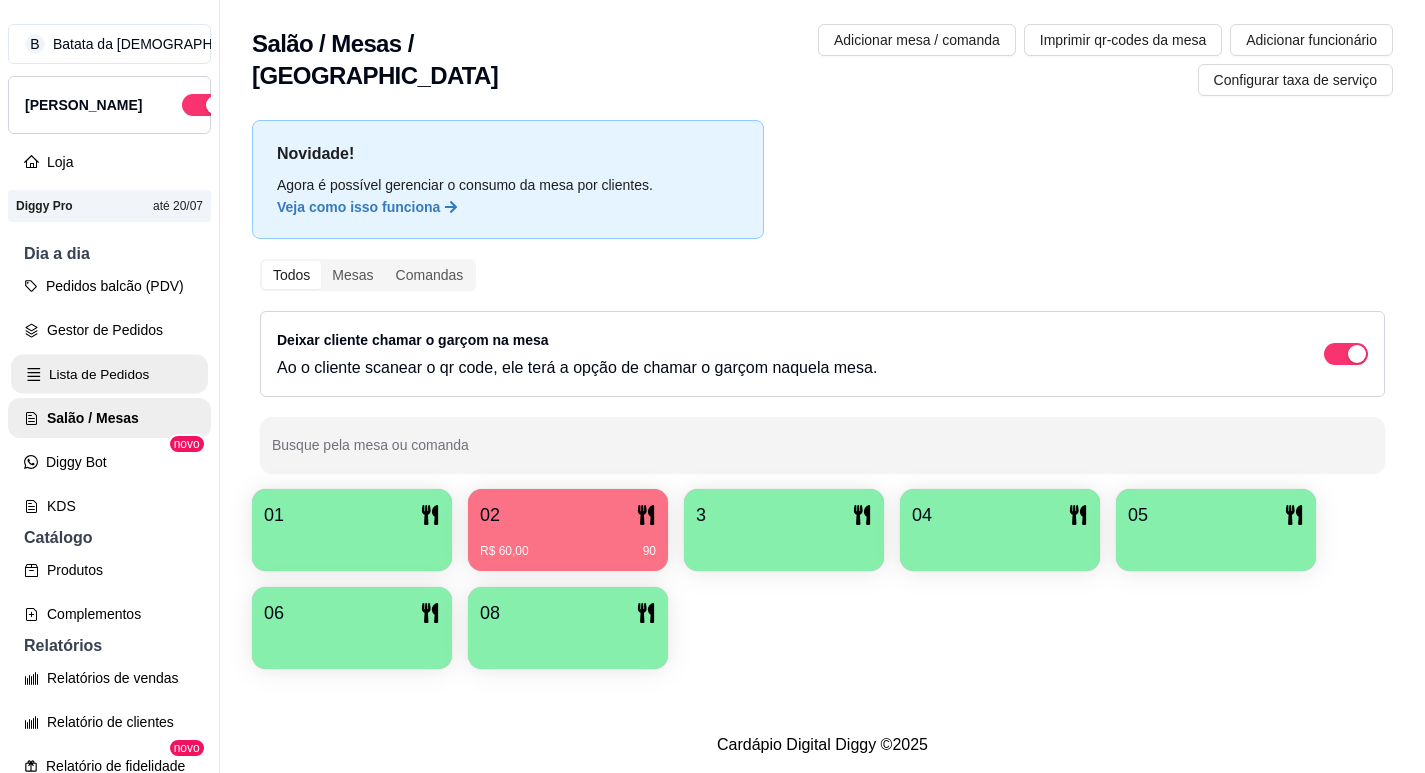 click on "Lista de Pedidos" at bounding box center [109, 374] 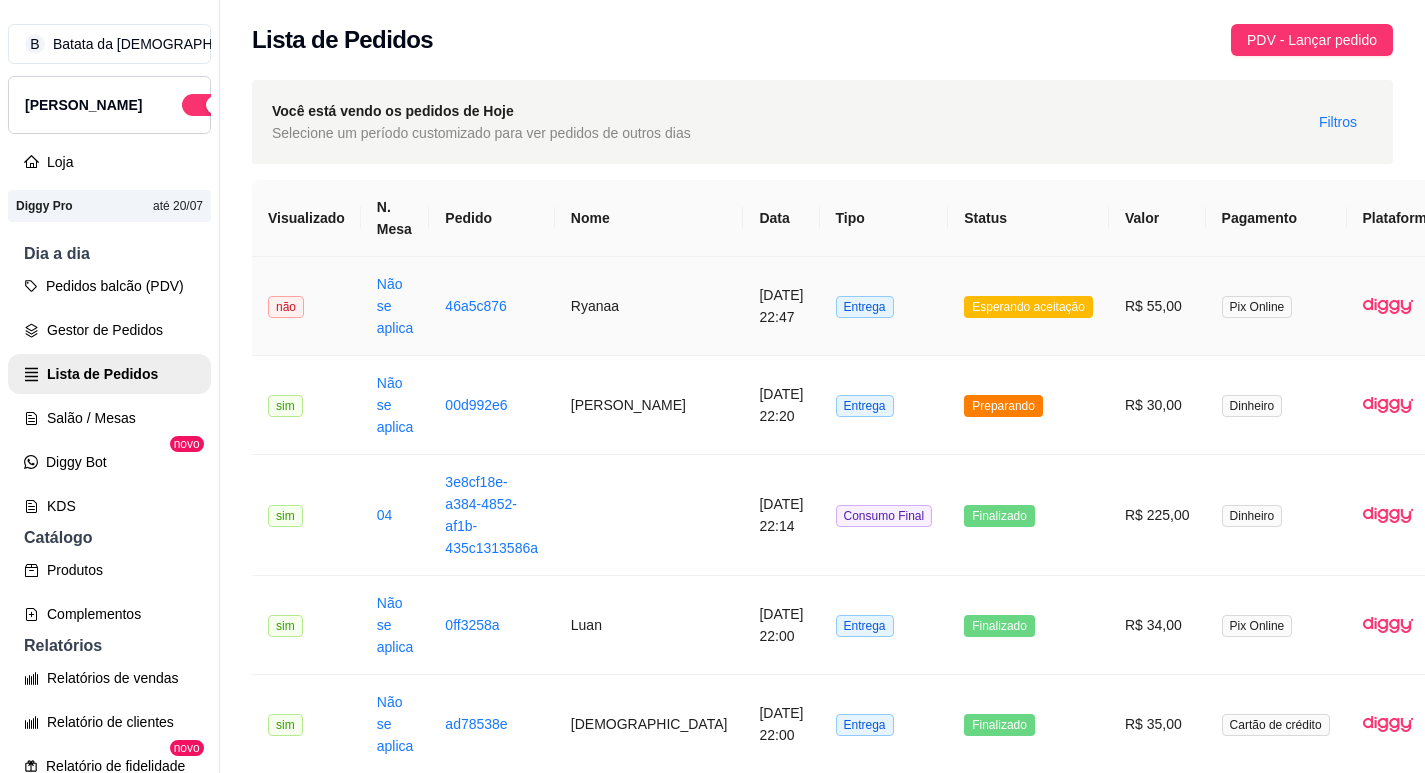 click on "46a5c876" at bounding box center (491, 306) 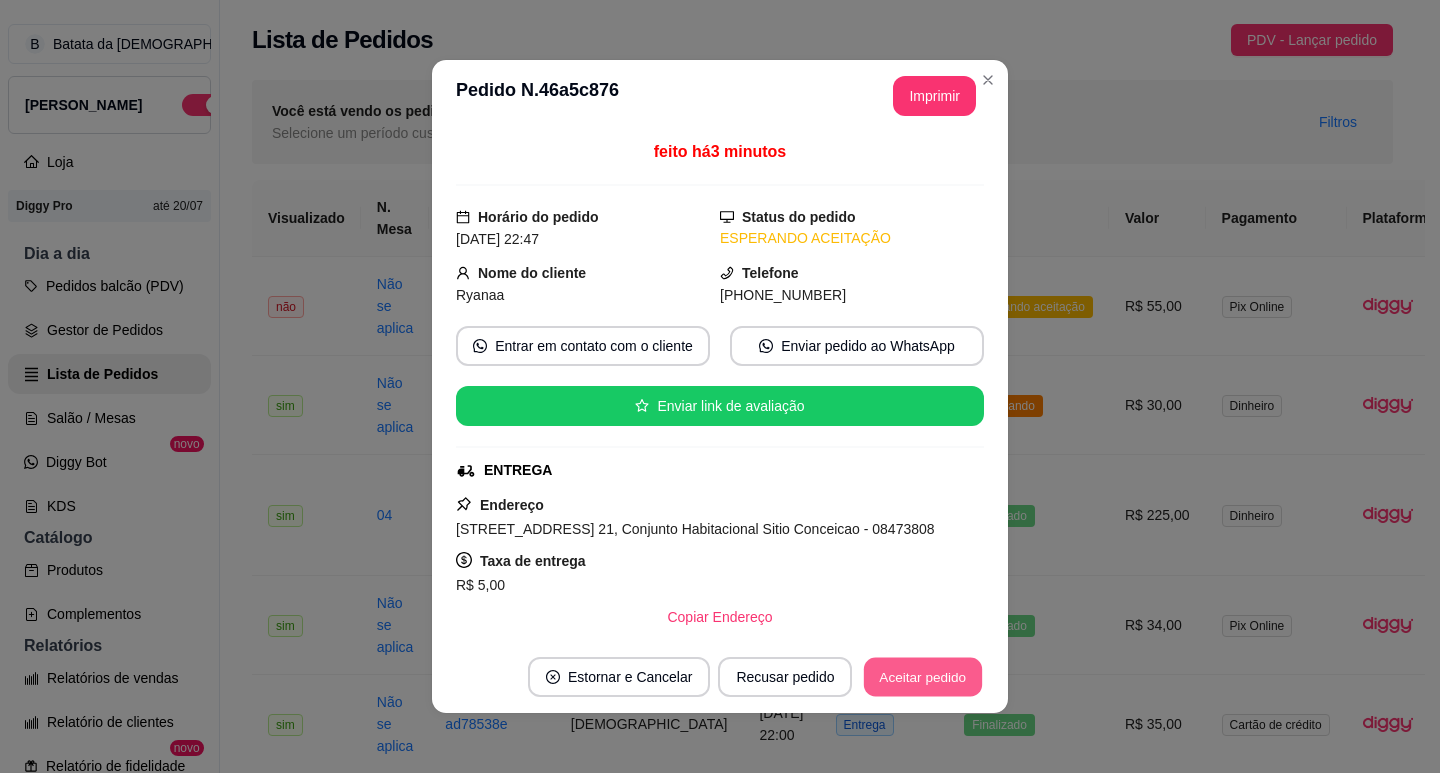 click on "Aceitar pedido" at bounding box center (923, 677) 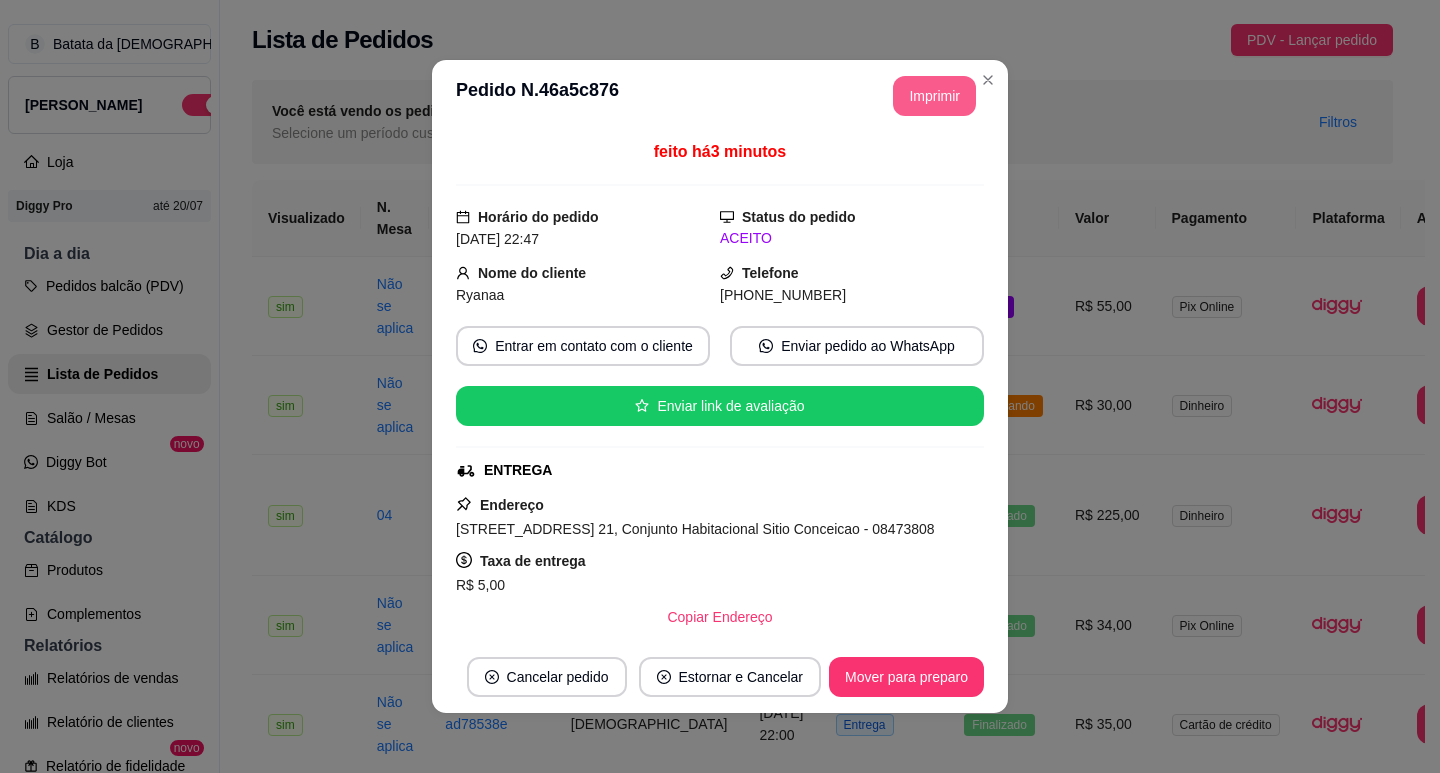 click on "Imprimir" at bounding box center [934, 96] 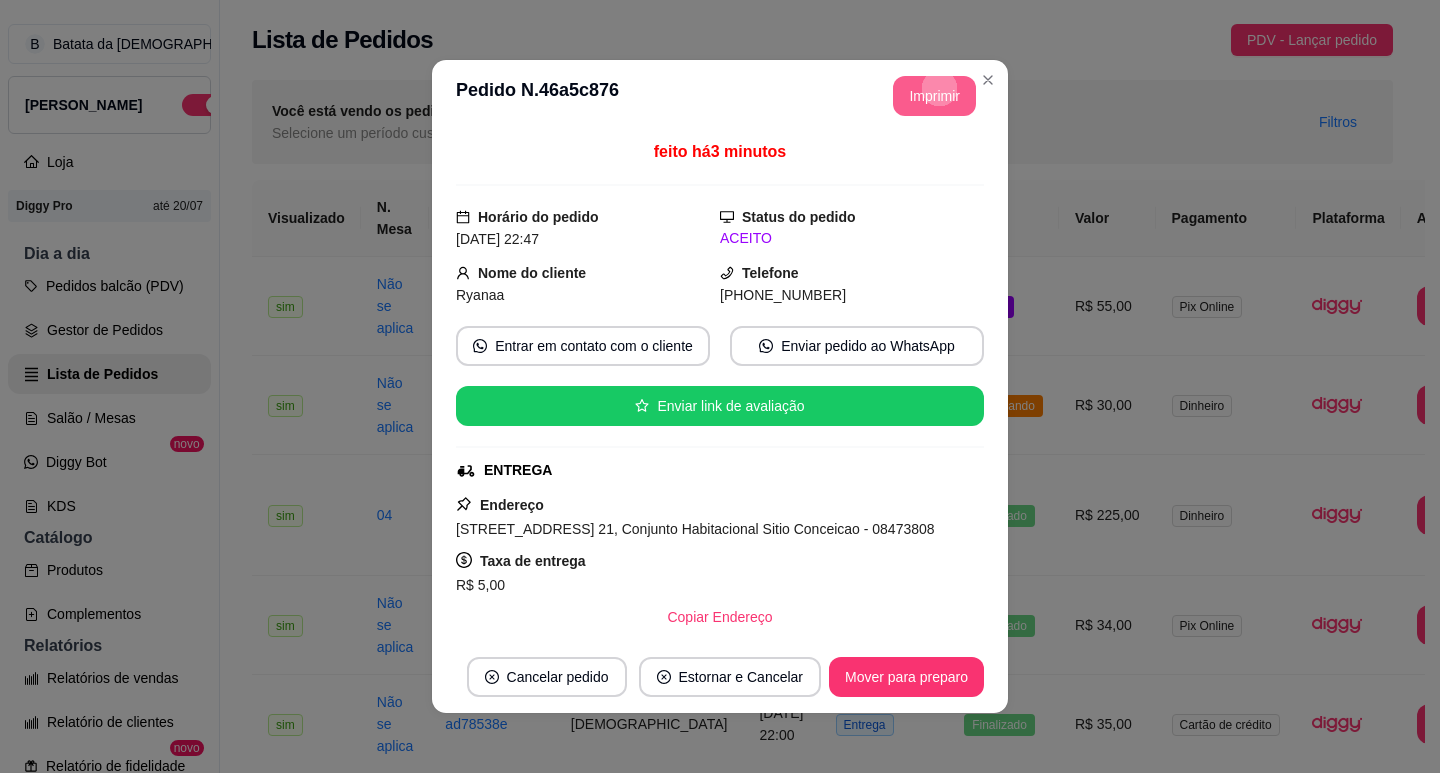 scroll, scrollTop: 0, scrollLeft: 0, axis: both 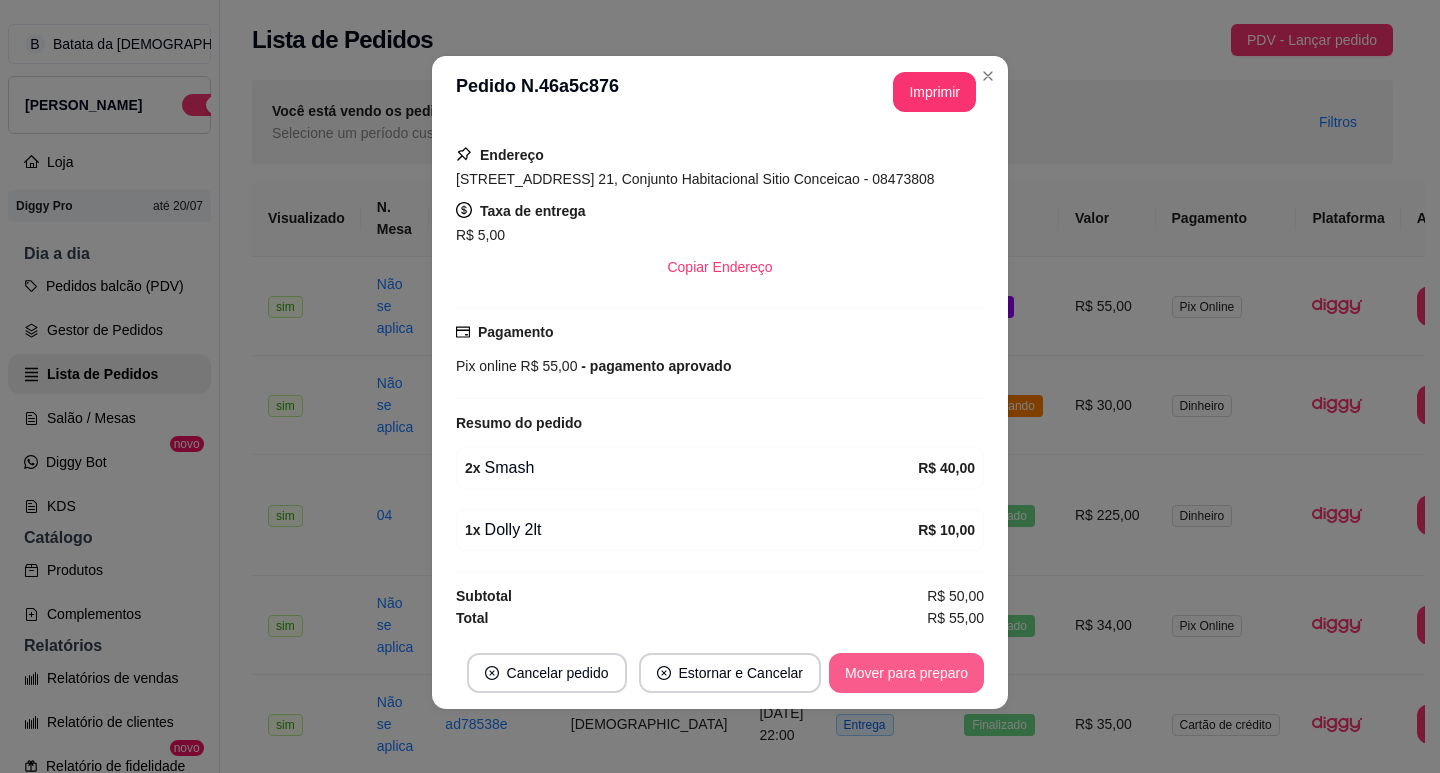click on "Mover para preparo" at bounding box center [906, 673] 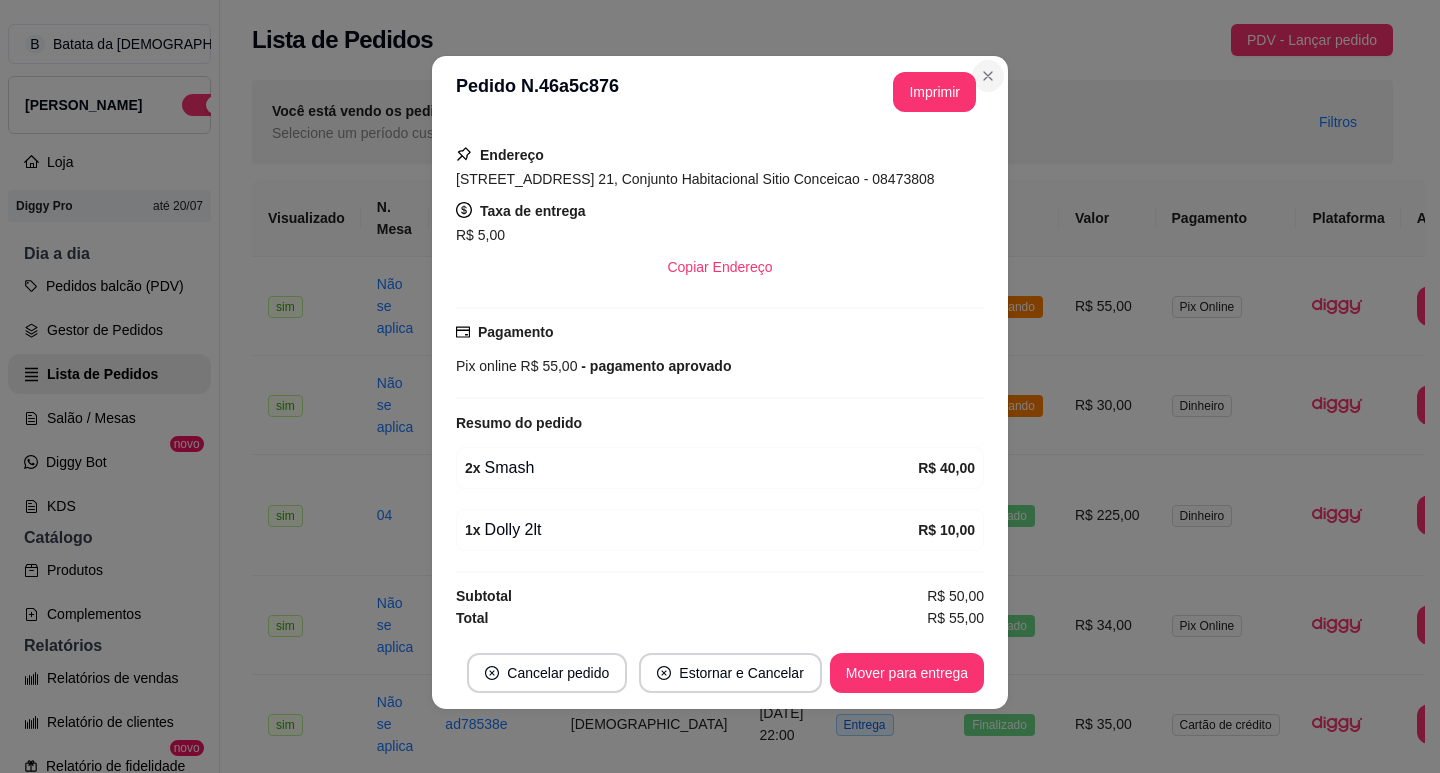 click on "Você está vendo os pedidos de   Hoje Selecione um período customizado para ver pedidos de outros dias Filtros" at bounding box center [822, 122] 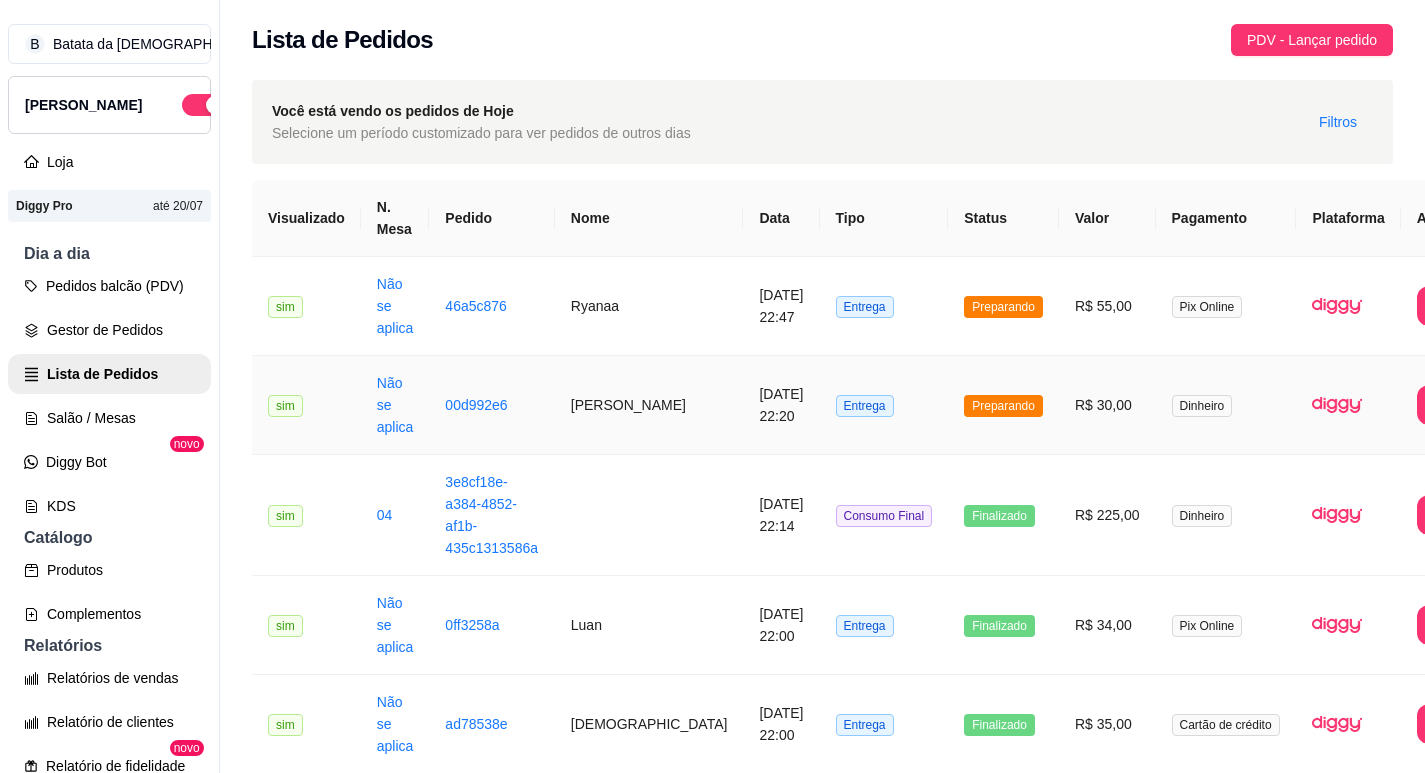 click on "Entrega" at bounding box center [884, 405] 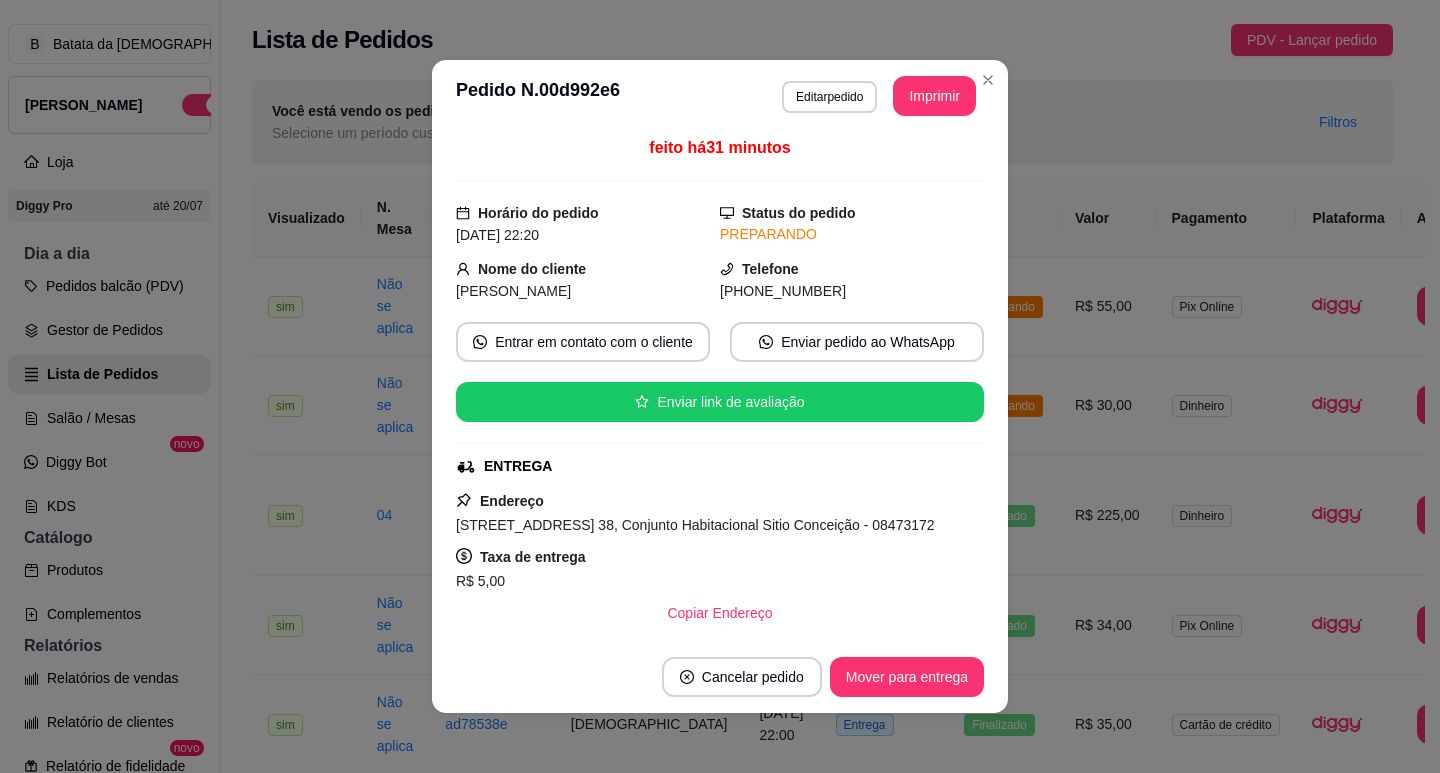 scroll, scrollTop: 0, scrollLeft: 0, axis: both 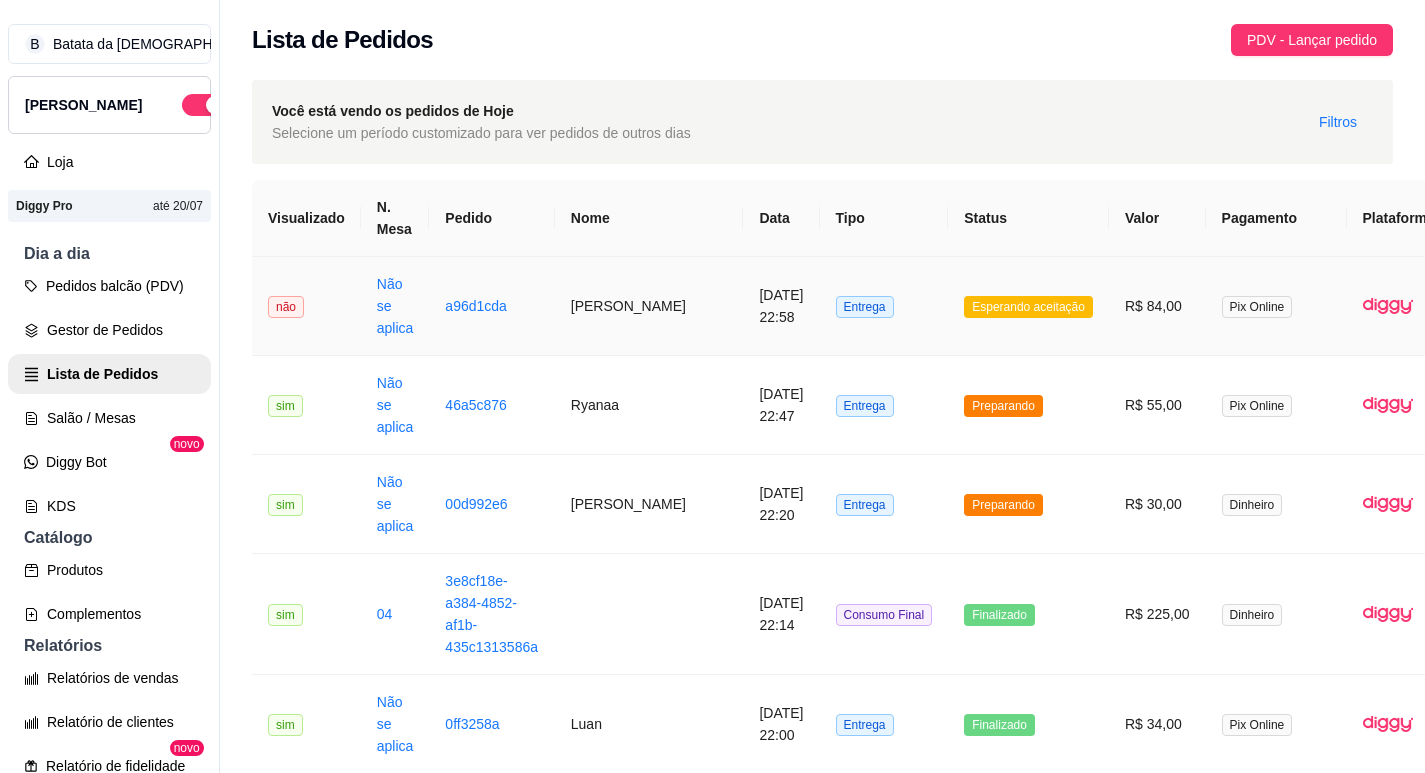 click on "Brenda" at bounding box center (649, 306) 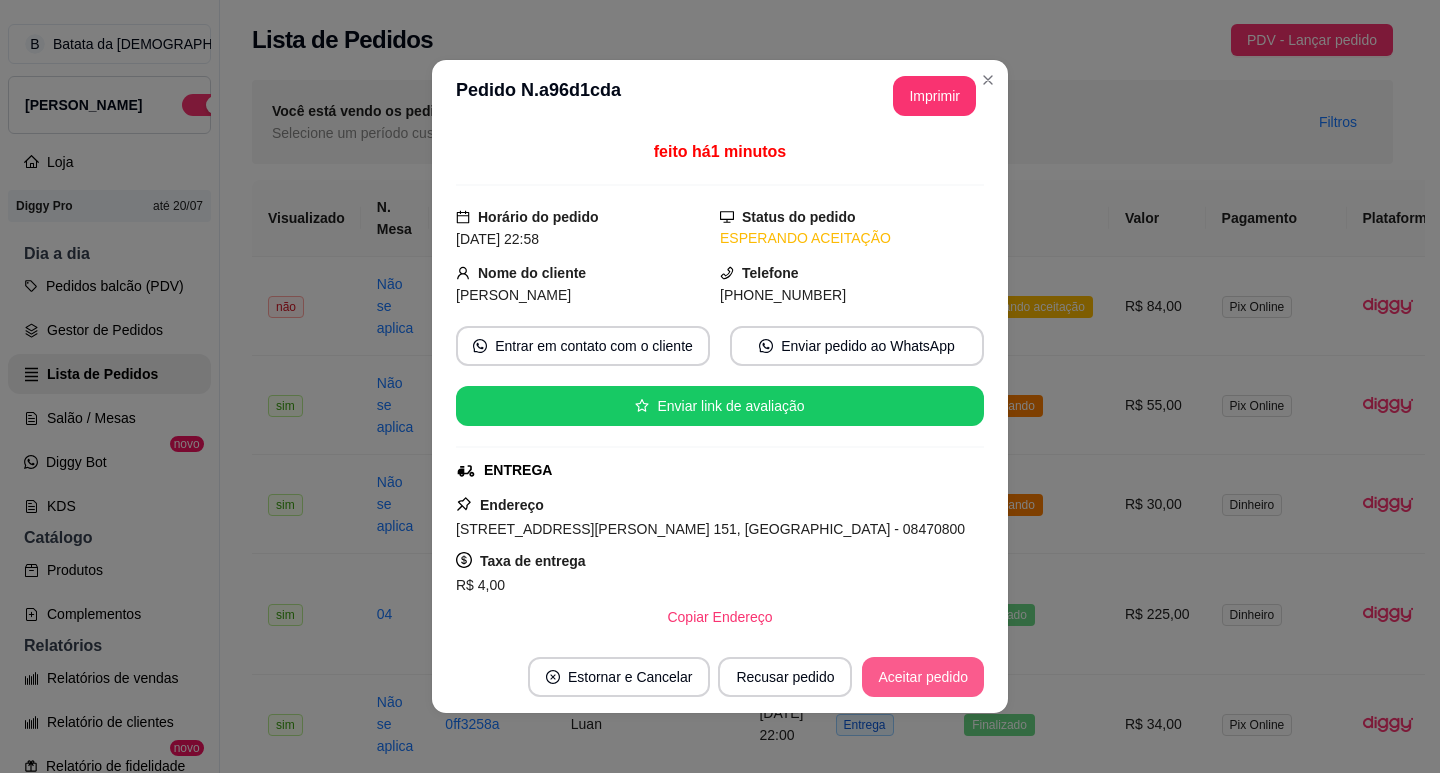 click on "Aceitar pedido" at bounding box center [923, 677] 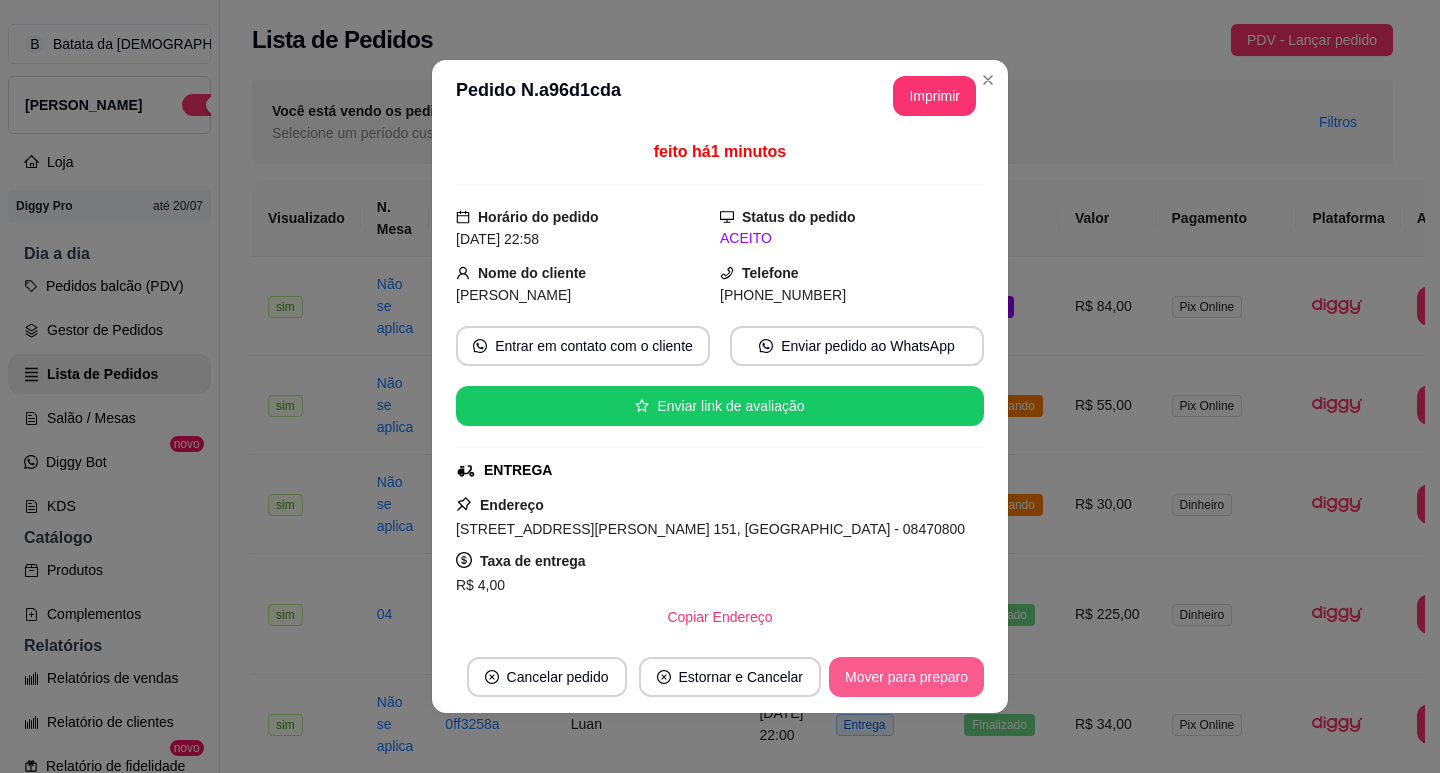 click on "Cancelar pedido Estornar e Cancelar Mover para preparo" at bounding box center [720, 677] 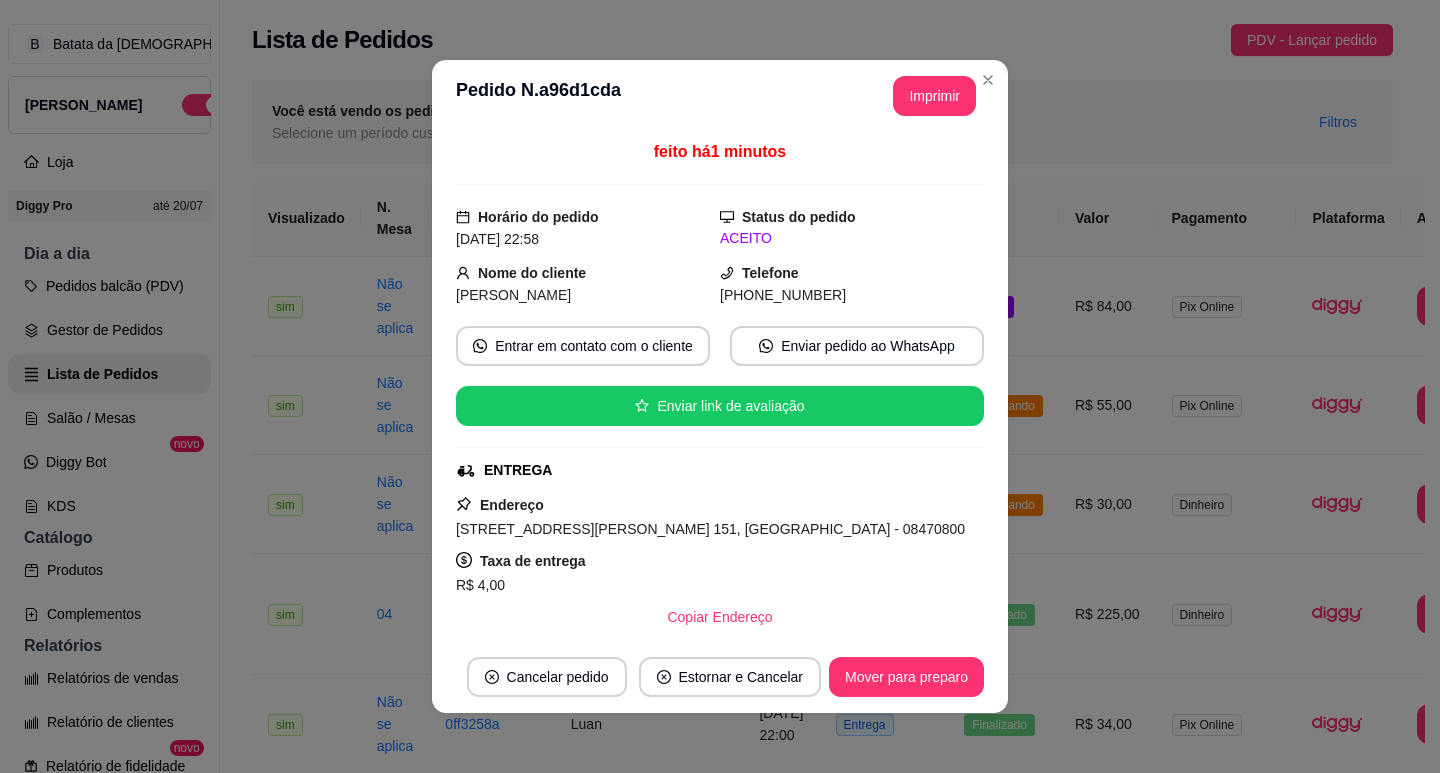 click on "**********" at bounding box center [720, 386] 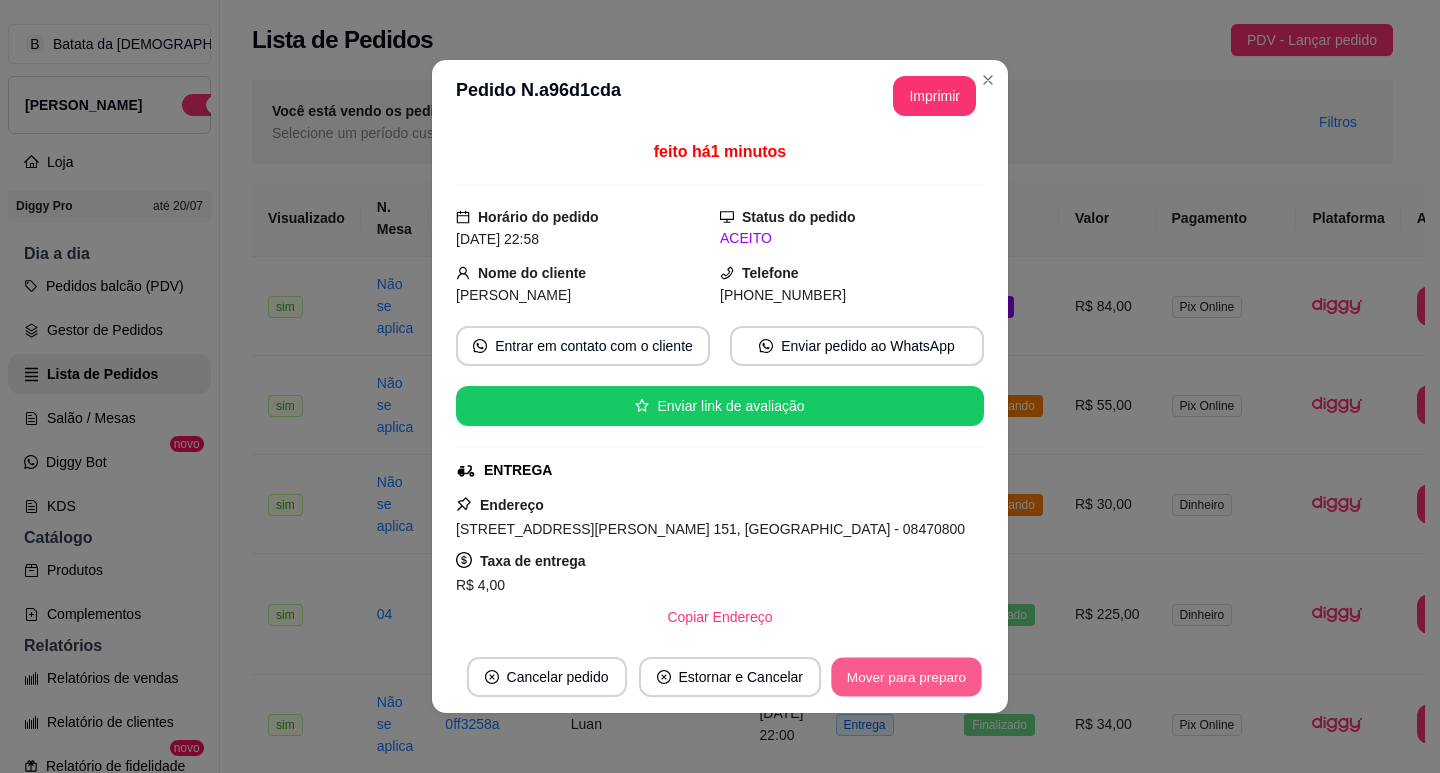 click on "Mover para preparo" at bounding box center [906, 677] 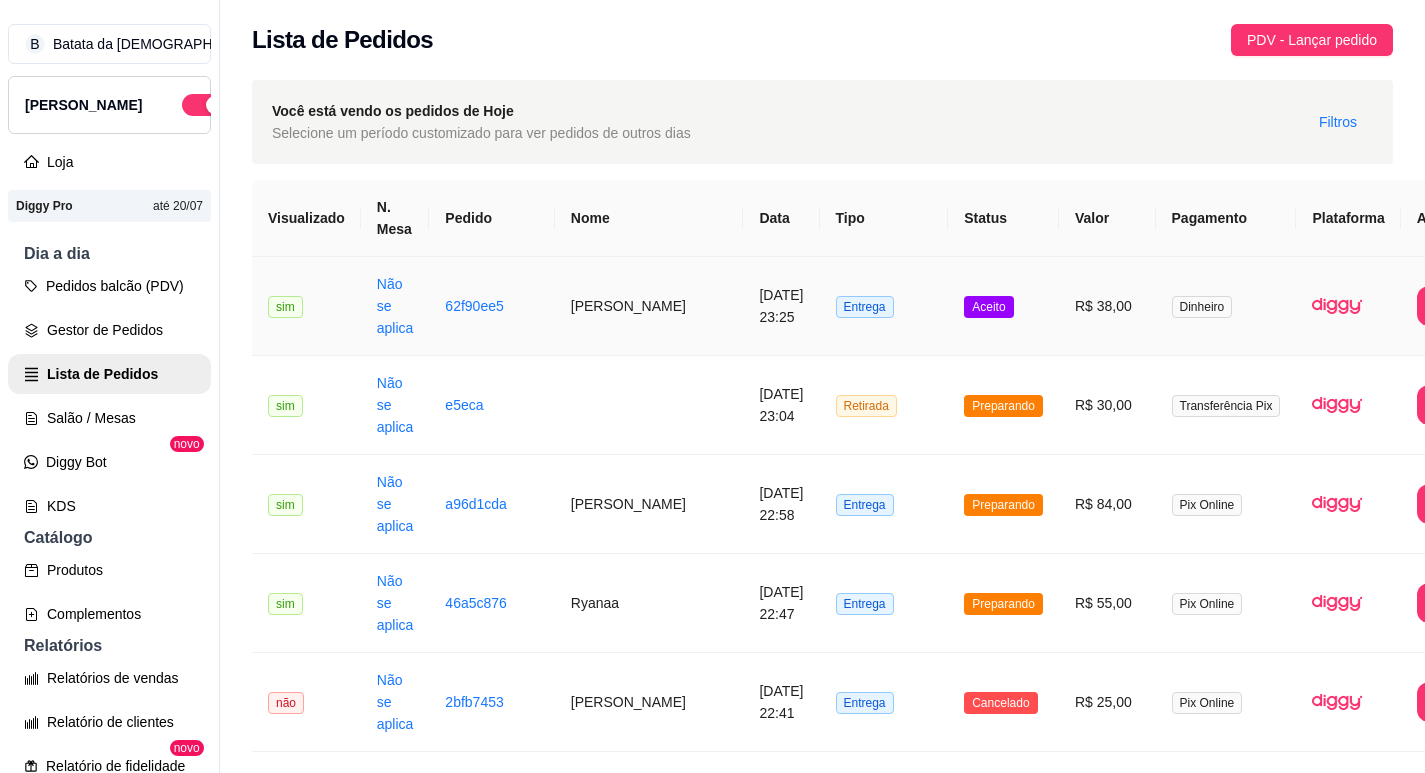 click on "Não se aplica" at bounding box center (395, 306) 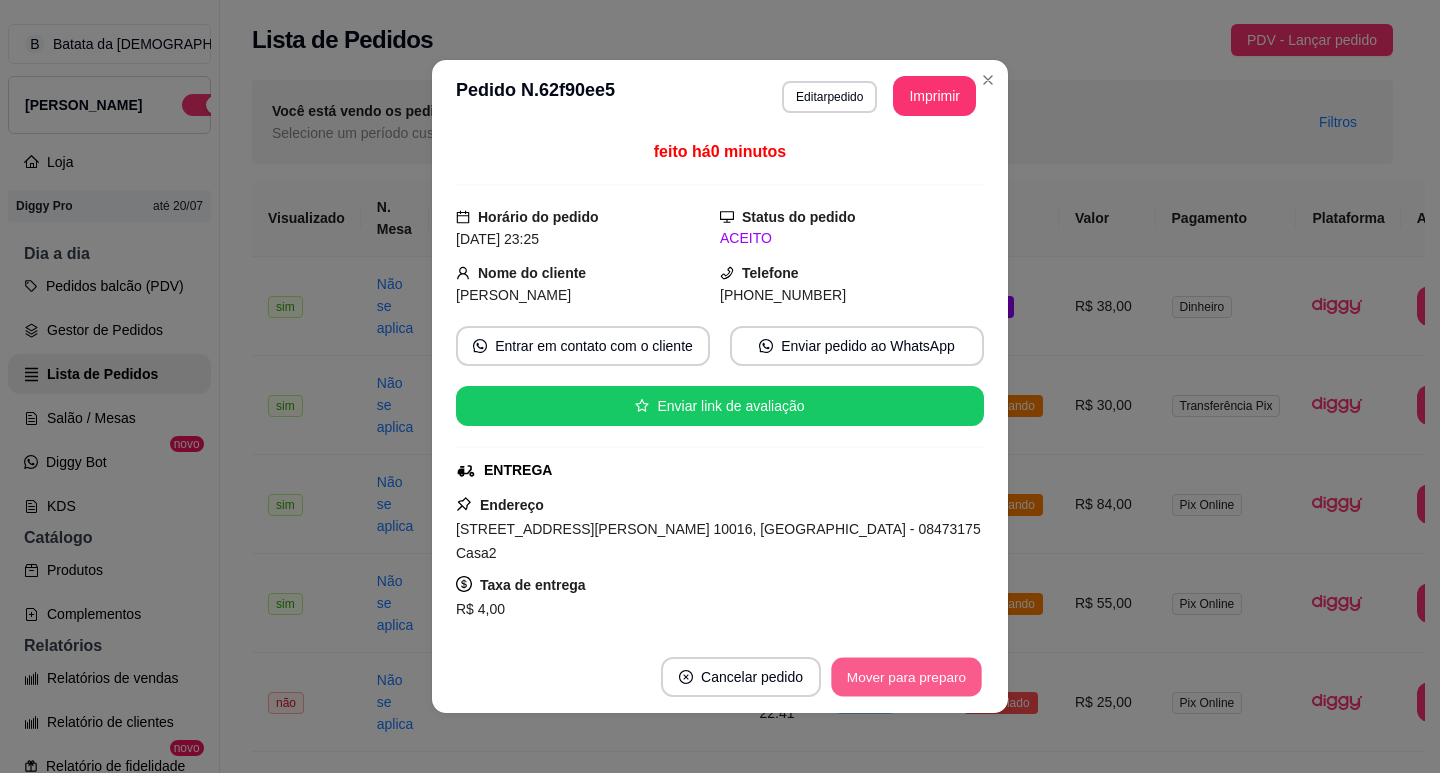 click on "Mover para preparo" at bounding box center [906, 677] 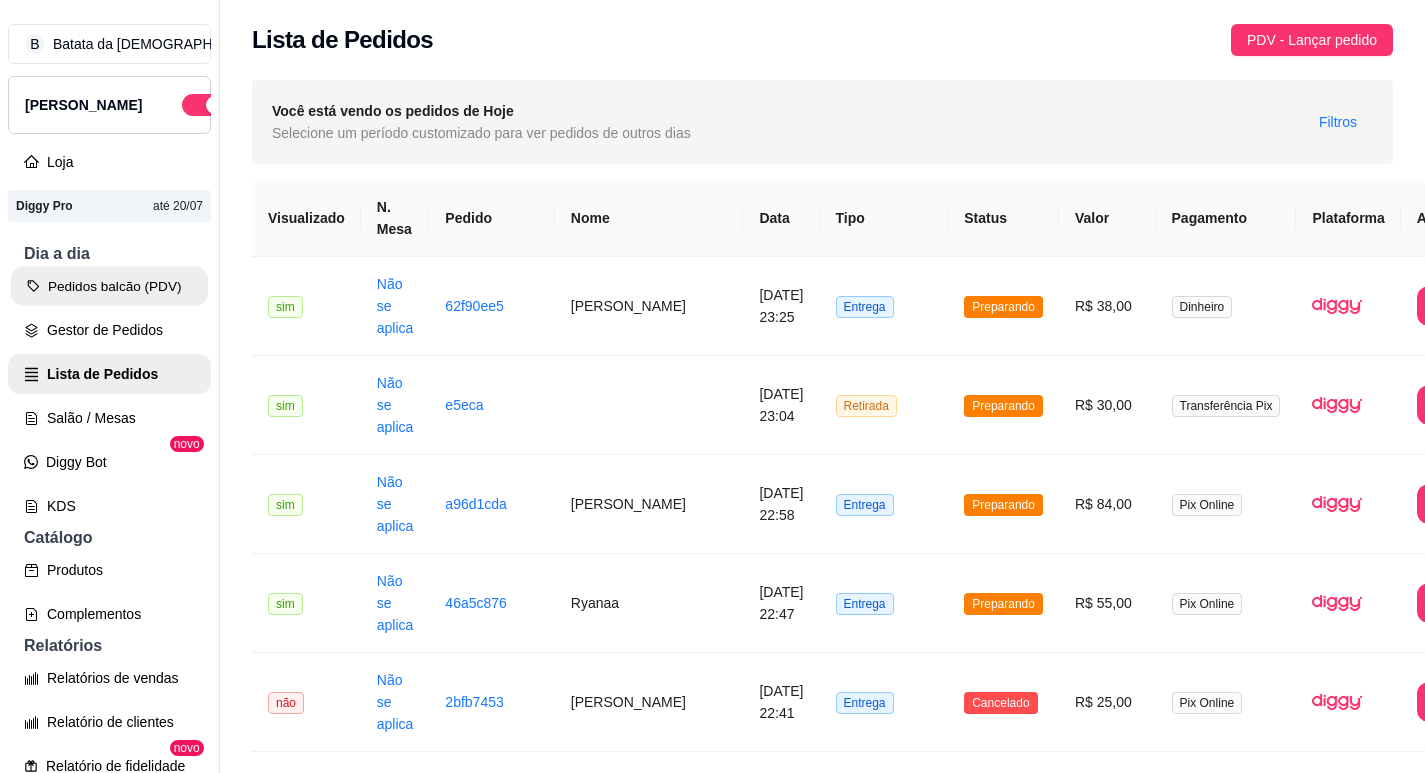 click on "Pedidos balcão (PDV)" at bounding box center [109, 286] 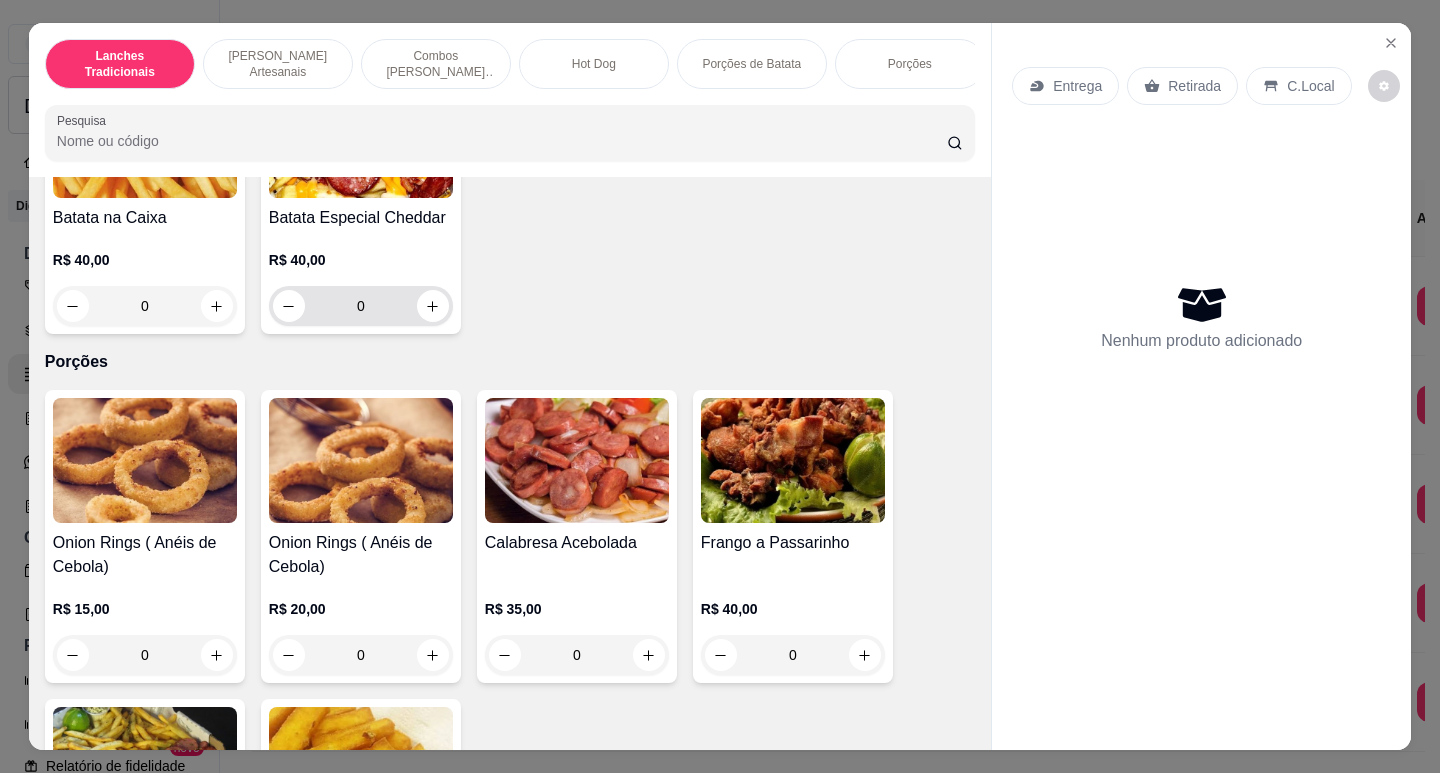 scroll, scrollTop: 3900, scrollLeft: 0, axis: vertical 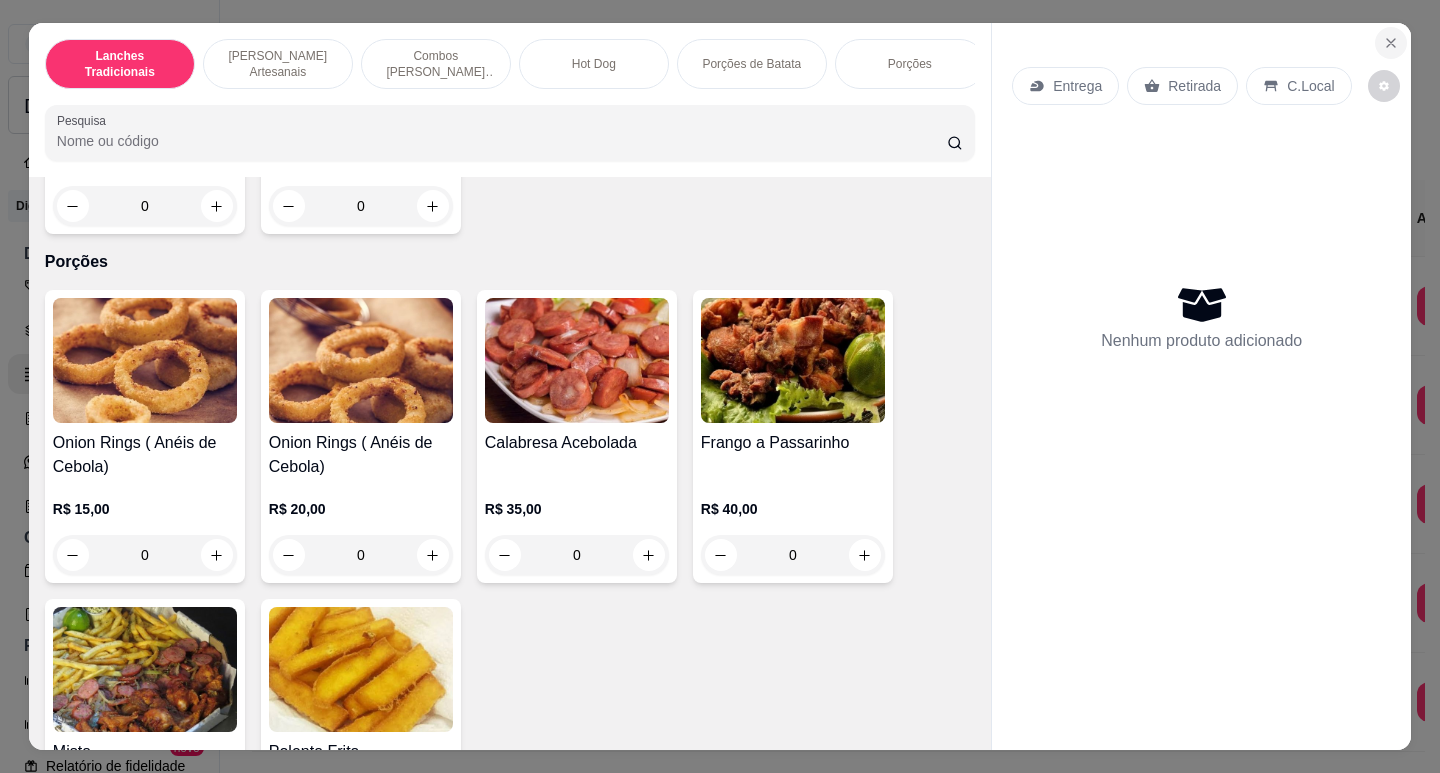 click 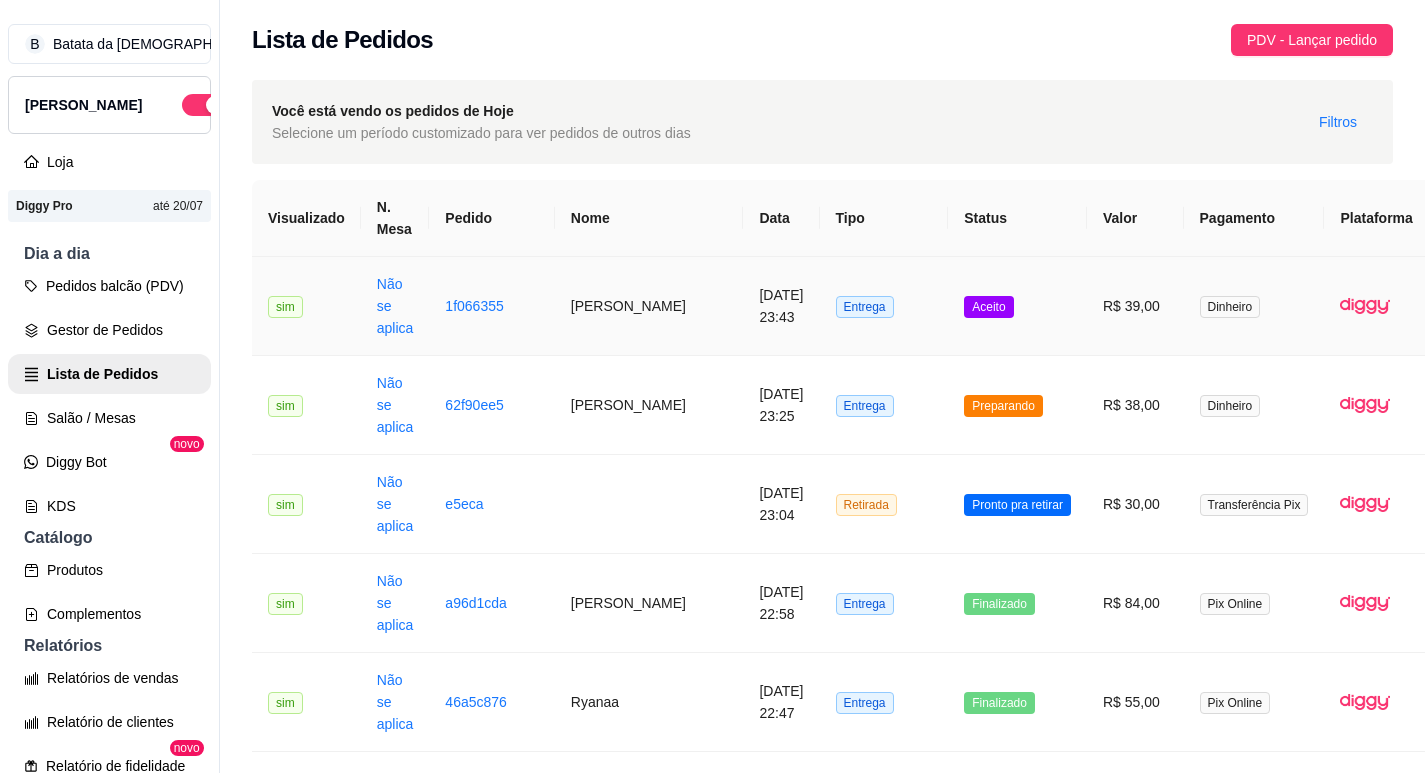 click on "12/07/2025 às 23:43" at bounding box center [781, 306] 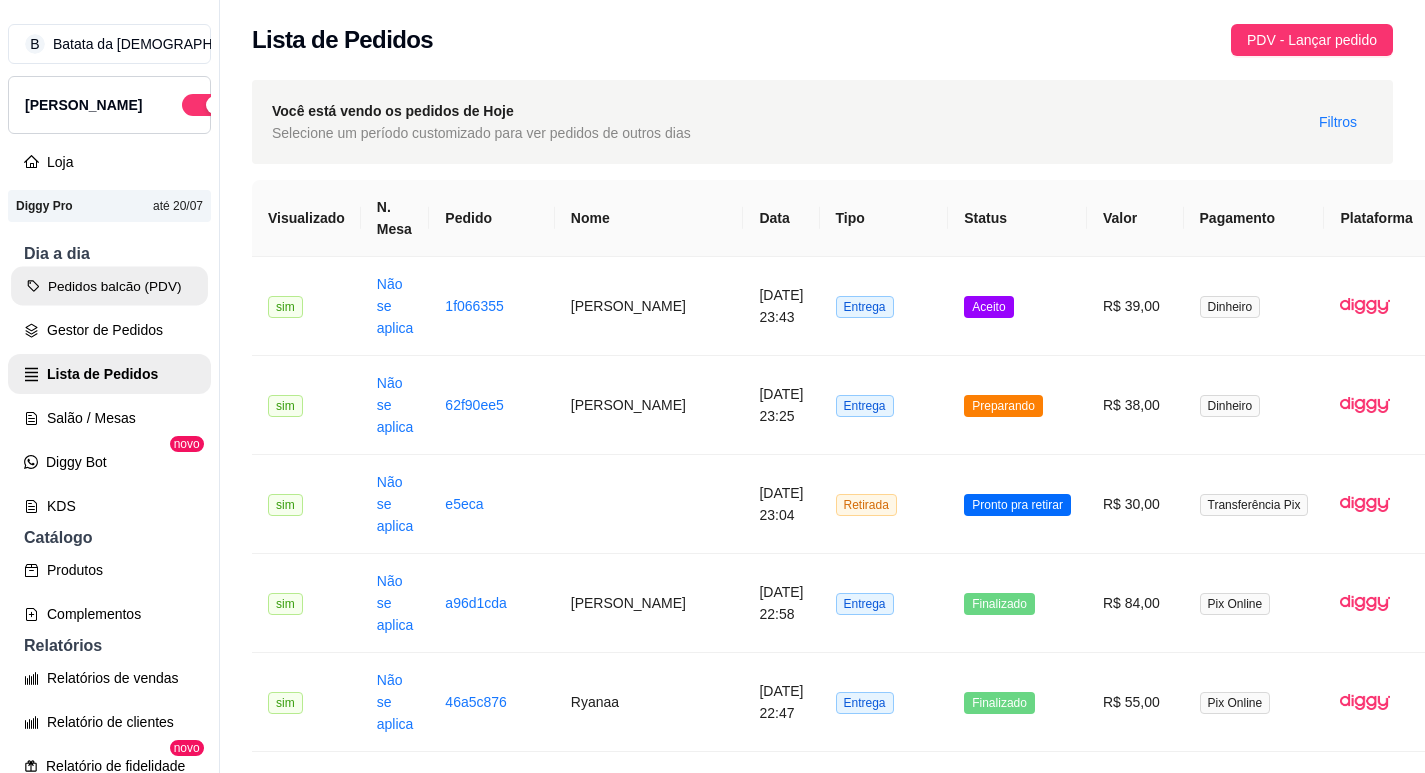 click on "Pedidos balcão (PDV)" at bounding box center [109, 286] 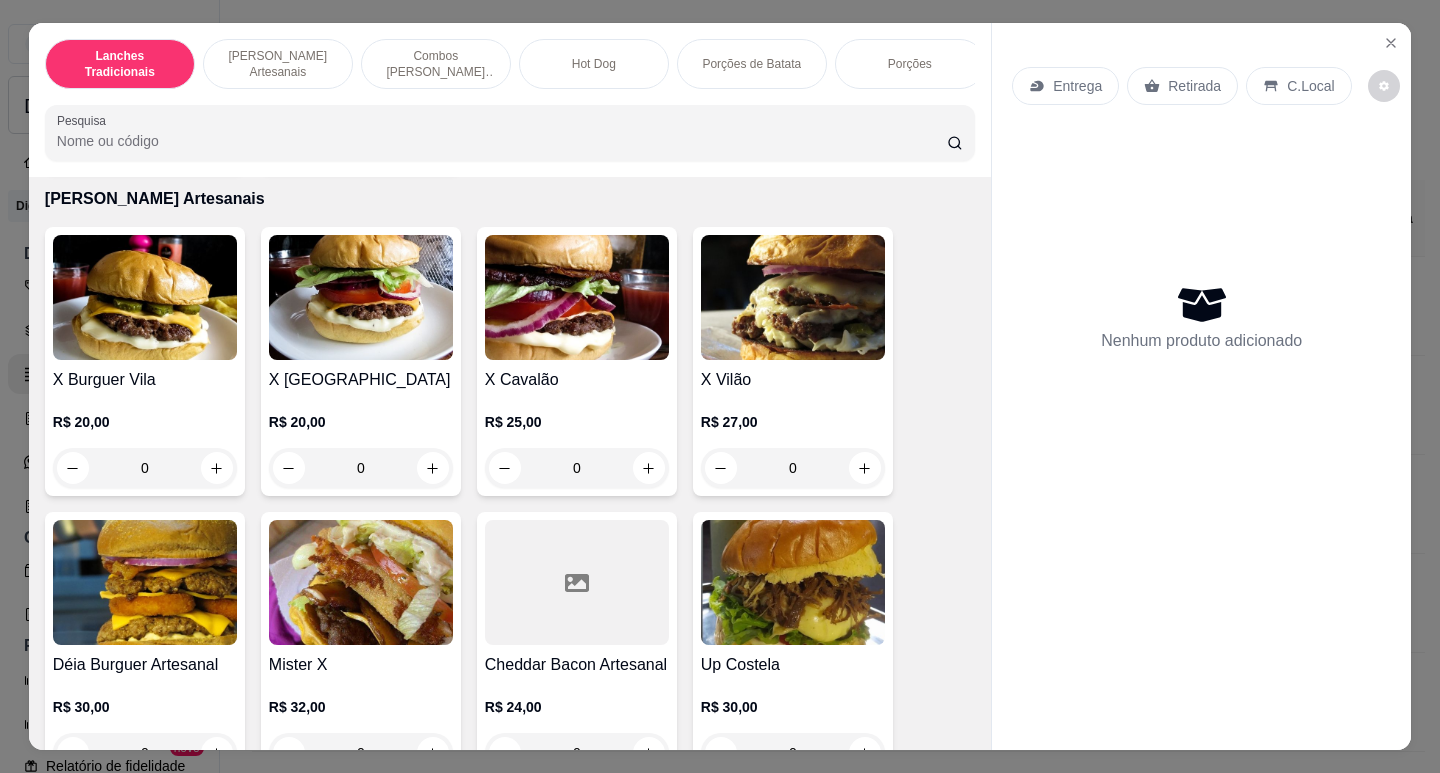 scroll, scrollTop: 1000, scrollLeft: 0, axis: vertical 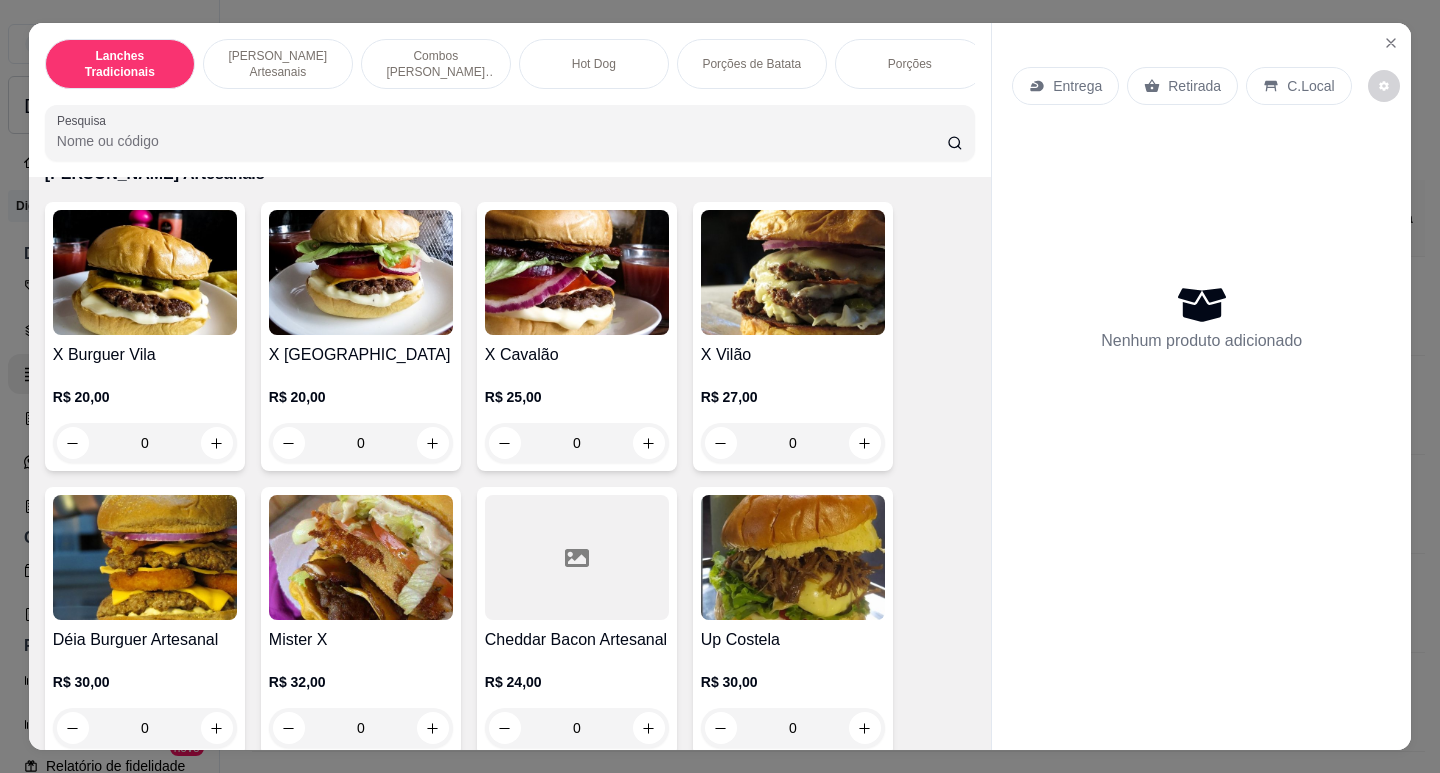 click at bounding box center [361, 272] 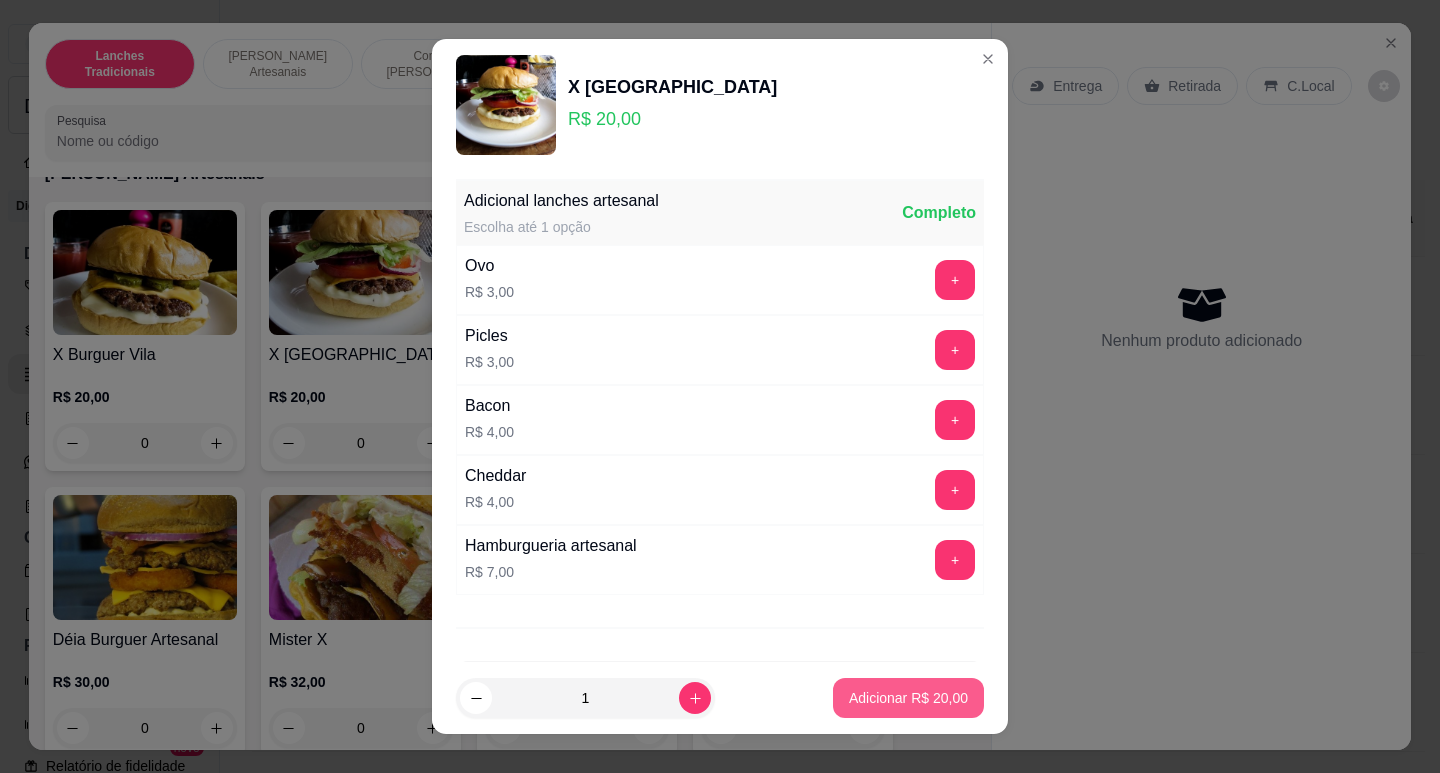 click on "Adicionar   R$ 20,00" at bounding box center (908, 698) 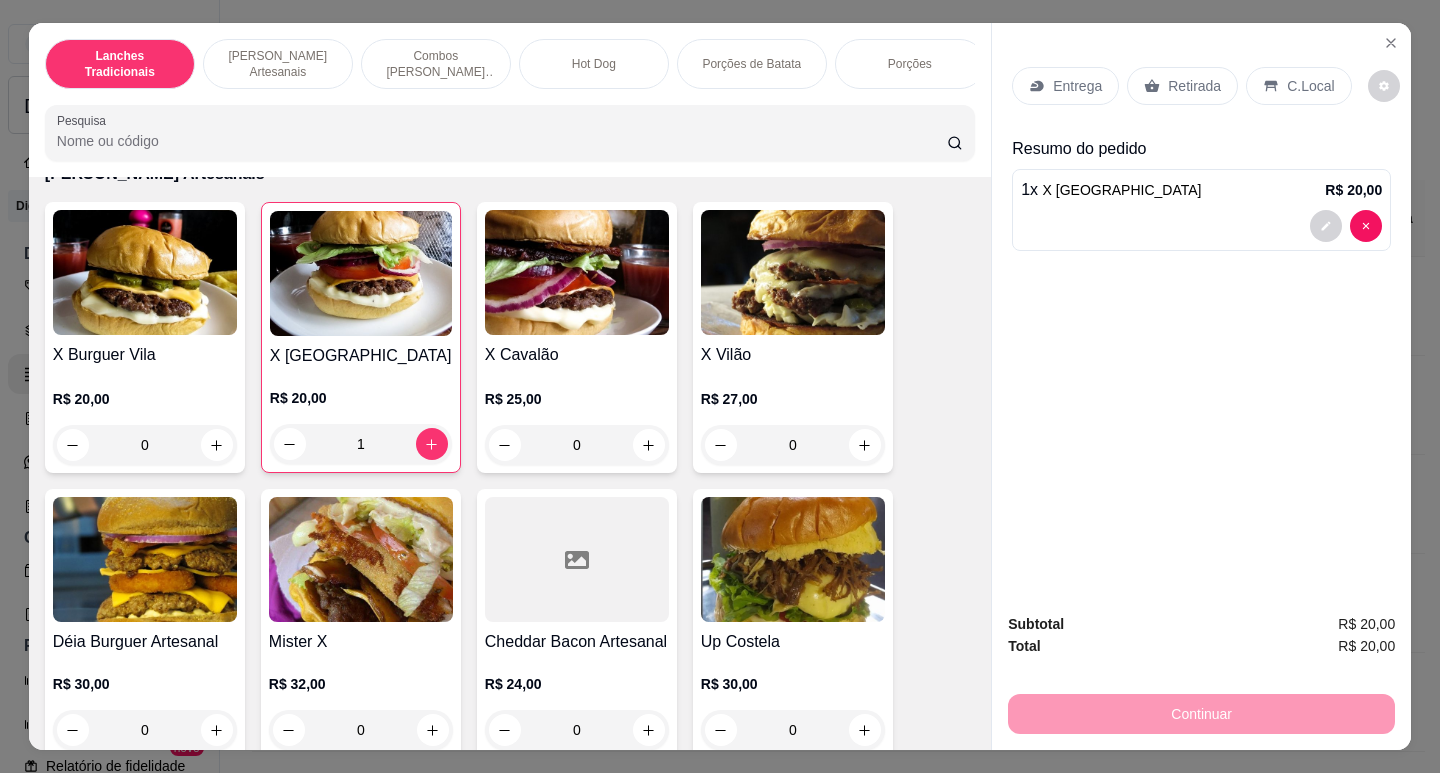 click at bounding box center [145, 272] 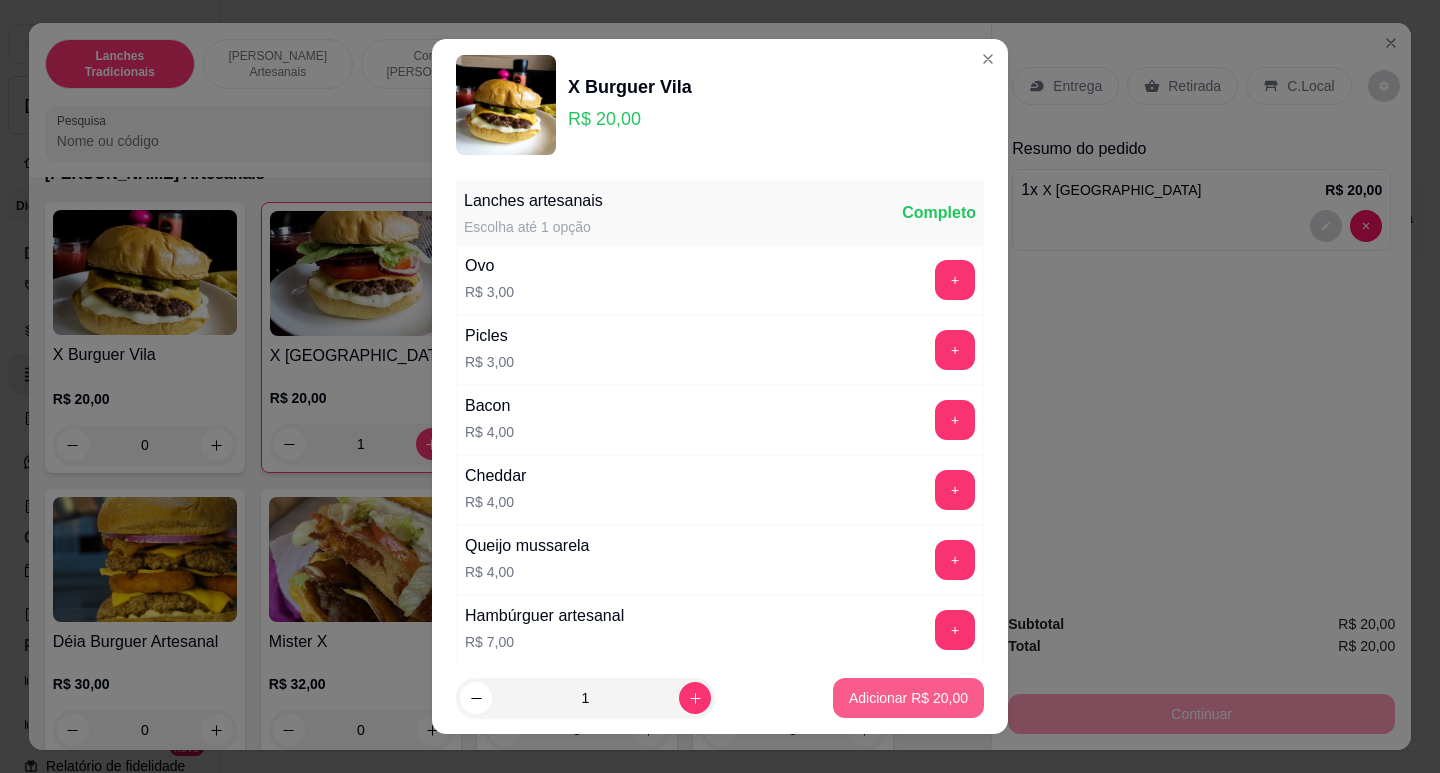 click on "Adicionar   R$ 20,00" at bounding box center (908, 698) 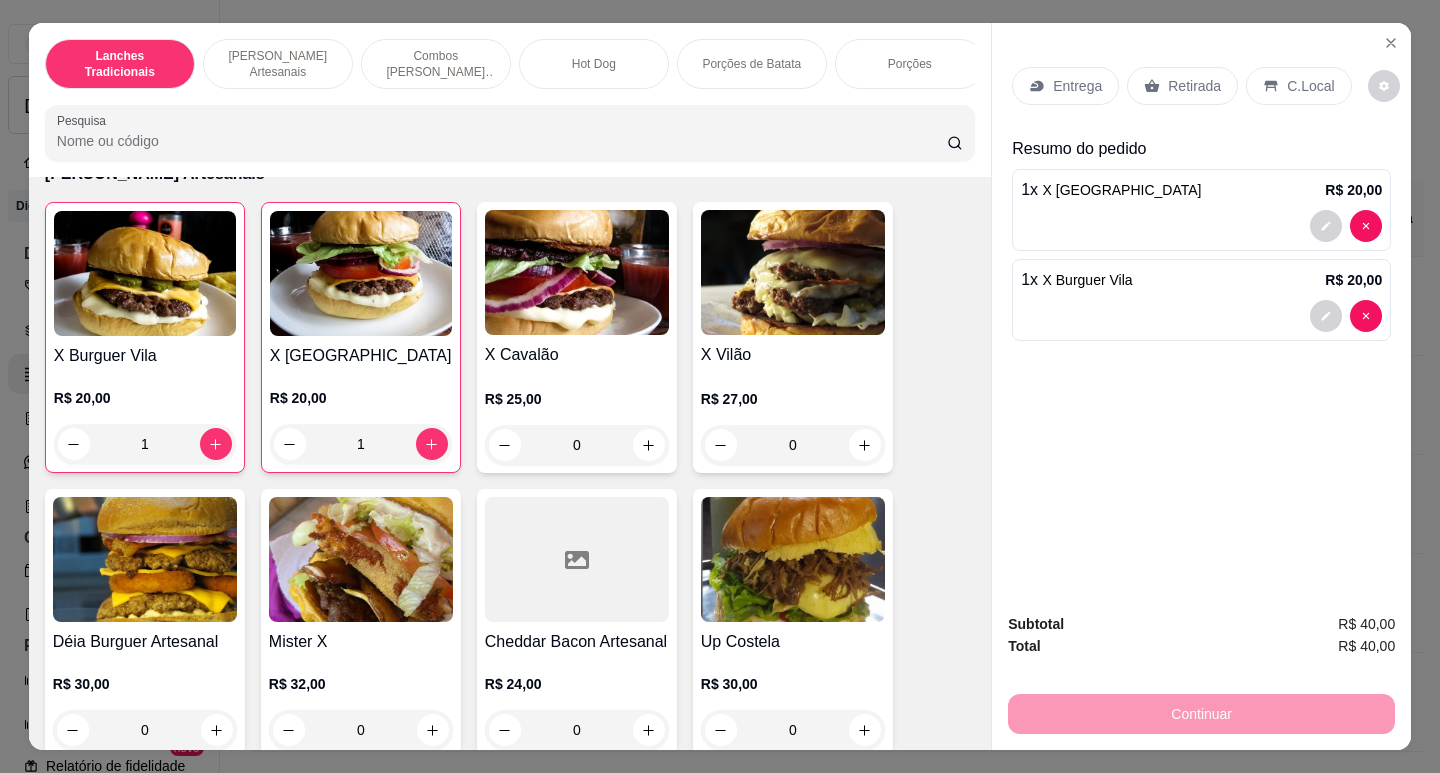 click on "Retirada" at bounding box center [1194, 86] 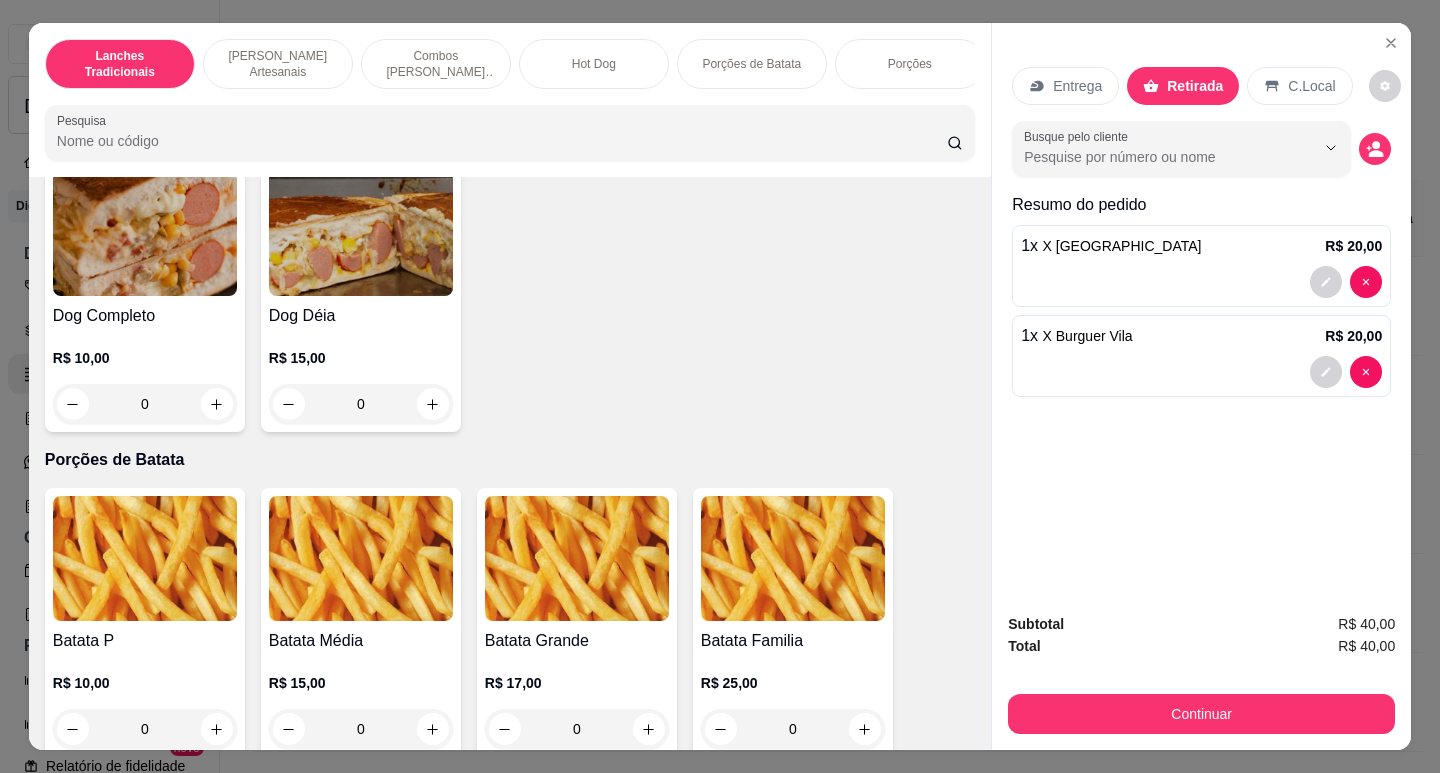 scroll, scrollTop: 2600, scrollLeft: 0, axis: vertical 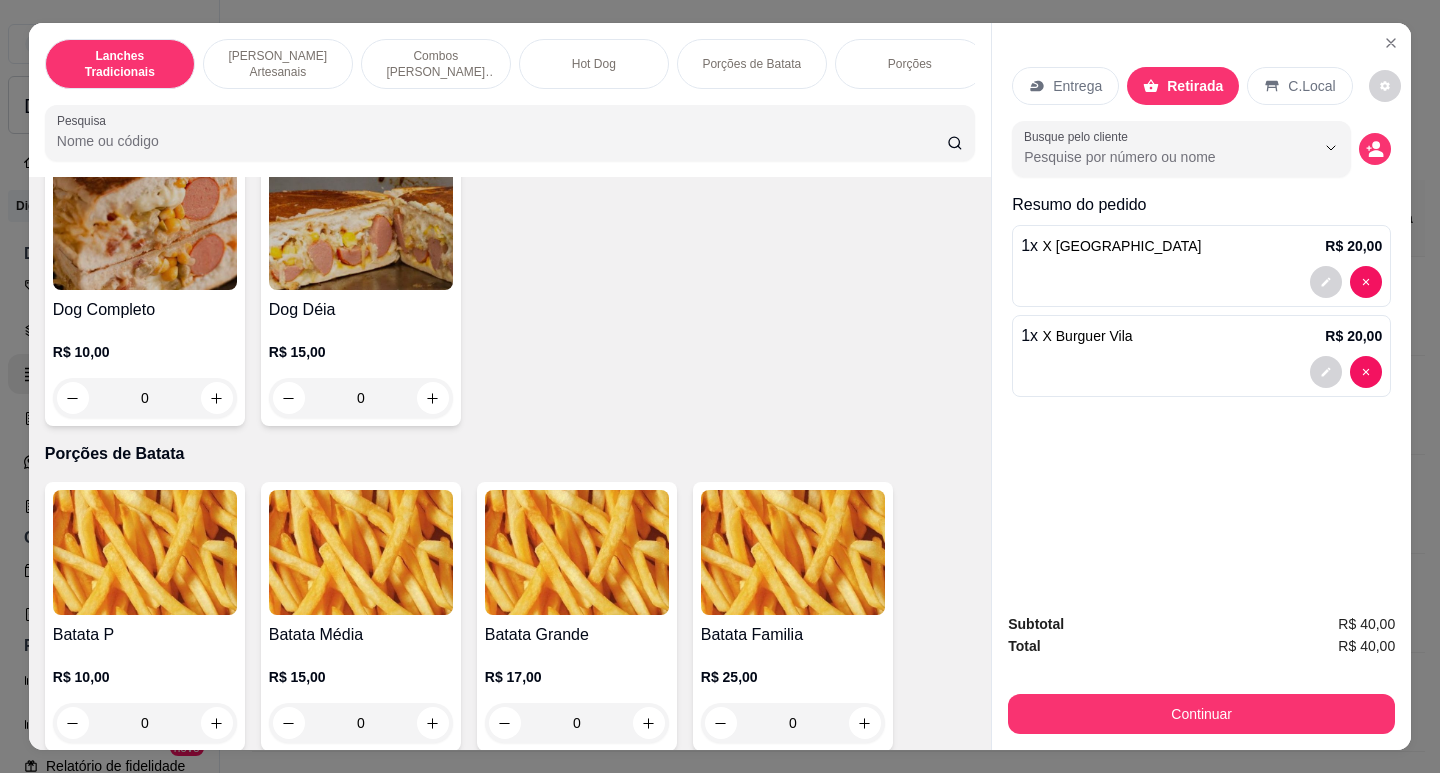 click at bounding box center [145, 552] 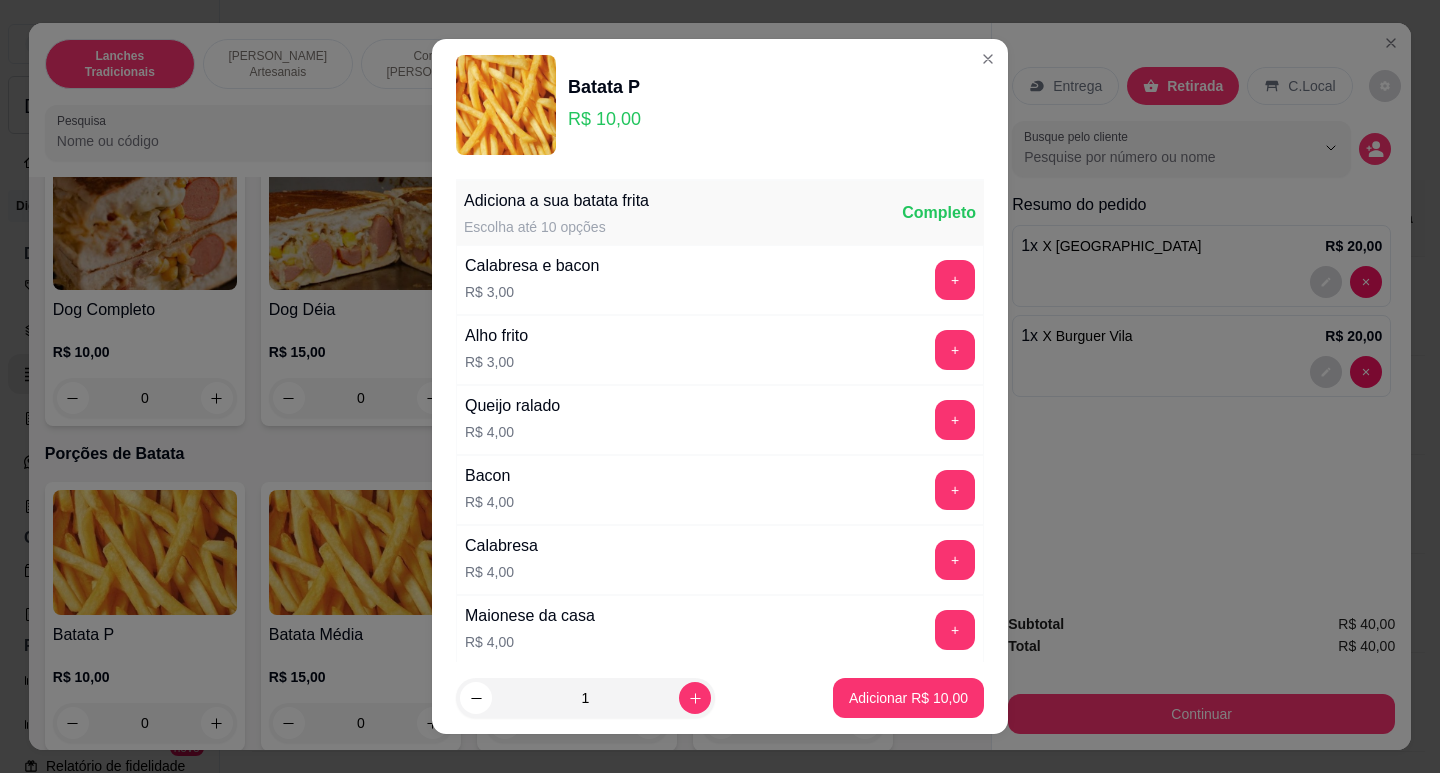 scroll, scrollTop: 152, scrollLeft: 0, axis: vertical 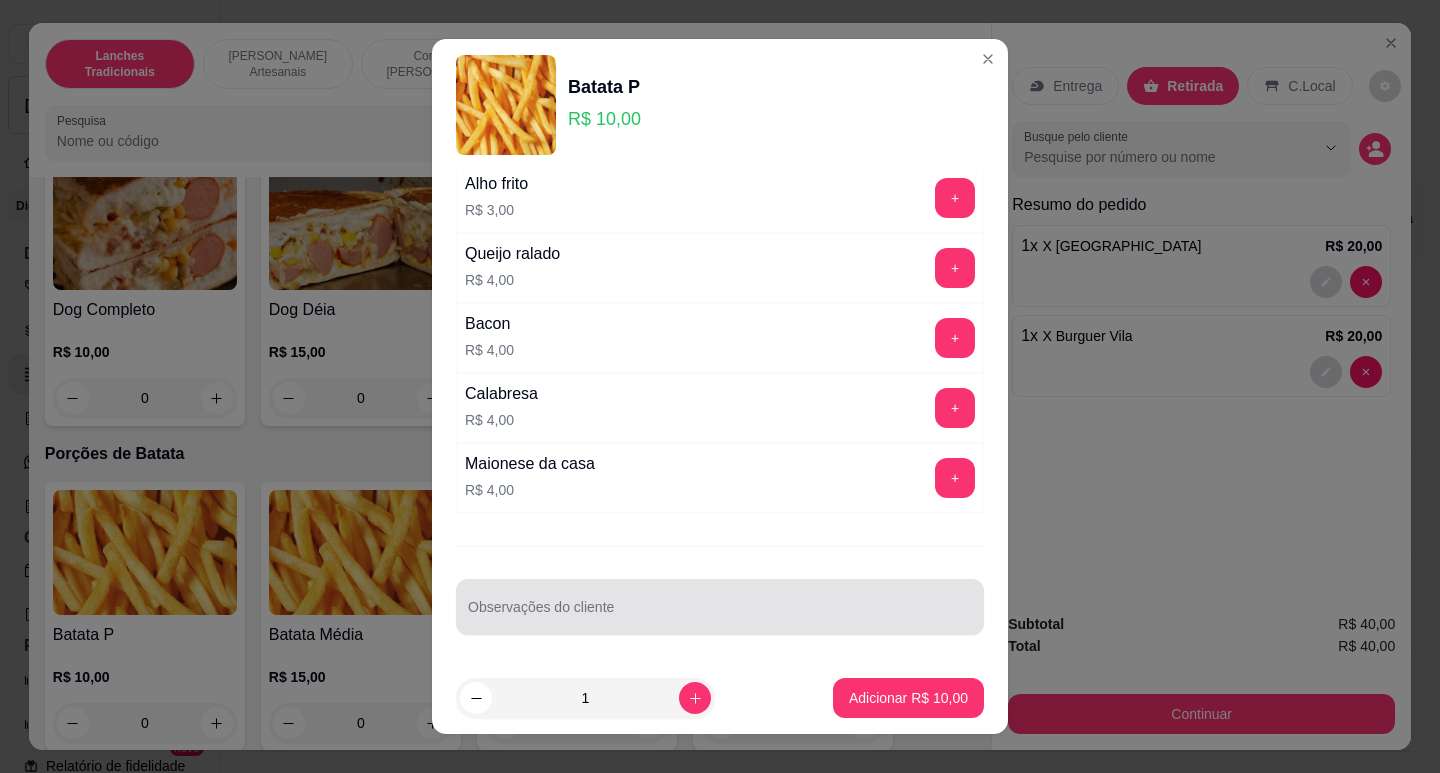 click on "Observações do cliente" at bounding box center (720, 615) 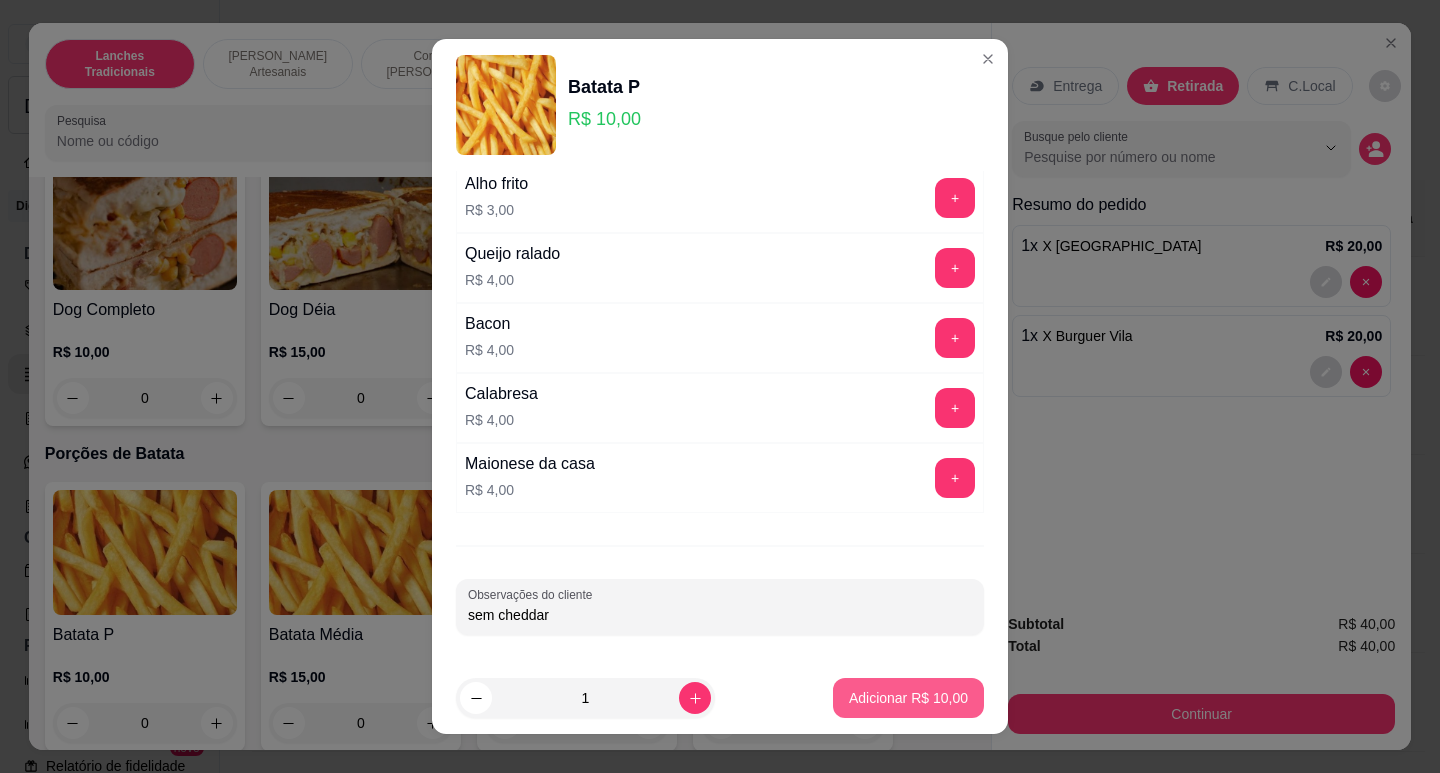 type on "sem cheddar" 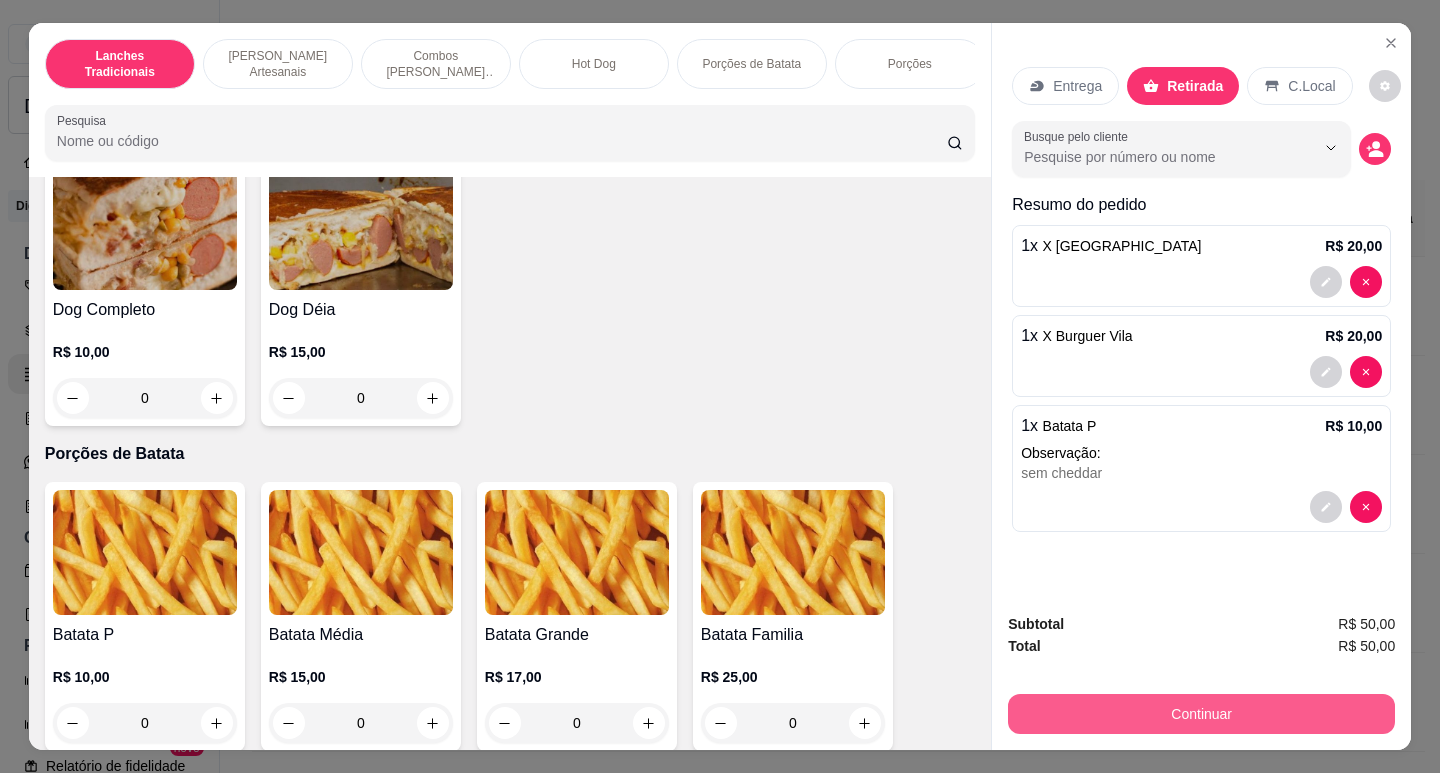 click on "Continuar" at bounding box center (1201, 714) 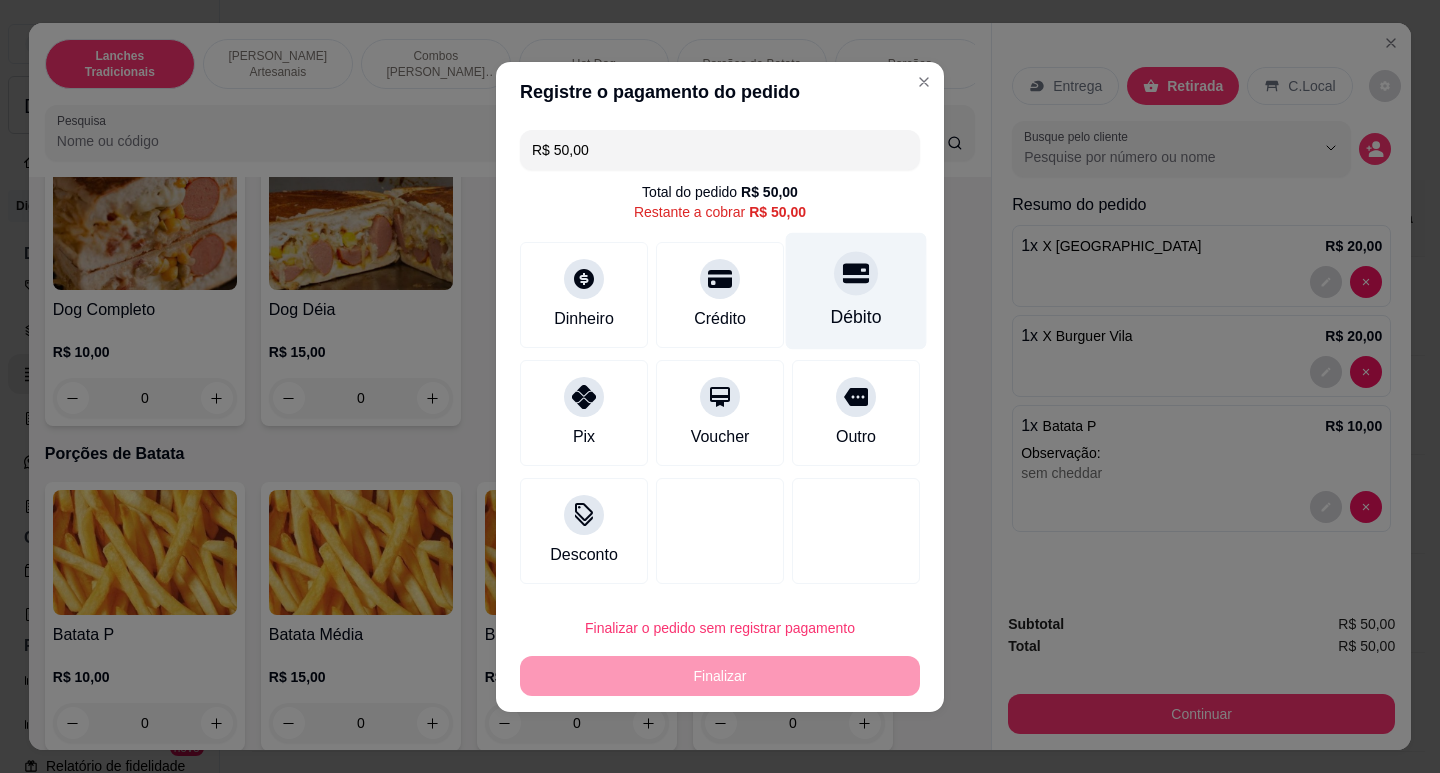click on "Débito" at bounding box center [856, 290] 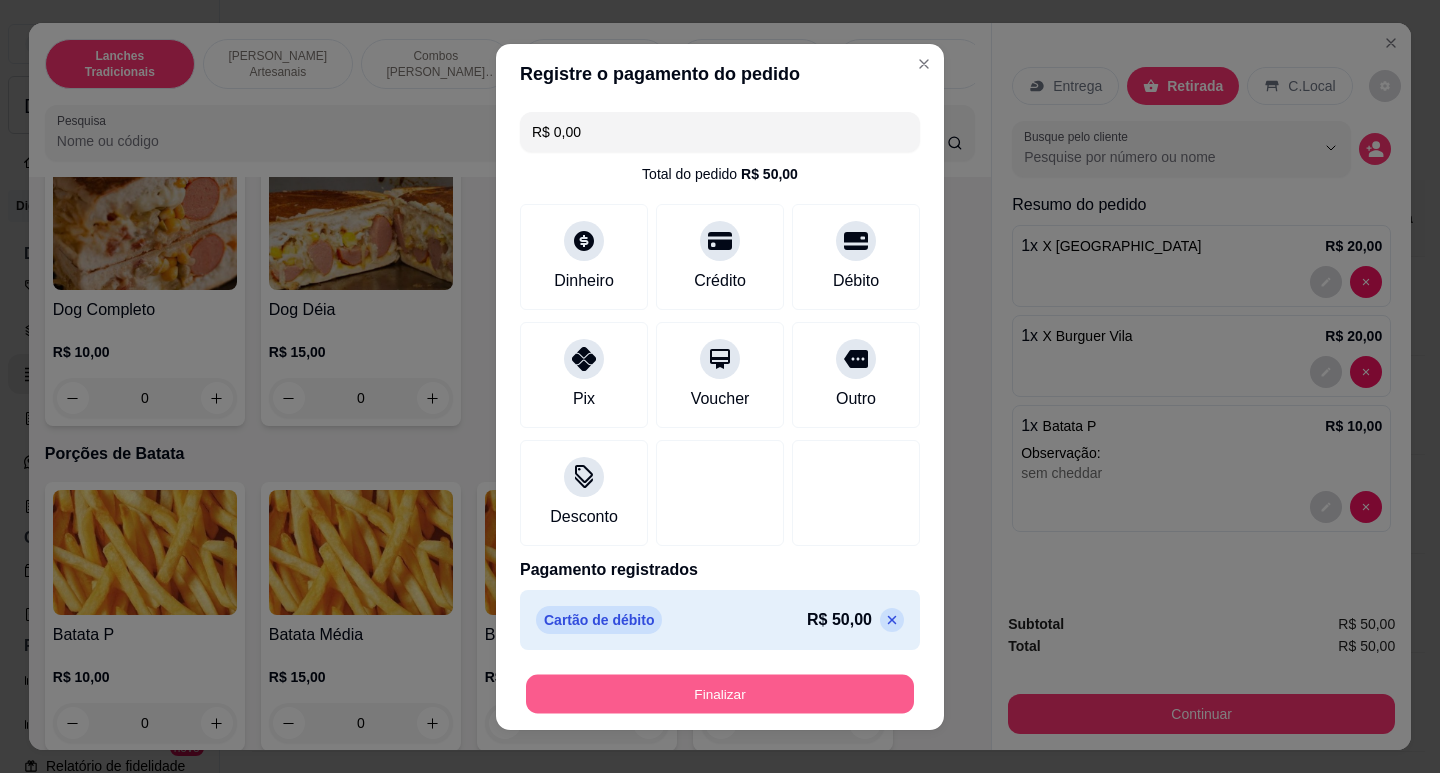 click on "Finalizar" at bounding box center [720, 693] 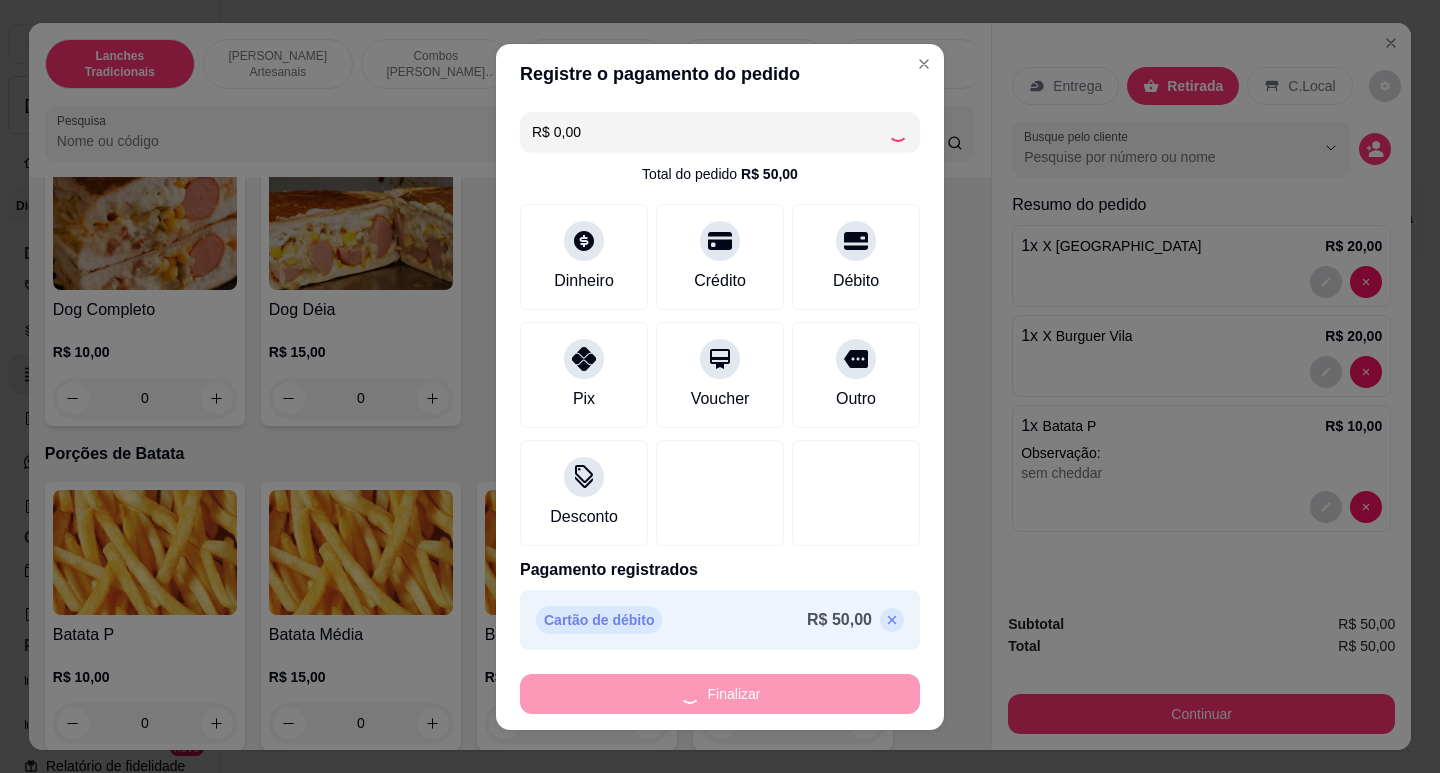 type on "0" 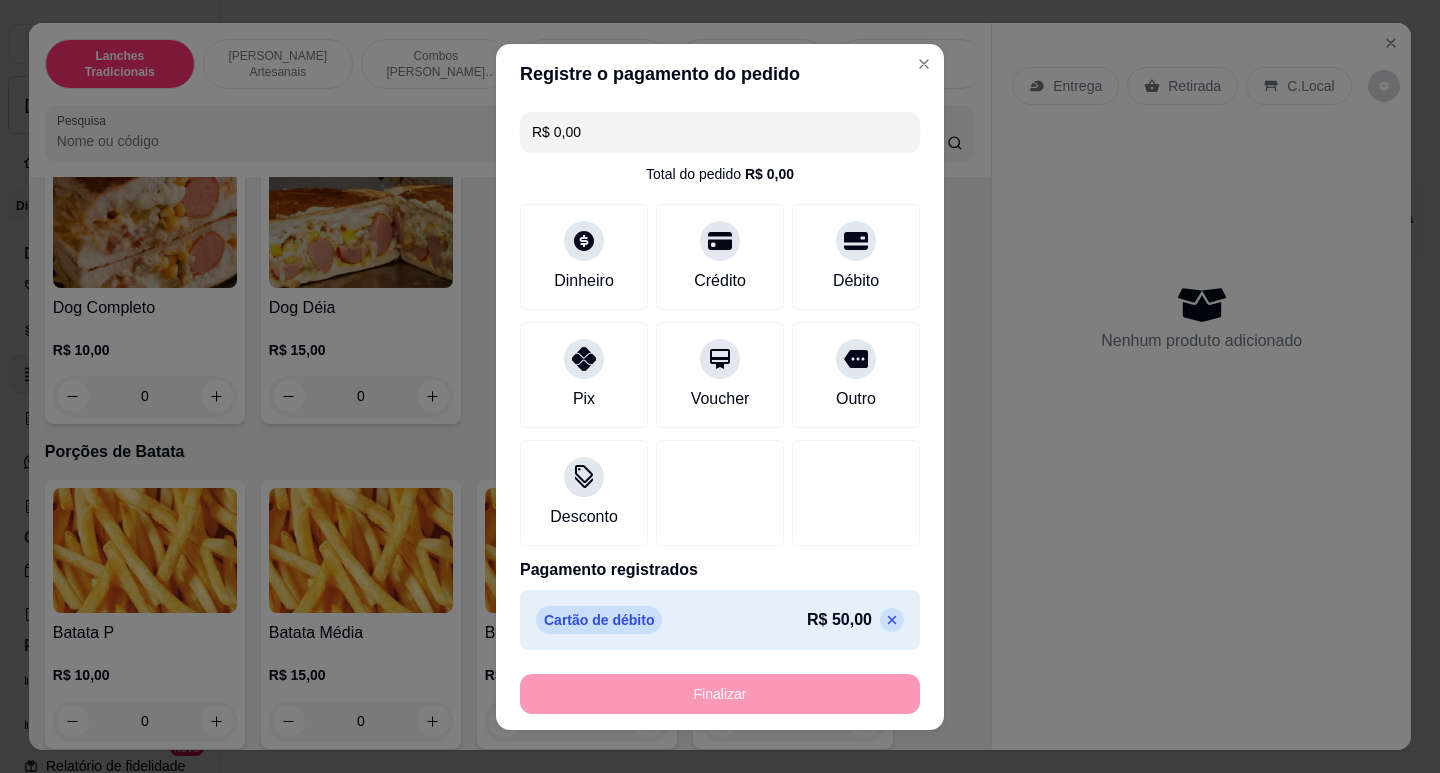 type on "-R$ 50,00" 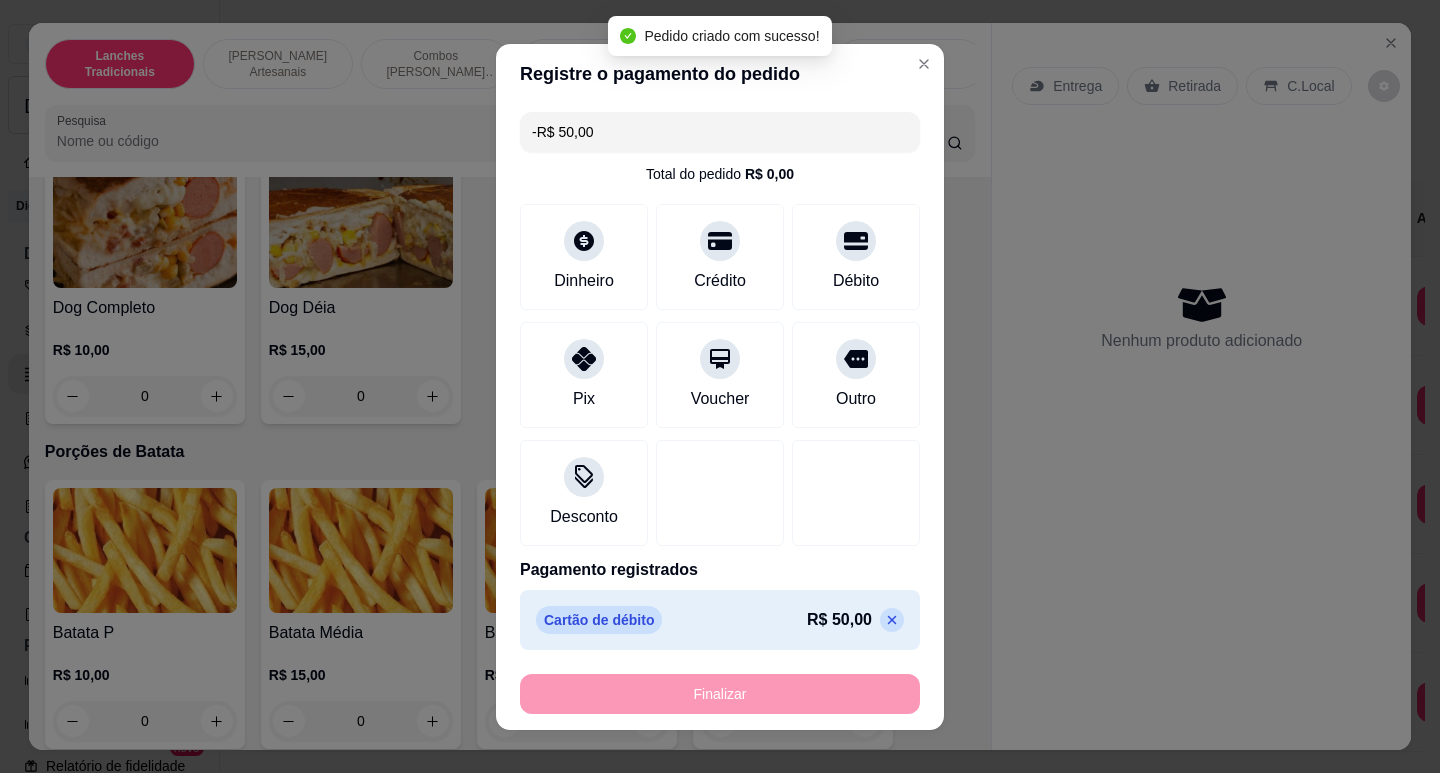 scroll, scrollTop: 2598, scrollLeft: 0, axis: vertical 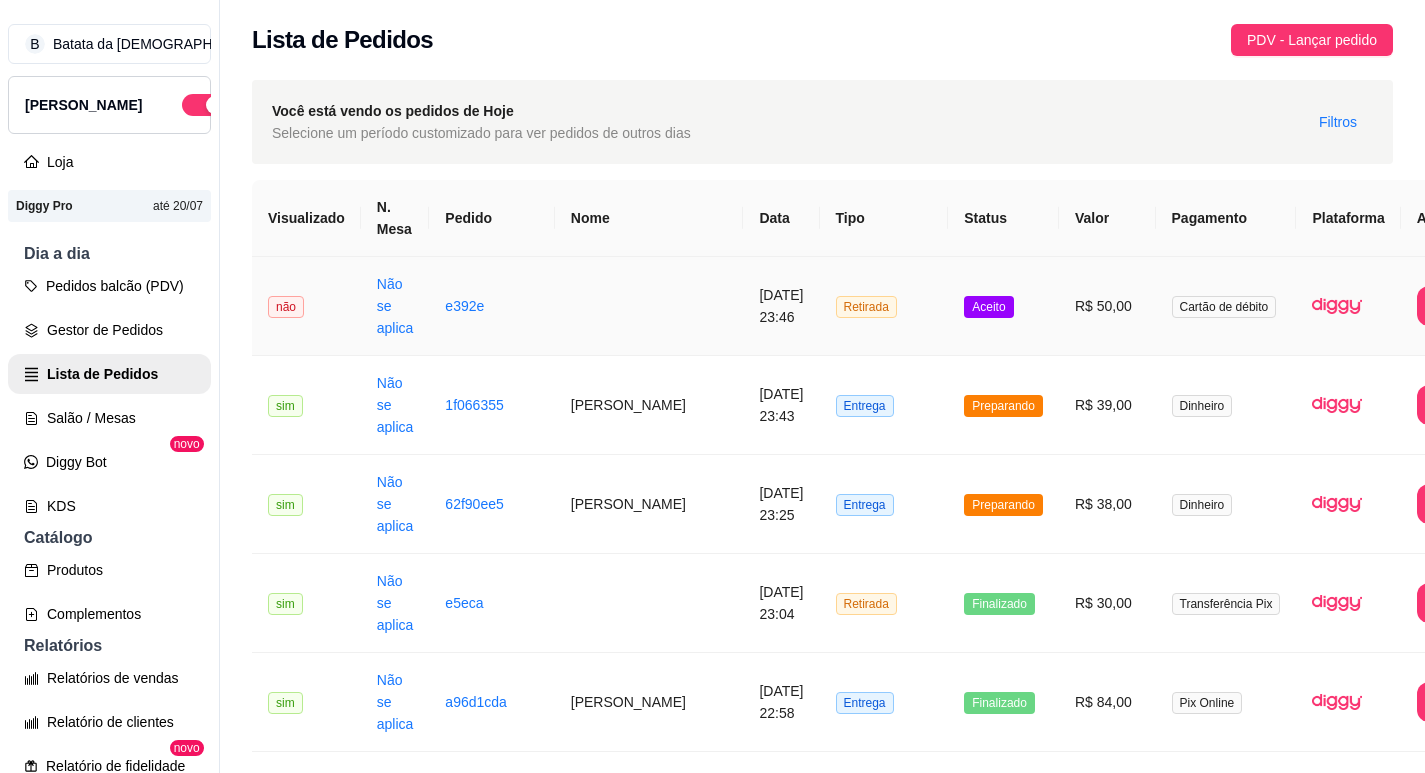 click on "Retirada" at bounding box center (884, 306) 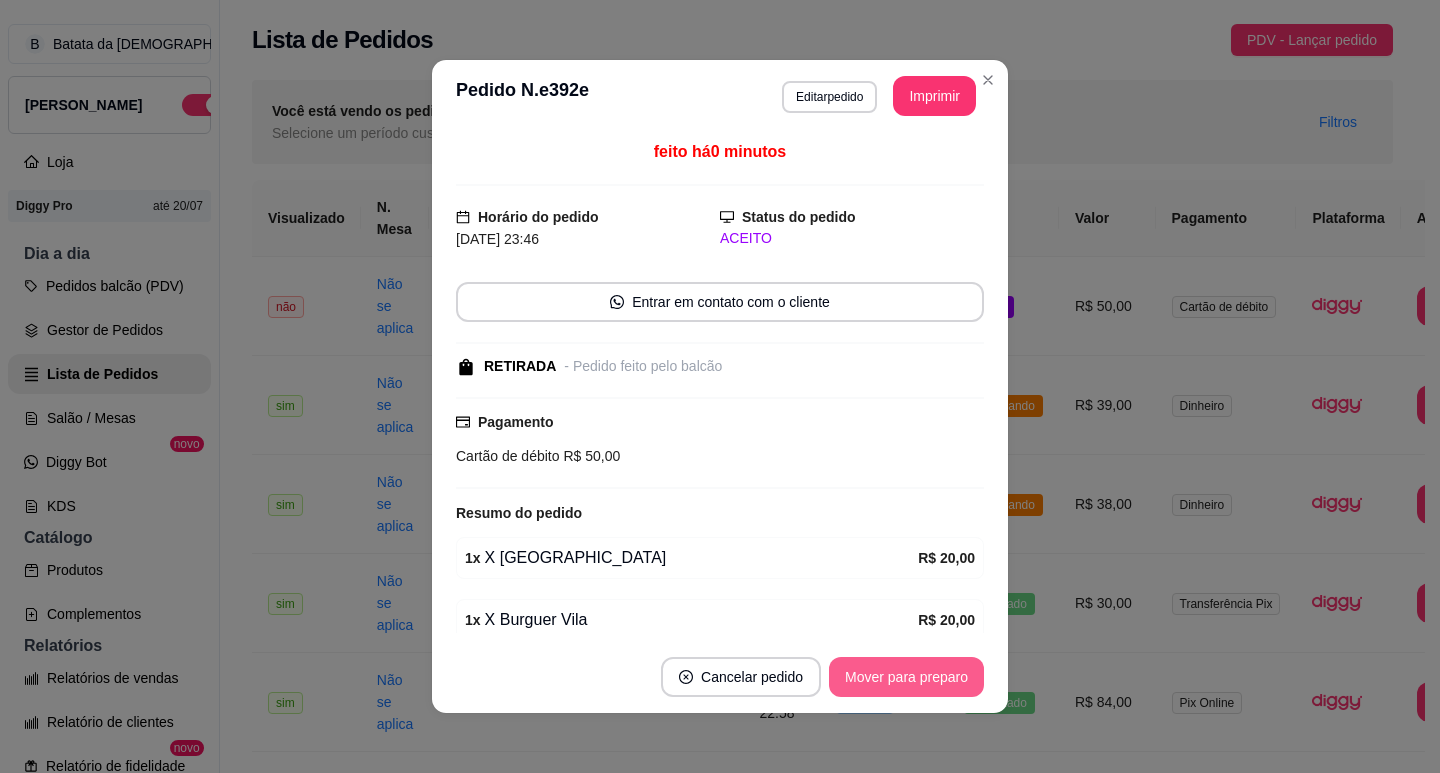 click on "Mover para preparo" at bounding box center [906, 677] 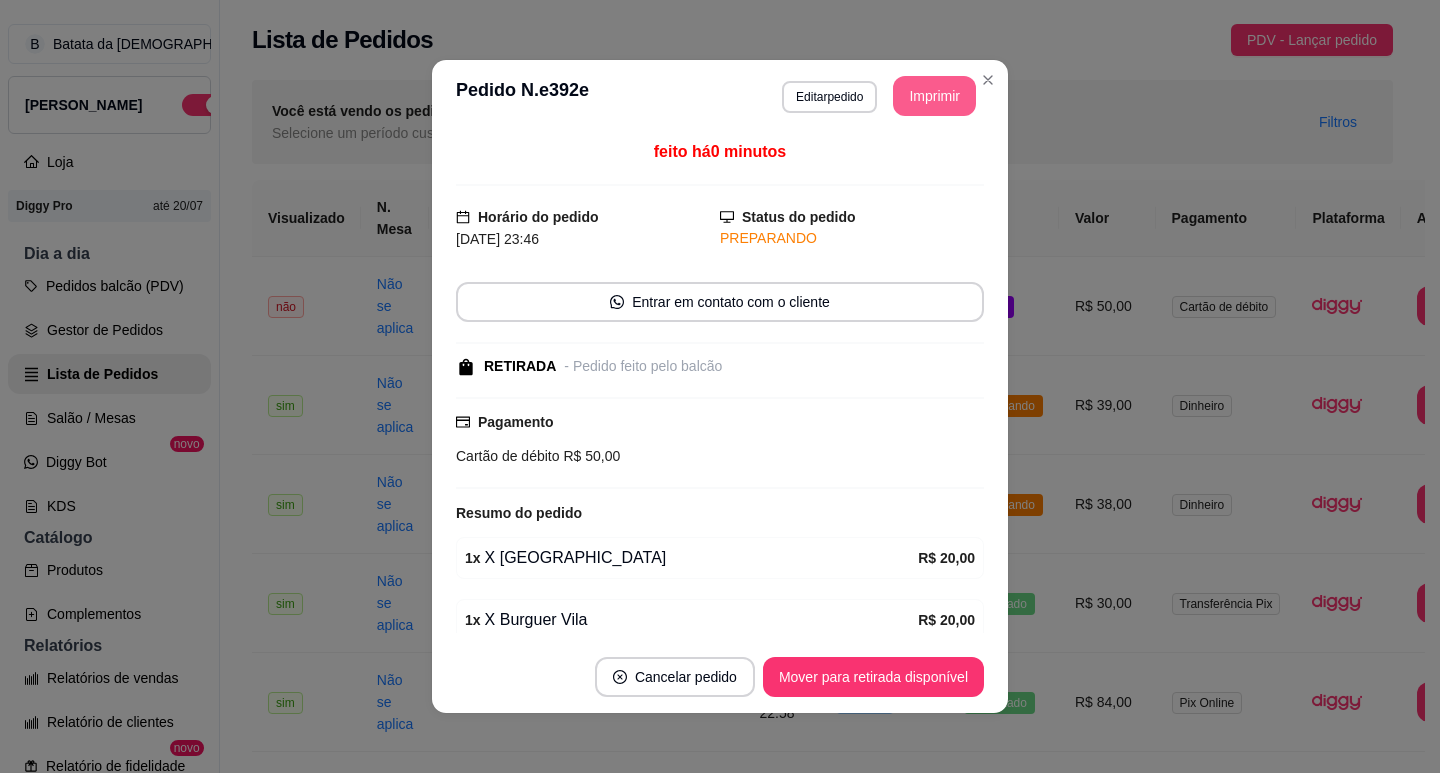 click on "Imprimir" at bounding box center [934, 96] 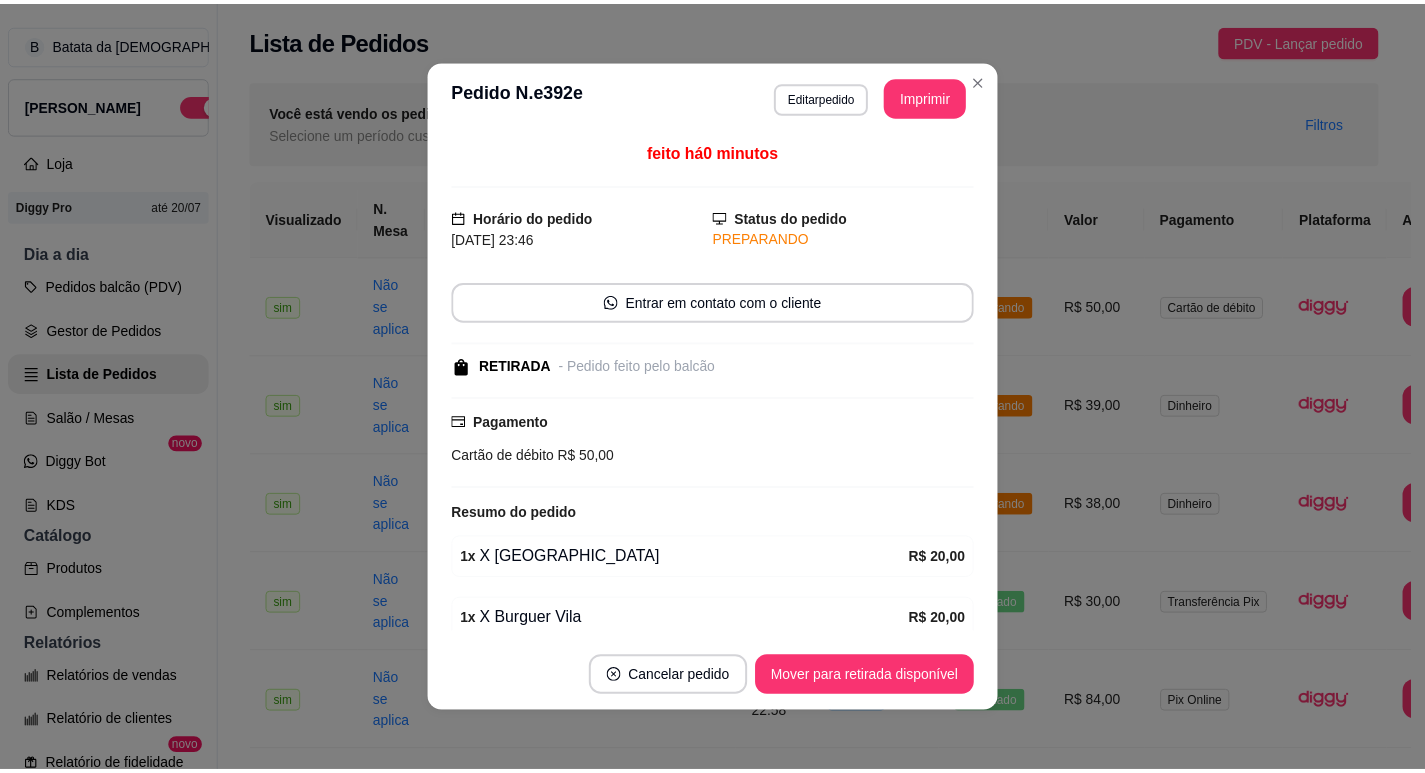 scroll, scrollTop: 0, scrollLeft: 0, axis: both 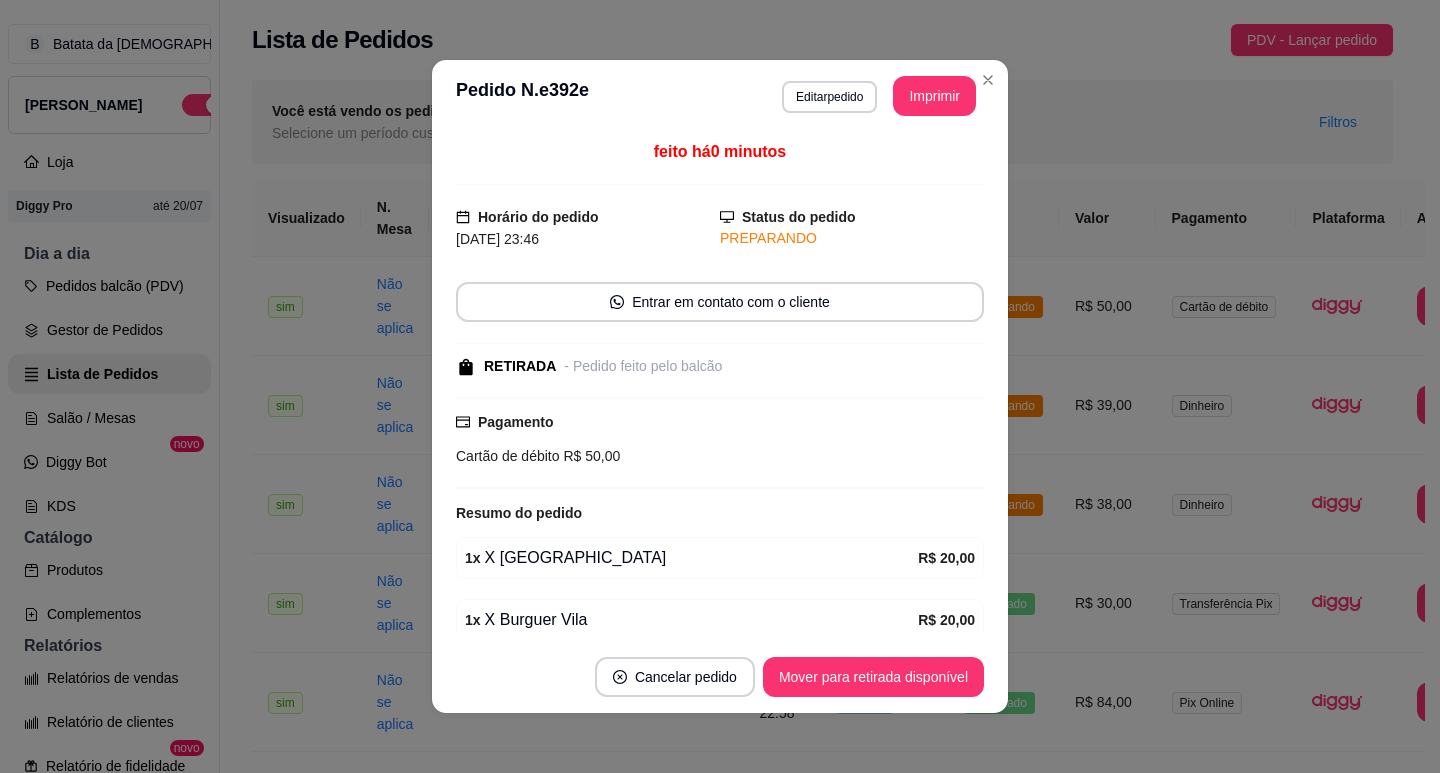 click on "Mover para retirada disponível" at bounding box center [873, 677] 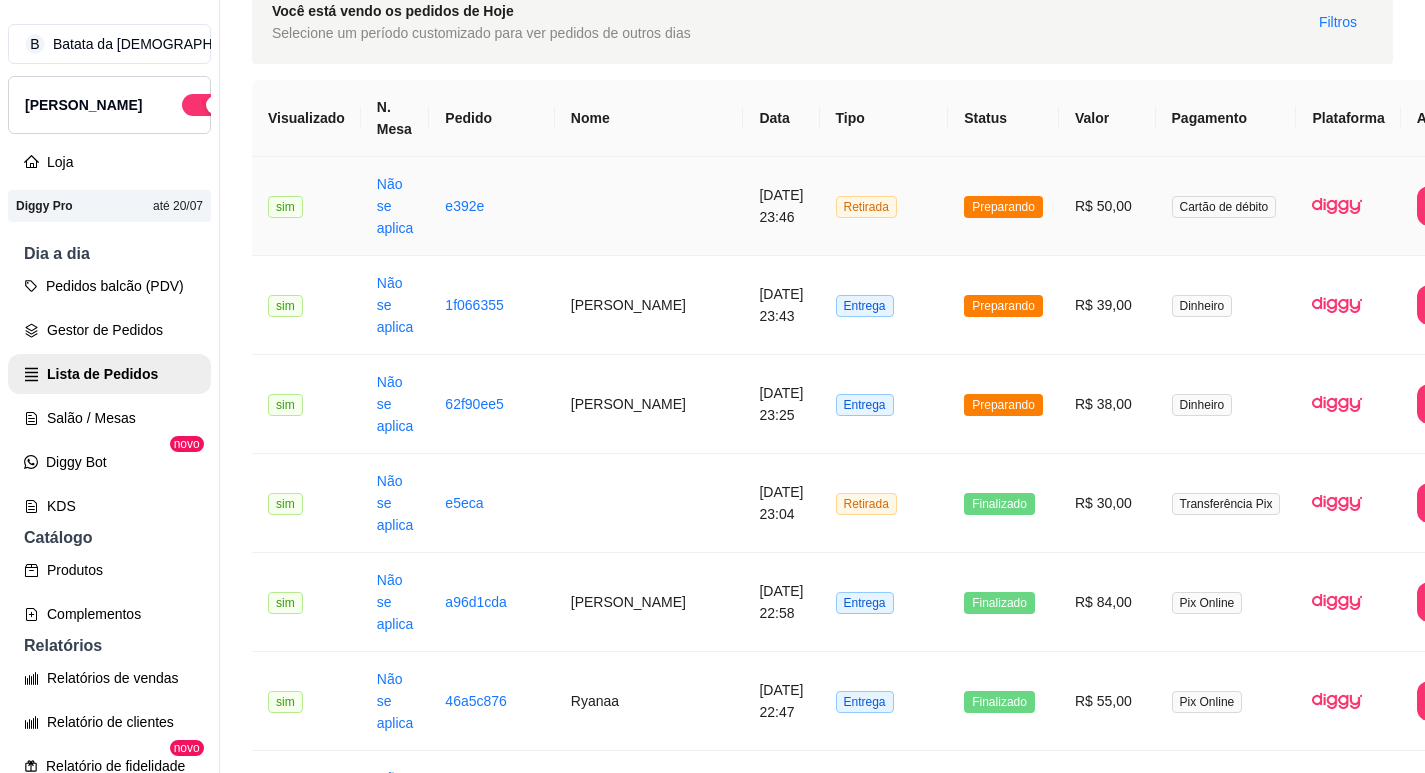scroll, scrollTop: 200, scrollLeft: 0, axis: vertical 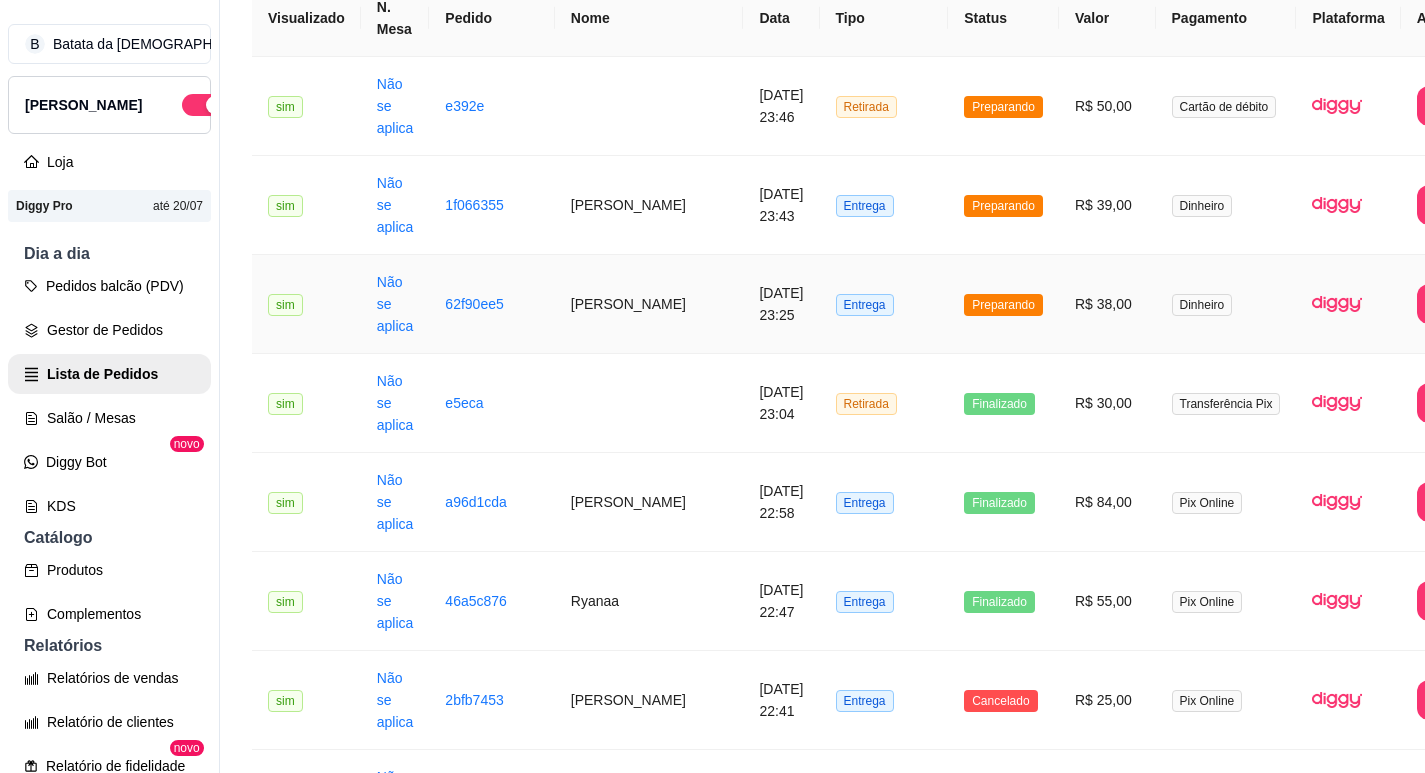 click on "Entrega" at bounding box center (884, 304) 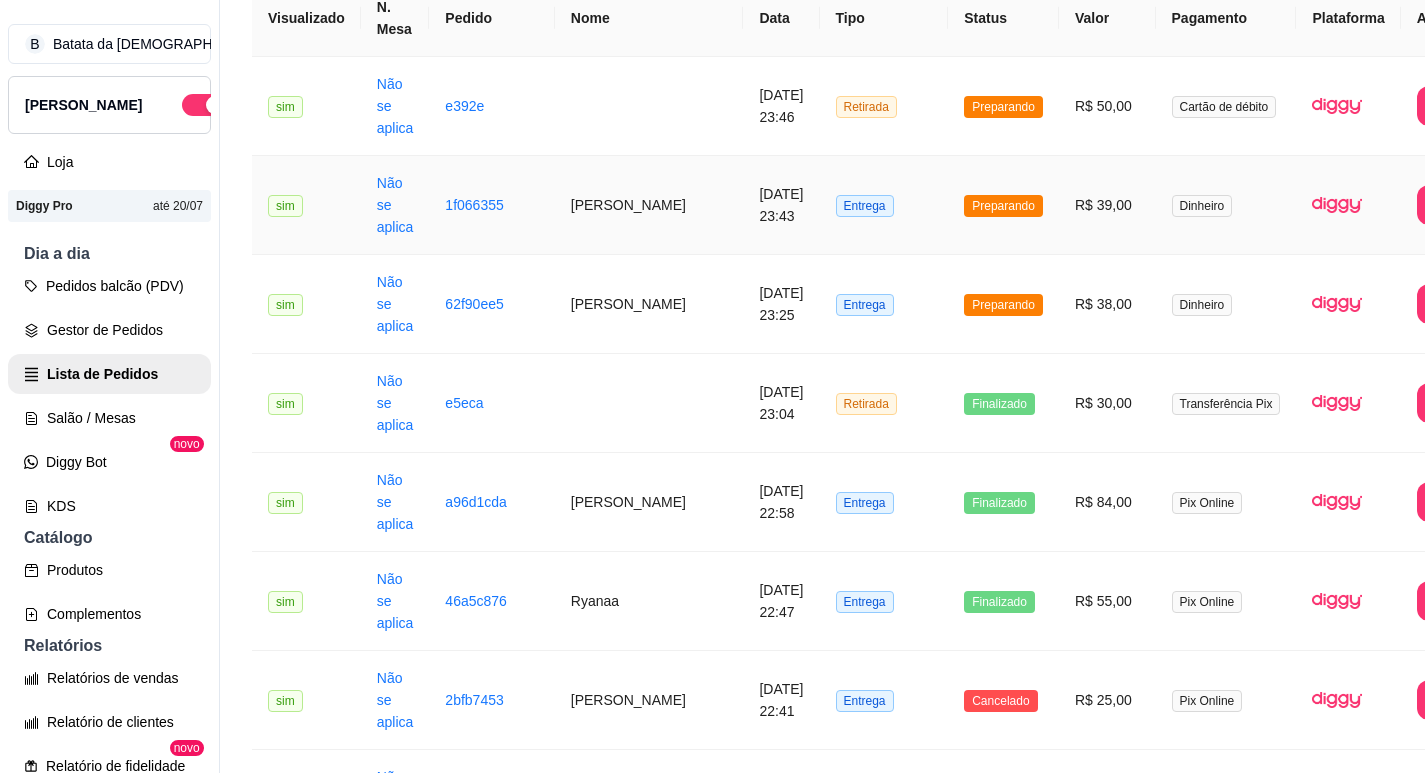 click on "R$ 39,00" at bounding box center (1107, 205) 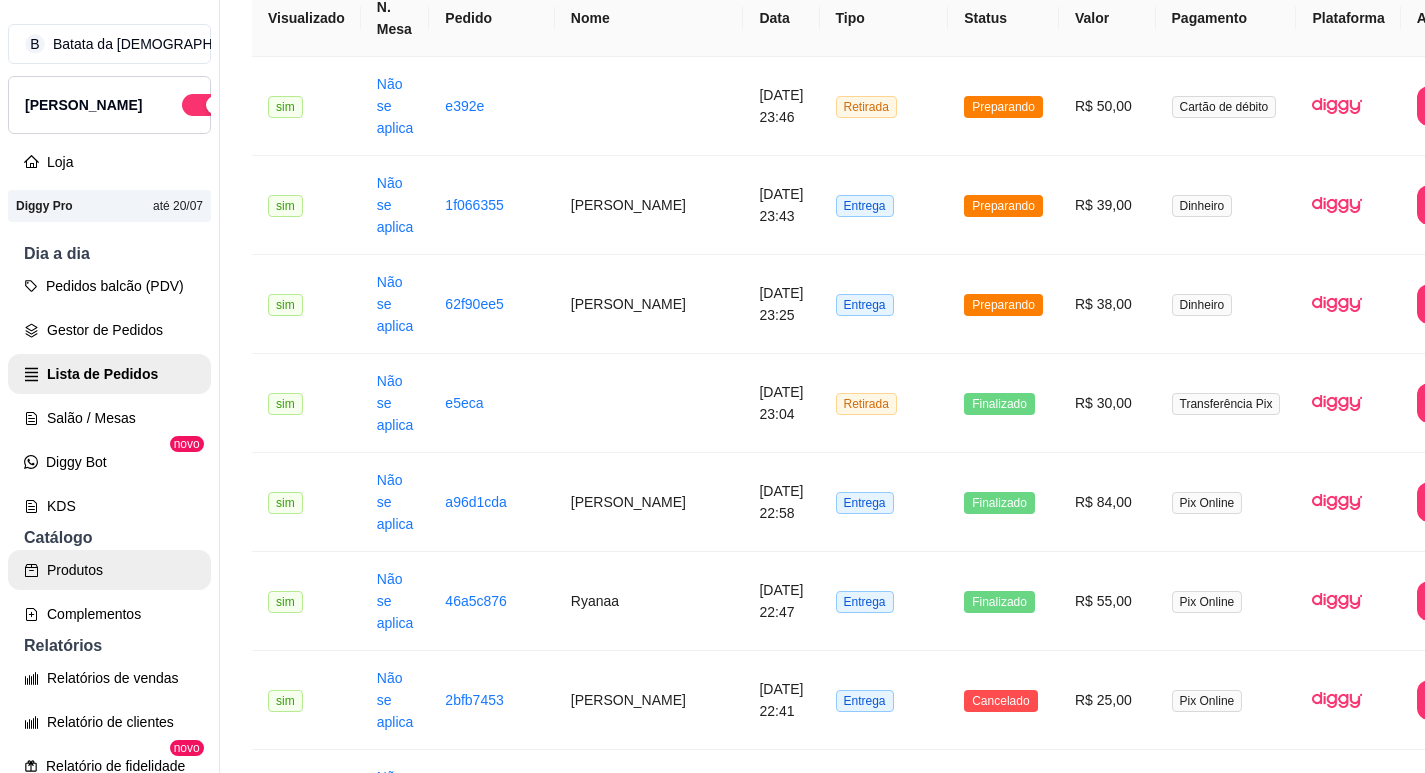 click on "Produtos" at bounding box center (109, 570) 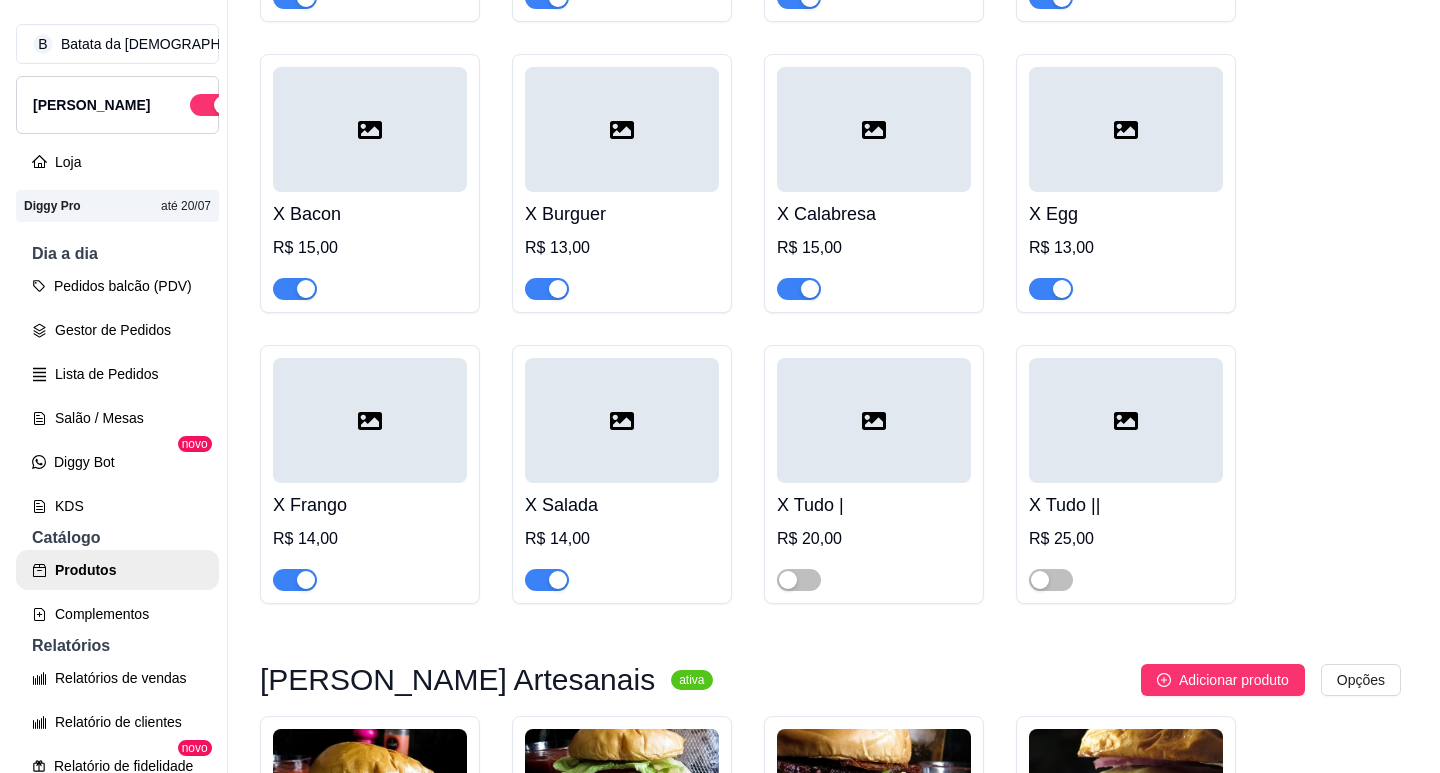 scroll, scrollTop: 800, scrollLeft: 0, axis: vertical 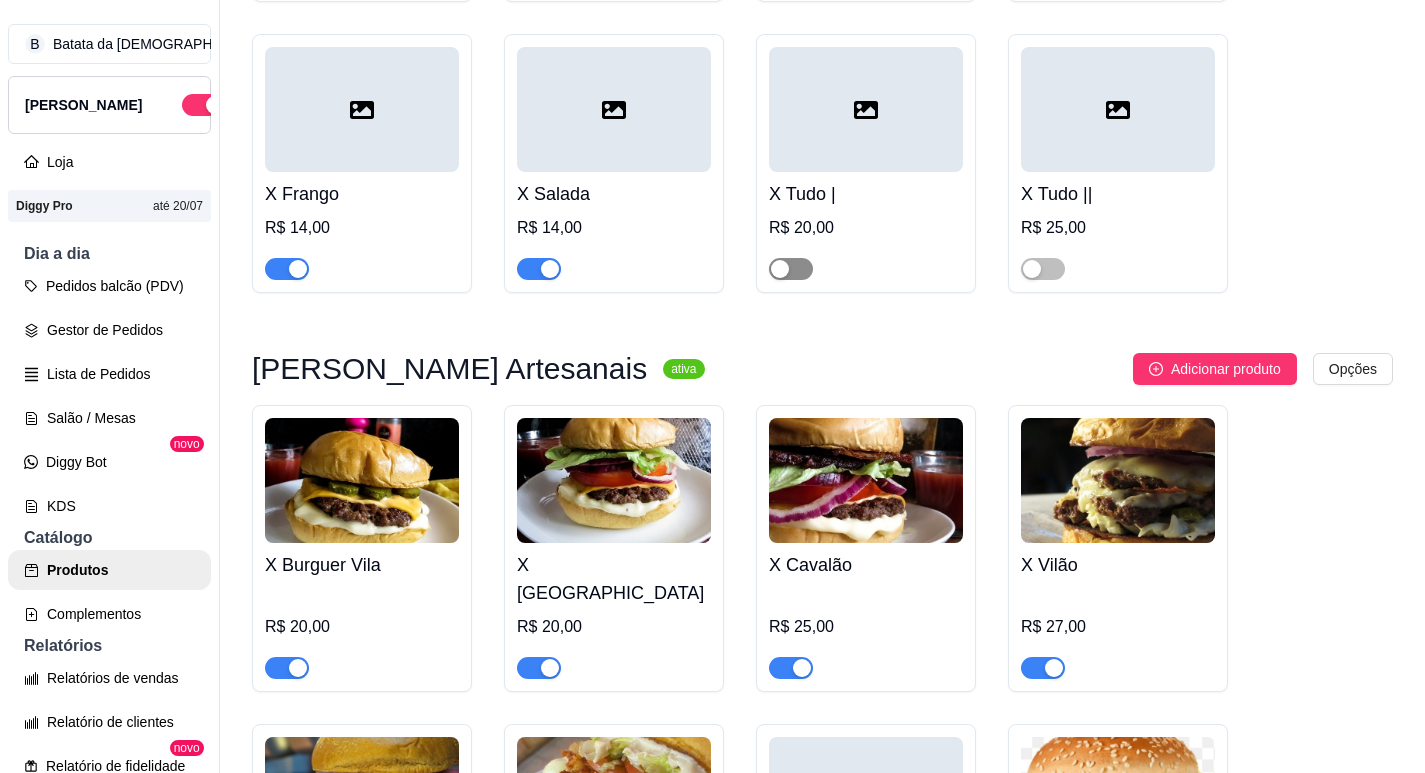 click on "X Tudo |   R$ 20,00" at bounding box center (866, 163) 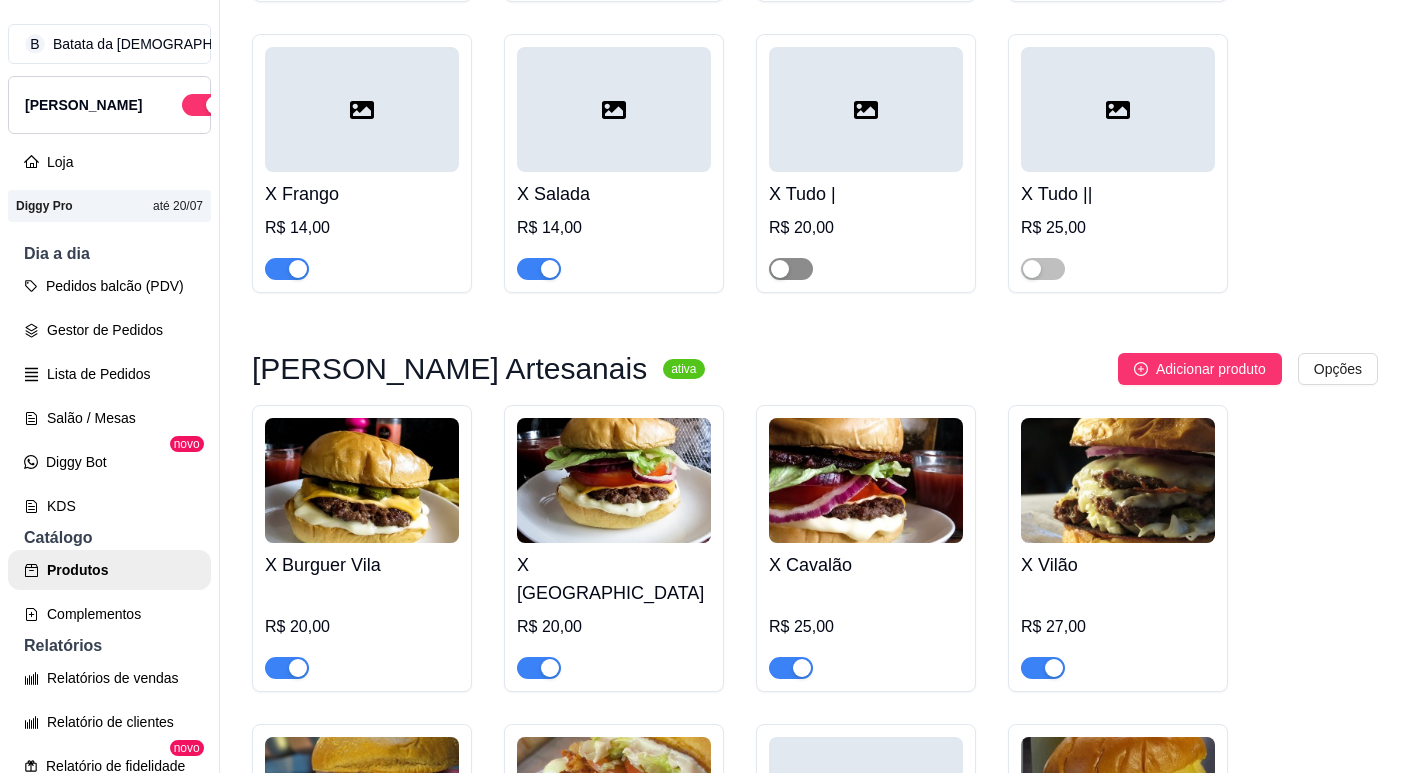 type 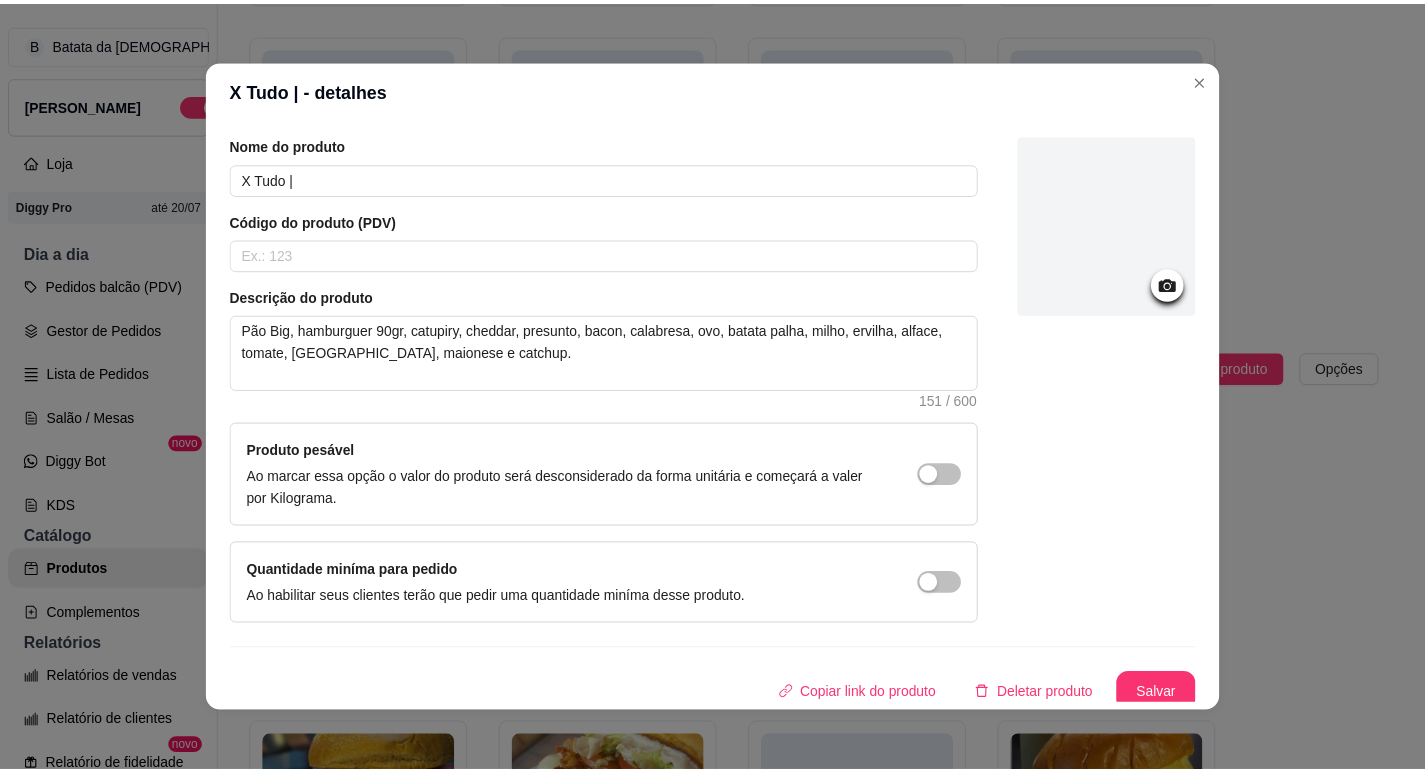 scroll, scrollTop: 75, scrollLeft: 0, axis: vertical 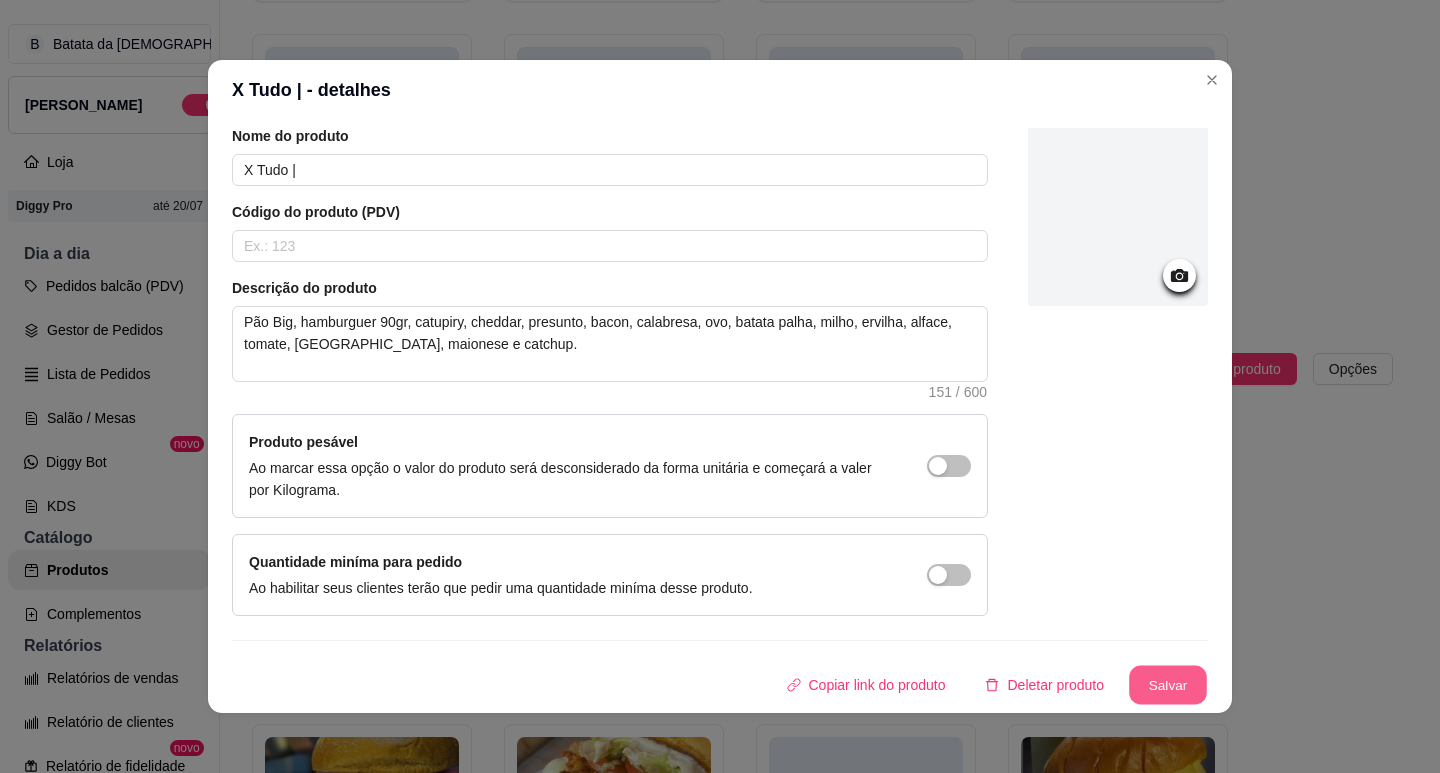 click on "Salvar" at bounding box center [1168, 685] 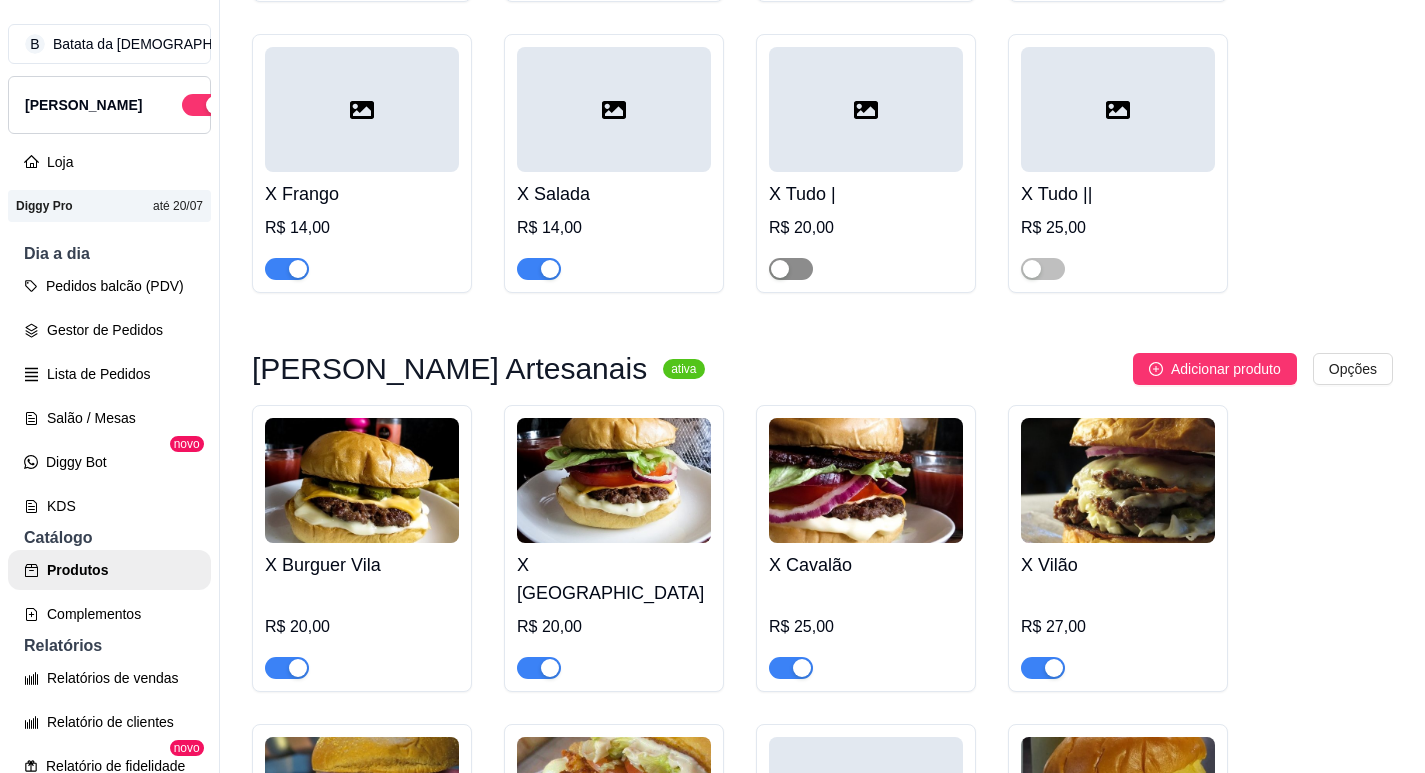 click at bounding box center (791, 269) 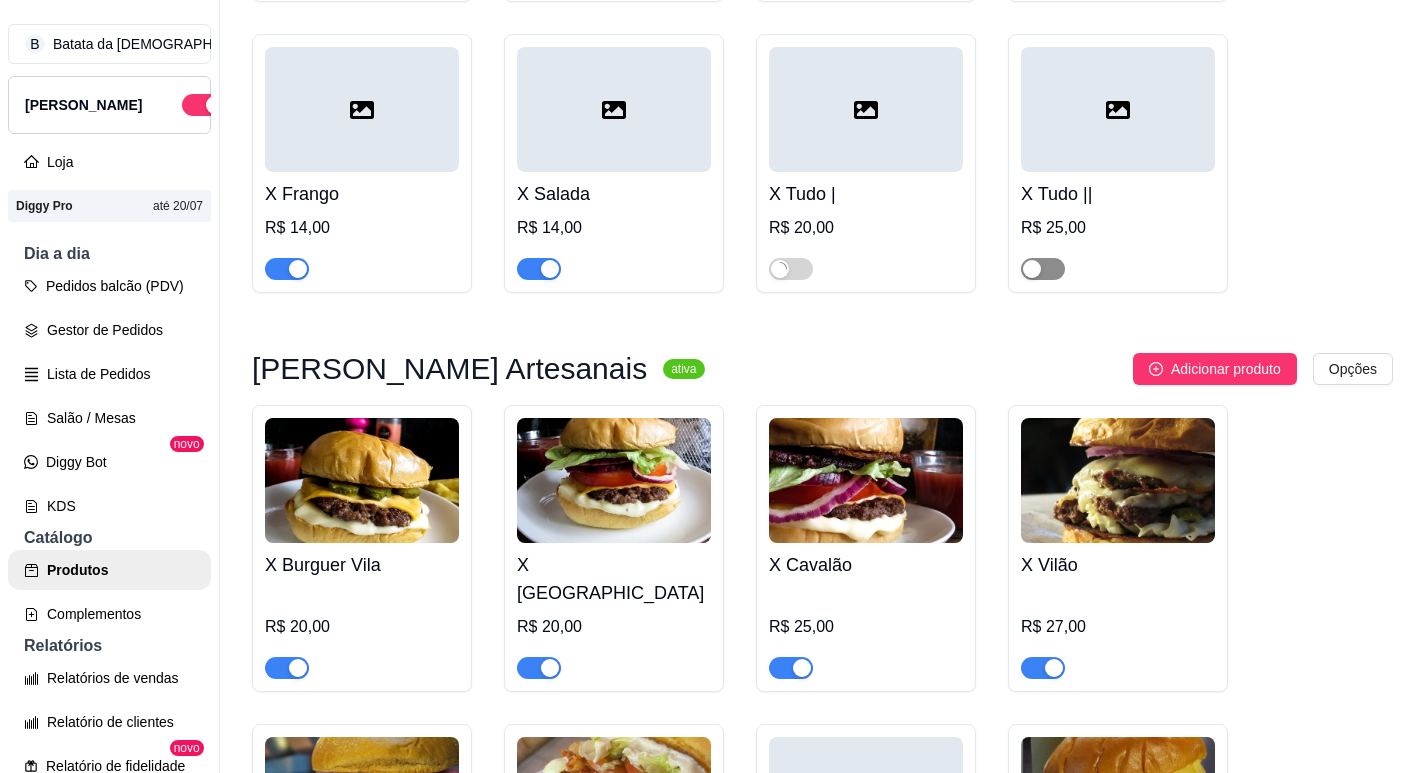 click at bounding box center (1032, 269) 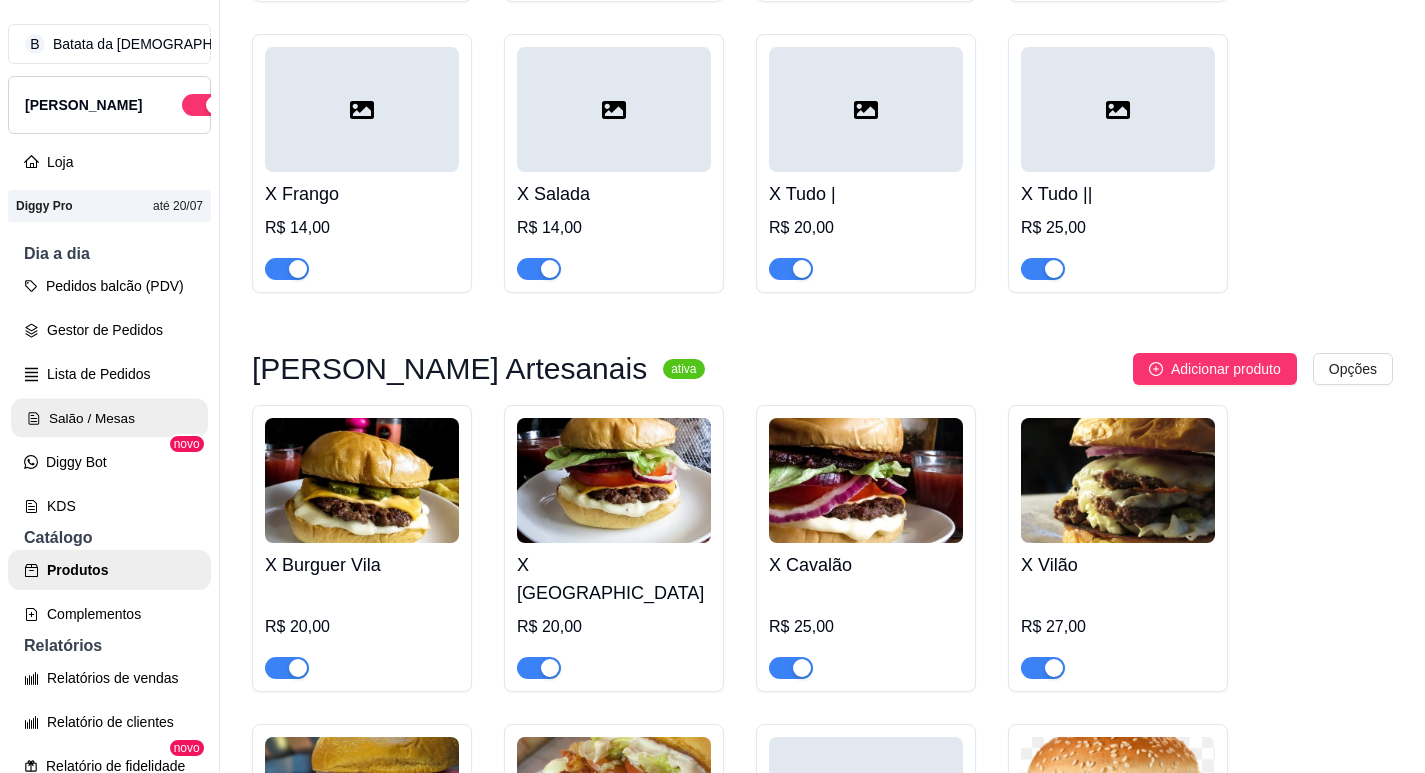 click on "Salão / Mesas" at bounding box center [109, 418] 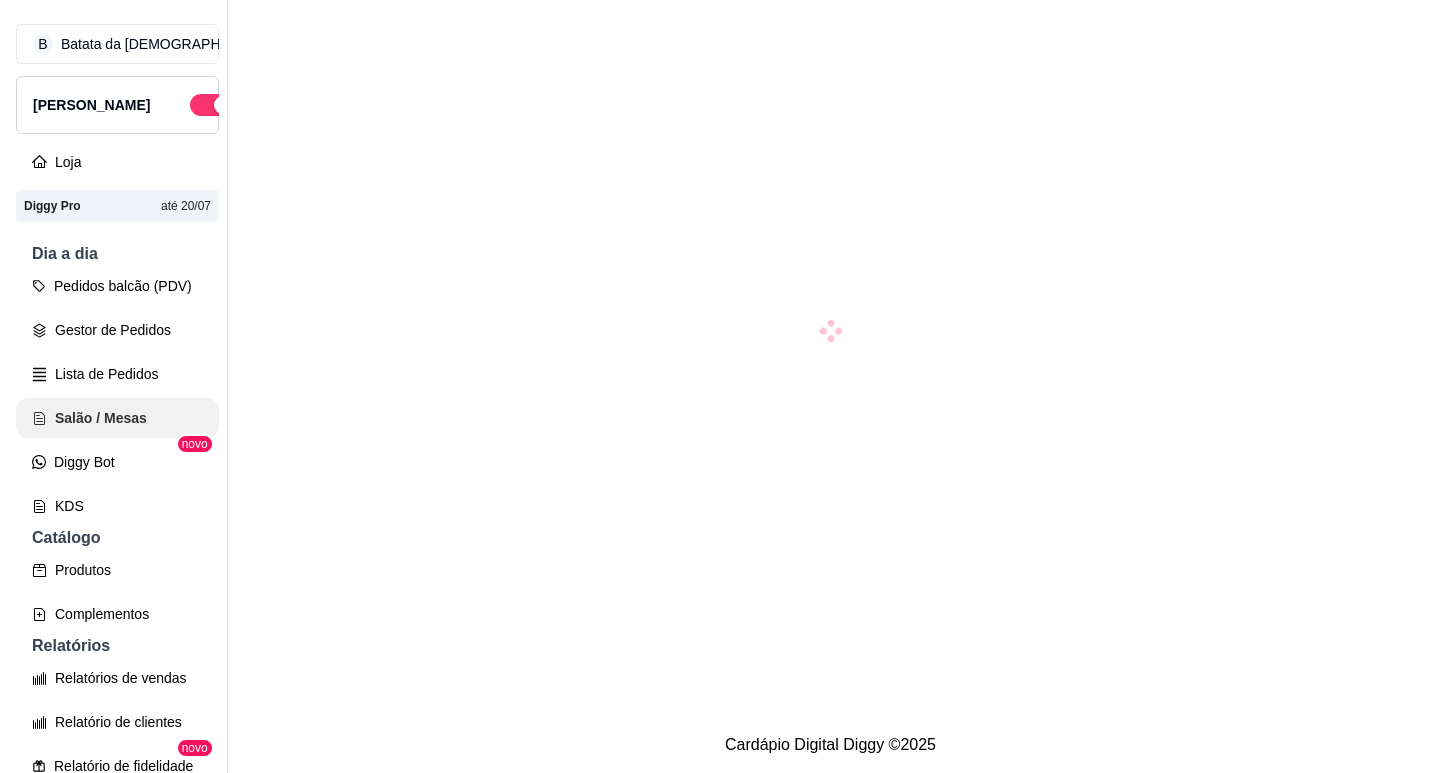 scroll, scrollTop: 0, scrollLeft: 0, axis: both 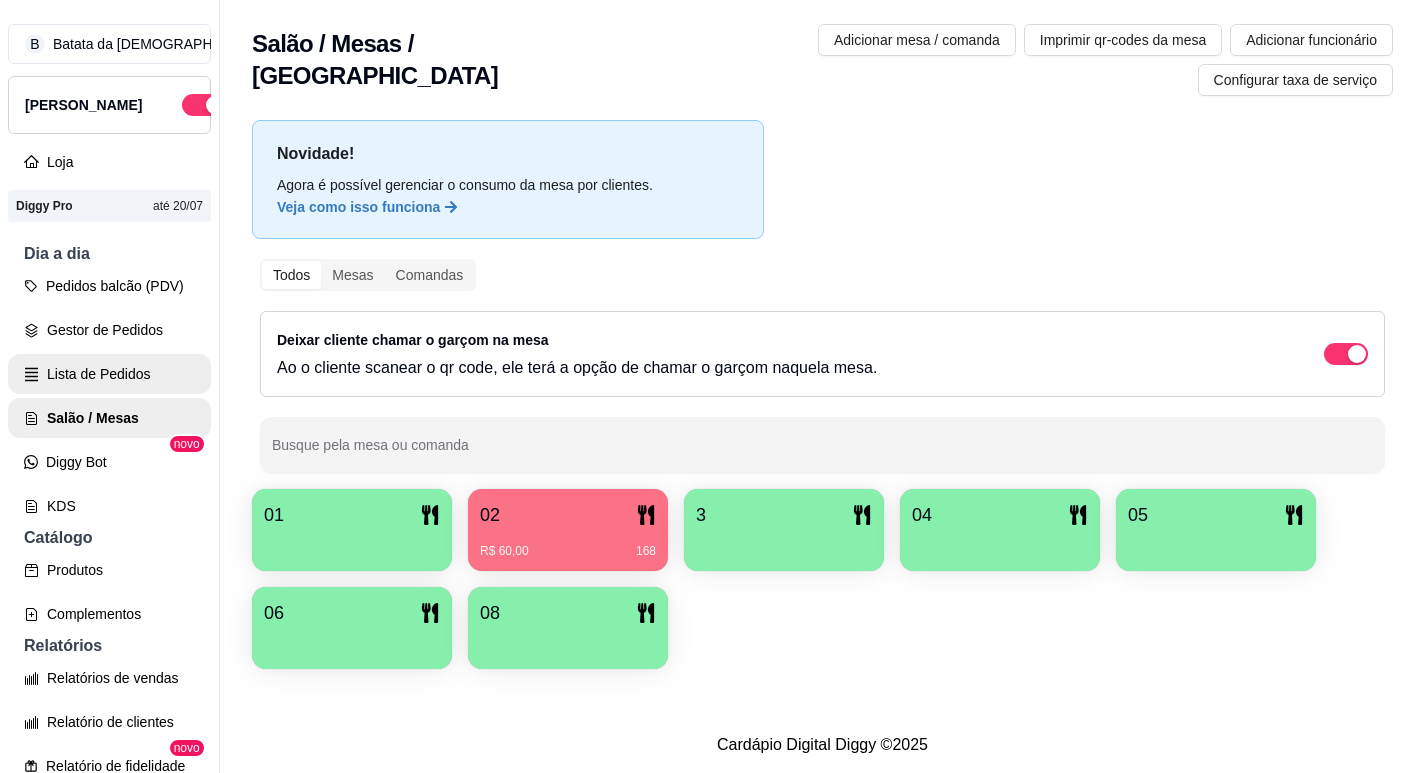 click on "Lista de Pedidos" at bounding box center (109, 374) 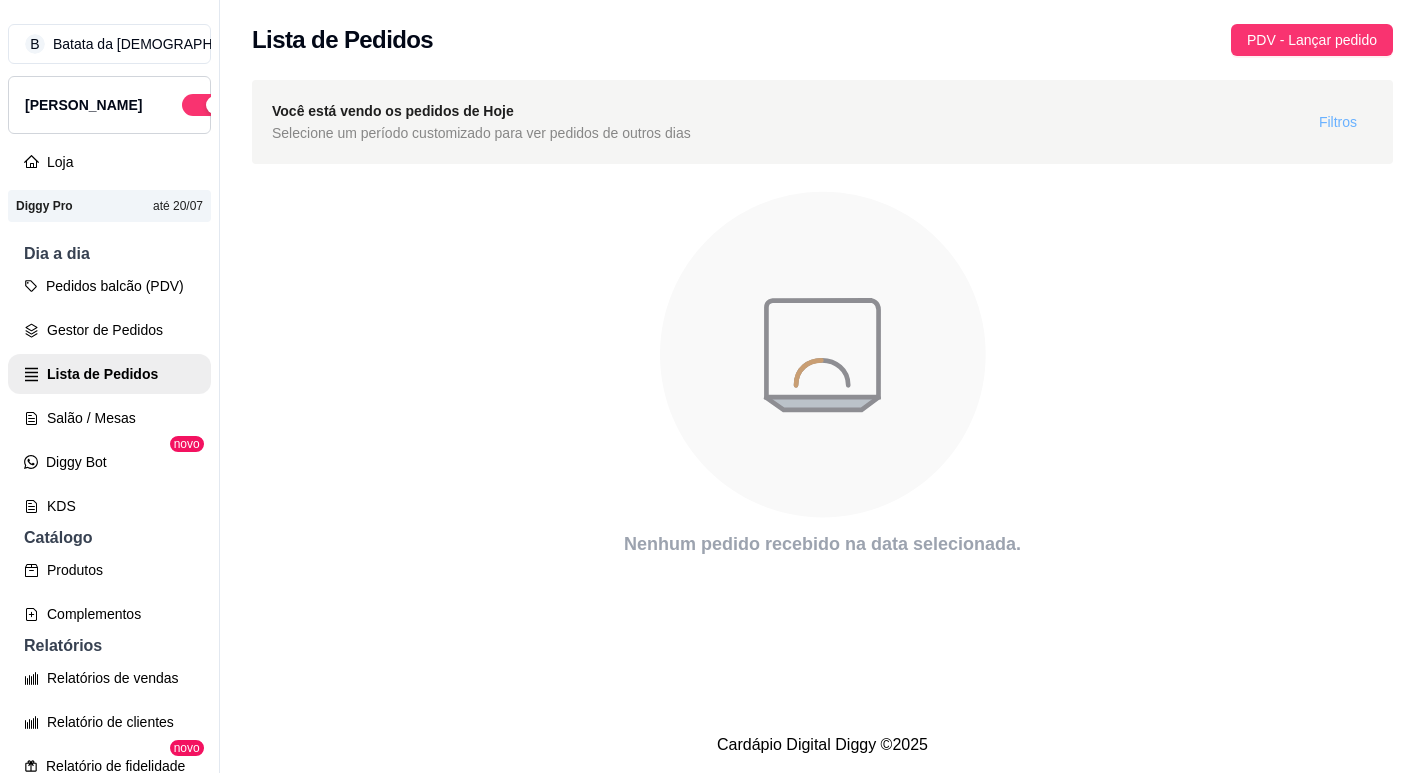 click on "Filtros" at bounding box center [1338, 122] 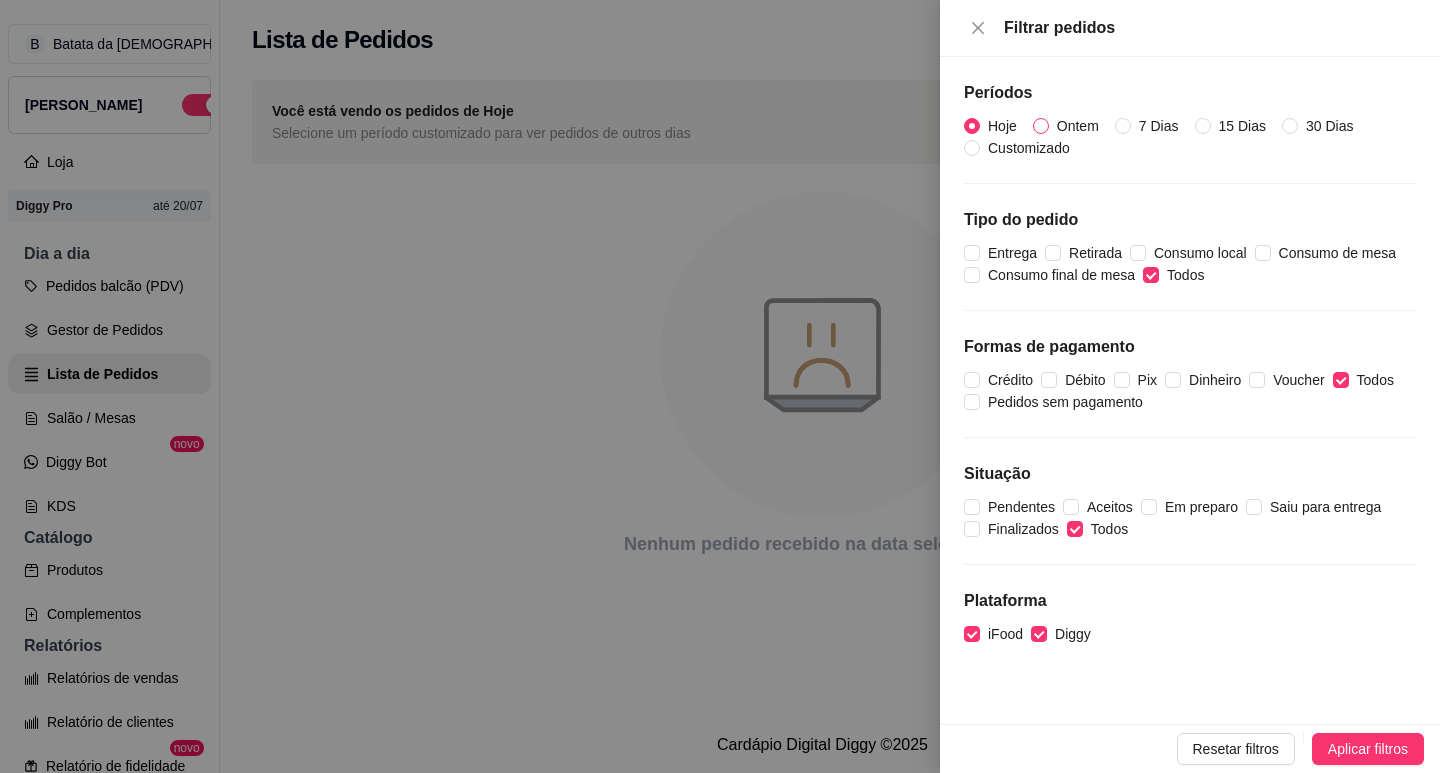 click on "Ontem" at bounding box center (1078, 126) 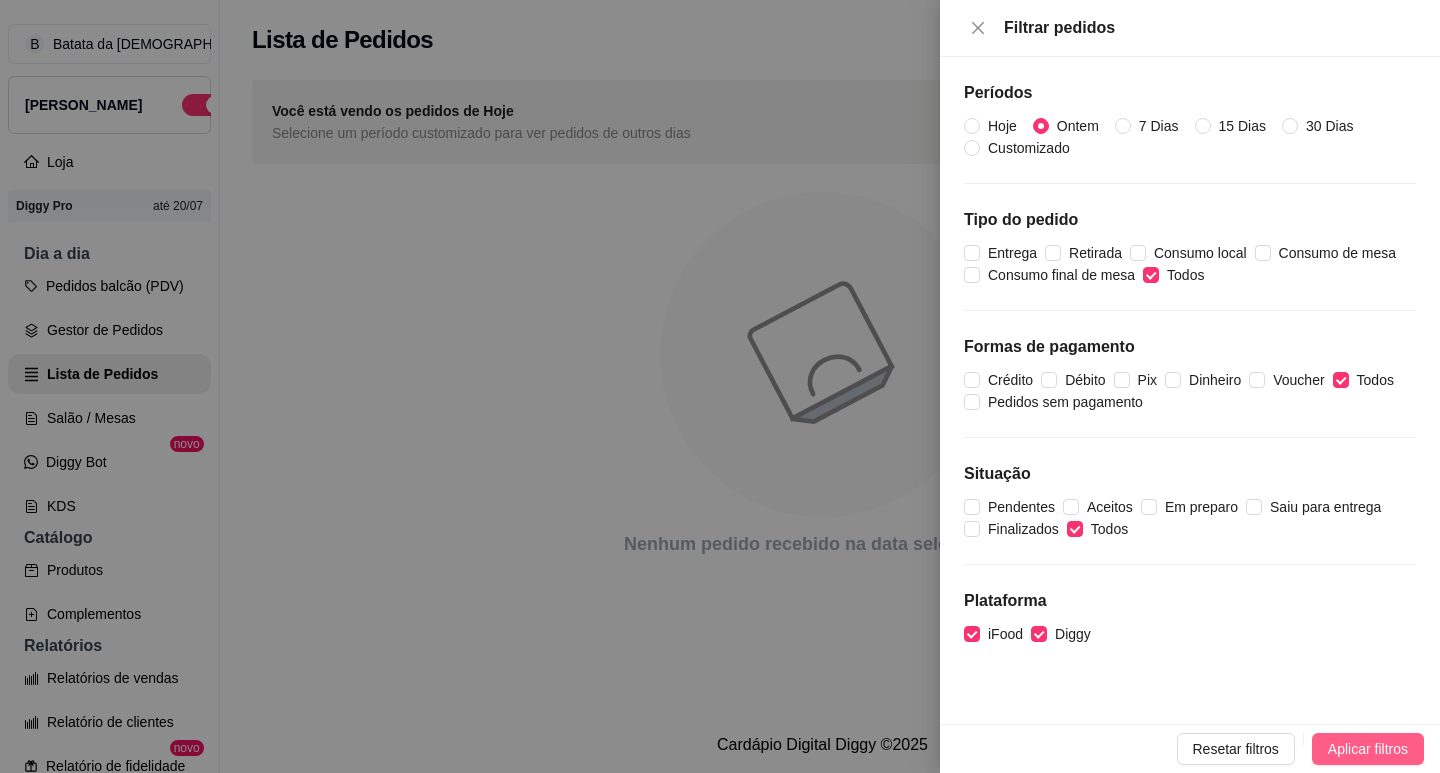 click on "Aplicar filtros" at bounding box center (1368, 749) 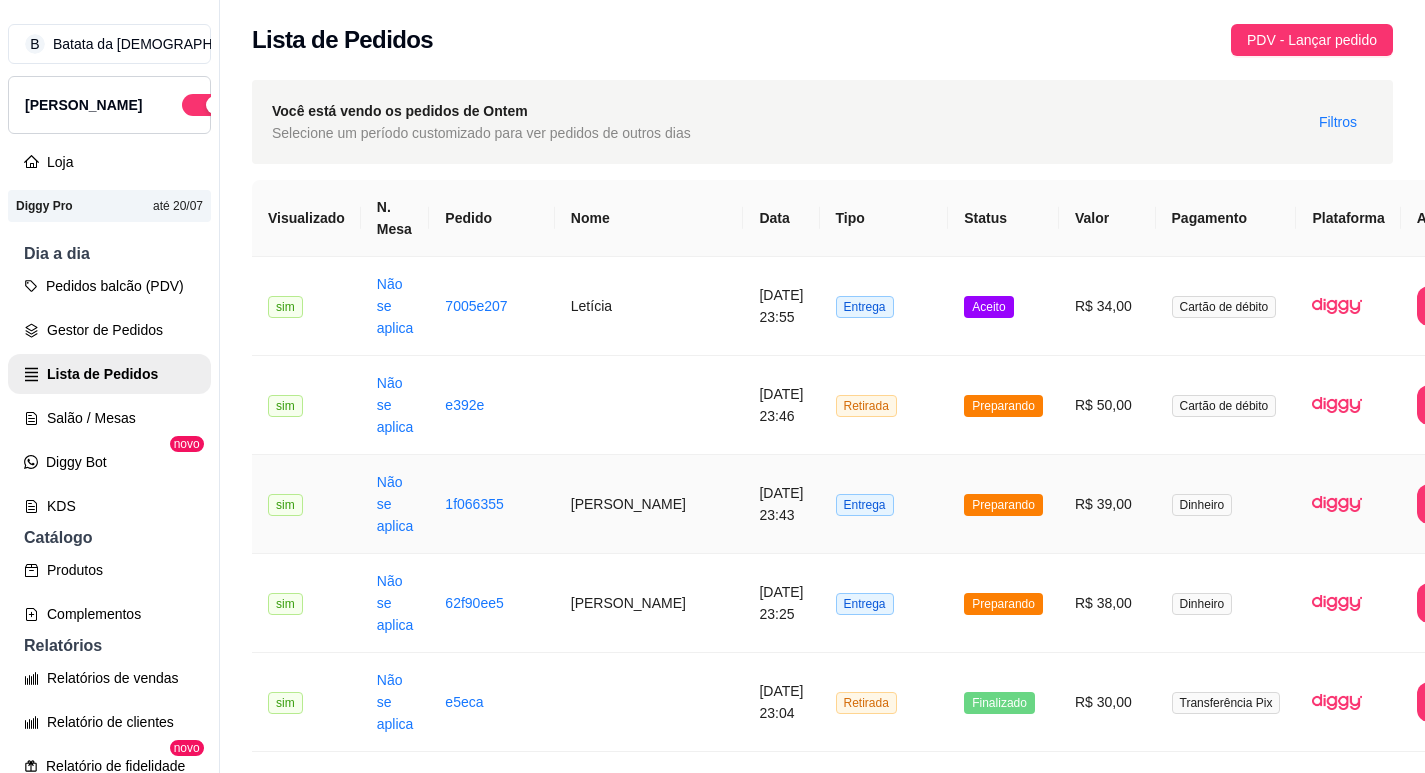 click on "12/07/2025 às 23:43" at bounding box center [781, 504] 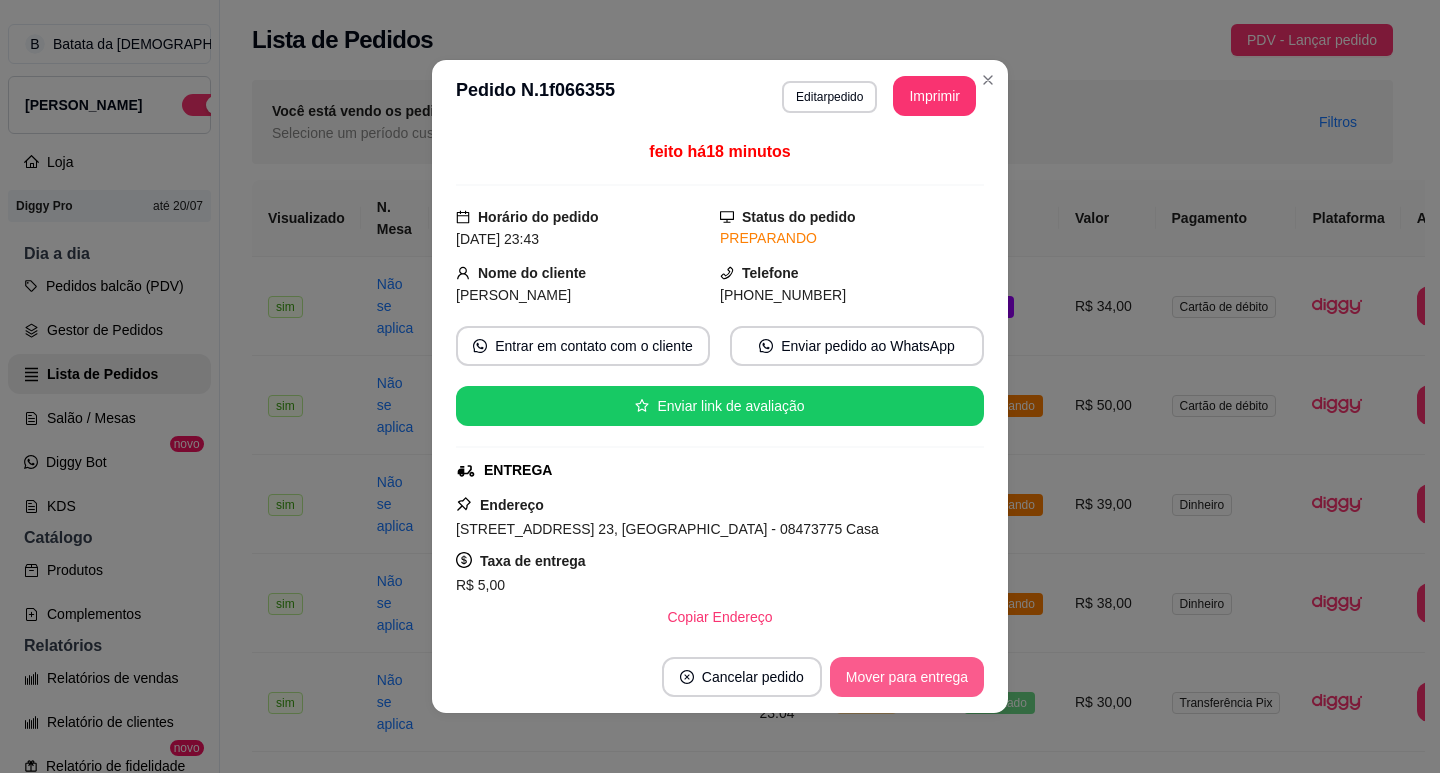 click on "Mover para entrega" at bounding box center [907, 677] 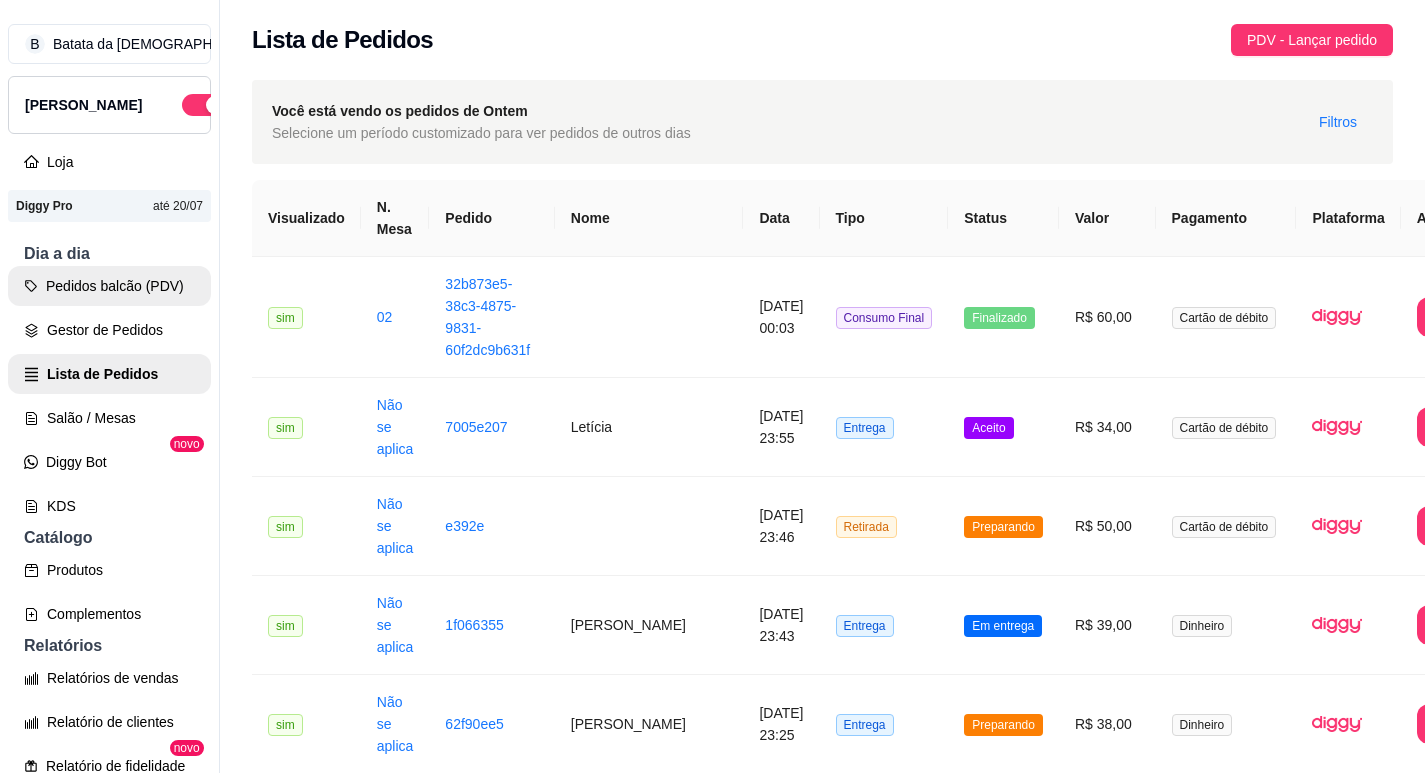 click on "Pedidos balcão (PDV)" at bounding box center [109, 286] 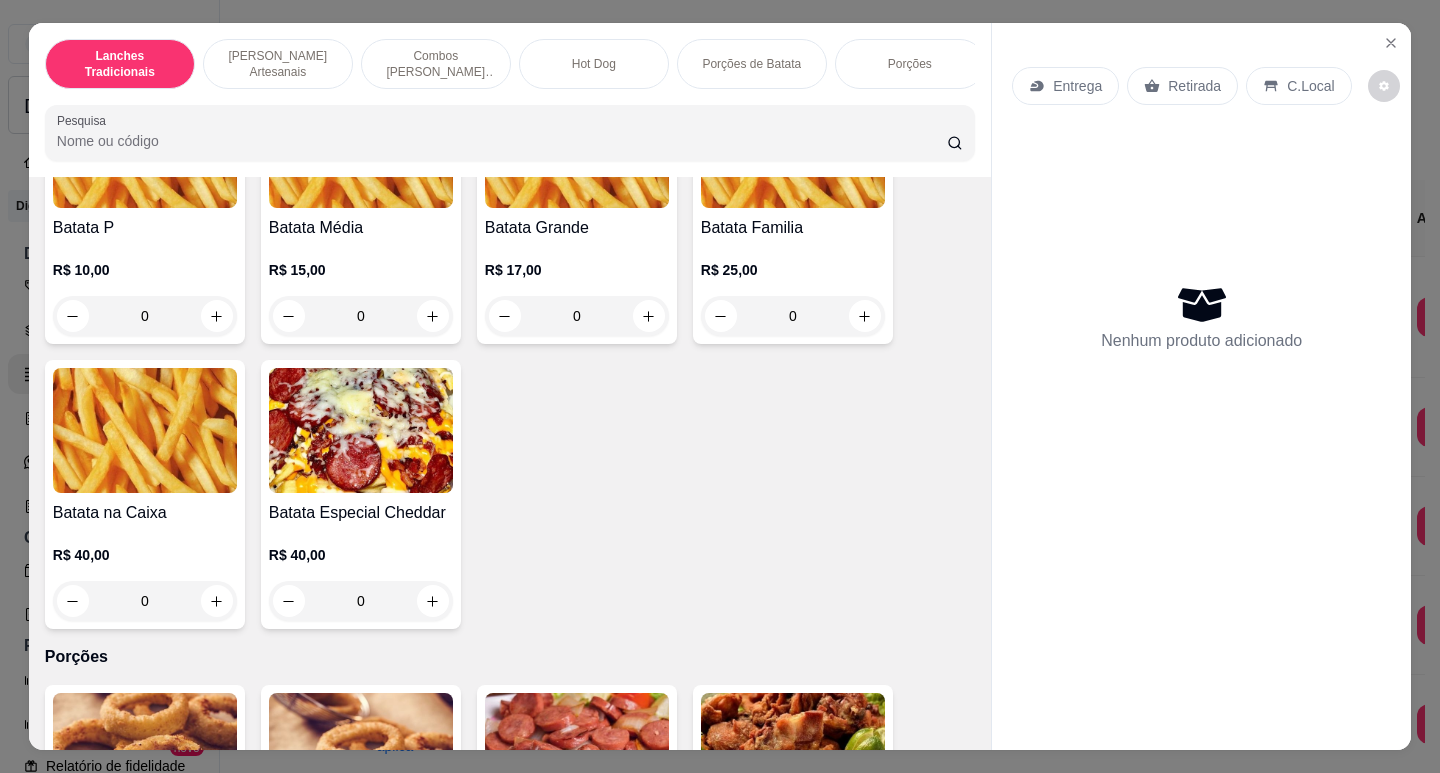 scroll, scrollTop: 3000, scrollLeft: 0, axis: vertical 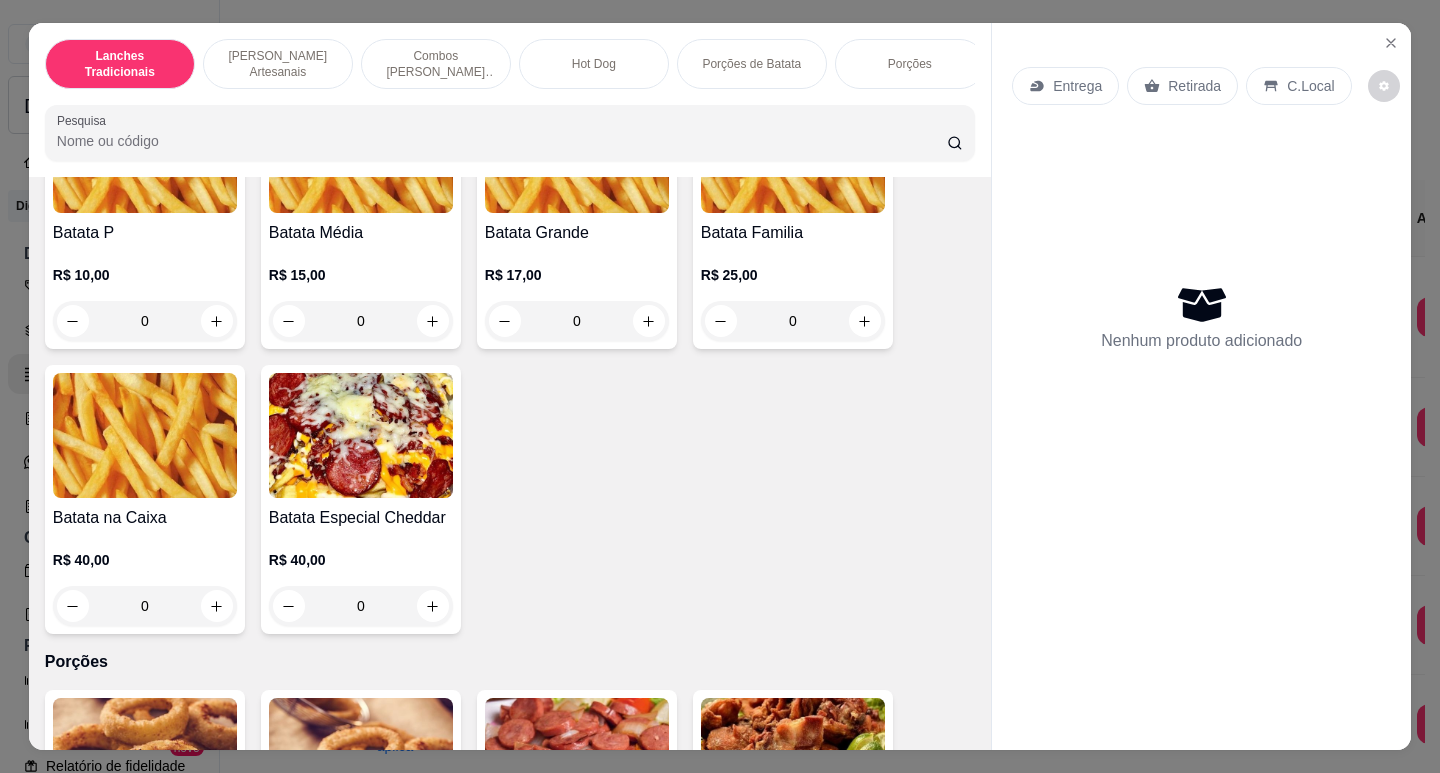 click at bounding box center [361, 435] 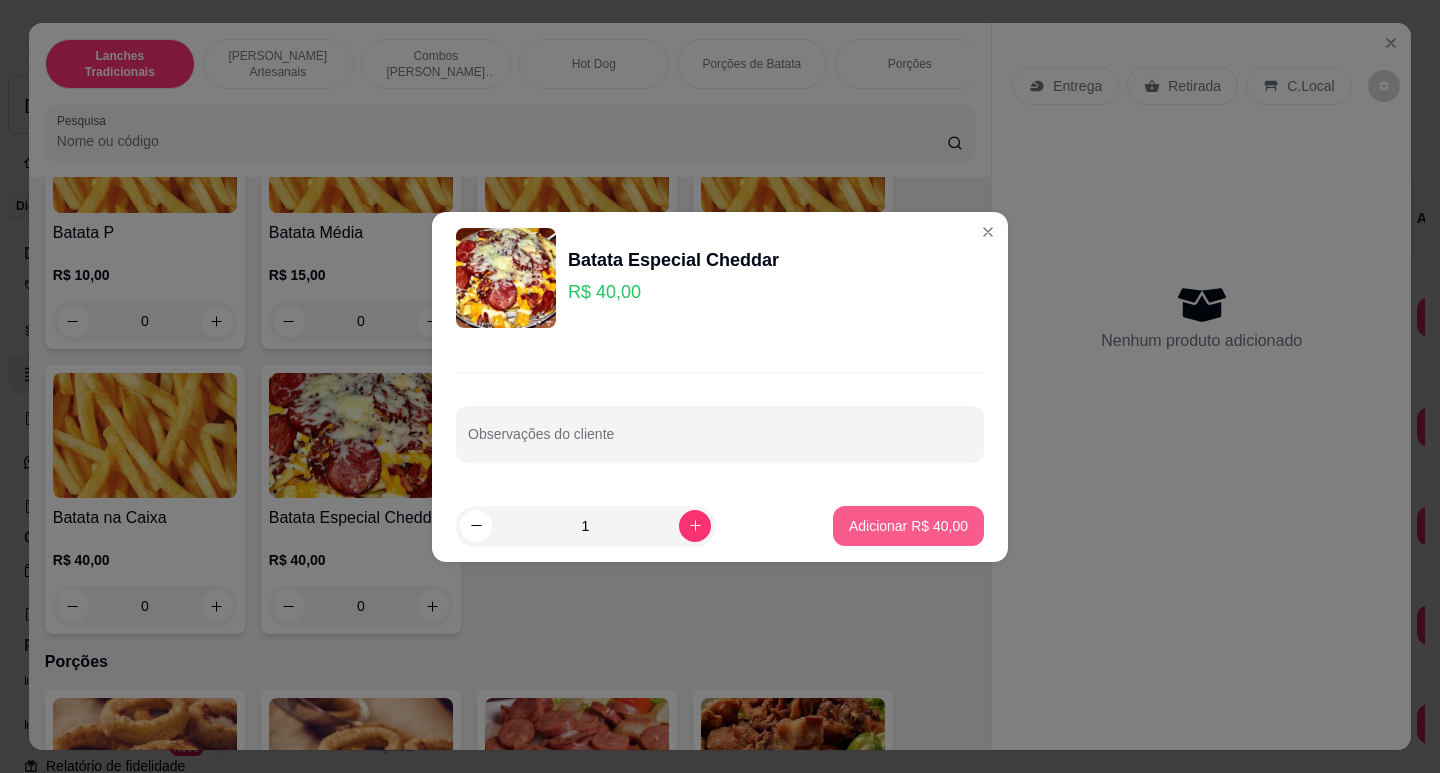 click on "Adicionar   R$ 40,00" at bounding box center (908, 526) 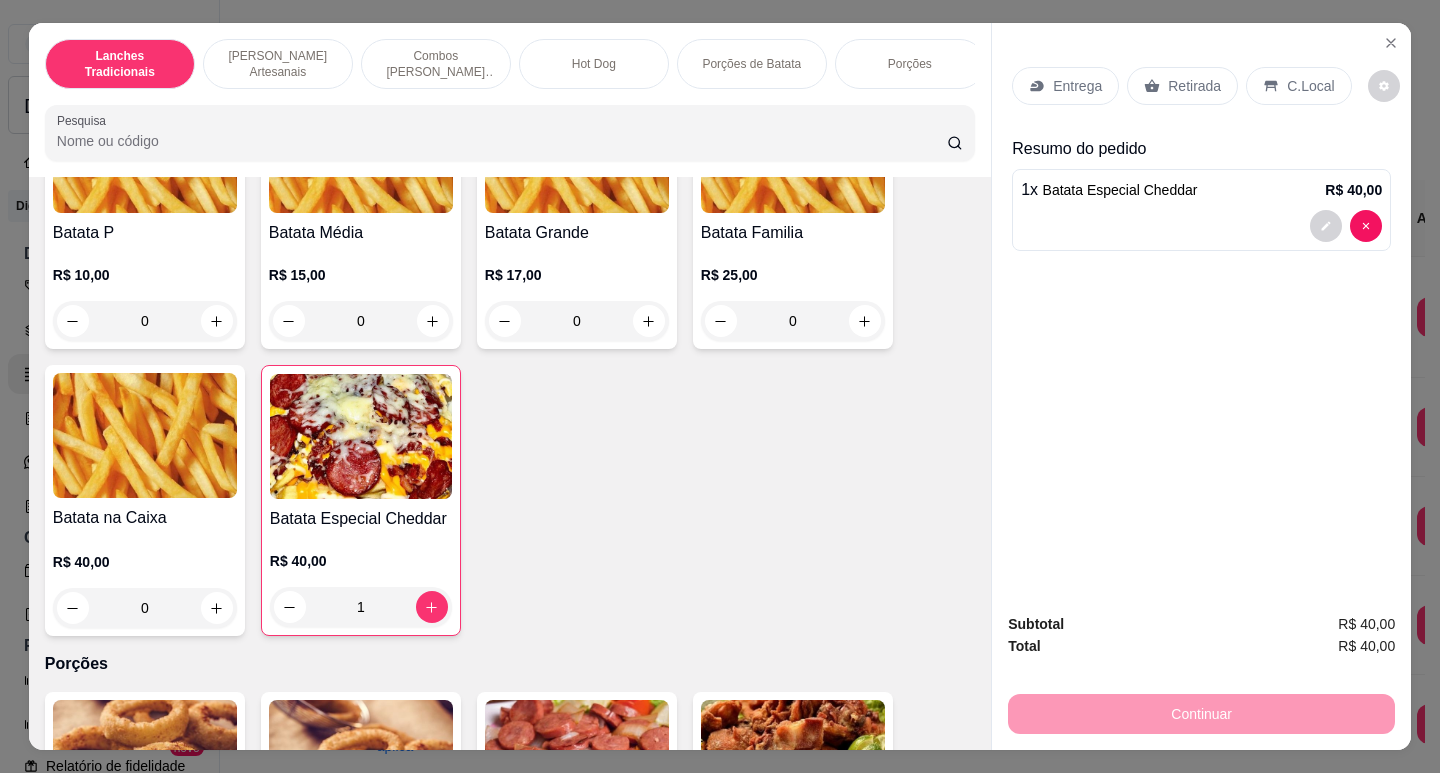 click on "Entrega" at bounding box center (1065, 86) 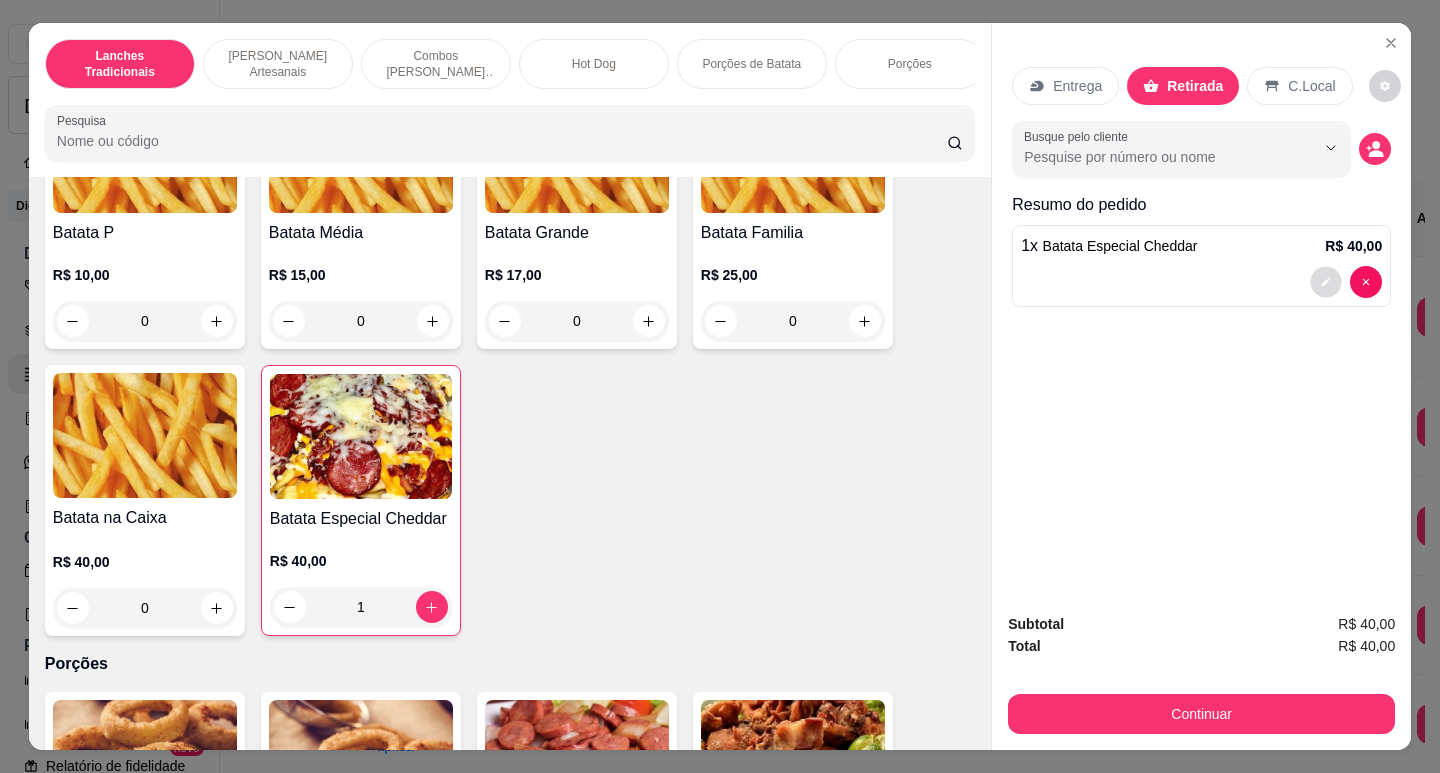 click at bounding box center (1326, 282) 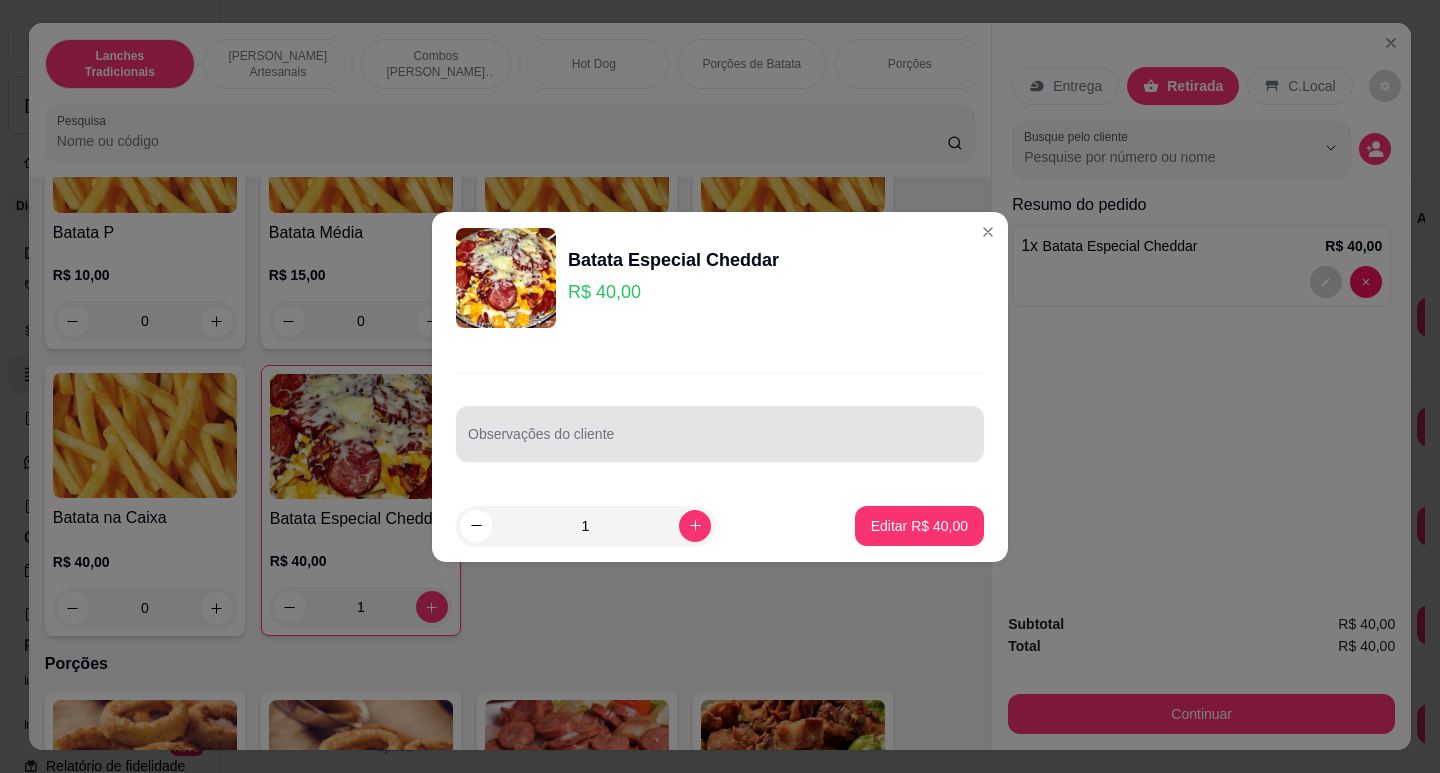 click on "Observações do cliente" at bounding box center [720, 434] 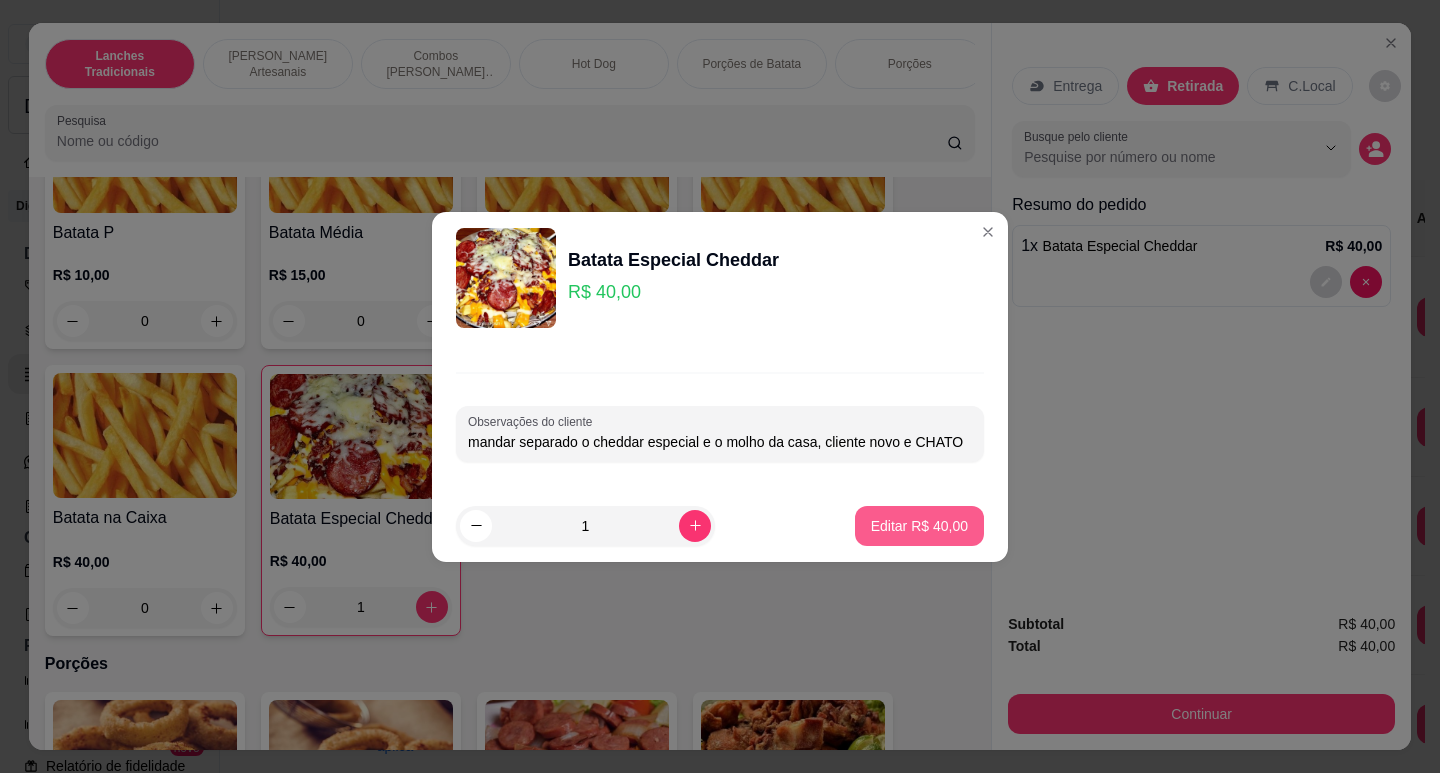 type on "mandar separado o cheddar especial e o molho da casa, cliente novo e CHATO" 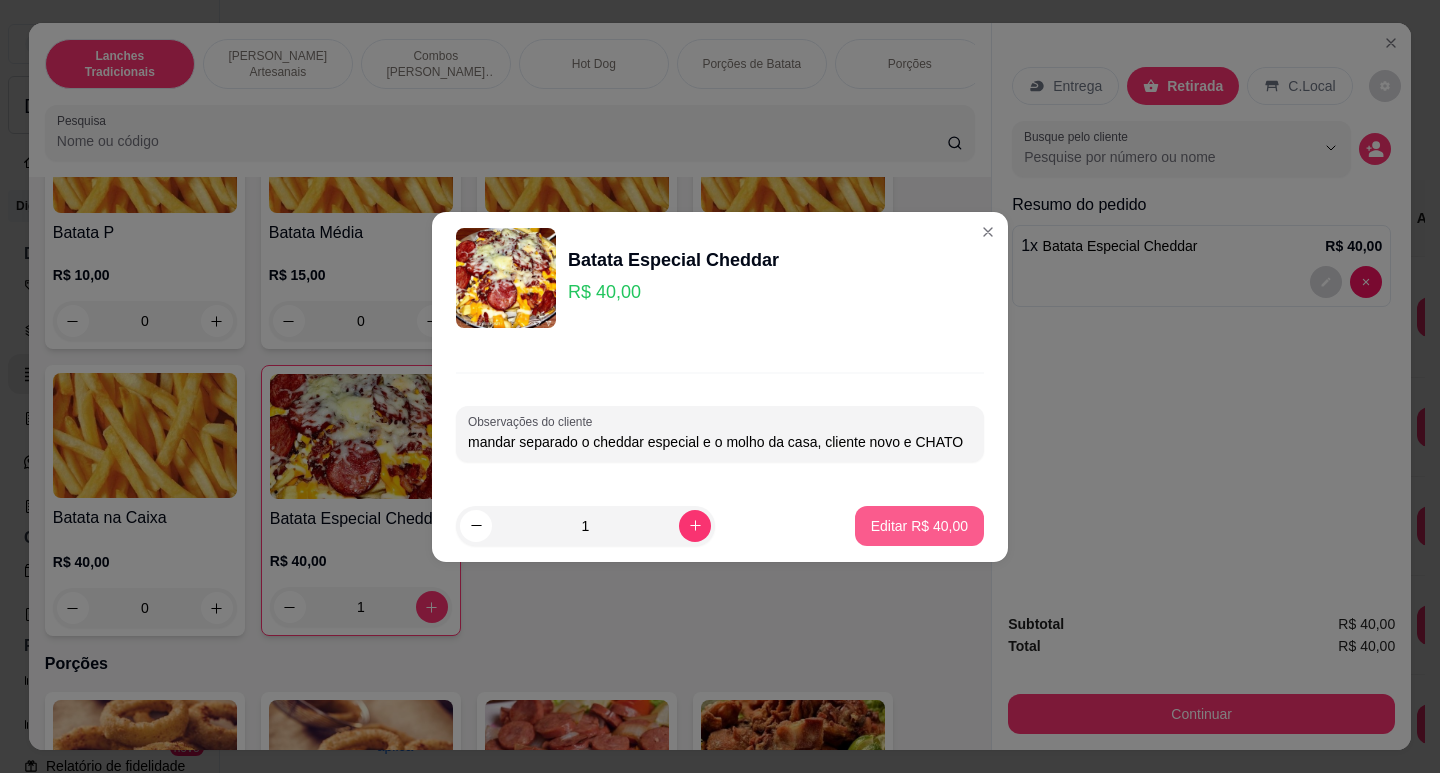click on "Editar   R$ 40,00" at bounding box center (919, 526) 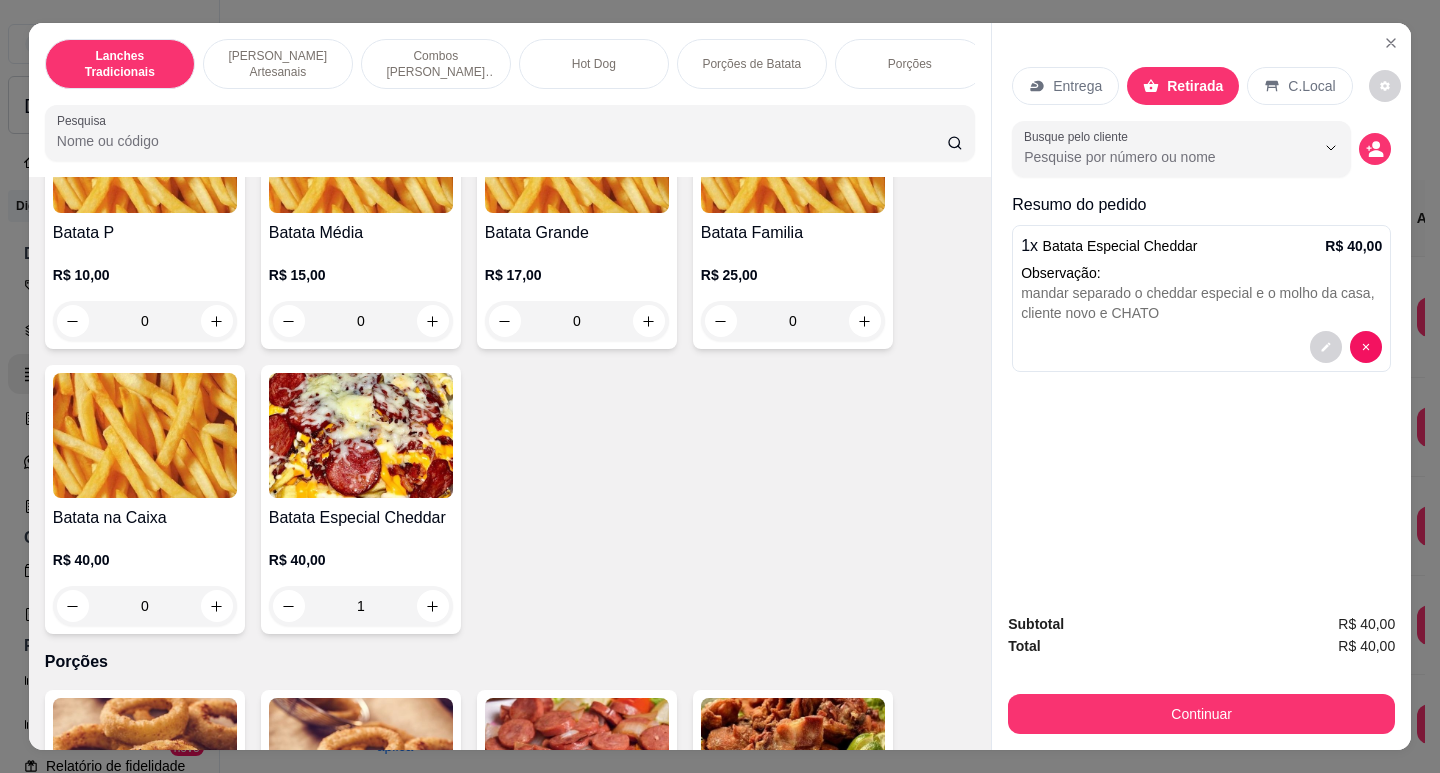 type on "0" 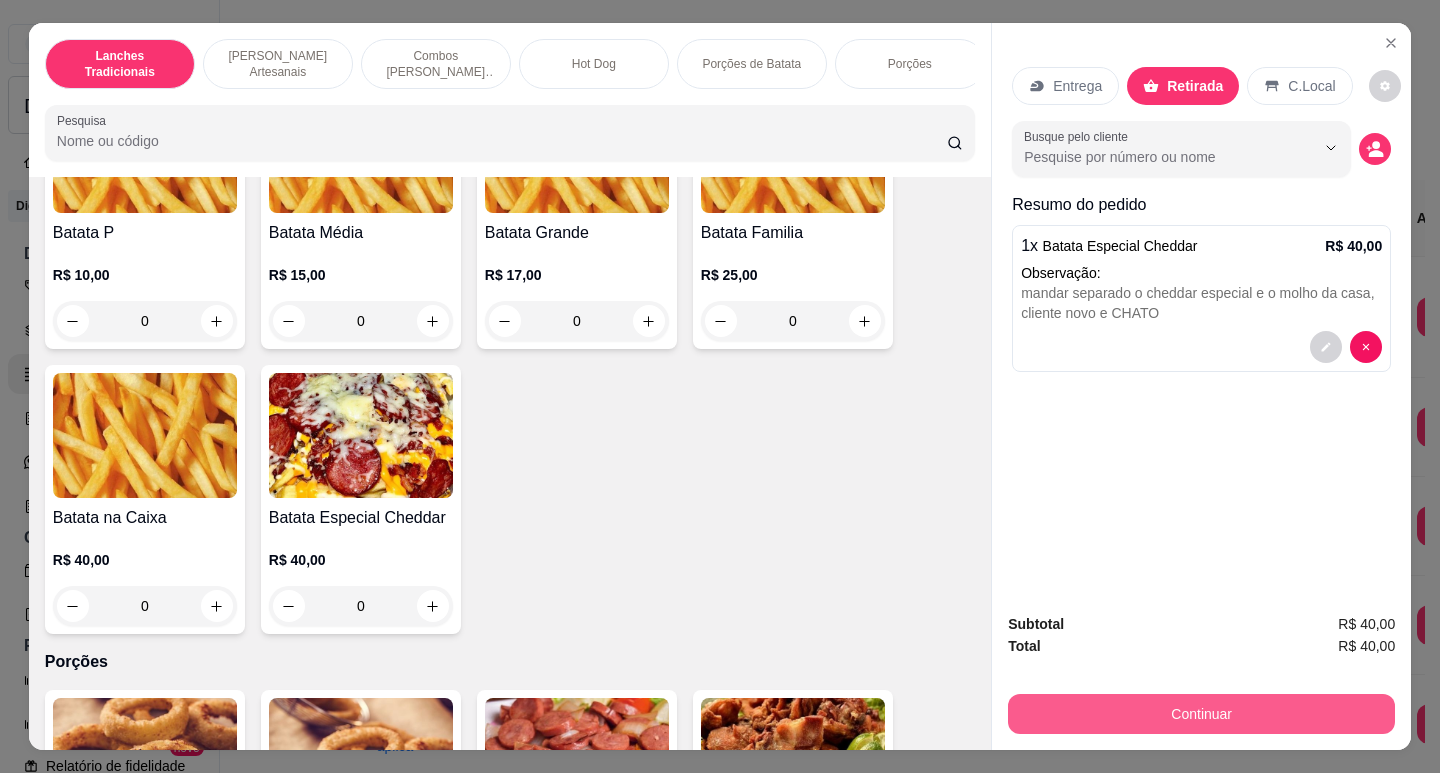 click on "Continuar" at bounding box center (1201, 714) 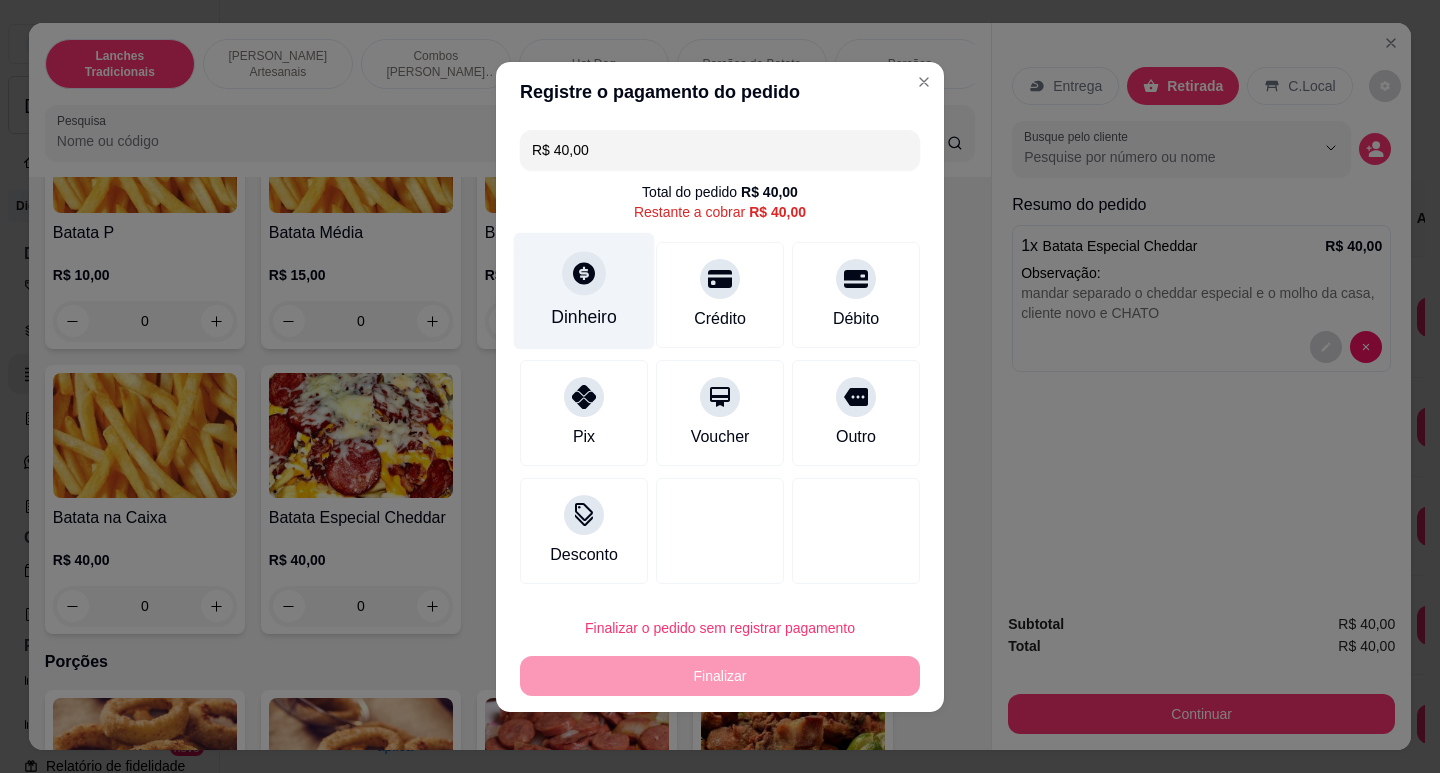 click on "Dinheiro" at bounding box center (584, 290) 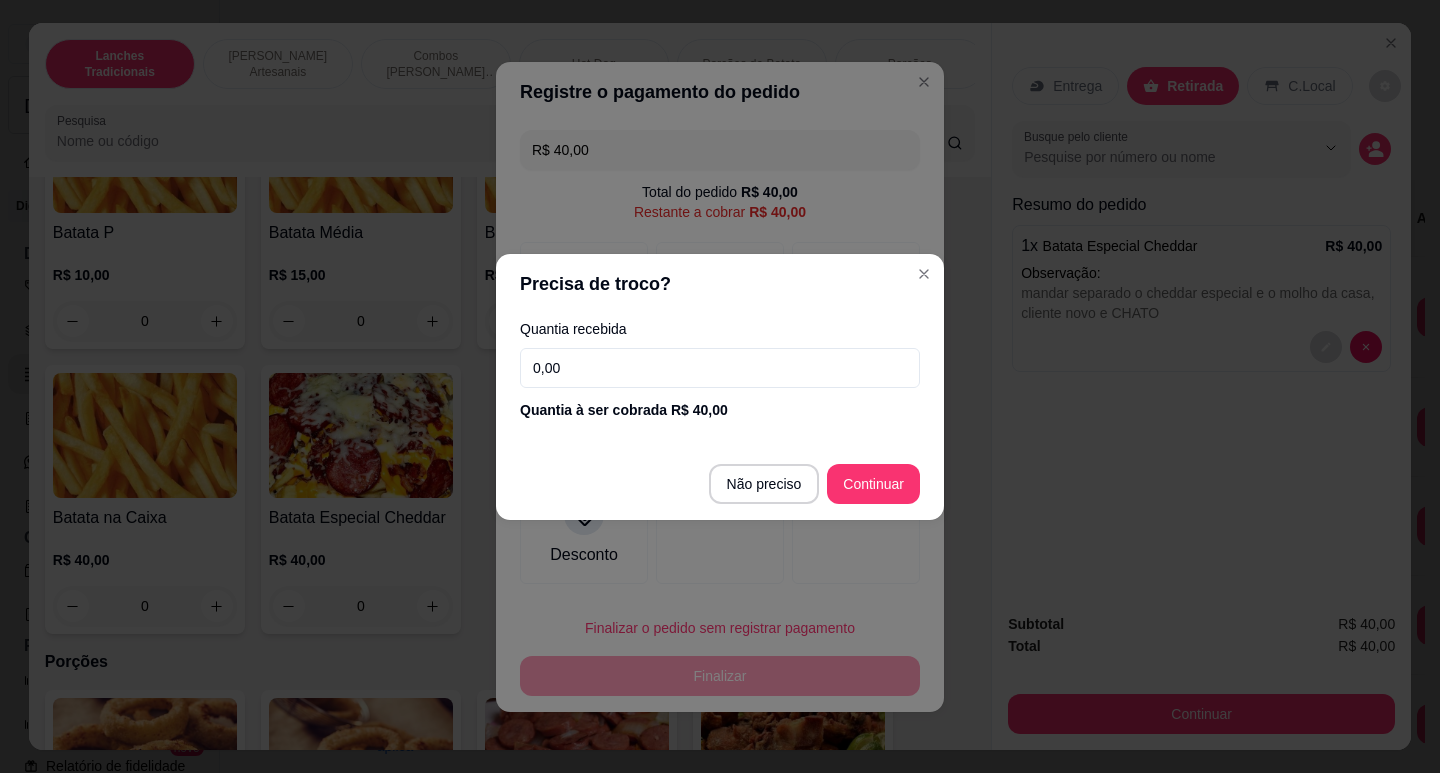 click on "0,00" at bounding box center [720, 368] 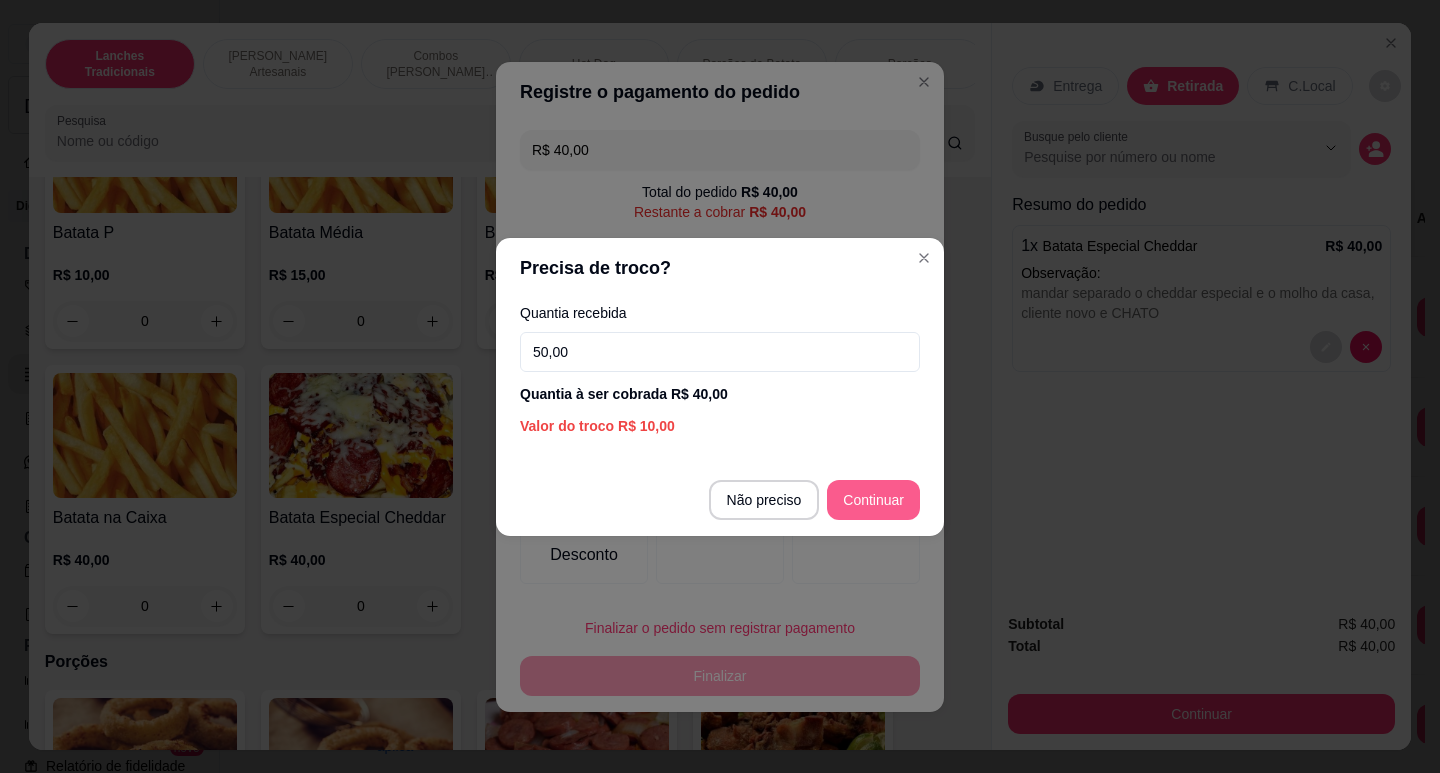 type on "50,00" 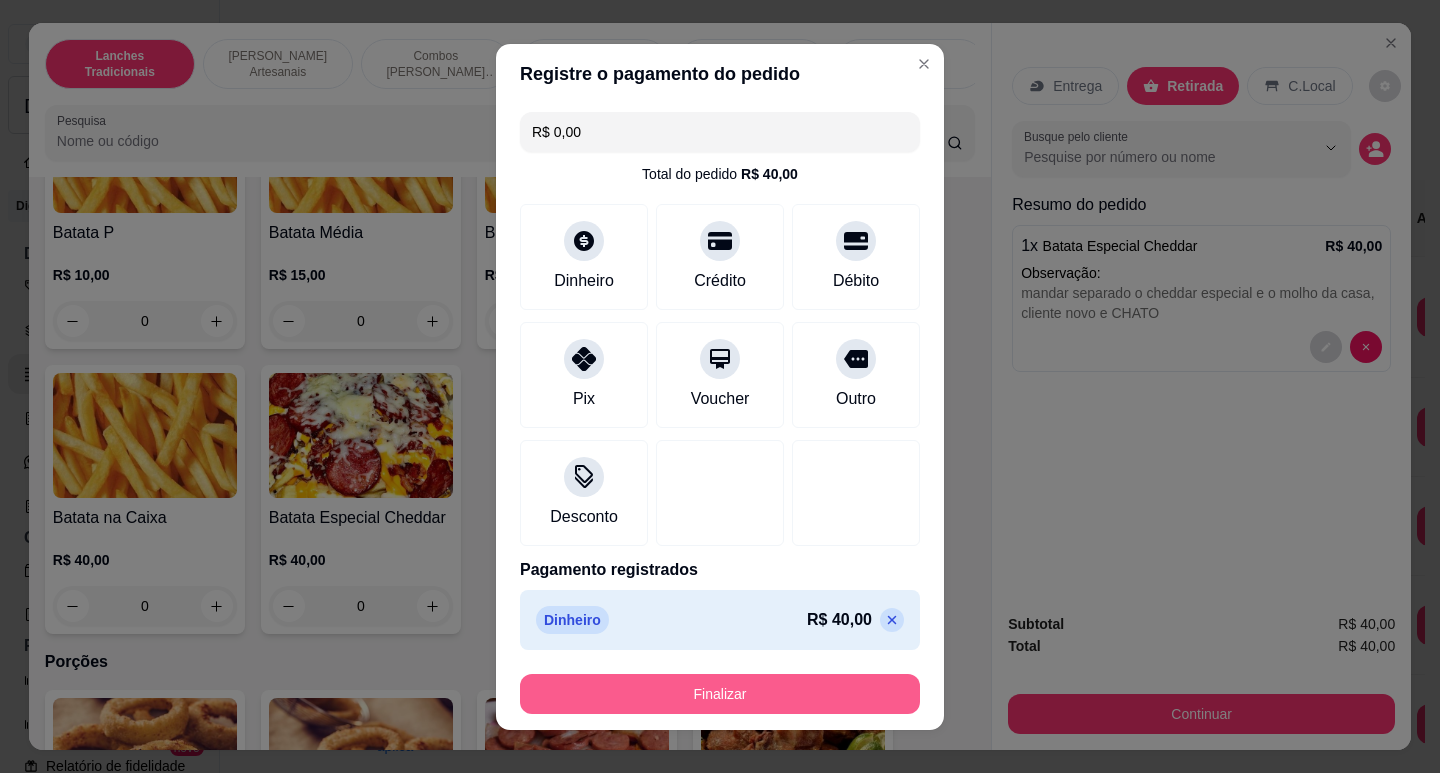 click on "Finalizar" at bounding box center [720, 694] 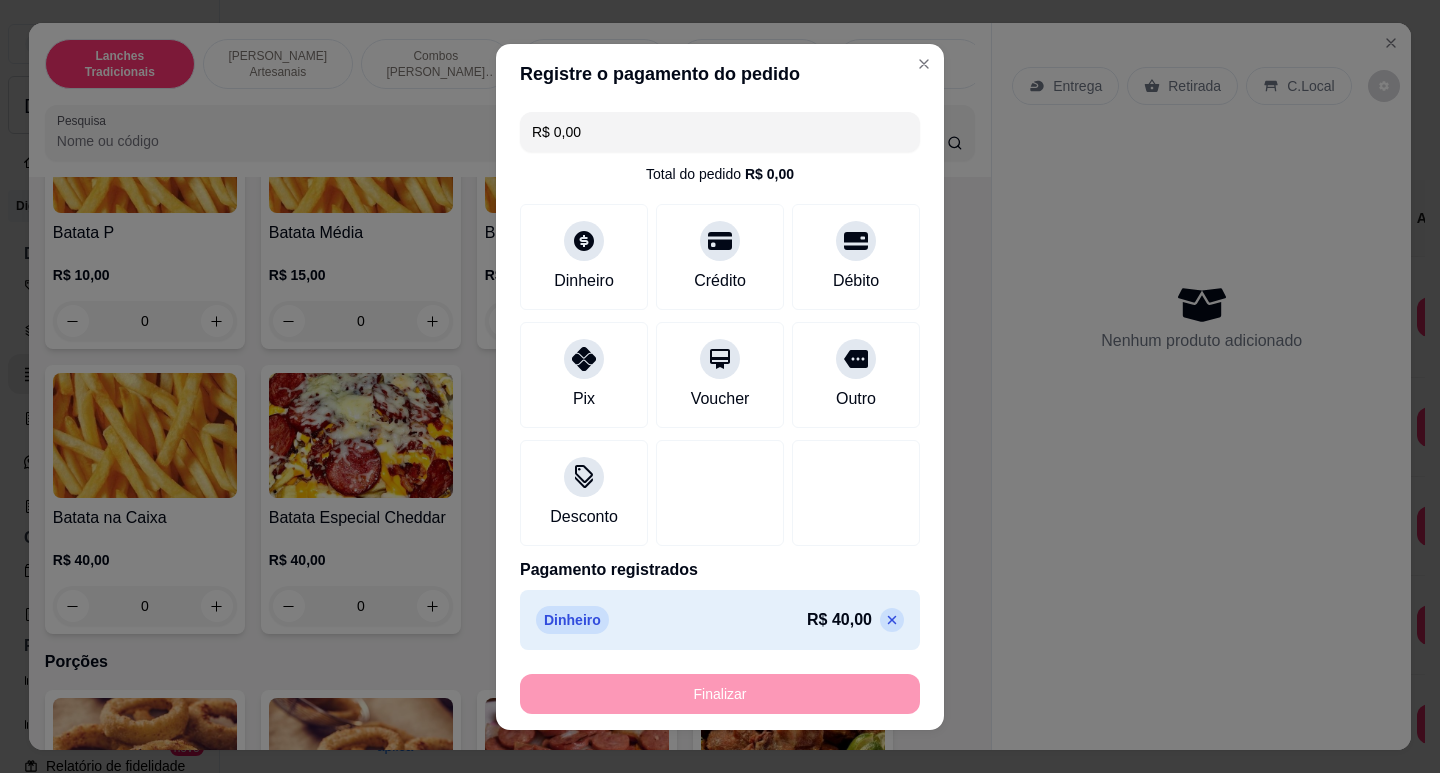 type on "-R$ 40,00" 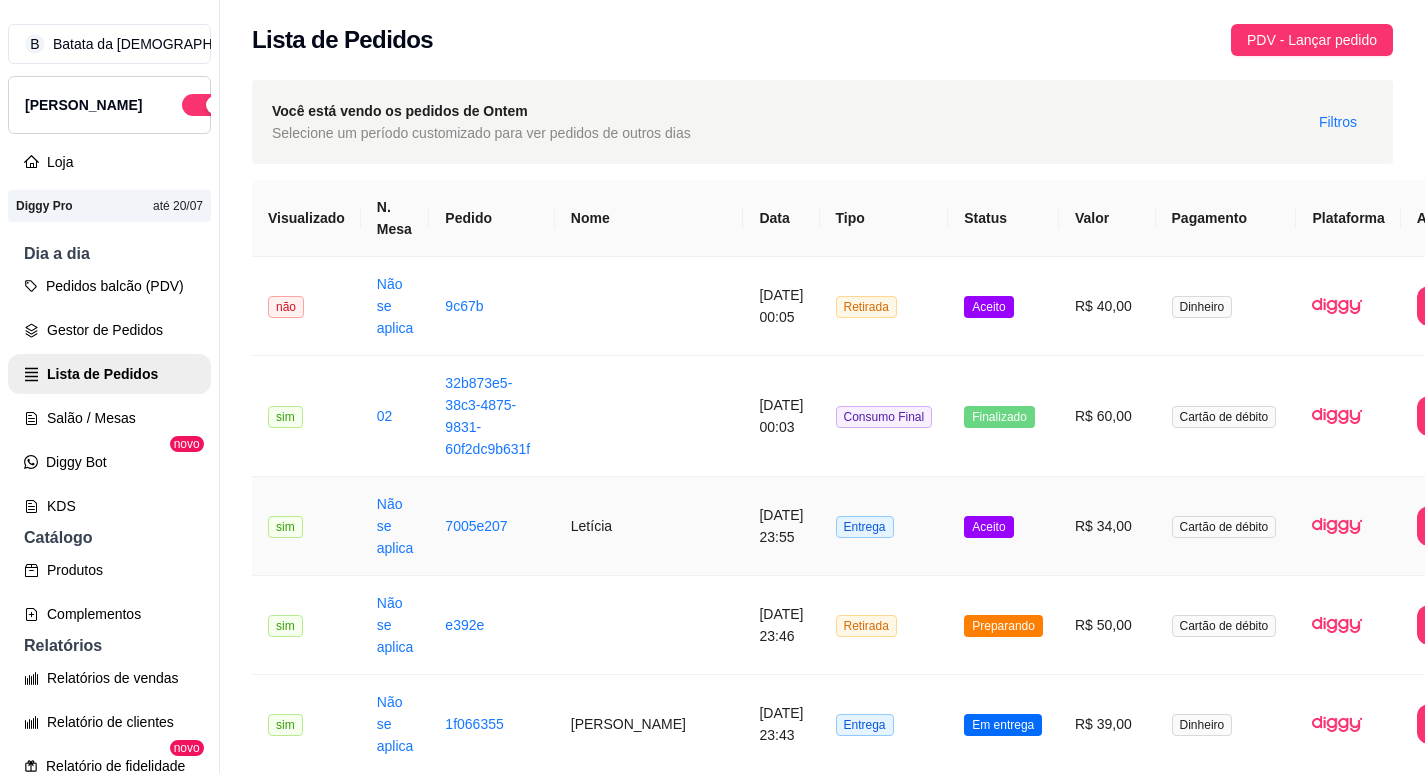 drag, startPoint x: 870, startPoint y: 522, endPoint x: 799, endPoint y: 566, distance: 83.528435 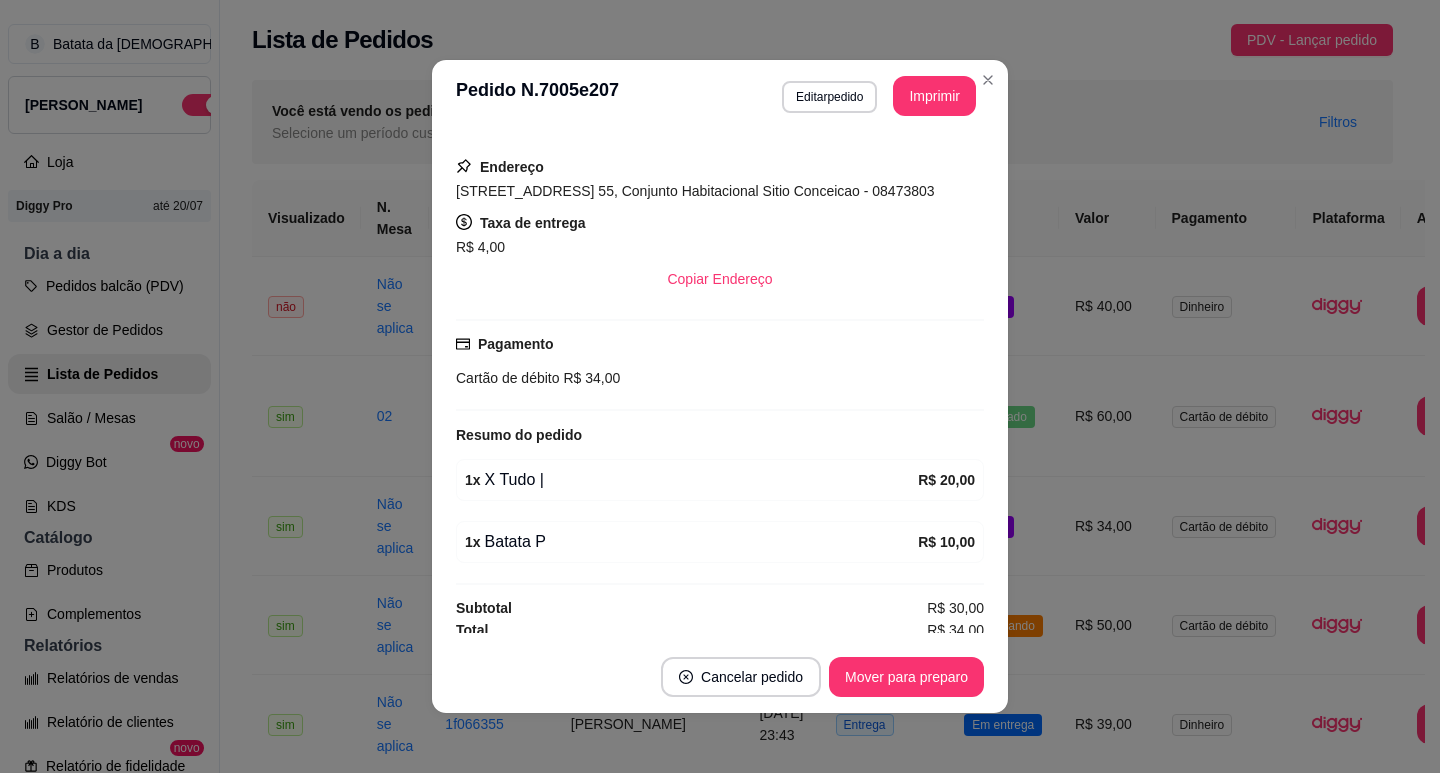 scroll, scrollTop: 346, scrollLeft: 0, axis: vertical 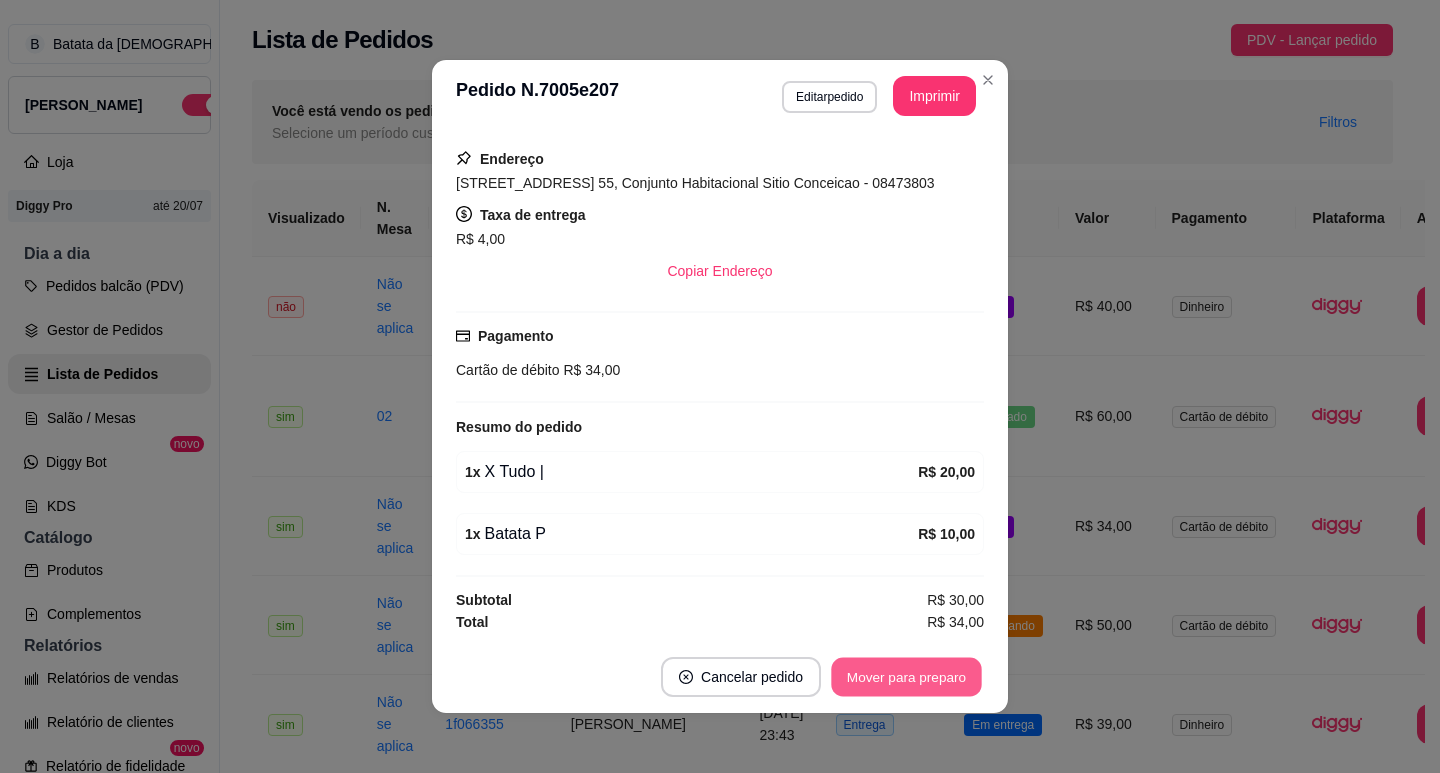 click on "Mover para preparo" at bounding box center [906, 677] 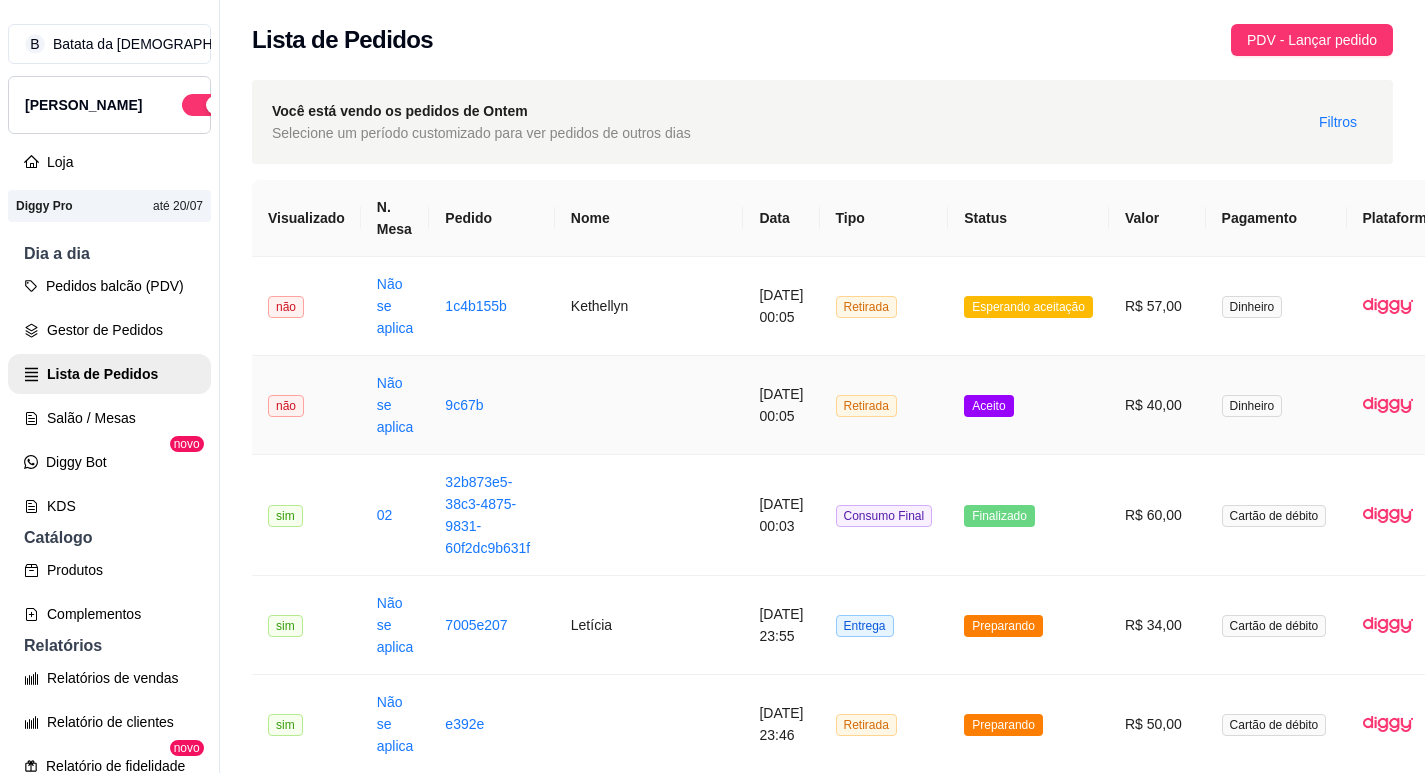 click on "Aceito" at bounding box center [1028, 405] 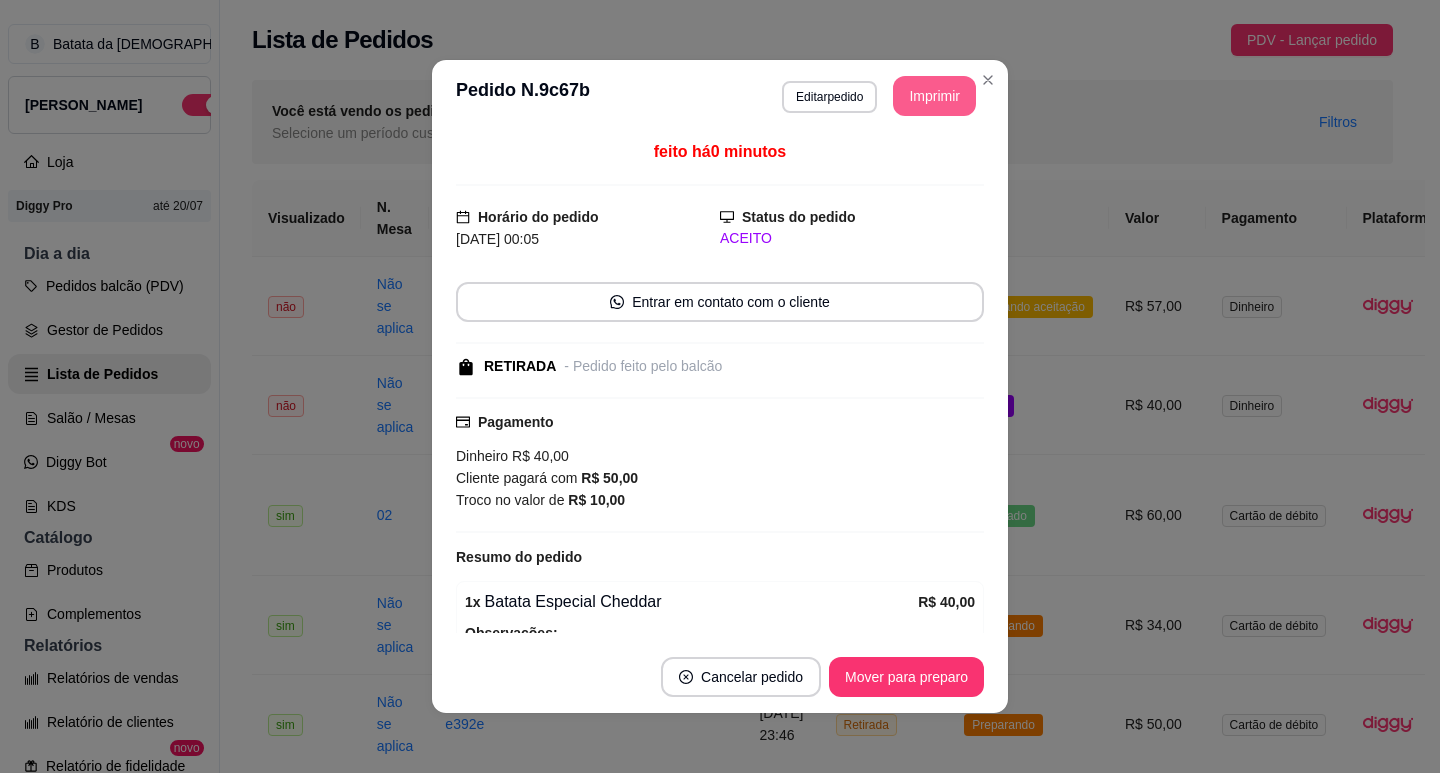 click on "Imprimir" at bounding box center (934, 96) 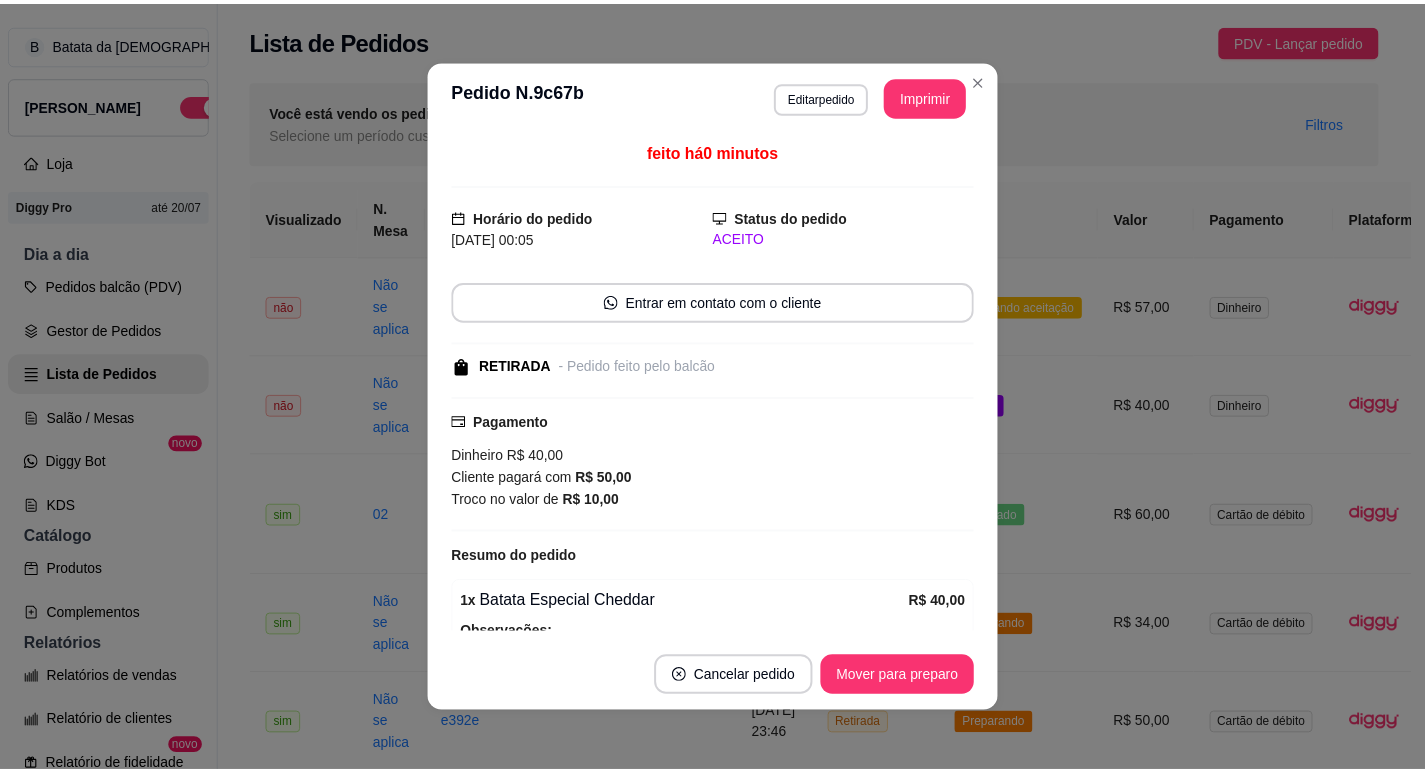scroll, scrollTop: 0, scrollLeft: 0, axis: both 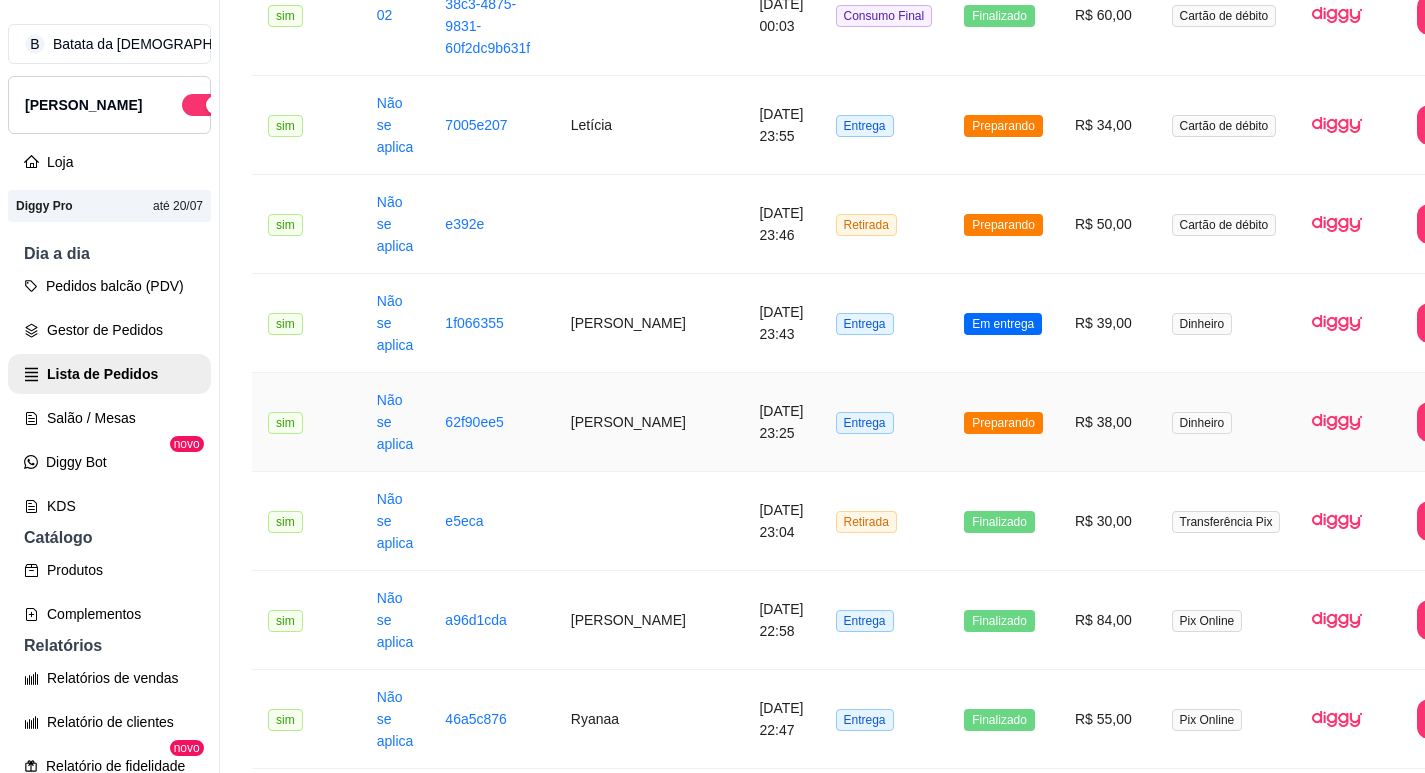 click on "12/07/2025 às 23:25" at bounding box center (781, 422) 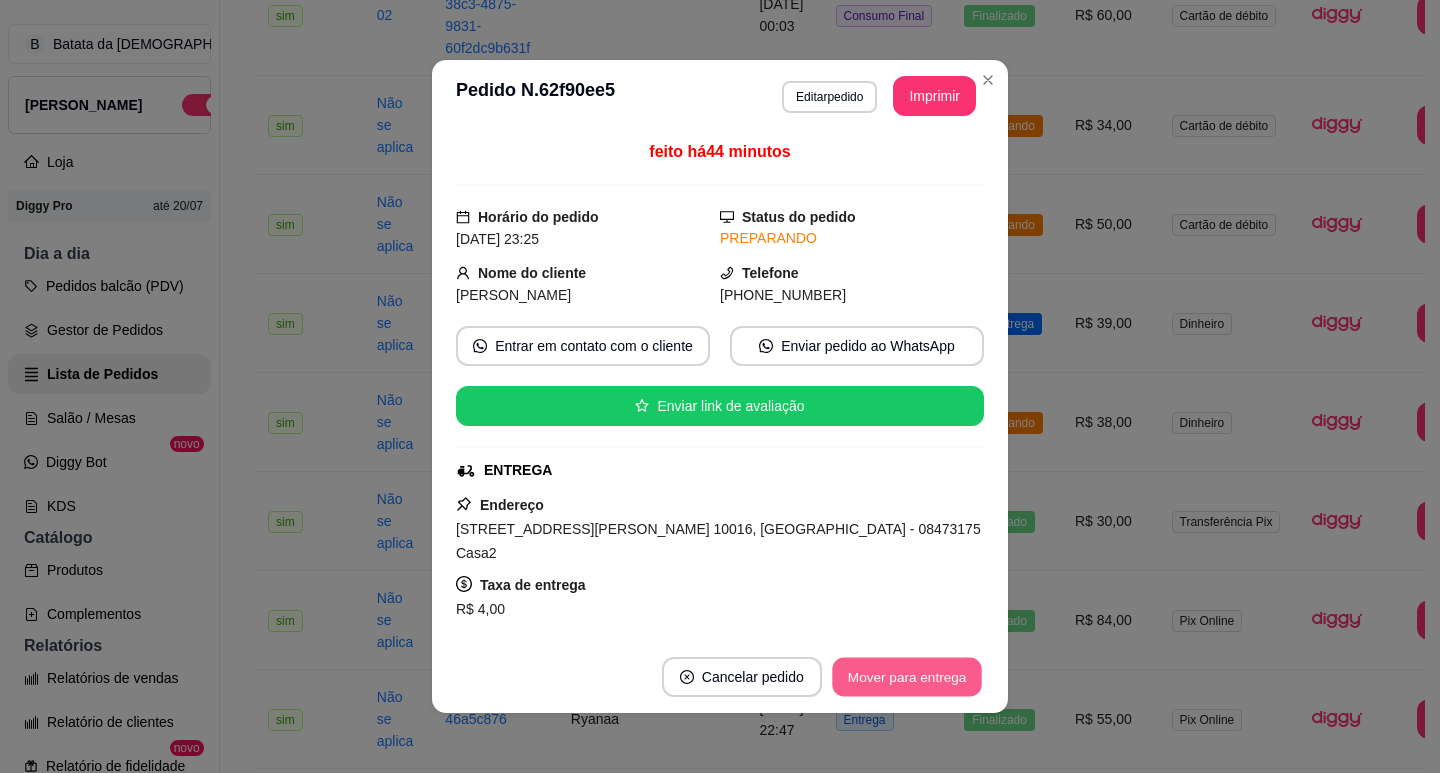 click on "Mover para entrega" at bounding box center (907, 677) 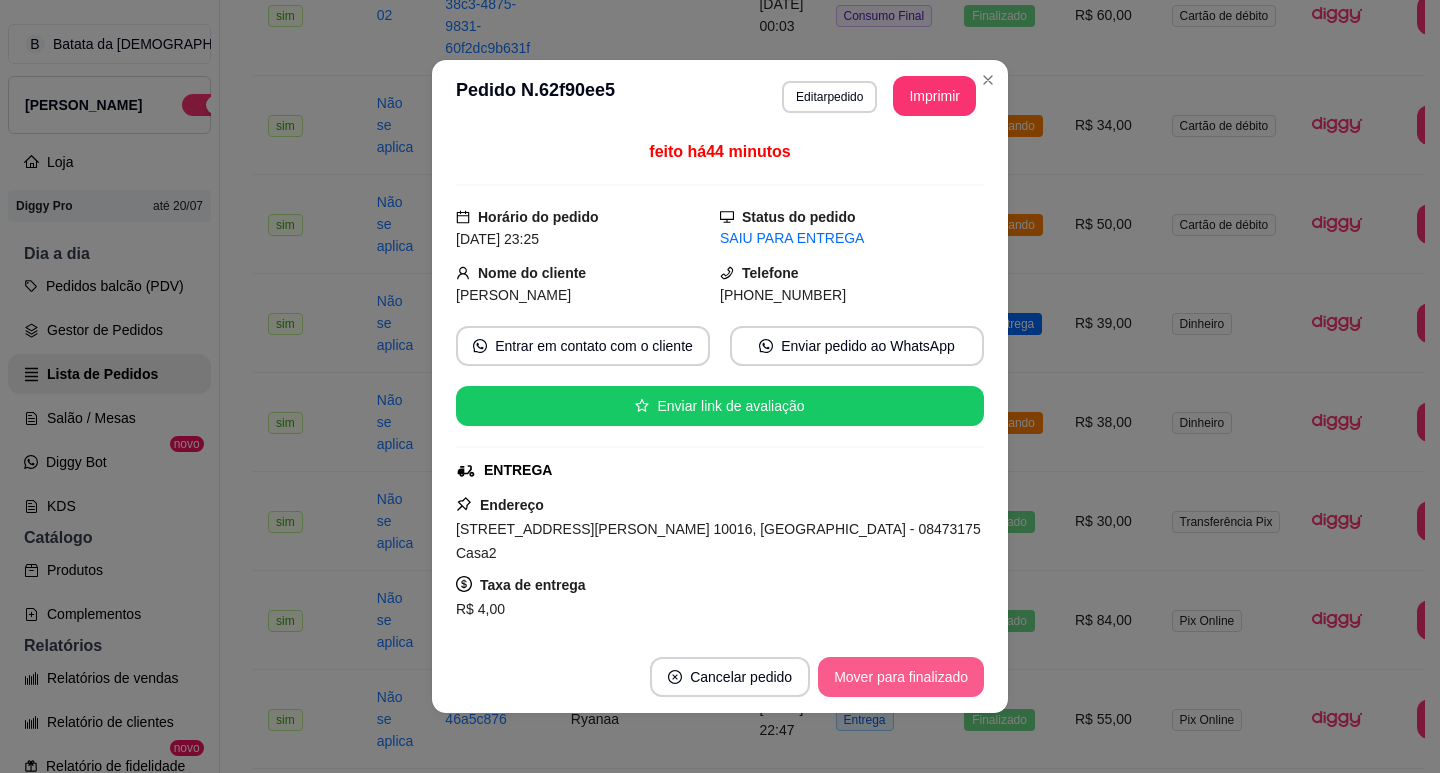 click on "Mover para finalizado" at bounding box center [901, 677] 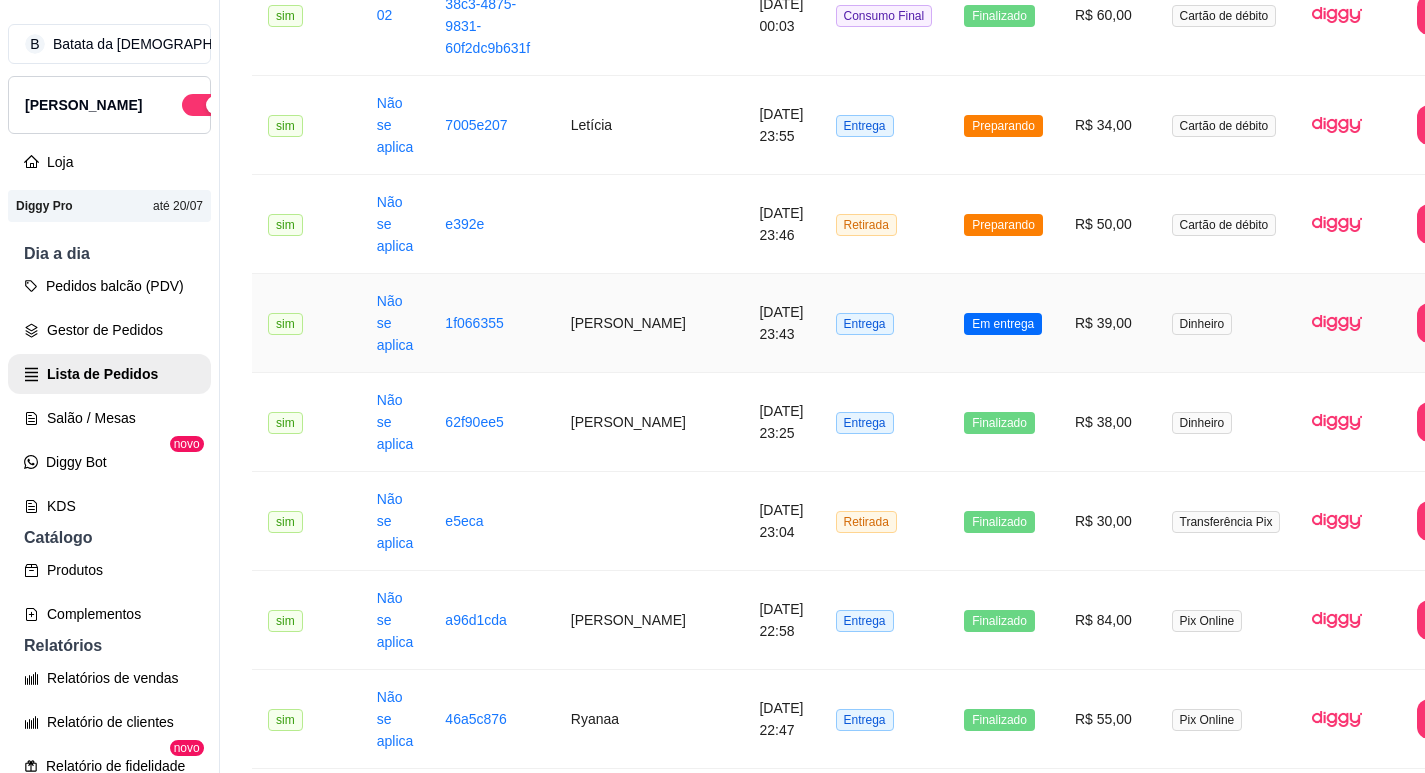 scroll, scrollTop: 400, scrollLeft: 0, axis: vertical 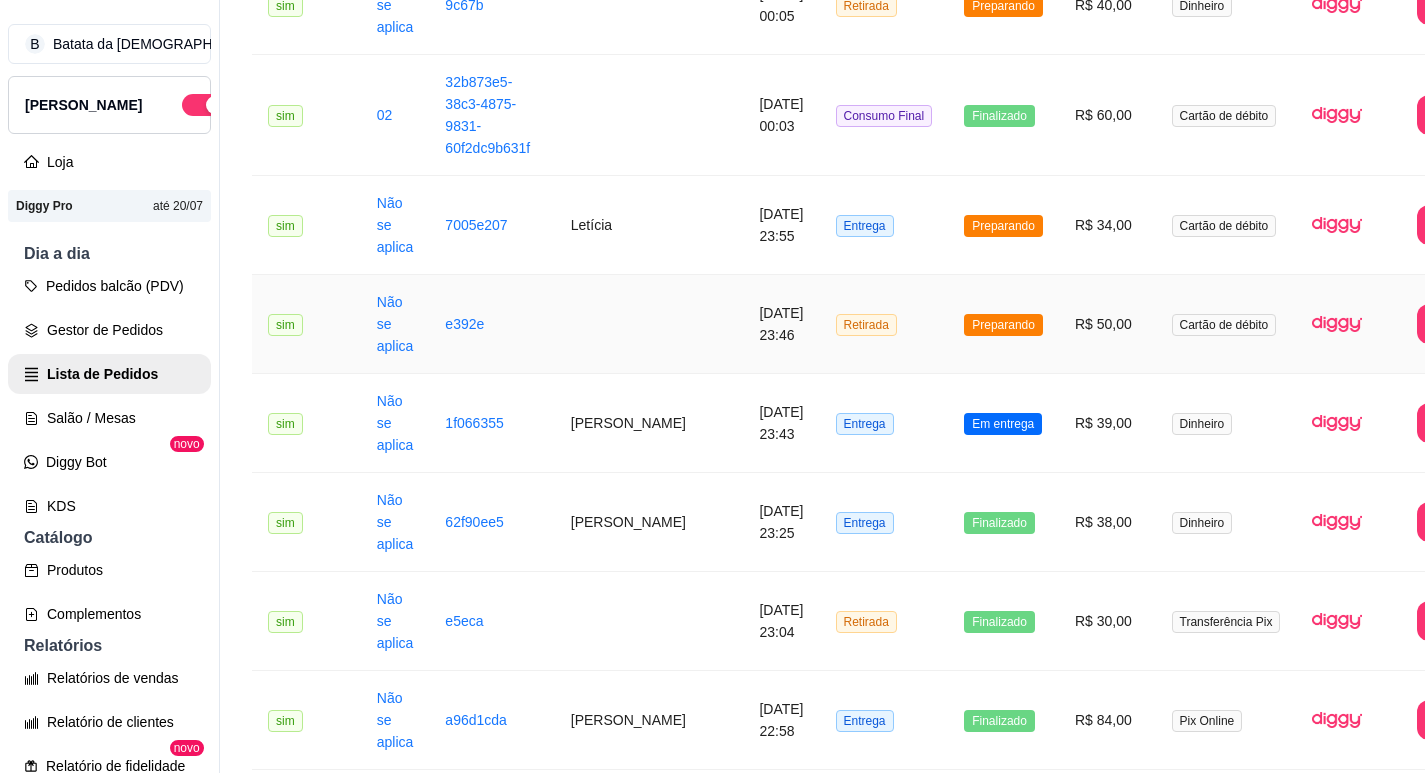 click on "Retirada" at bounding box center [866, 325] 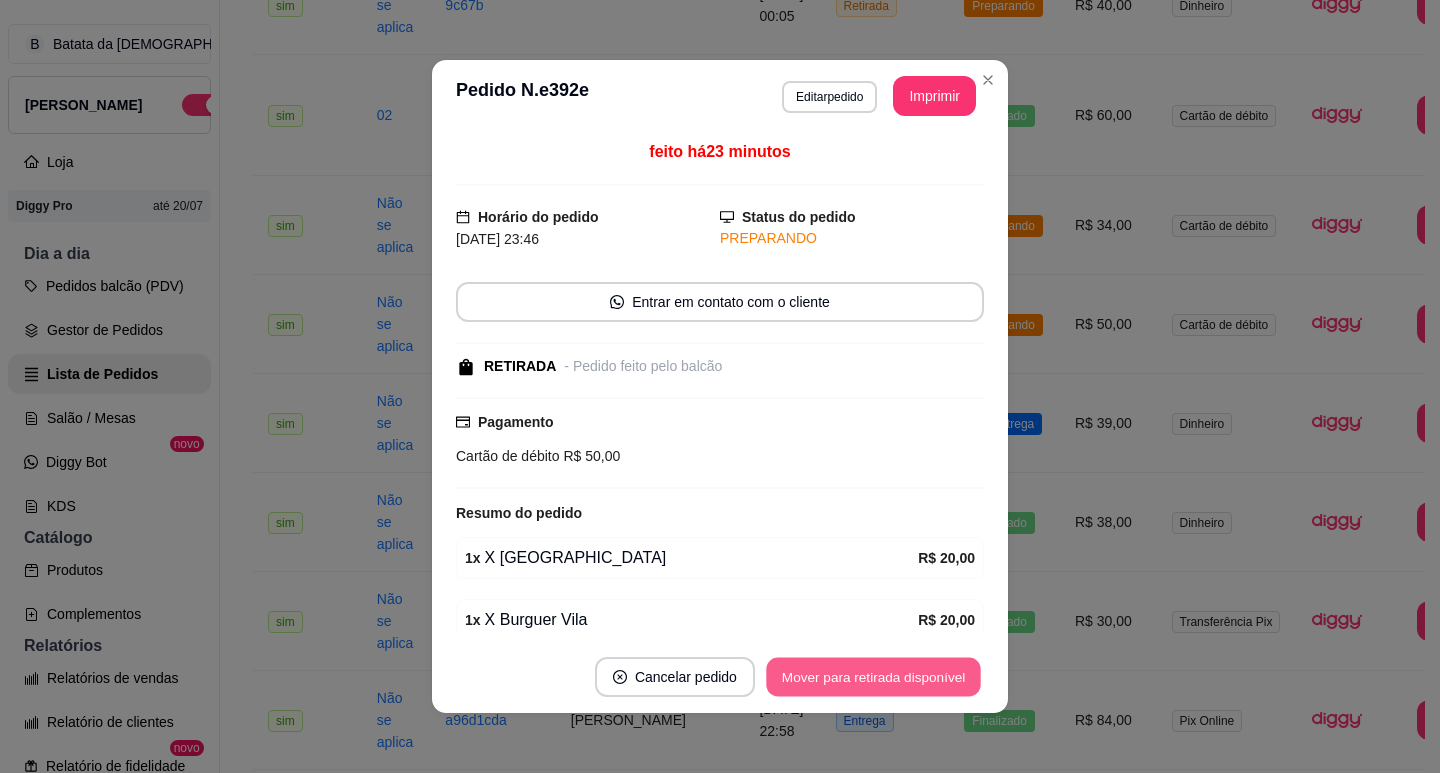 click on "Mover para retirada disponível" at bounding box center [873, 677] 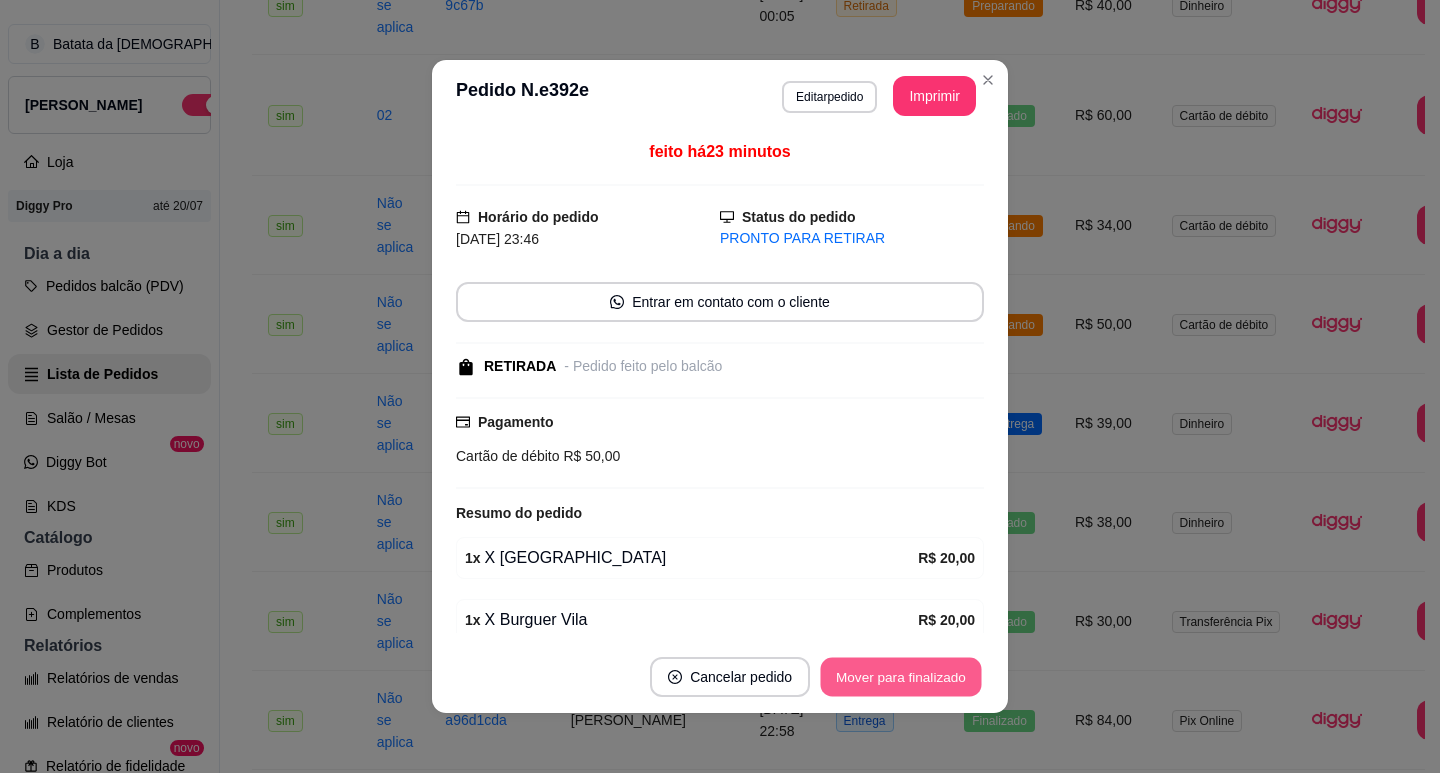 click on "Mover para finalizado" at bounding box center [901, 677] 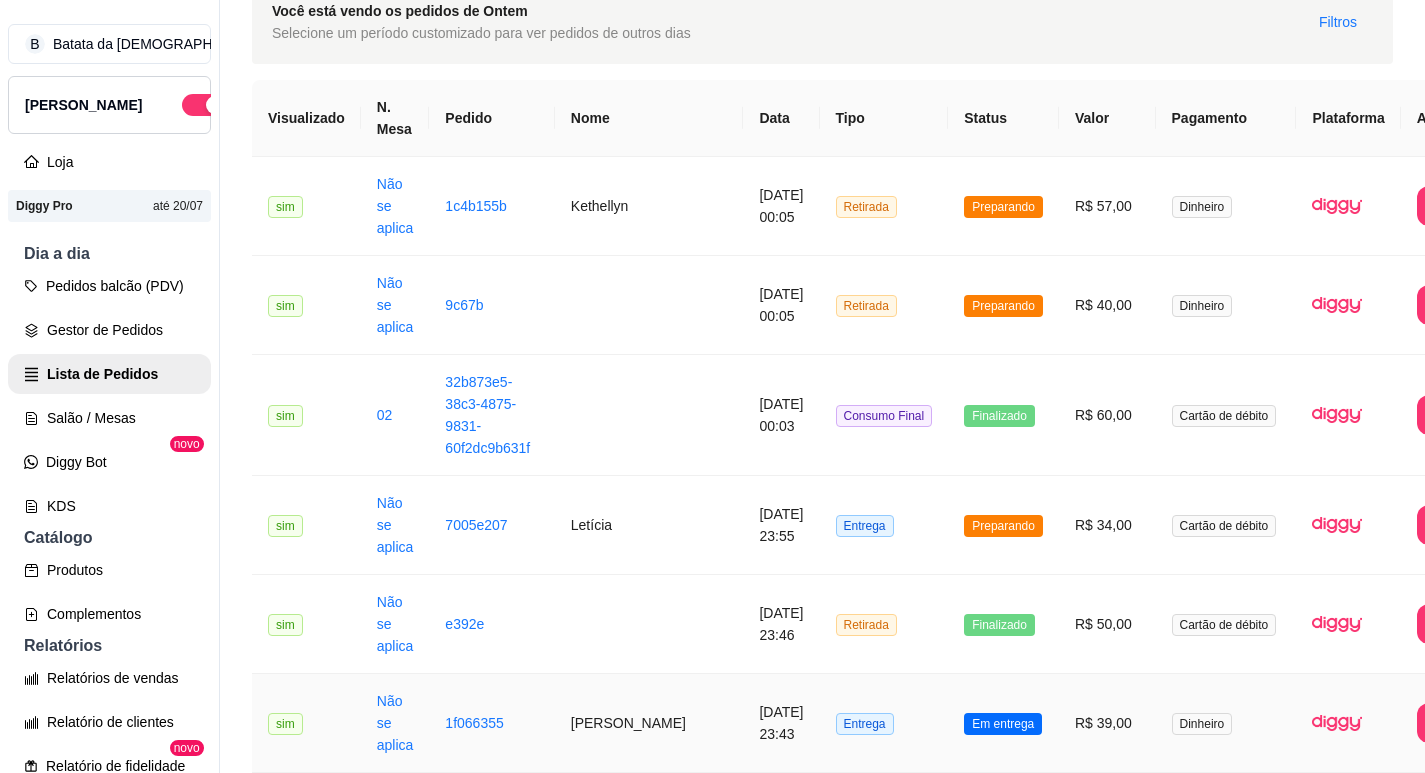 scroll, scrollTop: 0, scrollLeft: 0, axis: both 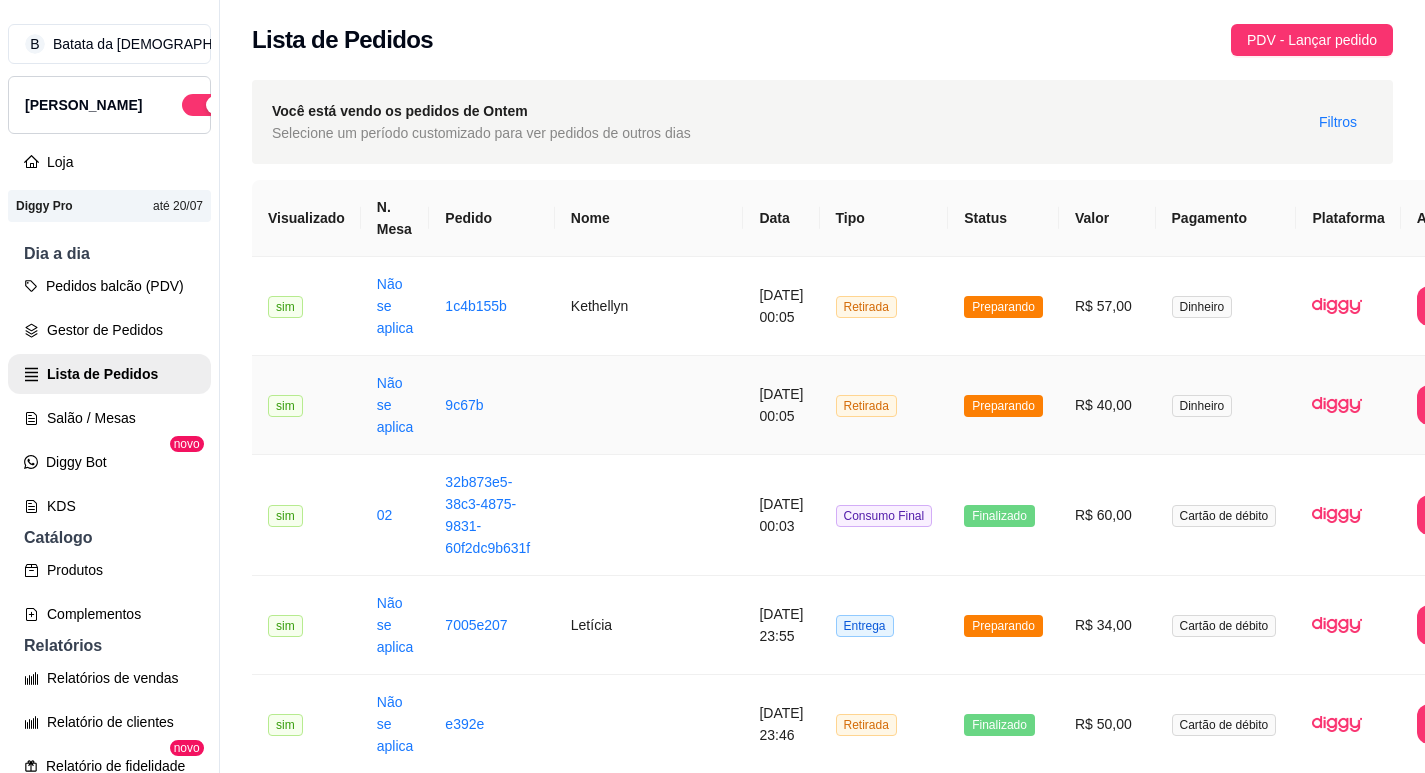 click on "Retirada" at bounding box center [884, 405] 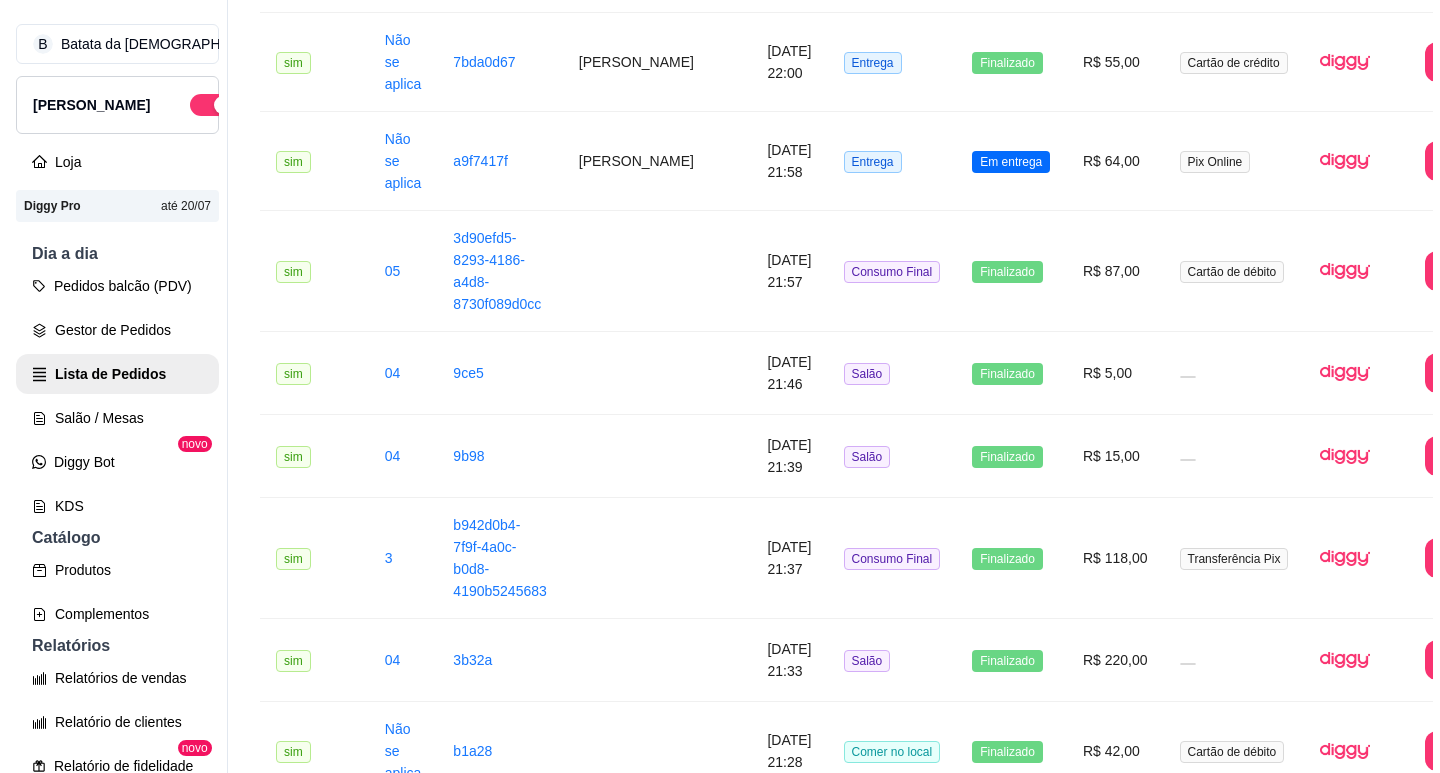 scroll, scrollTop: 1800, scrollLeft: 0, axis: vertical 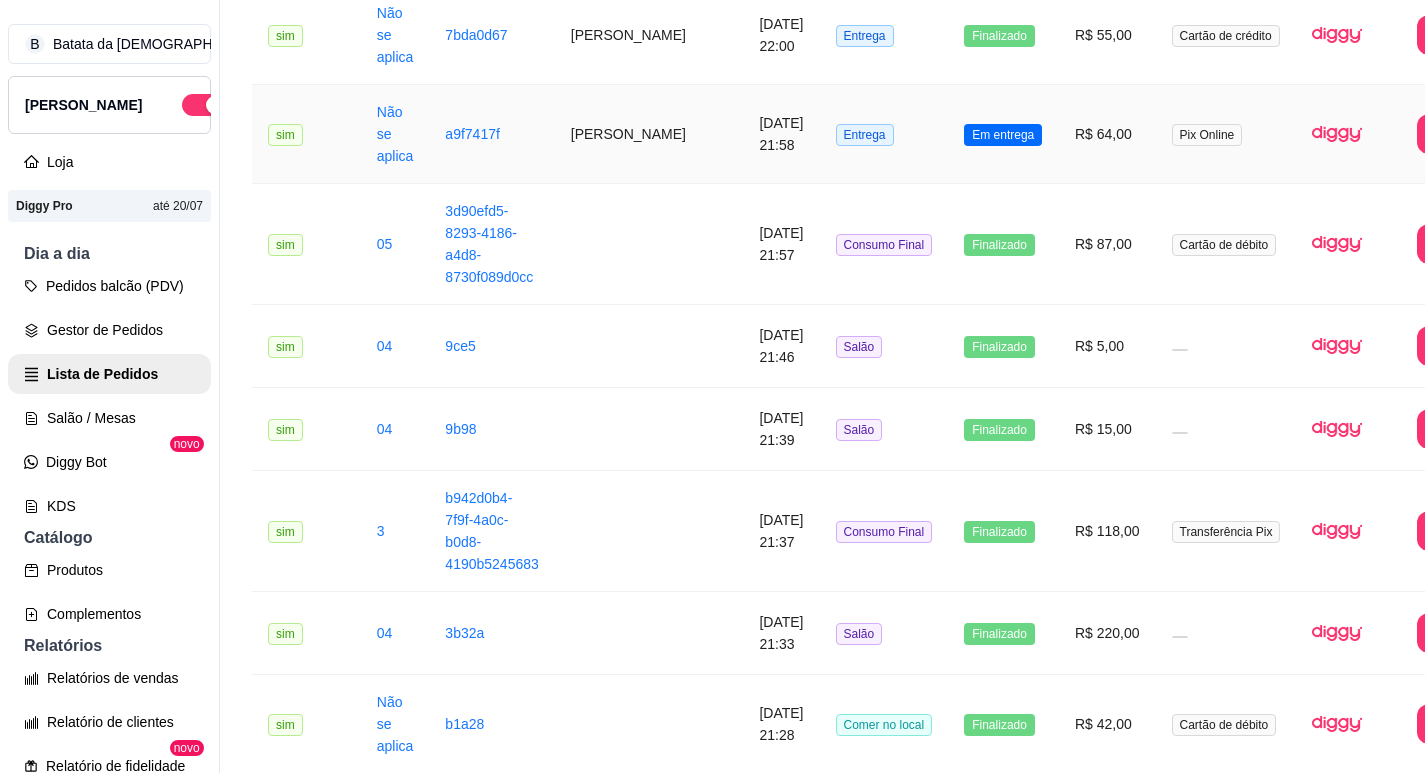 click on "Entrega" at bounding box center [884, 134] 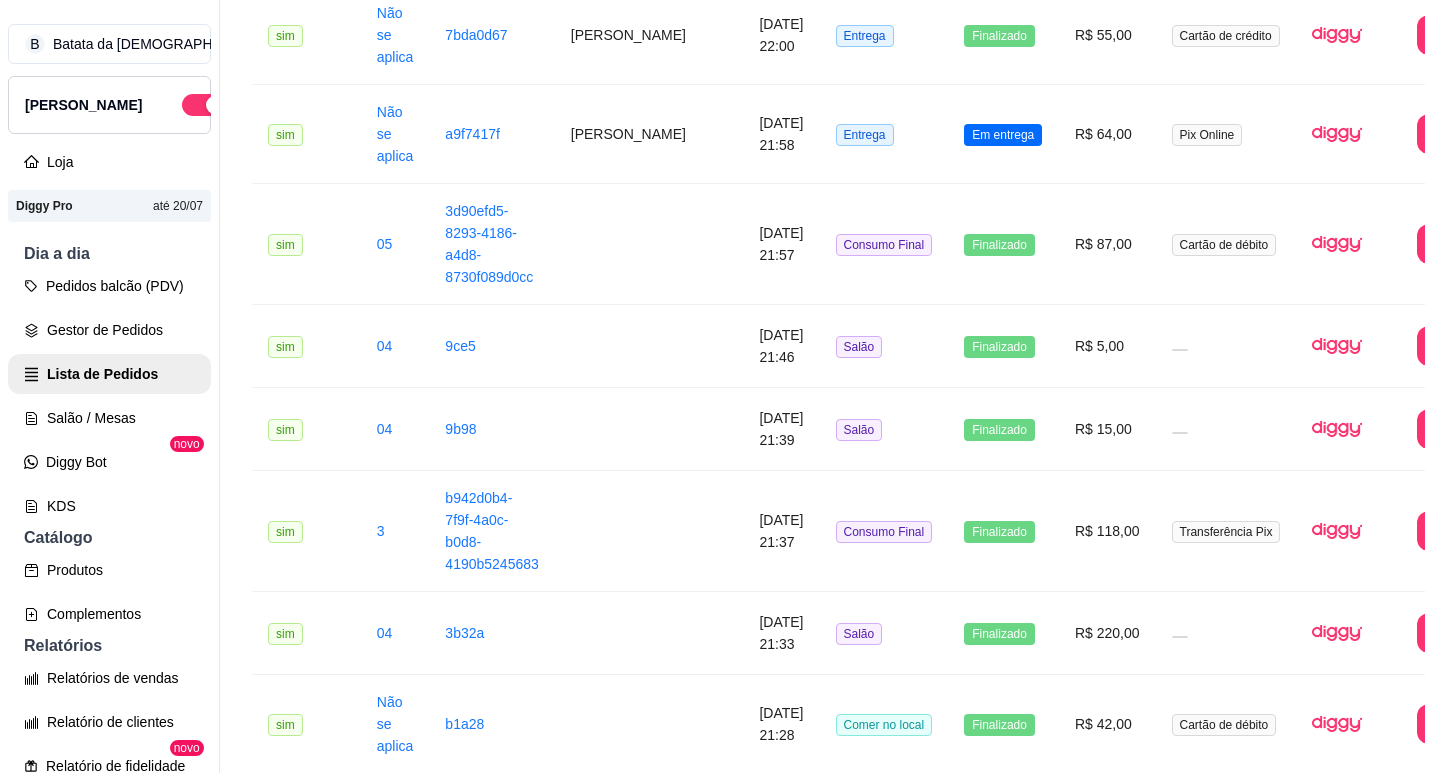 scroll, scrollTop: 424, scrollLeft: 0, axis: vertical 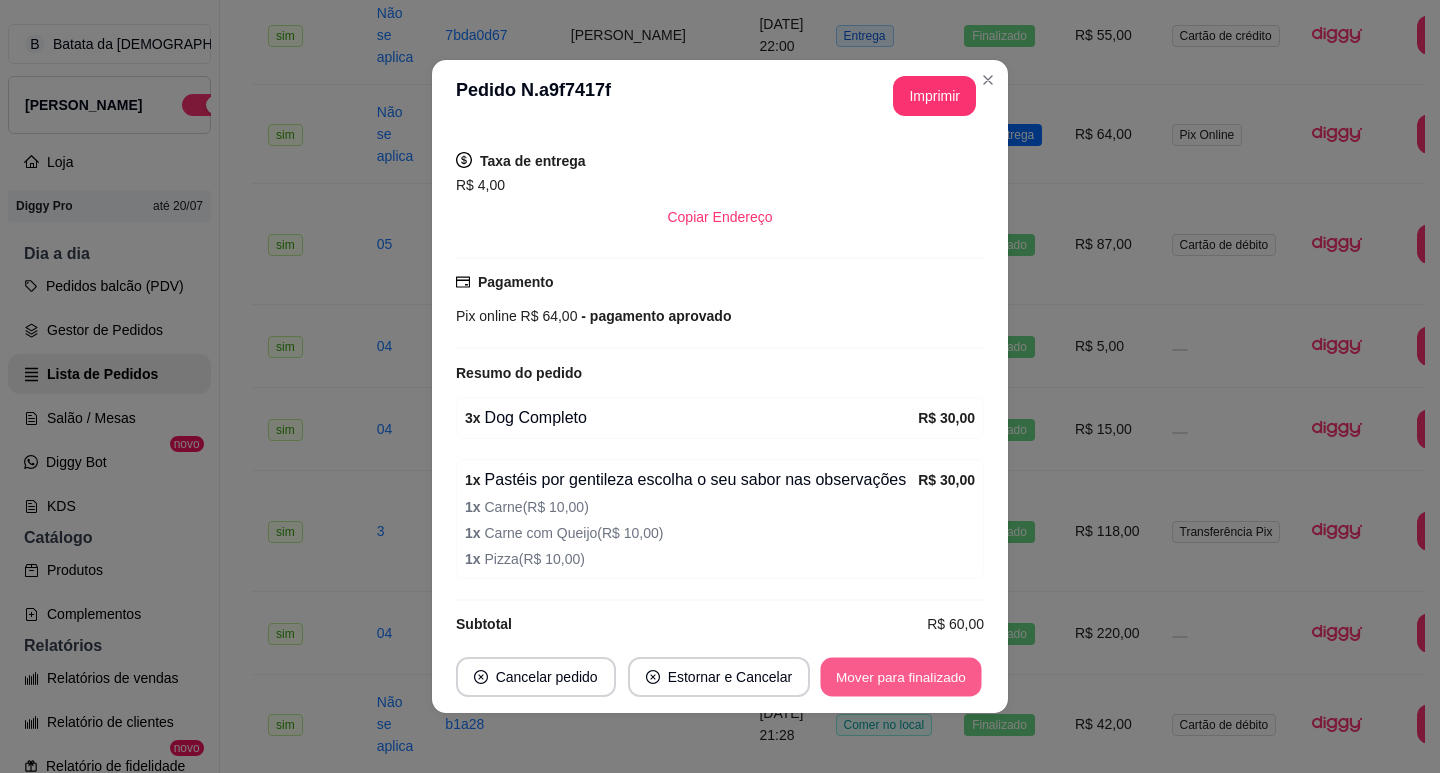 click on "Mover para finalizado" at bounding box center [901, 677] 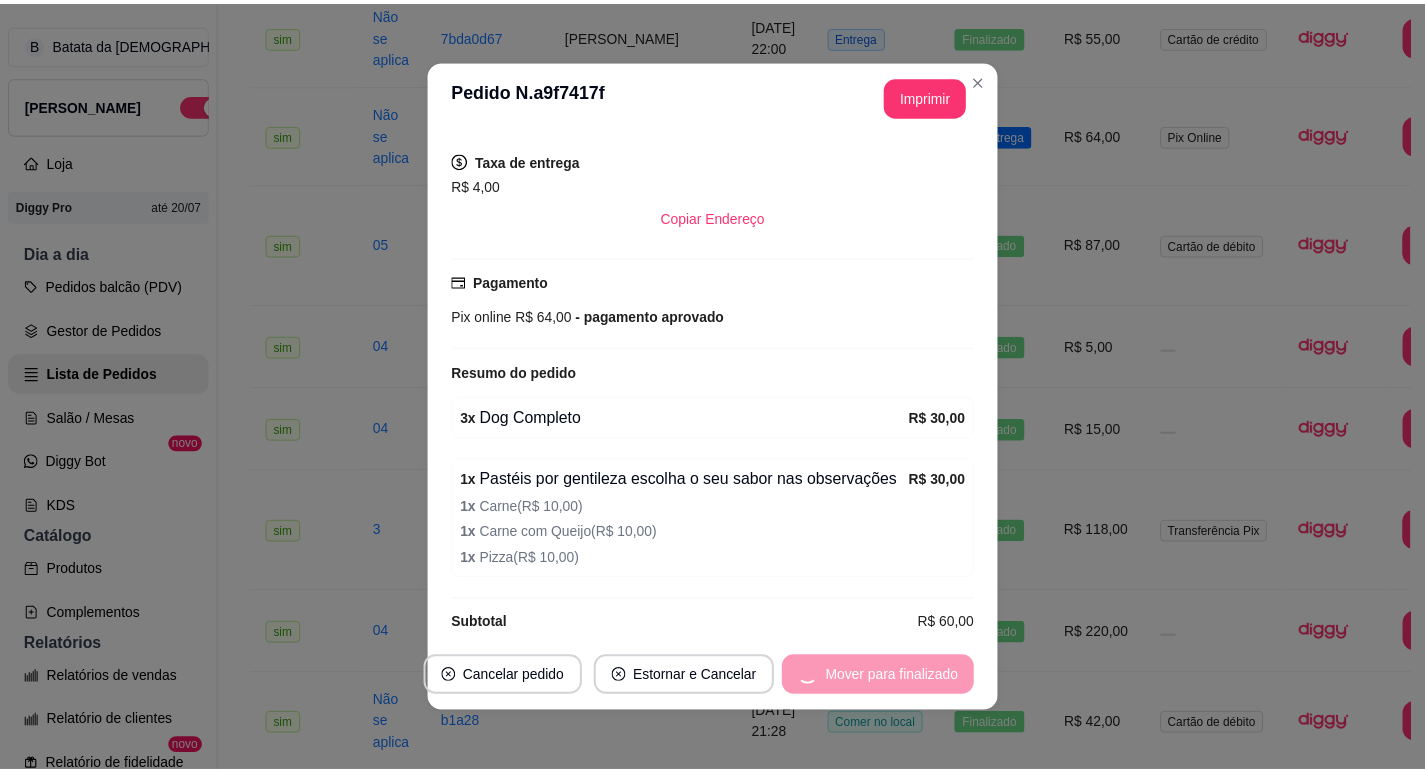 scroll, scrollTop: 378, scrollLeft: 0, axis: vertical 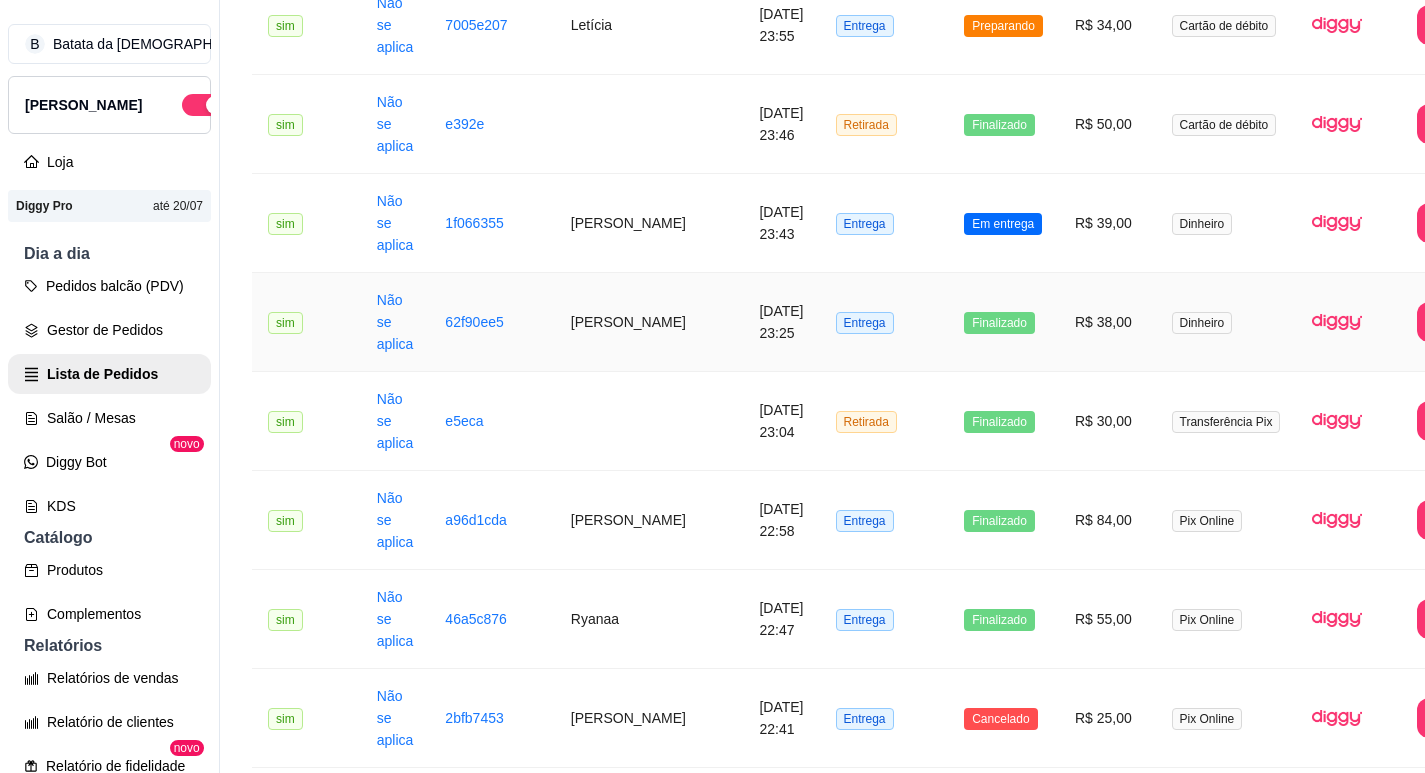 click on "12/07/2025 às 23:25" at bounding box center (781, 322) 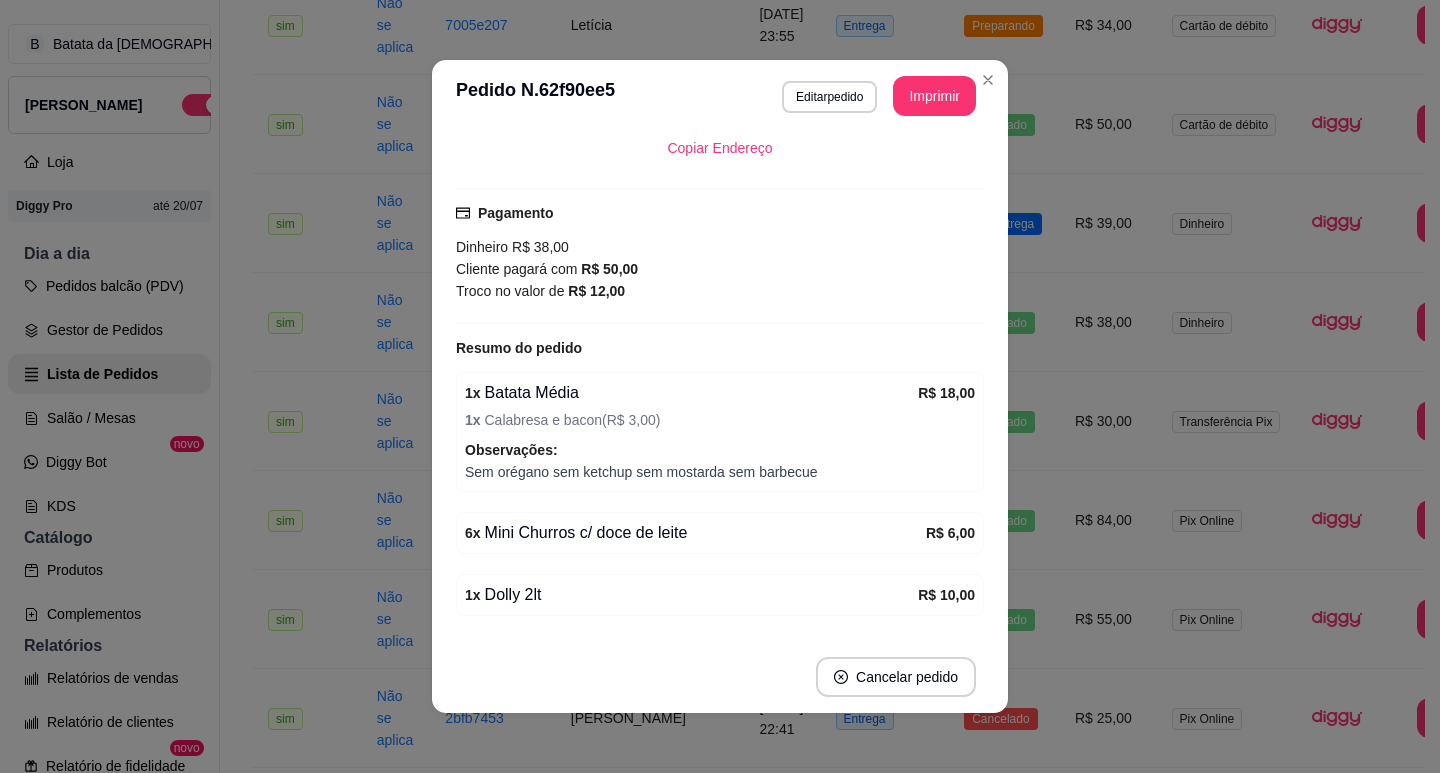 scroll, scrollTop: 484, scrollLeft: 0, axis: vertical 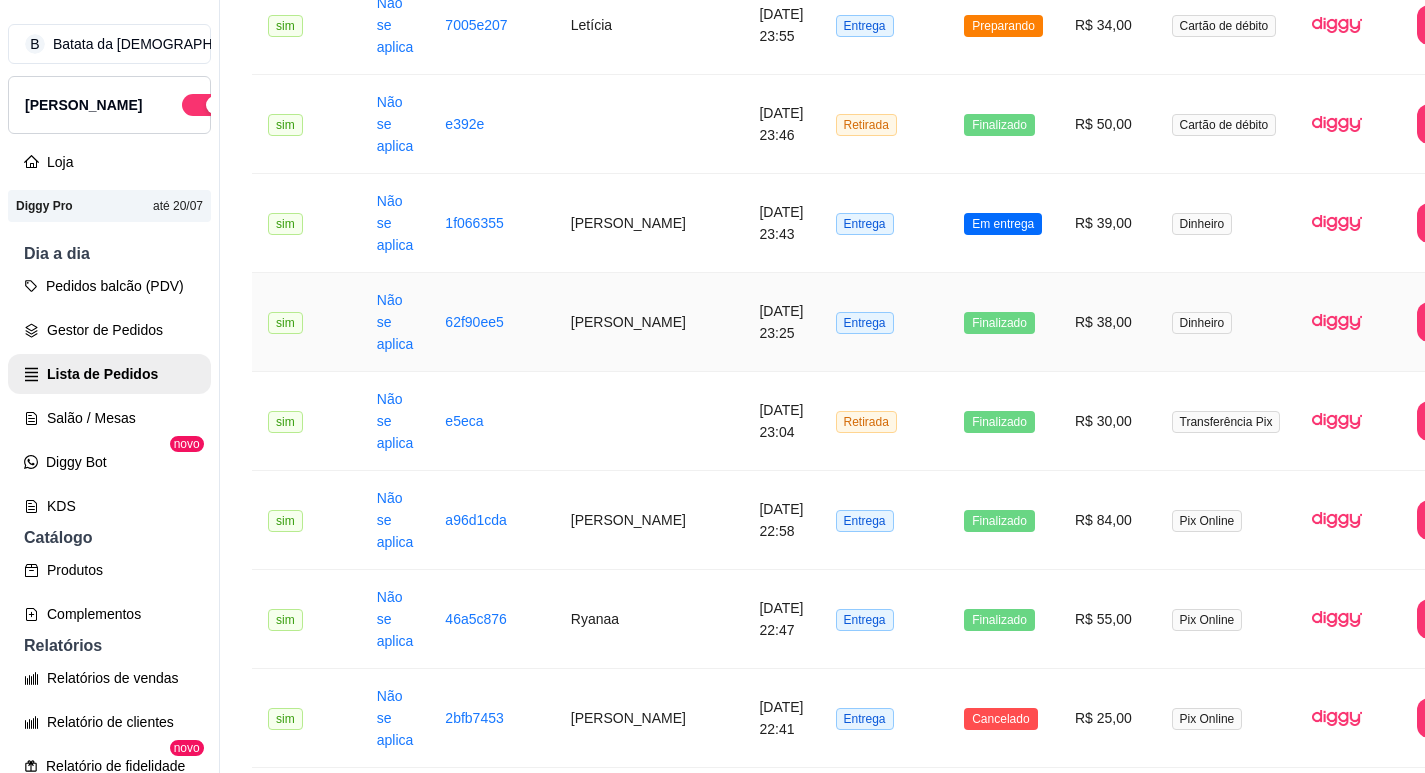 click on "Entrega" at bounding box center [884, 322] 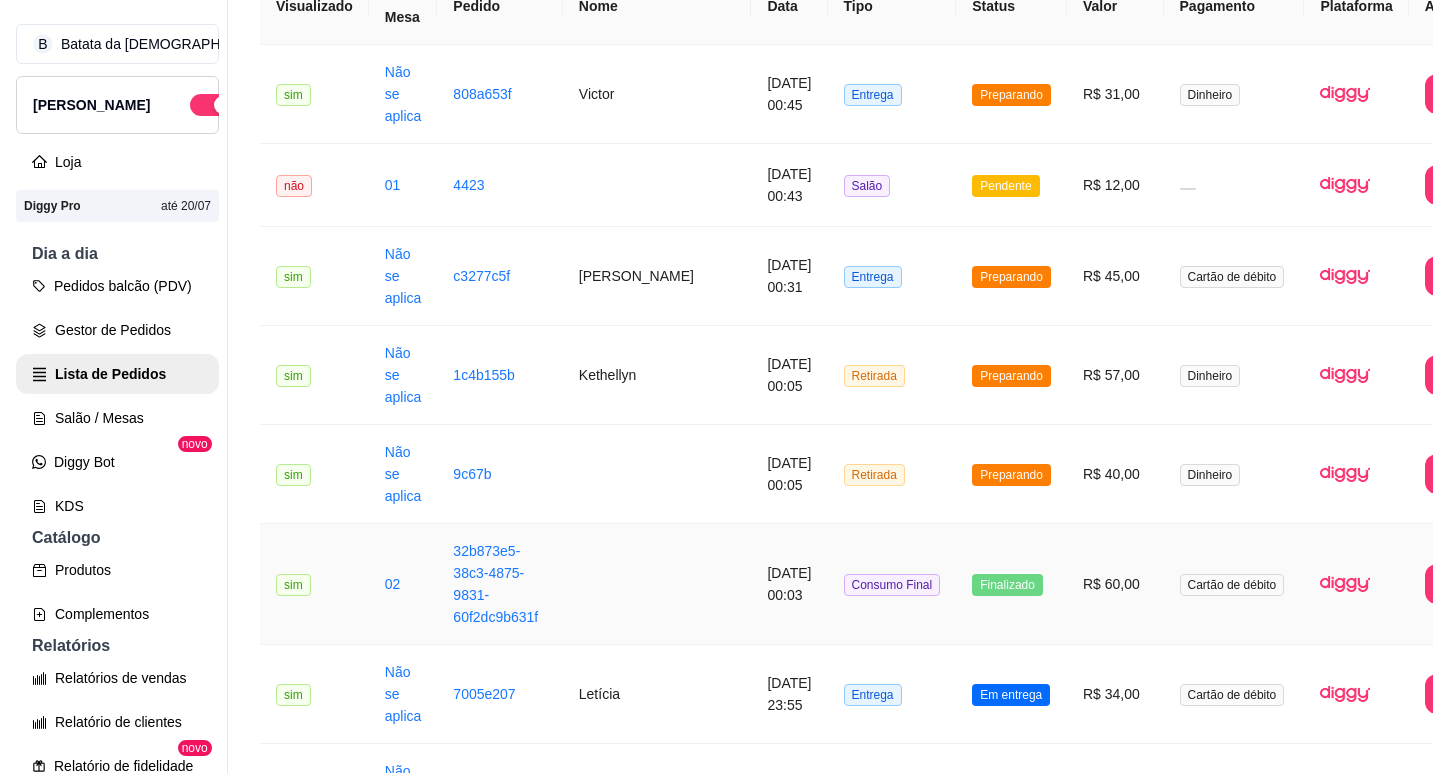 scroll, scrollTop: 200, scrollLeft: 0, axis: vertical 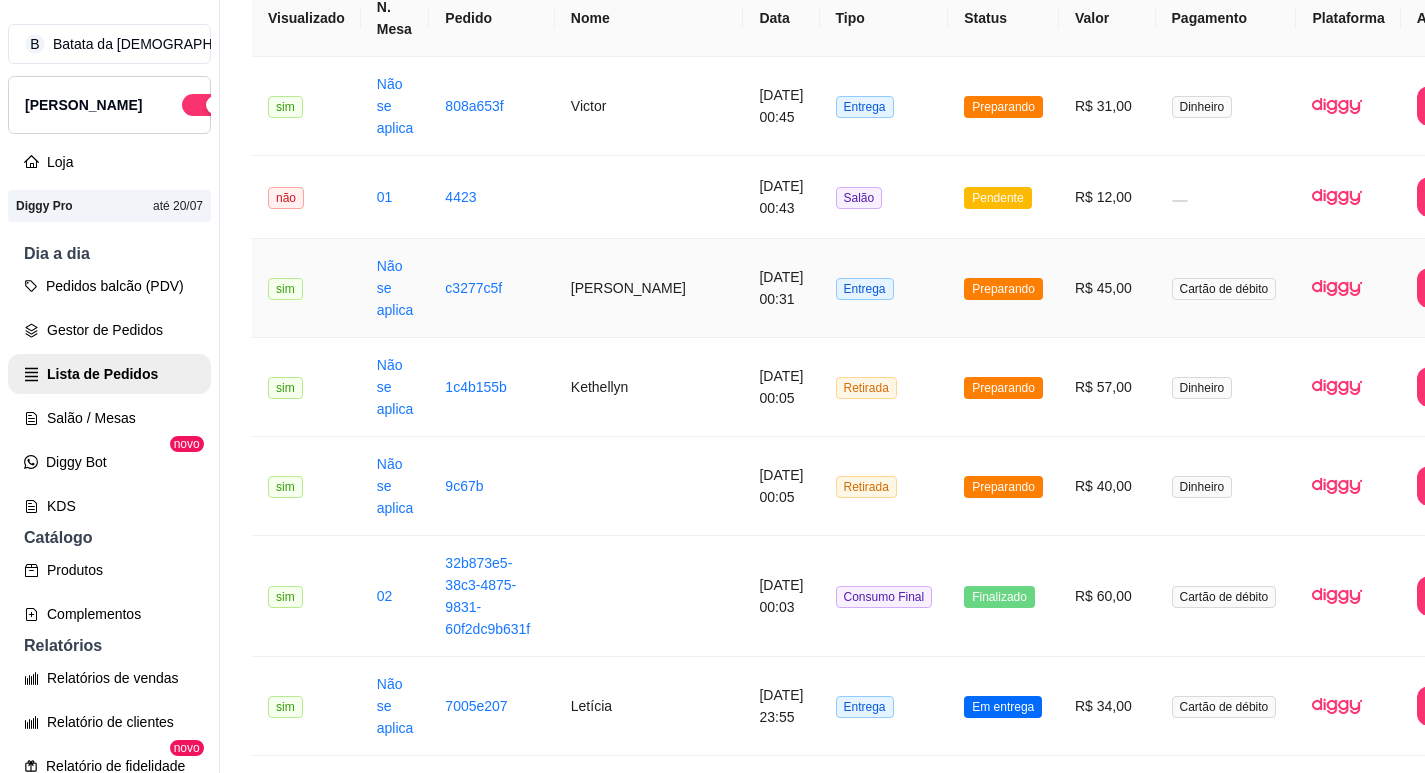 click on "Entrega" at bounding box center (884, 288) 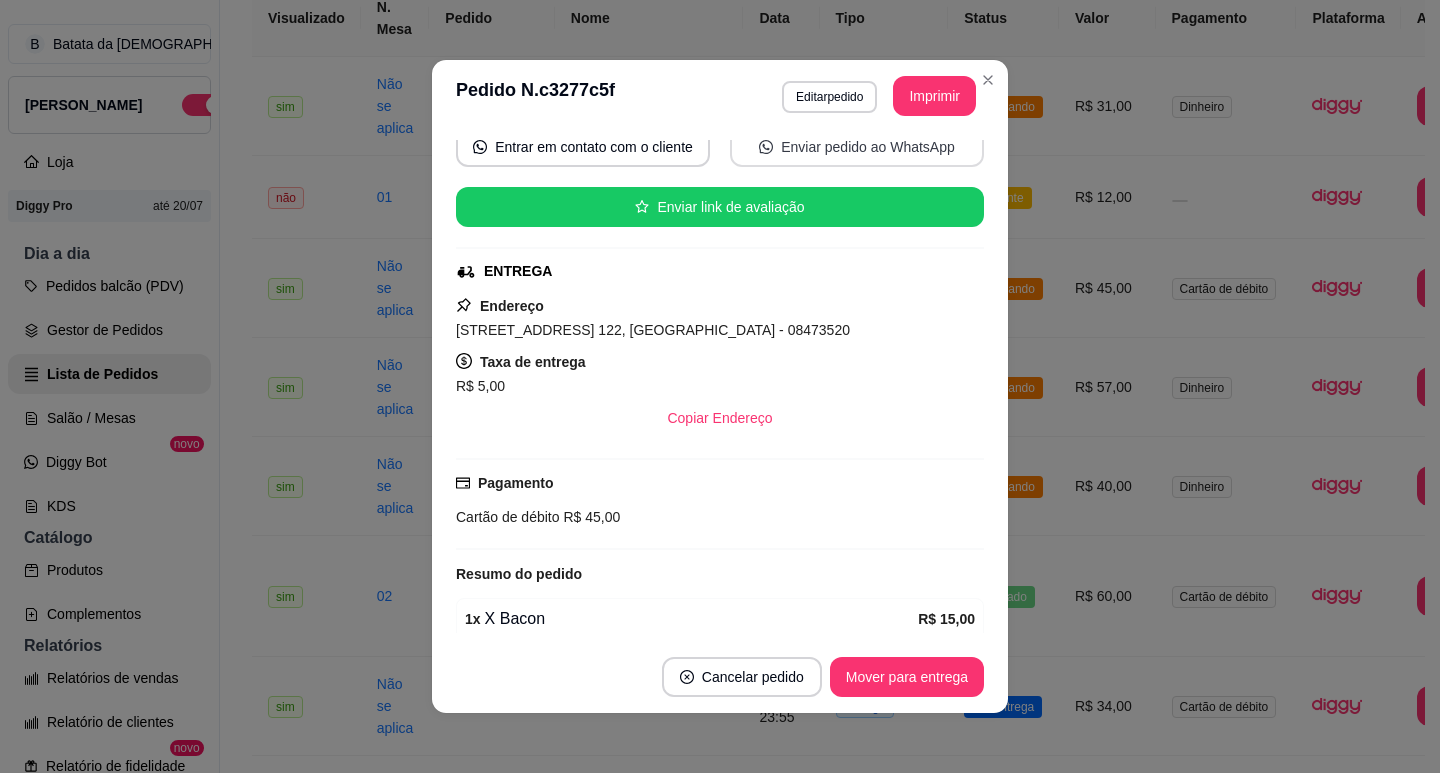 scroll, scrollTop: 200, scrollLeft: 0, axis: vertical 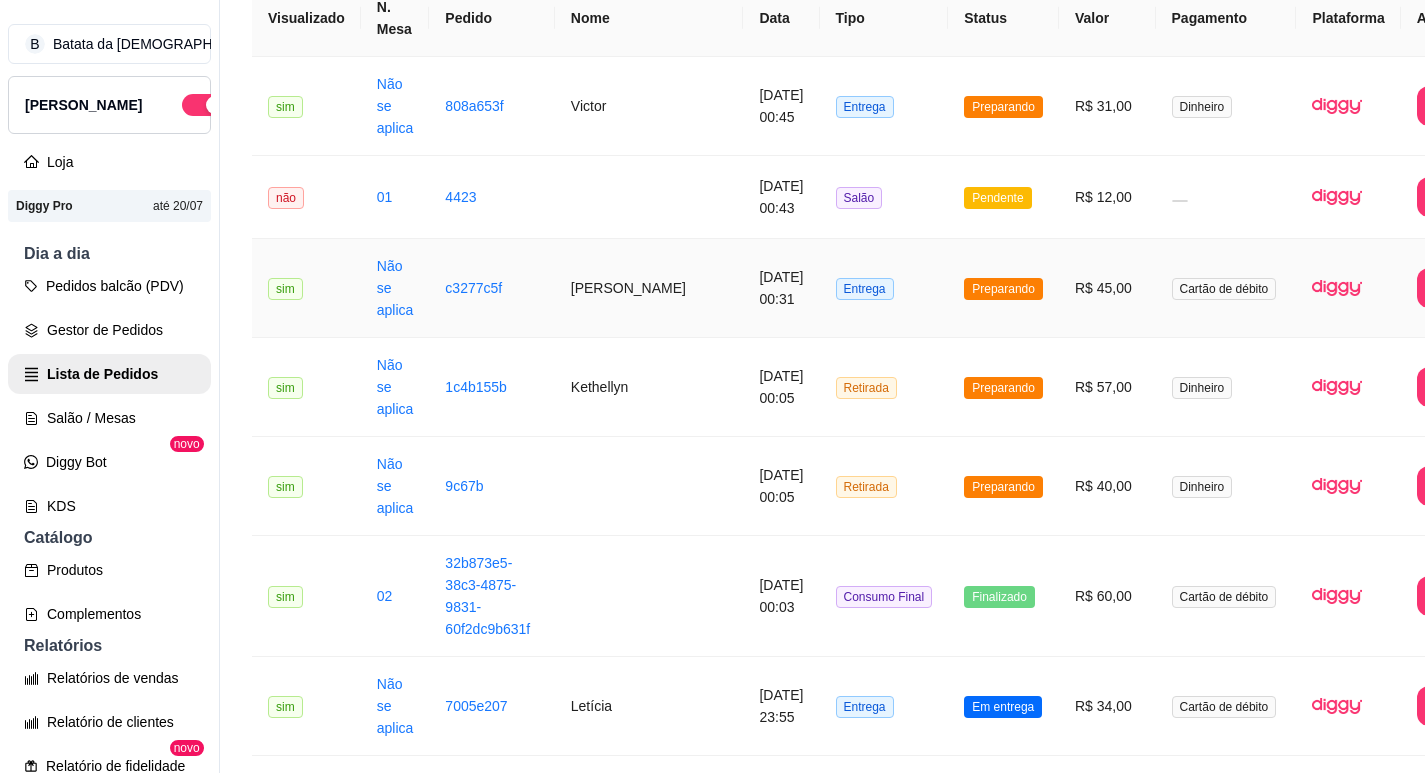click on "13/07/2025 às 00:31" at bounding box center (781, 288) 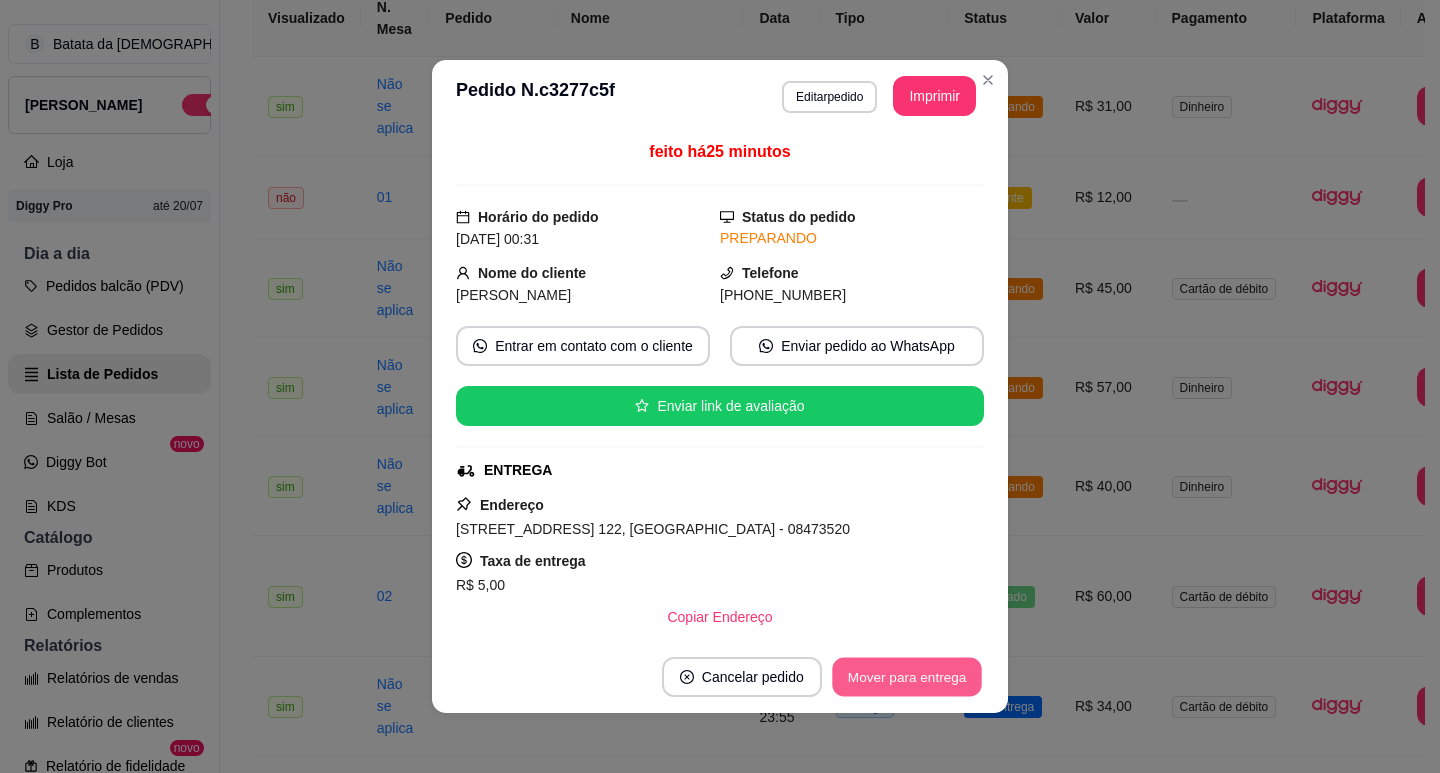 click on "Mover para entrega" at bounding box center [907, 677] 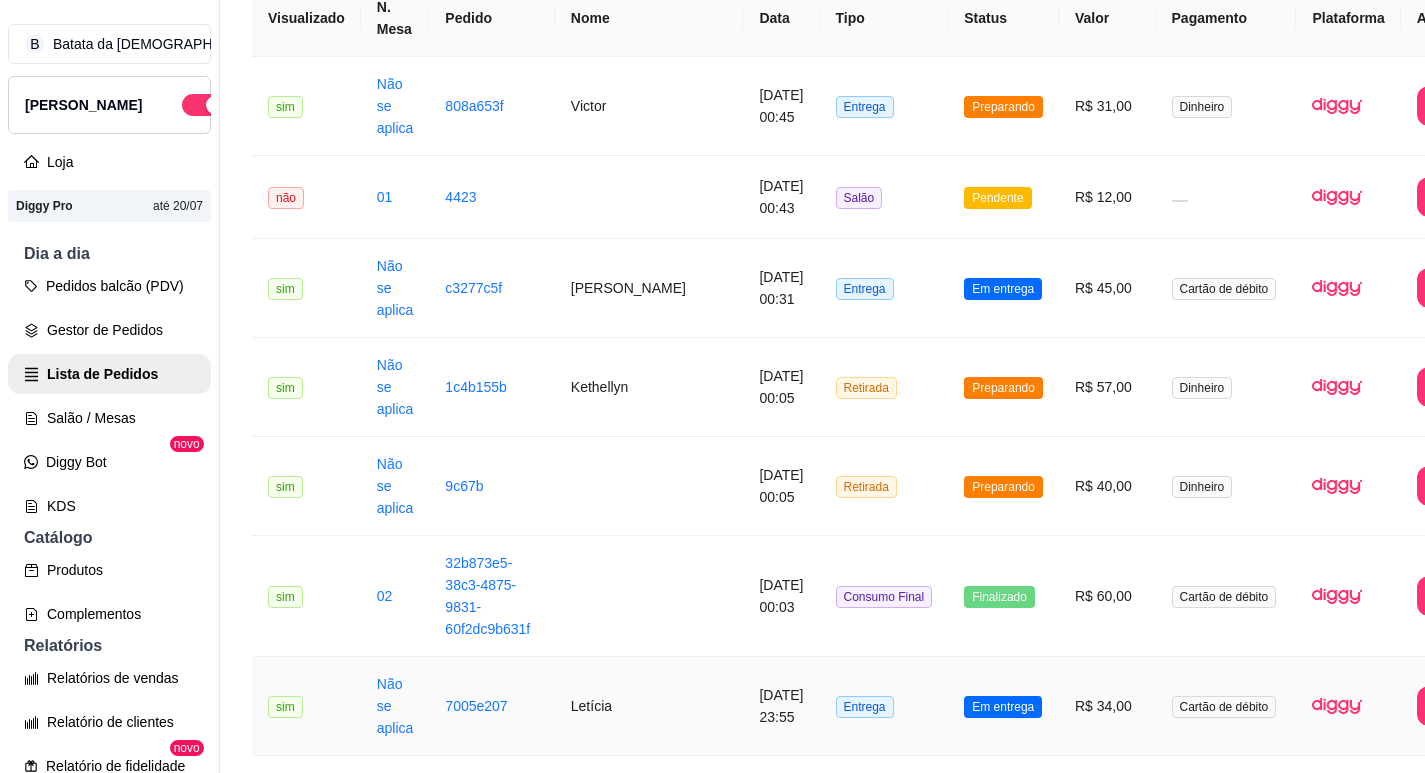 click on "Em entrega" at bounding box center [1003, 706] 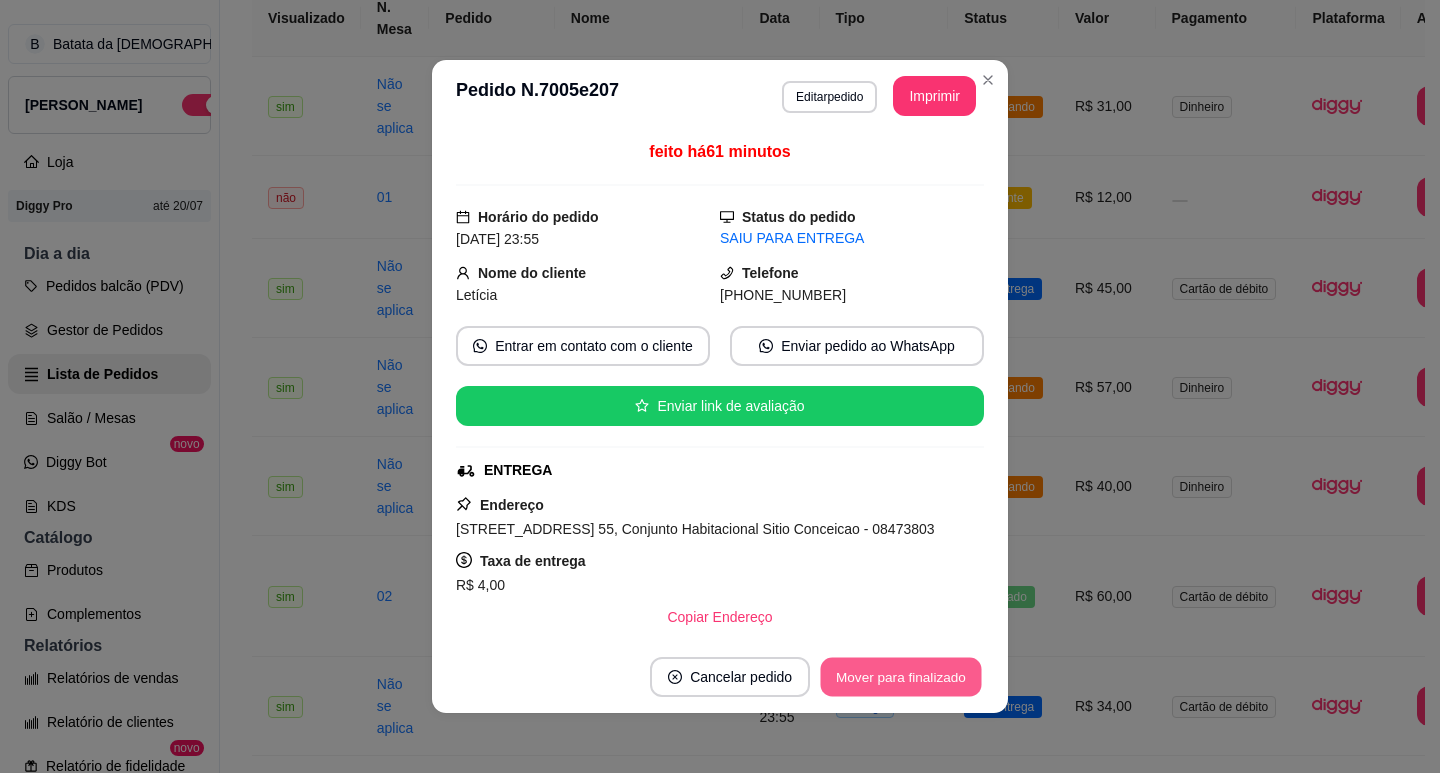 click on "Mover para finalizado" at bounding box center [901, 677] 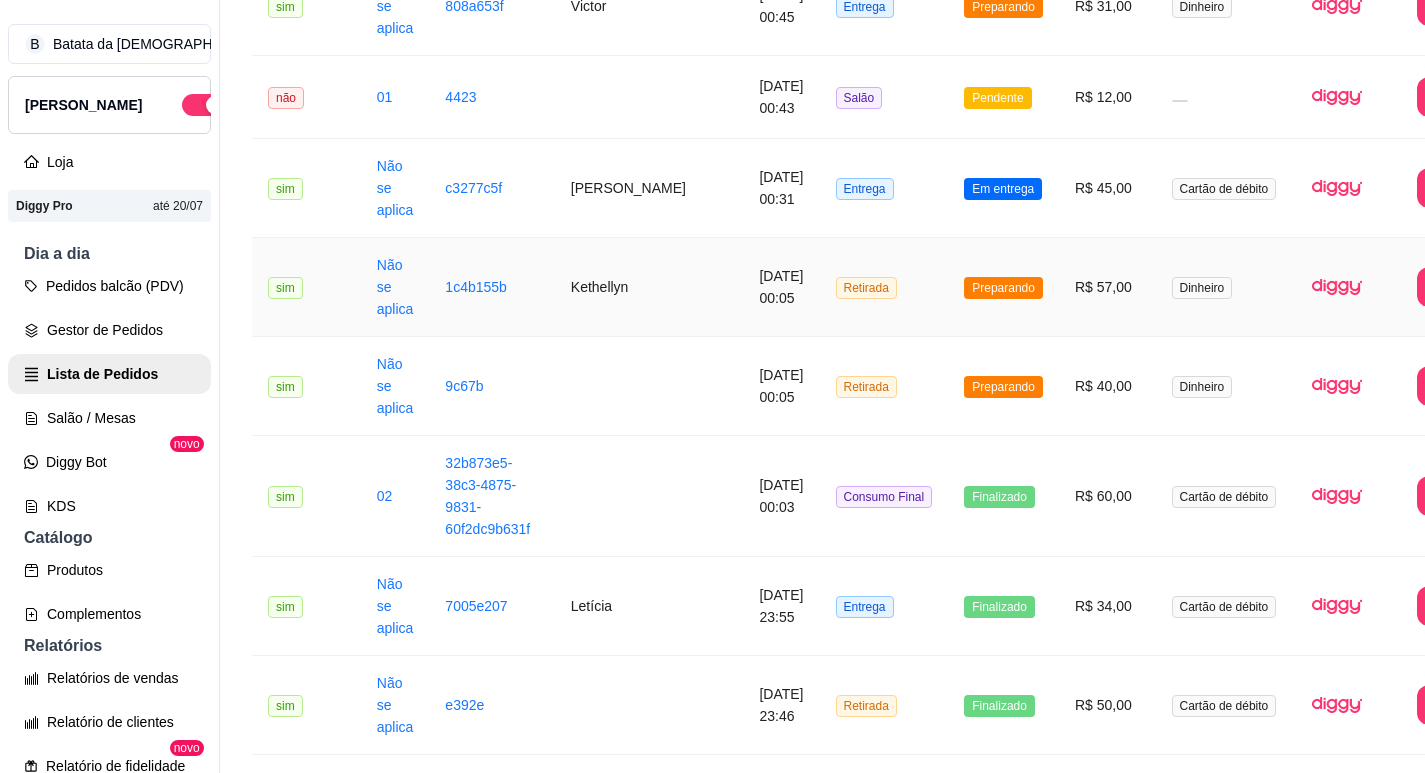 scroll, scrollTop: 200, scrollLeft: 0, axis: vertical 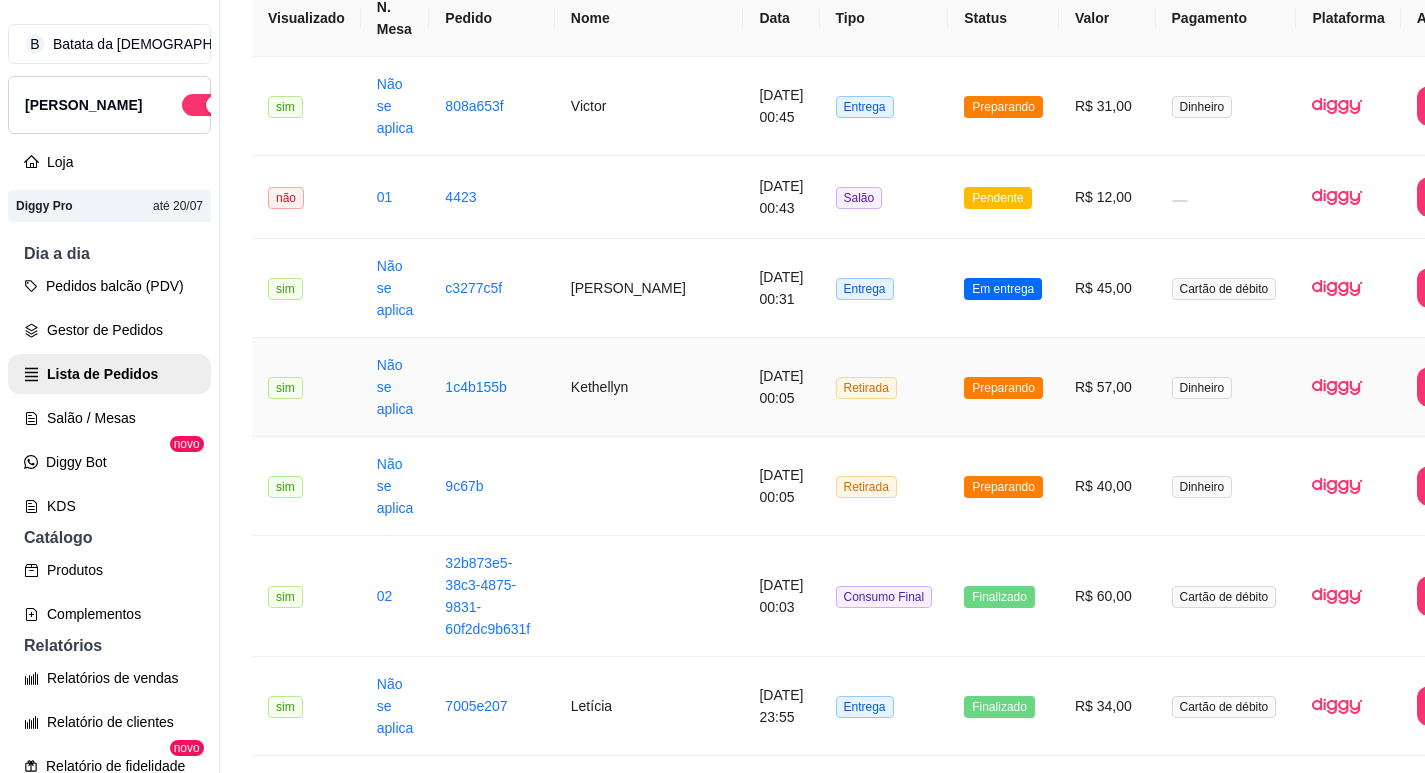 click on "Preparando" at bounding box center [1003, 387] 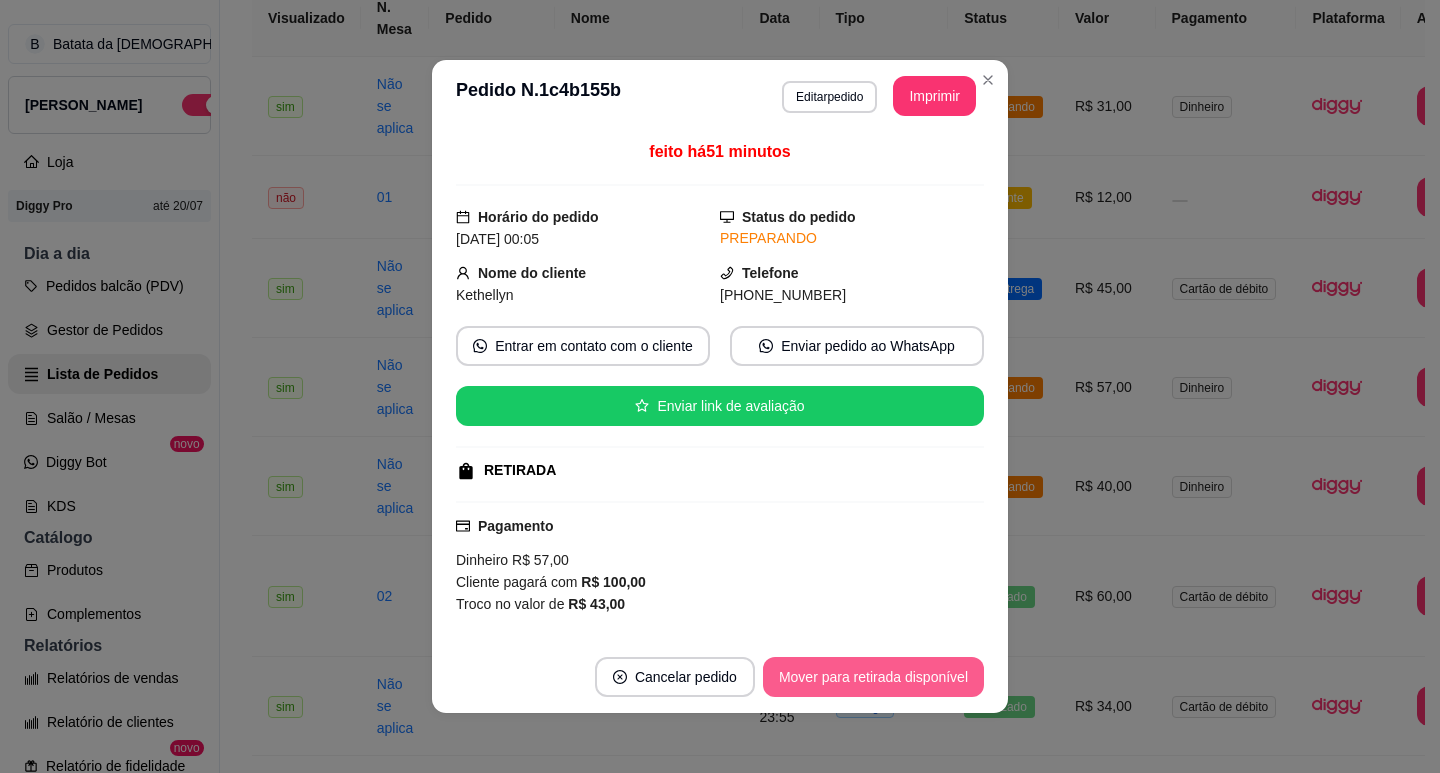 click on "Mover para retirada disponível" at bounding box center (873, 677) 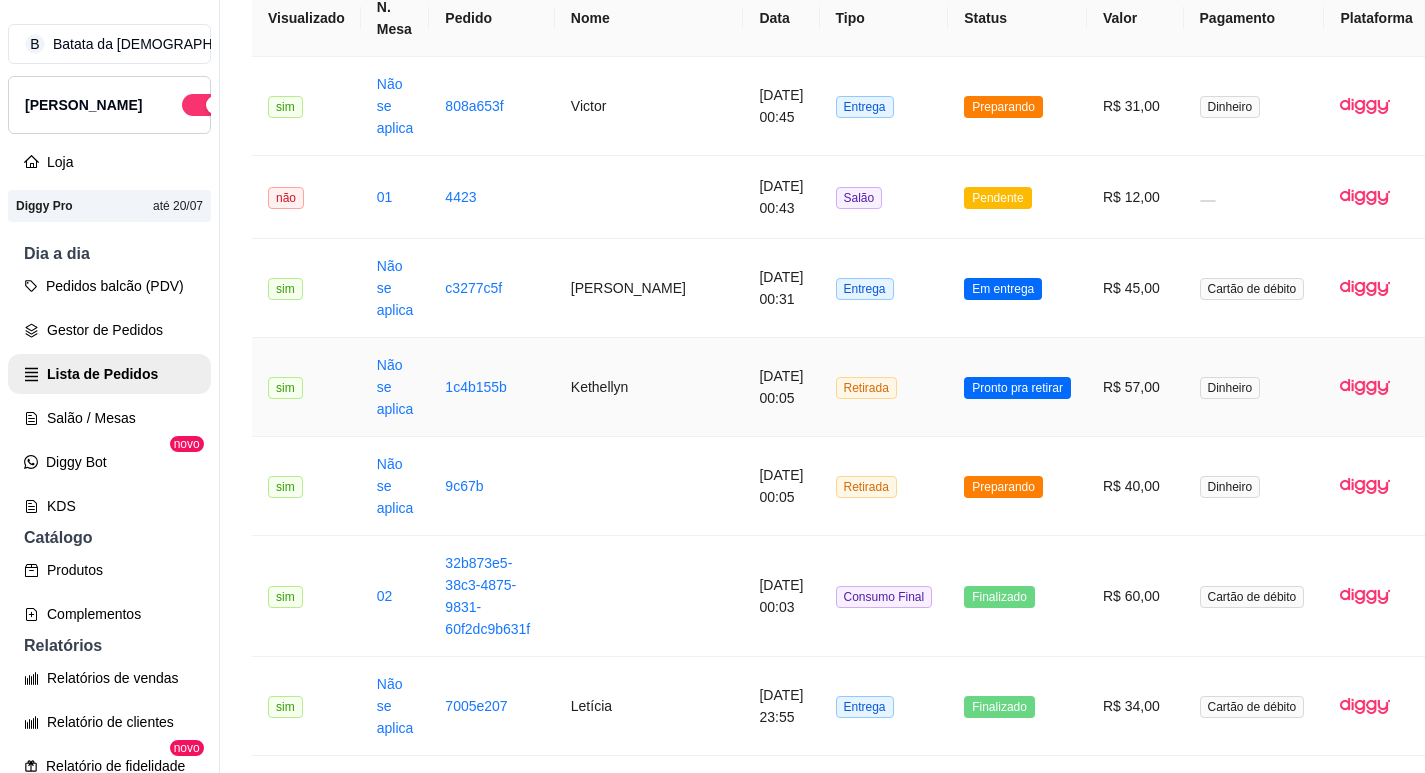 click on "Preparando" at bounding box center [1017, 486] 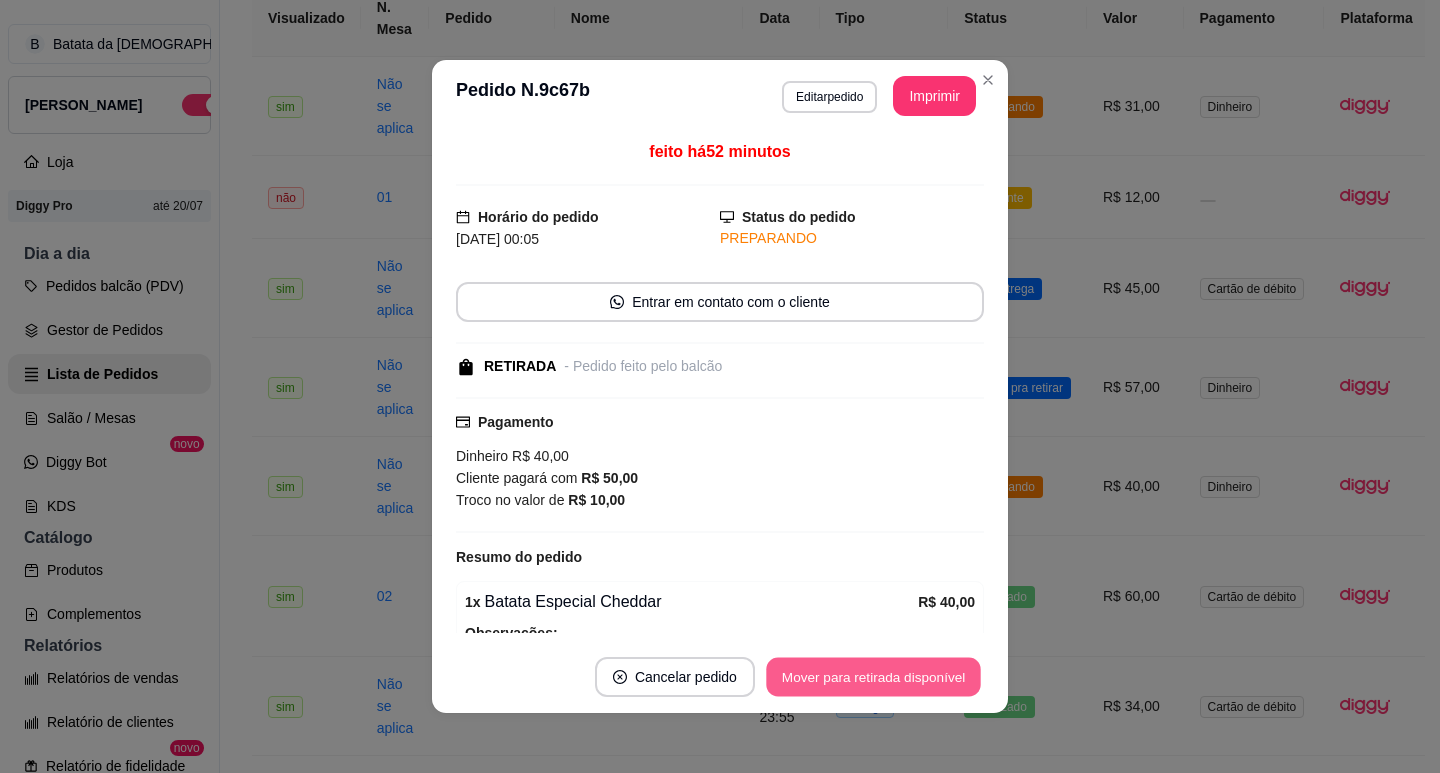 click on "Mover para retirada disponível" at bounding box center [873, 677] 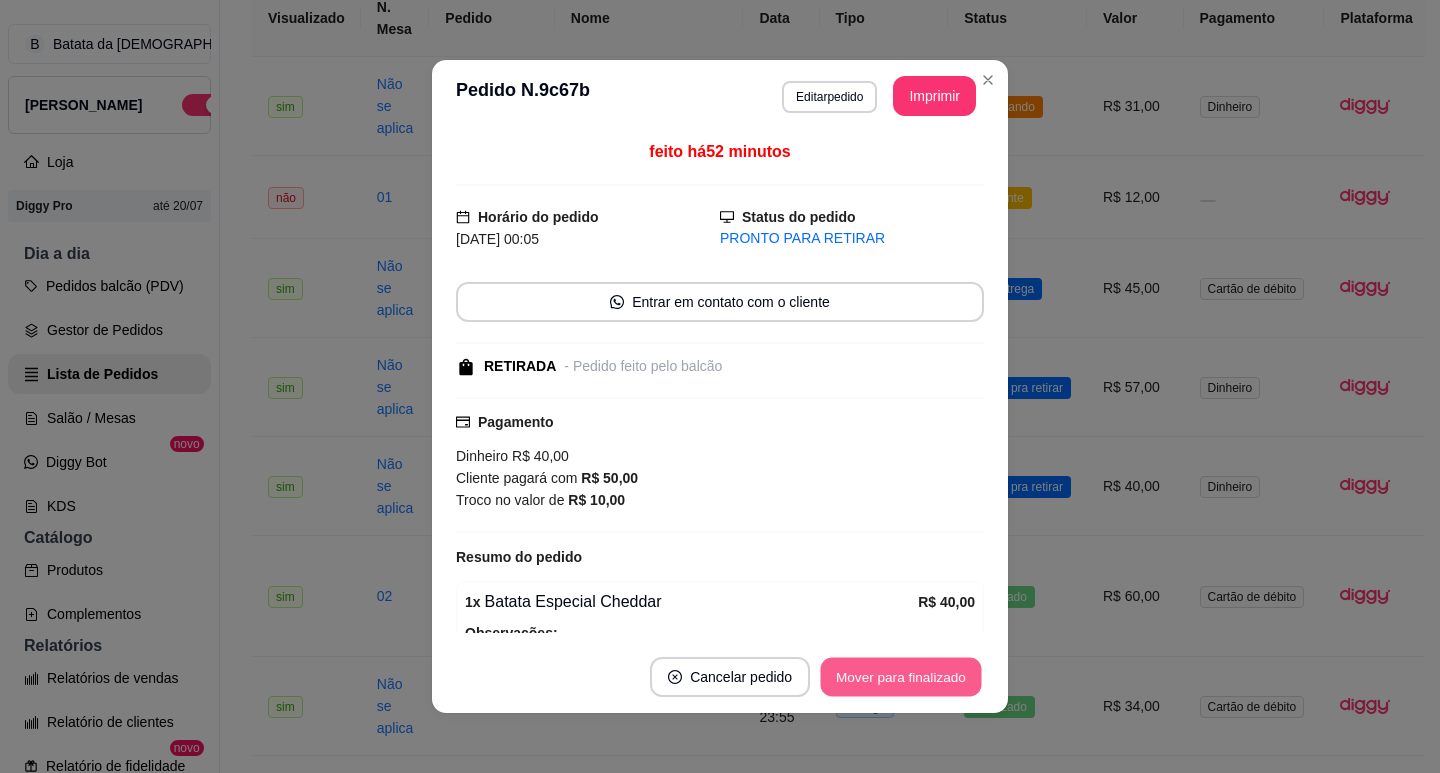 click on "Mover para finalizado" at bounding box center [901, 677] 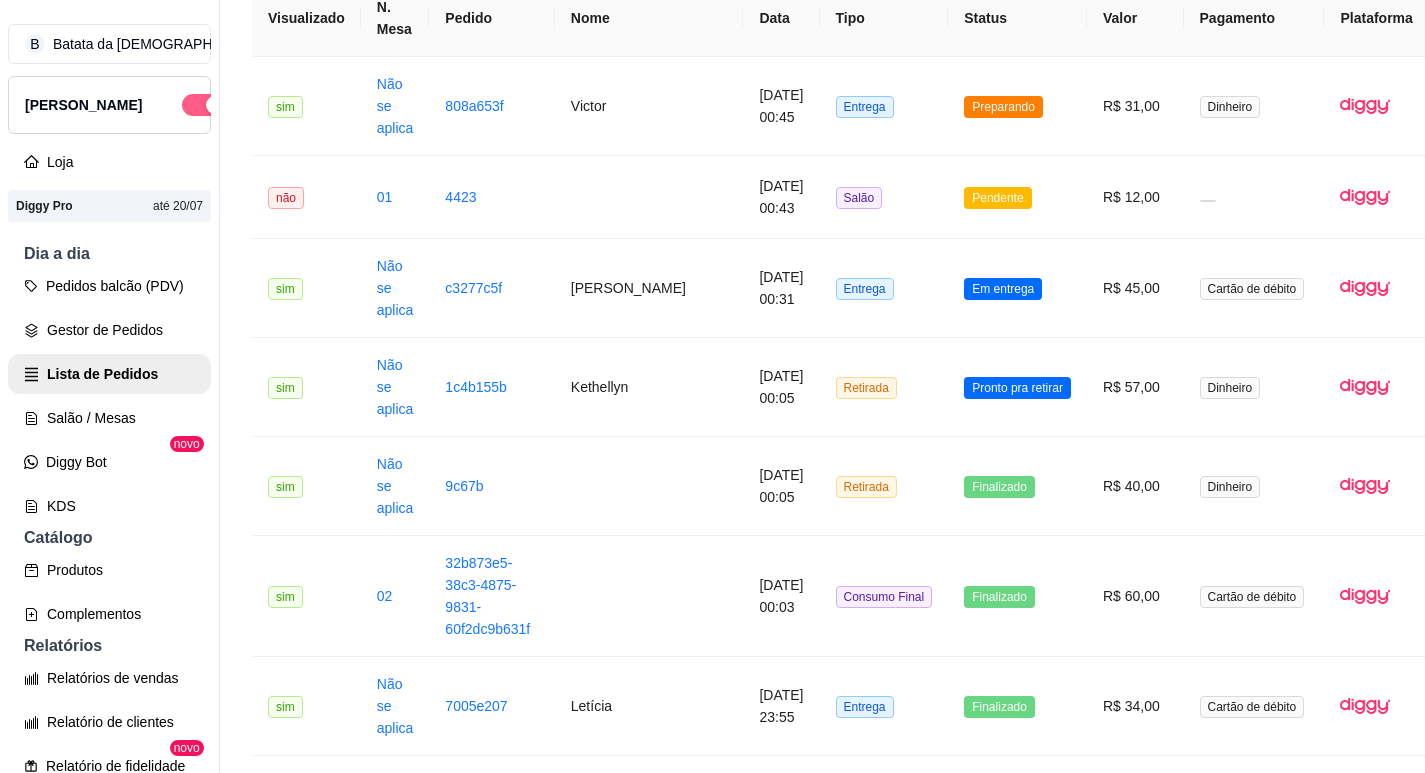 click at bounding box center (204, 105) 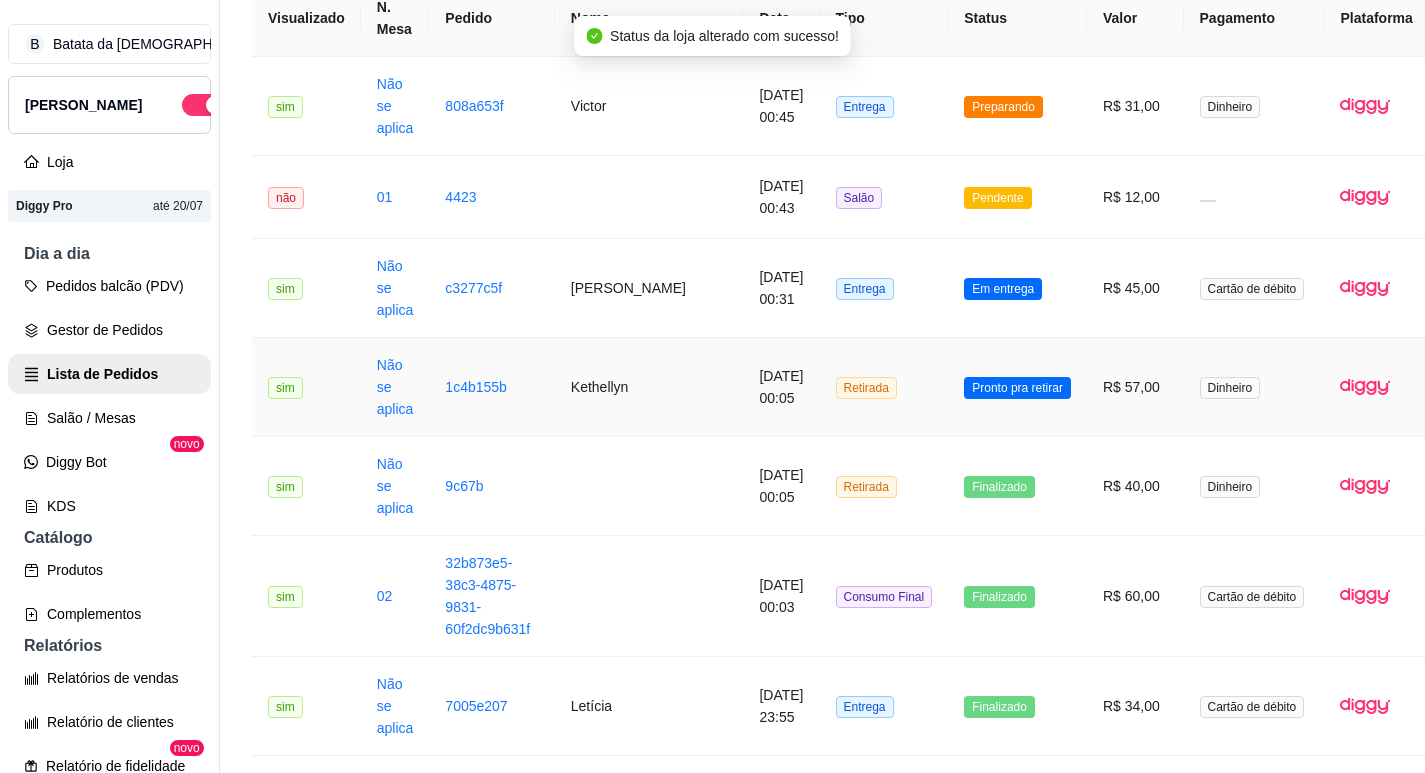 click on "13/07/2025 às 00:05" at bounding box center [781, 387] 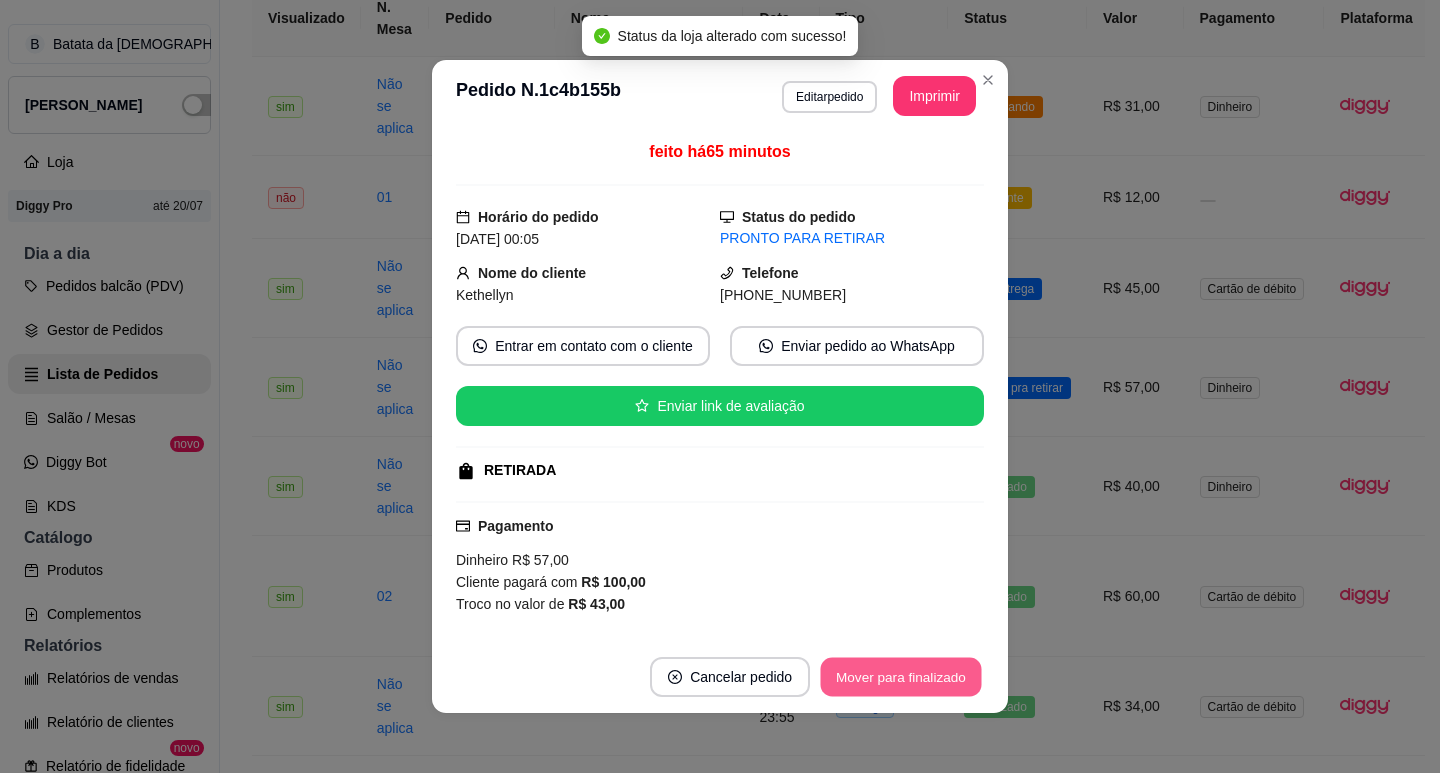 click on "Mover para finalizado" at bounding box center [901, 677] 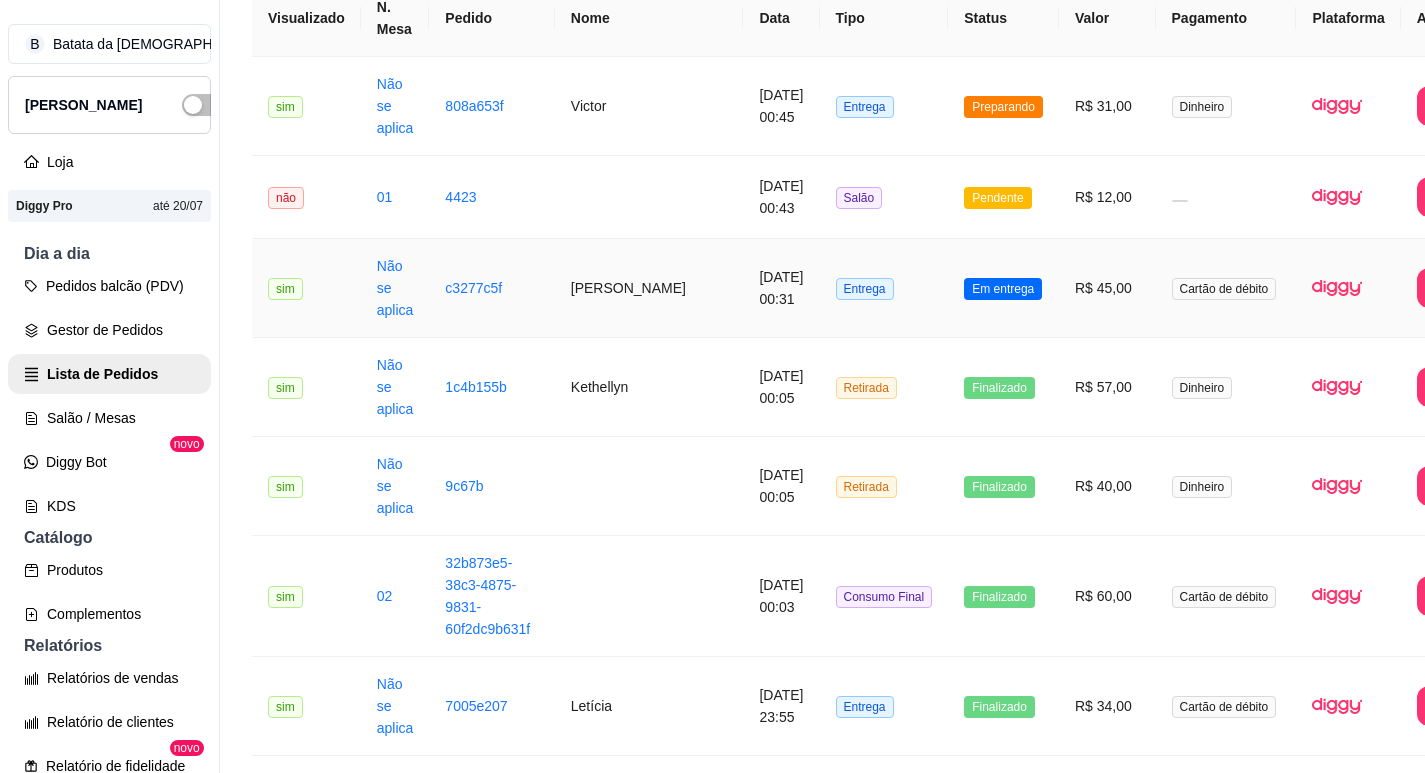 click on "Em entrega" at bounding box center (1003, 289) 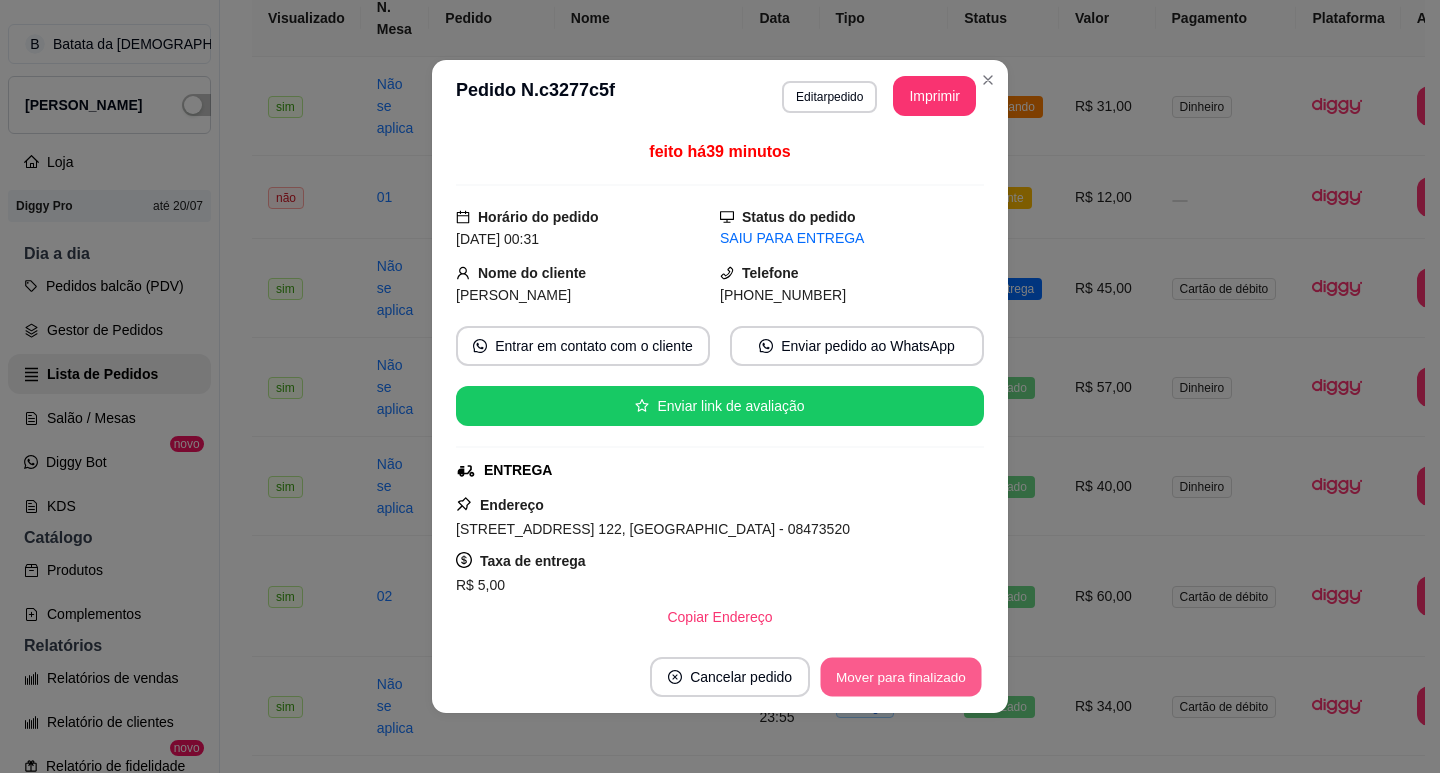 click on "Mover para finalizado" at bounding box center (901, 677) 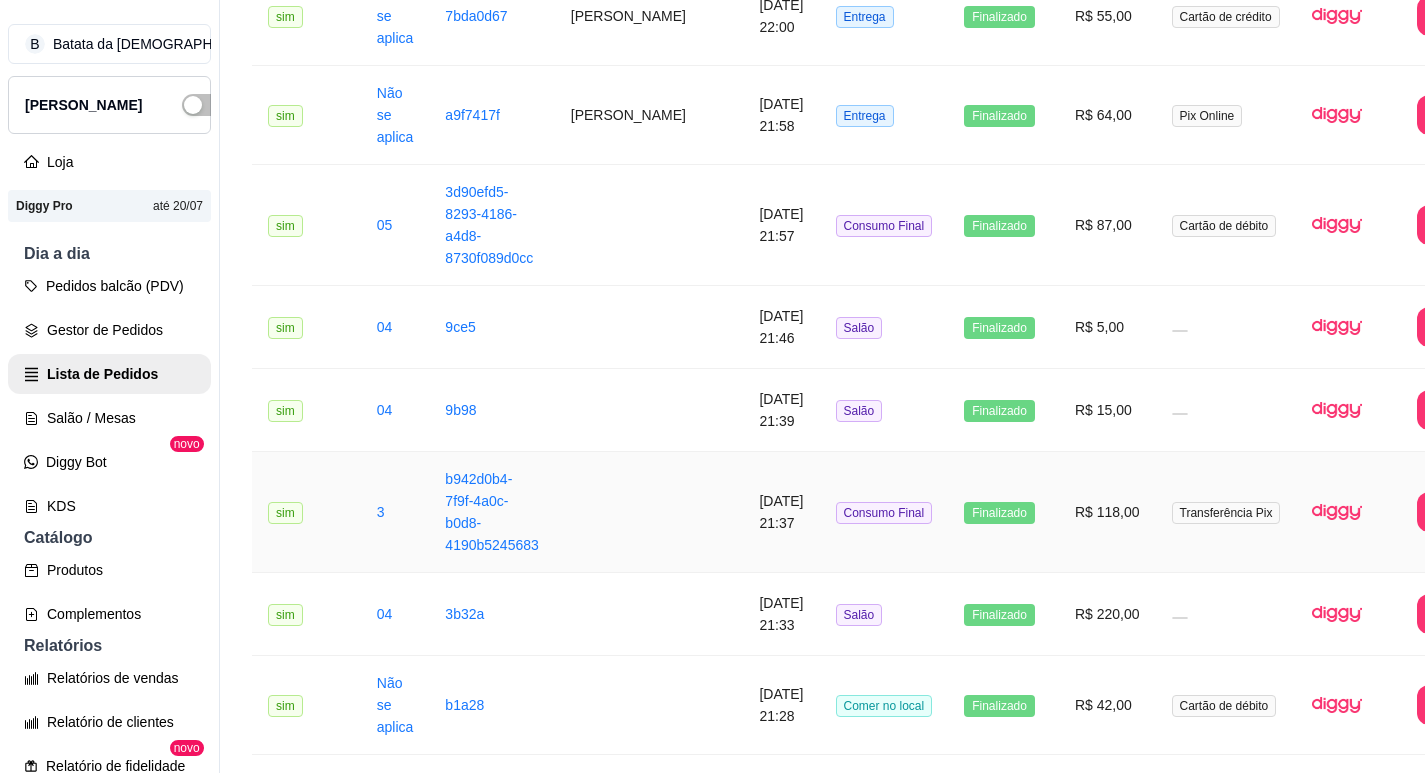 scroll, scrollTop: 2627, scrollLeft: 0, axis: vertical 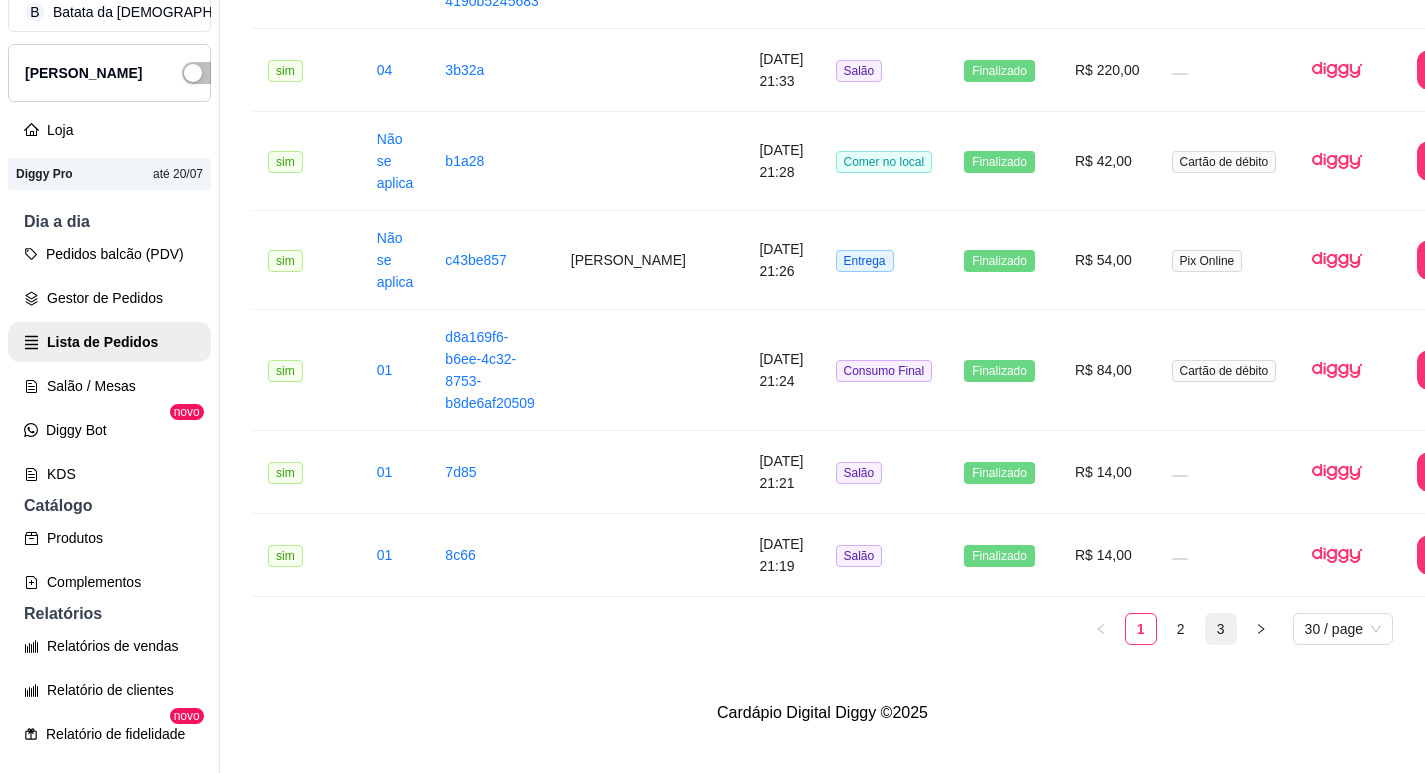 click on "3" at bounding box center [1221, 629] 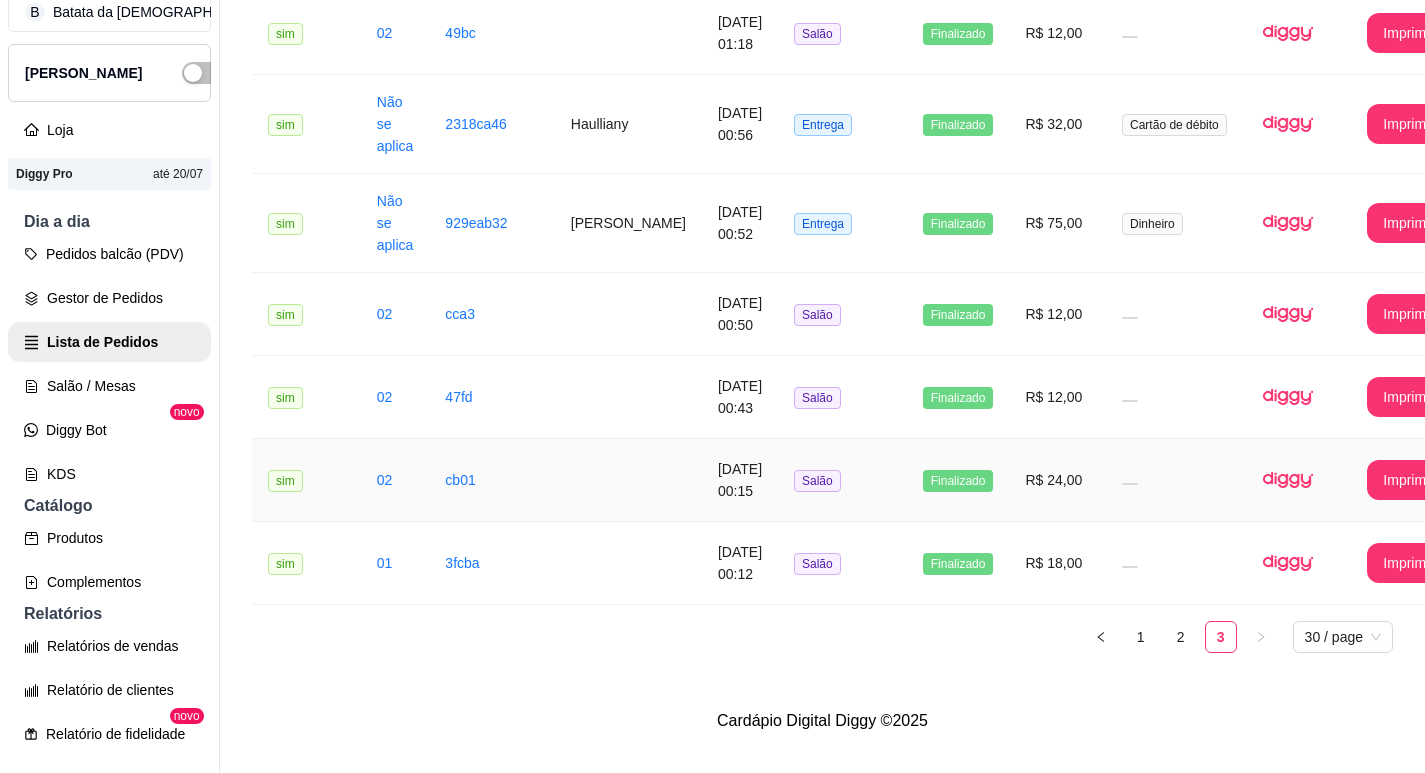 scroll, scrollTop: 747, scrollLeft: 0, axis: vertical 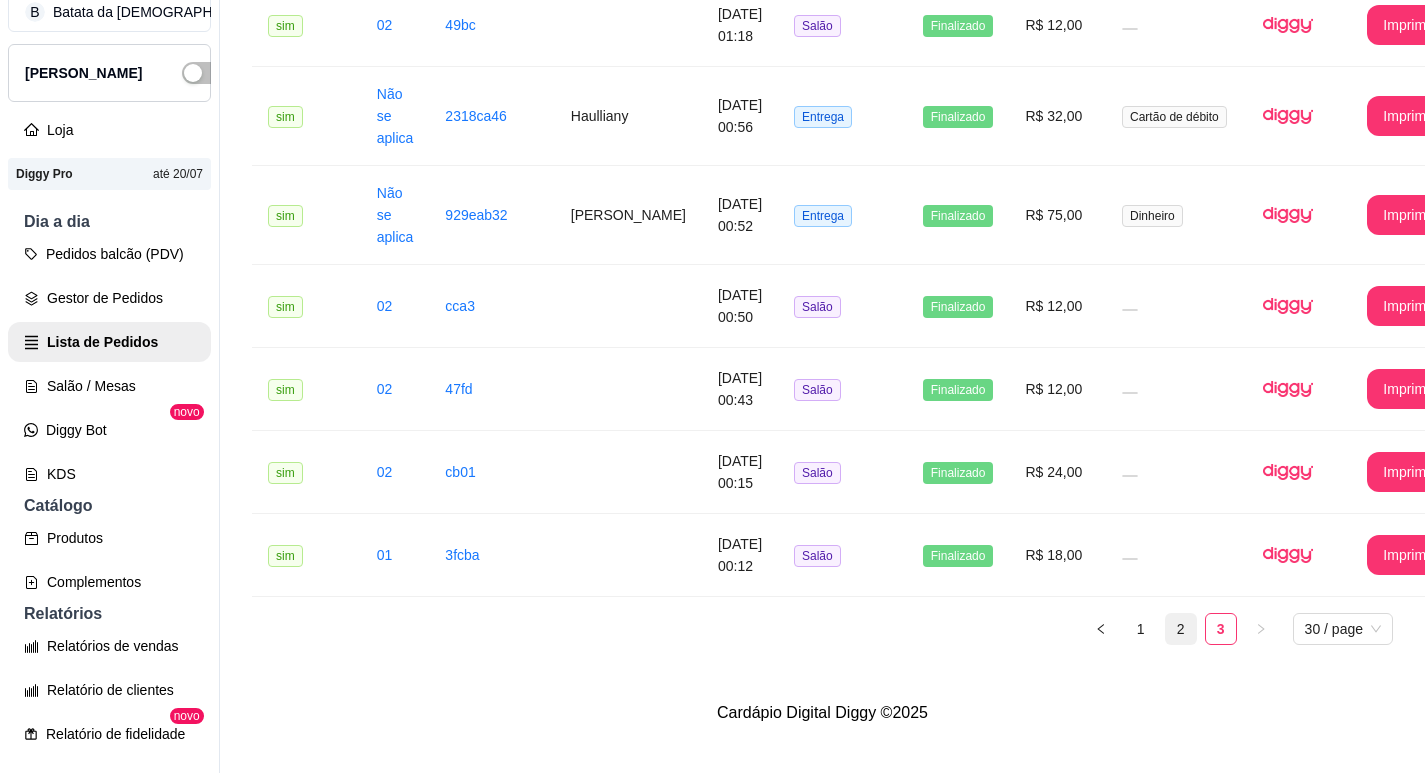 click on "2" at bounding box center [1181, 629] 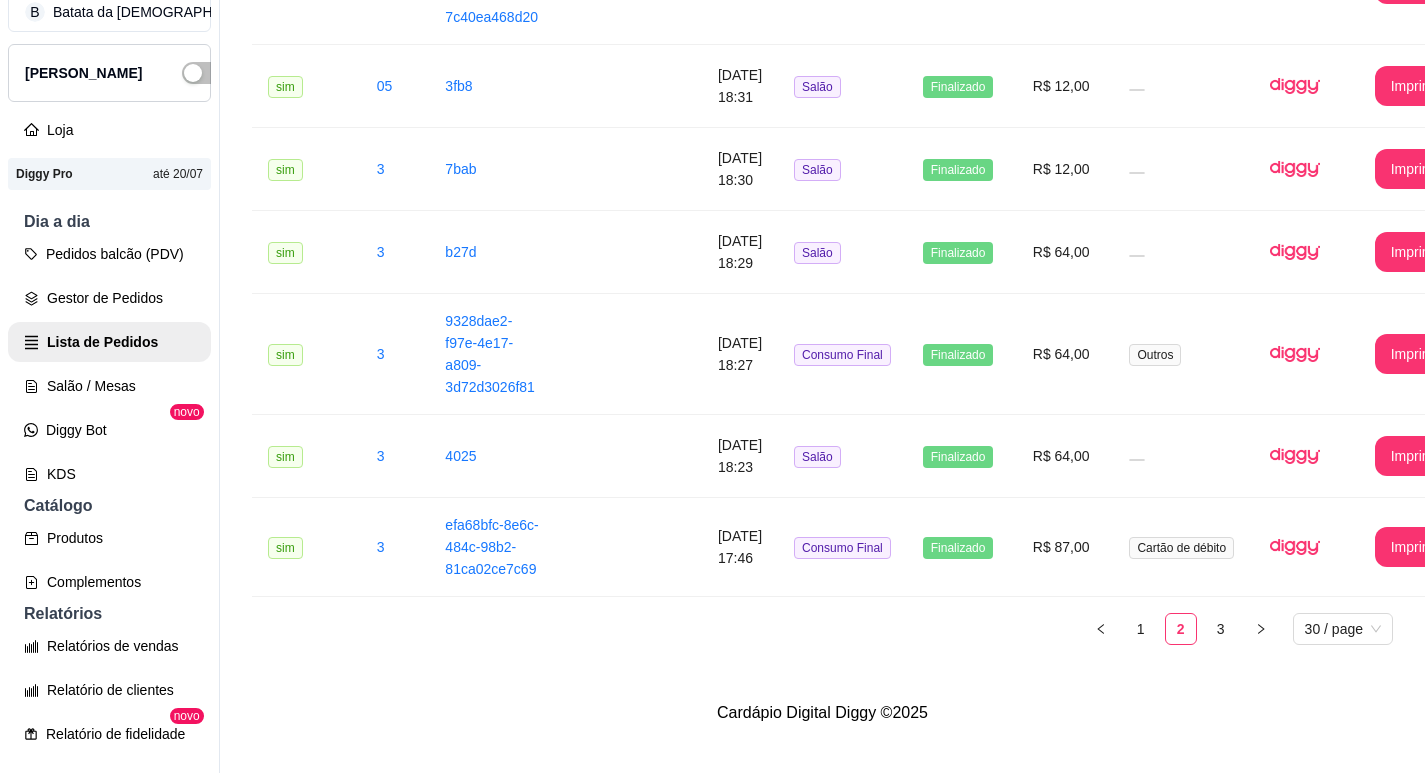 scroll, scrollTop: 2400, scrollLeft: 0, axis: vertical 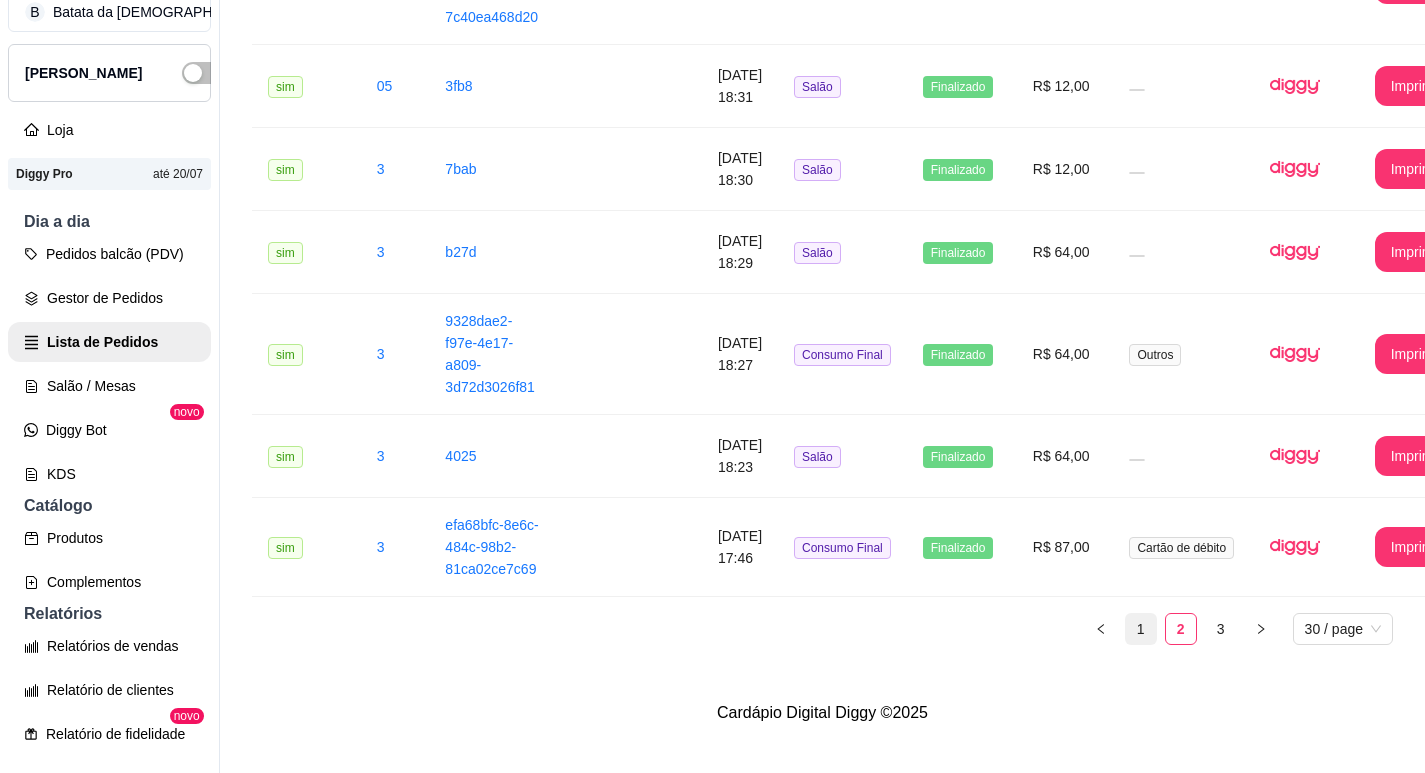 click on "1" at bounding box center [1141, 629] 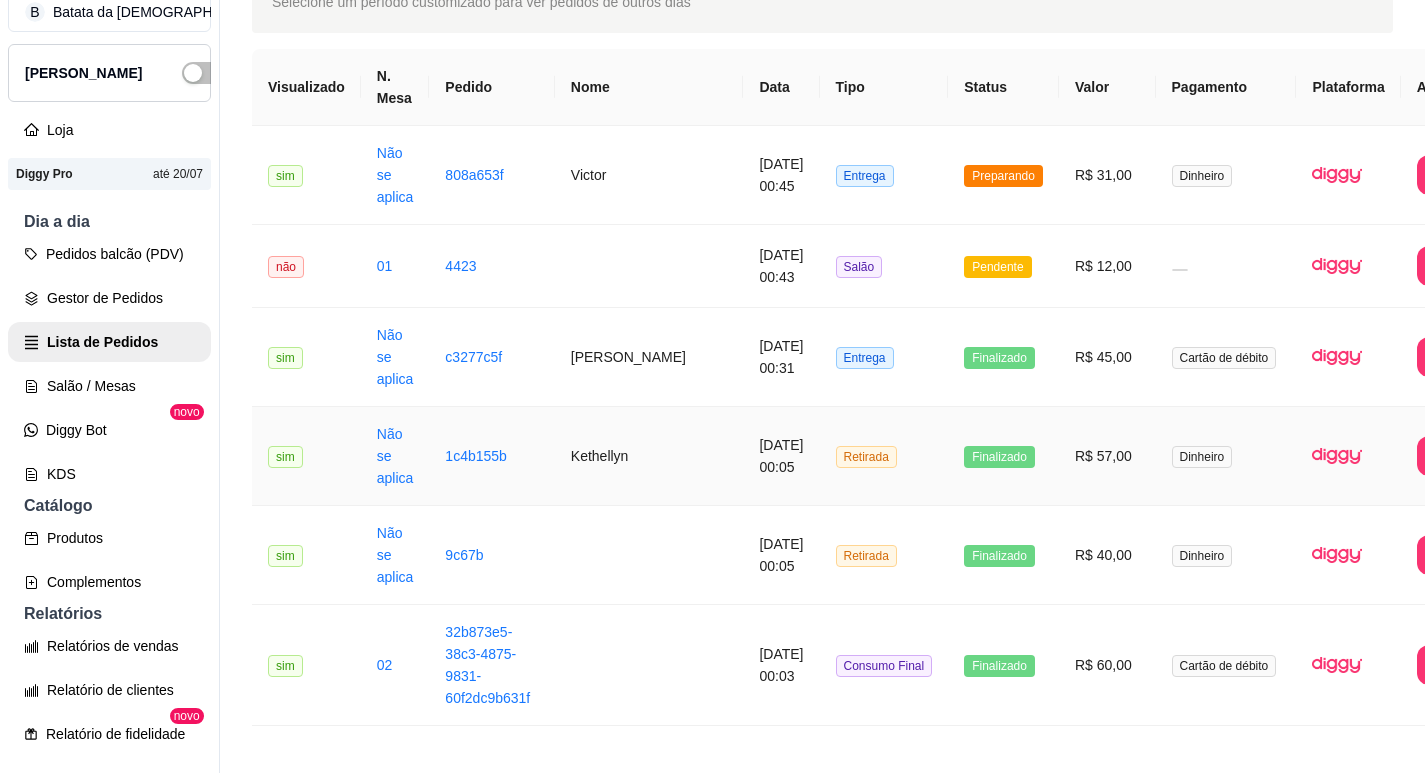 scroll, scrollTop: 100, scrollLeft: 0, axis: vertical 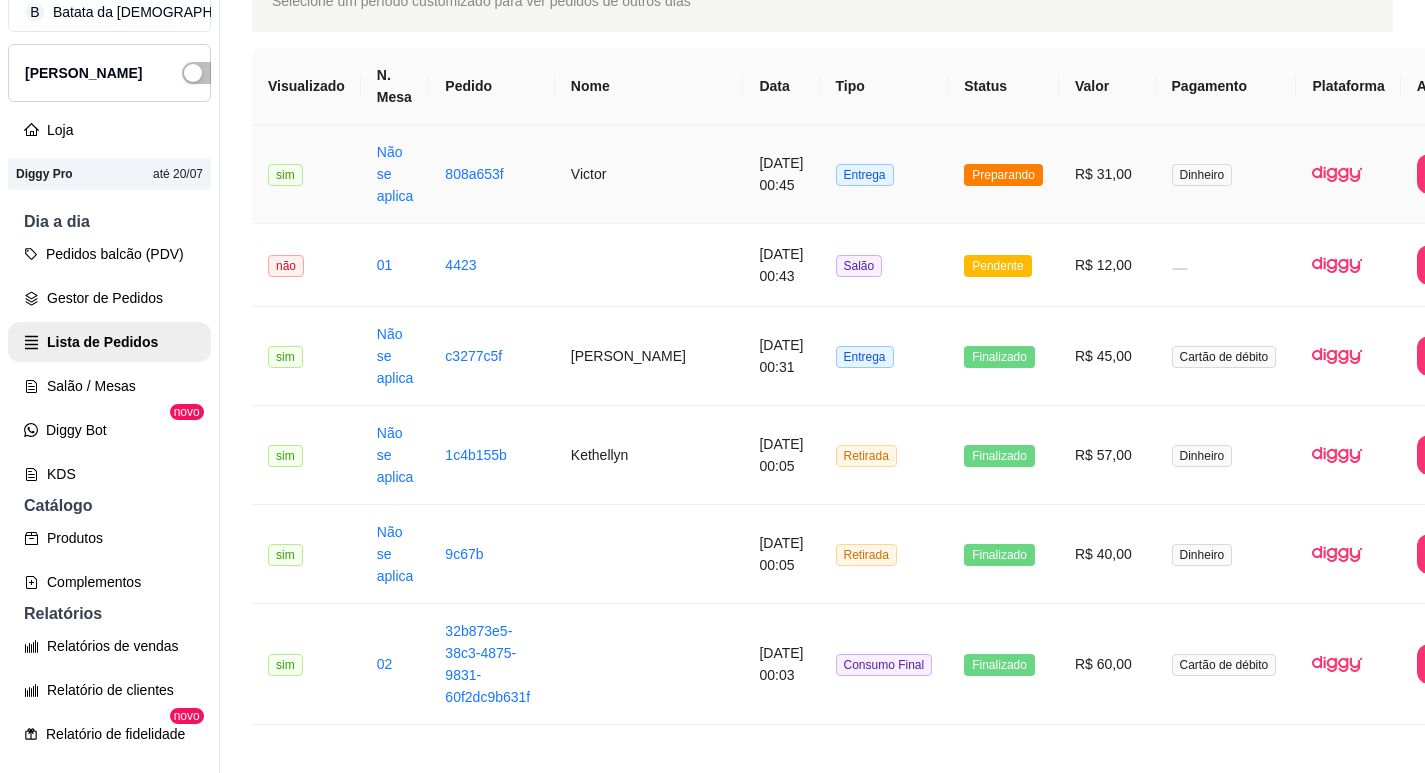 click on "Preparando" at bounding box center (1003, 175) 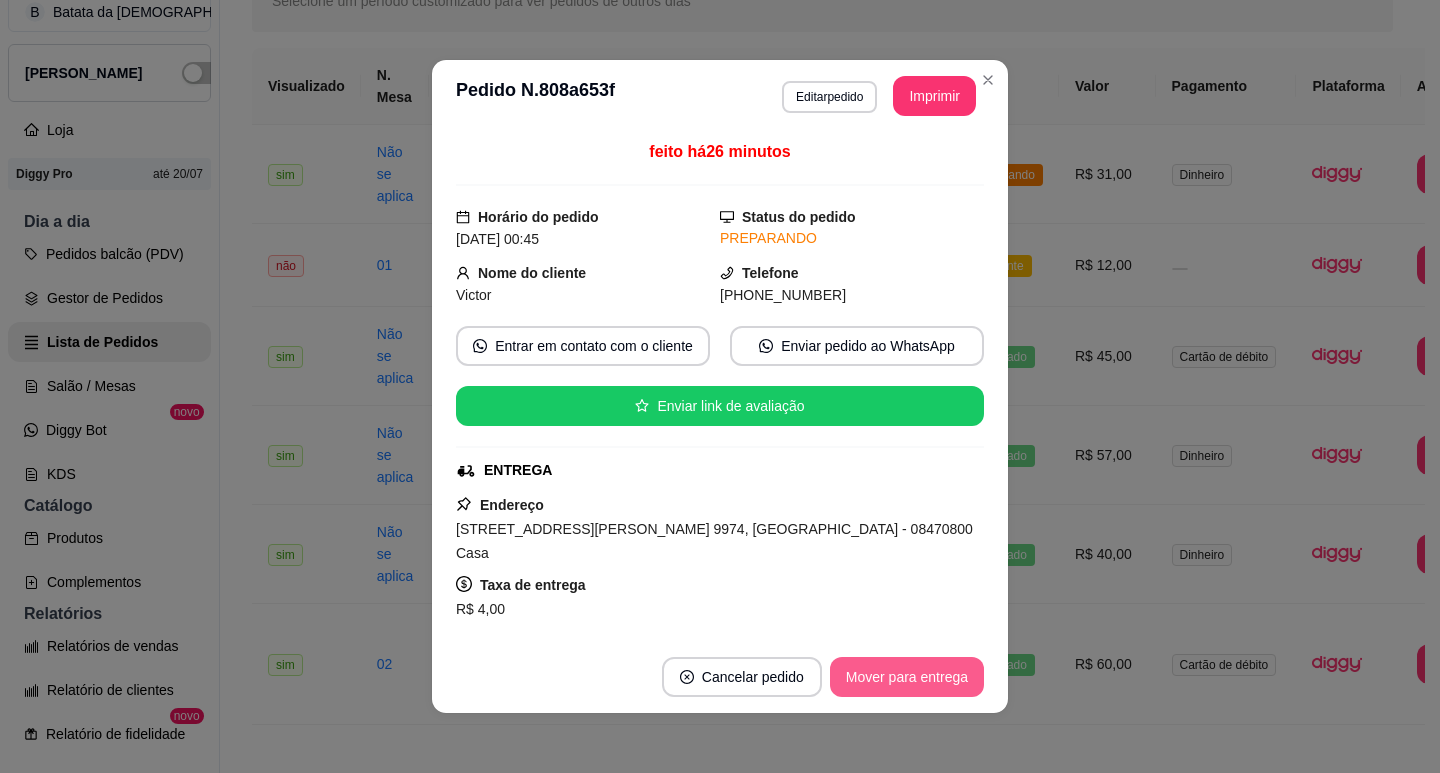 click on "Mover para entrega" at bounding box center [907, 677] 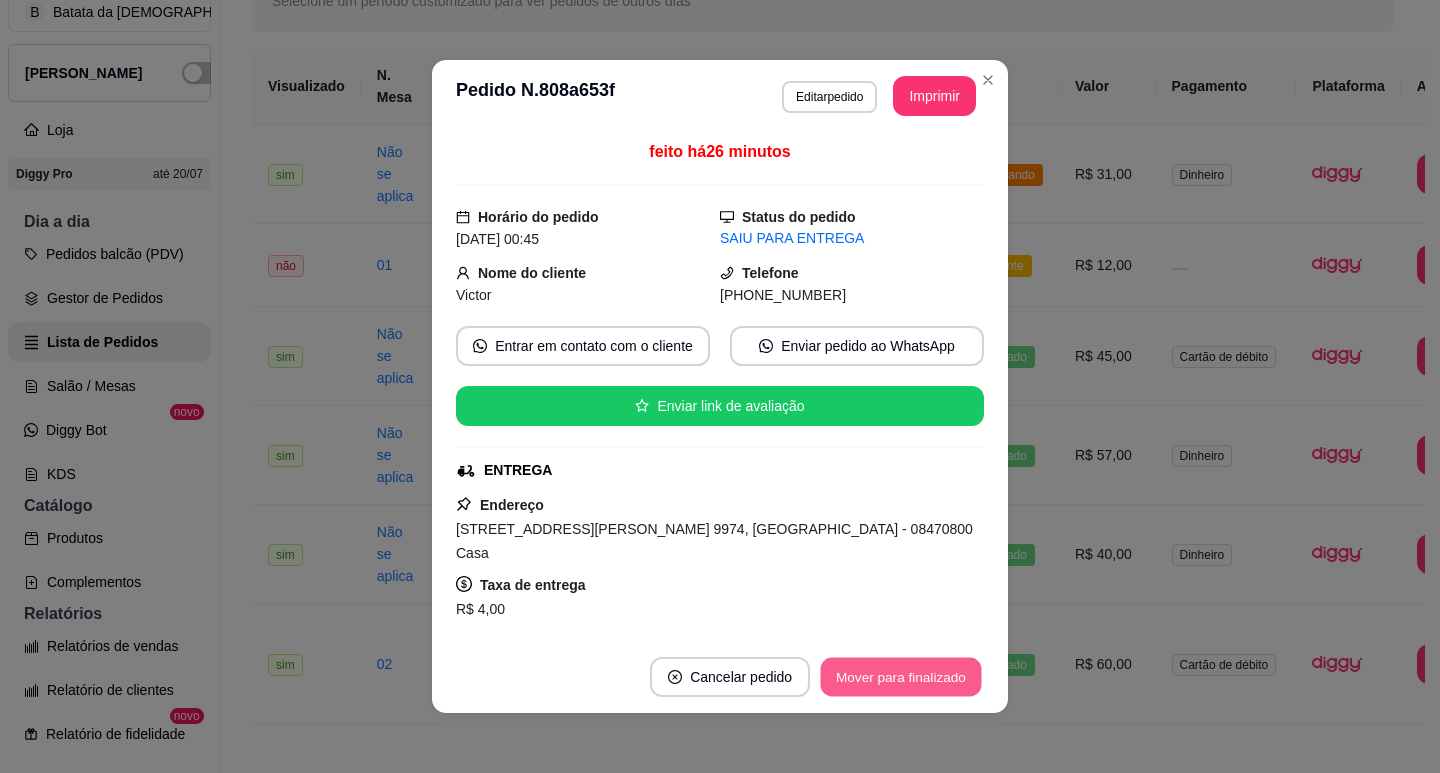 click on "Mover para finalizado" at bounding box center [901, 677] 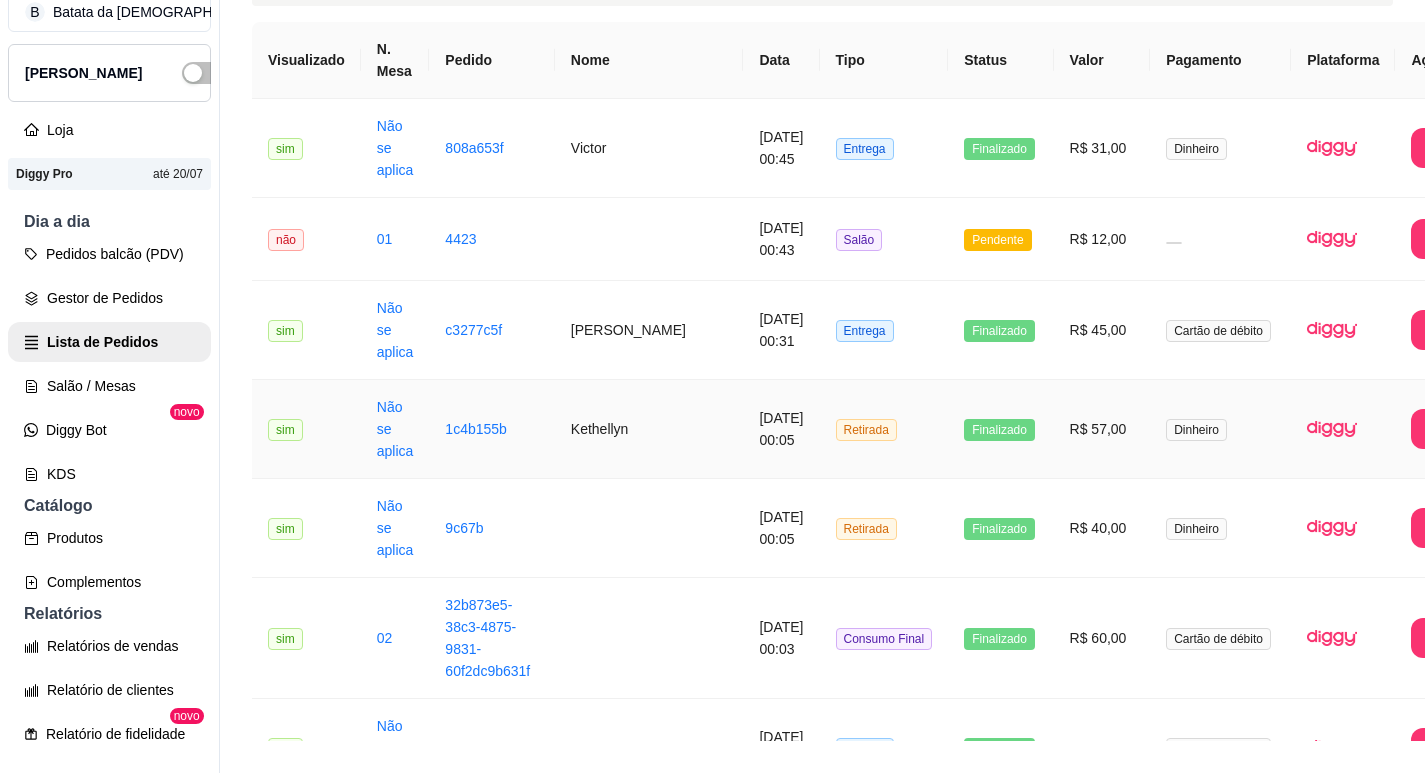 scroll, scrollTop: 27, scrollLeft: 0, axis: vertical 